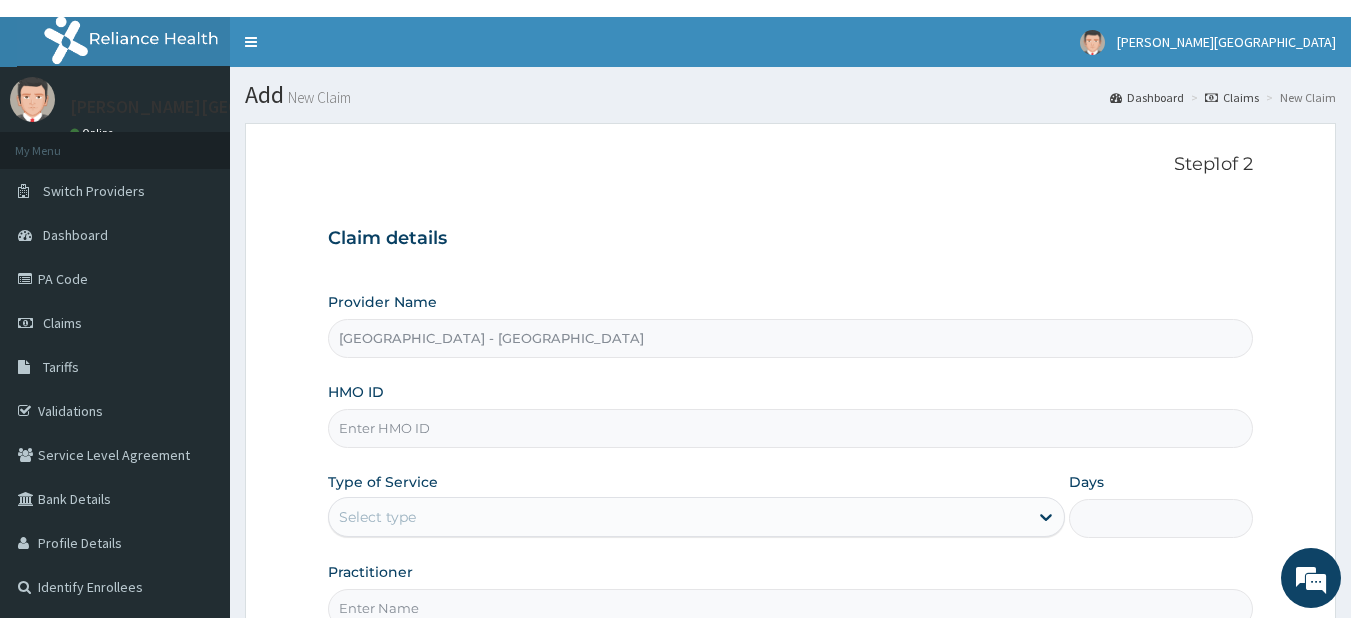 scroll, scrollTop: 189, scrollLeft: 0, axis: vertical 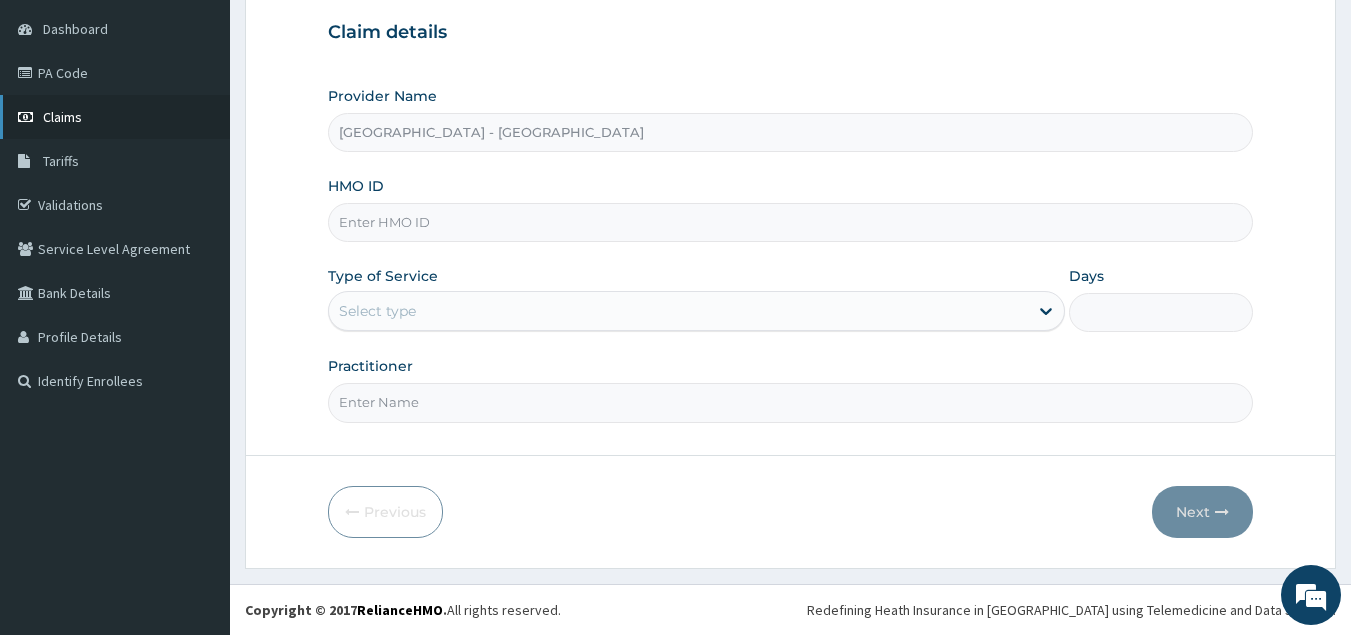 click on "Claims" at bounding box center [115, 117] 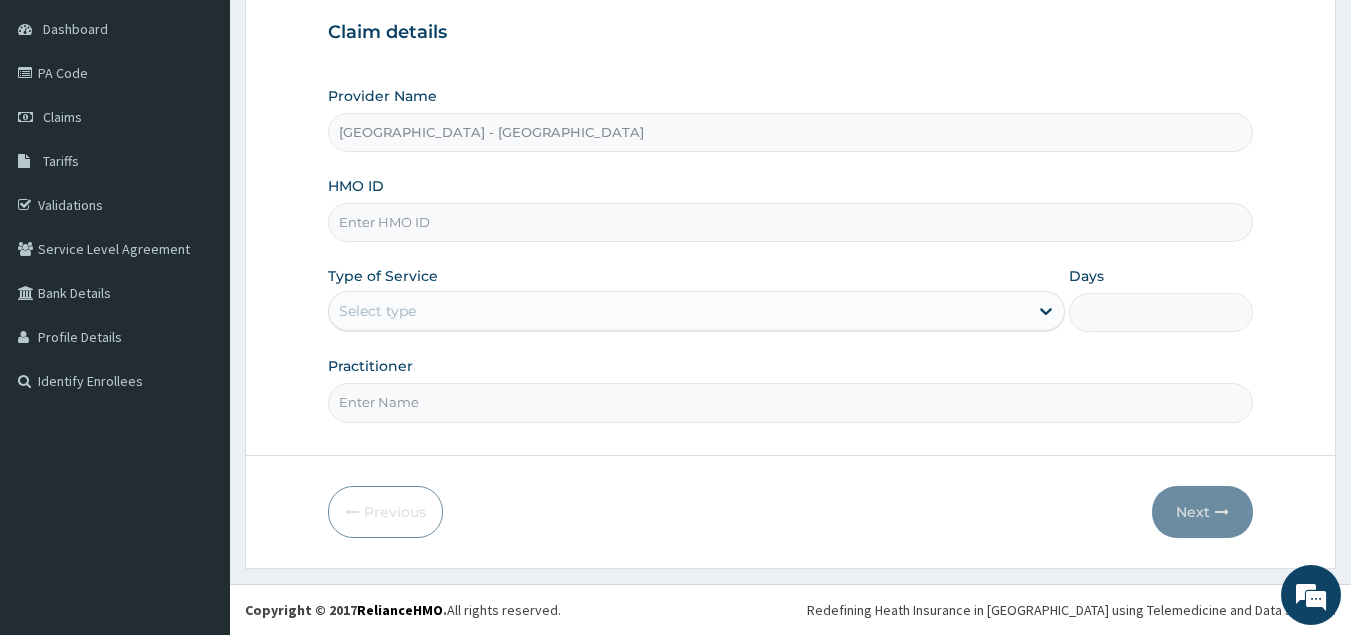 scroll, scrollTop: 189, scrollLeft: 0, axis: vertical 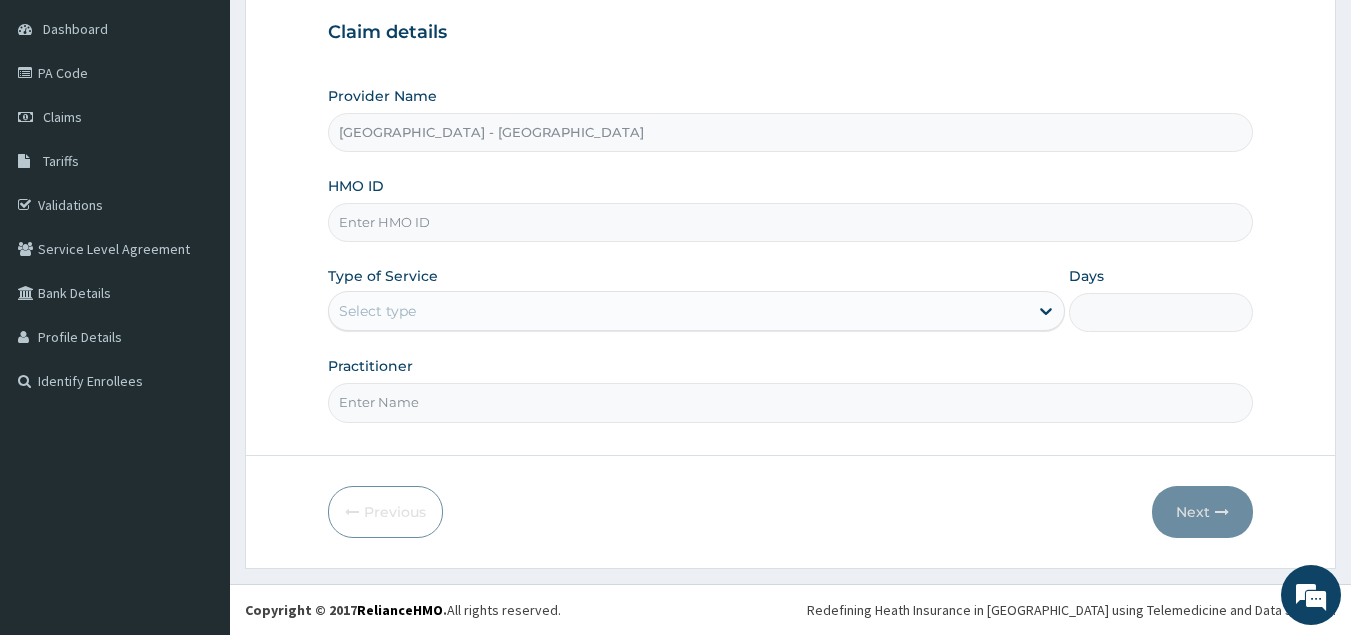 click on "HMO ID" at bounding box center (791, 222) 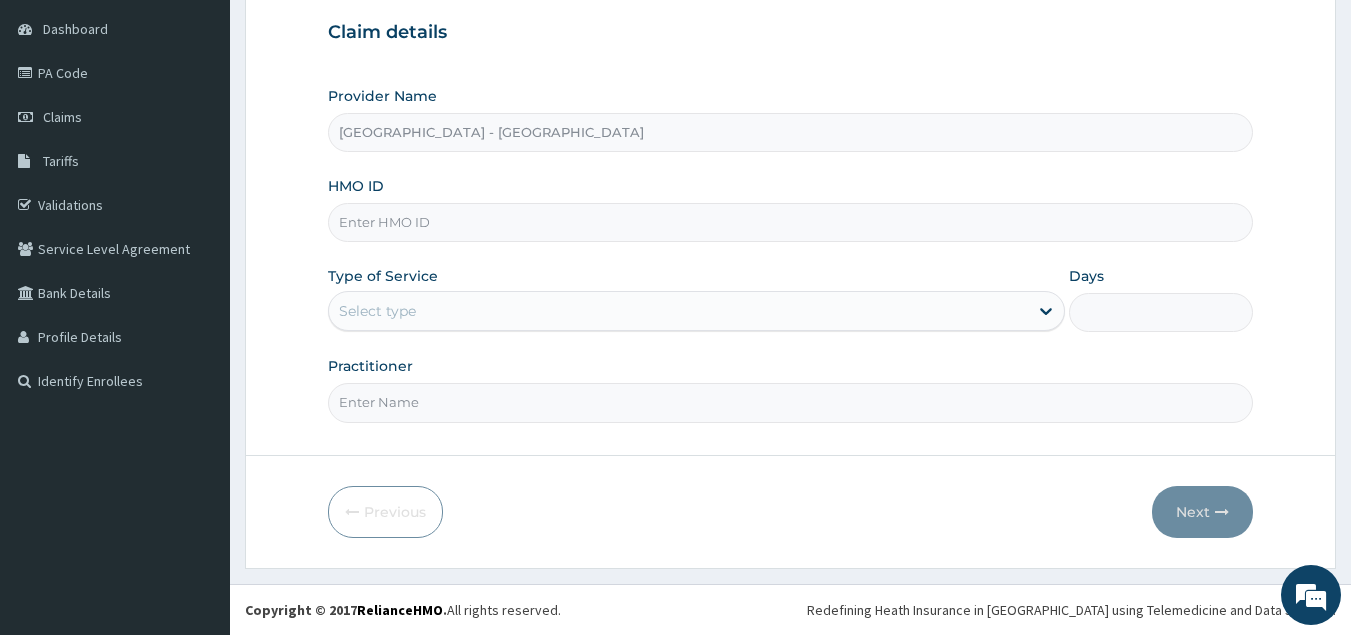 paste on "CYA/10059/B" 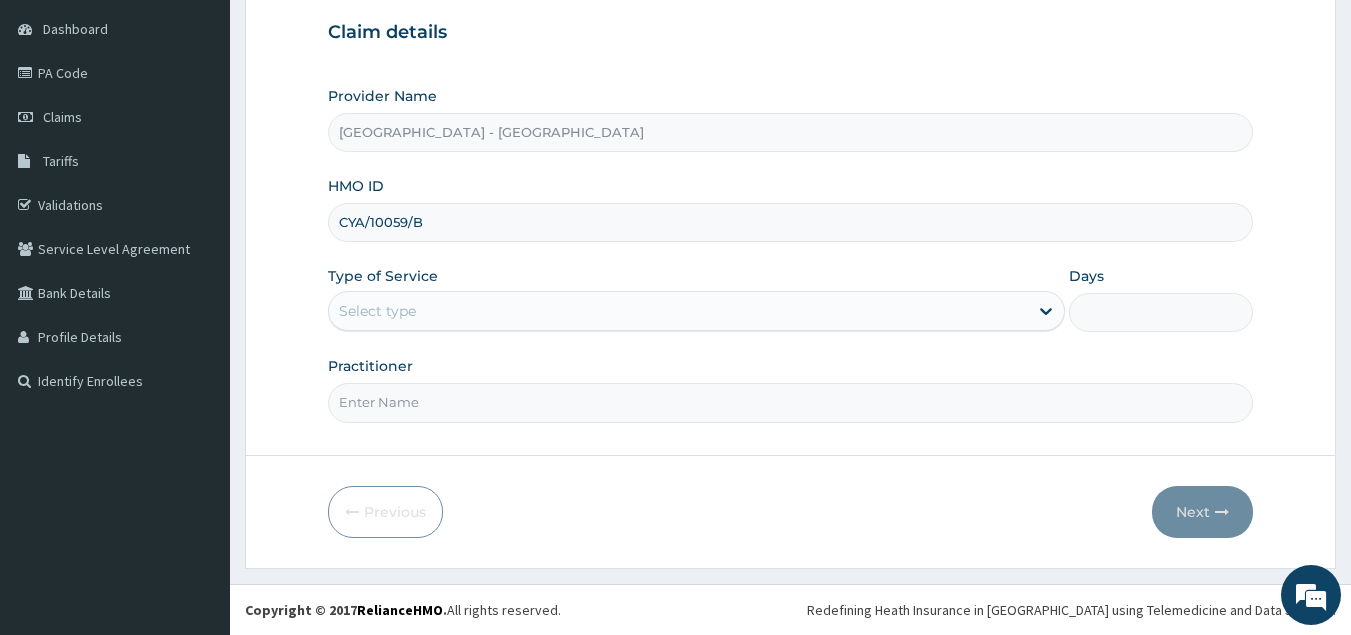 click on "CYA/10059/B" at bounding box center (791, 222) 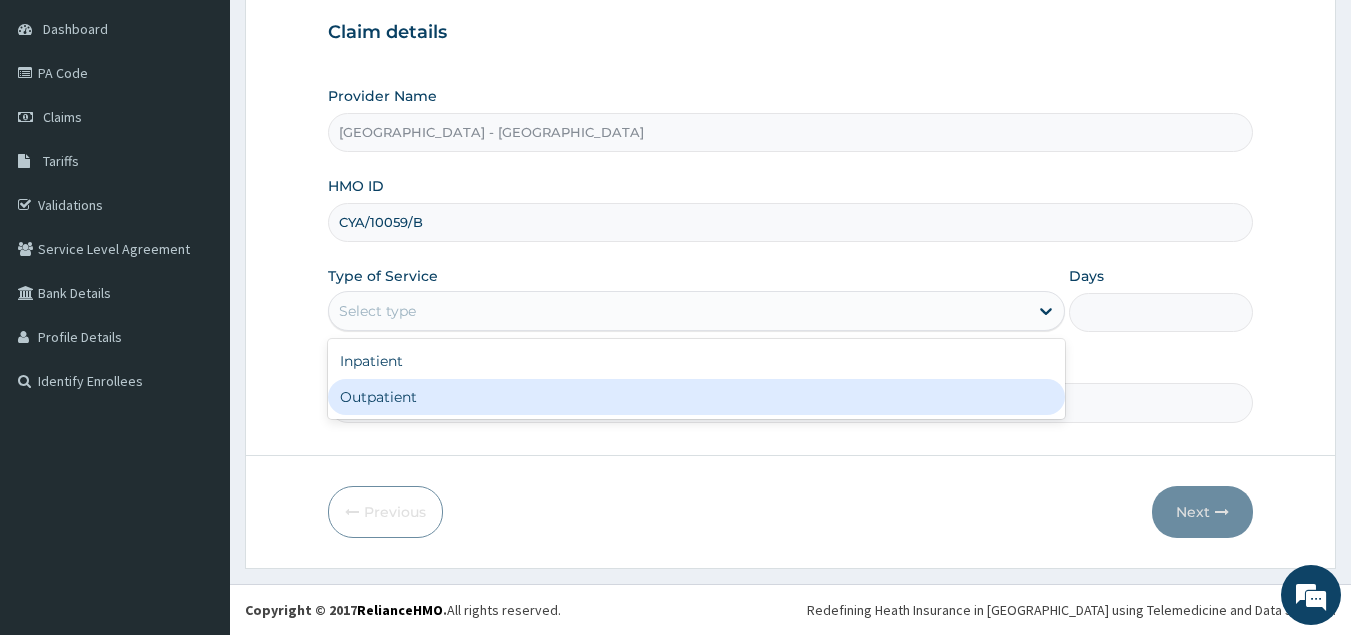 drag, startPoint x: 392, startPoint y: 397, endPoint x: 405, endPoint y: 407, distance: 16.40122 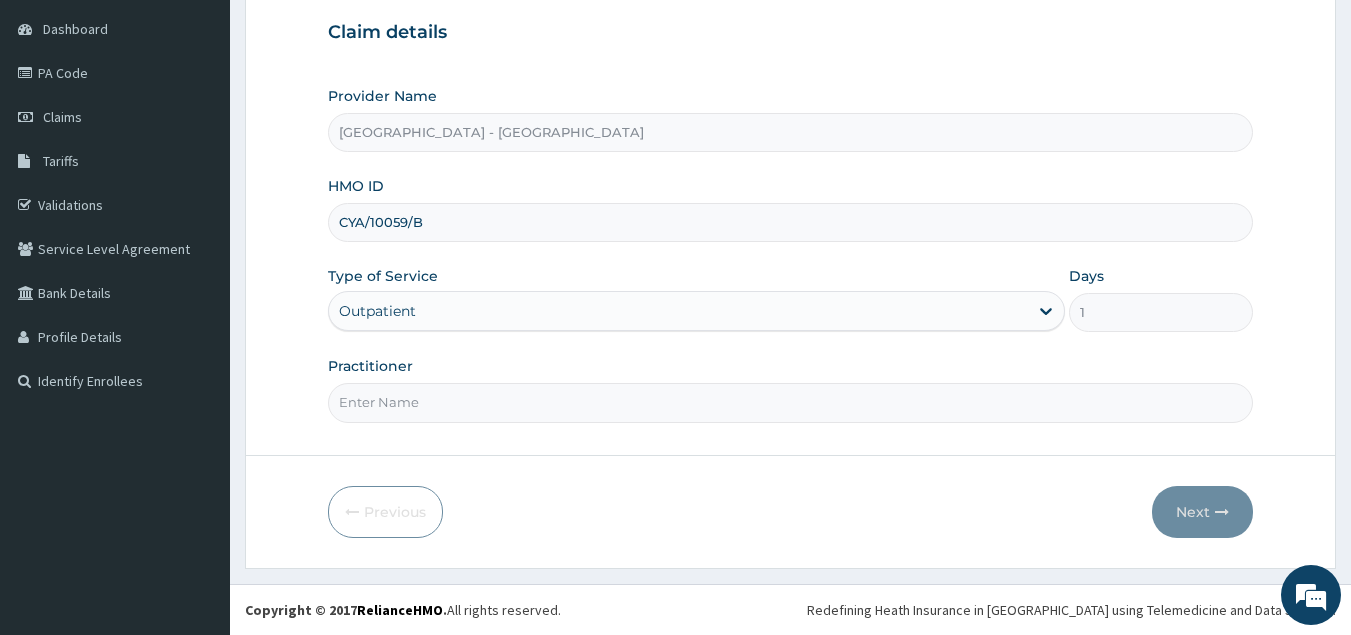 click on "Practitioner" at bounding box center (791, 402) 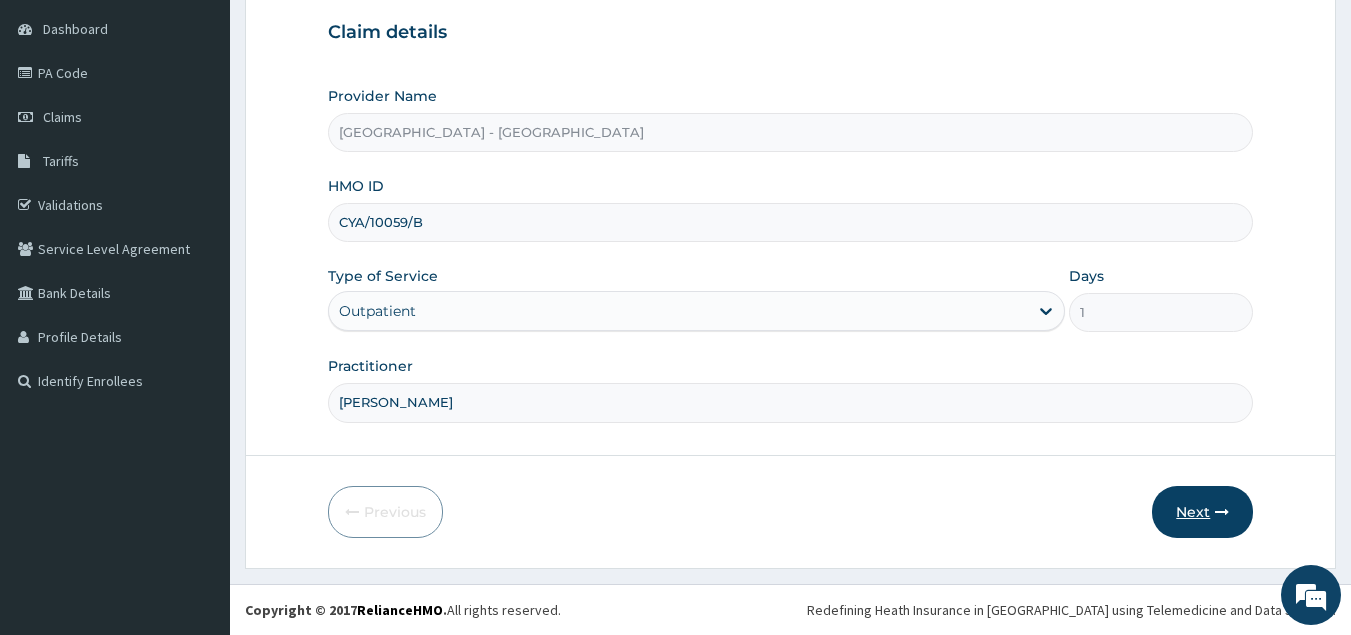 click on "Next" at bounding box center [1202, 512] 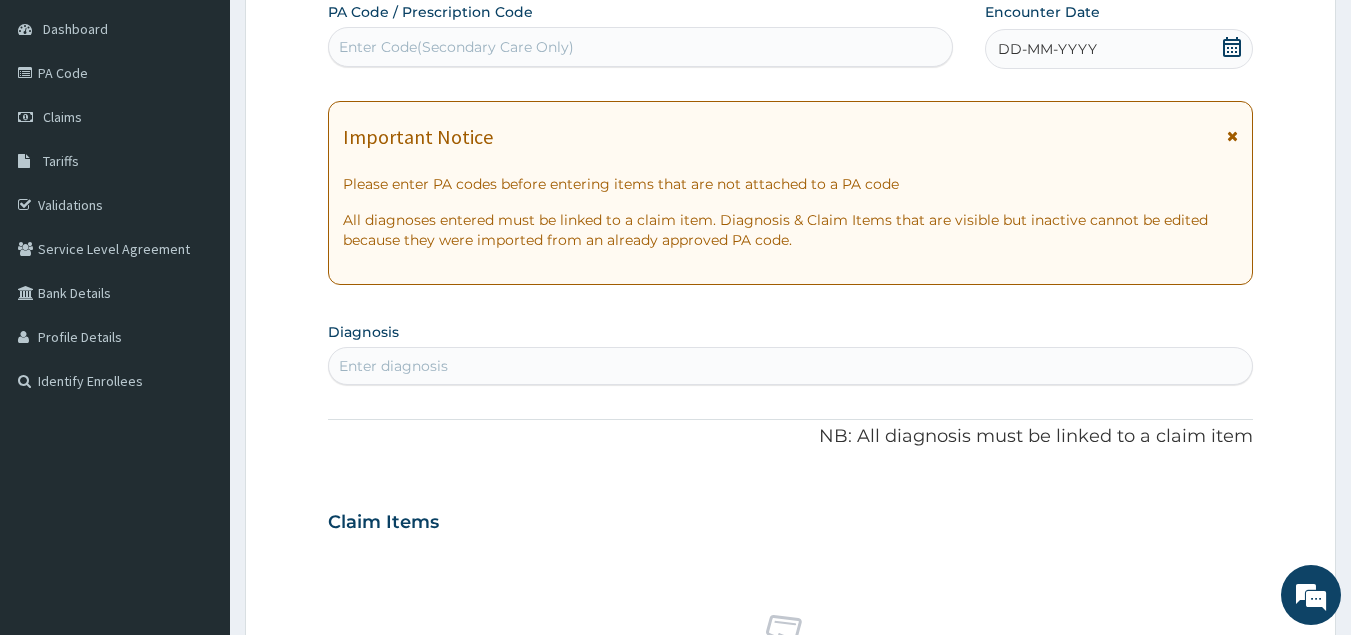click on "Enter Code(Secondary Care Only)" at bounding box center (641, 47) 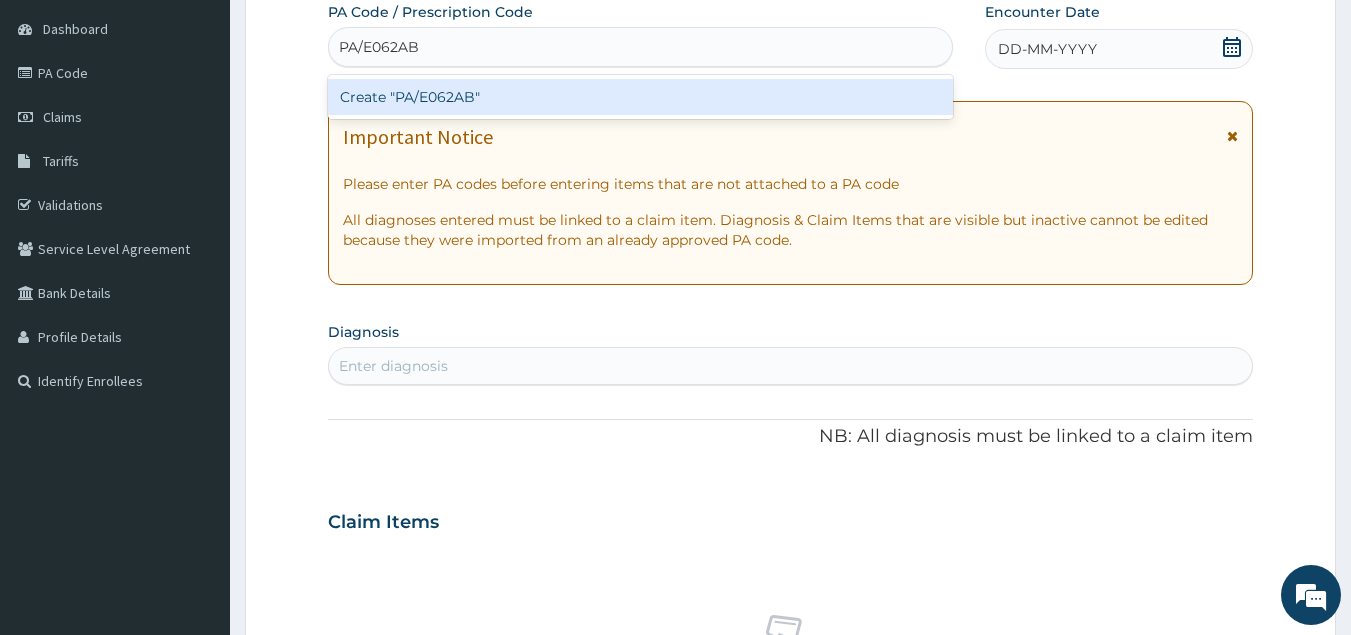 click on "Create "PA/E062AB"" at bounding box center (641, 97) 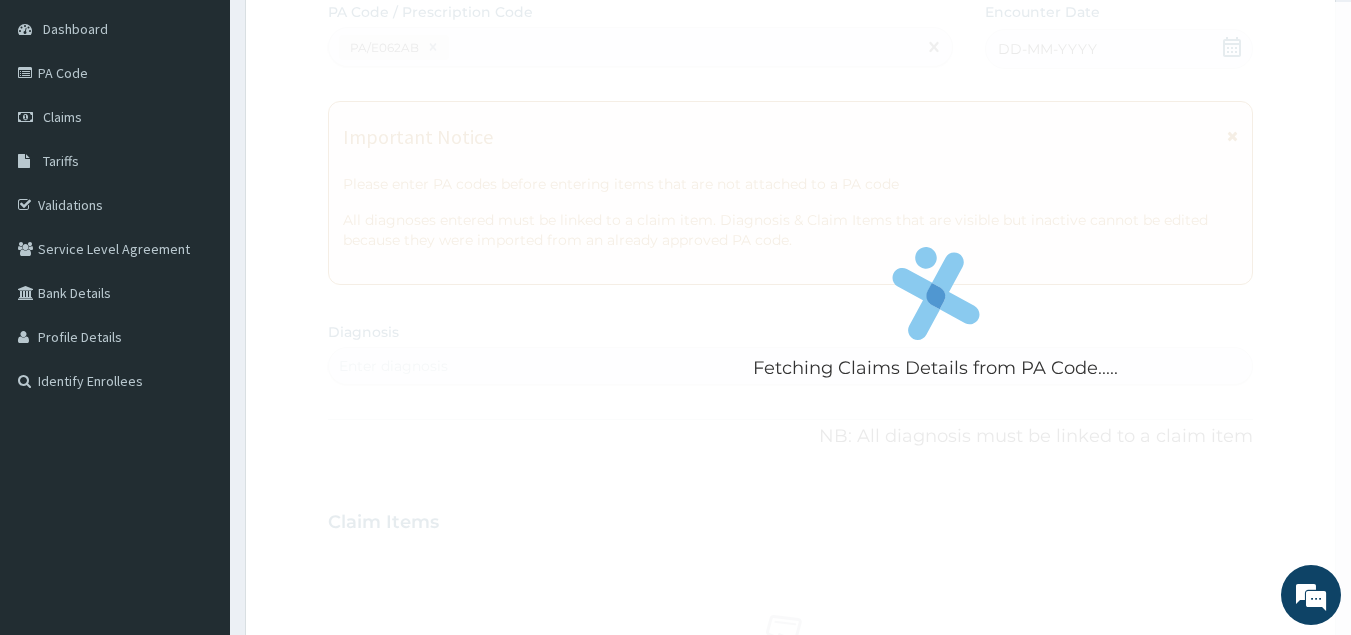 scroll, scrollTop: 589, scrollLeft: 0, axis: vertical 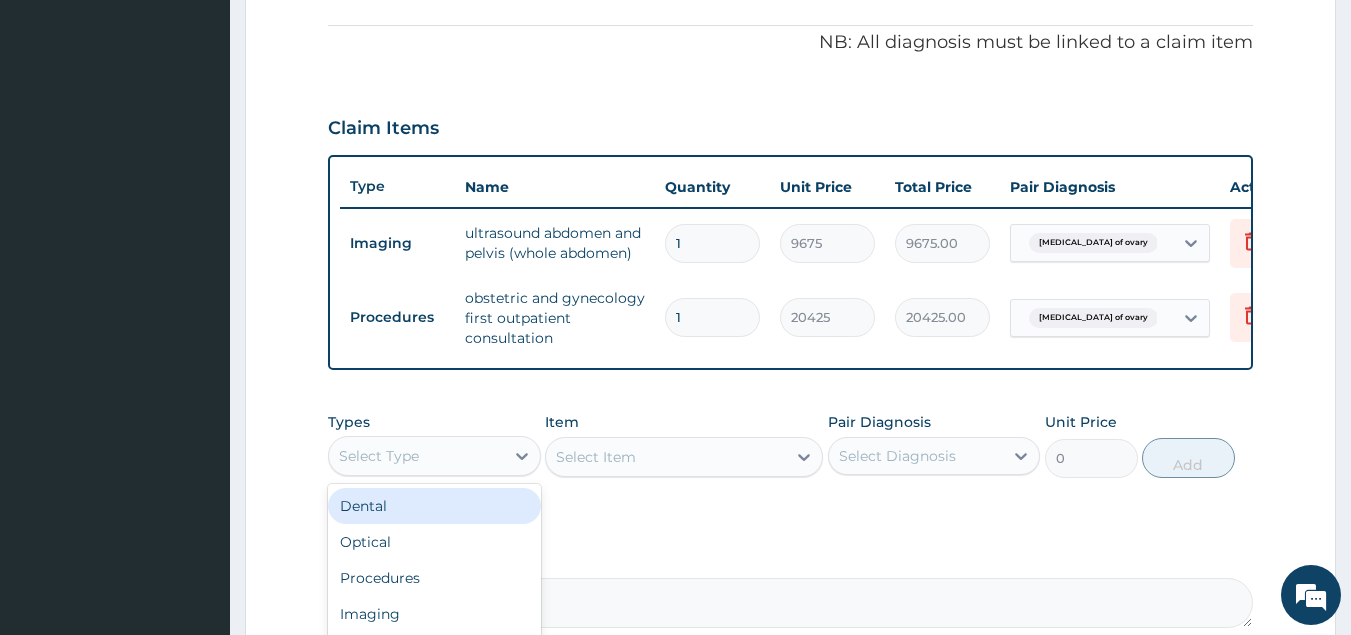 click on "Select Type" at bounding box center [416, 456] 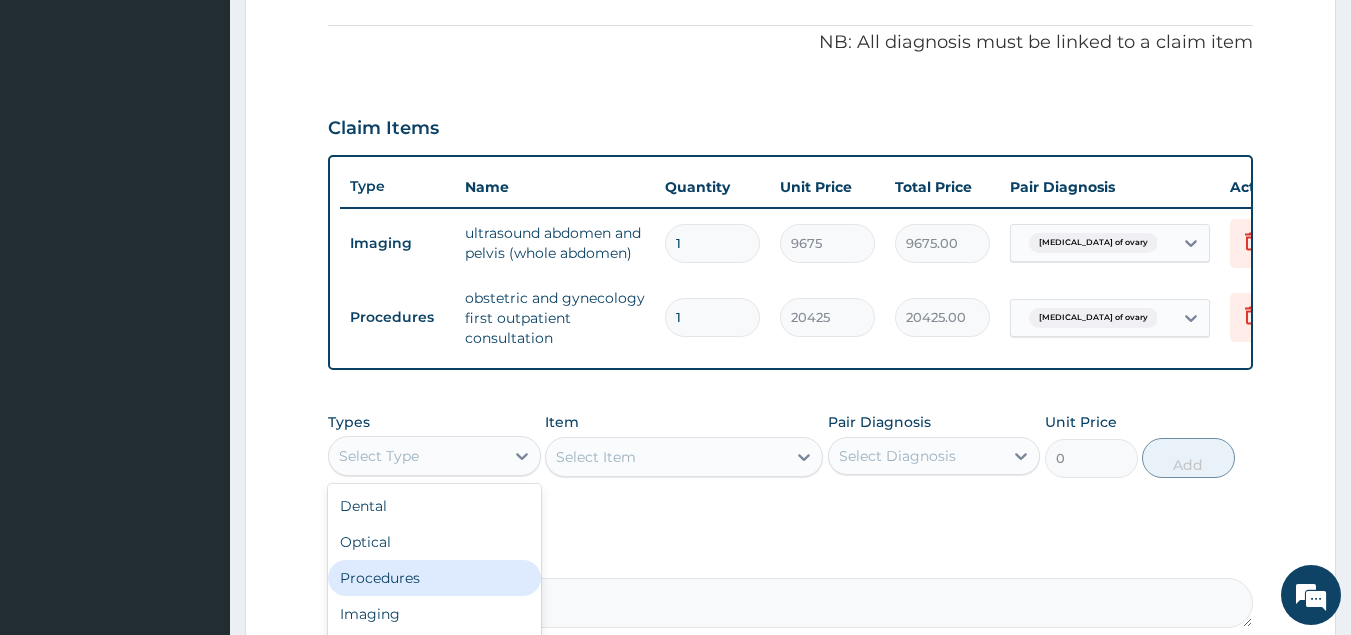 click on "Procedures" at bounding box center [434, 578] 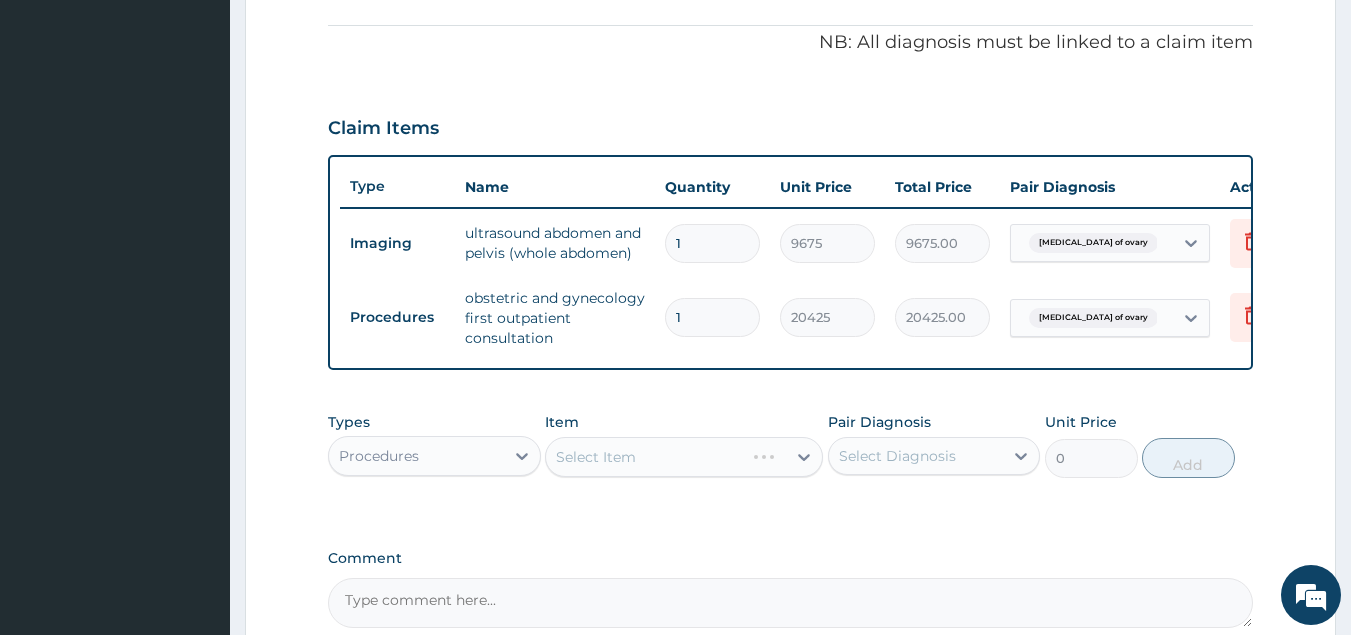 click on "Select Item" at bounding box center (684, 457) 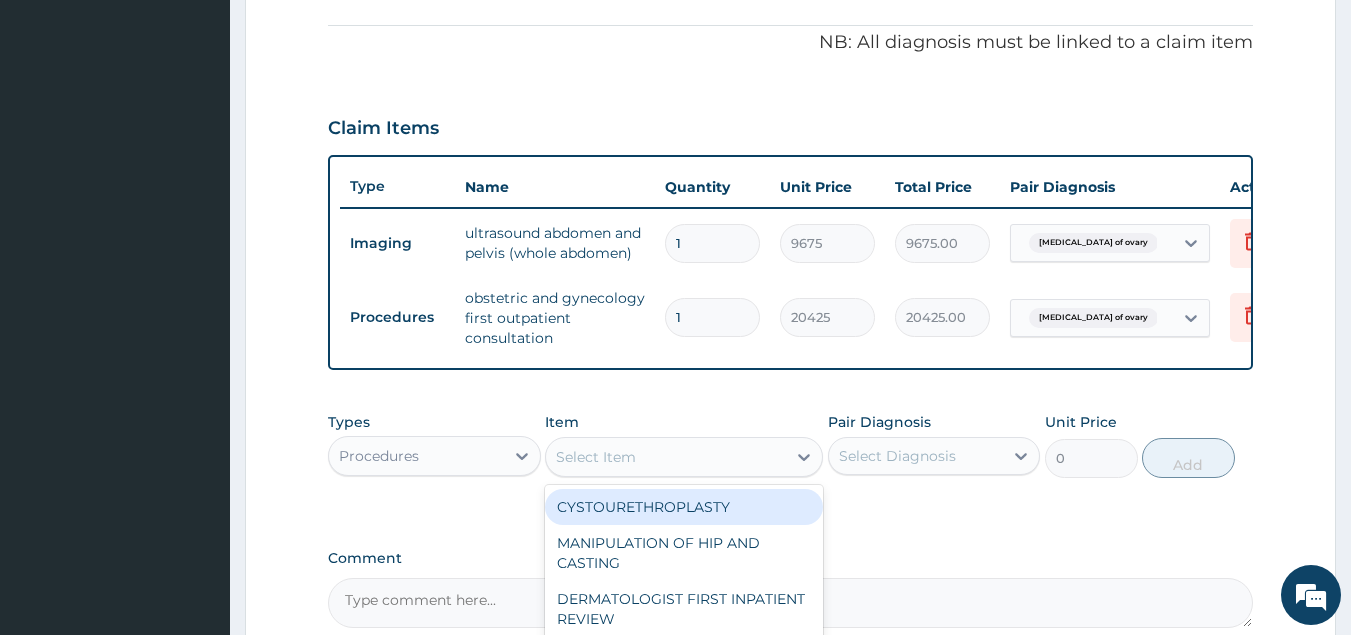 click 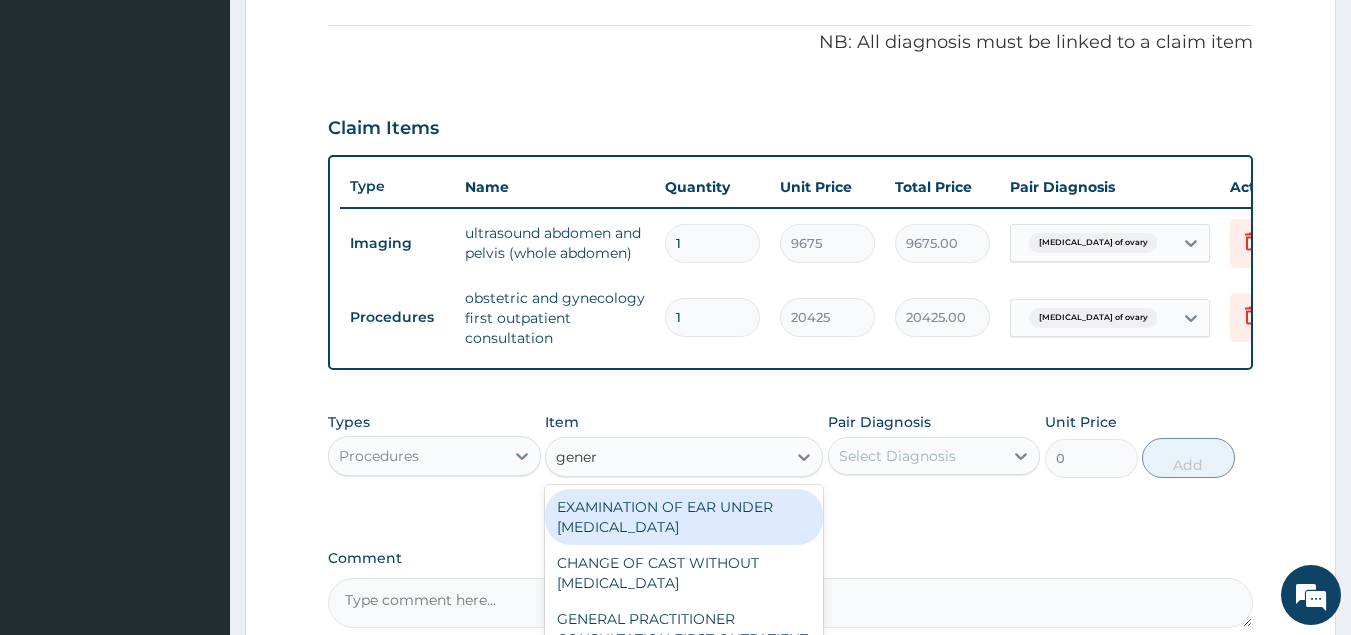 type on "genera" 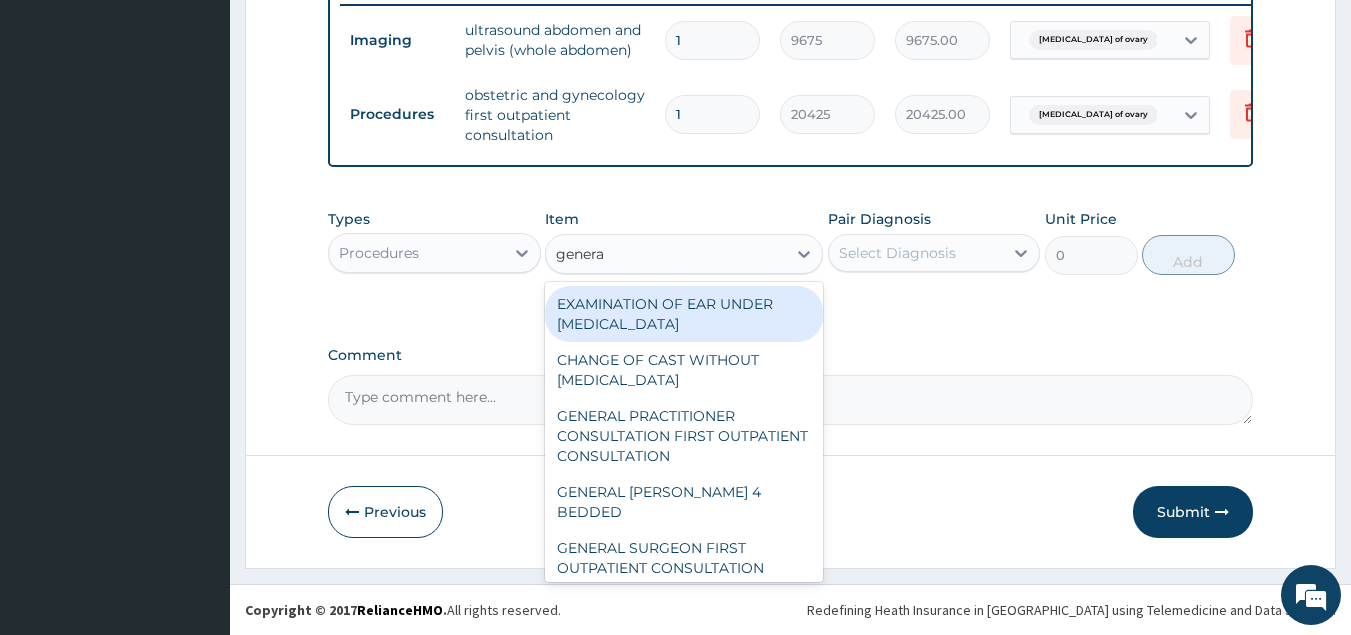 scroll, scrollTop: 807, scrollLeft: 0, axis: vertical 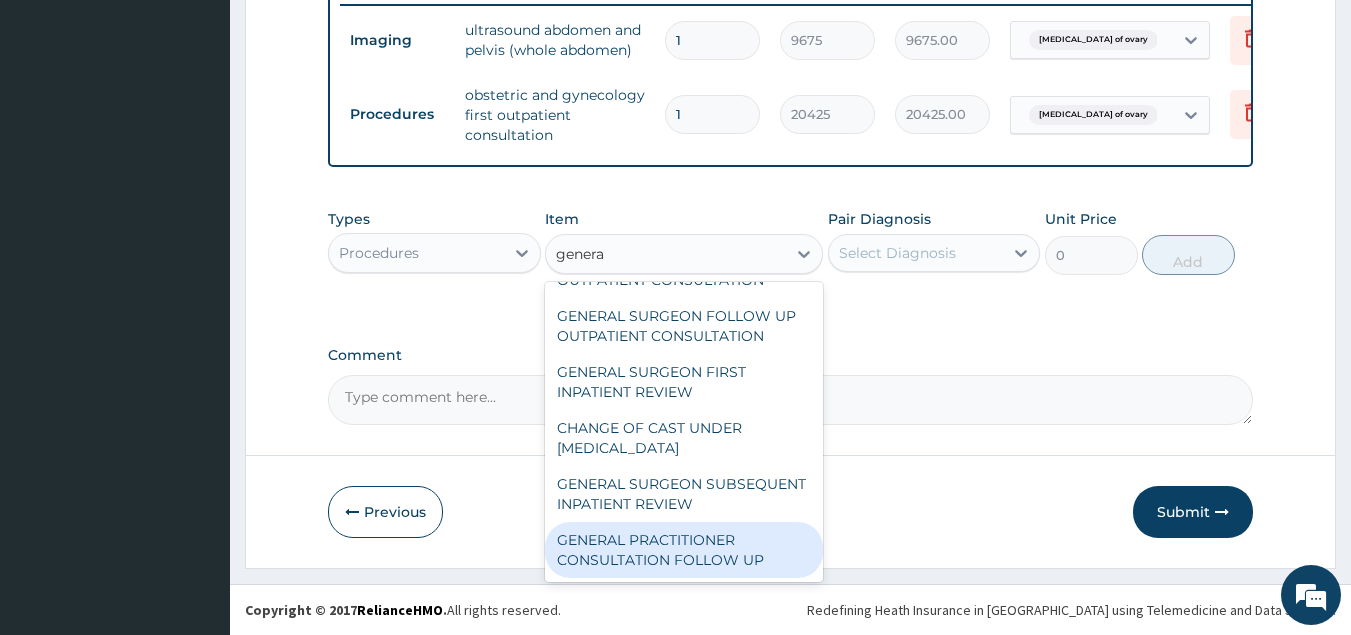 click on "GENERAL PRACTITIONER CONSULTATION FOLLOW UP" at bounding box center [684, 550] 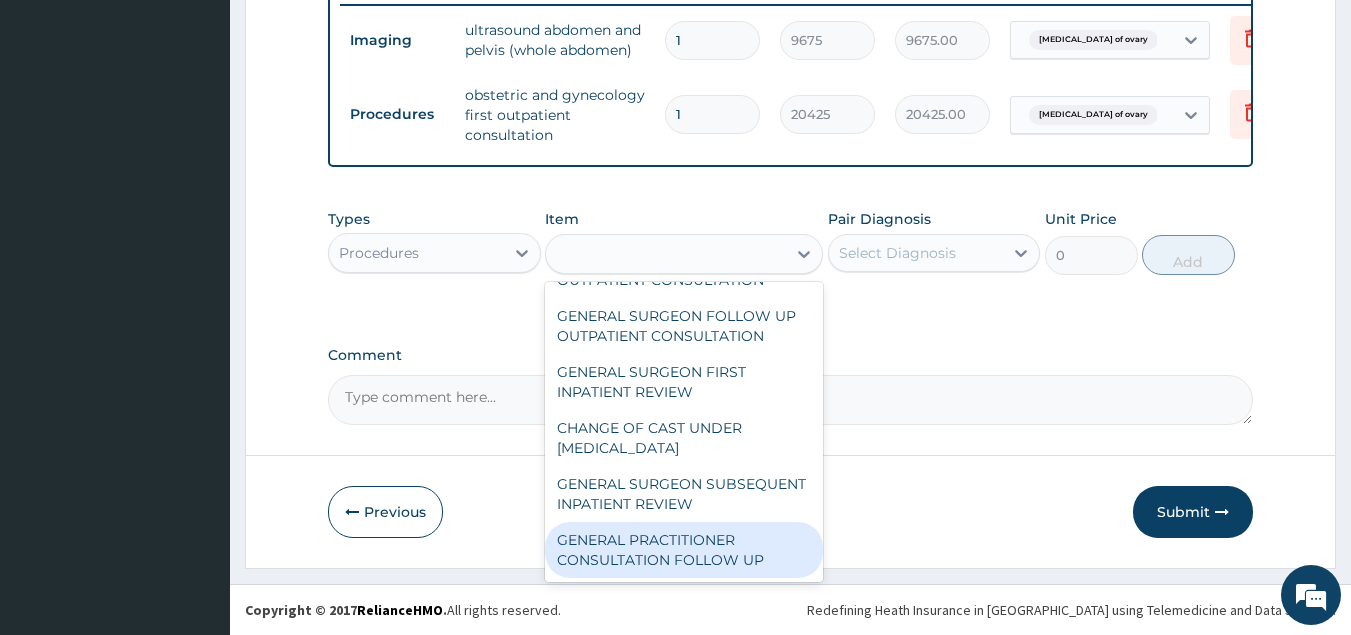 type on "2365" 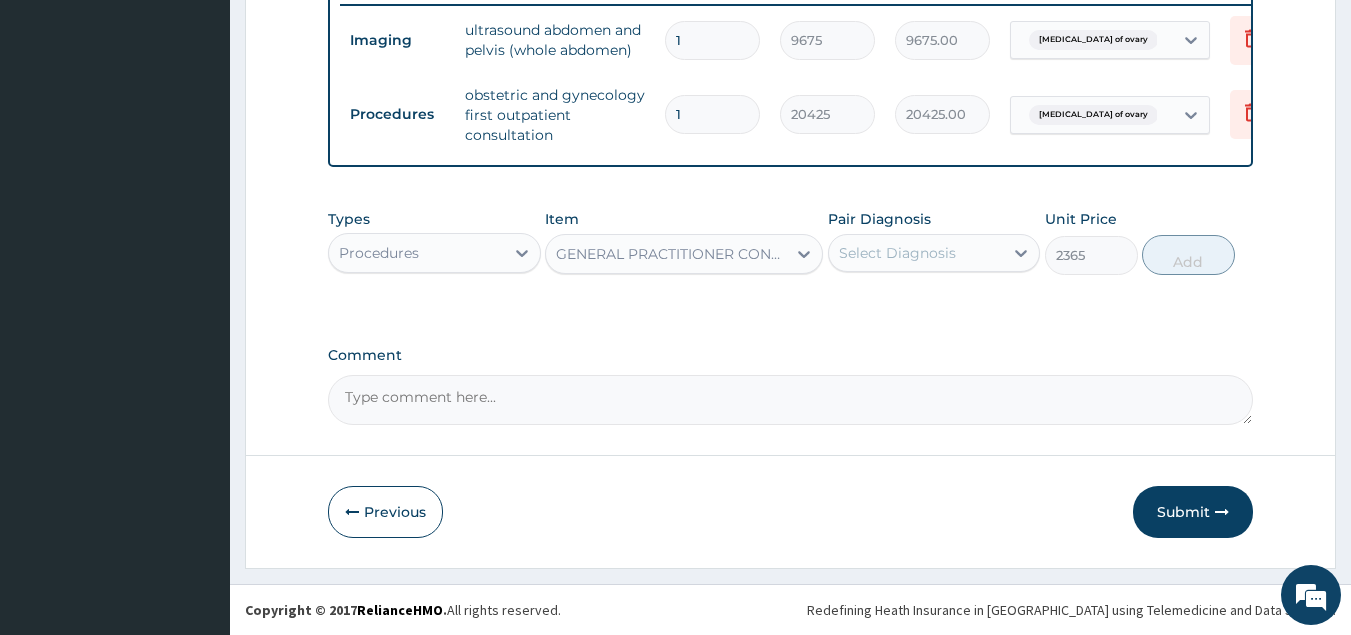 drag, startPoint x: 938, startPoint y: 249, endPoint x: 939, endPoint y: 275, distance: 26.019224 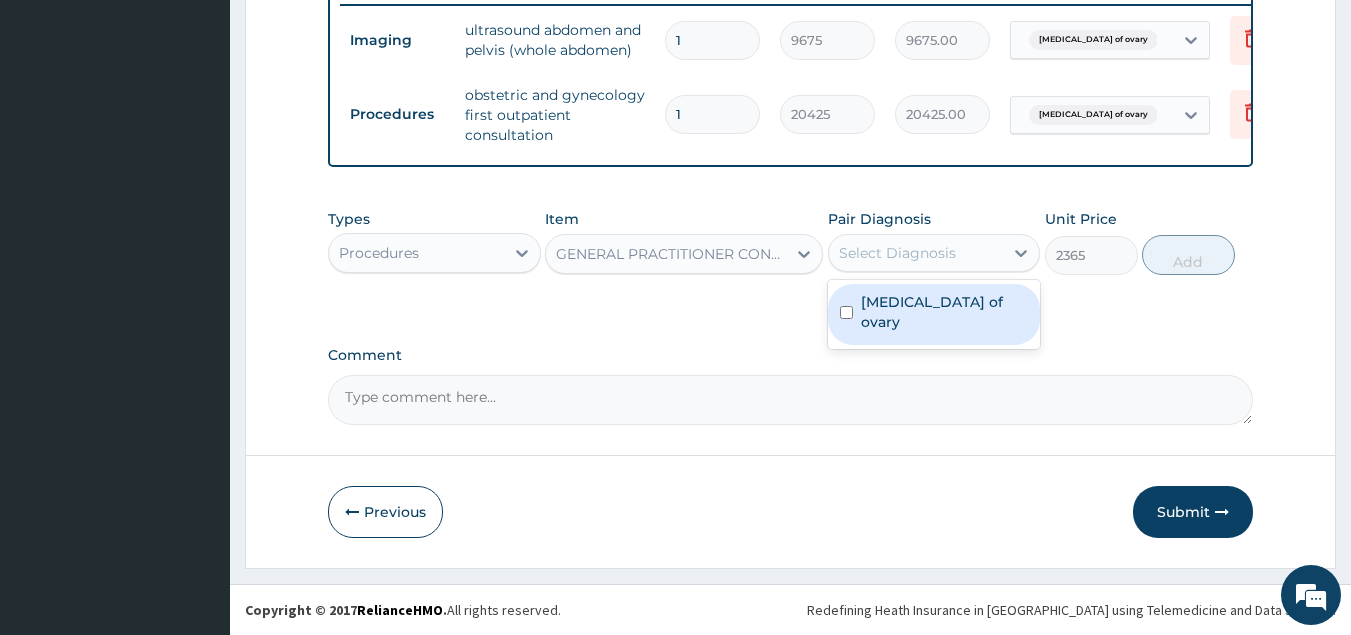 click on "Cyst of ovary" at bounding box center [945, 312] 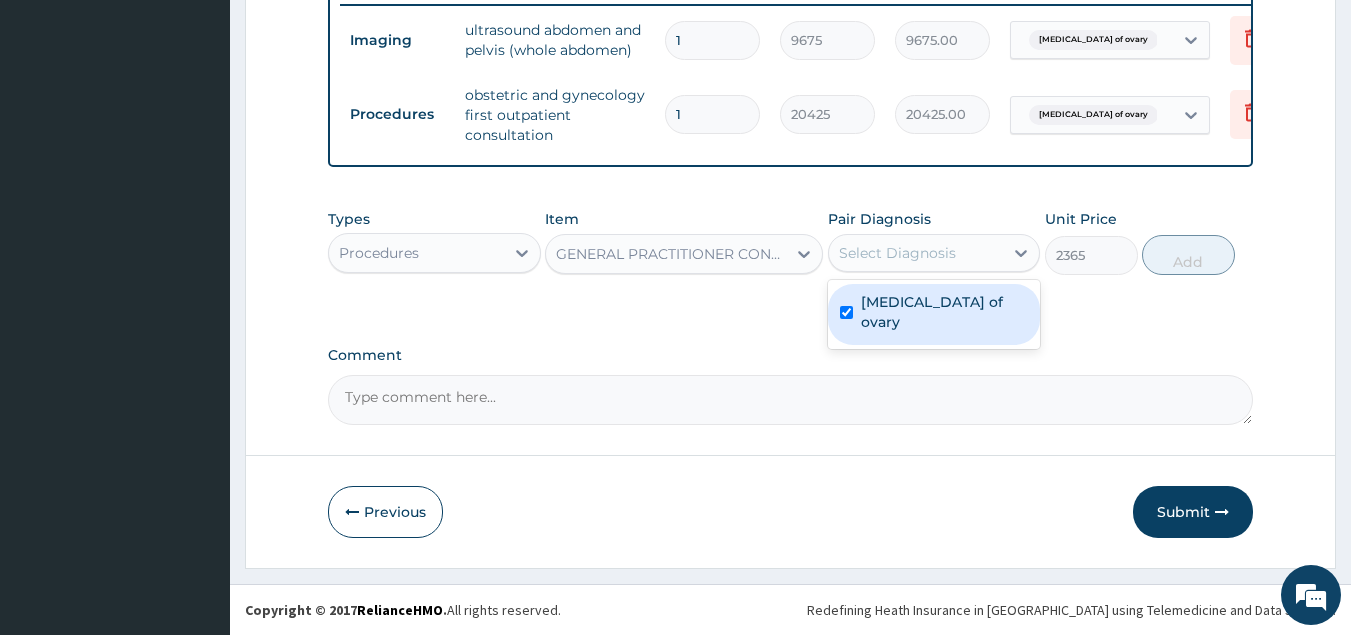 checkbox on "true" 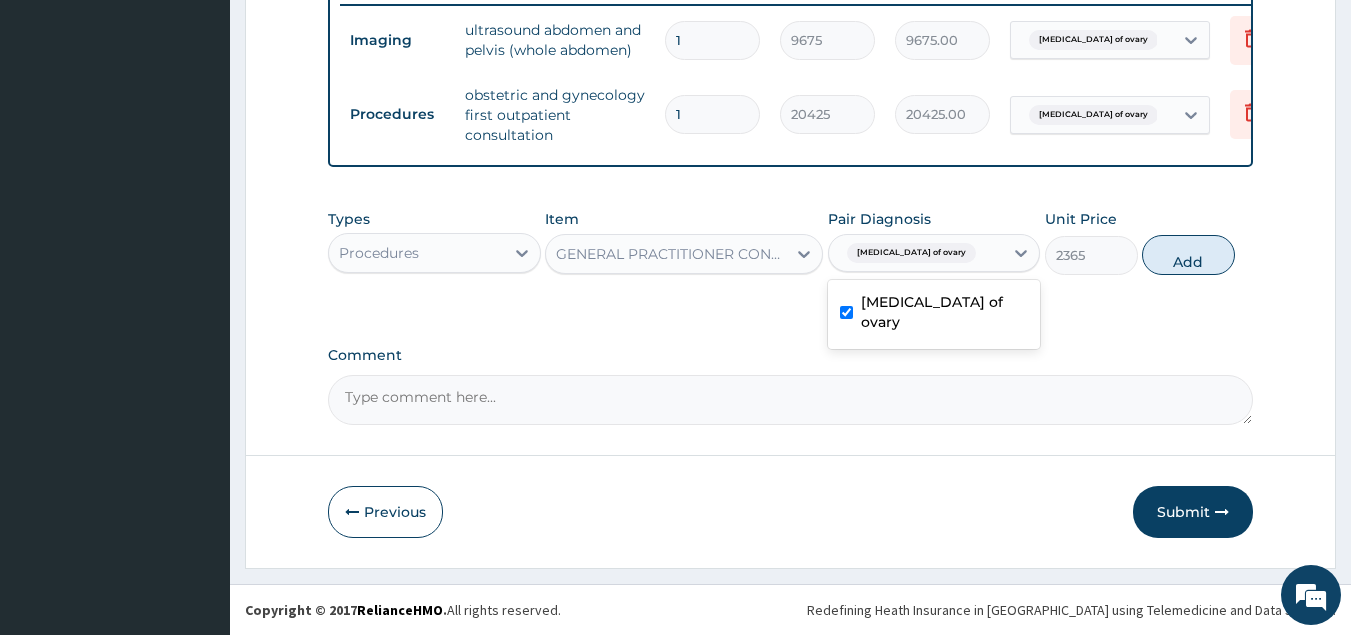click on "Add" at bounding box center [1188, 255] 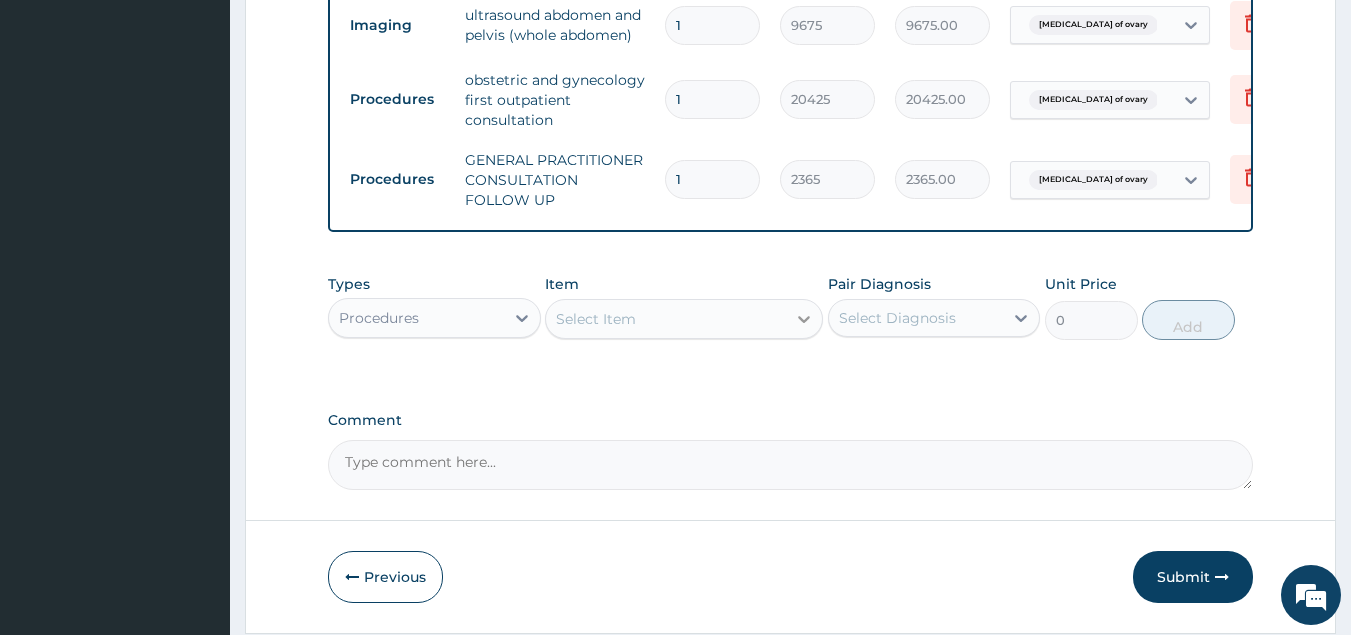 click at bounding box center (804, 319) 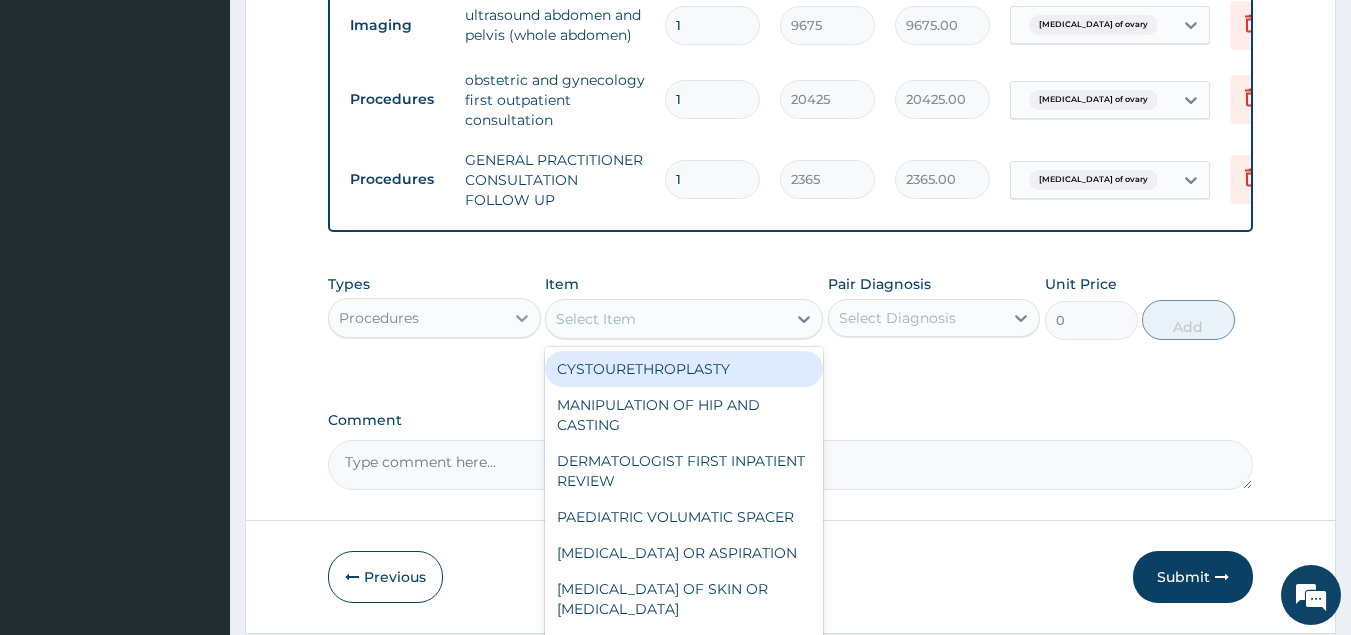 click 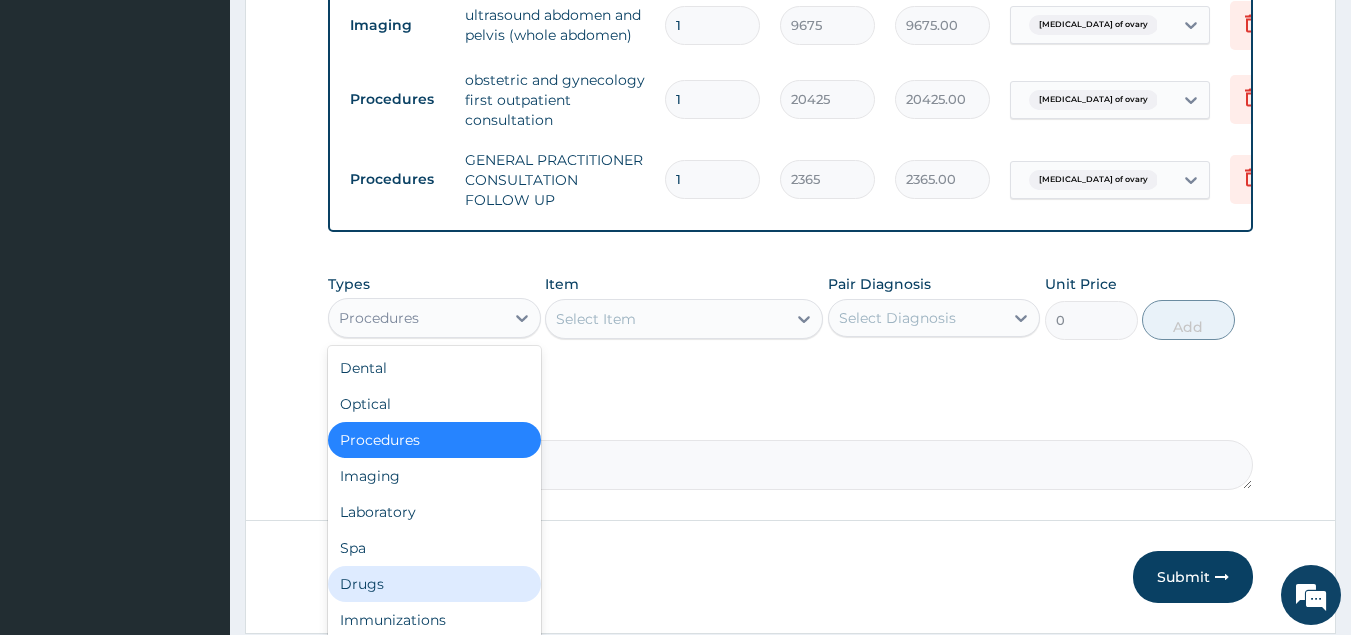 click on "Drugs" at bounding box center [434, 584] 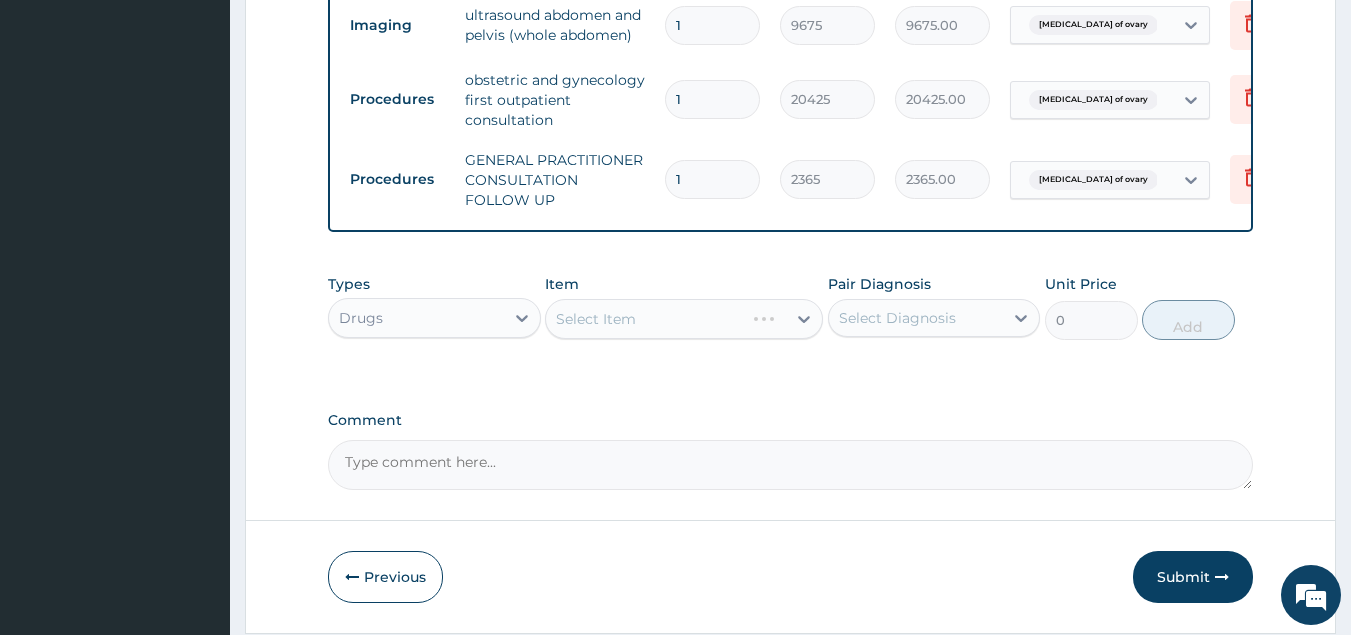 click on "Select Item" at bounding box center [684, 319] 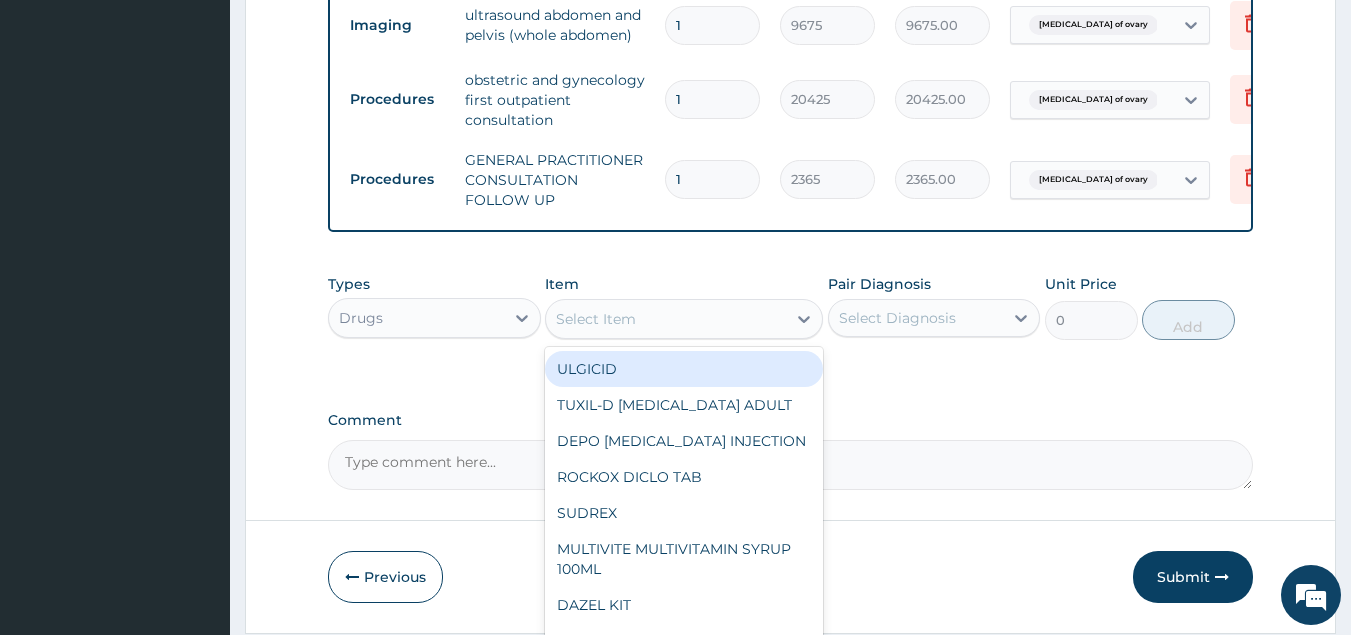 click 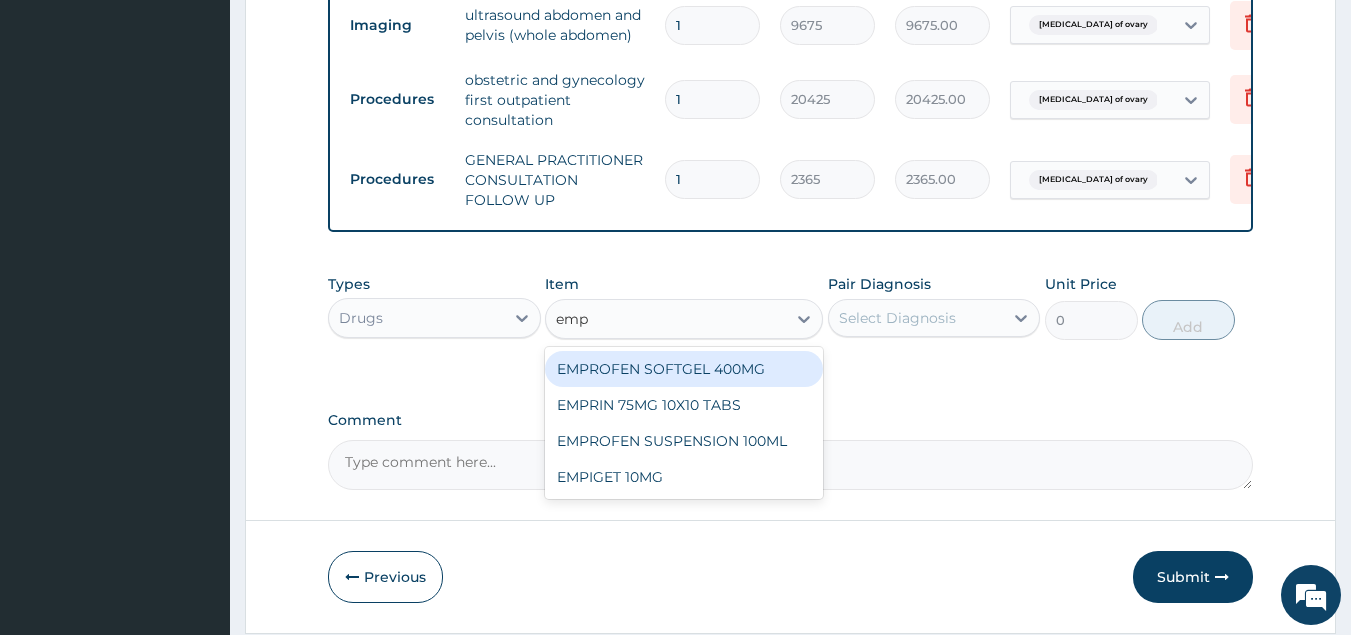 type on "empr" 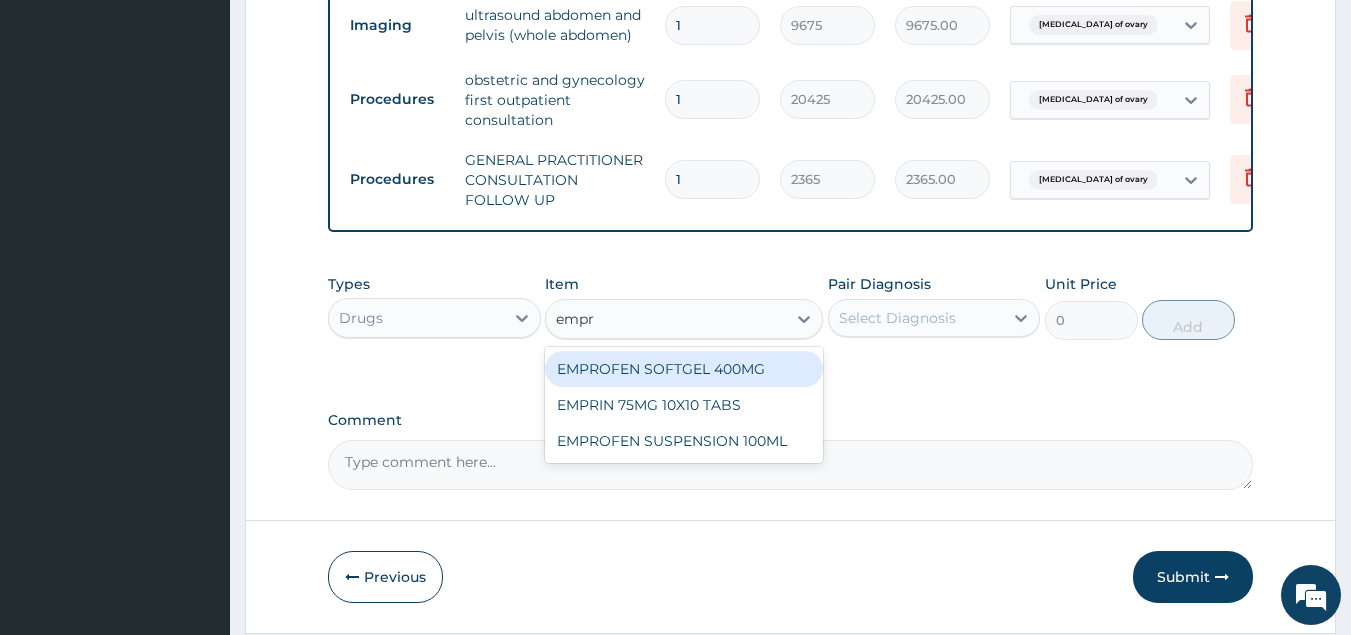click on "EMPROFEN SOFTGEL 400MG" at bounding box center (684, 369) 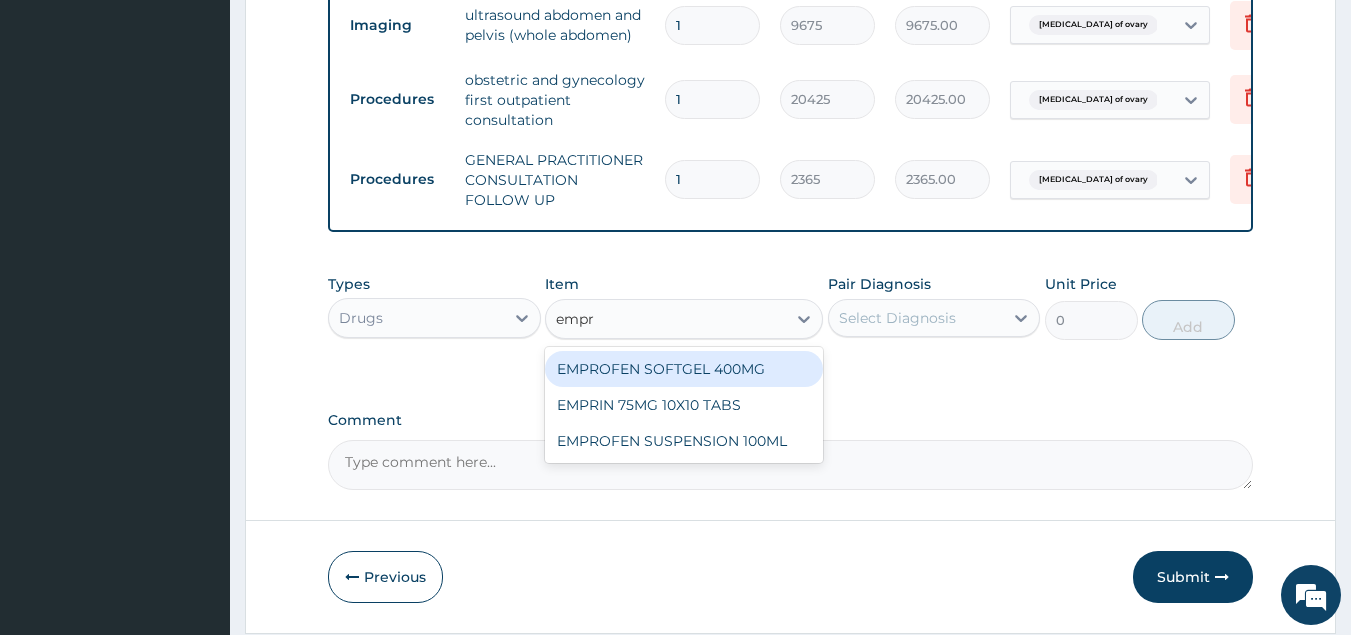 type 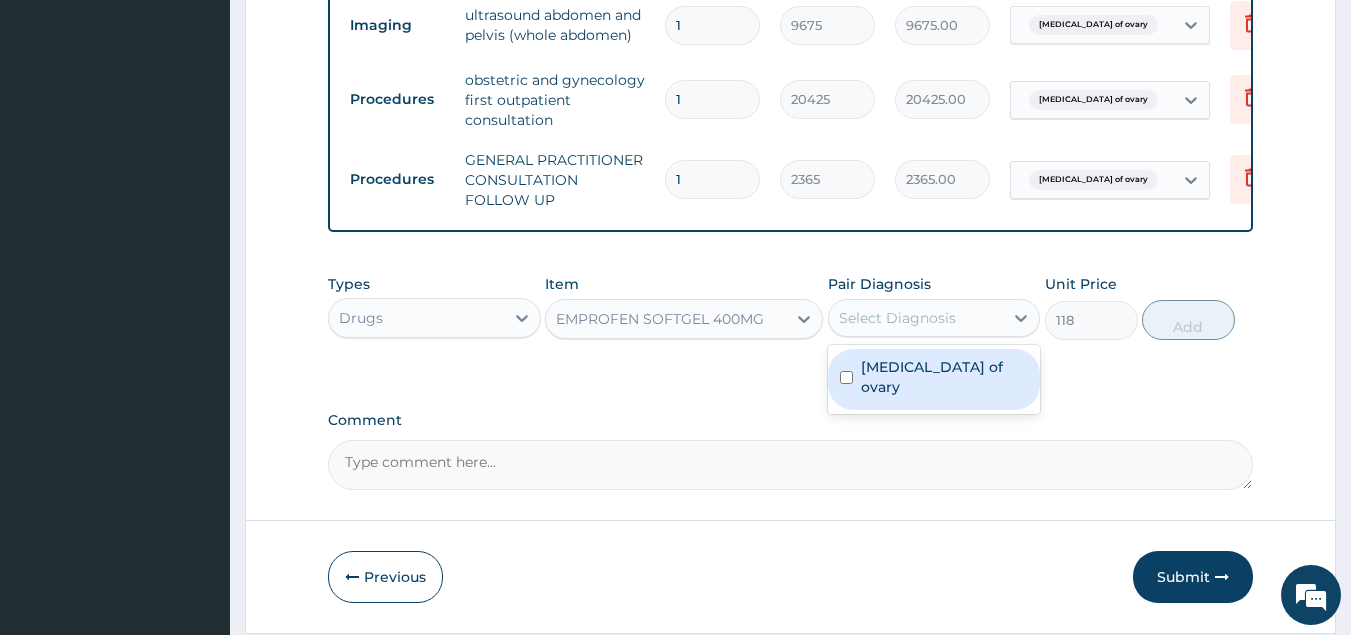 click on "Select Diagnosis" at bounding box center [897, 318] 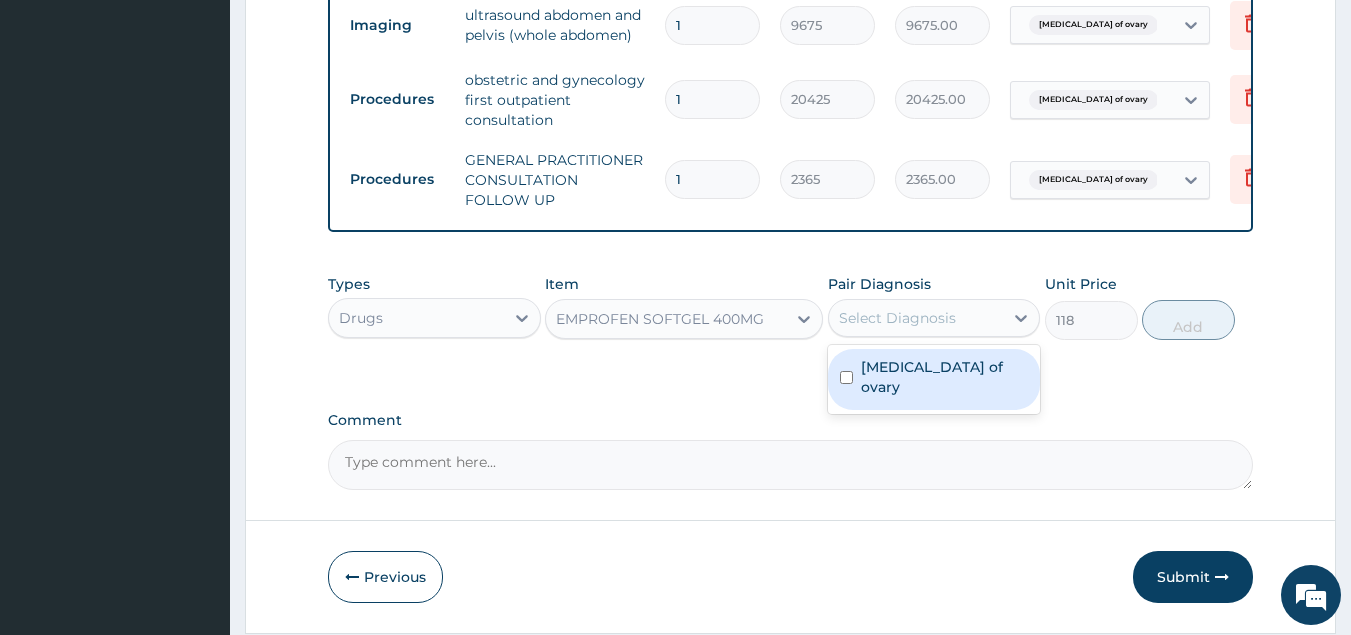 click on "Cyst of ovary" at bounding box center [945, 377] 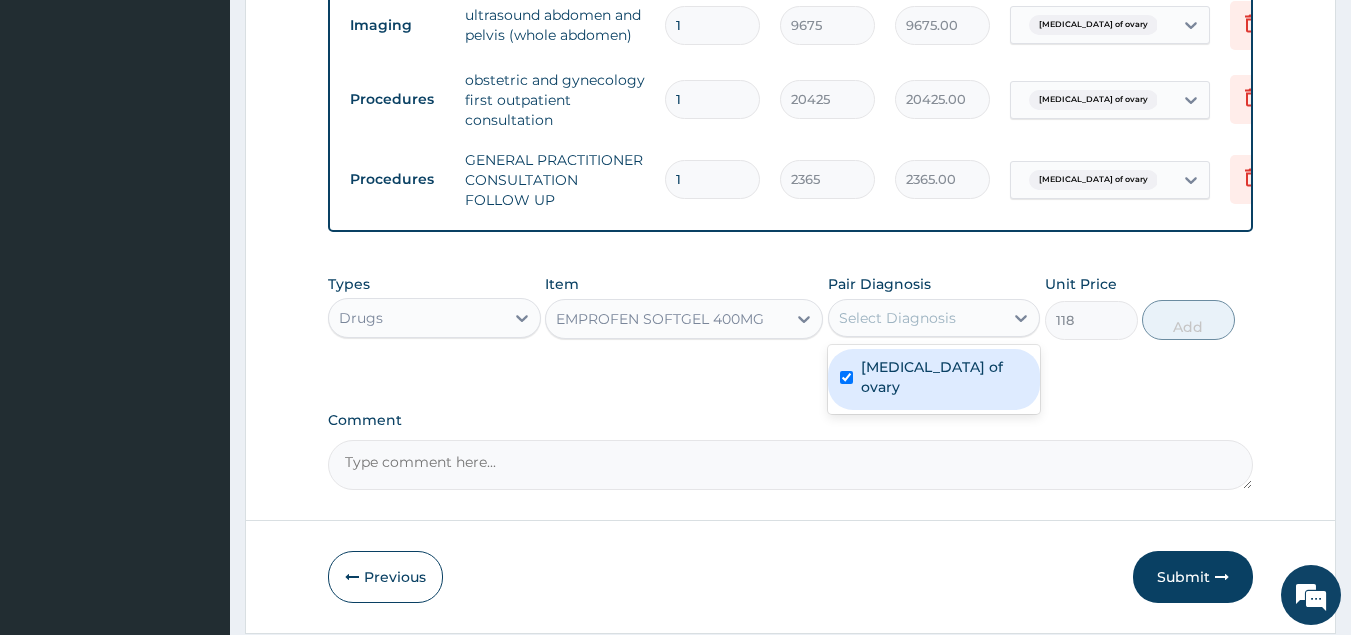 checkbox on "true" 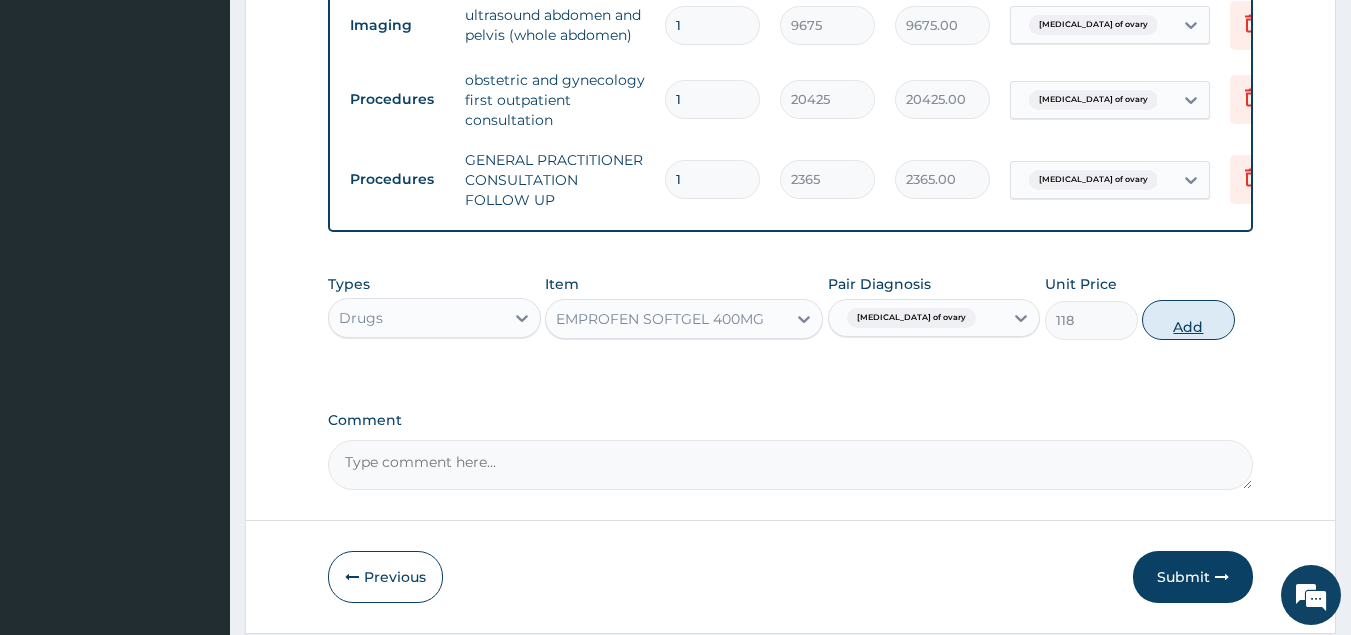click on "Add" at bounding box center (1188, 320) 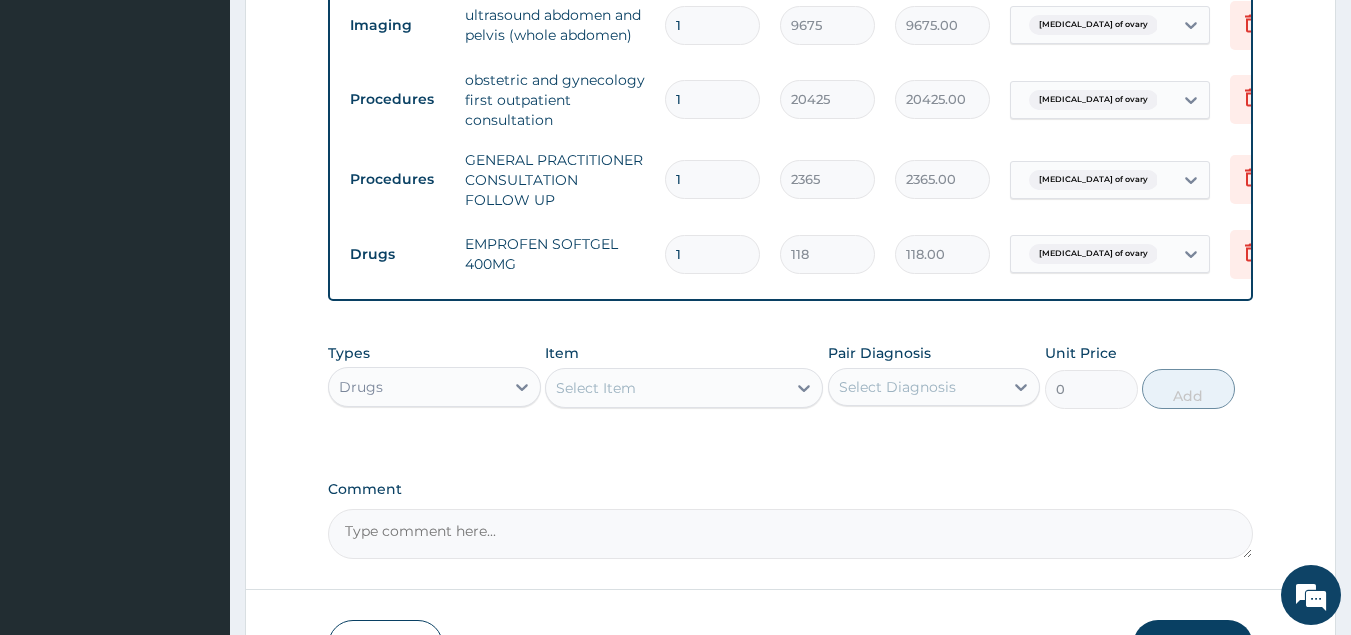 type on "10" 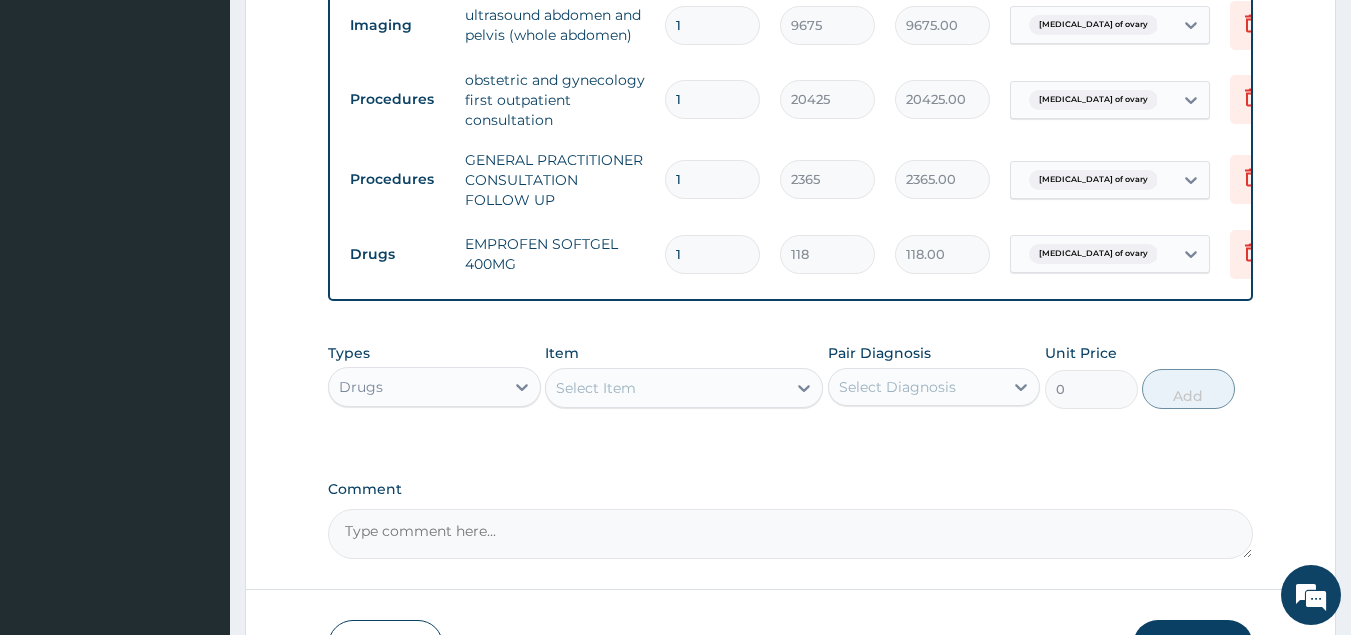 type on "1180.00" 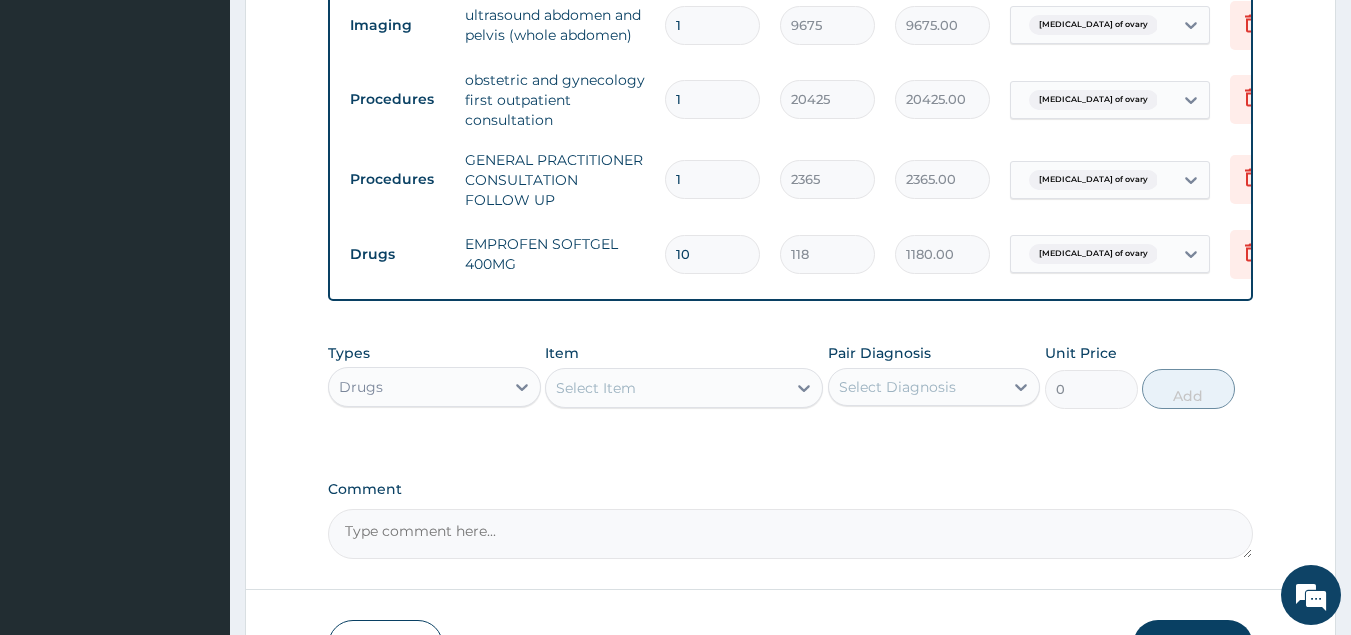 type on "10" 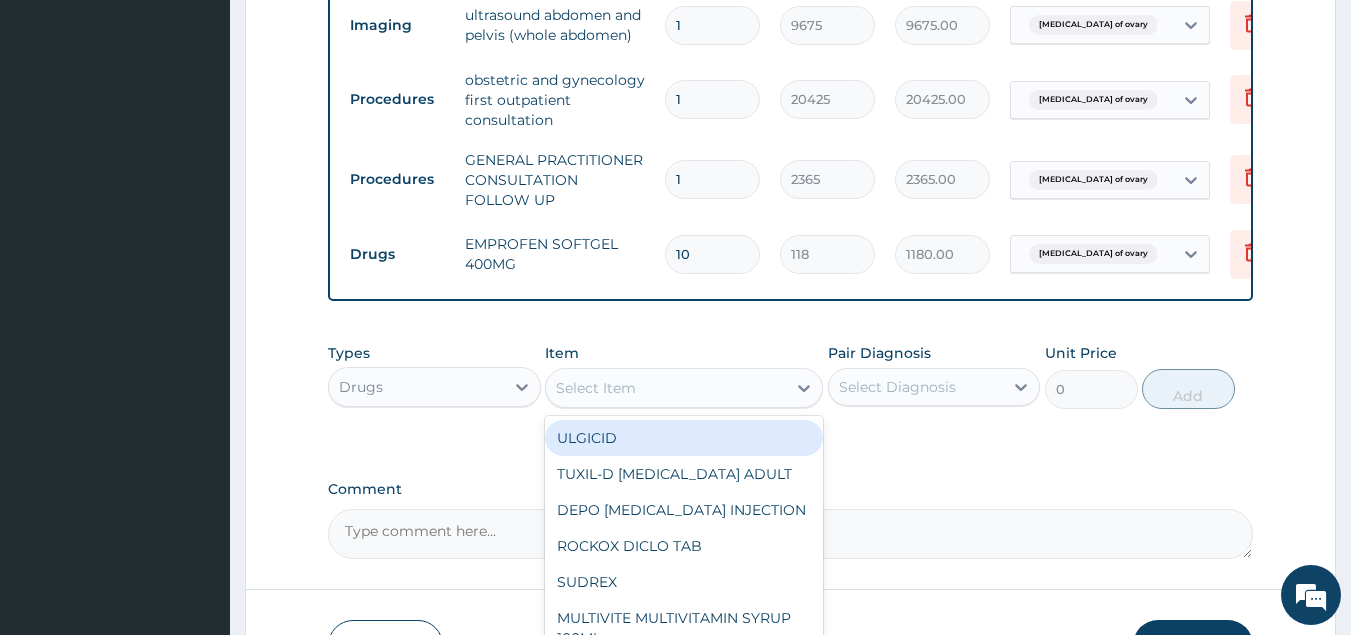 click on "Select Item" at bounding box center (666, 388) 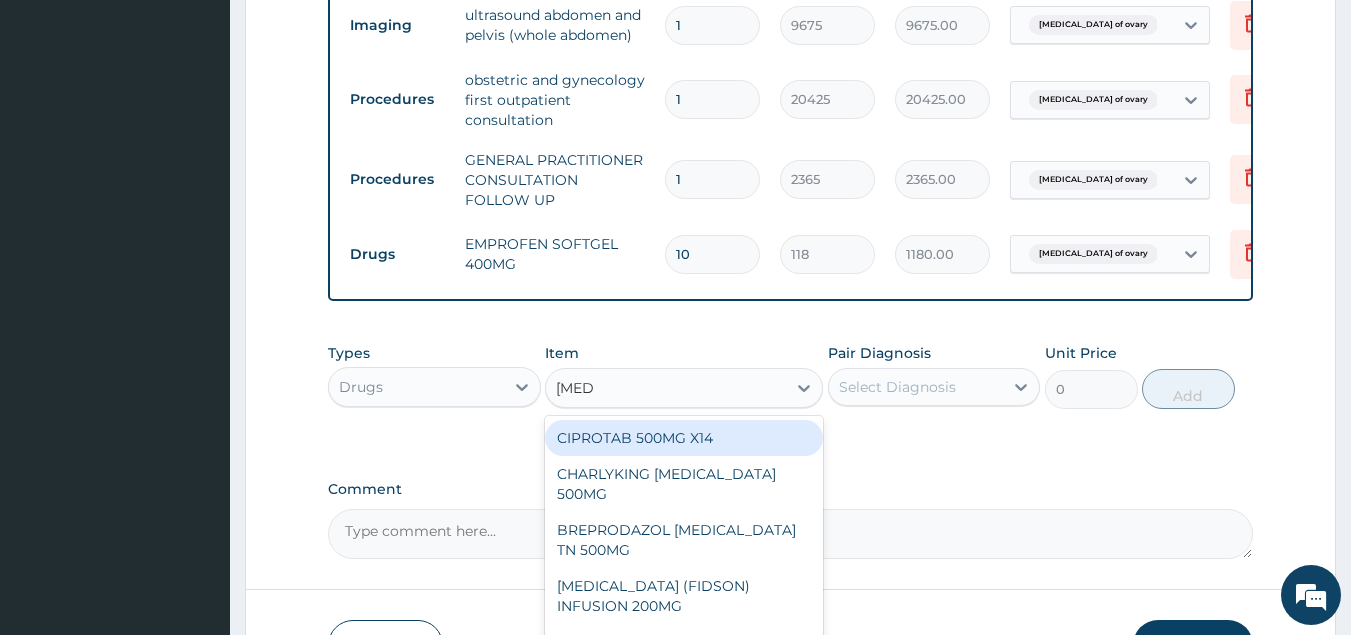 type on "ciprof" 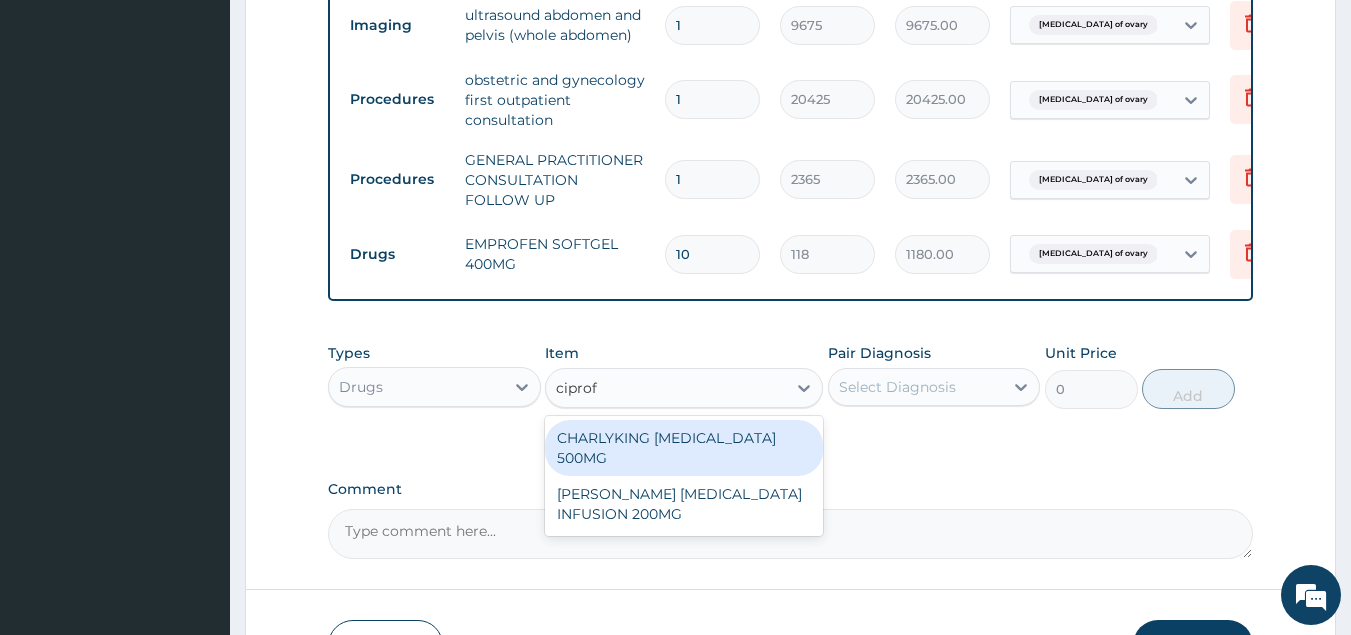 click on "CHARLYKING CIPROFLOXACIN 500MG" at bounding box center [684, 448] 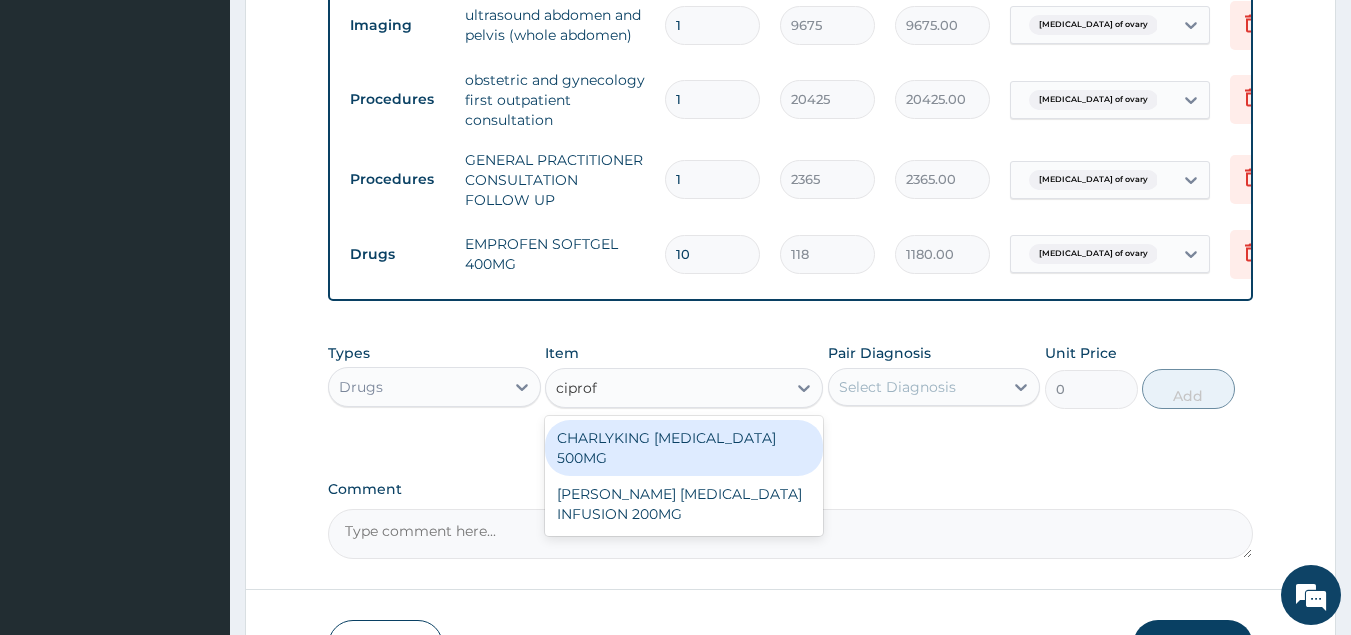 type 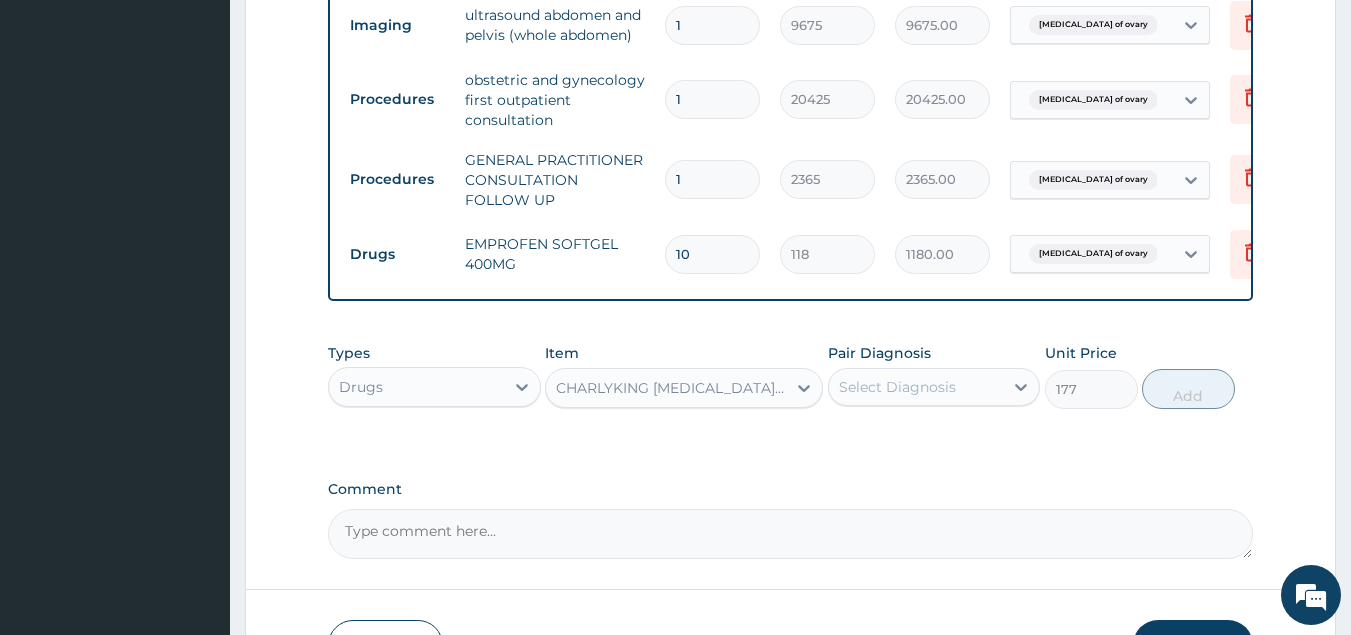 click on "CHARLYKING CIPROFLOXACIN 500MG" at bounding box center [672, 388] 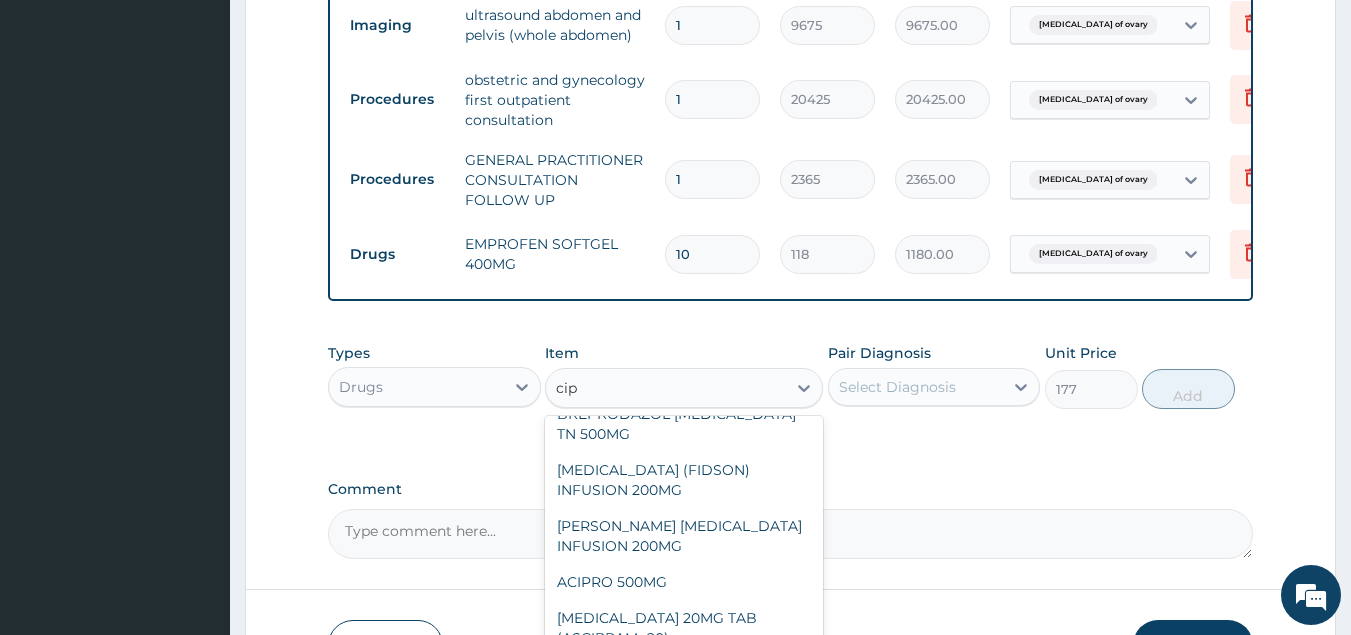 scroll, scrollTop: 0, scrollLeft: 0, axis: both 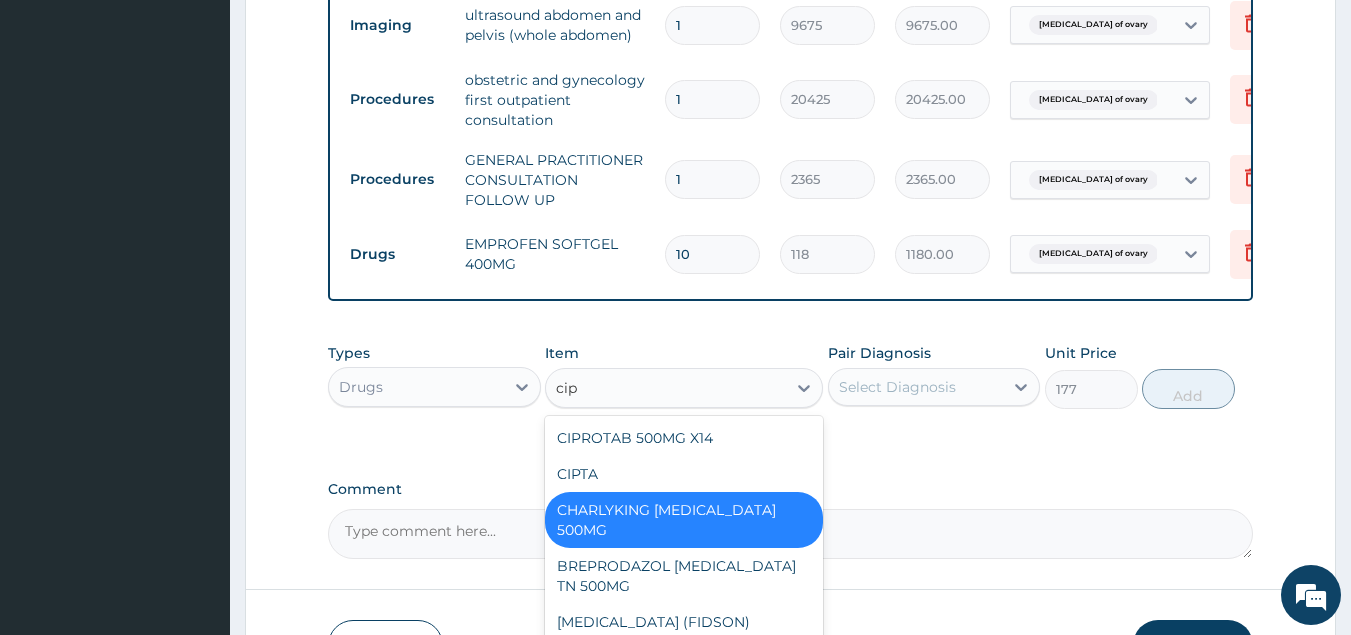 type on "cipr" 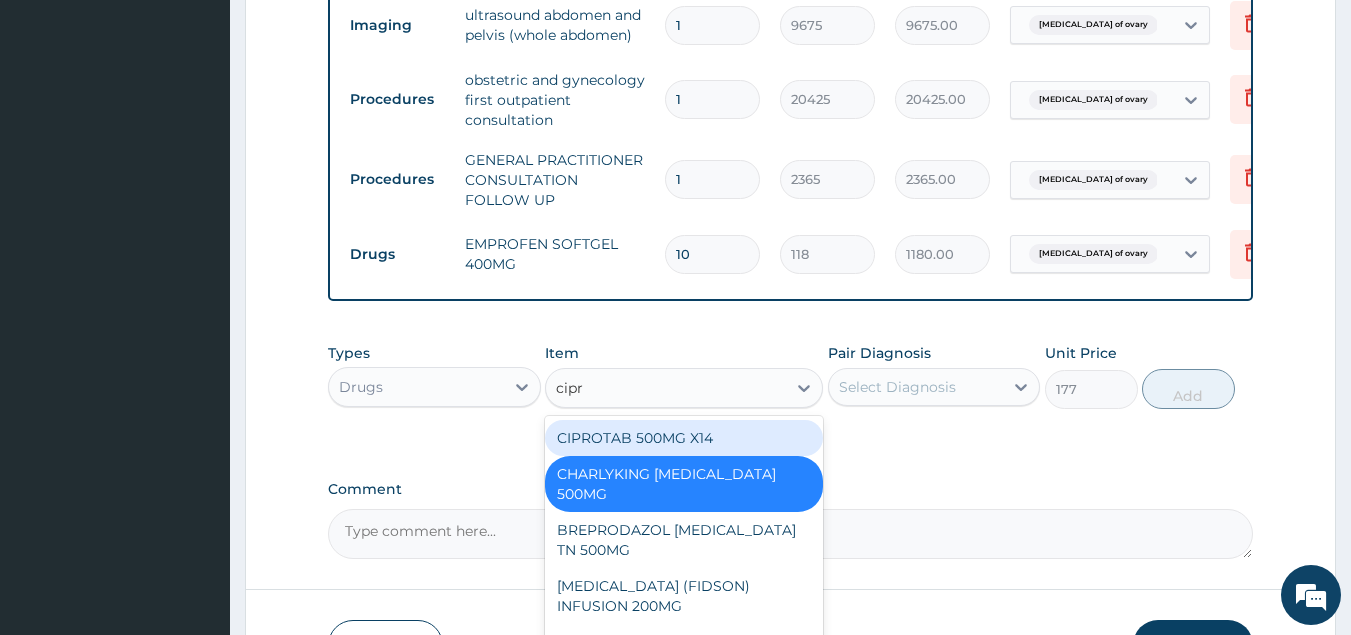click on "CIPROTAB 500MG X14" at bounding box center (684, 438) 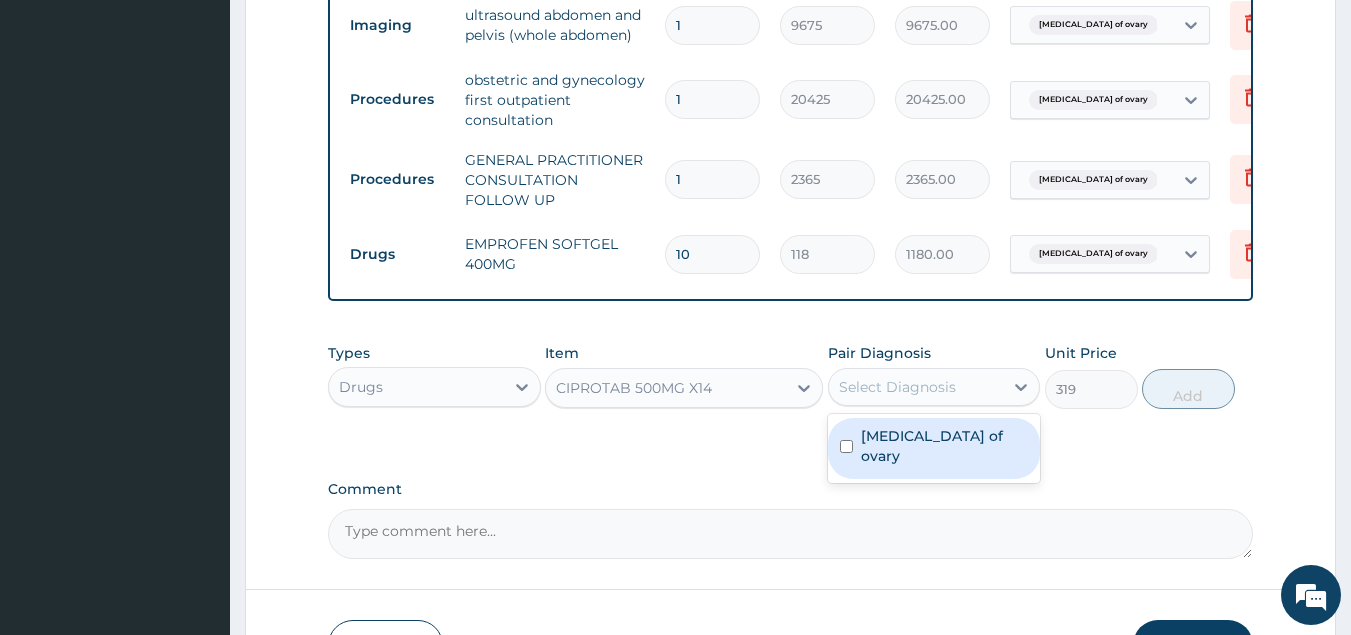 click on "Select Diagnosis" at bounding box center (897, 387) 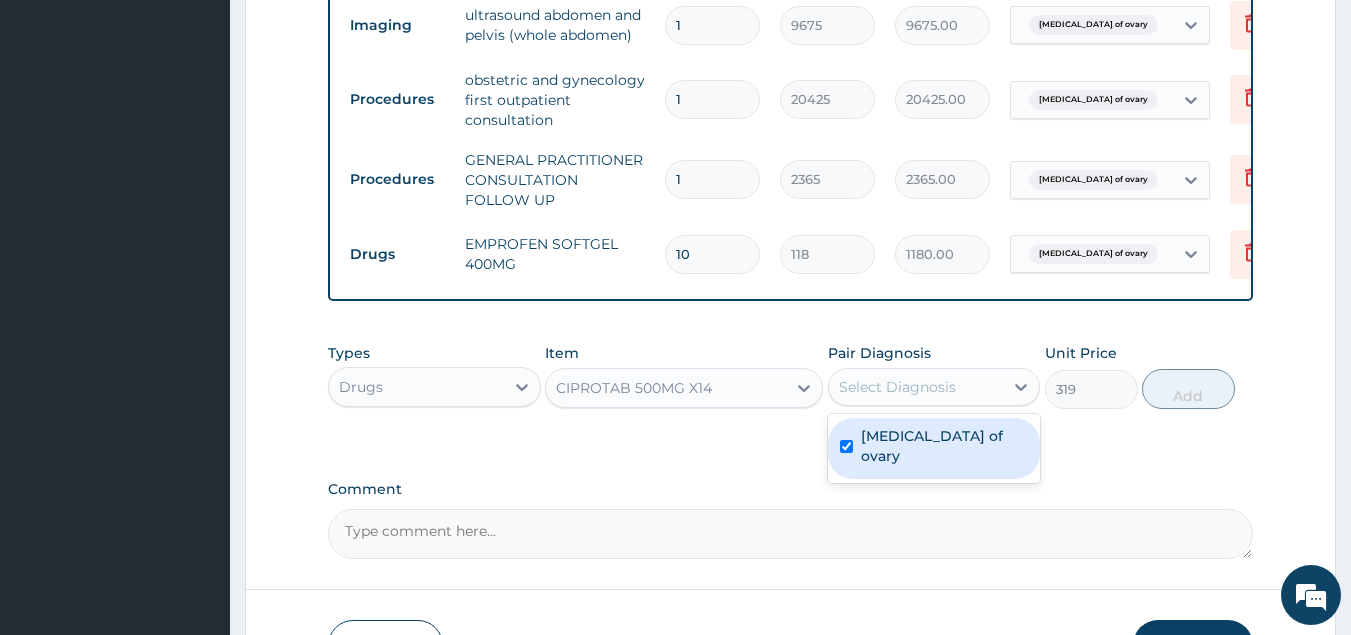 checkbox on "true" 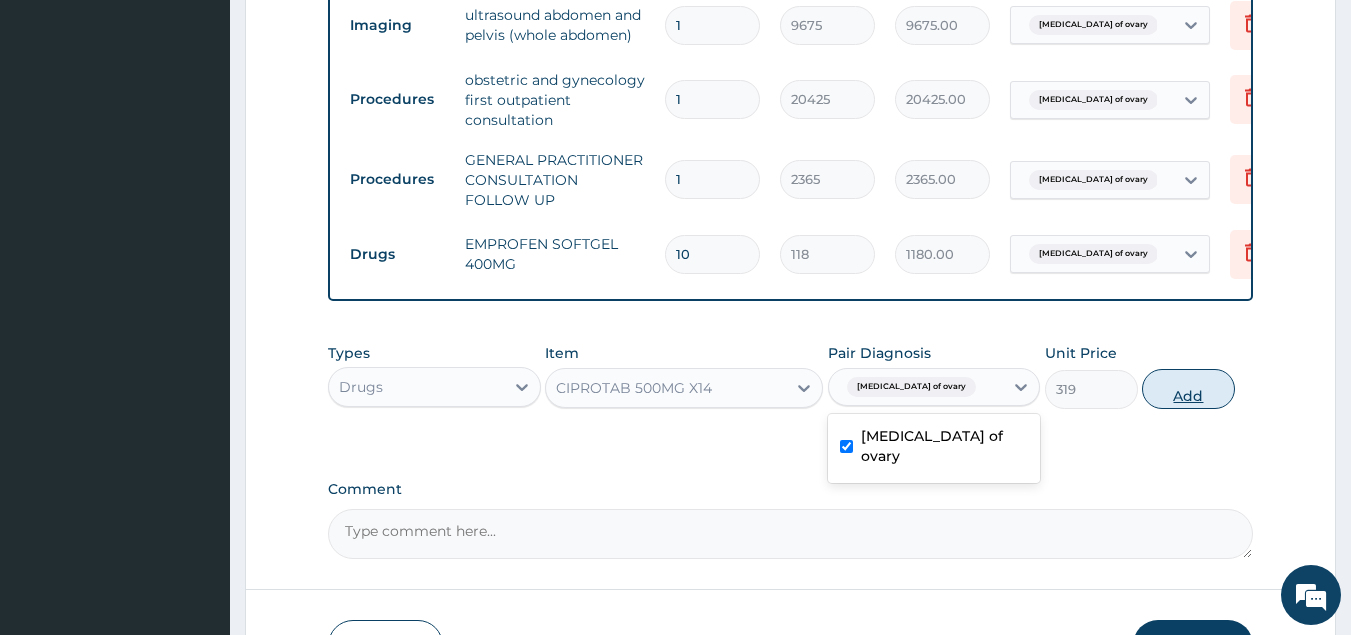 click on "Add" at bounding box center (1188, 389) 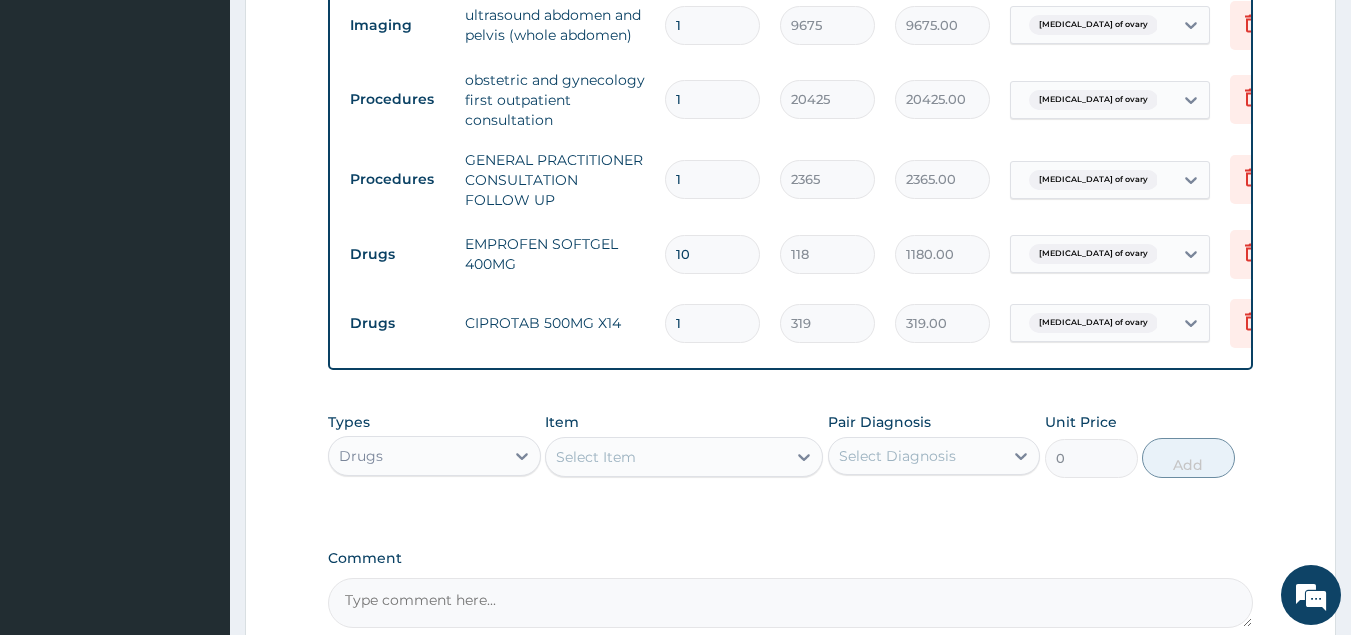type on "14" 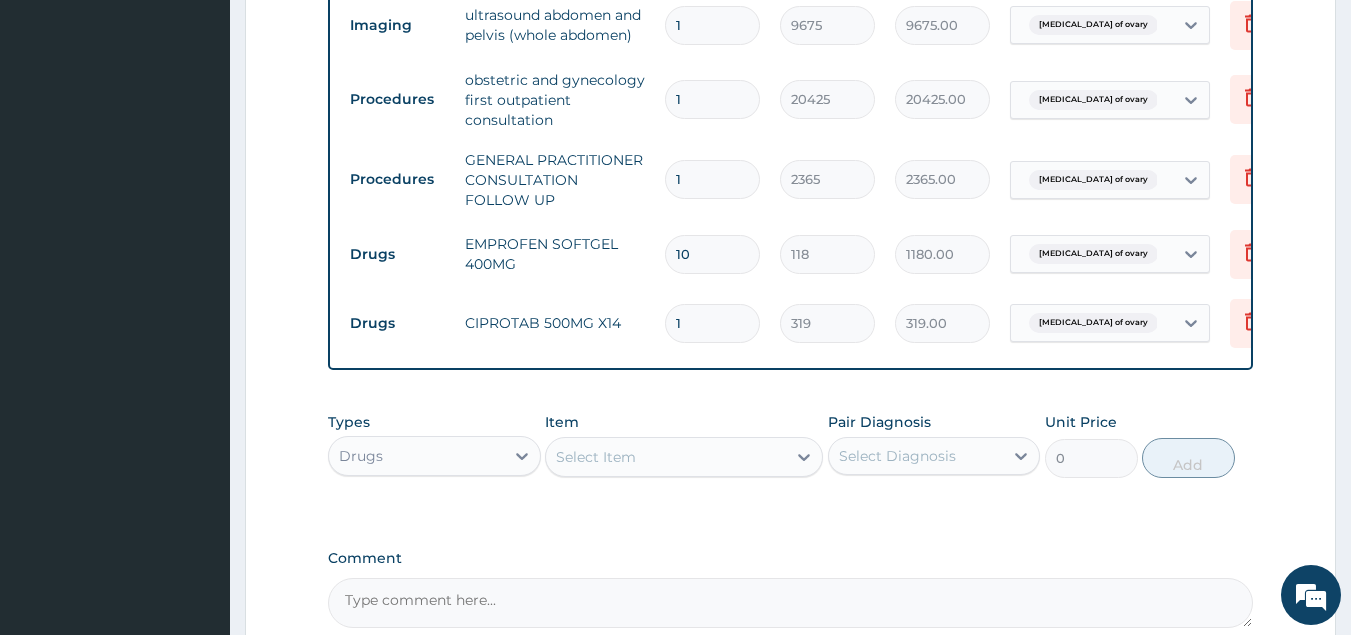 type on "4466.00" 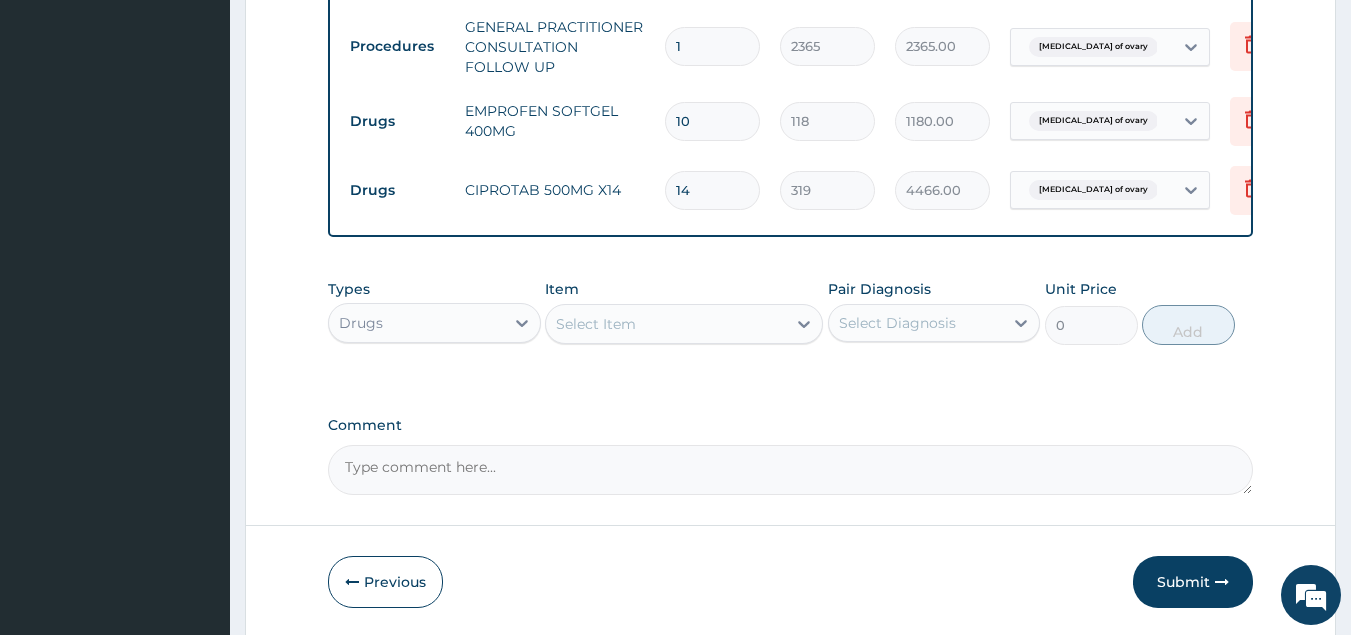 scroll, scrollTop: 1025, scrollLeft: 0, axis: vertical 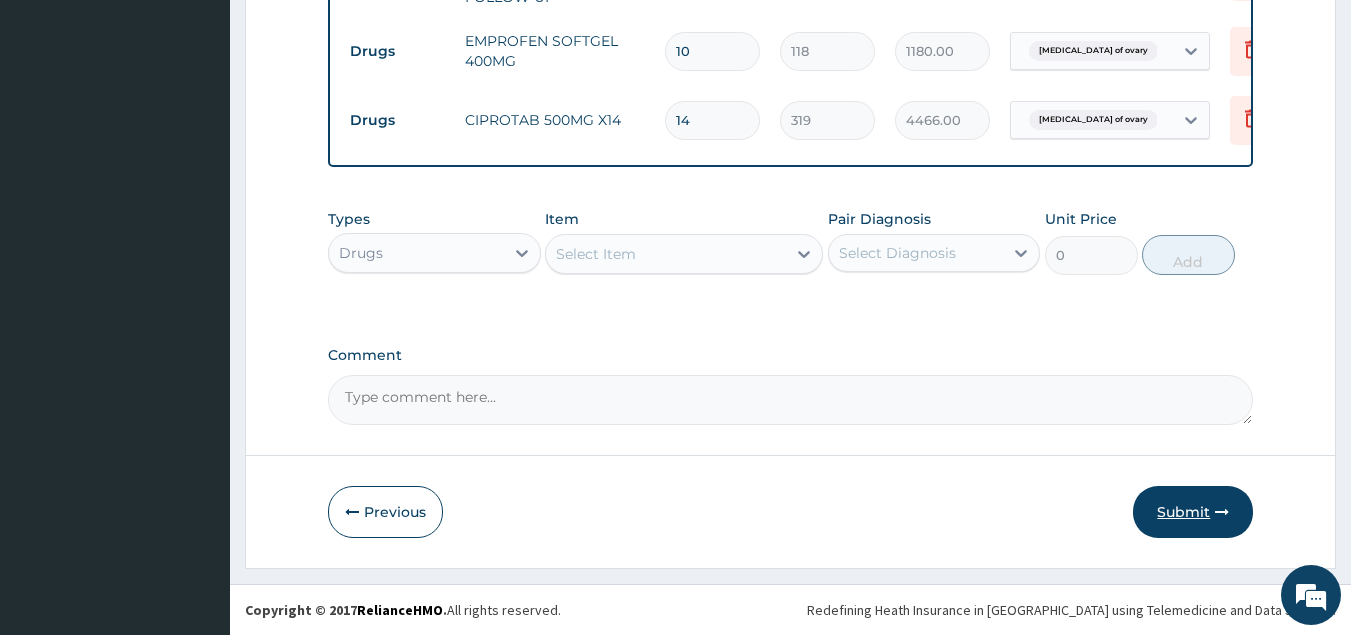 type on "14" 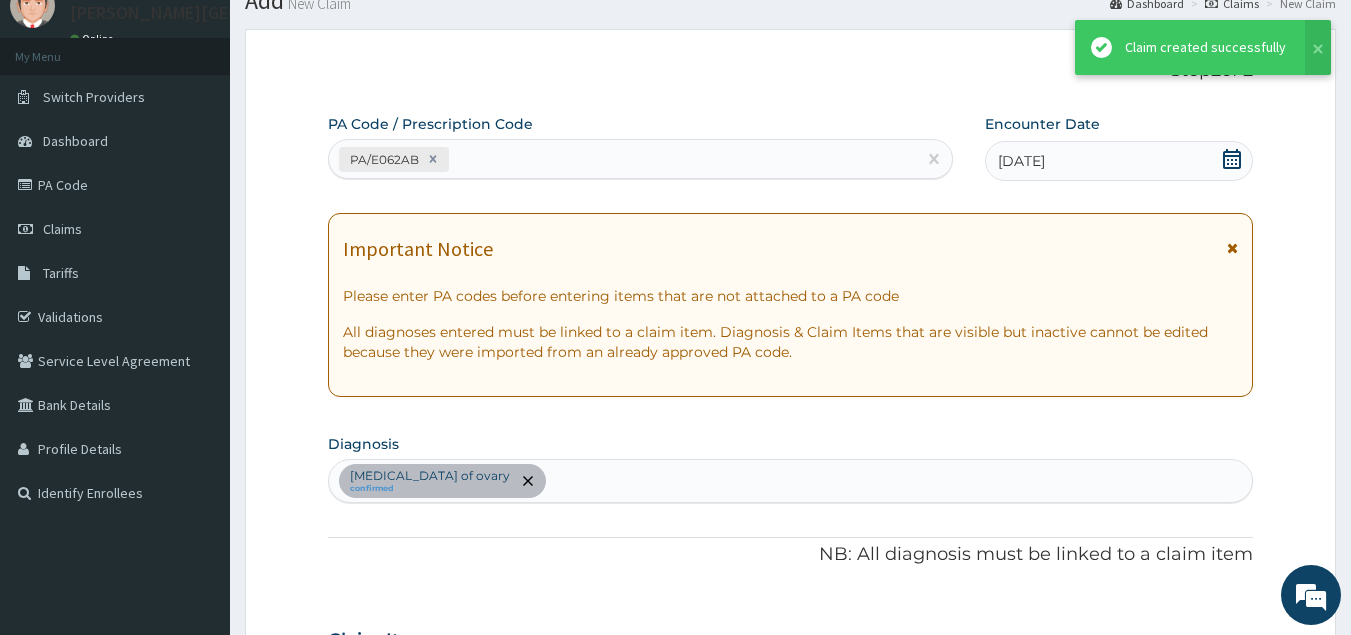scroll, scrollTop: 1025, scrollLeft: 0, axis: vertical 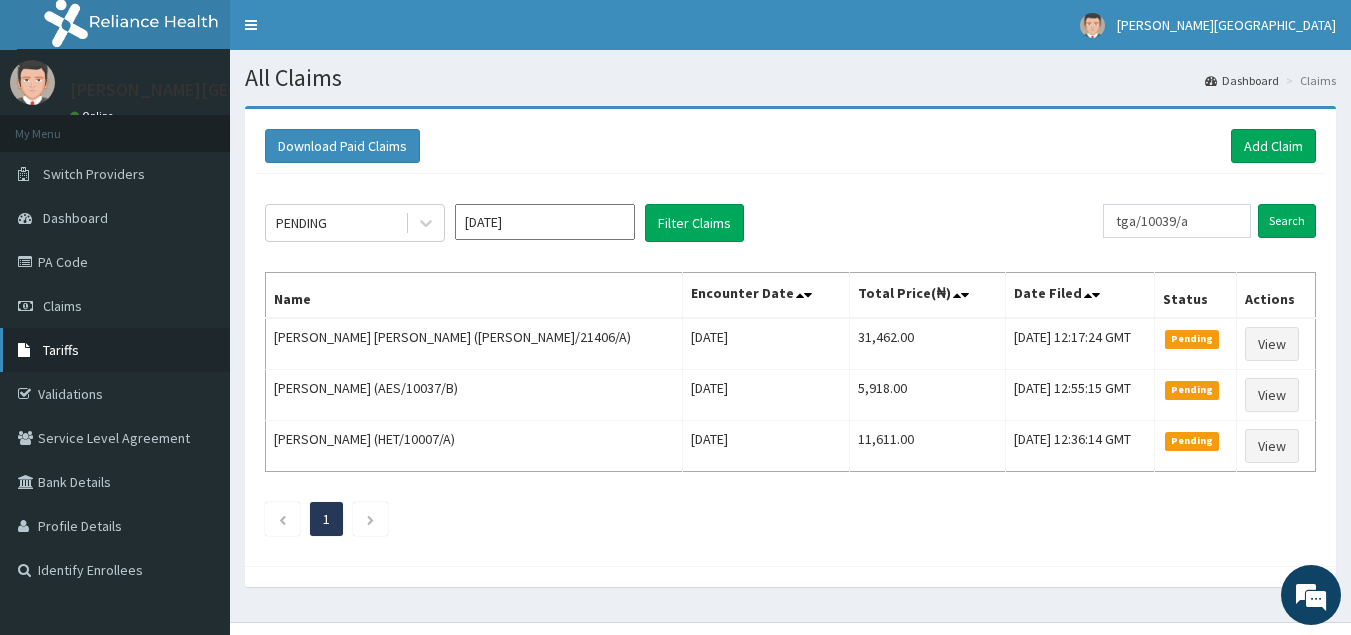 click on "Tariffs" at bounding box center [61, 350] 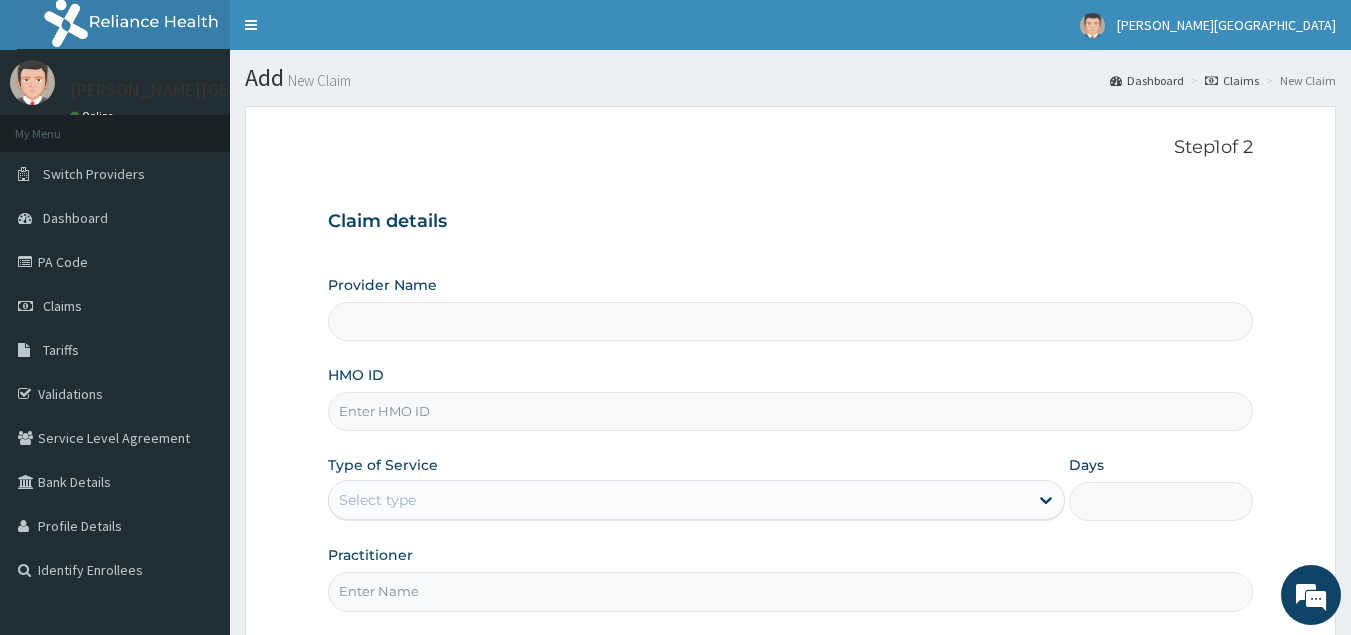 scroll, scrollTop: 0, scrollLeft: 0, axis: both 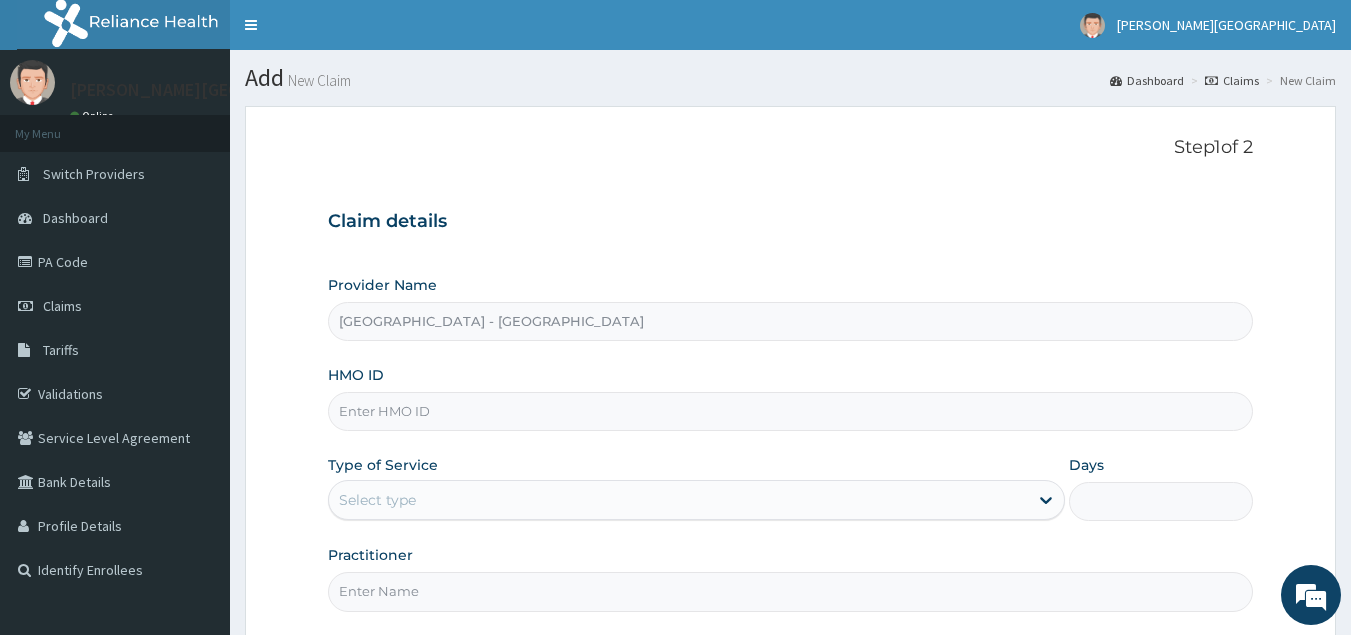 click on "HMO ID" at bounding box center (791, 411) 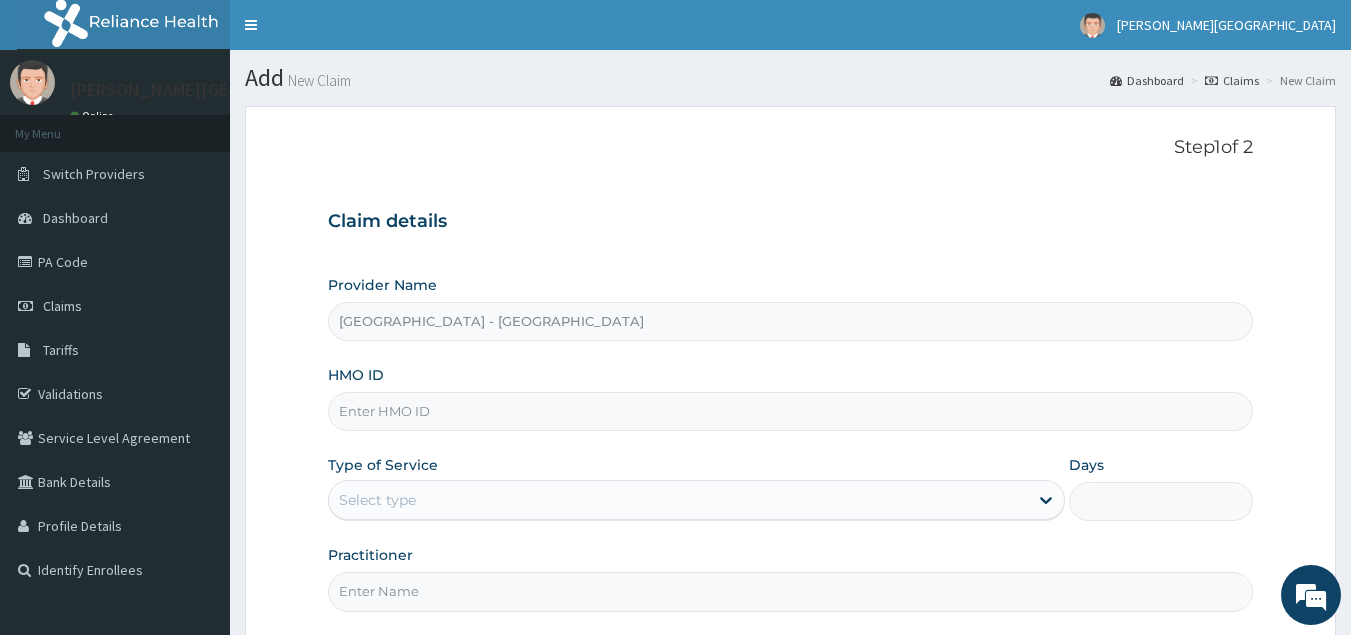 paste on "TGA/10039/A" 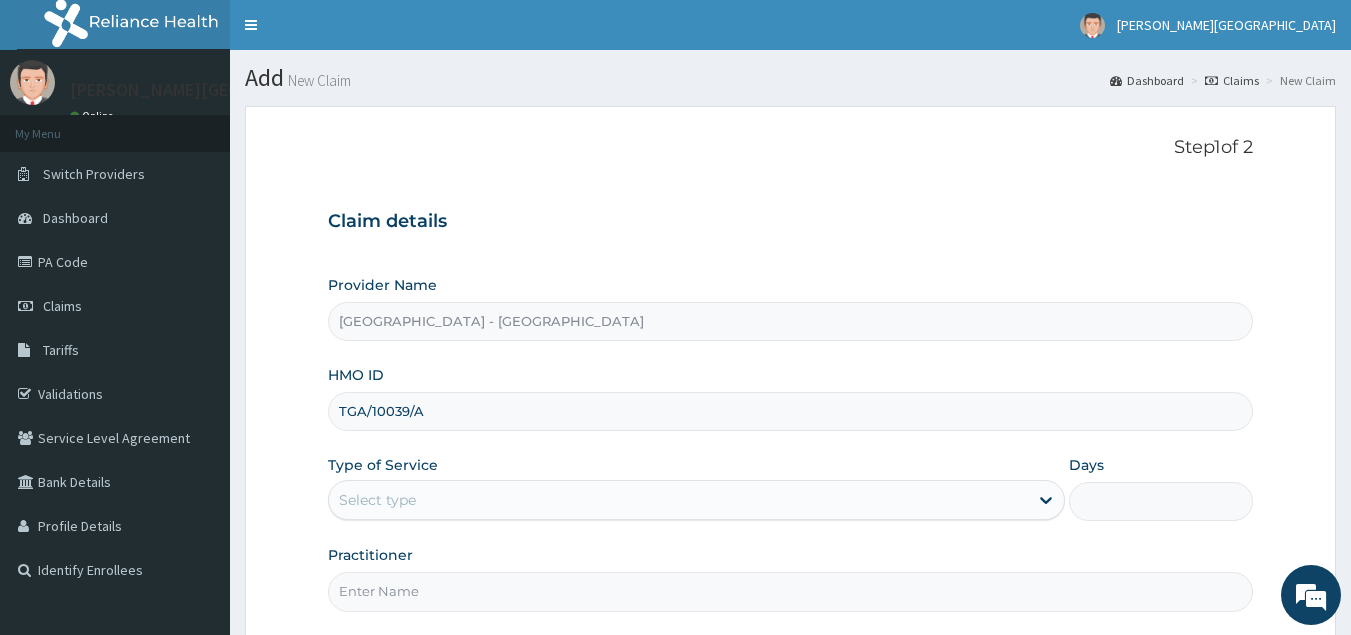type on "TGA/10039/A" 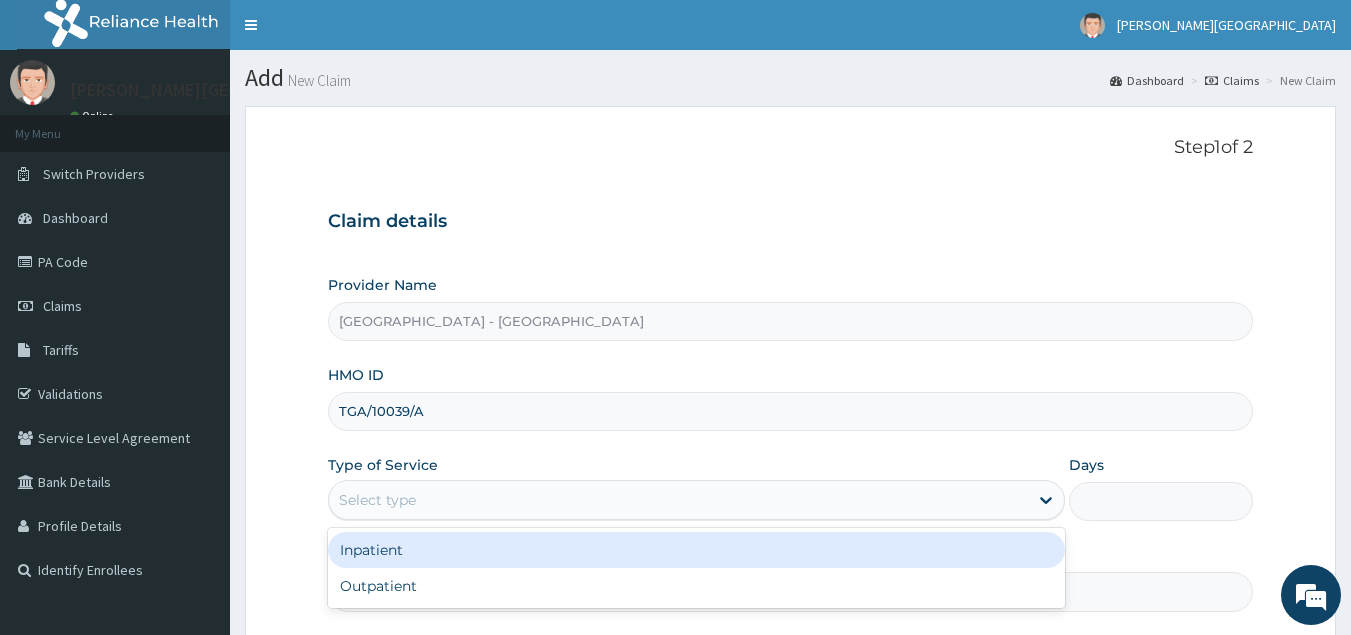 click on "Inpatient" at bounding box center (696, 550) 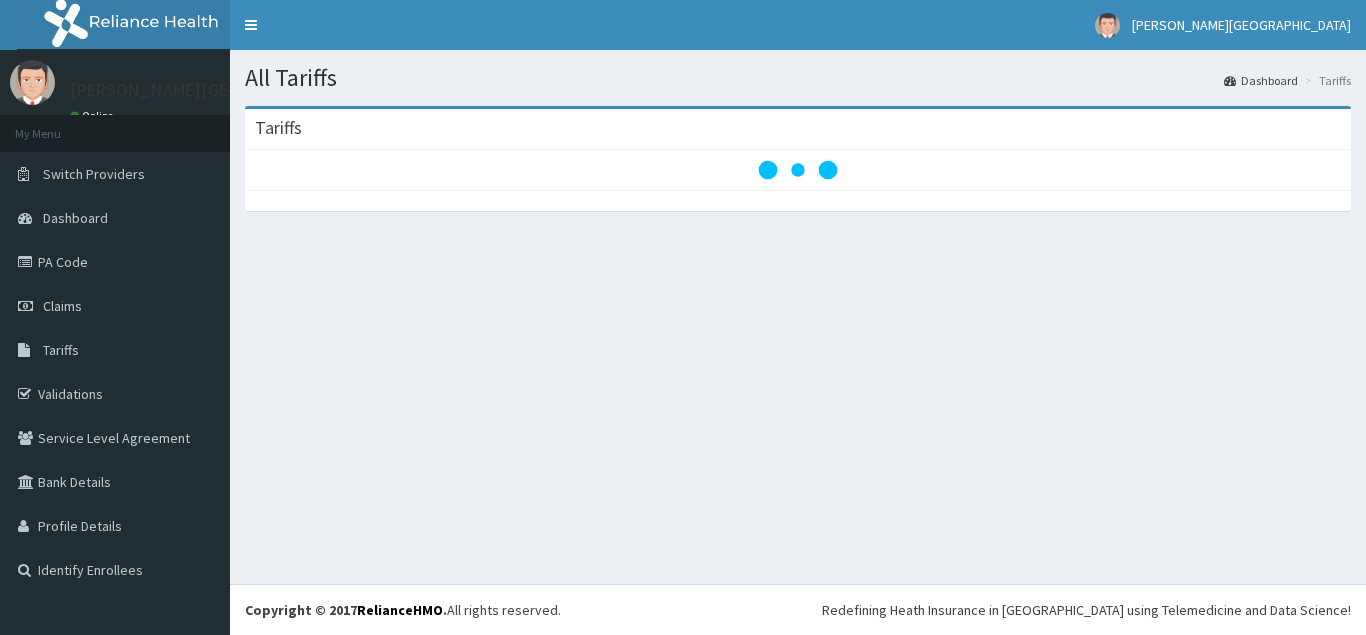 scroll, scrollTop: 0, scrollLeft: 0, axis: both 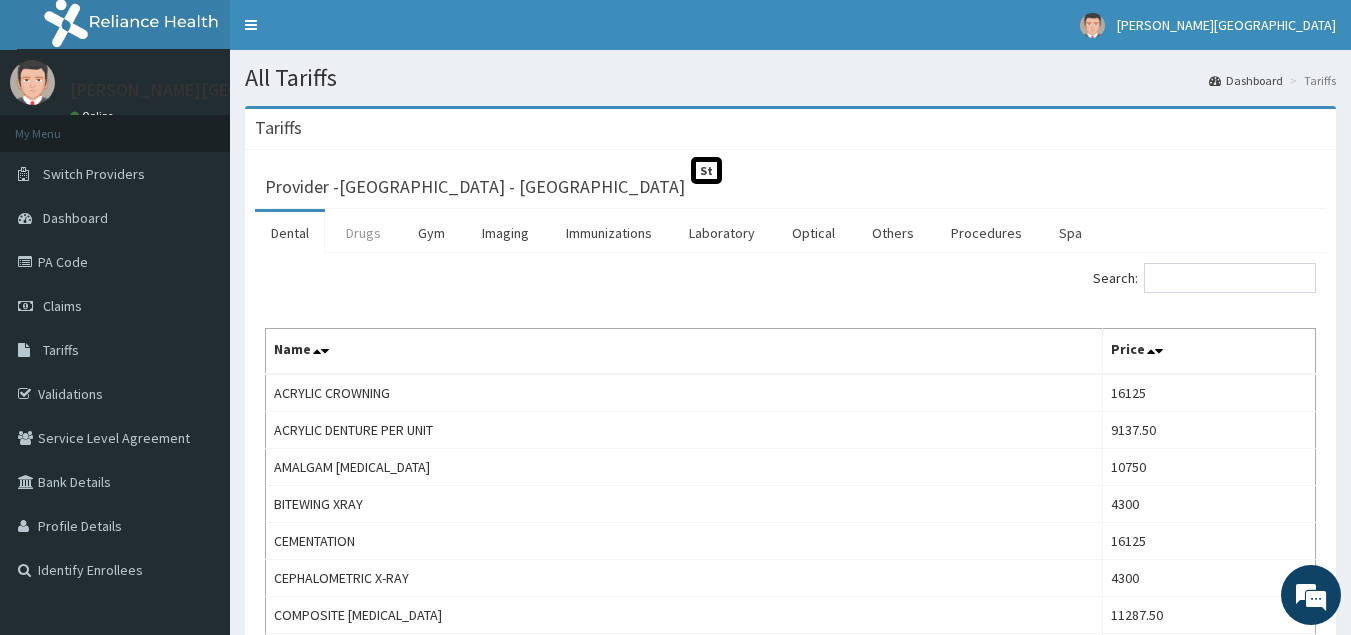 click on "Drugs" at bounding box center [363, 233] 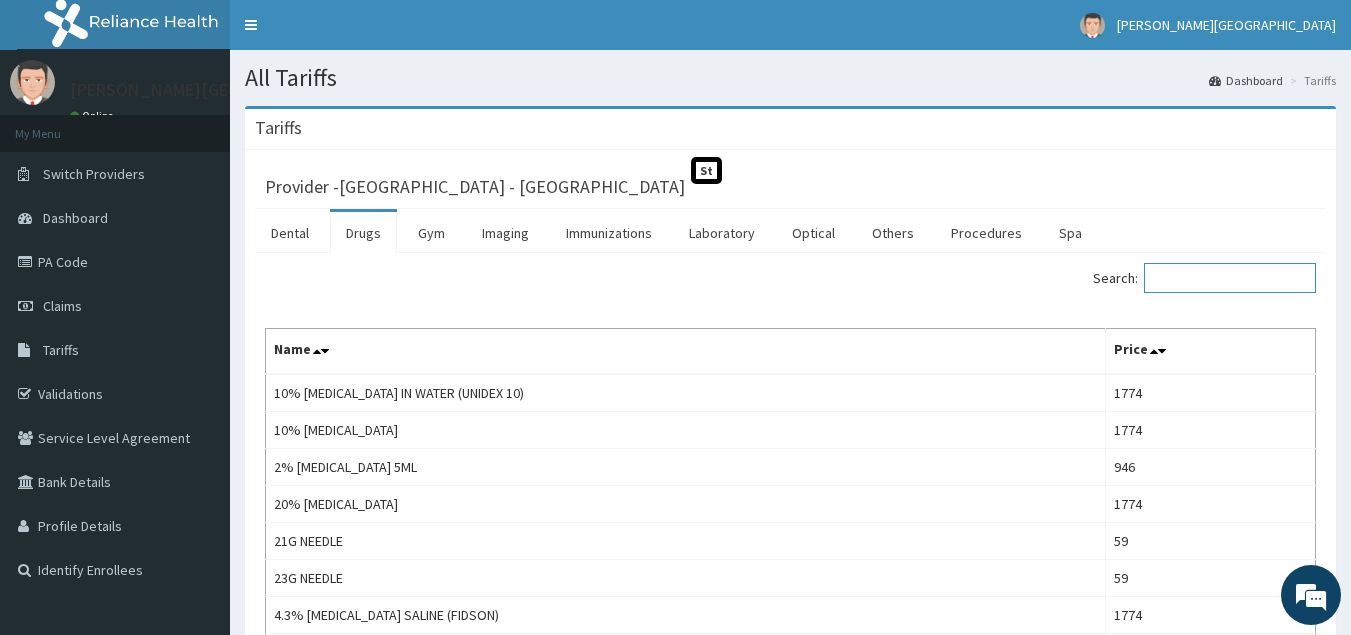 click on "Search:" at bounding box center [1230, 278] 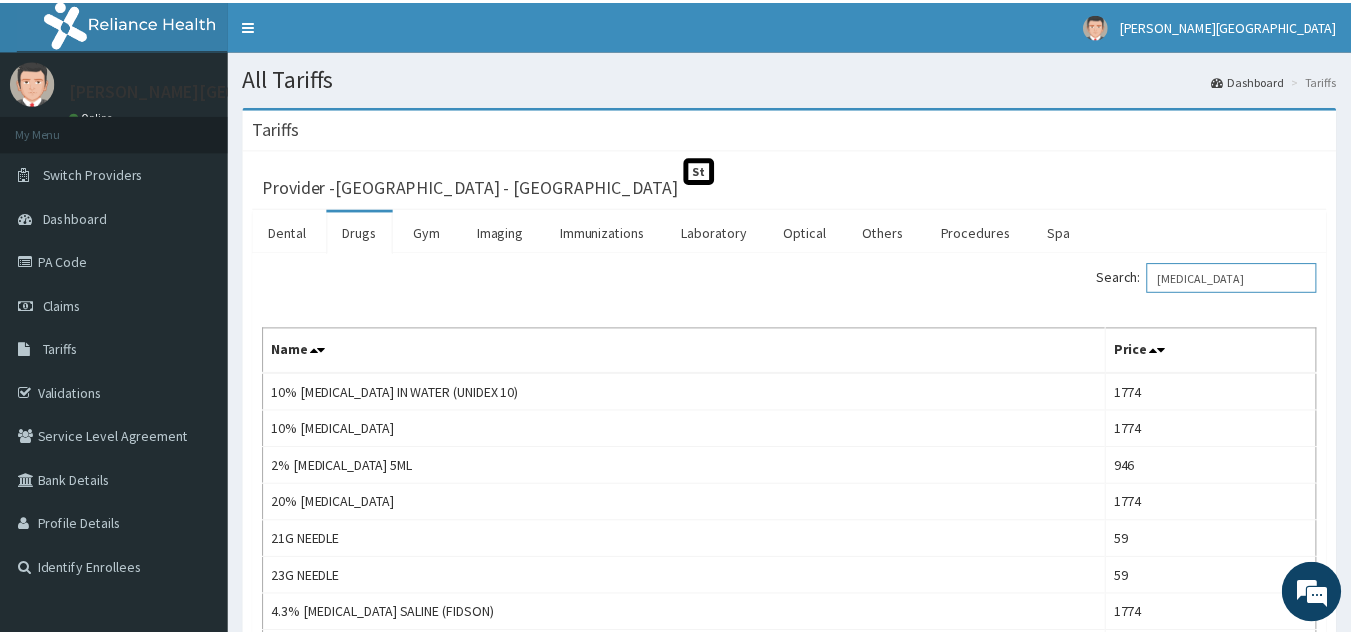 scroll, scrollTop: 0, scrollLeft: 0, axis: both 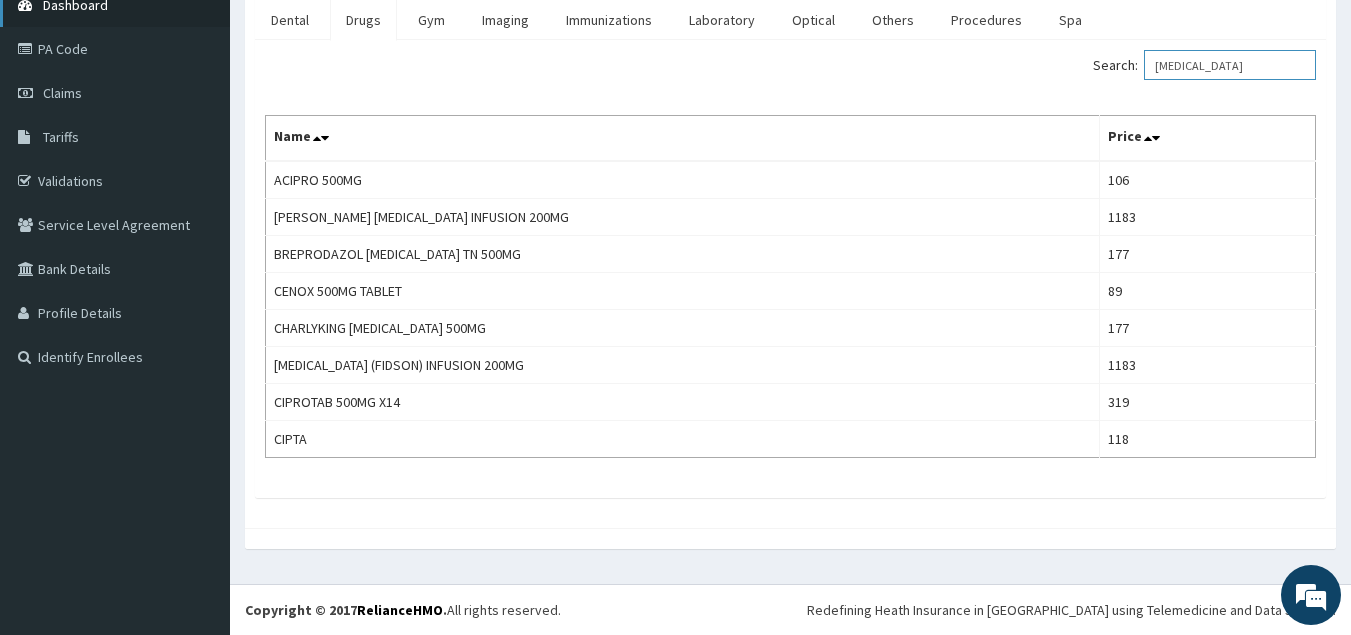 type on "cipro" 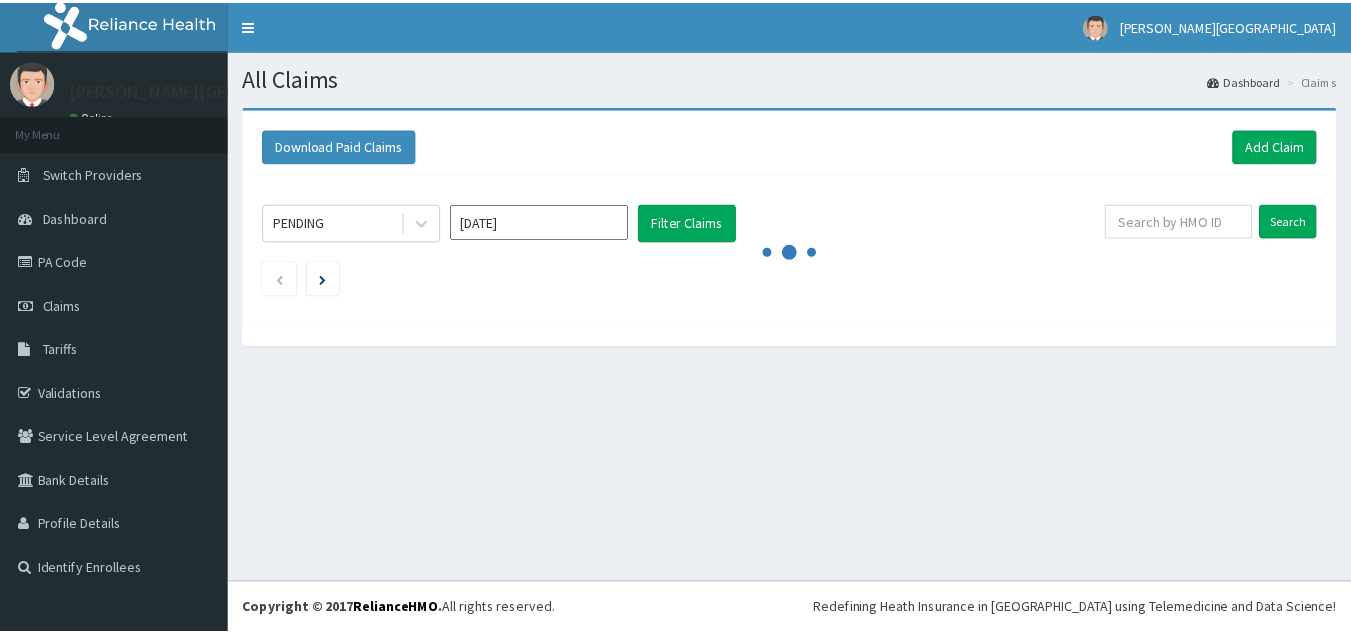 scroll, scrollTop: 0, scrollLeft: 0, axis: both 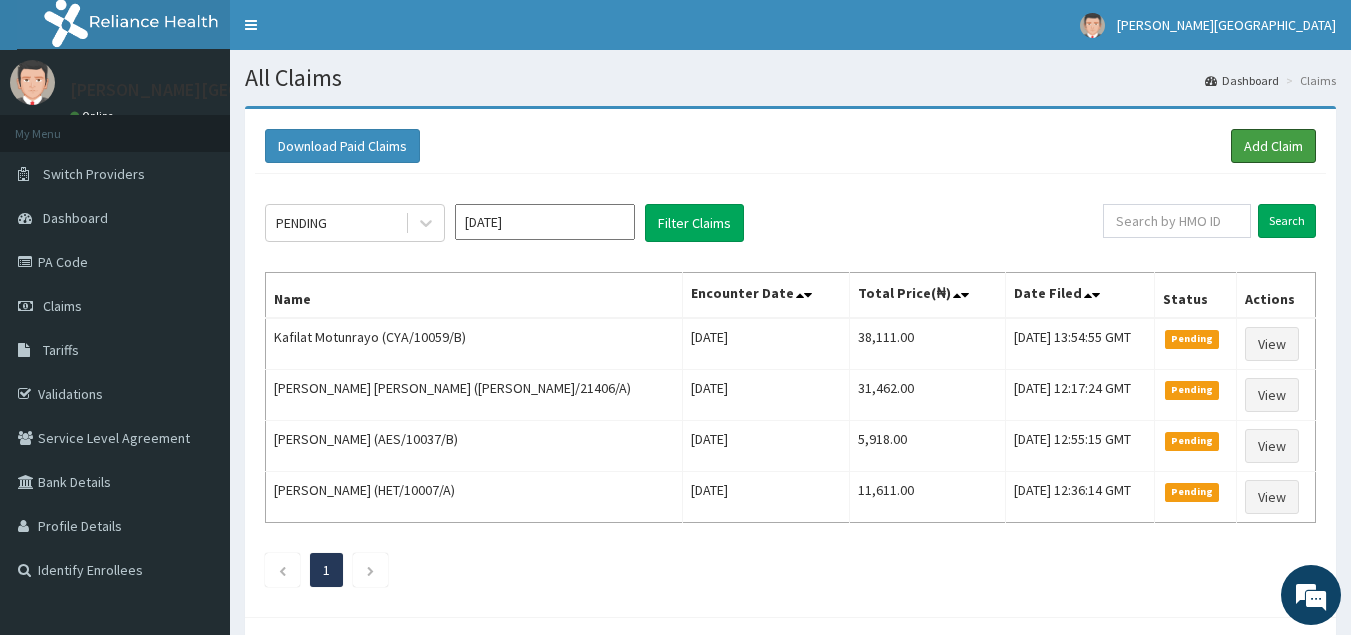 drag, startPoint x: 1275, startPoint y: 146, endPoint x: 1080, endPoint y: 57, distance: 214.35017 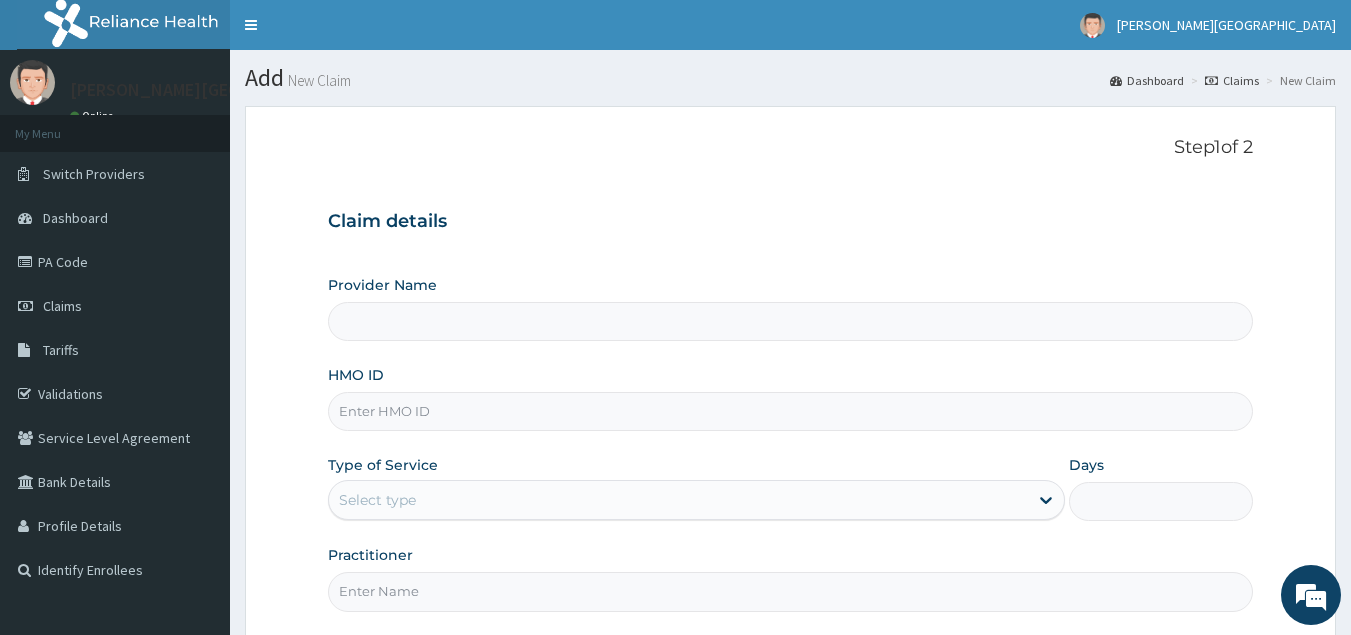 type on "[GEOGRAPHIC_DATA] - [GEOGRAPHIC_DATA]" 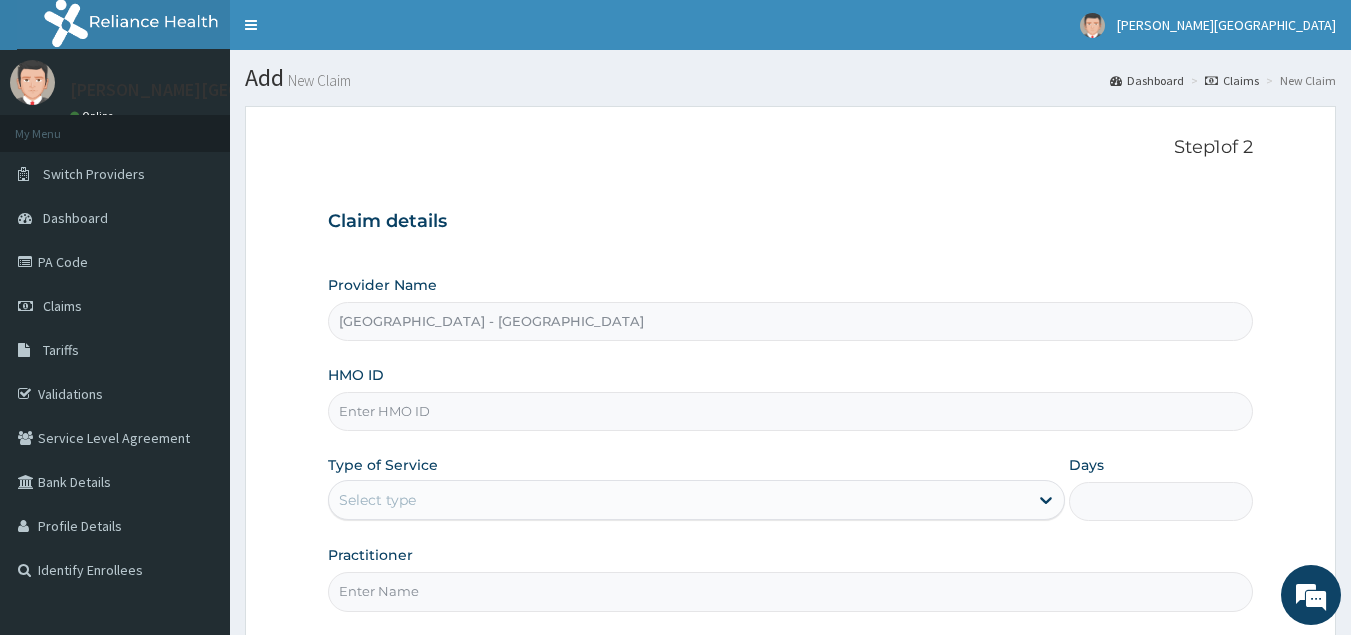 scroll, scrollTop: 0, scrollLeft: 0, axis: both 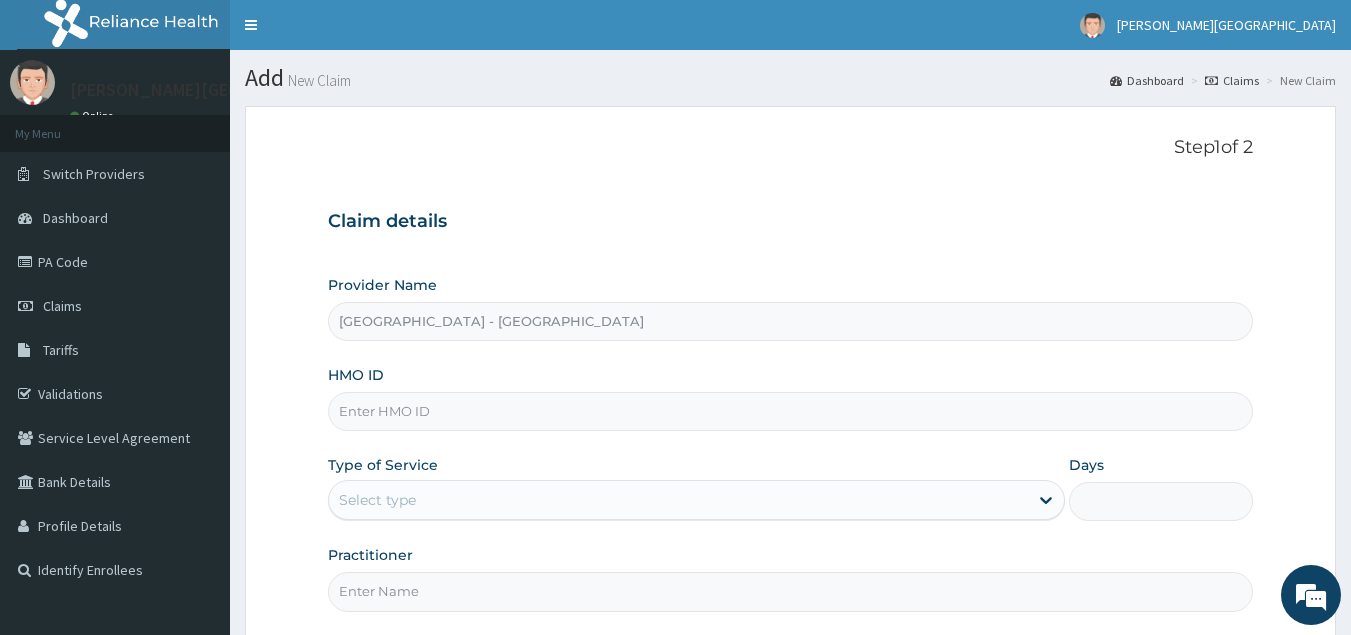 click on "HMO ID" at bounding box center (791, 411) 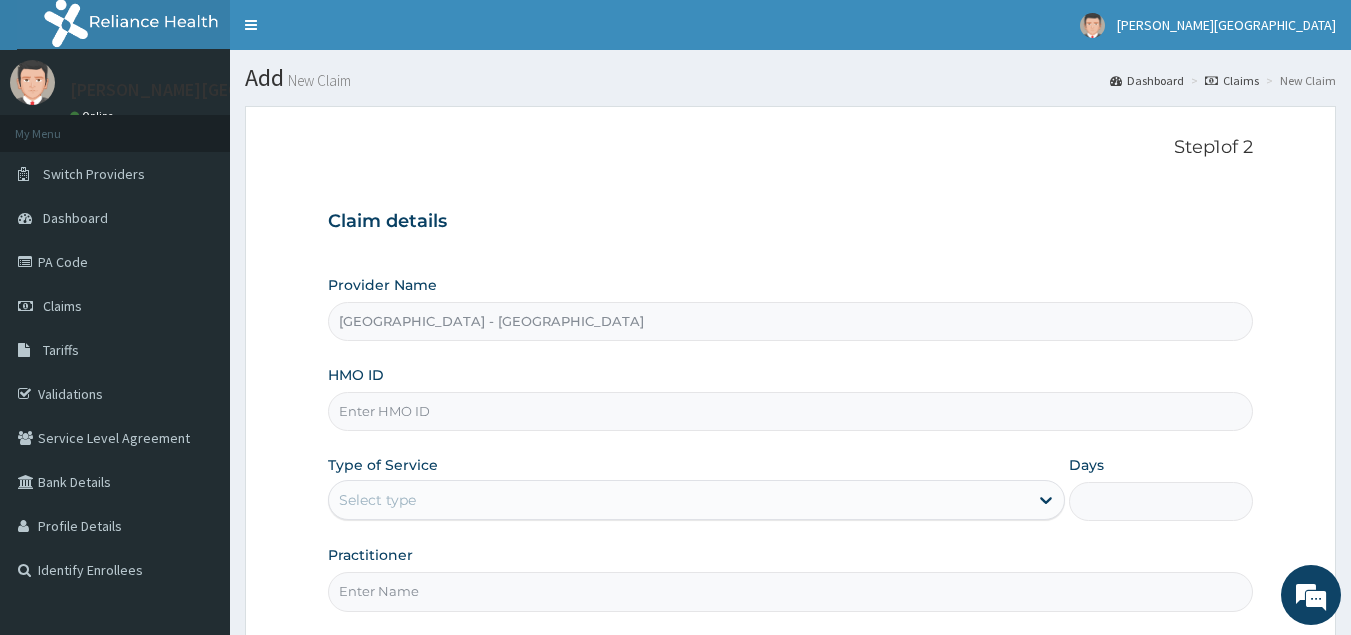 paste on "HET/10007/A" 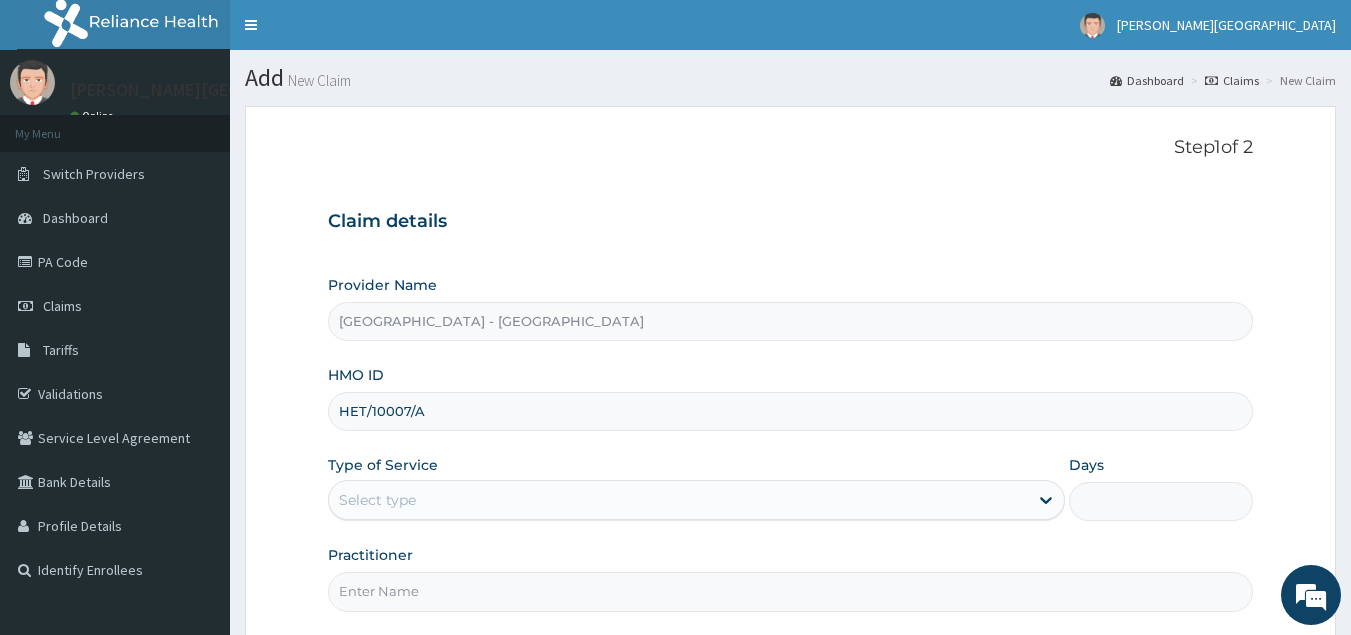 type on "HET/10007/A" 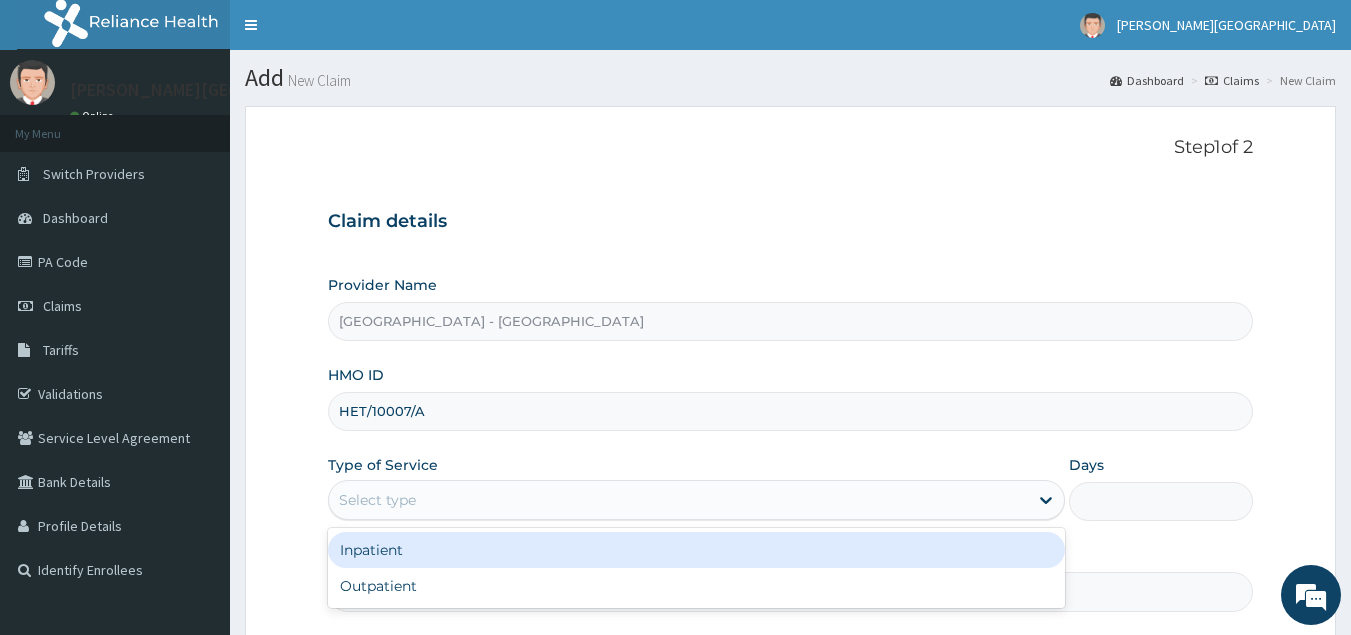 click on "Select type" at bounding box center (678, 500) 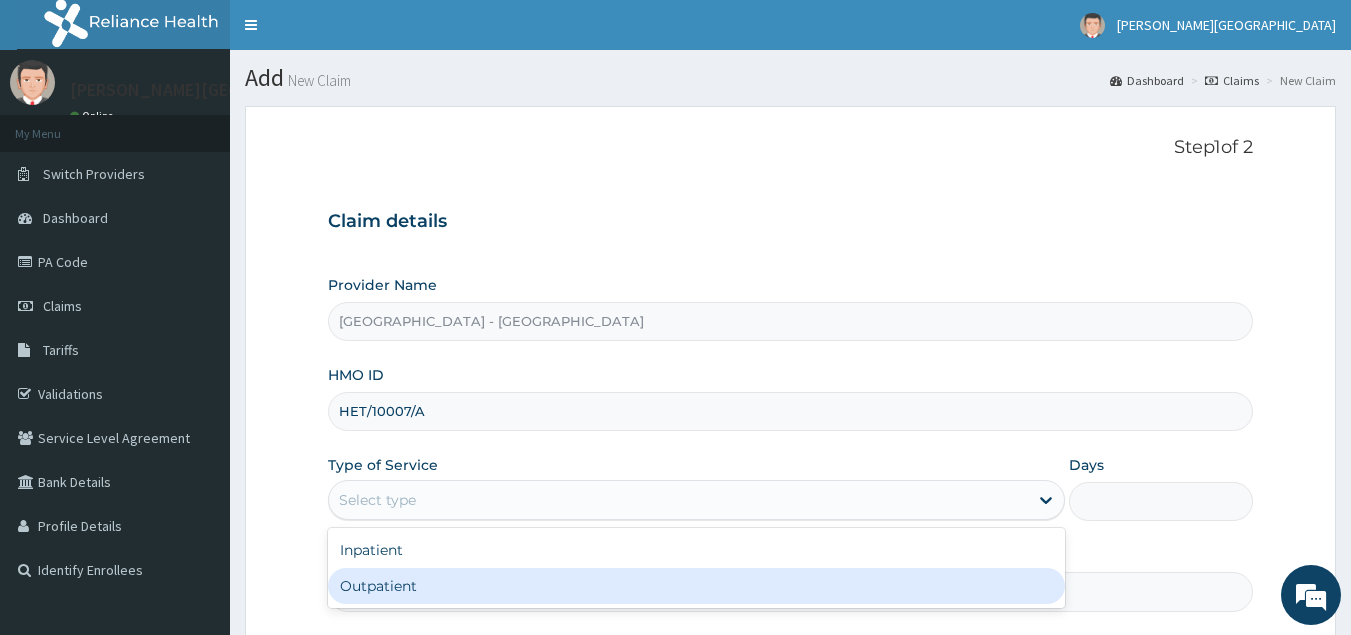 click on "Outpatient" at bounding box center (696, 586) 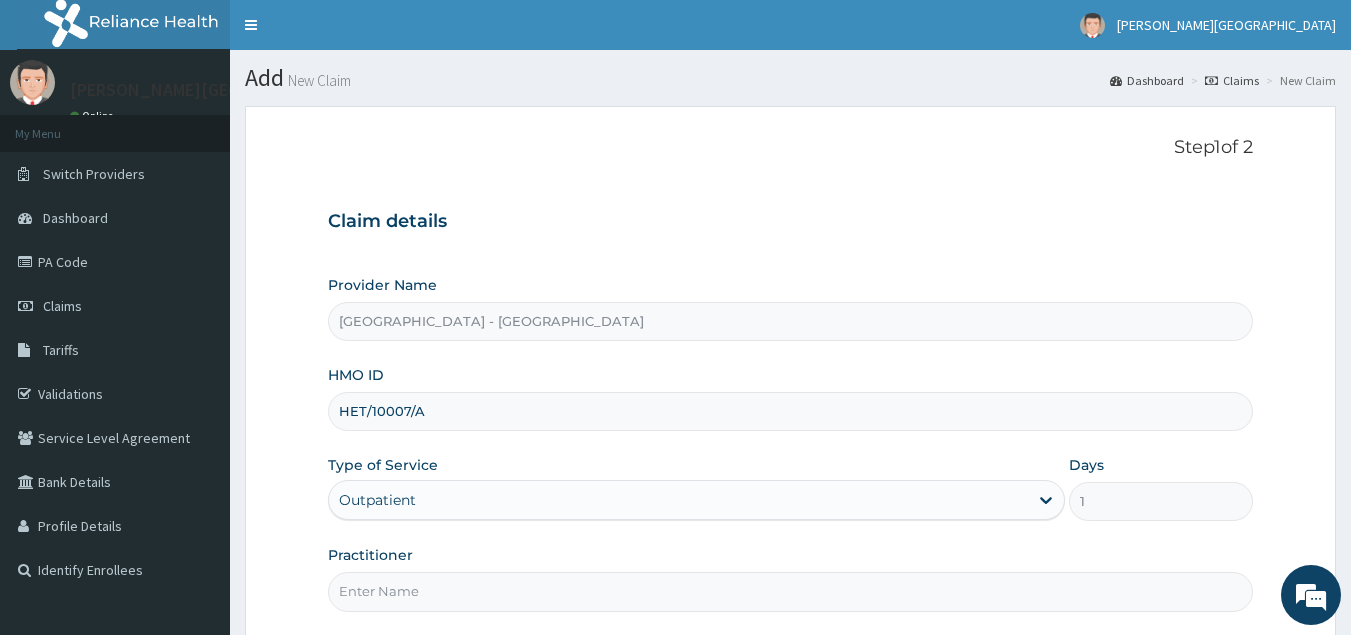 click on "Practitioner" at bounding box center (791, 591) 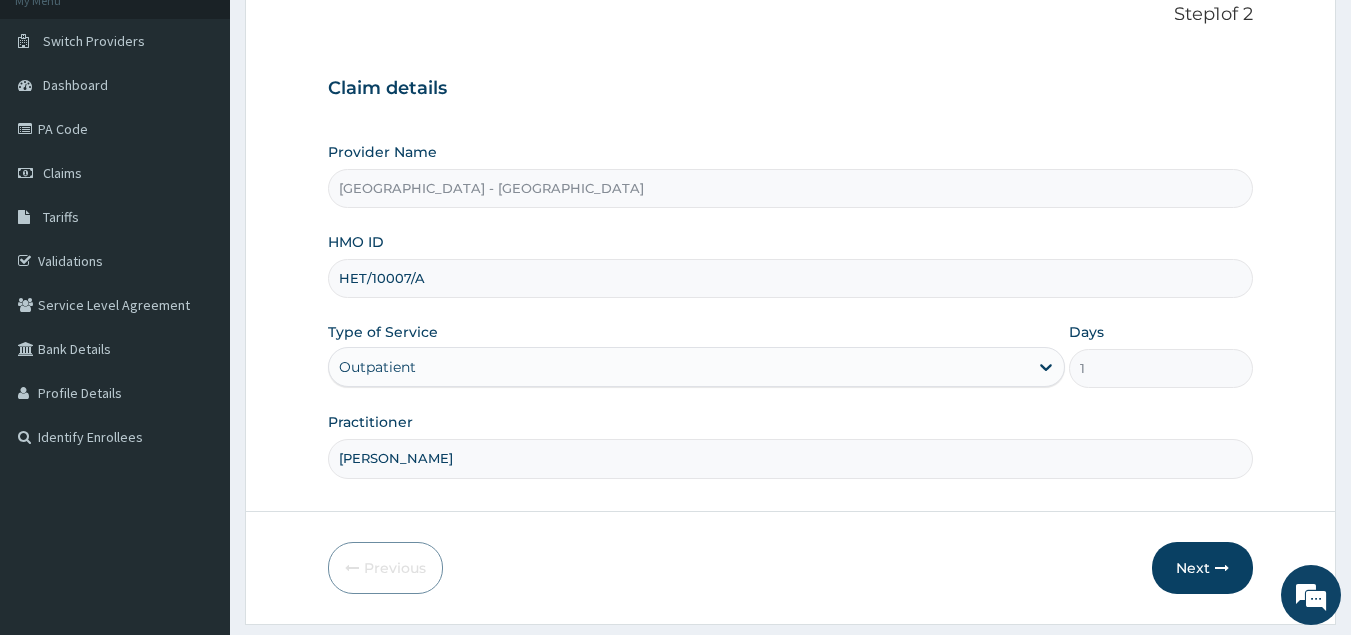 scroll, scrollTop: 189, scrollLeft: 0, axis: vertical 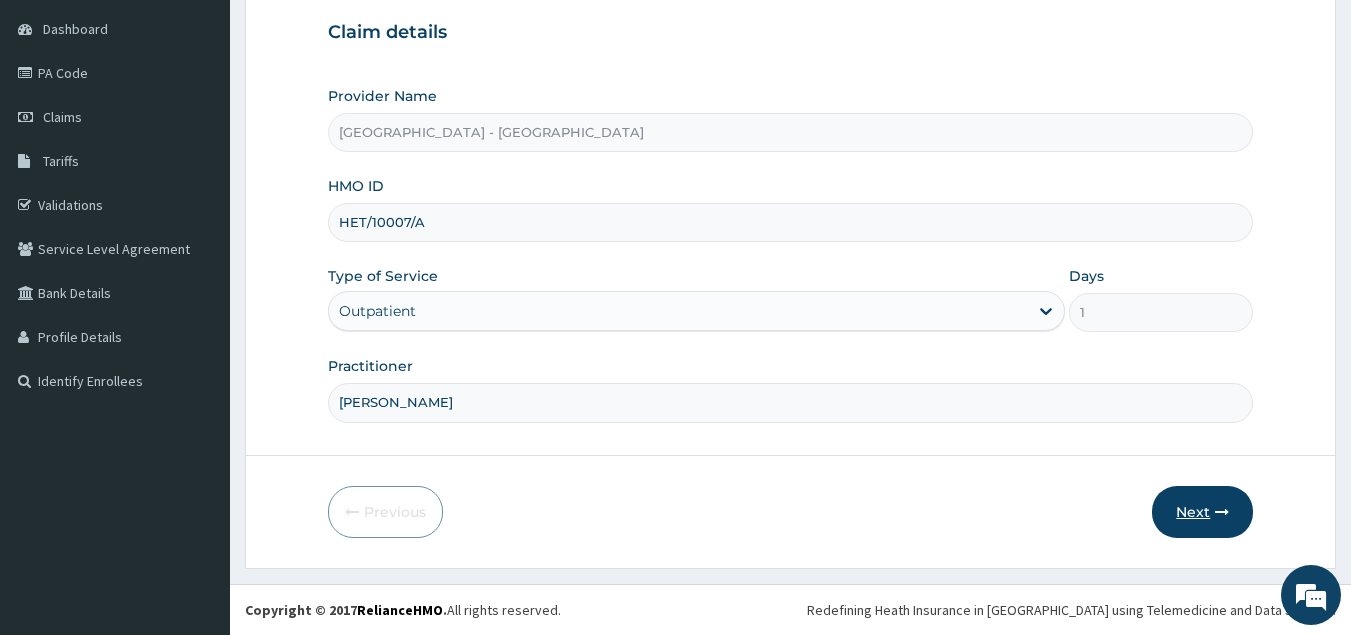 click on "Next" at bounding box center (1202, 512) 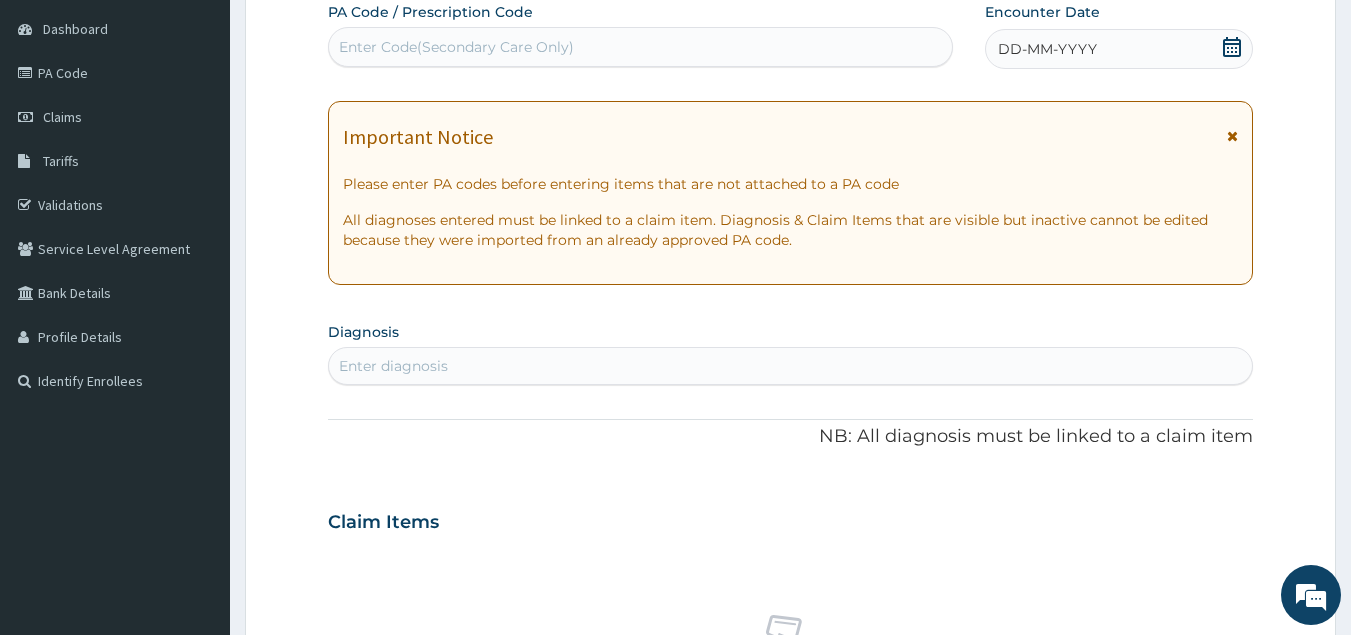 click 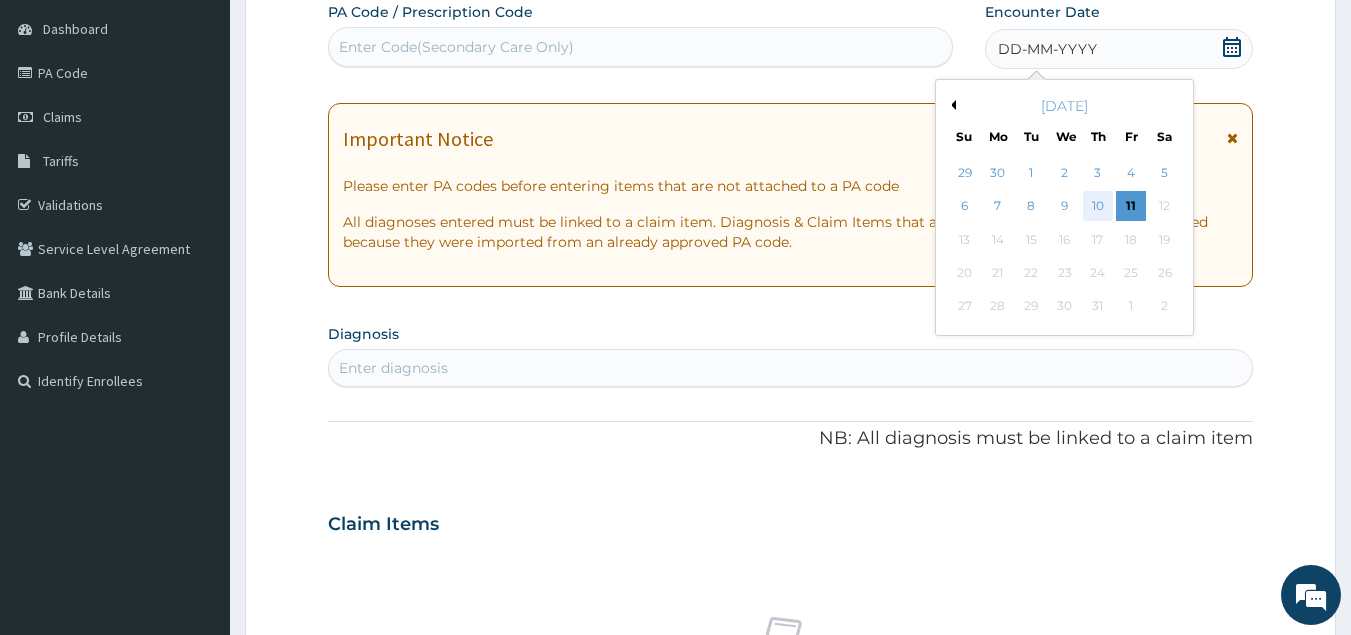 click on "10" at bounding box center (1098, 207) 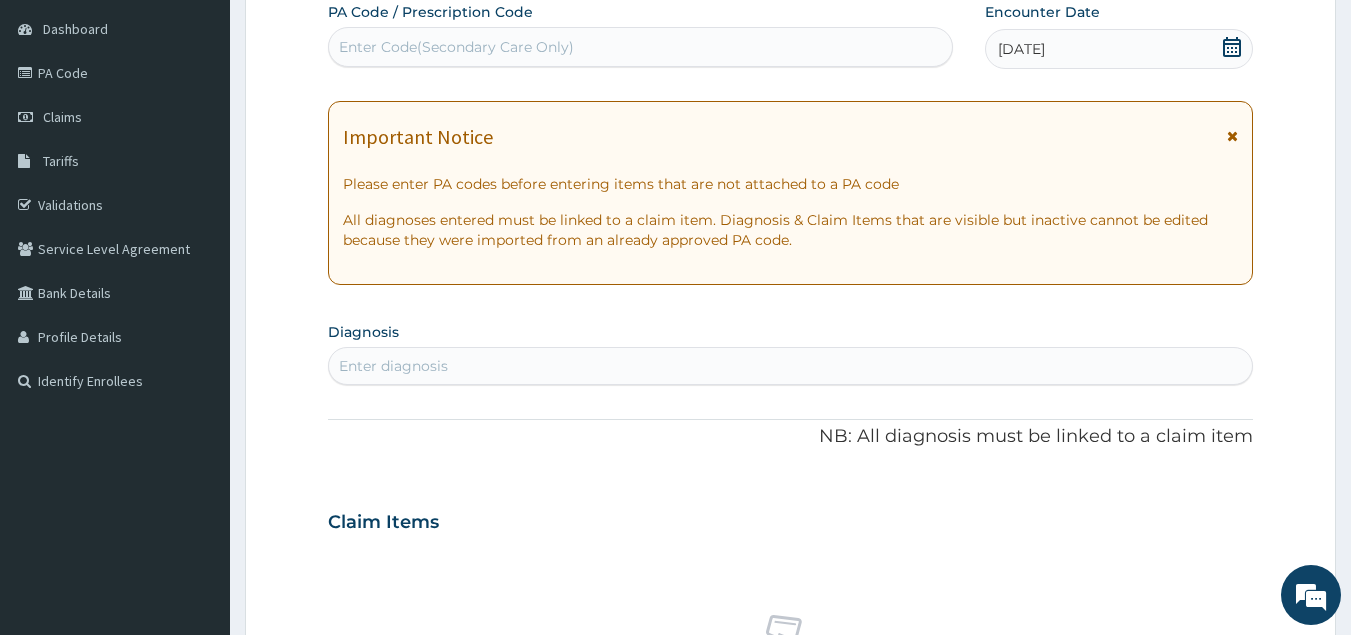 click on "Enter diagnosis" at bounding box center [791, 366] 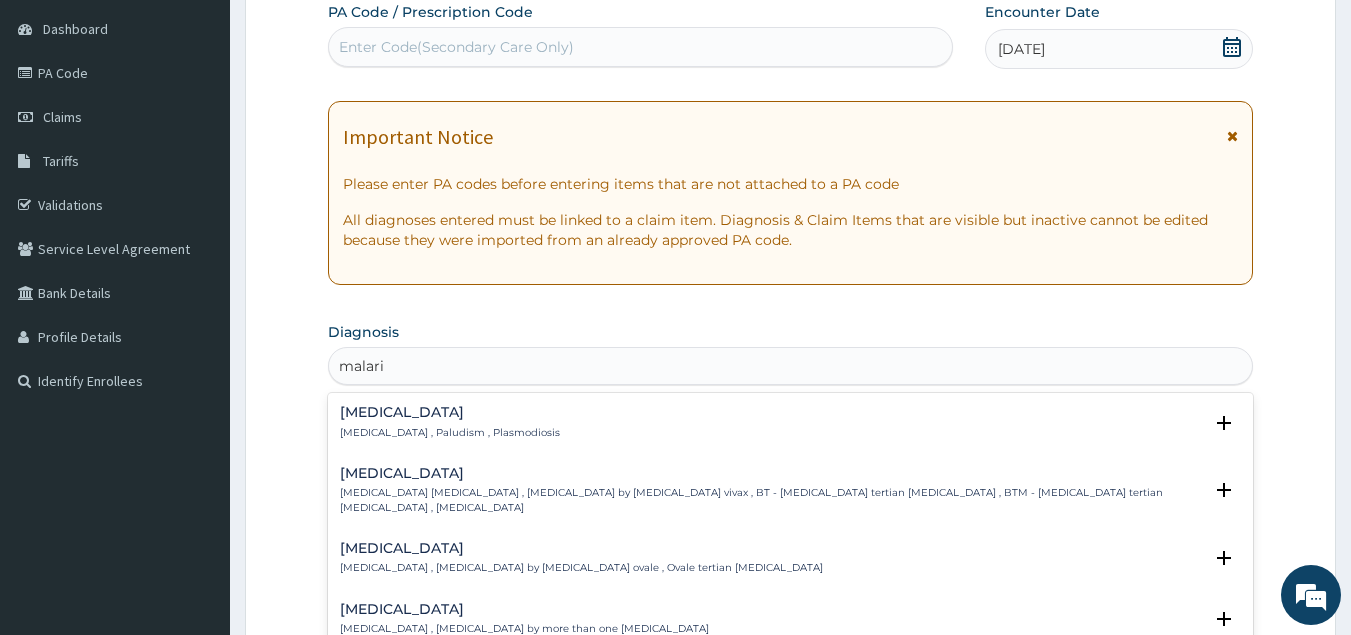 type on "malaria" 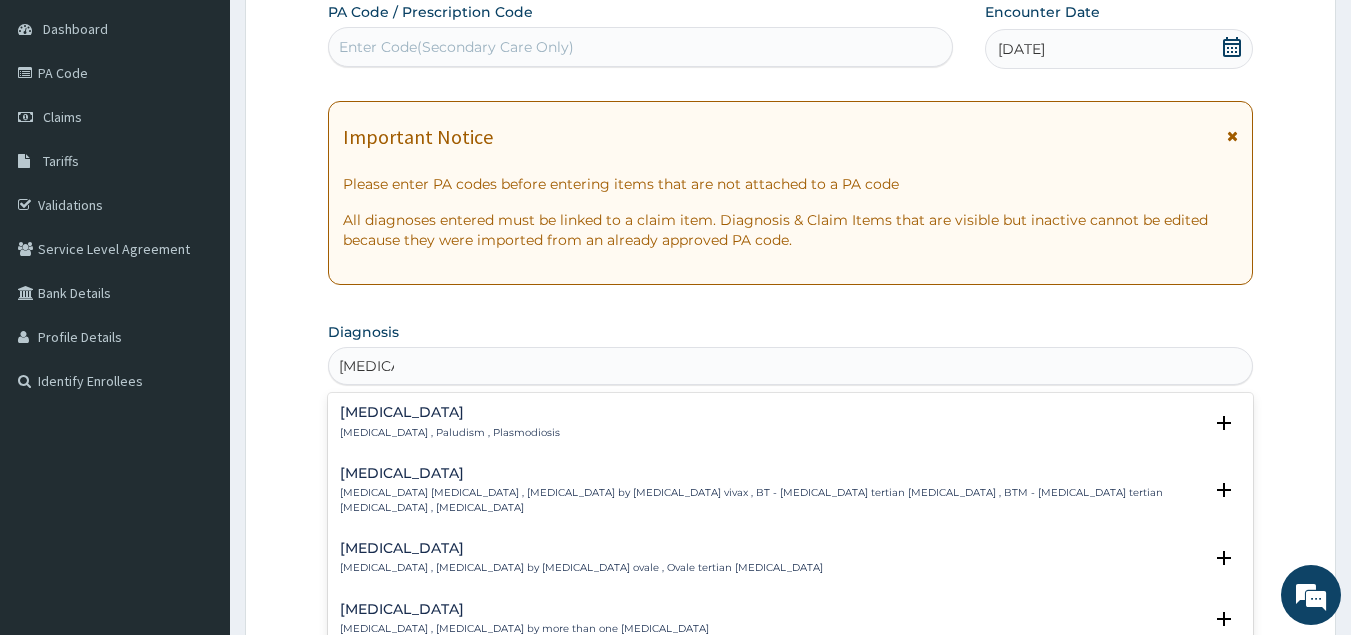 click on "Malaria Malaria , Paludism , Plasmodiosis" at bounding box center [450, 422] 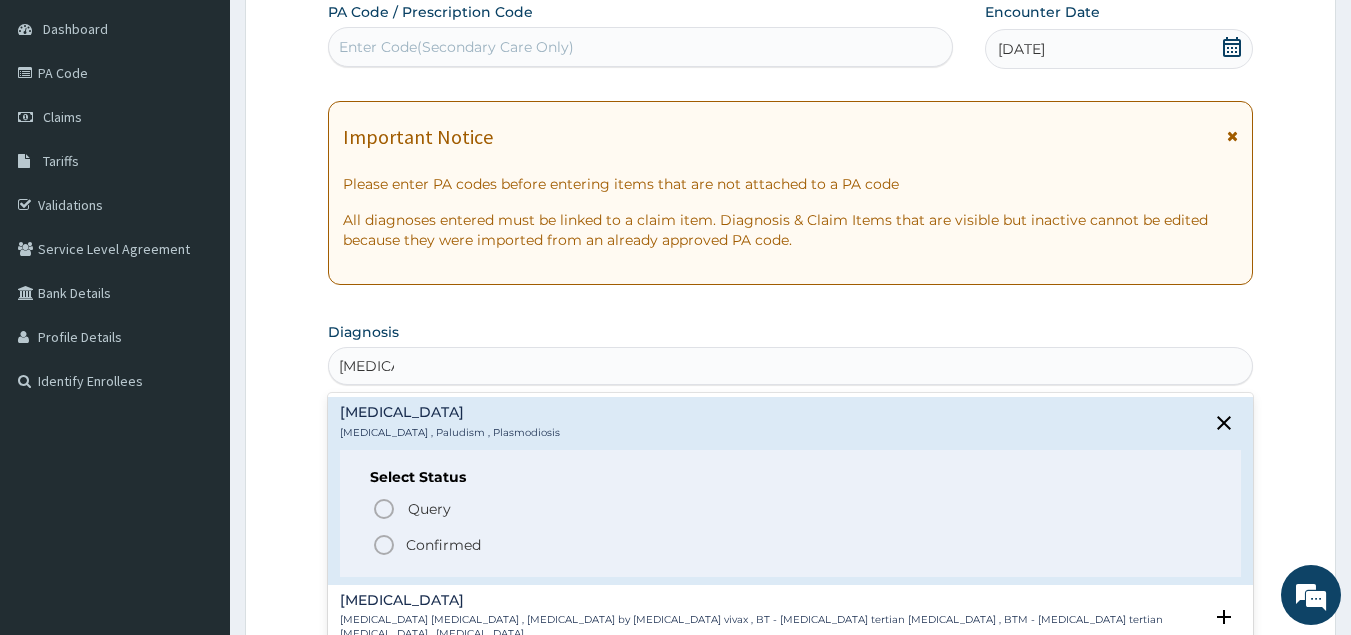 click on "Confirmed" at bounding box center (443, 545) 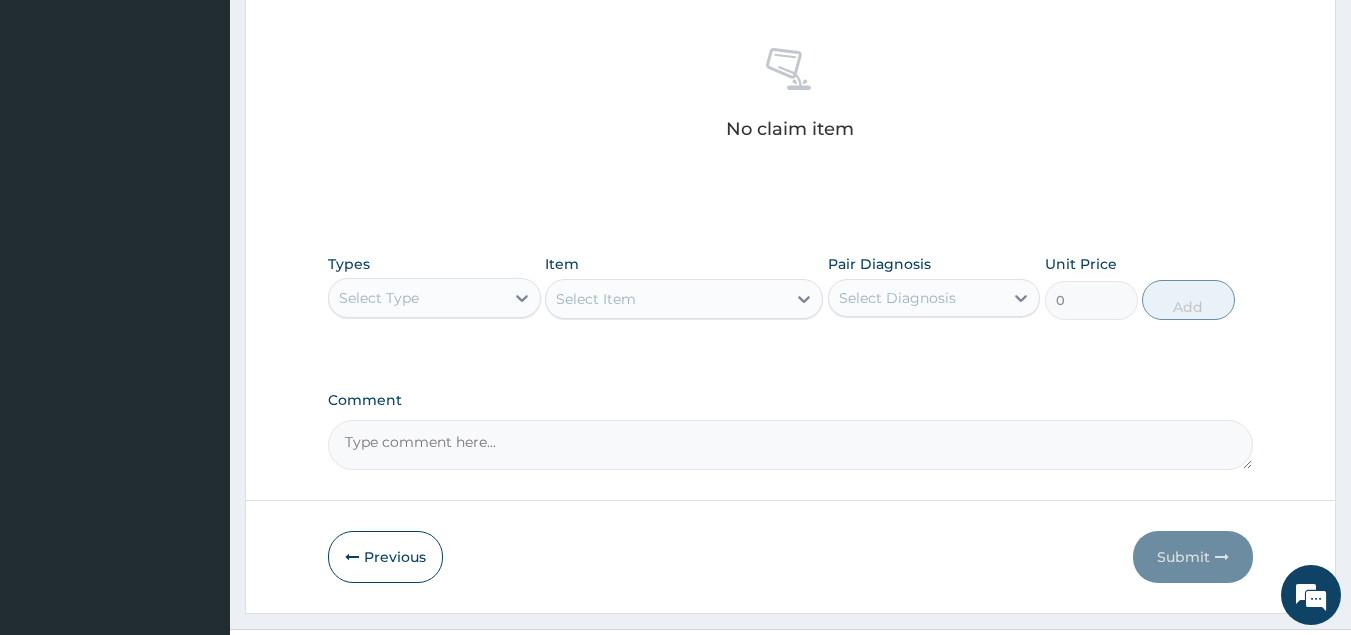 scroll, scrollTop: 789, scrollLeft: 0, axis: vertical 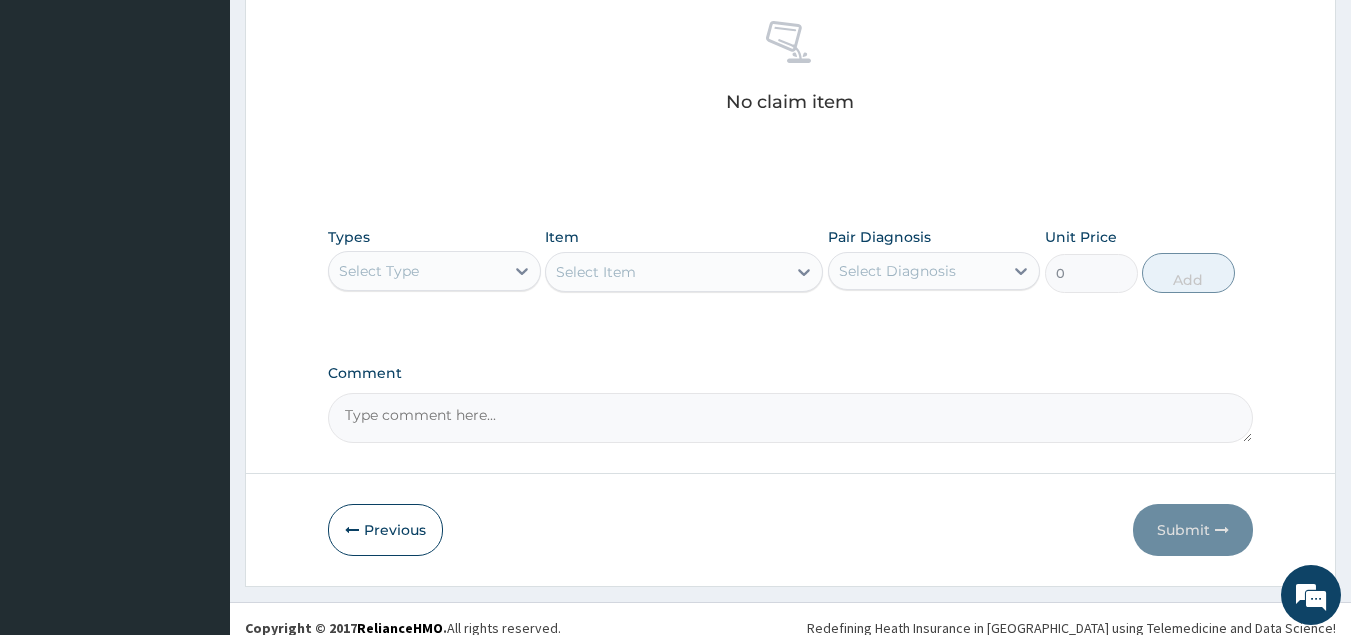 click on "Select Type" at bounding box center (379, 271) 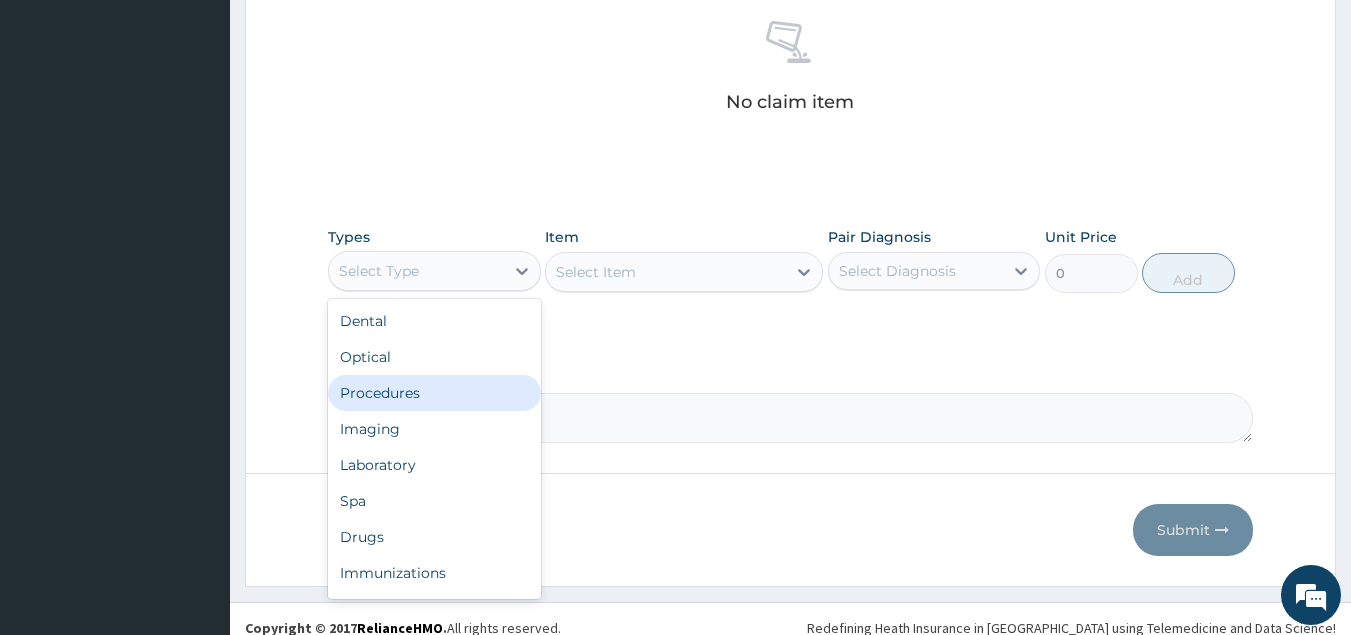 click on "Procedures" at bounding box center [434, 393] 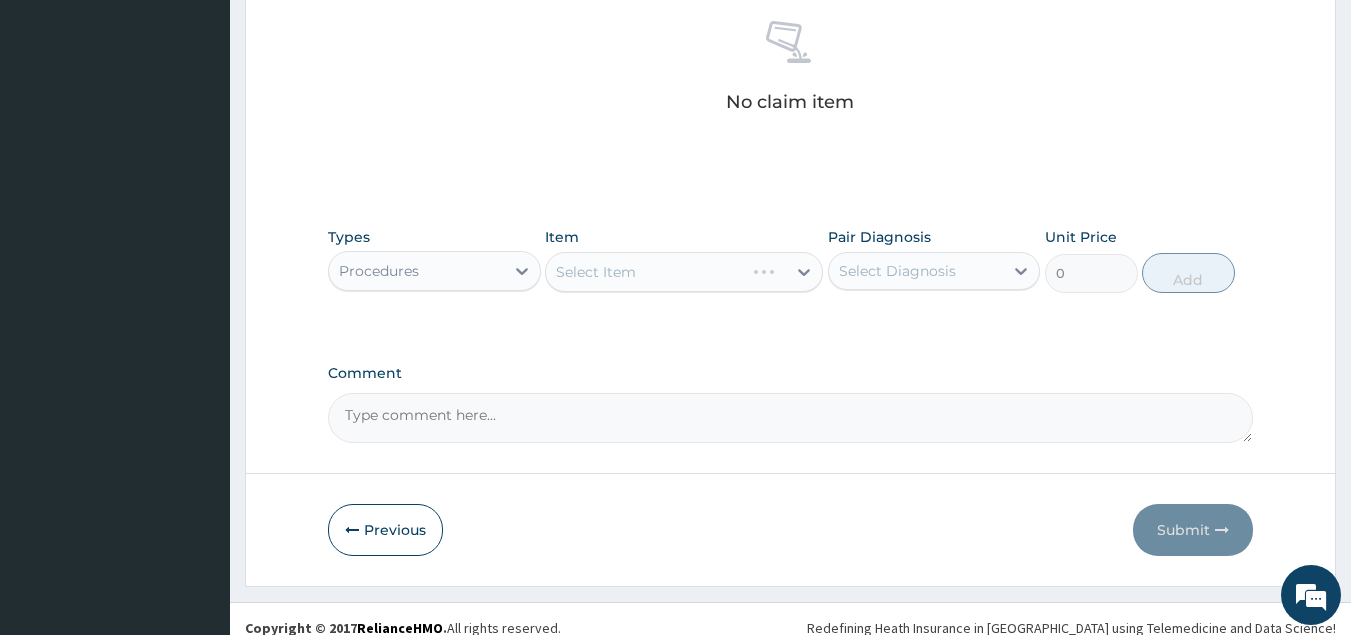 click on "Select Item" at bounding box center (684, 272) 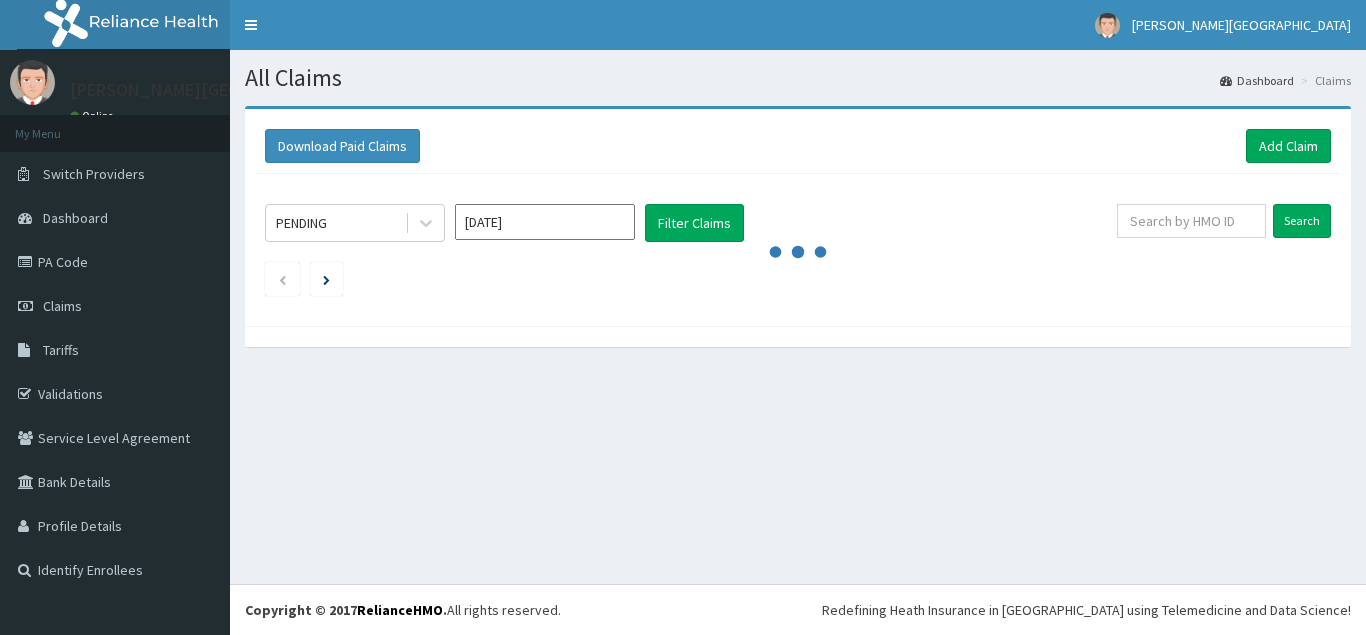 scroll, scrollTop: 0, scrollLeft: 0, axis: both 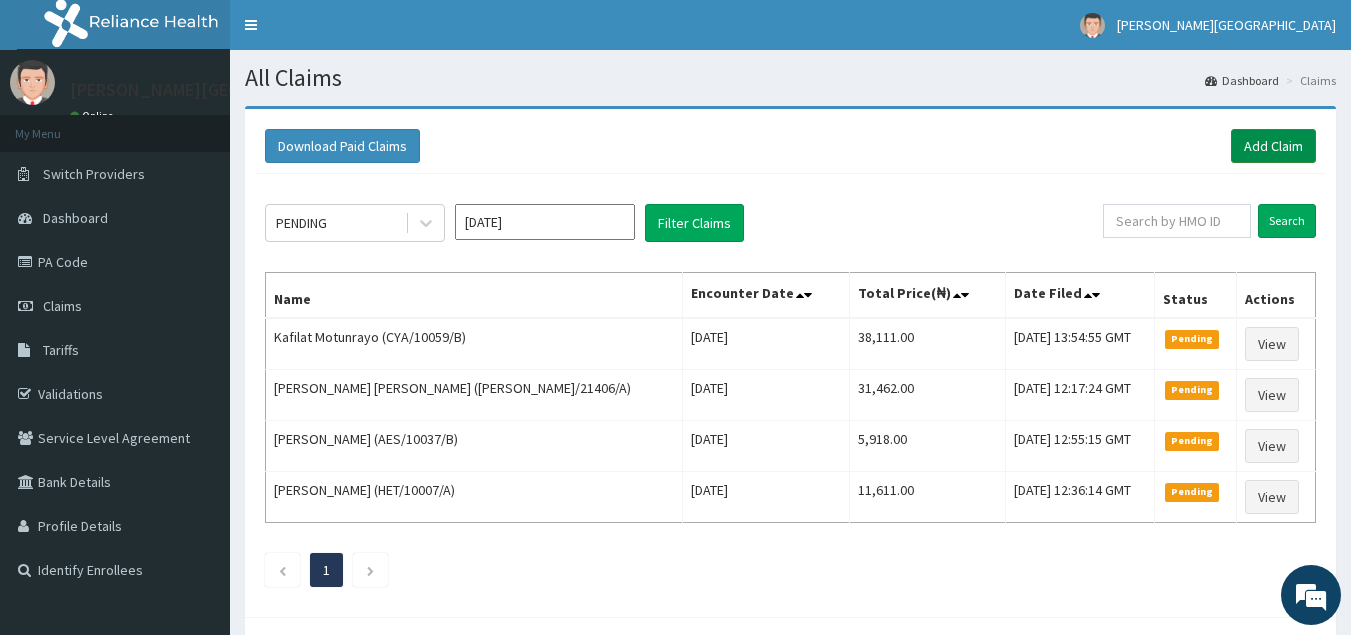click on "Add Claim" at bounding box center (1273, 146) 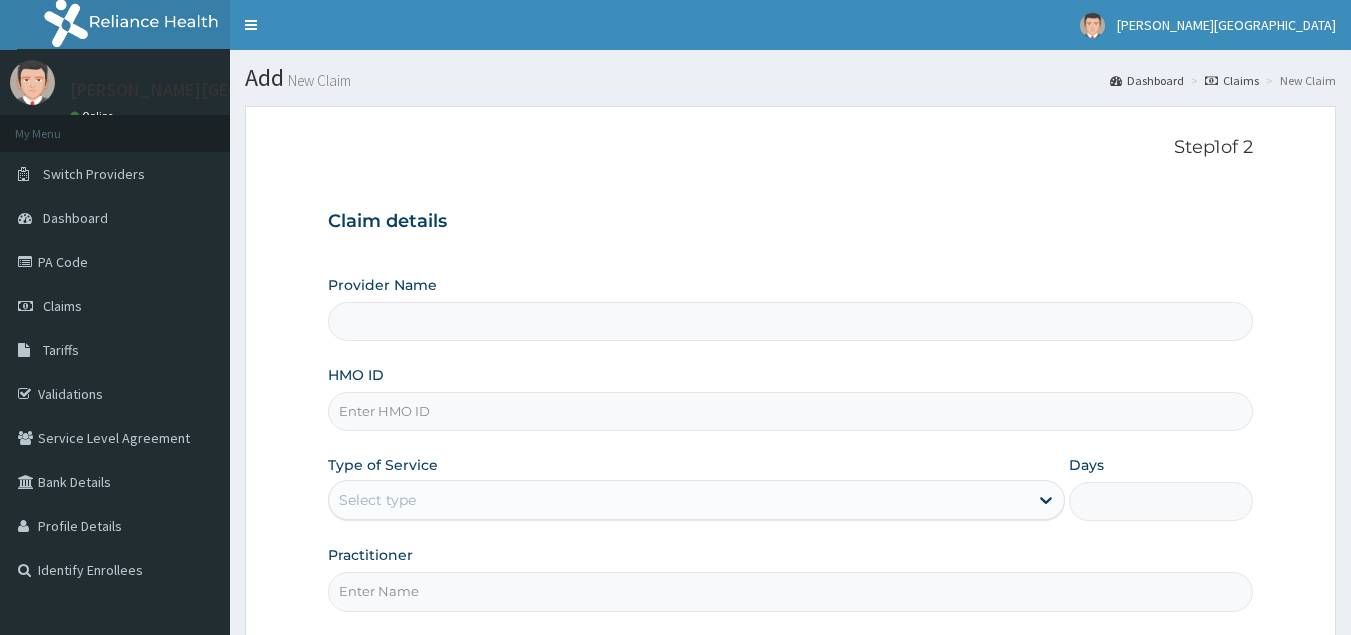 scroll, scrollTop: 0, scrollLeft: 0, axis: both 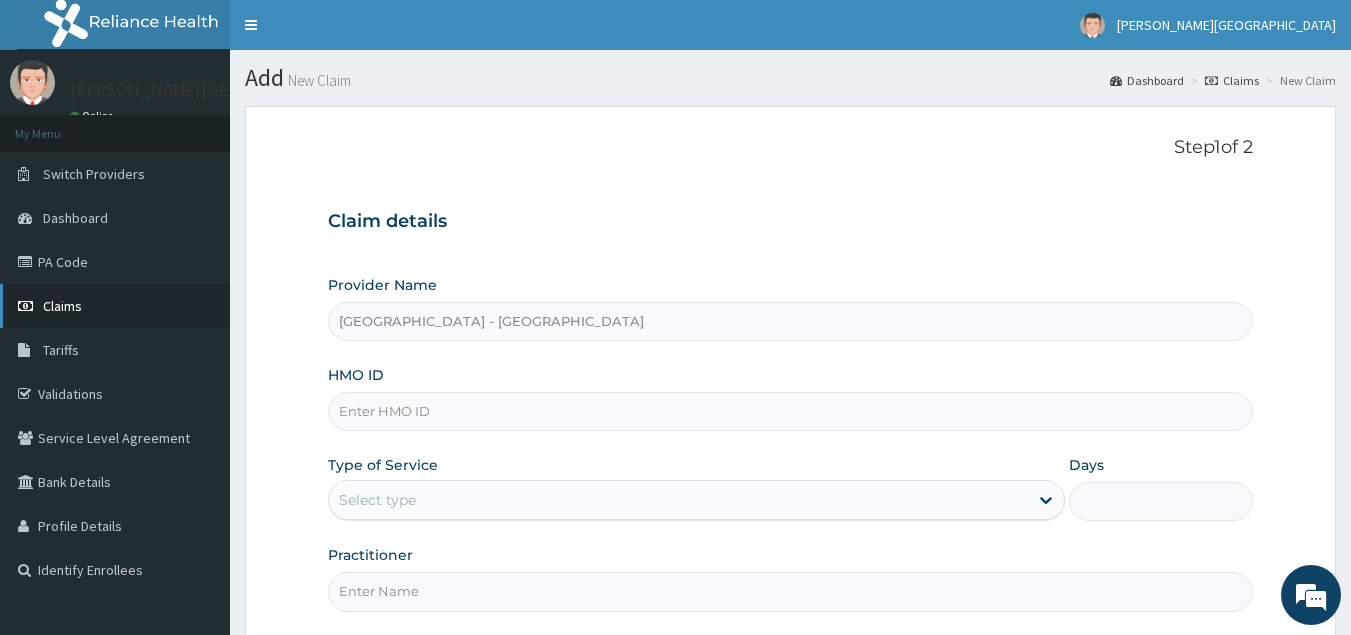 click on "Claims" at bounding box center [62, 306] 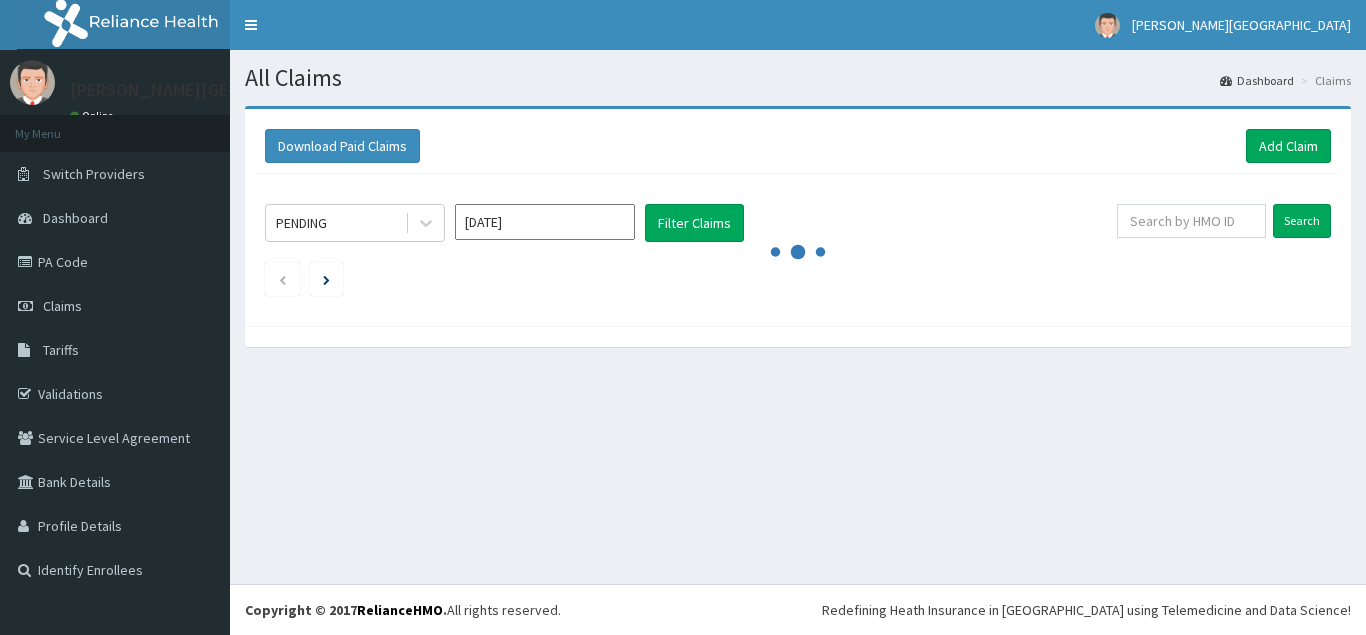 scroll, scrollTop: 0, scrollLeft: 0, axis: both 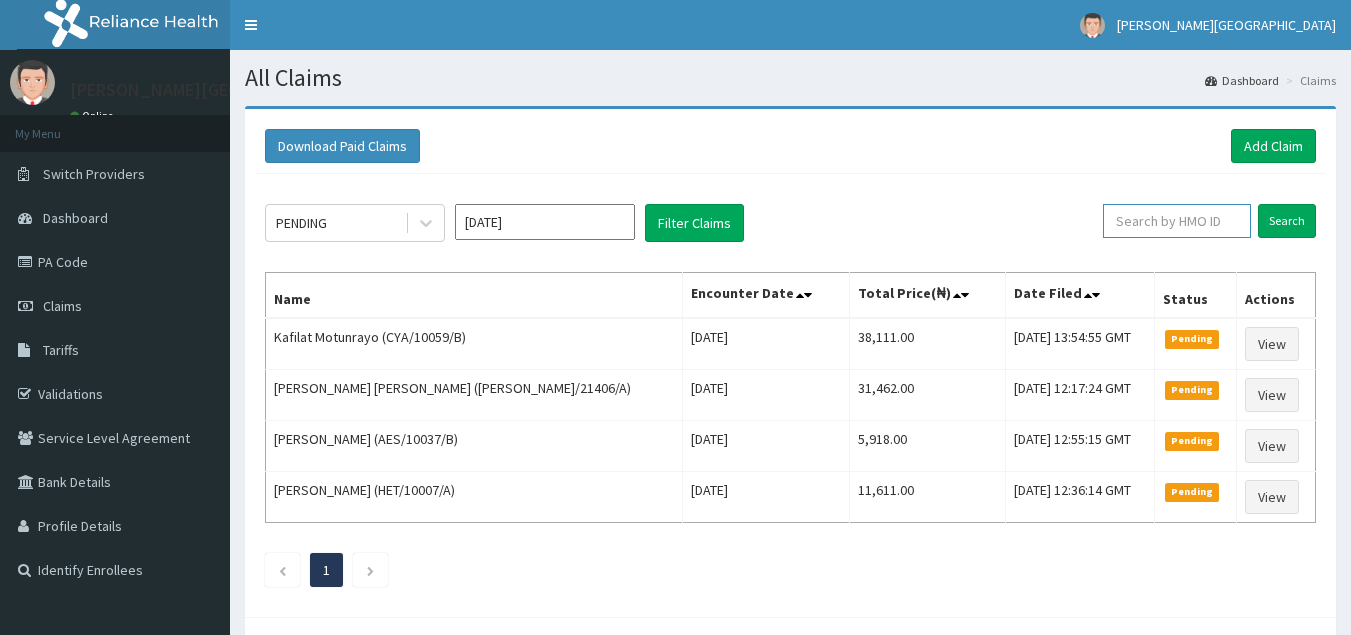 click at bounding box center [1177, 221] 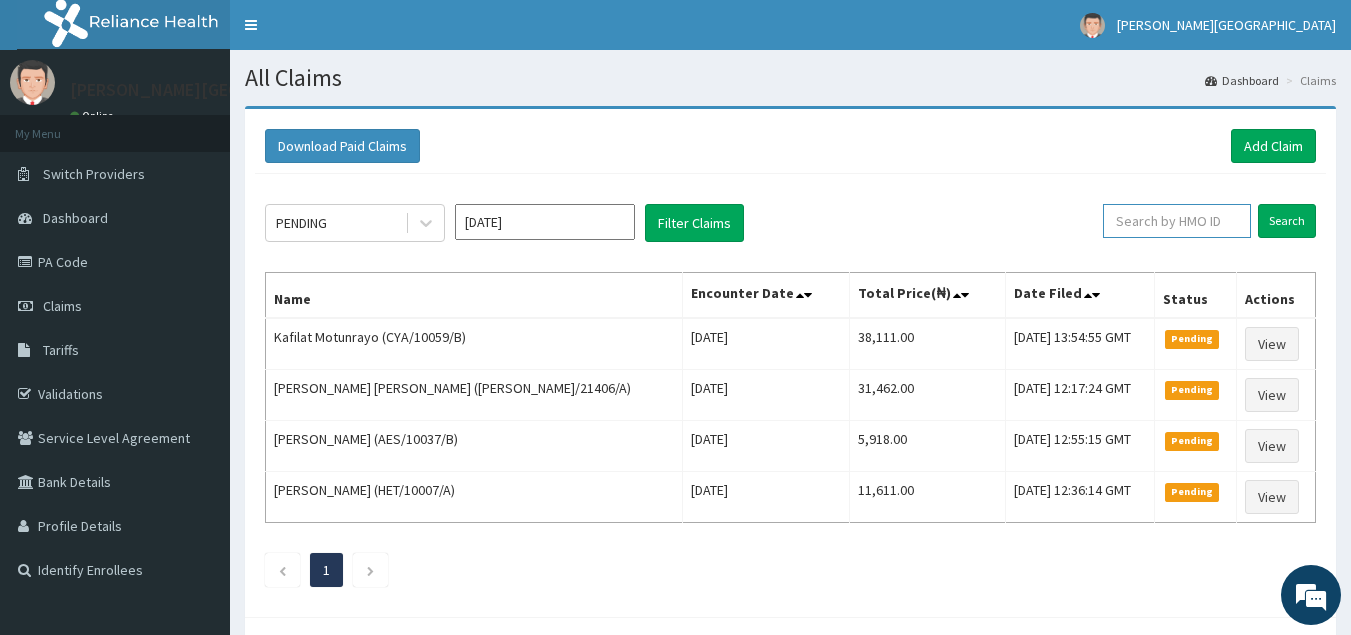 paste on "HET/10007/A" 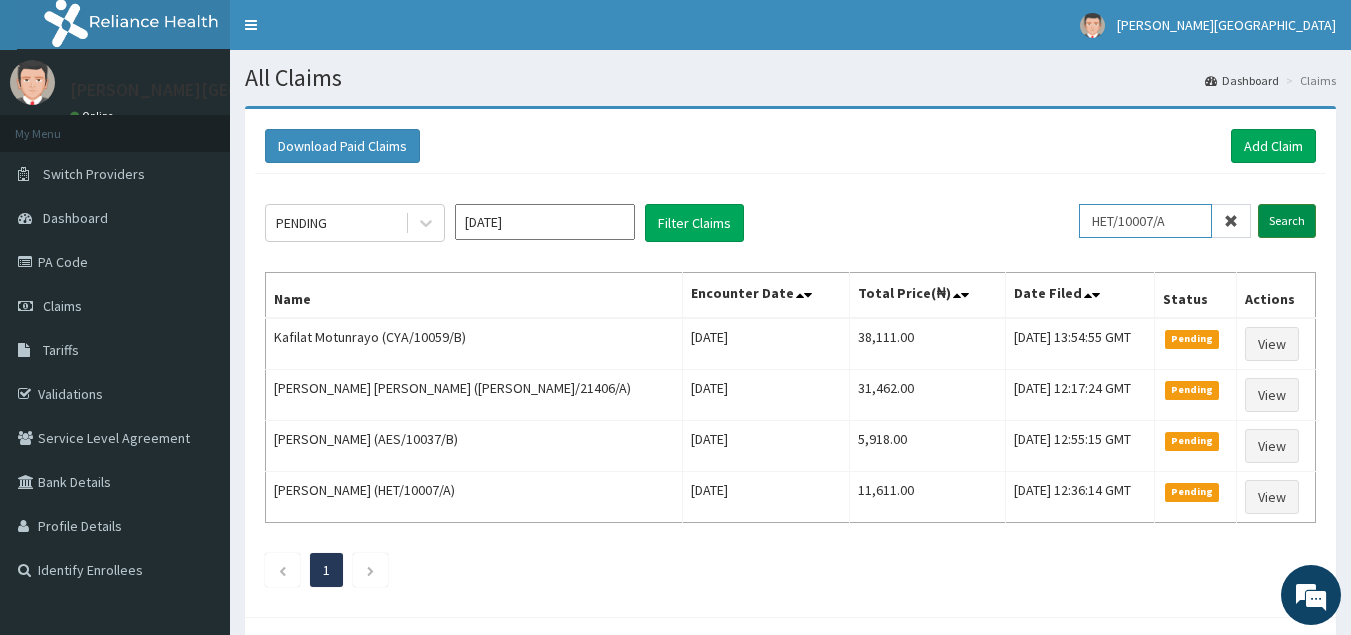 type on "HET/10007/A" 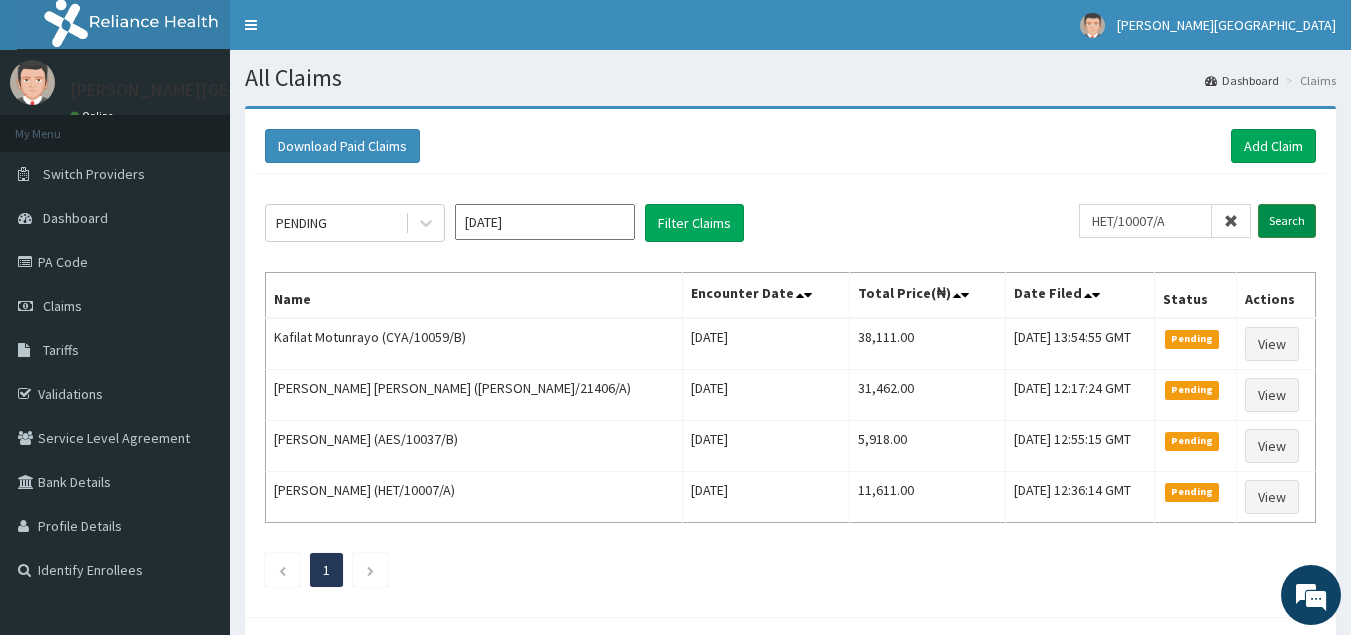 click on "Search" at bounding box center (1287, 221) 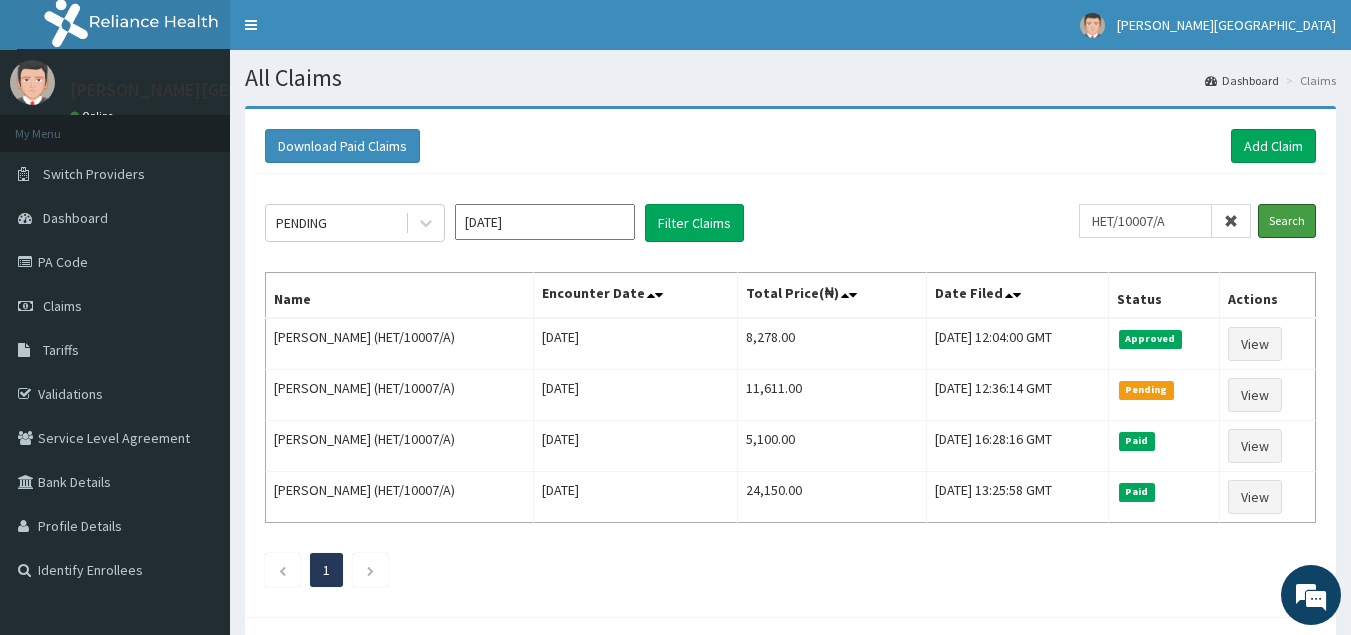scroll, scrollTop: 0, scrollLeft: 0, axis: both 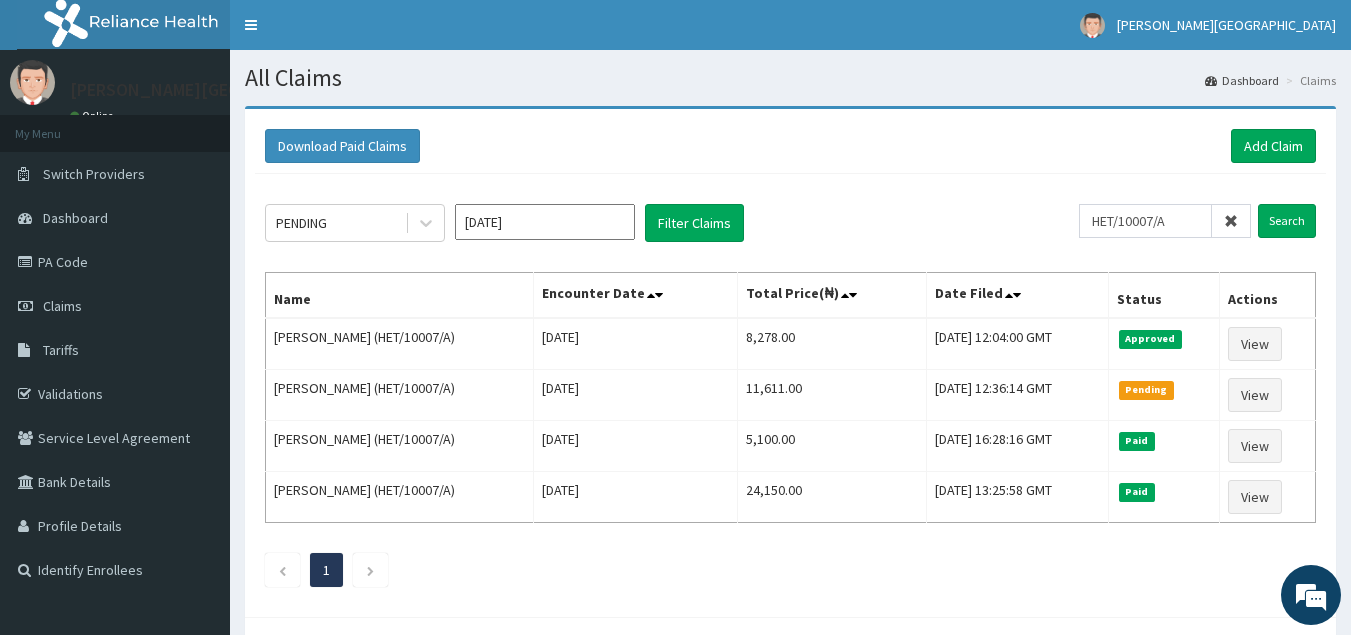 click at bounding box center [1231, 221] 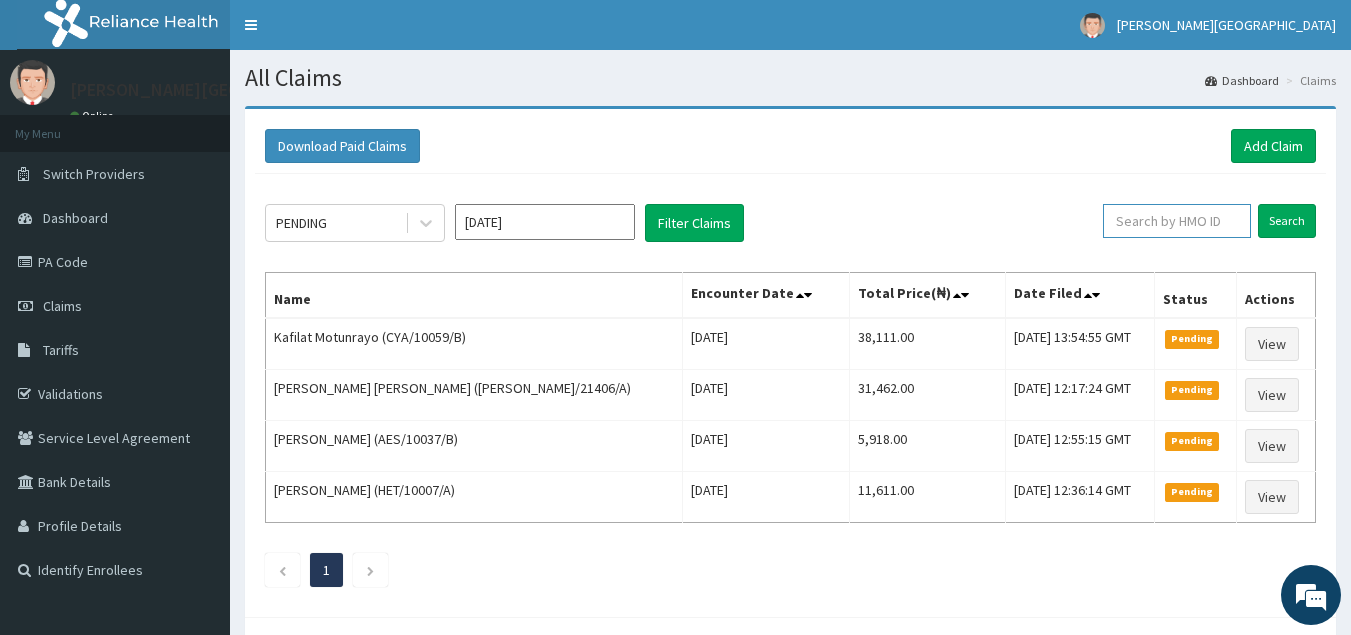 click at bounding box center (1177, 221) 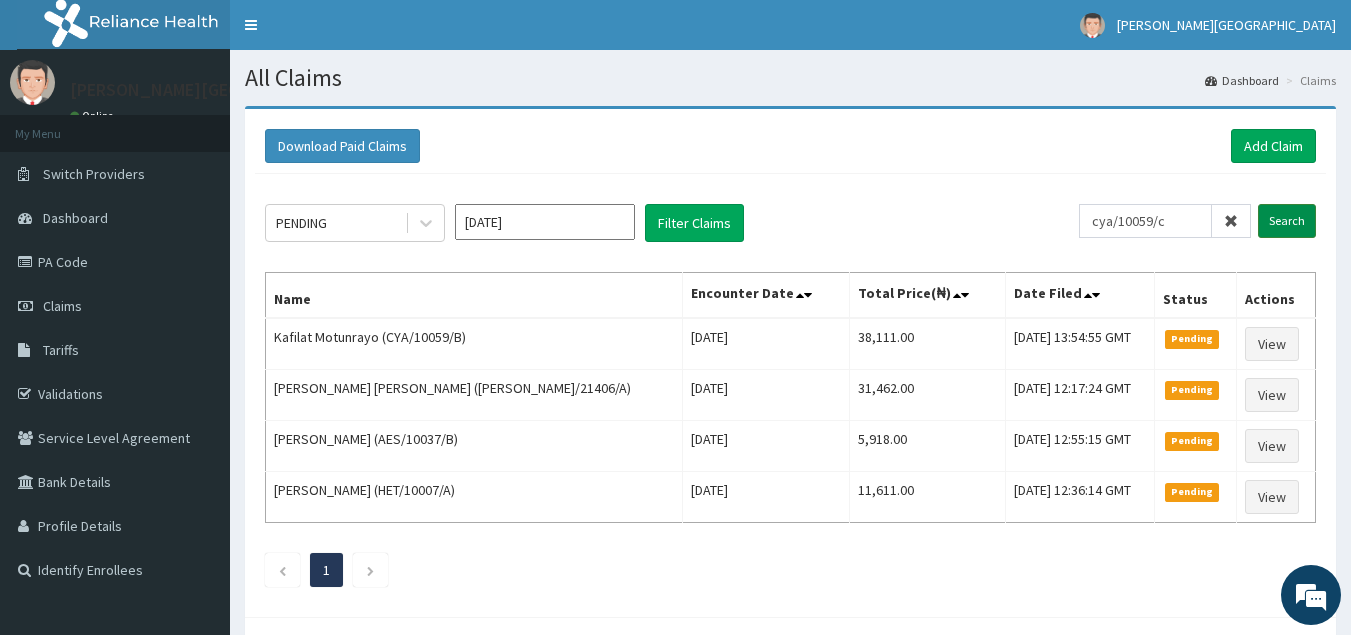 click on "Search" at bounding box center (1287, 221) 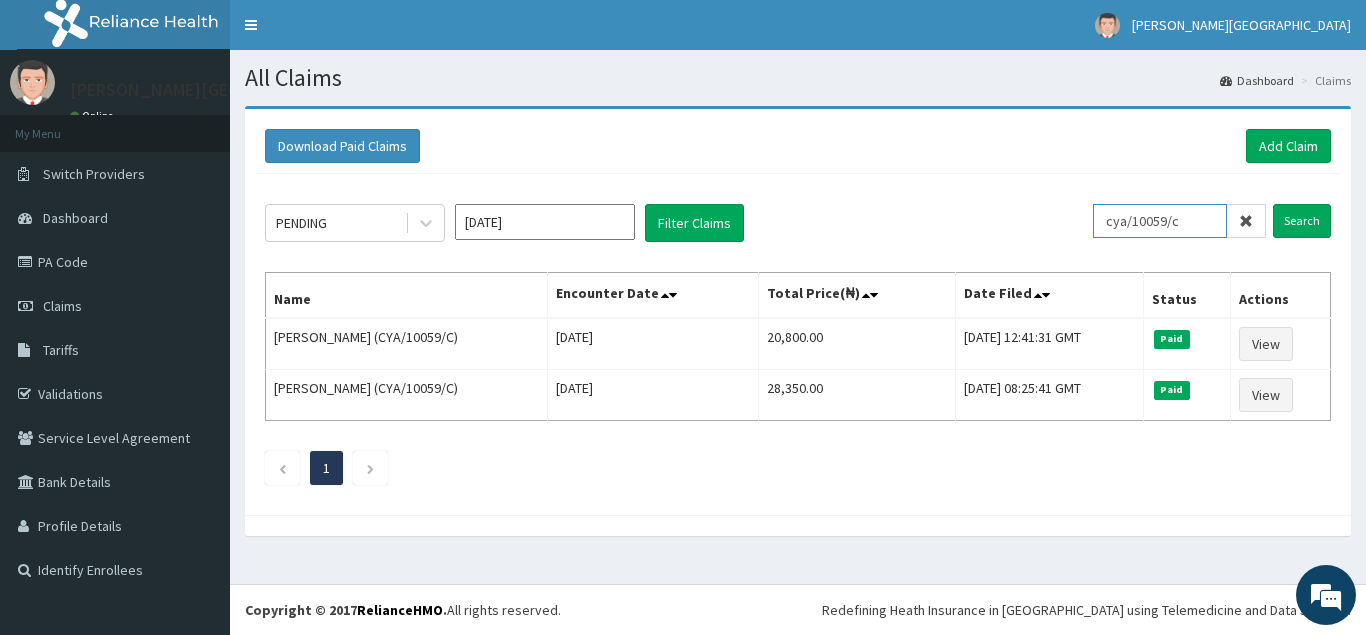 click on "cya/10059/c" at bounding box center [1160, 221] 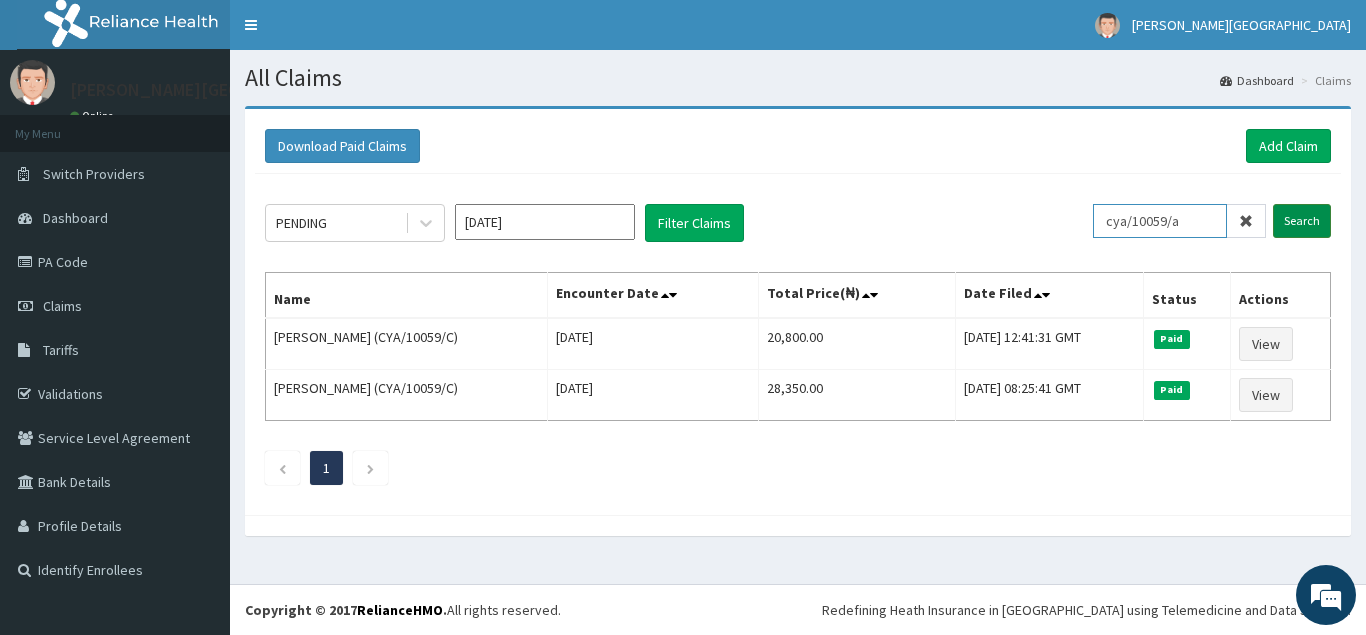 type on "cya/10059/a" 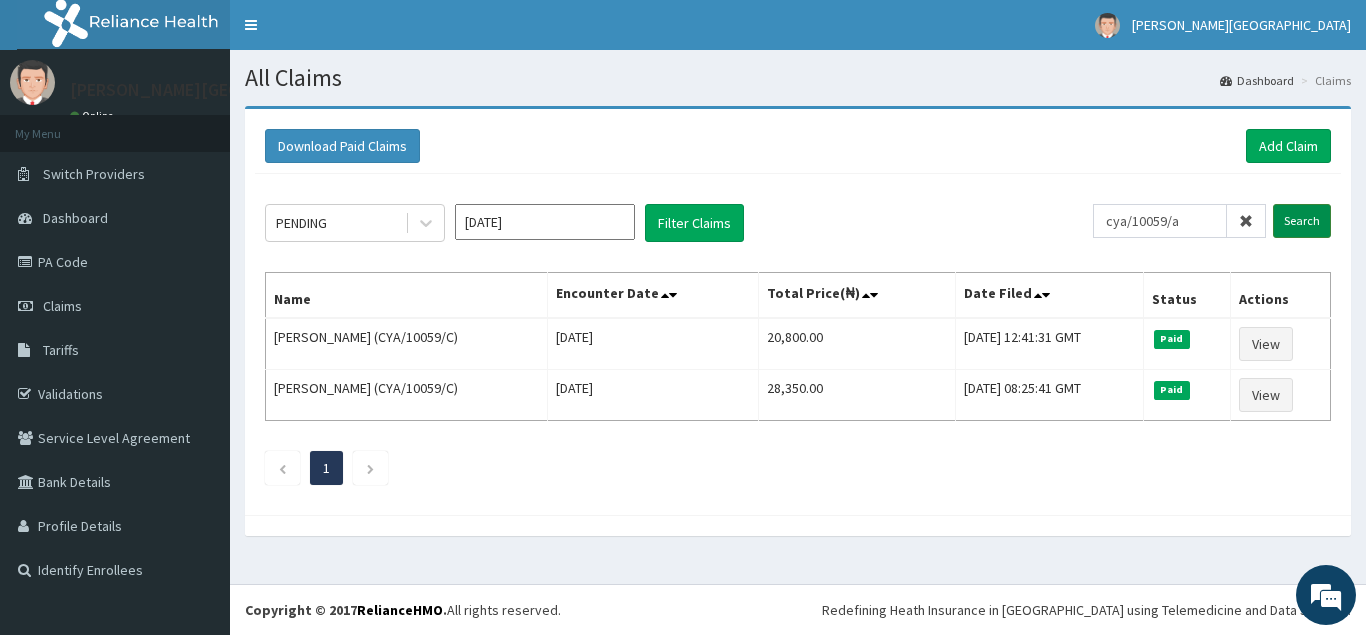 click on "Search" at bounding box center (1302, 221) 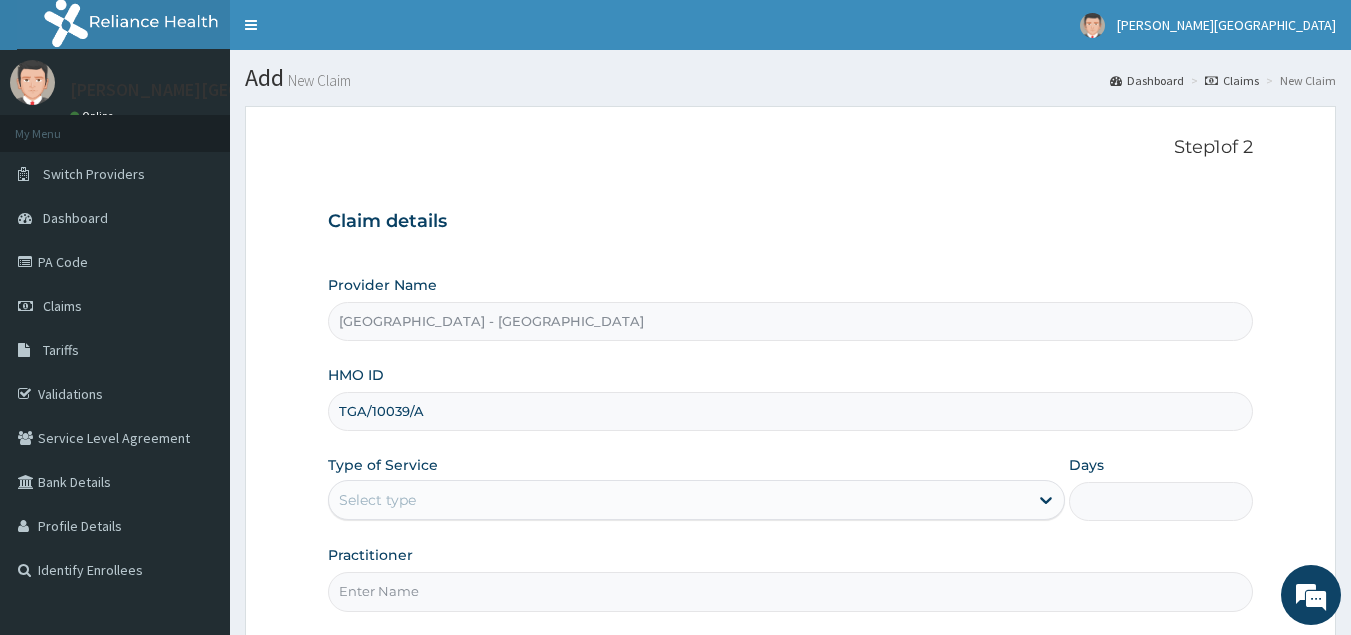 scroll, scrollTop: 0, scrollLeft: 0, axis: both 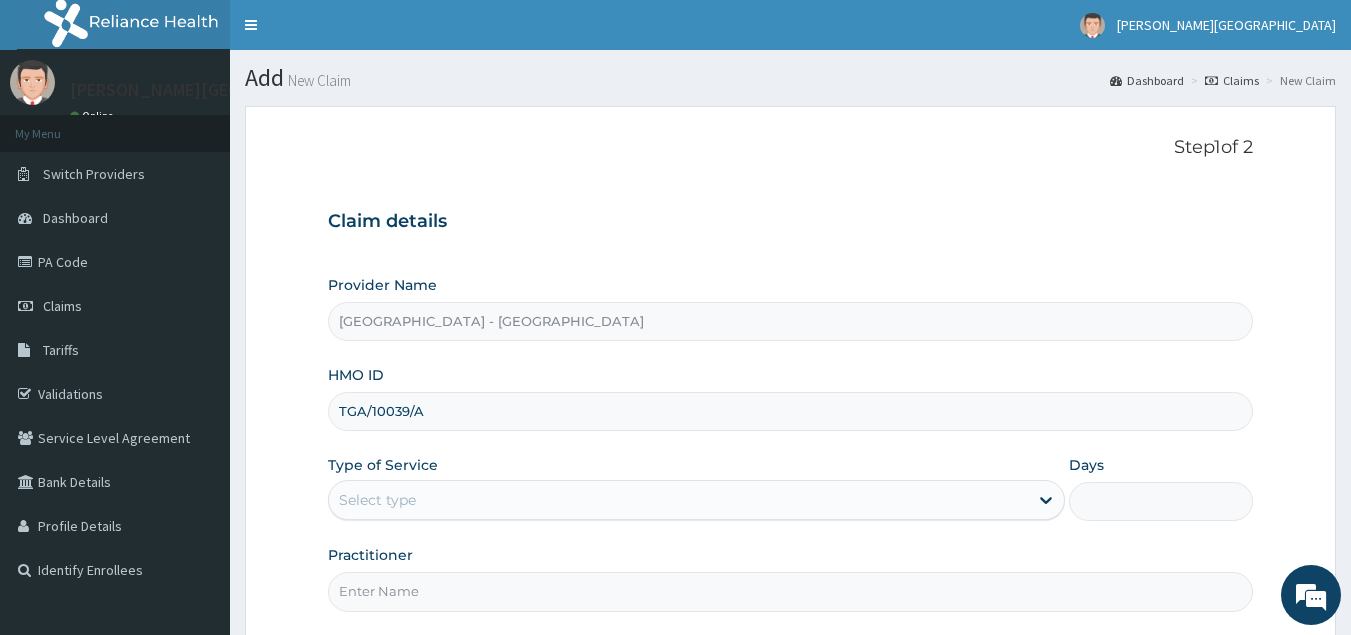 drag, startPoint x: 463, startPoint y: 420, endPoint x: 277, endPoint y: 404, distance: 186.6869 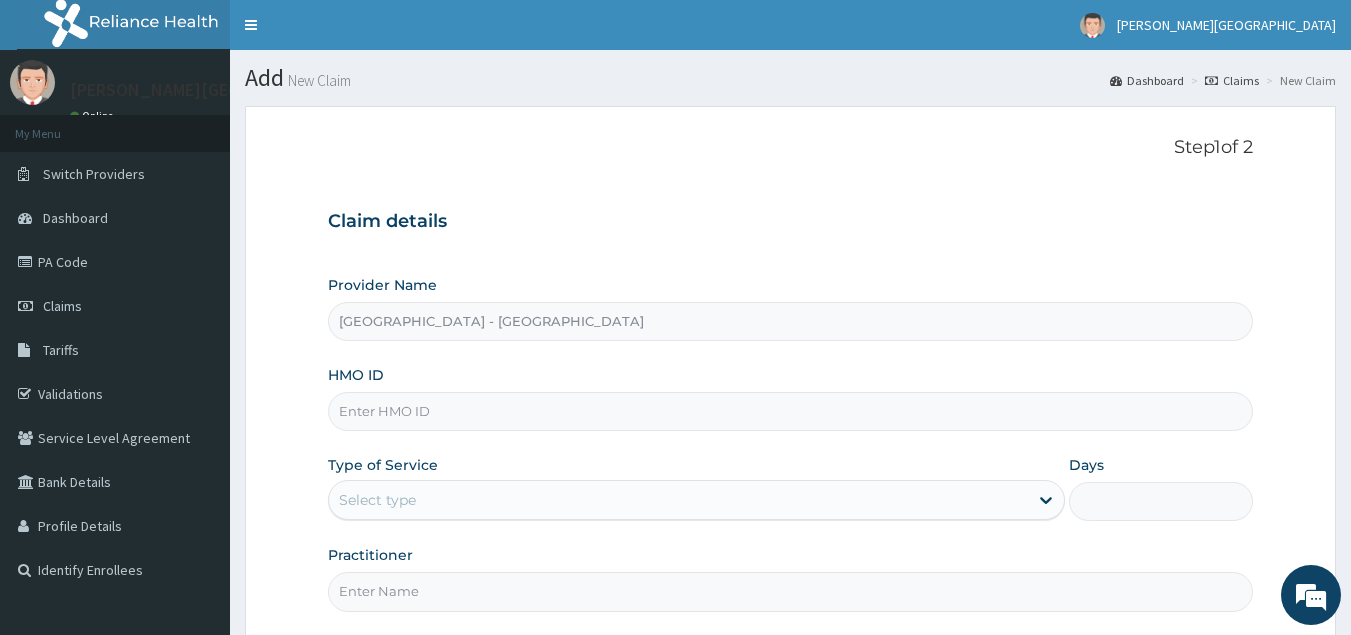 paste on "CYA/10059/D" 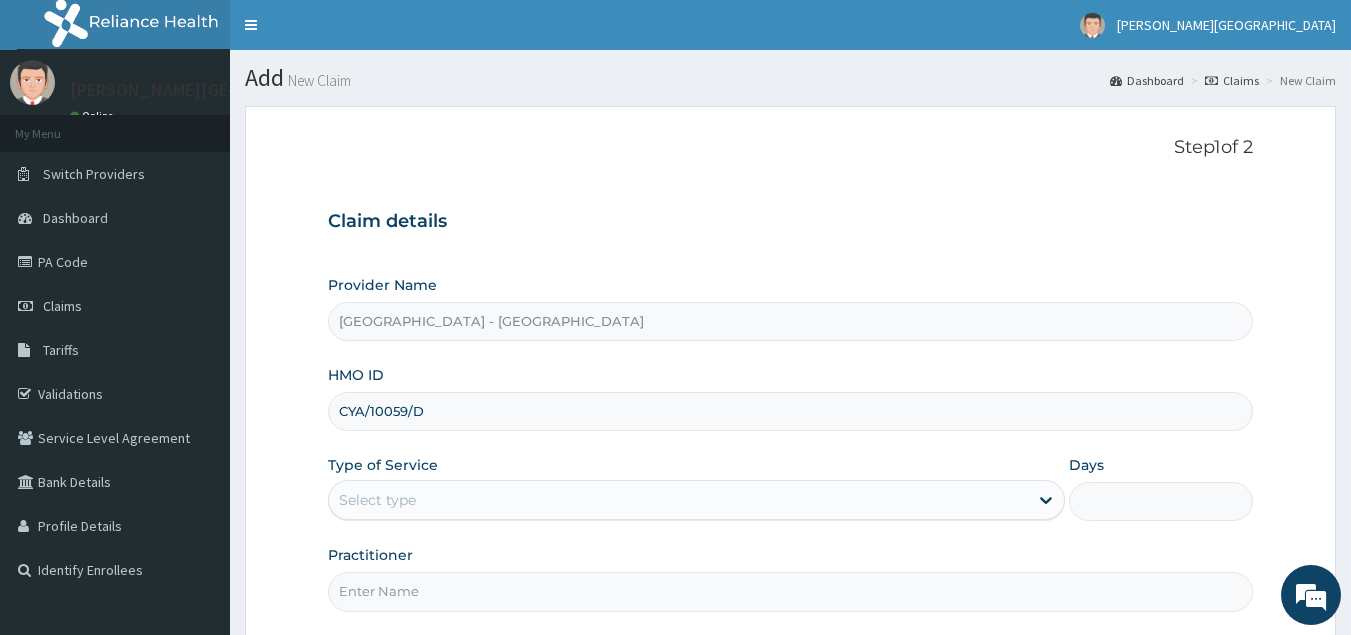 type on "CYA/10059/D" 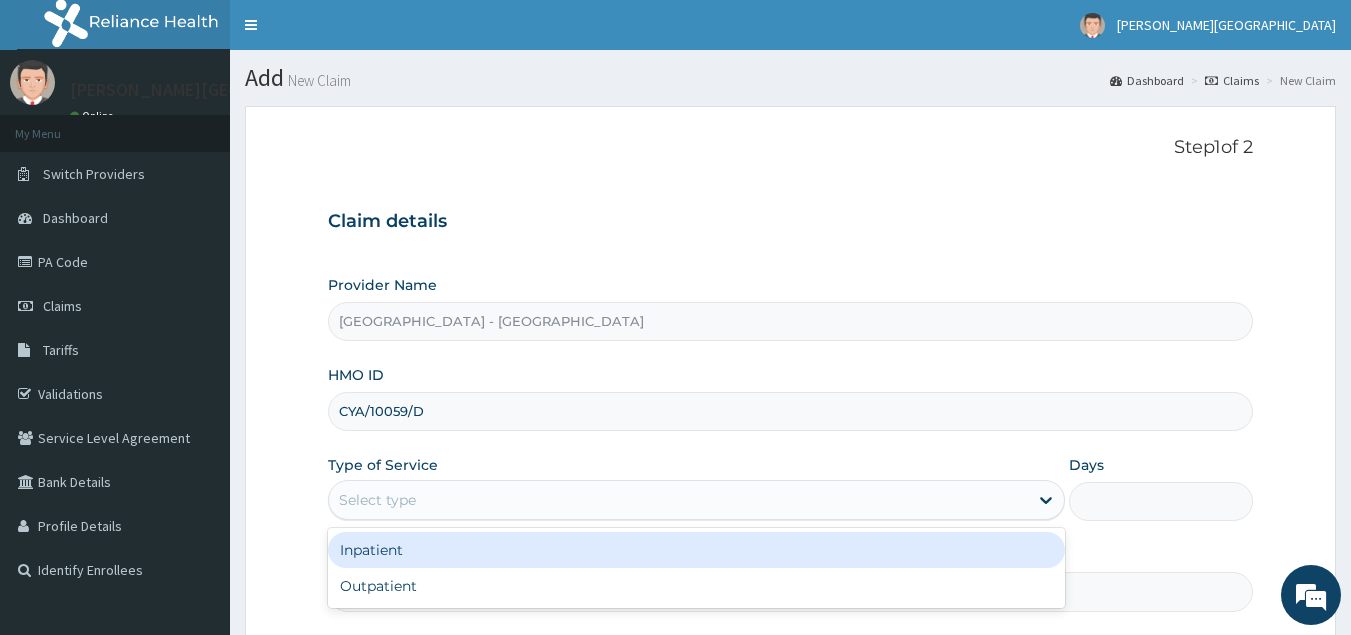 click on "Select type" at bounding box center (377, 500) 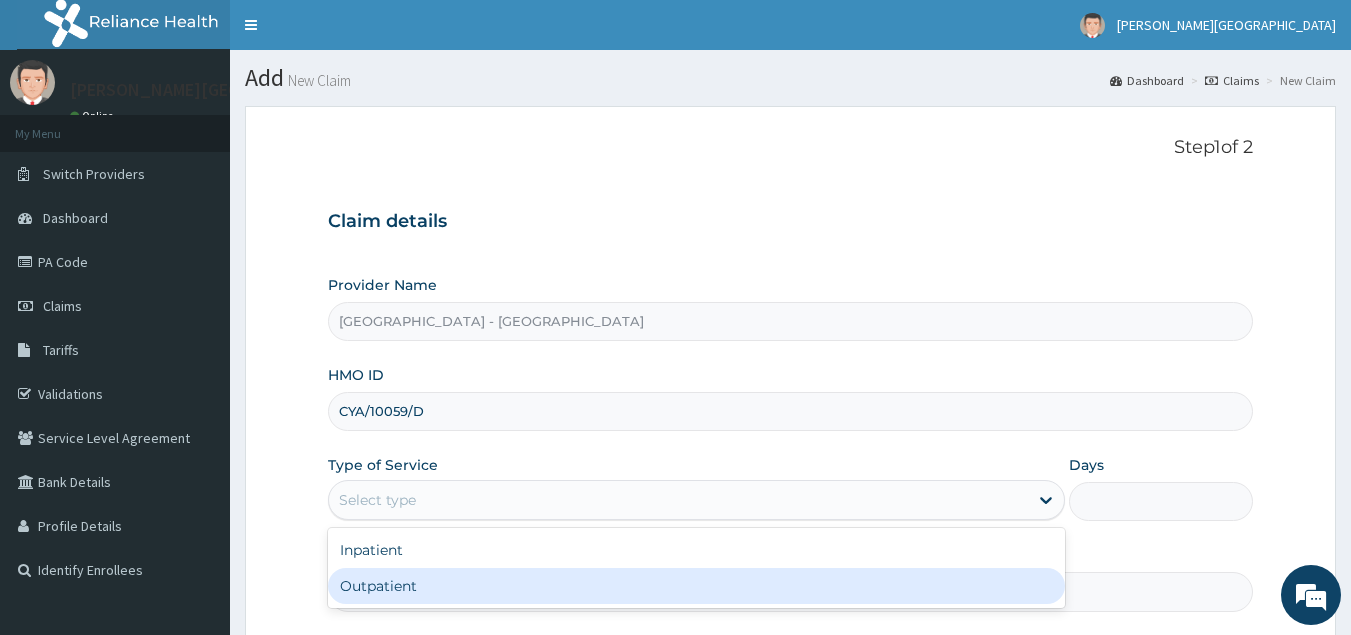 click on "Outpatient" at bounding box center (696, 586) 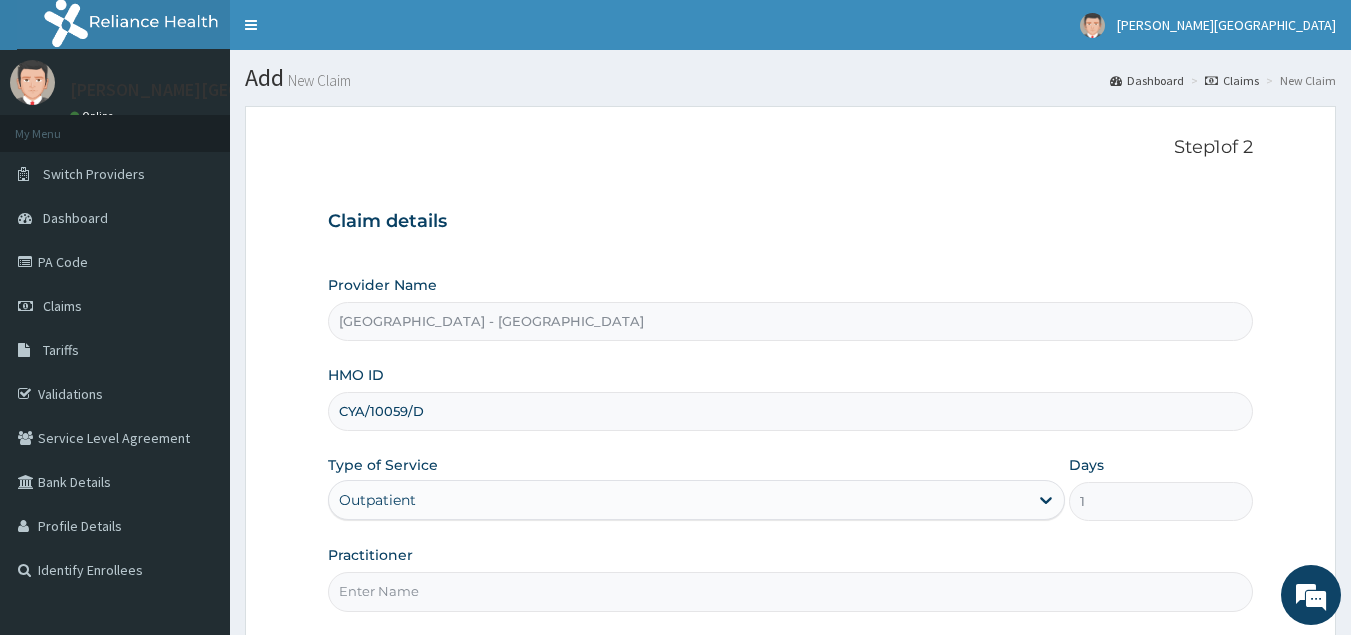 click on "Practitioner" at bounding box center (791, 591) 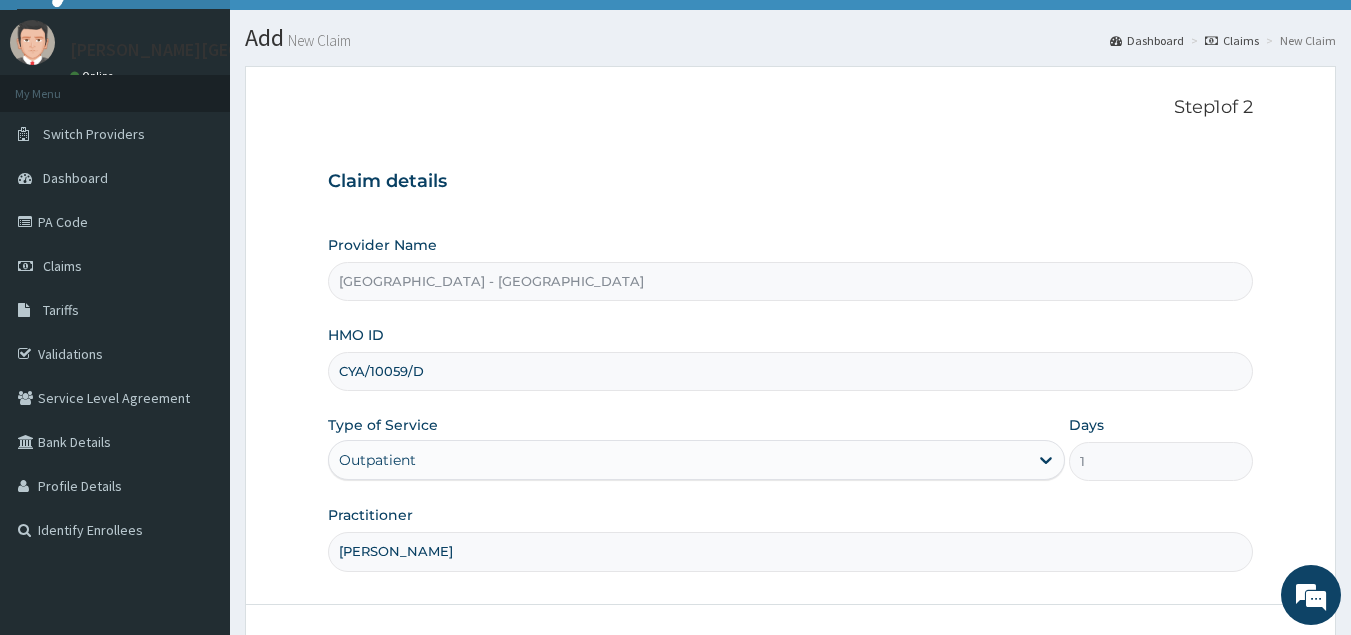 scroll, scrollTop: 189, scrollLeft: 0, axis: vertical 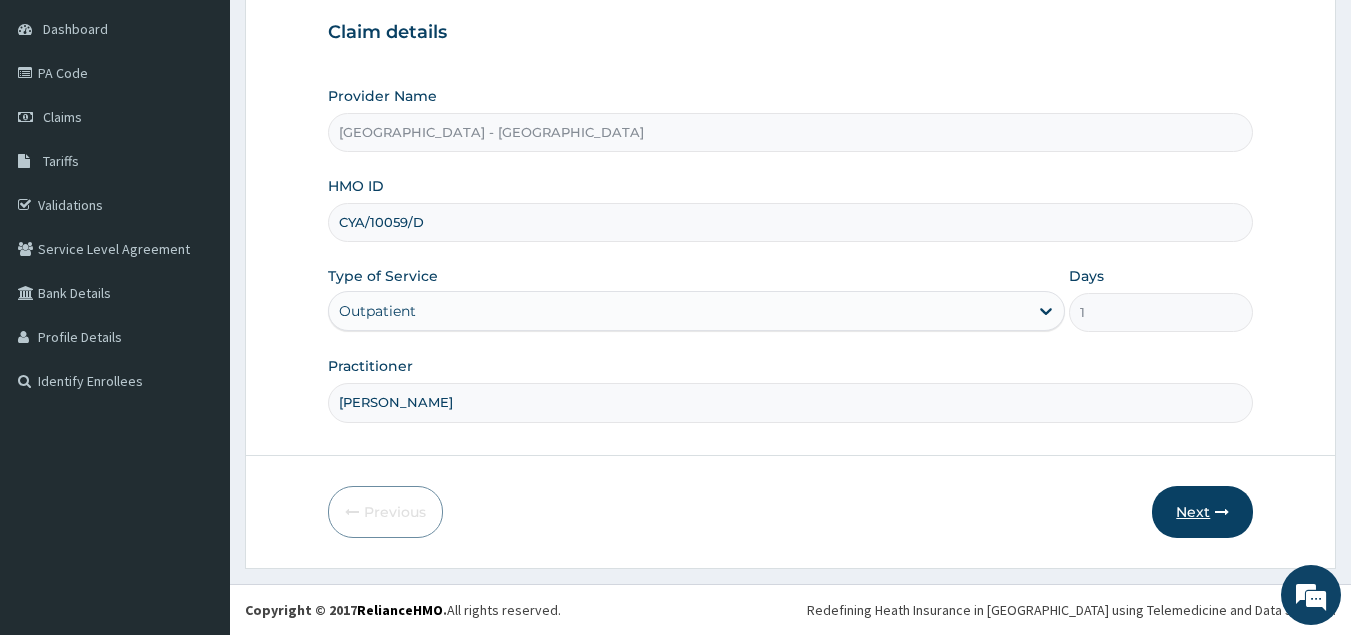 click on "Next" at bounding box center (1202, 512) 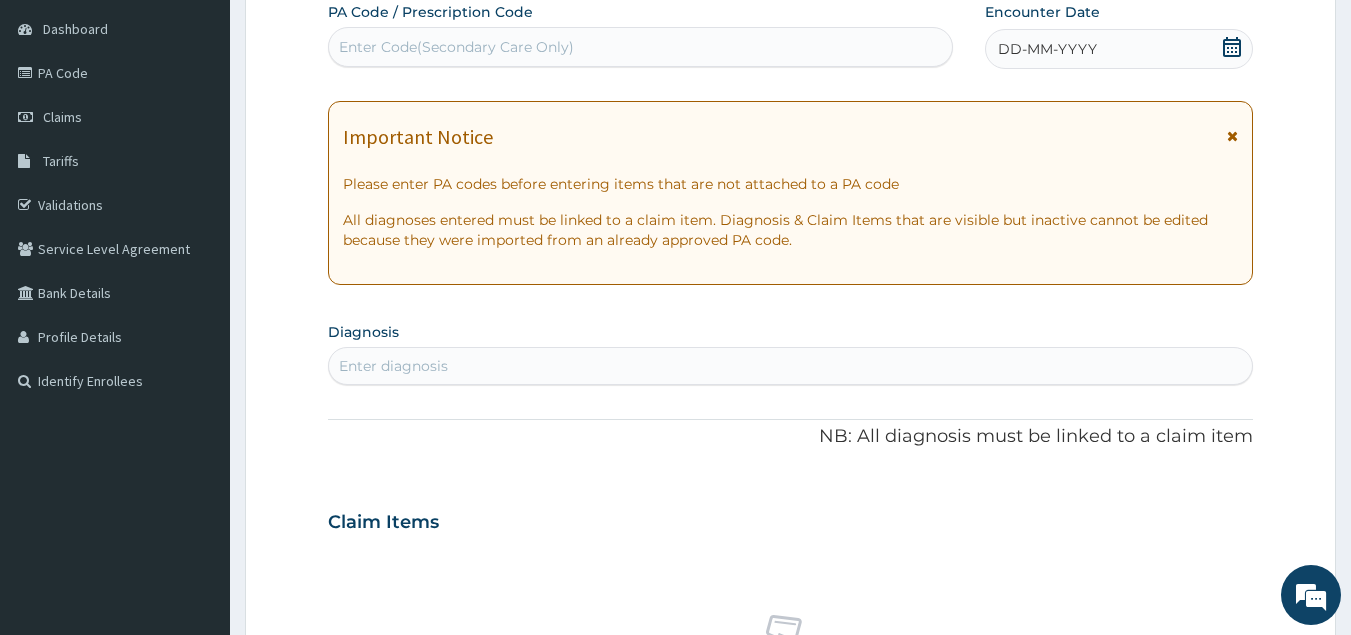 click 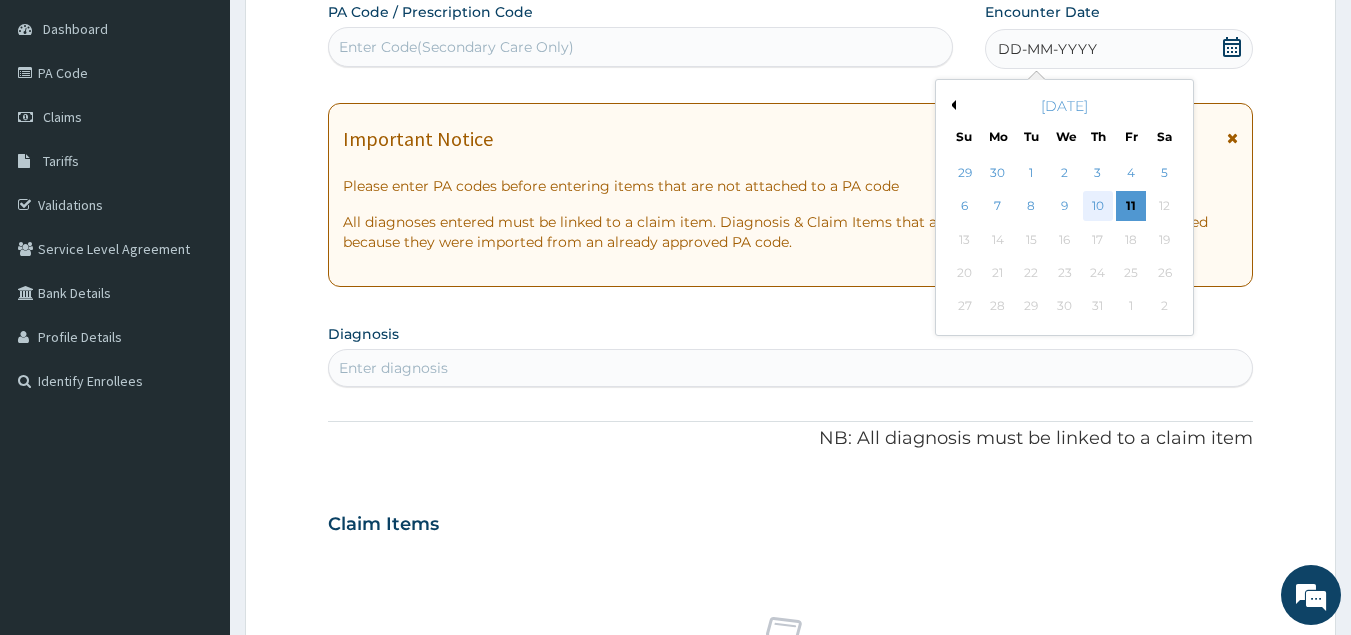 click on "10" at bounding box center (1098, 207) 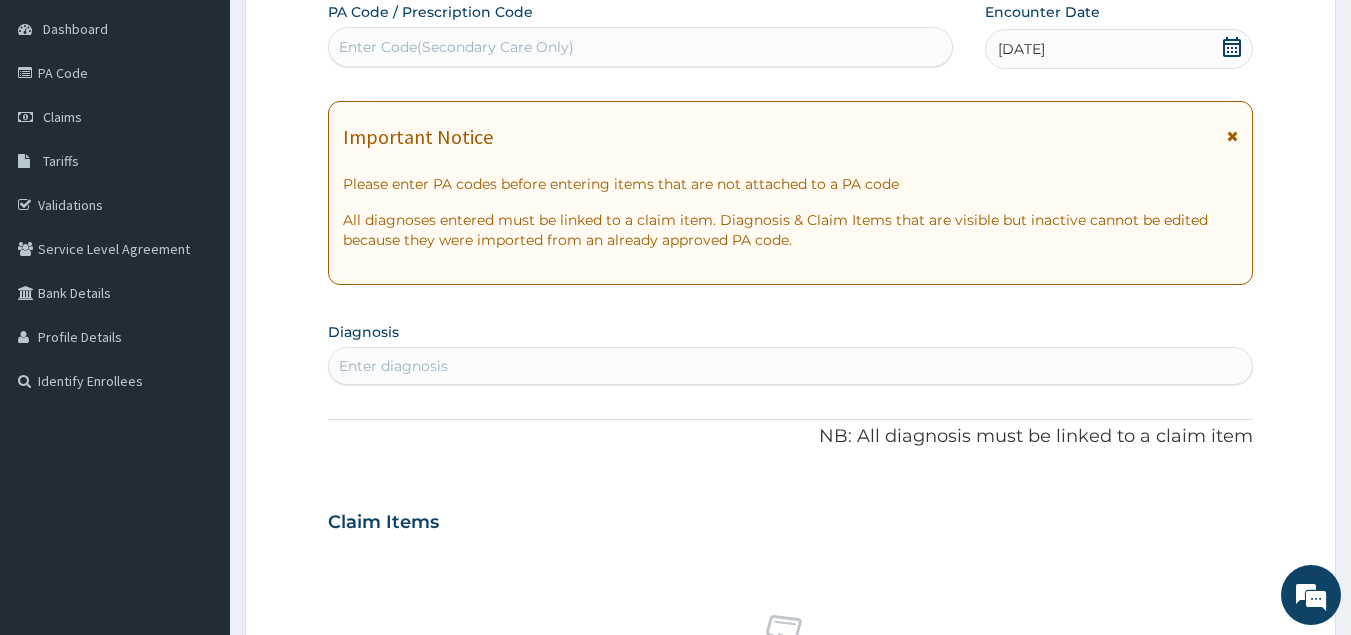 click on "Diagnosis Enter diagnosis" at bounding box center (791, 351) 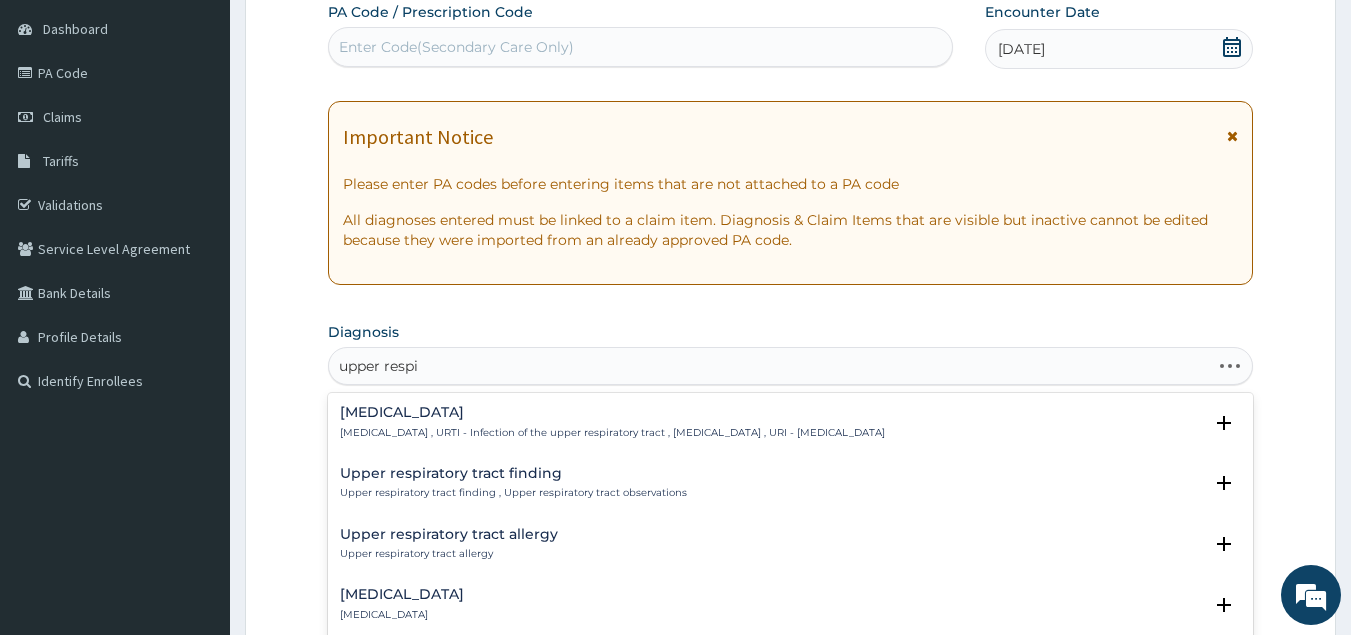type on "upper respir" 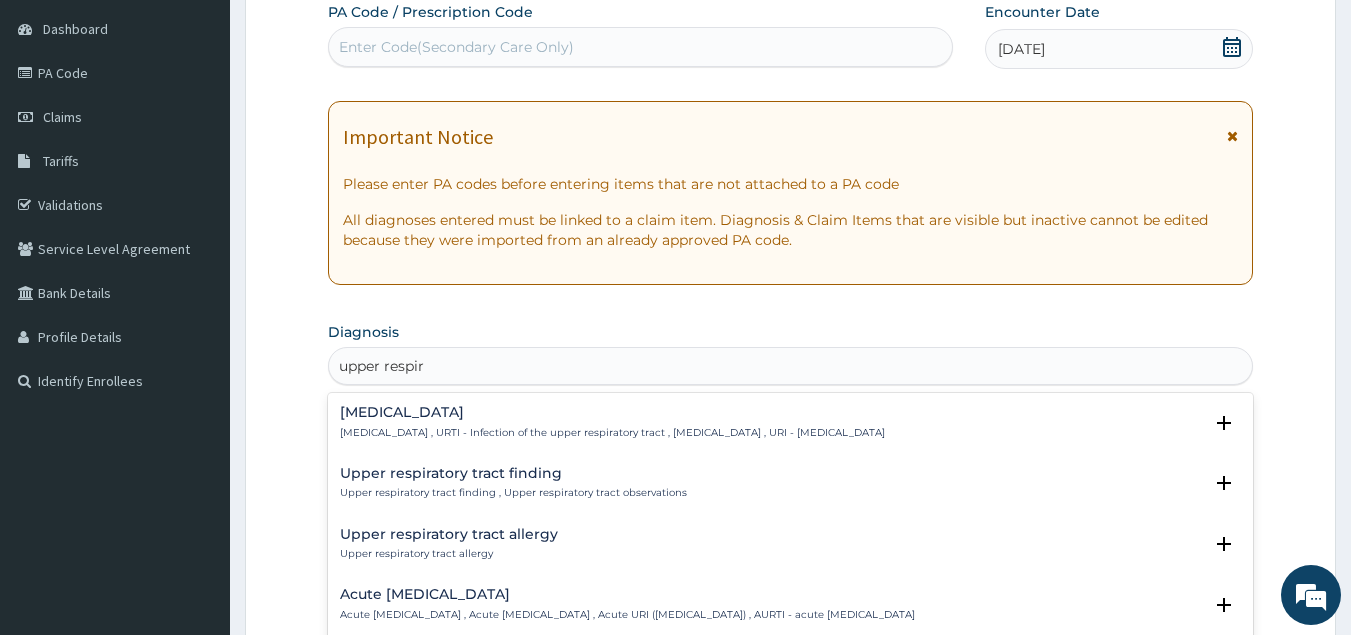 click on "Upper respiratory infection Upper respiratory infection , URTI - Infection of the upper respiratory tract , Upper respiratory tract infection , URI - Upper respiratory infection Select Status Query Query covers suspected (?), Keep in view (kiv), Ruled out (r/o) Confirmed" at bounding box center (791, 427) 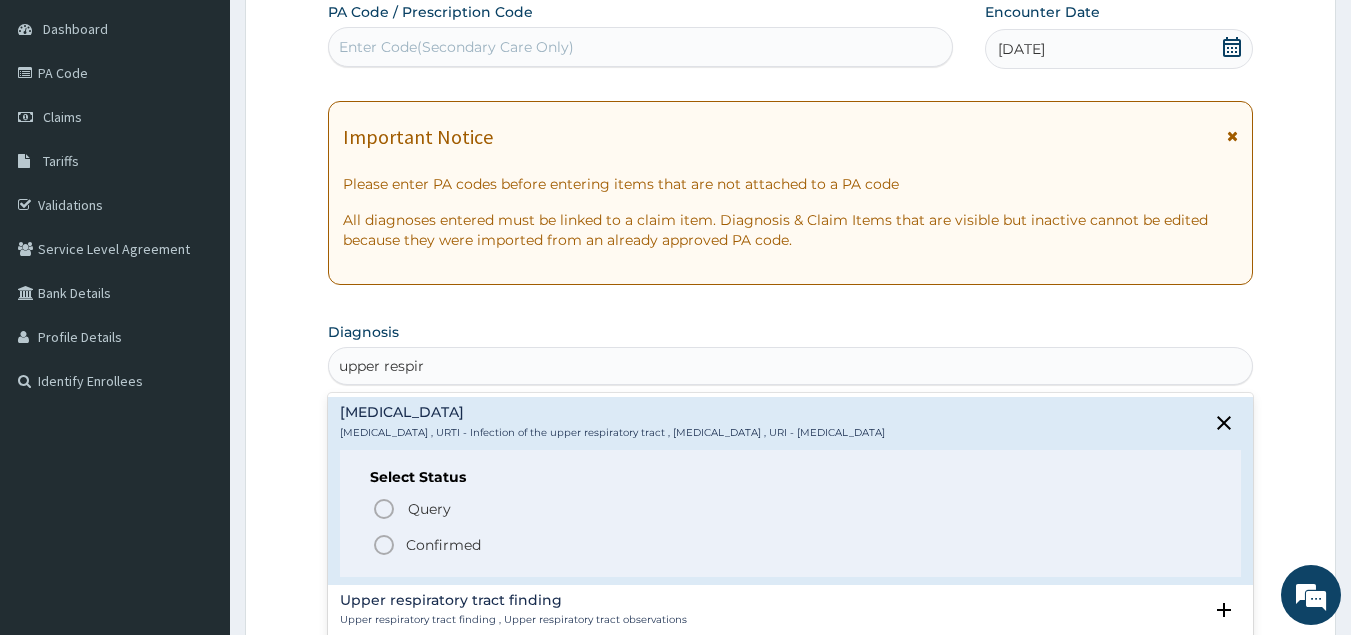 click on "Confirmed" at bounding box center [443, 545] 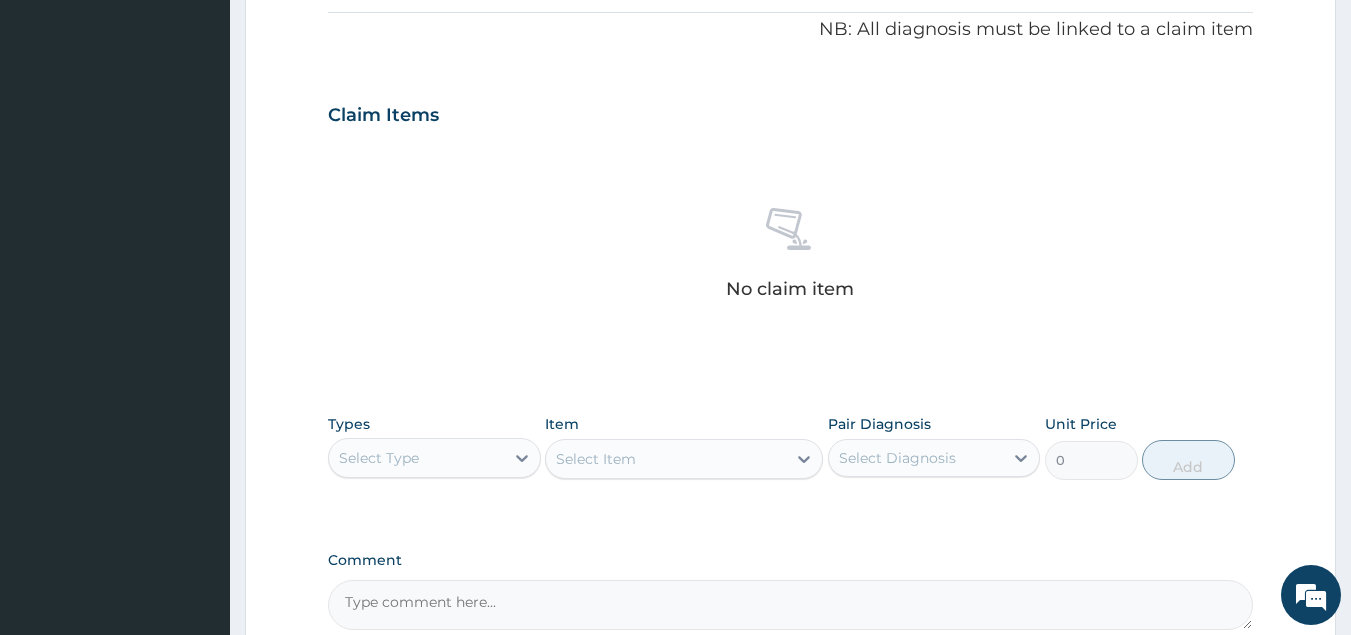 scroll, scrollTop: 749, scrollLeft: 0, axis: vertical 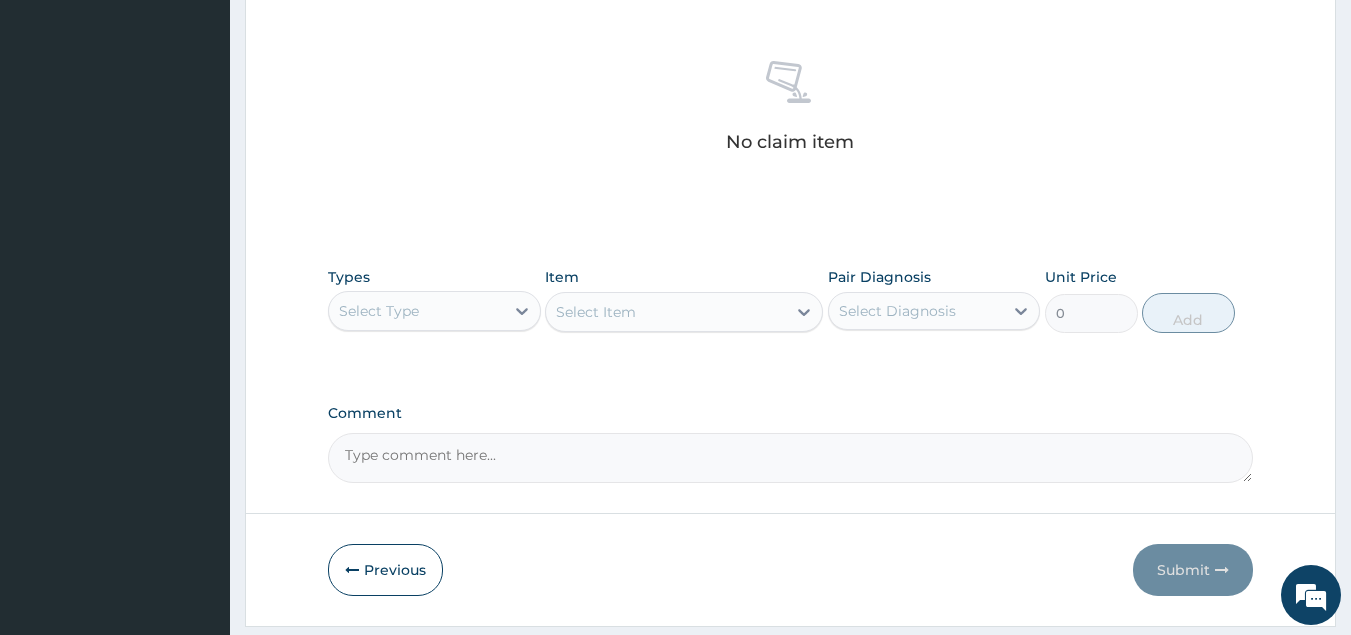 click on "Select Type" at bounding box center (416, 311) 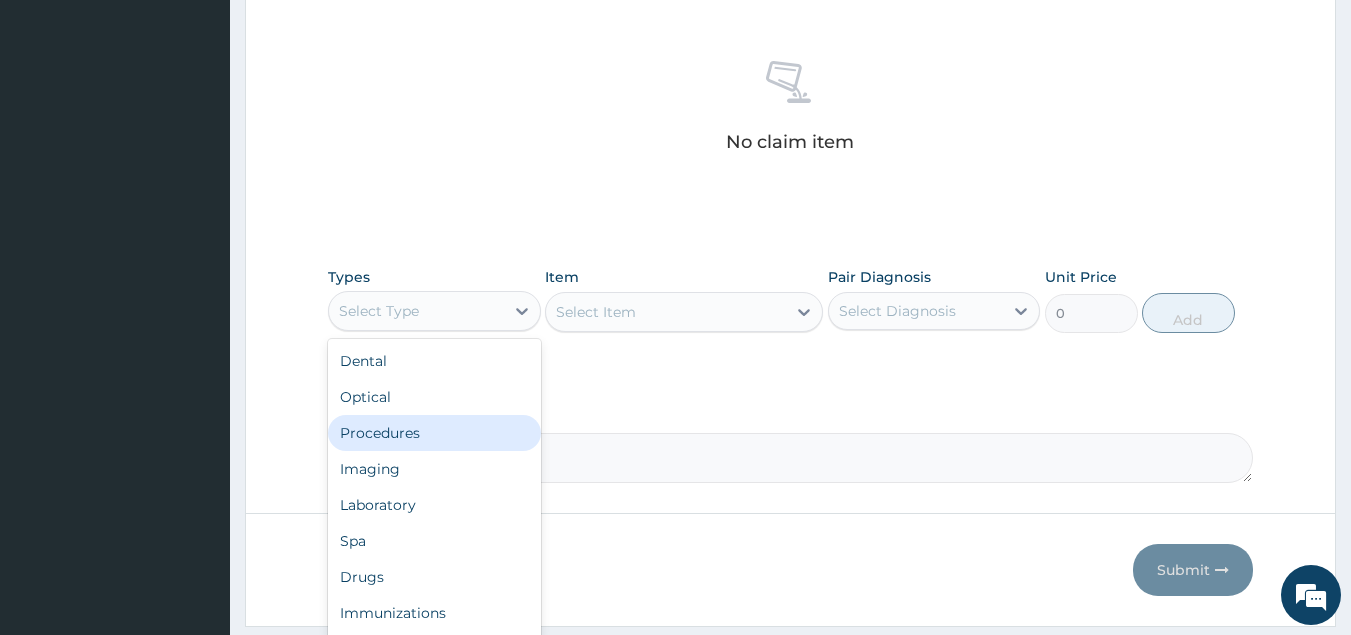 click on "Procedures" at bounding box center [434, 433] 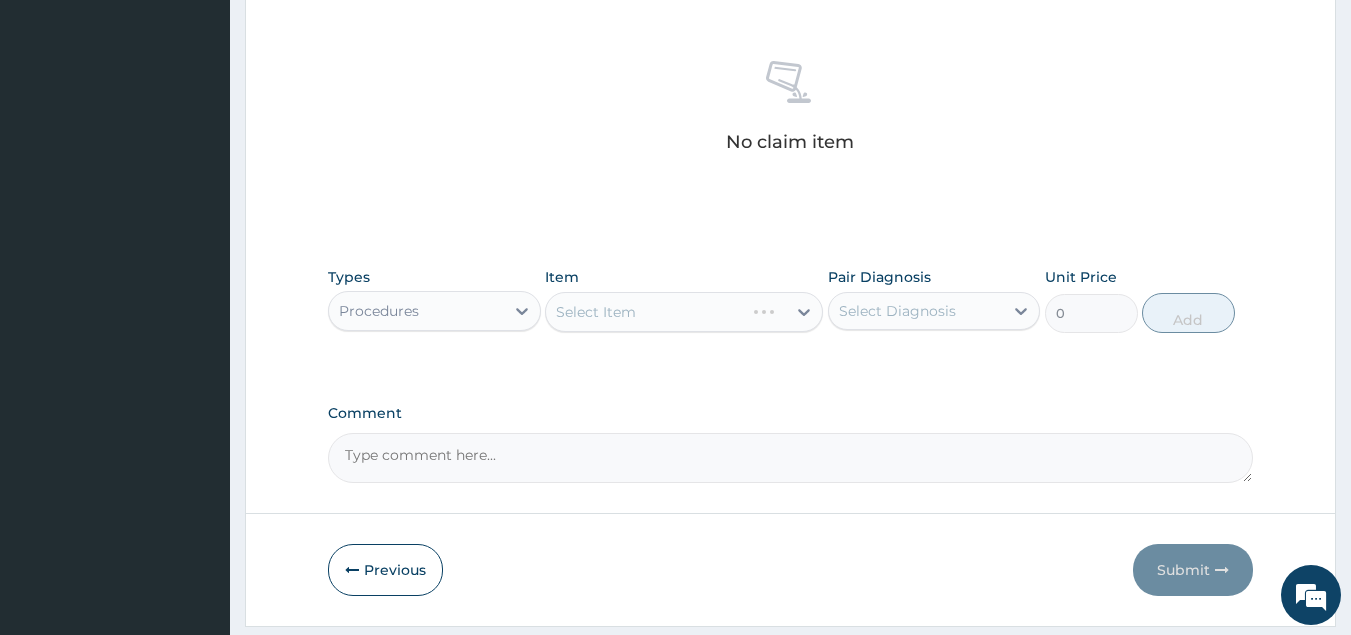 click on "Select Item" at bounding box center (684, 312) 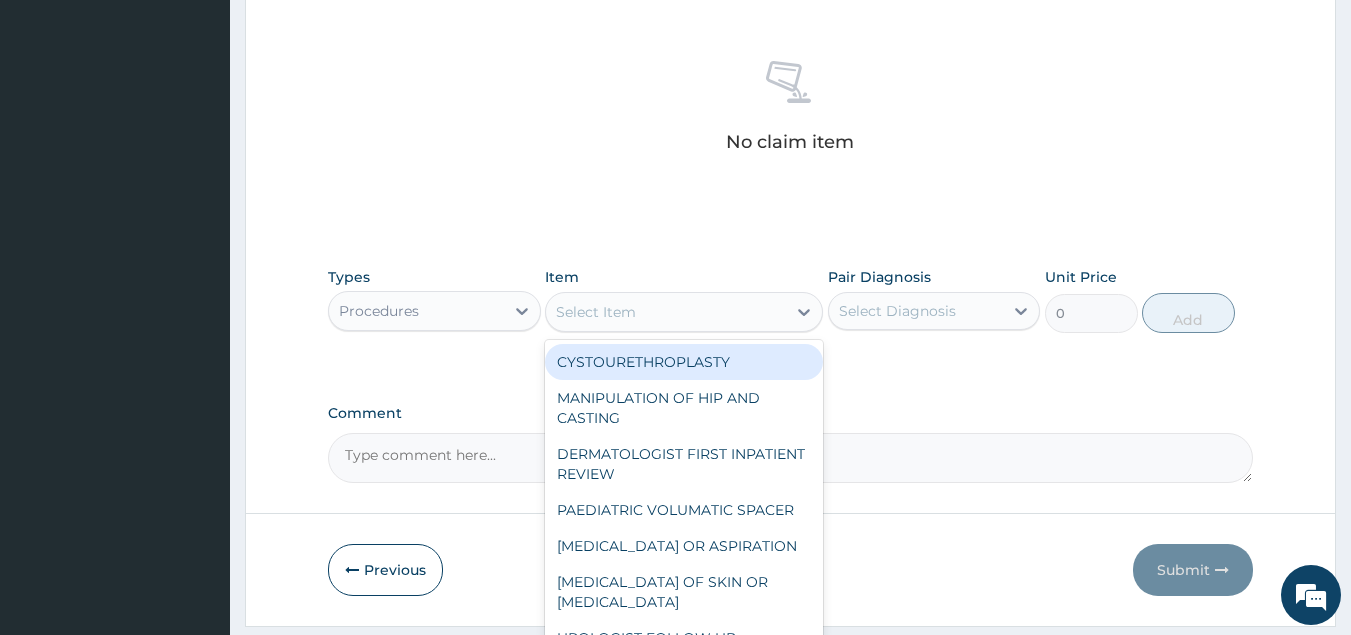 click on "Select Item" at bounding box center (666, 312) 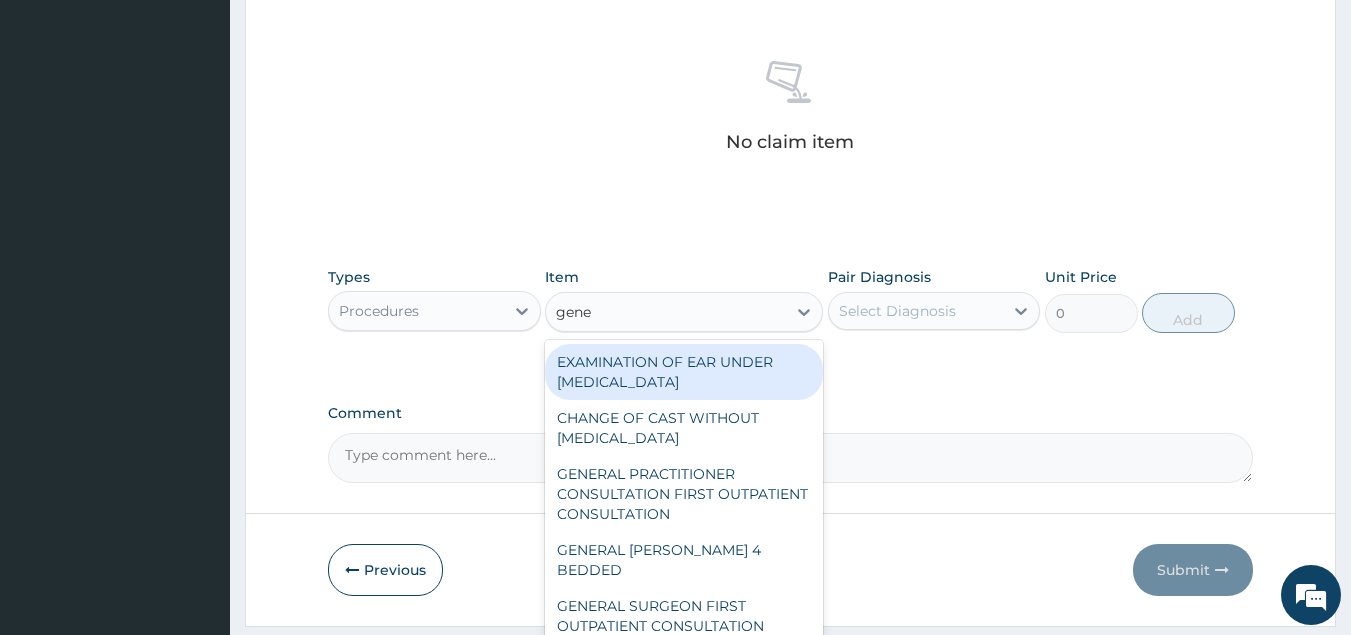 type on "gener" 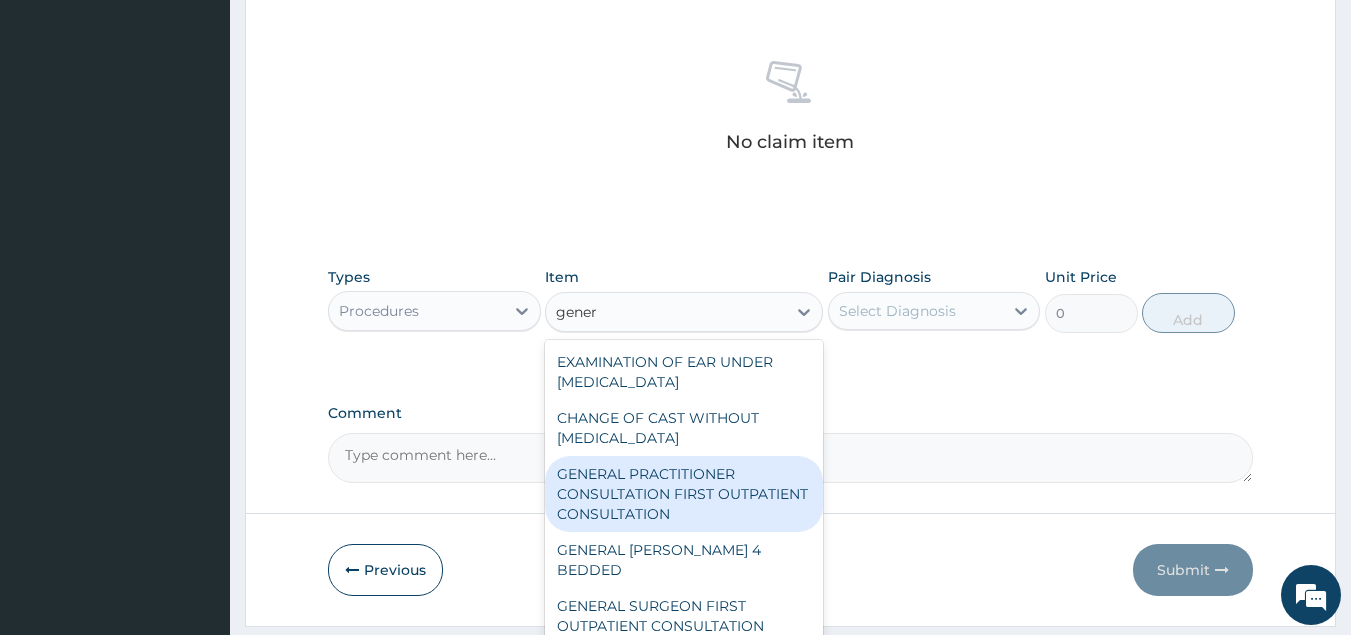 click on "GENERAL PRACTITIONER CONSULTATION FIRST OUTPATIENT CONSULTATION" at bounding box center [684, 494] 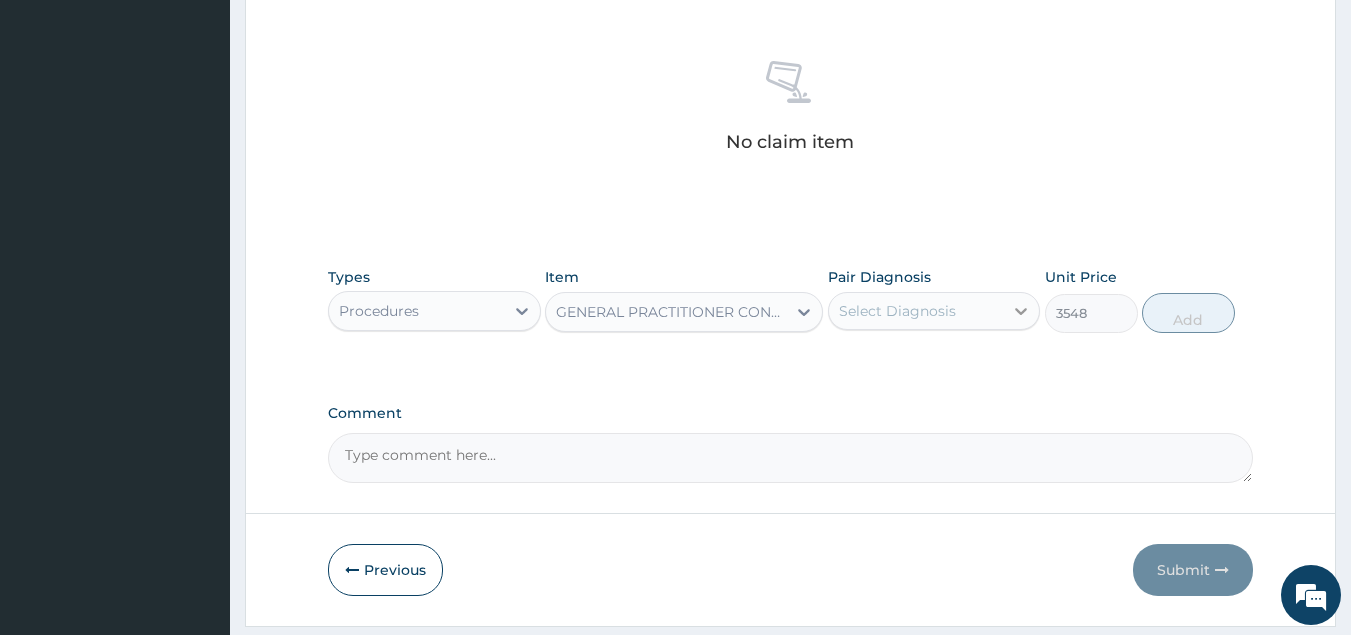 click at bounding box center [1021, 311] 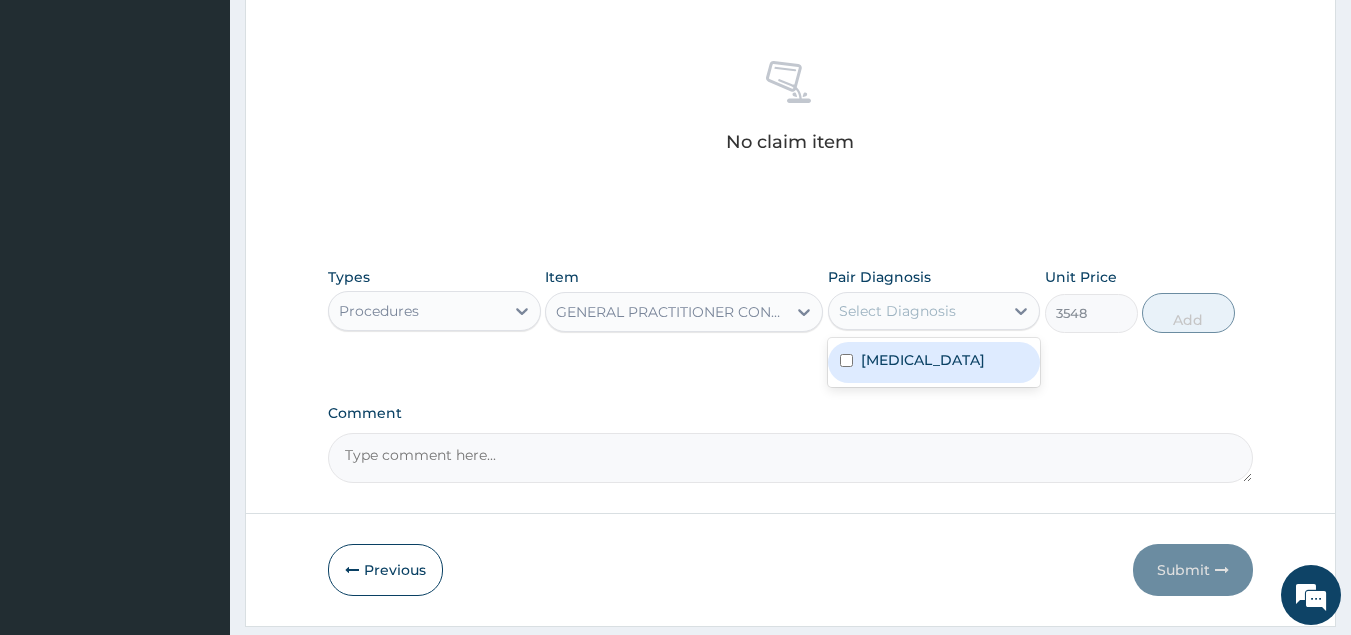 drag, startPoint x: 949, startPoint y: 362, endPoint x: 975, endPoint y: 356, distance: 26.683329 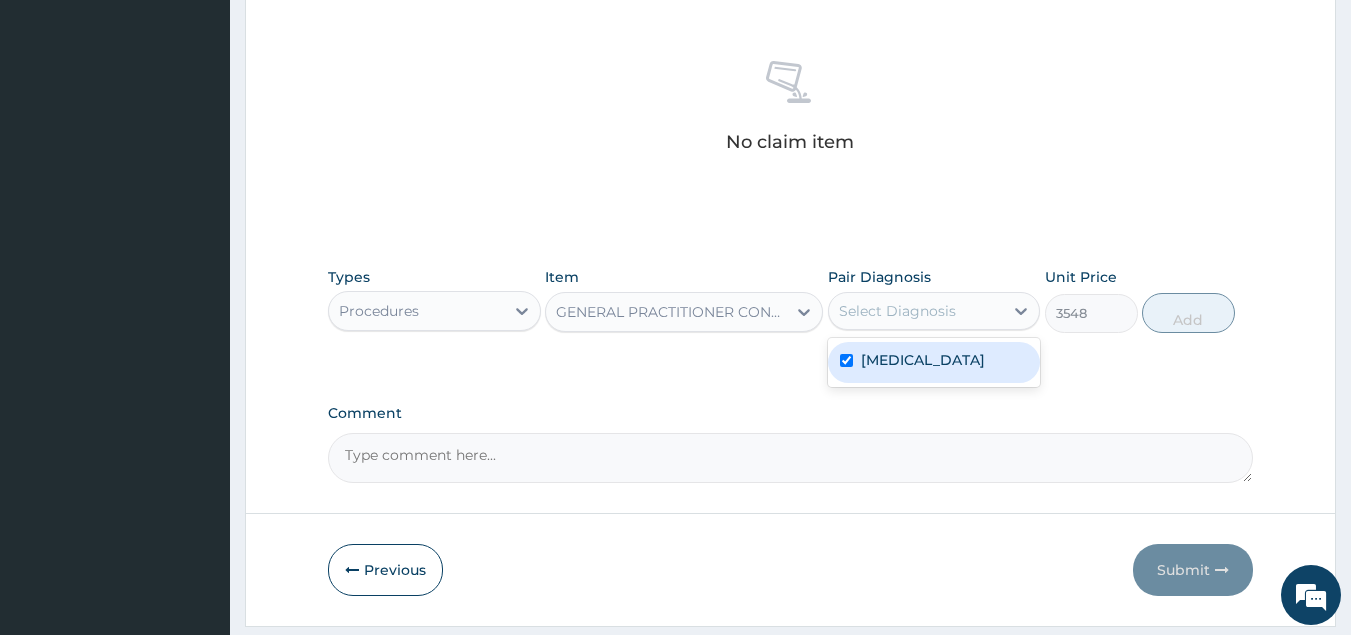 checkbox on "true" 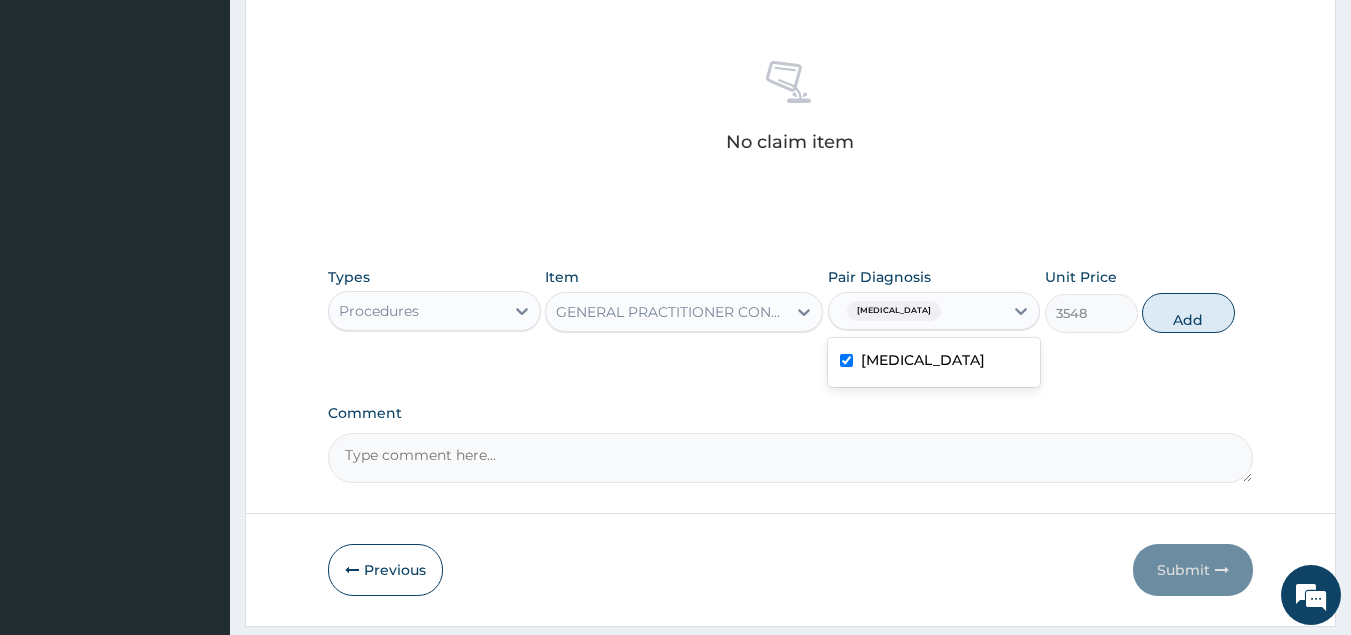 click on "Add" at bounding box center [1188, 313] 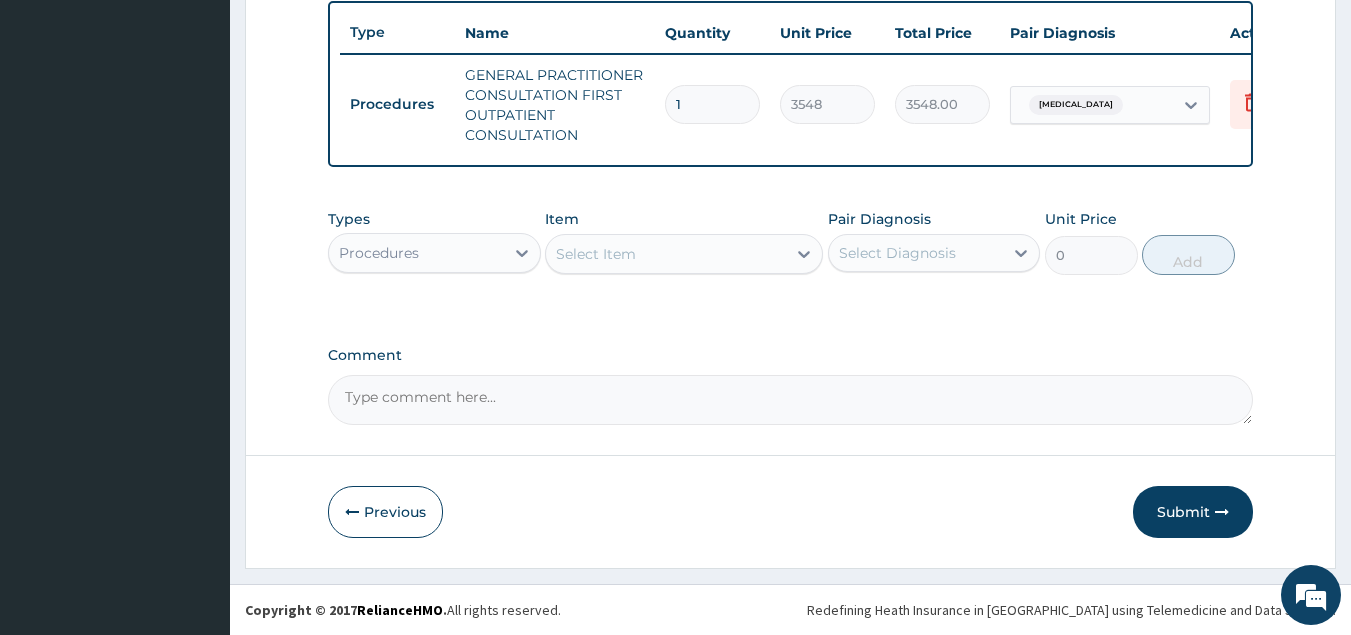 click on "Procedures" at bounding box center [416, 253] 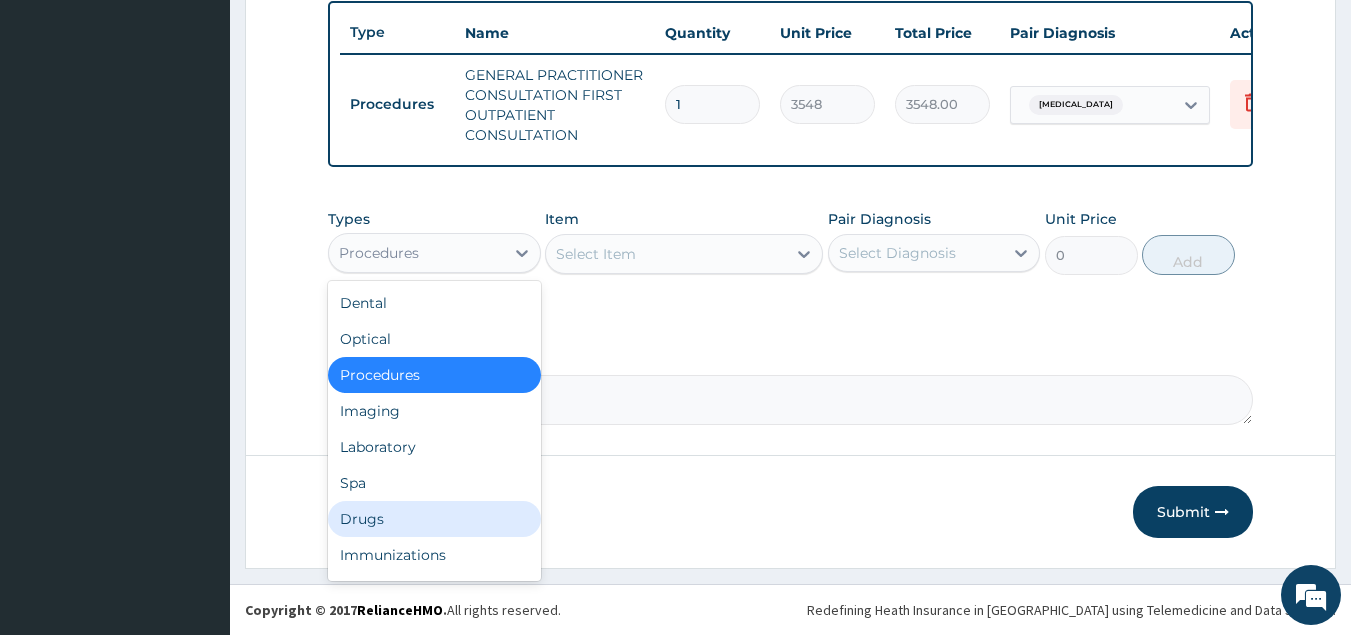 click on "Drugs" at bounding box center [434, 519] 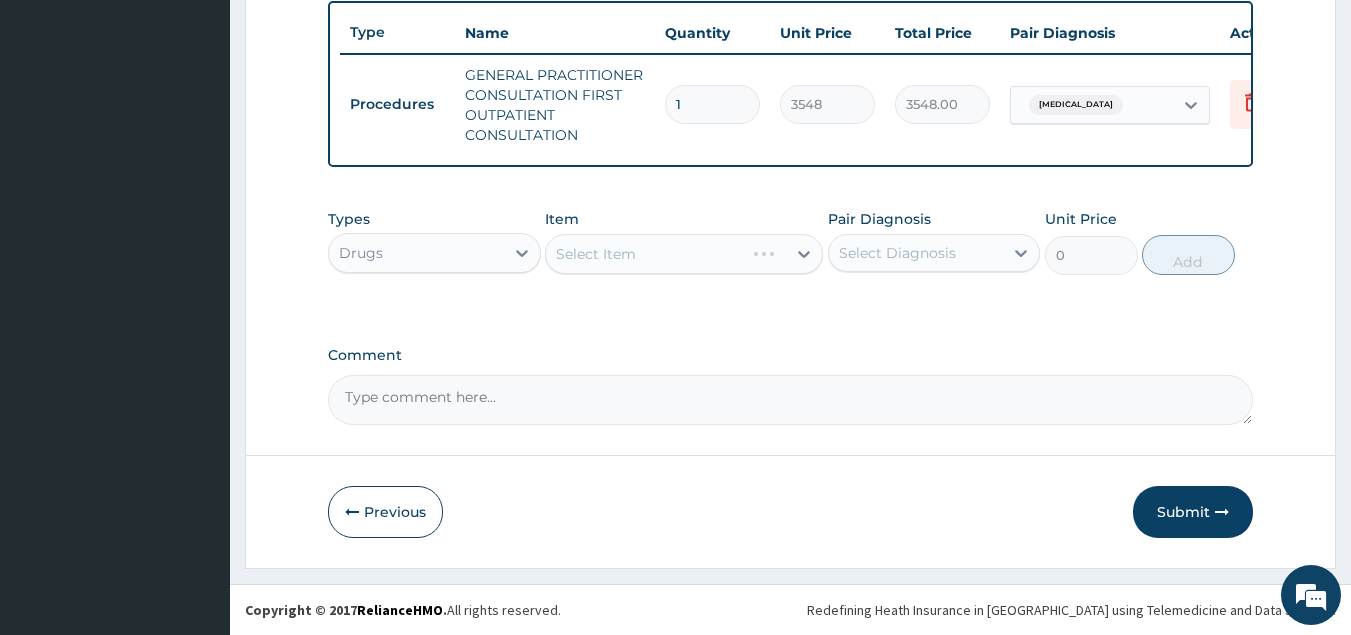click on "Select Item" at bounding box center [684, 254] 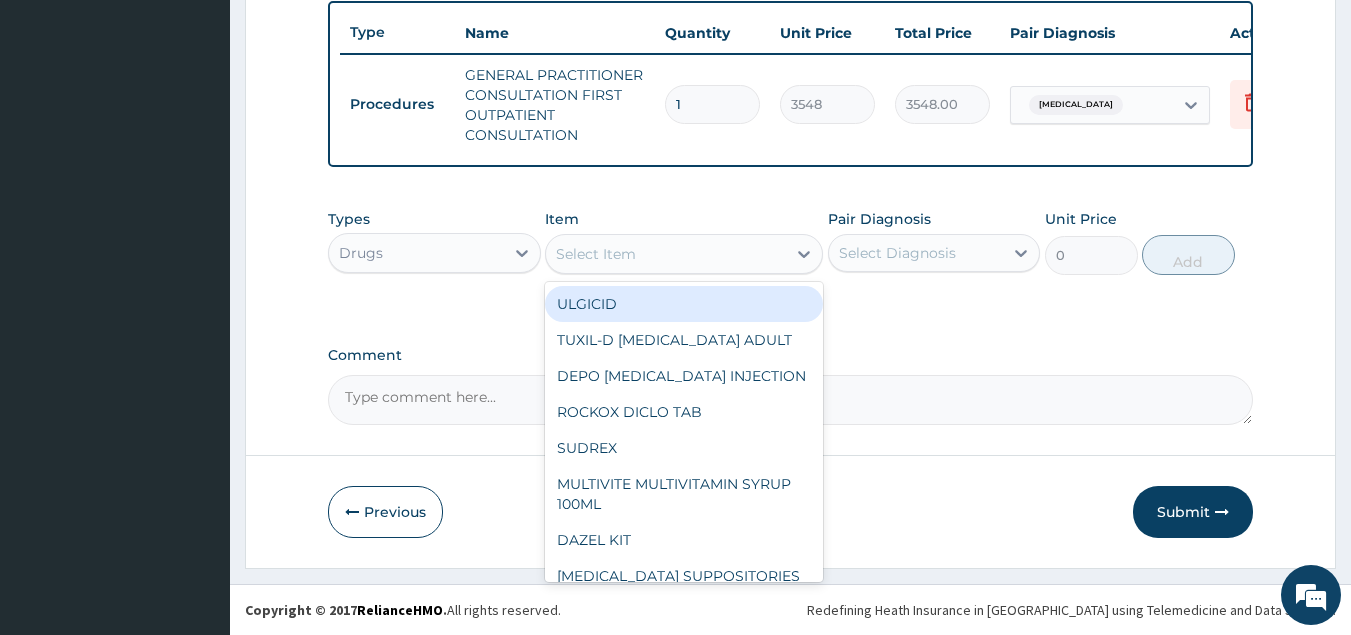 click on "Select Item" at bounding box center [596, 254] 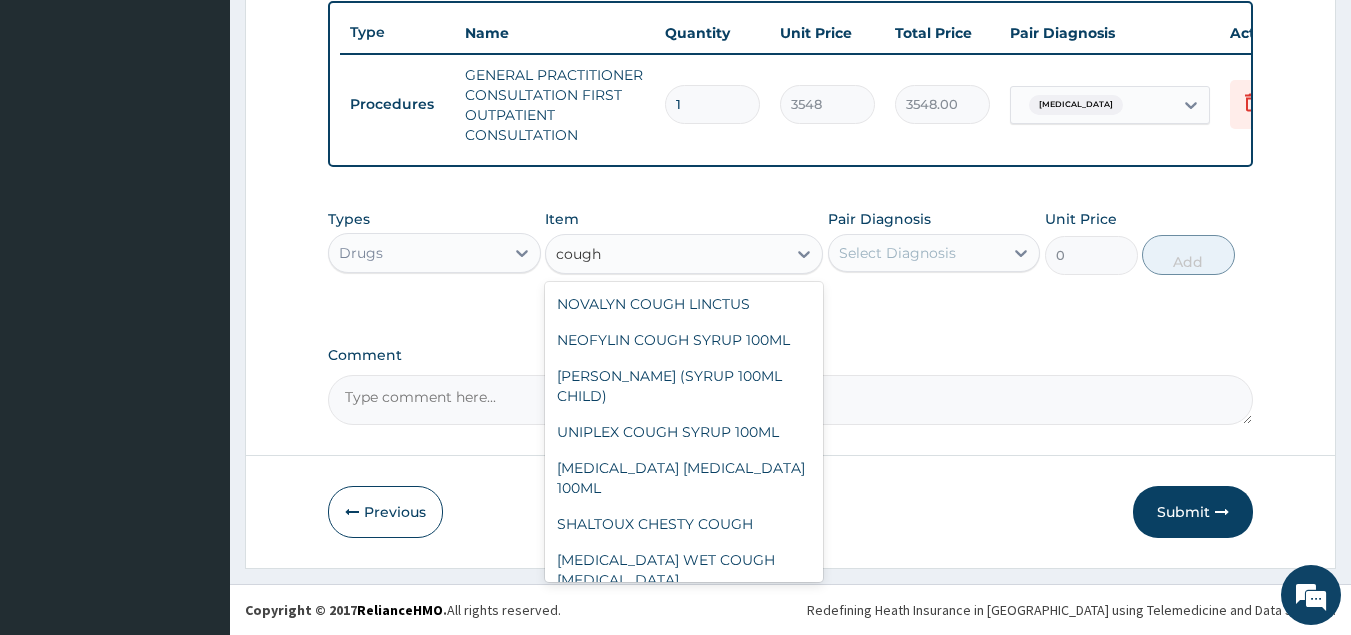 type on "cough" 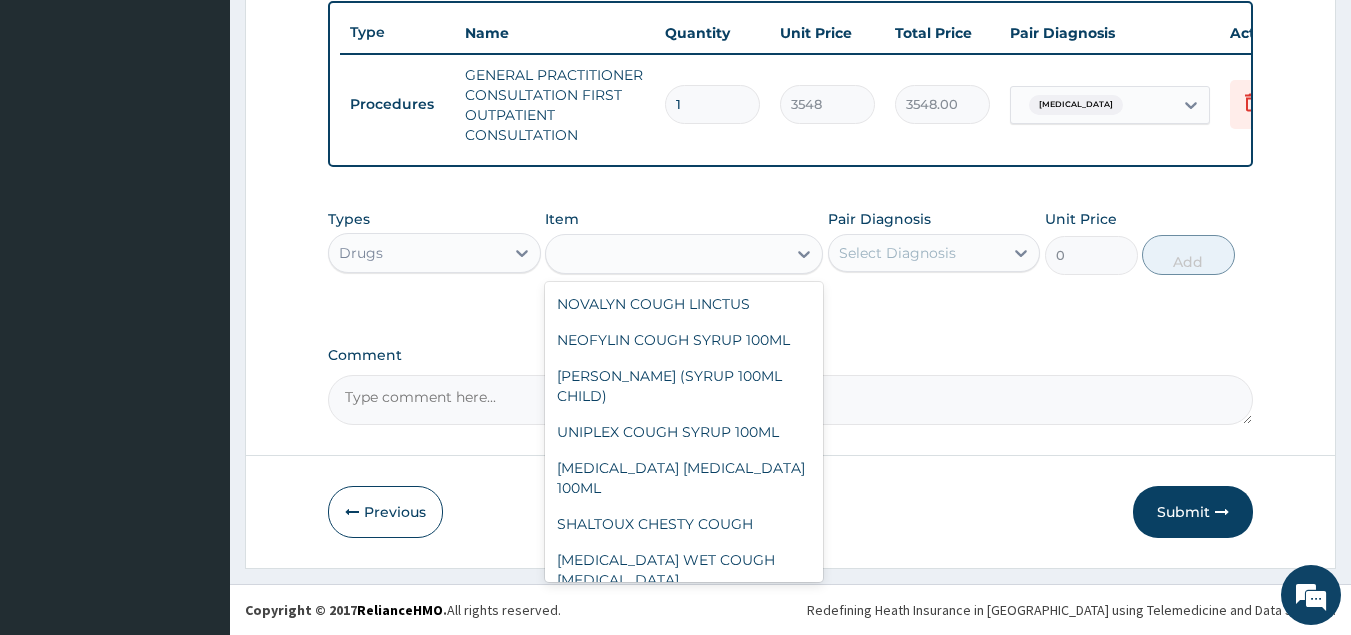 click on "Redefining Heath Insurance in Africa using Telemedicine and Data Science!
Copyright © 2017  RelianceHMO .  All rights reserved." at bounding box center [790, 609] 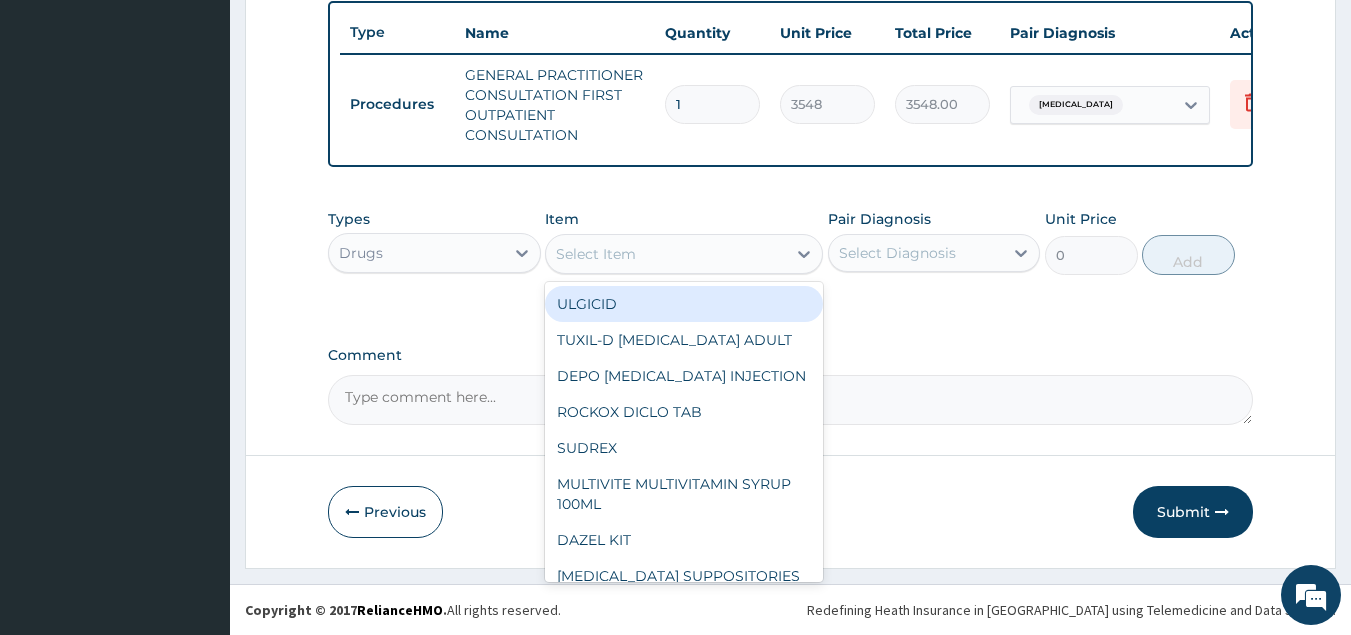 click on "Select Item" at bounding box center [666, 254] 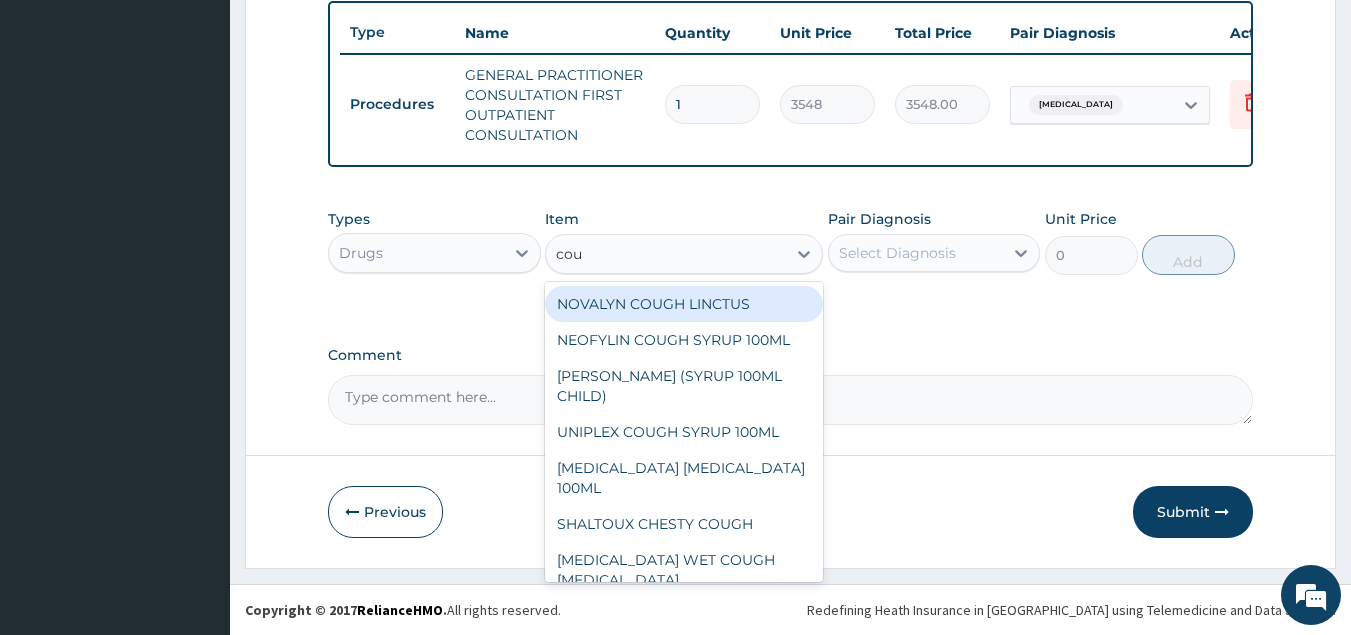 type on "coug" 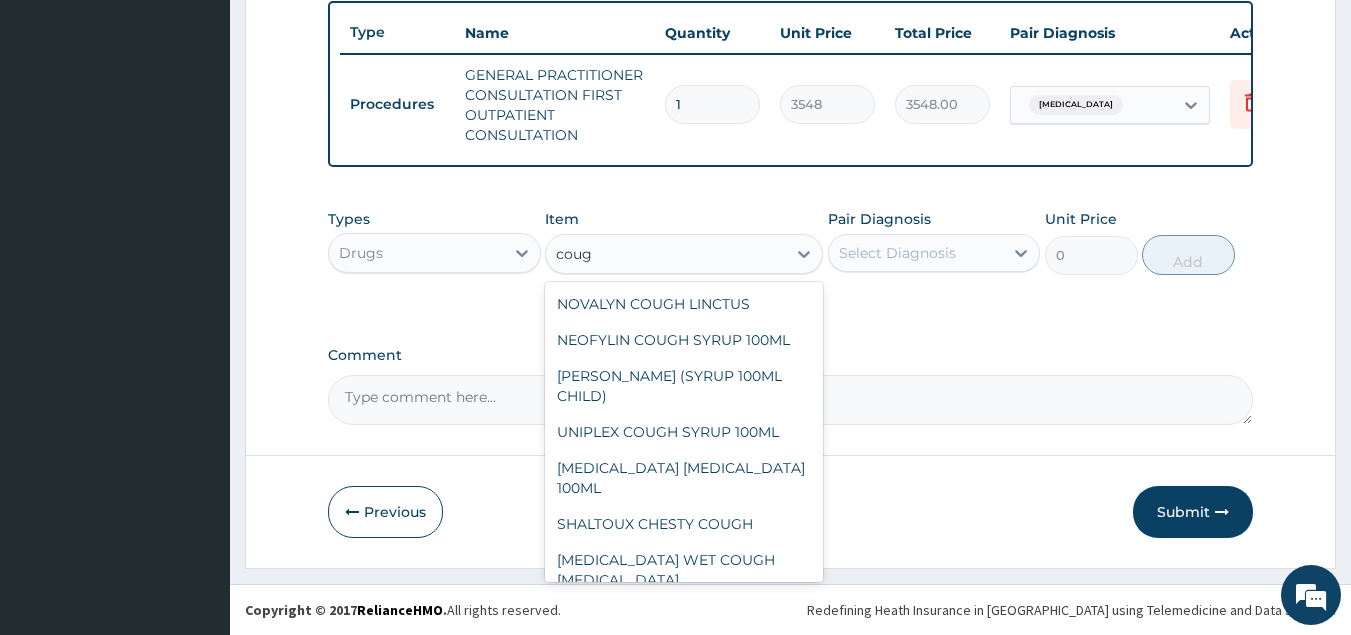 click on "TUTOLIN COUGH AND COLD SYRUP 100ML" at bounding box center [684, 626] 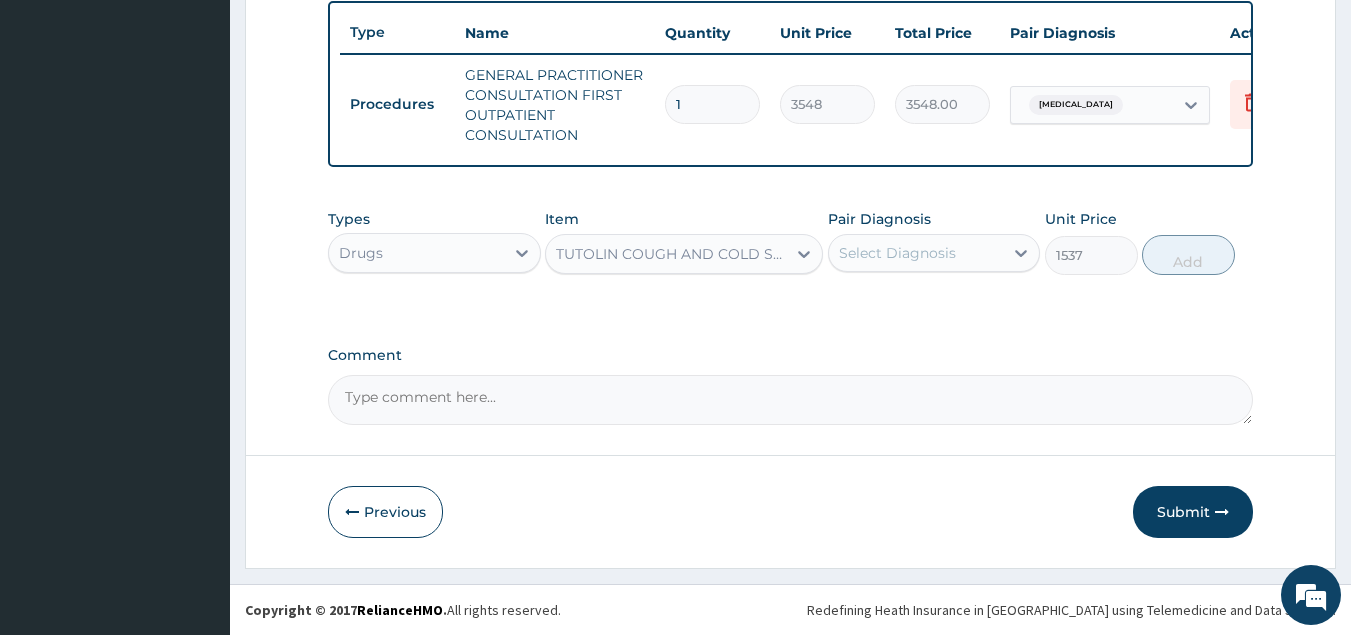 click on "Select Diagnosis" at bounding box center (897, 253) 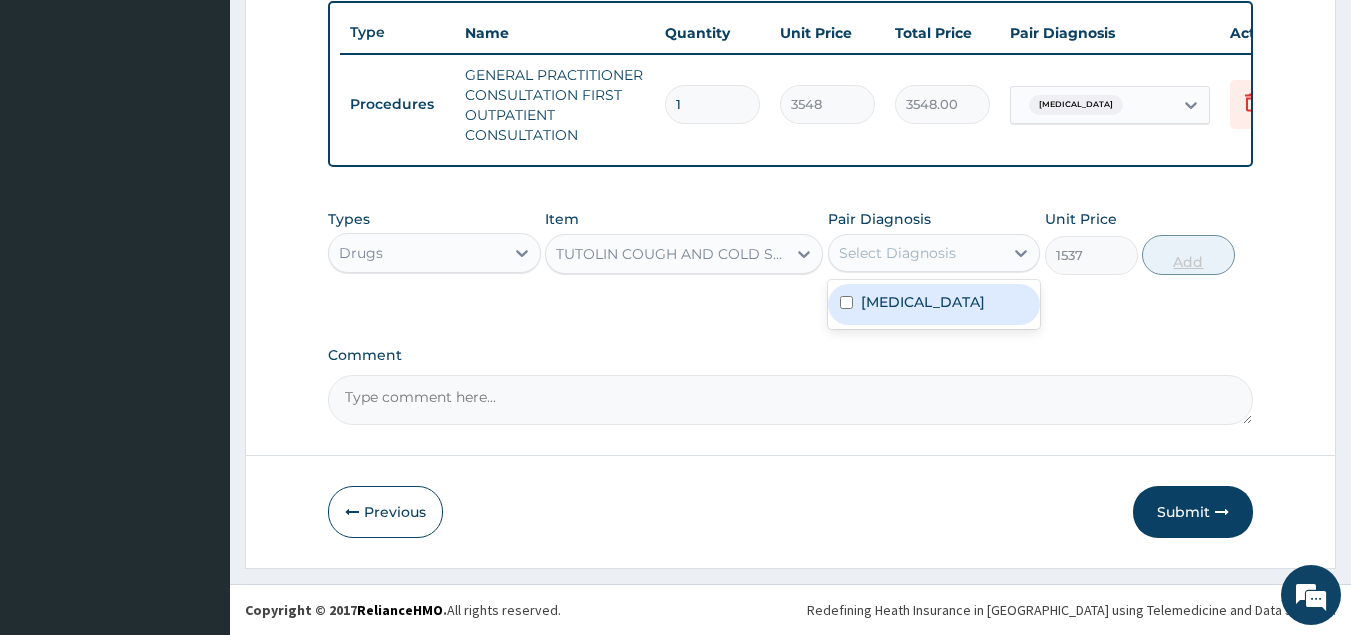 drag, startPoint x: 917, startPoint y: 318, endPoint x: 1202, endPoint y: 260, distance: 290.8419 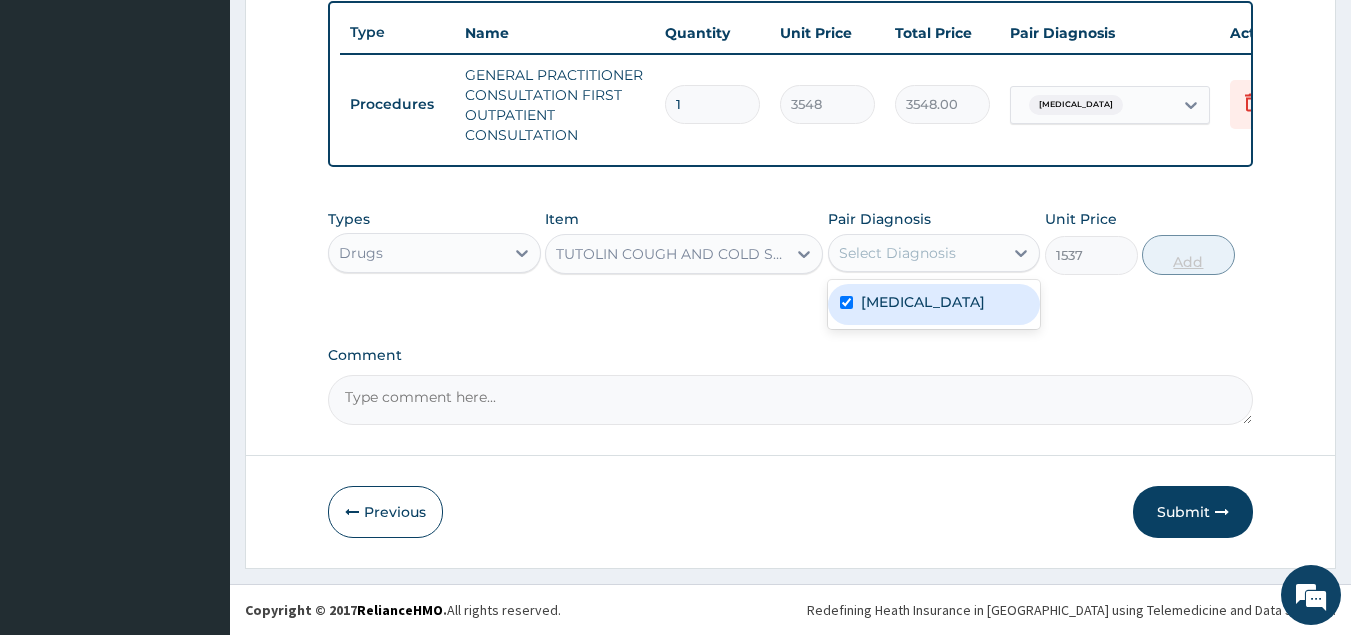 checkbox on "true" 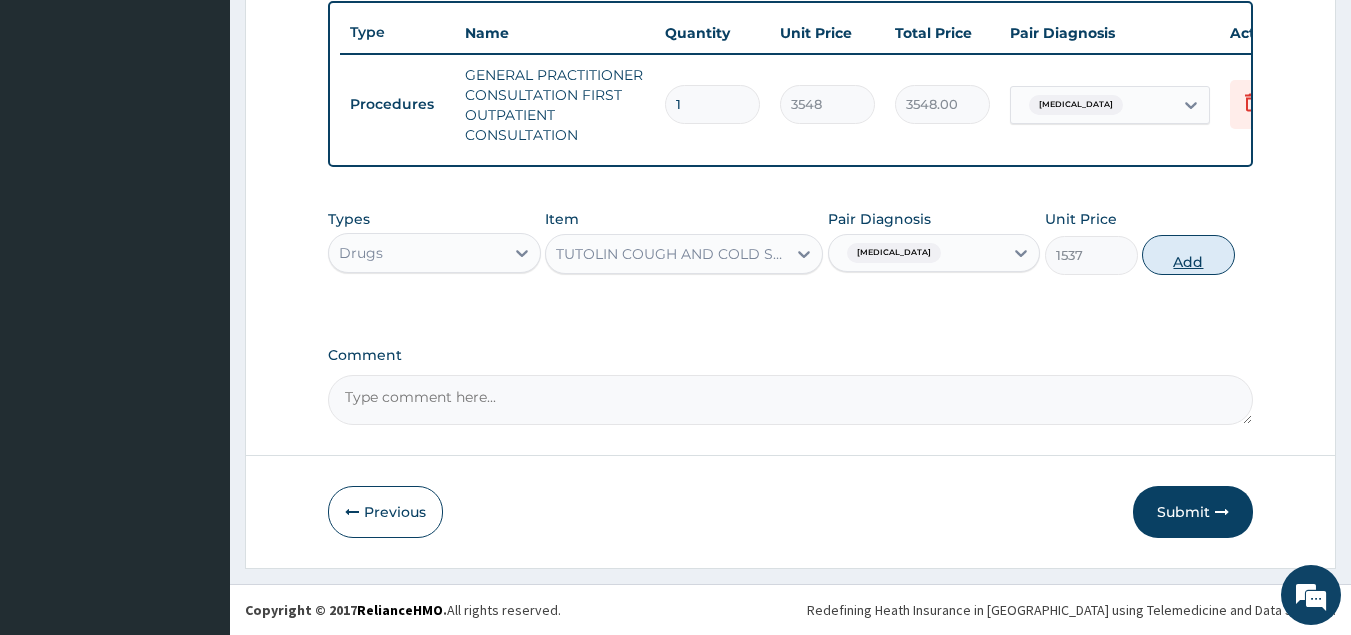 click on "Add" at bounding box center [1188, 255] 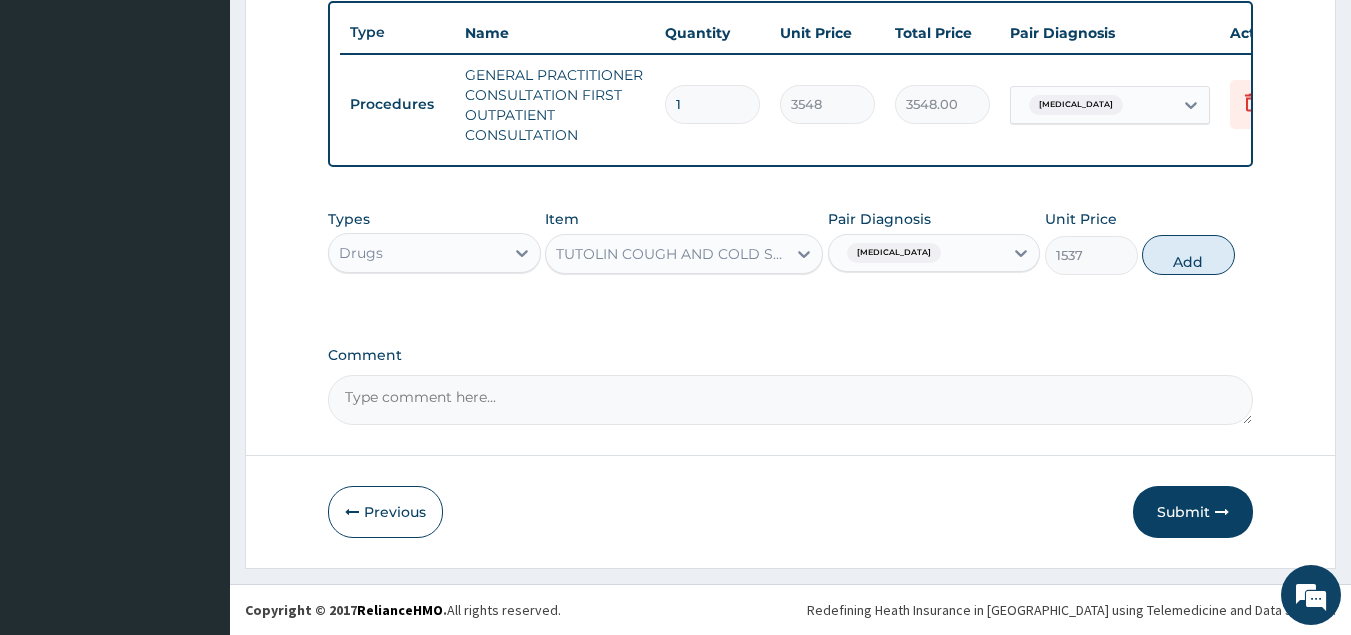 type on "0" 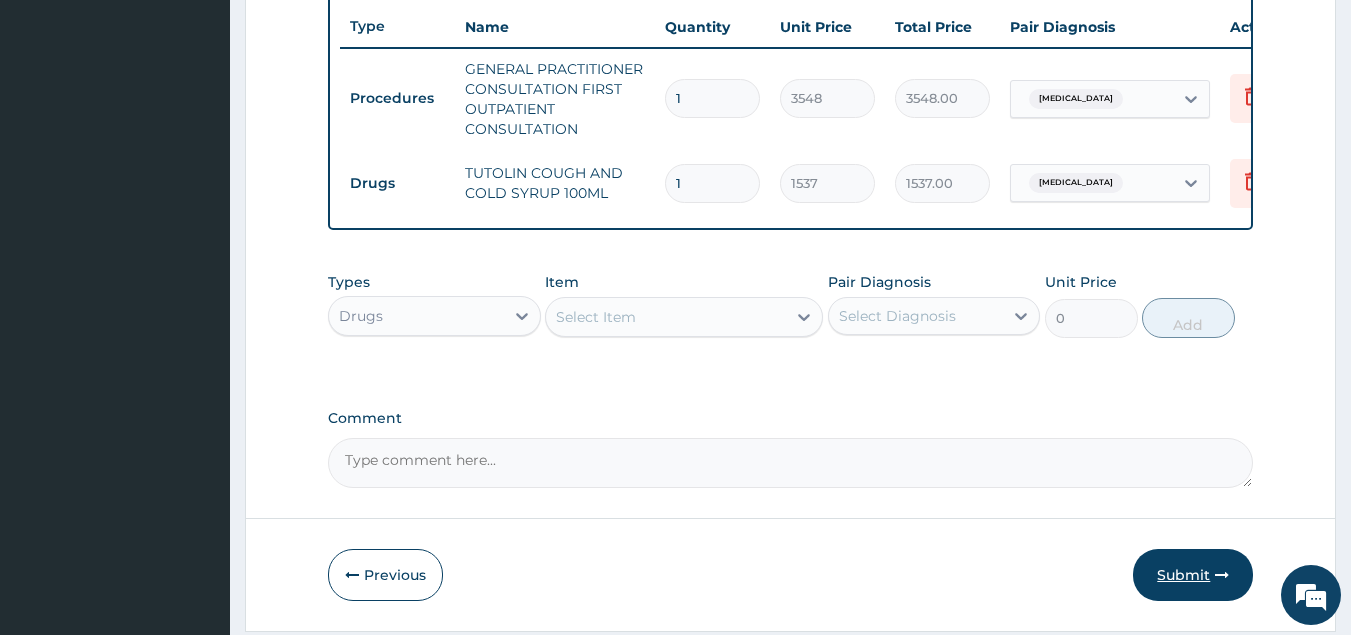 click on "Submit" at bounding box center [1193, 575] 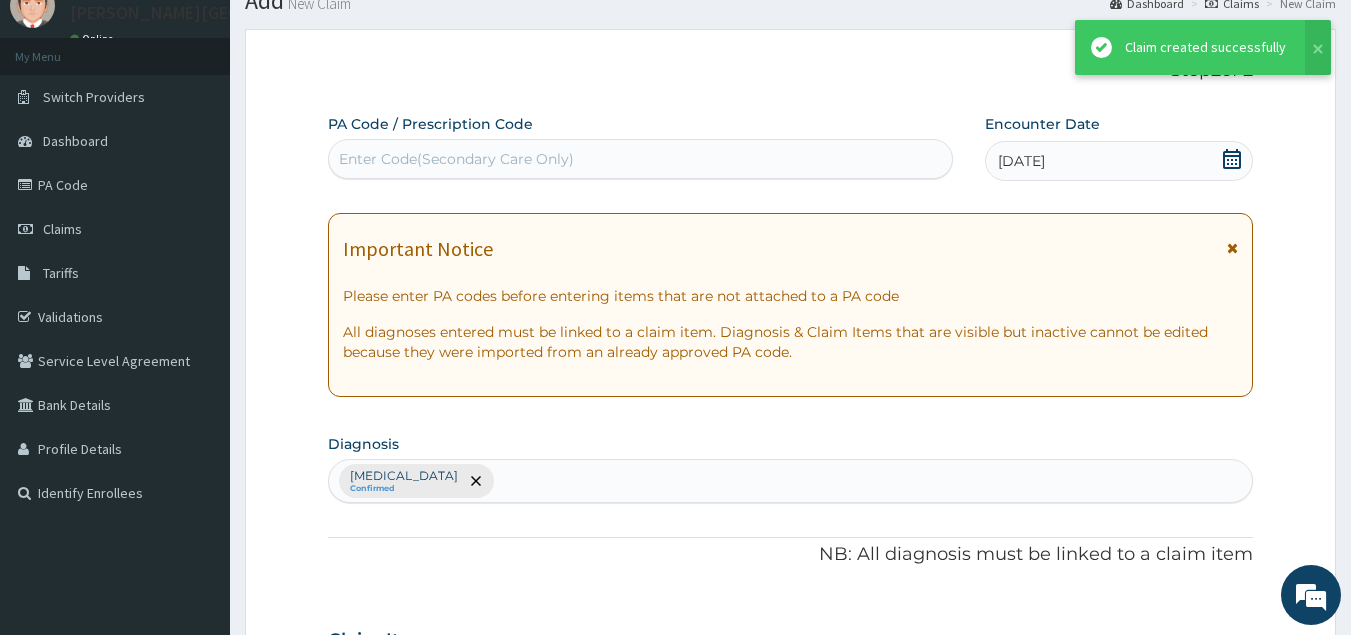 scroll, scrollTop: 749, scrollLeft: 0, axis: vertical 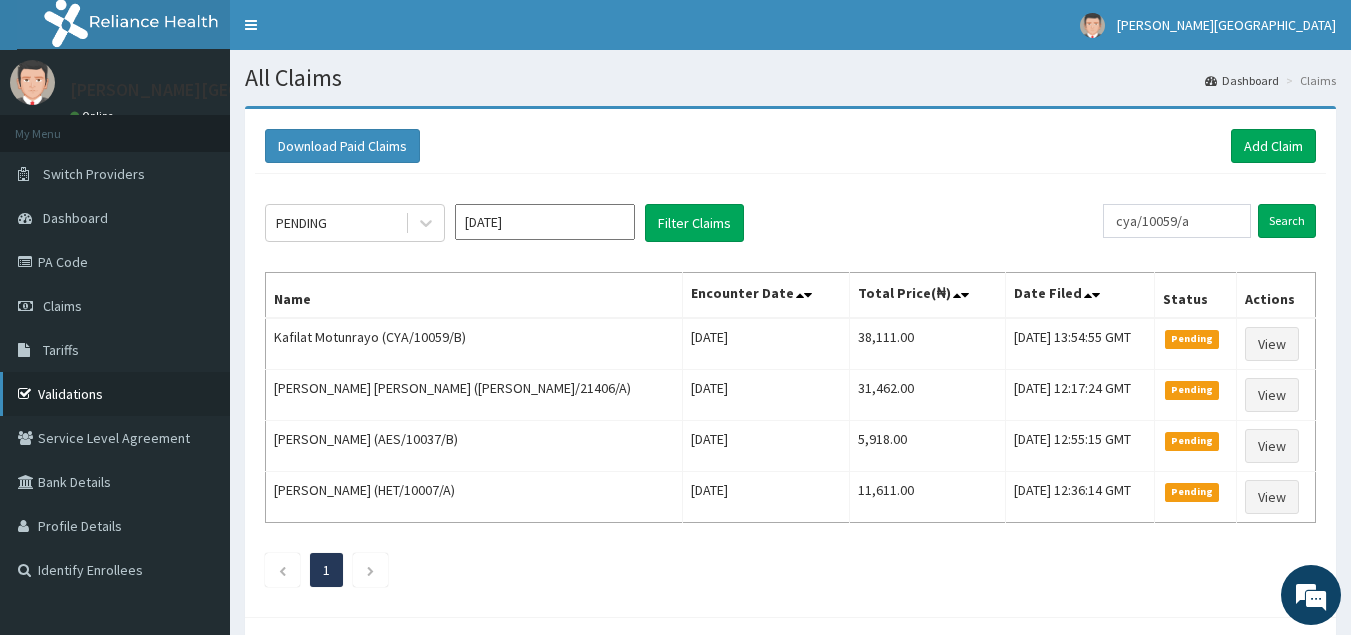 click on "Validations" at bounding box center [115, 394] 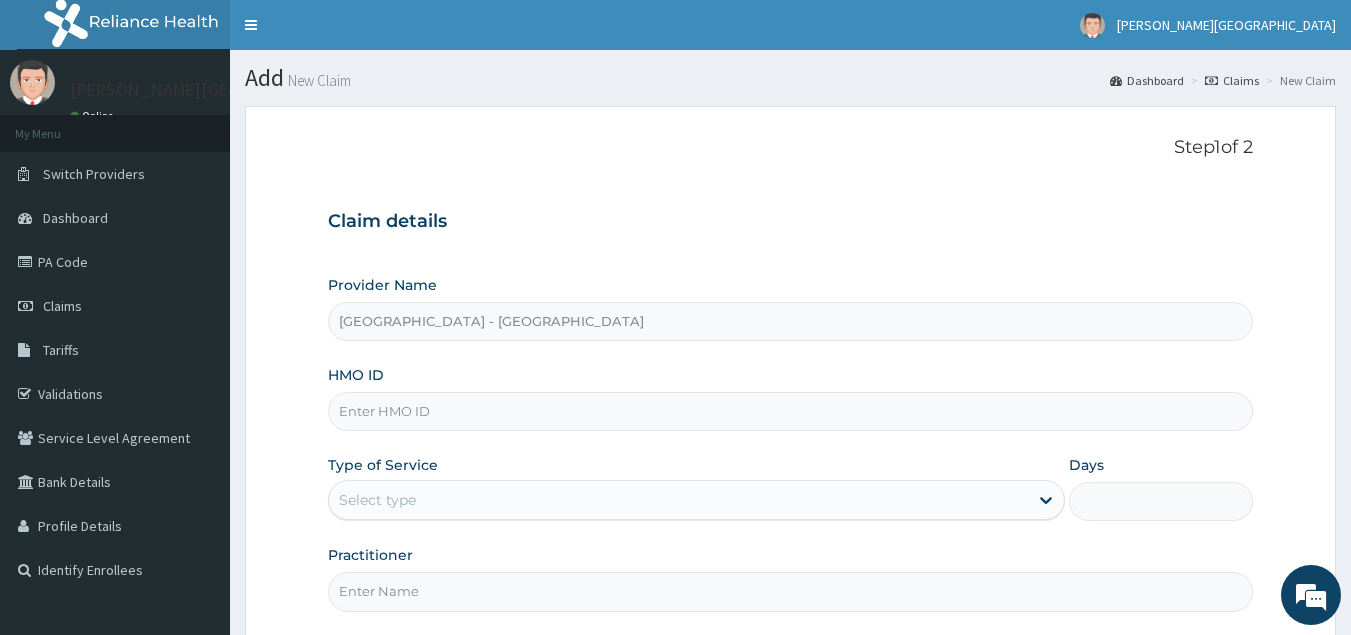 scroll, scrollTop: 189, scrollLeft: 0, axis: vertical 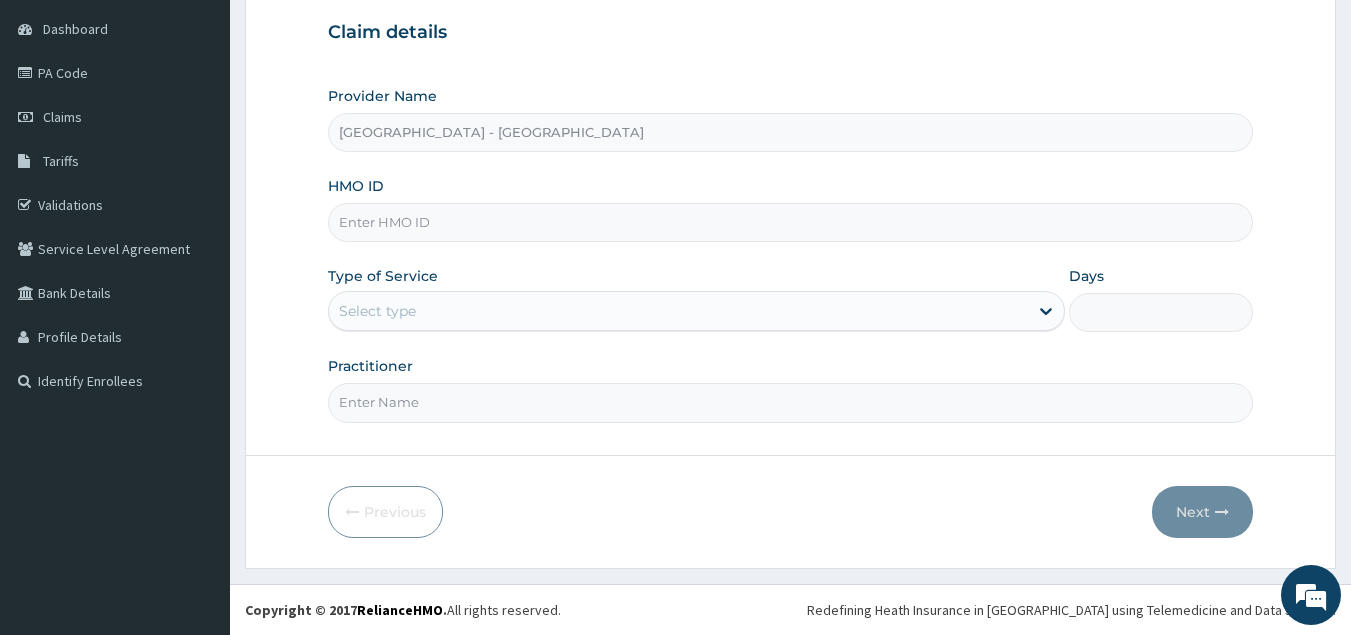 click on "HMO ID" at bounding box center (791, 222) 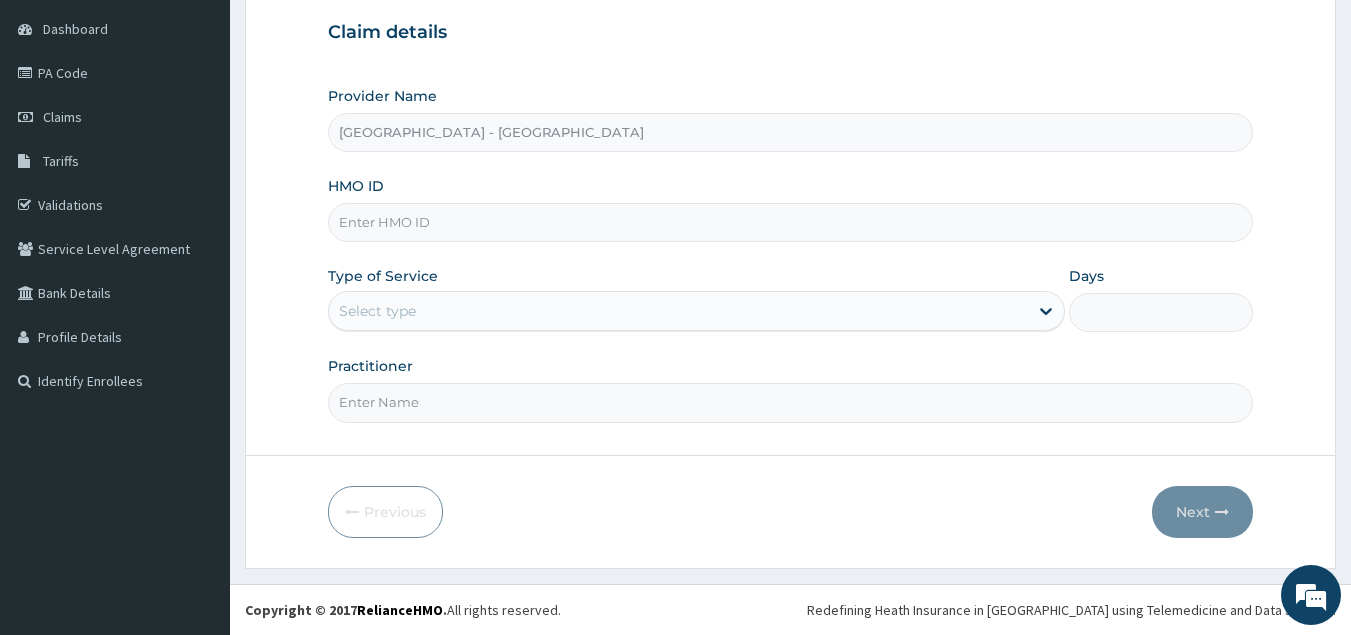 paste on "HET/10007/A" 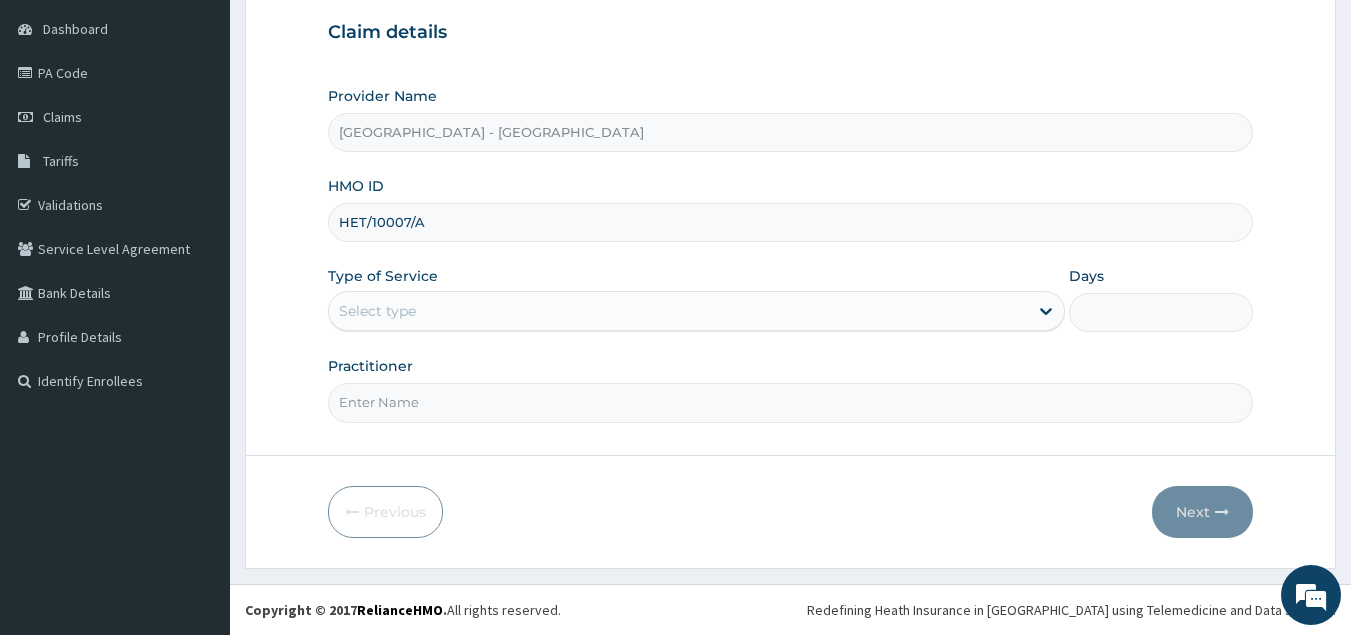 type on "HET/10007/A" 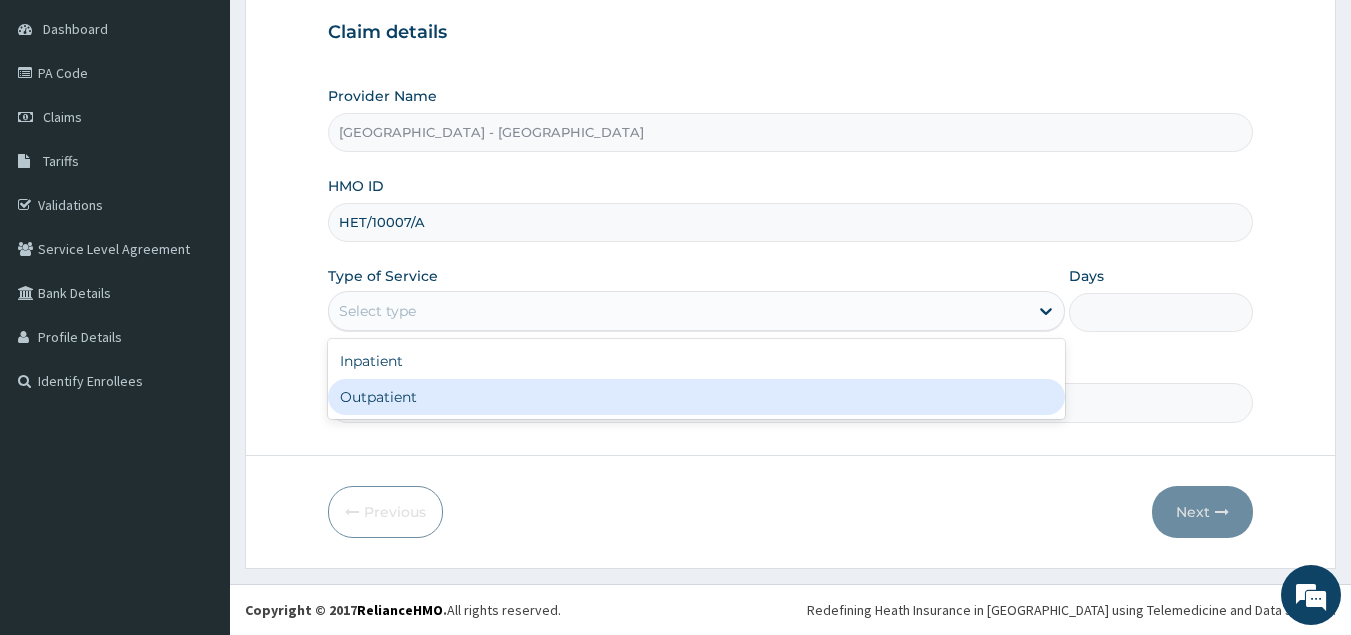 click on "Outpatient" at bounding box center (696, 397) 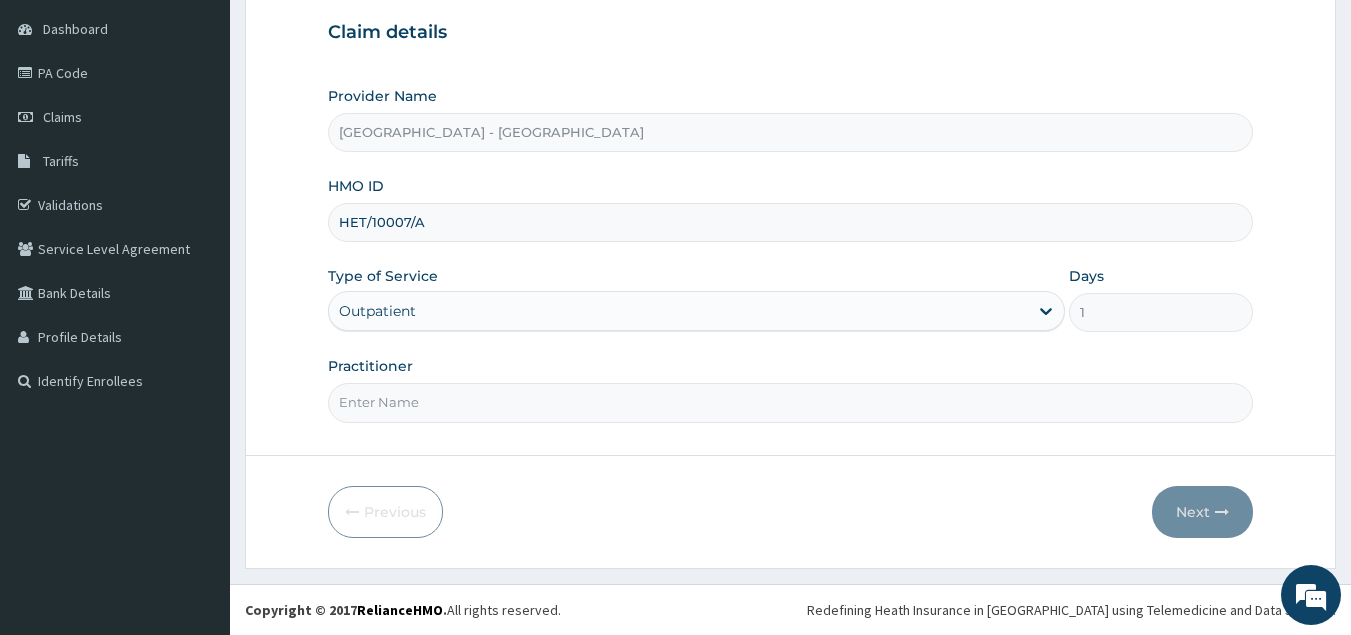 click on "Practitioner" at bounding box center [791, 402] 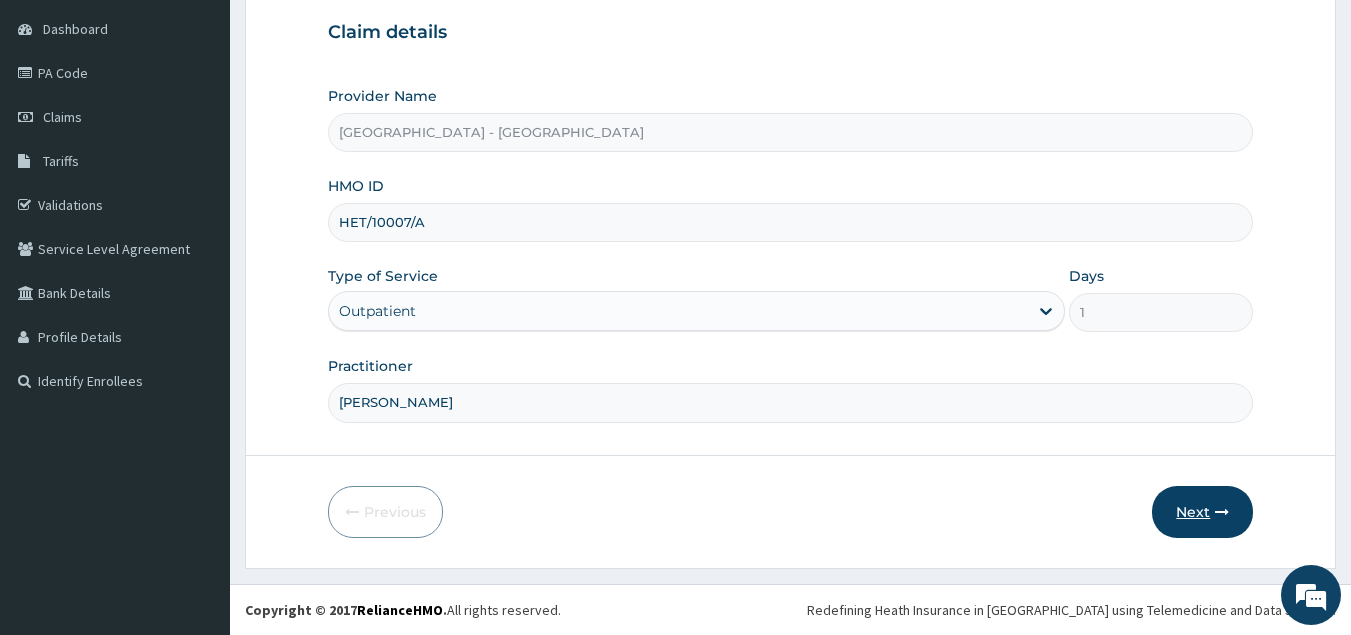 click on "Next" at bounding box center (1202, 512) 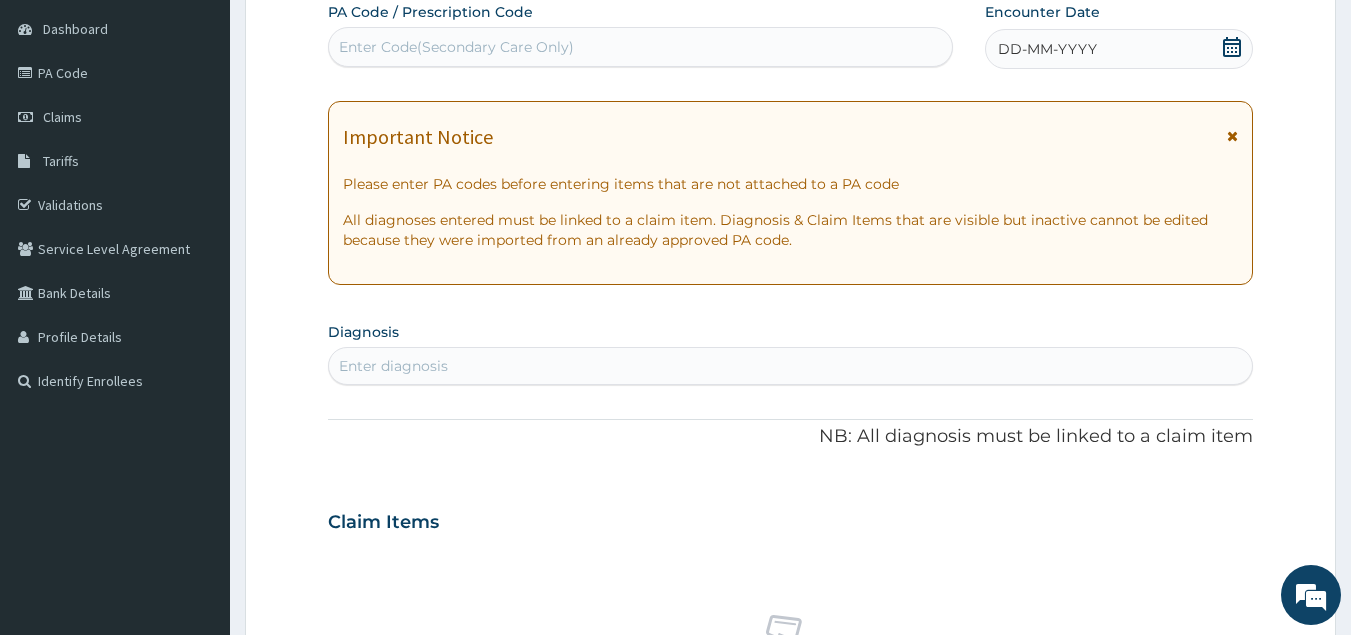 scroll, scrollTop: 229, scrollLeft: 0, axis: vertical 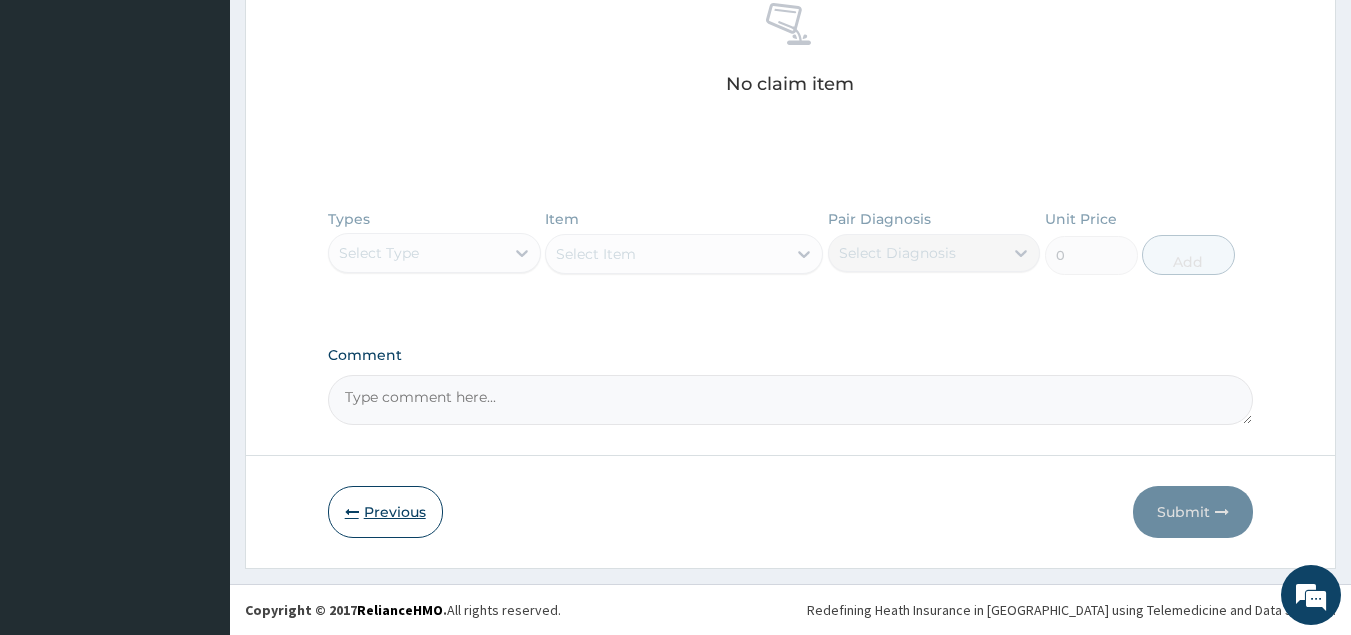 click on "Previous" at bounding box center [385, 512] 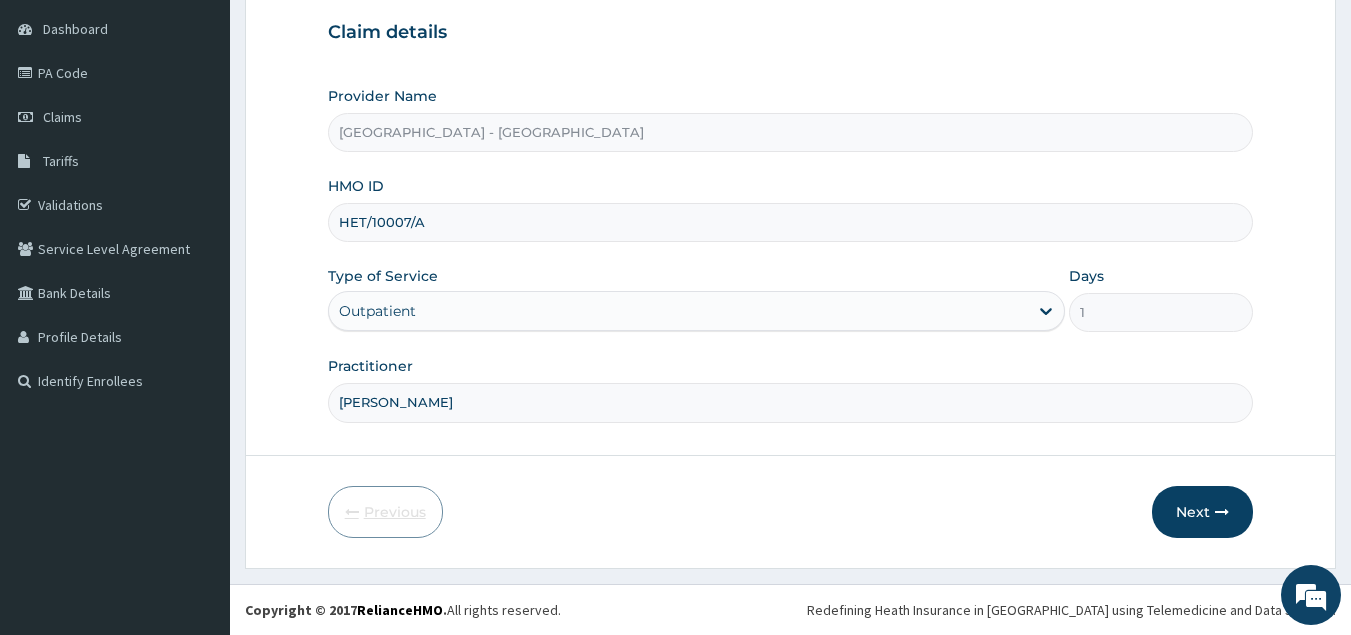 scroll, scrollTop: 189, scrollLeft: 0, axis: vertical 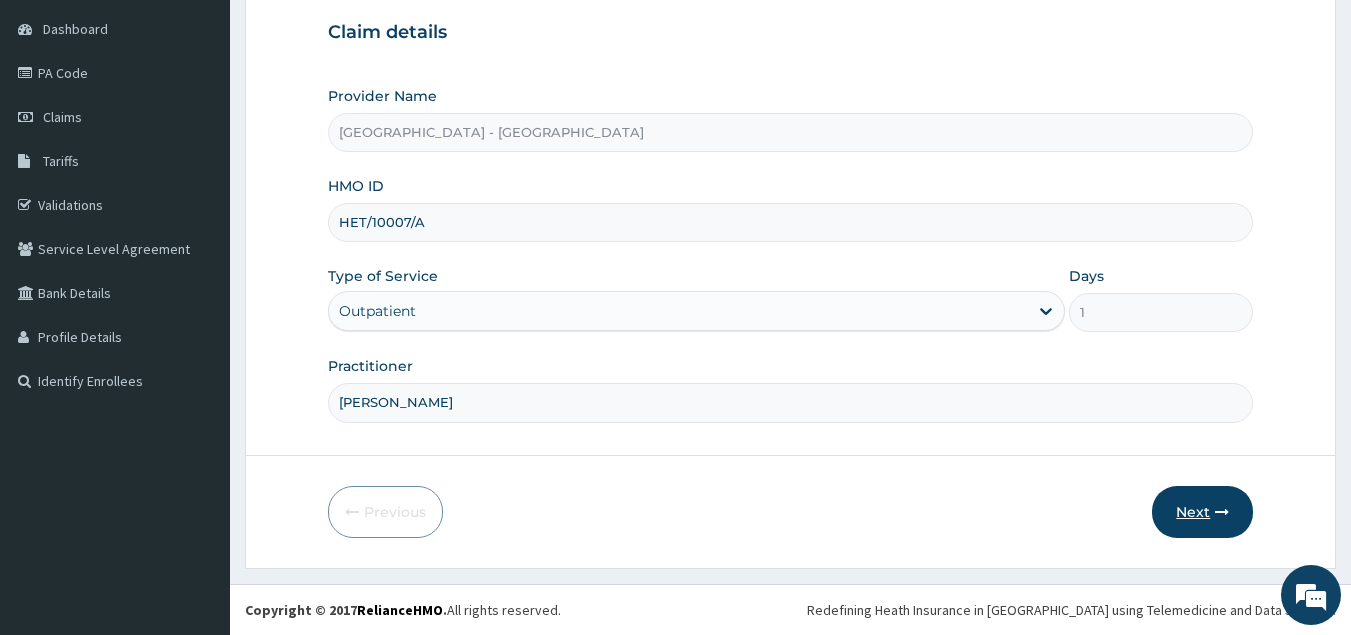 click on "Next" at bounding box center [1202, 512] 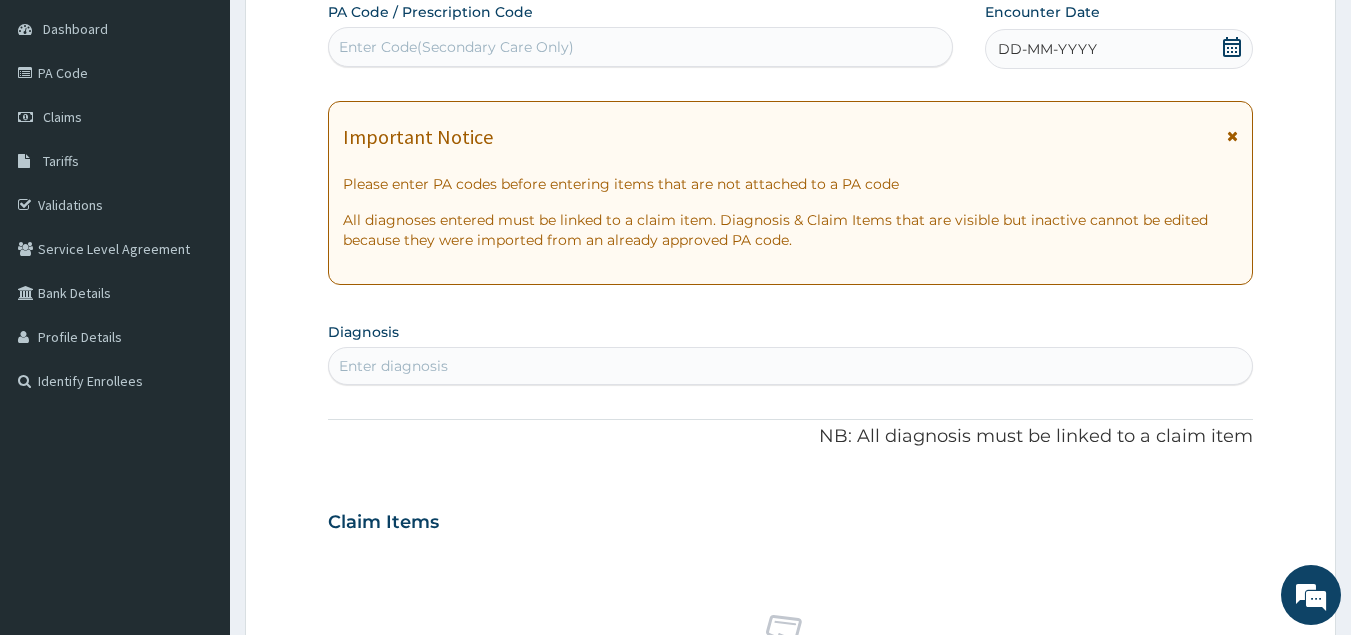 click 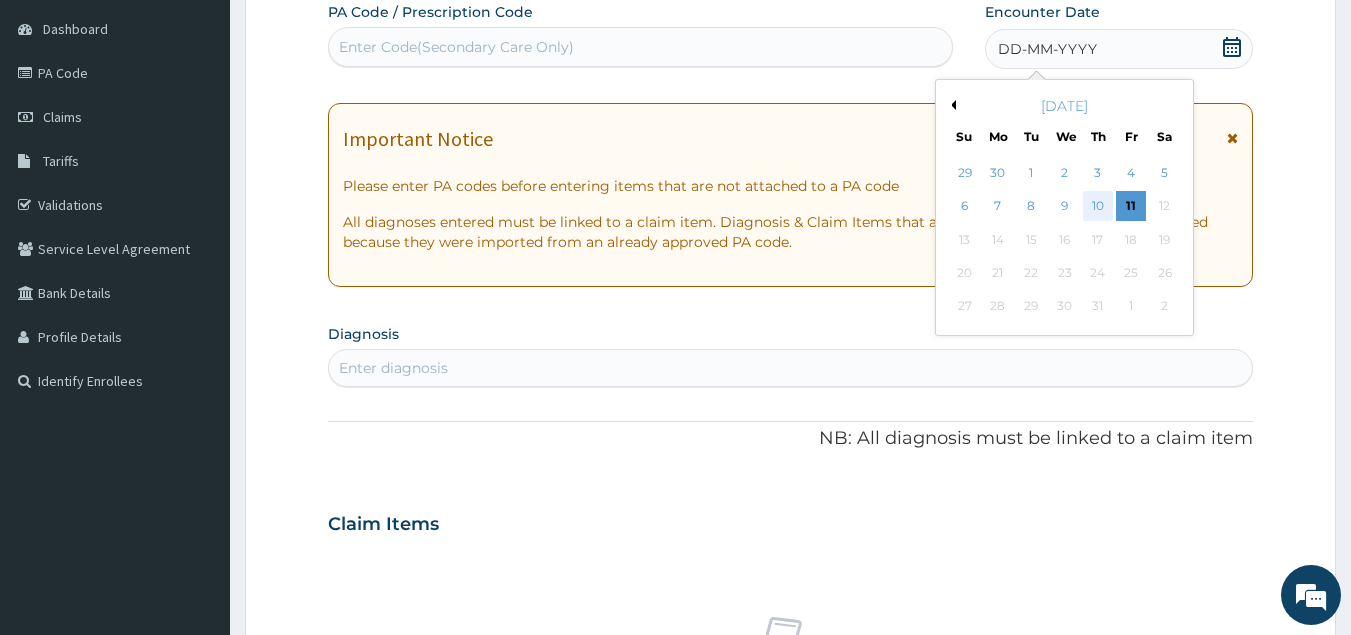 click on "10" at bounding box center (1098, 207) 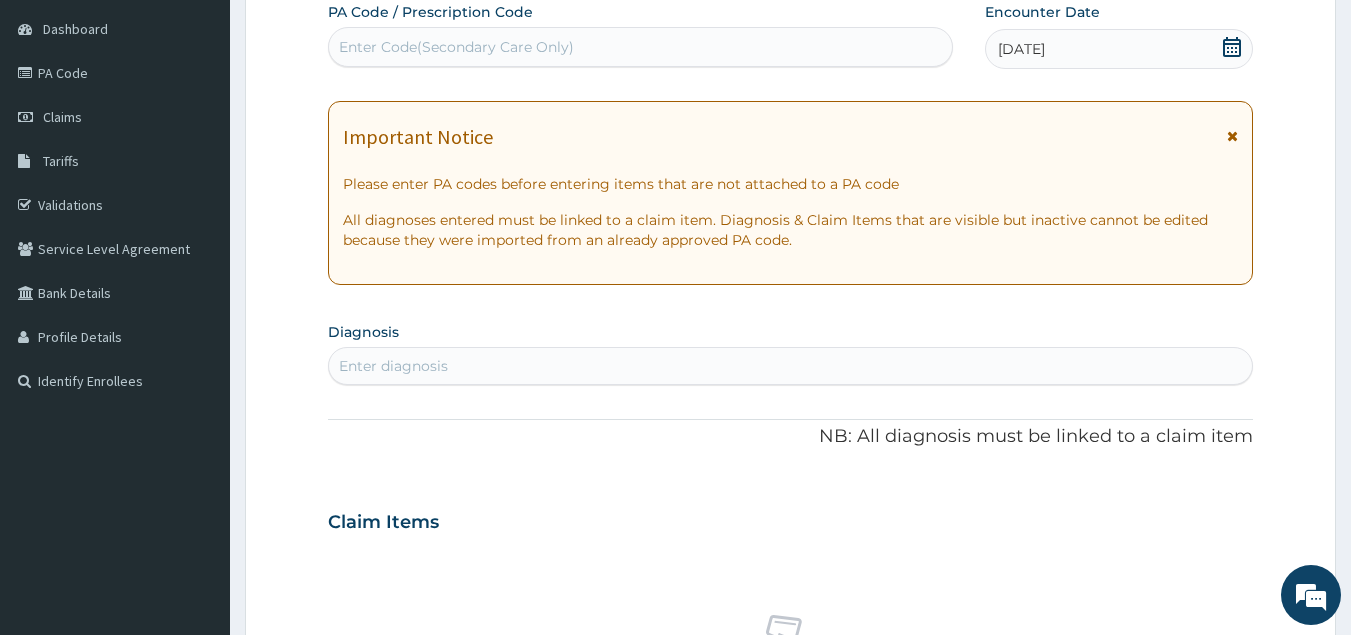 click on "Diagnosis Enter diagnosis" at bounding box center (791, 351) 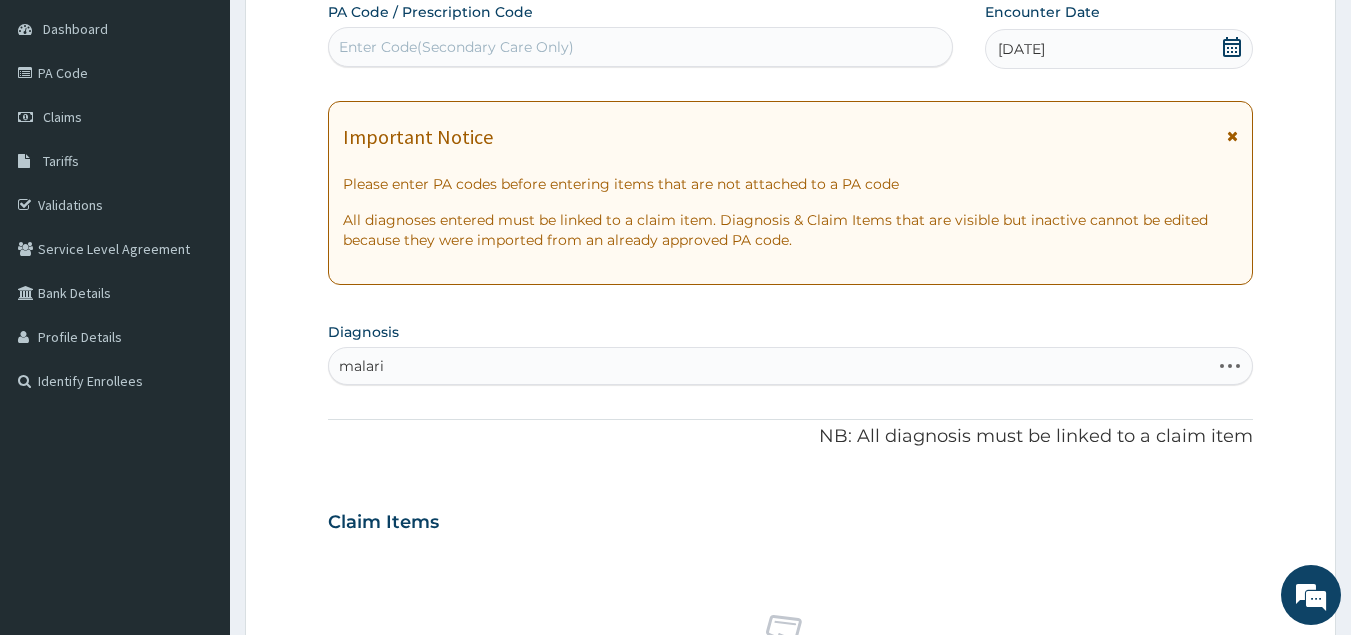 type on "malaria" 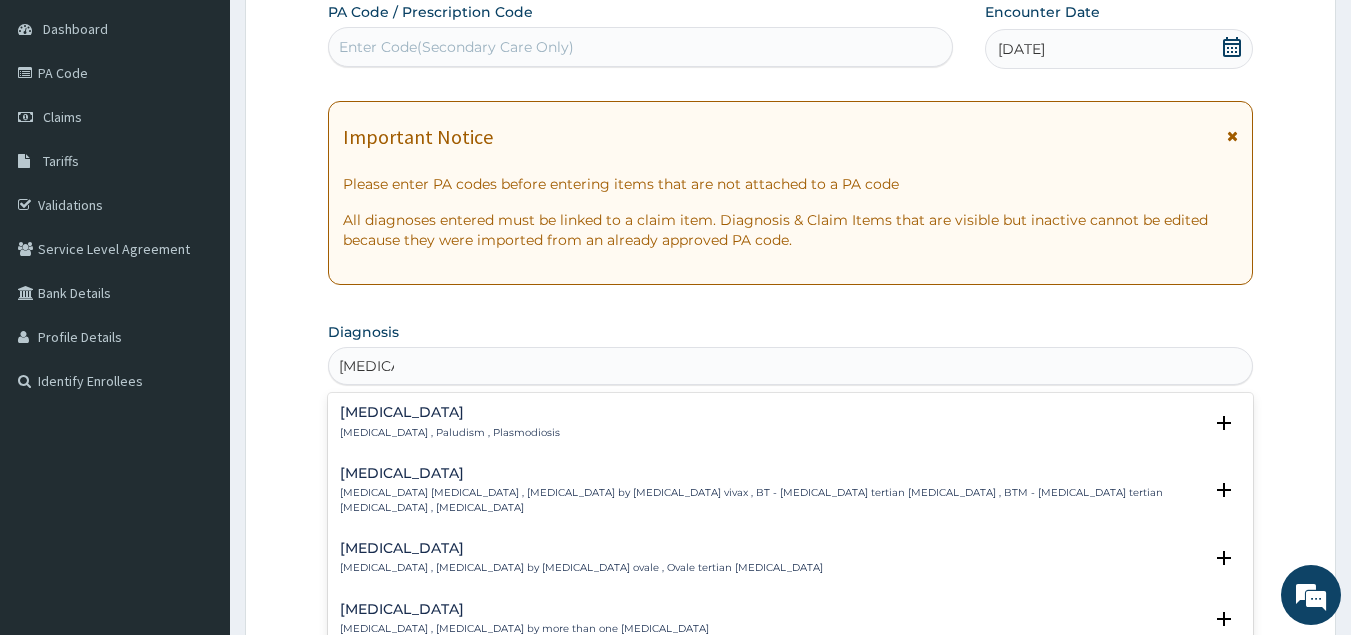 click on "Malaria Malaria , Paludism , Plasmodiosis" at bounding box center [450, 422] 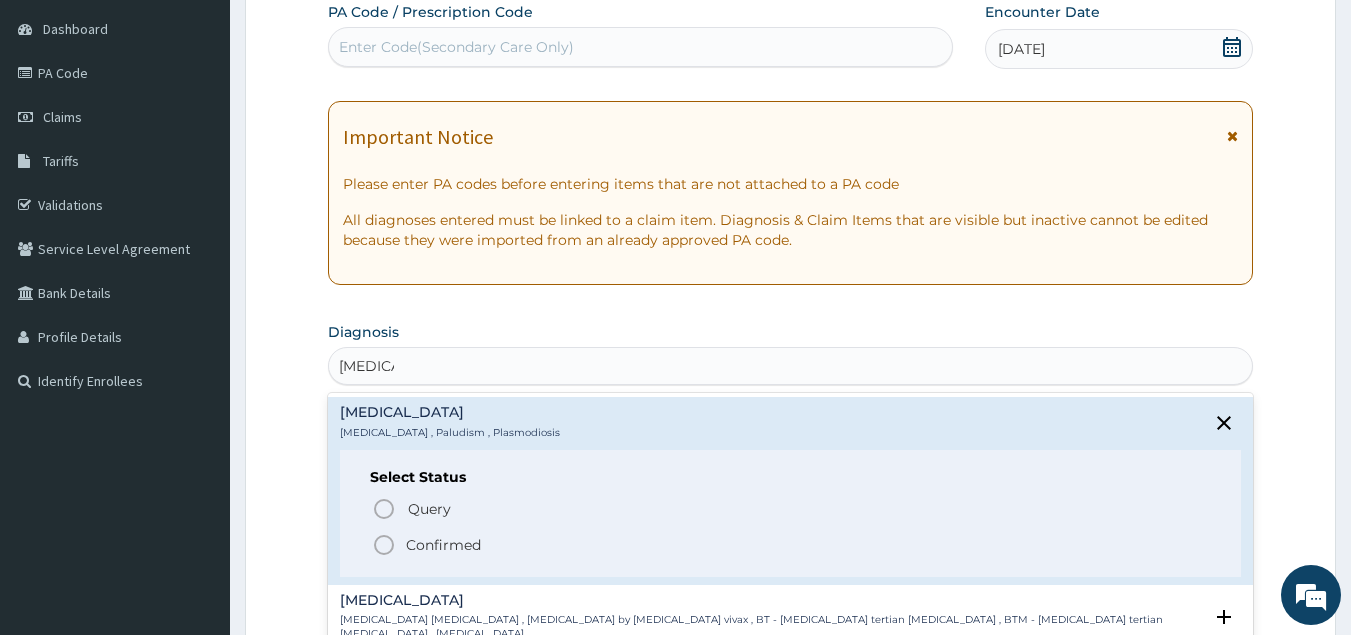 click on "Confirmed" at bounding box center [443, 545] 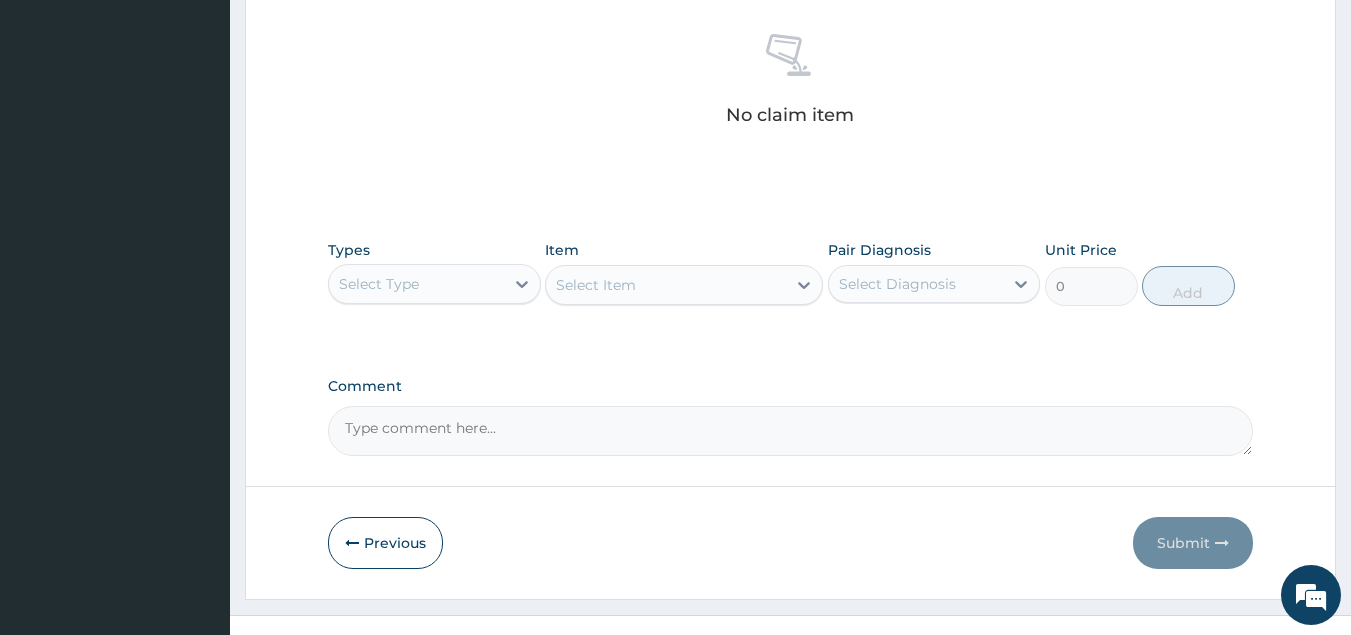 scroll, scrollTop: 807, scrollLeft: 0, axis: vertical 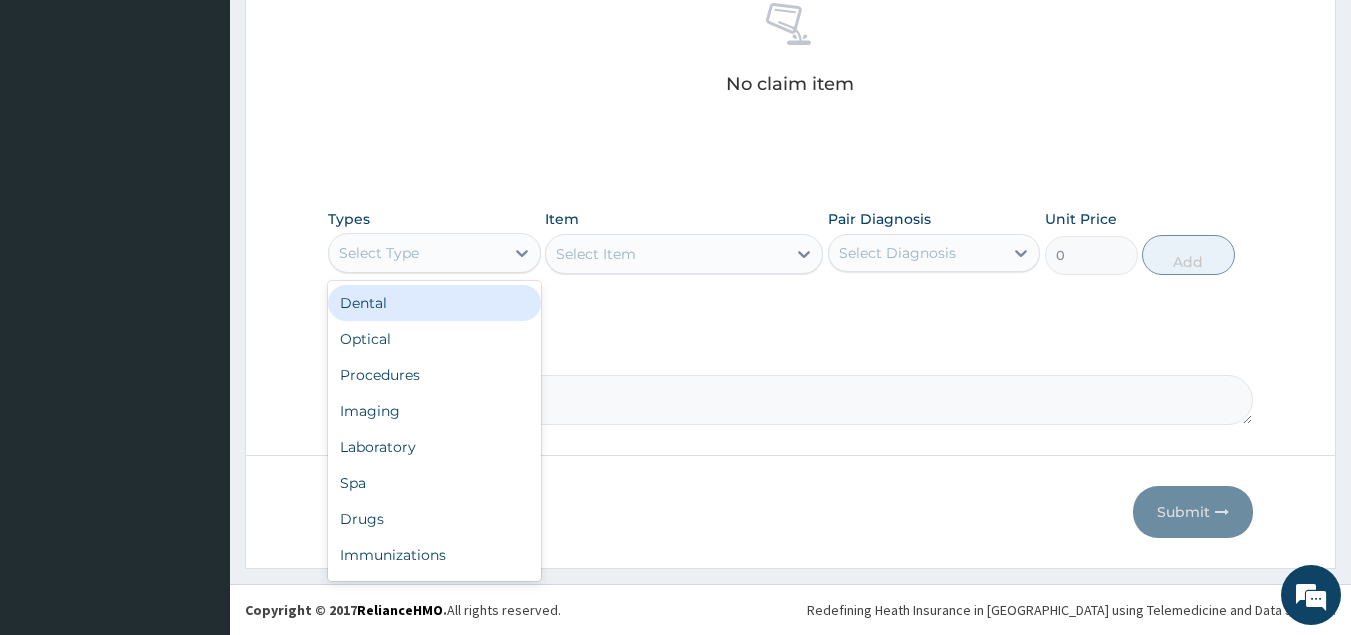 click on "Select Type" at bounding box center (379, 253) 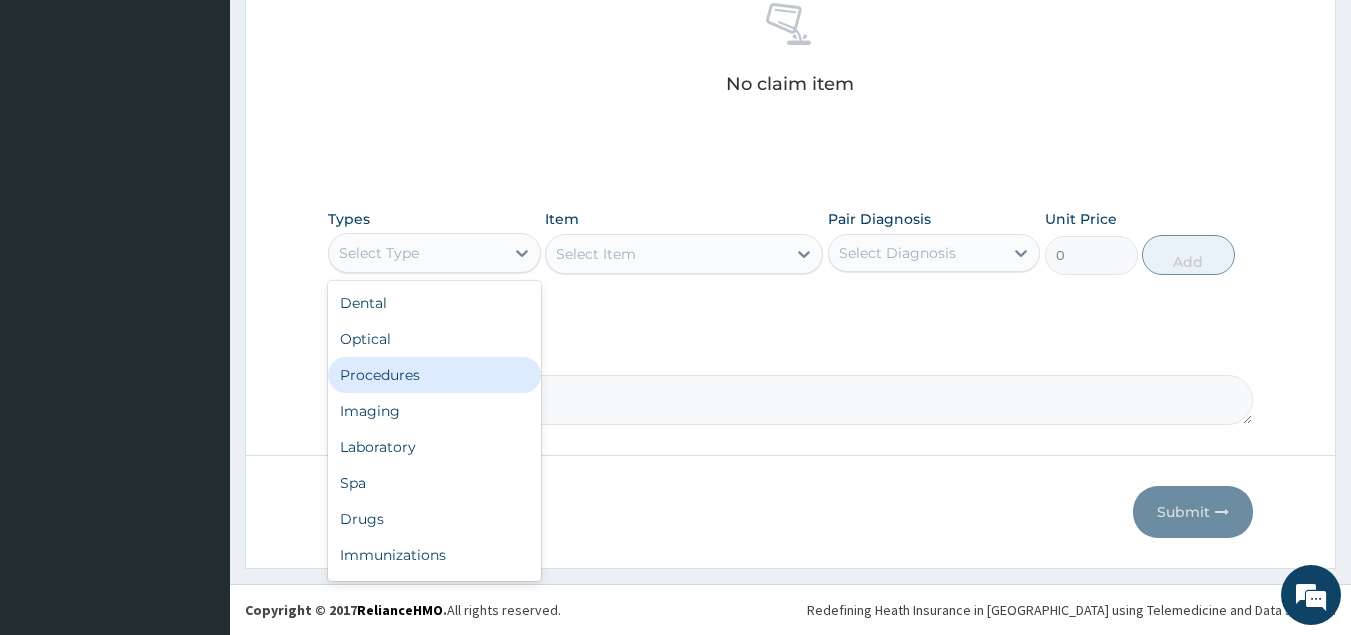 click on "Procedures" at bounding box center (434, 375) 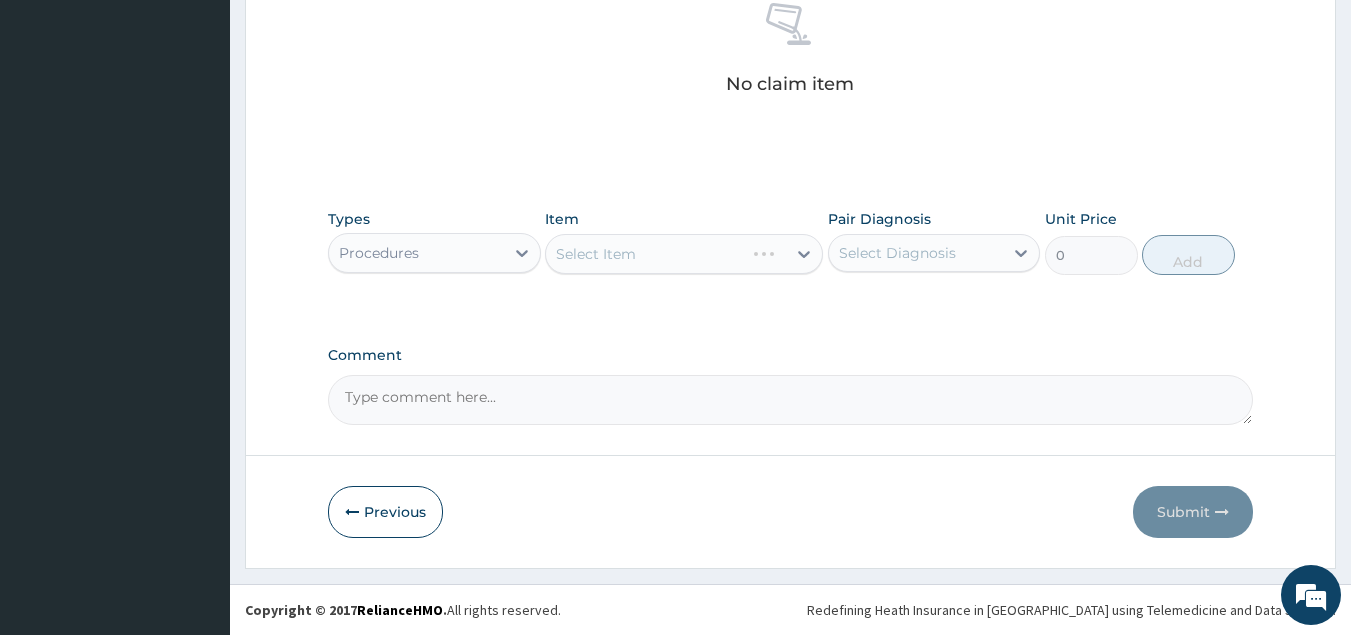 click on "Select Item" at bounding box center [684, 254] 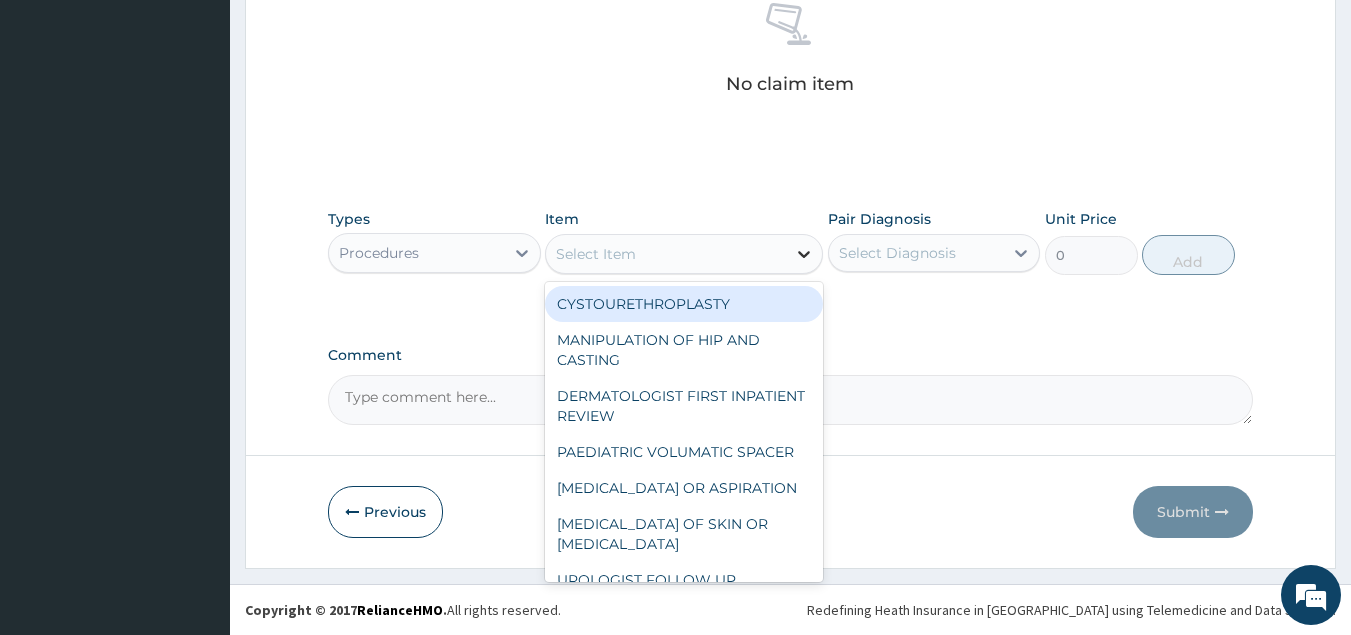 click 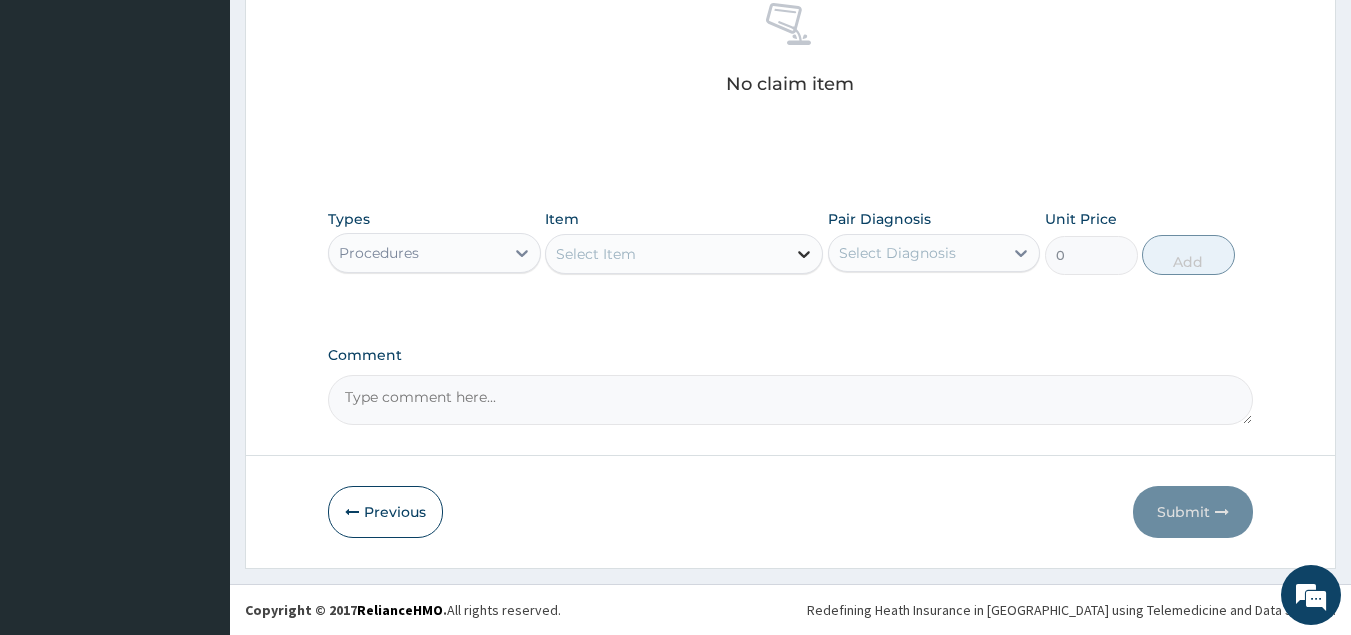 click at bounding box center [804, 254] 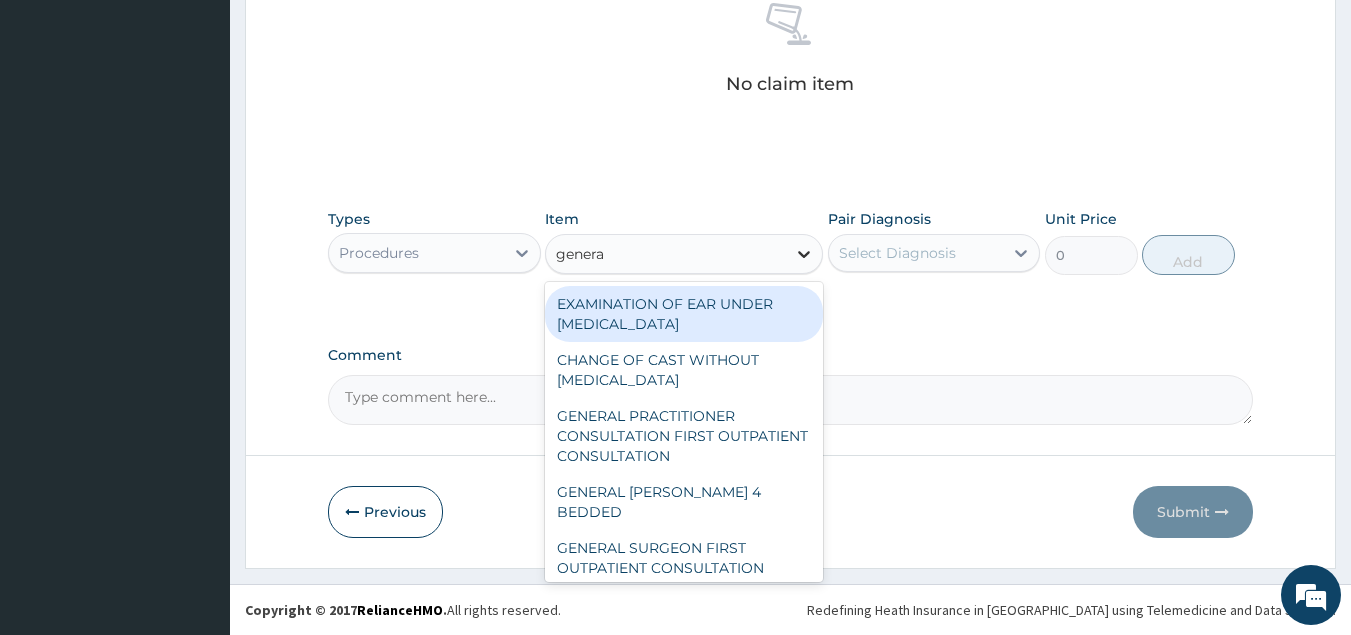 type on "general" 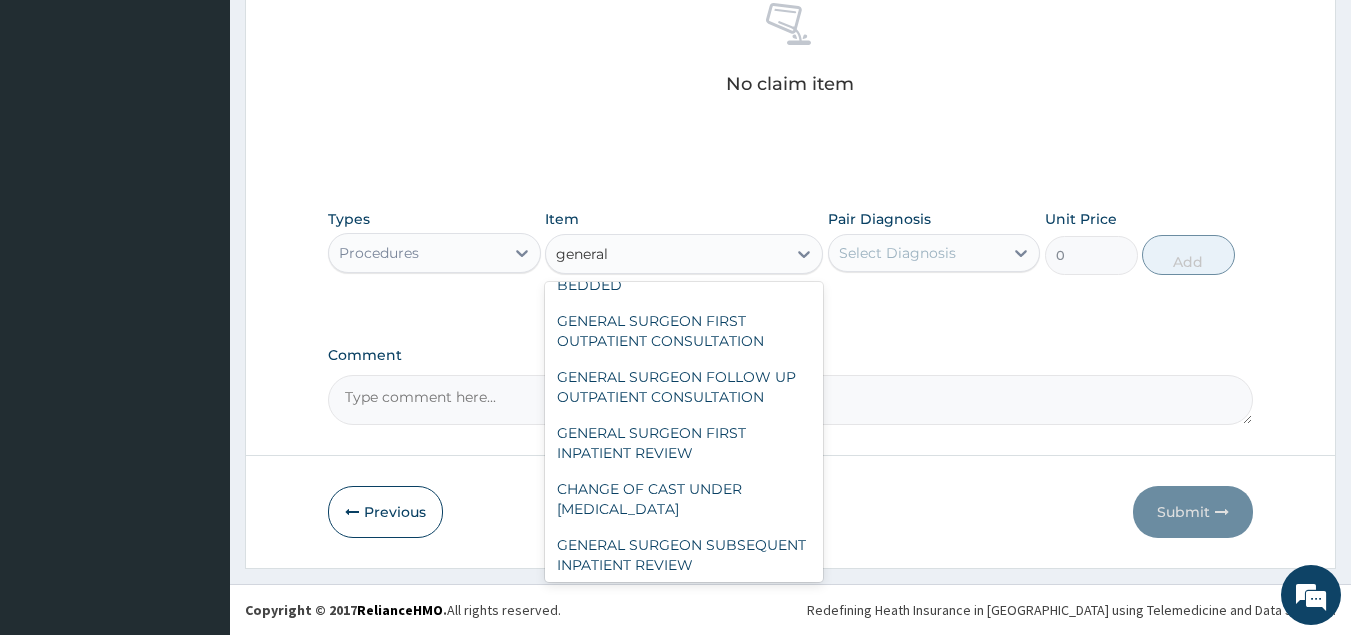 scroll, scrollTop: 288, scrollLeft: 0, axis: vertical 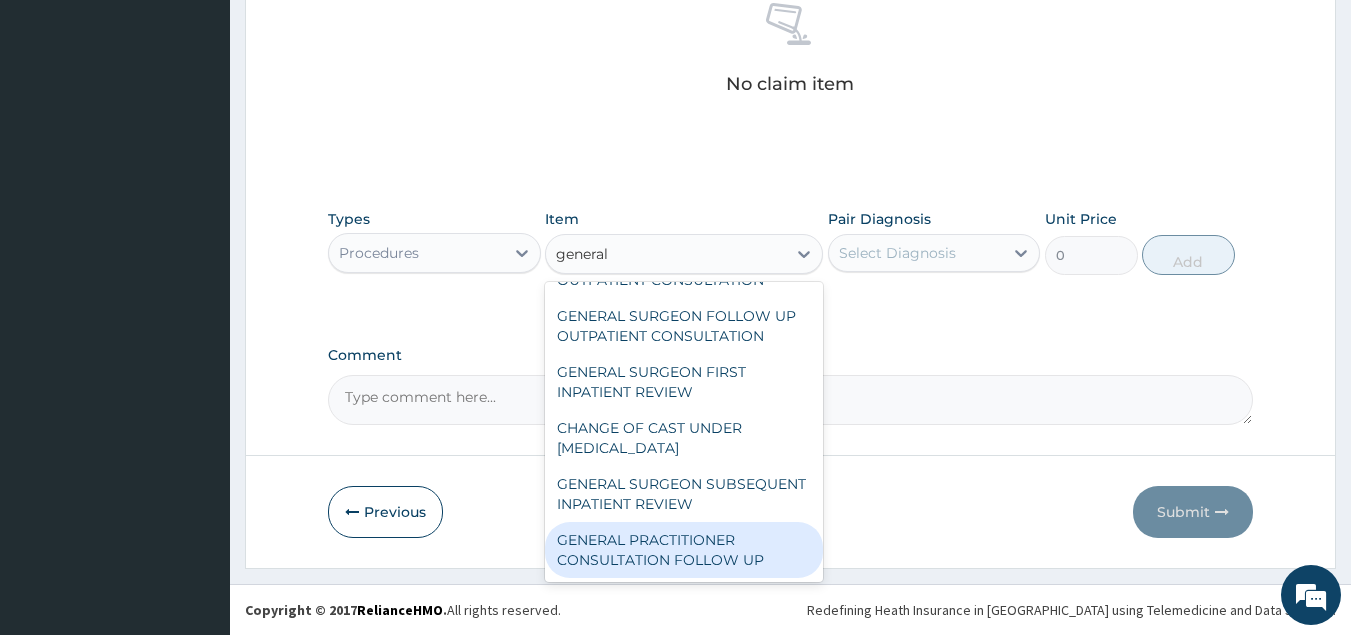 click on "GENERAL PRACTITIONER CONSULTATION FOLLOW UP" at bounding box center [684, 550] 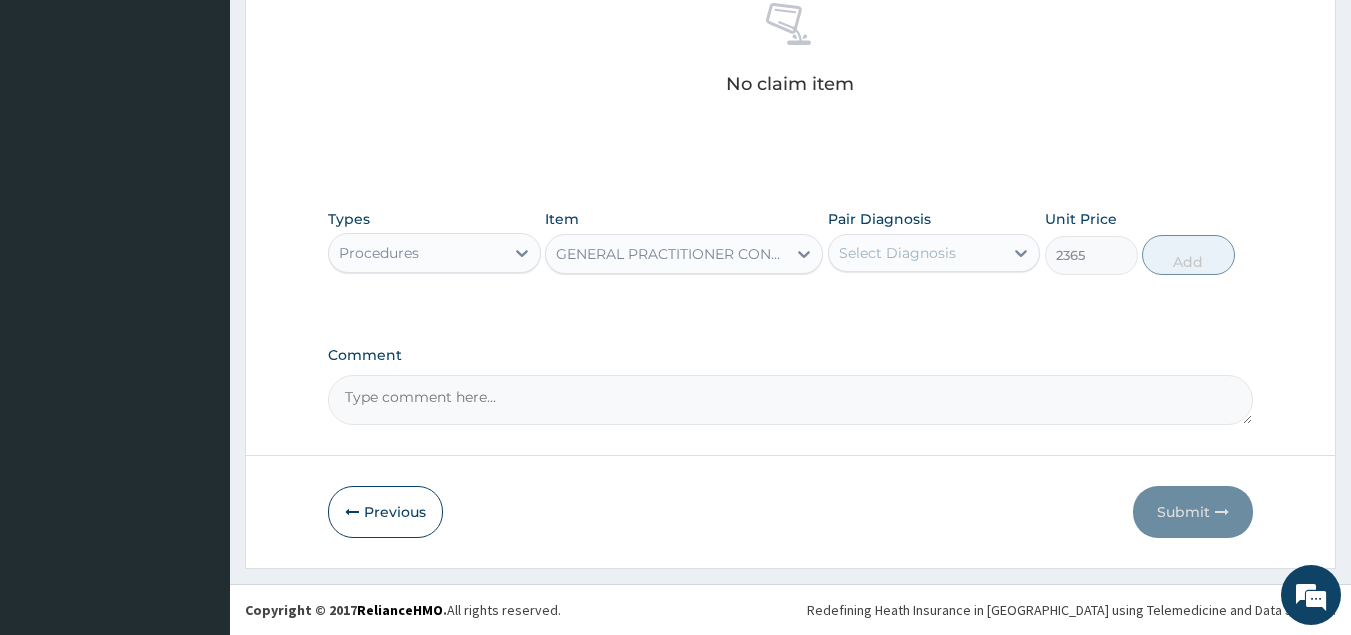 click on "Select Diagnosis" at bounding box center (916, 253) 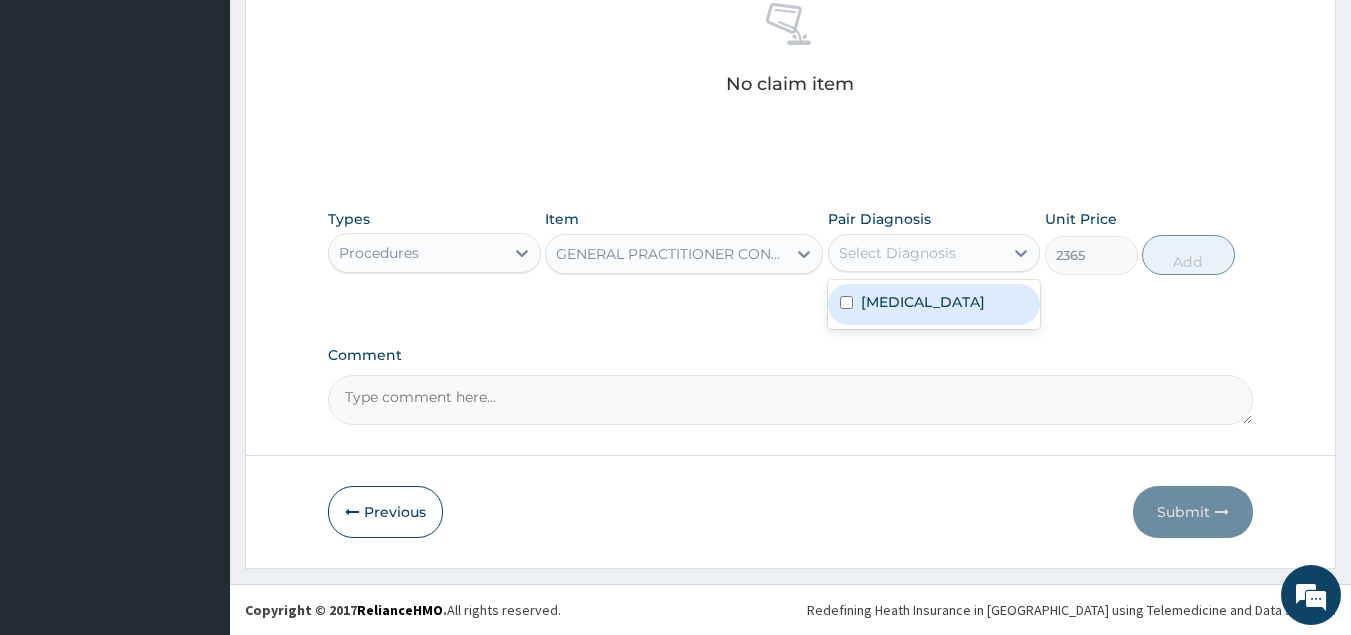 drag, startPoint x: 918, startPoint y: 305, endPoint x: 1159, endPoint y: 280, distance: 242.29321 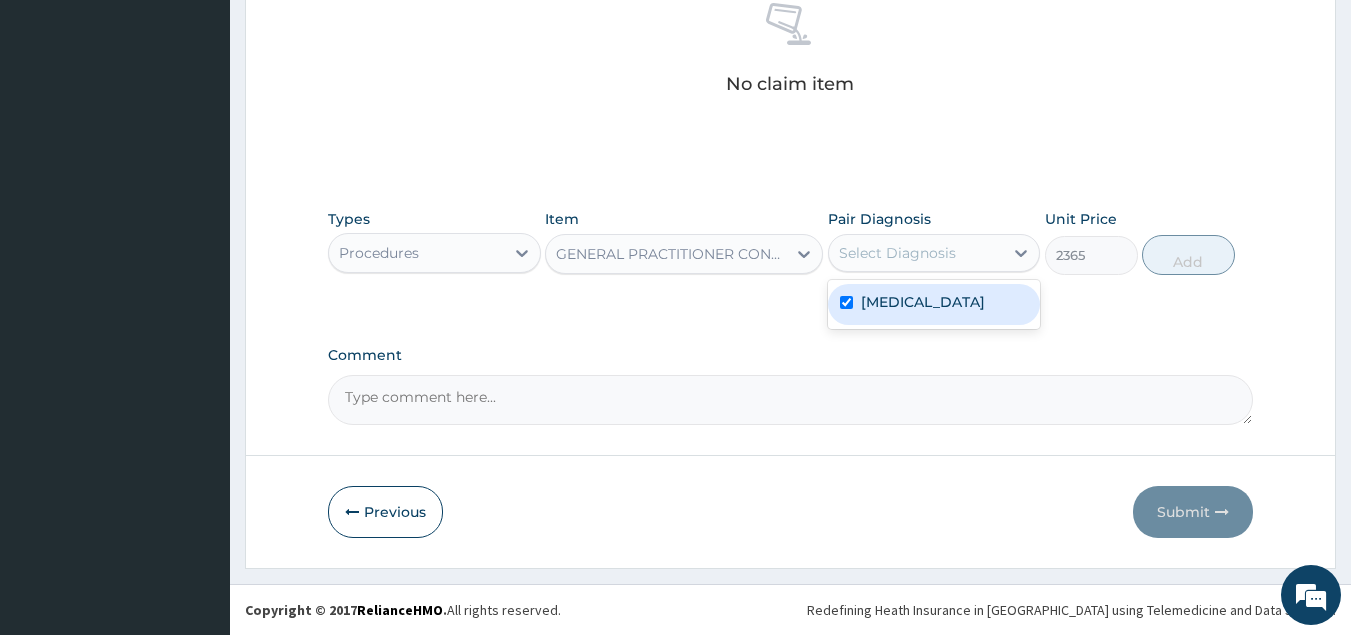 checkbox on "true" 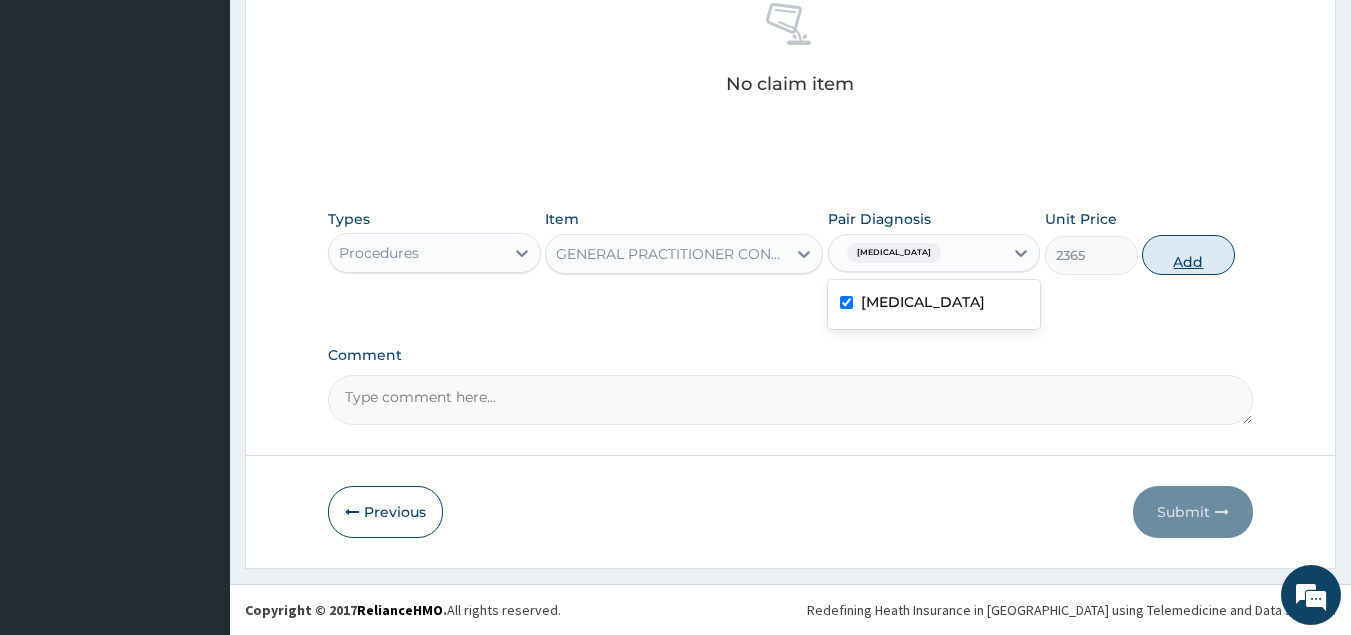 click on "Add" at bounding box center (1188, 255) 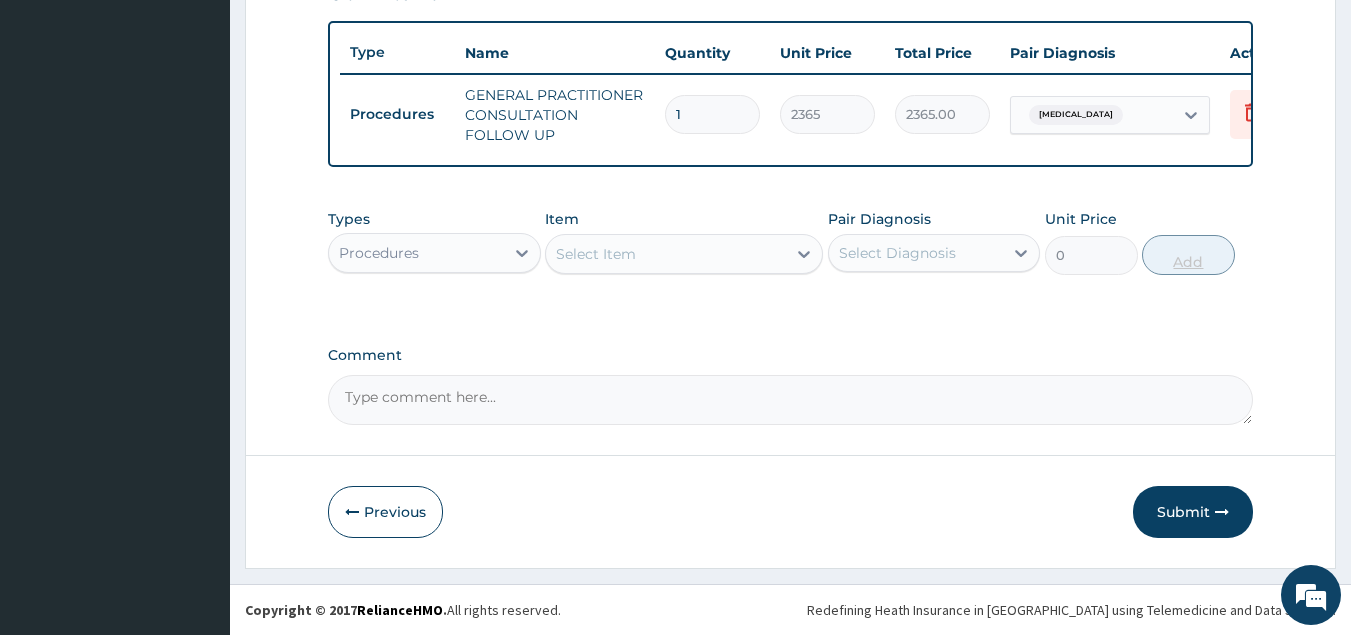 scroll, scrollTop: 738, scrollLeft: 0, axis: vertical 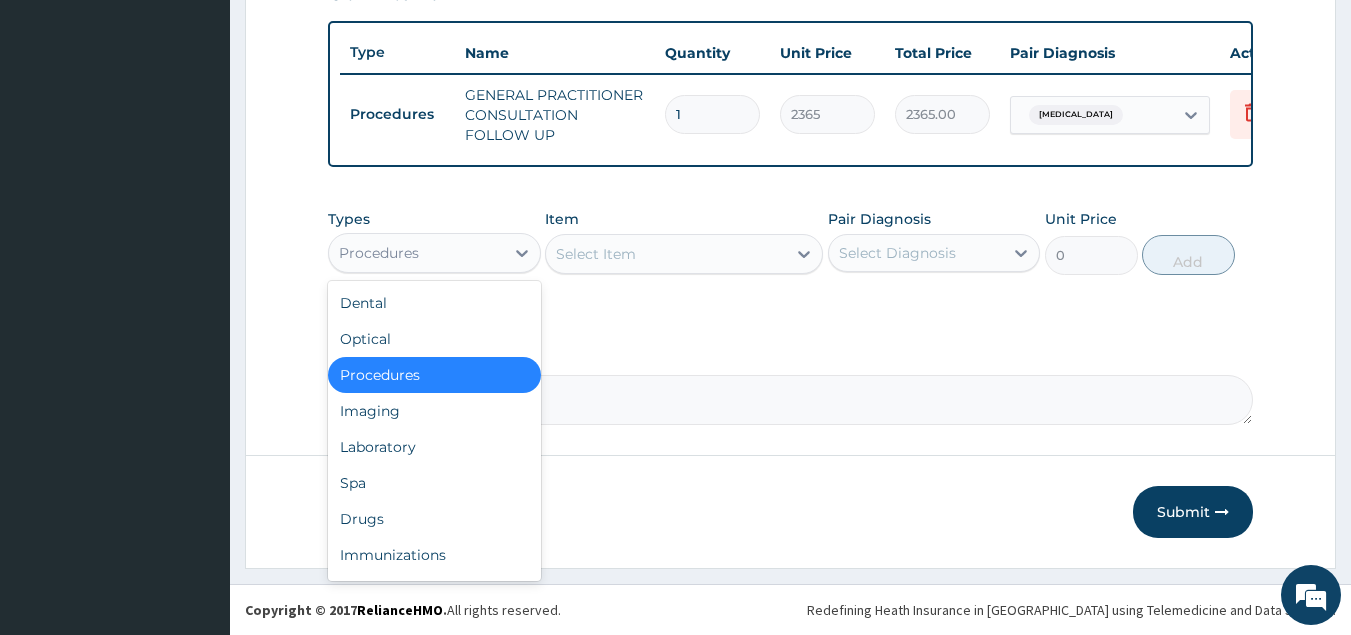 click on "Procedures" at bounding box center [416, 253] 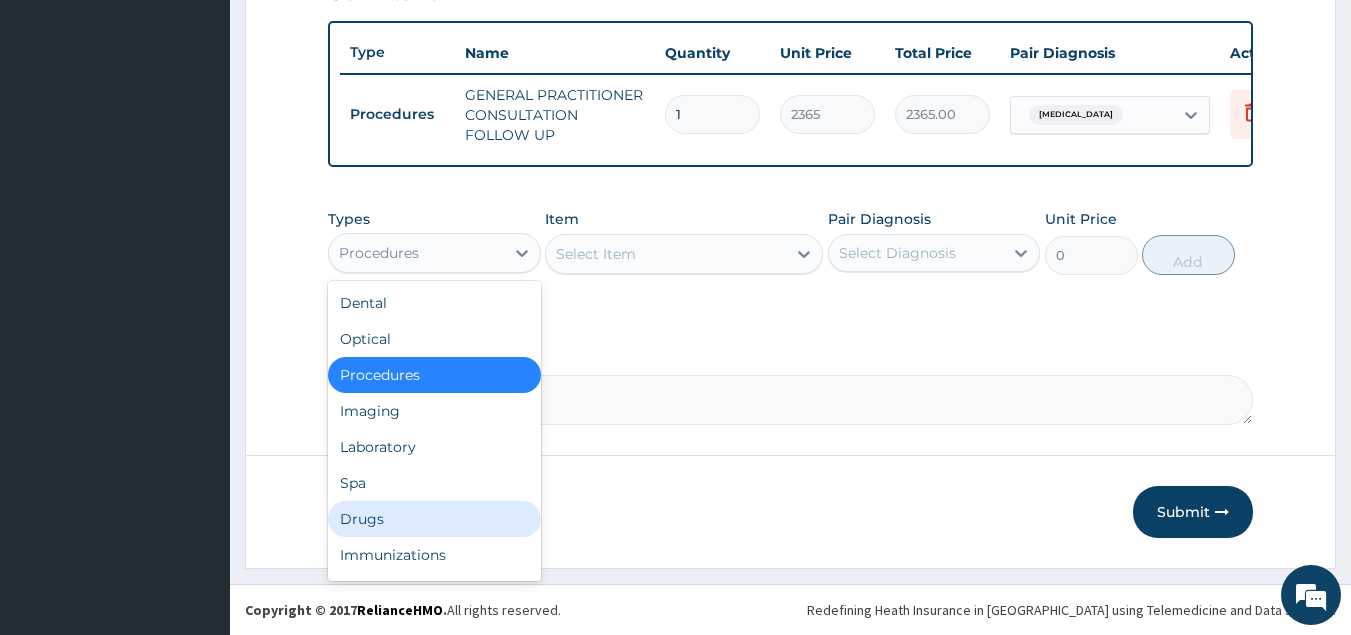 click on "Drugs" at bounding box center (434, 519) 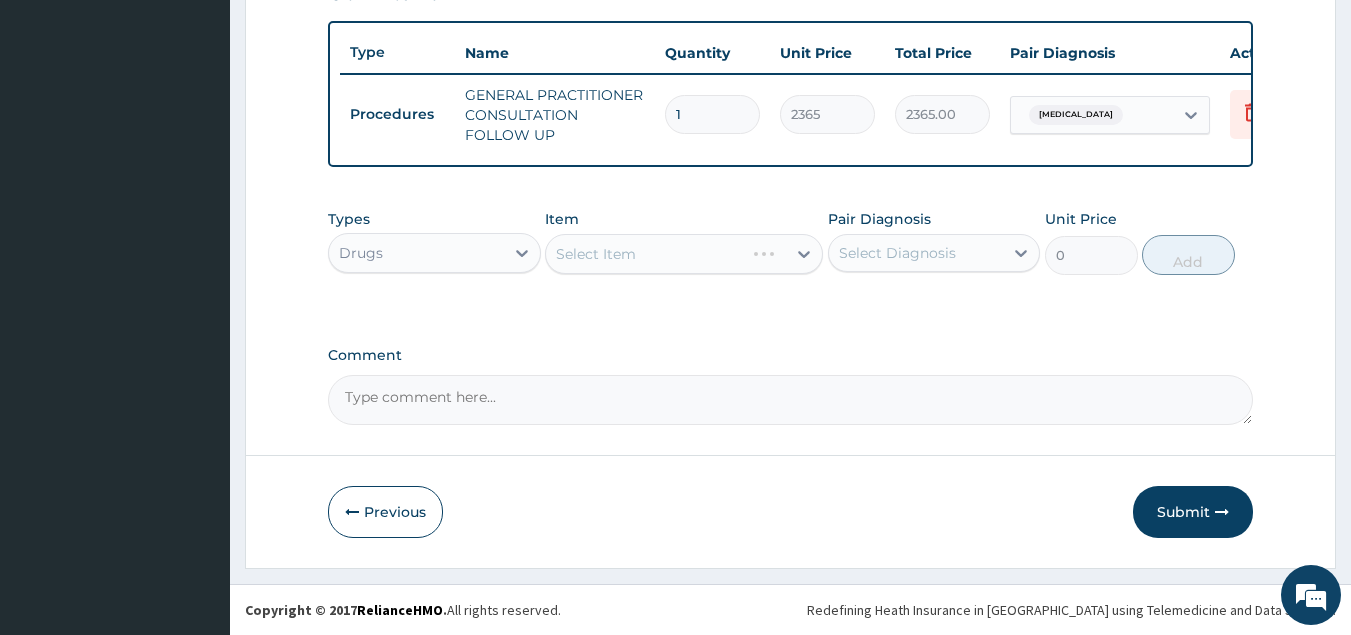 click on "Select Item" at bounding box center [684, 254] 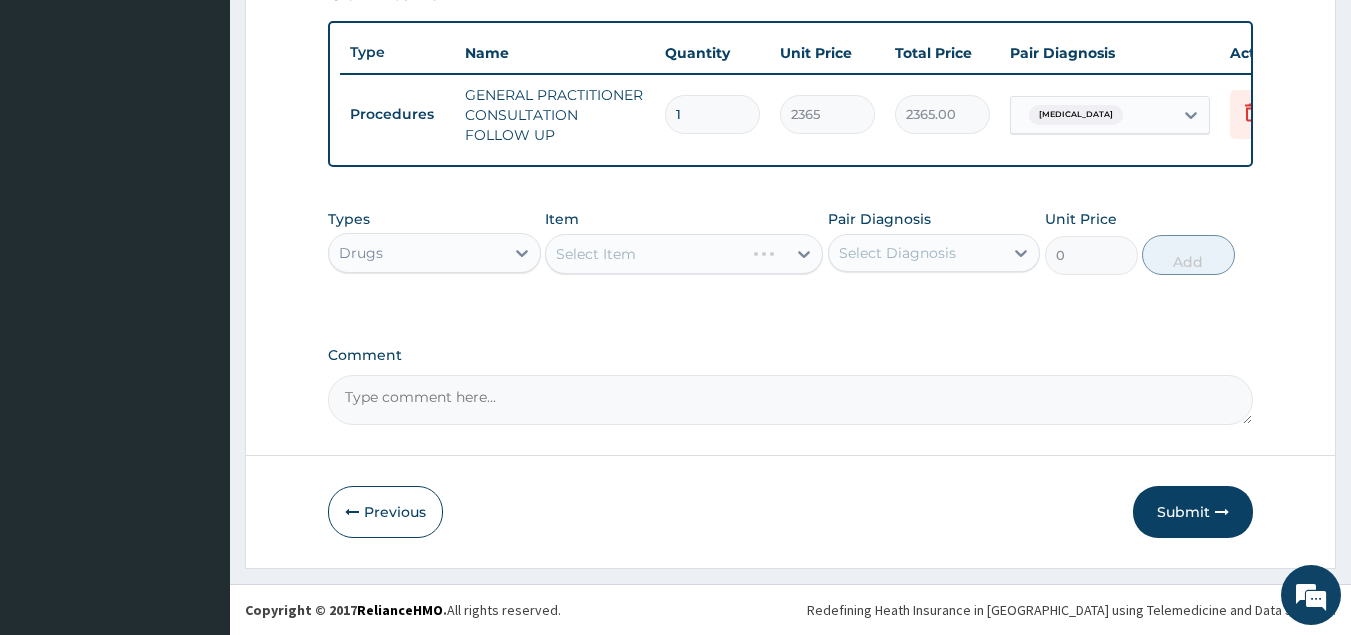 click 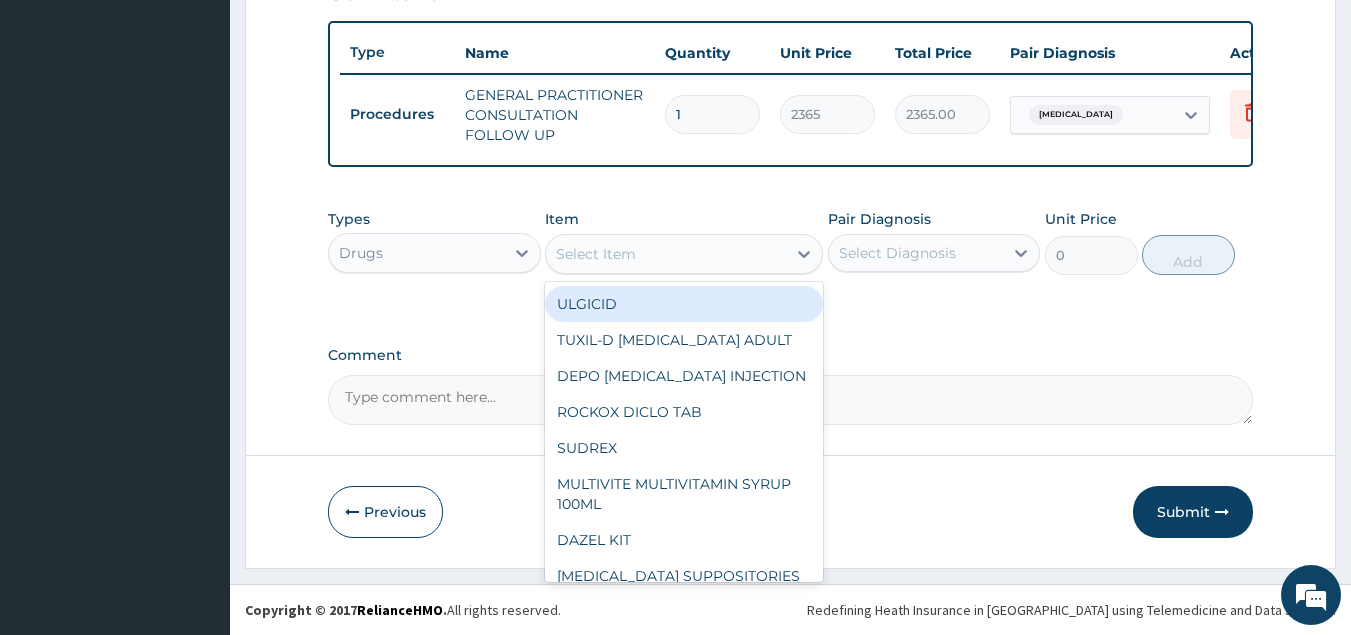 click 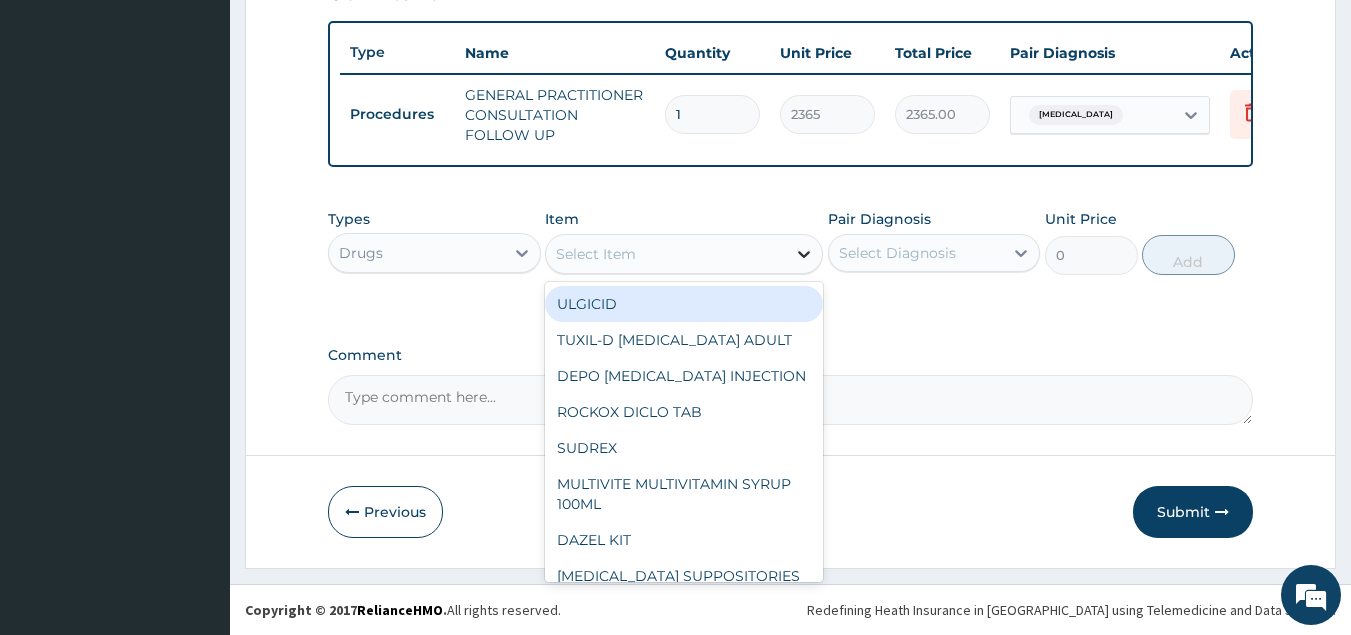 click 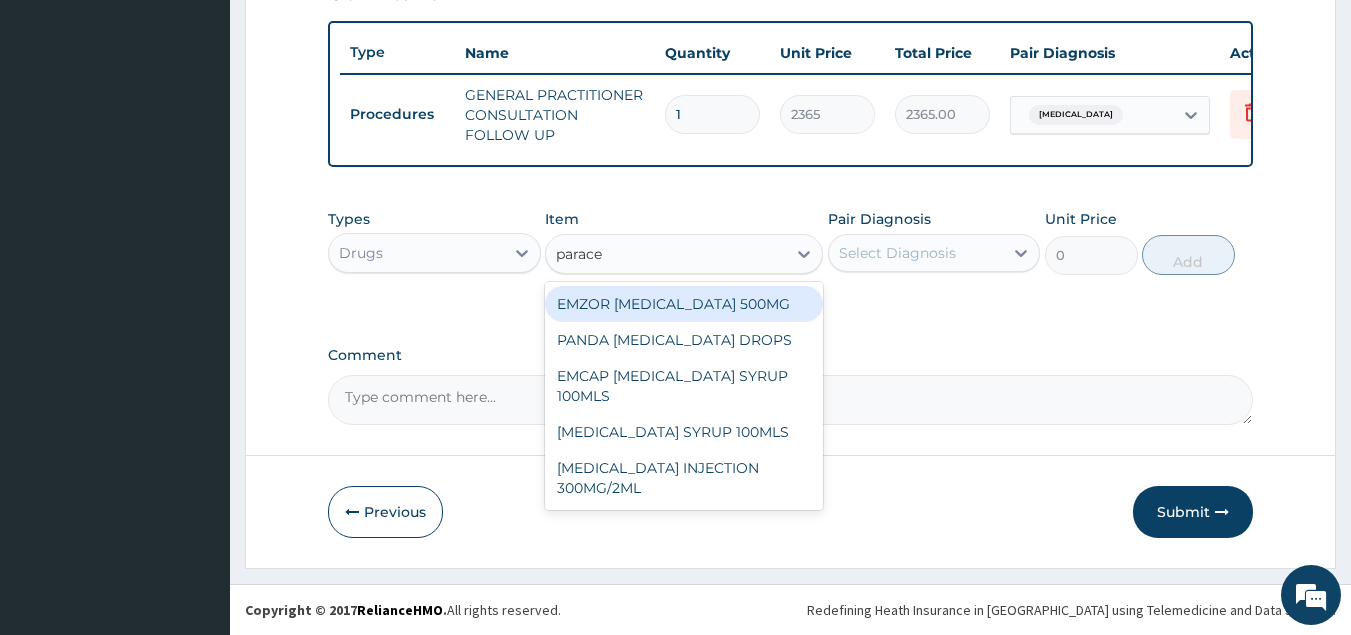type on "paracet" 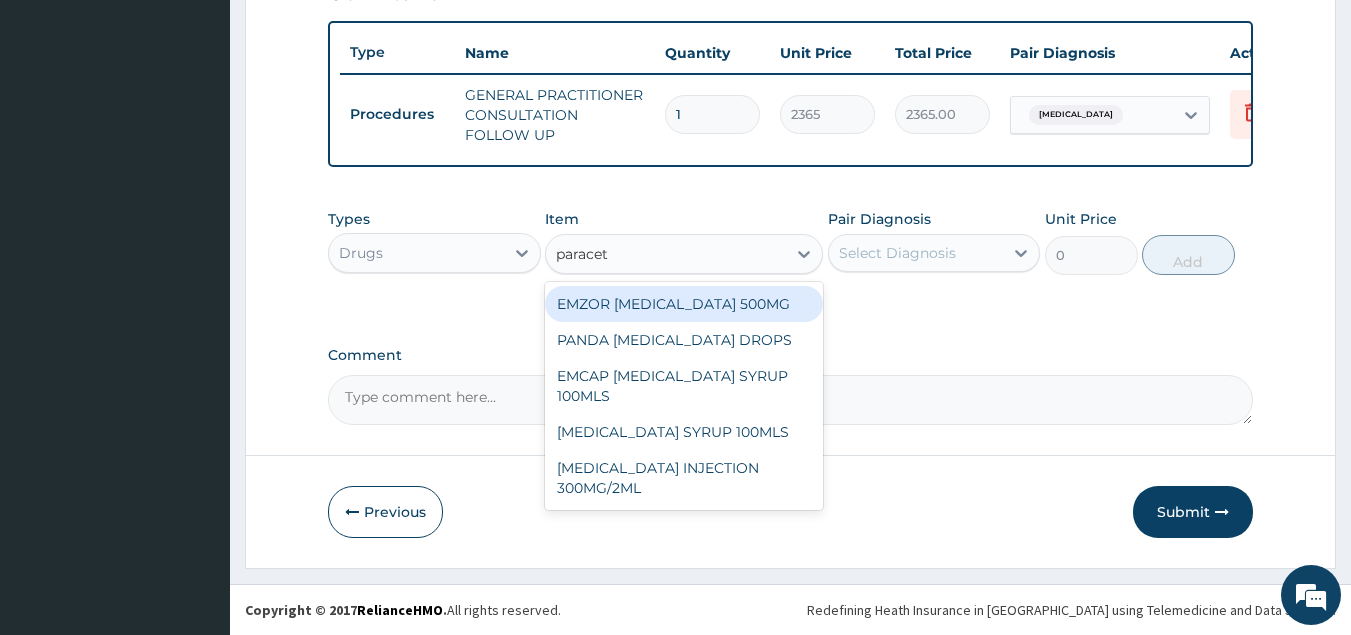click on "EMZOR [MEDICAL_DATA] 500MG" at bounding box center (684, 304) 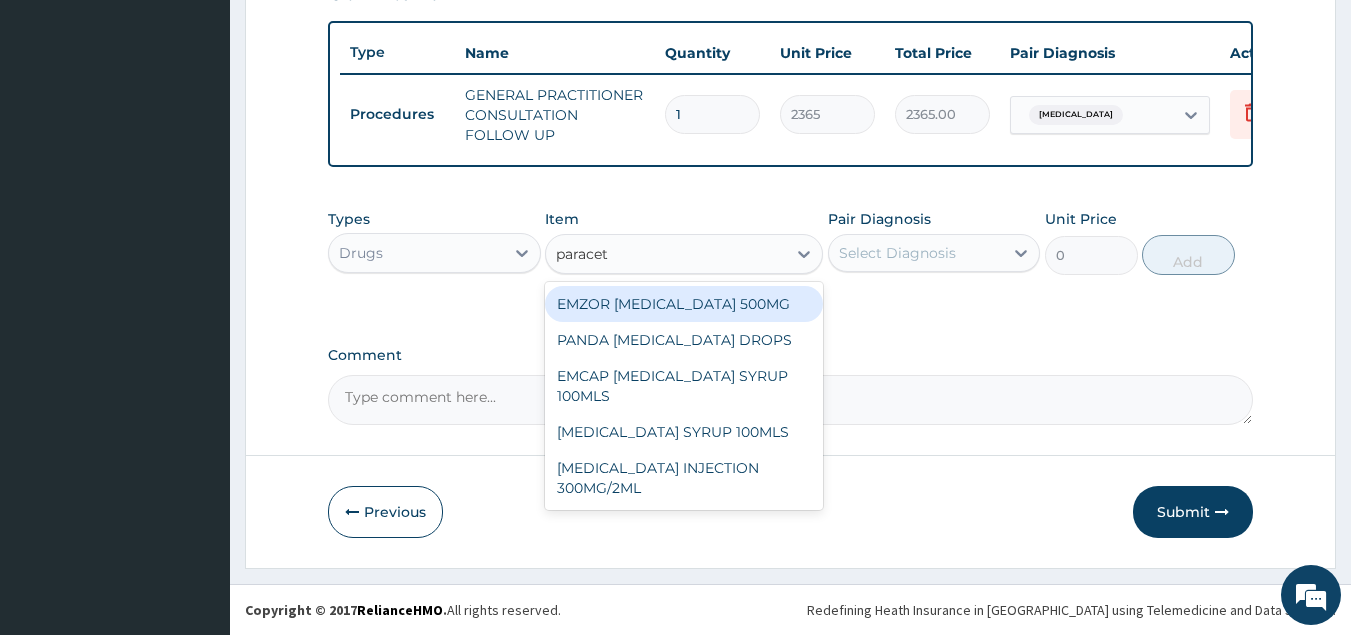type 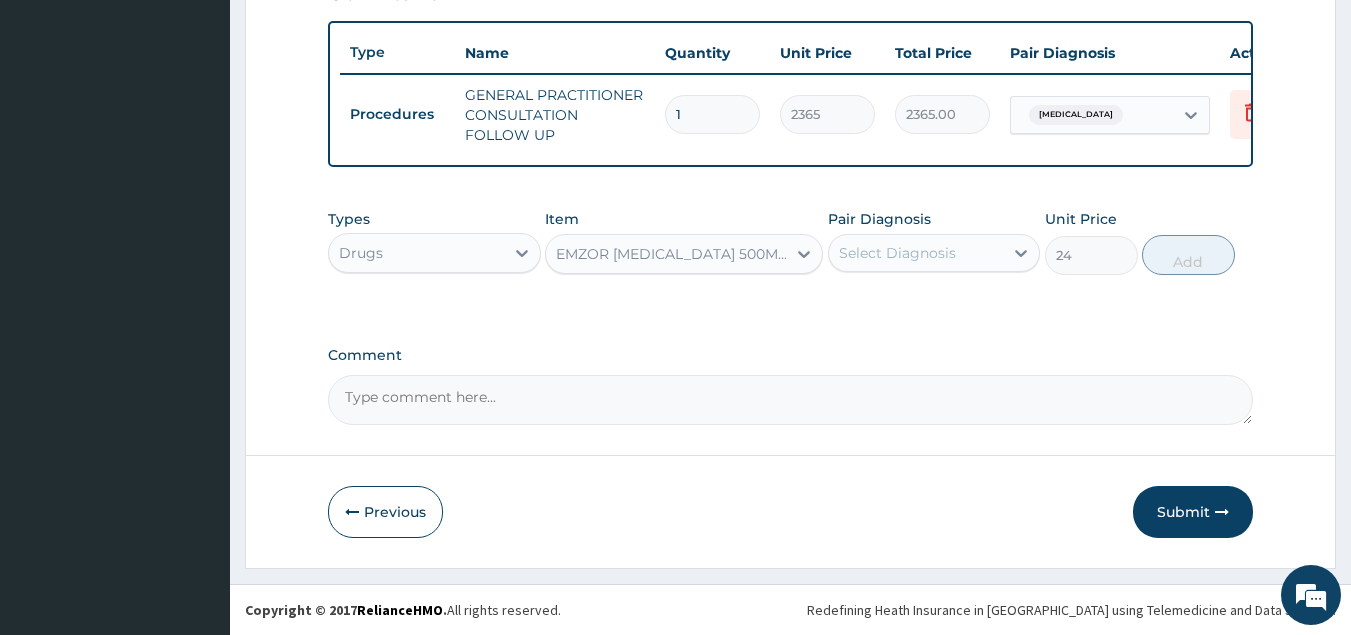 click on "Select Diagnosis" at bounding box center [897, 253] 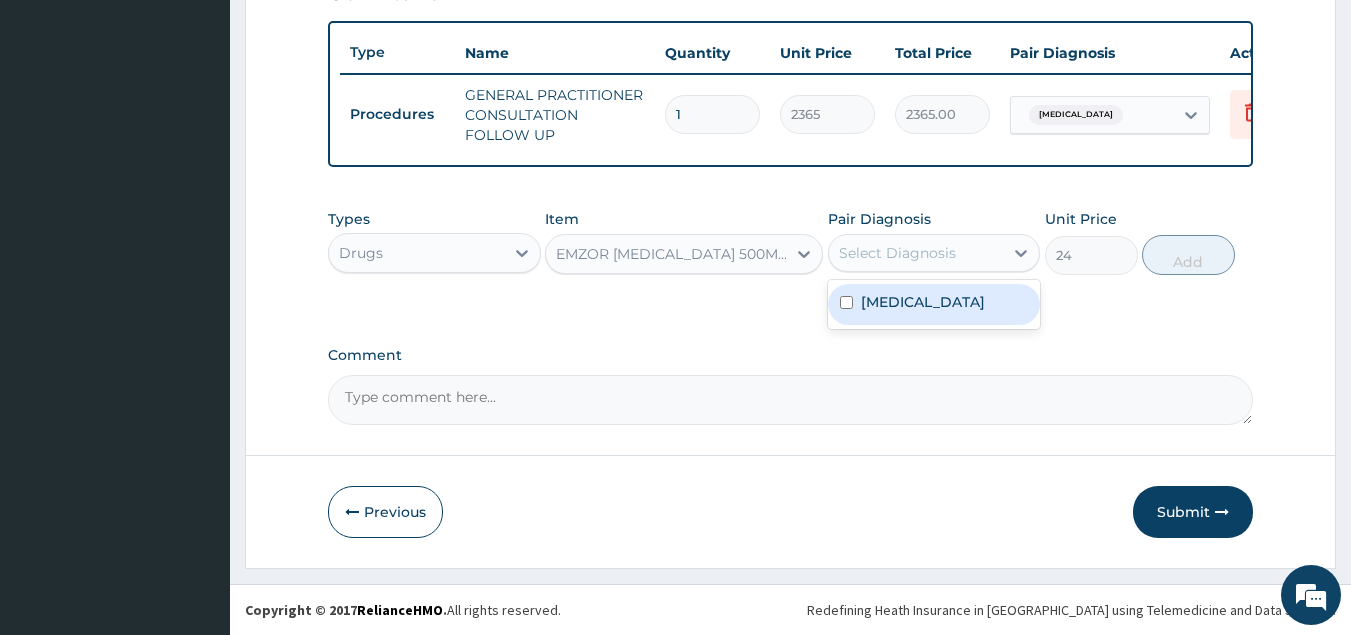 drag, startPoint x: 934, startPoint y: 317, endPoint x: 1000, endPoint y: 290, distance: 71.30919 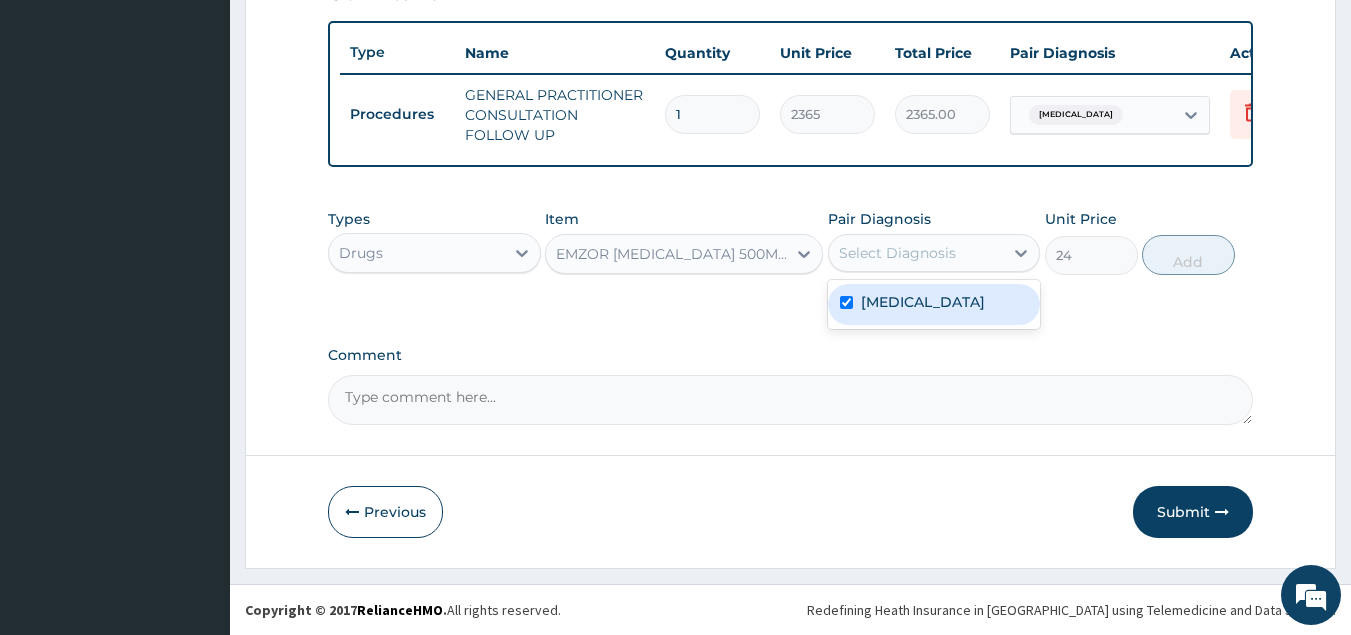 checkbox on "true" 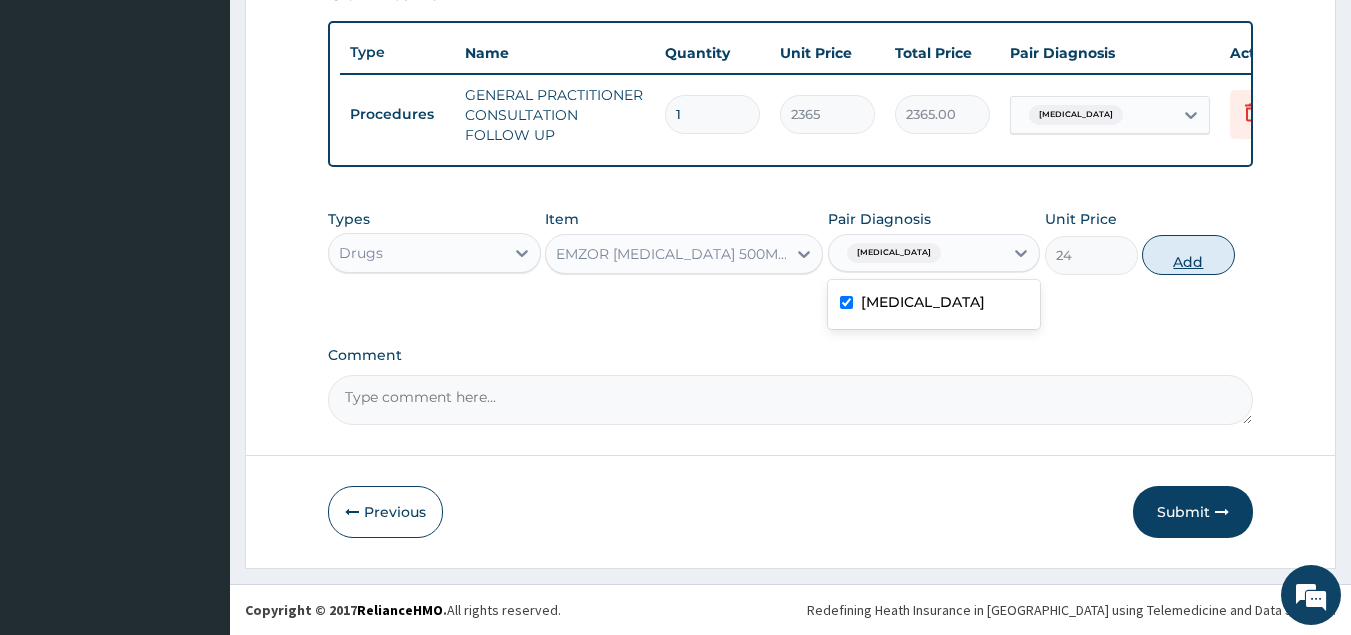 click on "Add" at bounding box center [1188, 255] 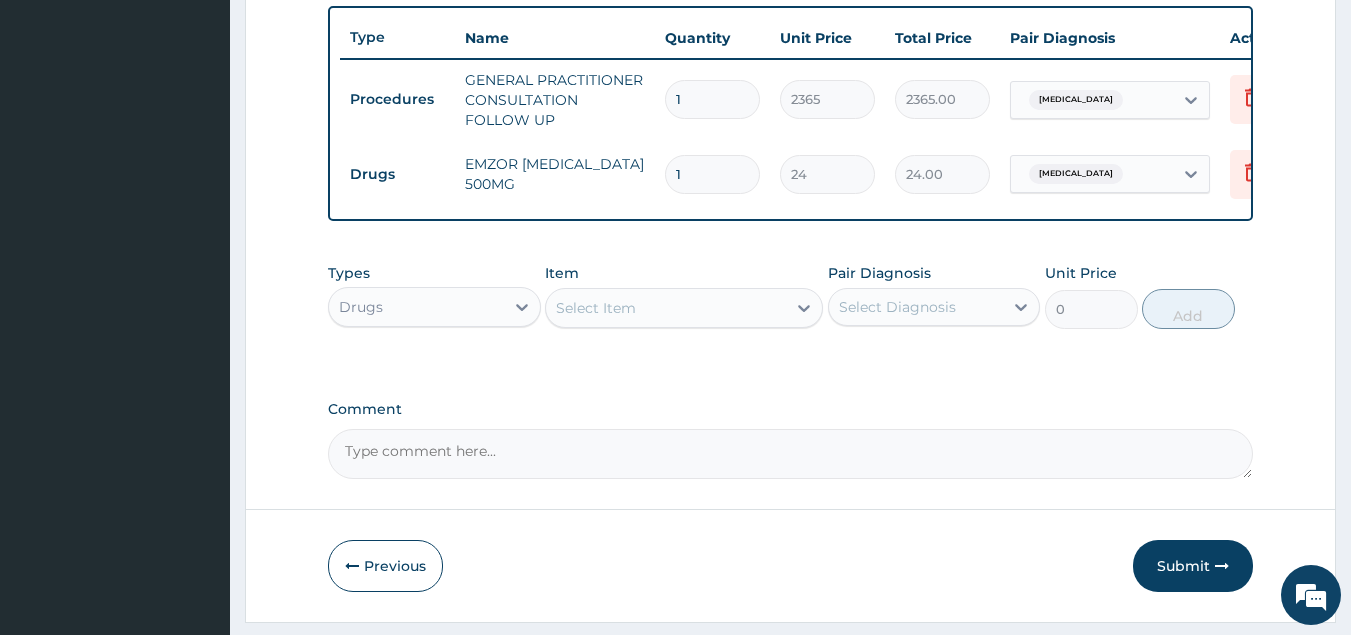 type on "18" 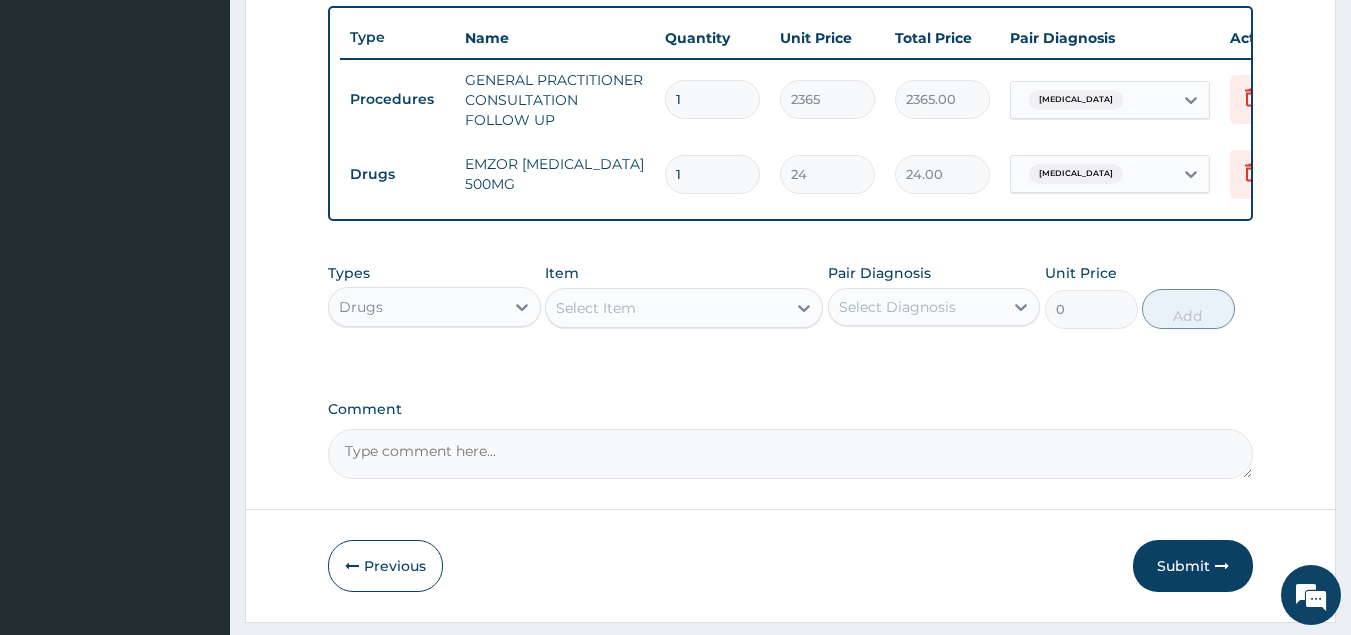 type on "432.00" 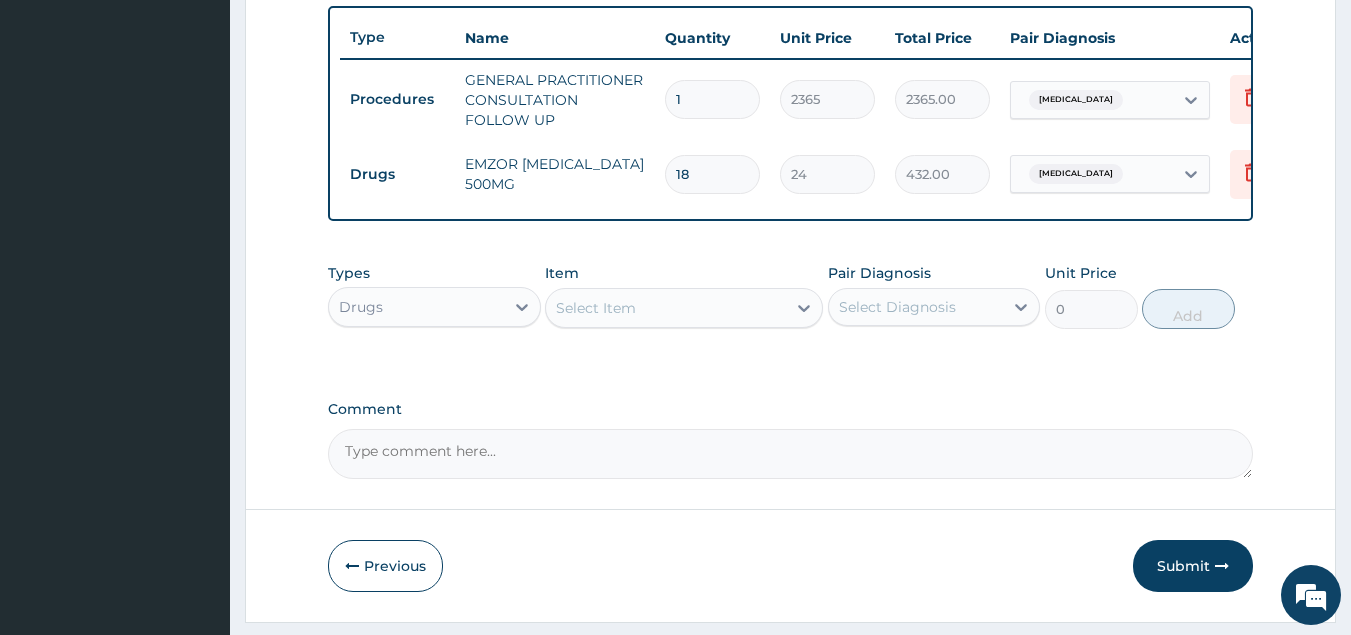 type on "18" 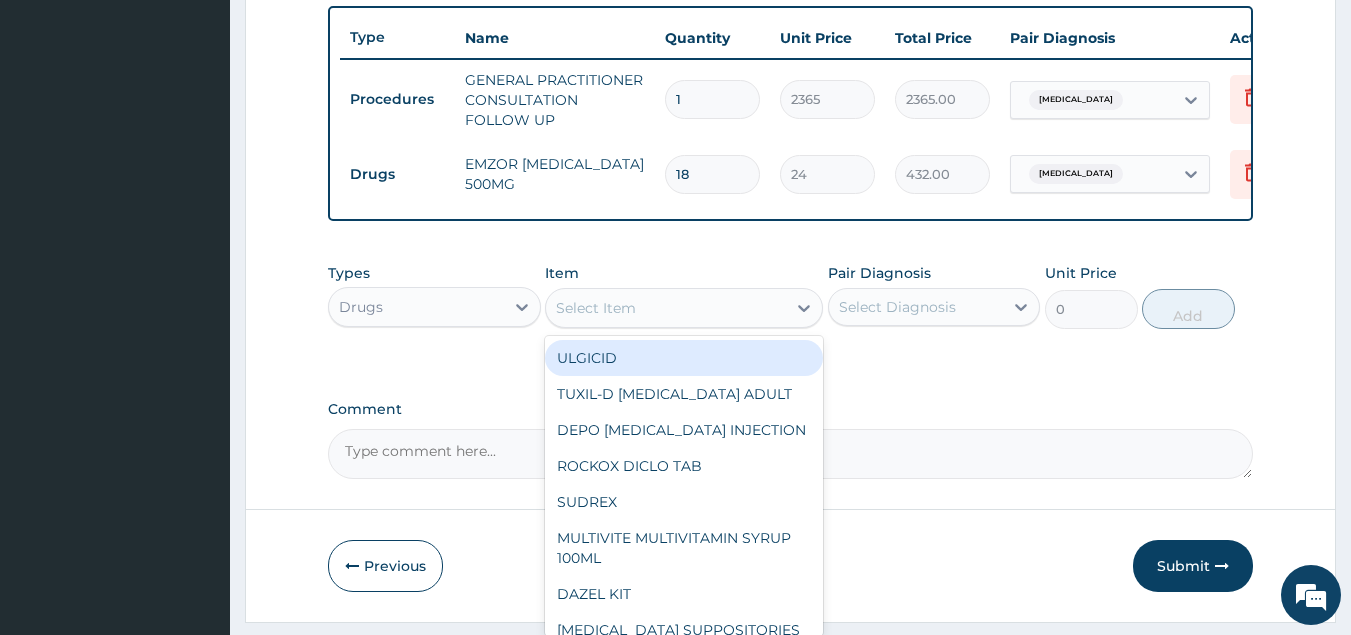 click on "Select Item" at bounding box center [596, 308] 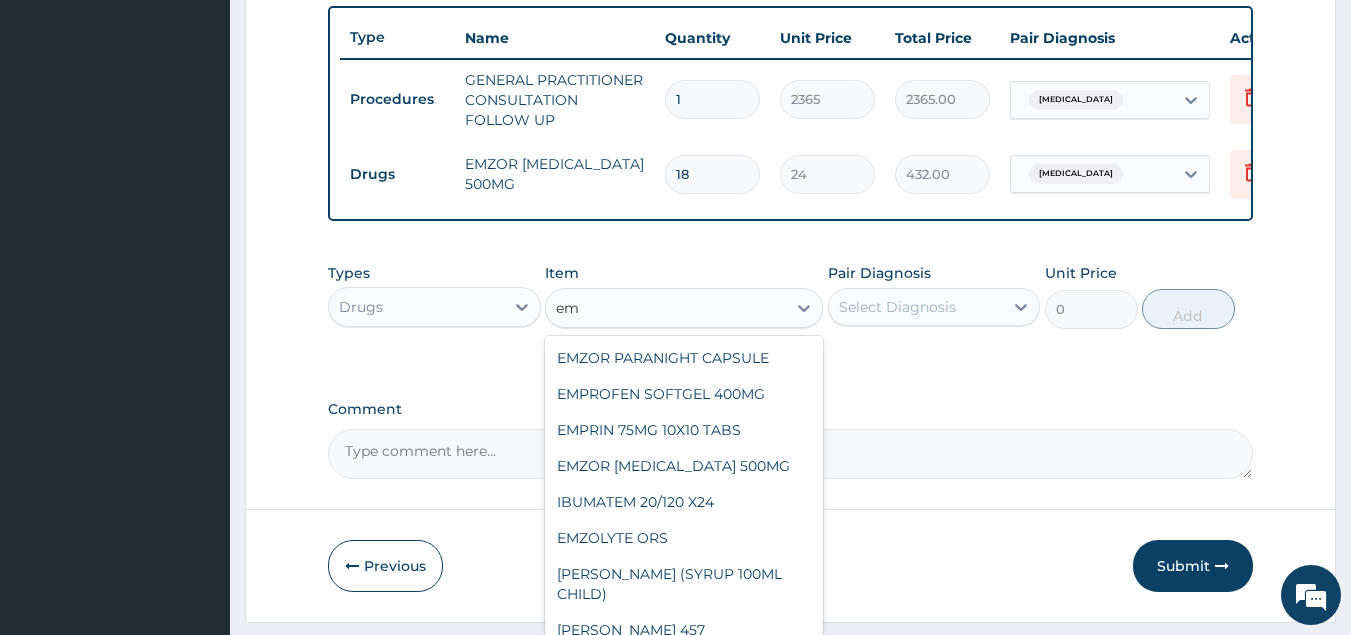 type on "e" 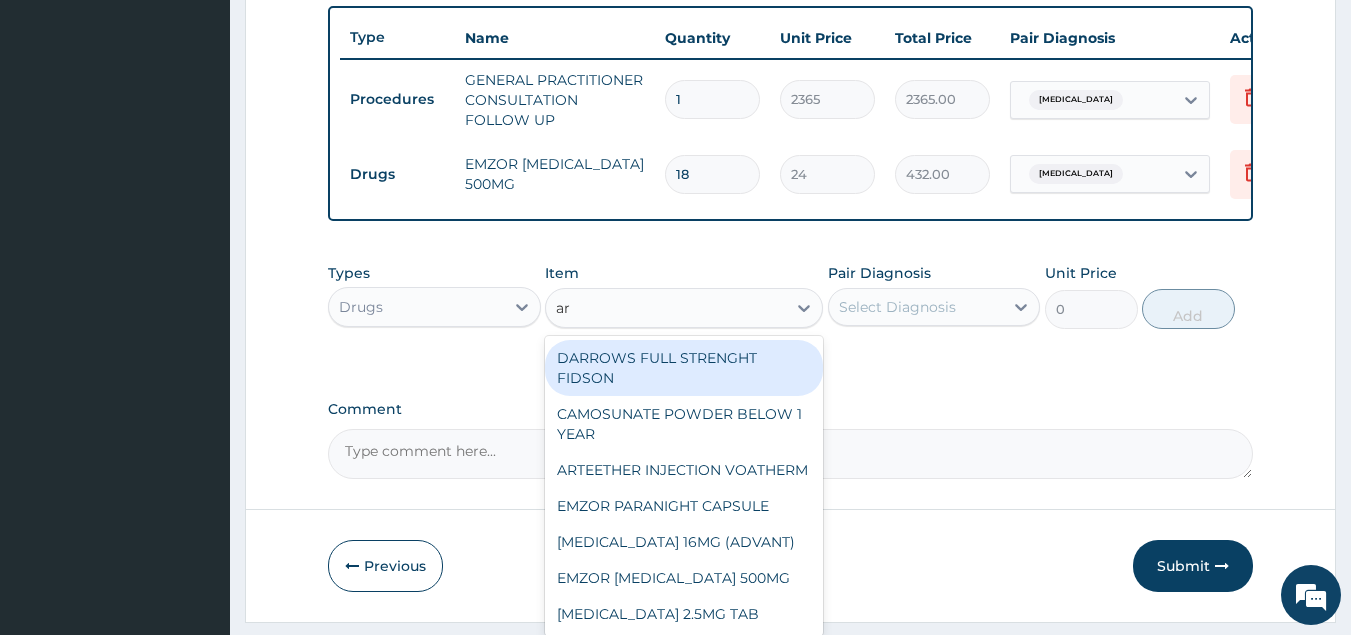 type on "art" 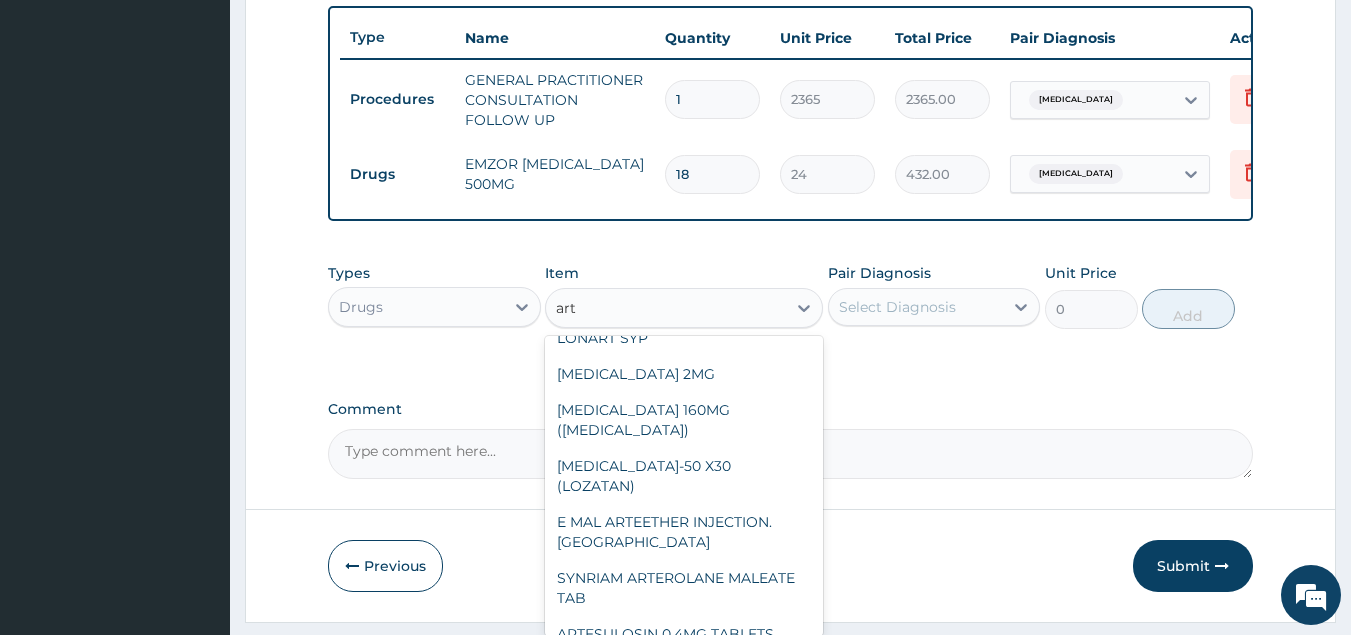 scroll, scrollTop: 418, scrollLeft: 0, axis: vertical 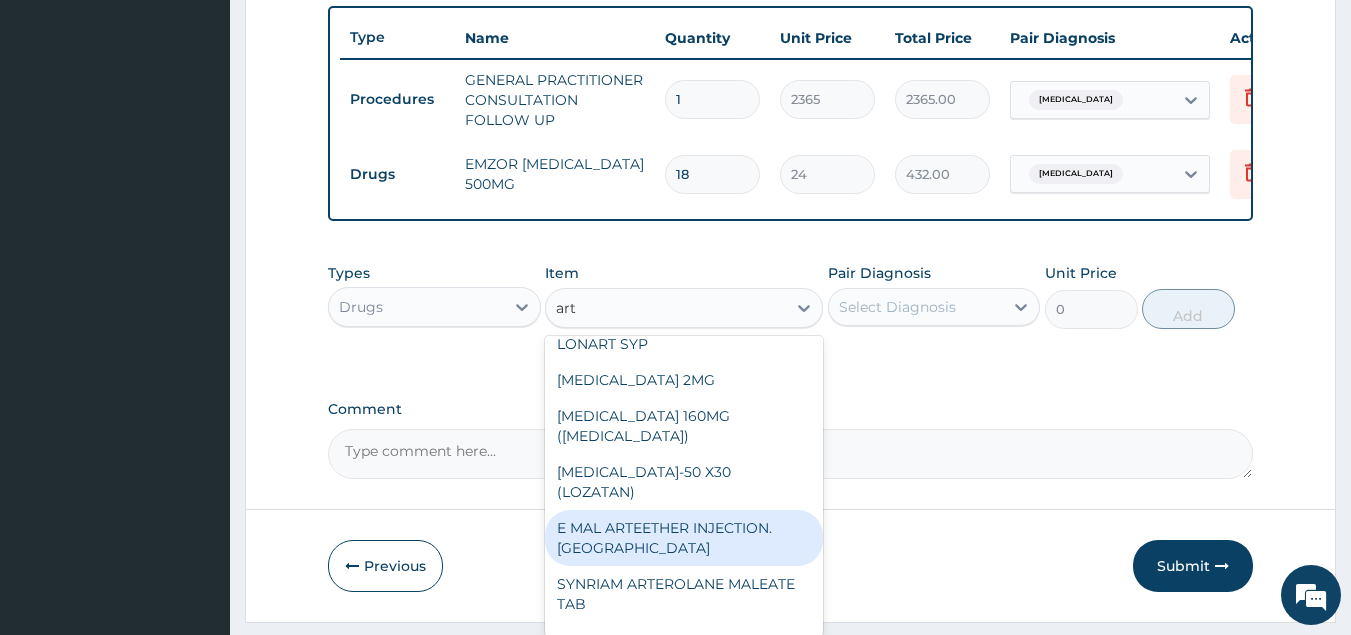click on "E MAL ARTEETHER INJECTION. [GEOGRAPHIC_DATA]" at bounding box center (684, 538) 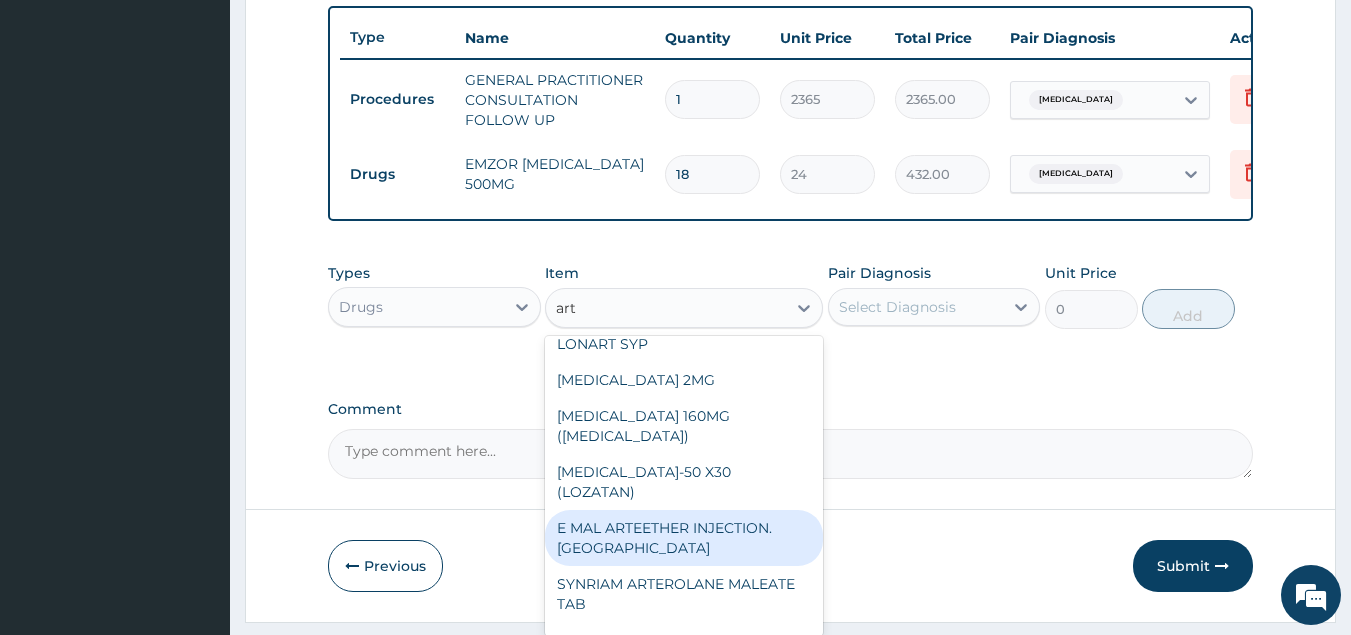 type 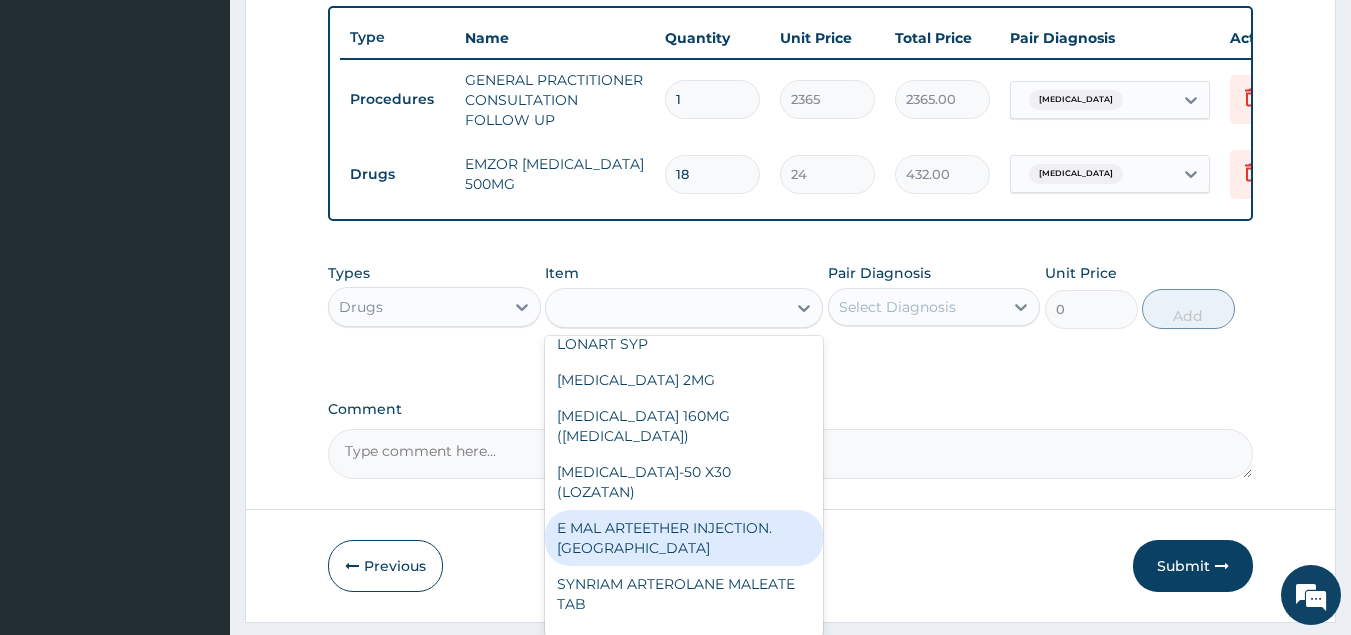 type on "1774" 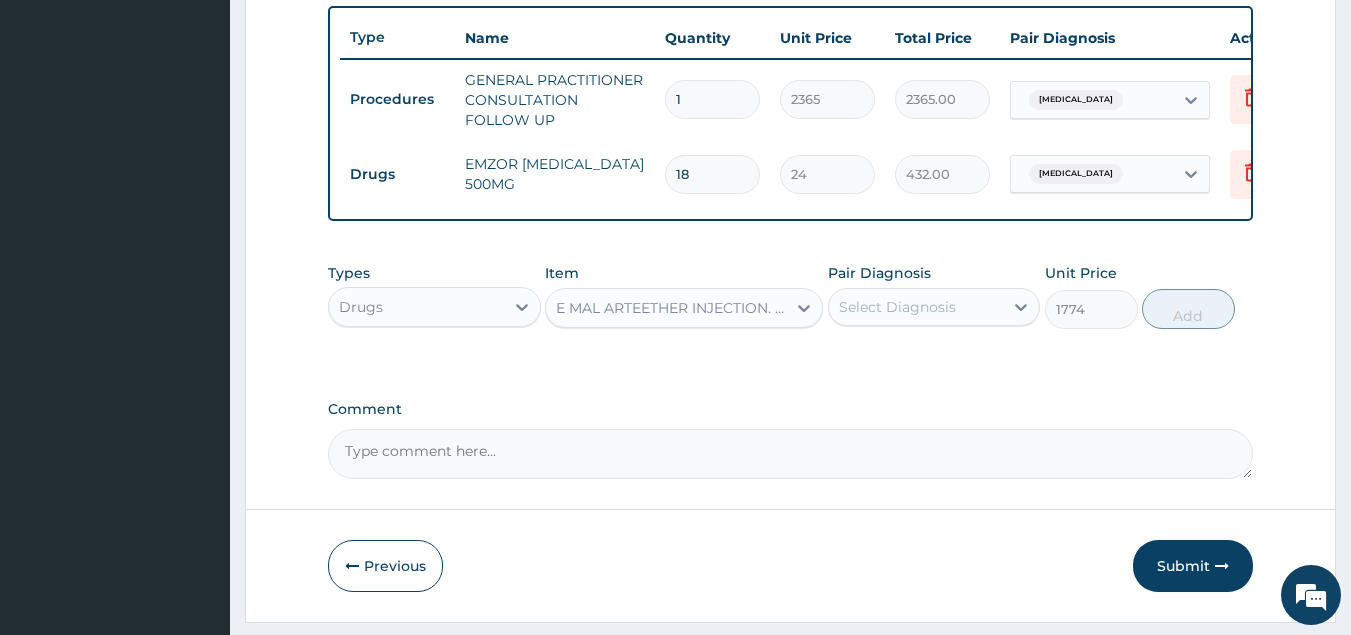 click on "Select Diagnosis" at bounding box center [897, 307] 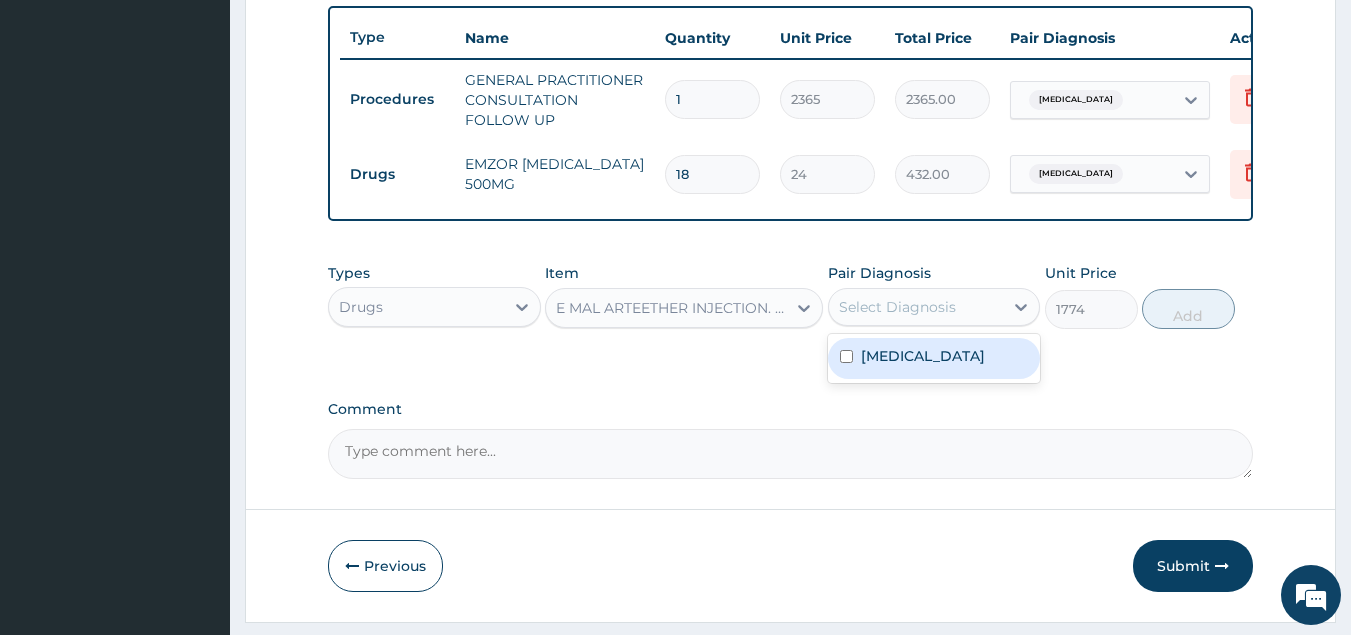 click on "[MEDICAL_DATA]" at bounding box center [934, 358] 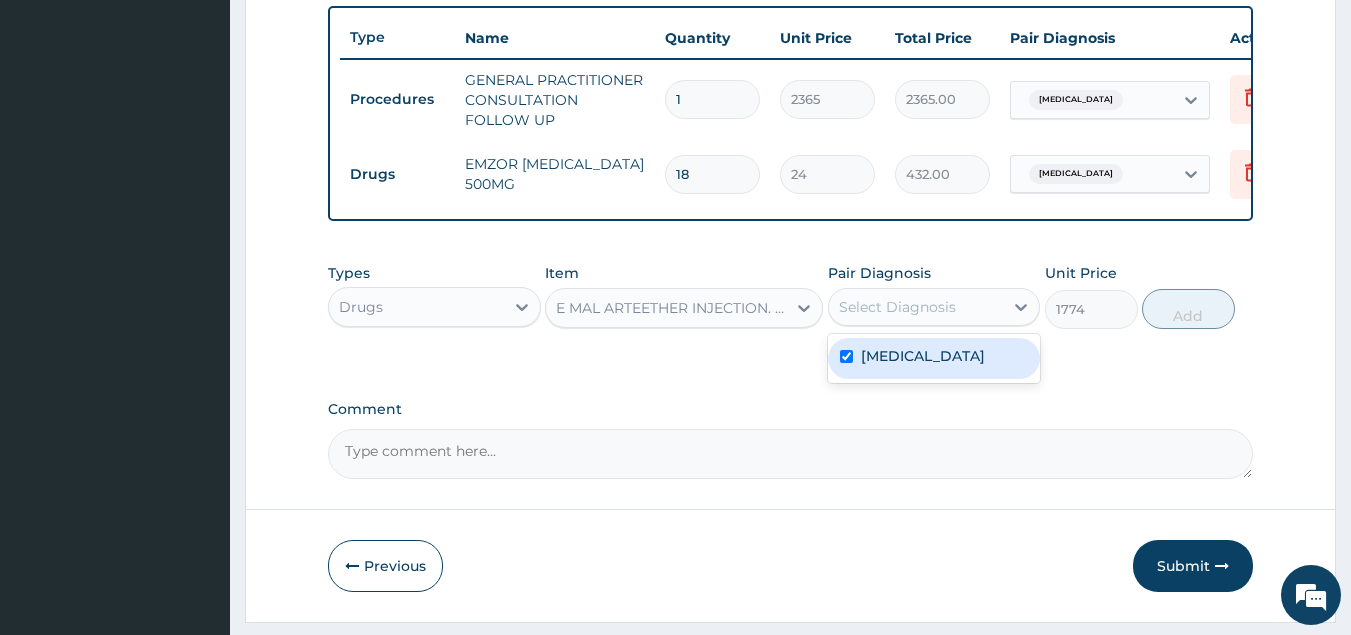 checkbox on "true" 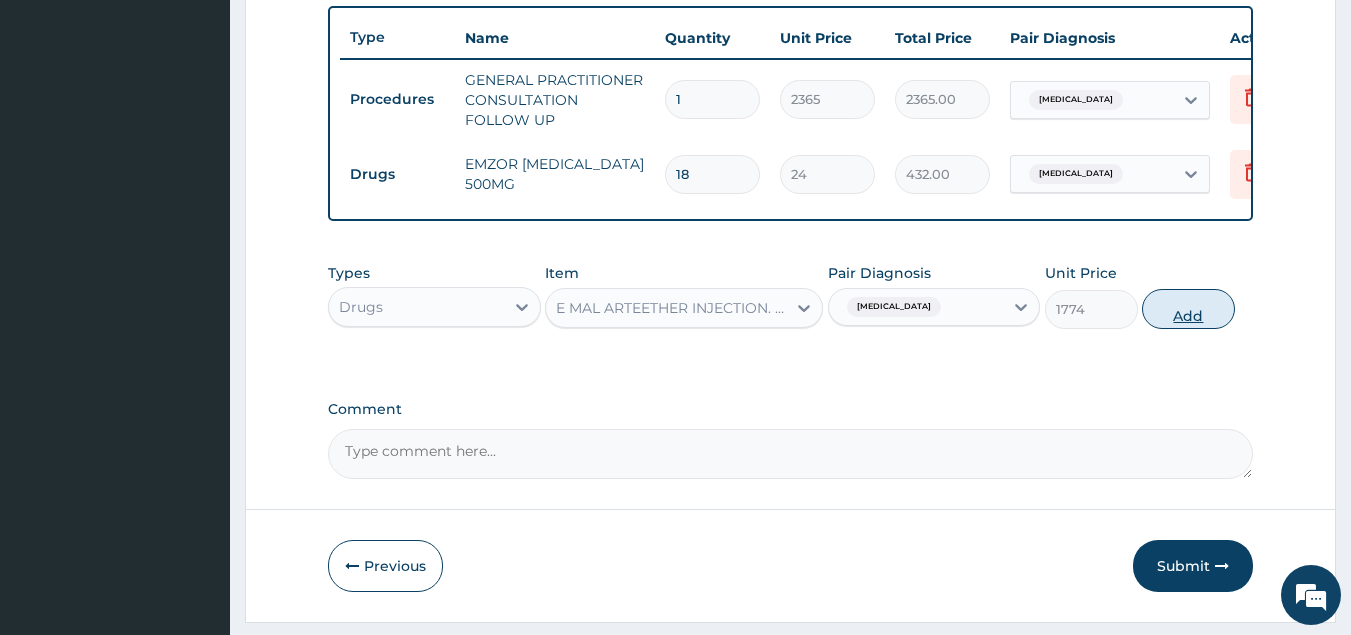 click on "Add" at bounding box center (1188, 309) 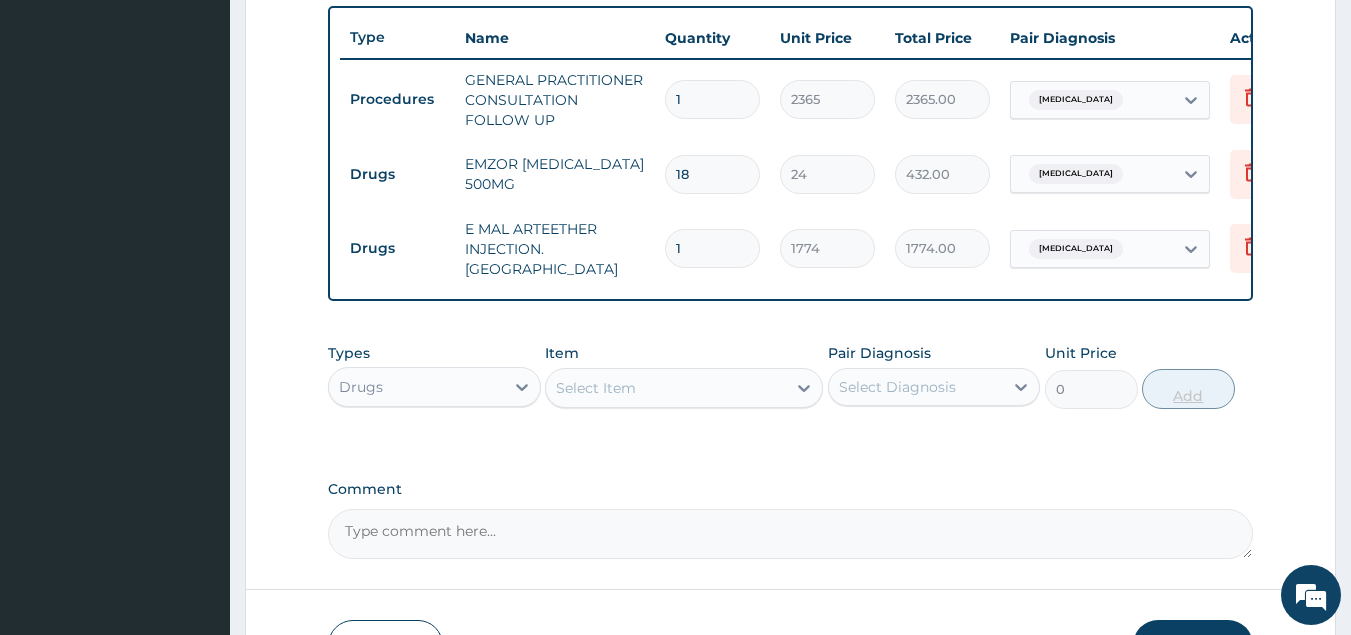 type 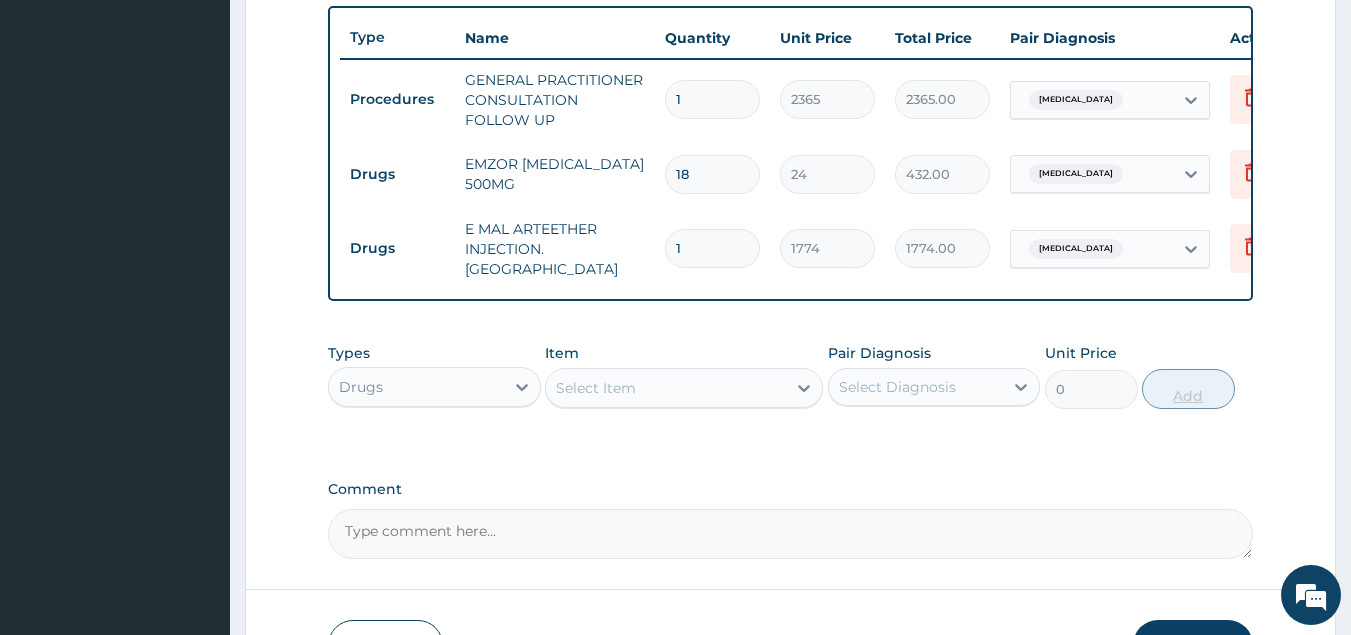 type on "0.00" 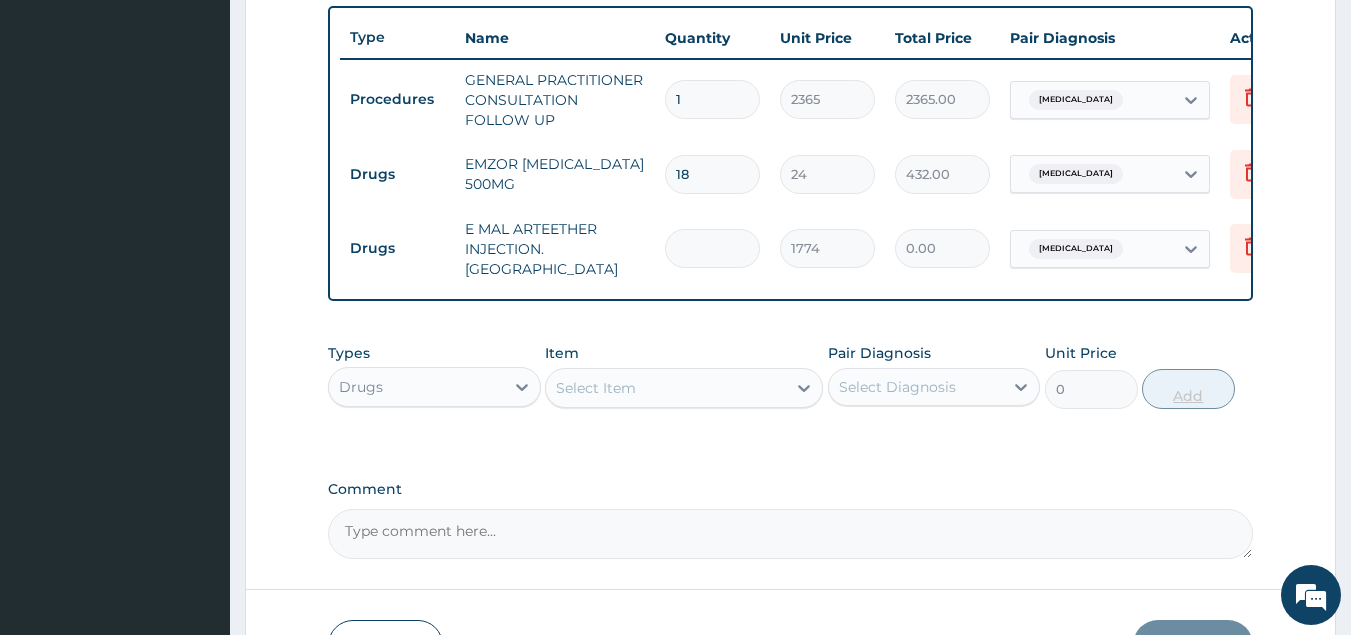 type on "3" 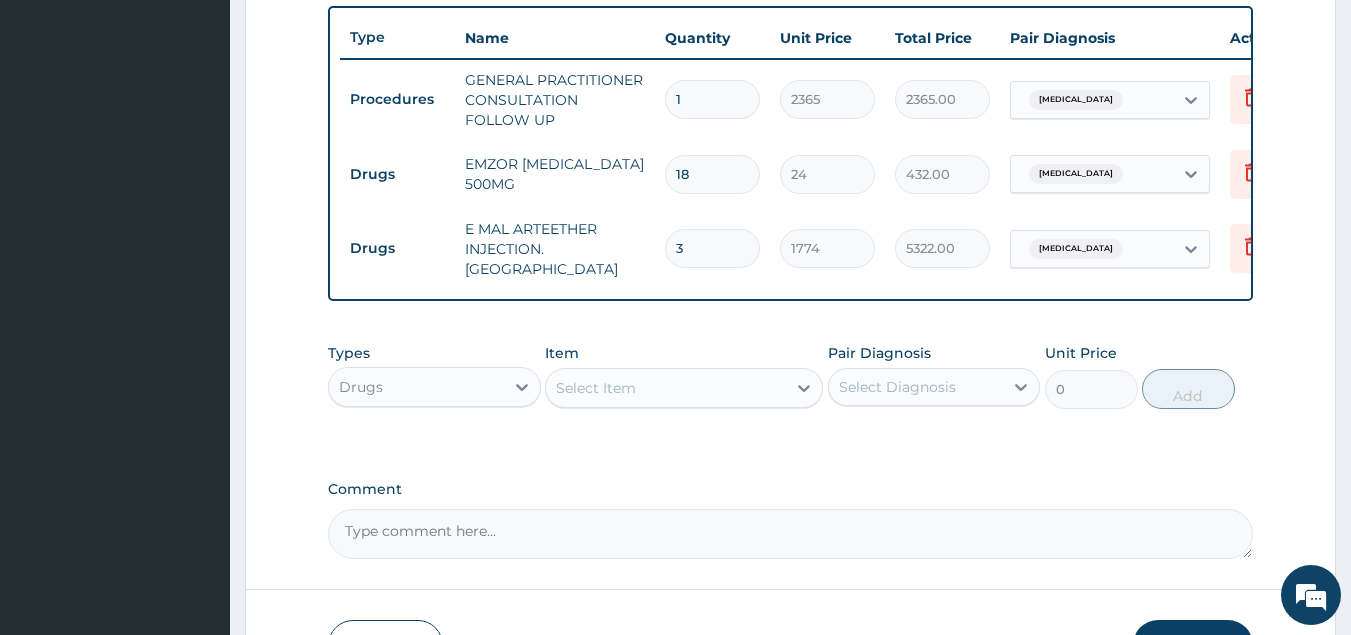type on "3" 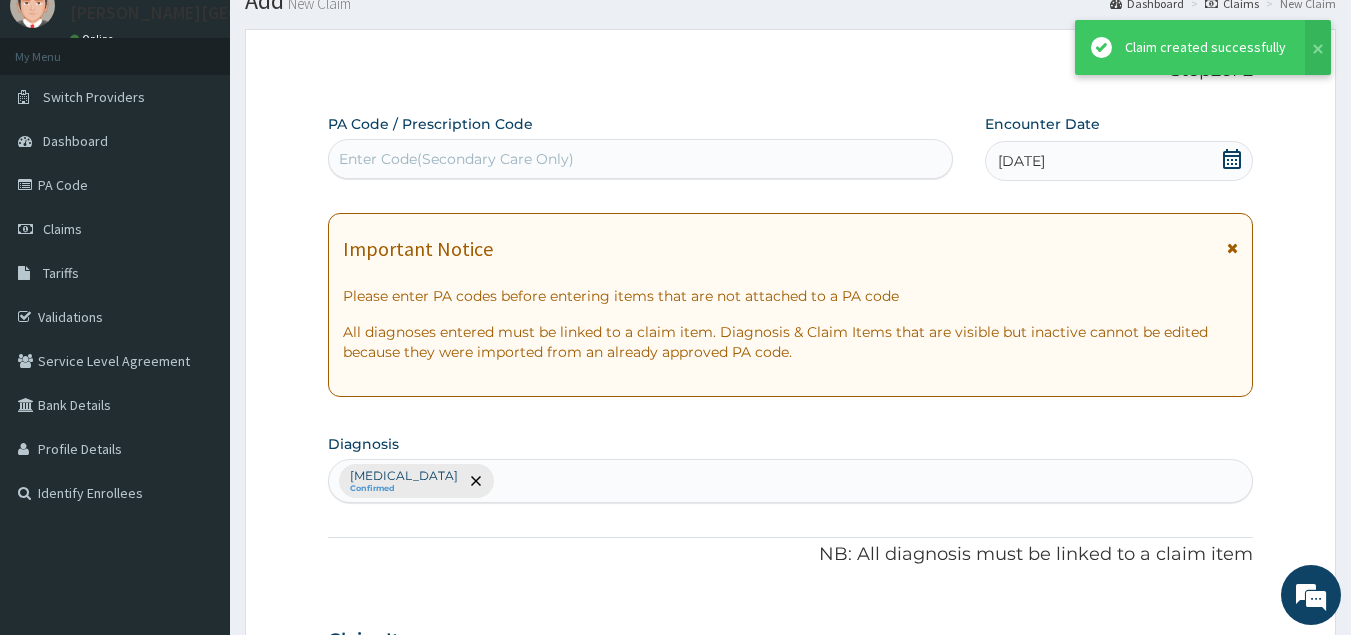 scroll, scrollTop: 738, scrollLeft: 0, axis: vertical 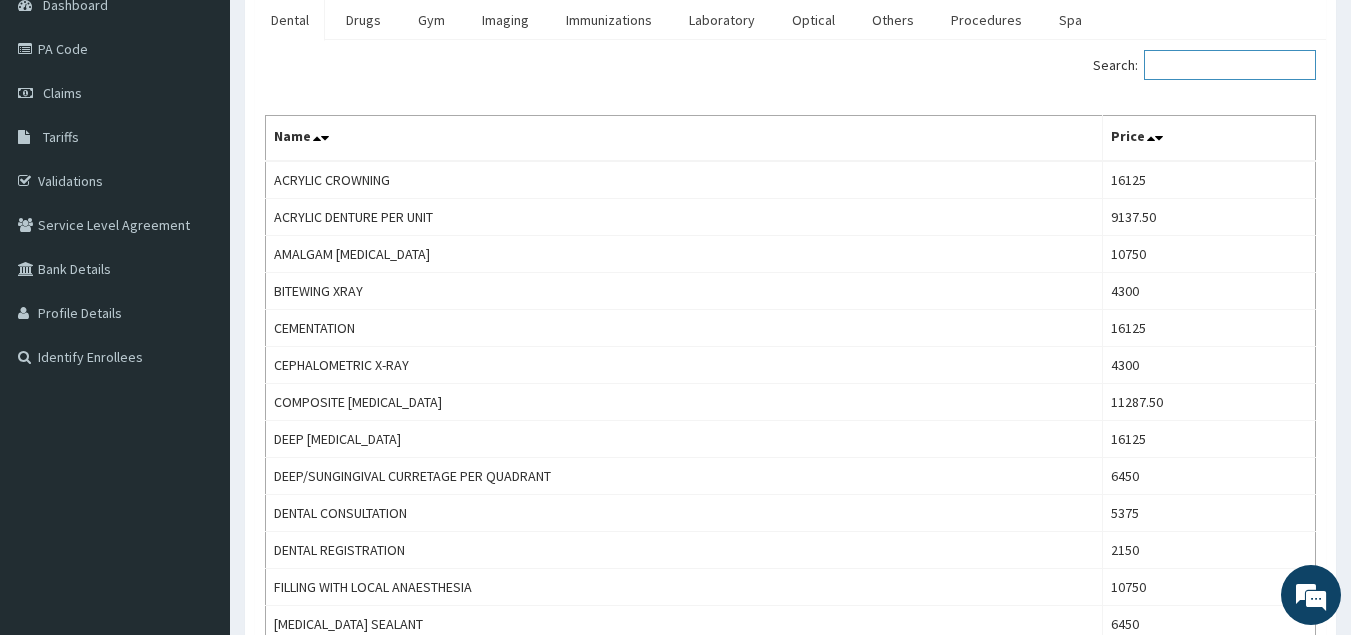 click on "Search:" at bounding box center [1230, 65] 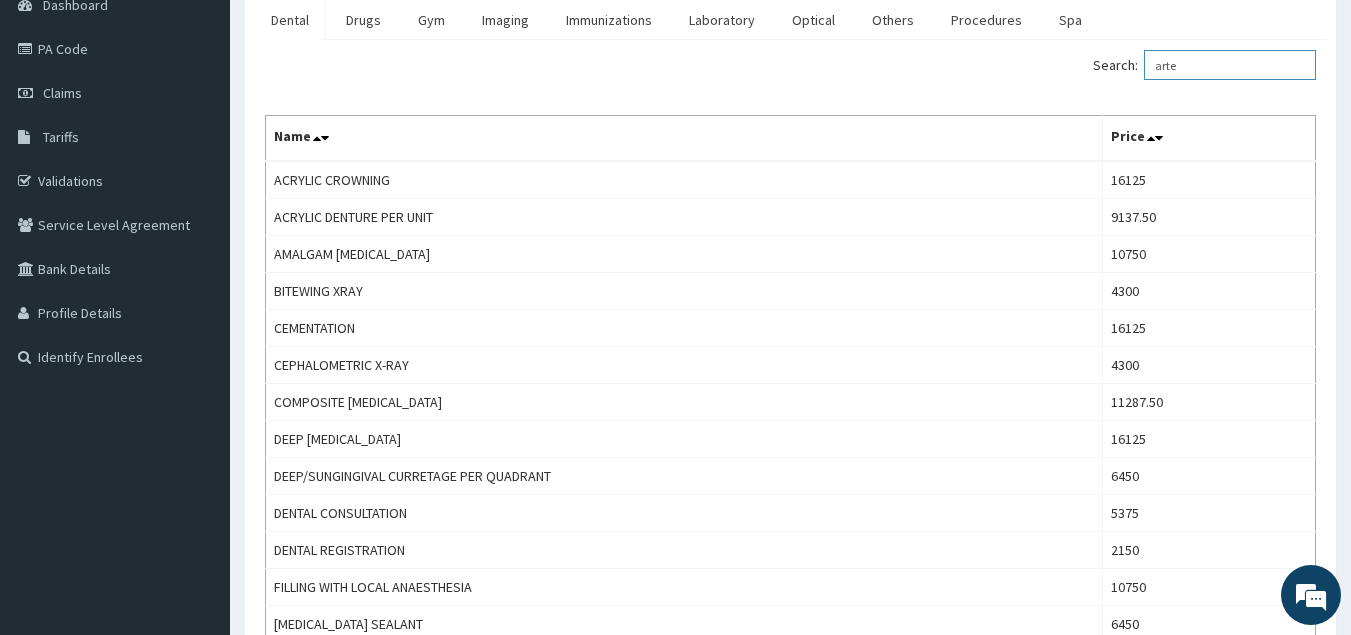 scroll, scrollTop: 0, scrollLeft: 0, axis: both 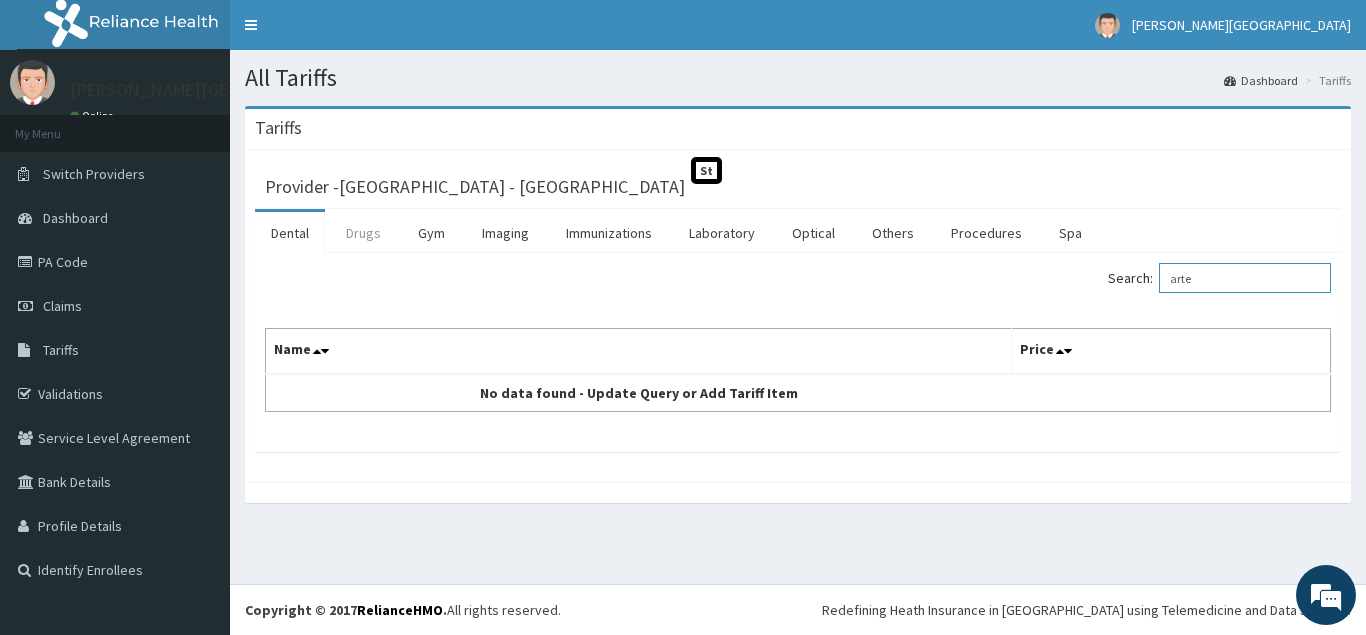 type on "arte" 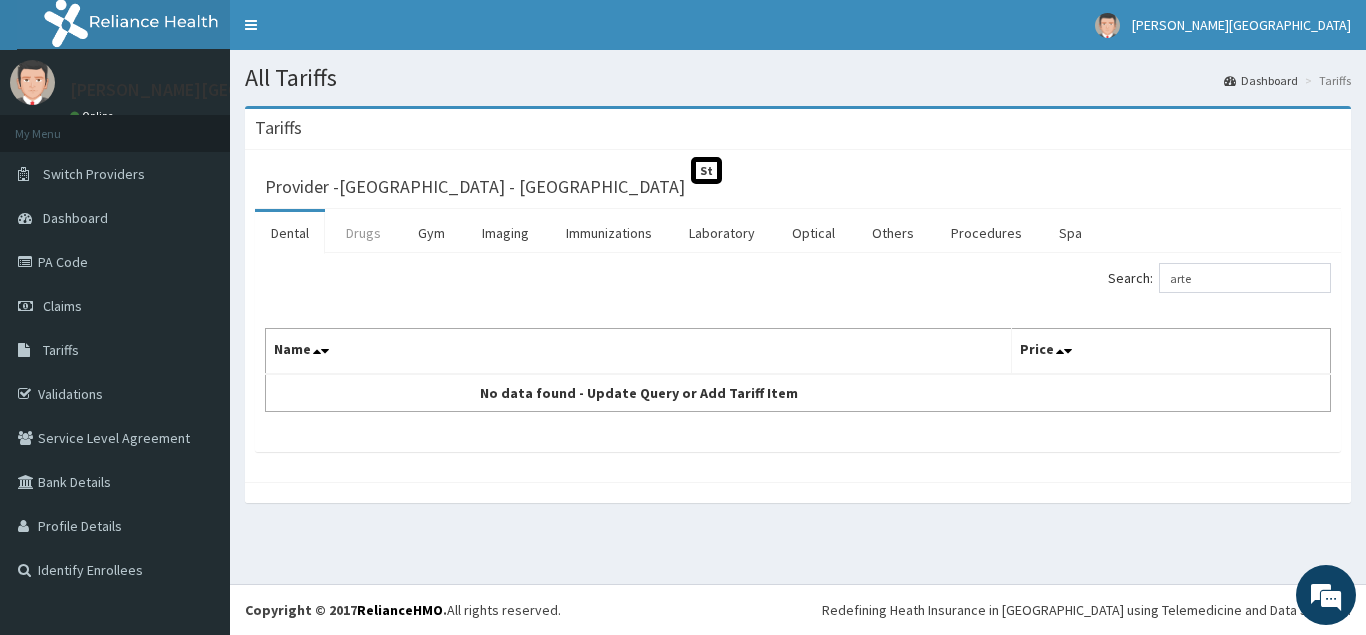 click on "Drugs" at bounding box center [363, 233] 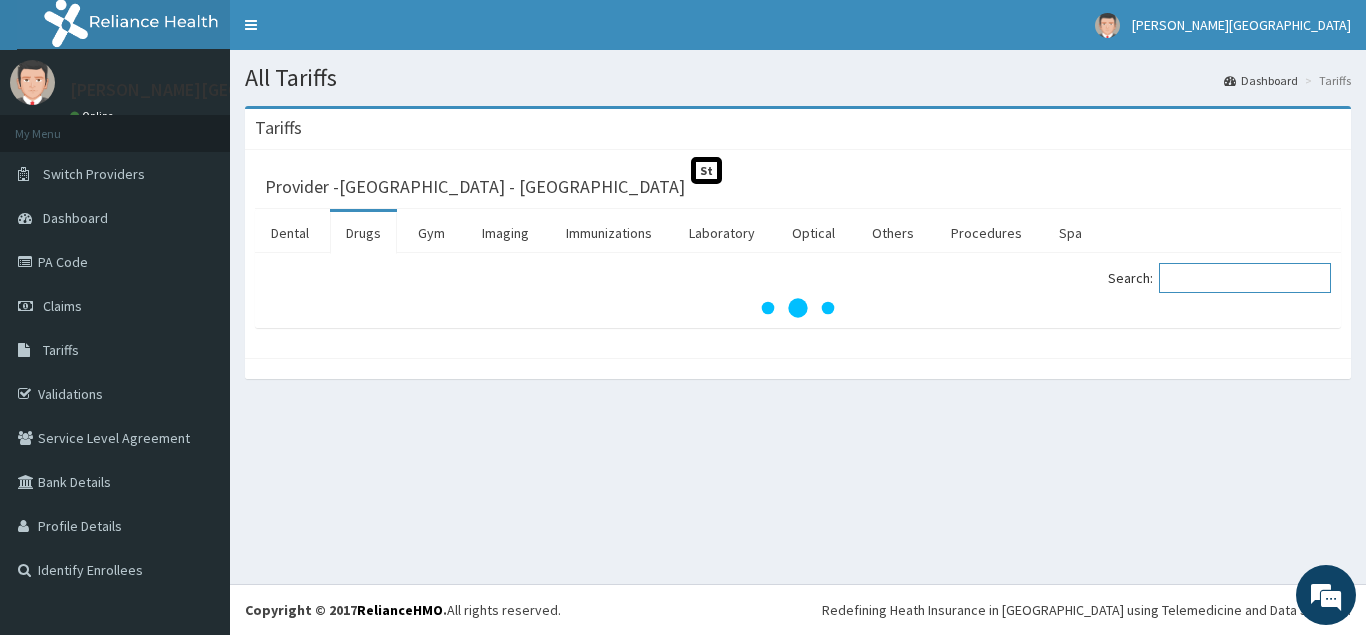 click on "Search:" at bounding box center (1245, 278) 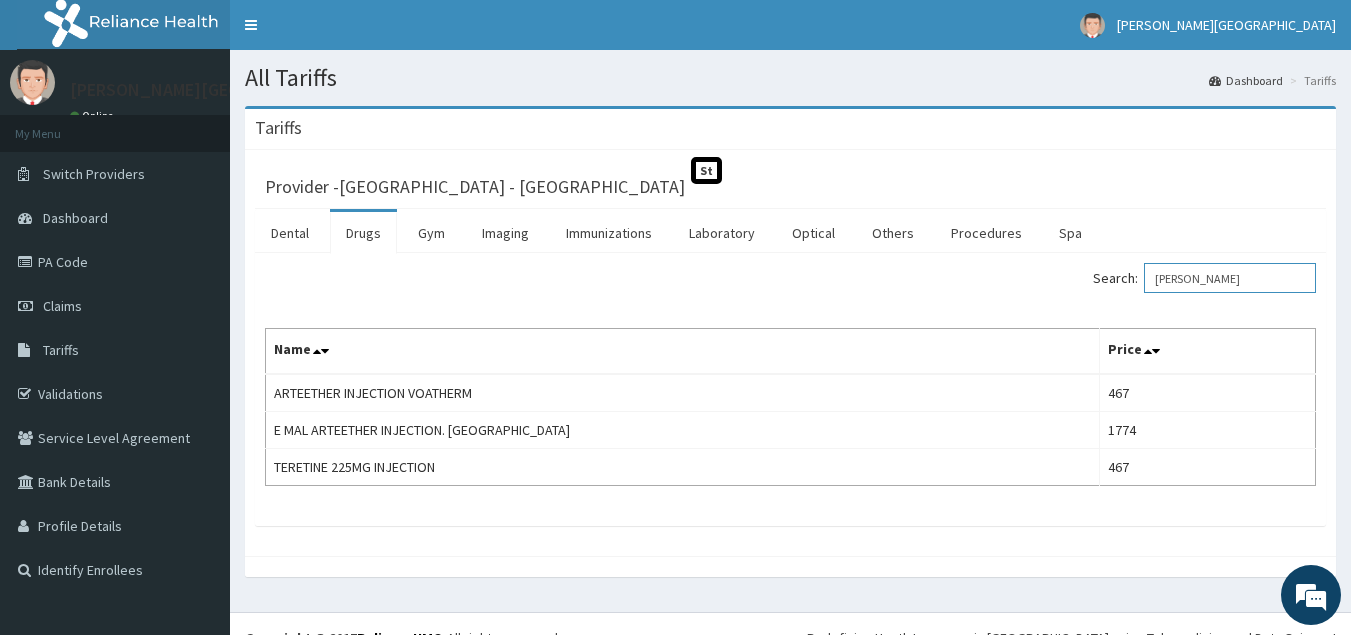 type on "[PERSON_NAME]" 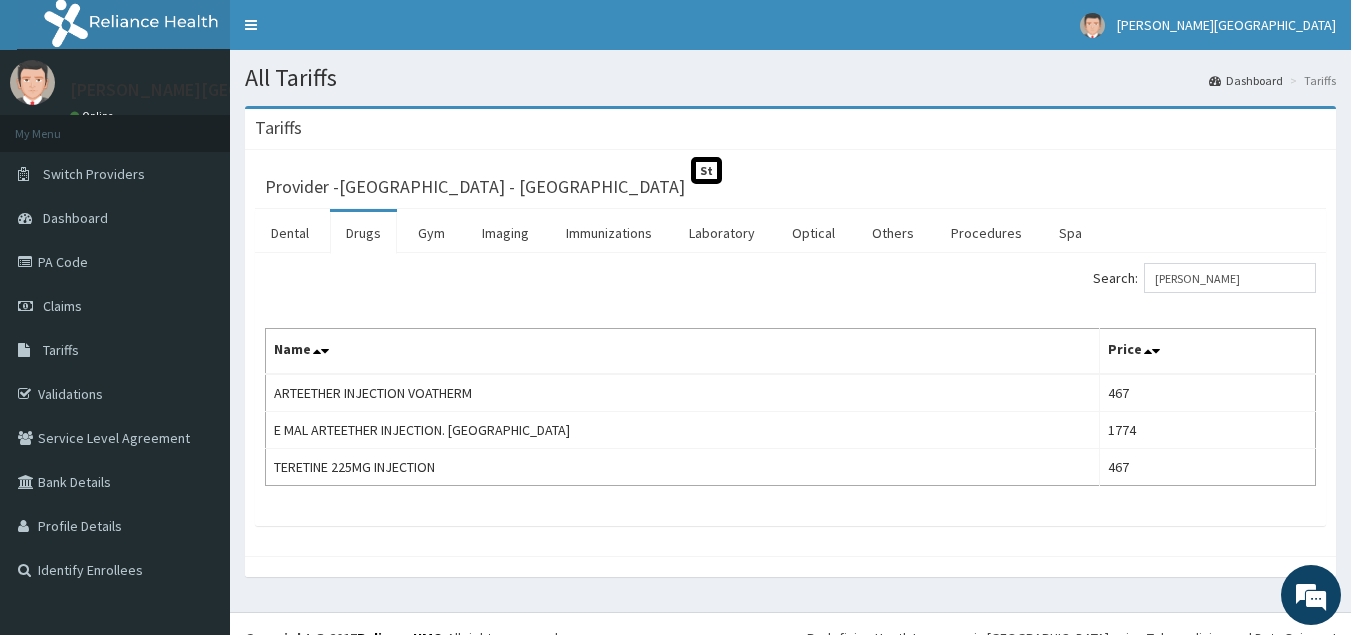 drag, startPoint x: 66, startPoint y: 257, endPoint x: 358, endPoint y: 52, distance: 356.77585 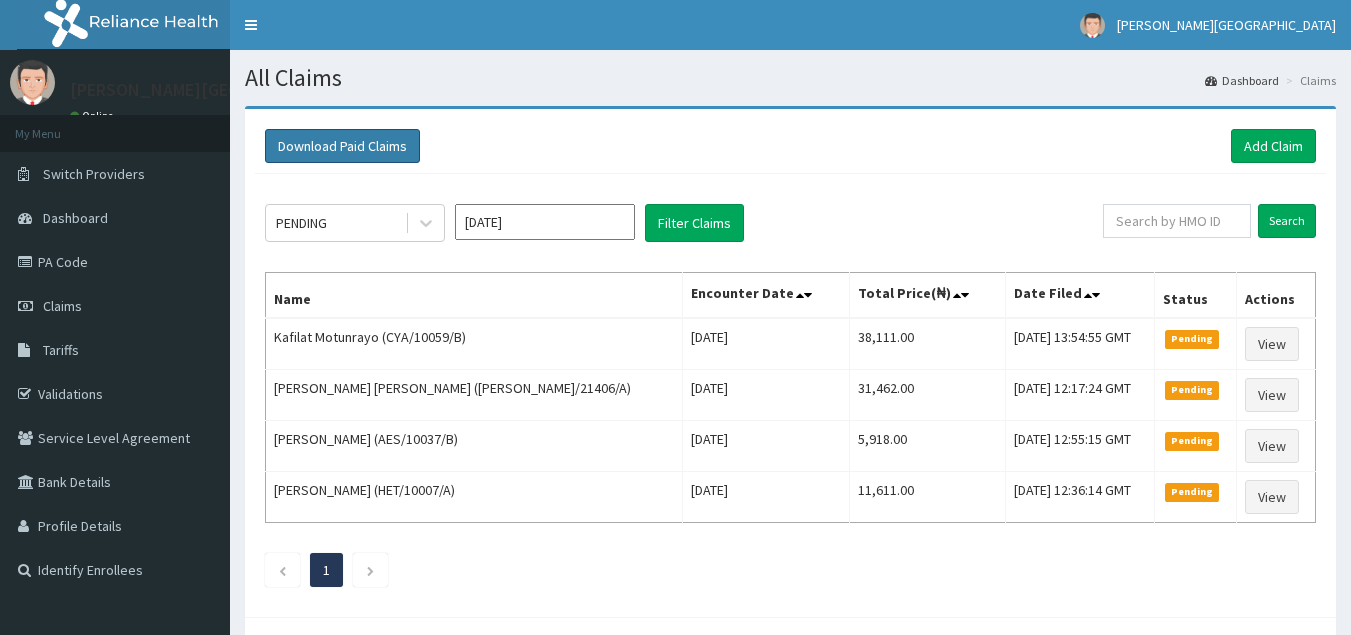 scroll, scrollTop: 0, scrollLeft: 0, axis: both 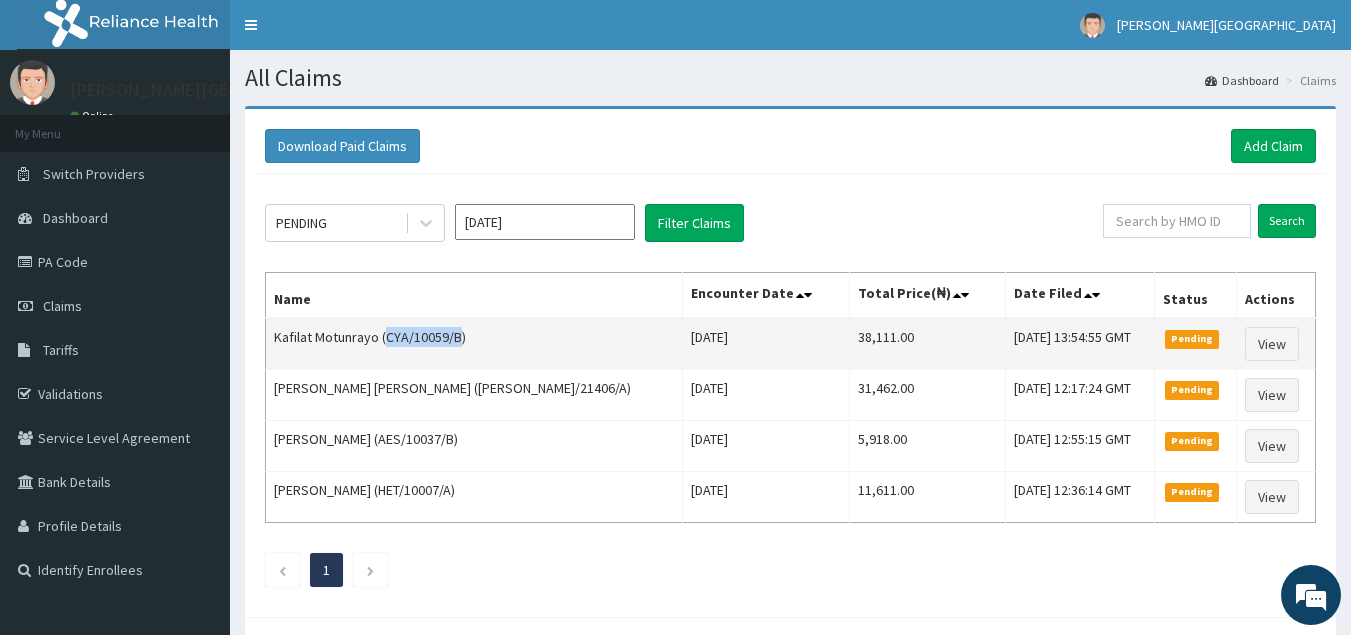 drag, startPoint x: 387, startPoint y: 333, endPoint x: 460, endPoint y: 341, distance: 73.43705 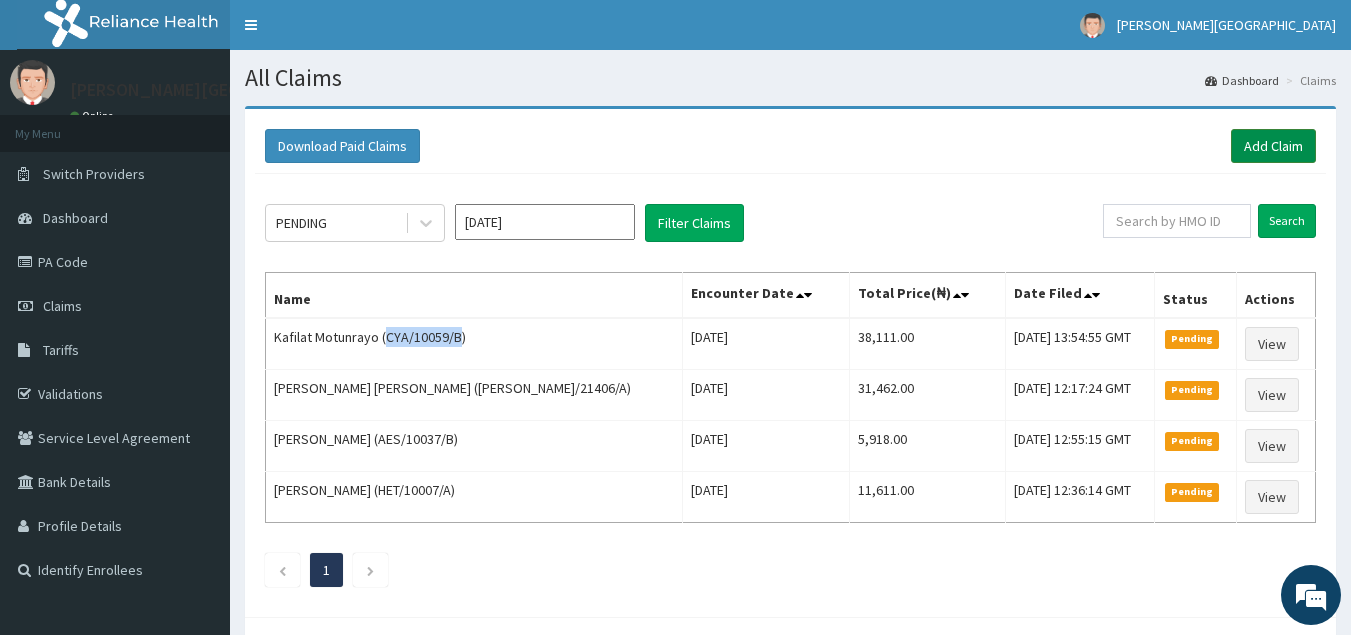 click on "Add Claim" at bounding box center [1273, 146] 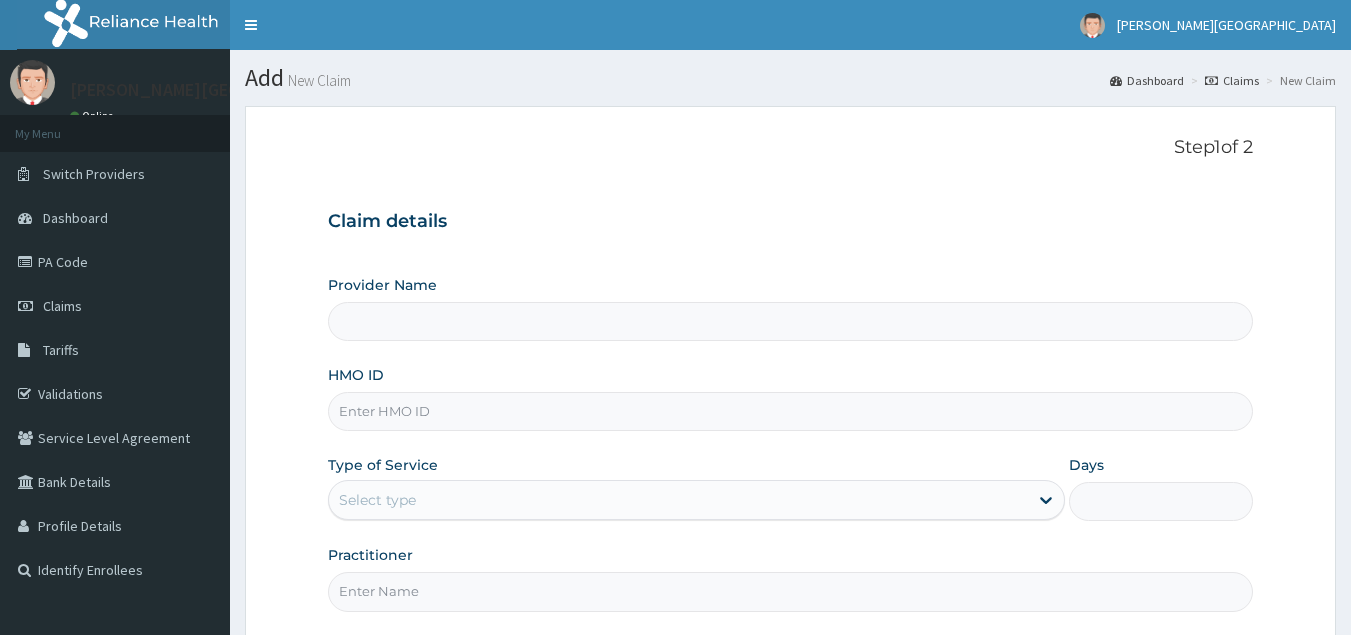 scroll, scrollTop: 0, scrollLeft: 0, axis: both 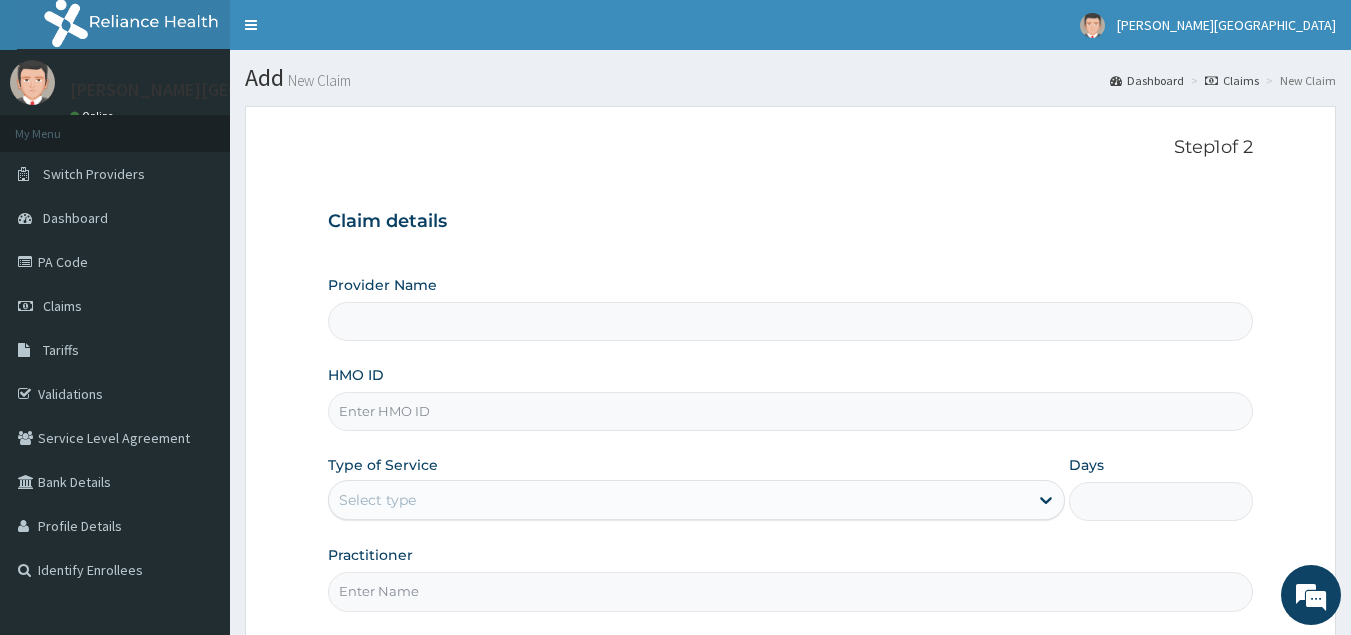 click on "HMO ID" at bounding box center [791, 411] 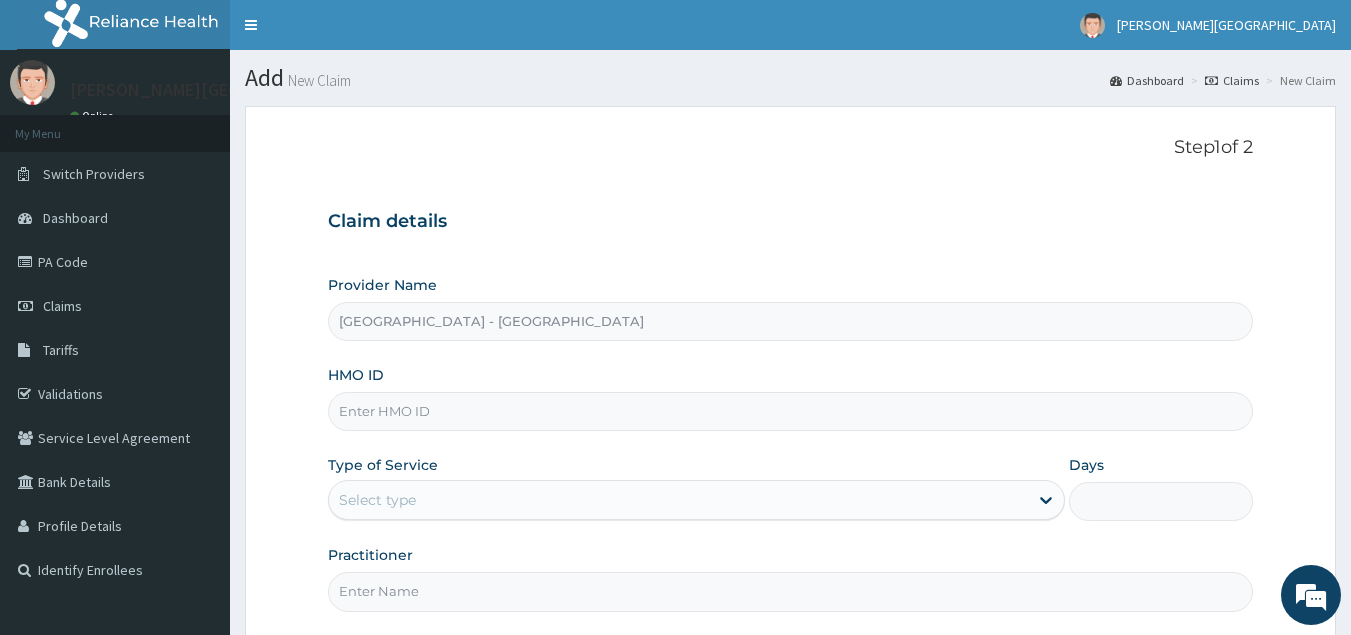 paste on "CYA/10059/B" 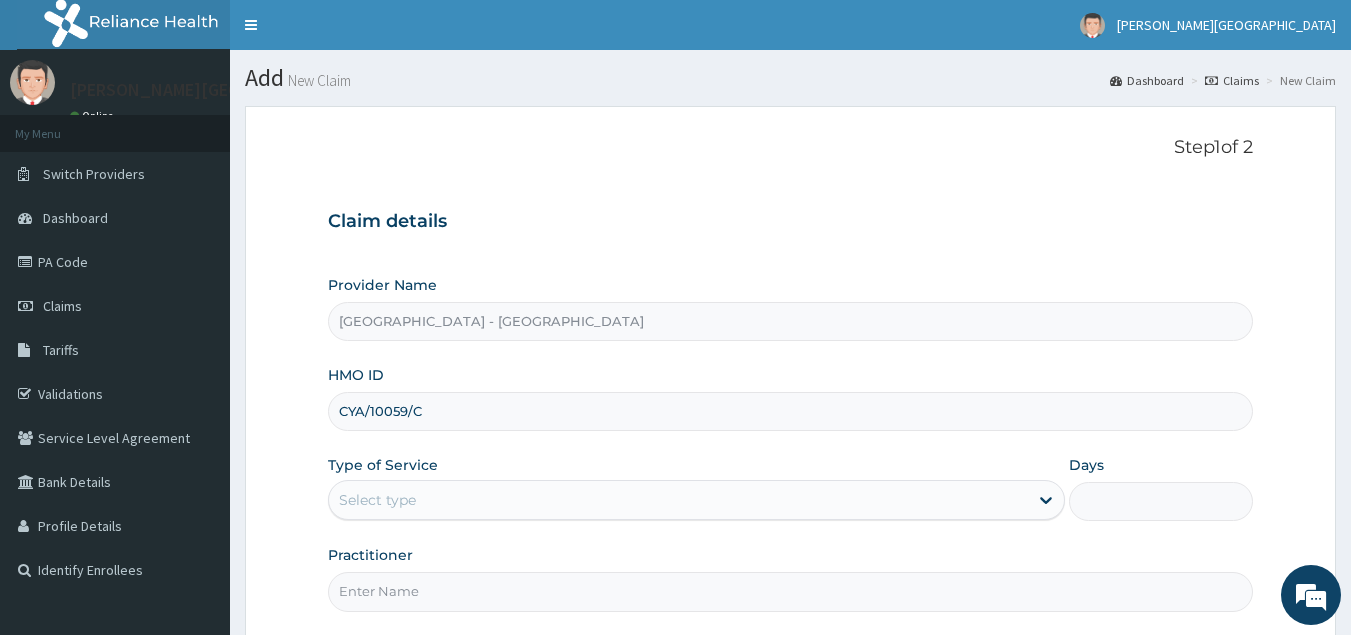 click on "Select type" at bounding box center (678, 500) 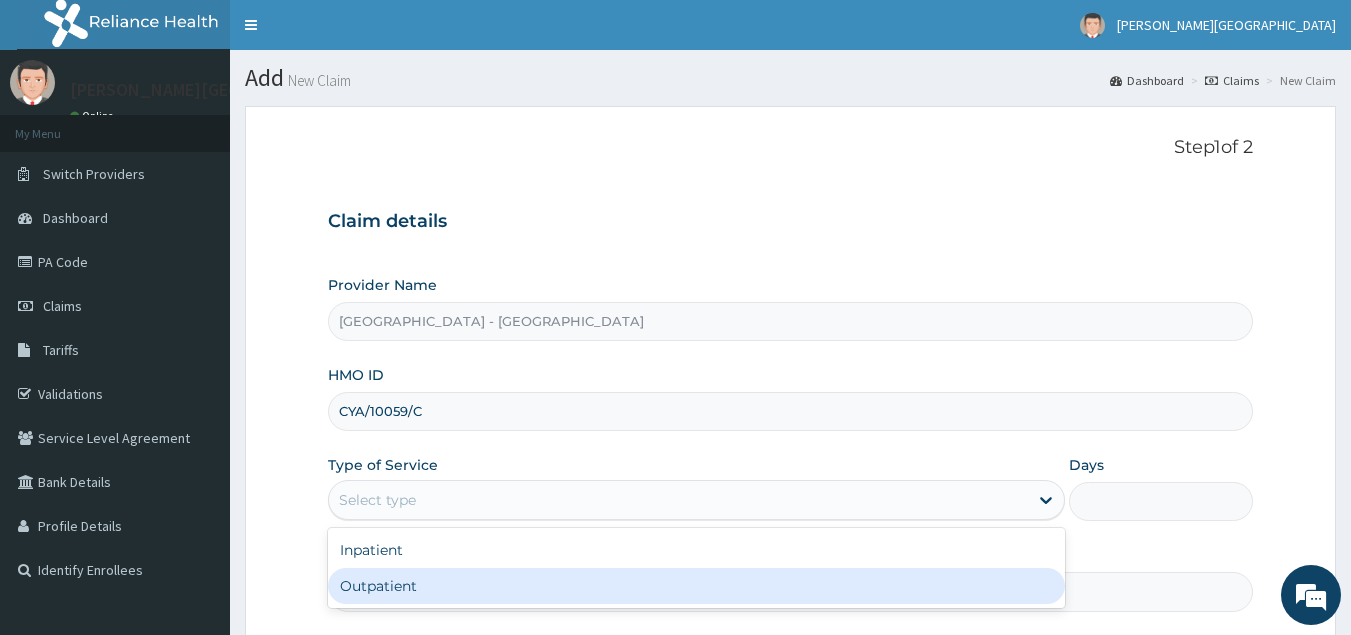 click on "Outpatient" at bounding box center [696, 586] 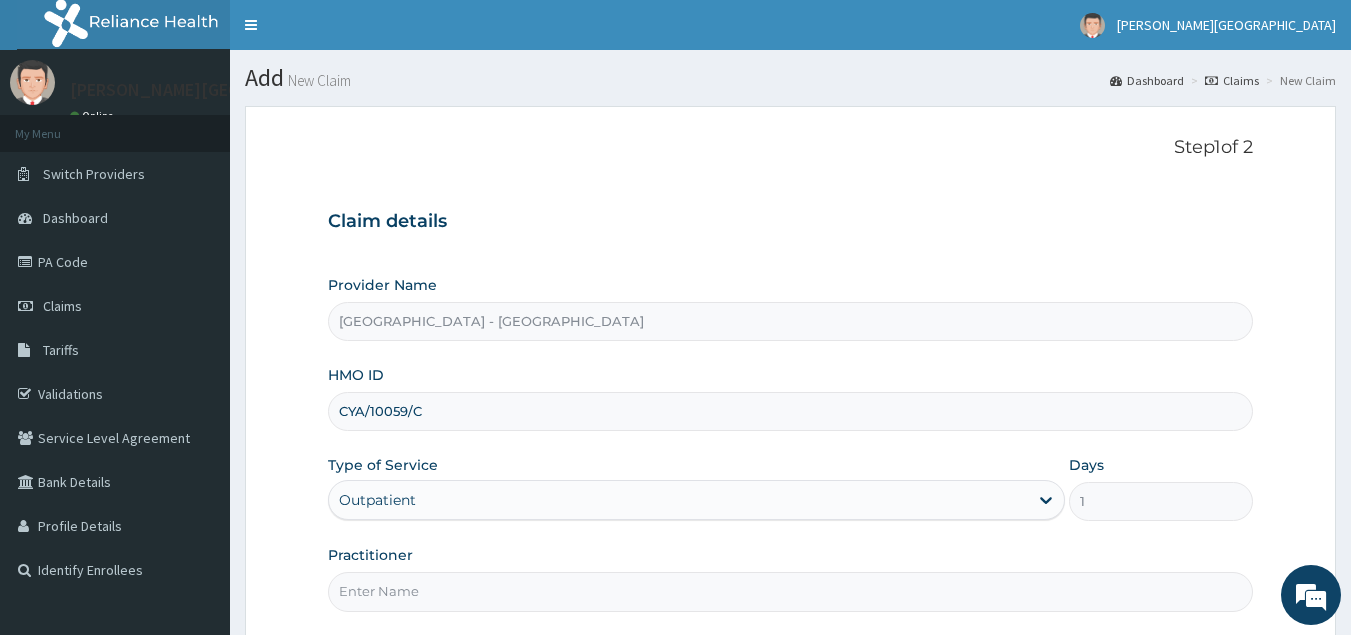 click on "Practitioner" at bounding box center [791, 591] 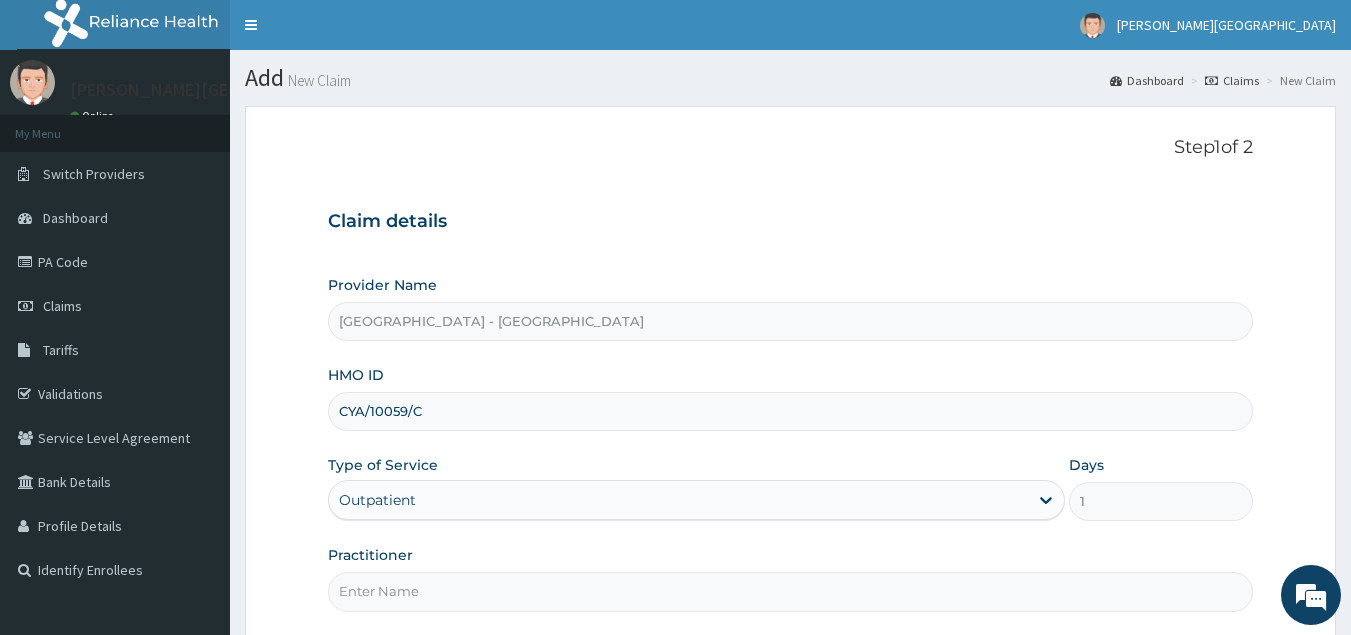 scroll, scrollTop: 0, scrollLeft: 0, axis: both 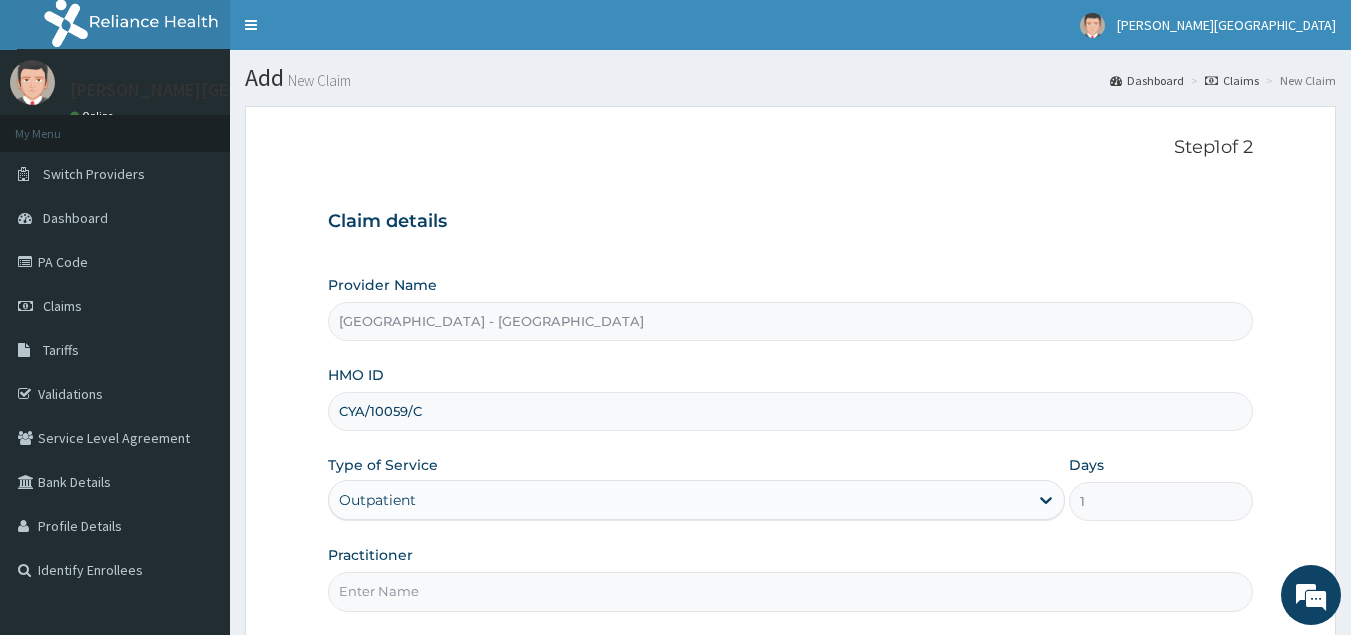 type on "DR. GOODMAN" 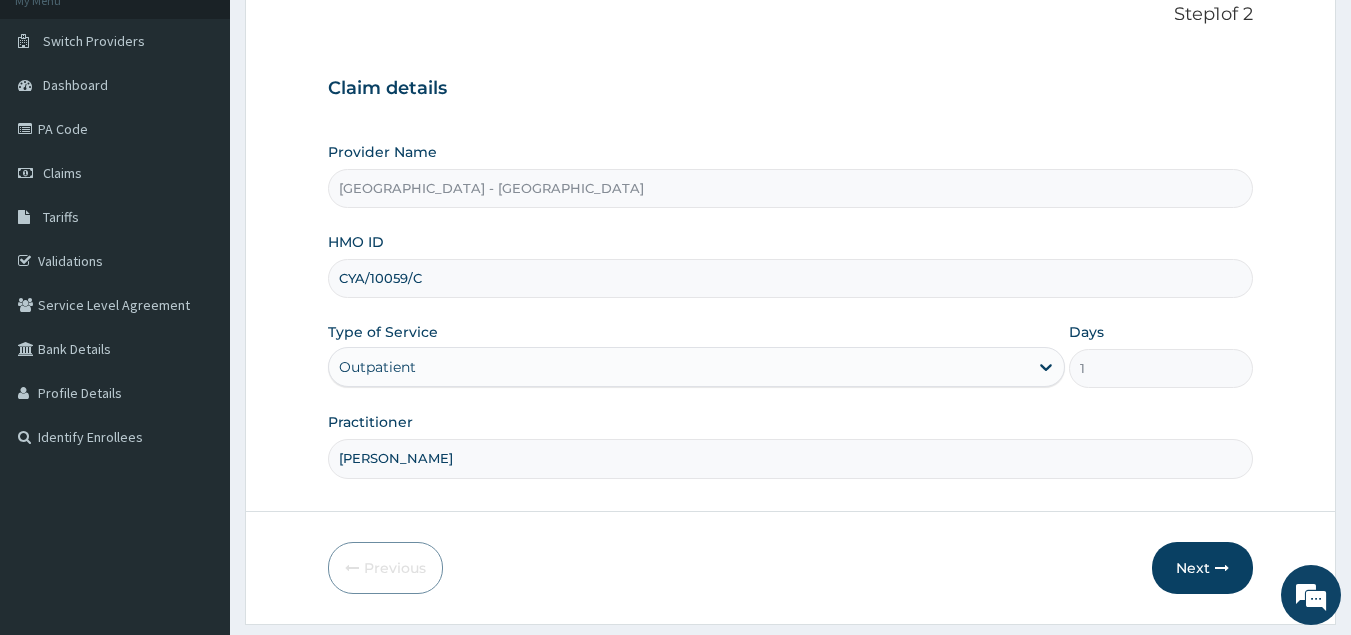 scroll, scrollTop: 189, scrollLeft: 0, axis: vertical 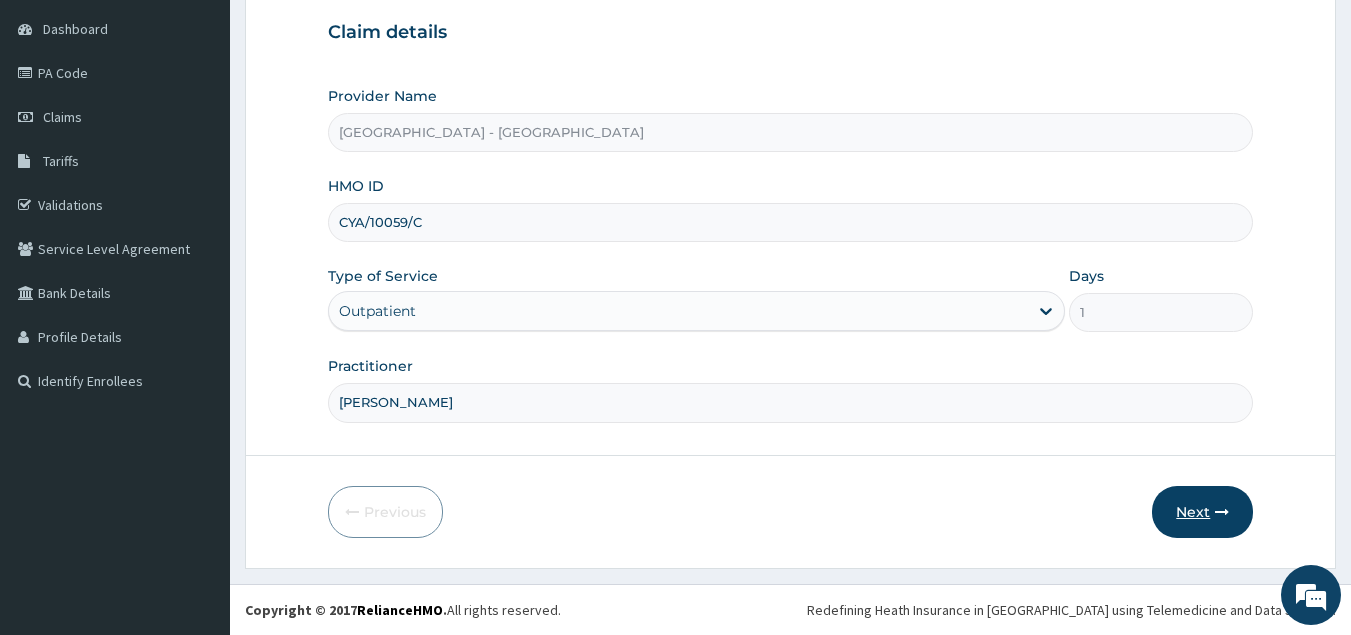 click on "Next" at bounding box center (1202, 512) 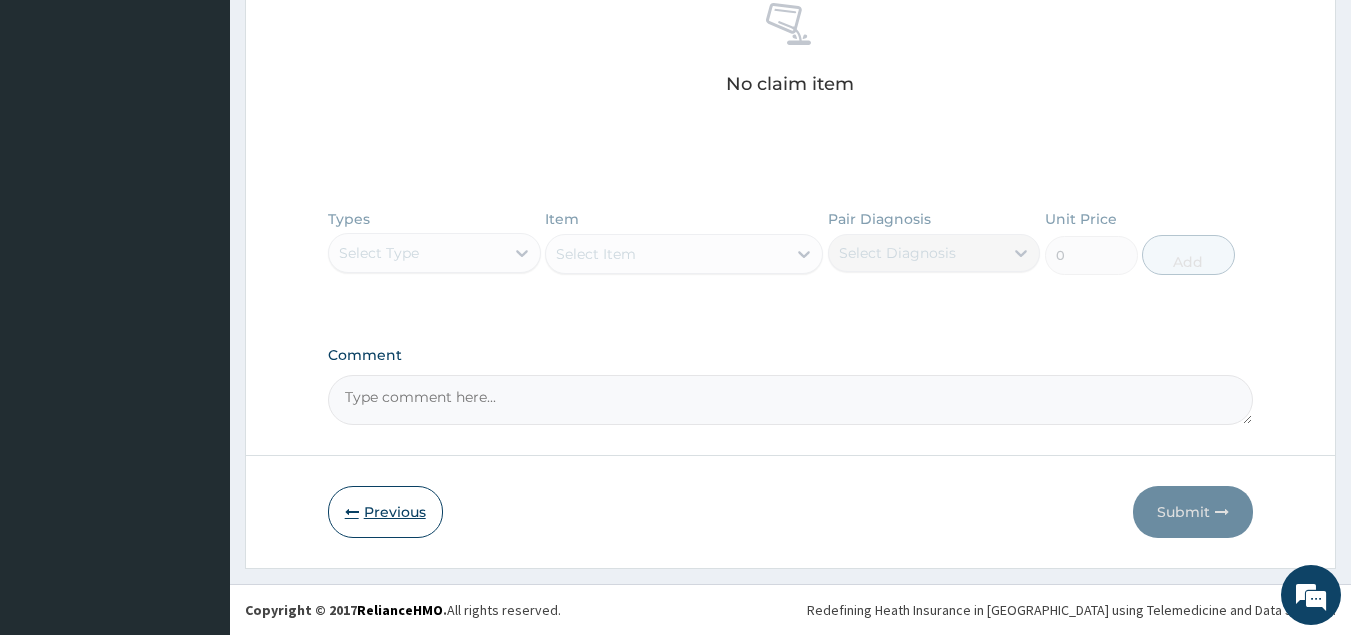 click on "Previous" at bounding box center (385, 512) 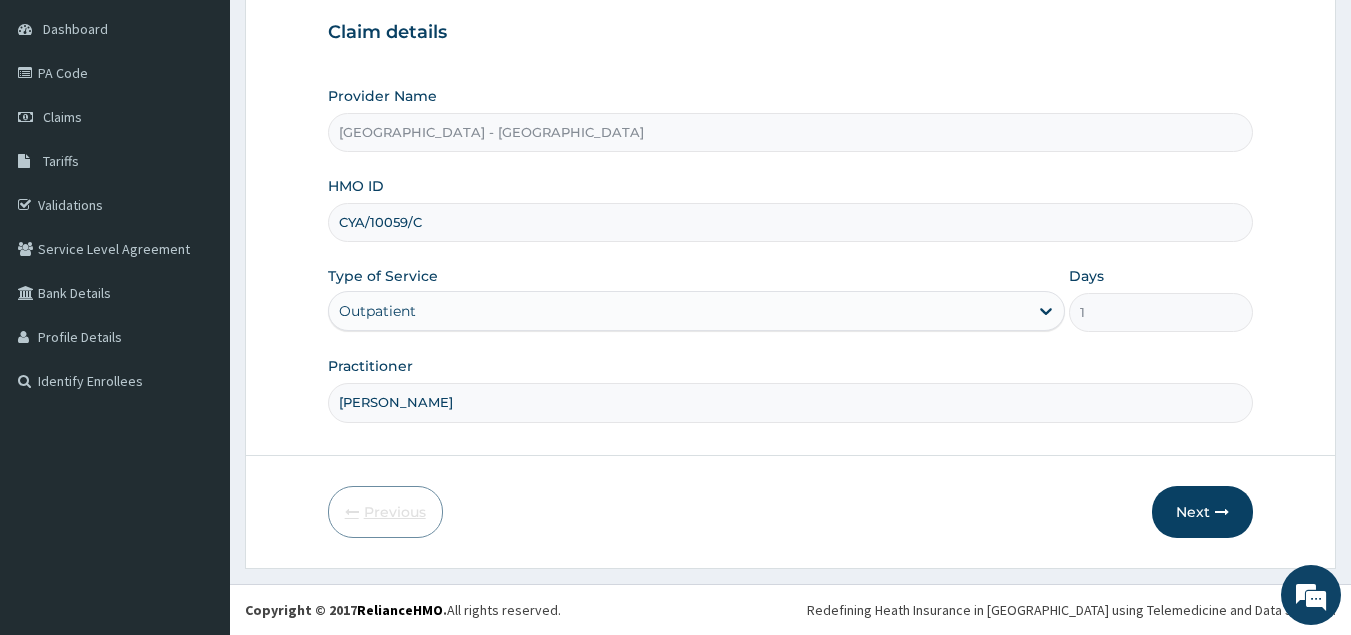 scroll, scrollTop: 189, scrollLeft: 0, axis: vertical 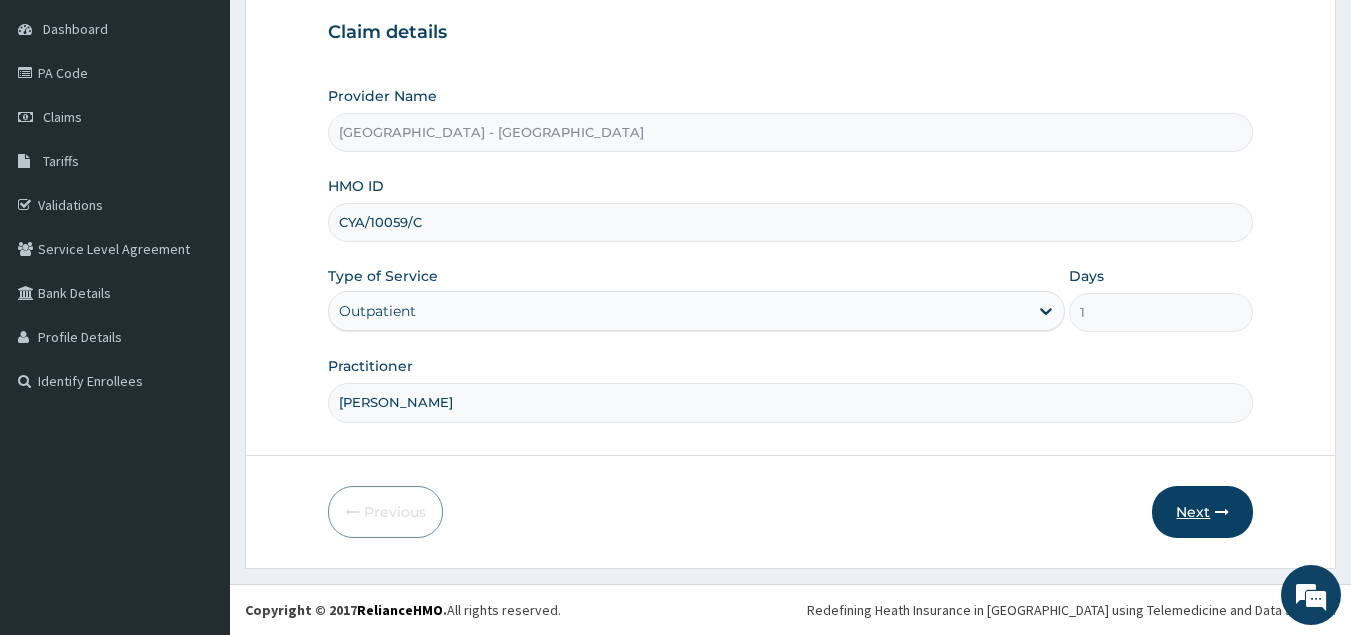 click on "Next" at bounding box center [1202, 512] 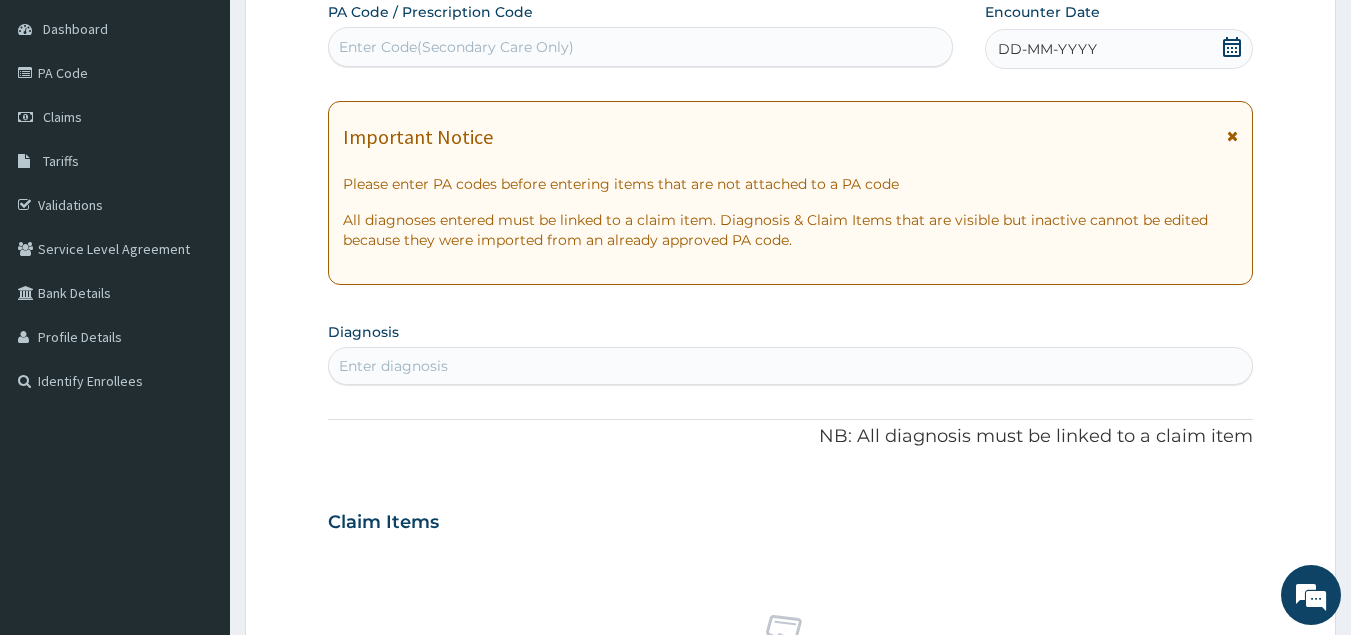 click 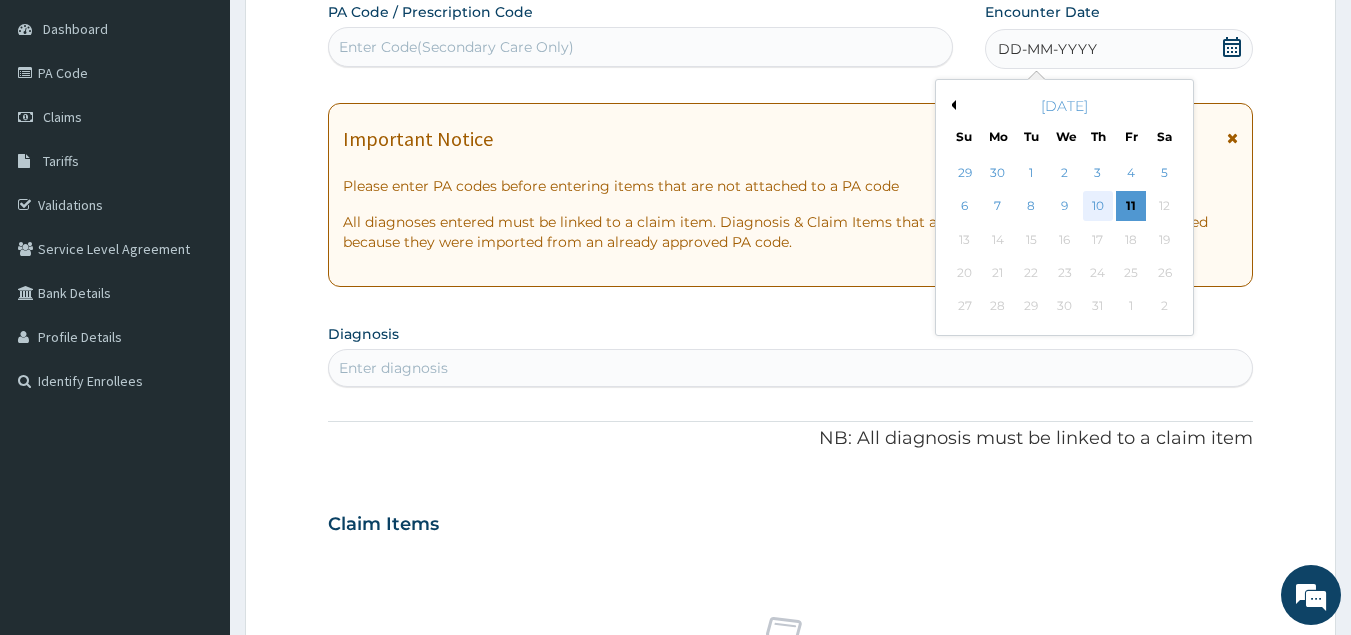 click on "10" at bounding box center [1098, 207] 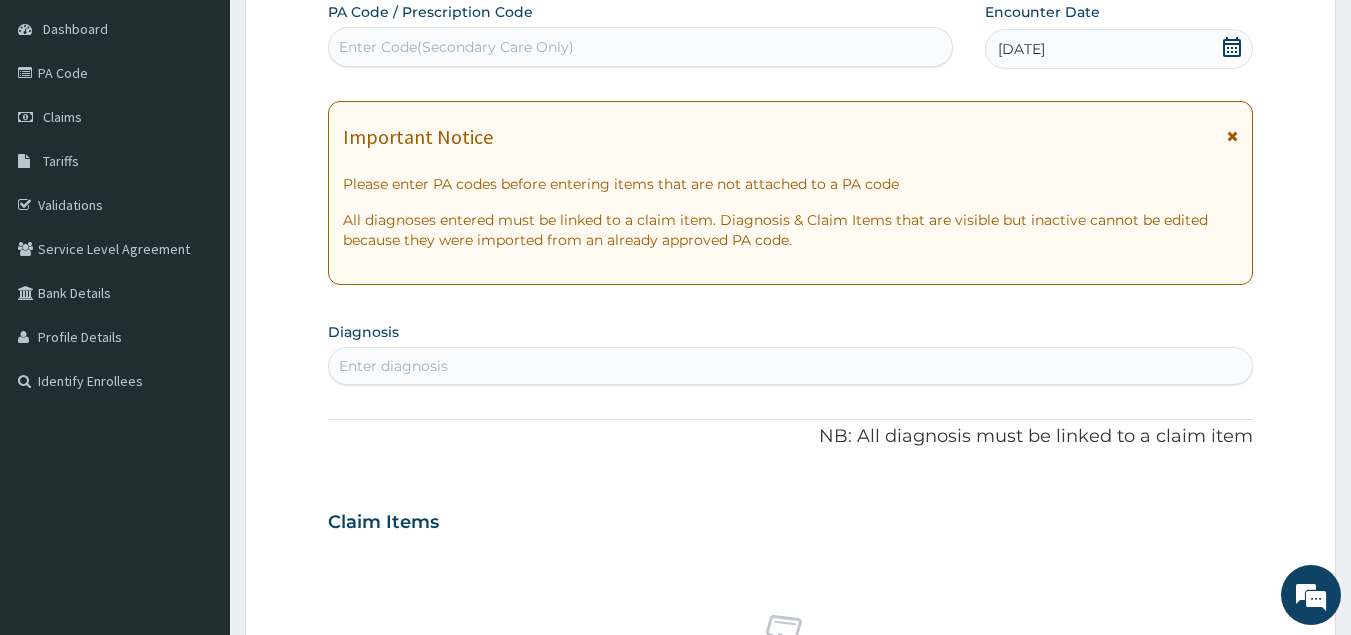 click on "Enter diagnosis" at bounding box center [791, 366] 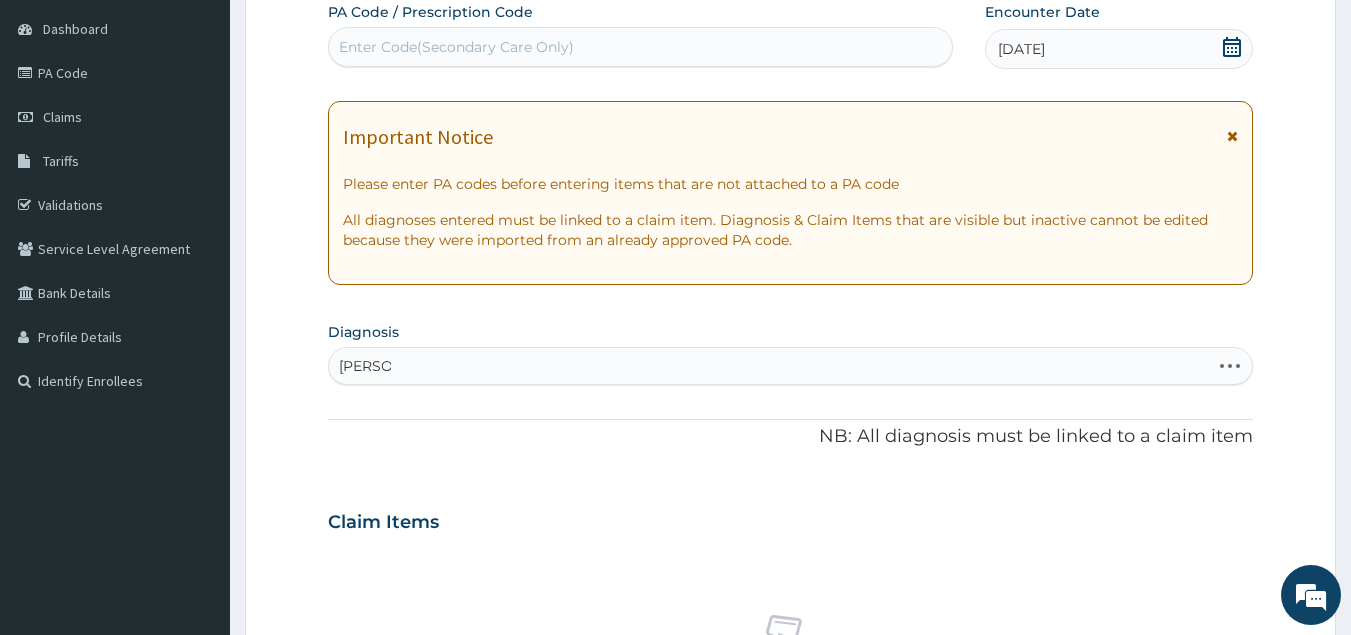type on "helmint" 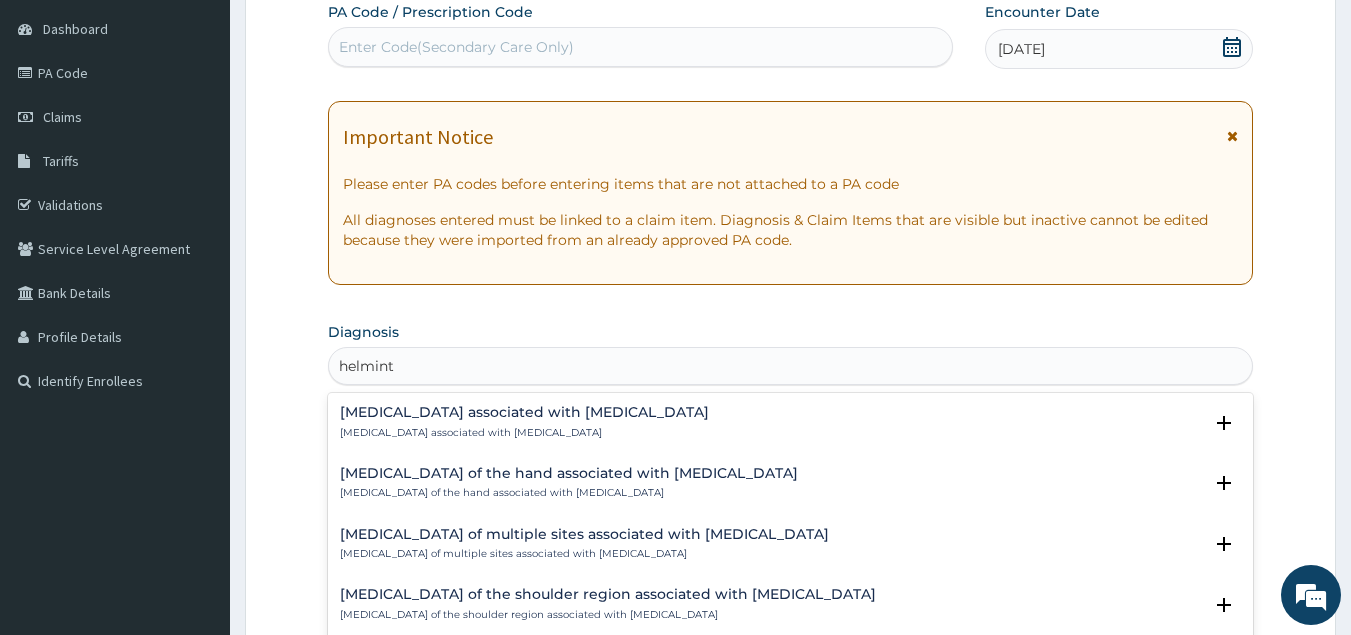 click on "Arthropathy associated with helminthiasis" at bounding box center [524, 412] 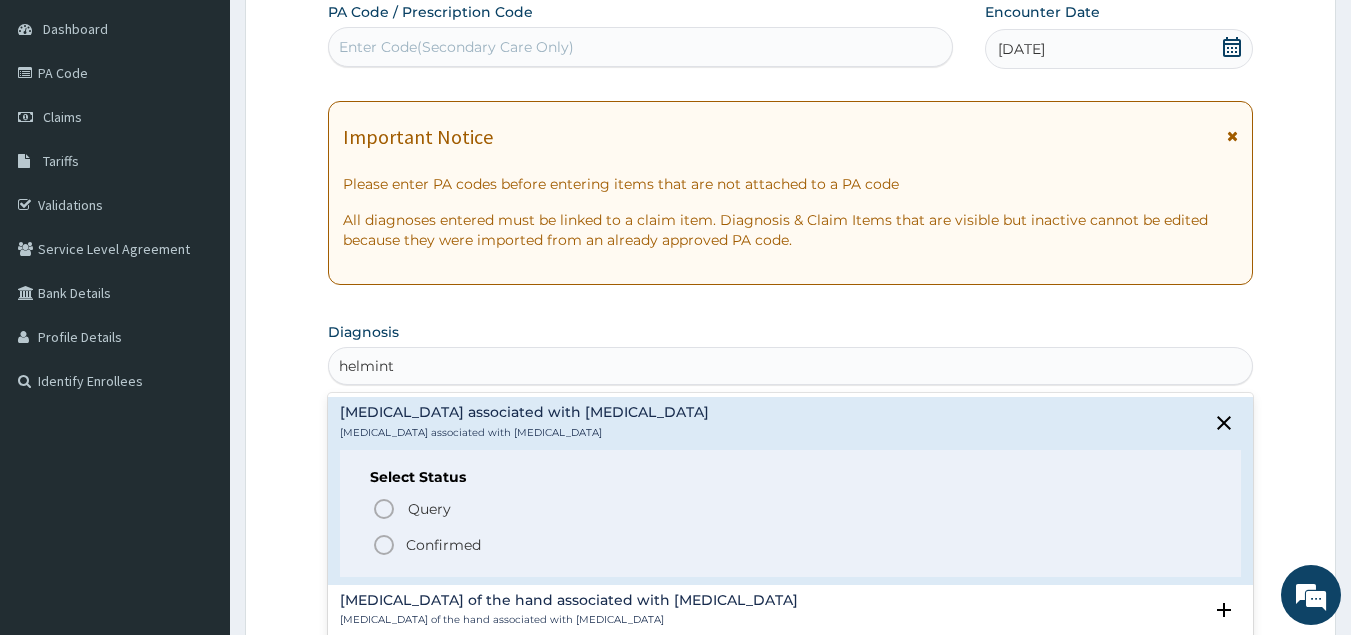 click on "Confirmed" at bounding box center (443, 545) 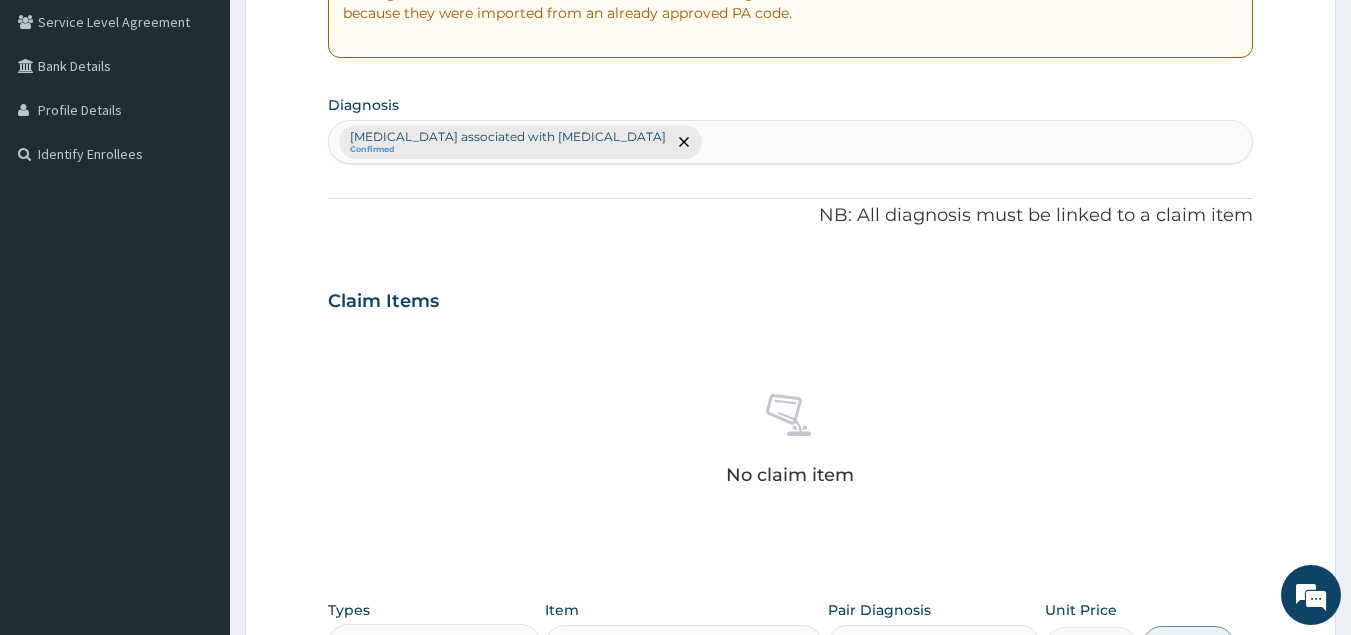 scroll, scrollTop: 509, scrollLeft: 0, axis: vertical 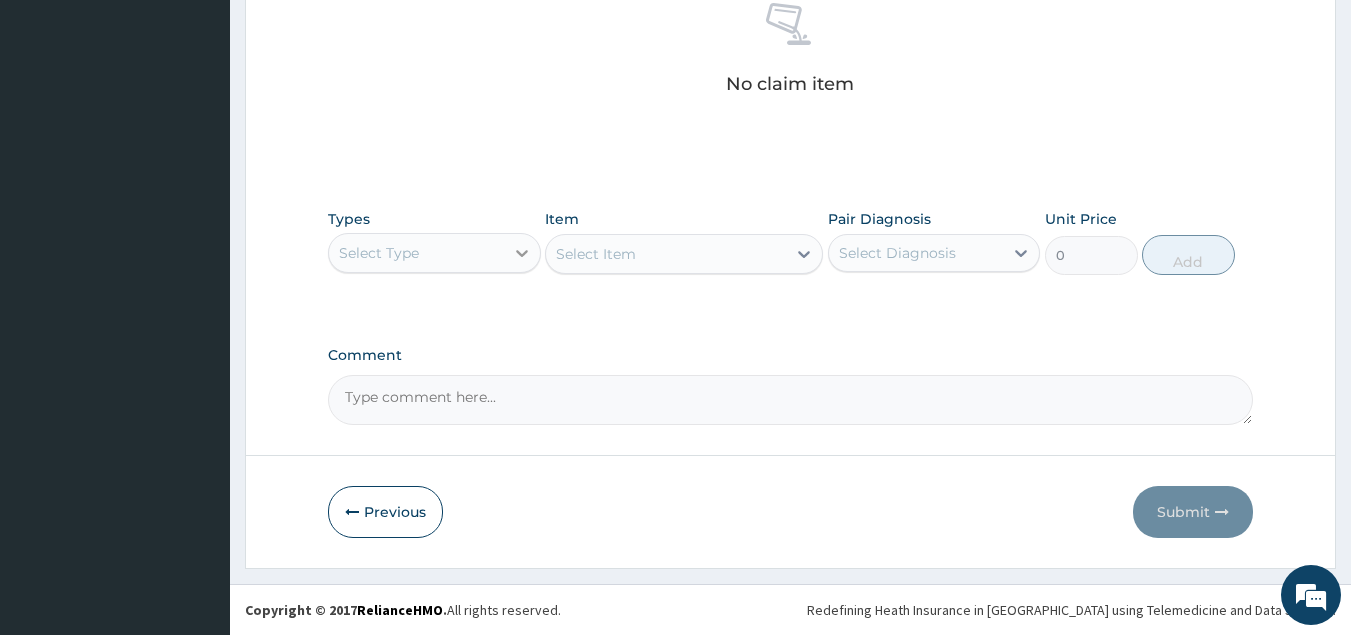 click at bounding box center (522, 253) 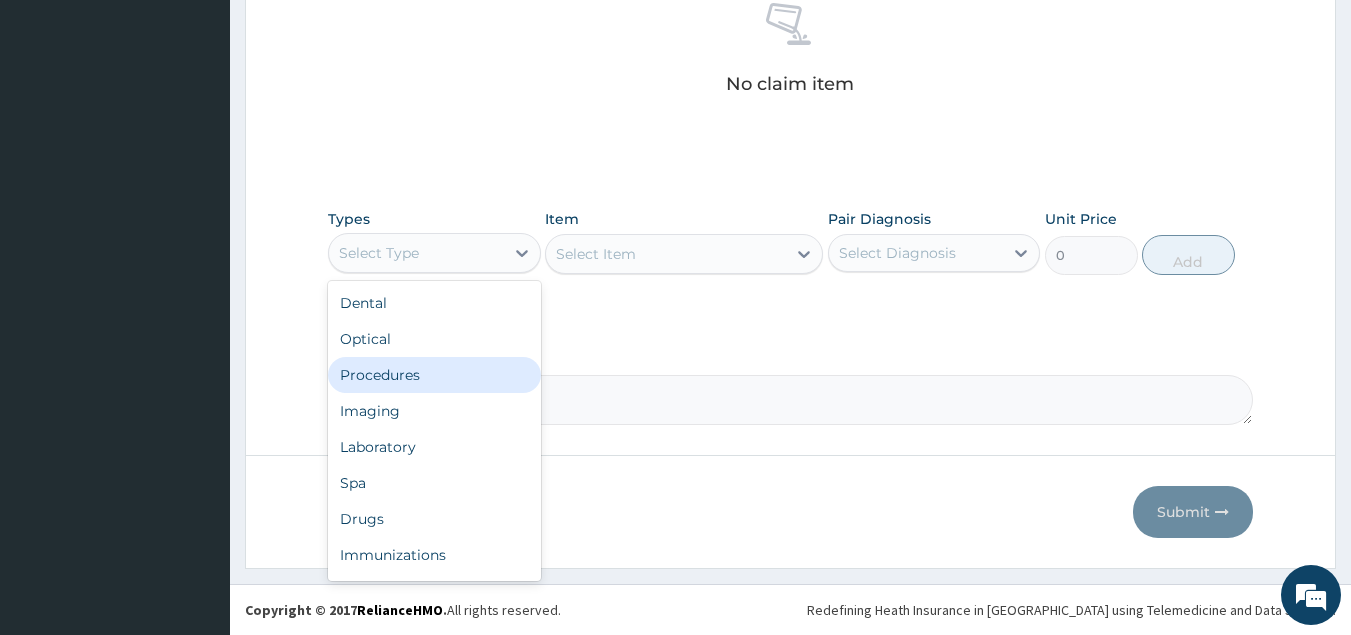 drag, startPoint x: 397, startPoint y: 373, endPoint x: 406, endPoint y: 367, distance: 10.816654 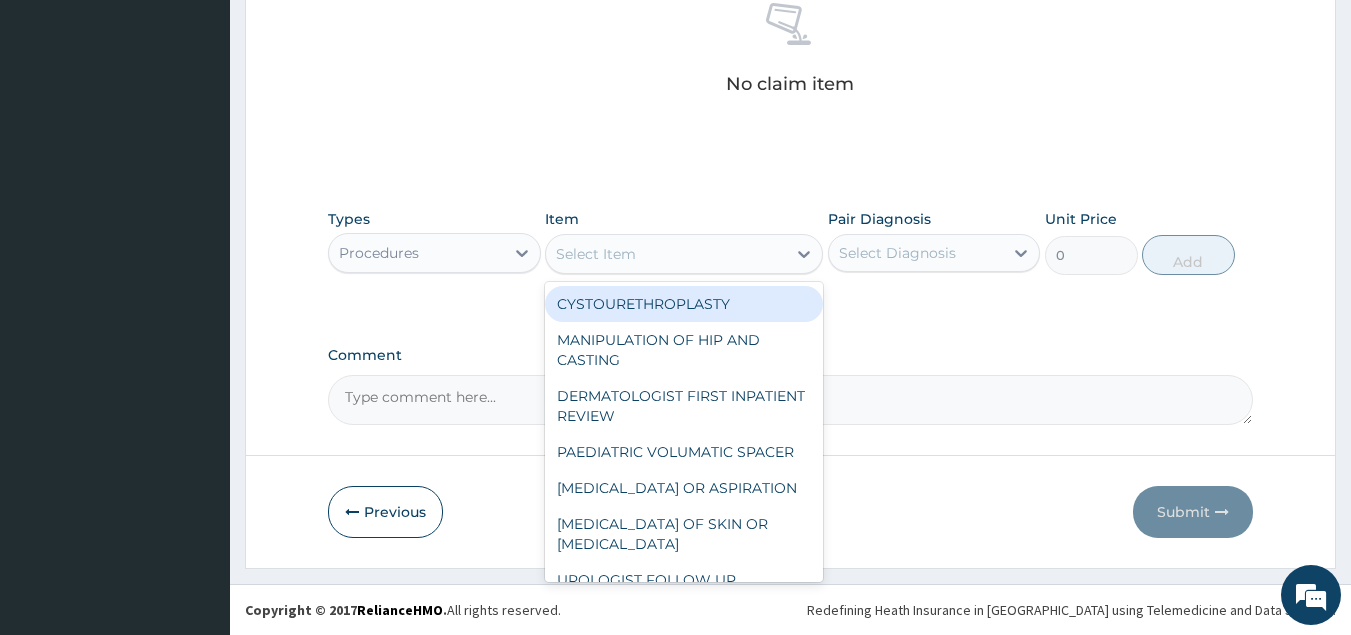 click on "Select Item" at bounding box center [666, 254] 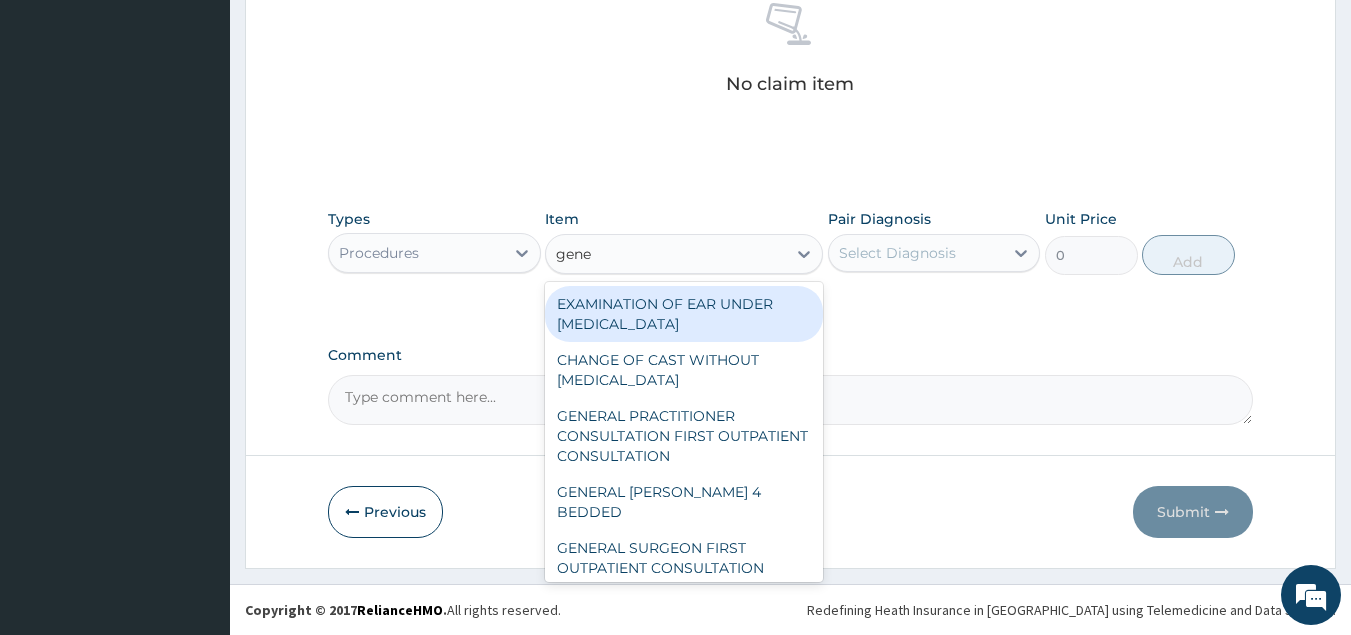 type on "gener" 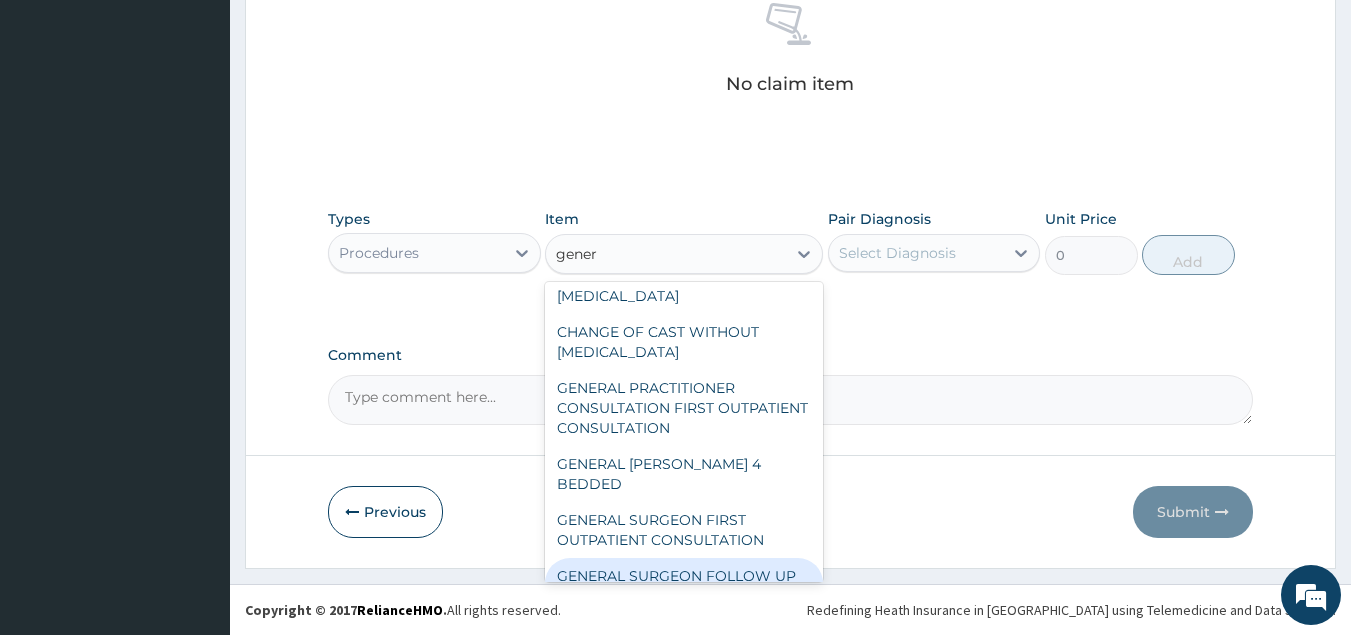 scroll, scrollTop: 40, scrollLeft: 0, axis: vertical 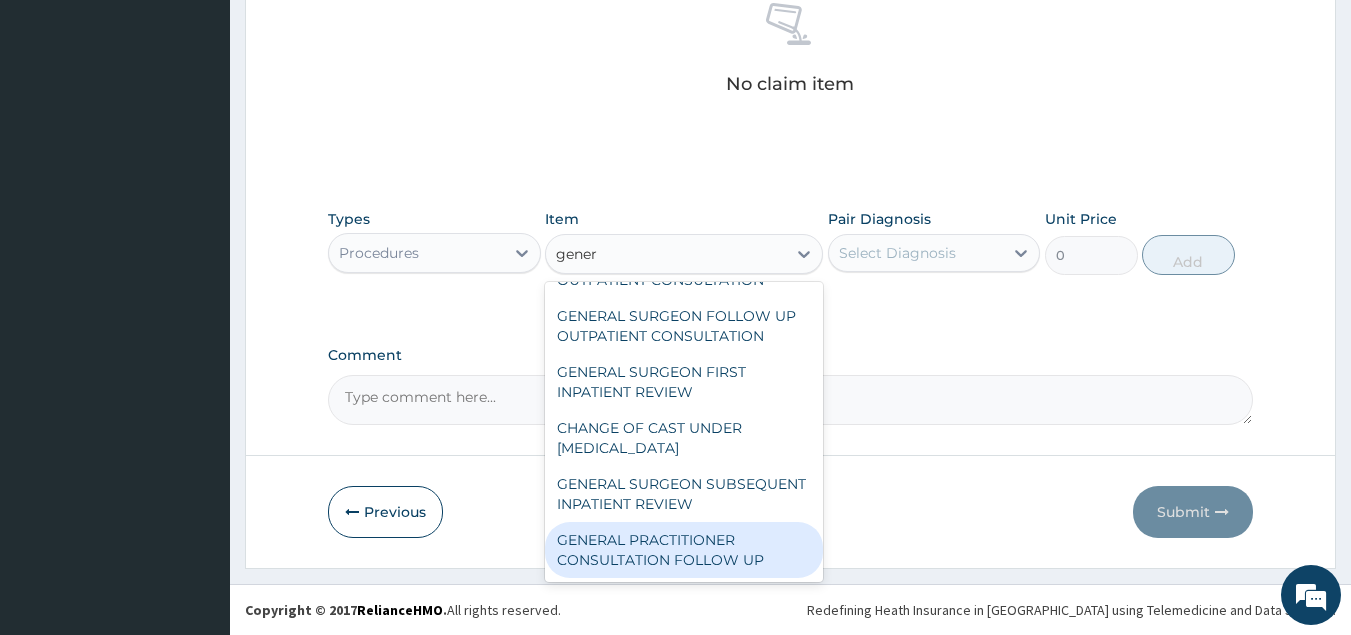 drag, startPoint x: 727, startPoint y: 546, endPoint x: 912, endPoint y: 325, distance: 288.21173 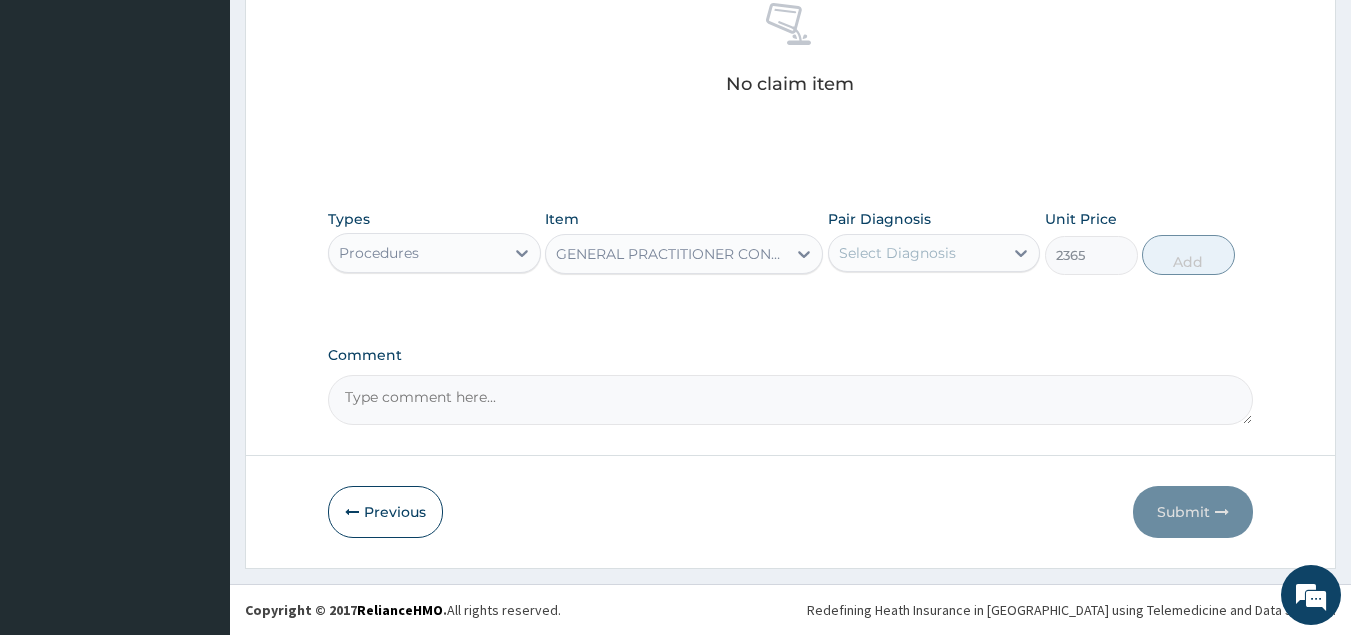 click on "Select Diagnosis" at bounding box center [897, 253] 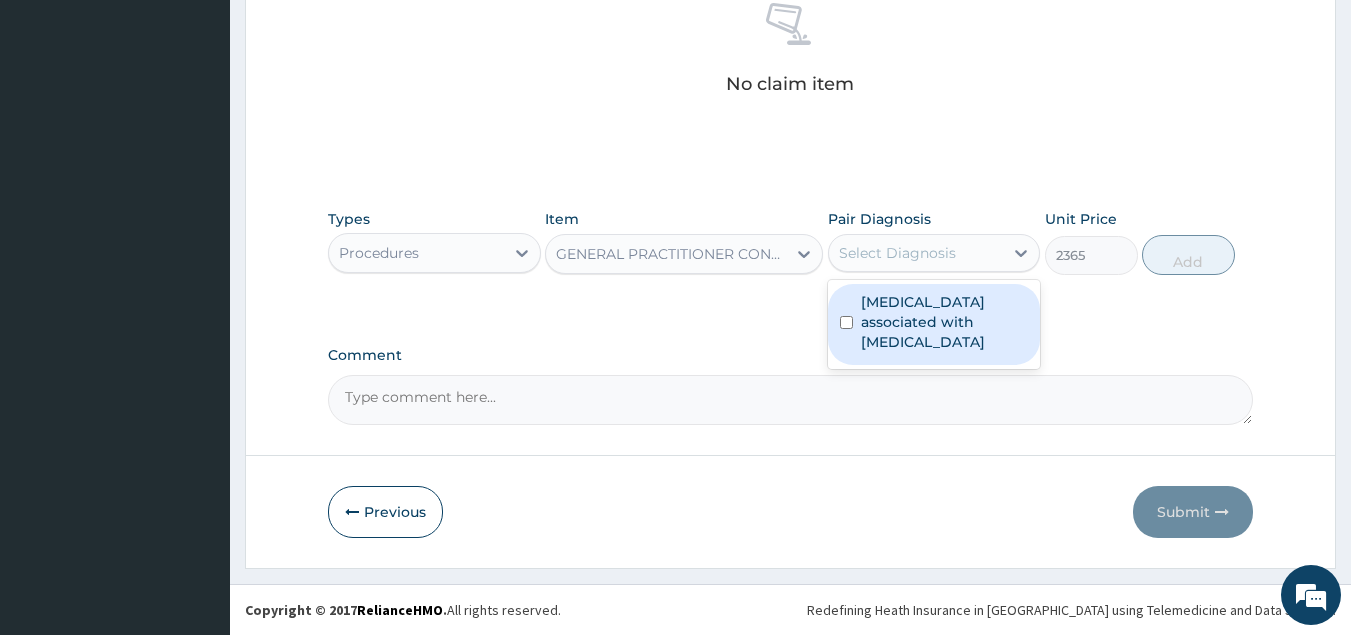 click on "Arthropathy associated with helminthiasis" at bounding box center (945, 322) 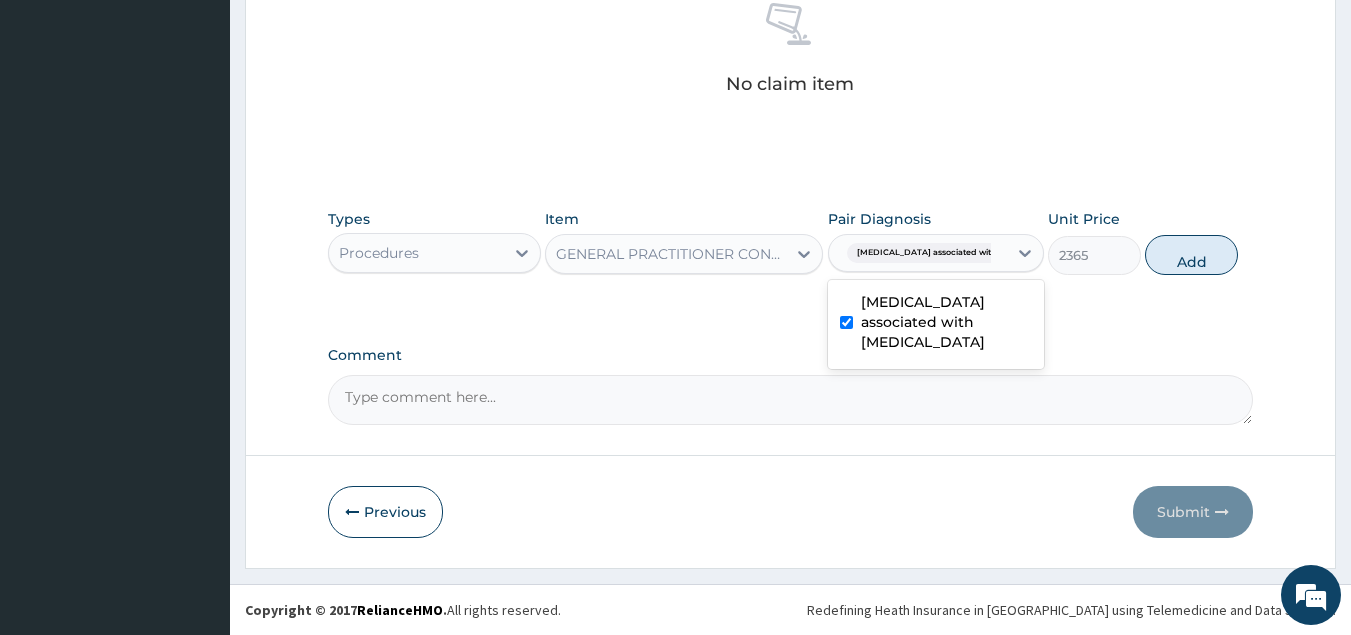checkbox on "true" 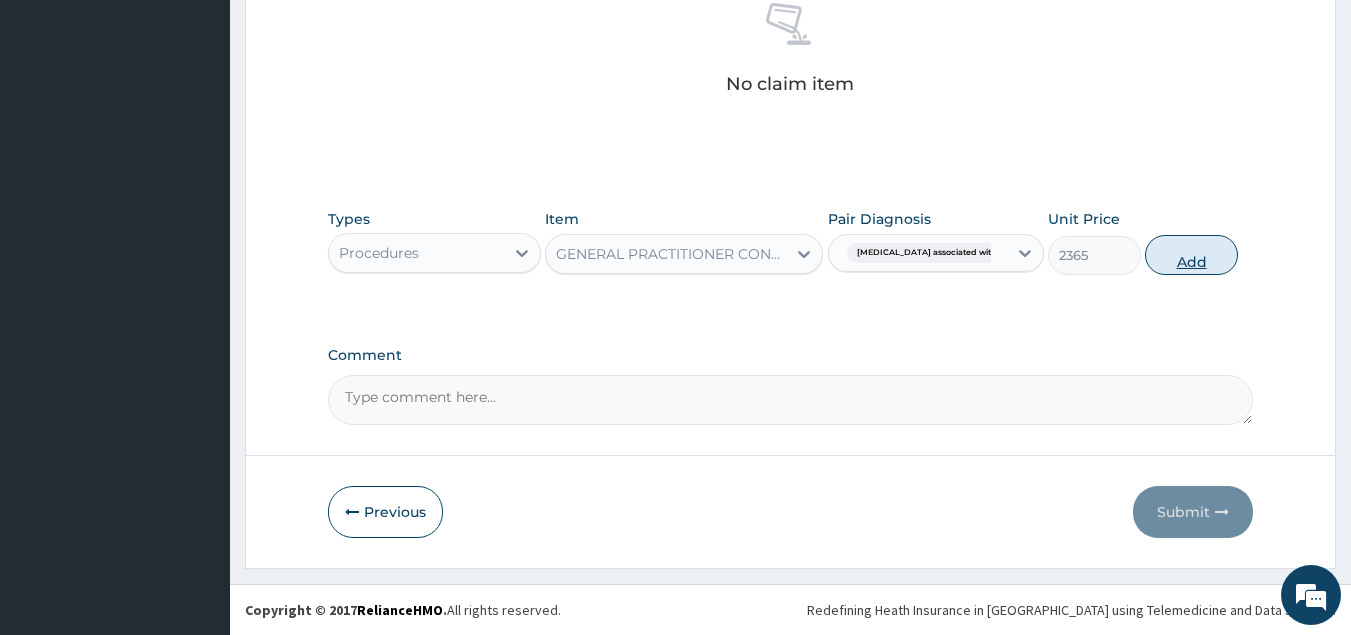click on "Add" at bounding box center [1191, 255] 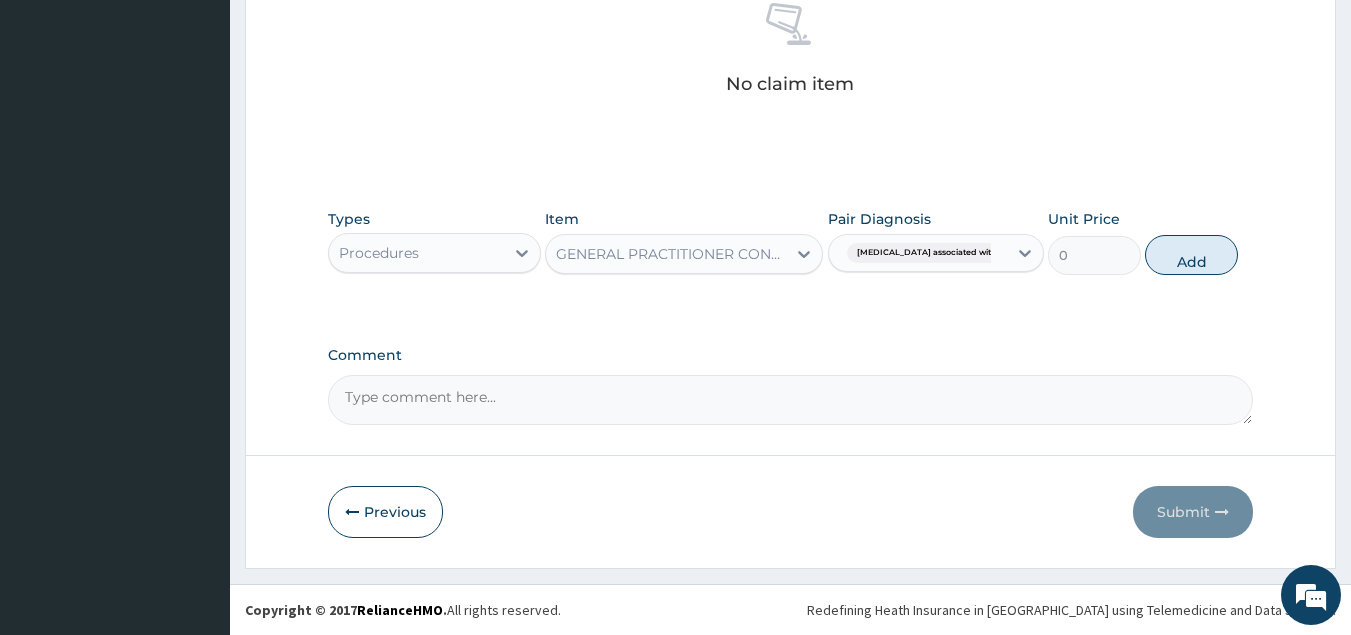 scroll, scrollTop: 738, scrollLeft: 0, axis: vertical 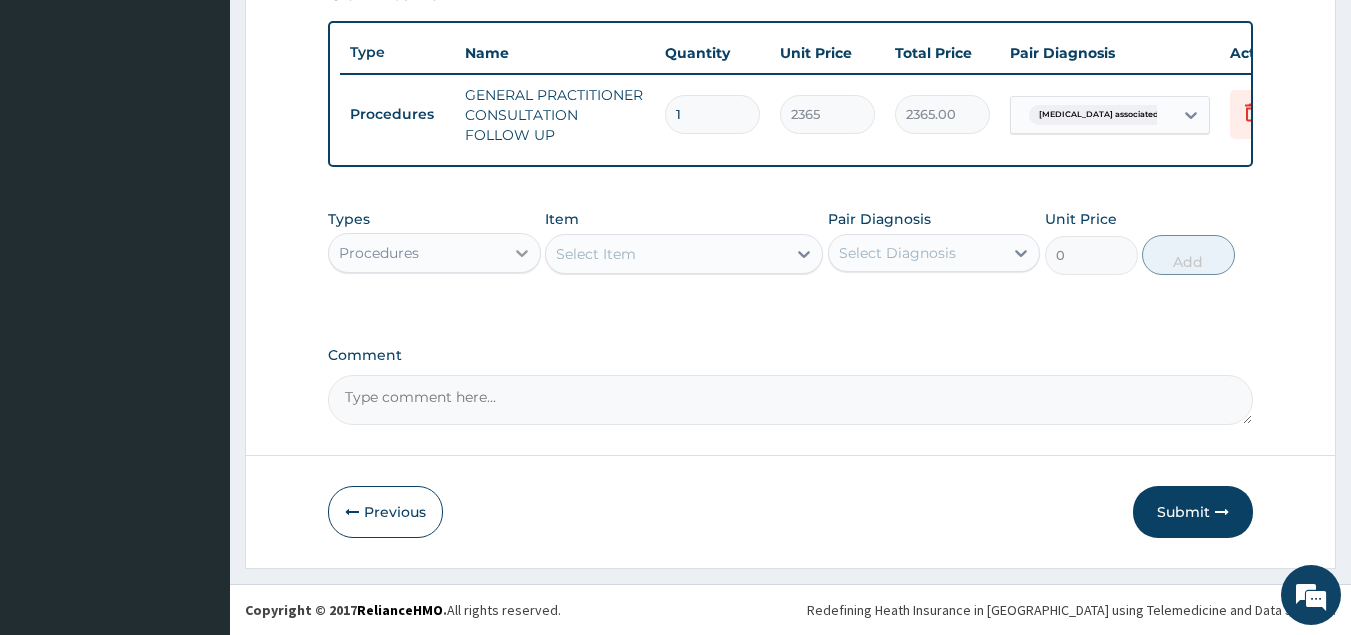 click 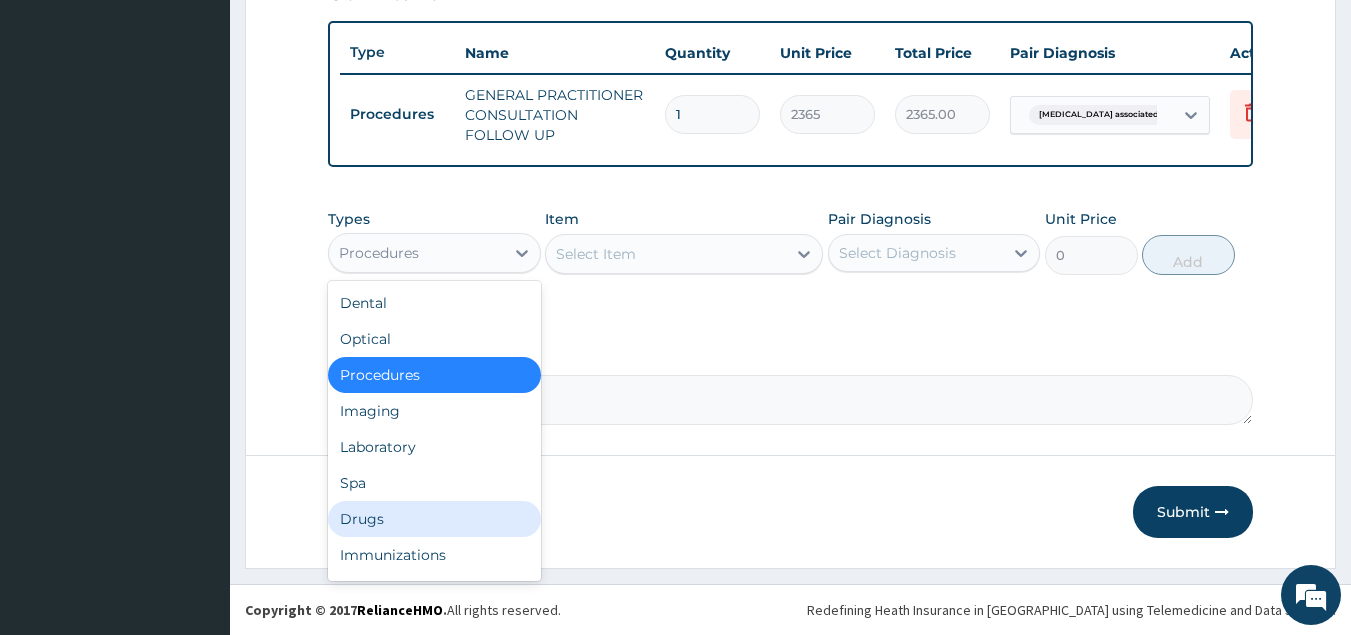 click on "Drugs" at bounding box center (434, 519) 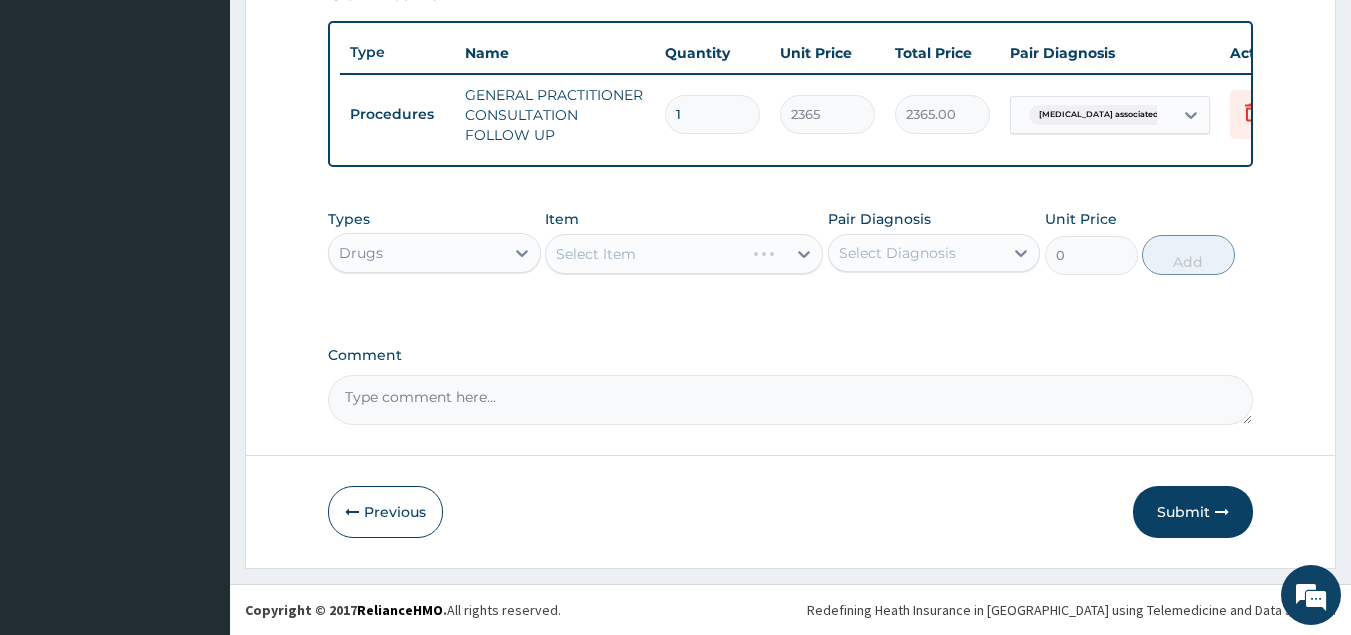 click on "Select Item" at bounding box center [684, 254] 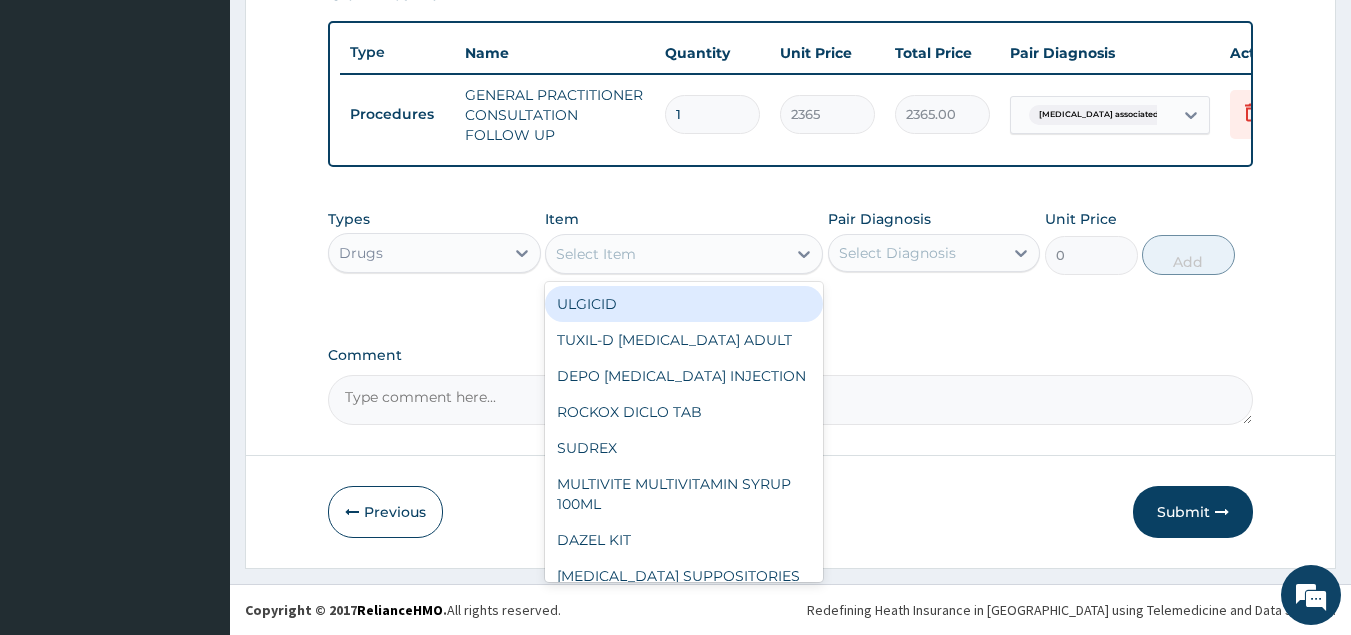 click on "Select Item" at bounding box center (666, 254) 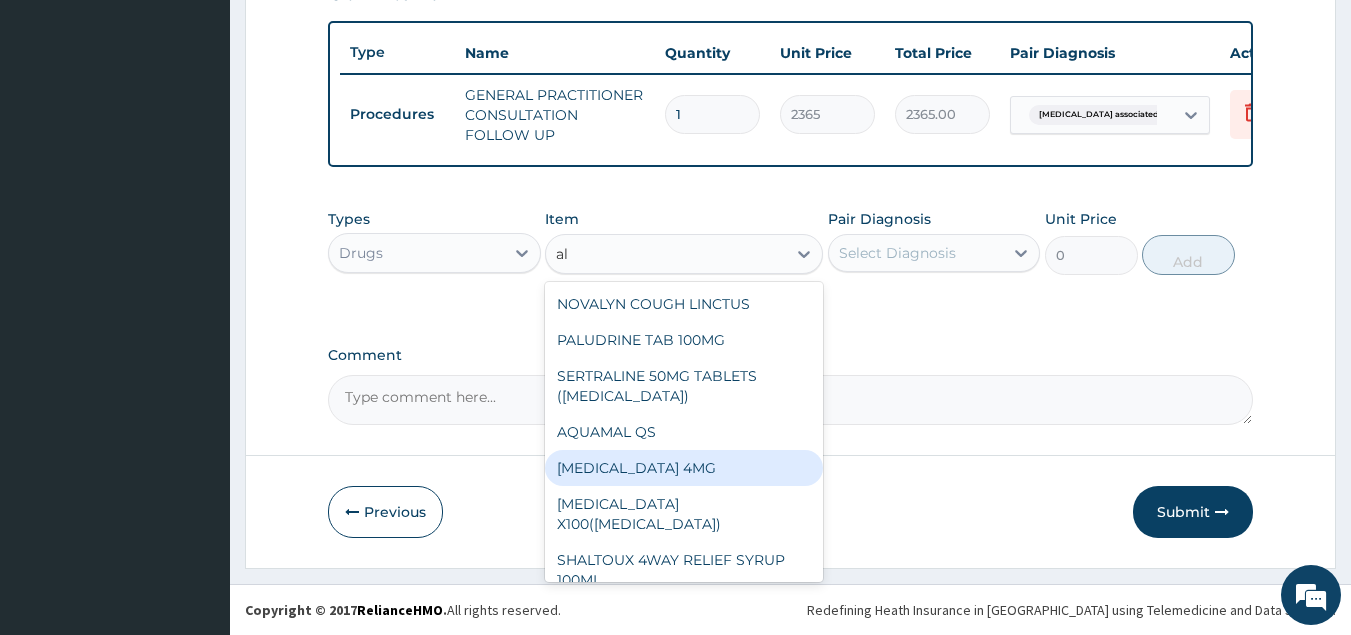 type on "a" 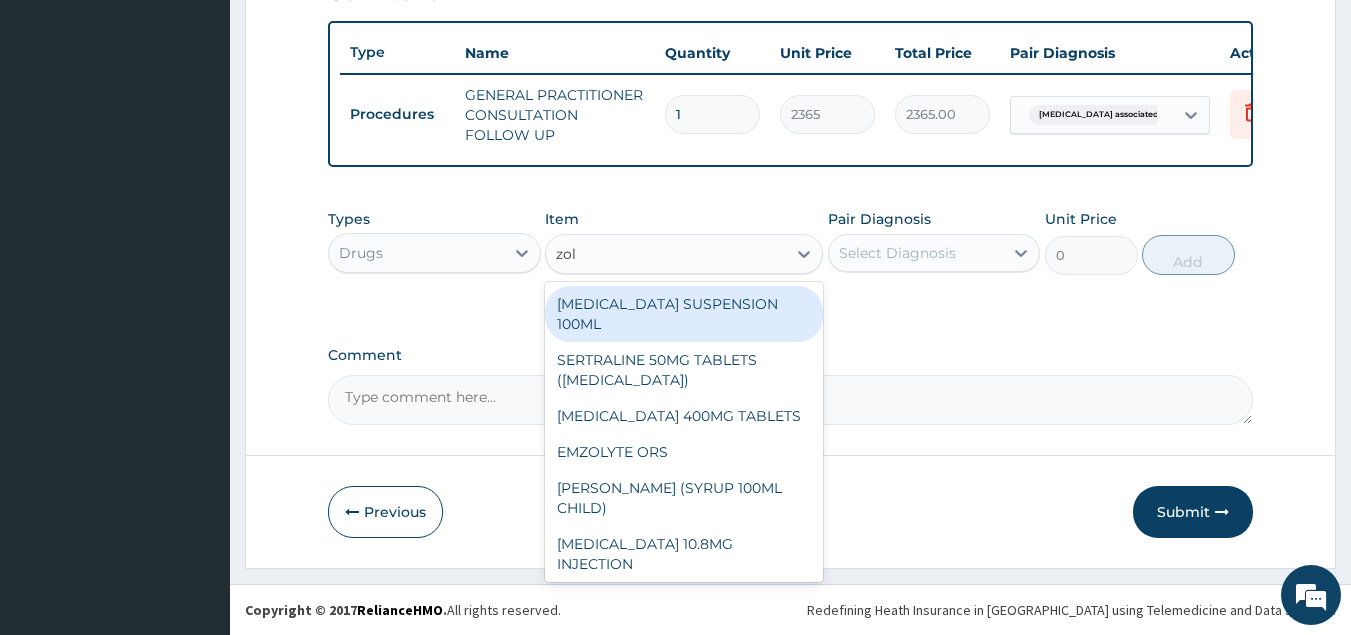 type on "zola" 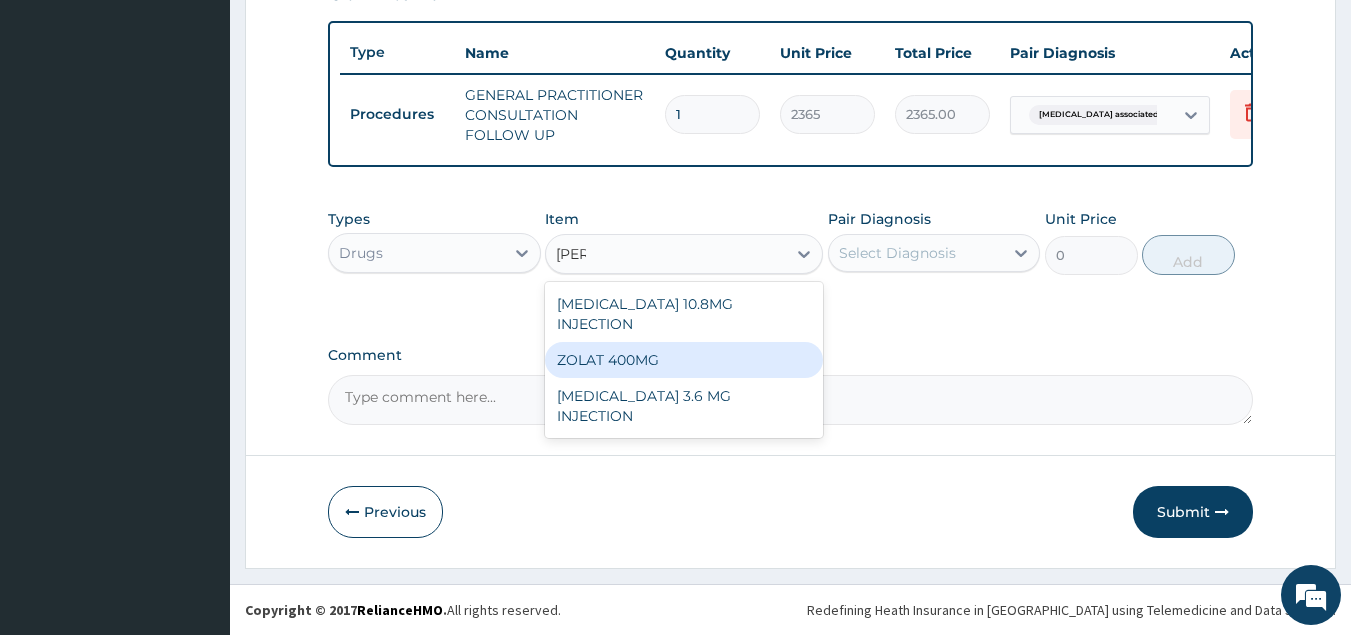 click on "ZOLAT 400MG" at bounding box center [684, 360] 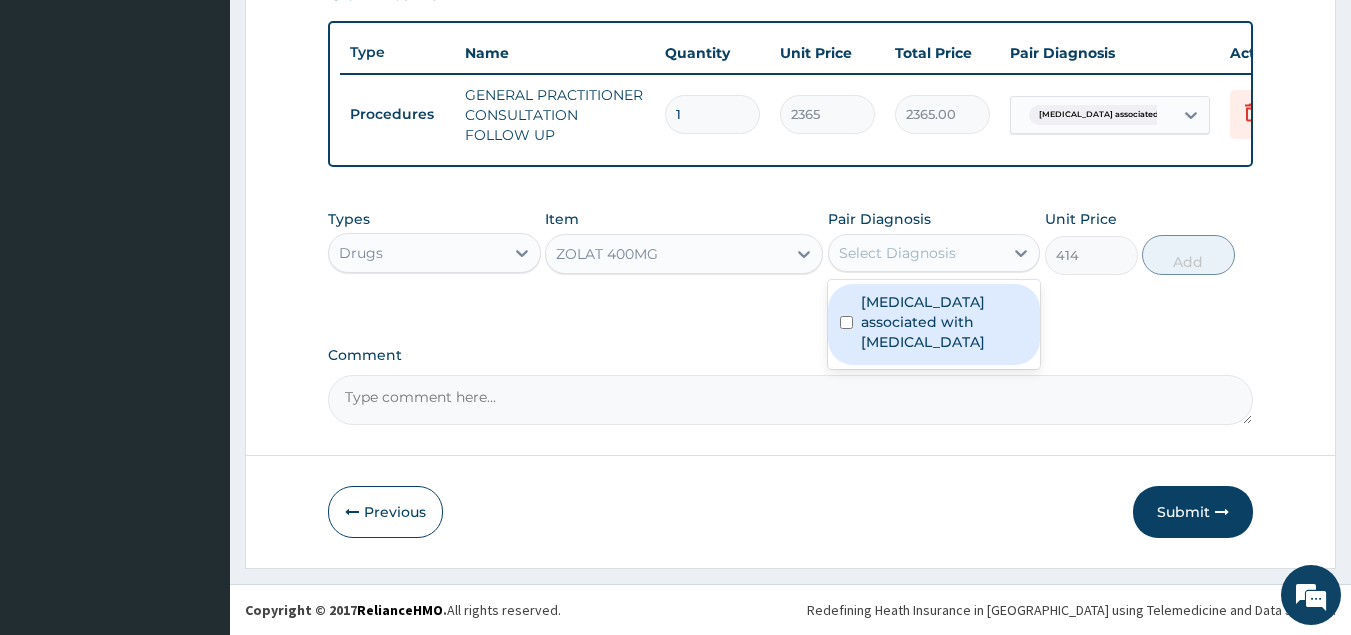 click on "Select Diagnosis" at bounding box center (916, 253) 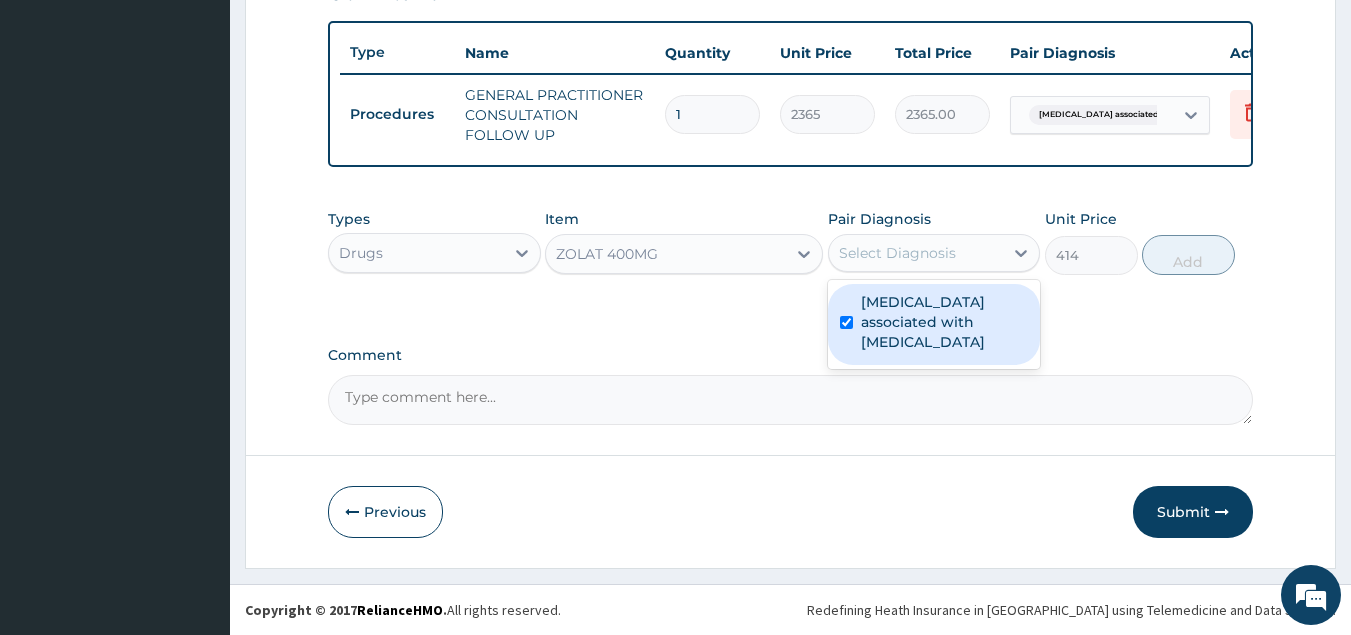 checkbox on "true" 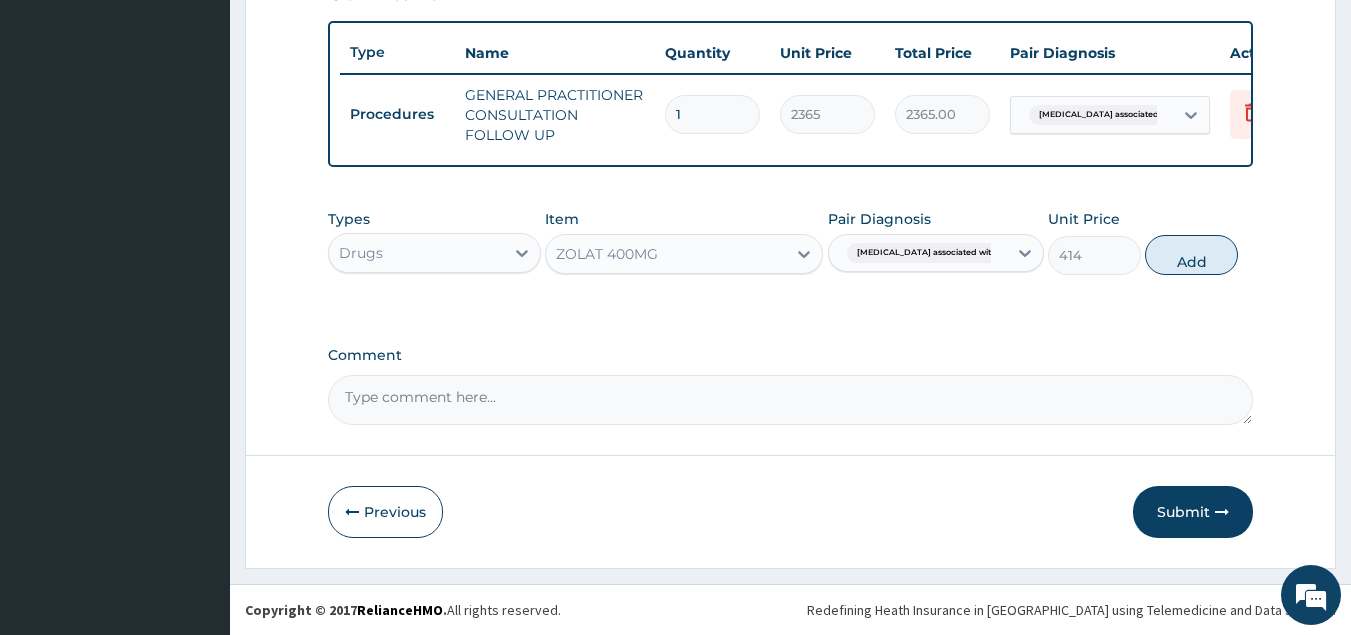 drag, startPoint x: 1197, startPoint y: 260, endPoint x: 1174, endPoint y: 250, distance: 25.079872 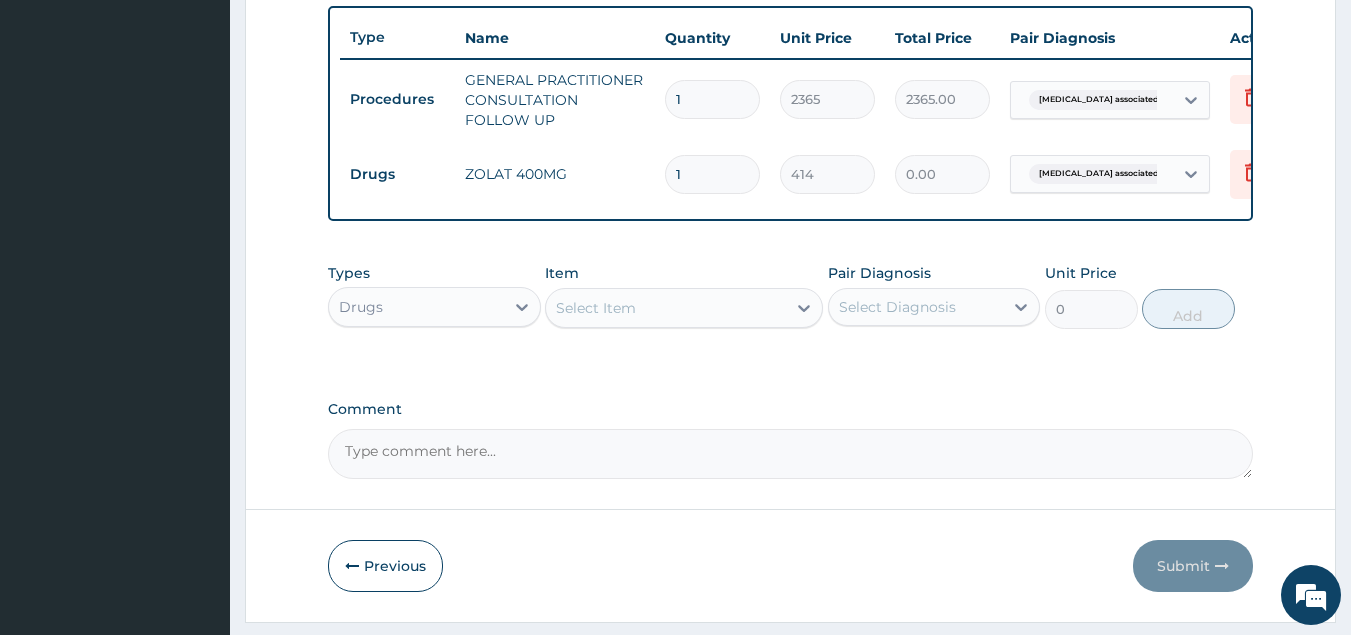type 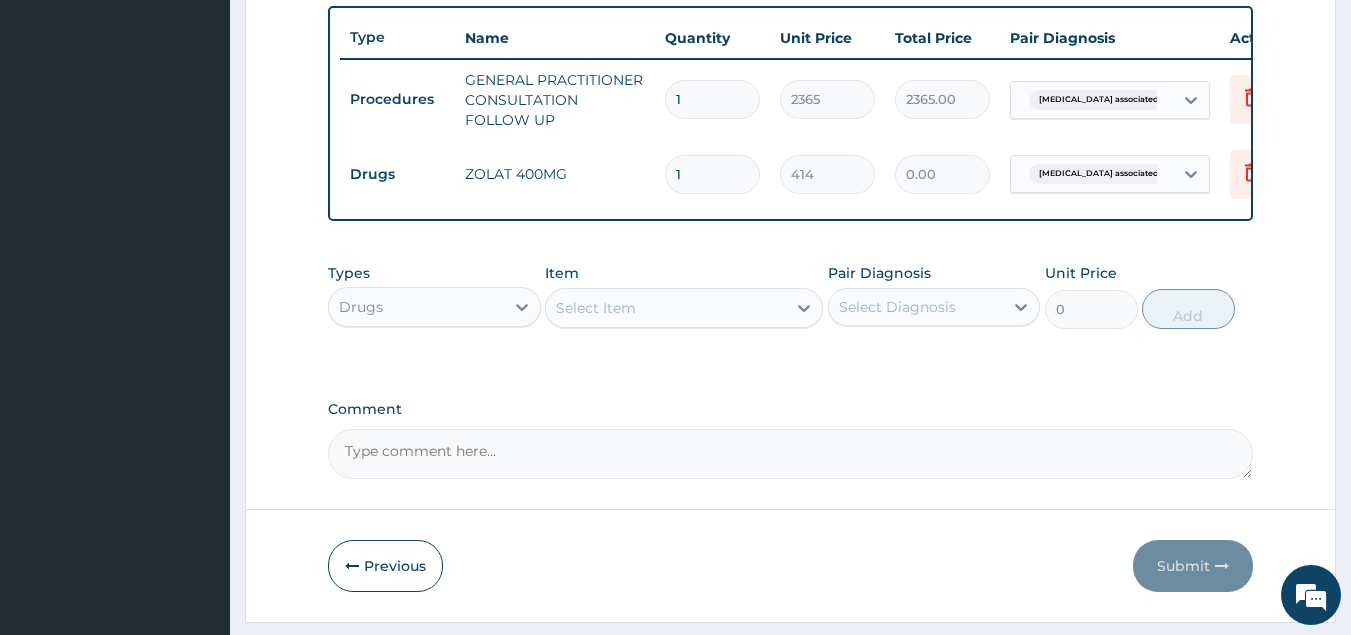 type on "0.00" 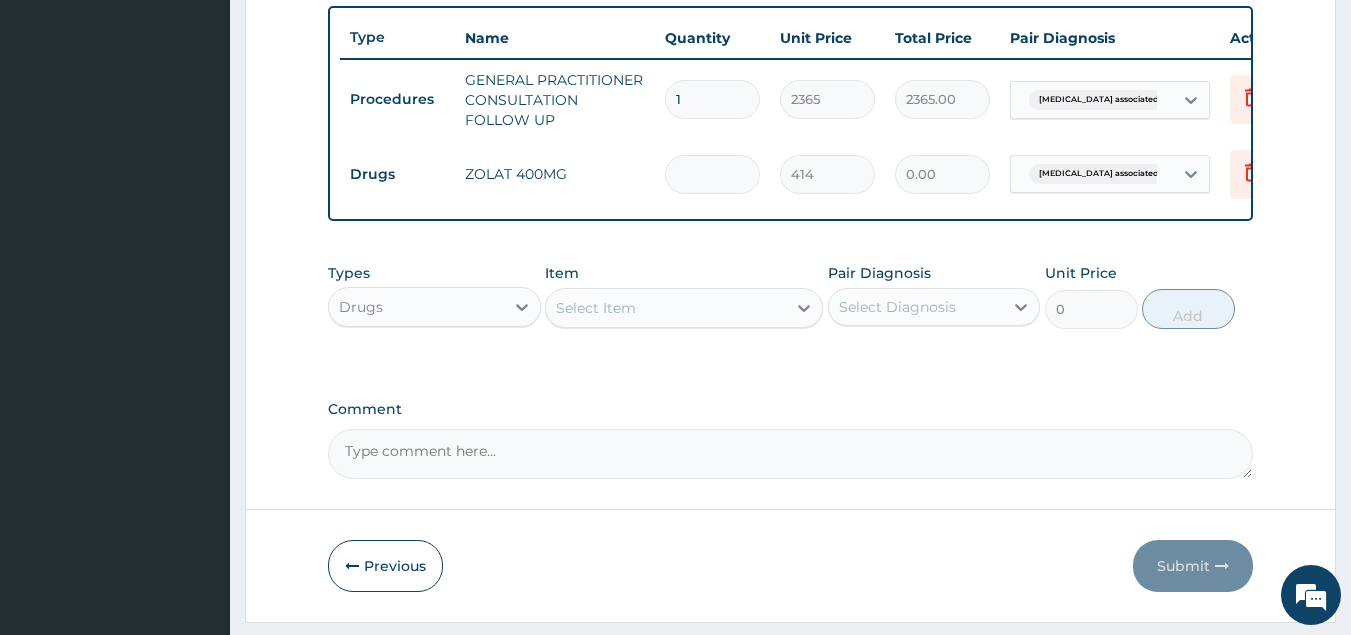 type on "2" 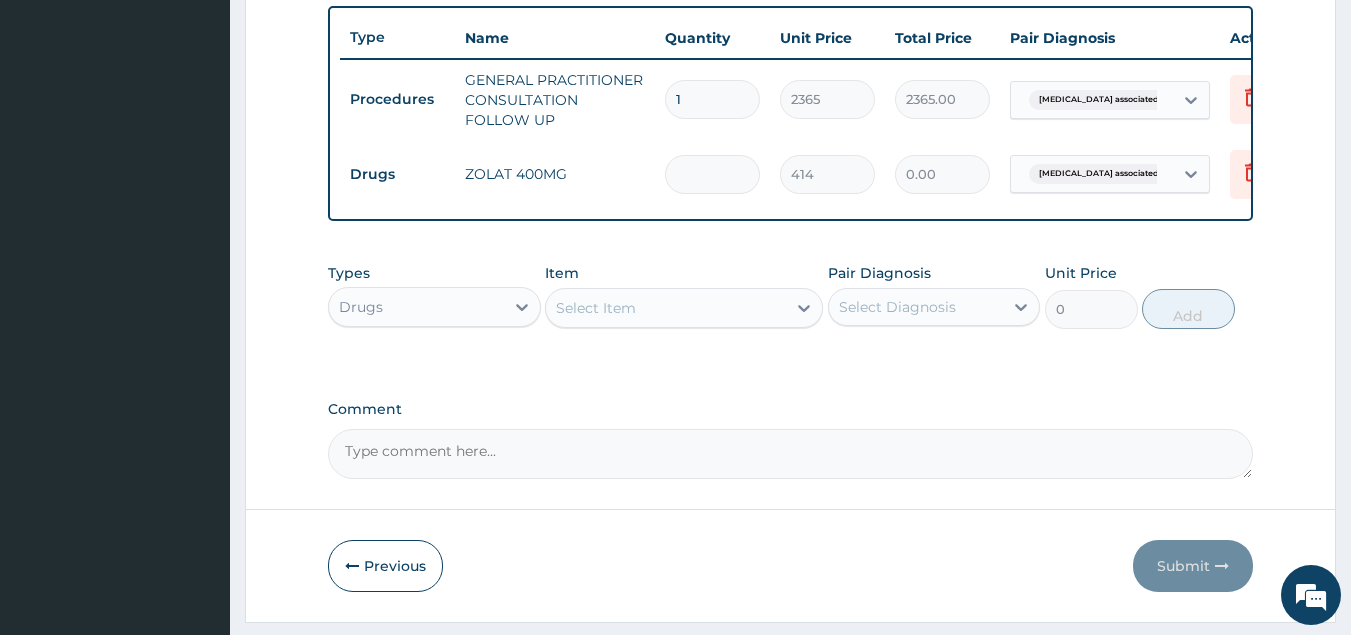 type on "828.00" 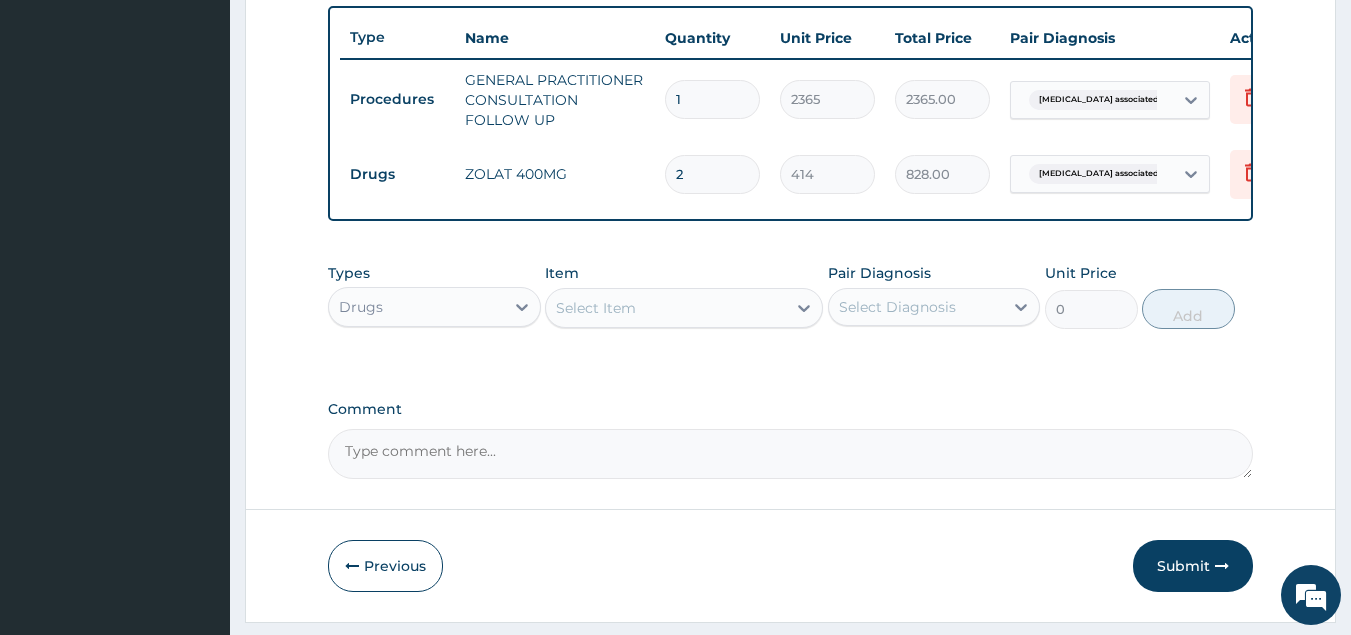 type 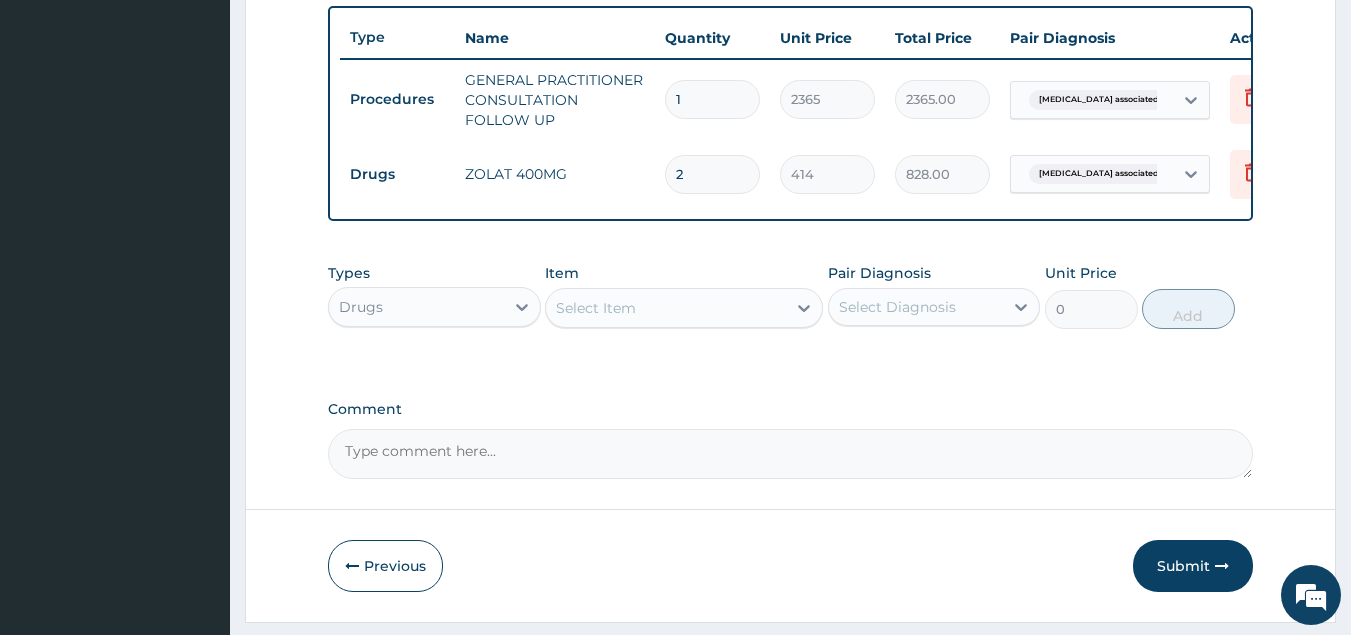 type on "0.00" 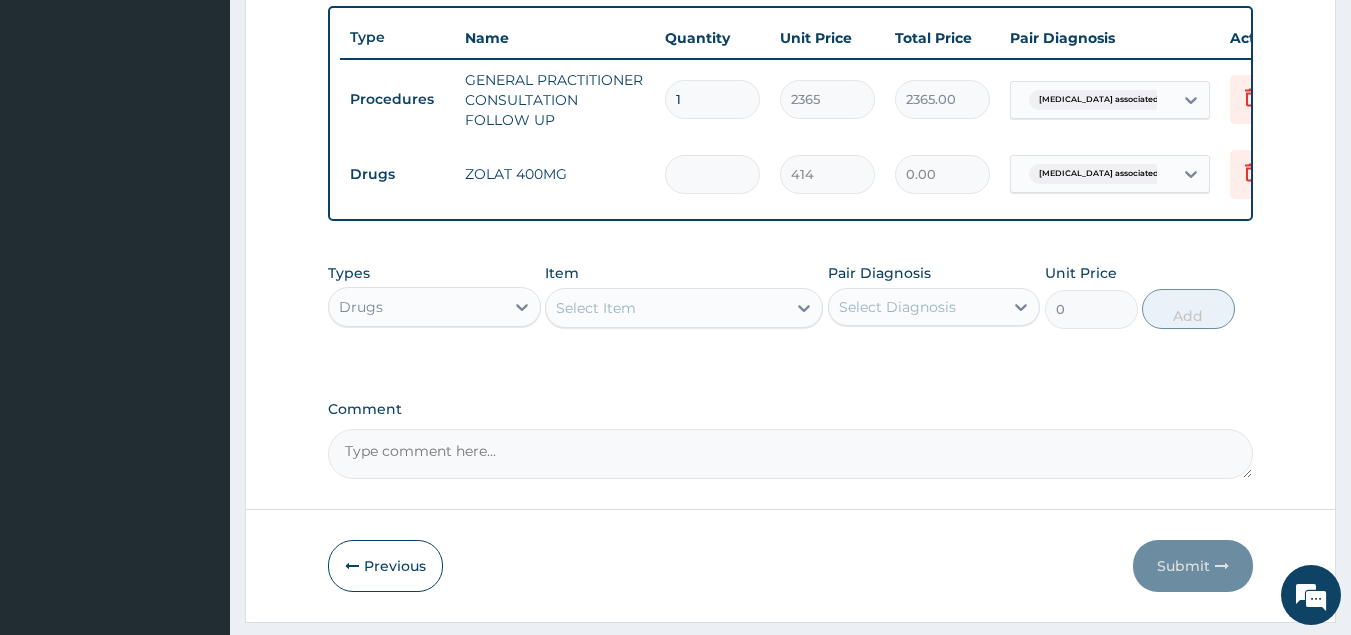 type on "1" 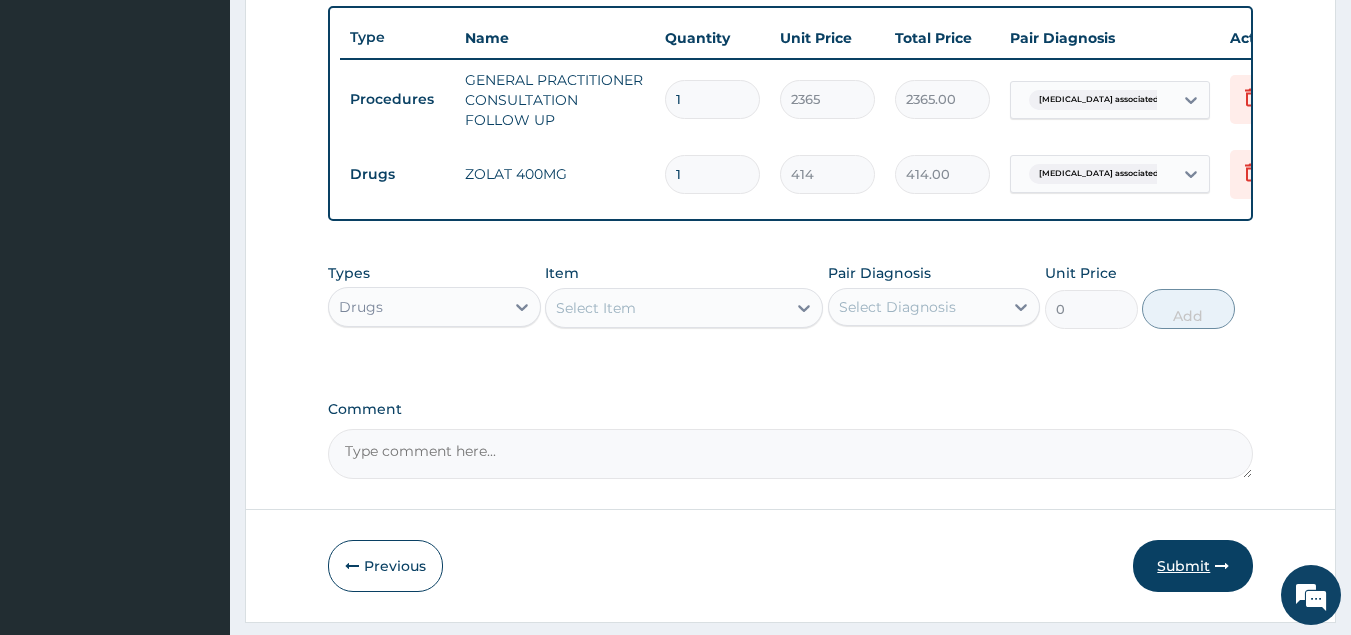 click on "Submit" at bounding box center (1193, 566) 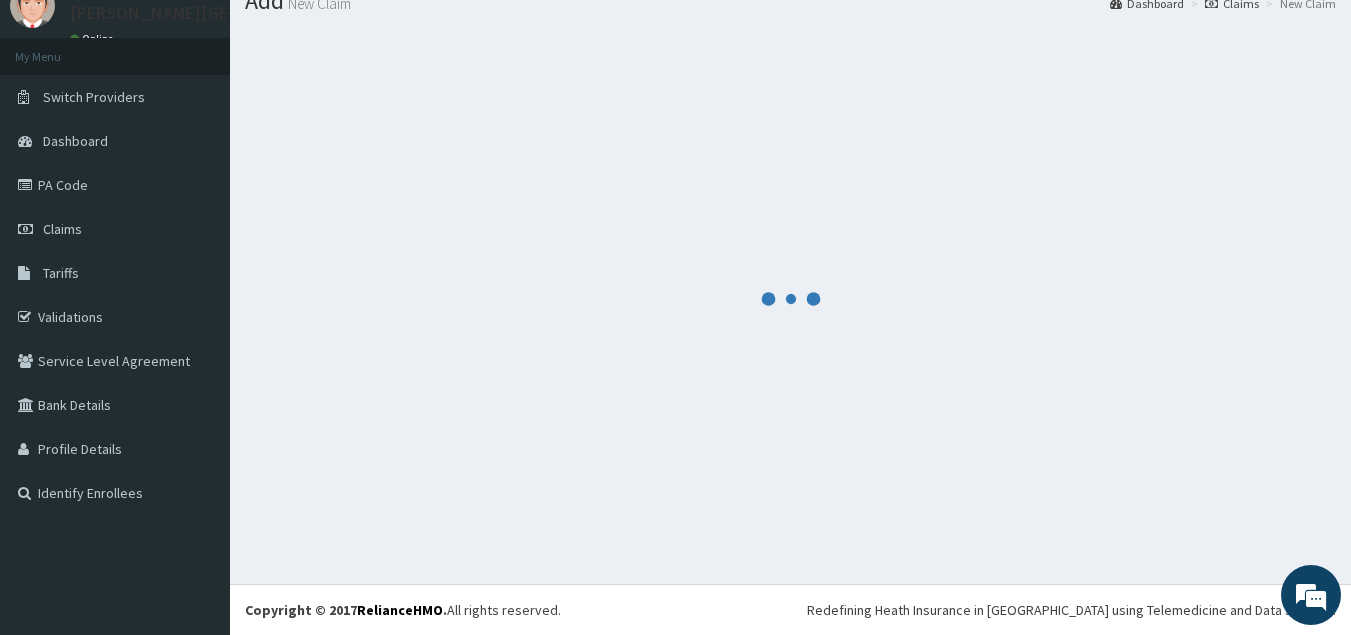scroll, scrollTop: 77, scrollLeft: 0, axis: vertical 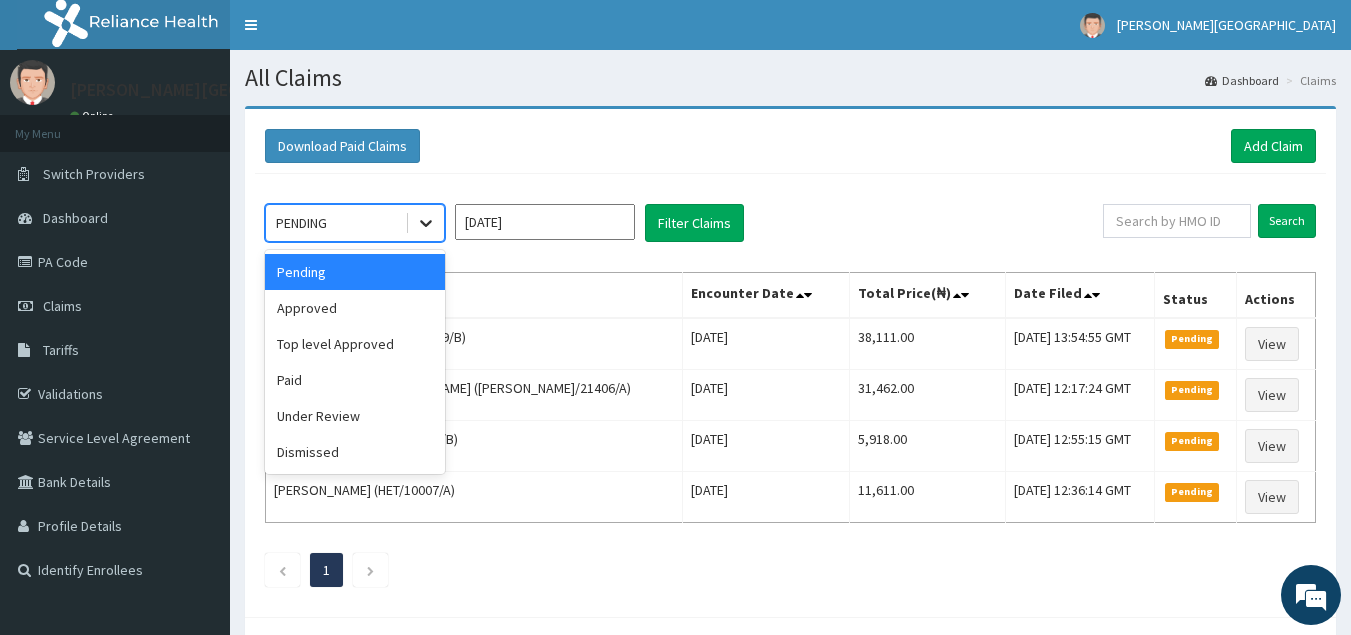 click 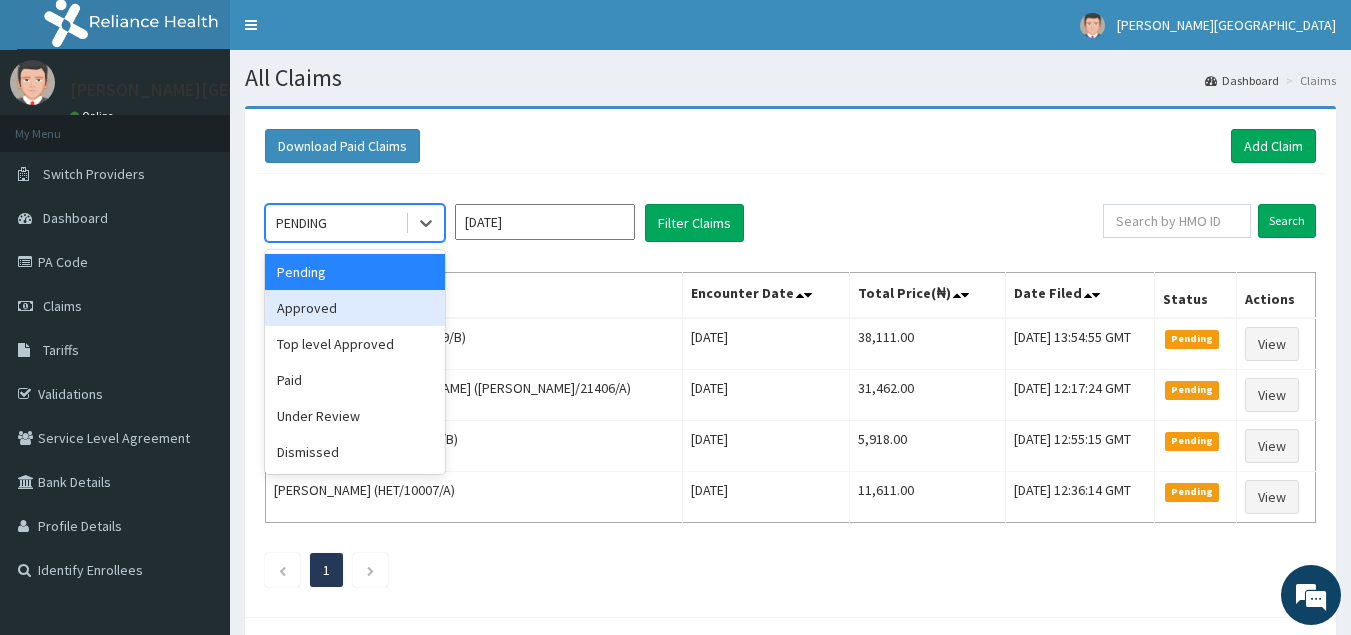 click on "Approved" at bounding box center [355, 308] 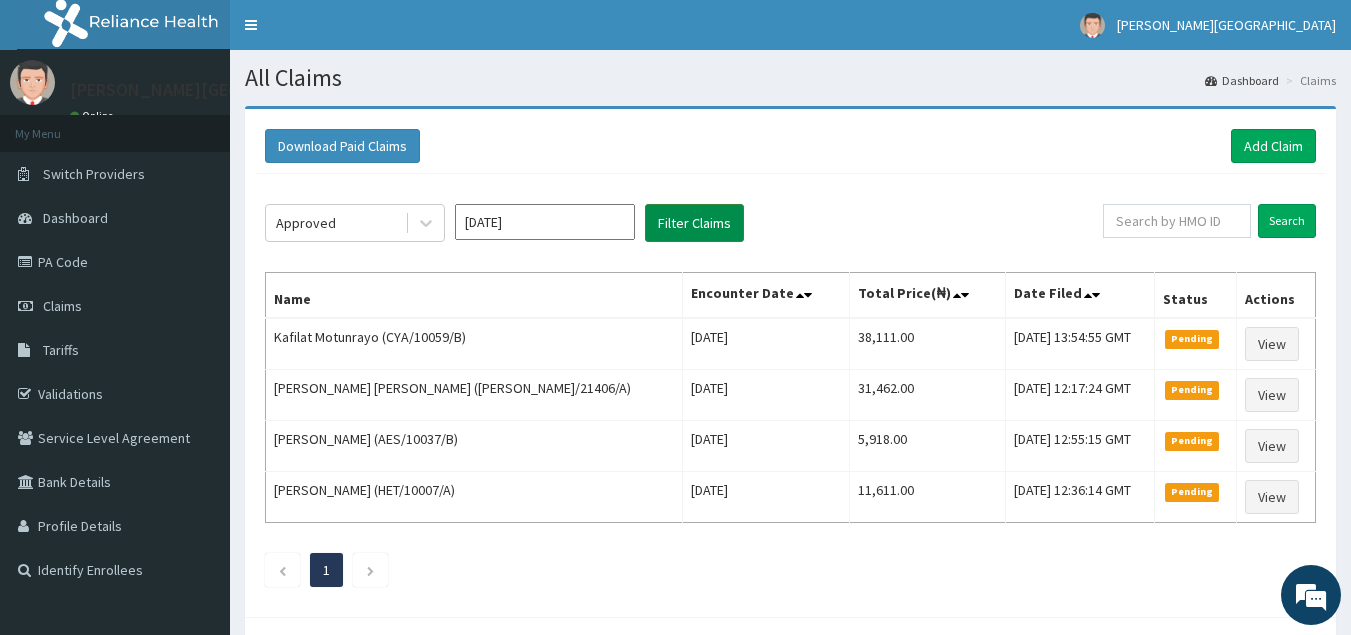 click on "Filter Claims" at bounding box center [694, 223] 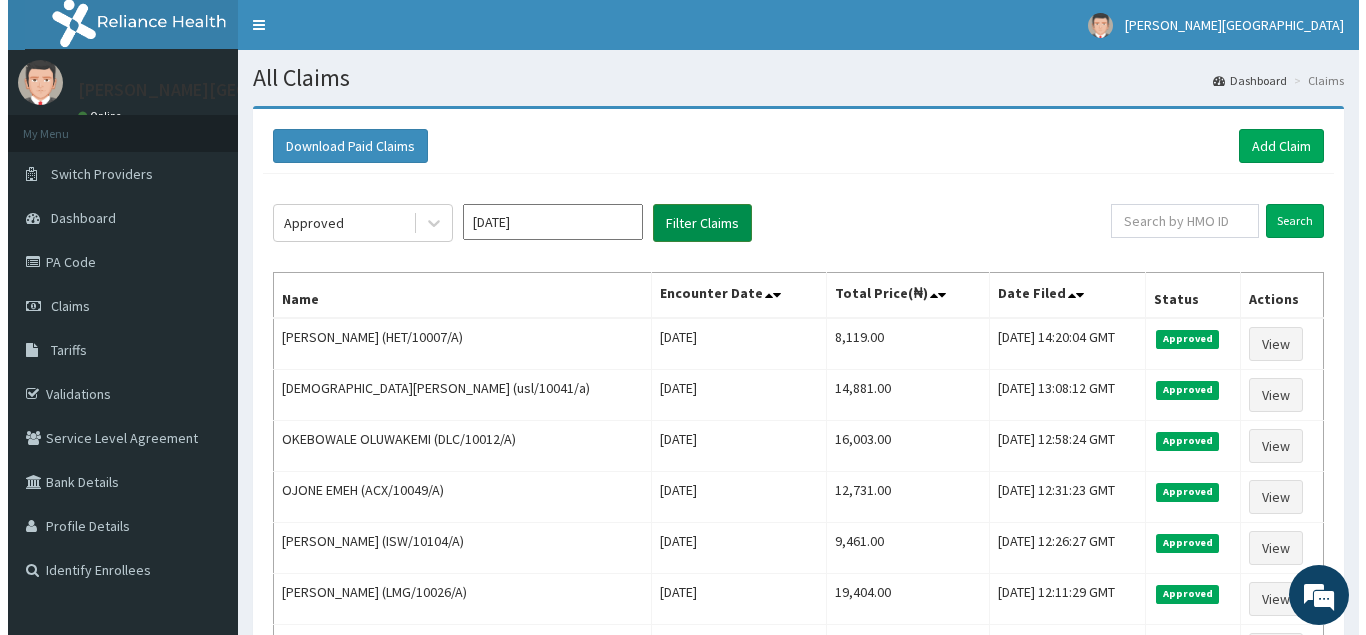 scroll, scrollTop: 0, scrollLeft: 0, axis: both 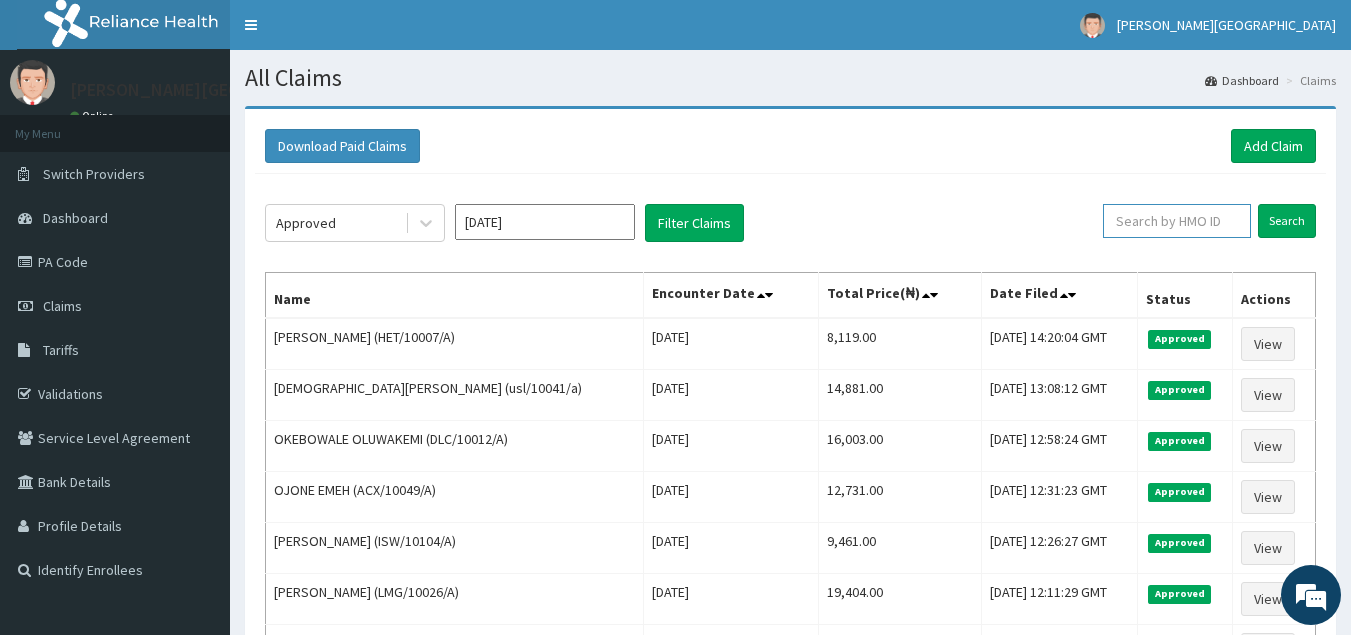 click at bounding box center (1177, 221) 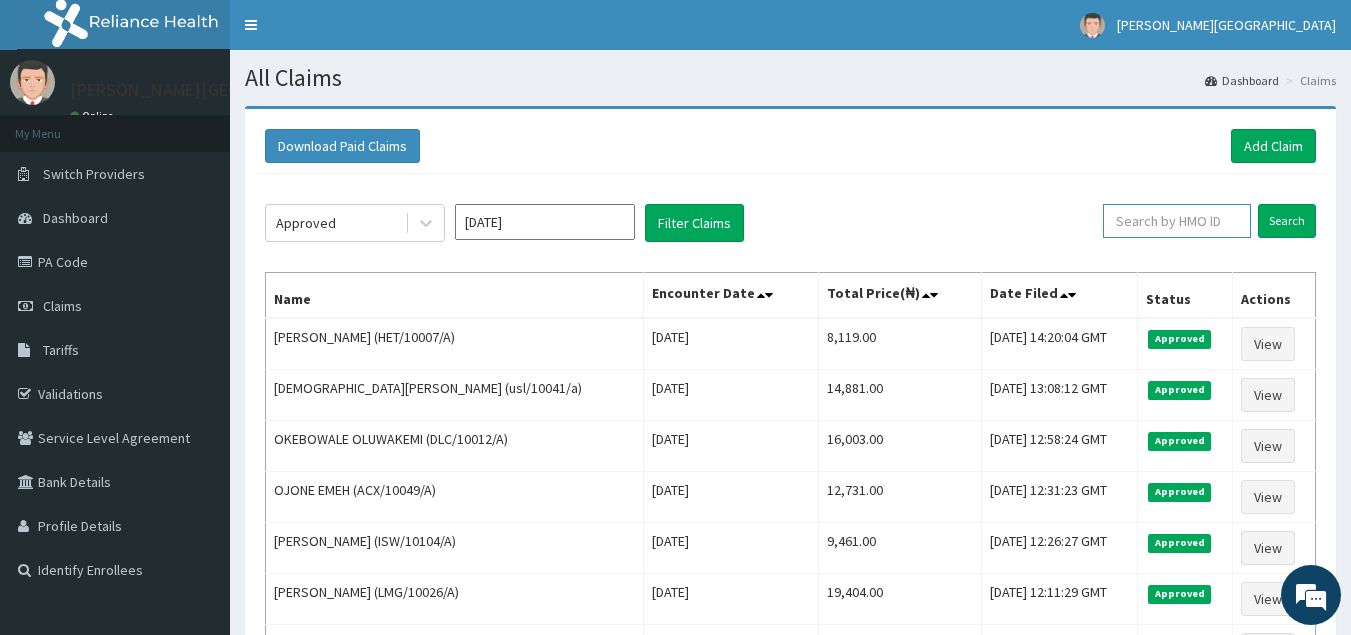 paste on "CMC/10261/A" 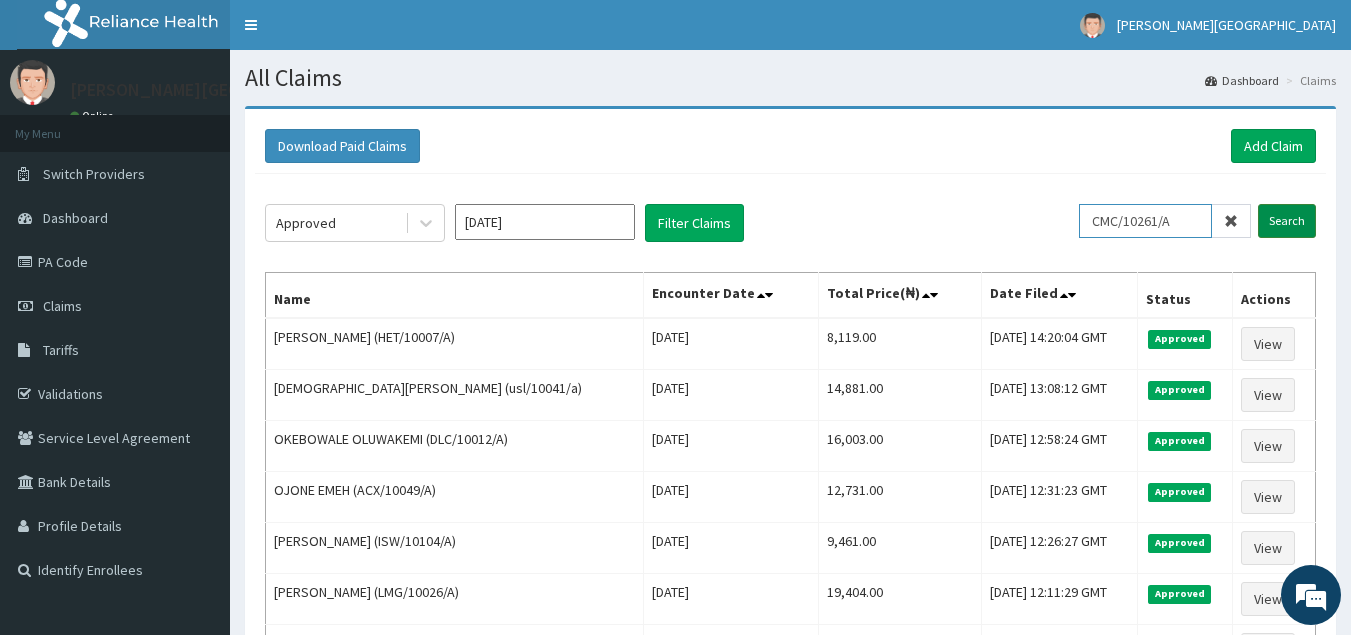 type on "CMC/10261/A" 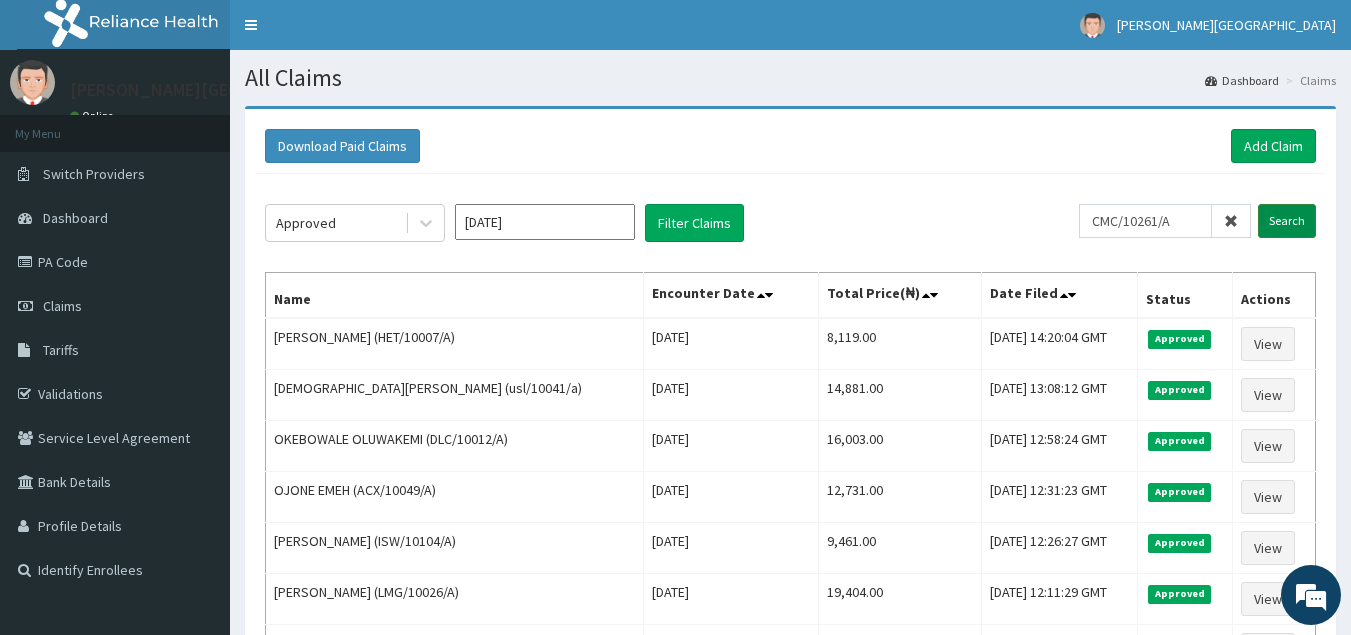 click on "Search" at bounding box center [1287, 221] 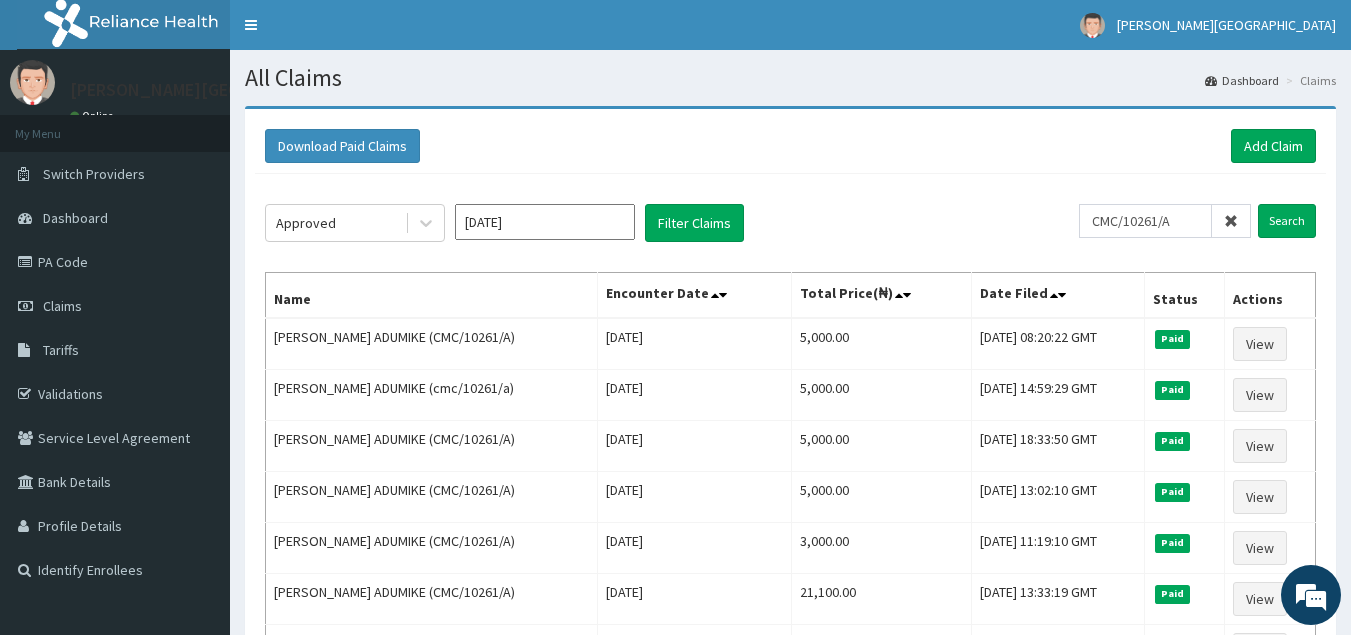 click at bounding box center (1231, 221) 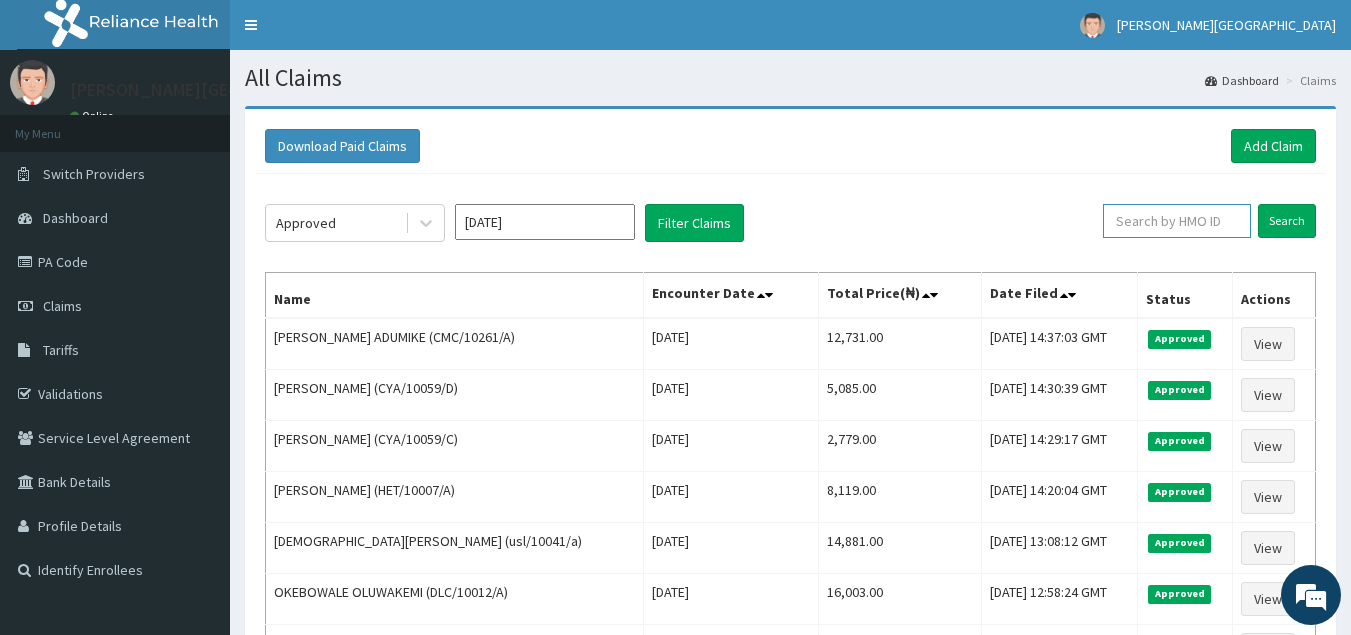 click at bounding box center (1177, 221) 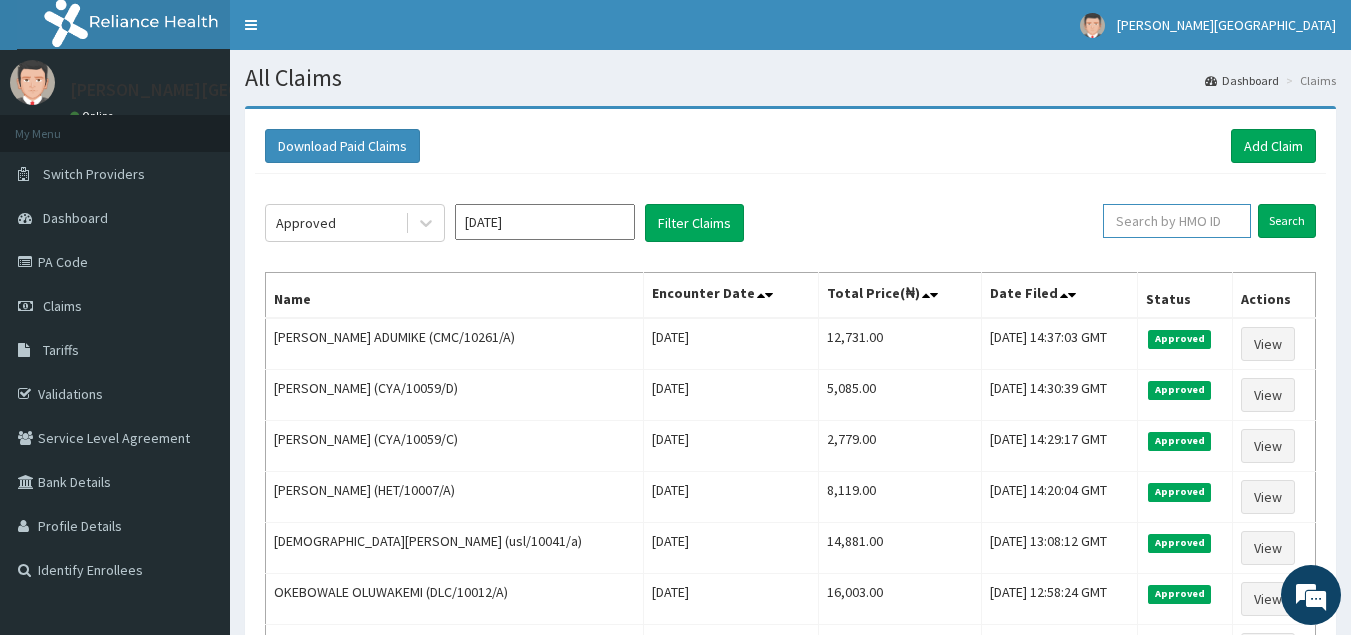 paste on "ISW/10104/A" 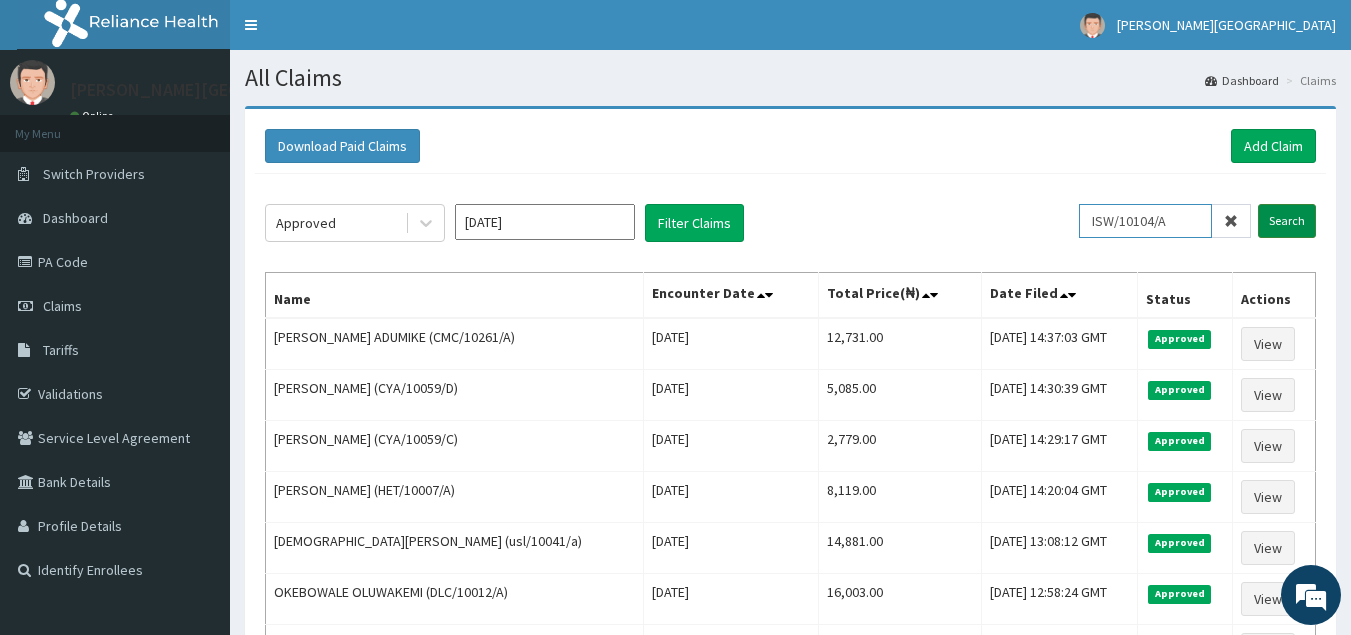 type on "ISW/10104/A" 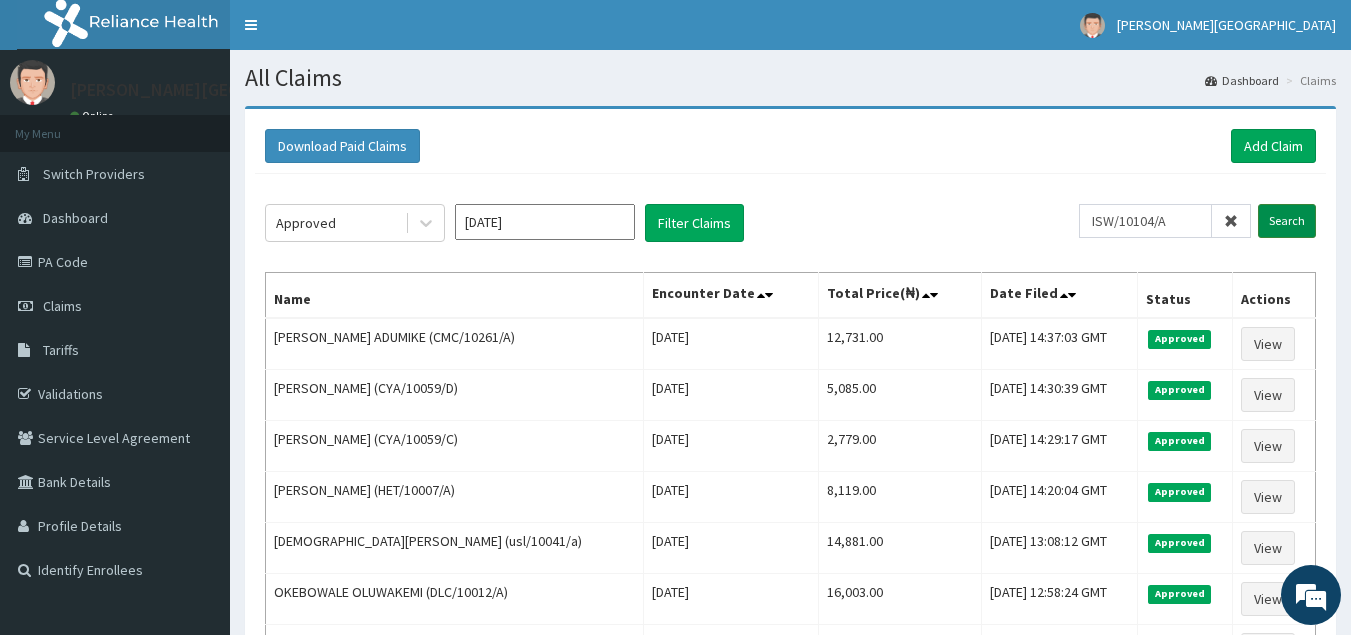 click on "Search" at bounding box center (1287, 221) 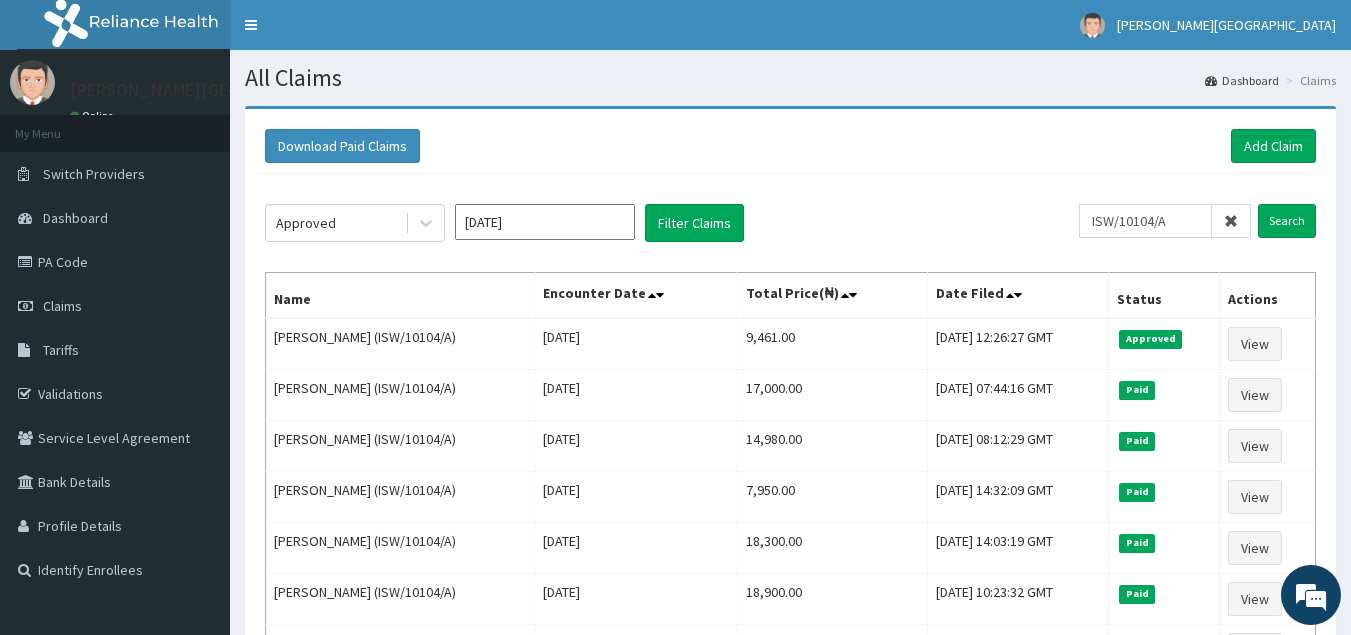 click at bounding box center (1231, 221) 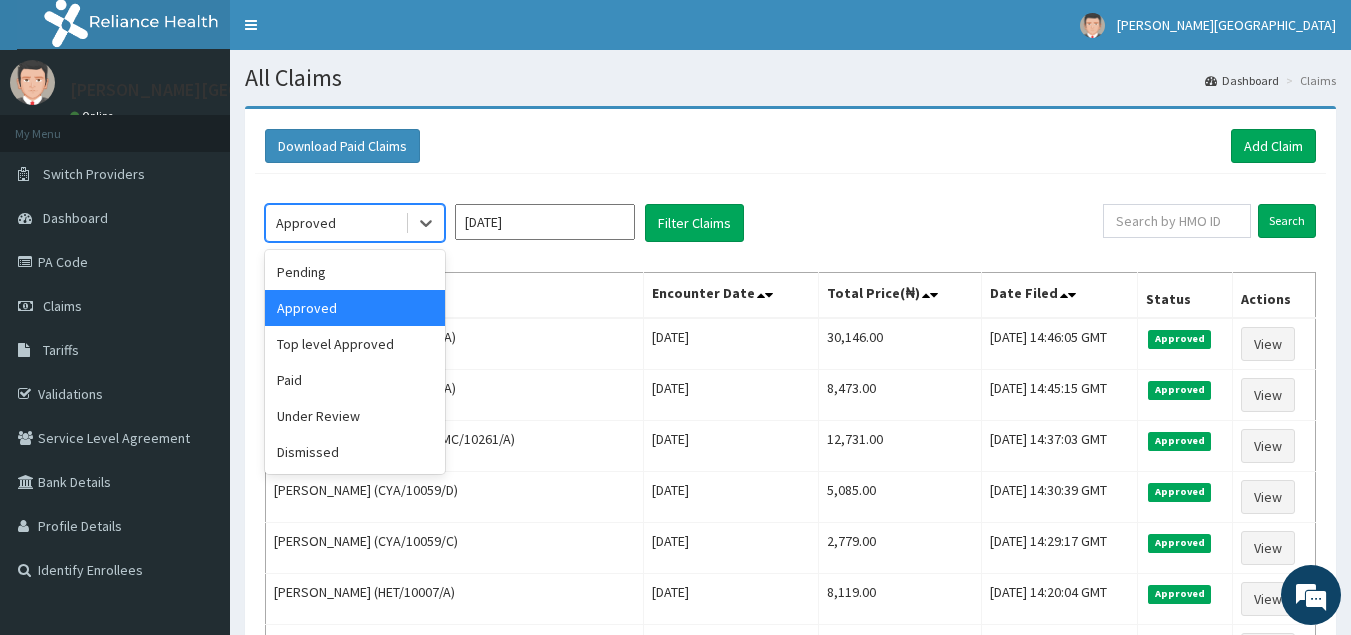 drag, startPoint x: 427, startPoint y: 227, endPoint x: 406, endPoint y: 266, distance: 44.294468 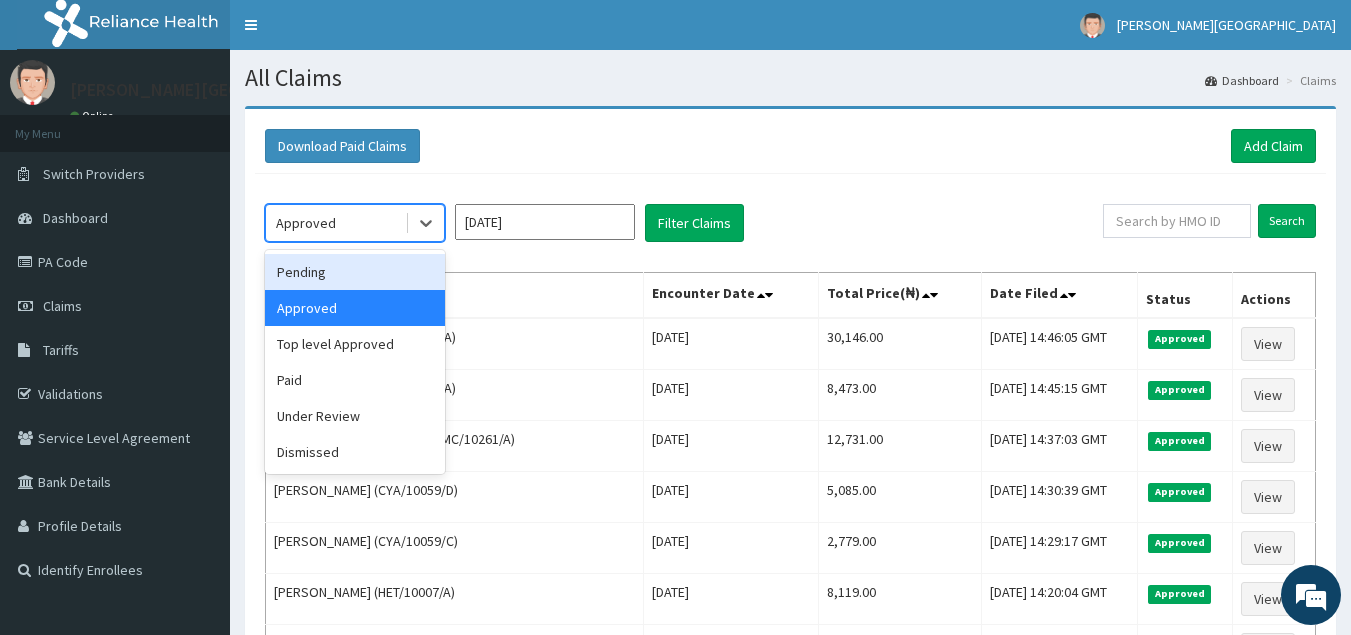 click on "Pending" at bounding box center [355, 272] 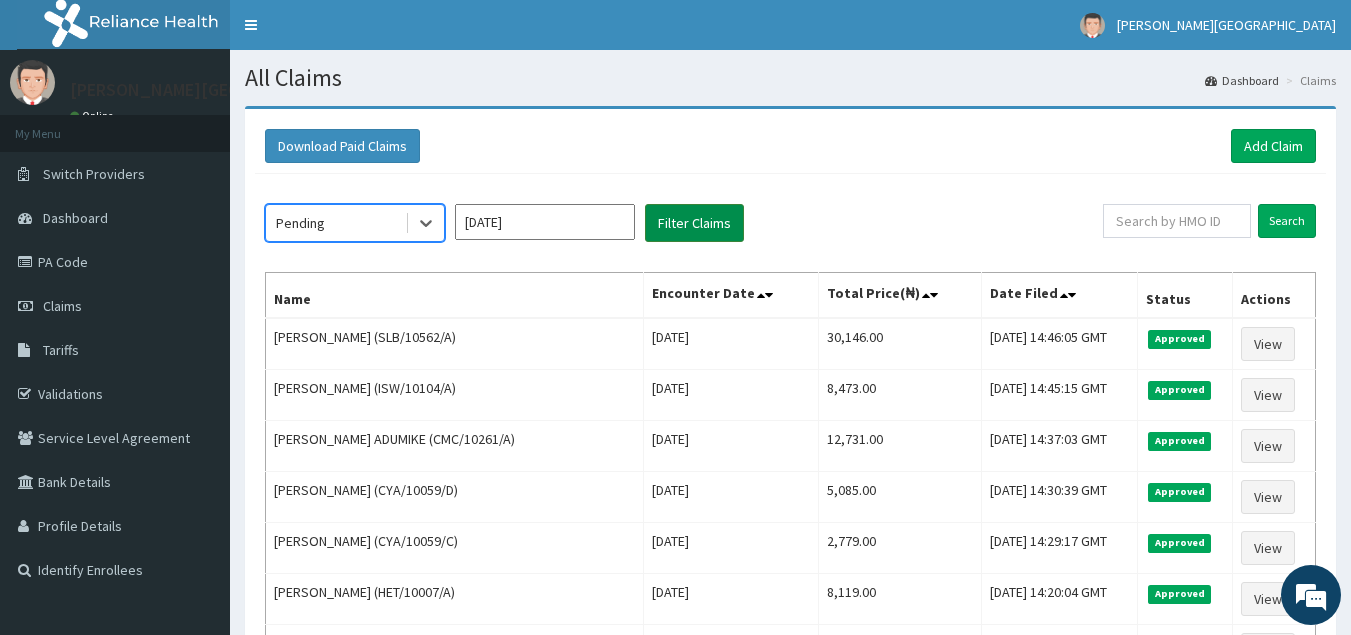 click on "Filter Claims" at bounding box center [694, 223] 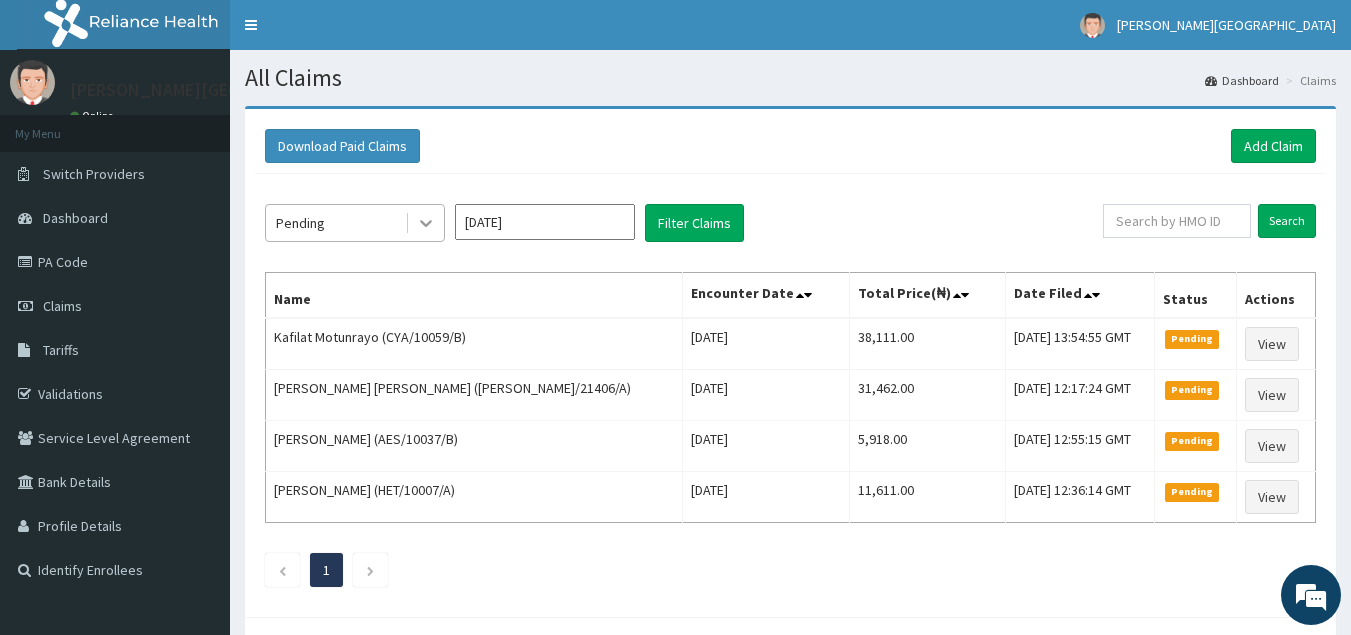 click 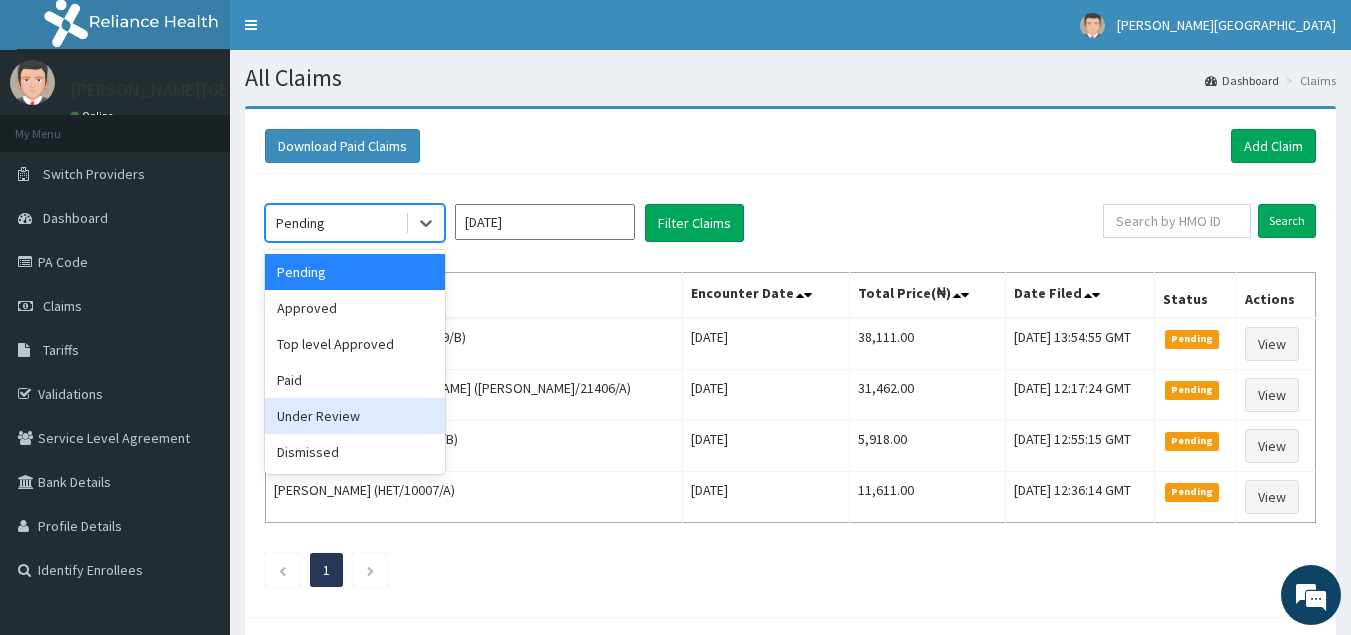 drag, startPoint x: 317, startPoint y: 421, endPoint x: 612, endPoint y: 259, distance: 336.5546 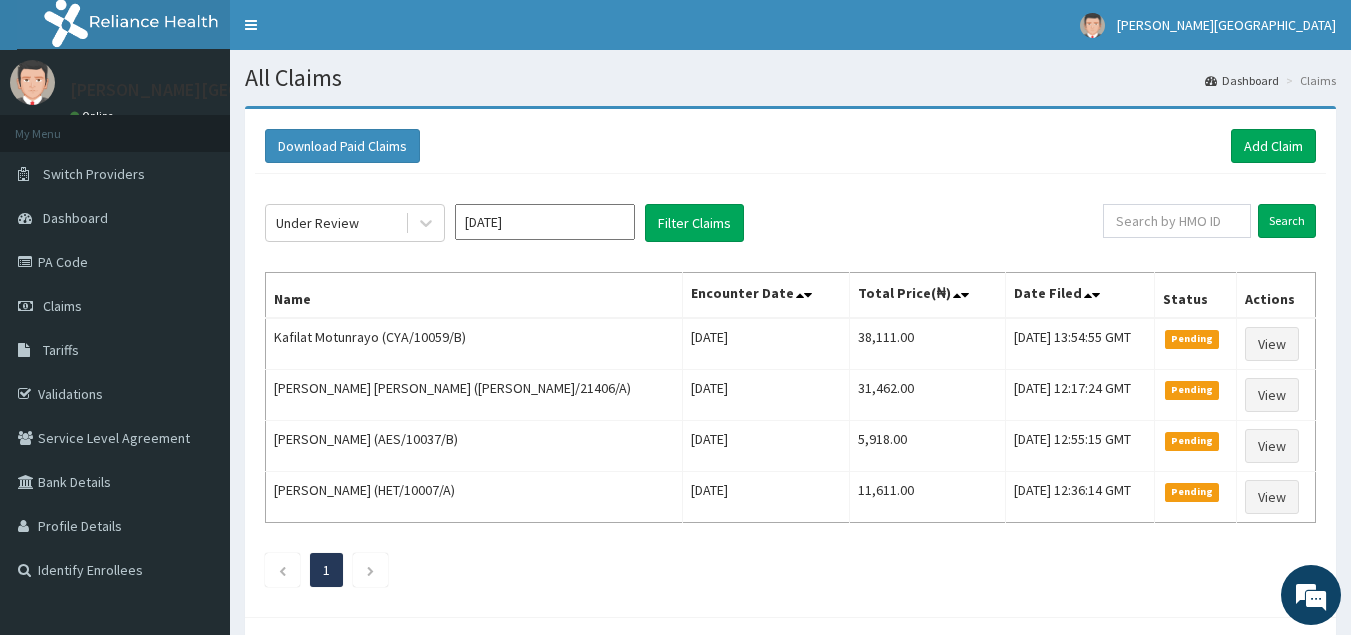 click on "Under Review Jul 2025 Filter Claims Search Name Encounter Date Total Price(₦) Date Filed Status Actions Kafilat Motunrayo (CYA/10059/B) Fri Jul 11 2025 38,111.00 Fri, 11 Jul 2025 13:54:55 GMT Pending View Shane emem Udoh (RET/21406/A) Wed Jul 09 2025 31,462.00 Fri, 11 Jul 2025 12:17:24 GMT Pending View Alvan Kanu (AES/10037/B) Mon Jul 07 2025 5,918.00 Thu, 10 Jul 2025 12:55:15 GMT Pending View Akinwale Omoniyi (HET/10007/A) Mon Jul 07 2025 11,611.00 Thu, 10 Jul 2025 12:36:14 GMT Pending View 1" 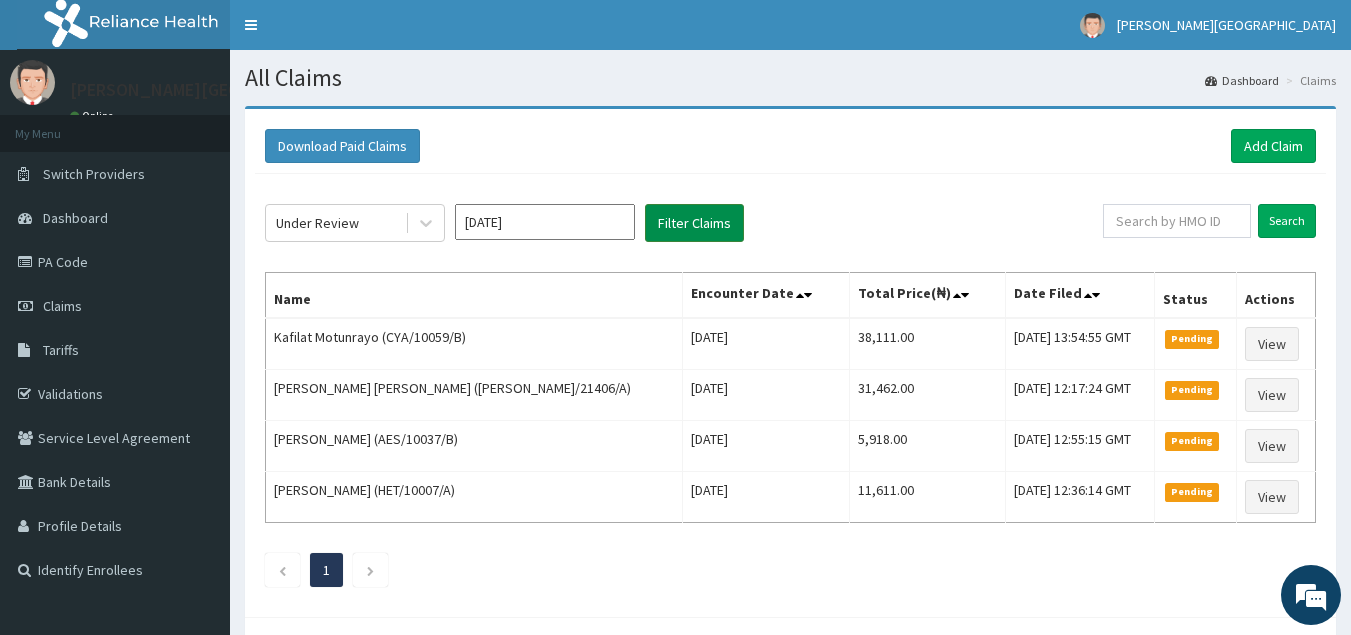 click on "Filter Claims" at bounding box center [694, 223] 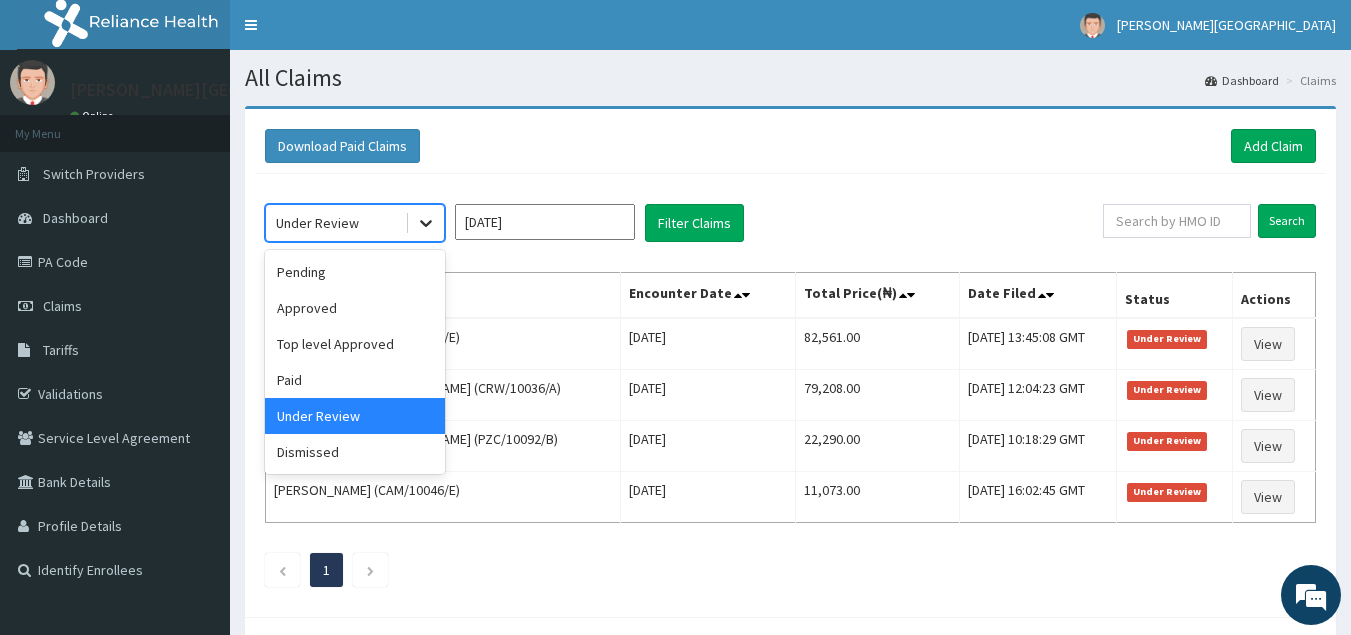 click 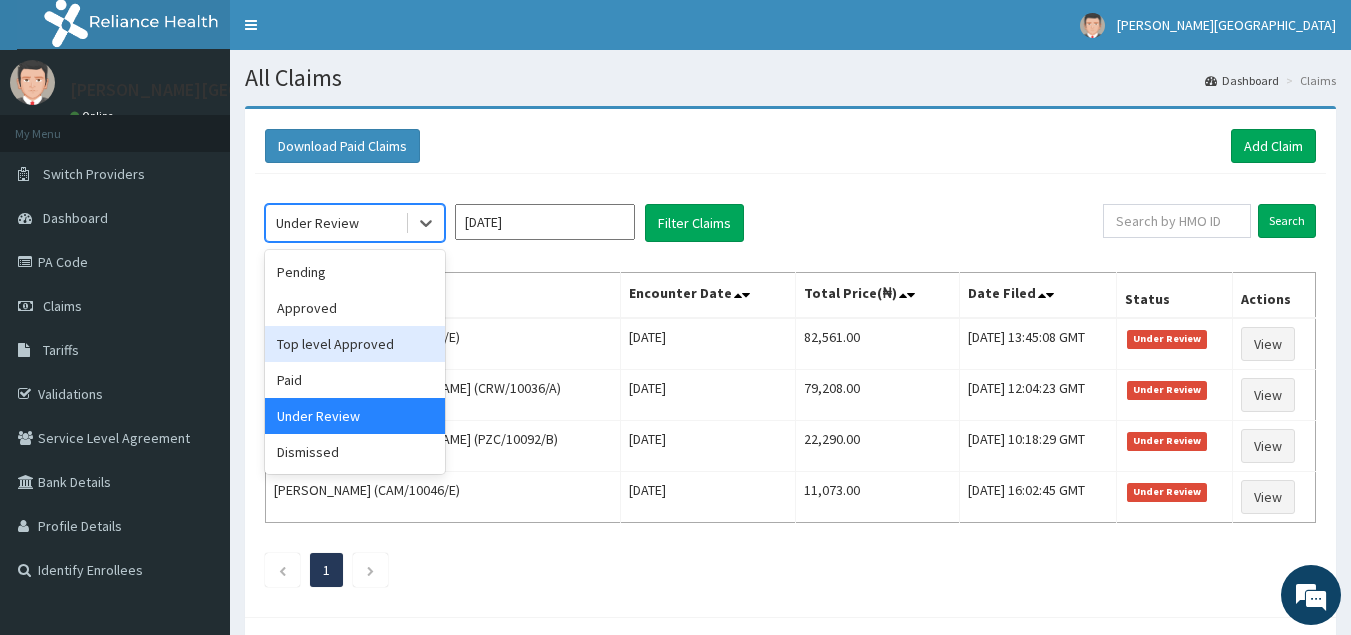 click on "Top level Approved" at bounding box center (355, 344) 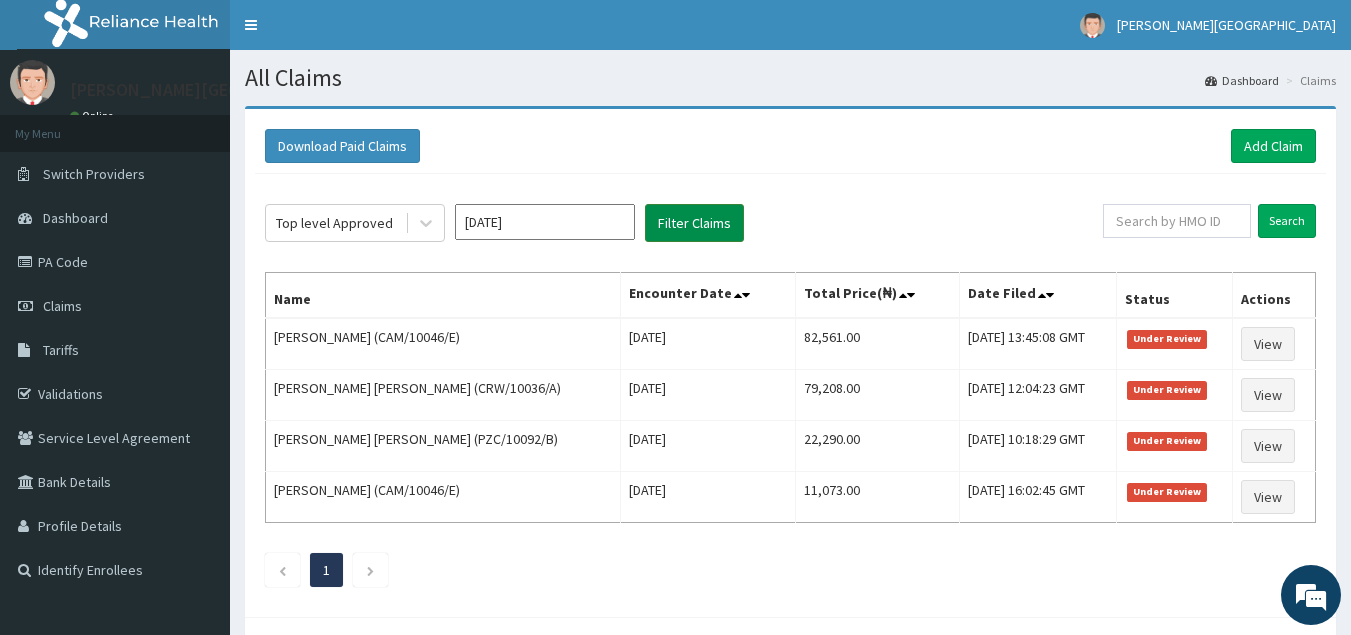 click on "Filter Claims" at bounding box center (694, 223) 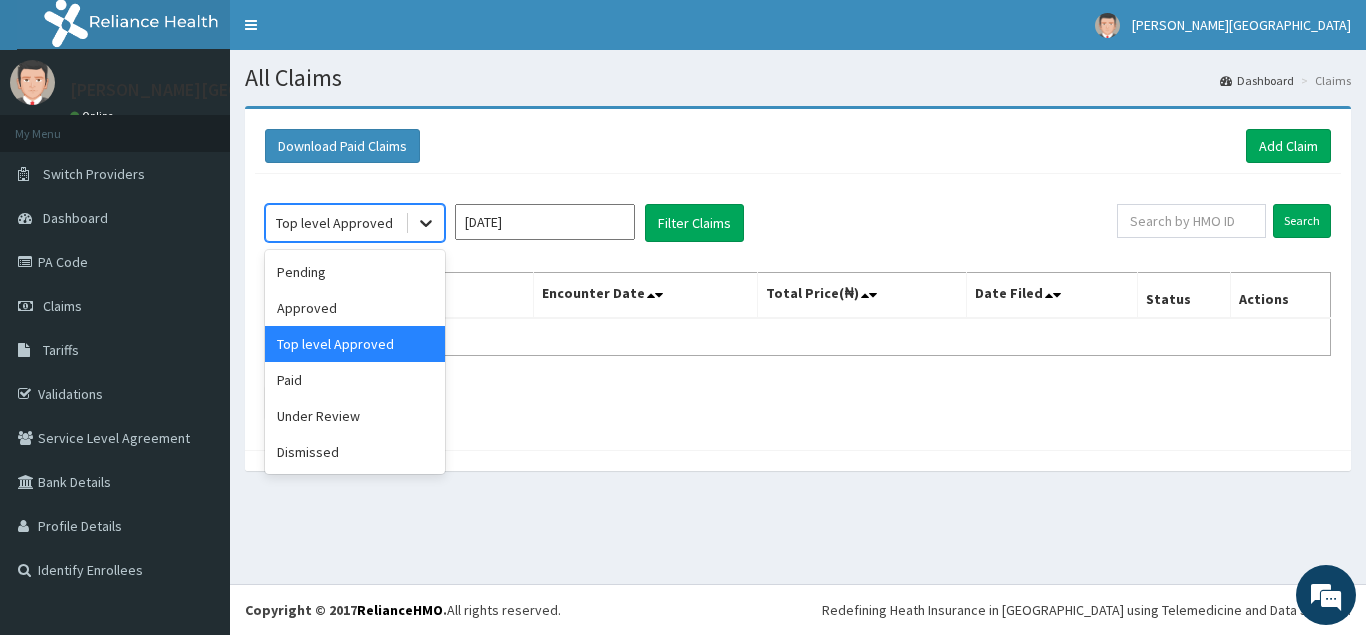click 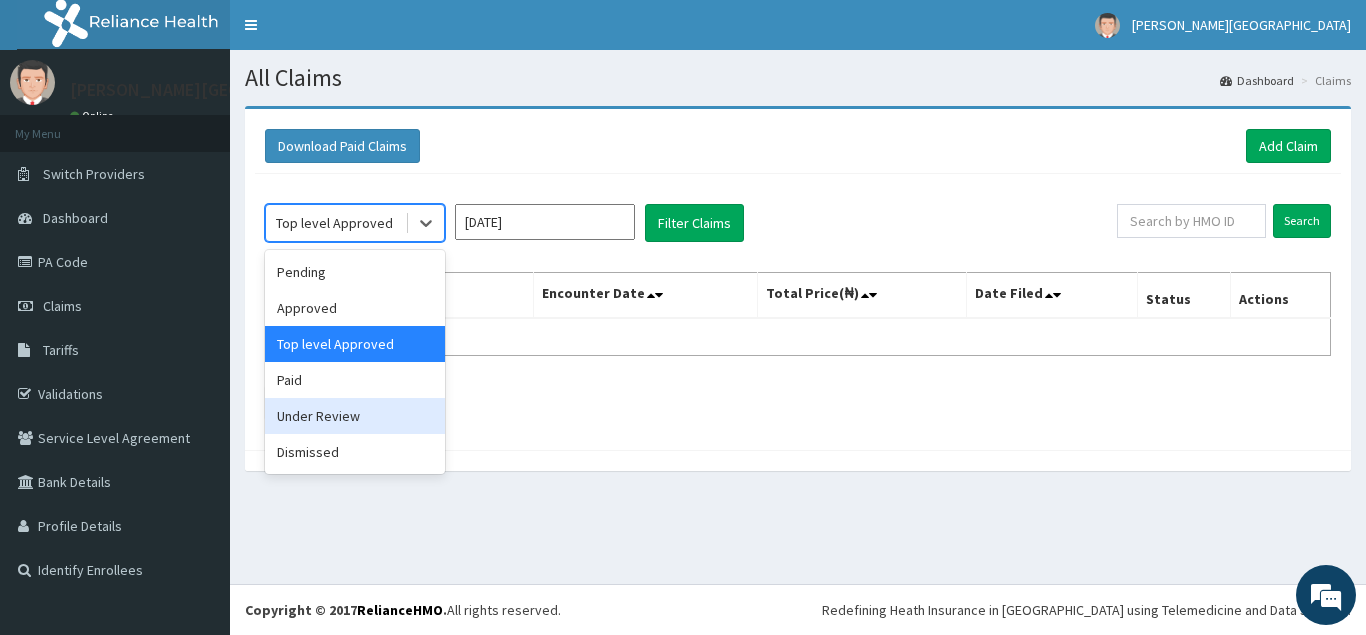 click on "Under Review" at bounding box center (355, 416) 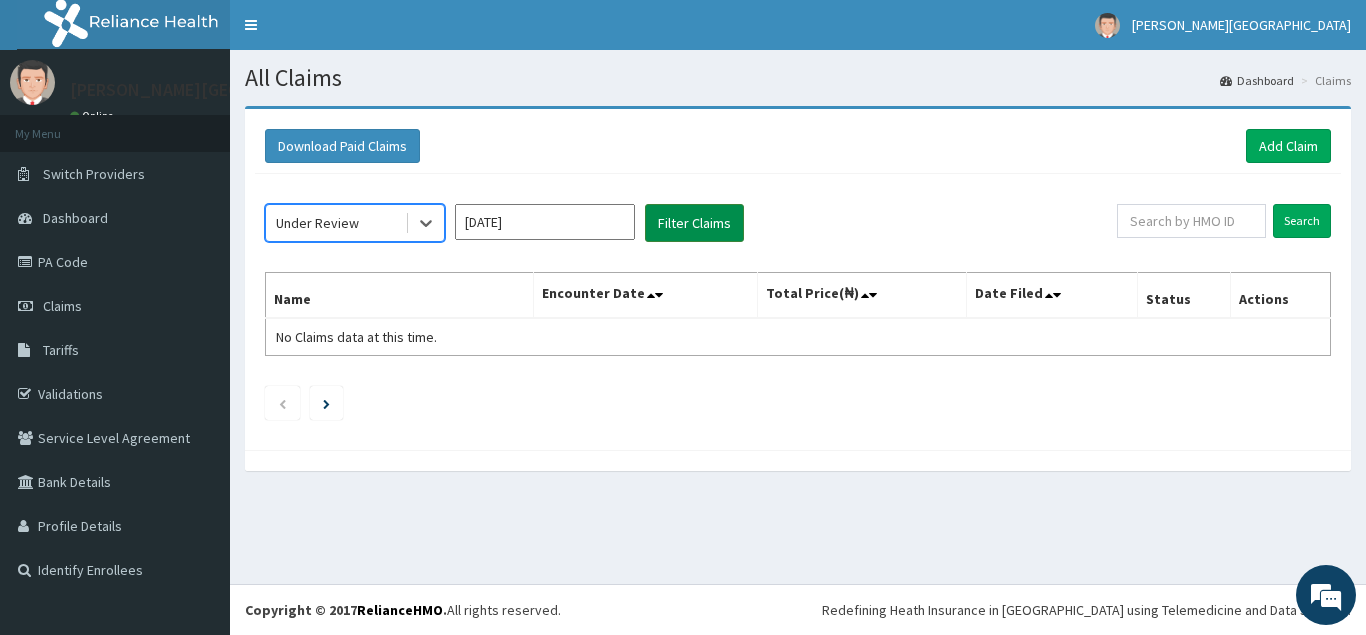 click on "Filter Claims" at bounding box center (694, 223) 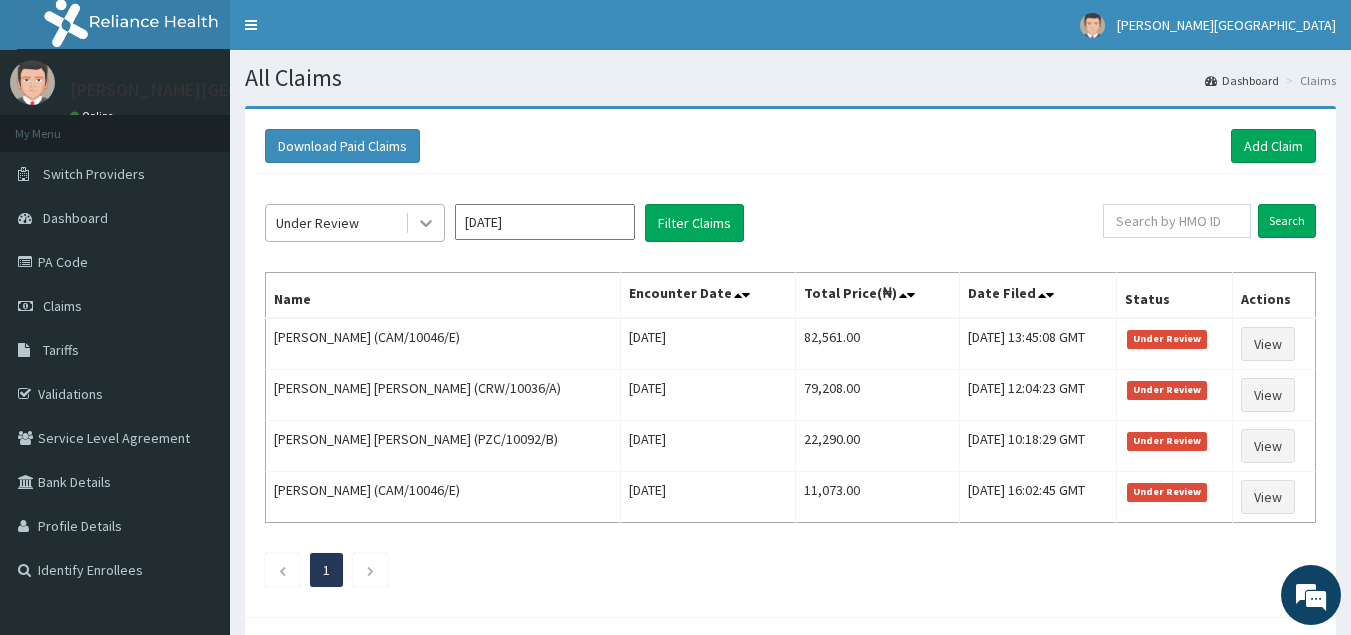 click at bounding box center [426, 223] 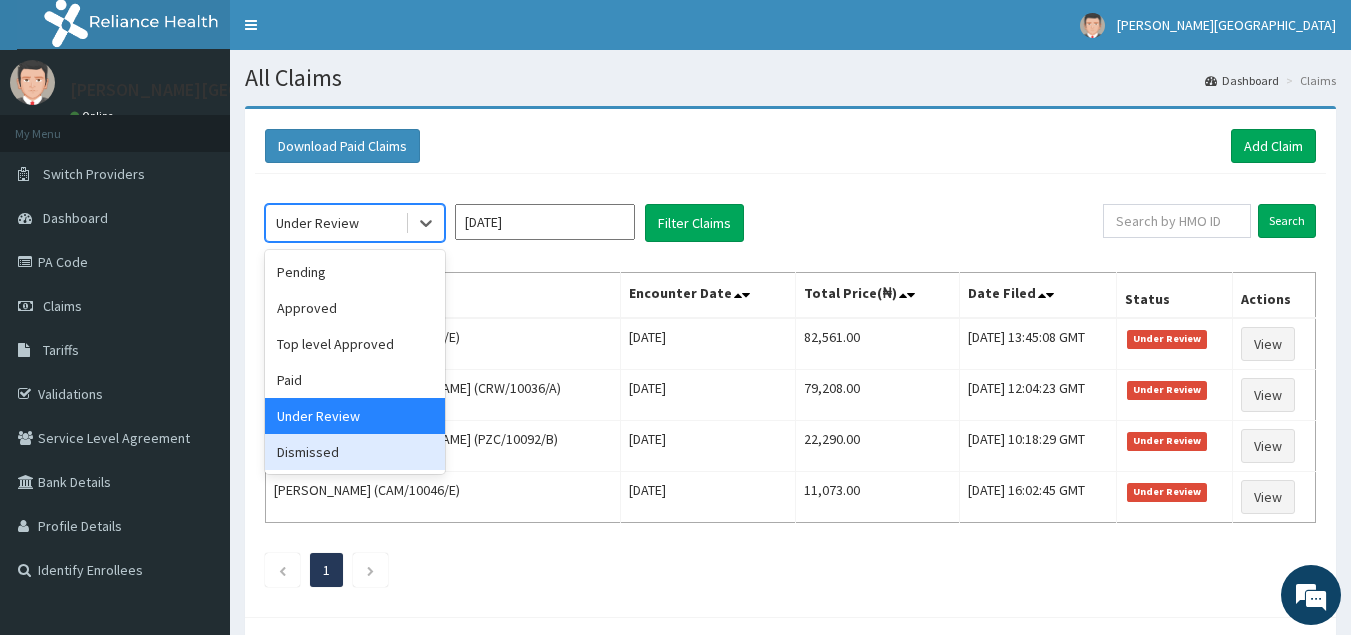 click on "Dismissed" at bounding box center [355, 452] 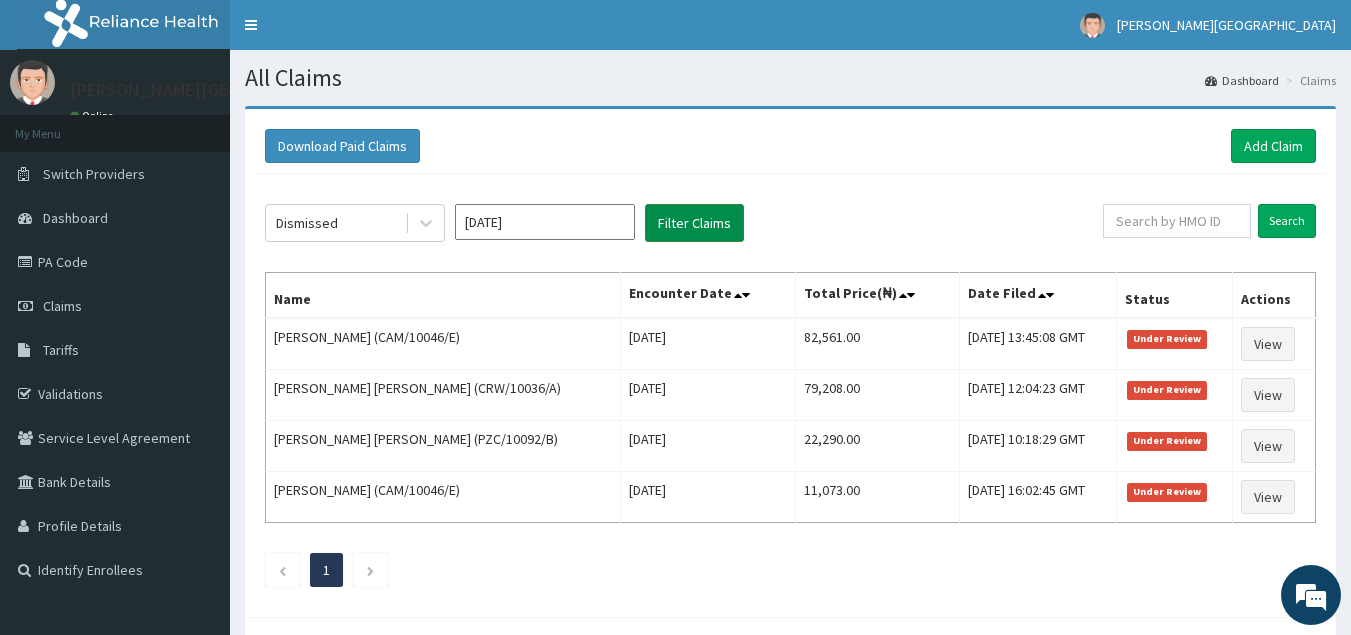 click on "Filter Claims" at bounding box center (694, 223) 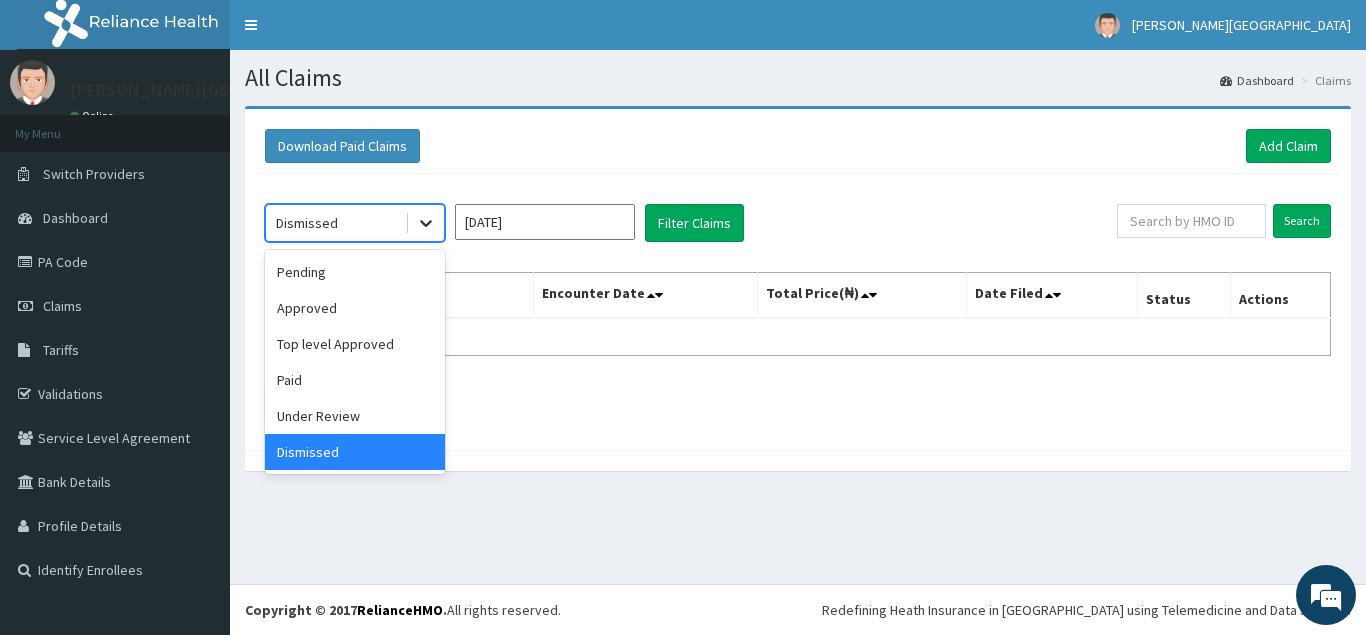 click 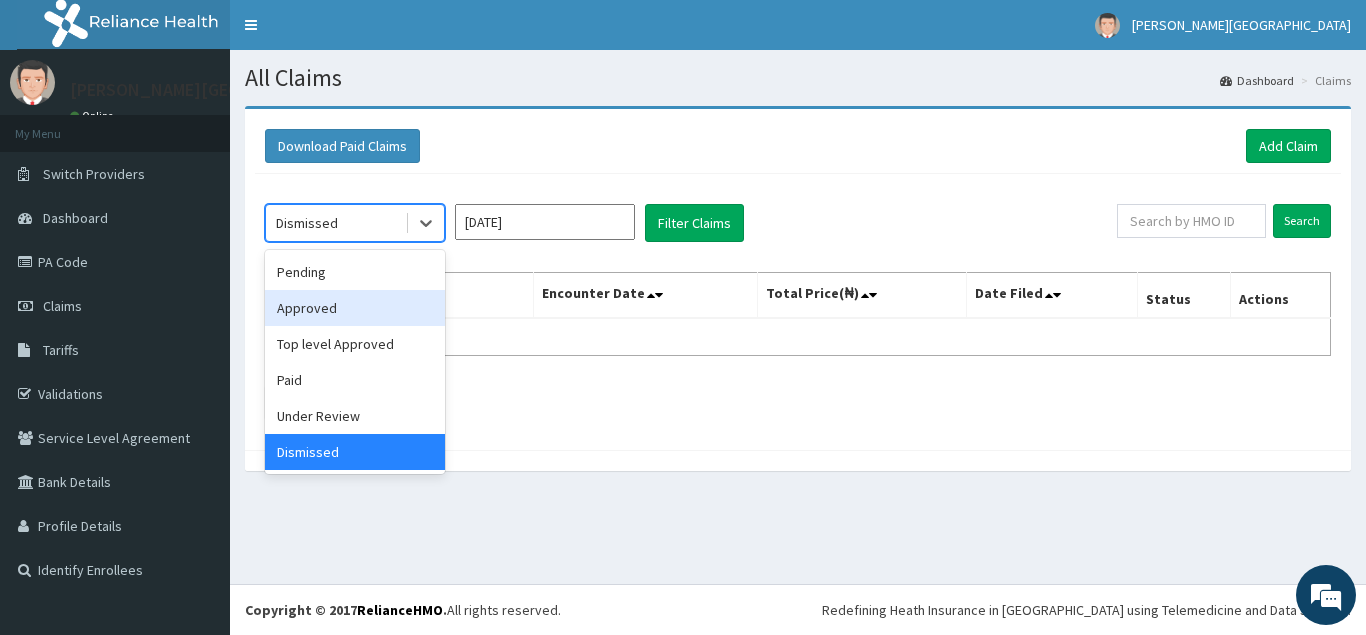 click on "Approved" at bounding box center [355, 308] 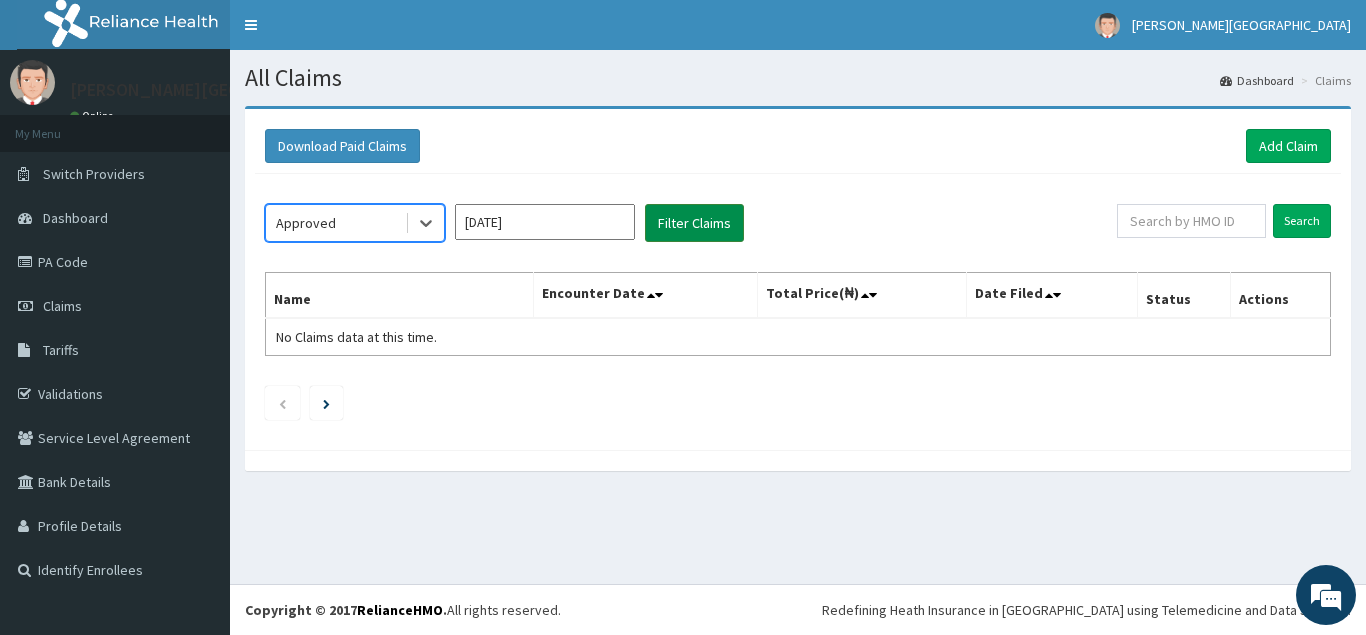 click on "Filter Claims" at bounding box center (694, 223) 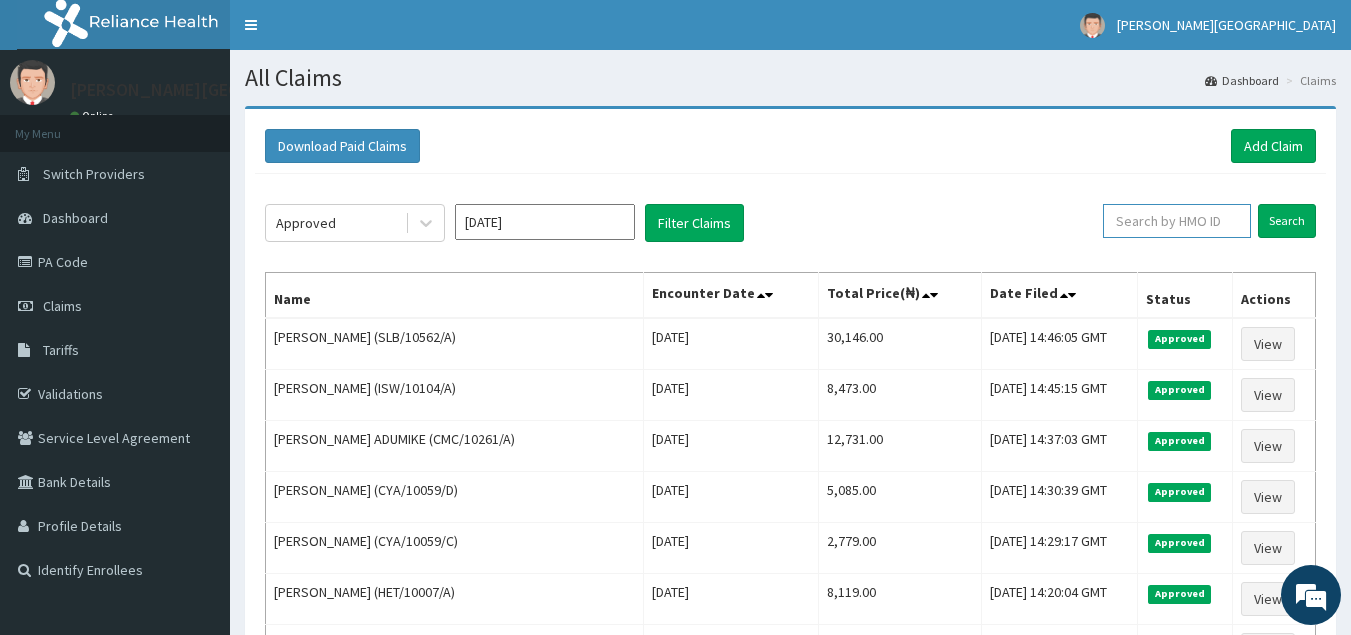 click at bounding box center [1177, 221] 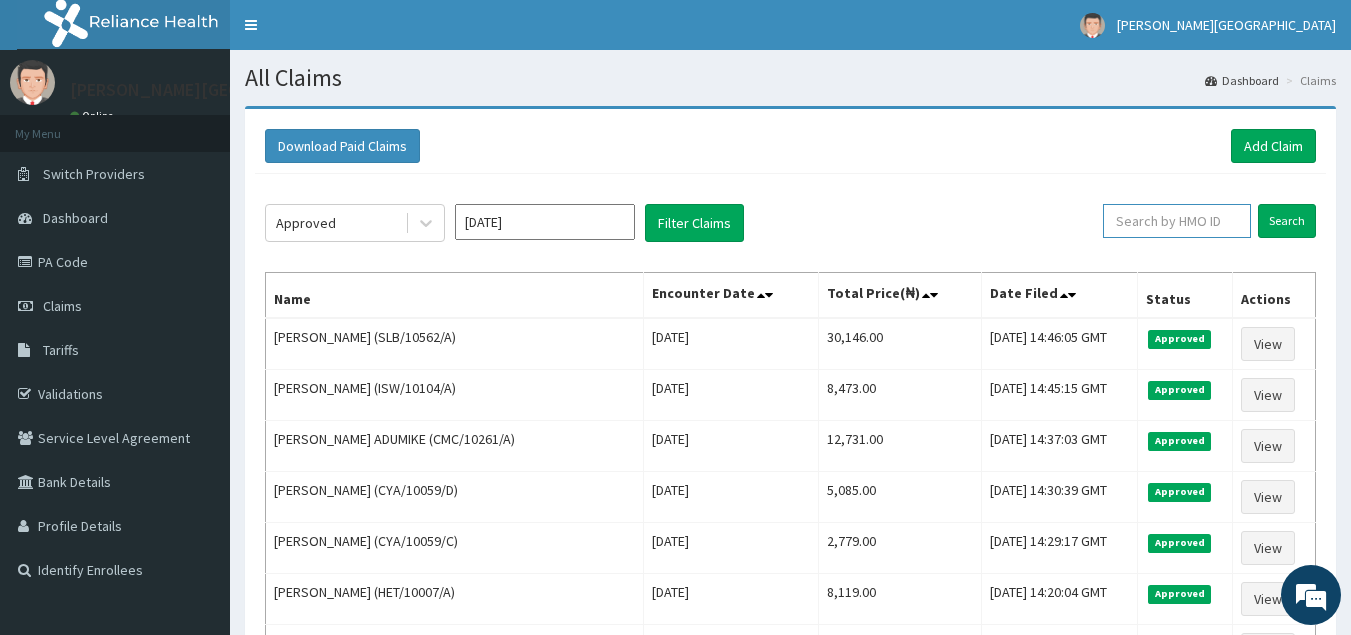 paste on "RGI/10072/D" 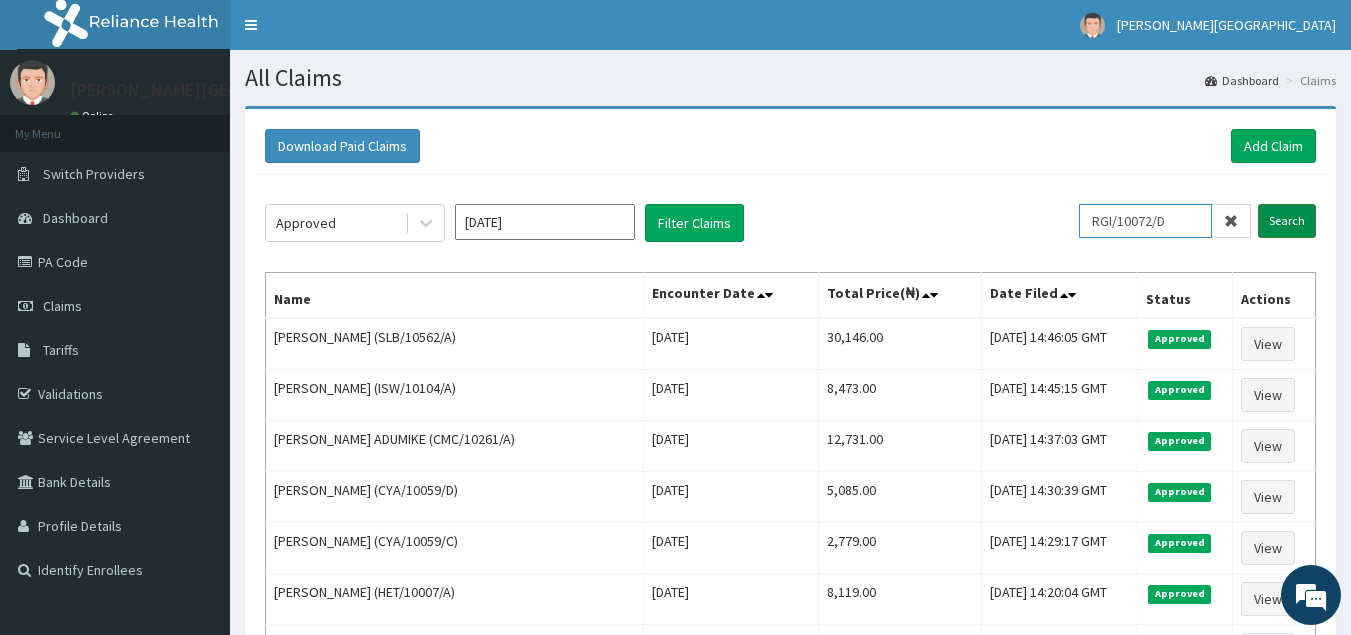 type on "RGI/10072/D" 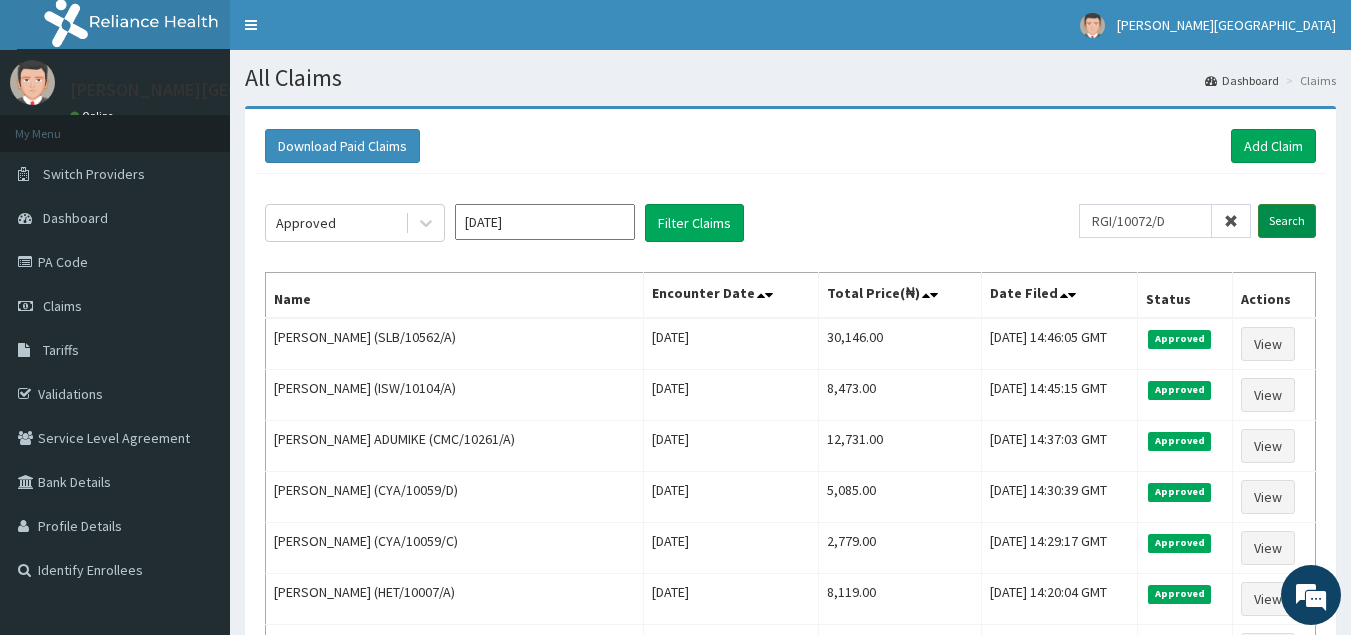 click on "Search" at bounding box center (1287, 221) 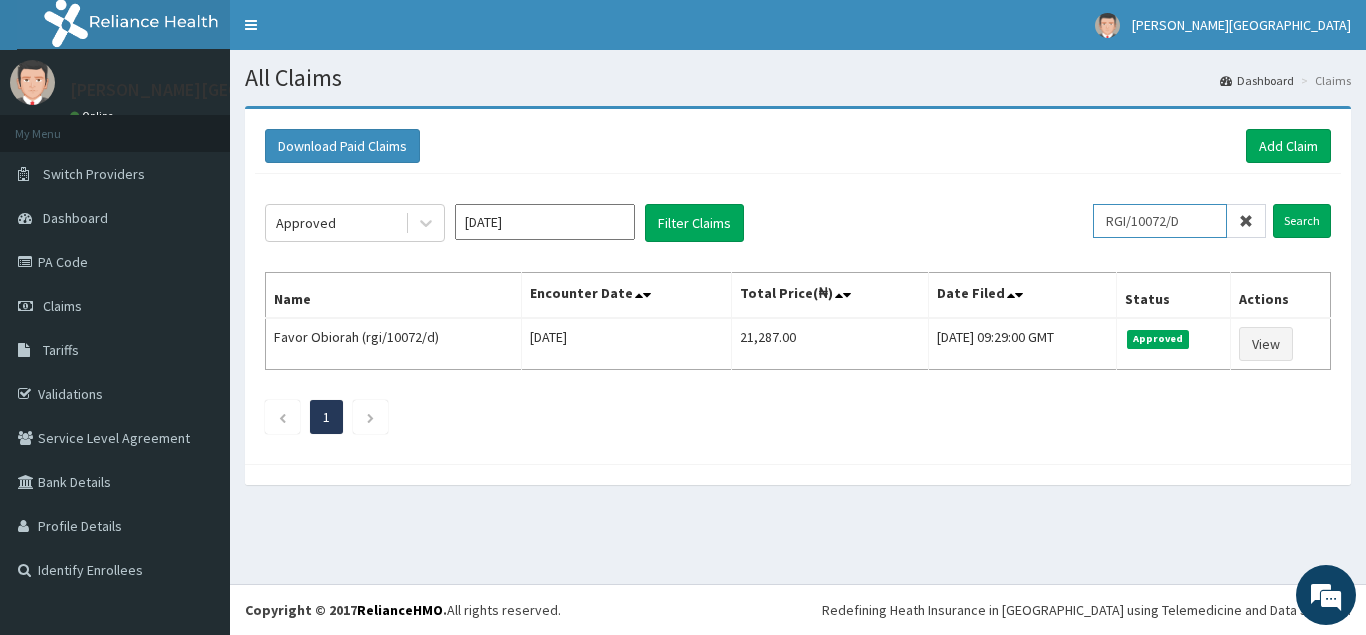 drag, startPoint x: 1211, startPoint y: 225, endPoint x: 1128, endPoint y: 220, distance: 83.15047 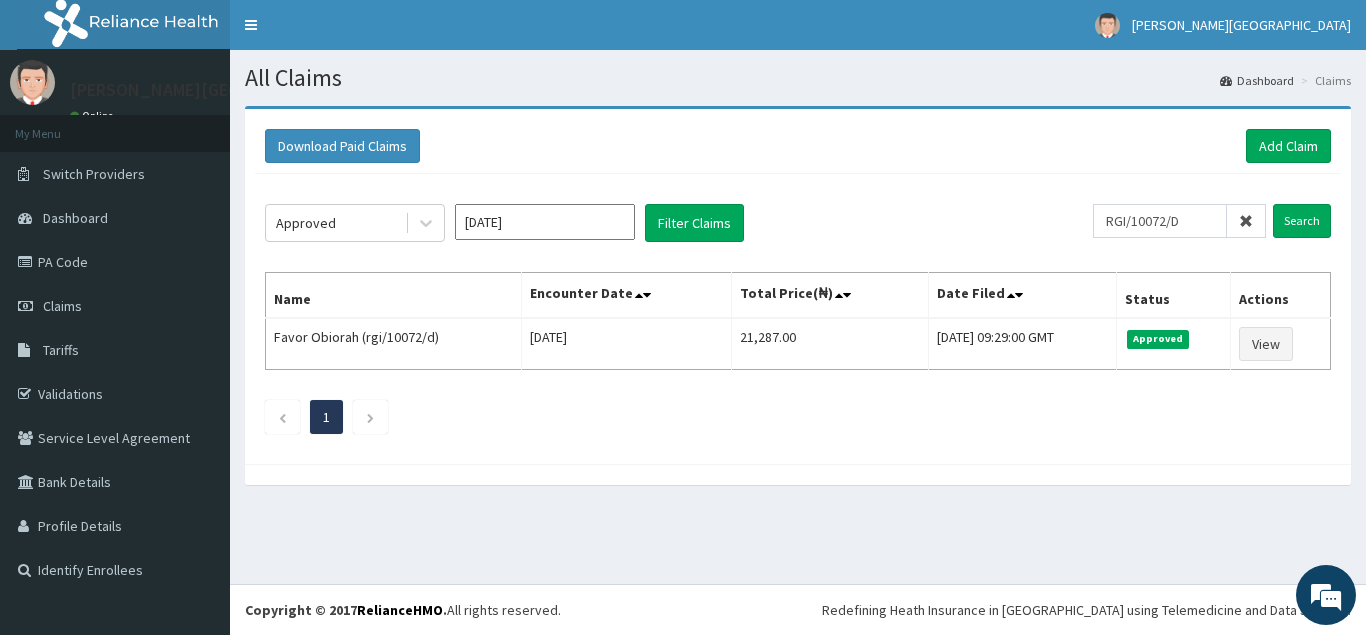 click at bounding box center (1246, 221) 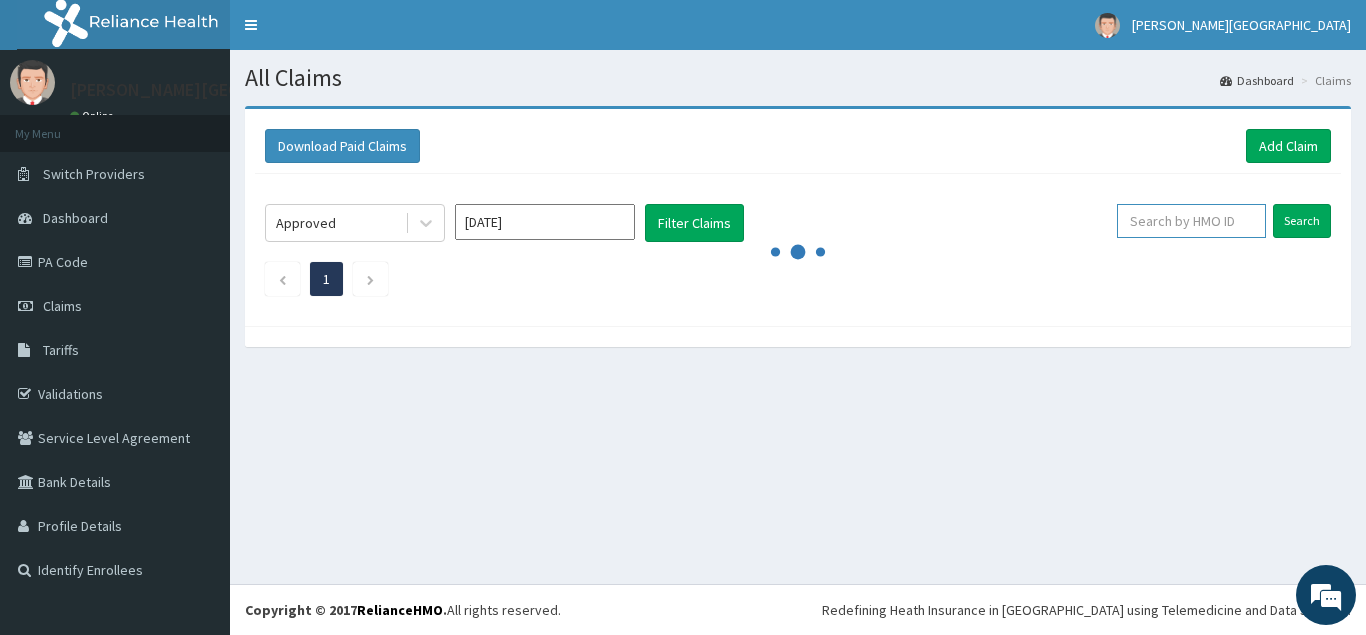 click at bounding box center (1191, 221) 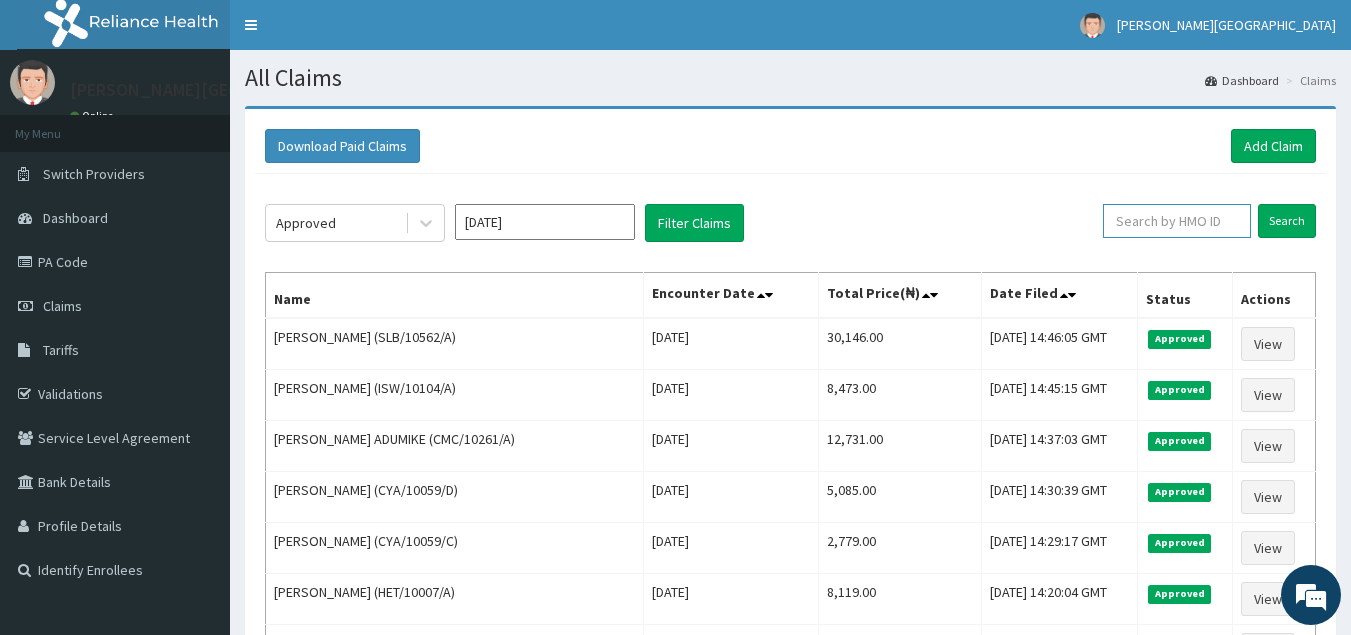 paste on "rgi/10072/b" 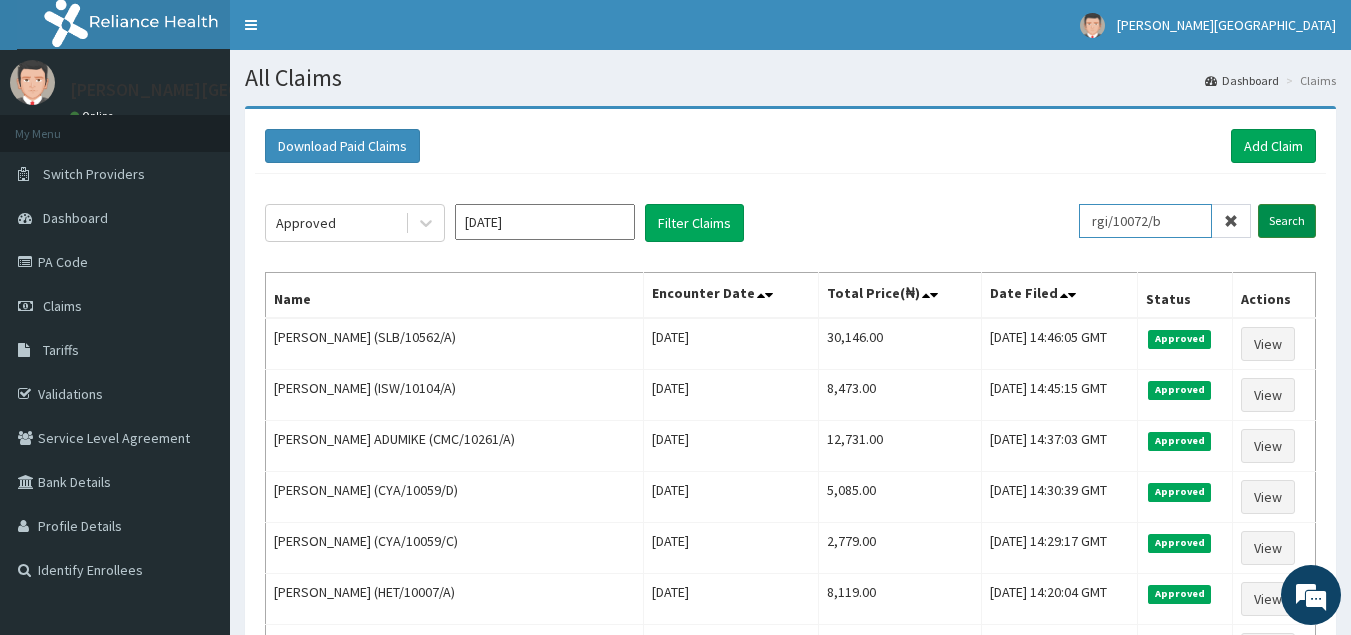 type on "rgi/10072/b" 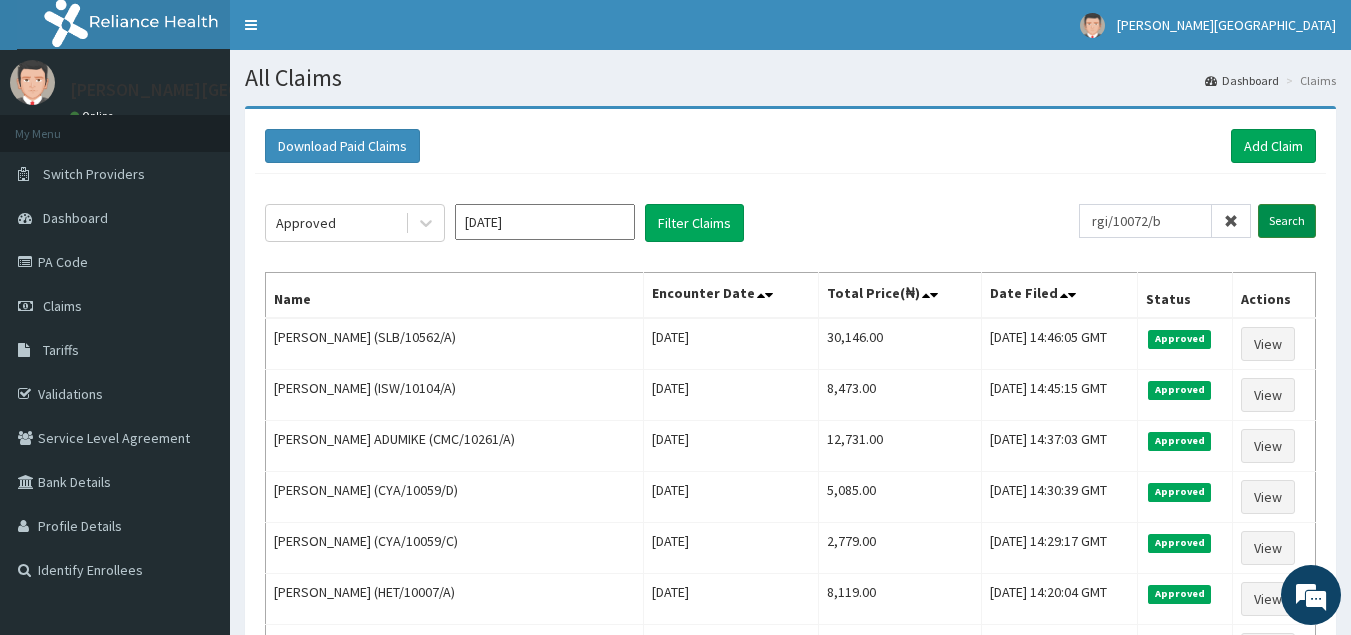 click on "Search" at bounding box center (1287, 221) 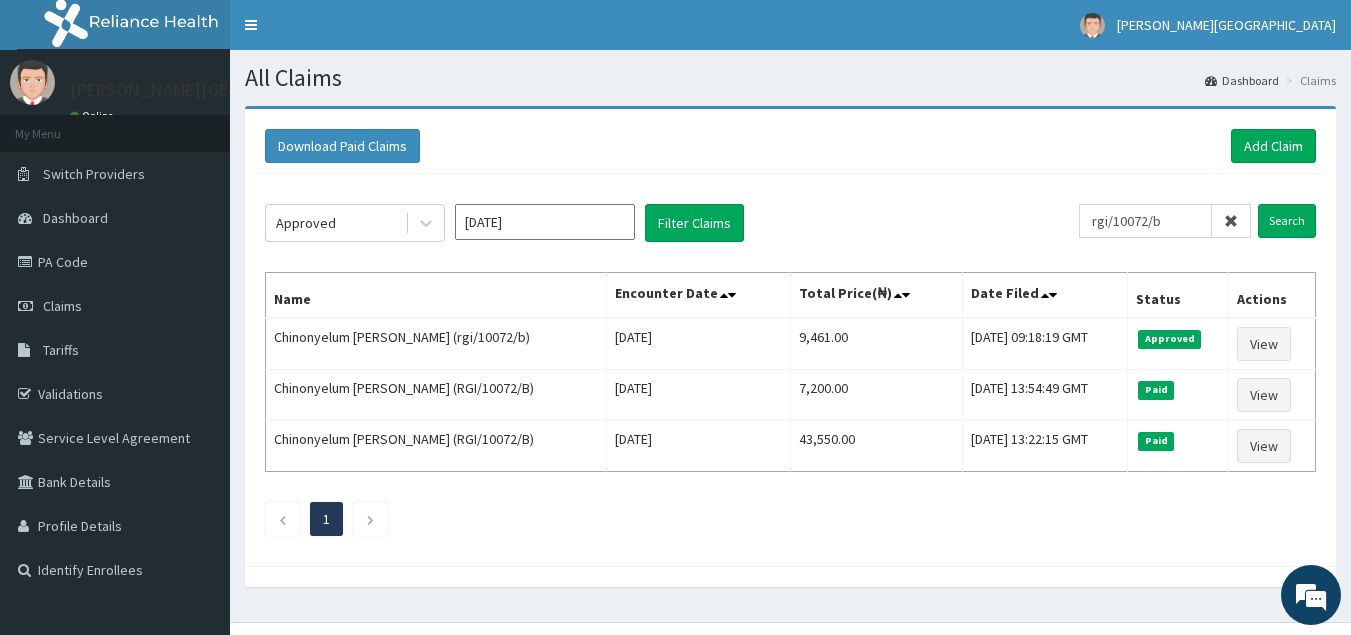 click at bounding box center (1231, 221) 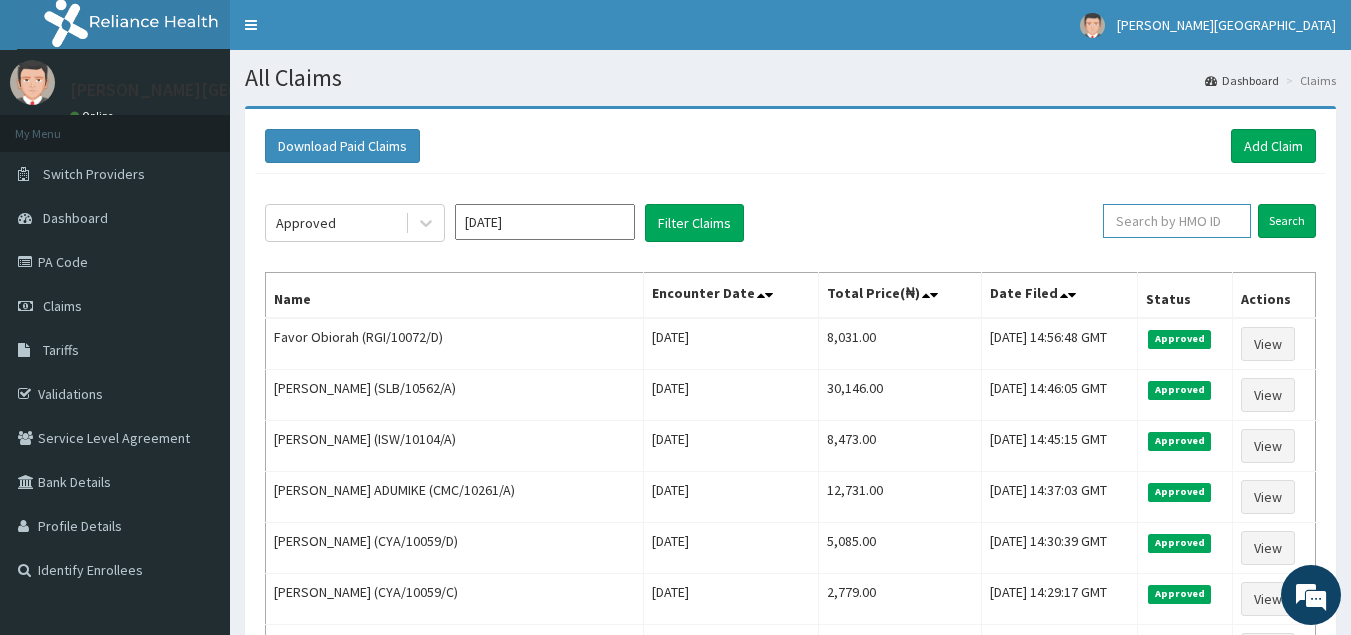 click at bounding box center (1177, 221) 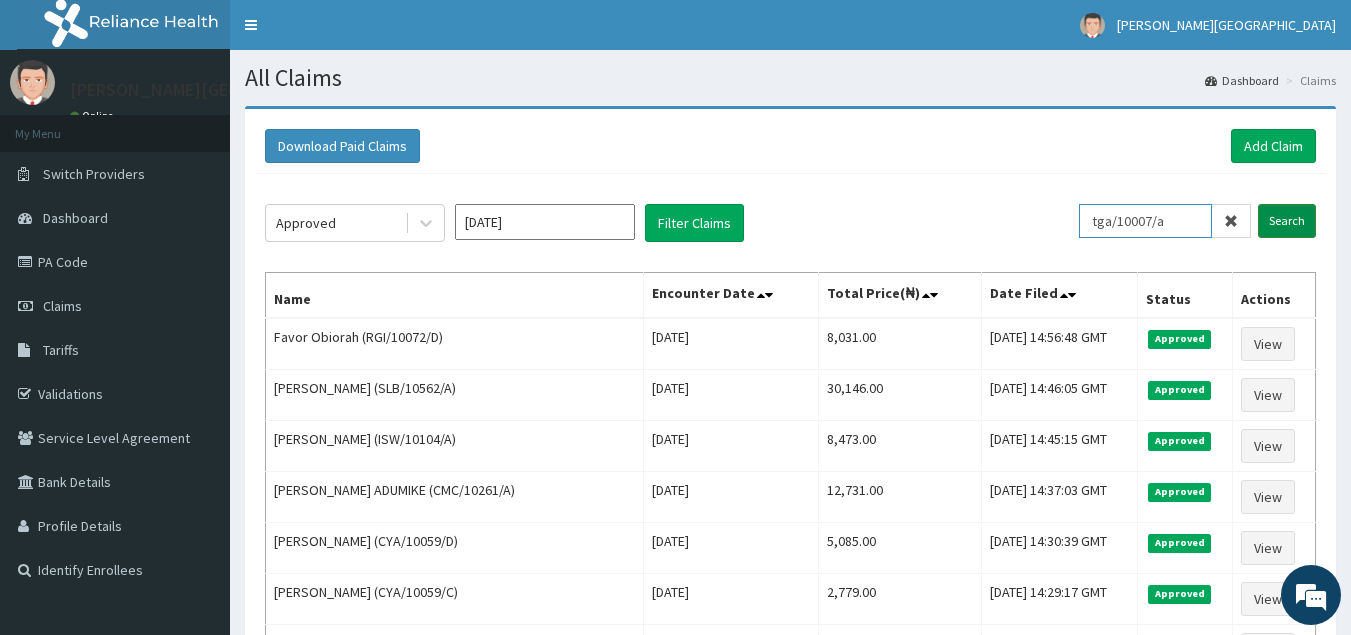 type on "tga/10007/a" 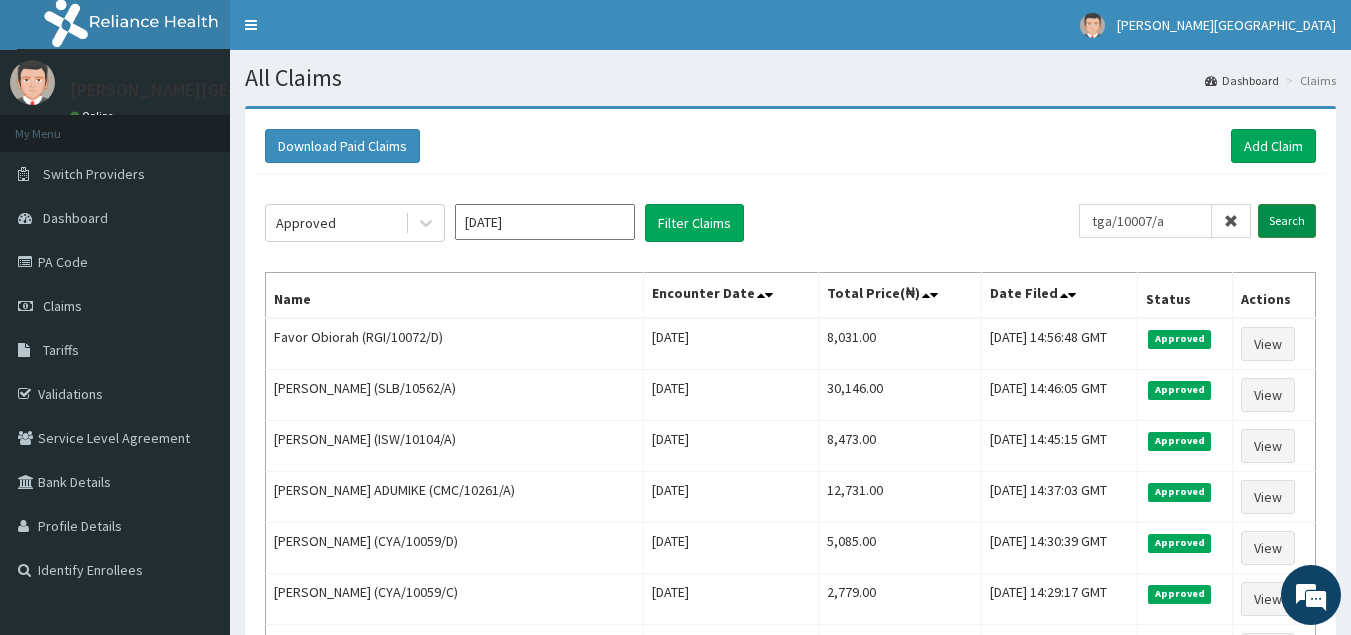 click on "Search" at bounding box center [1287, 221] 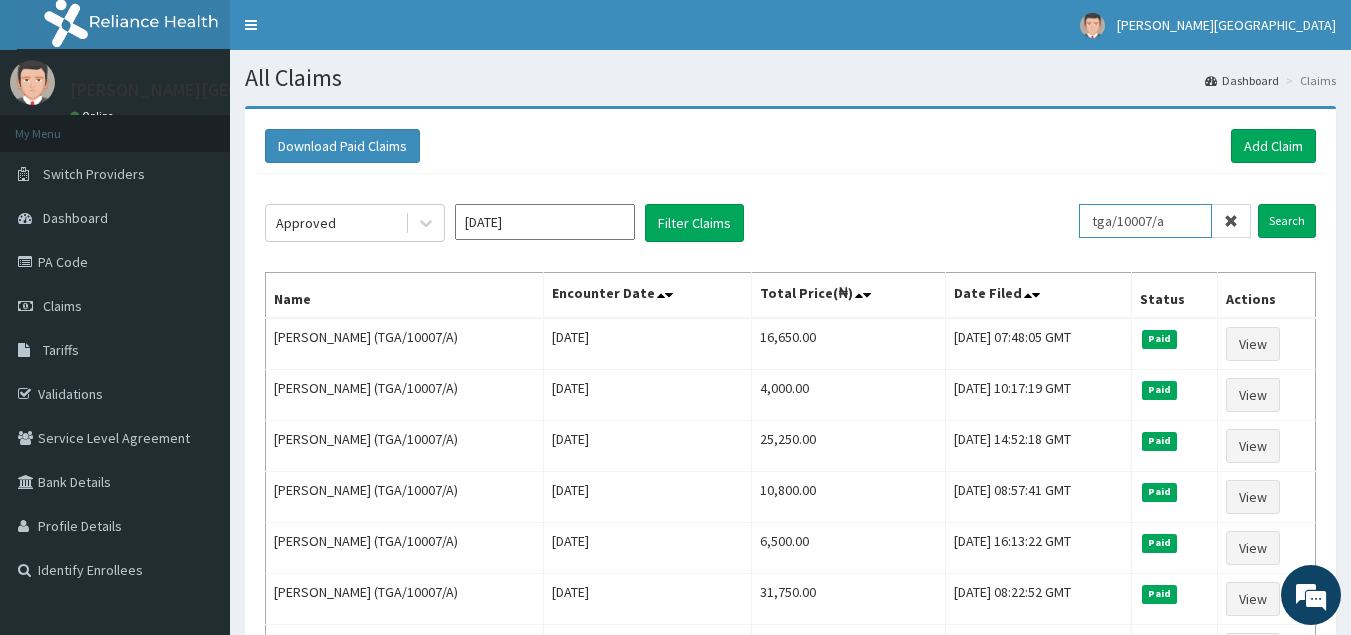 drag, startPoint x: 1190, startPoint y: 224, endPoint x: 1101, endPoint y: 227, distance: 89.050545 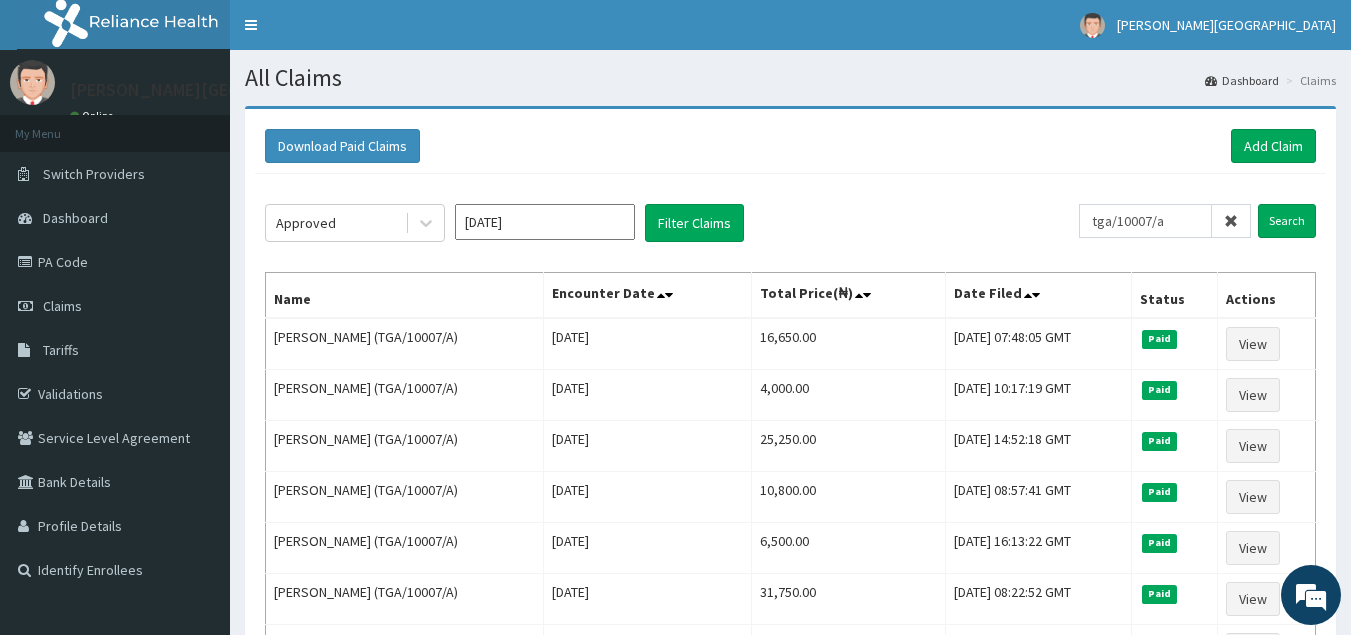 click at bounding box center (1231, 221) 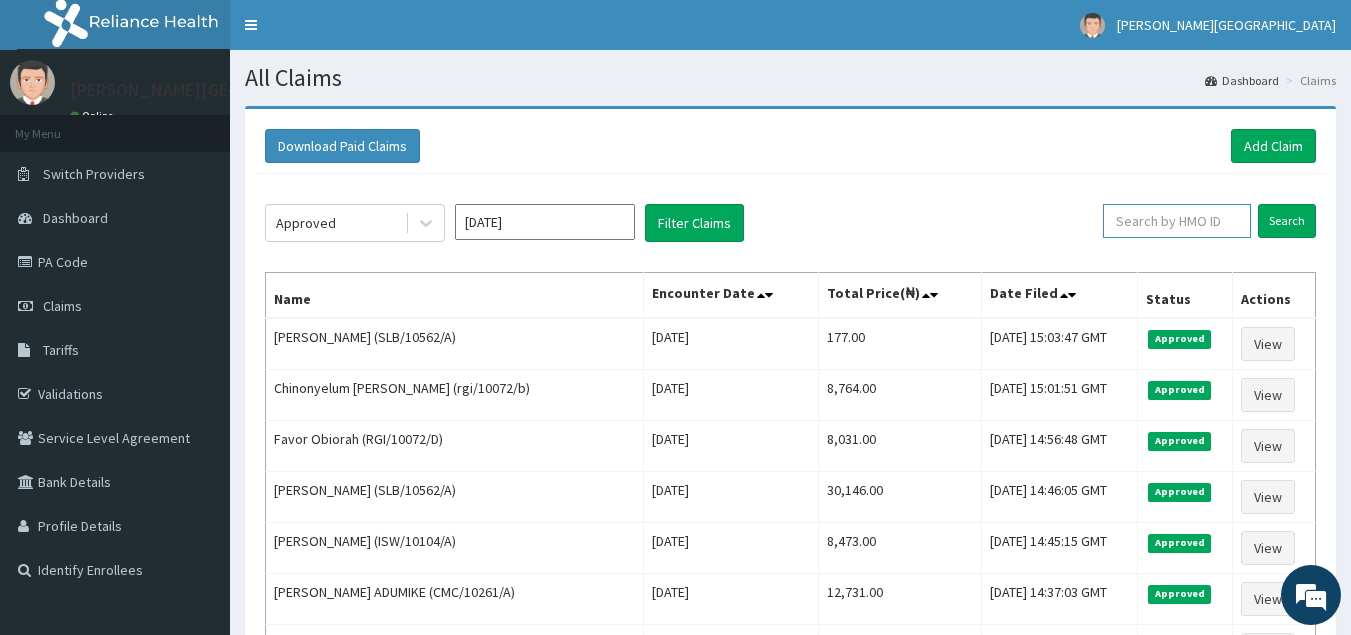 click at bounding box center (1177, 221) 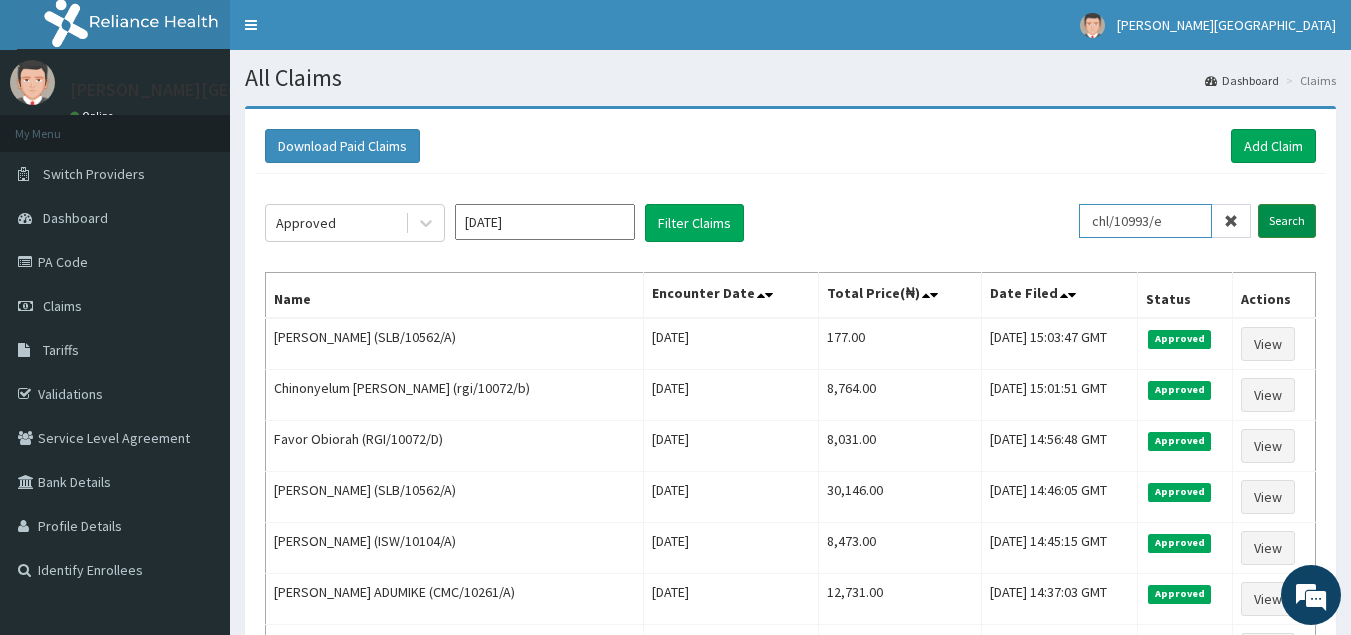 type on "chl/10993/e" 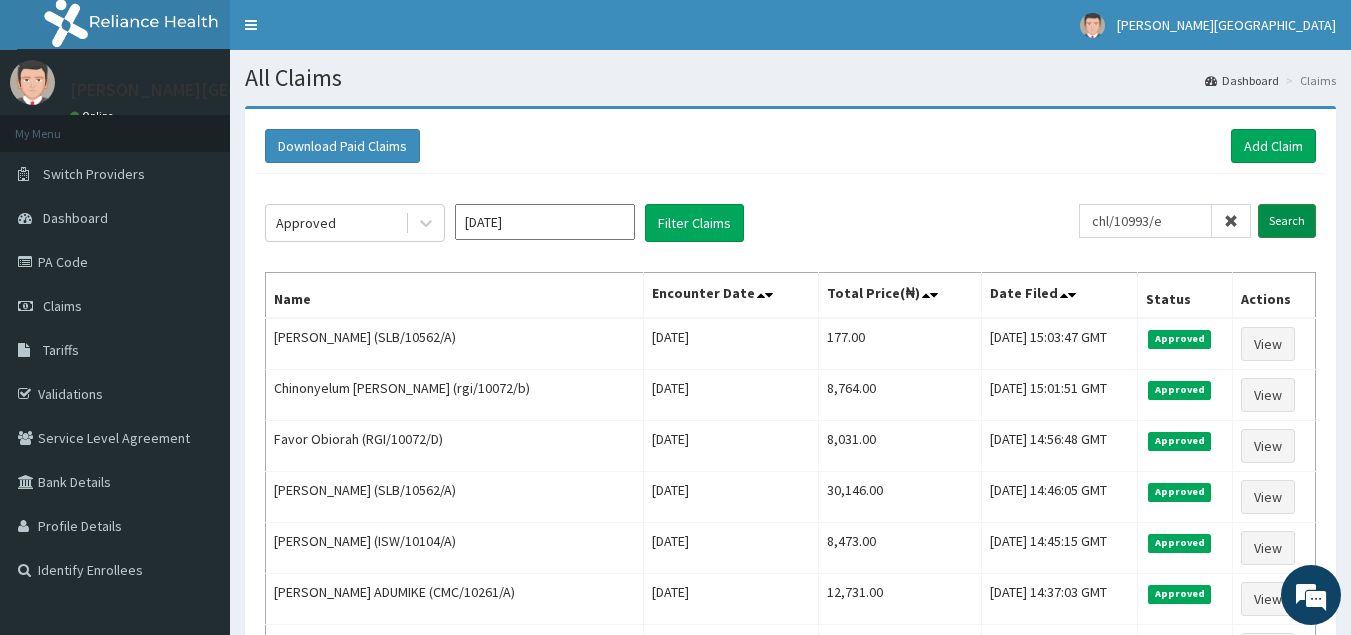 click on "Search" at bounding box center [1287, 221] 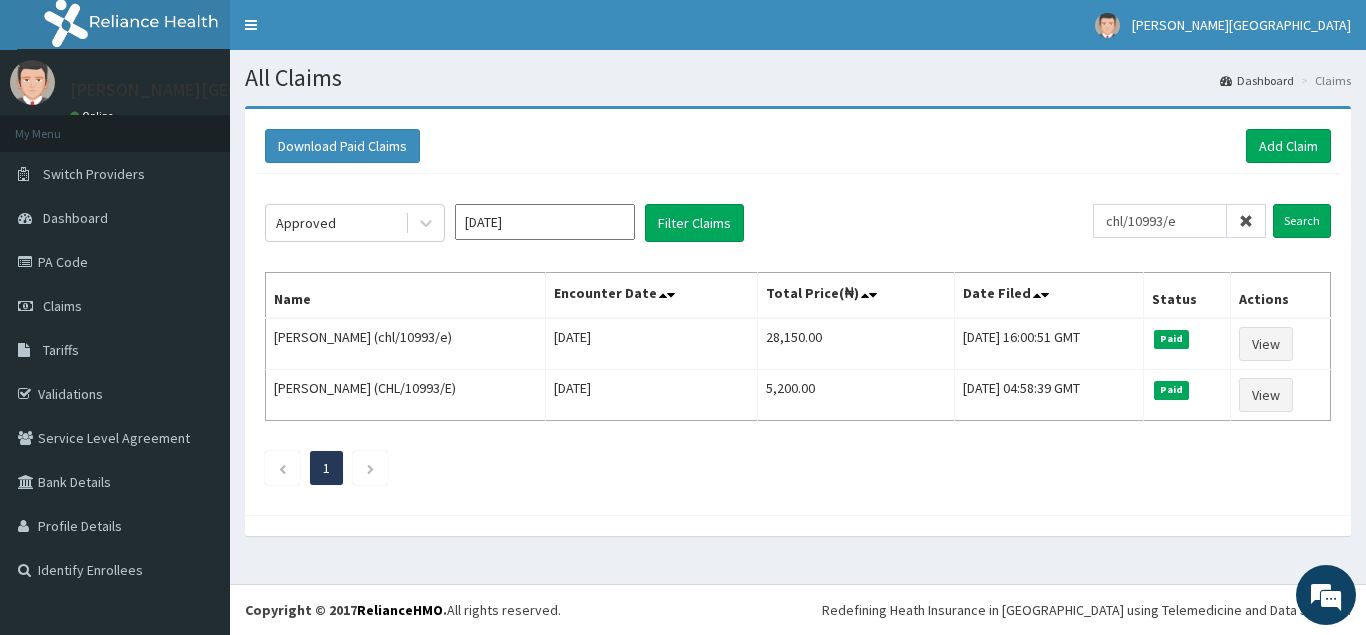 click at bounding box center [1246, 221] 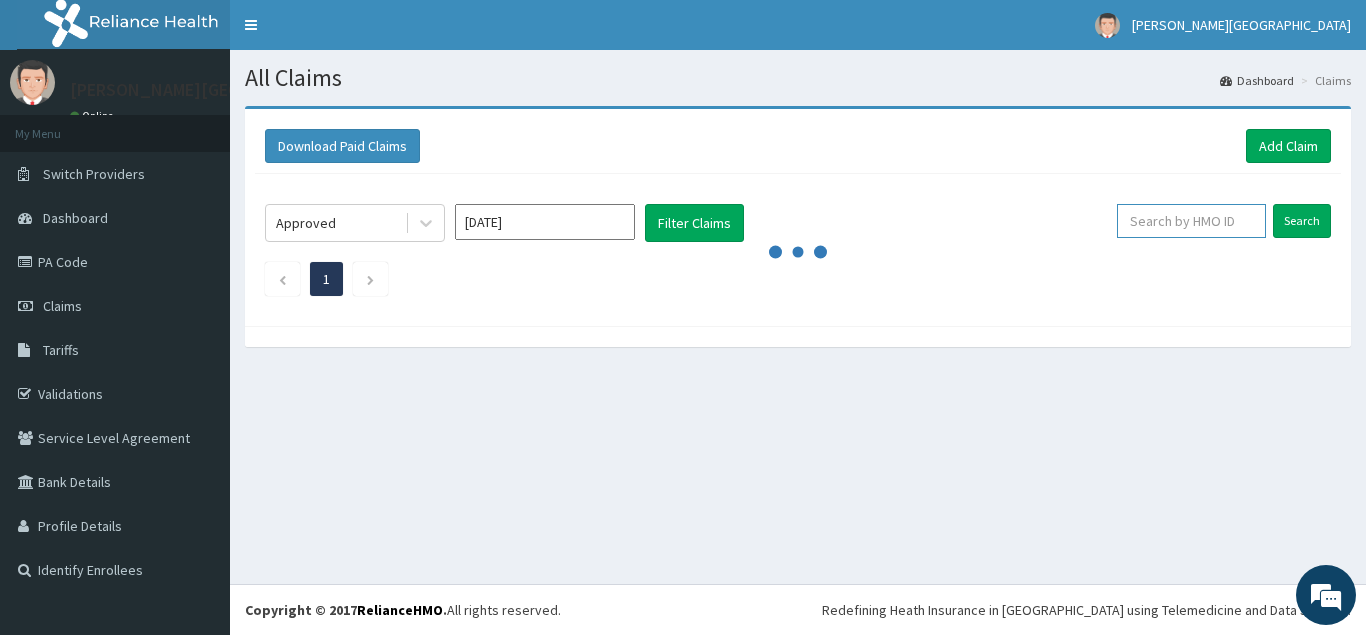 click at bounding box center (1191, 221) 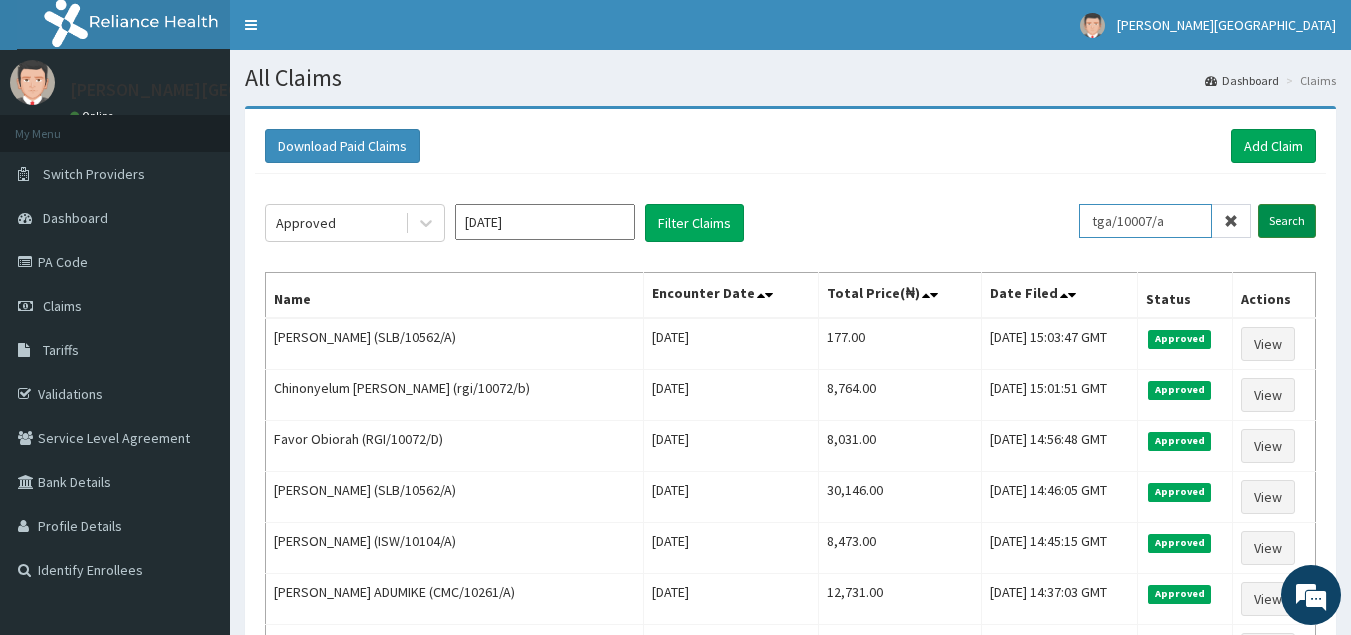 type on "tga/10007/a" 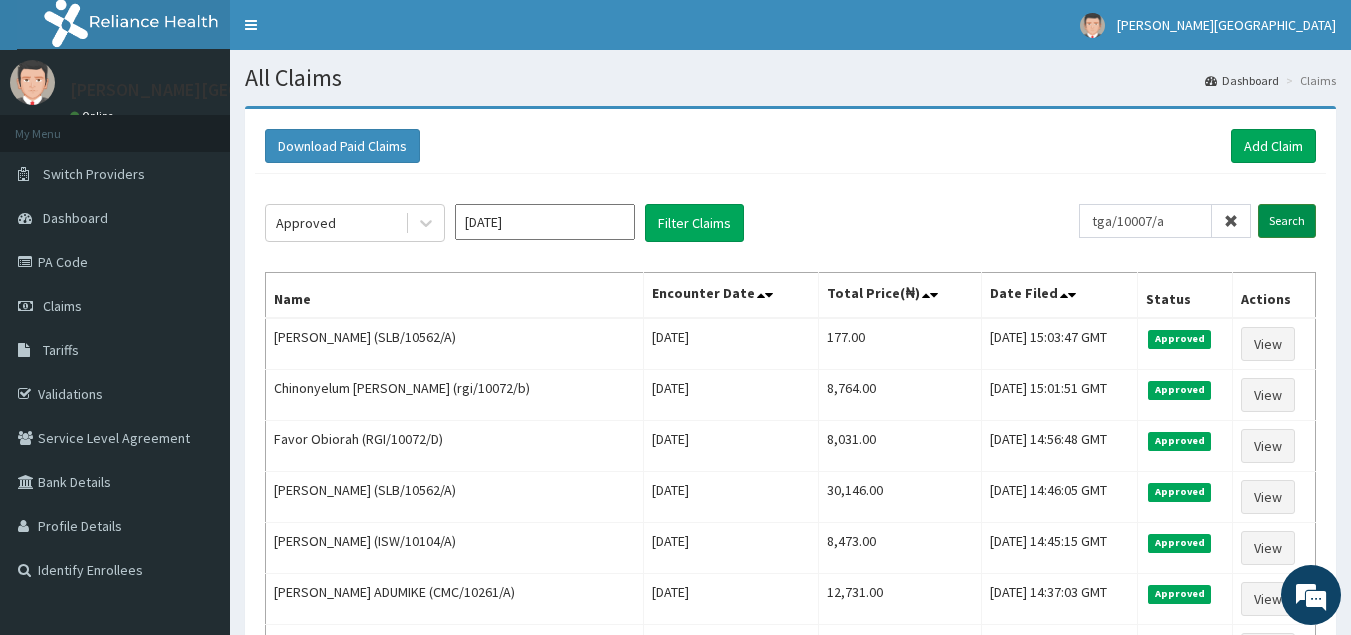click on "Search" at bounding box center [1287, 221] 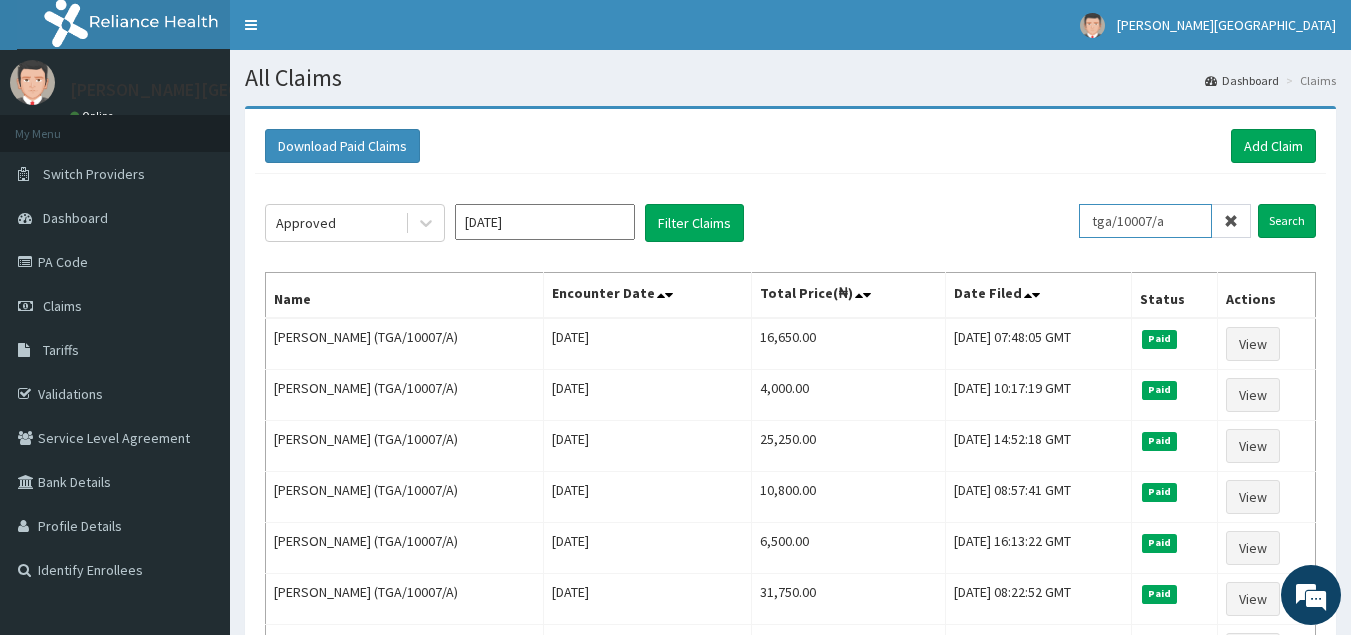 drag, startPoint x: 1182, startPoint y: 221, endPoint x: 1099, endPoint y: 220, distance: 83.00603 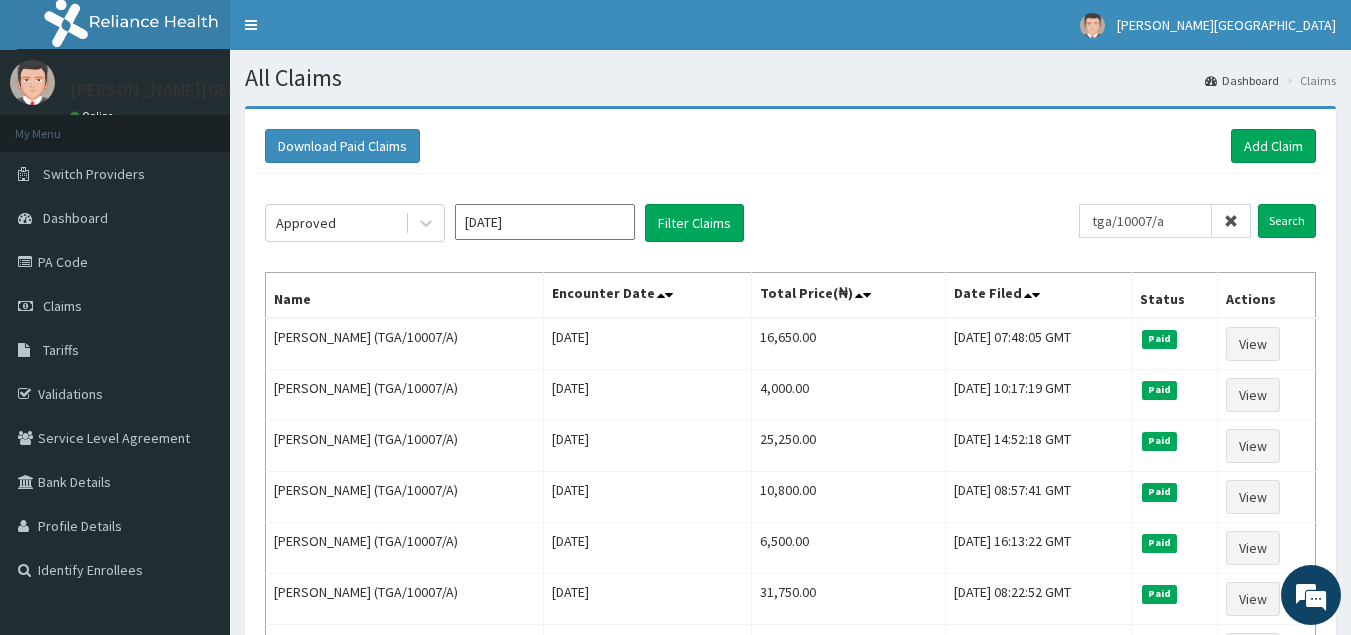 click at bounding box center [1231, 221] 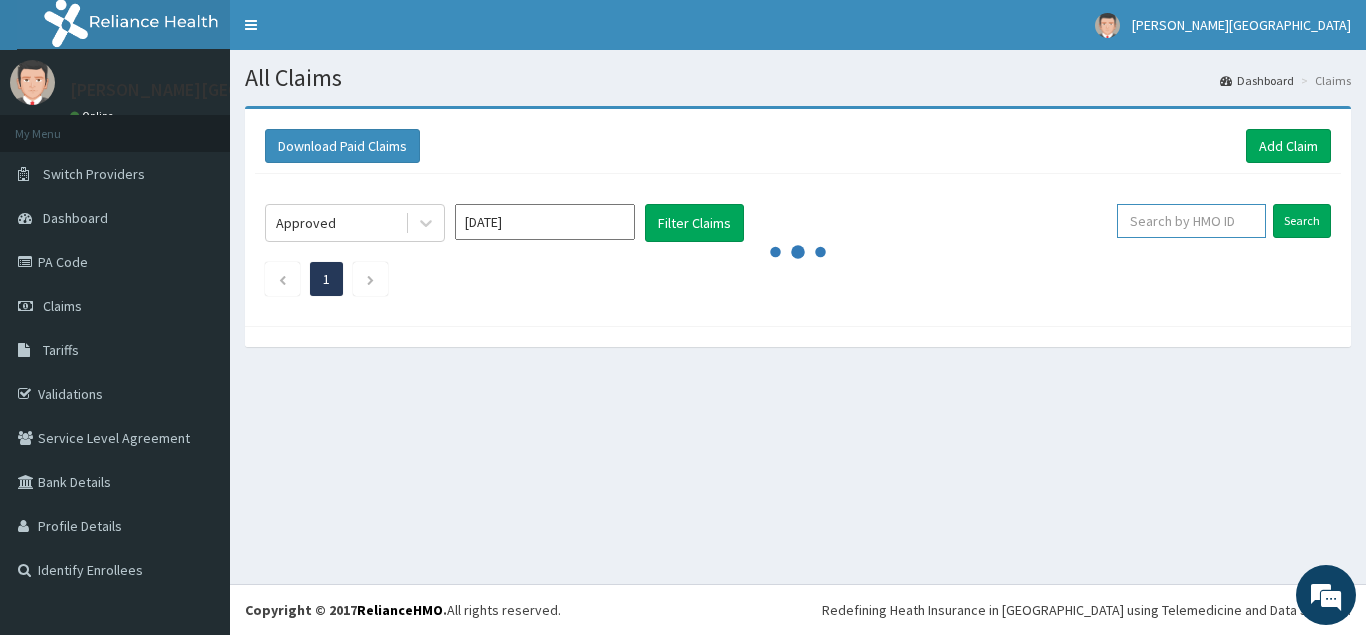 click at bounding box center [1191, 221] 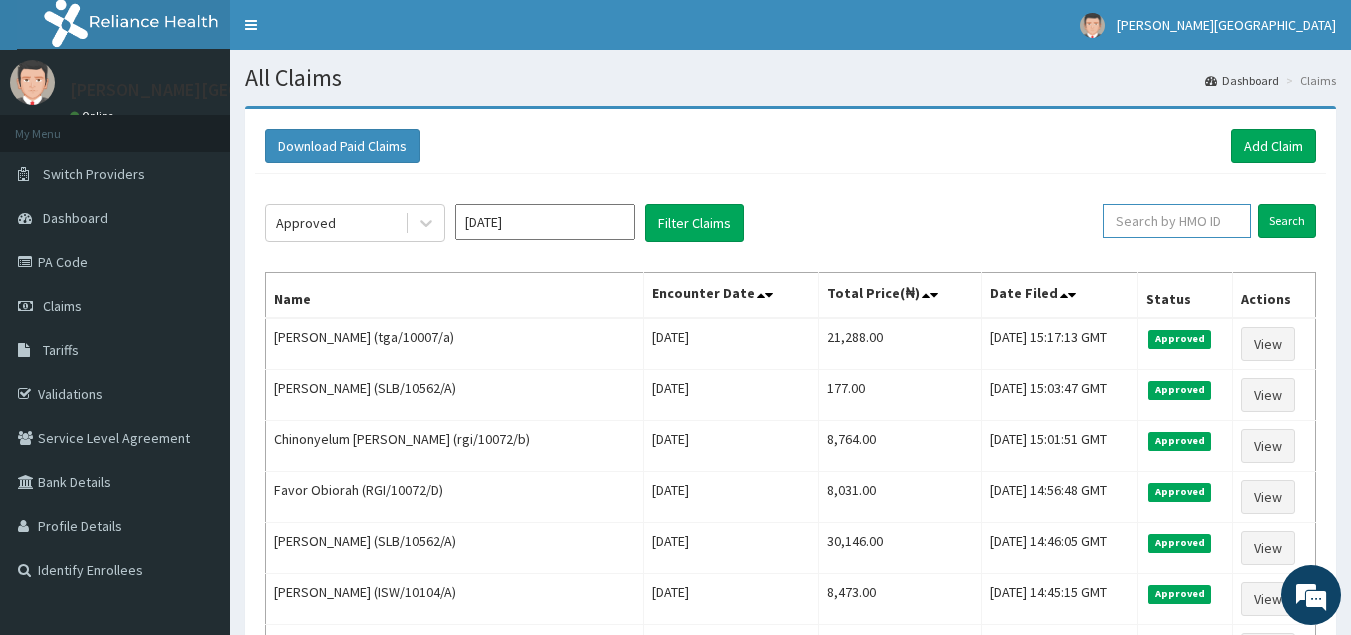 paste on "chl/10993/e" 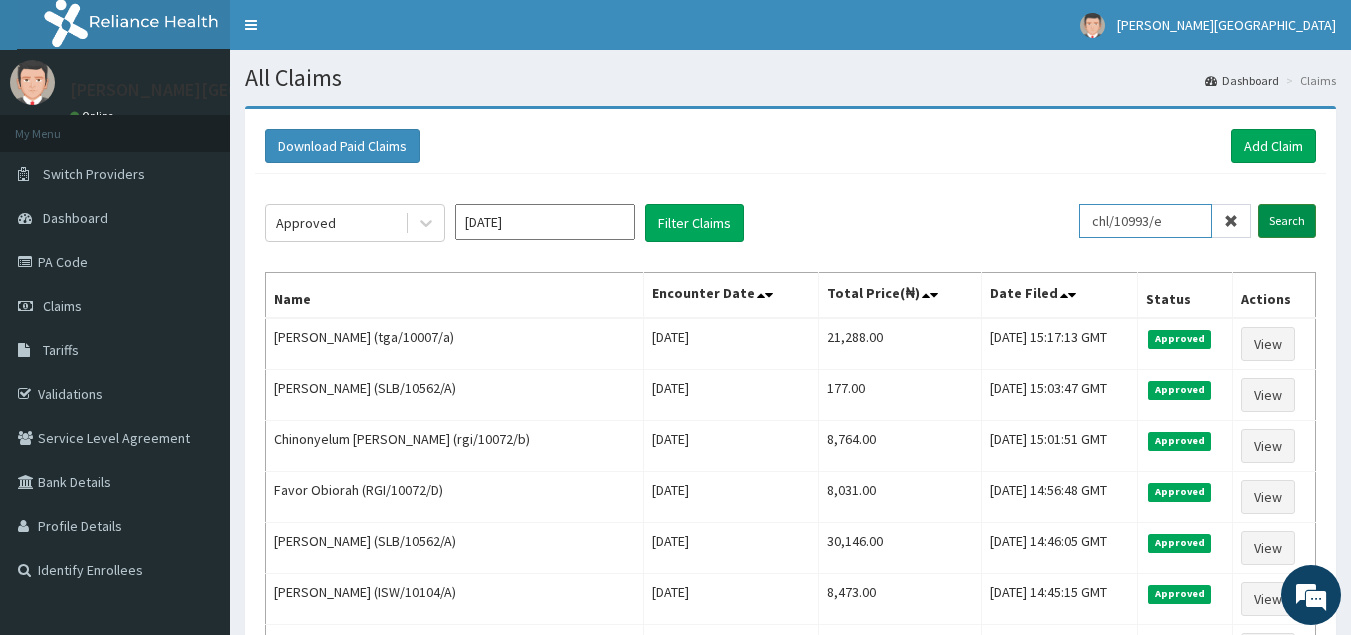 type on "chl/10993/e" 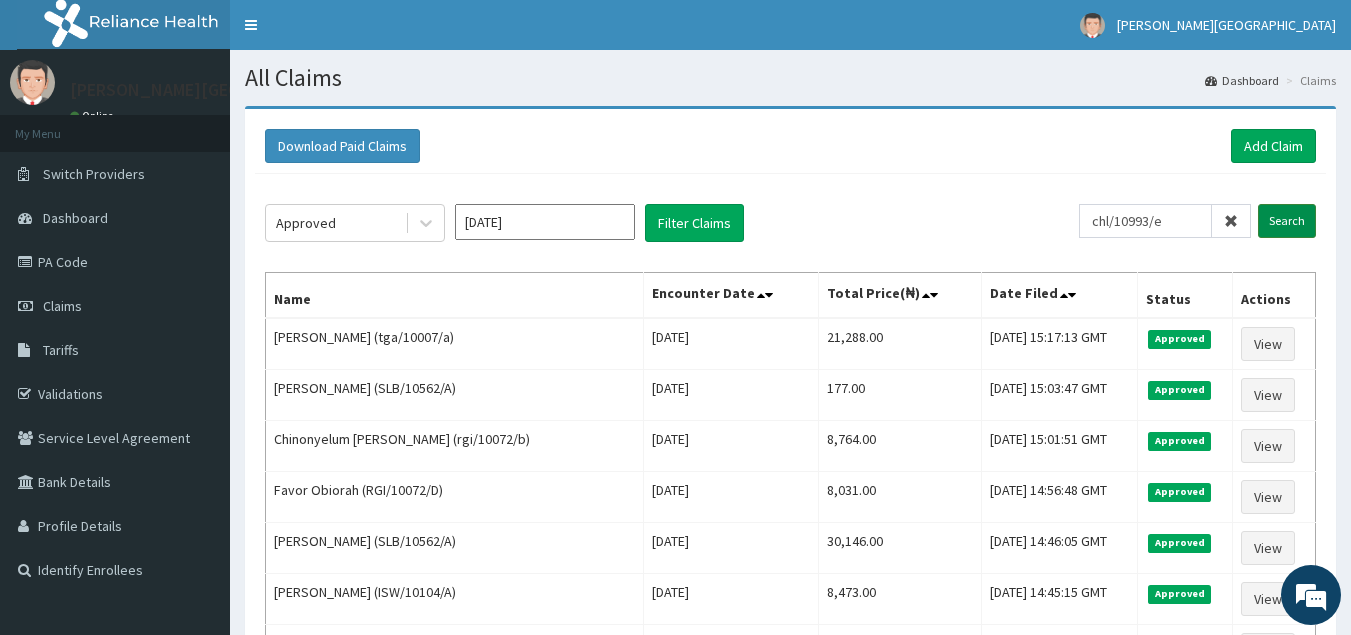 click on "Search" at bounding box center (1287, 221) 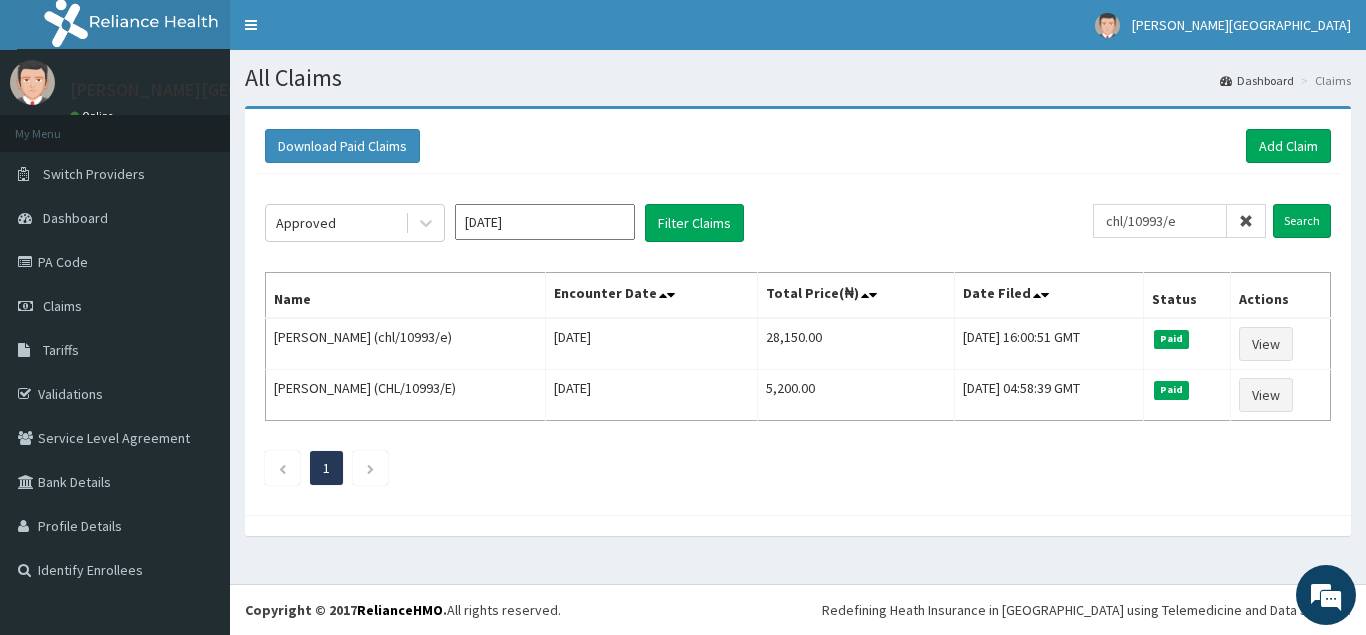 drag, startPoint x: 1249, startPoint y: 216, endPoint x: 1230, endPoint y: 210, distance: 19.924858 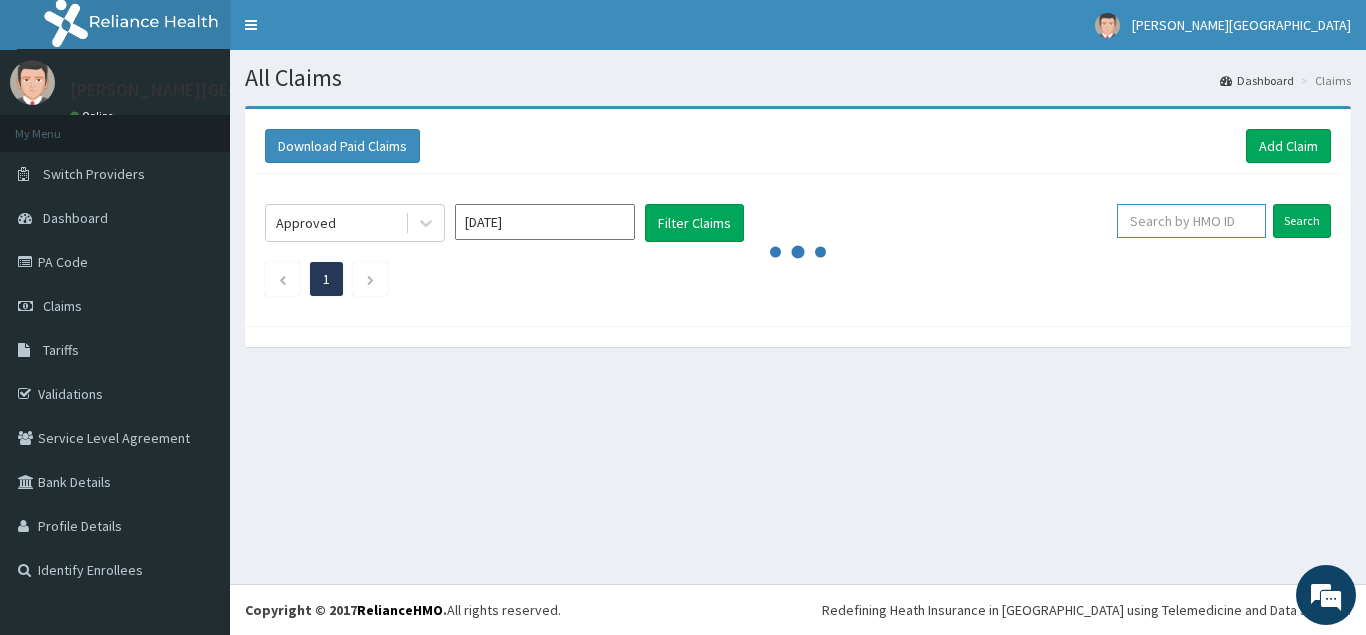 click at bounding box center (1191, 221) 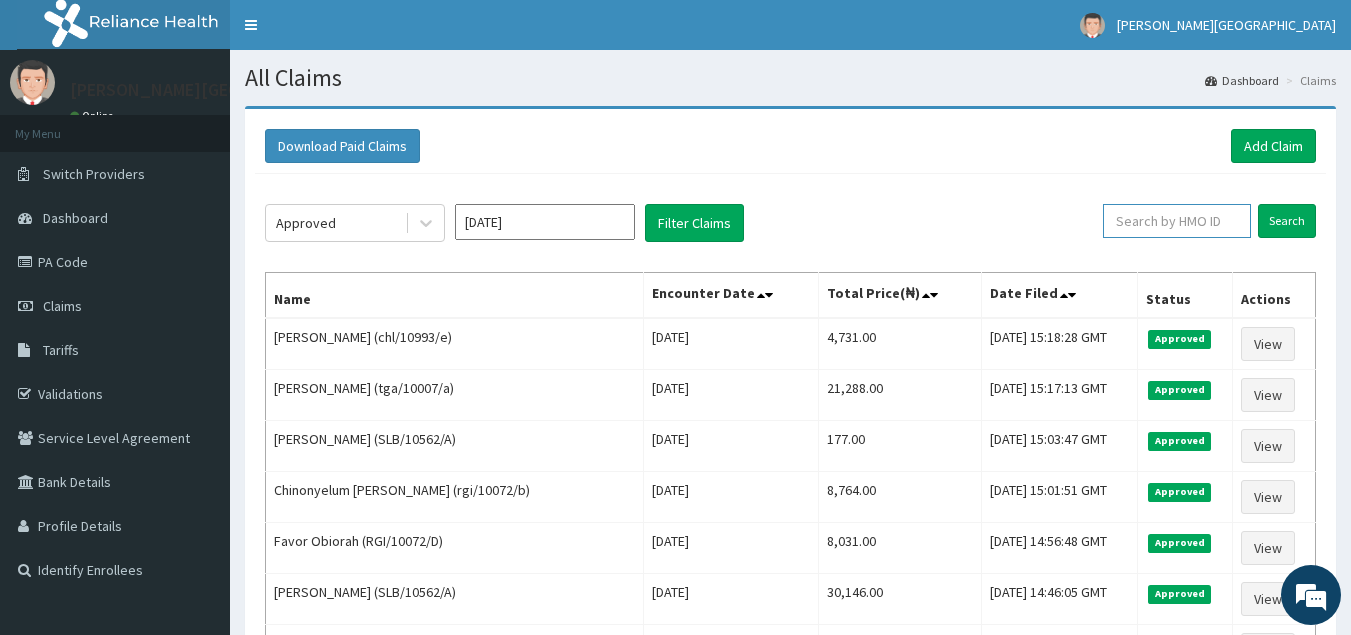 paste on "CHL/10993/B" 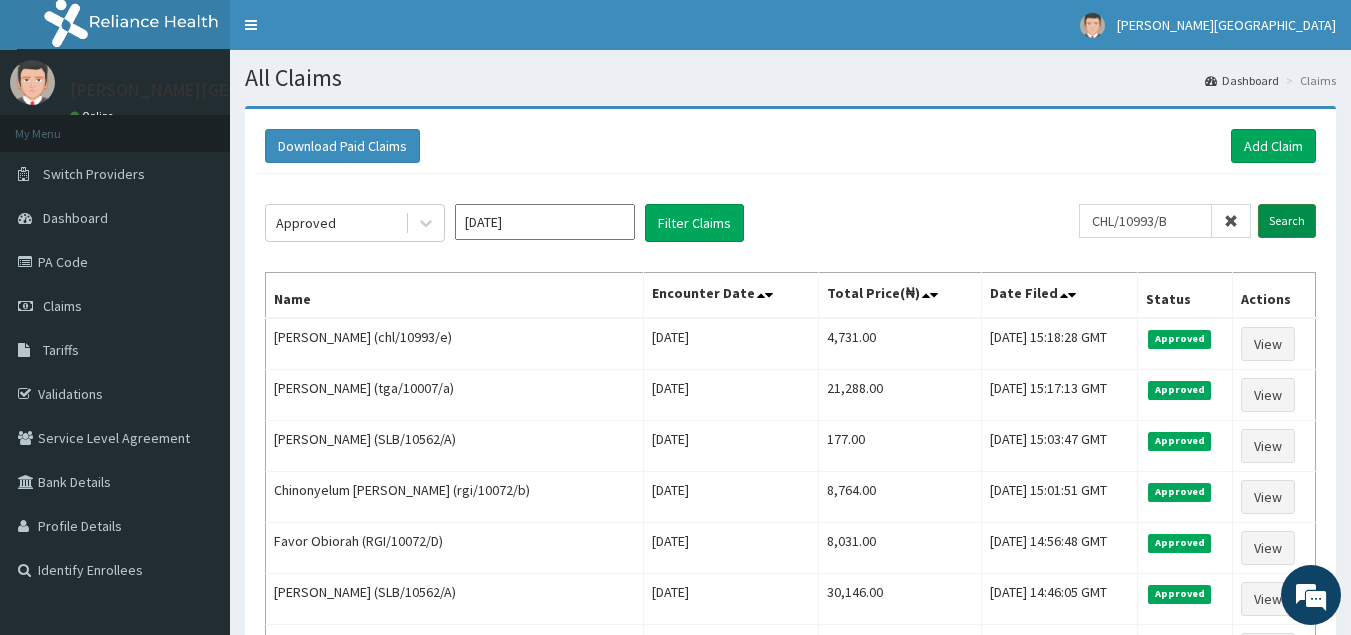 click on "Search" at bounding box center (1287, 221) 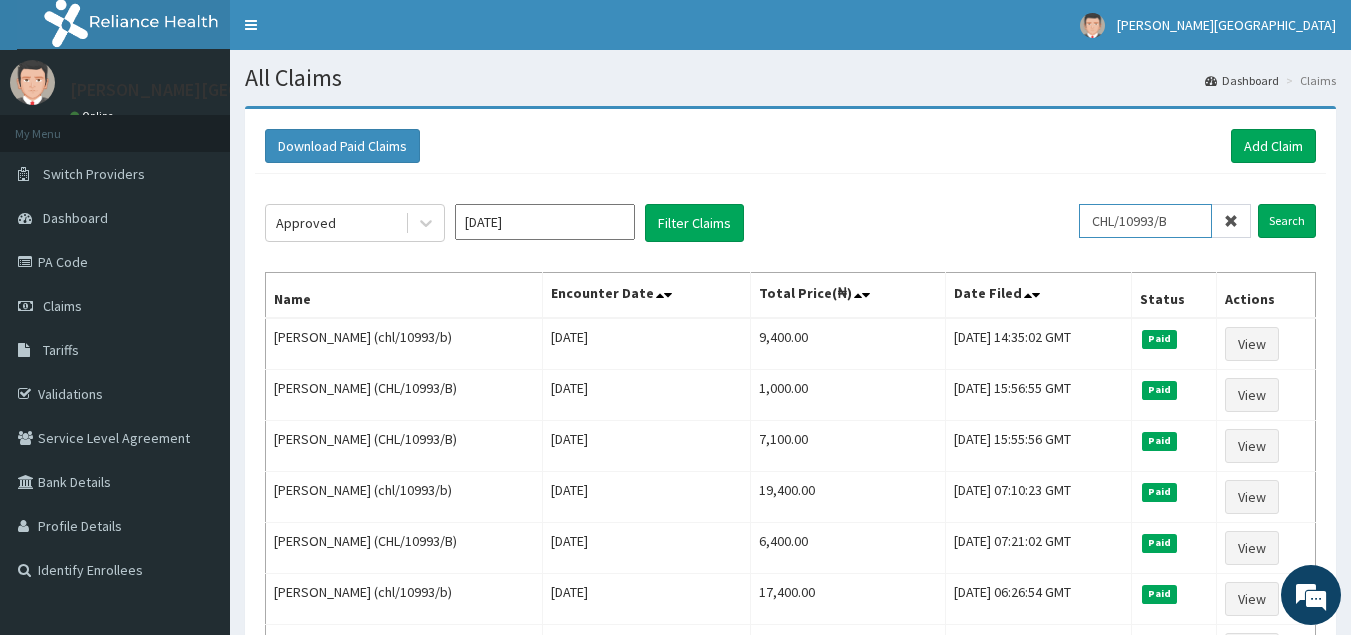 click on "CHL/10993/B" at bounding box center (1145, 221) 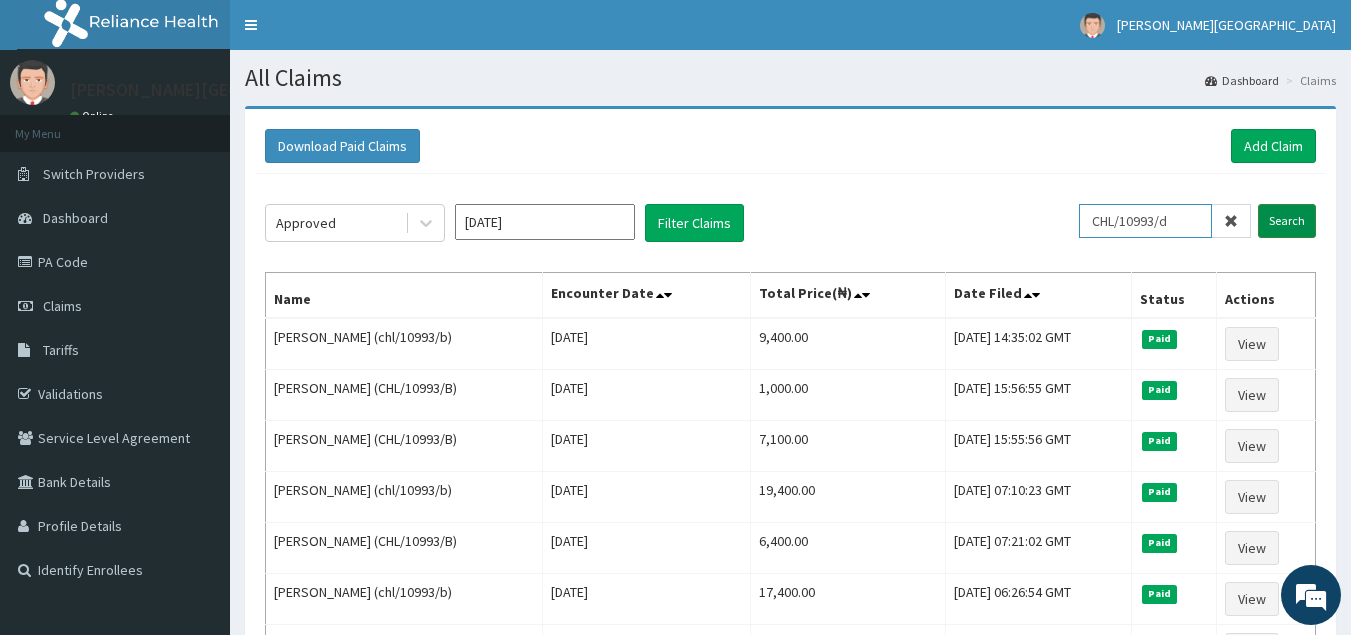 type on "CHL/10993/d" 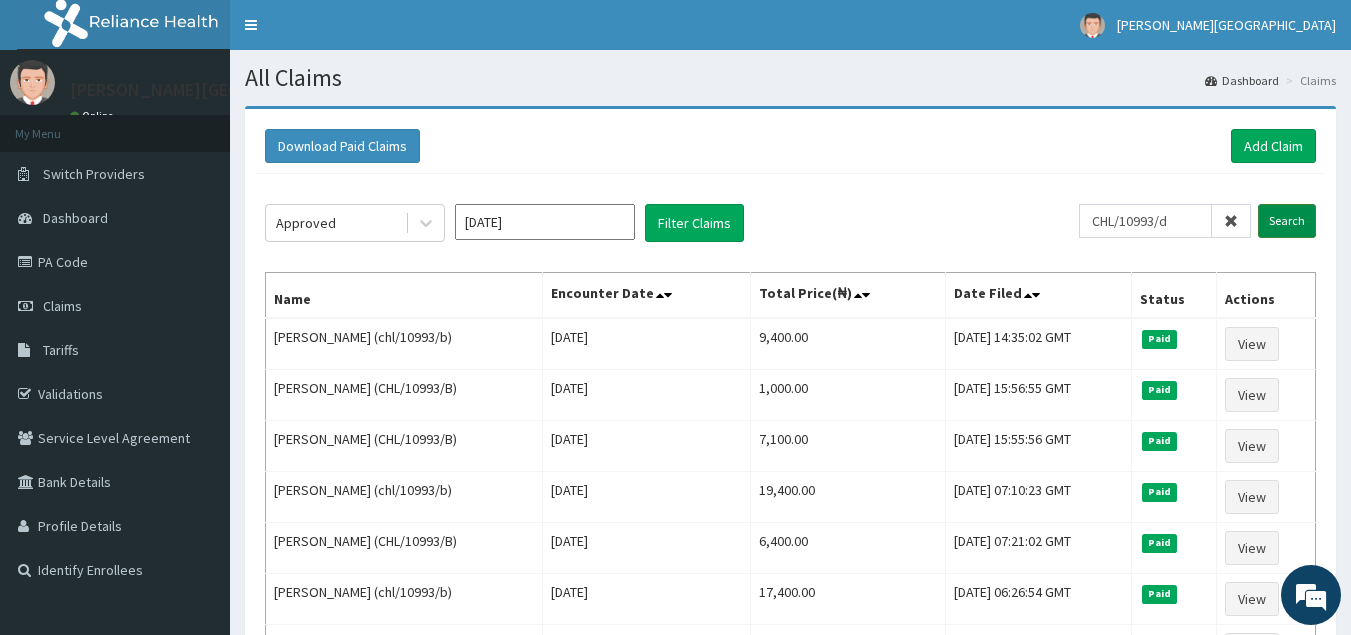 click on "Search" at bounding box center [1287, 221] 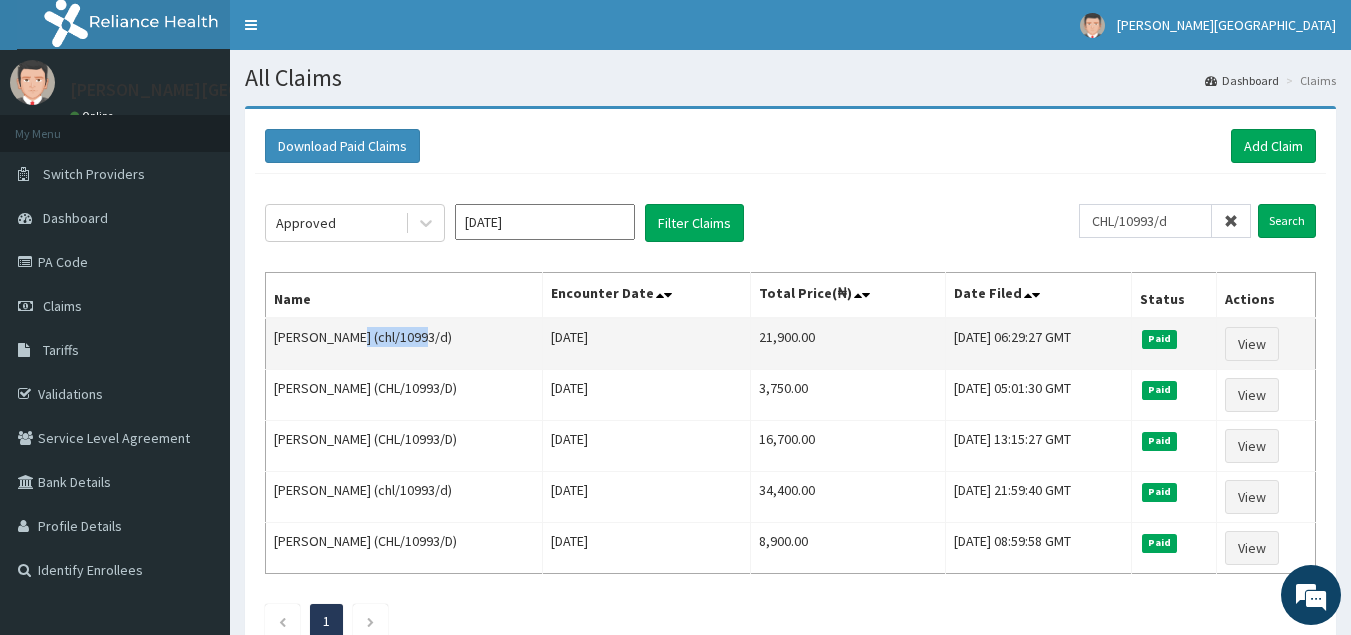 drag, startPoint x: 344, startPoint y: 332, endPoint x: 409, endPoint y: 339, distance: 65.37584 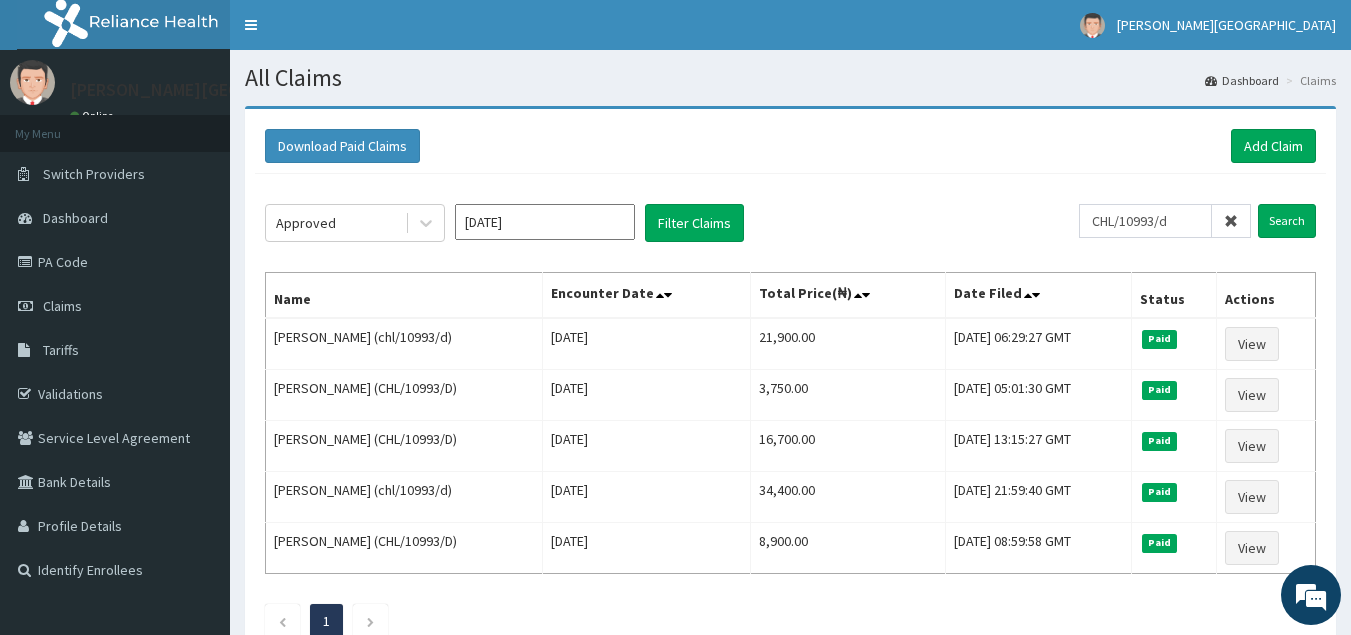 click at bounding box center [1231, 221] 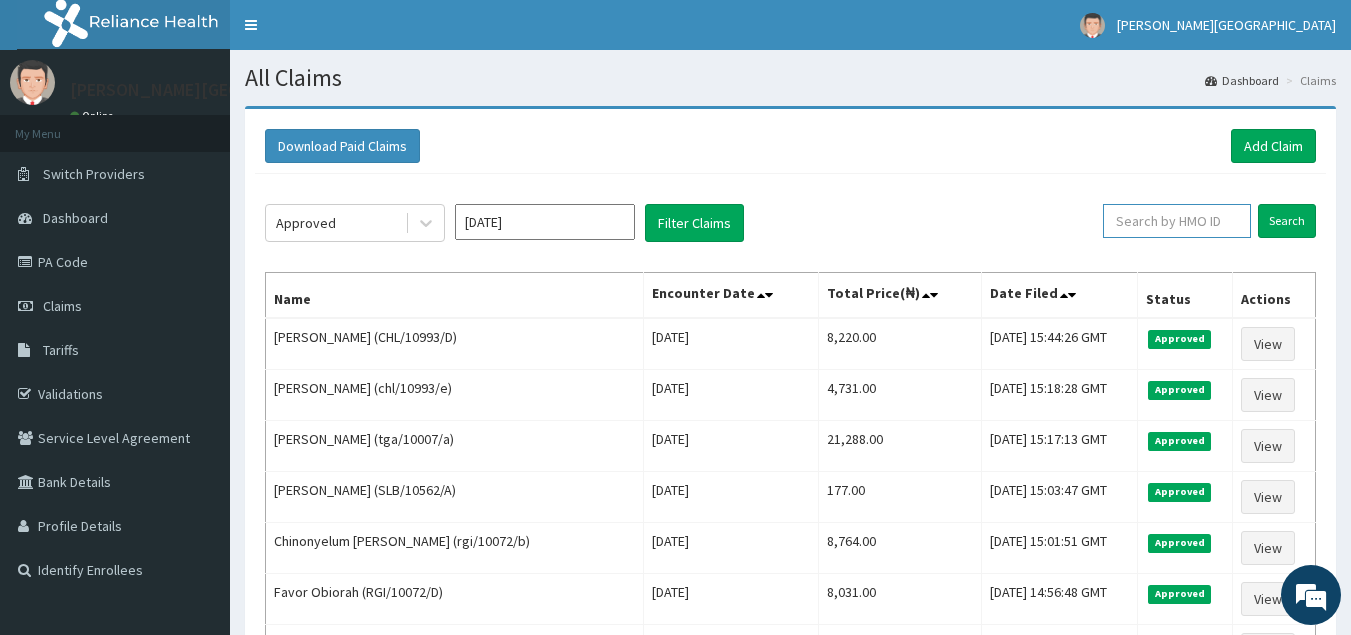 click at bounding box center [1177, 221] 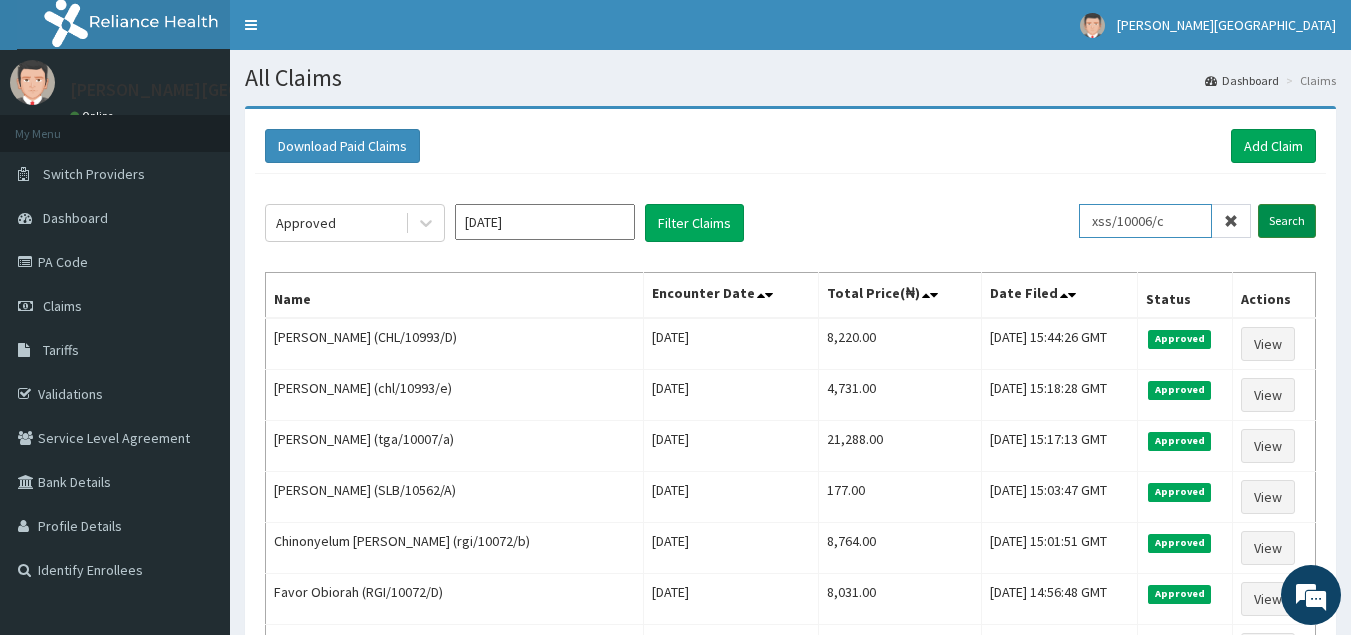 type on "xss/10006/c" 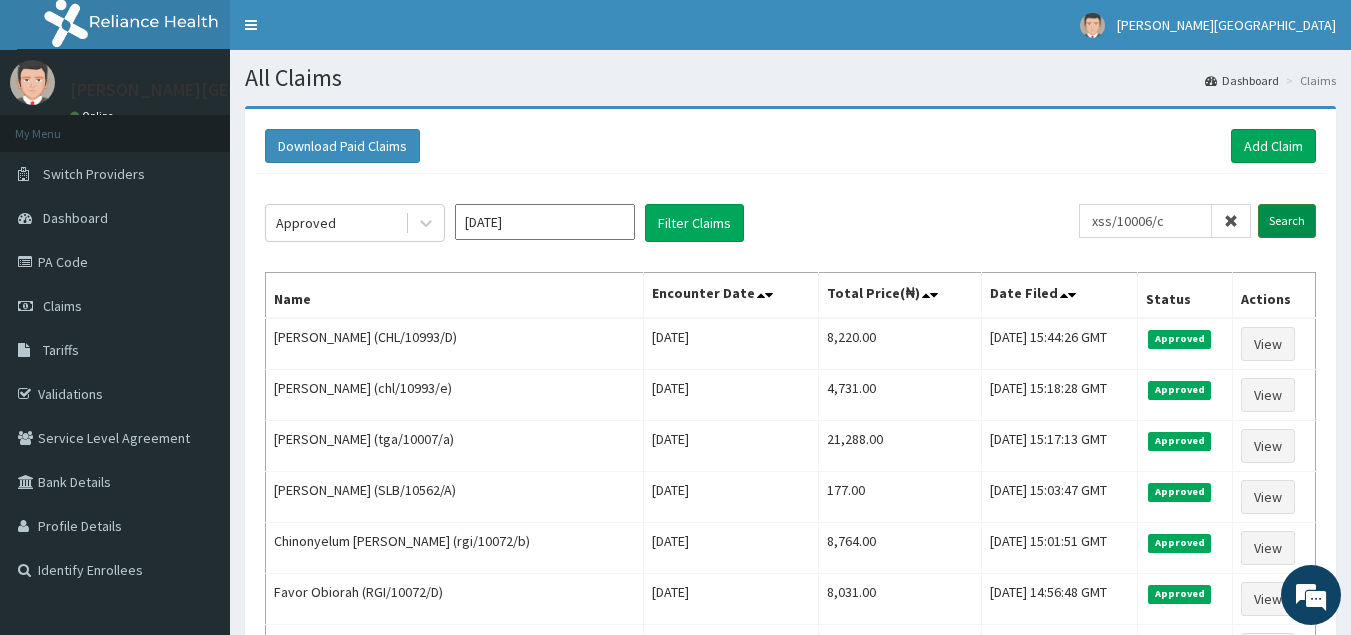 click on "Search" at bounding box center (1287, 221) 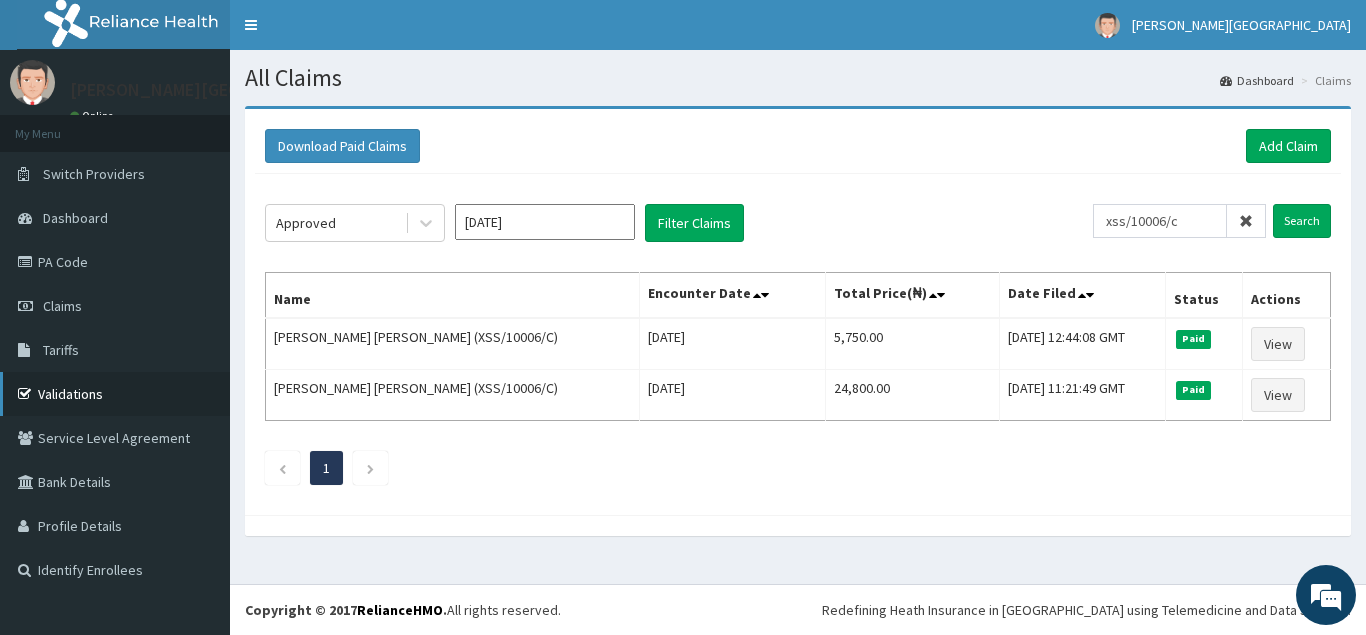 click on "Validations" at bounding box center (115, 394) 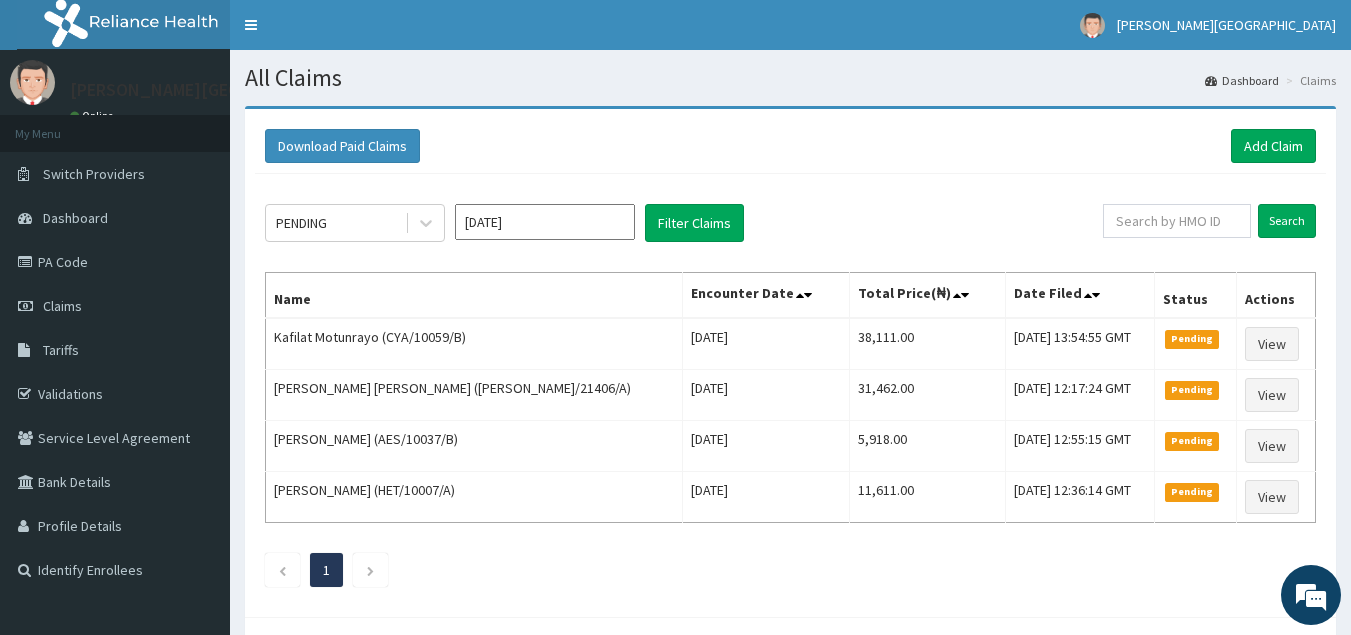 scroll, scrollTop: 0, scrollLeft: 0, axis: both 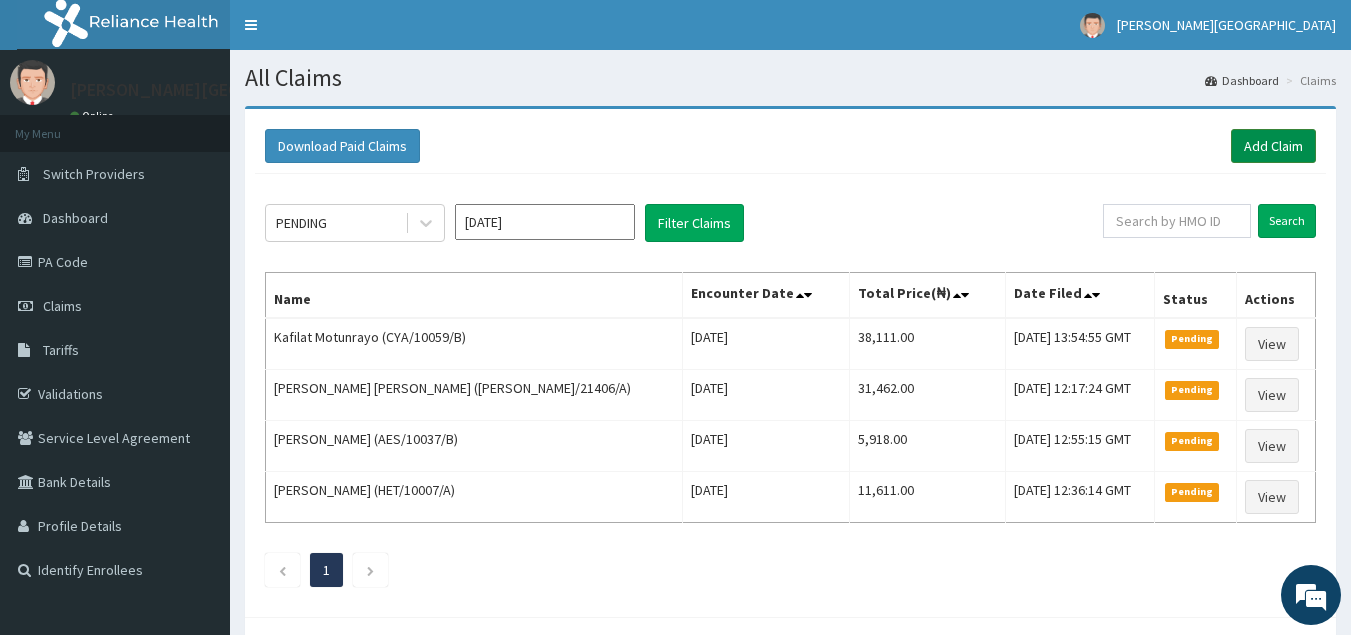 click on "Add Claim" at bounding box center [1273, 146] 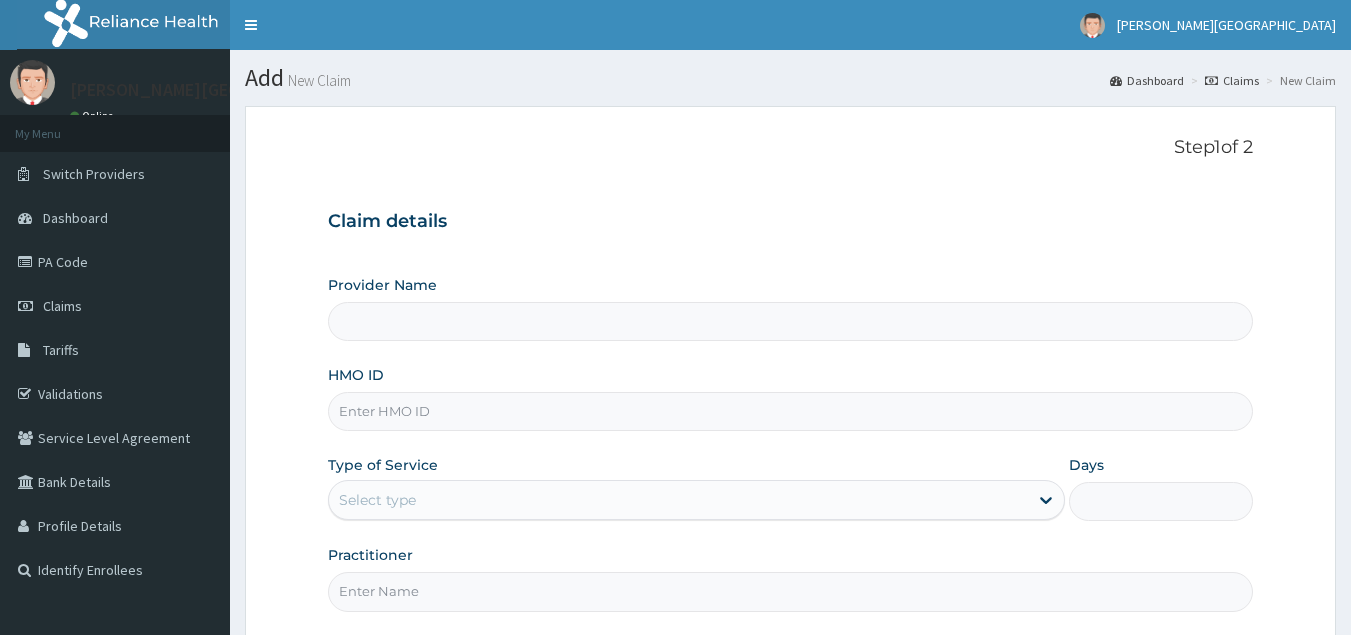 scroll, scrollTop: 0, scrollLeft: 0, axis: both 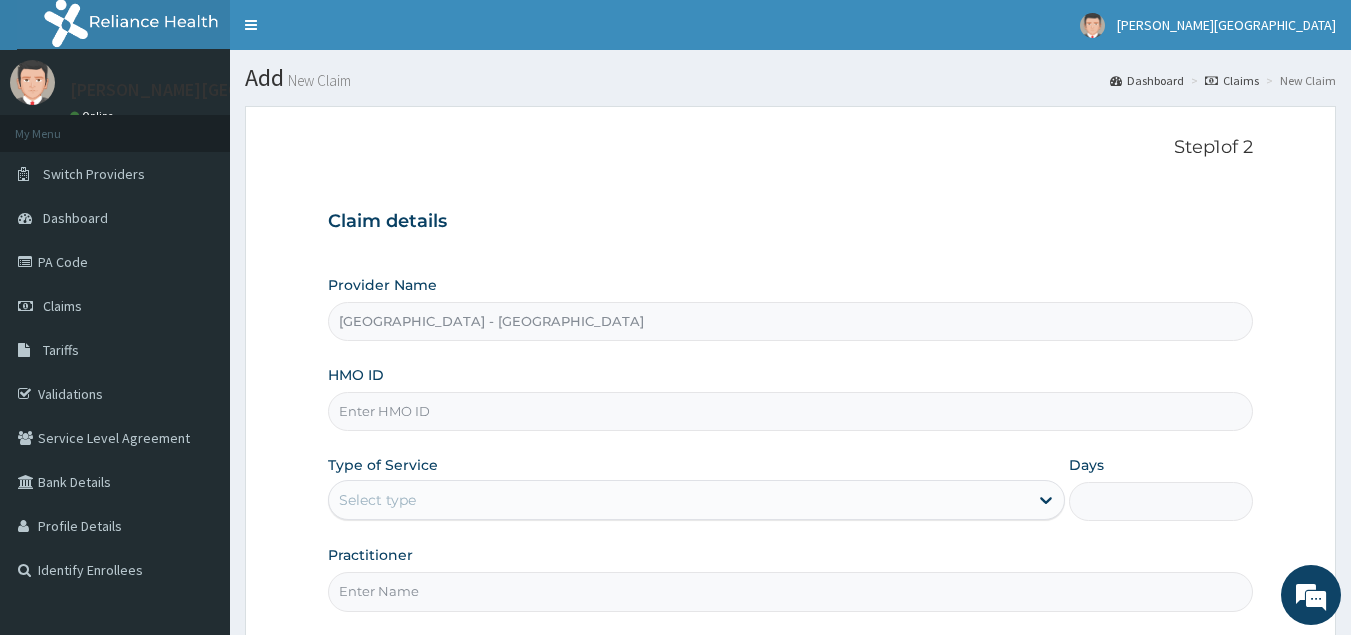 click on "HMO ID" at bounding box center [791, 411] 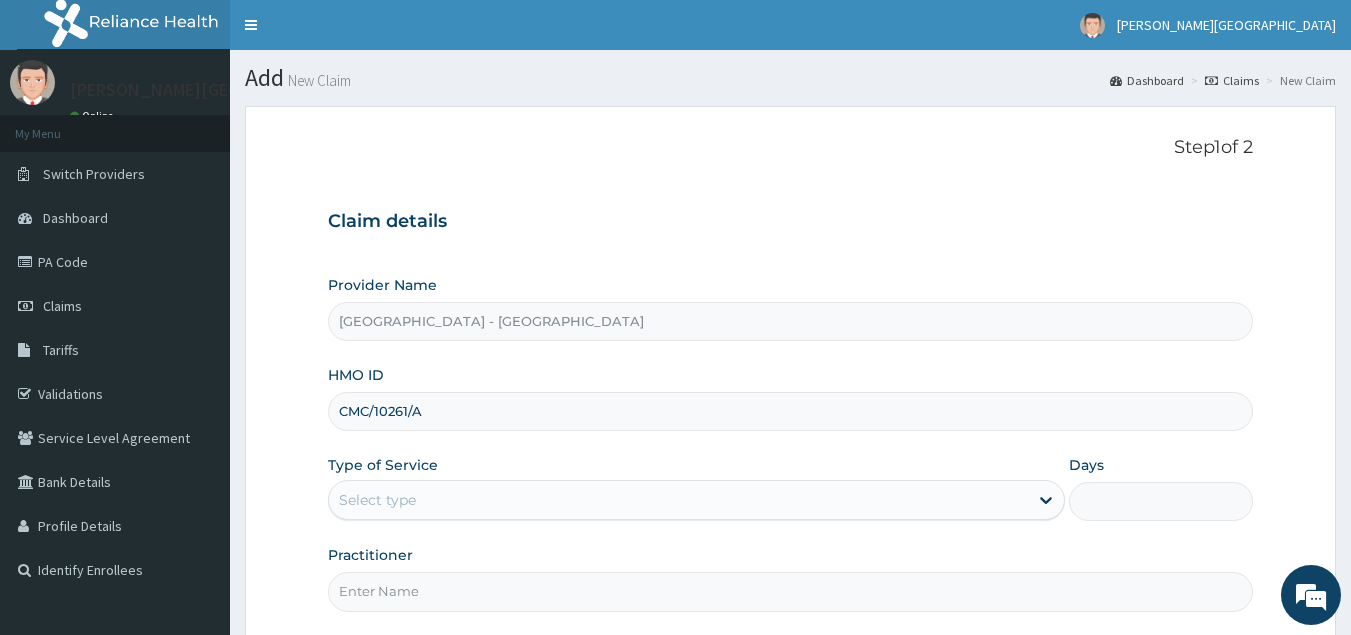 type on "CMC/10261/A" 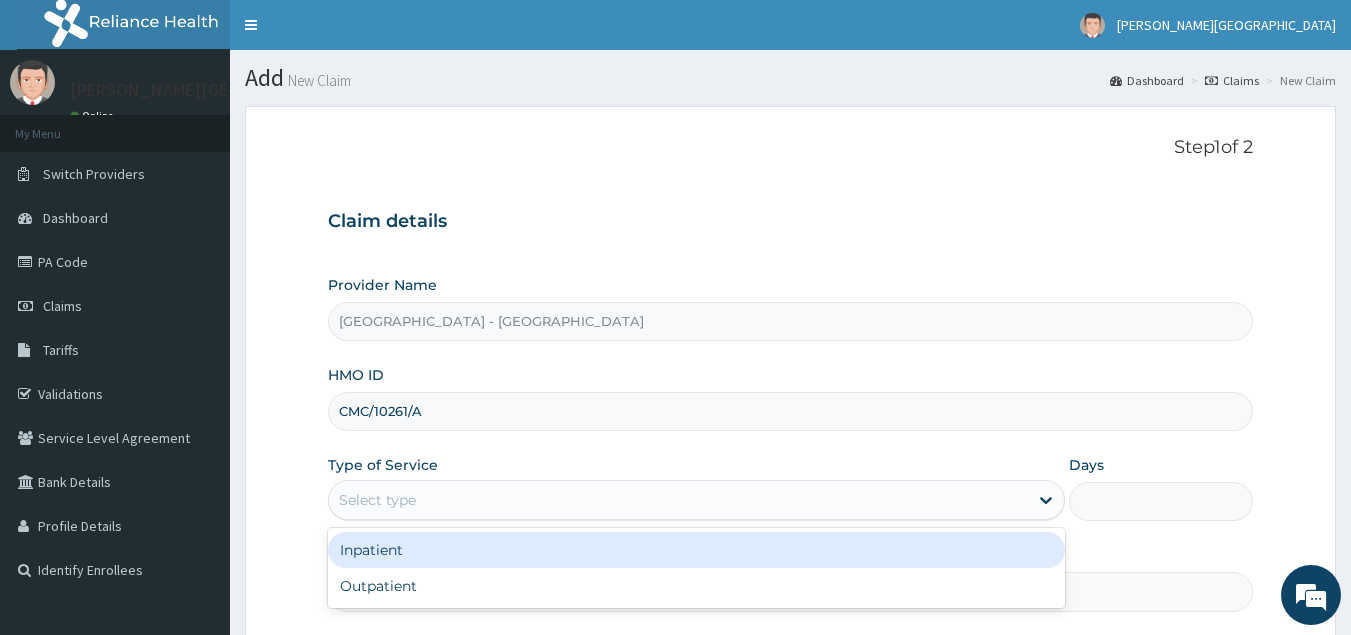 click on "Select type" at bounding box center [678, 500] 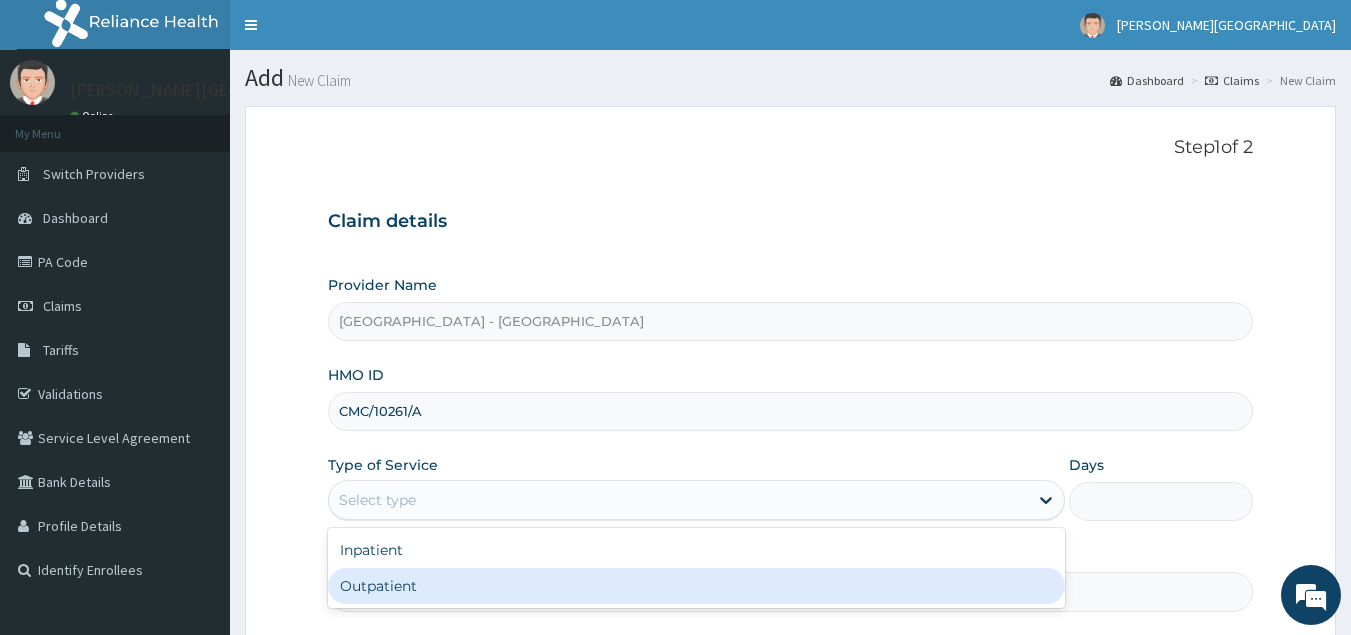 click on "Outpatient" at bounding box center (696, 586) 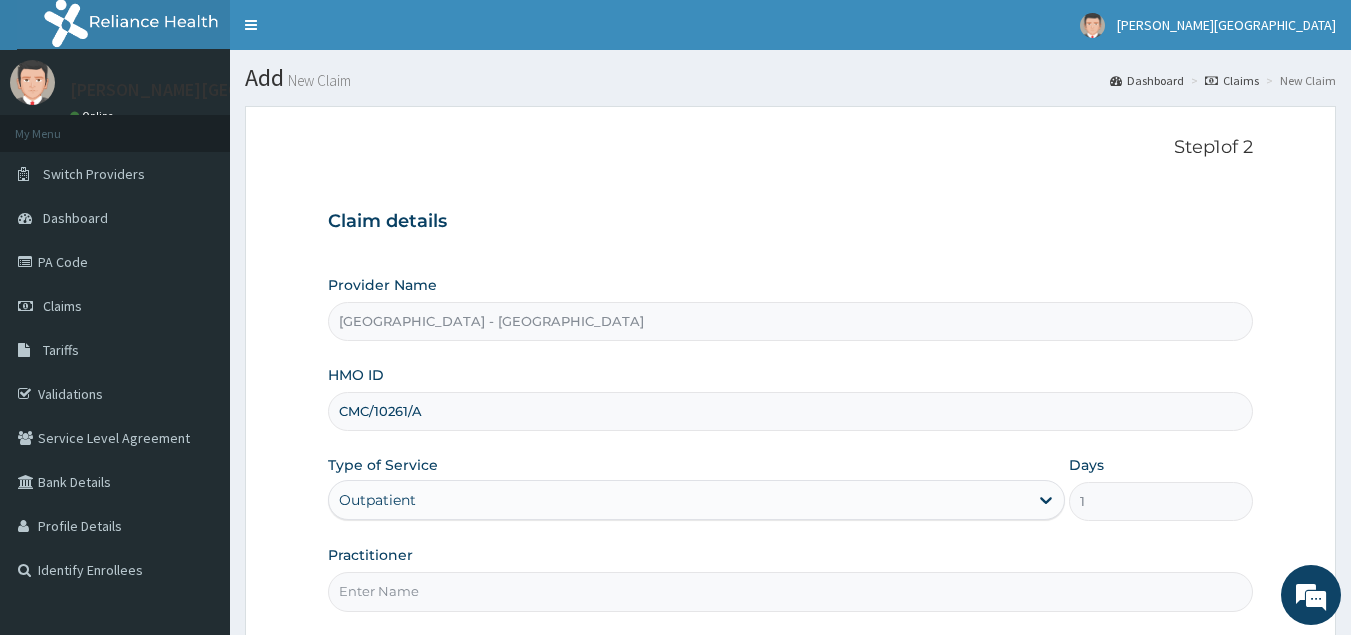 click on "Practitioner" at bounding box center (791, 591) 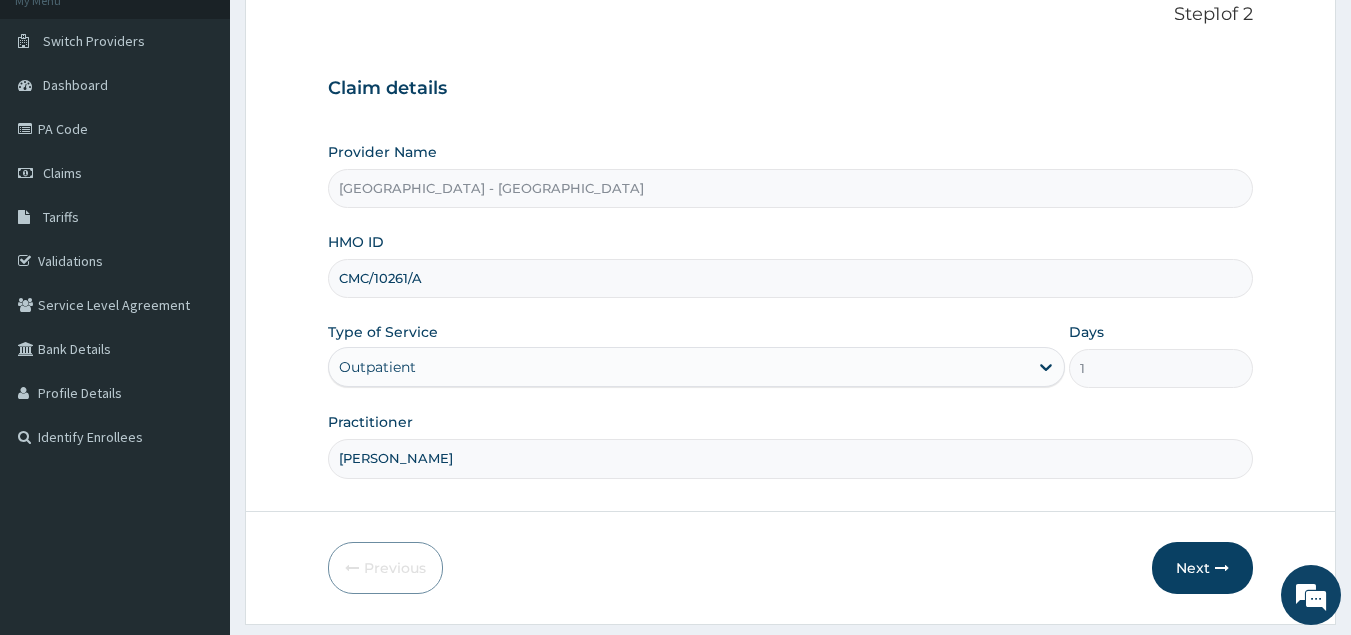 scroll, scrollTop: 189, scrollLeft: 0, axis: vertical 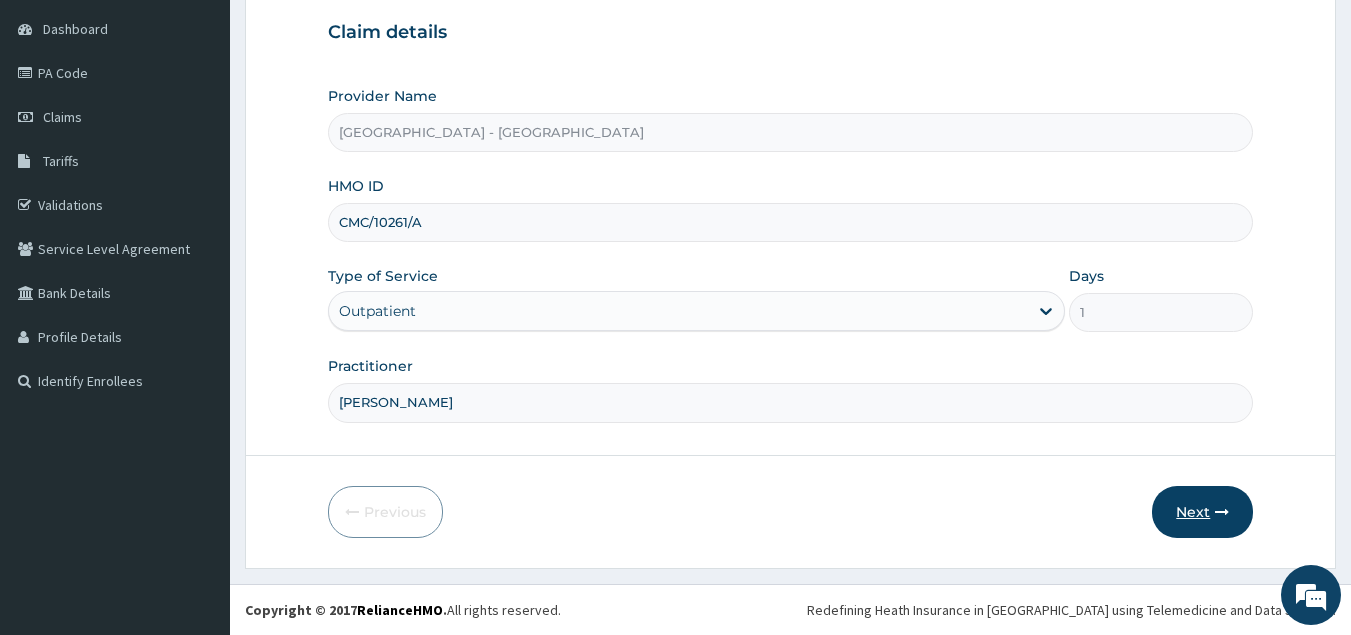 click on "Next" at bounding box center (1202, 512) 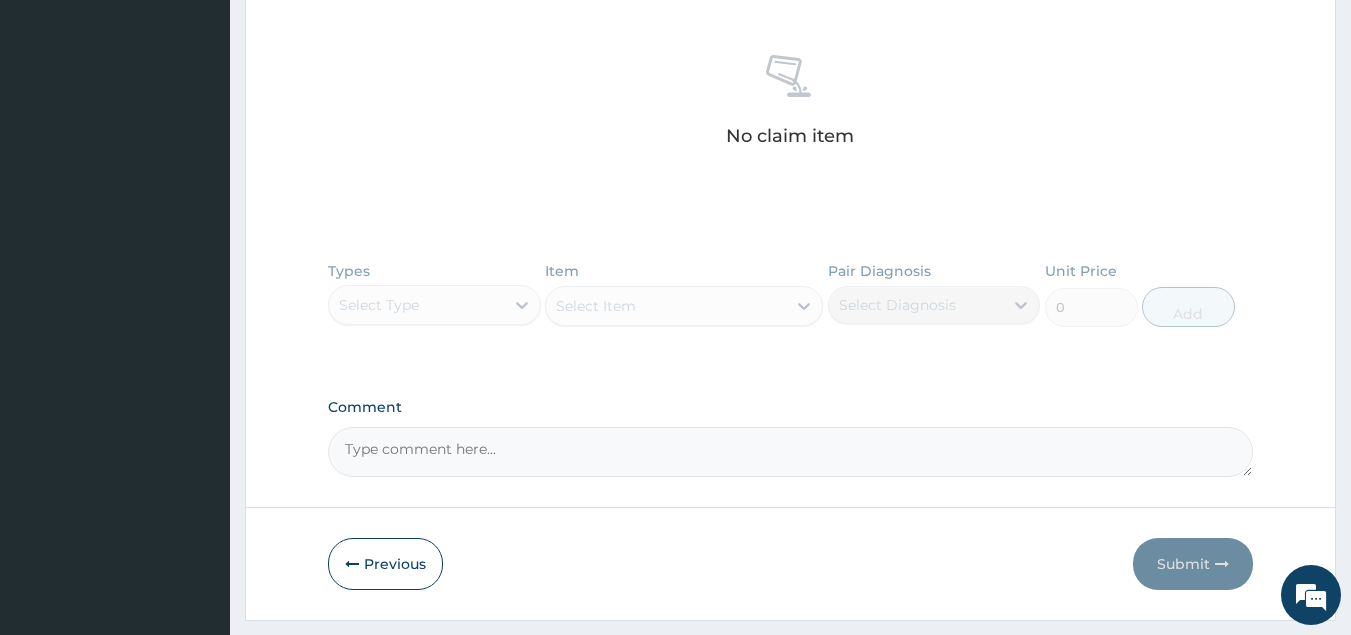 scroll, scrollTop: 801, scrollLeft: 0, axis: vertical 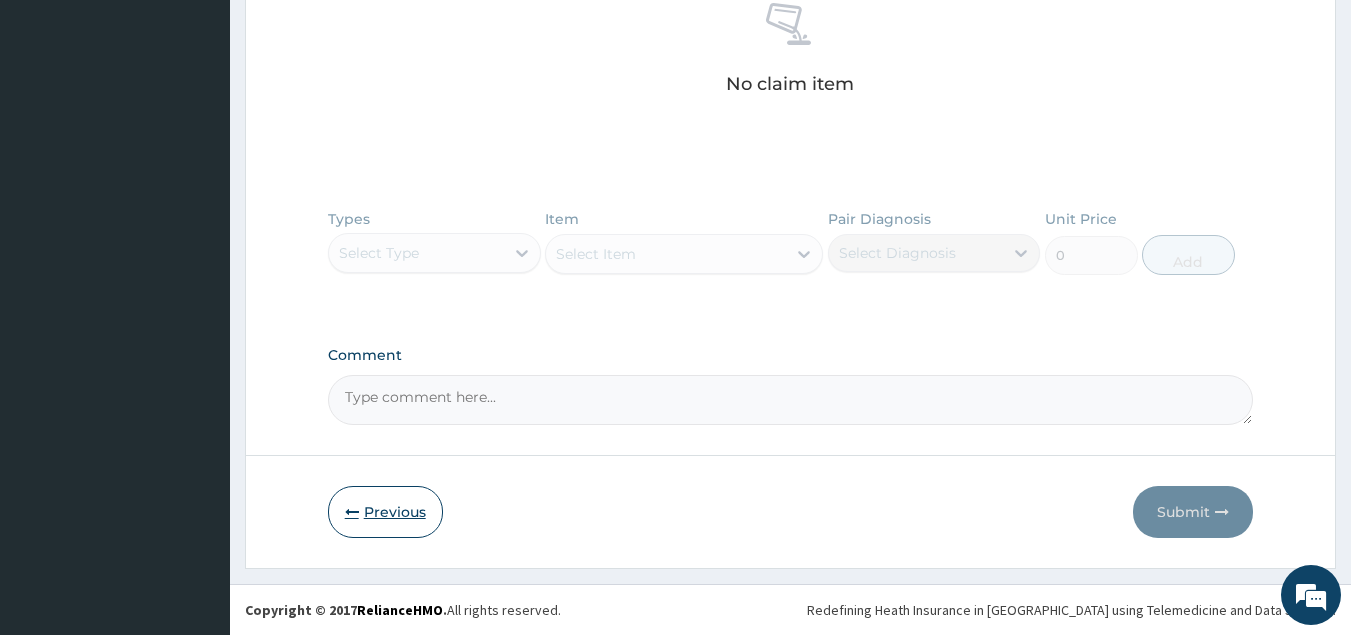 click on "Previous" at bounding box center (385, 512) 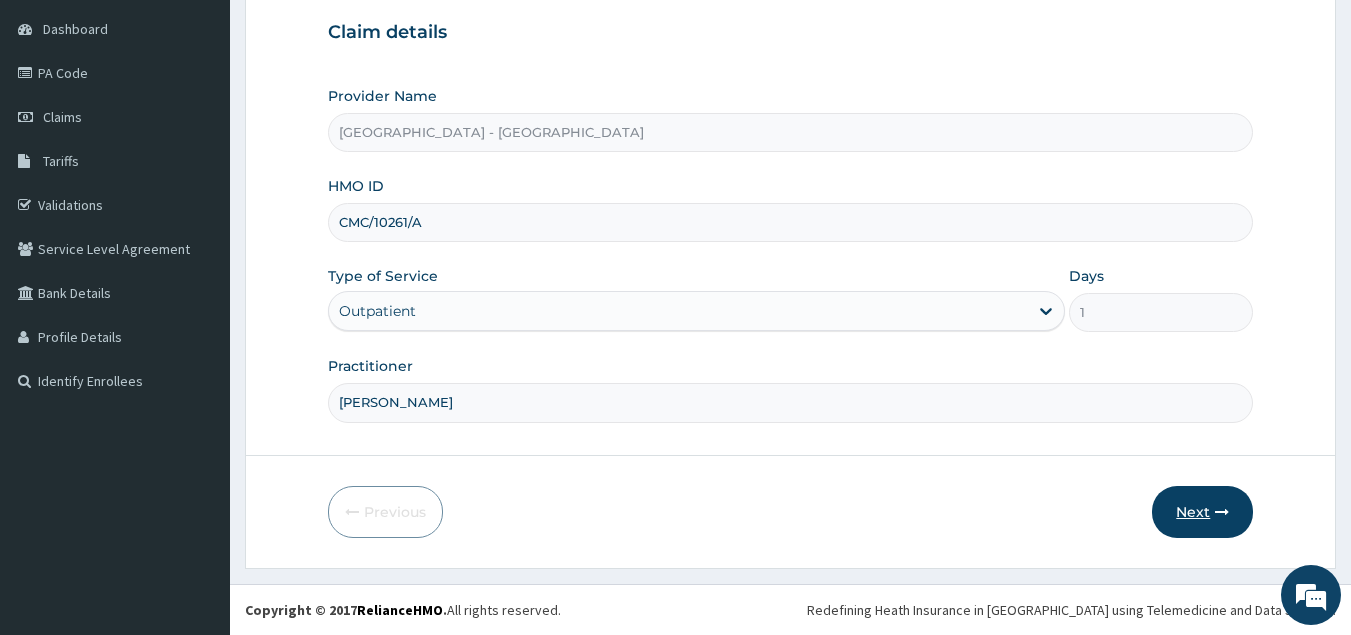 click on "Next" at bounding box center [1202, 512] 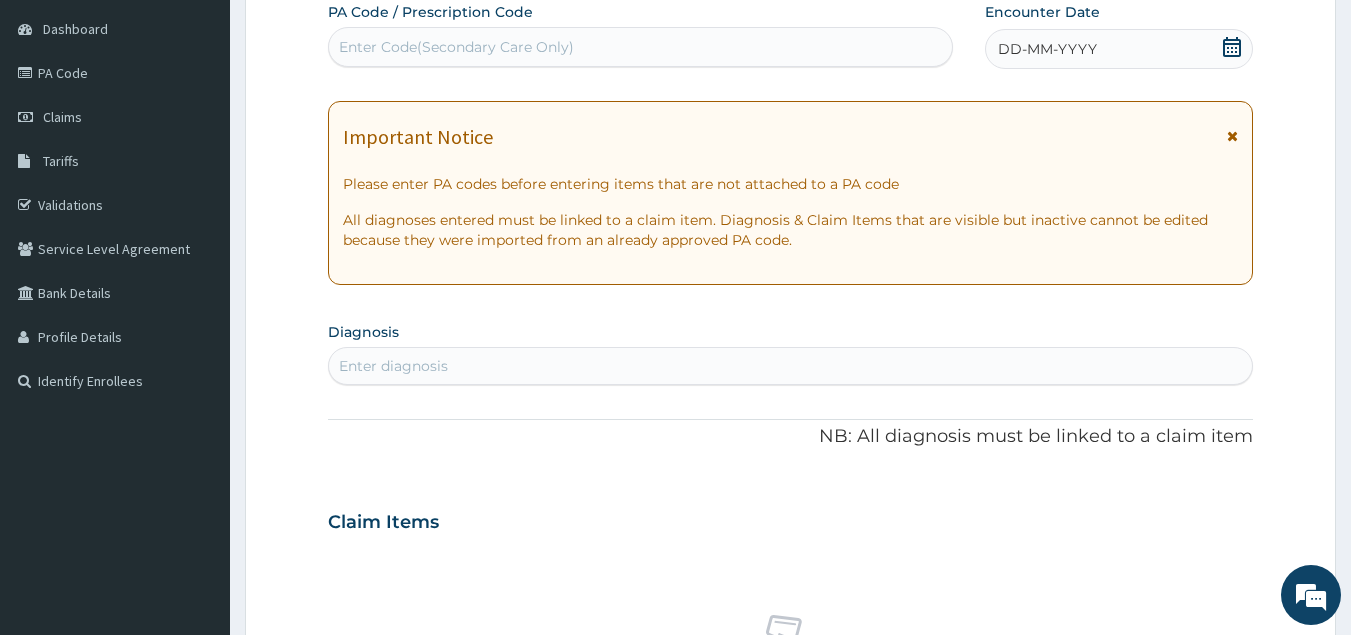 click 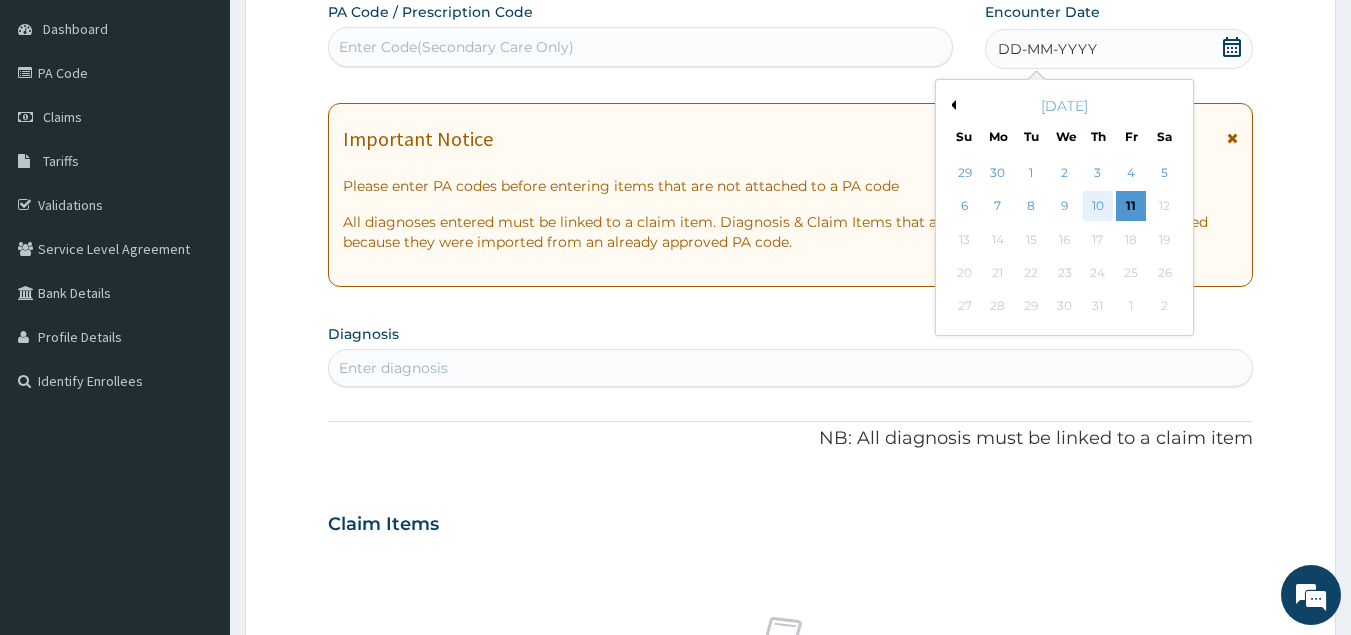 click on "10" at bounding box center [1098, 207] 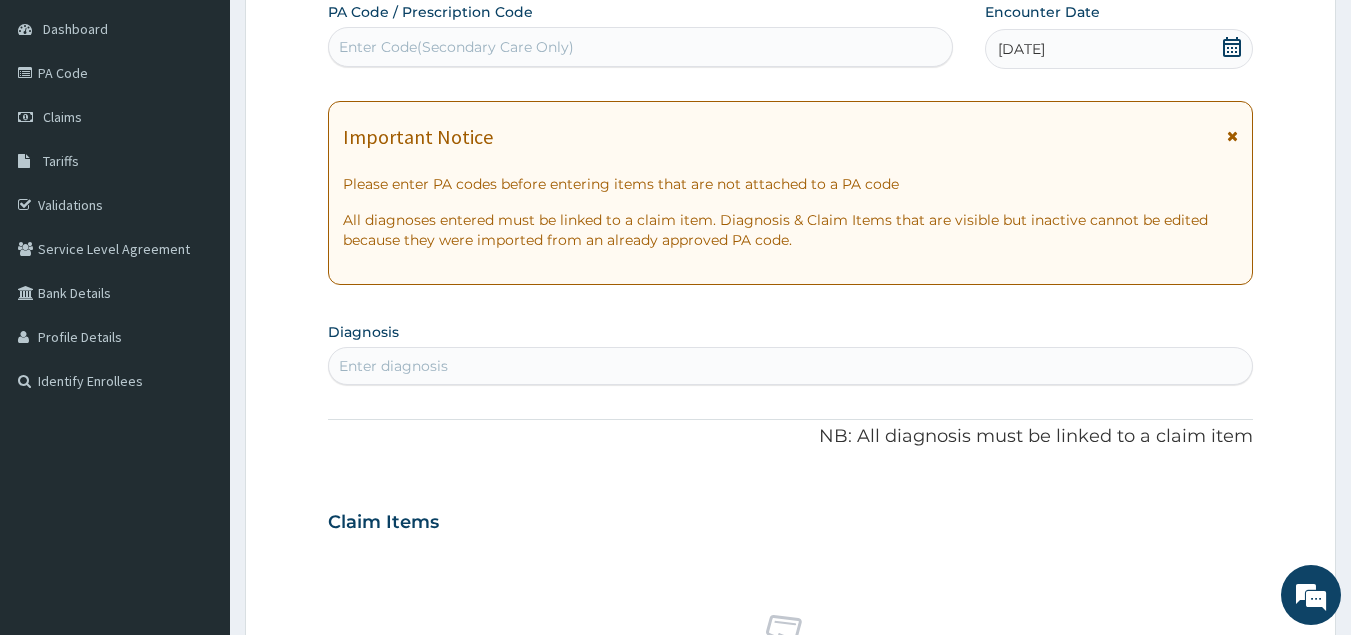 click on "Enter diagnosis" at bounding box center (791, 366) 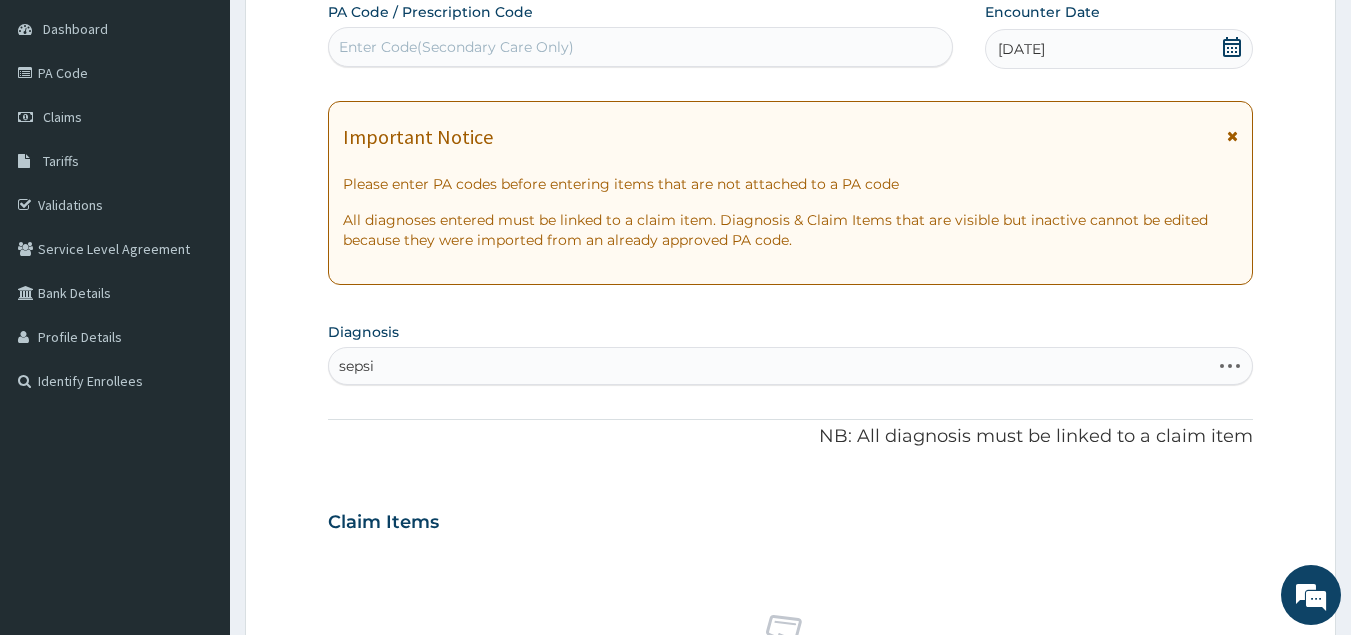 type on "sepsis" 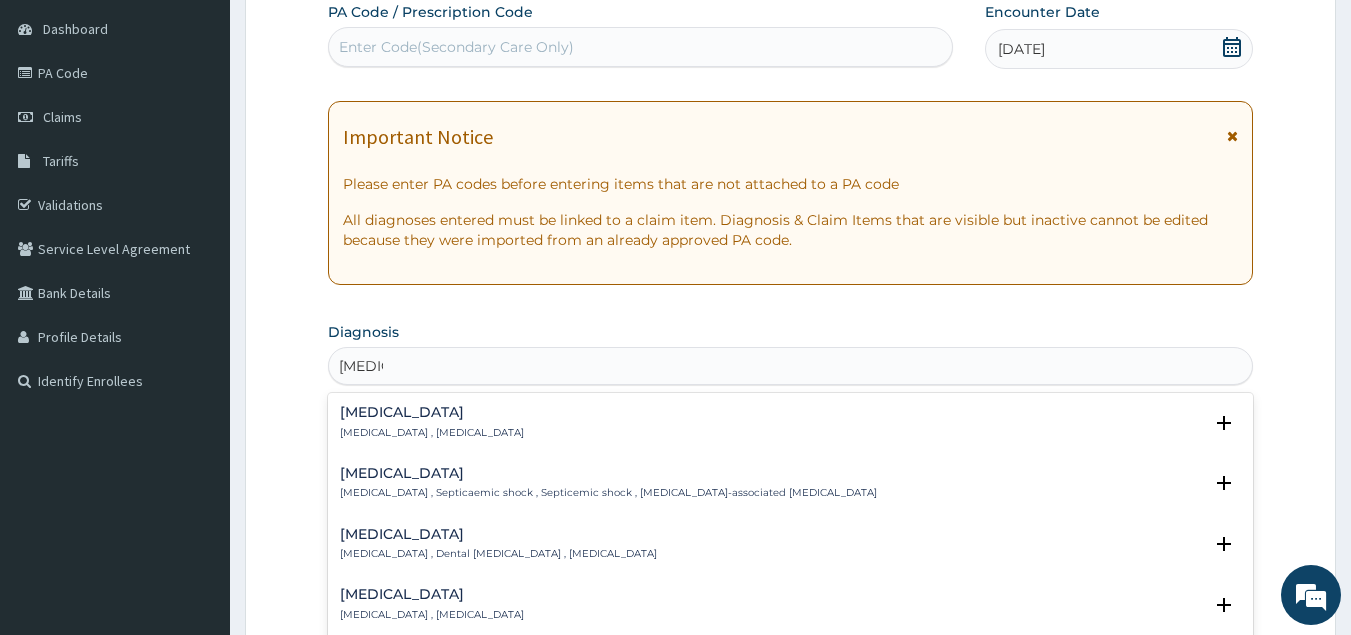 click on "Sepsis" at bounding box center (432, 412) 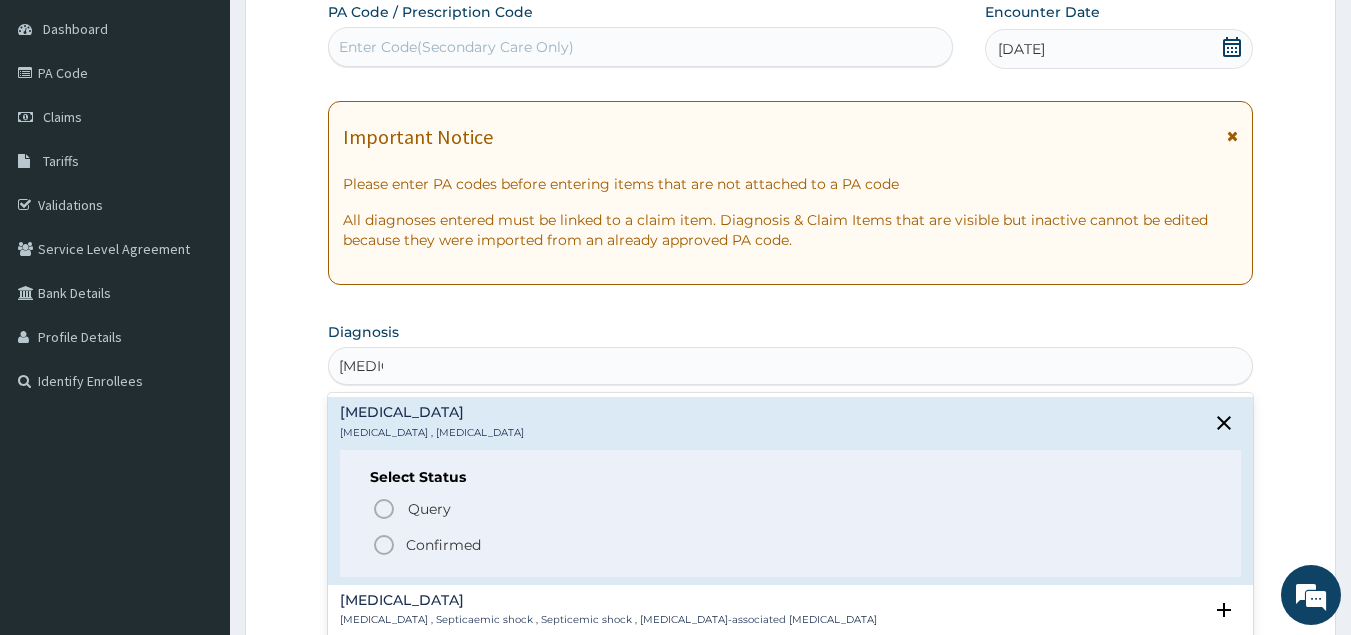 click on "Confirmed" at bounding box center (443, 545) 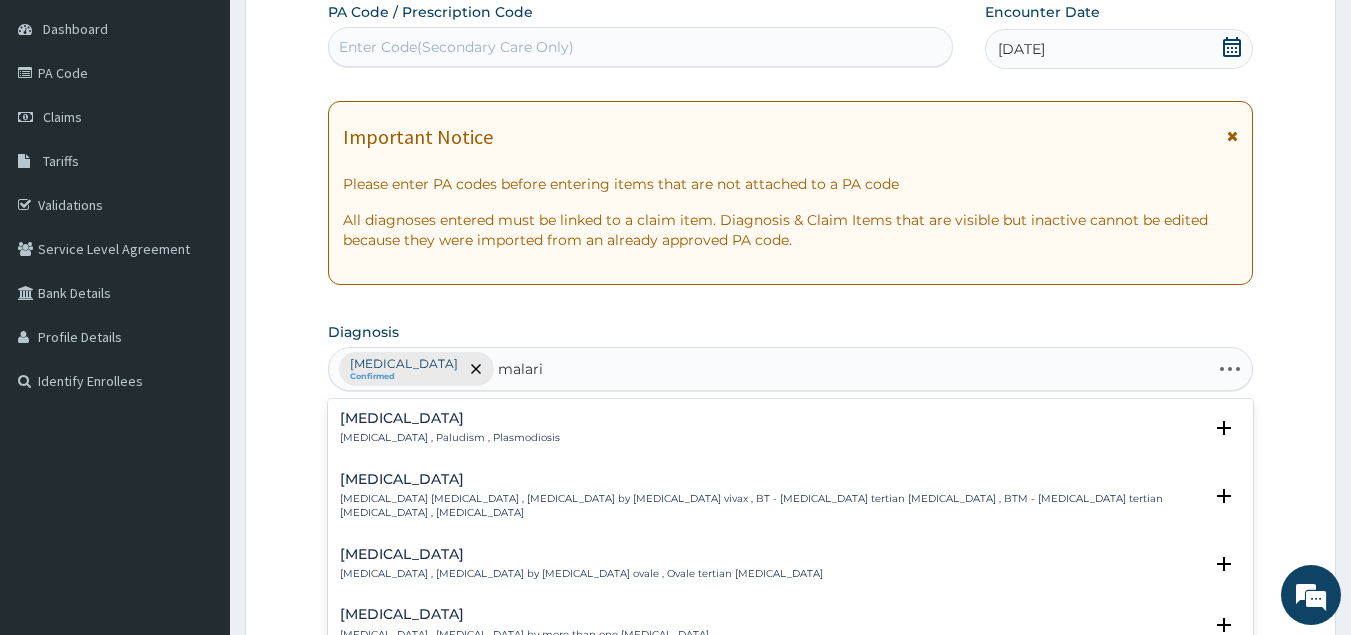 type on "[MEDICAL_DATA]" 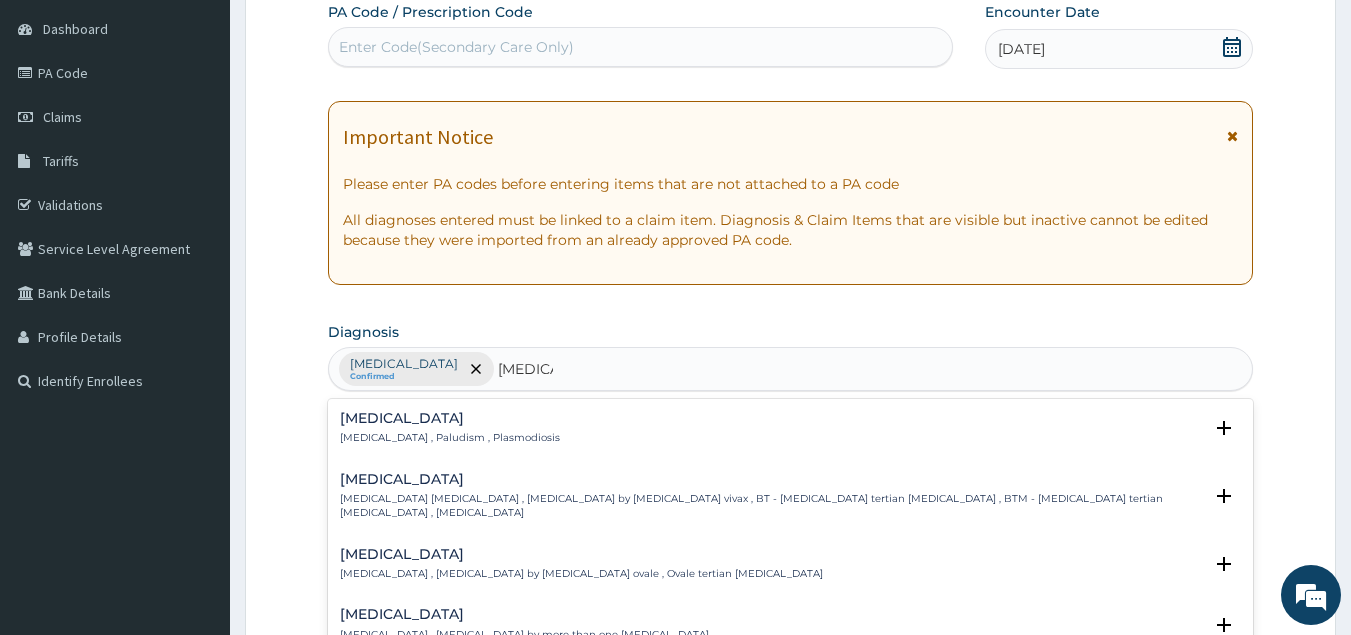 click on "[MEDICAL_DATA]" at bounding box center (450, 418) 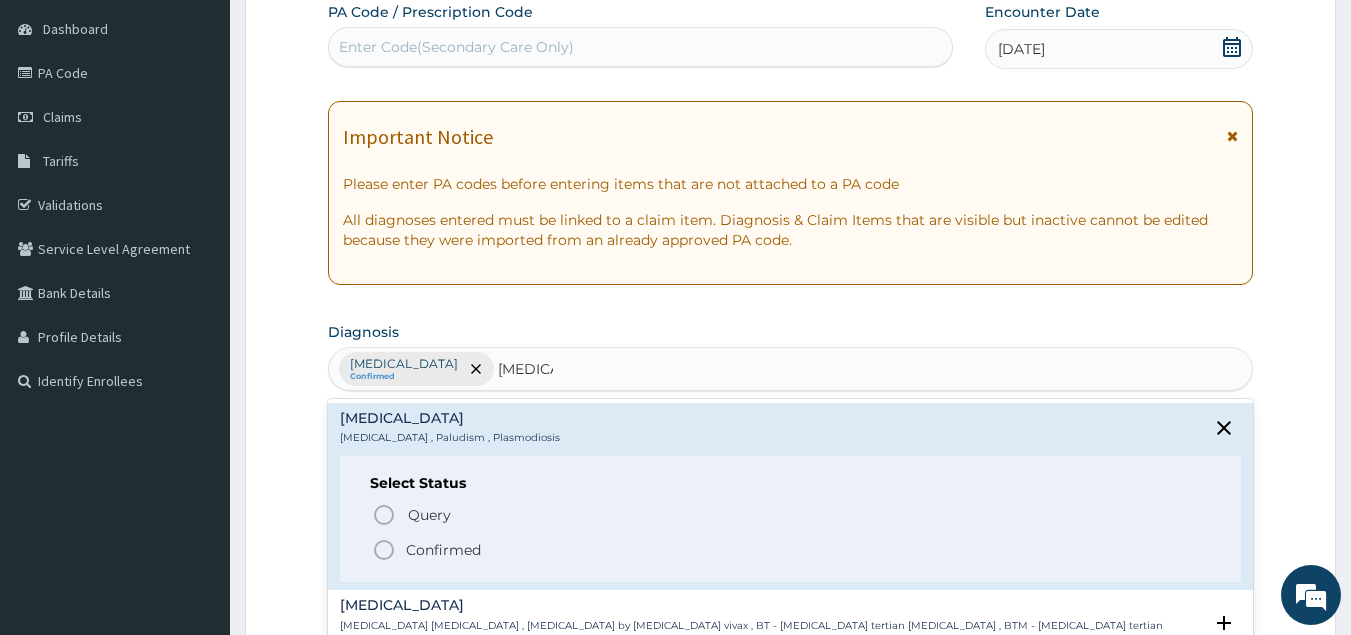 click on "Confirmed" at bounding box center (443, 550) 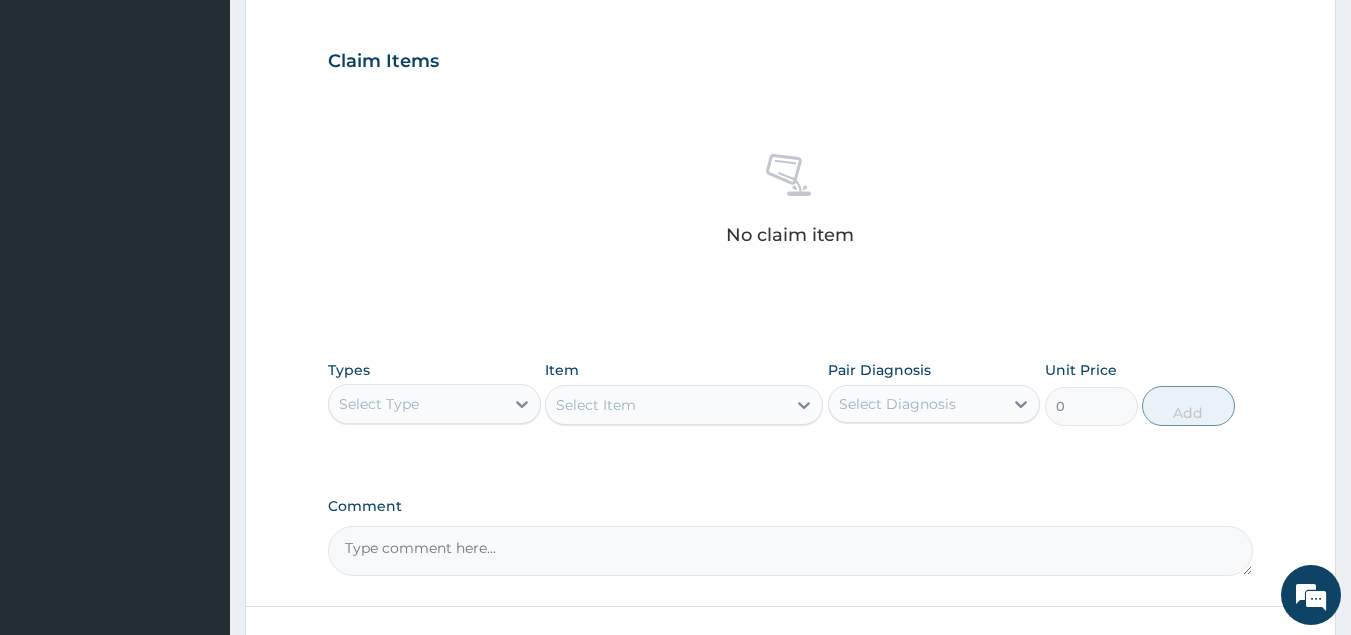 scroll, scrollTop: 807, scrollLeft: 0, axis: vertical 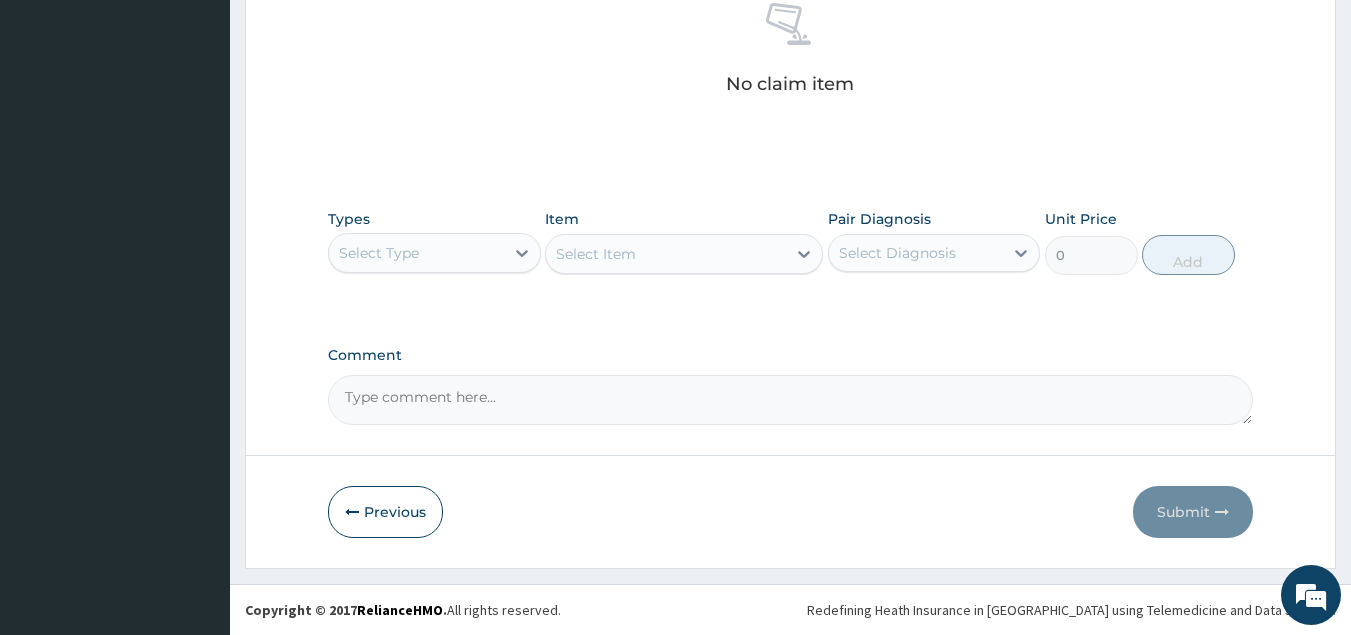 click on "Select Type" at bounding box center [416, 253] 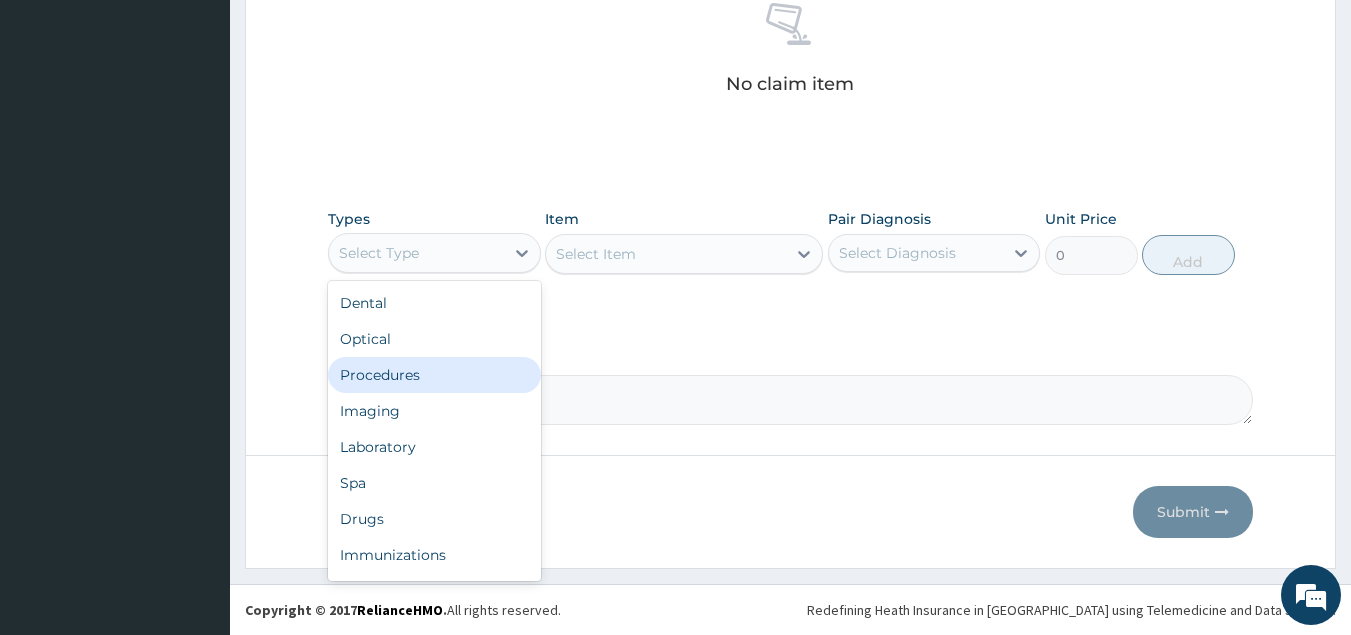 click on "Procedures" at bounding box center (434, 375) 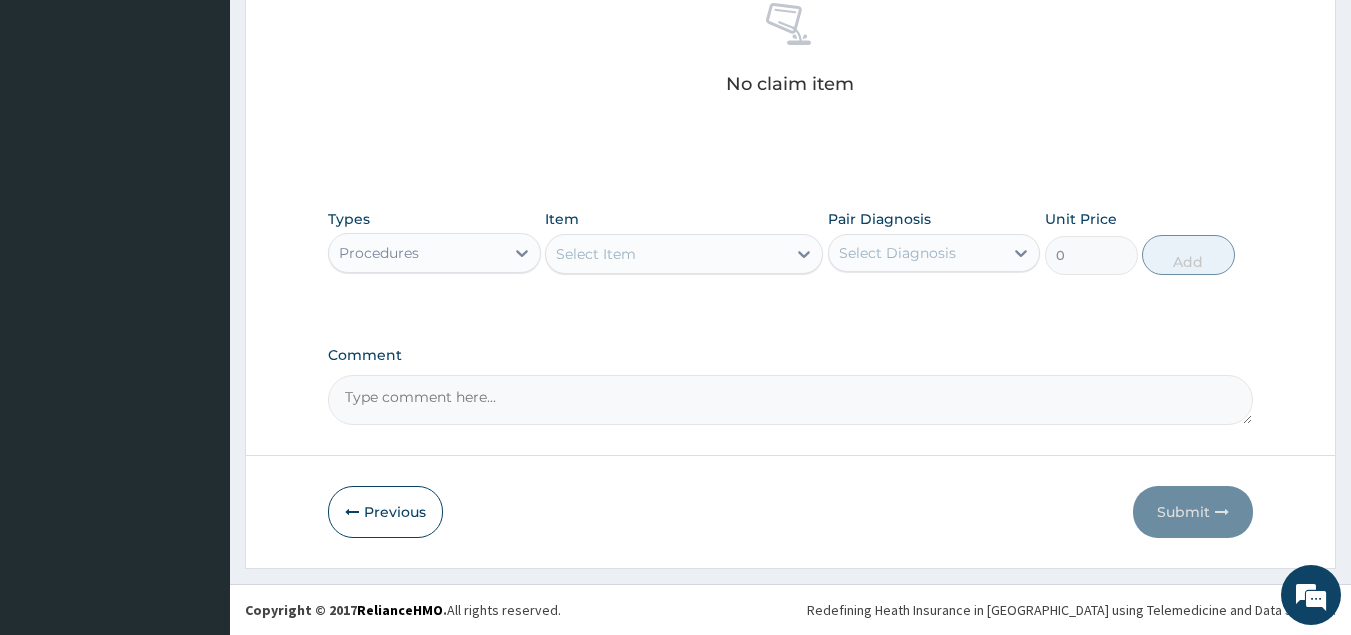 click on "Select Item" at bounding box center [666, 254] 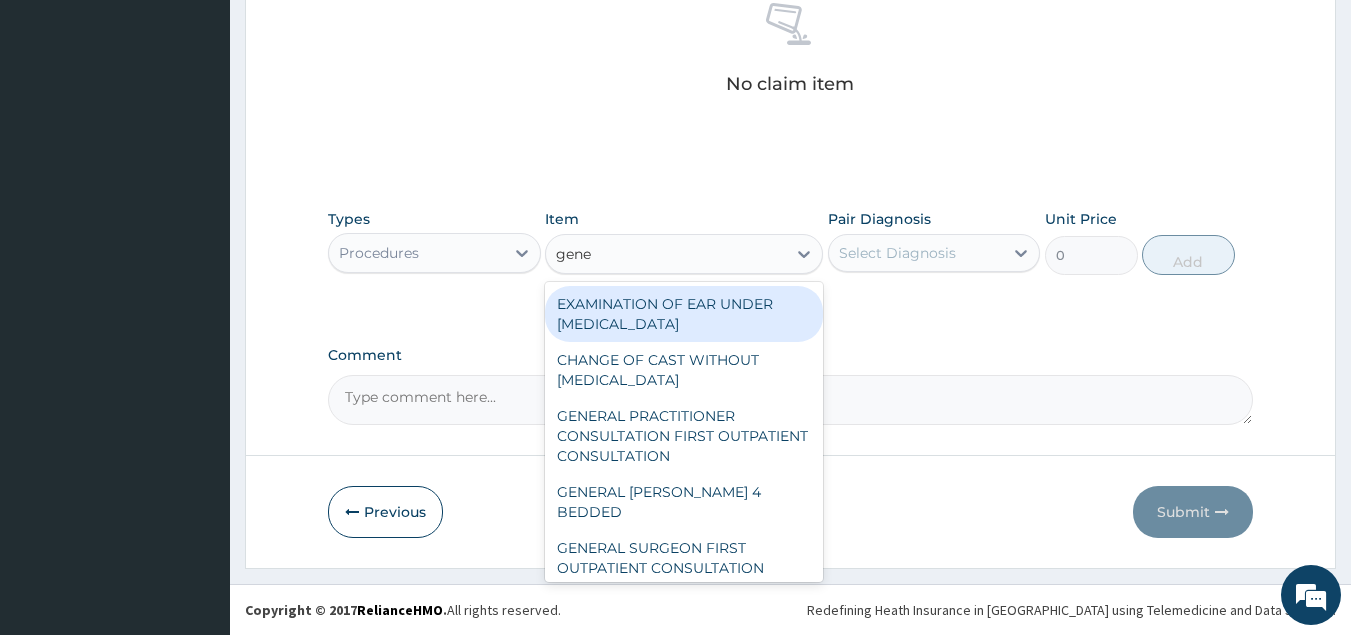 type on "gener" 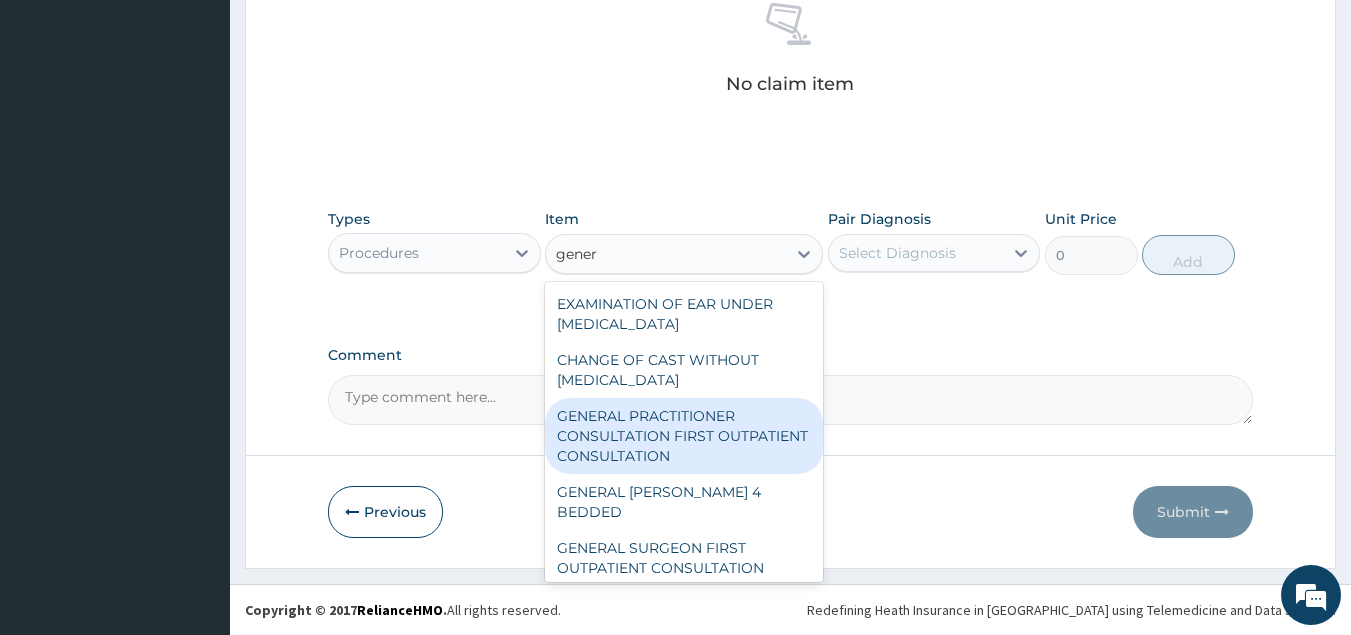 click on "GENERAL PRACTITIONER CONSULTATION FIRST OUTPATIENT CONSULTATION" at bounding box center (684, 436) 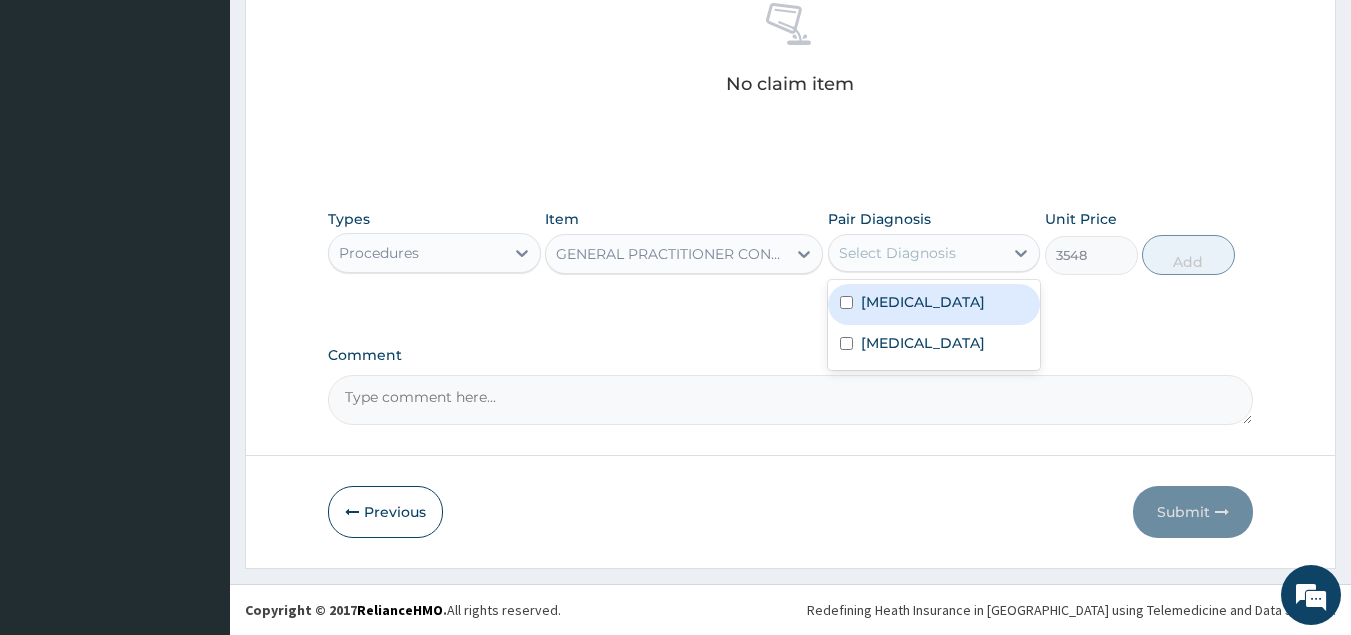 click on "Select Diagnosis" at bounding box center [897, 253] 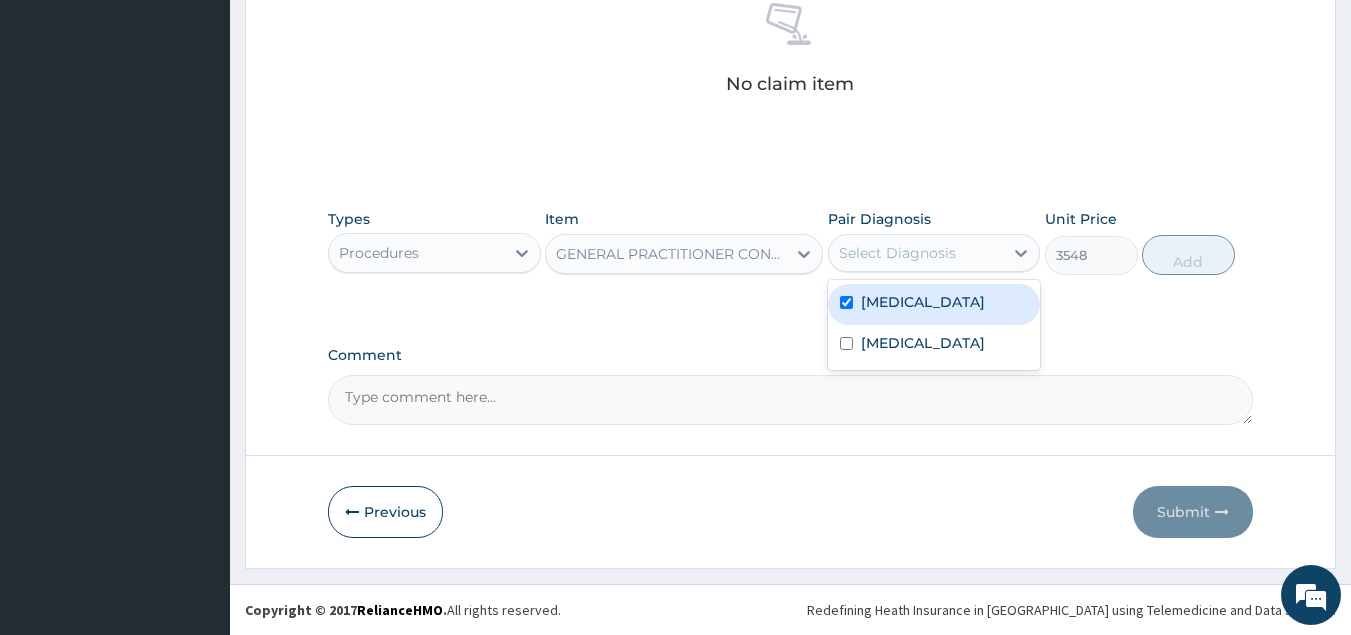 checkbox on "true" 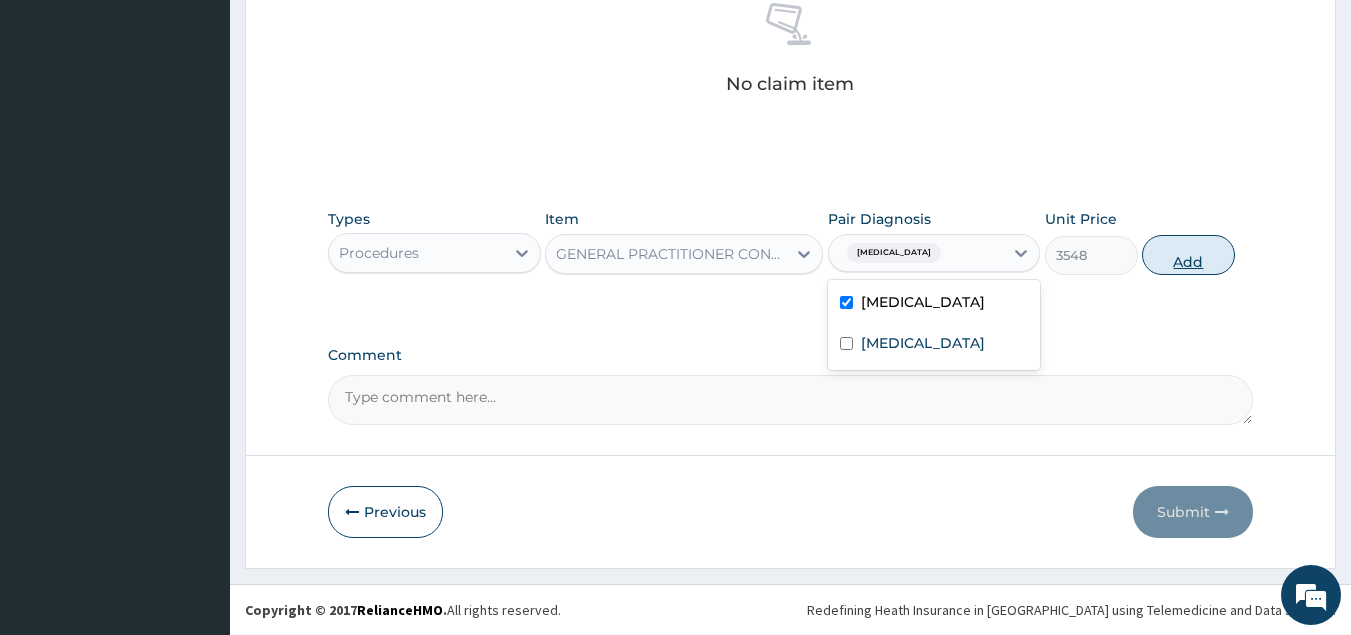 click on "Add" at bounding box center (1188, 255) 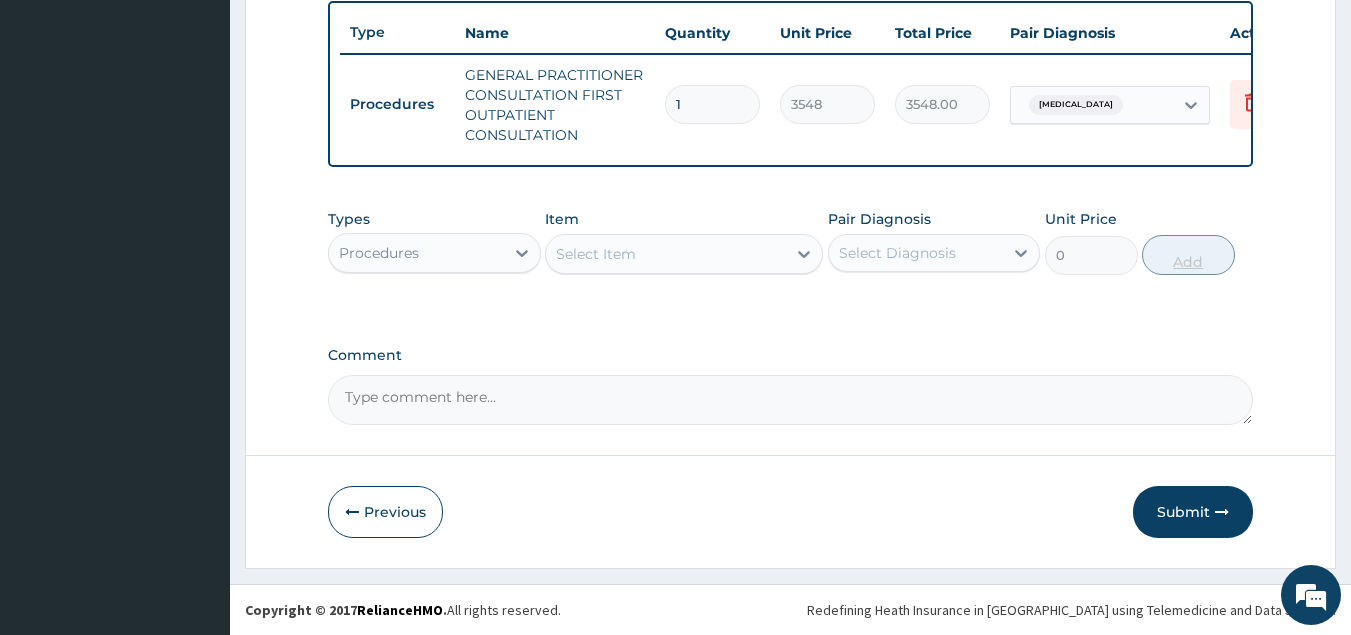 scroll, scrollTop: 758, scrollLeft: 0, axis: vertical 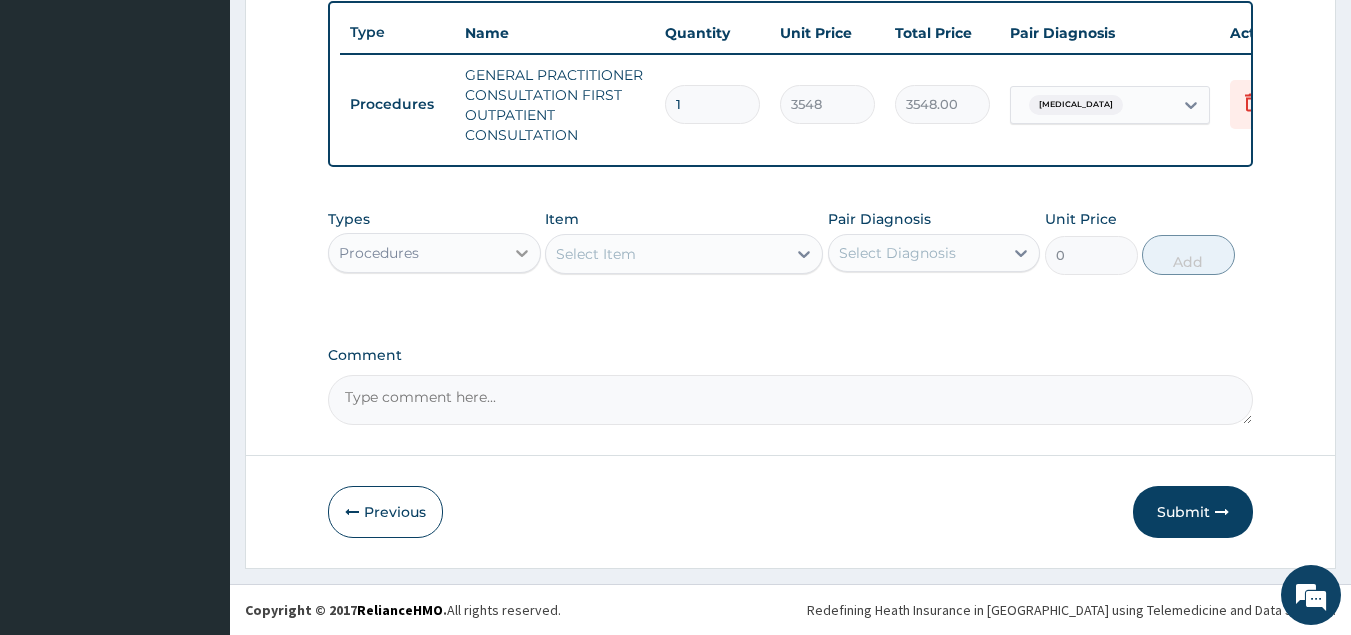 click 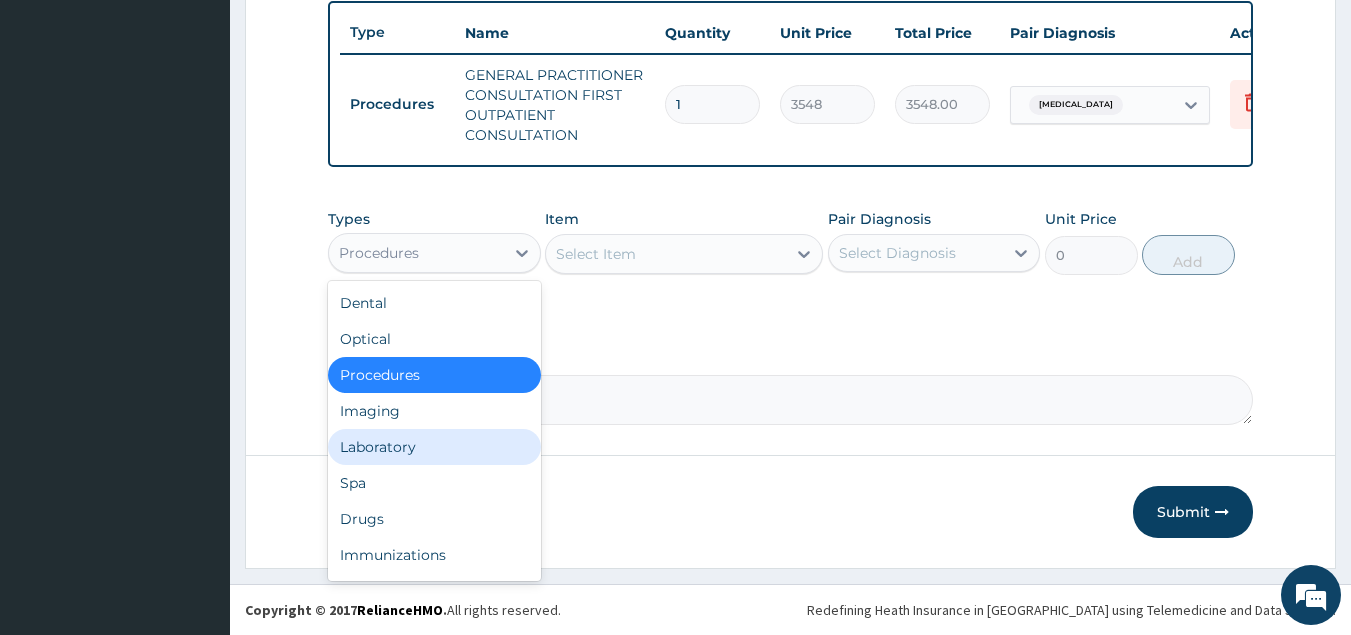 click on "Laboratory" at bounding box center [434, 447] 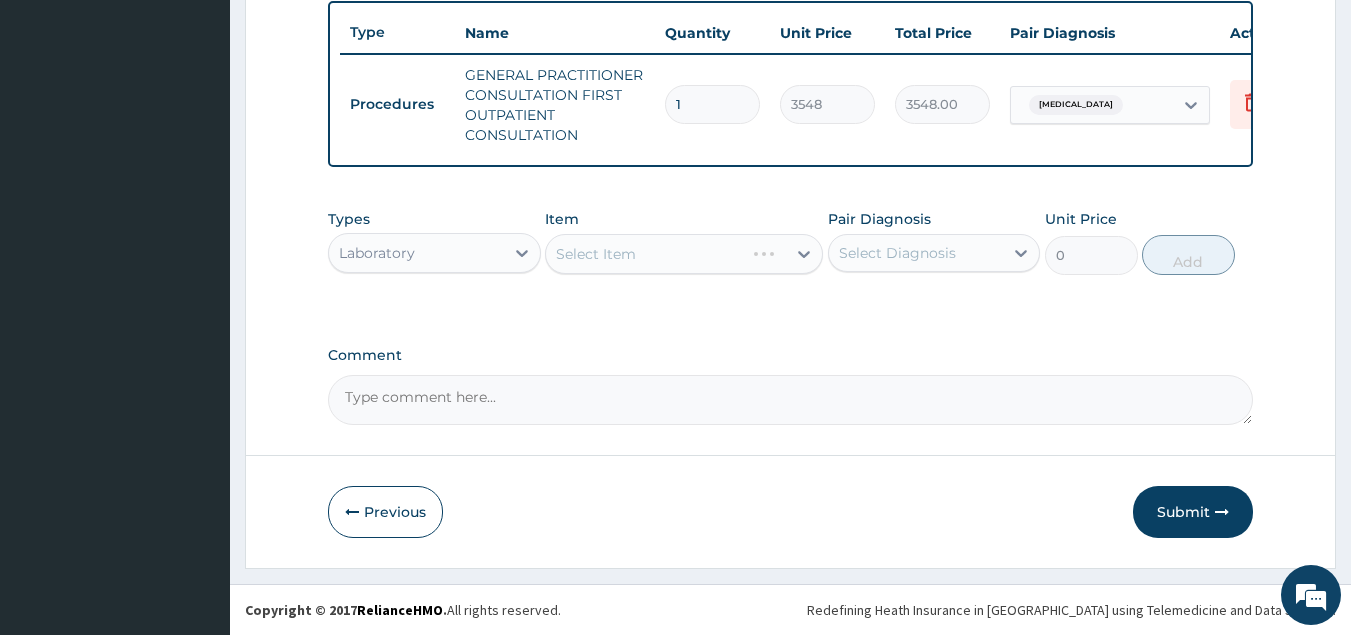 click on "Select Item" at bounding box center [684, 254] 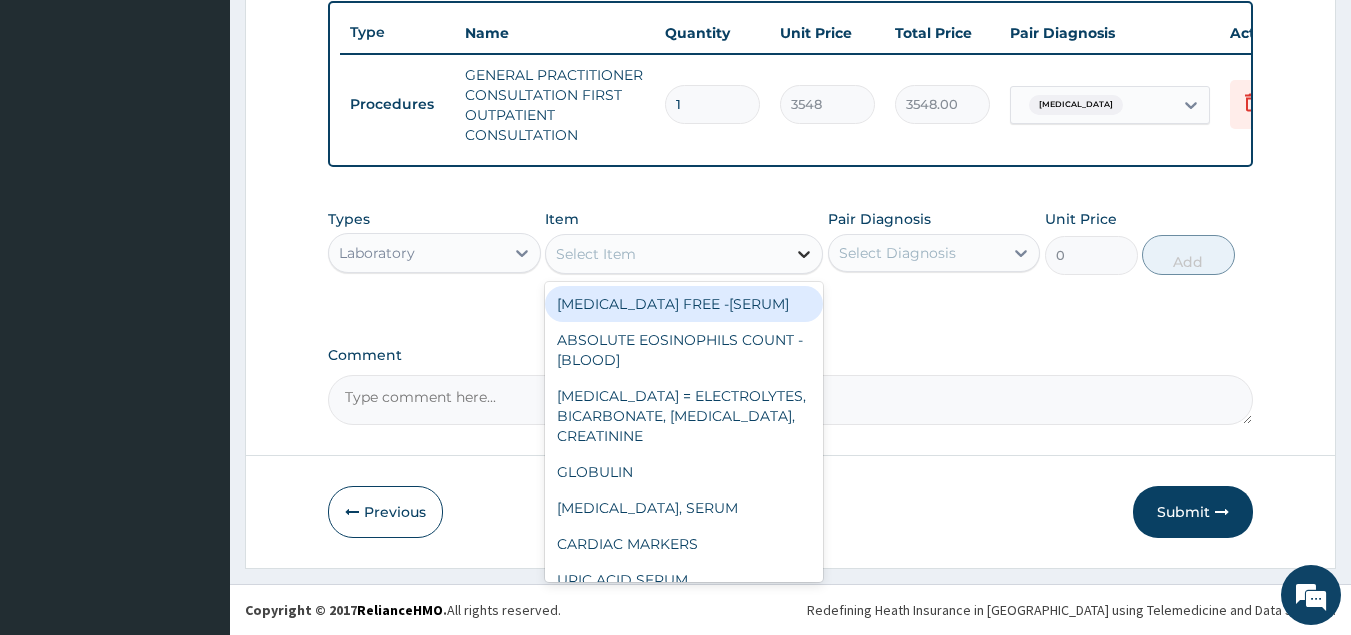 click 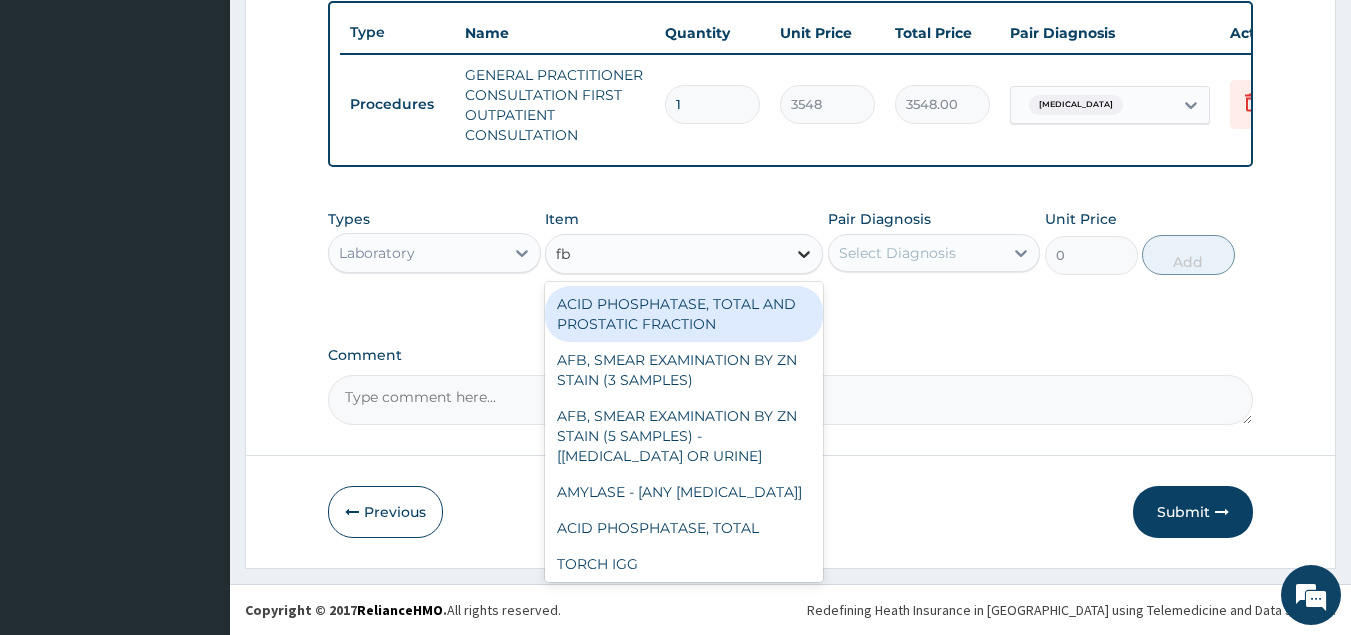type on "fbc" 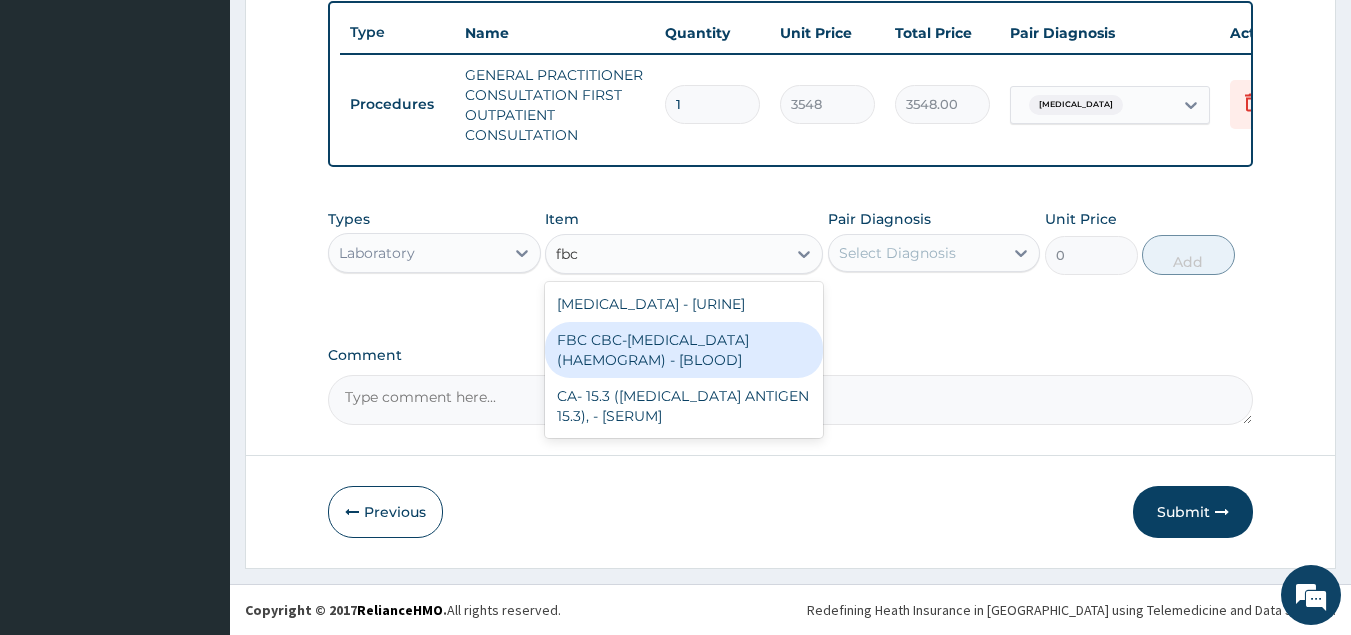 click on "FBC CBC-[MEDICAL_DATA] (HAEMOGRAM) - [BLOOD]" at bounding box center (684, 350) 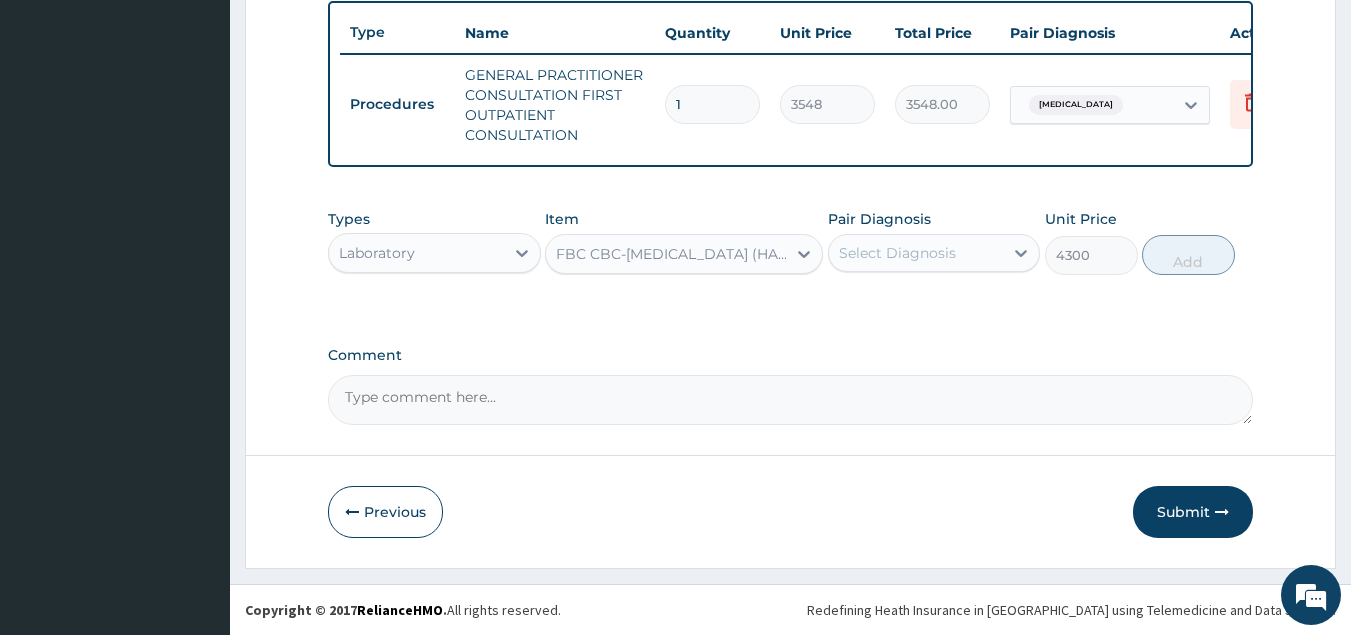 click on "Select Diagnosis" at bounding box center [916, 253] 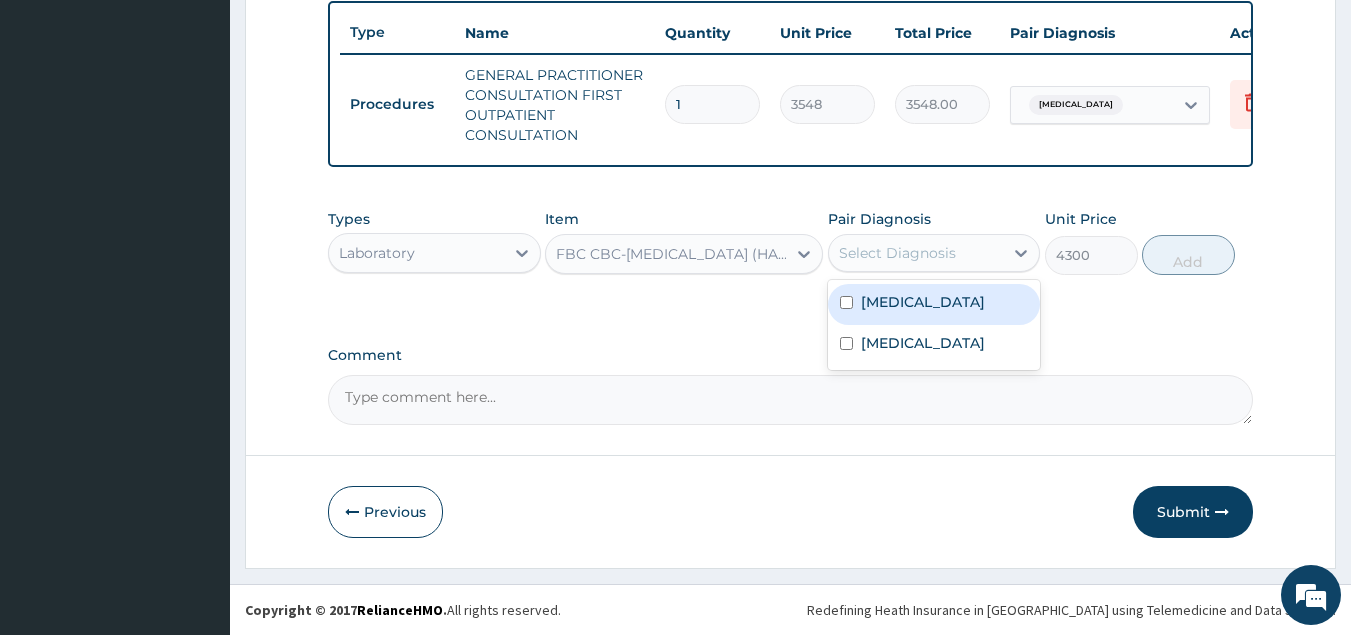 click on "Sepsis" at bounding box center (934, 304) 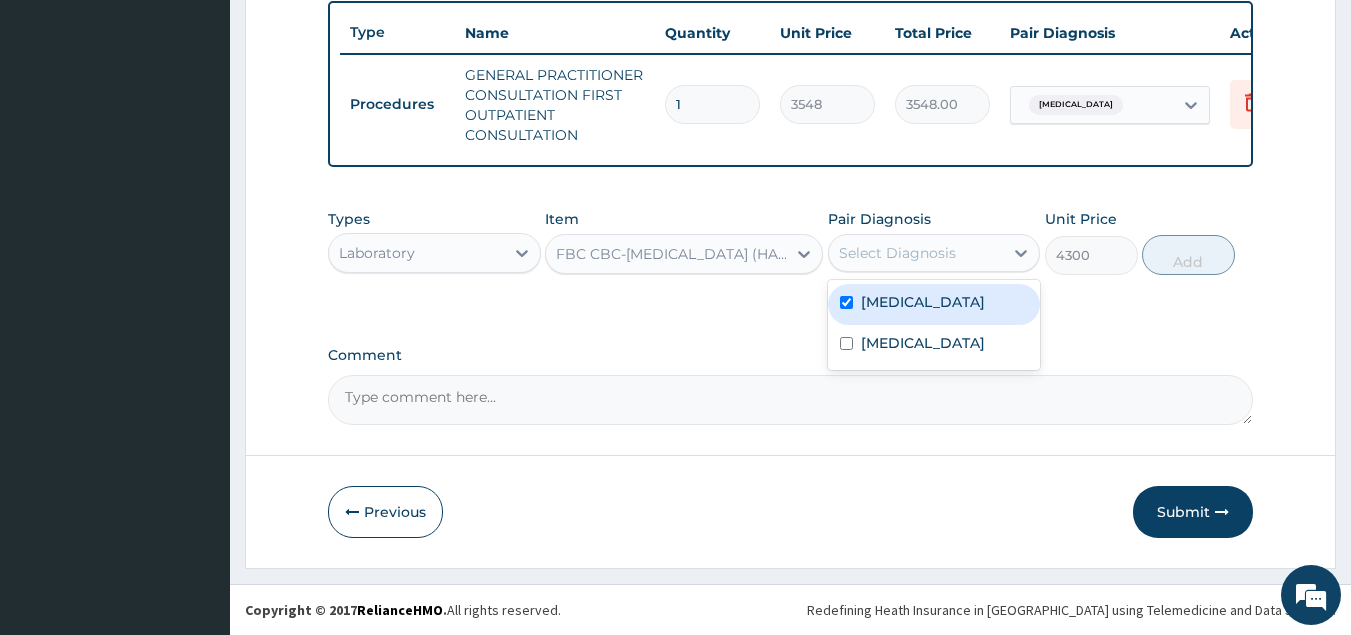 checkbox on "true" 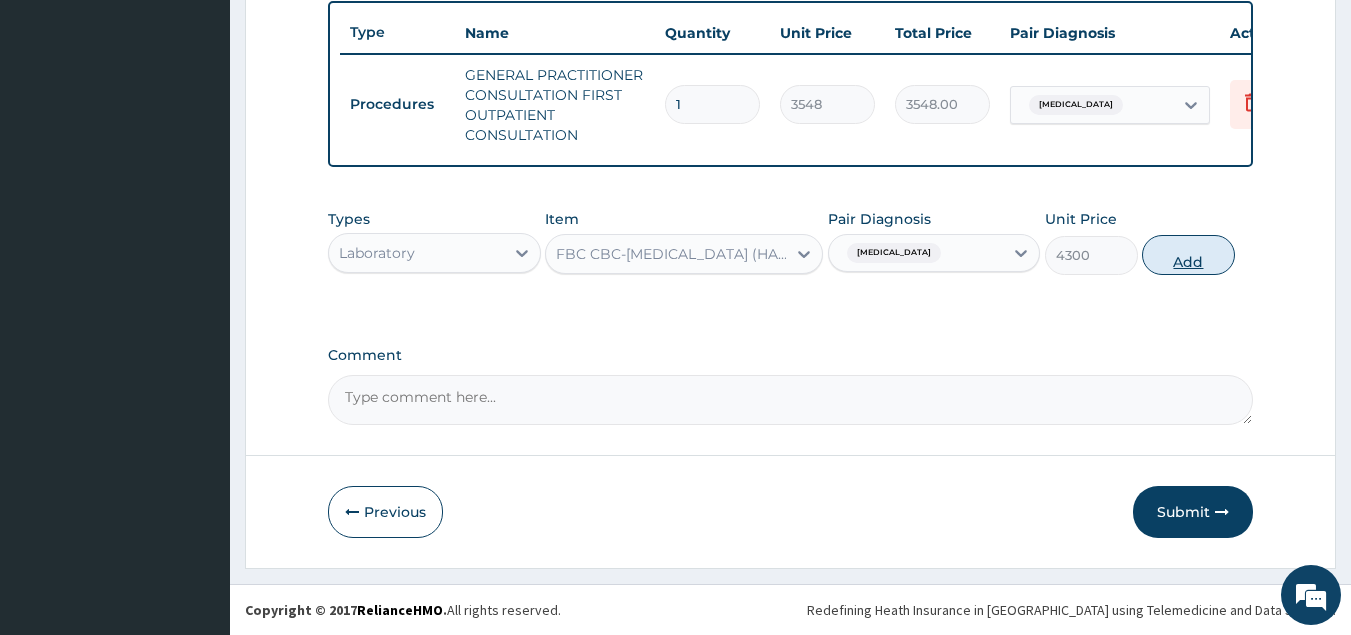 click on "Add" at bounding box center (1188, 255) 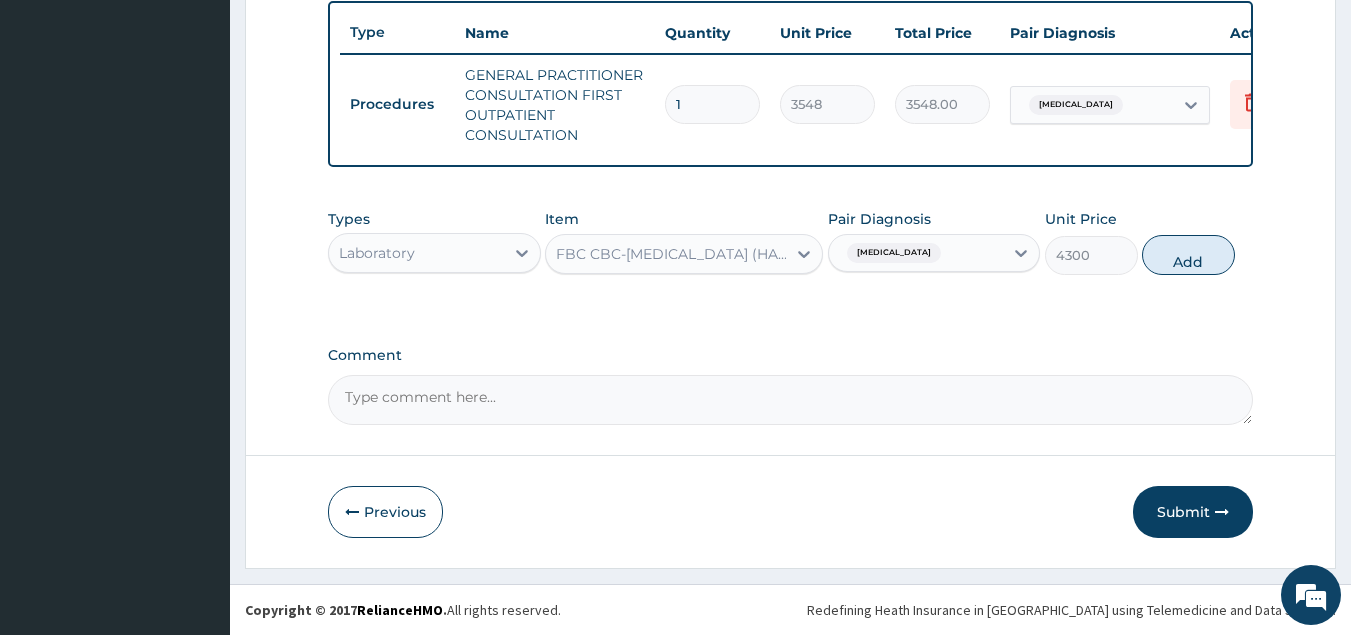 type on "0" 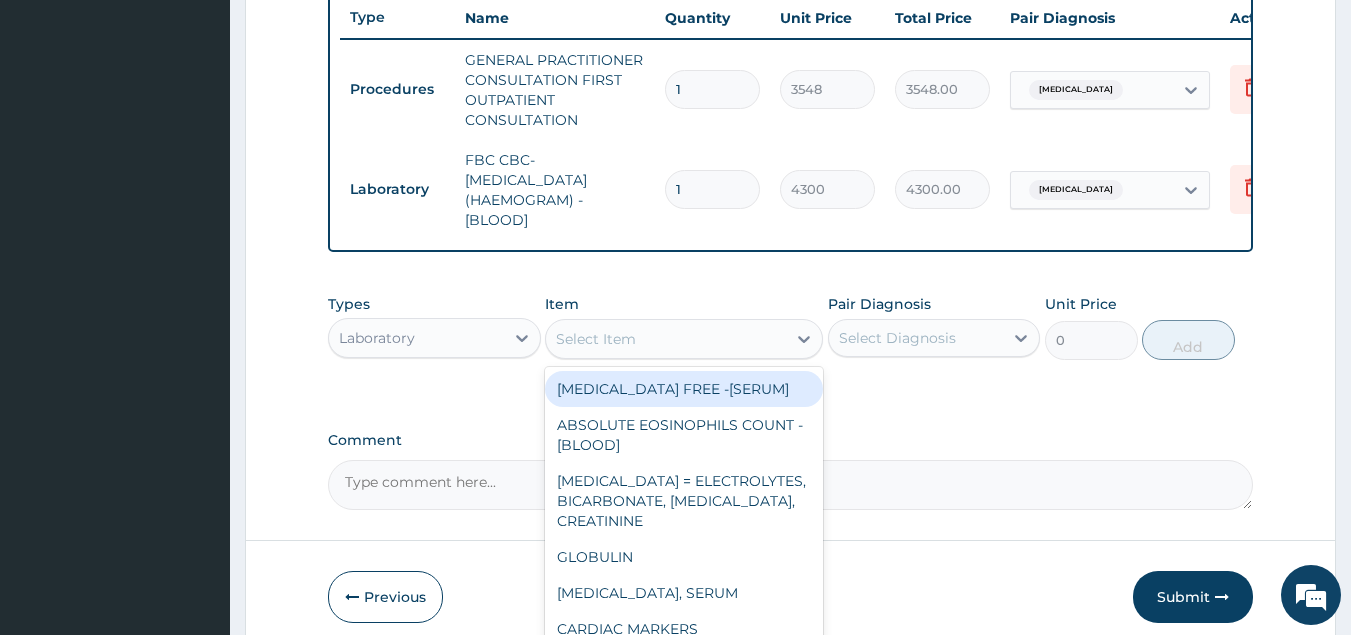 click on "Select Item" at bounding box center (666, 339) 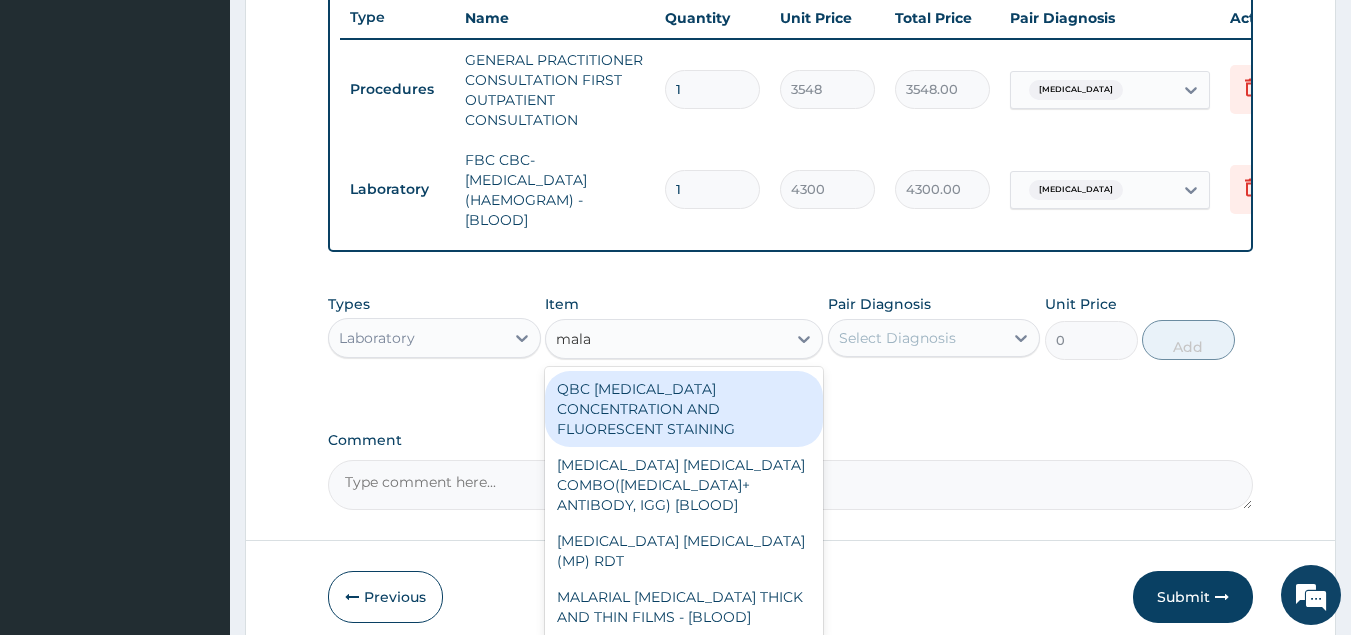 type on "malar" 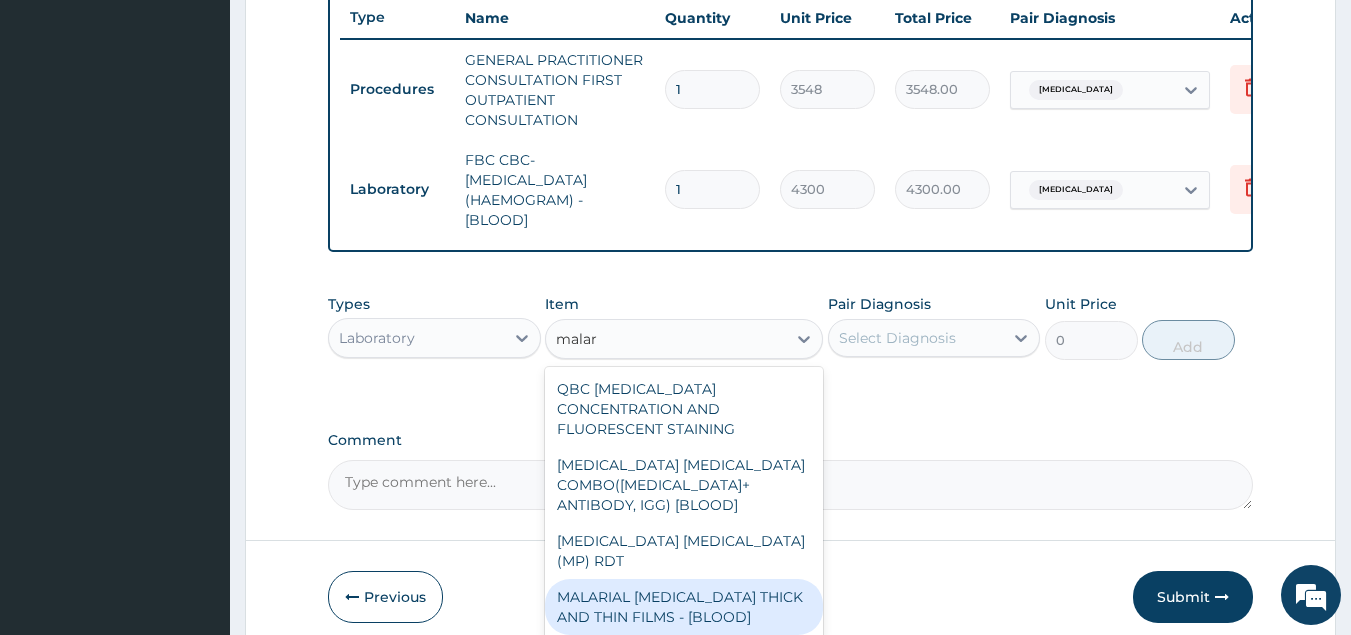 click on "MALARIAL PARASITE THICK AND THIN FILMS - [BLOOD]" at bounding box center (684, 607) 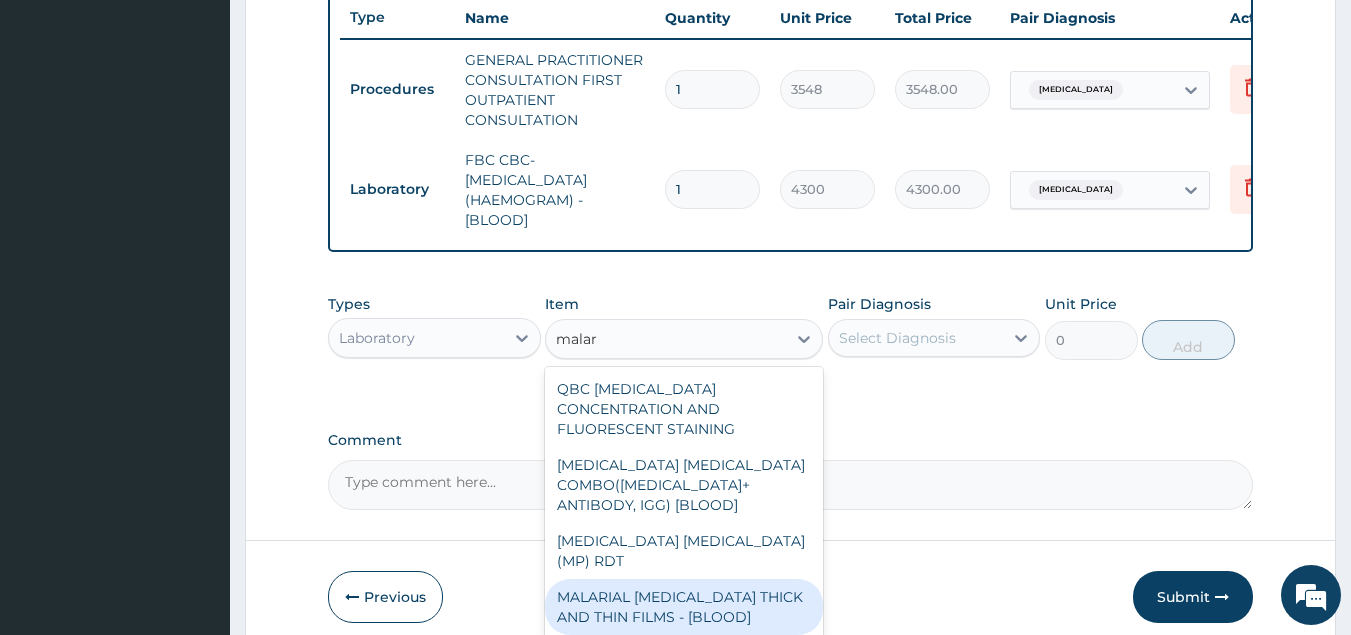 type 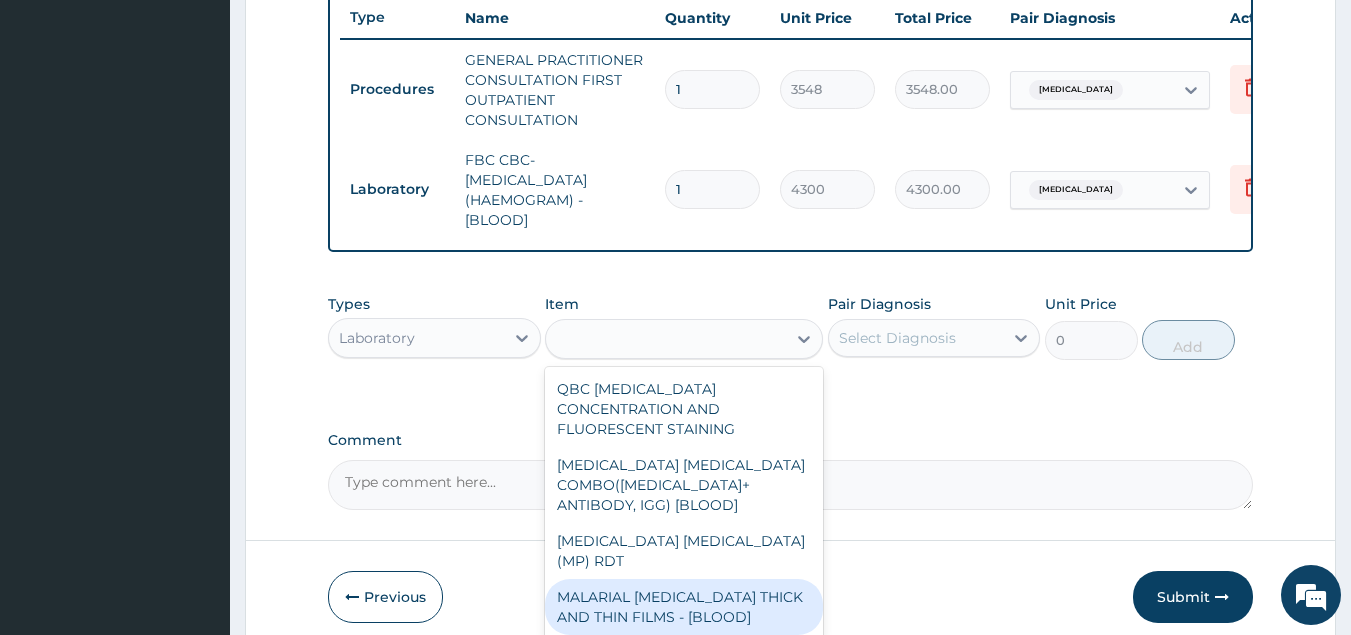 type on "1613" 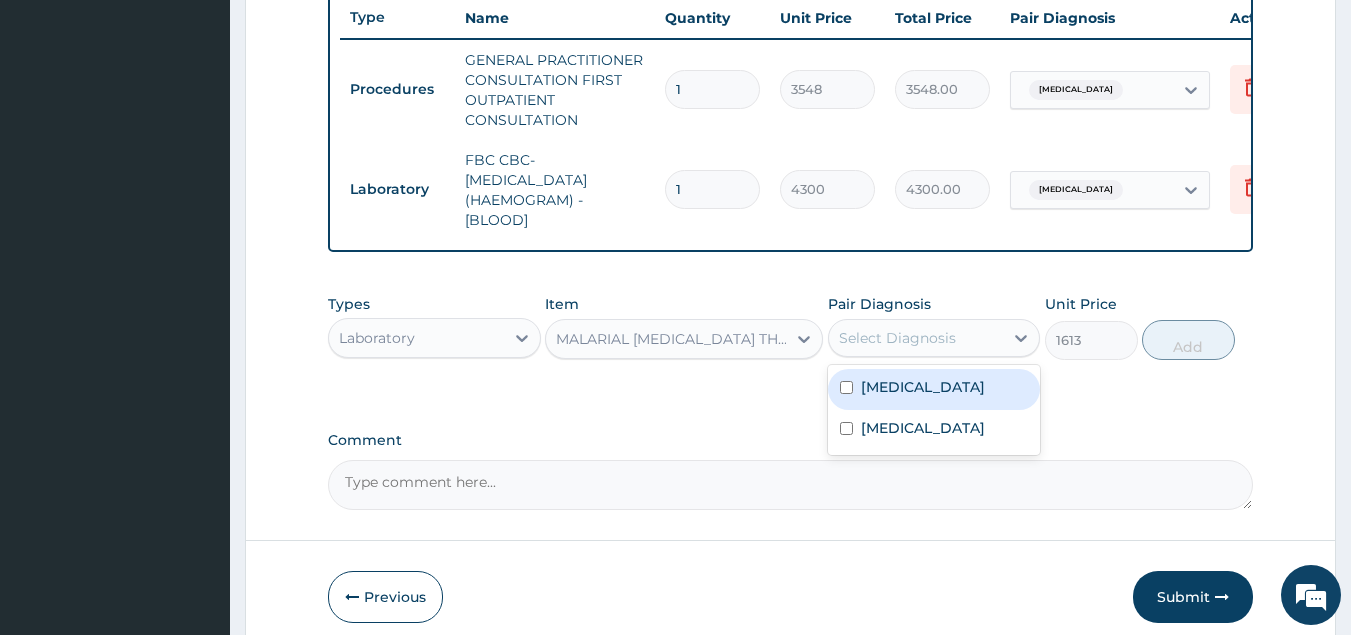 click on "Select Diagnosis" at bounding box center (897, 338) 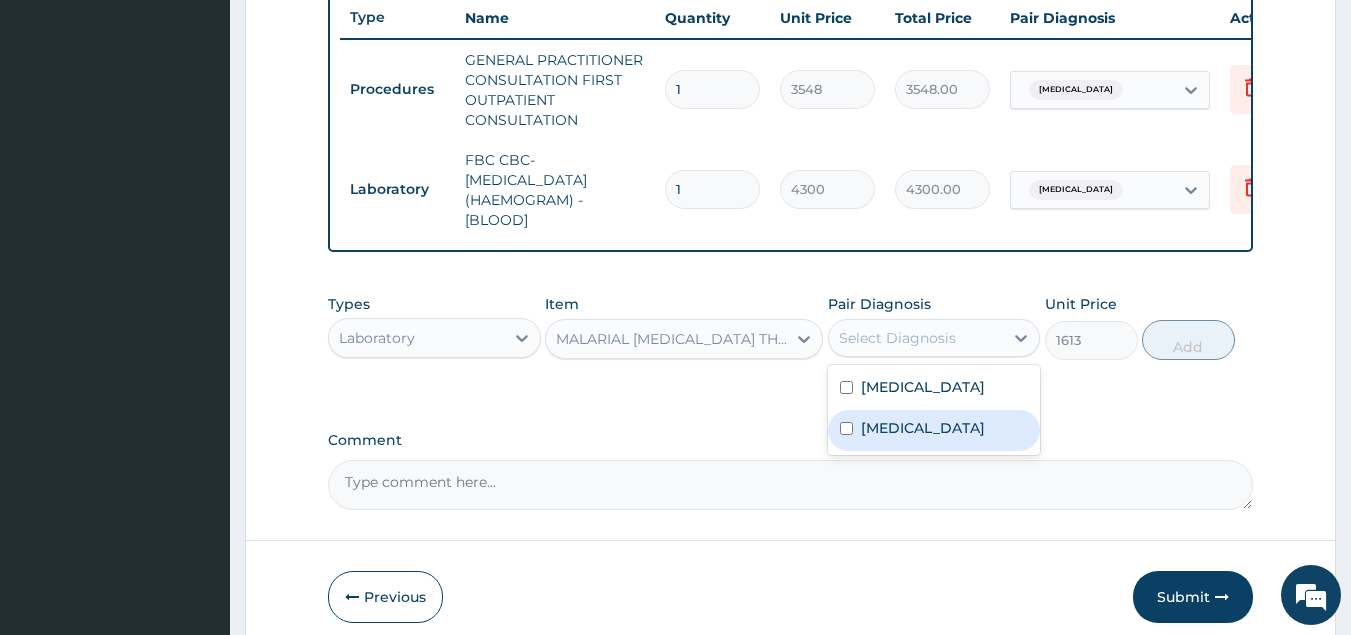 click on "Malaria" at bounding box center (923, 428) 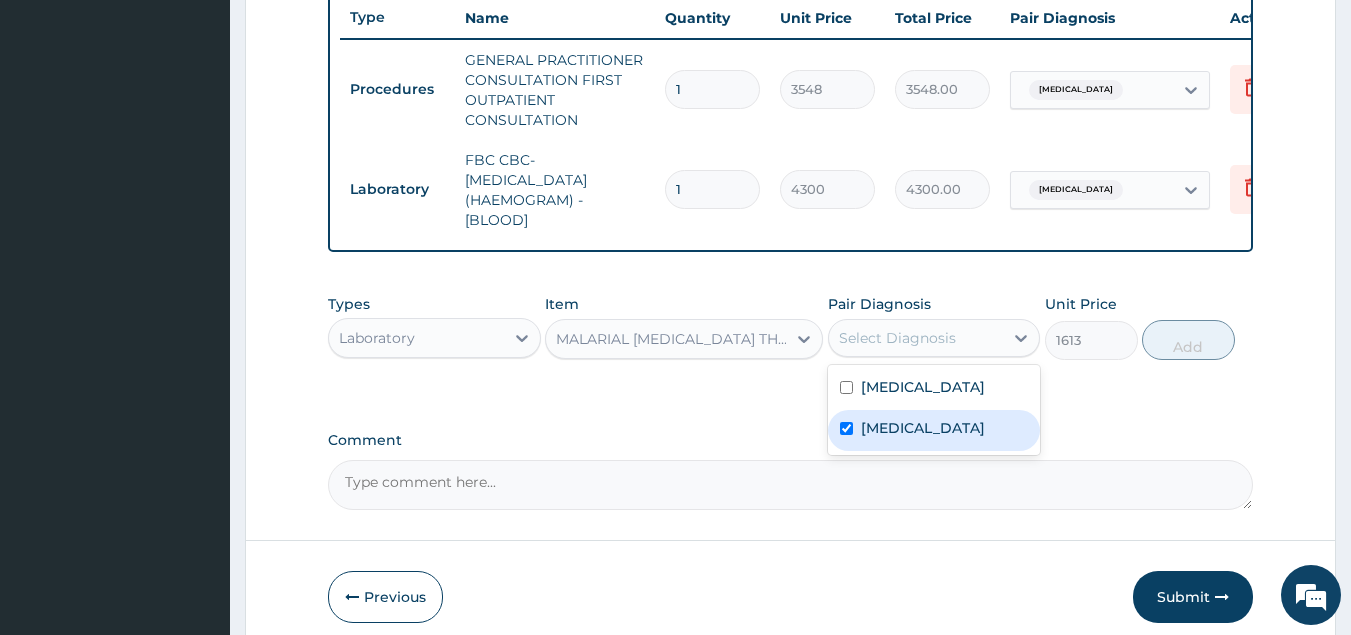 checkbox on "true" 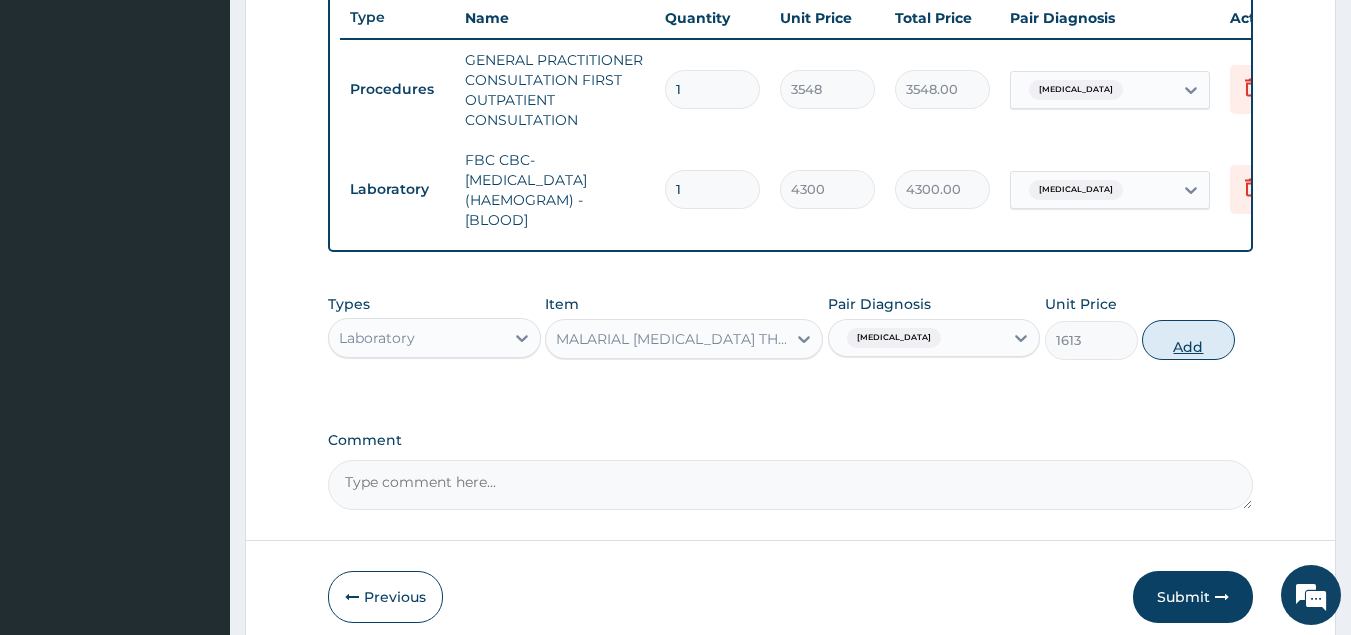 click on "Add" at bounding box center (1188, 340) 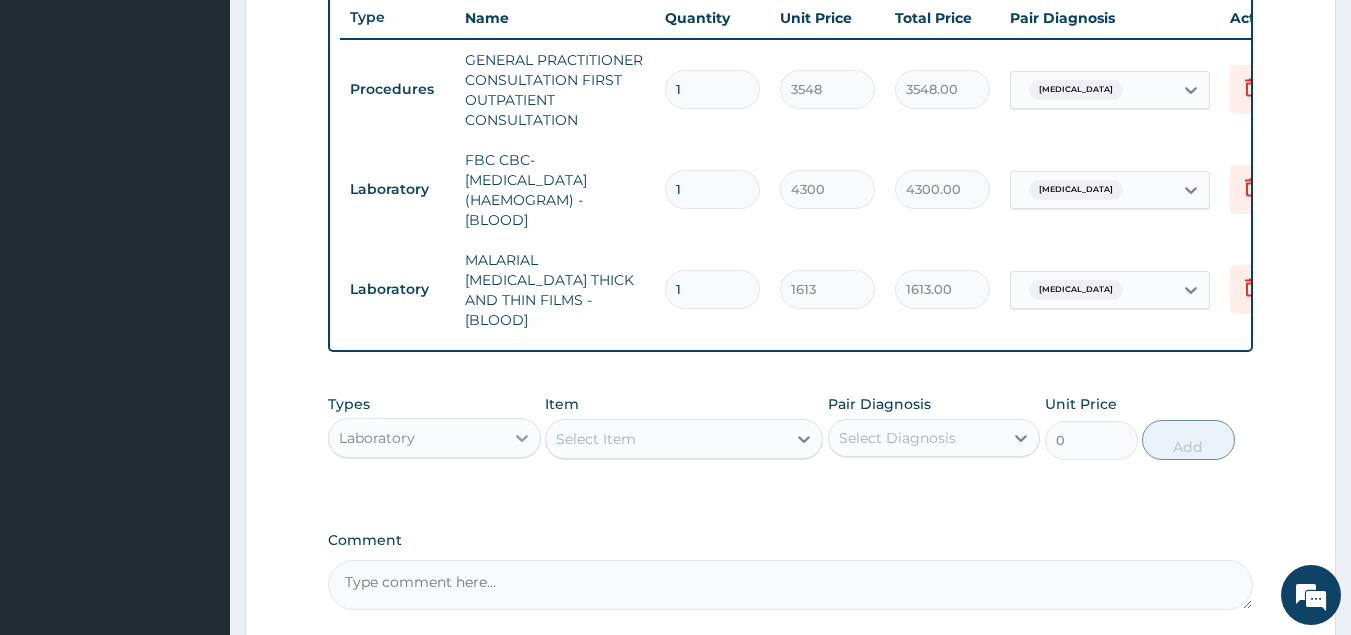 click at bounding box center [522, 438] 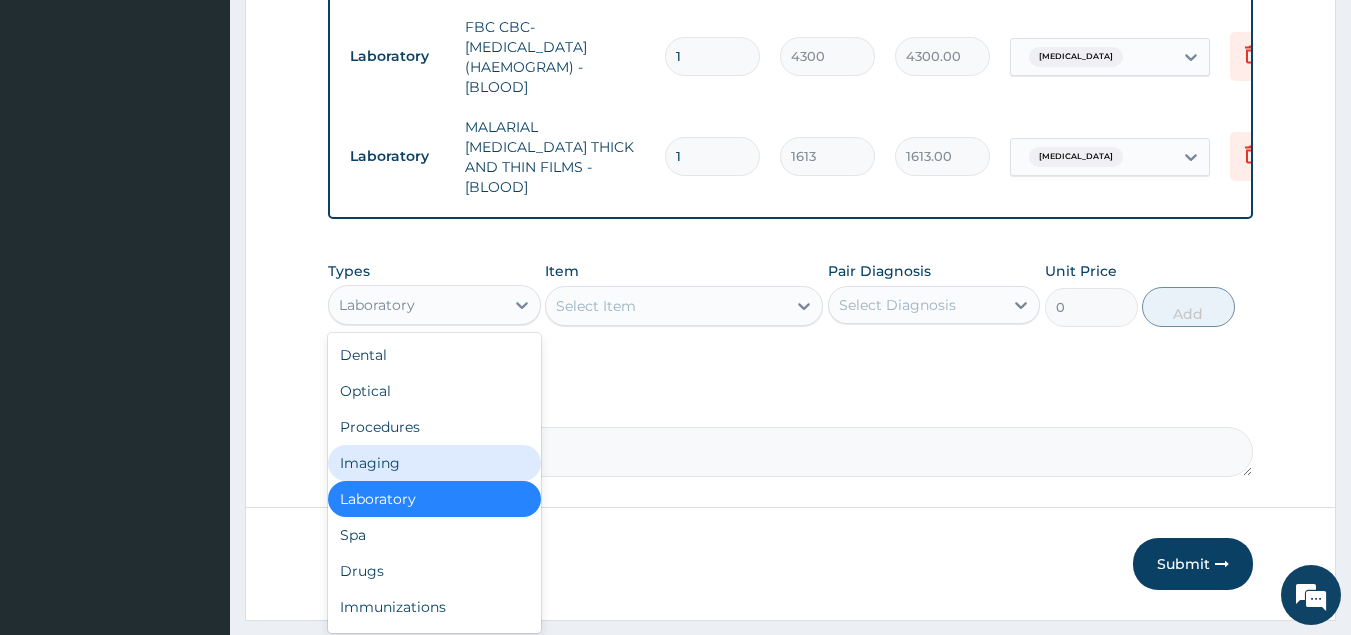 scroll, scrollTop: 938, scrollLeft: 0, axis: vertical 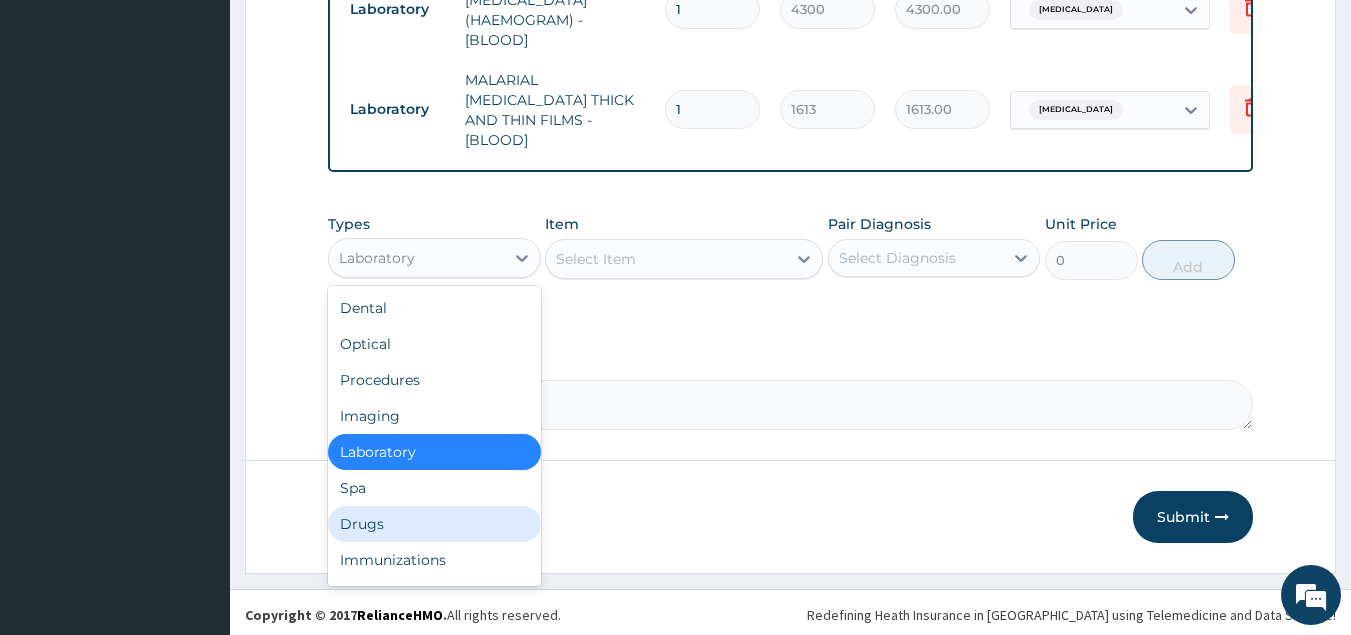 click on "Drugs" at bounding box center [434, 524] 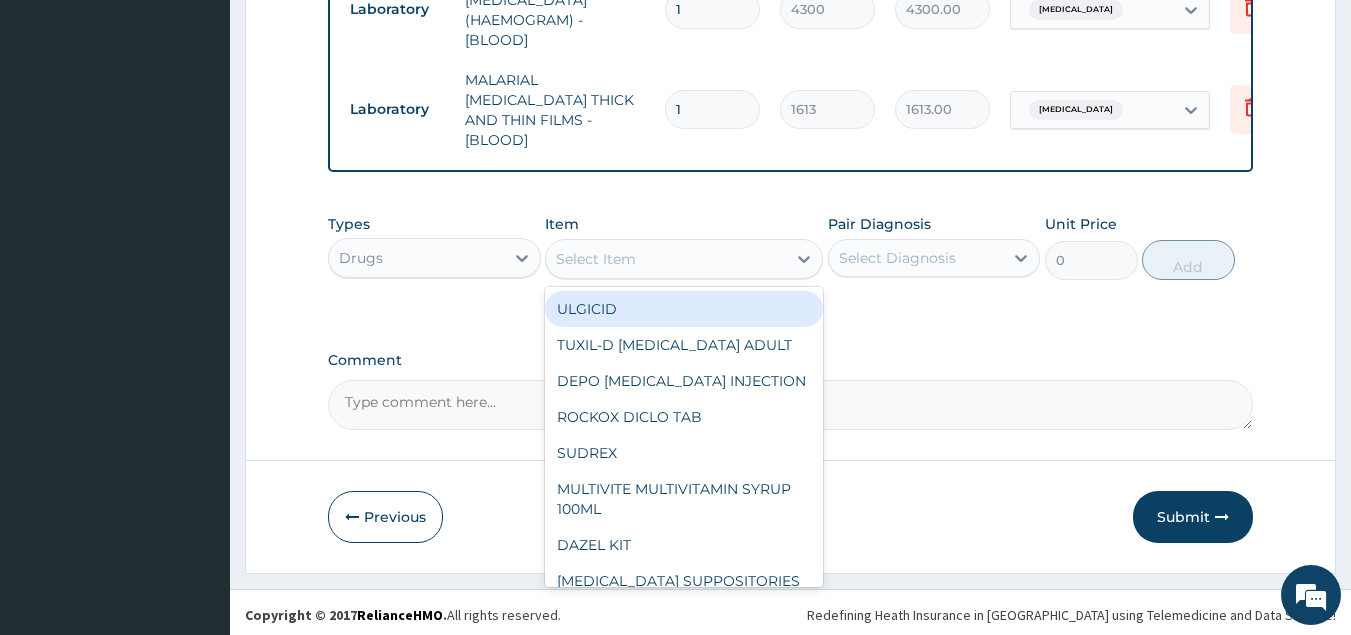 click on "Select Item" at bounding box center (596, 259) 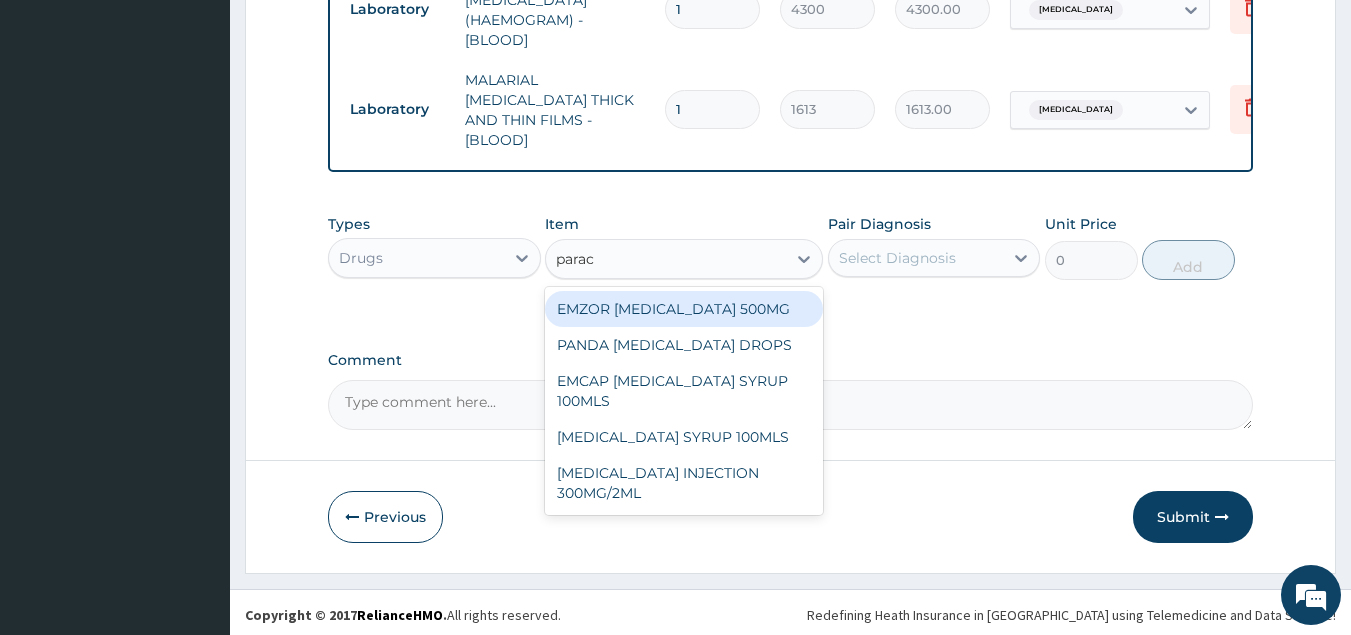 type on "parace" 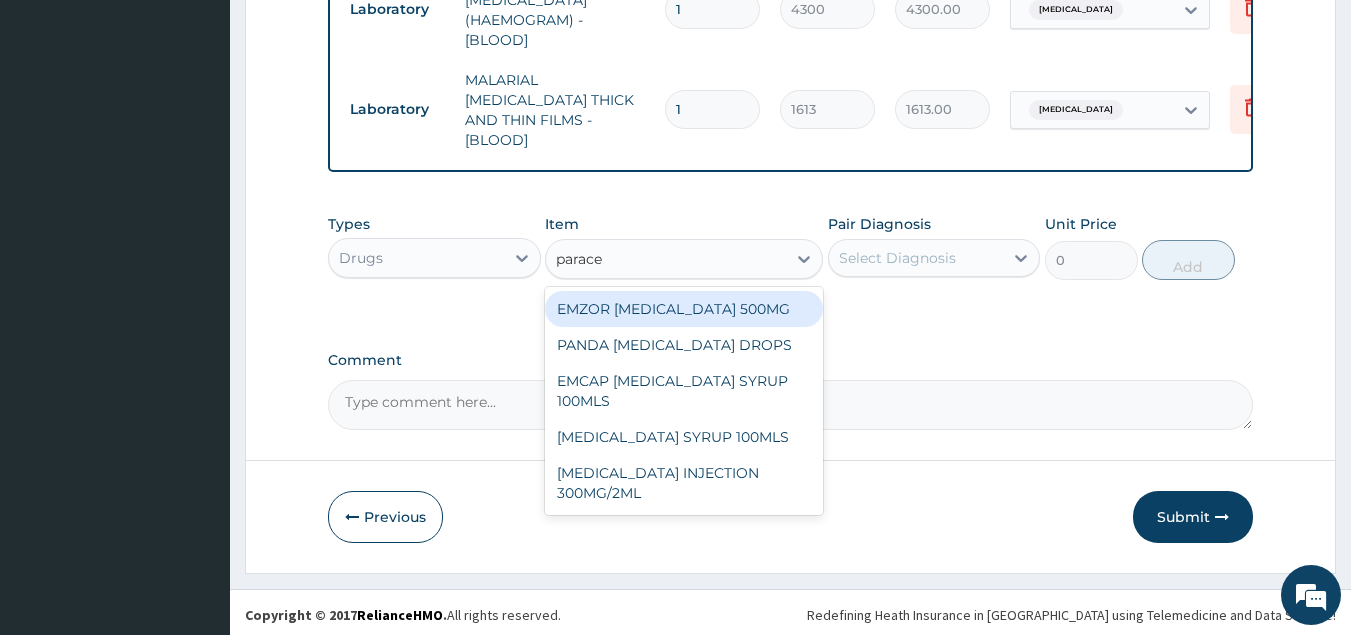 click on "EMZOR [MEDICAL_DATA] 500MG" at bounding box center [684, 309] 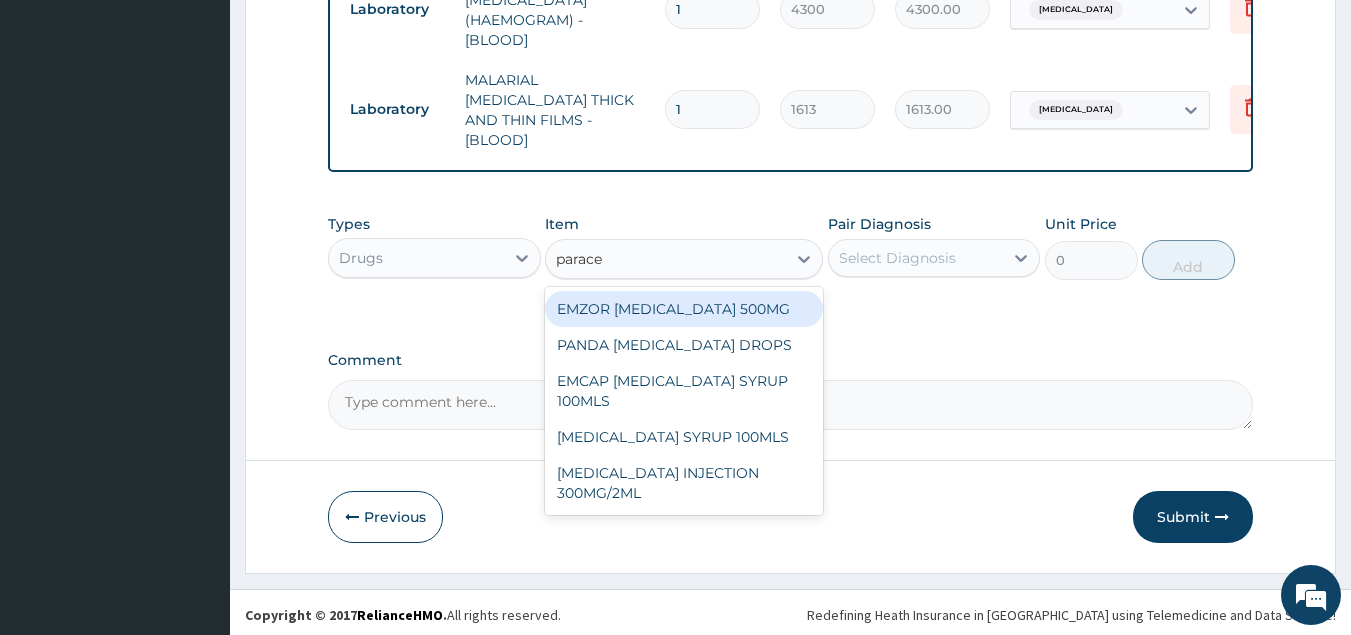 type 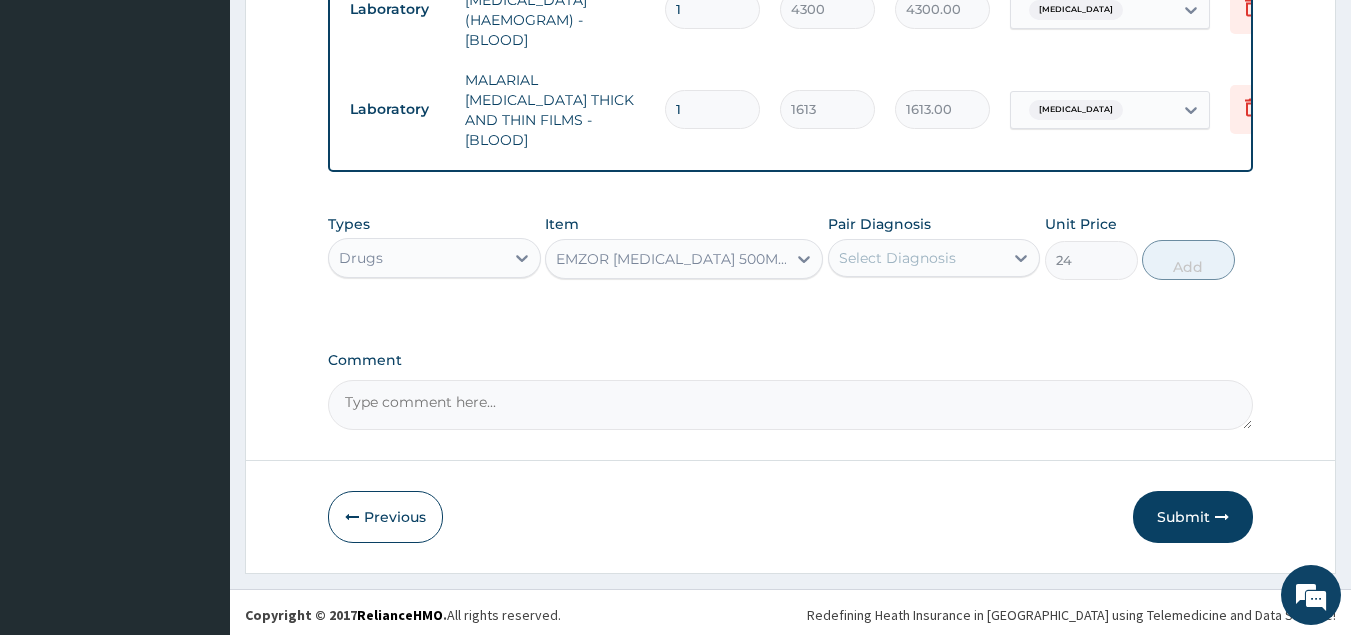 click on "Select Diagnosis" at bounding box center (916, 258) 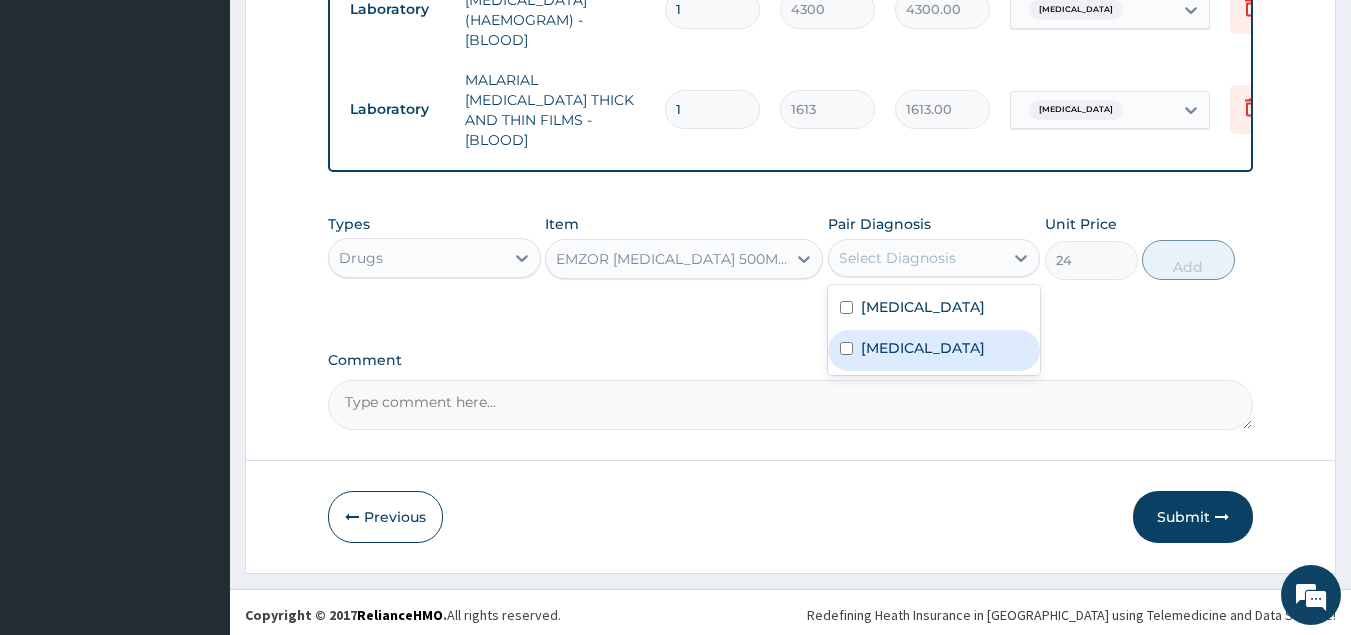 click on "[MEDICAL_DATA]" at bounding box center (934, 350) 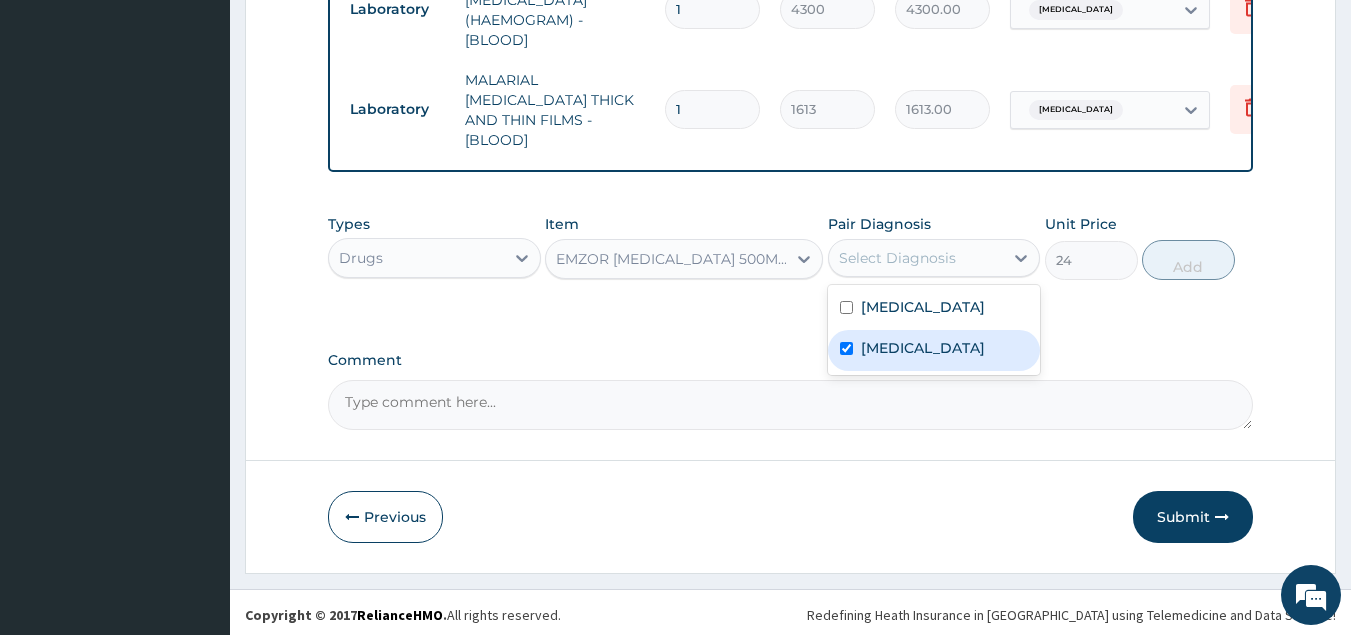 checkbox on "true" 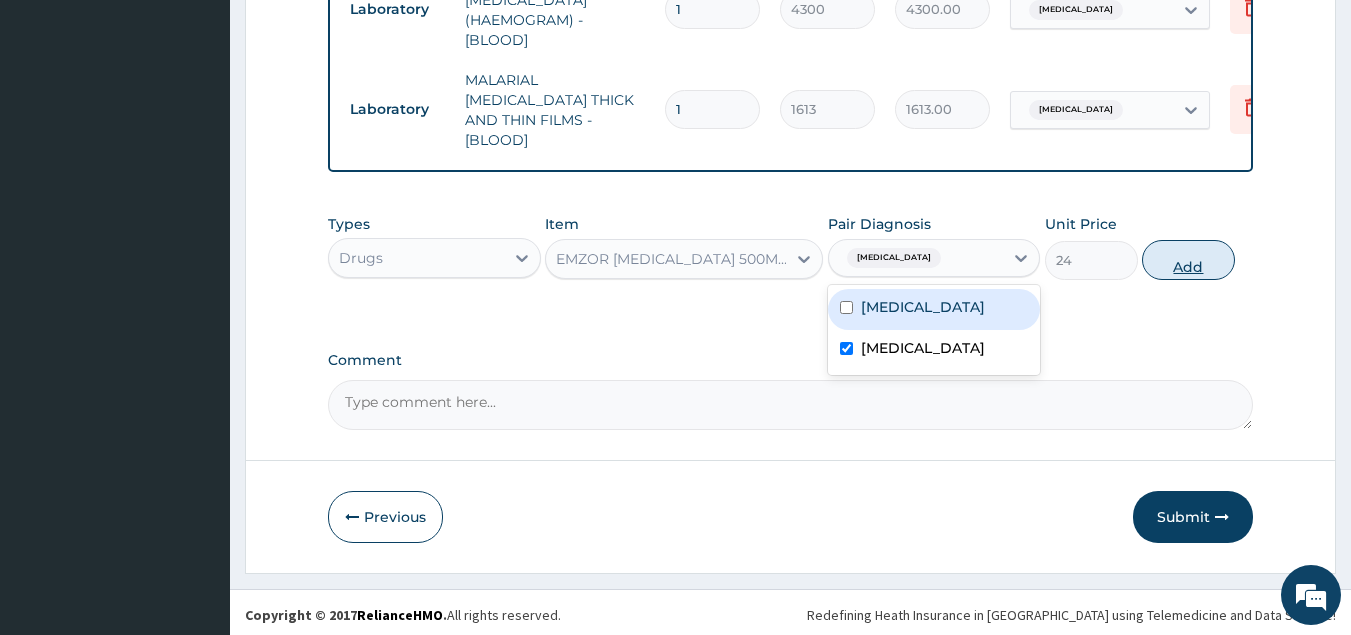 click on "Add" at bounding box center [1188, 260] 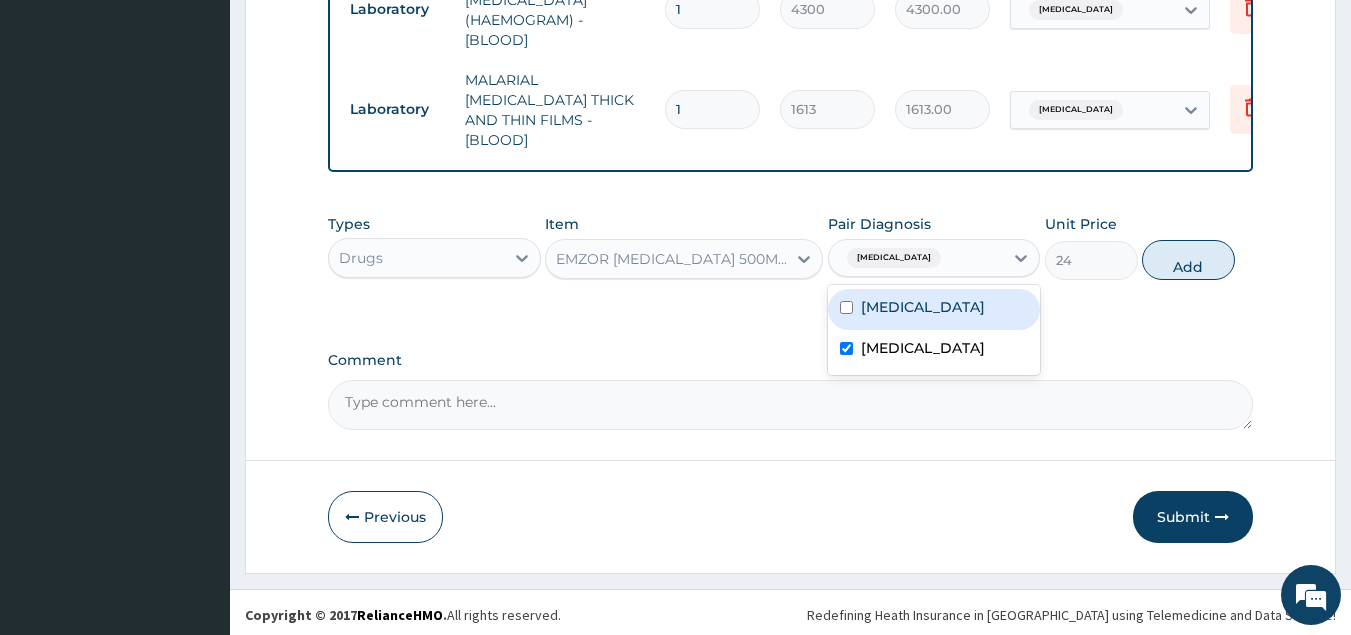 type on "0" 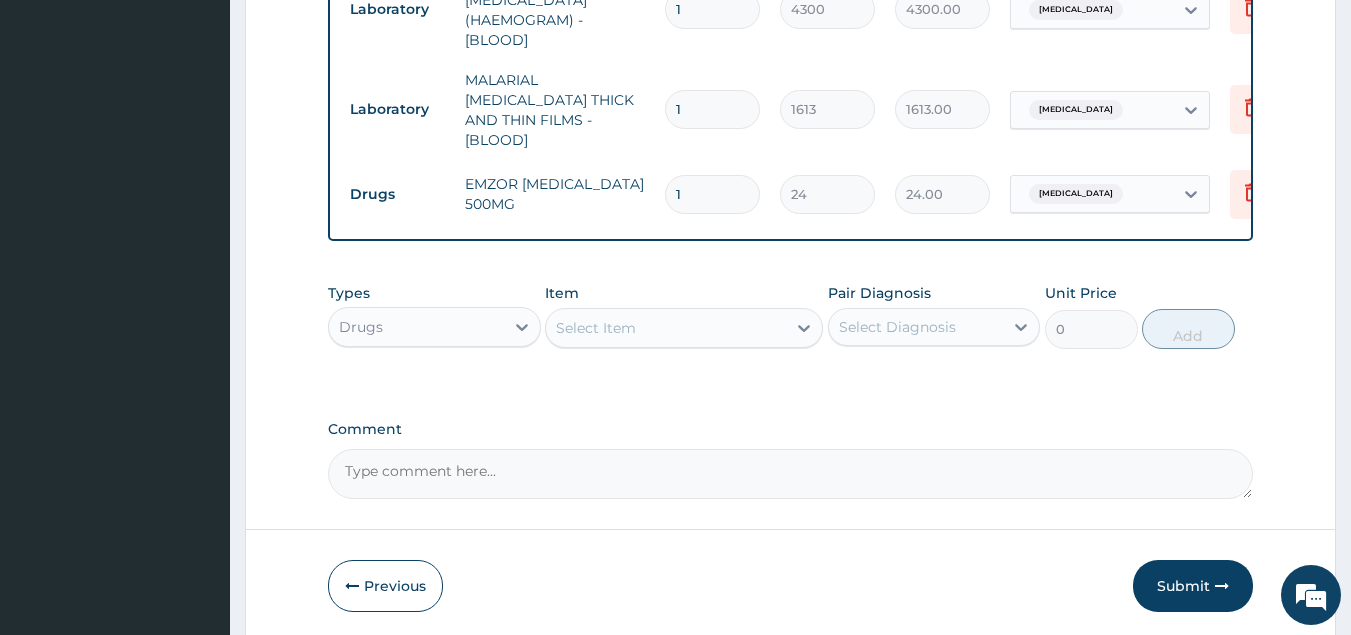 type on "18" 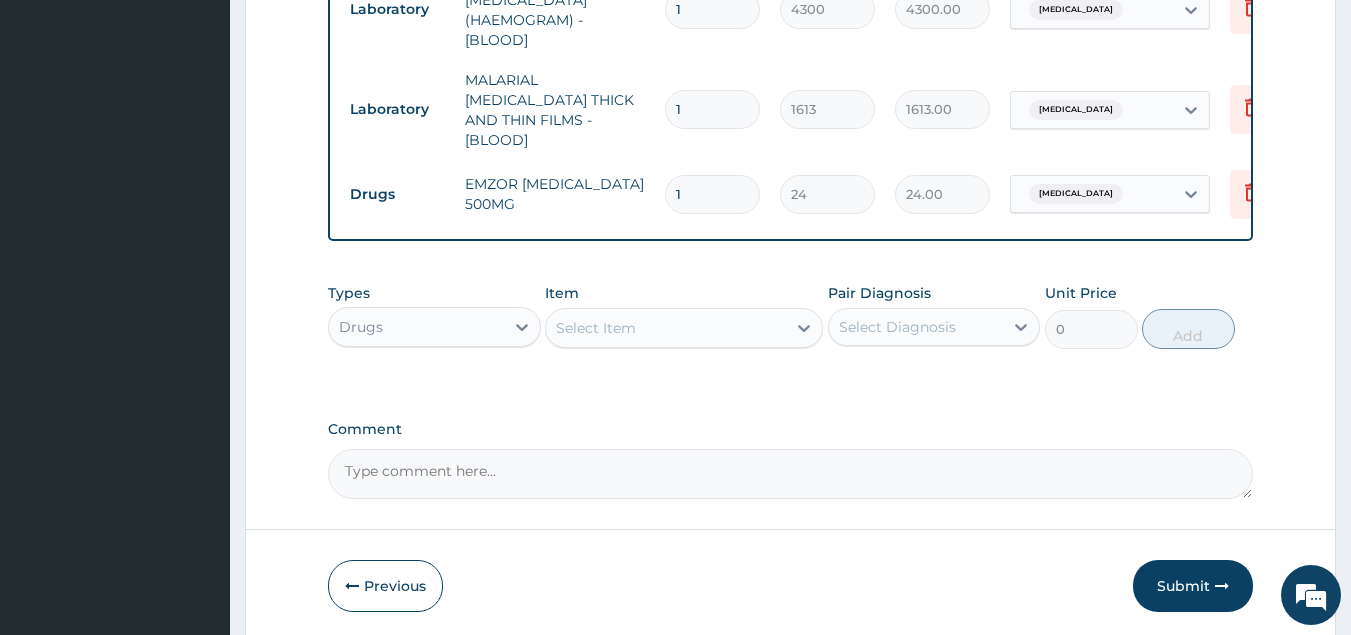 type on "432.00" 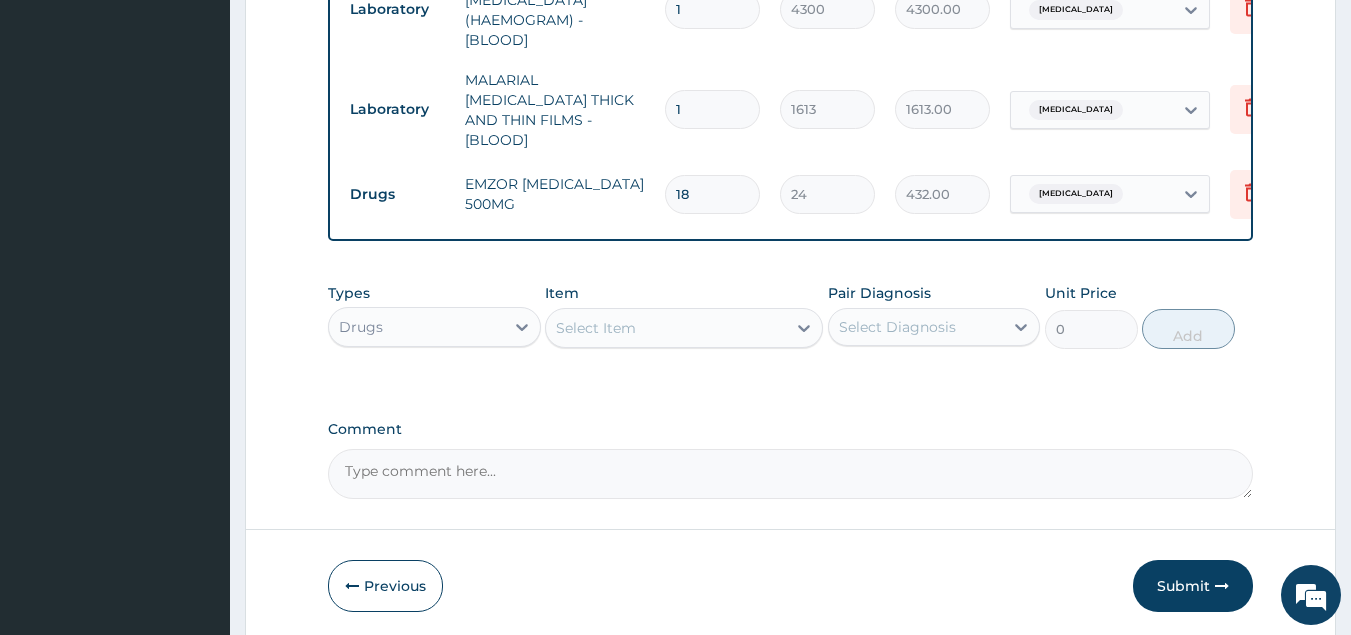type on "18" 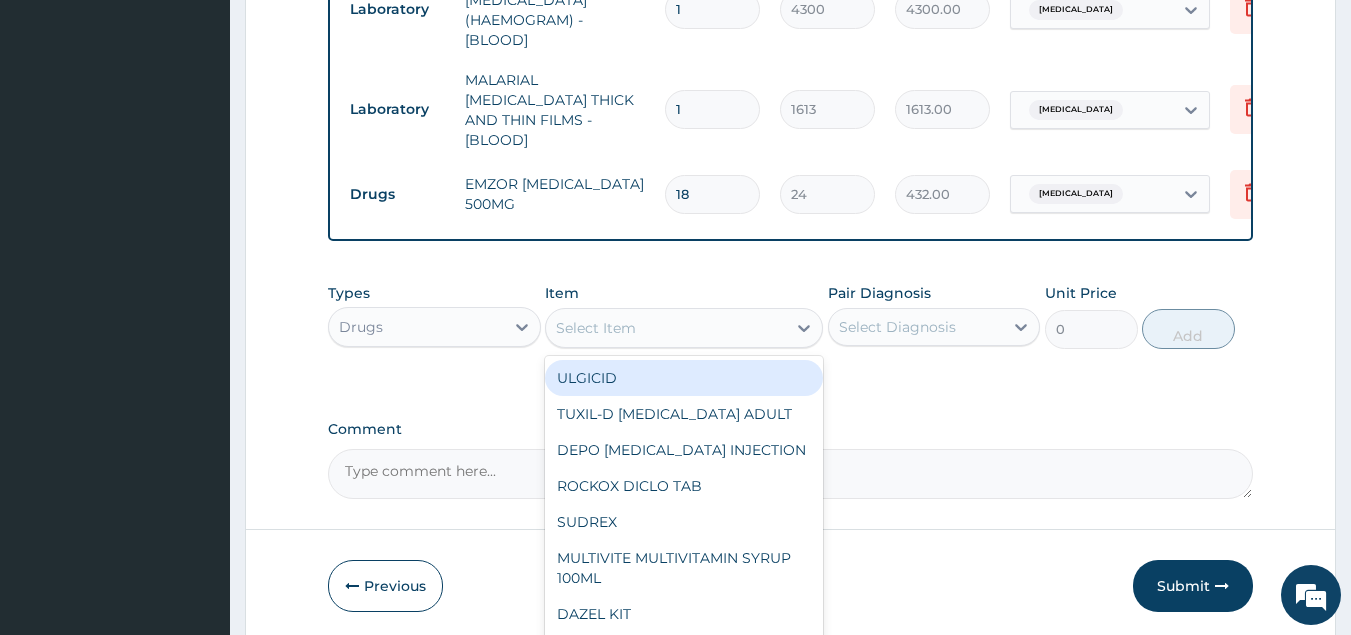 click on "Select Item" at bounding box center [666, 328] 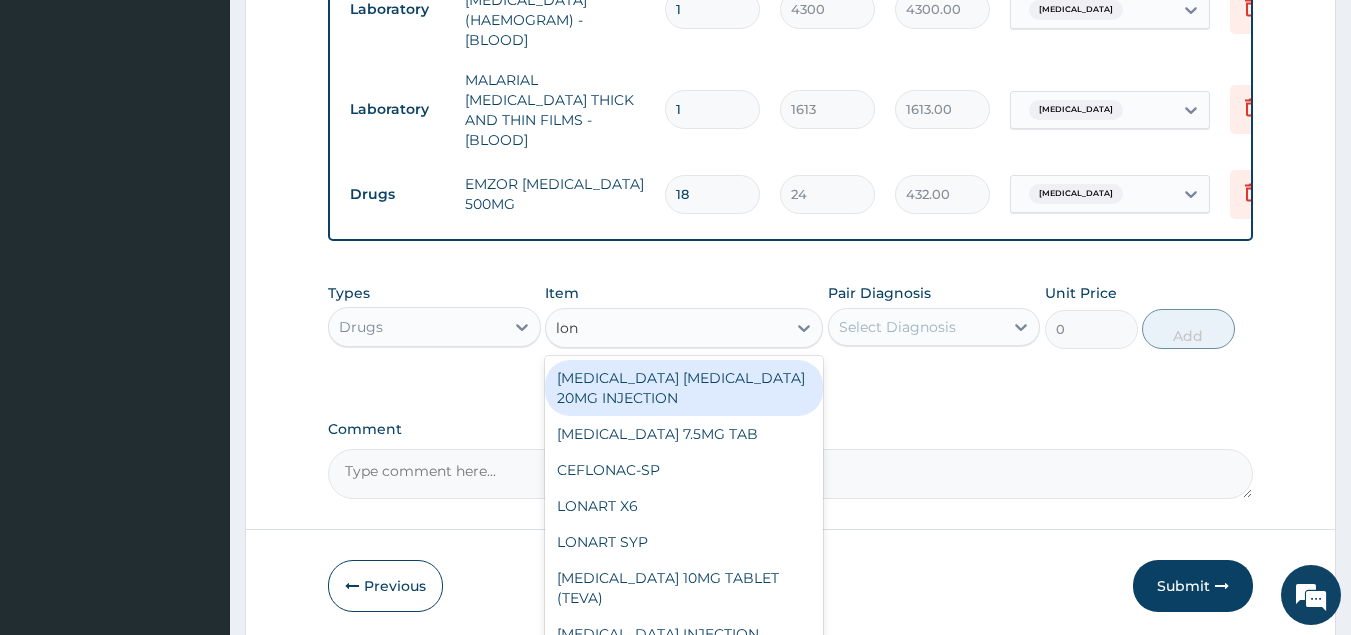 type on "lona" 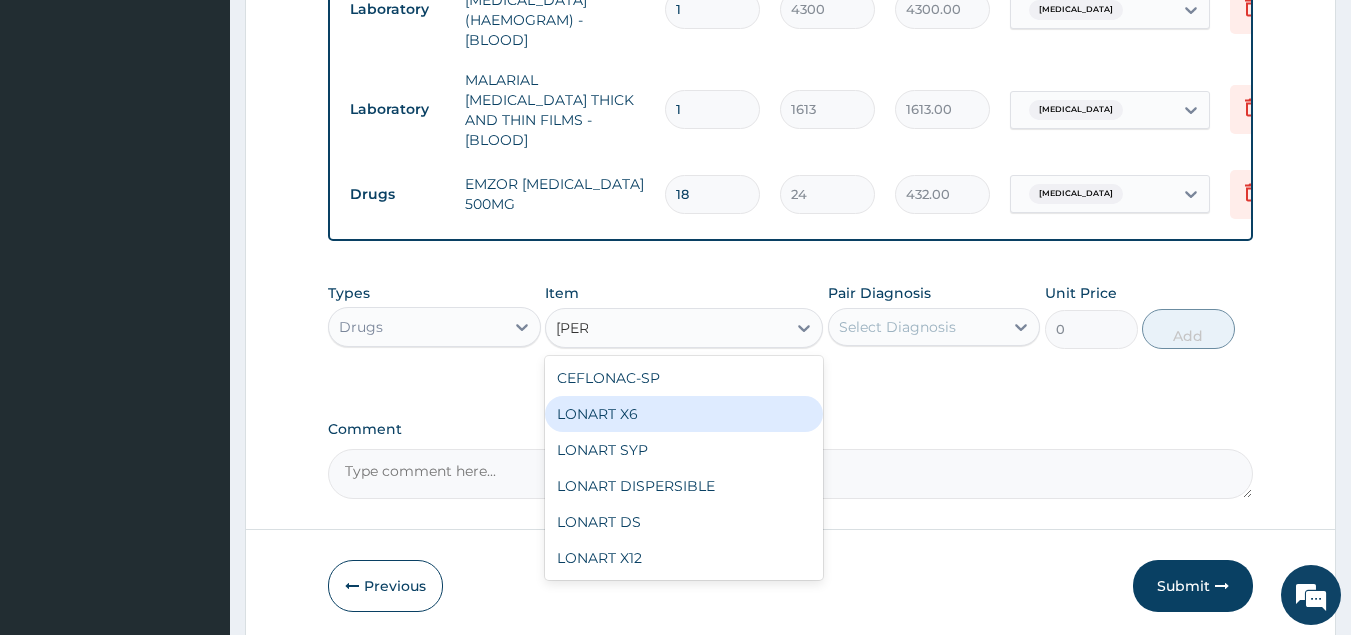 click on "LONART X6" at bounding box center [684, 414] 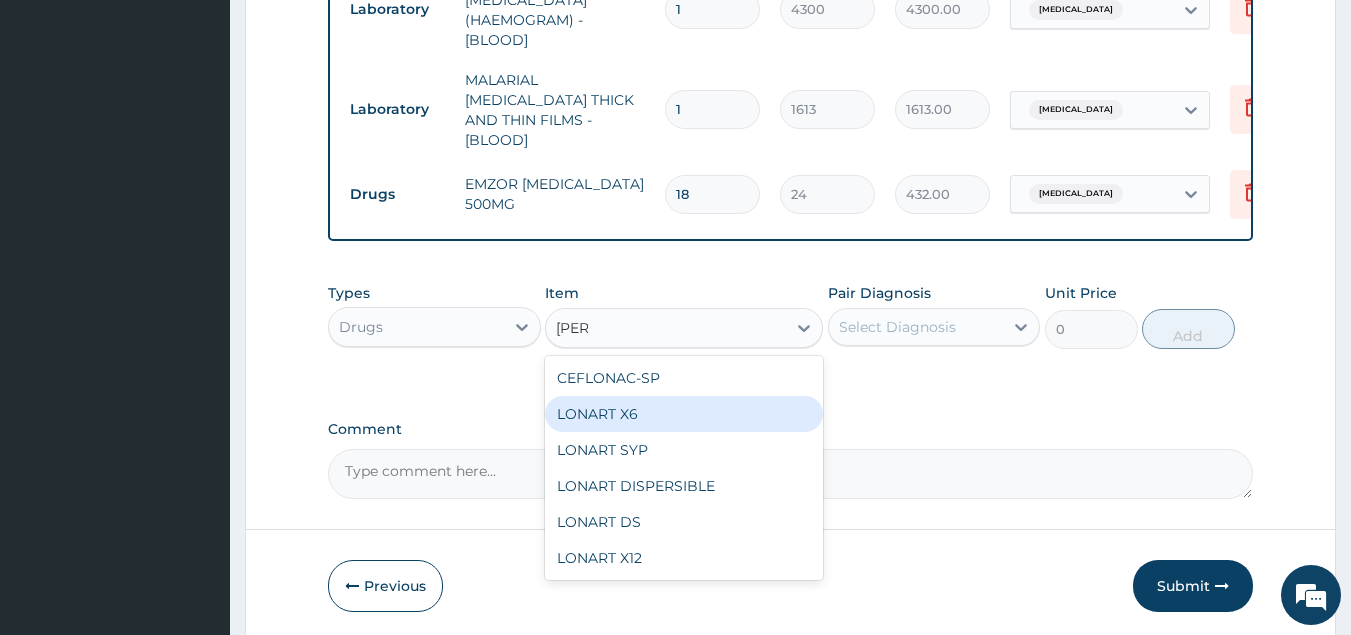 type 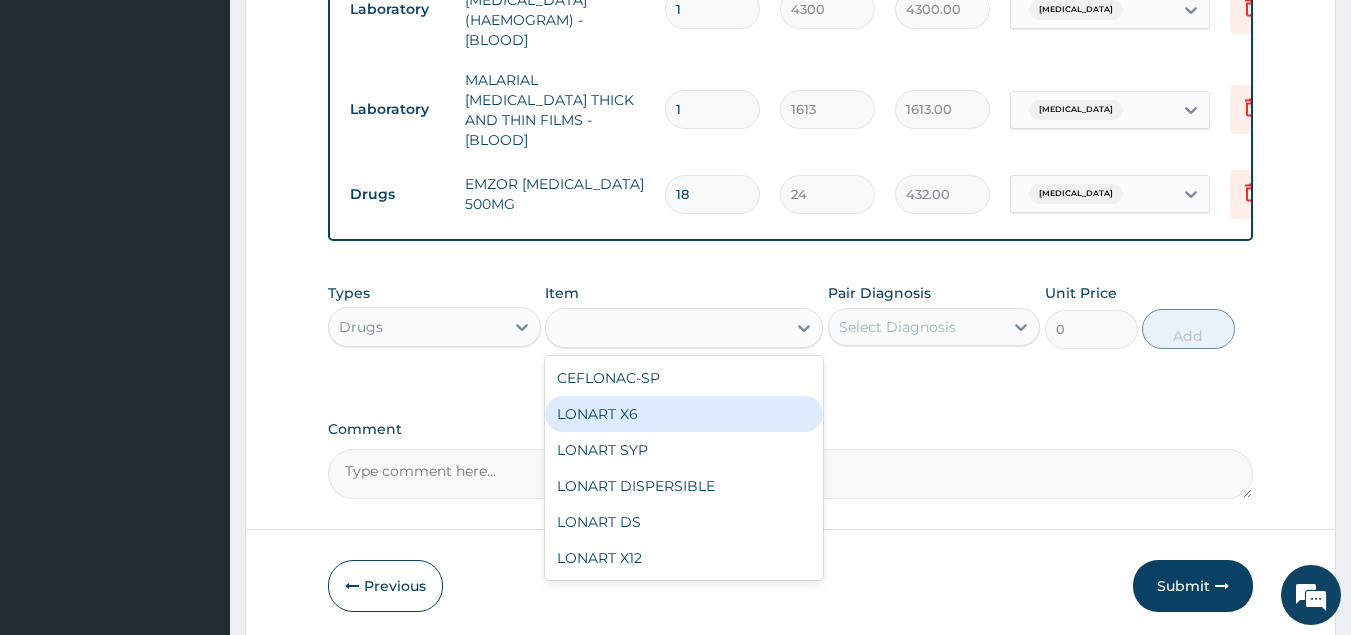 type on "473" 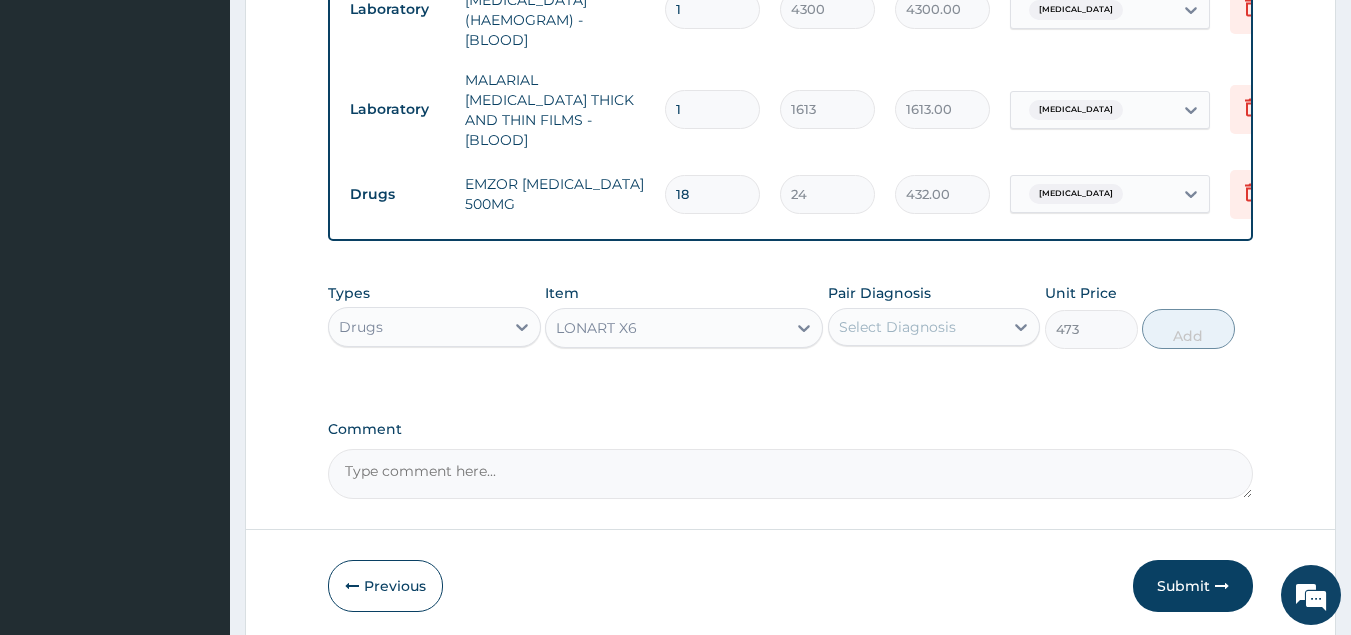 click on "Select Diagnosis" at bounding box center (897, 327) 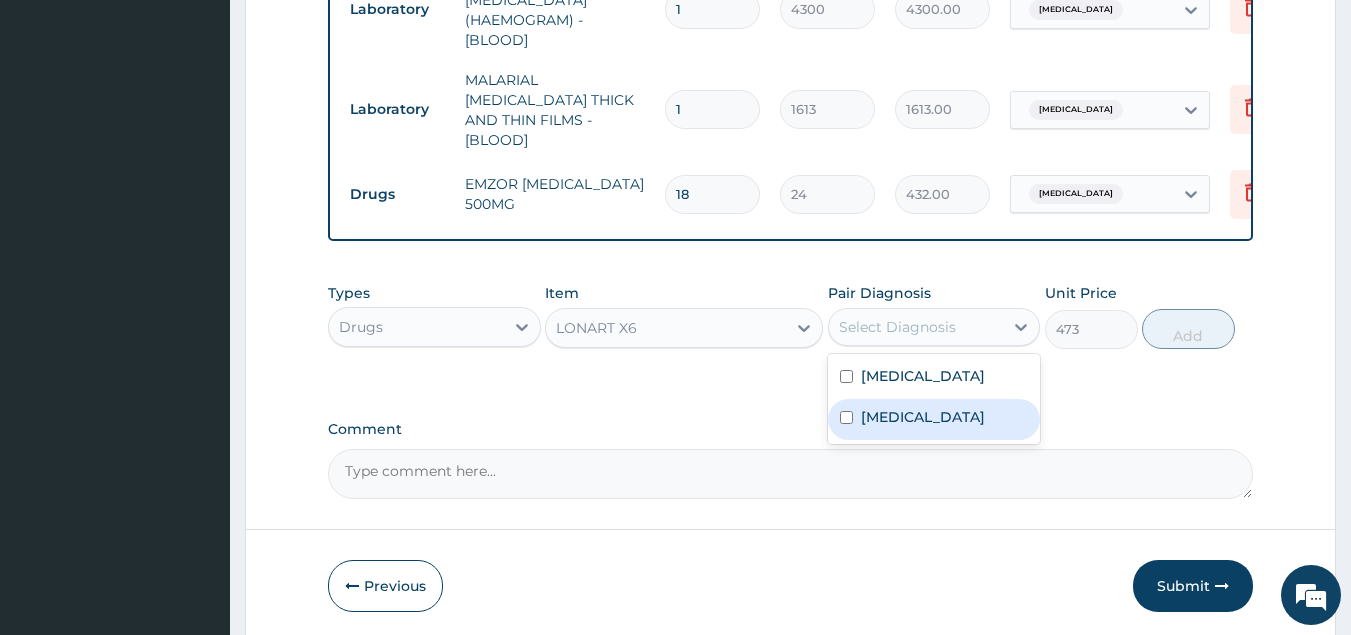 click on "[MEDICAL_DATA]" at bounding box center (934, 419) 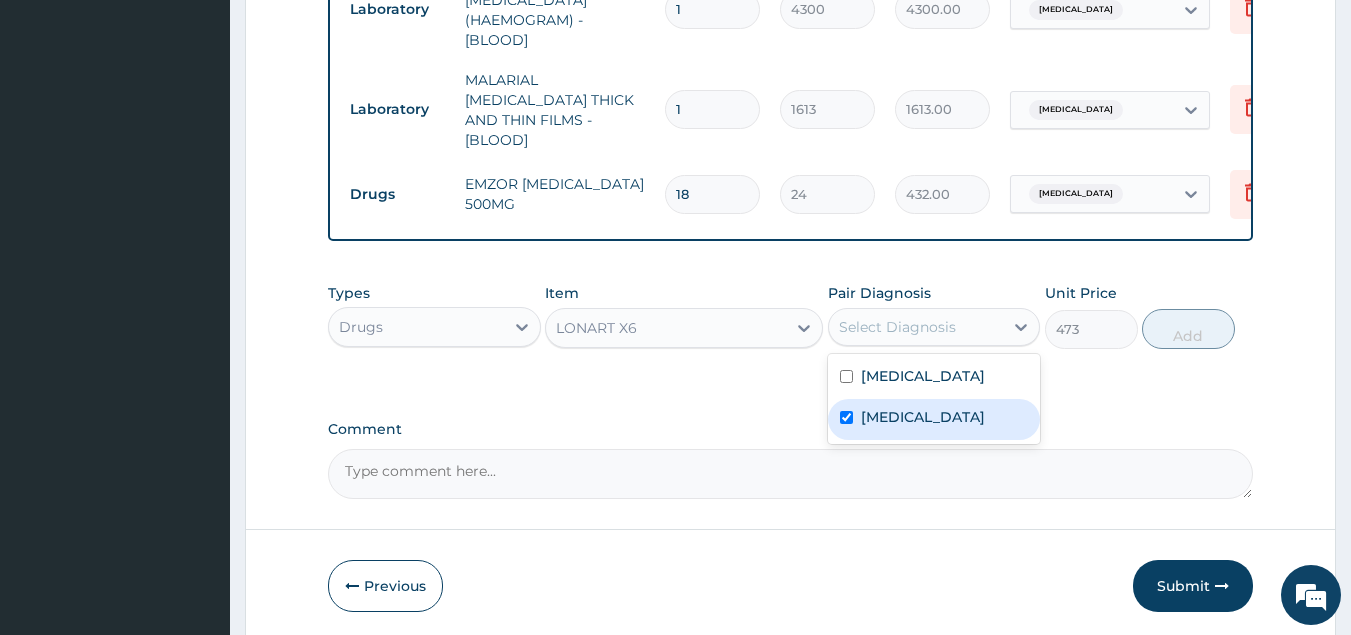 checkbox on "true" 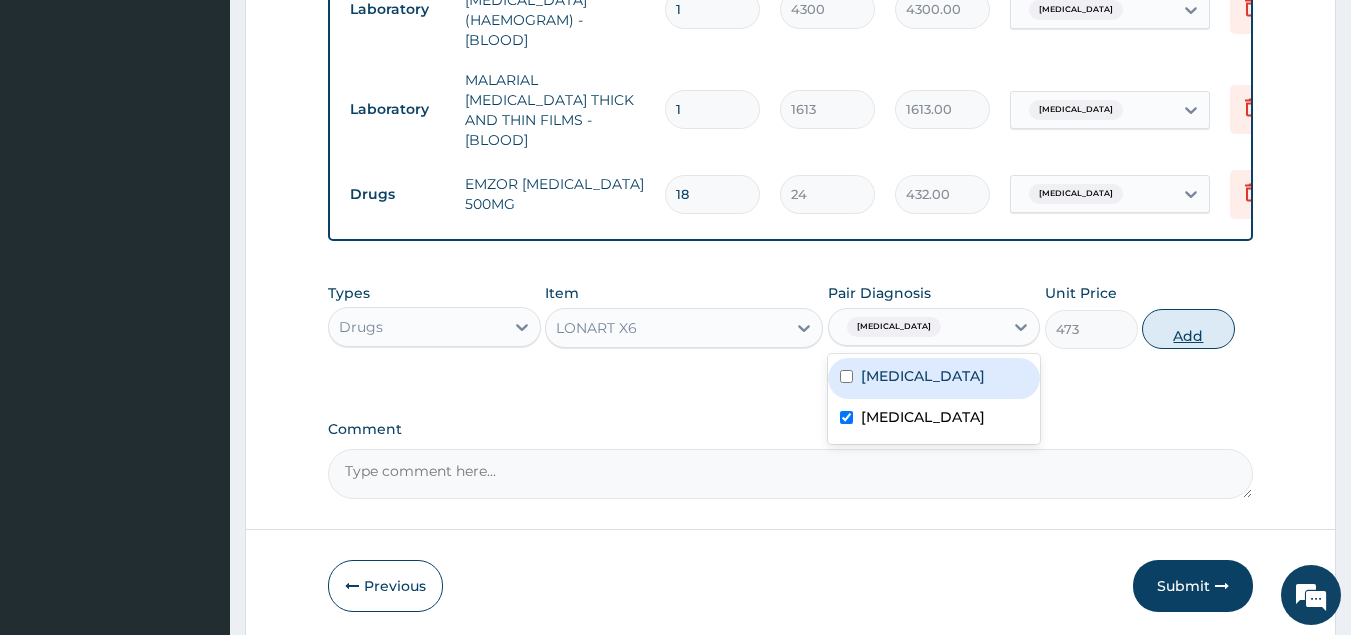 click on "Add" at bounding box center [1188, 329] 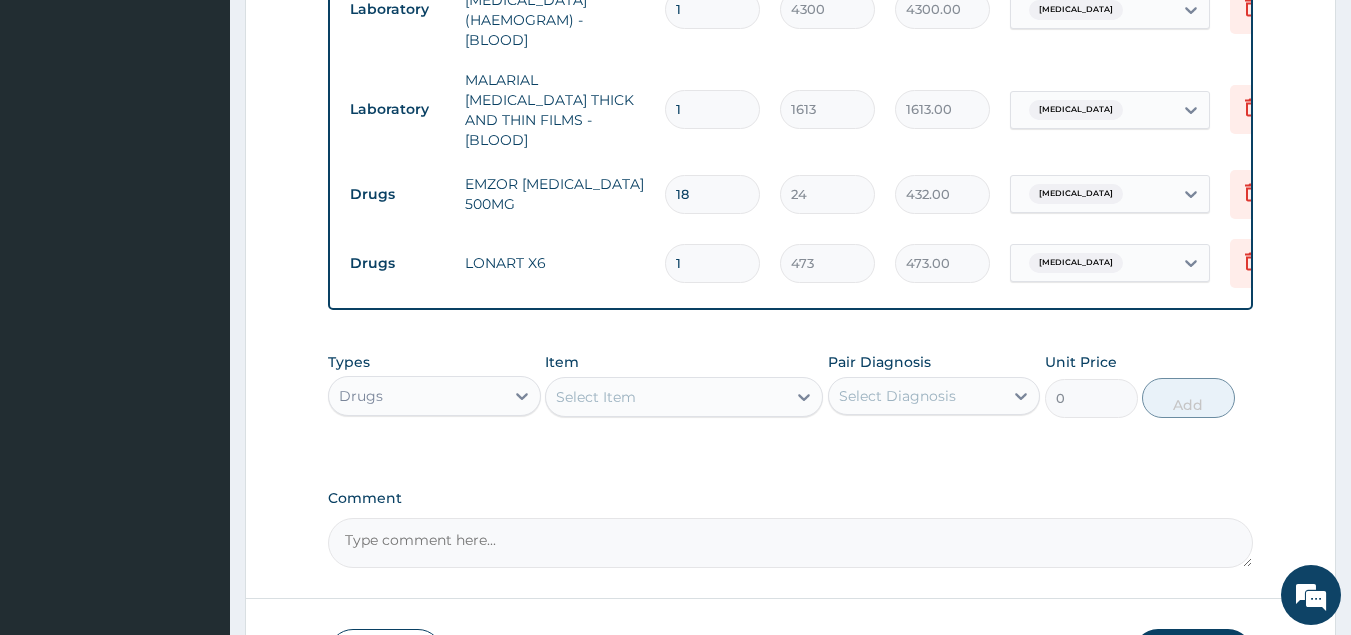 type 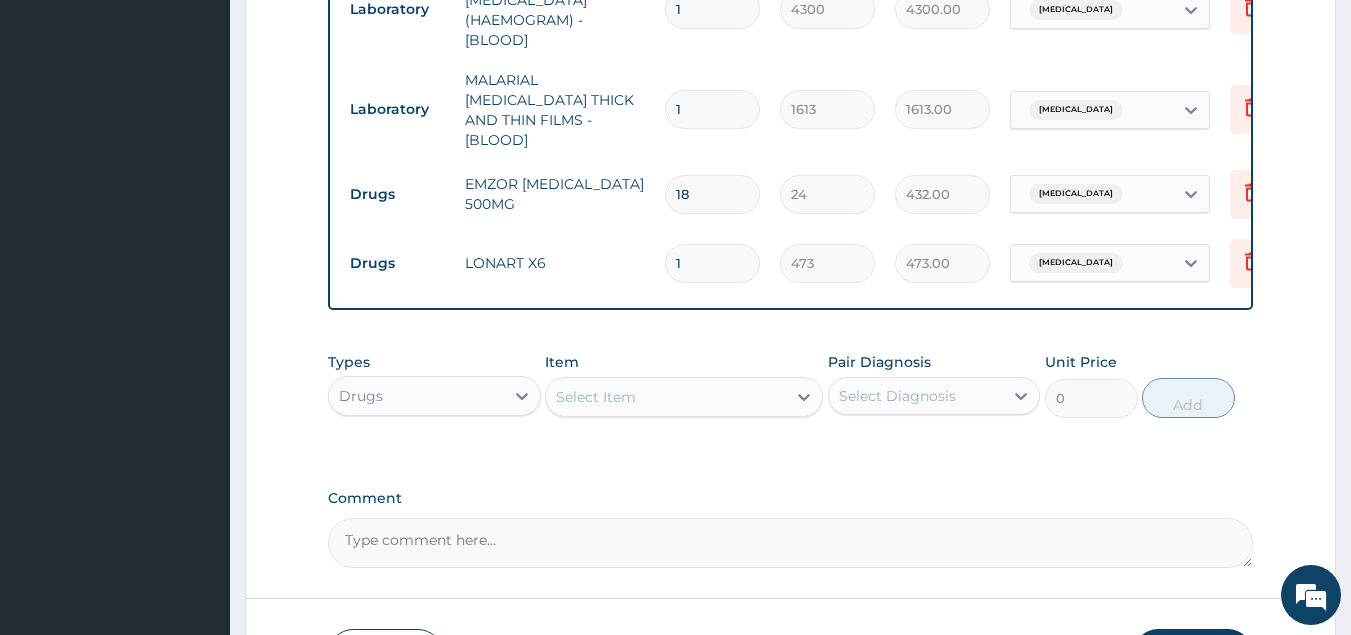 type on "0.00" 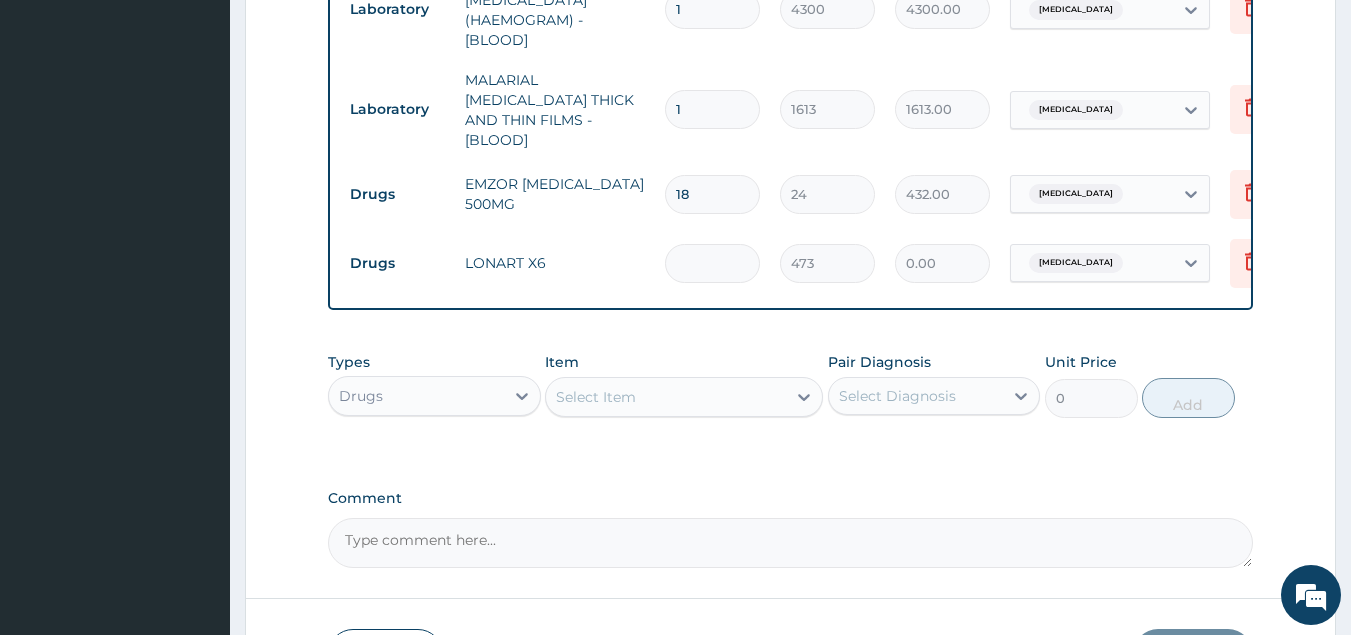 type on "6" 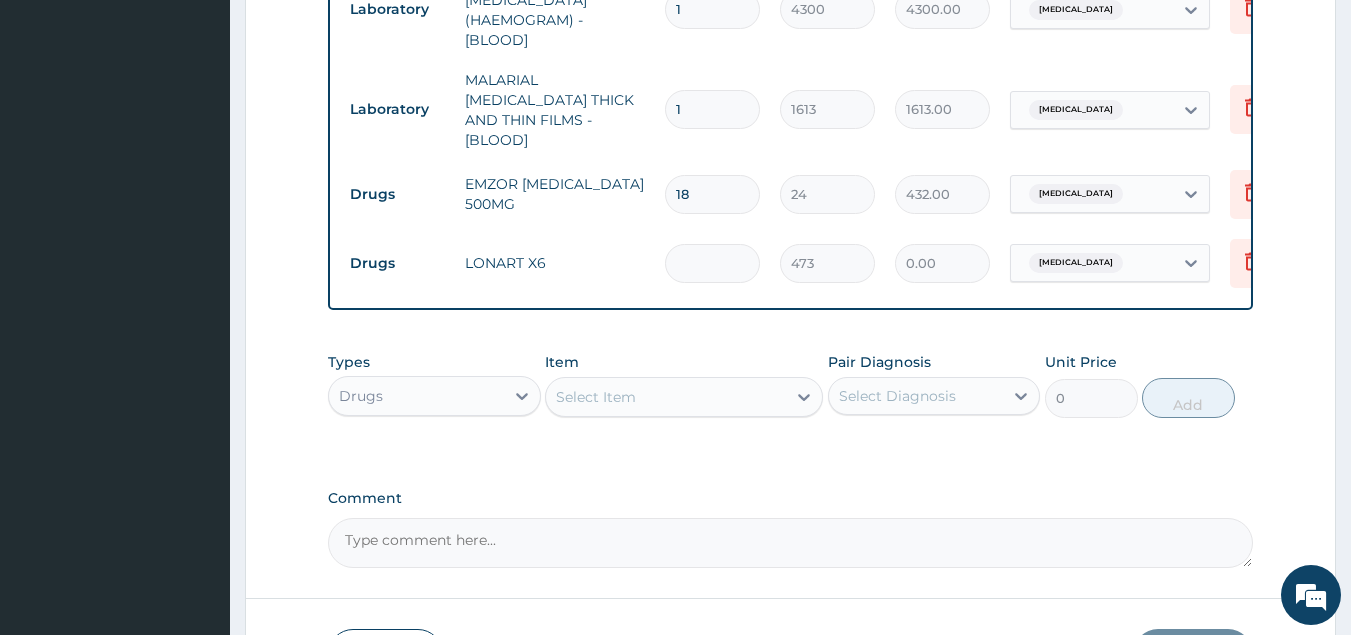 type on "2838.00" 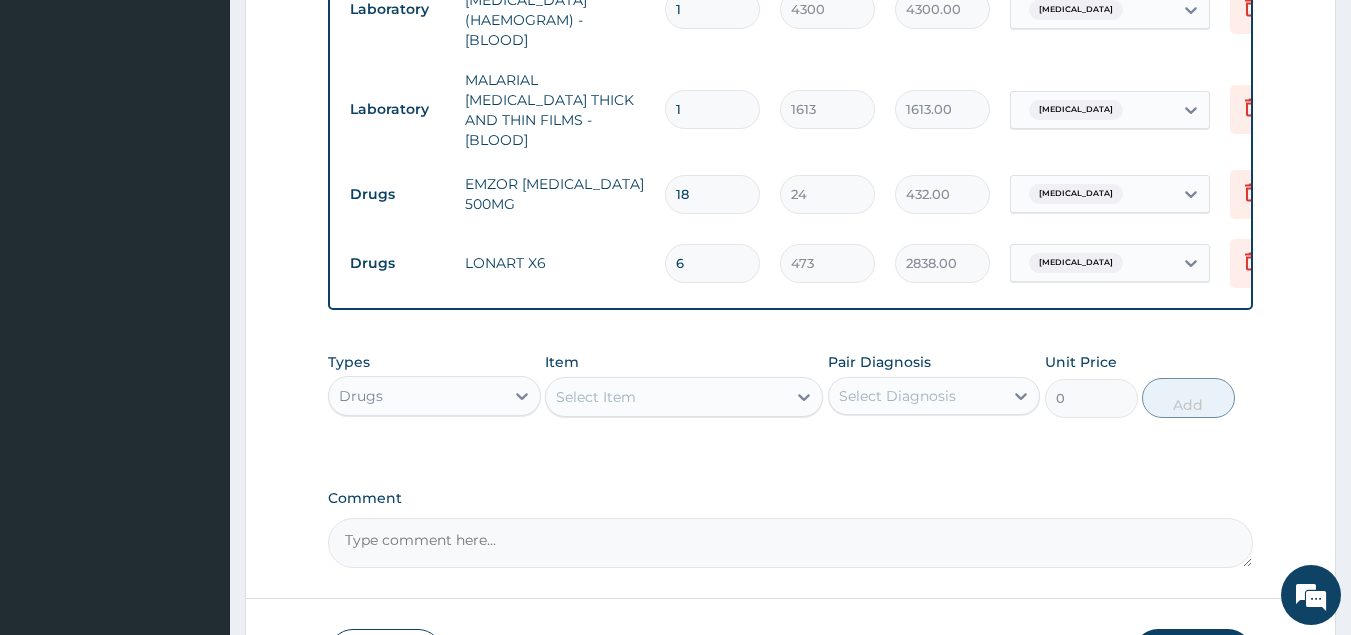 type on "6" 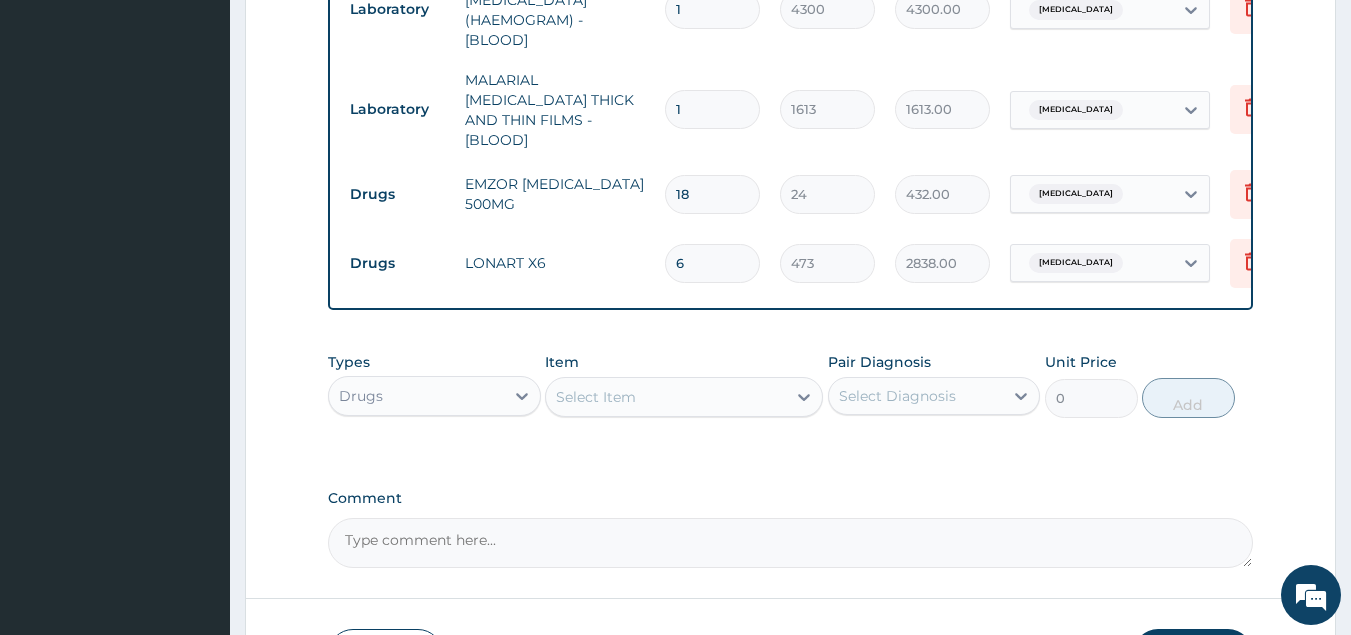 click on "Step  2  of 2 PA Code / Prescription Code Enter Code(Secondary Care Only) Encounter Date 10-07-2025 Important Notice Please enter PA codes before entering items that are not attached to a PA code   All diagnoses entered must be linked to a claim item. Diagnosis & Claim Items that are visible but inactive cannot be edited because they were imported from an already approved PA code. Diagnosis Sepsis Confirmed Malaria Confirmed NB: All diagnosis must be linked to a claim item Claim Items Type Name Quantity Unit Price Total Price Pair Diagnosis Actions Procedures GENERAL PRACTITIONER CONSULTATION FIRST OUTPATIENT CONSULTATION 1 3548 3548.00 Sepsis Delete Laboratory FBC CBC-COMPLETE BLOOD COUNT (HAEMOGRAM) - [BLOOD] 1 4300 4300.00 Sepsis Delete Laboratory MALARIAL PARASITE THICK AND THIN FILMS - [BLOOD] 1 1613 1613.00 Malaria Delete Drugs EMZOR PARACETAMOL 500MG 18 24 432.00 Malaria Delete Drugs LONART X6 6 473 2838.00 Malaria Delete Types Drugs Item Select Item Pair Diagnosis Select Diagnosis Unit Price 0 Add" at bounding box center [790, -61] 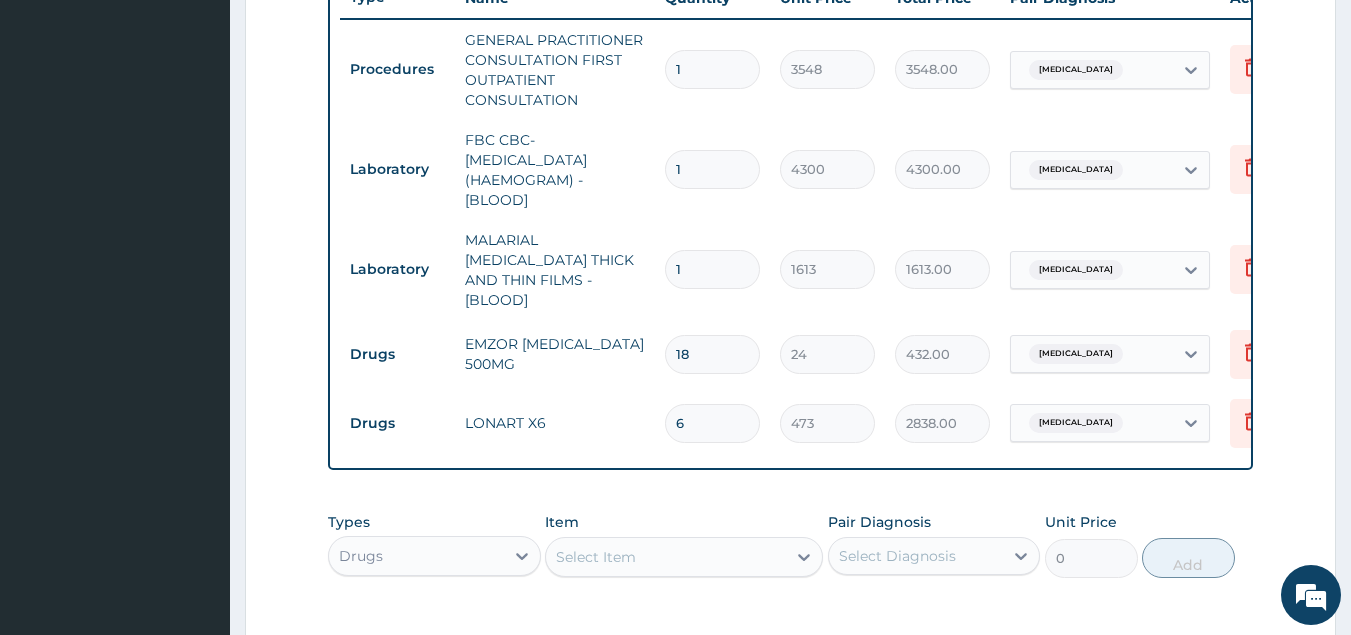 scroll, scrollTop: 738, scrollLeft: 0, axis: vertical 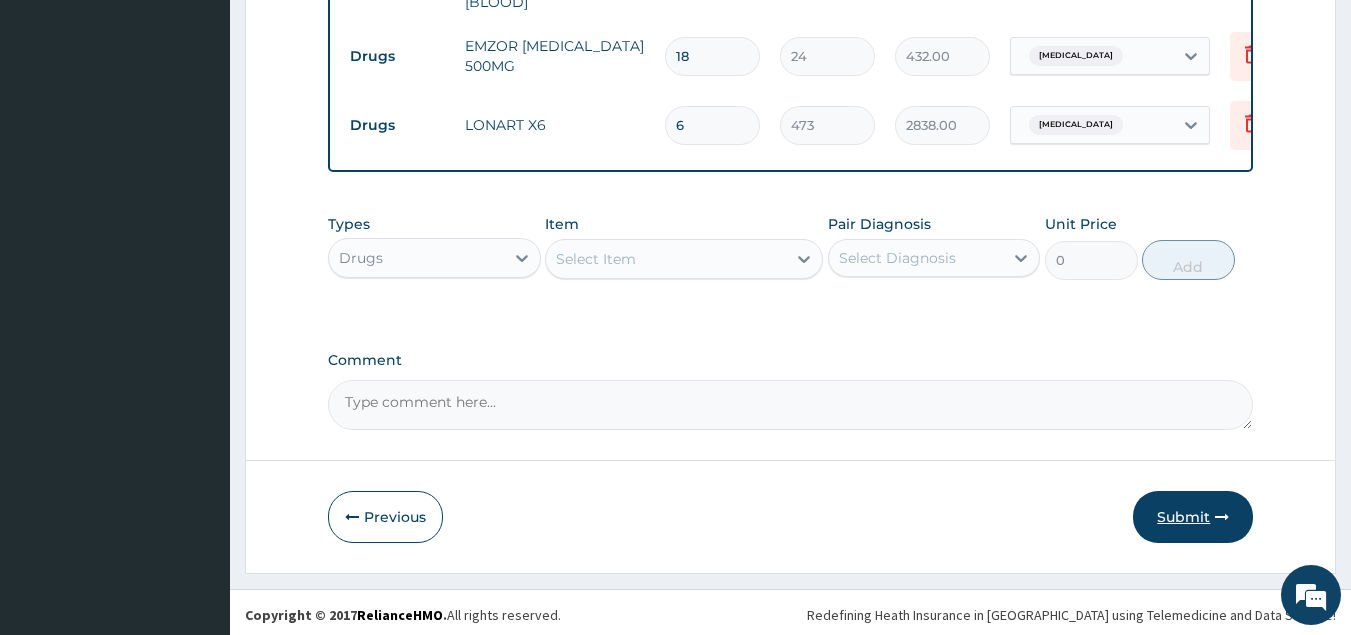 click on "Submit" at bounding box center [1193, 517] 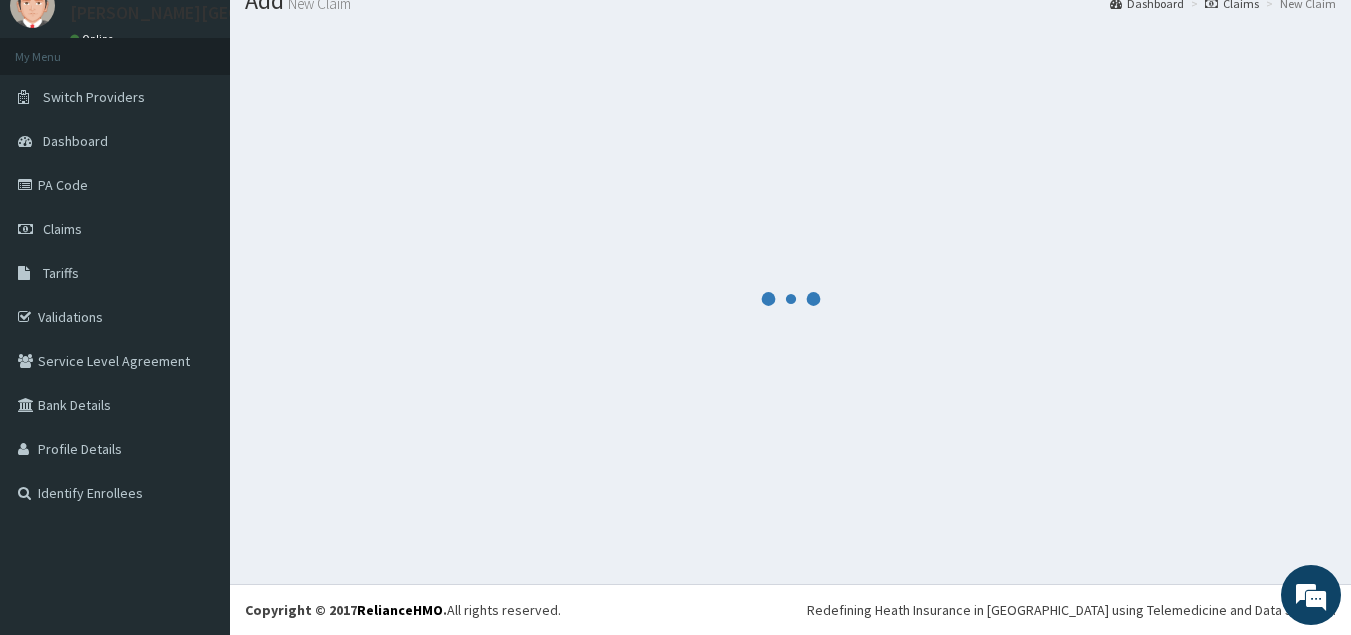 scroll, scrollTop: 77, scrollLeft: 0, axis: vertical 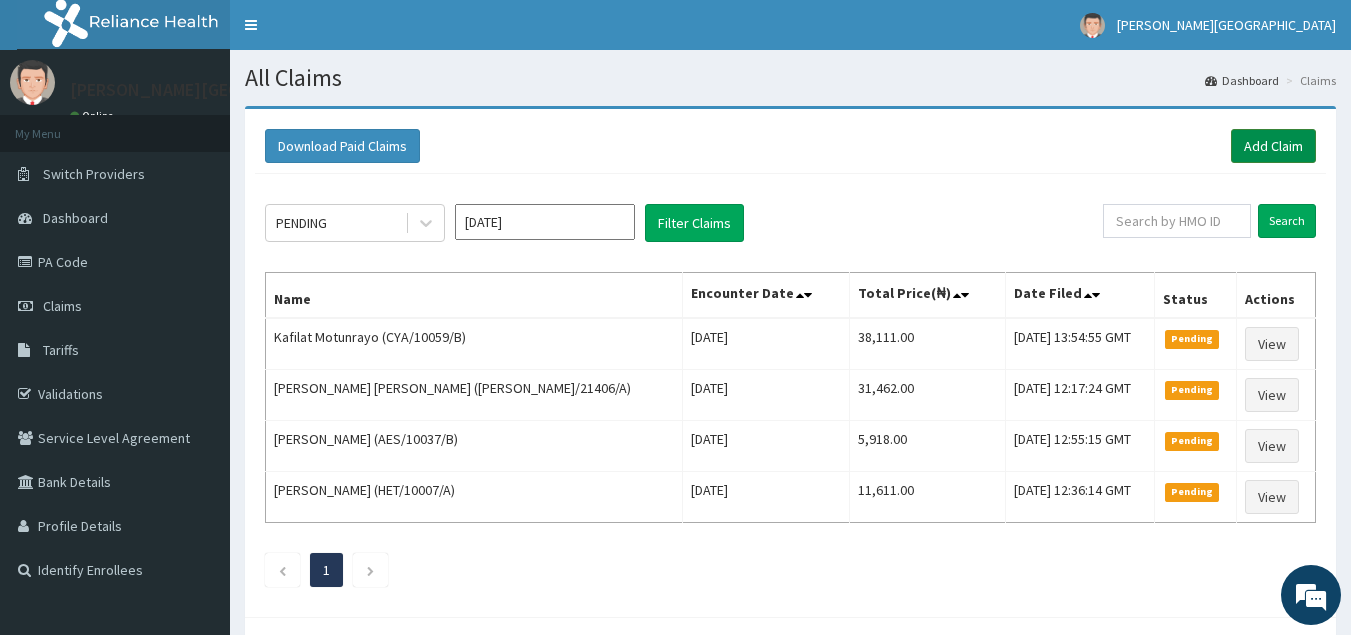 click on "Add Claim" at bounding box center (1273, 146) 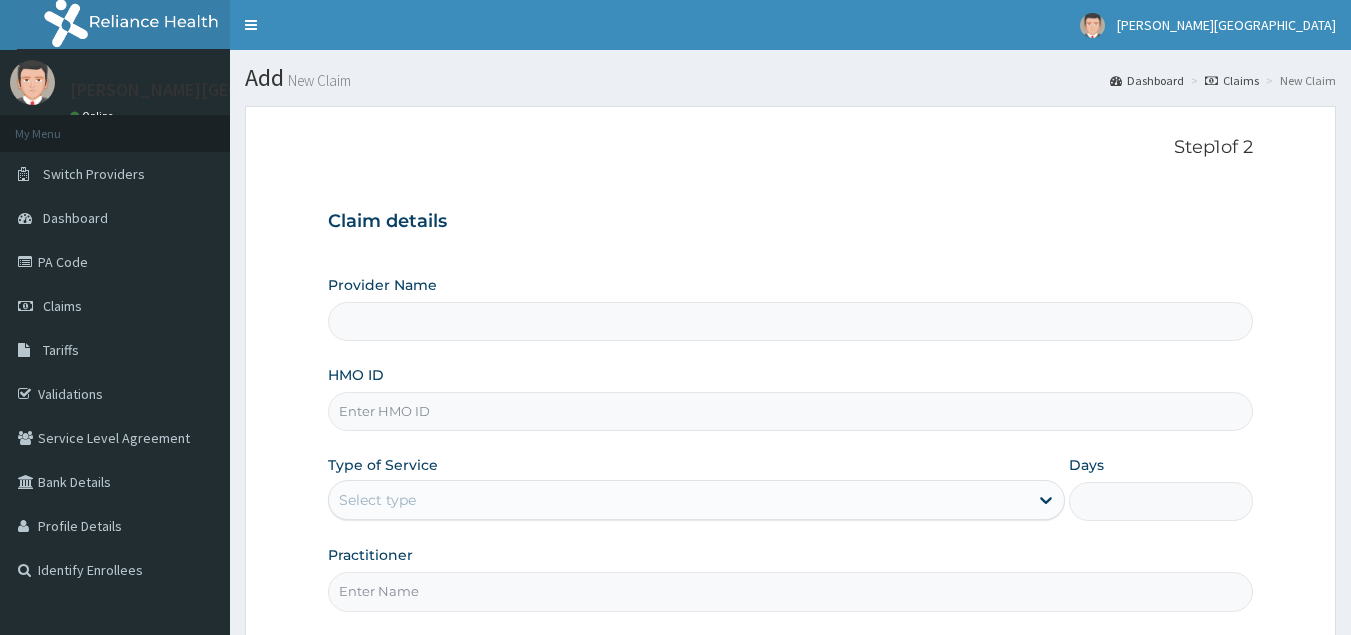 scroll, scrollTop: 0, scrollLeft: 0, axis: both 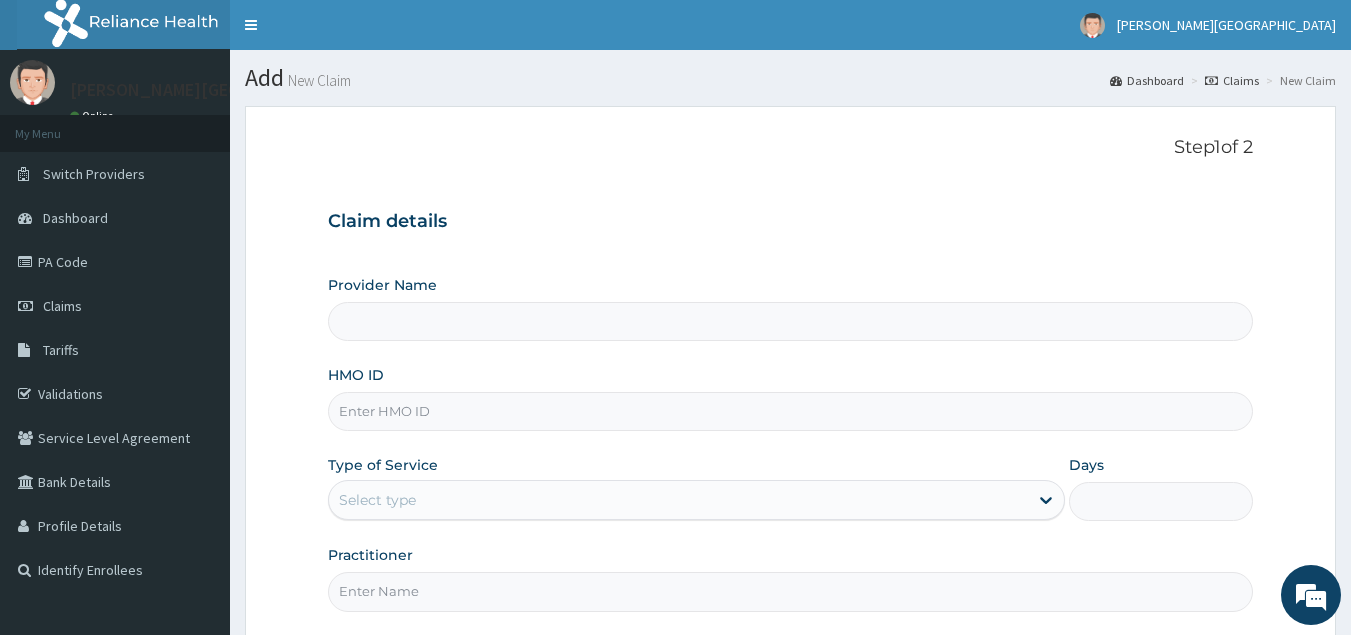 type on "[GEOGRAPHIC_DATA] - [GEOGRAPHIC_DATA]" 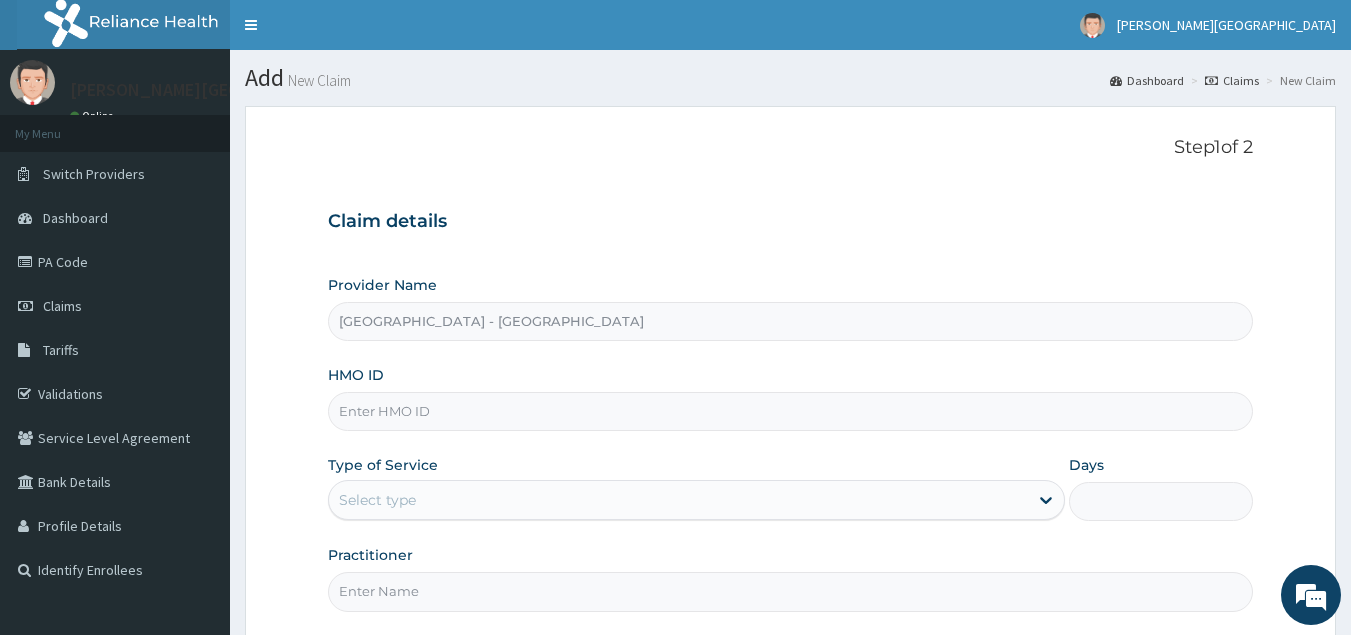 scroll, scrollTop: 0, scrollLeft: 0, axis: both 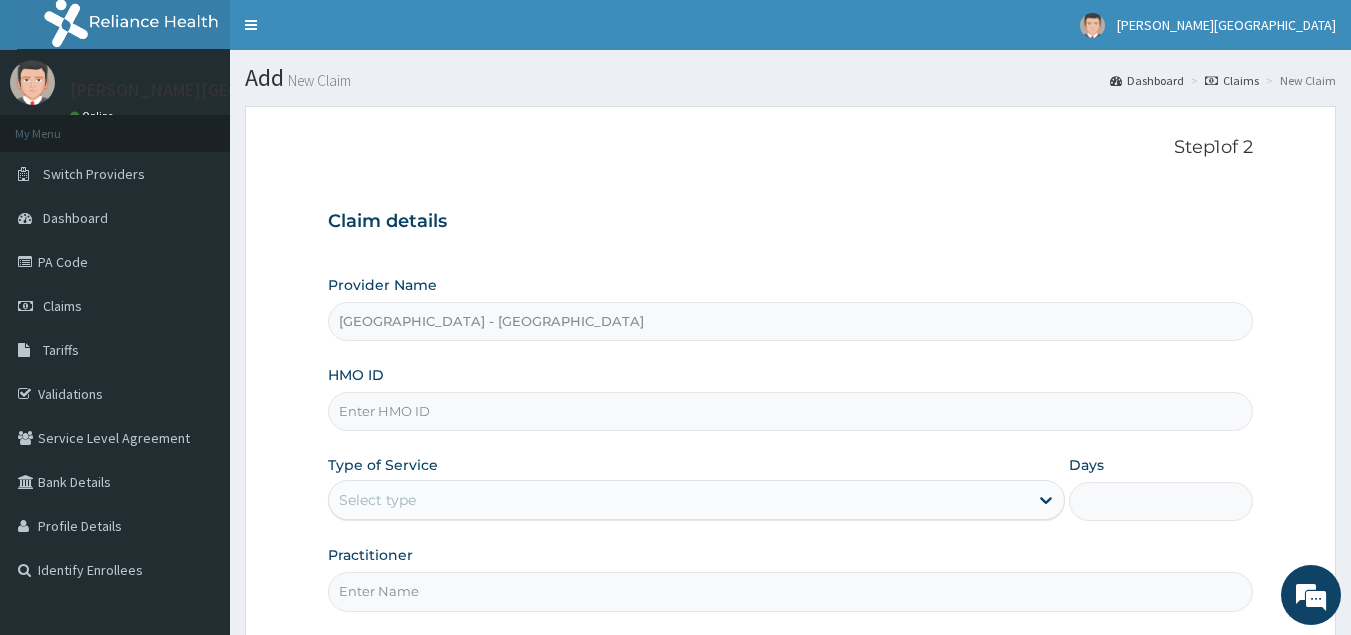 click on "HMO ID" at bounding box center [791, 411] 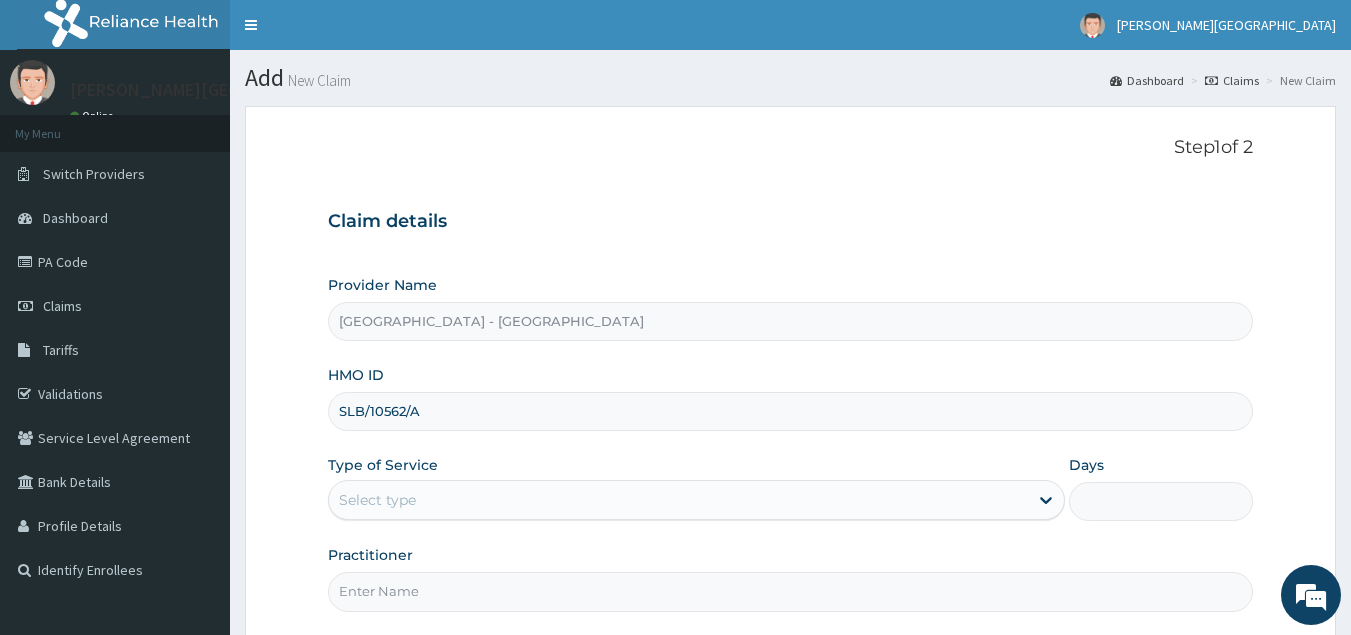 type on "SLB/10562/A" 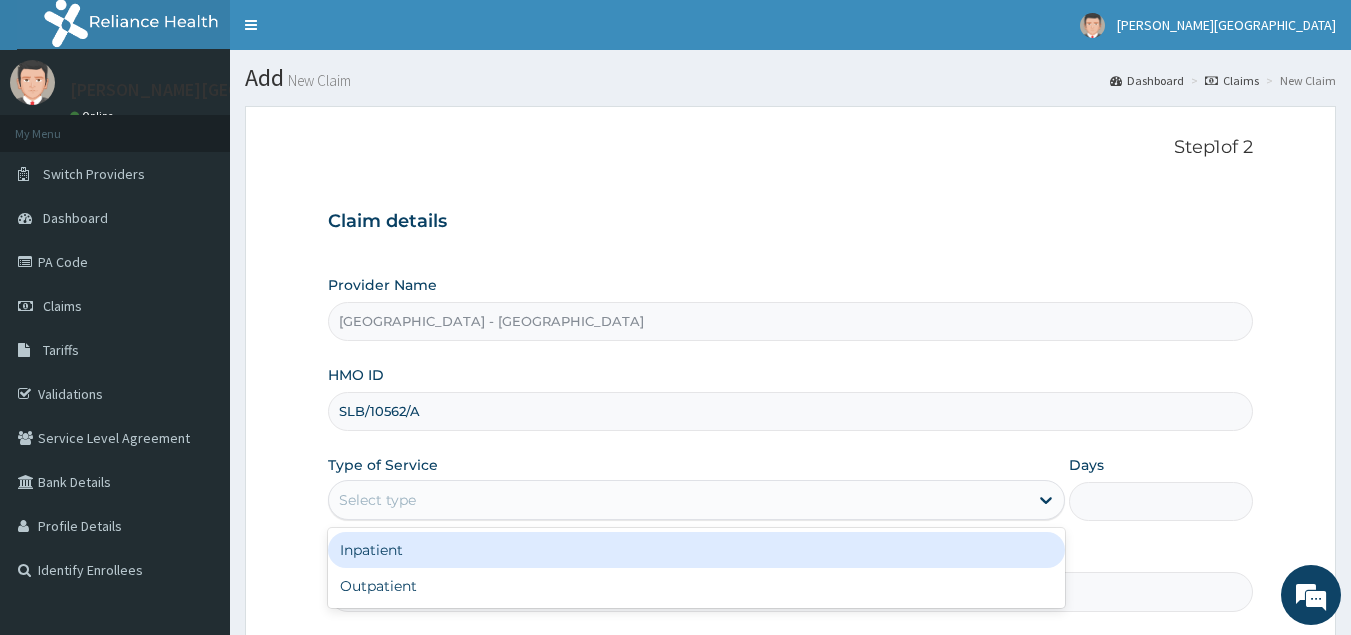 click on "Select type" at bounding box center (678, 500) 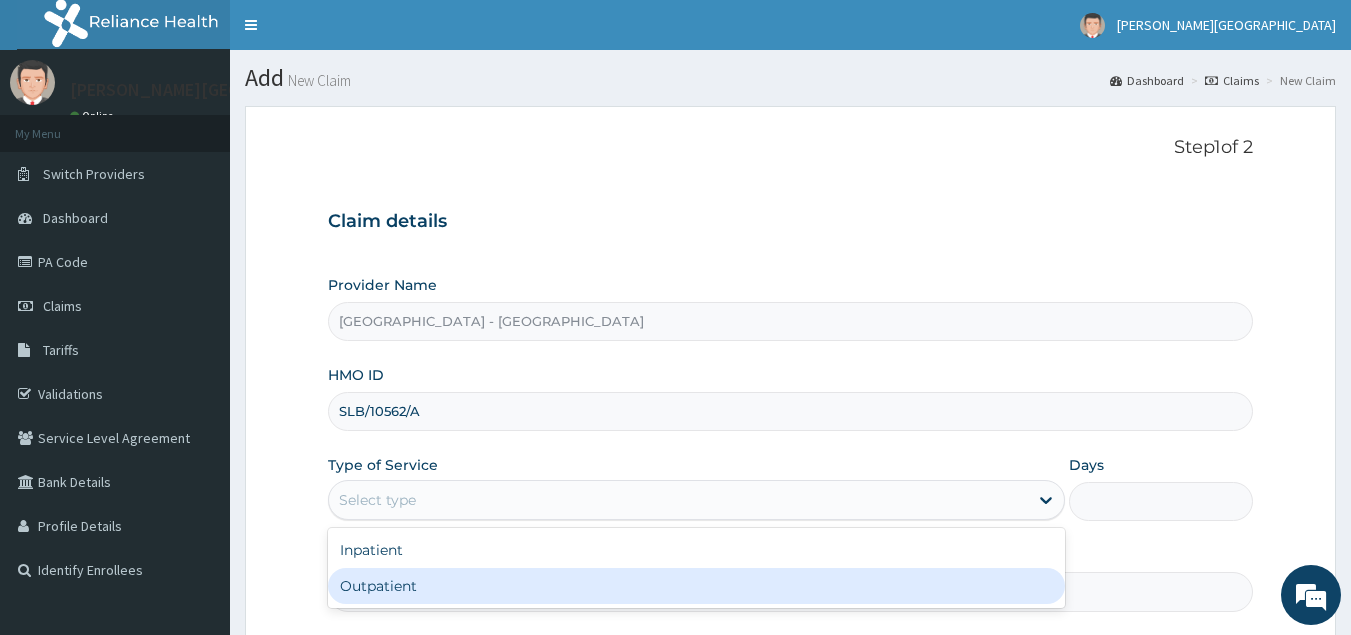 click on "Outpatient" at bounding box center (696, 586) 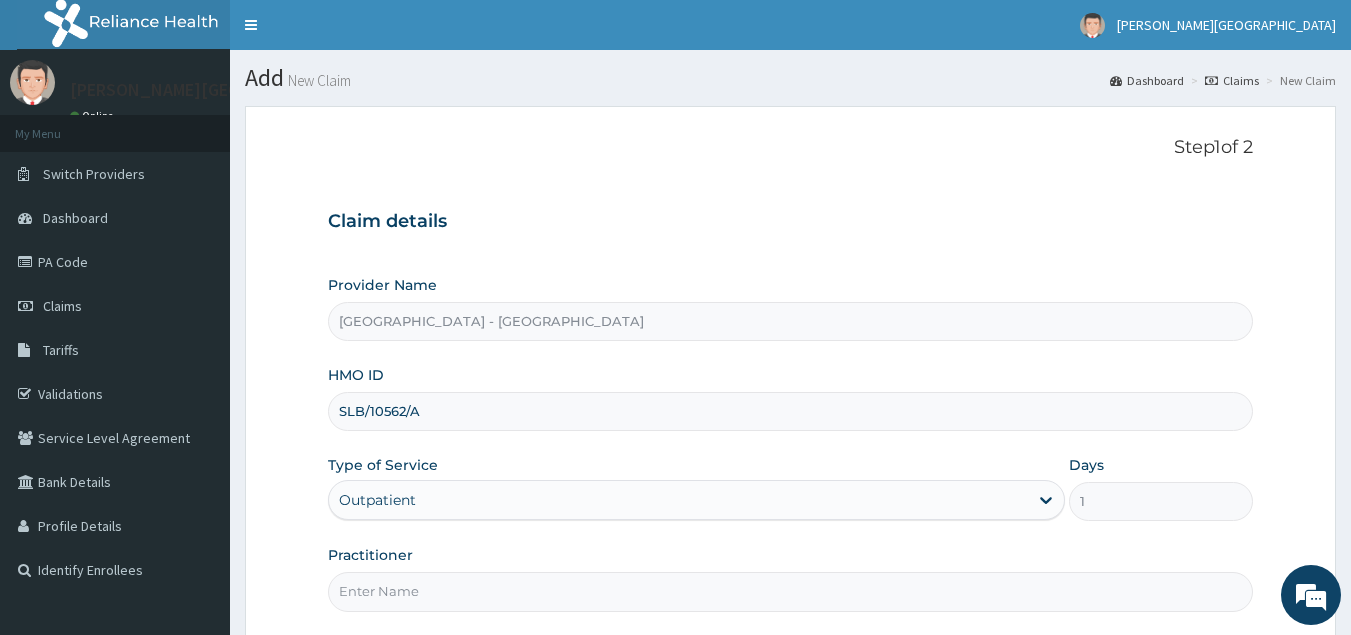 click on "Practitioner" at bounding box center [791, 591] 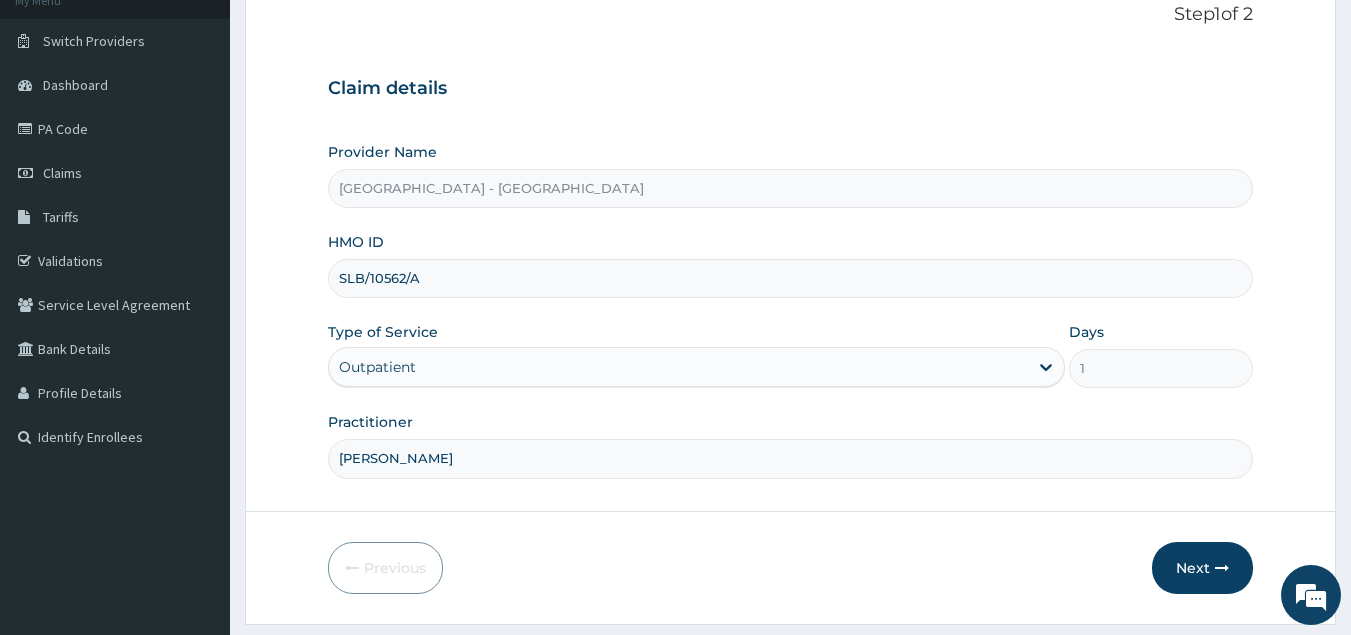 scroll, scrollTop: 189, scrollLeft: 0, axis: vertical 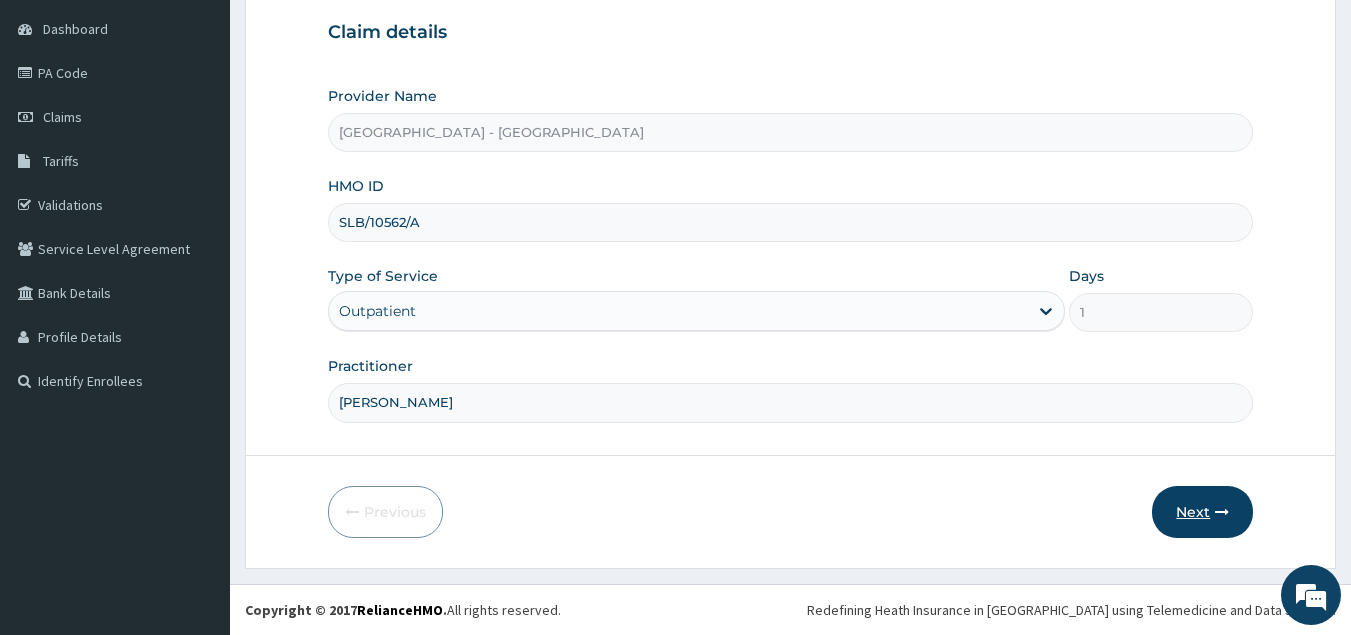 click on "Next" at bounding box center (1202, 512) 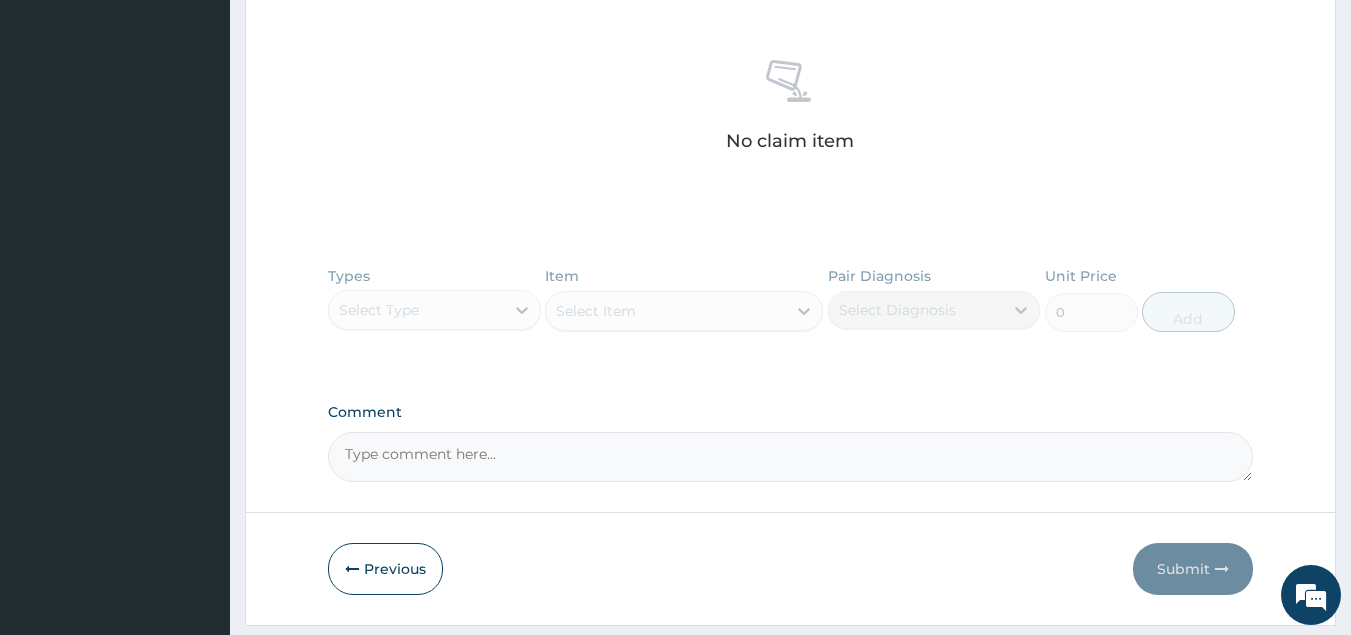 scroll, scrollTop: 801, scrollLeft: 0, axis: vertical 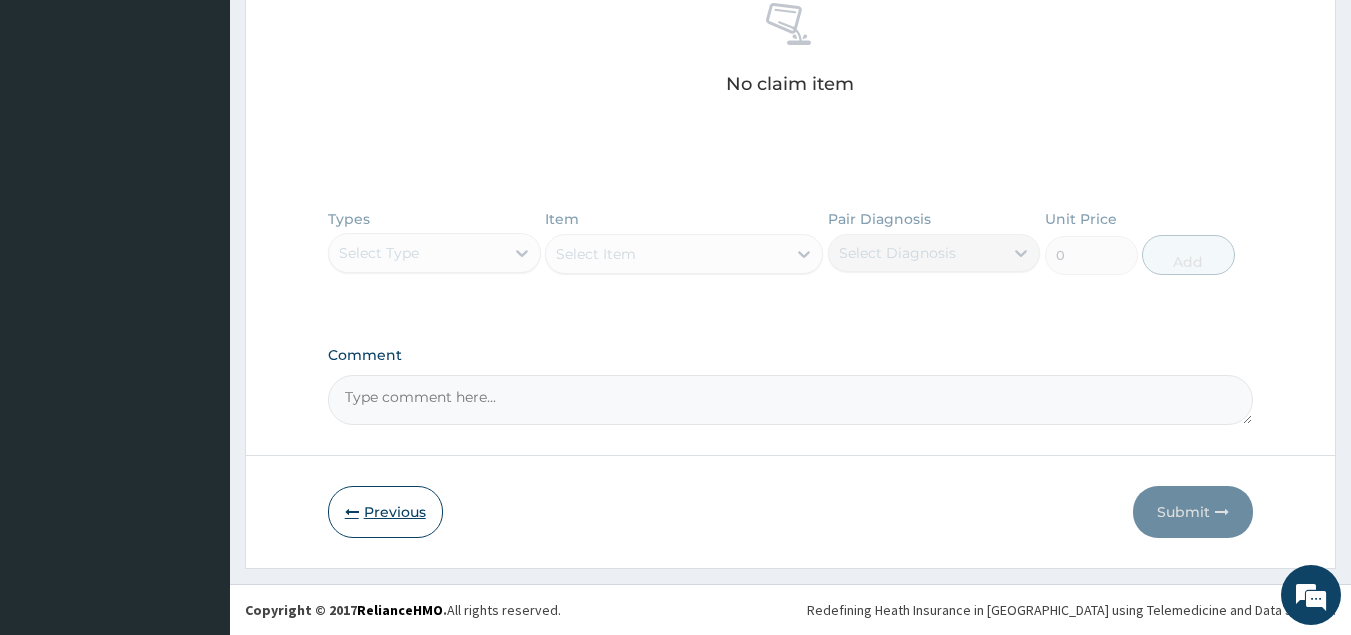 click on "Previous" at bounding box center (385, 512) 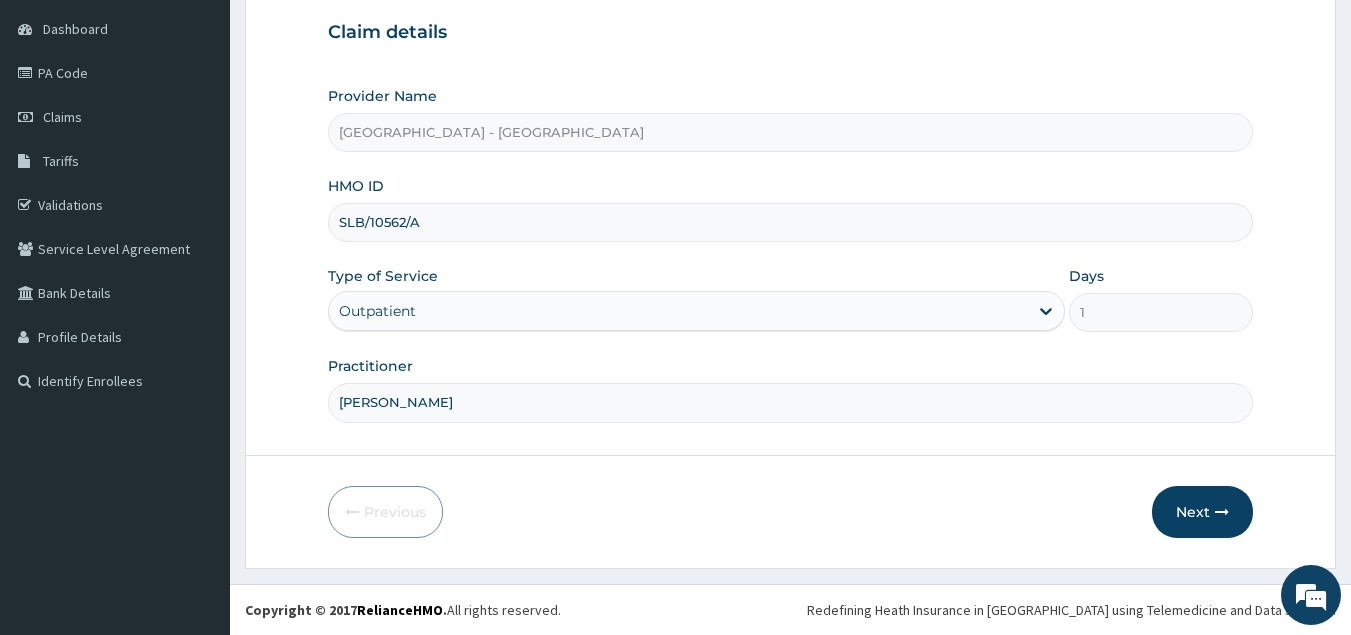 scroll, scrollTop: 189, scrollLeft: 0, axis: vertical 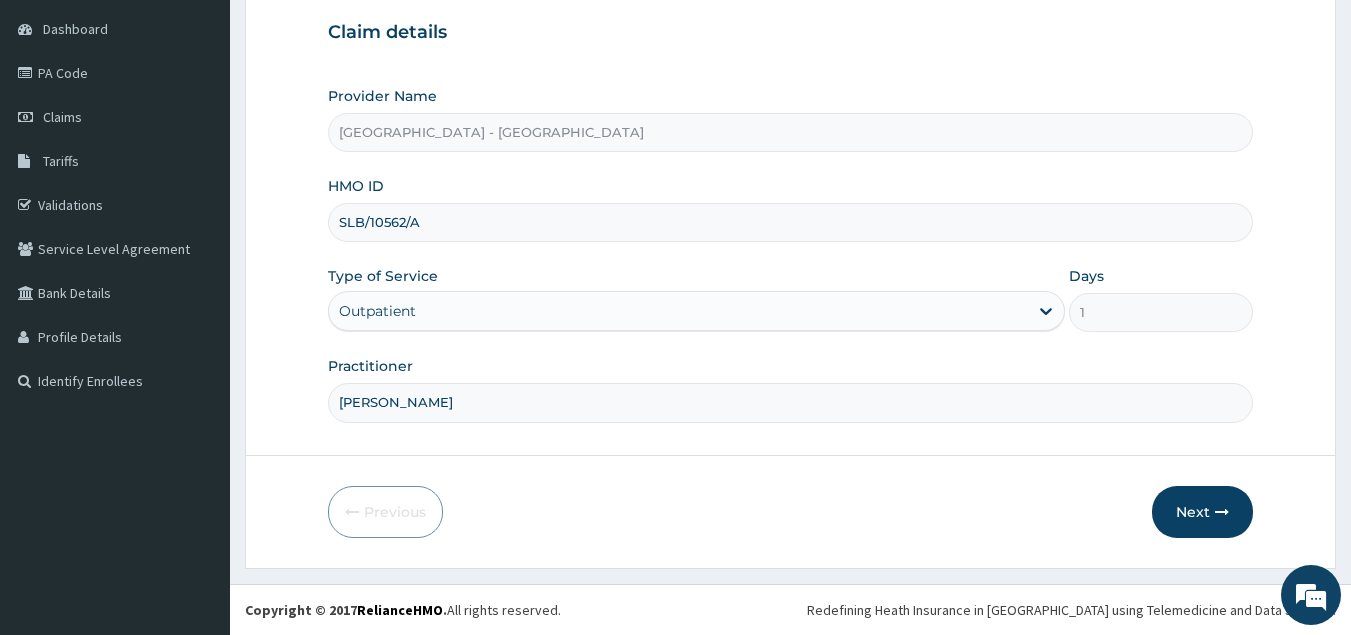 drag, startPoint x: 424, startPoint y: 227, endPoint x: 311, endPoint y: 206, distance: 114.93476 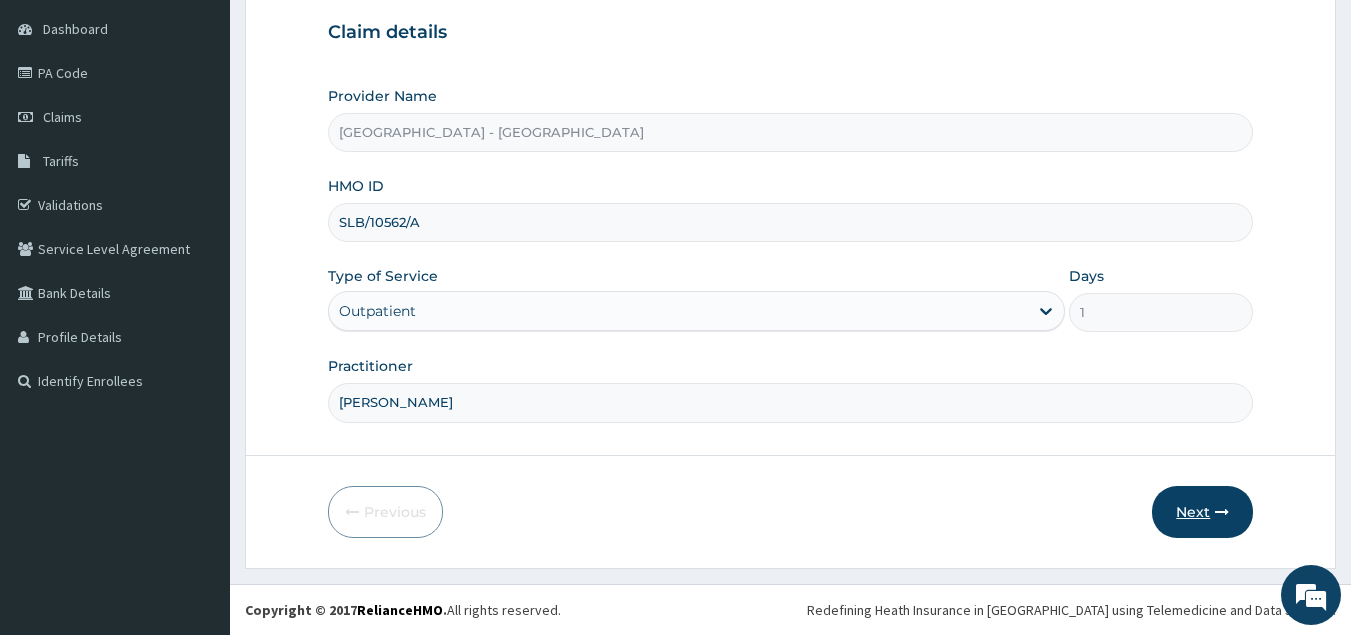 click at bounding box center [1222, 512] 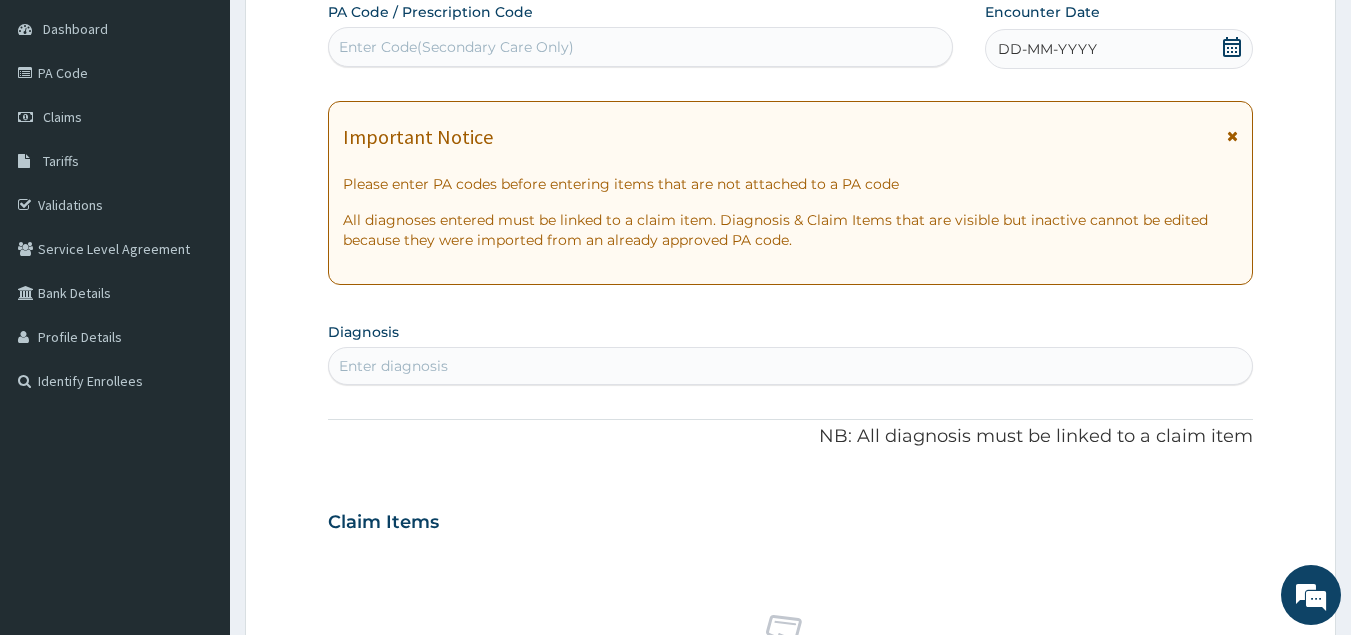click on "Enter Code(Secondary Care Only)" at bounding box center [641, 47] 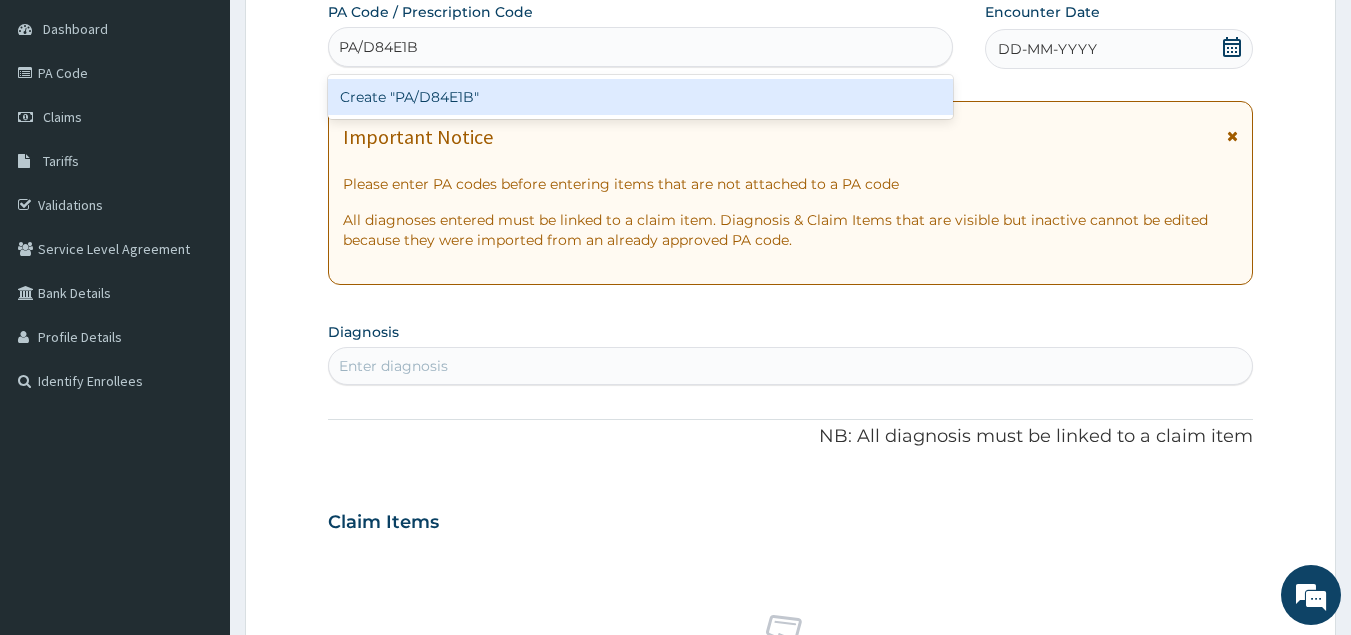 click on "Create "PA/D84E1B"" at bounding box center (641, 97) 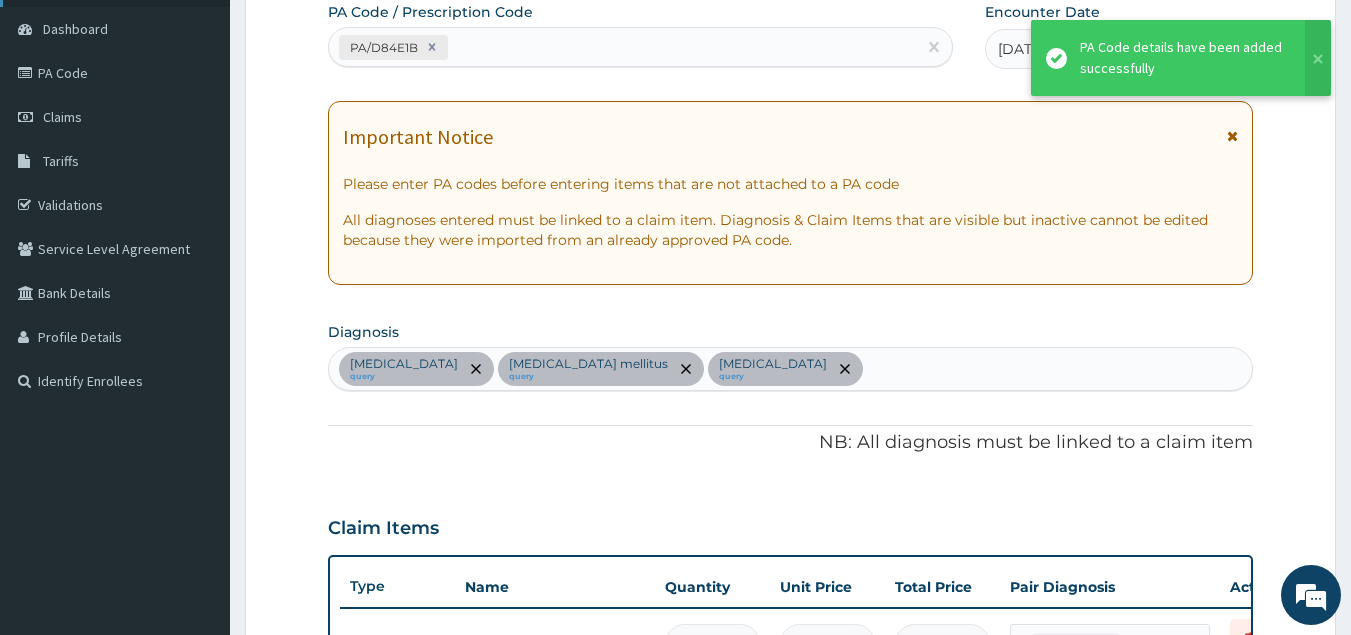 scroll, scrollTop: 653, scrollLeft: 0, axis: vertical 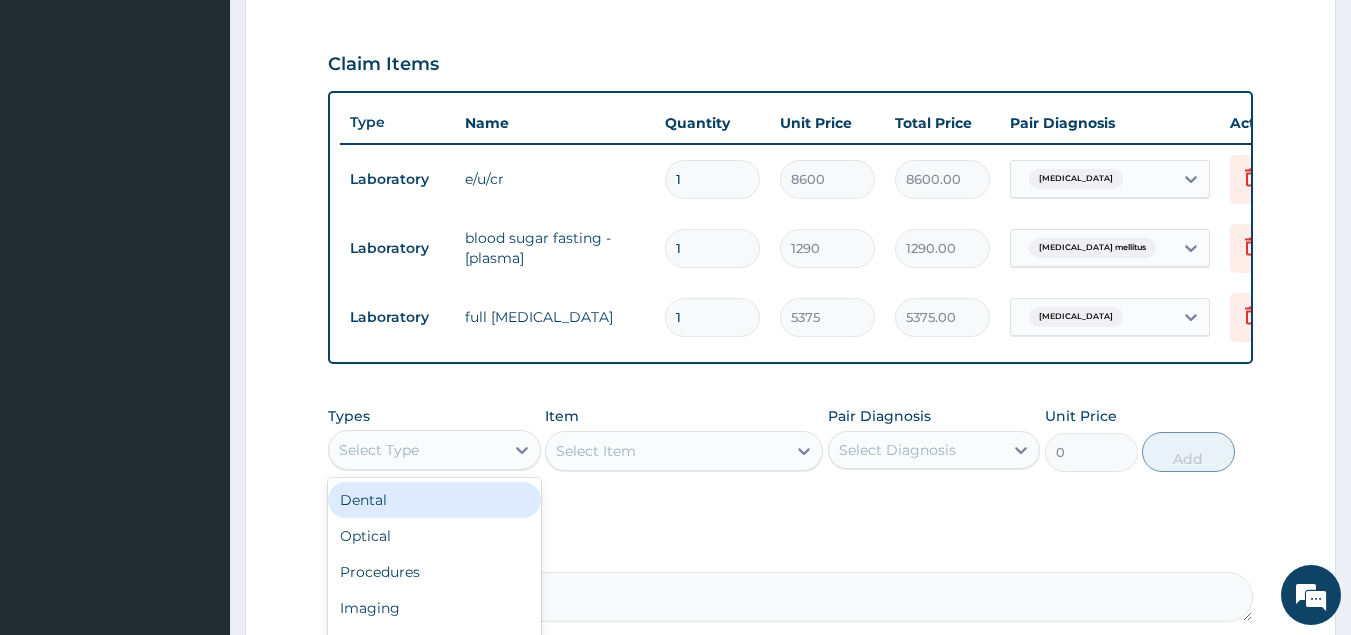 click on "Select Type" at bounding box center [416, 450] 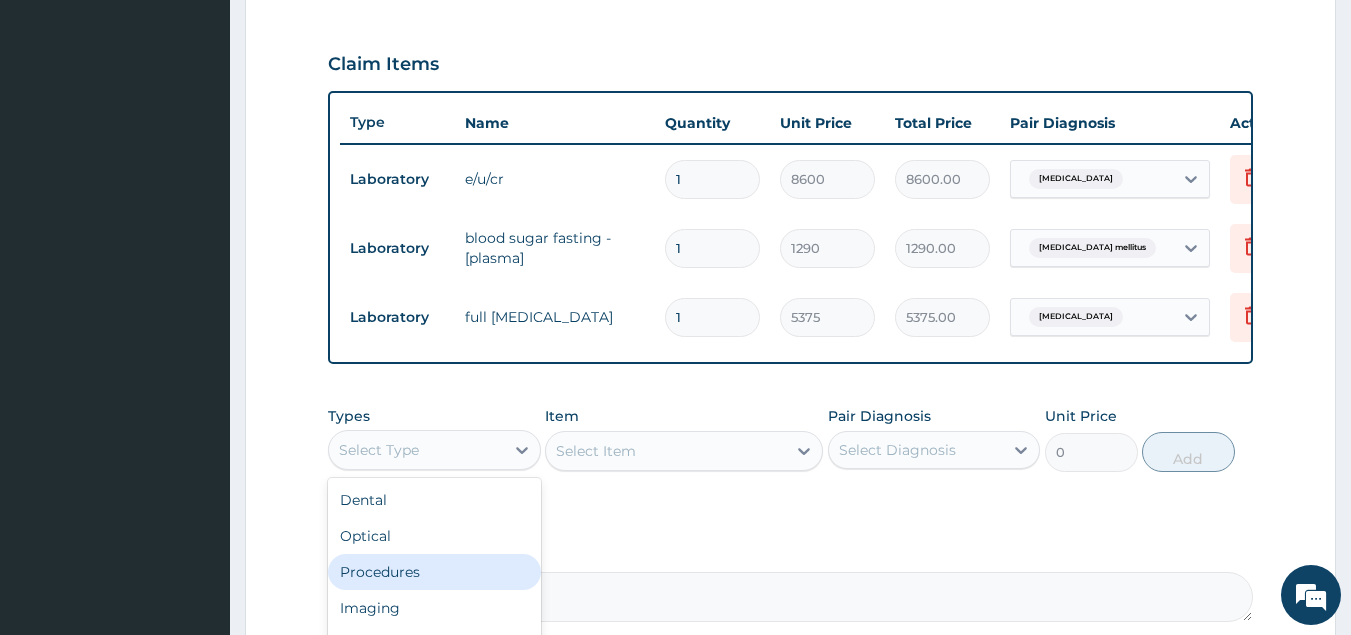 click on "Procedures" at bounding box center (434, 572) 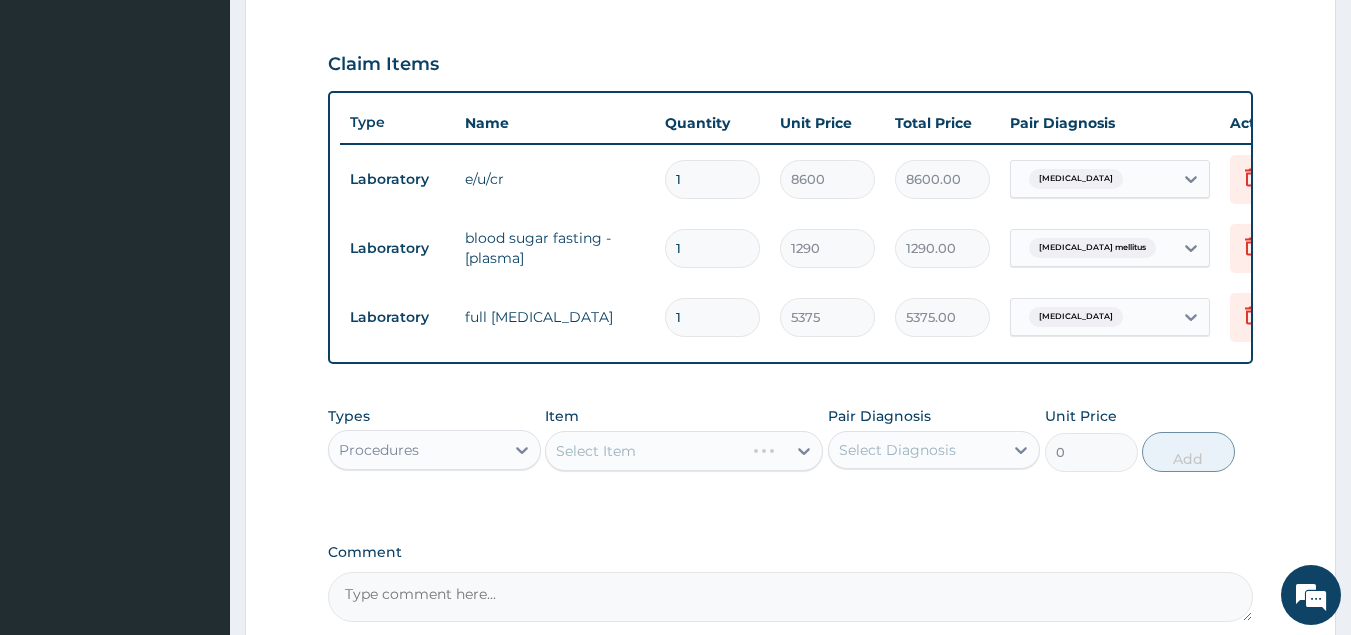 click on "Select Item" at bounding box center (684, 451) 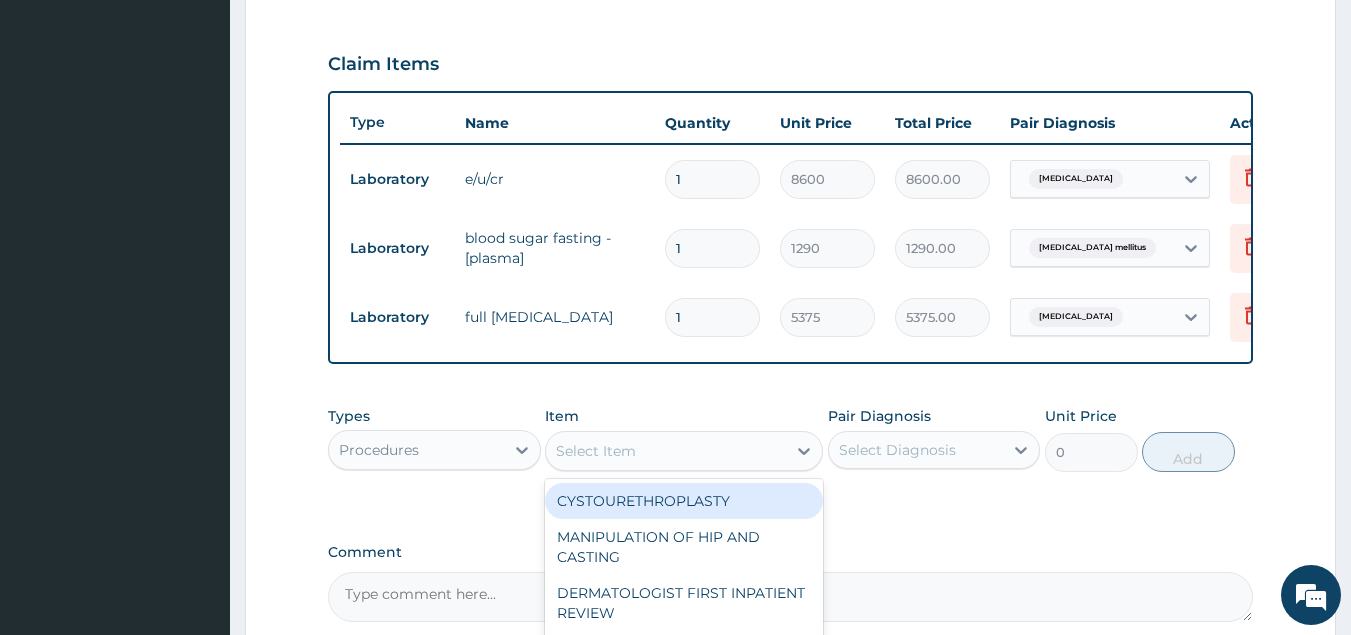 click on "Select Item" at bounding box center (666, 451) 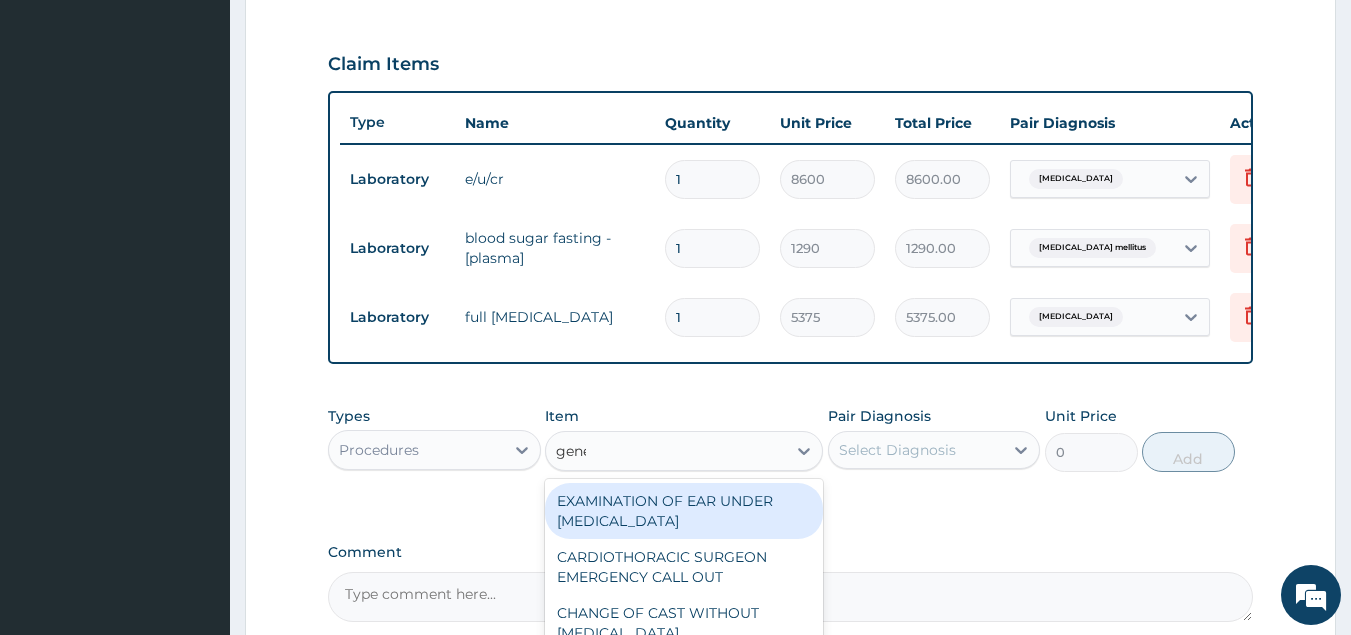 type on "gener" 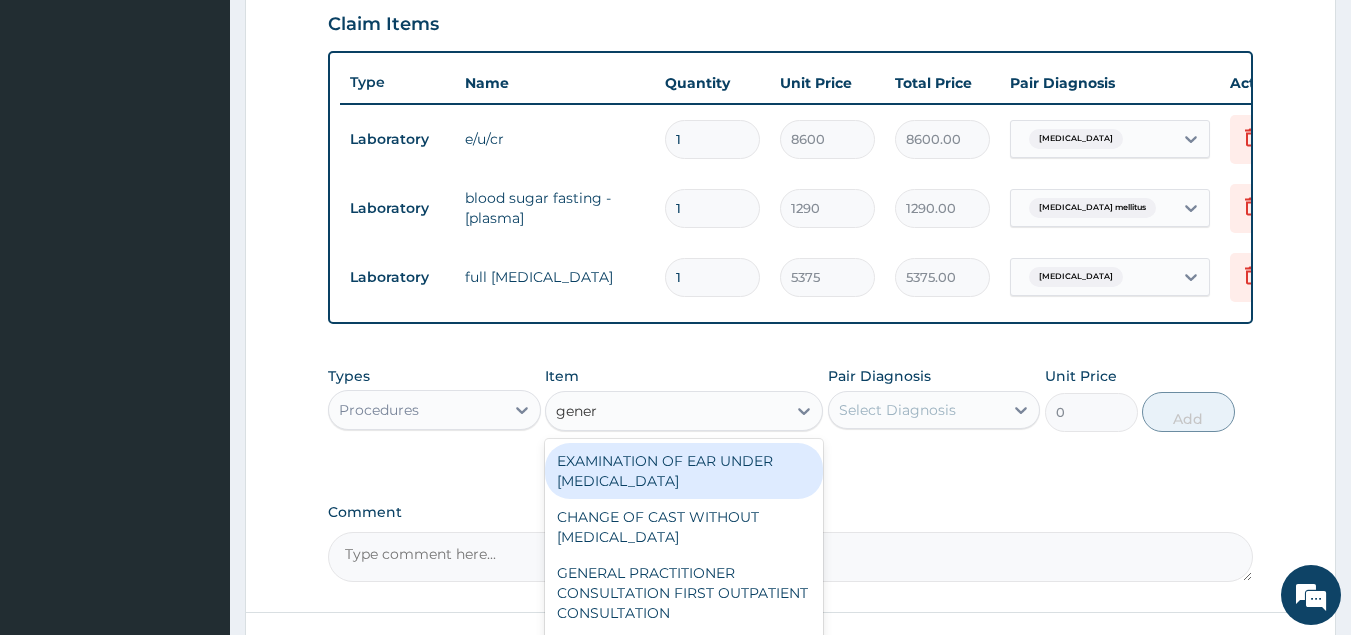 scroll, scrollTop: 865, scrollLeft: 0, axis: vertical 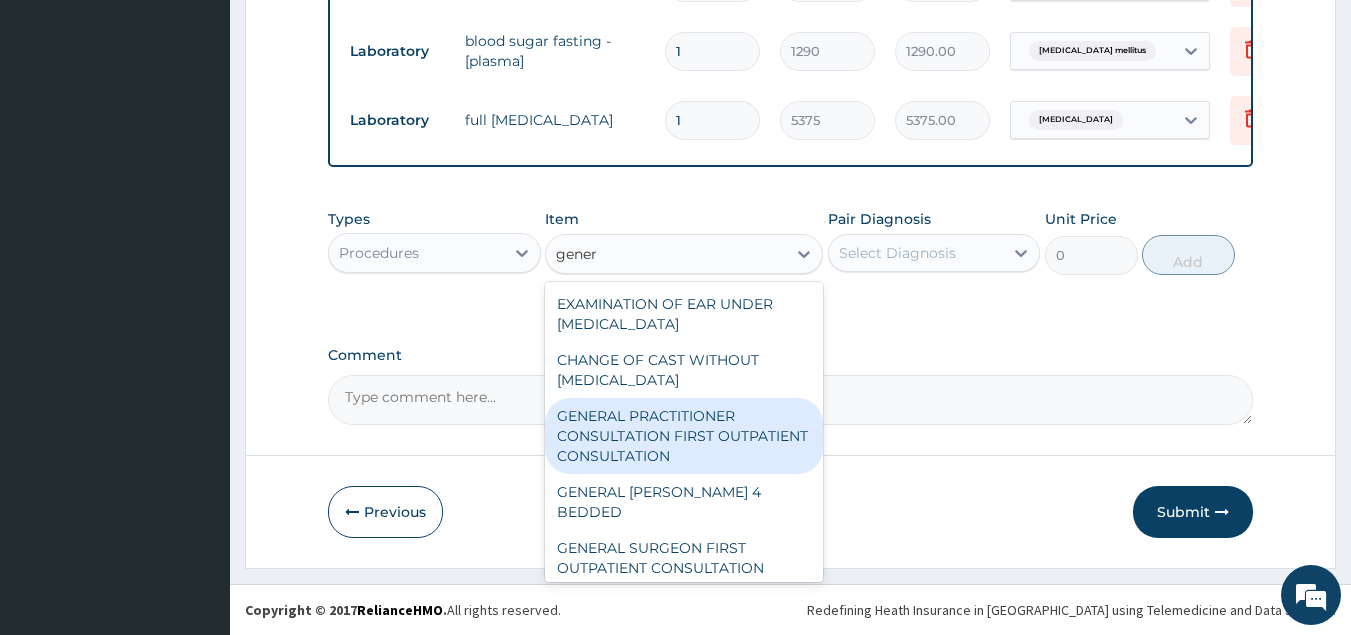 click on "GENERAL PRACTITIONER CONSULTATION FIRST OUTPATIENT CONSULTATION" at bounding box center (684, 436) 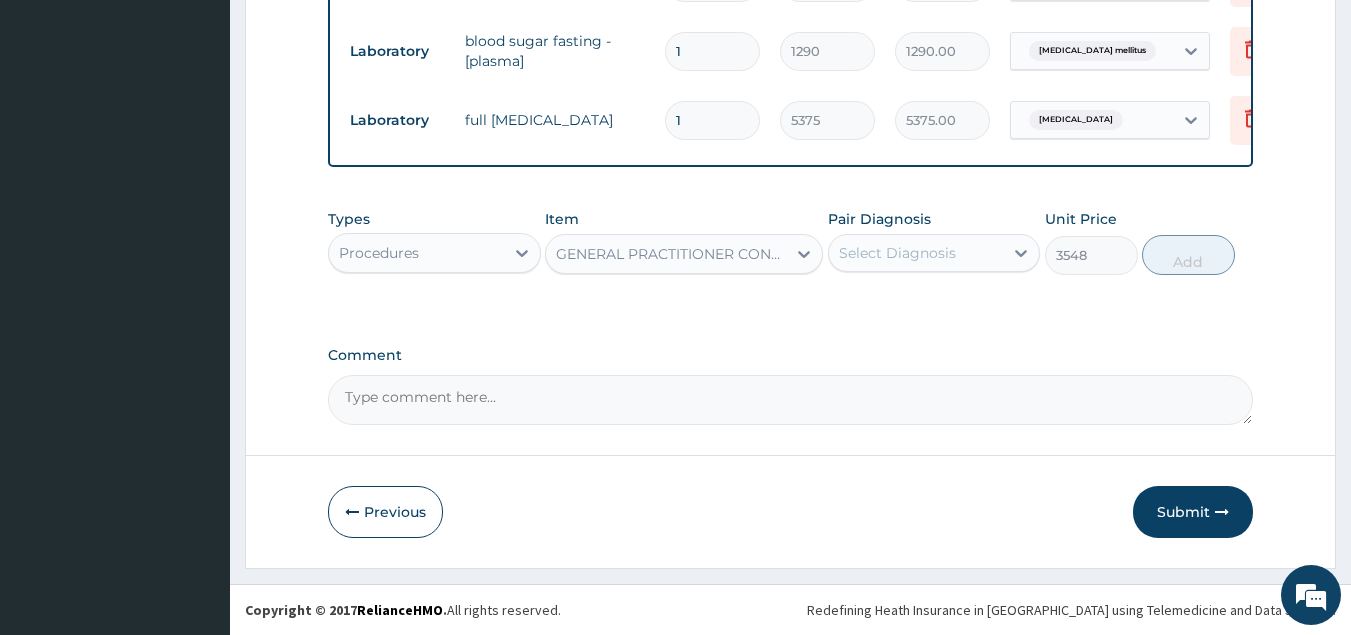 click on "Select Diagnosis" at bounding box center [897, 253] 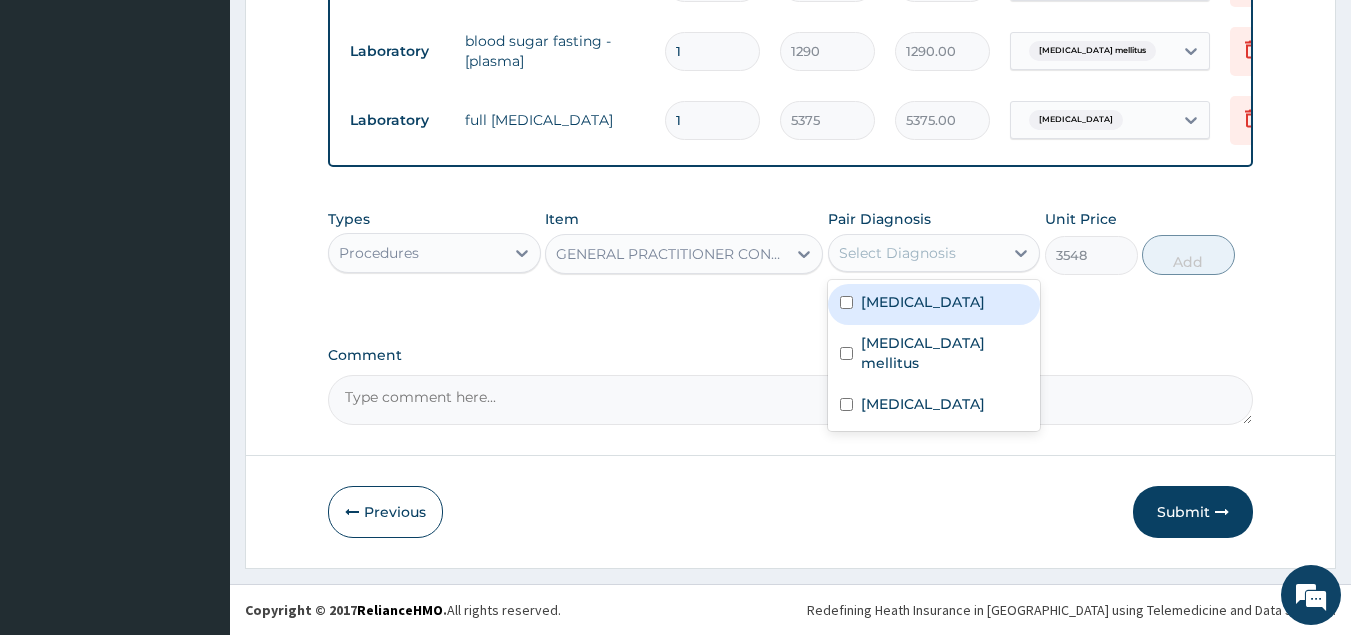 drag, startPoint x: 885, startPoint y: 298, endPoint x: 1111, endPoint y: 269, distance: 227.85303 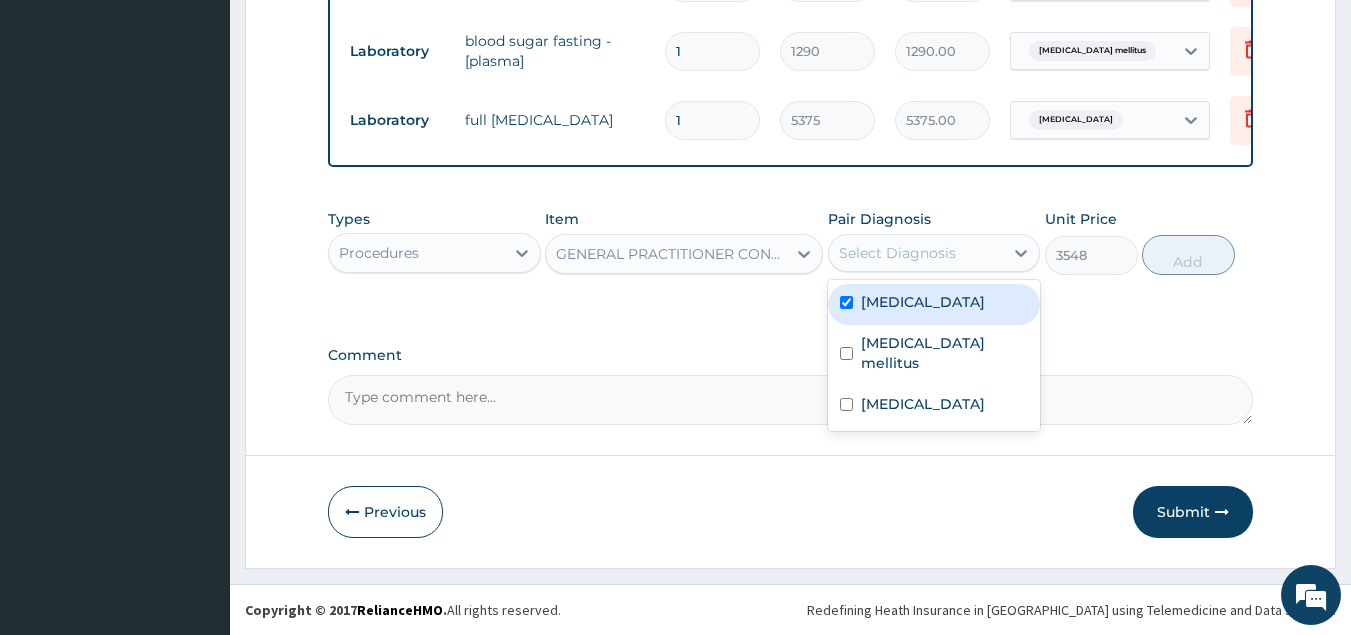 checkbox on "true" 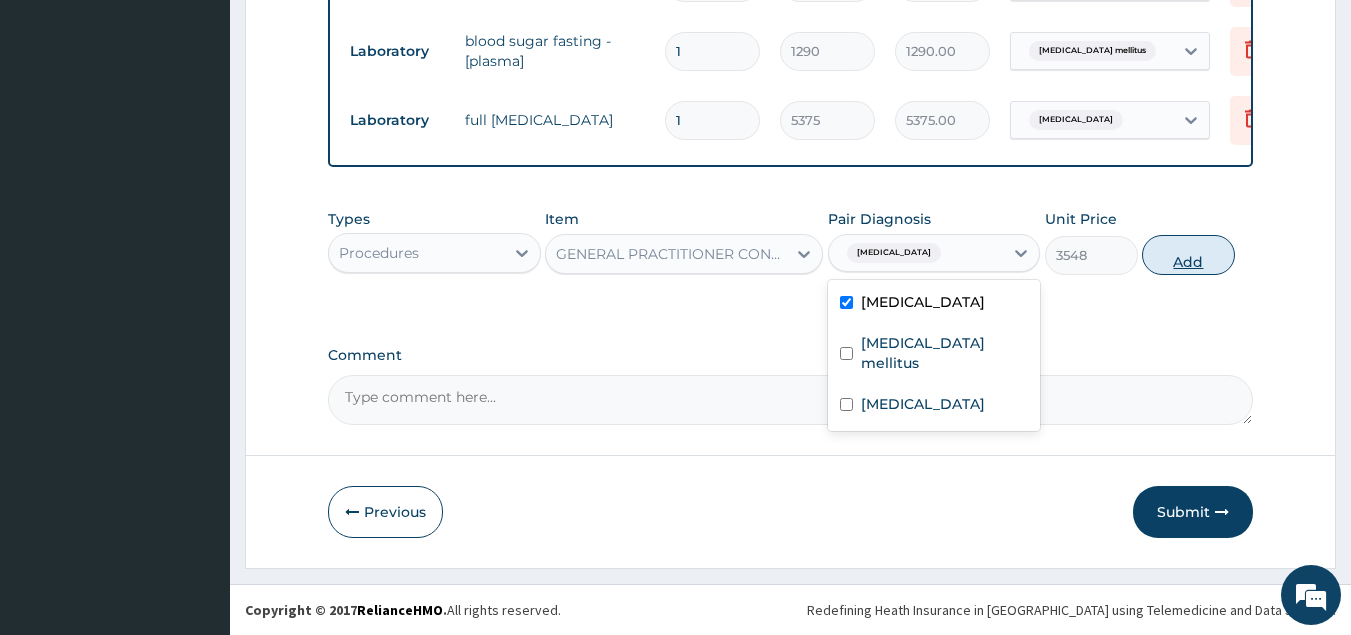 click on "Add" at bounding box center [1188, 255] 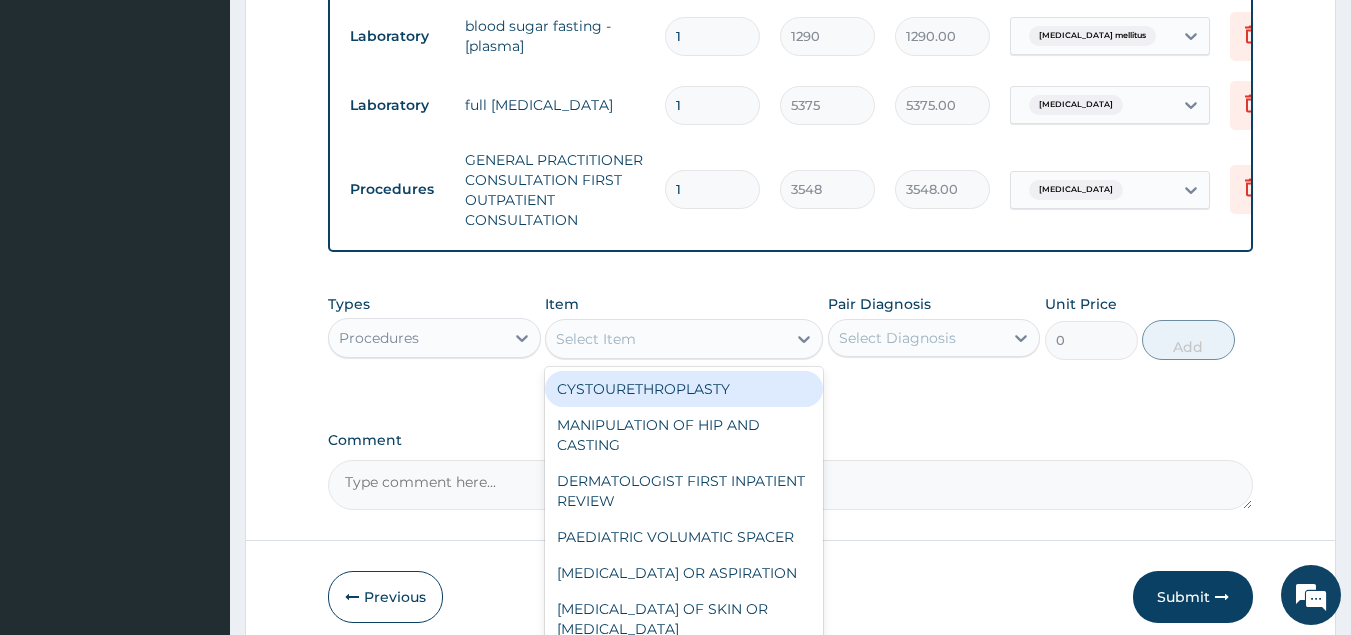 click on "Select Item" at bounding box center (666, 339) 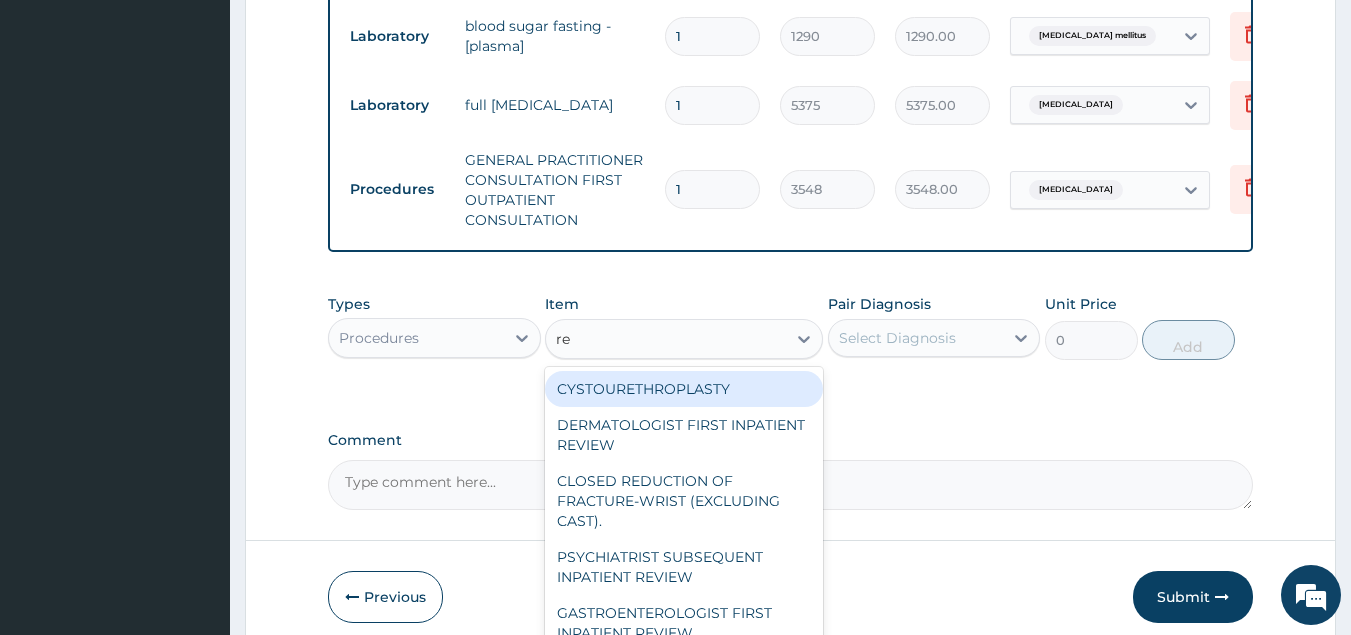 type on "reg" 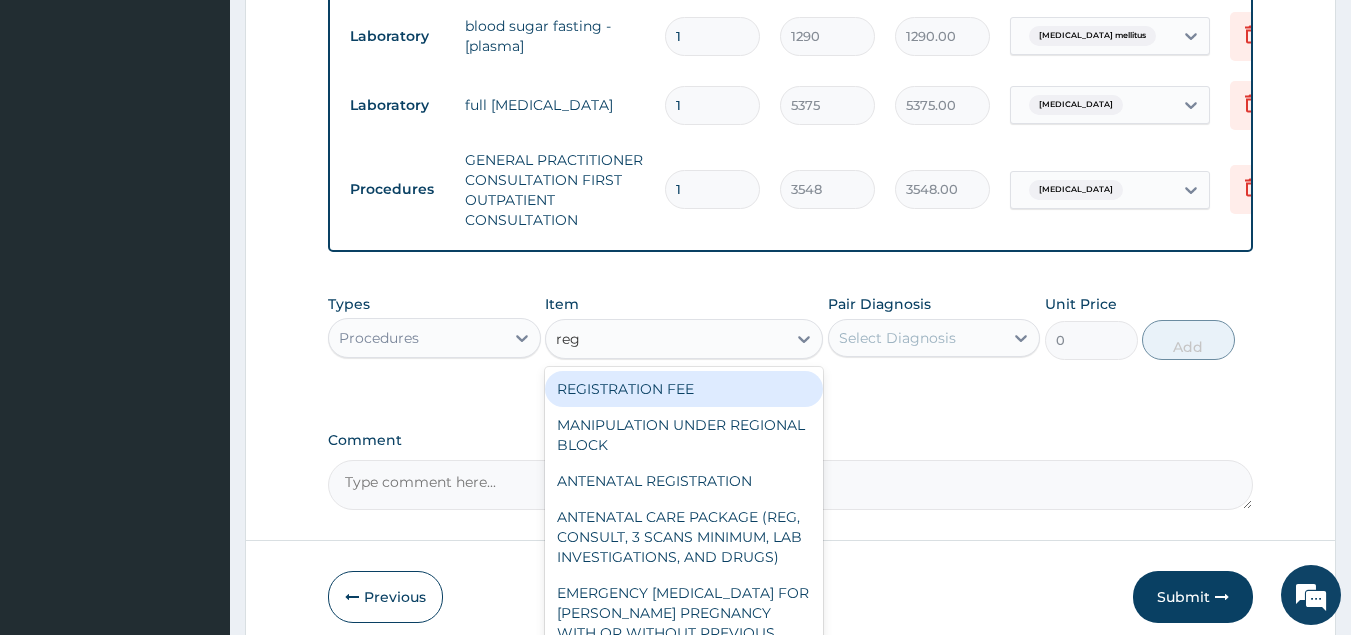 type 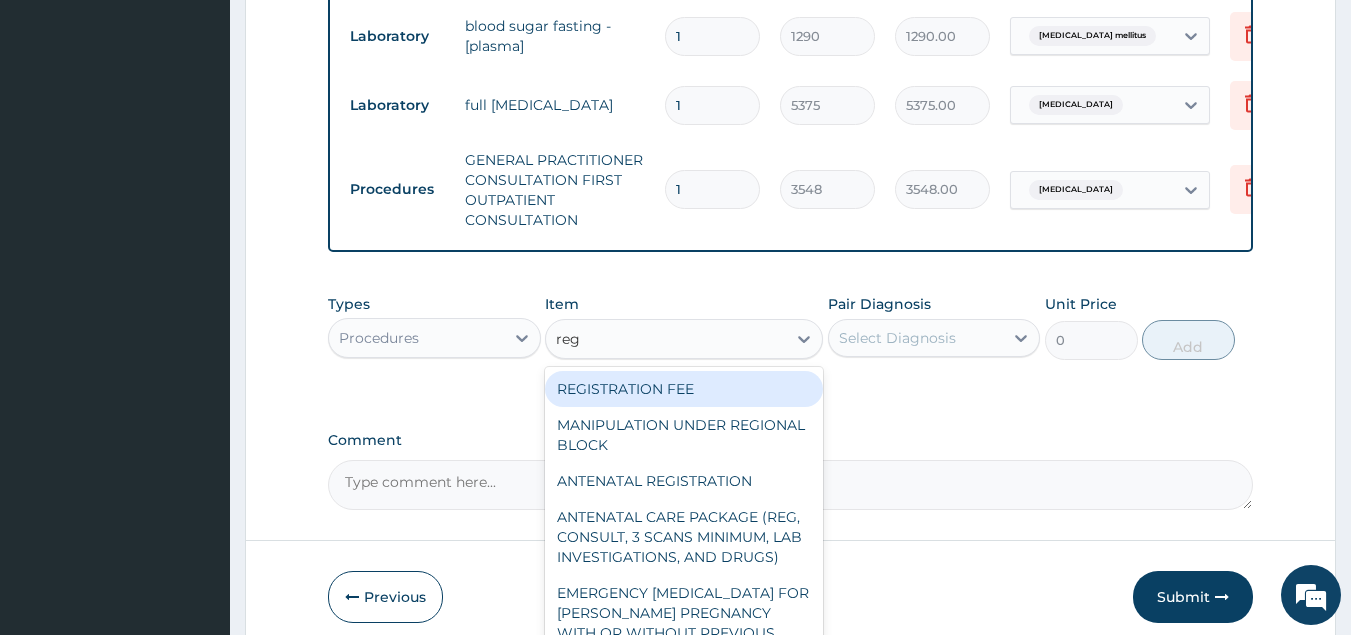type on "2150" 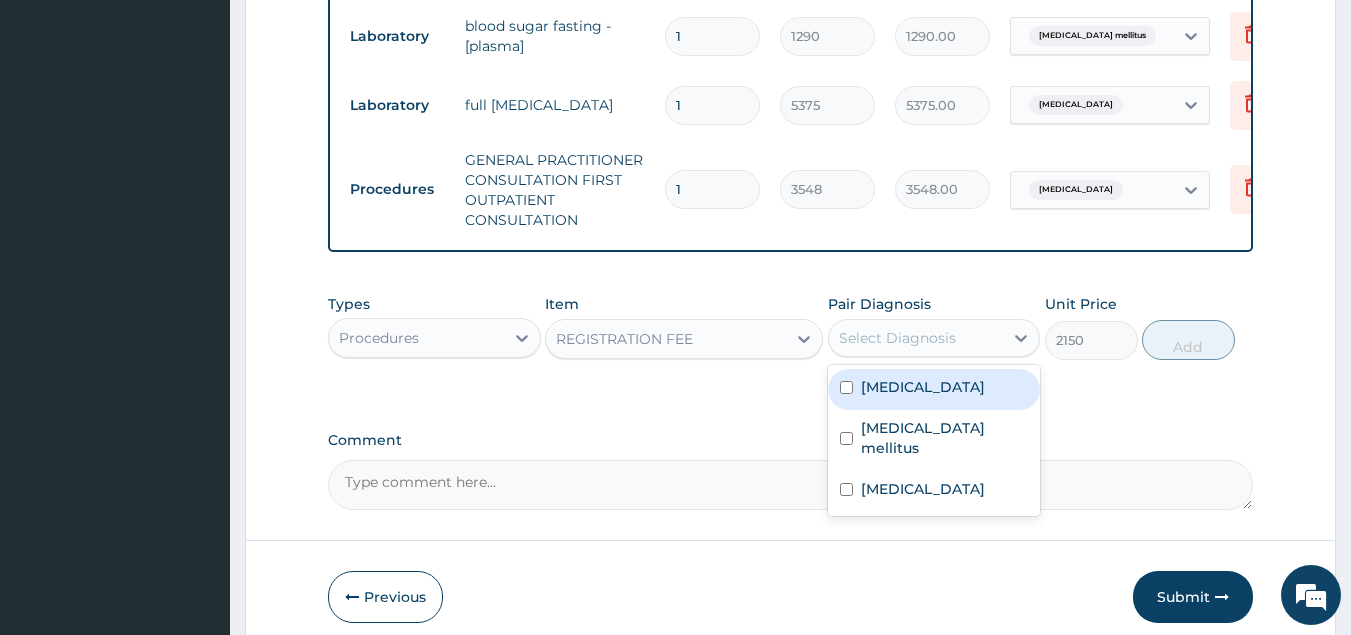 click on "Select Diagnosis" at bounding box center (897, 338) 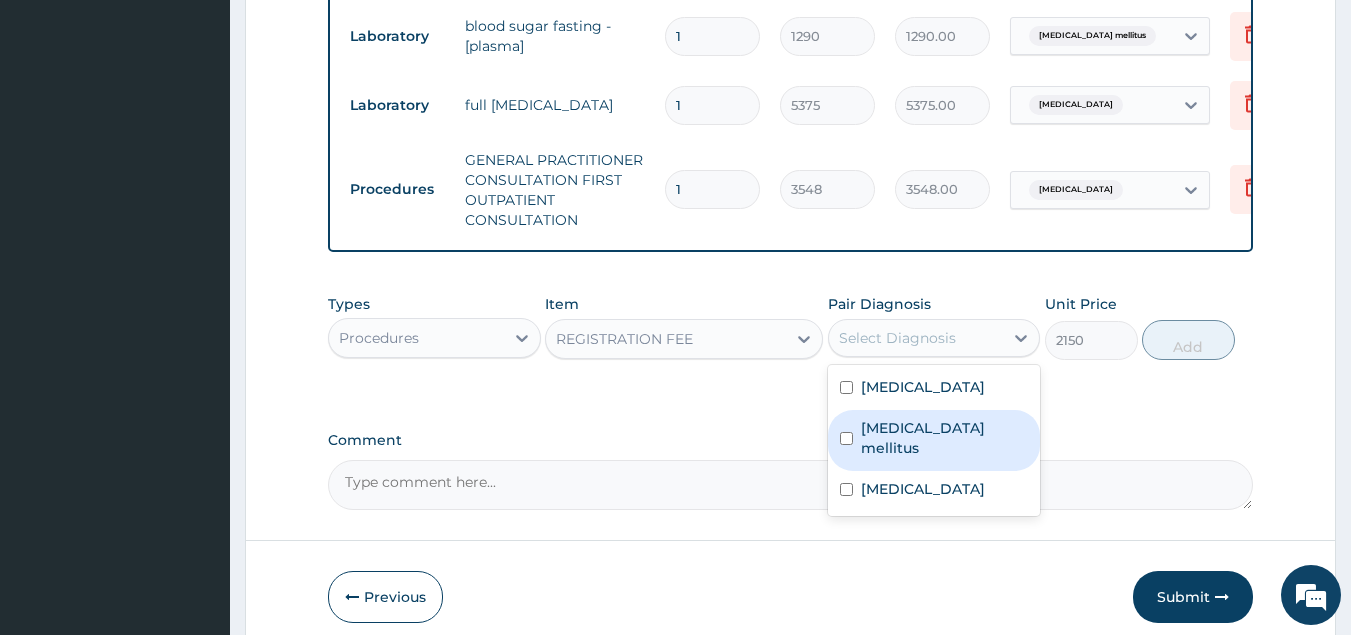 click on "Diabetes mellitus" at bounding box center [945, 438] 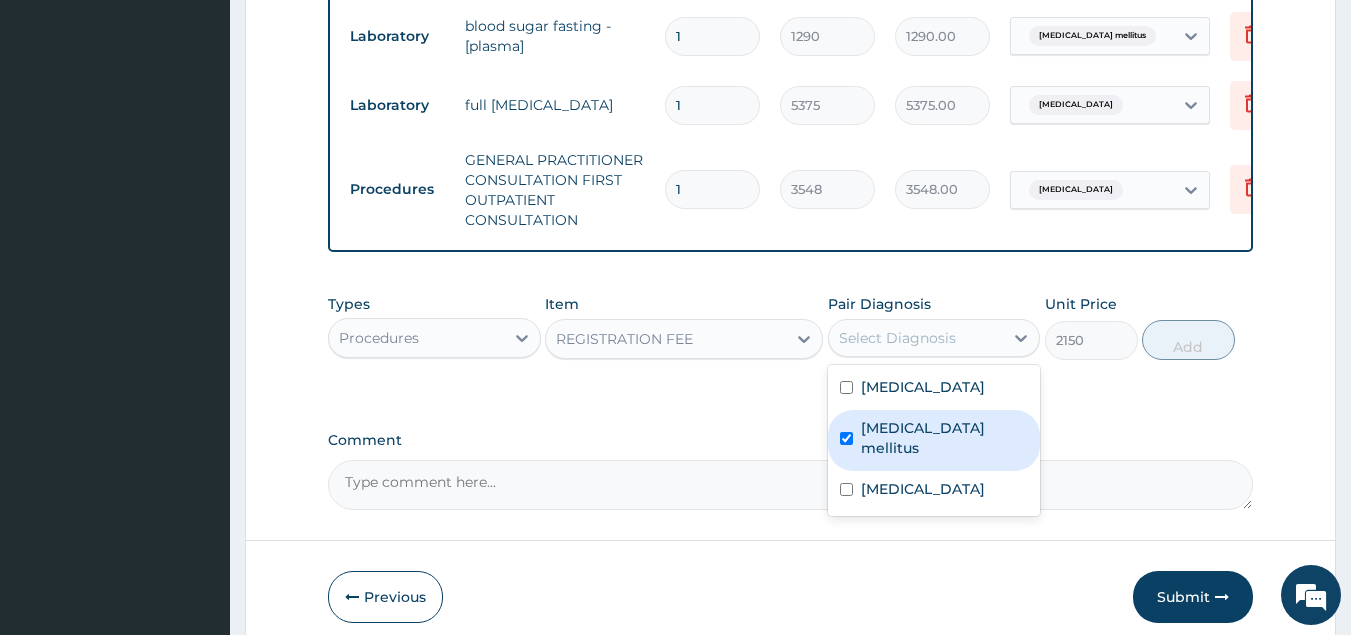 checkbox on "true" 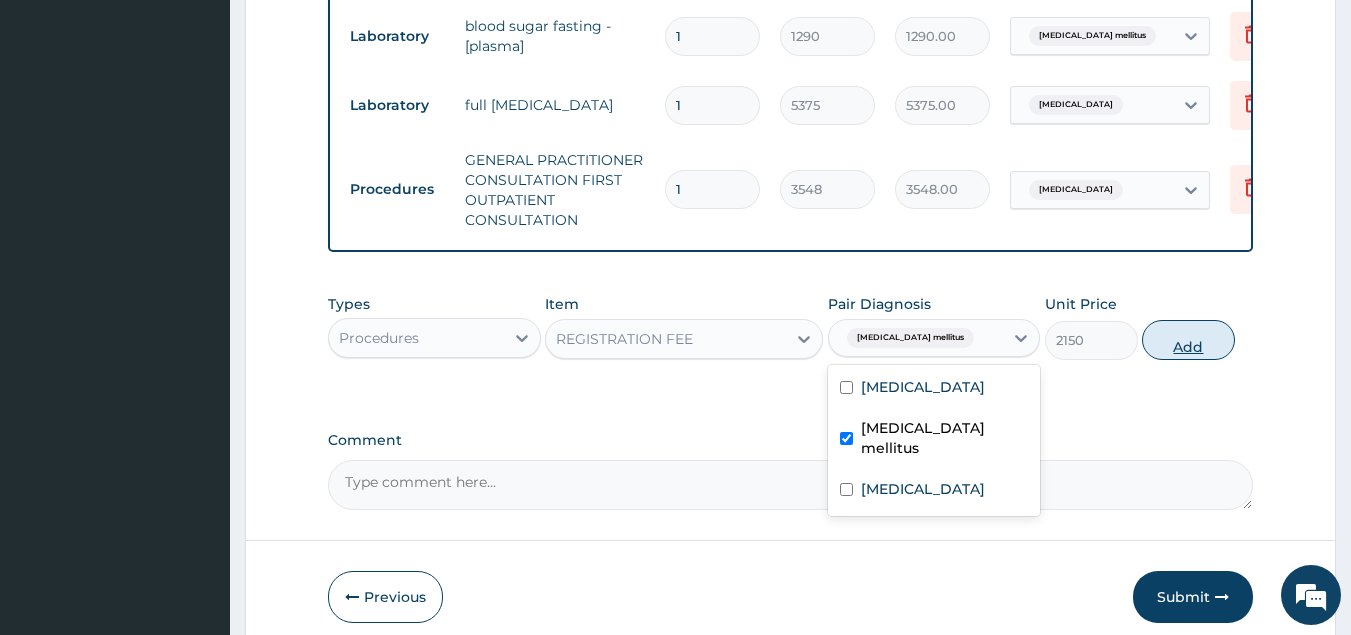 click on "Add" at bounding box center [1188, 340] 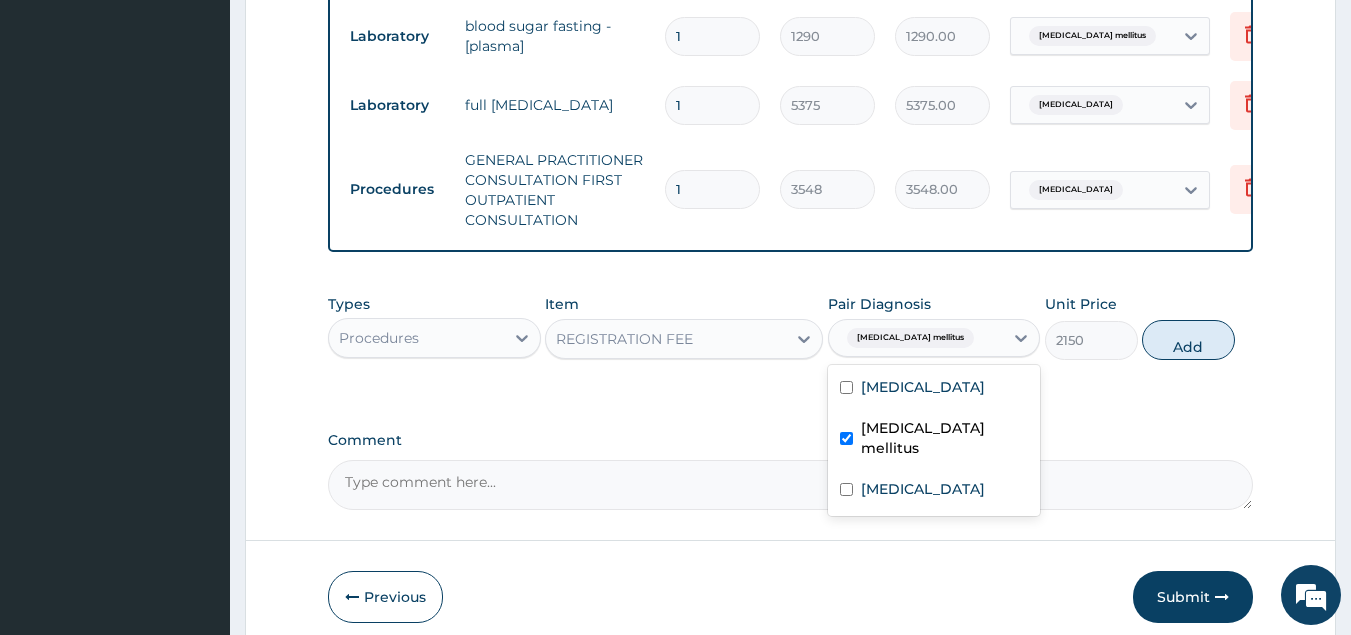 type on "0" 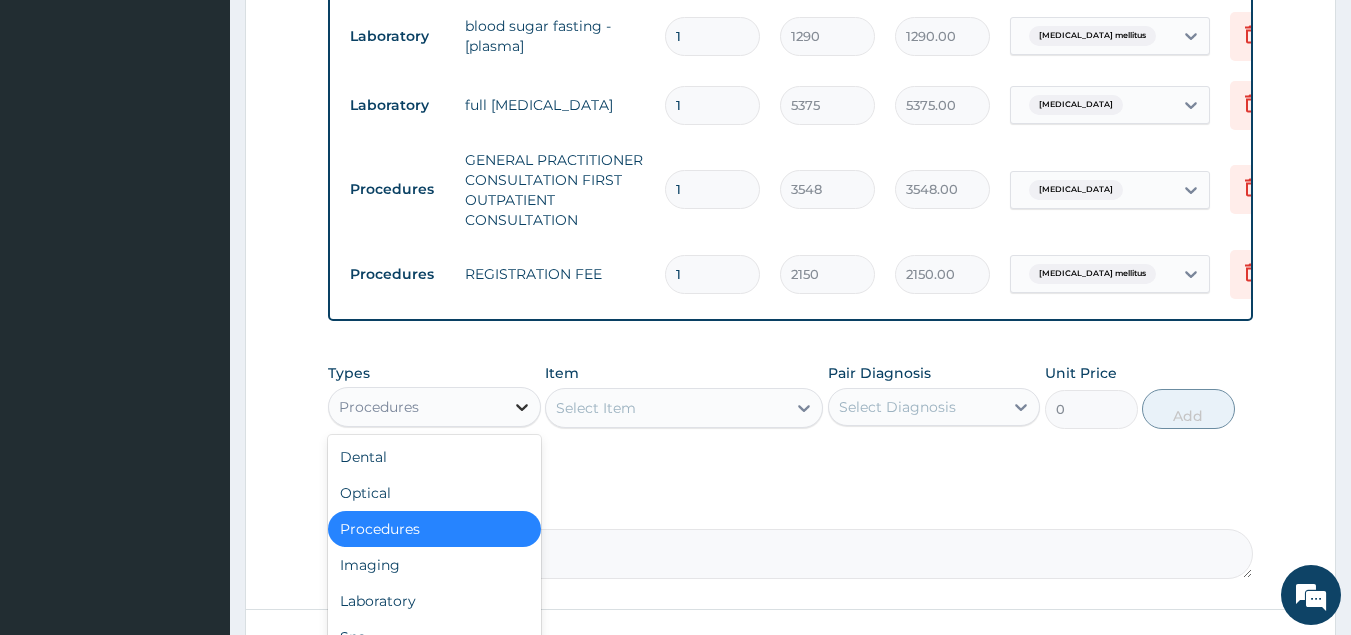 click 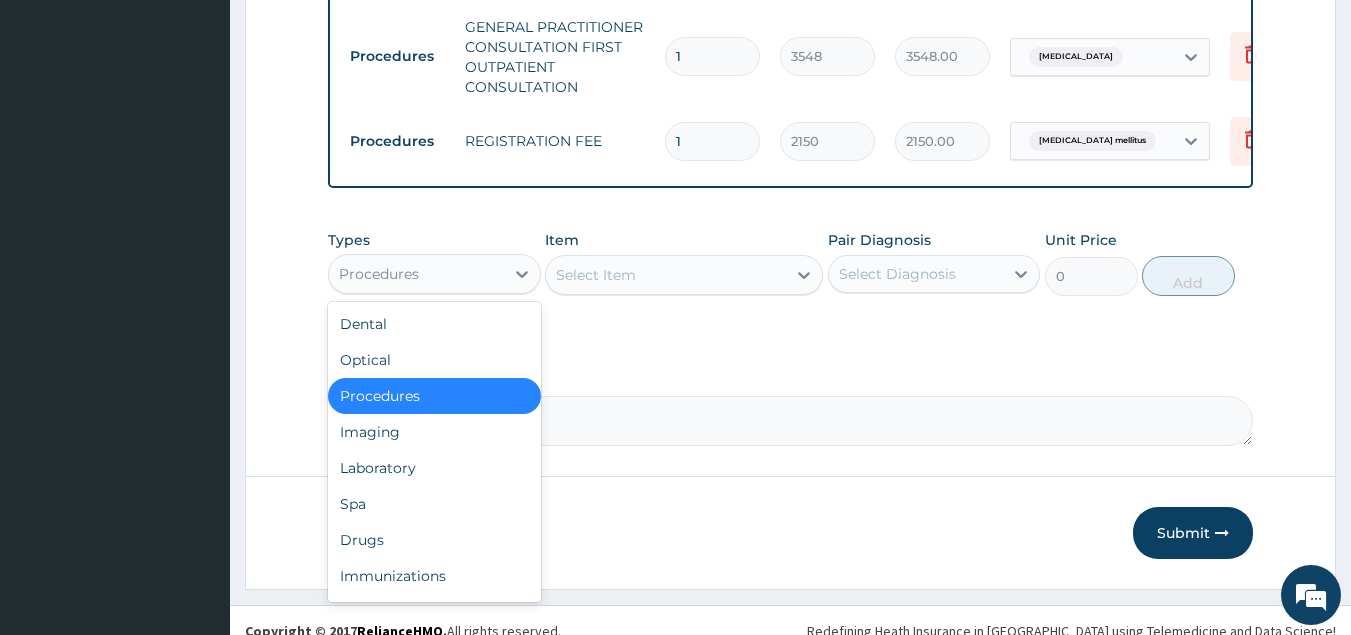 scroll, scrollTop: 1034, scrollLeft: 0, axis: vertical 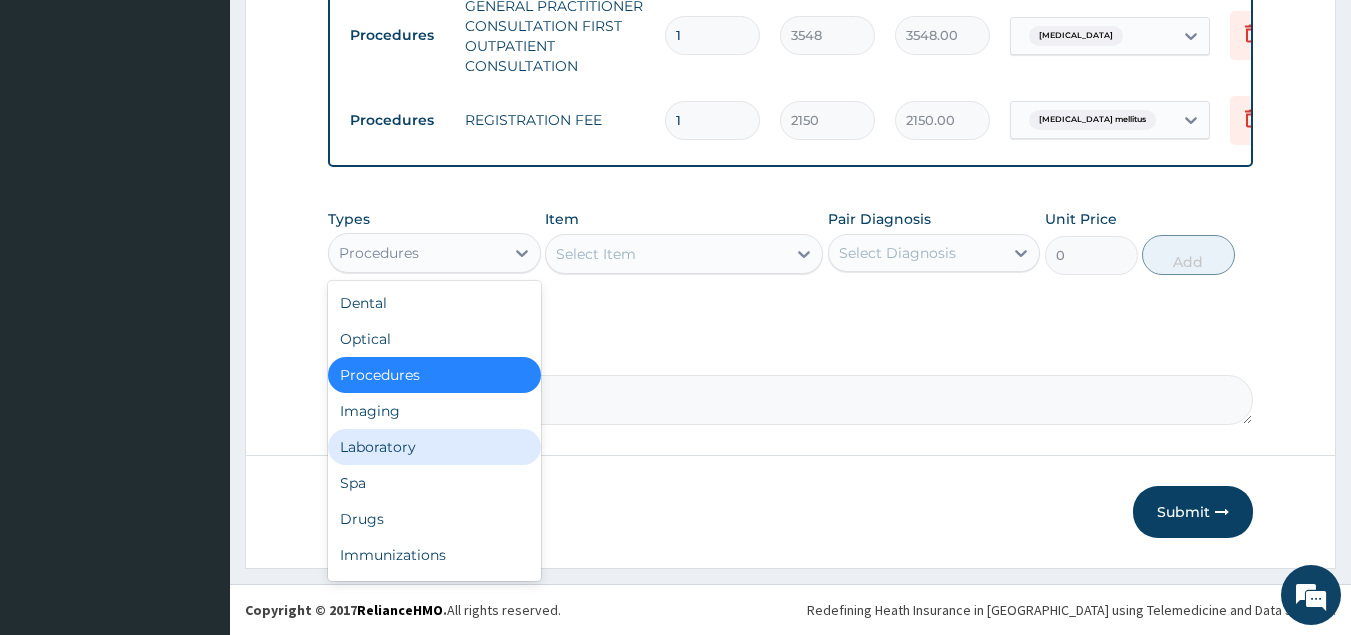 click on "Laboratory" at bounding box center [434, 447] 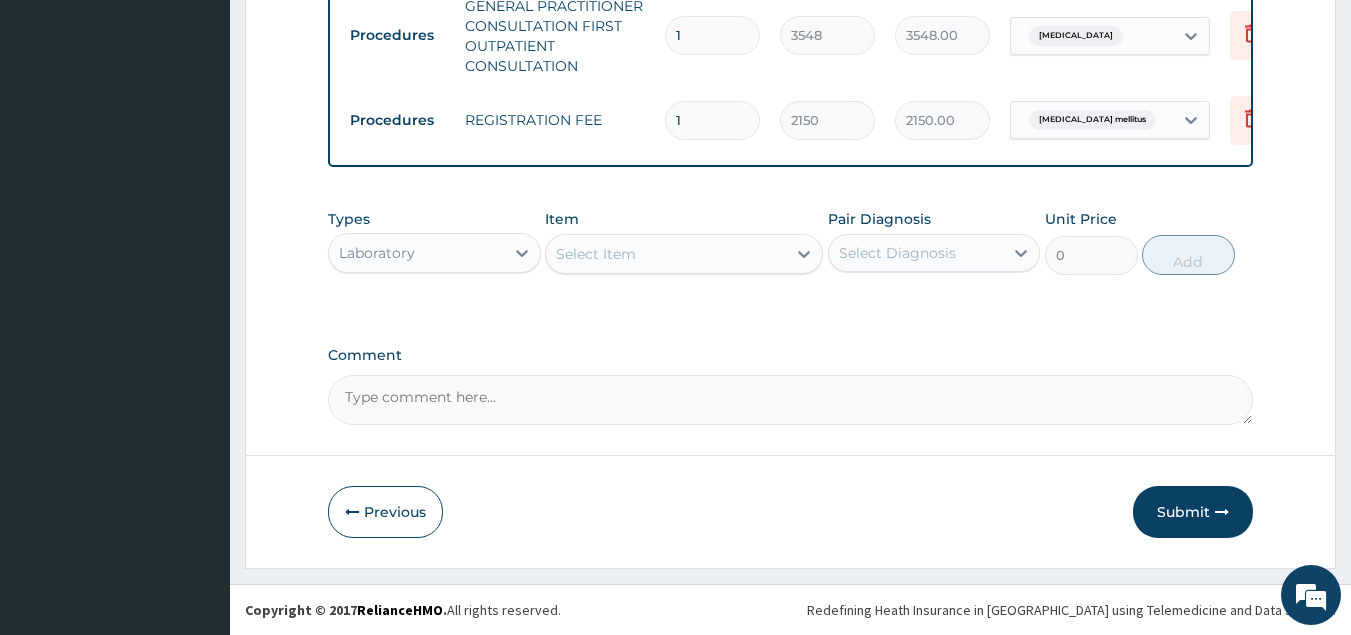 click on "Select Item" at bounding box center (684, 254) 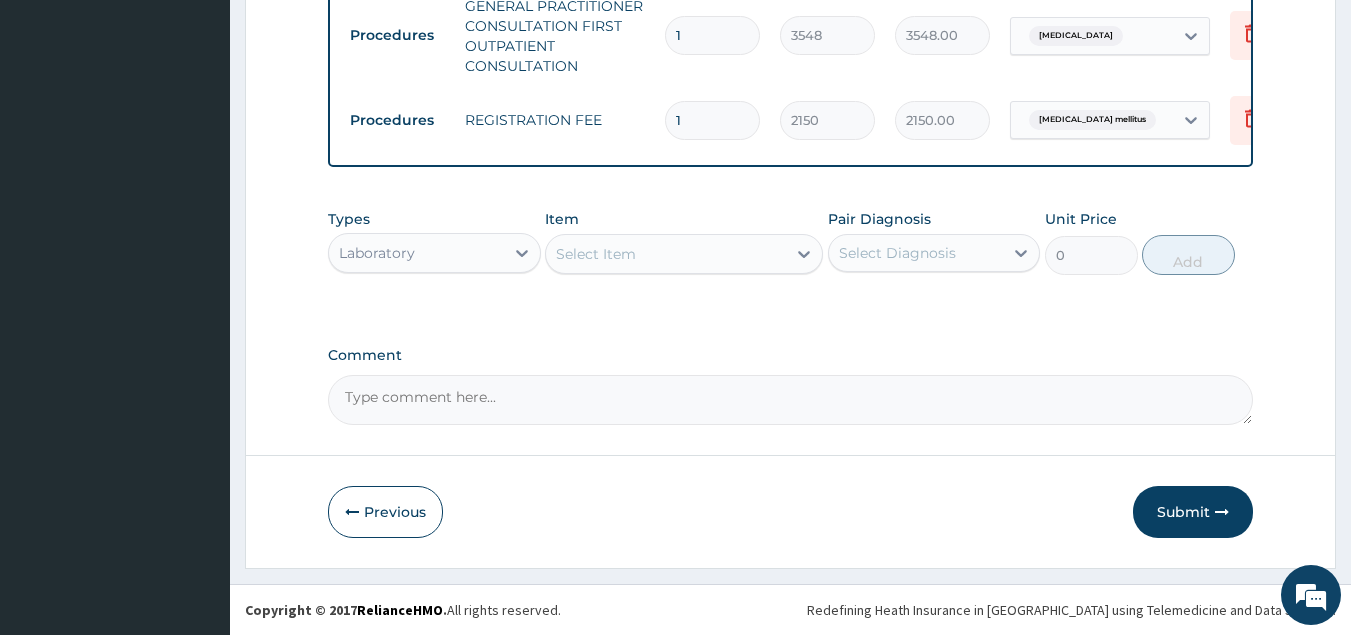 click on "Select Item" at bounding box center (666, 254) 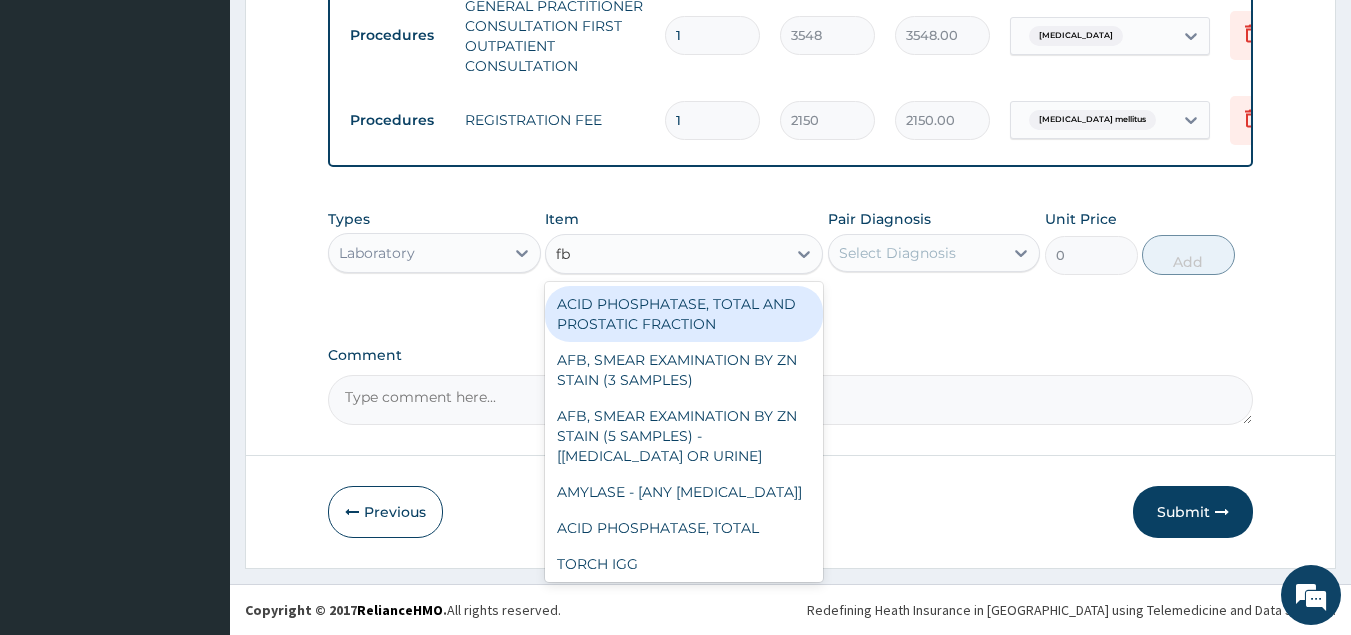 type on "fbc" 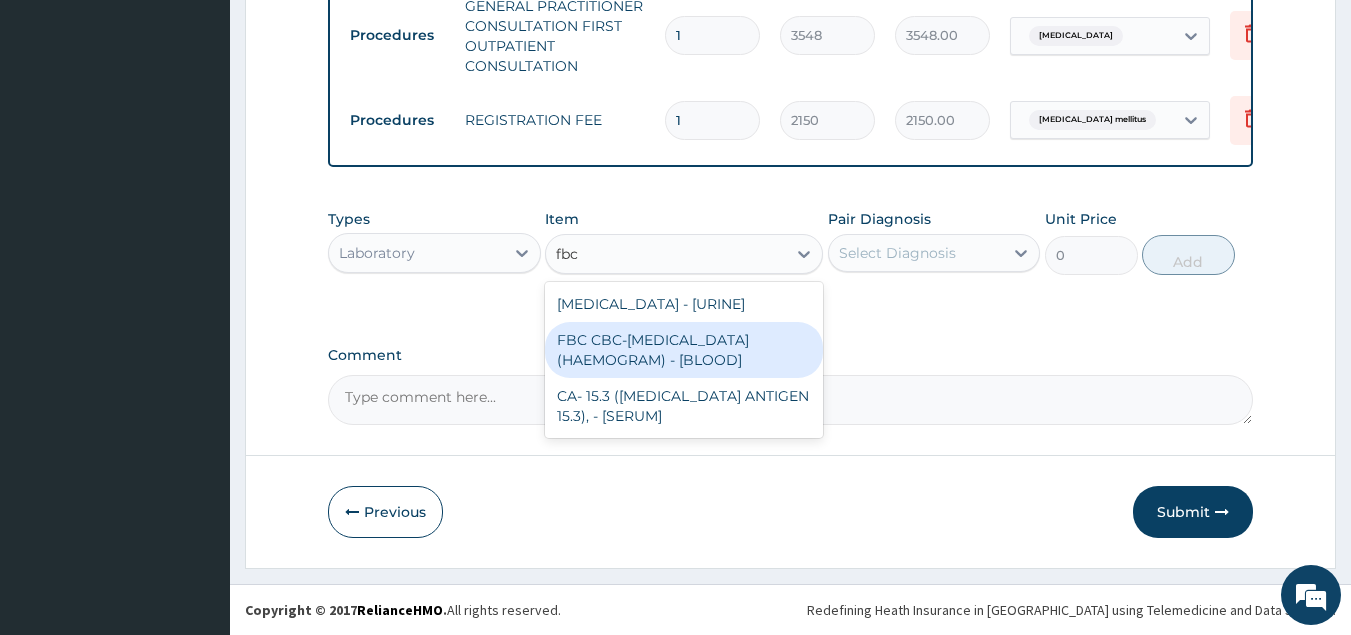 type 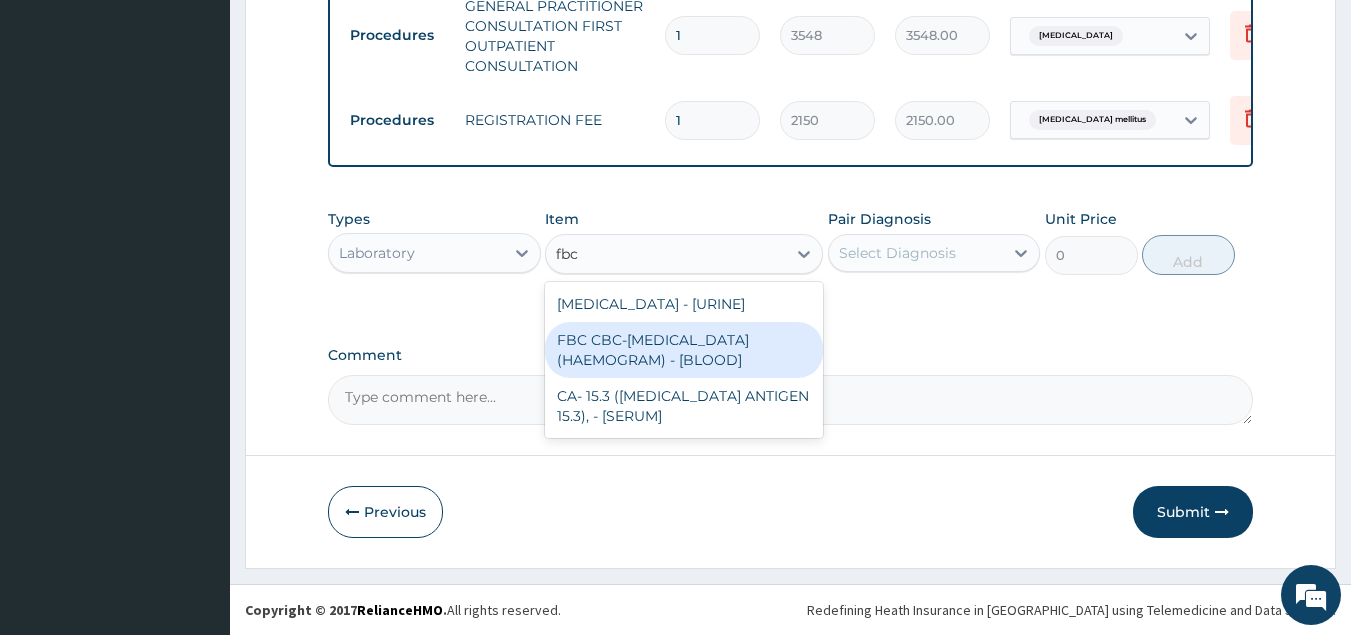 type on "4300" 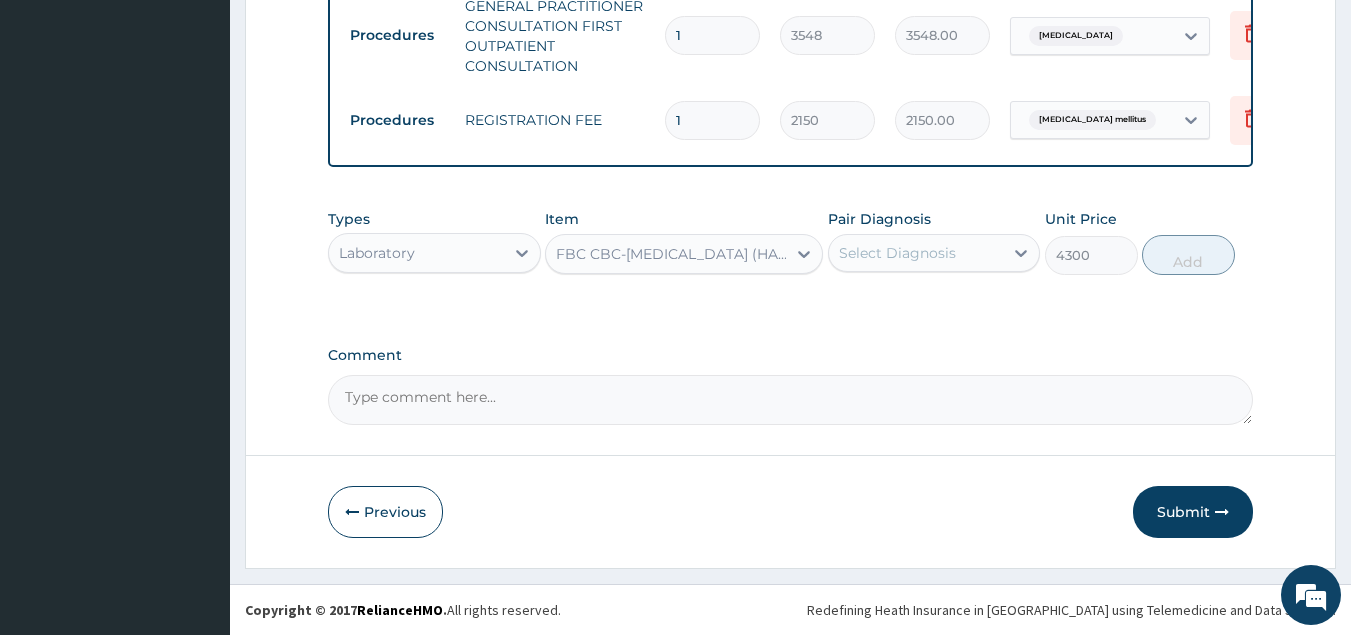 click on "Select Diagnosis" at bounding box center [897, 253] 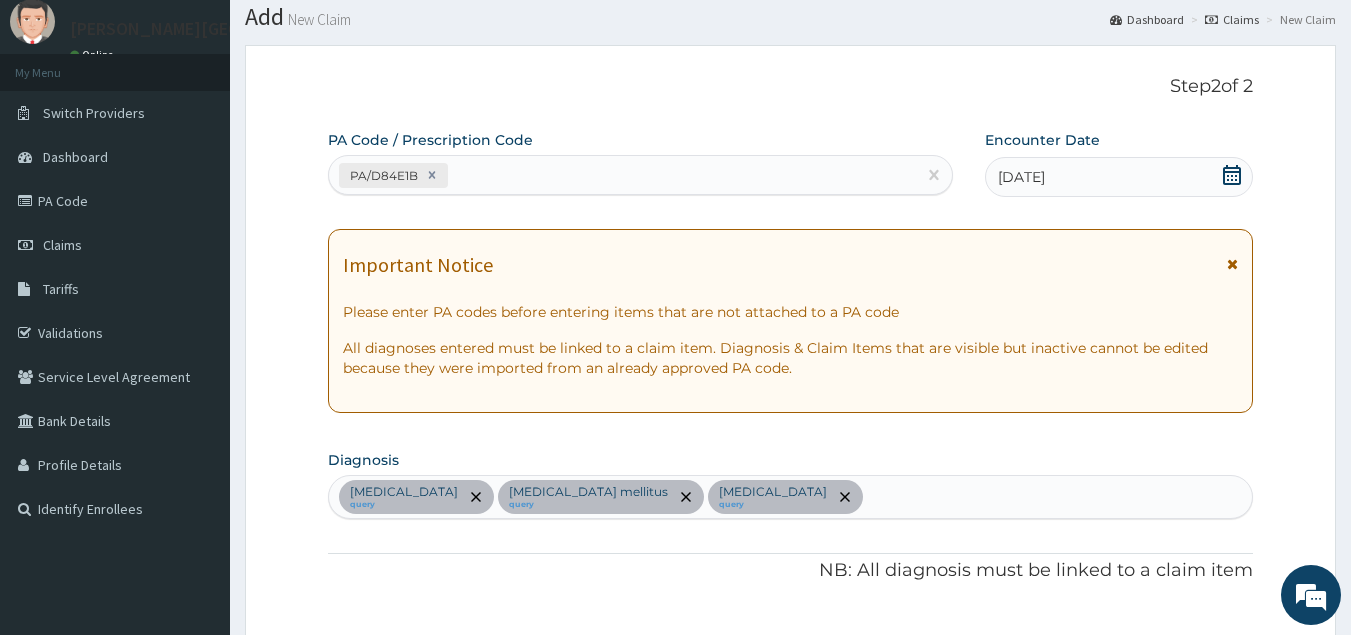 scroll, scrollTop: 0, scrollLeft: 0, axis: both 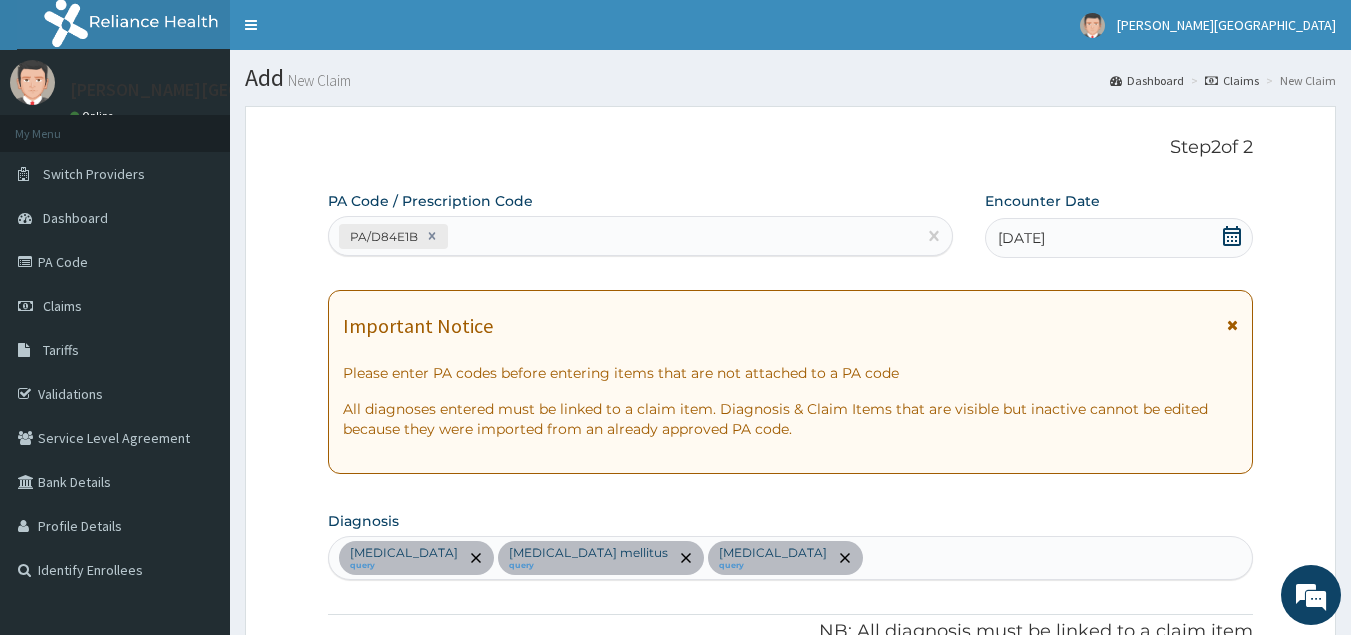 click on "Electrolyte imbalance query Diabetes mellitus query Hyperlipidemia query" at bounding box center (791, 558) 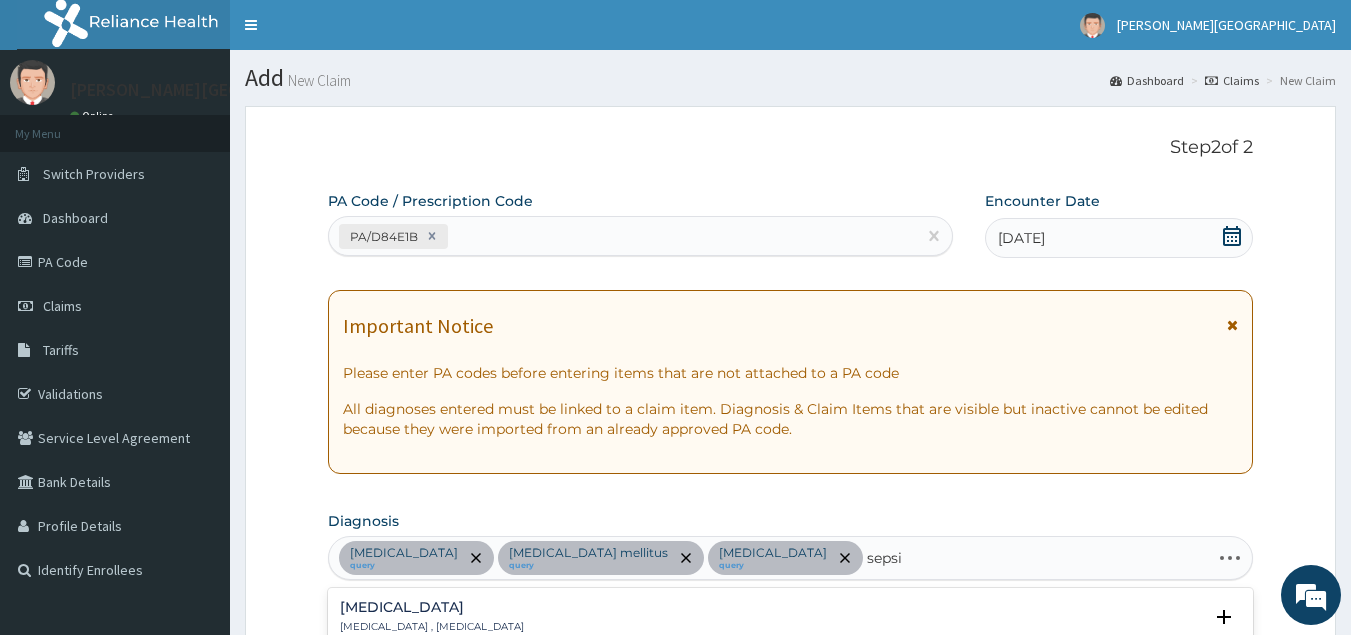type on "sepsis" 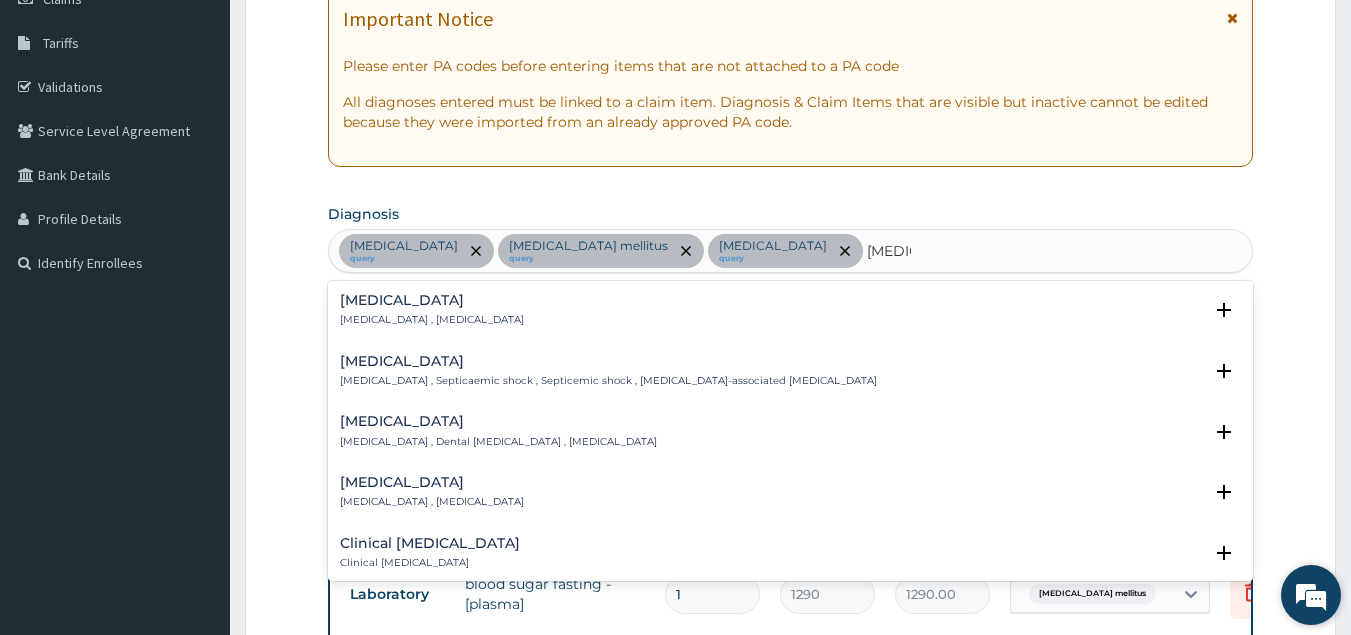 scroll, scrollTop: 333, scrollLeft: 0, axis: vertical 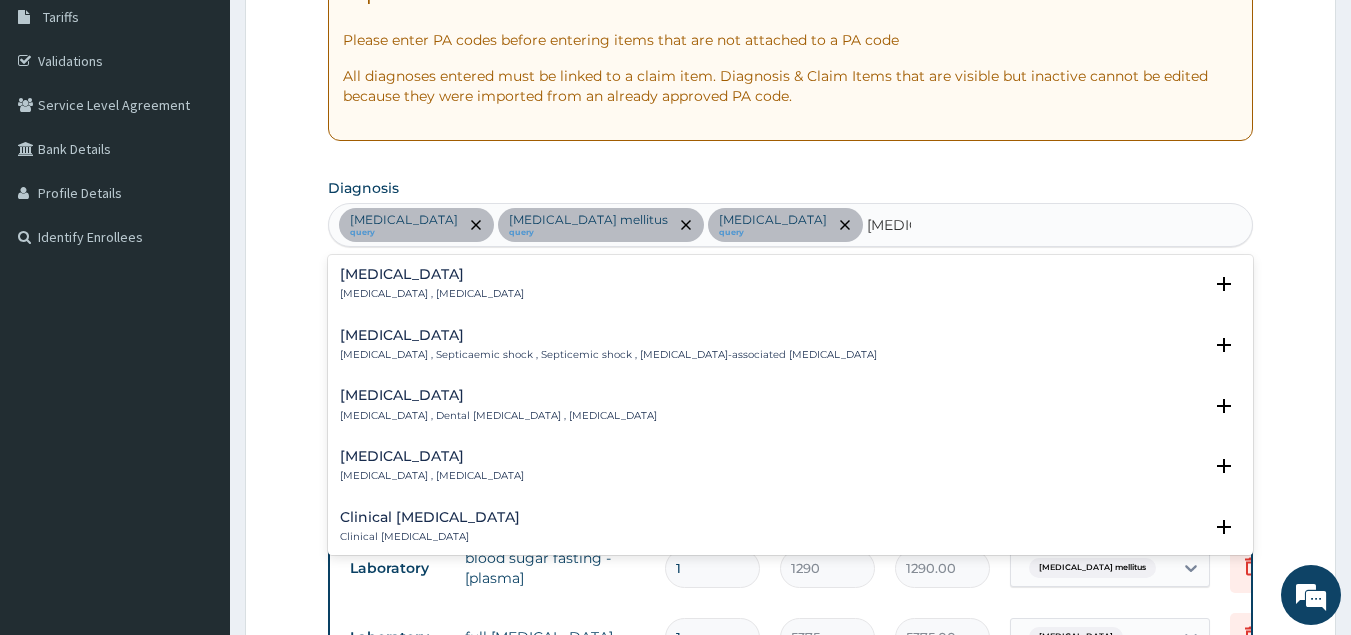 click on "Sepsis" at bounding box center (432, 274) 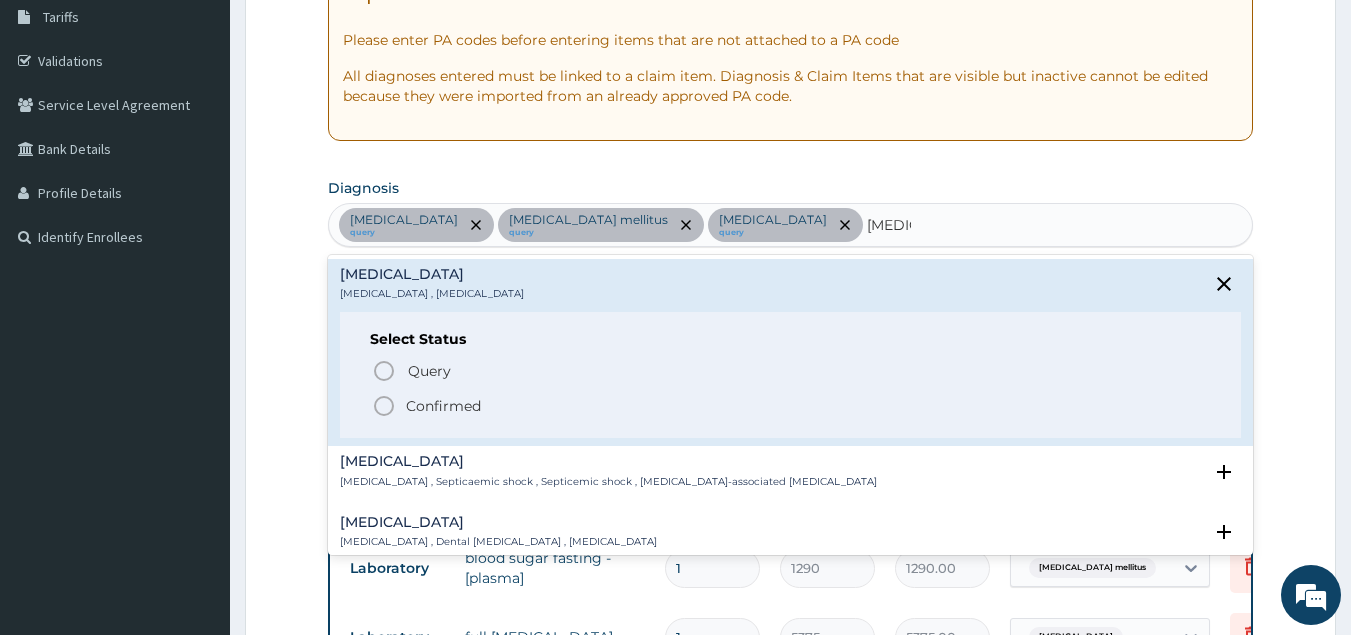 drag, startPoint x: 438, startPoint y: 400, endPoint x: 717, endPoint y: 377, distance: 279.9464 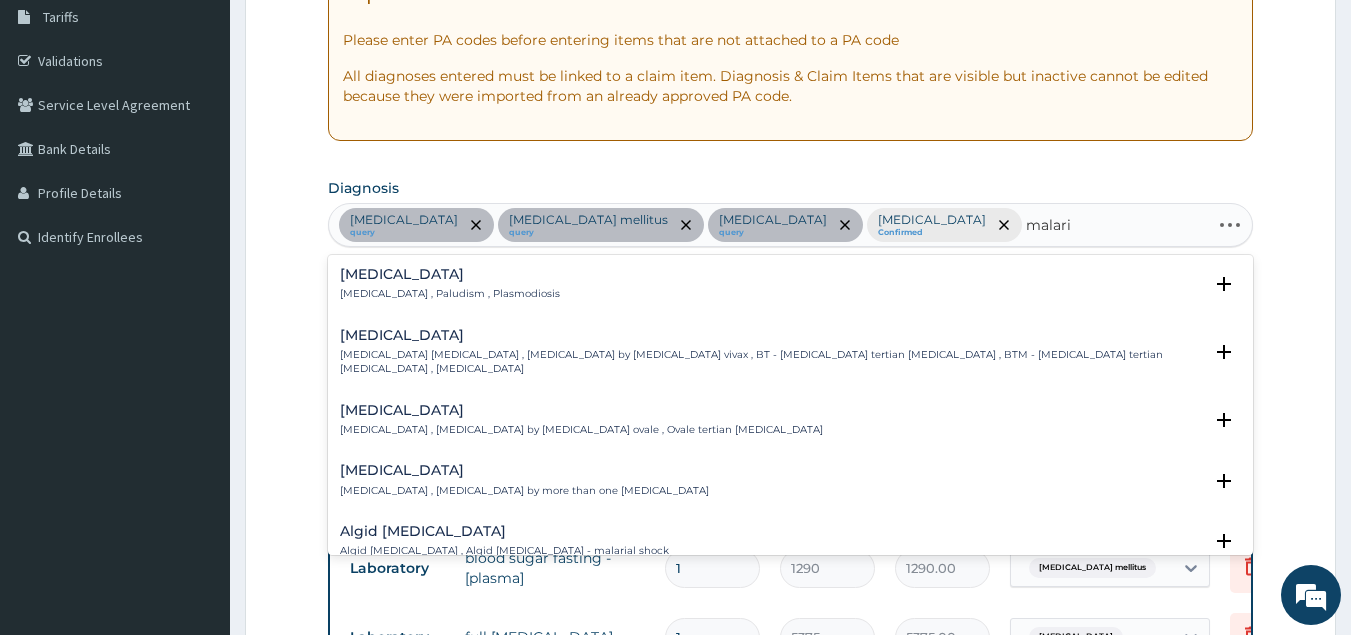 type on "[MEDICAL_DATA]" 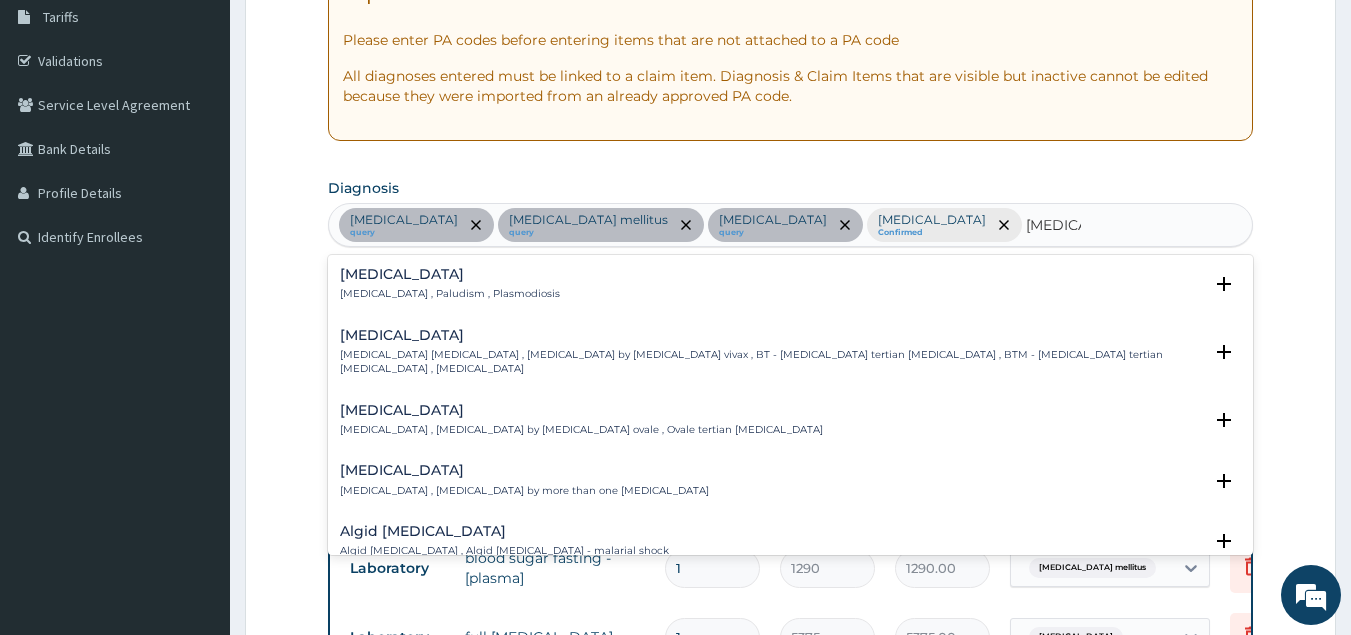 click on "Malaria" at bounding box center [450, 274] 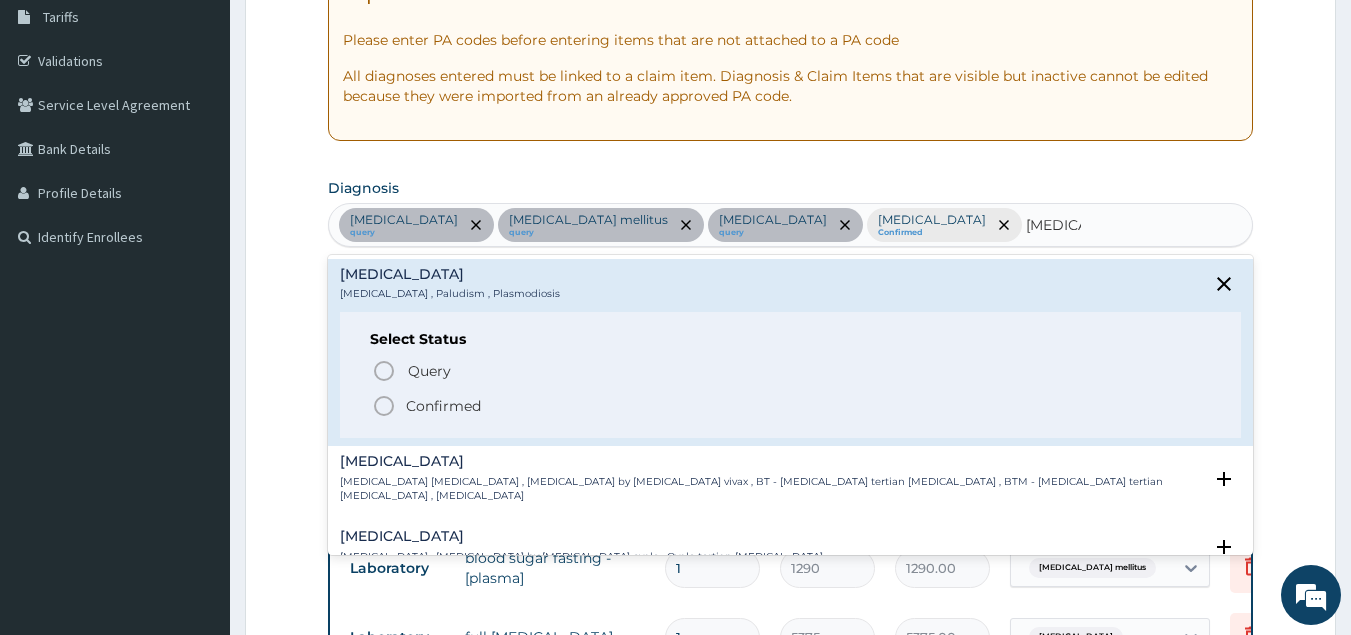 click on "Confirmed" at bounding box center (443, 406) 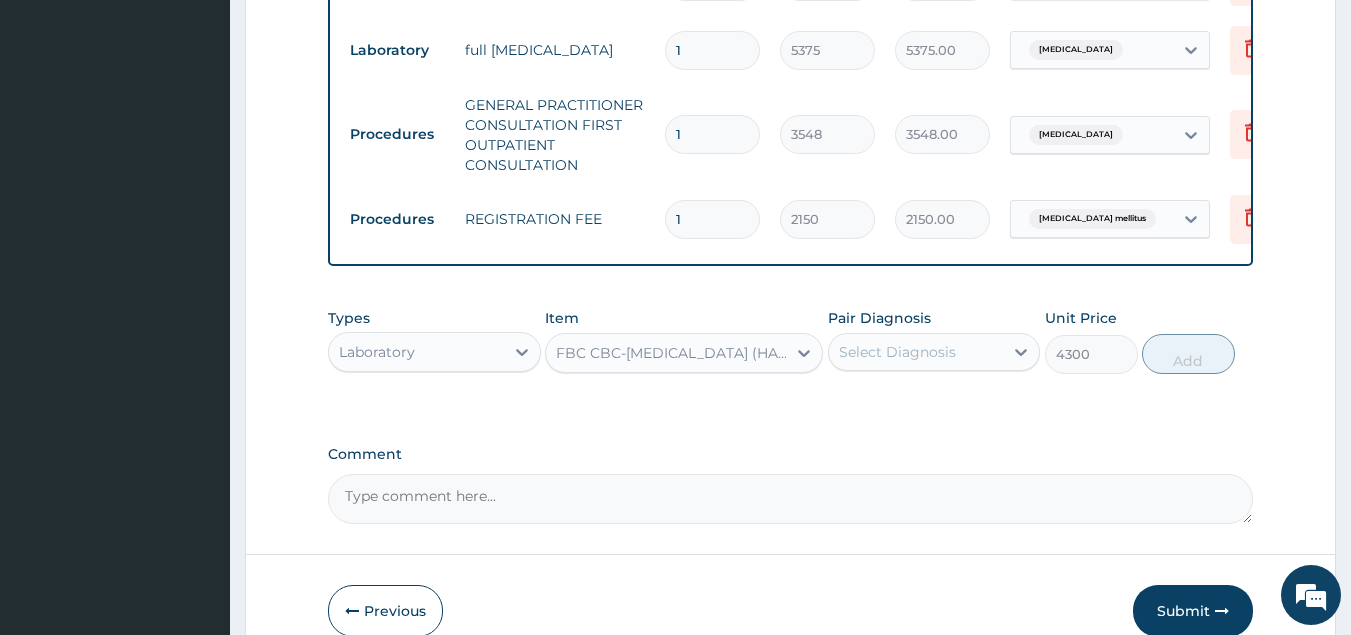 scroll, scrollTop: 1013, scrollLeft: 0, axis: vertical 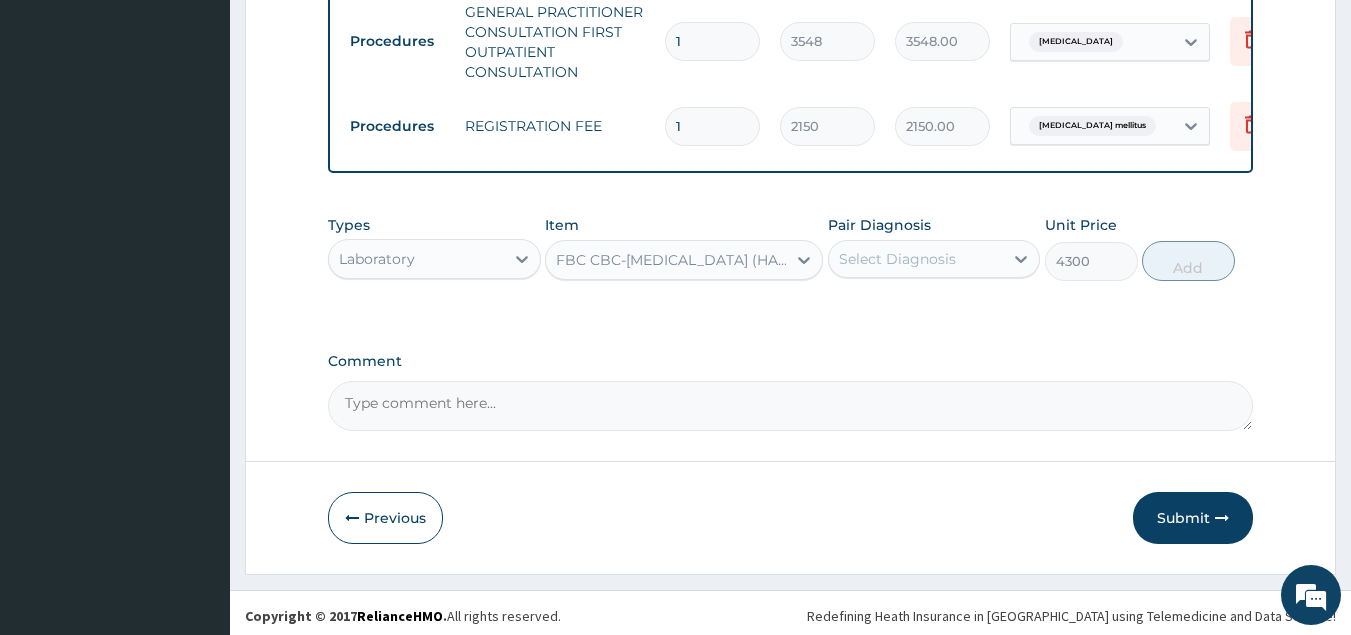 click on "Select Diagnosis" at bounding box center [916, 259] 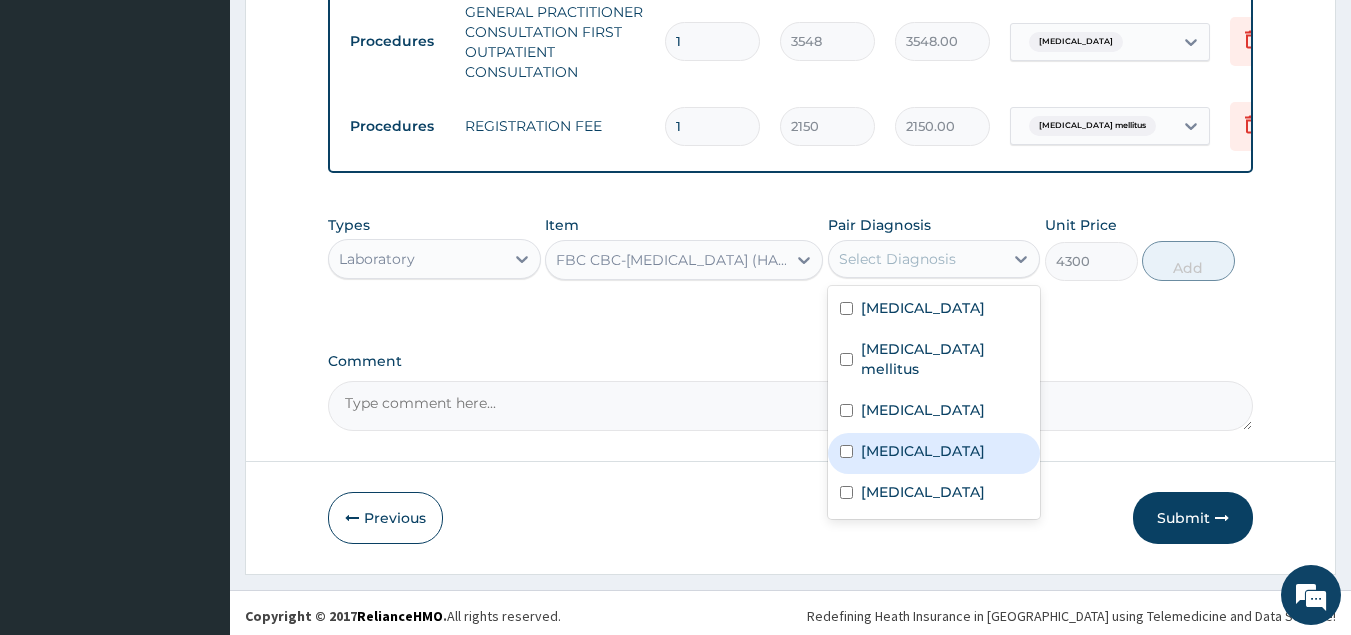 click on "Sepsis" at bounding box center (923, 451) 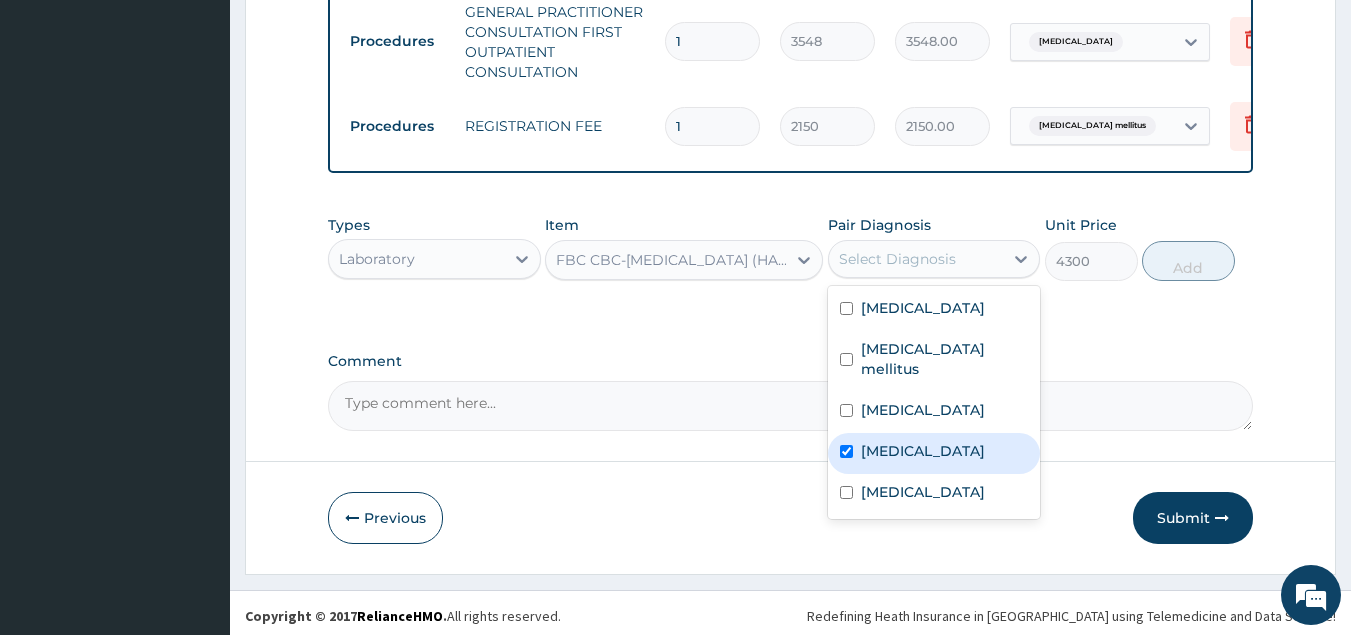 checkbox on "true" 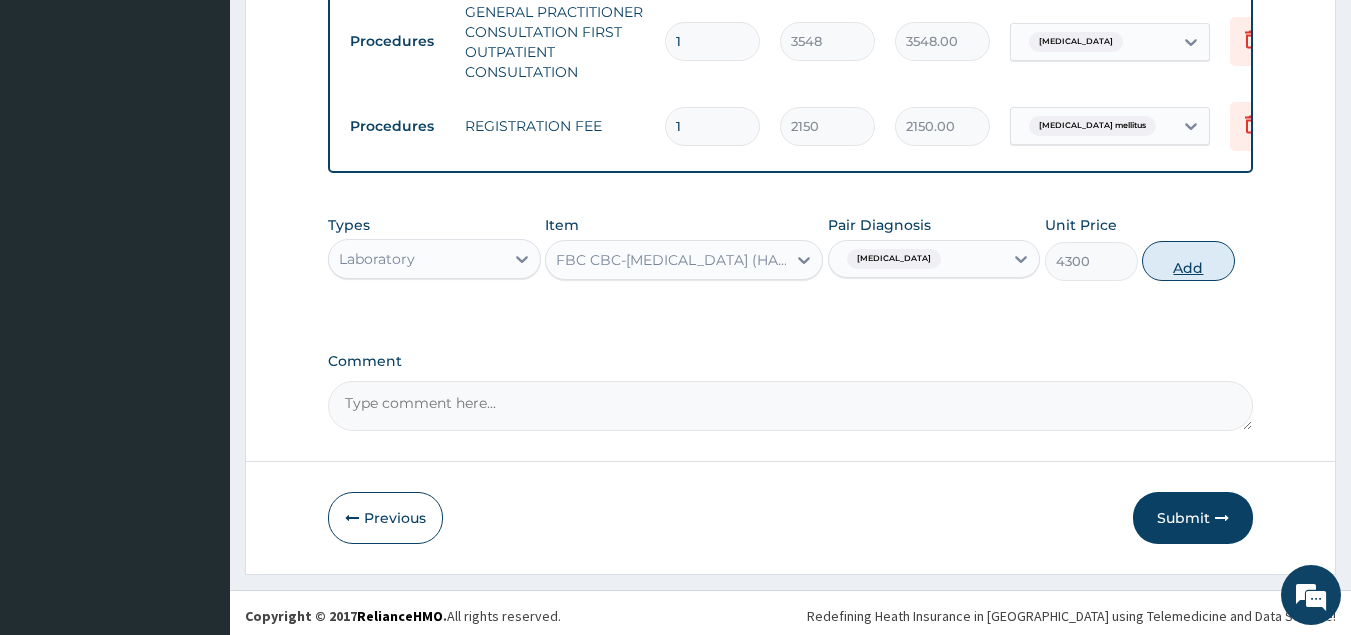 click on "Add" at bounding box center (1188, 261) 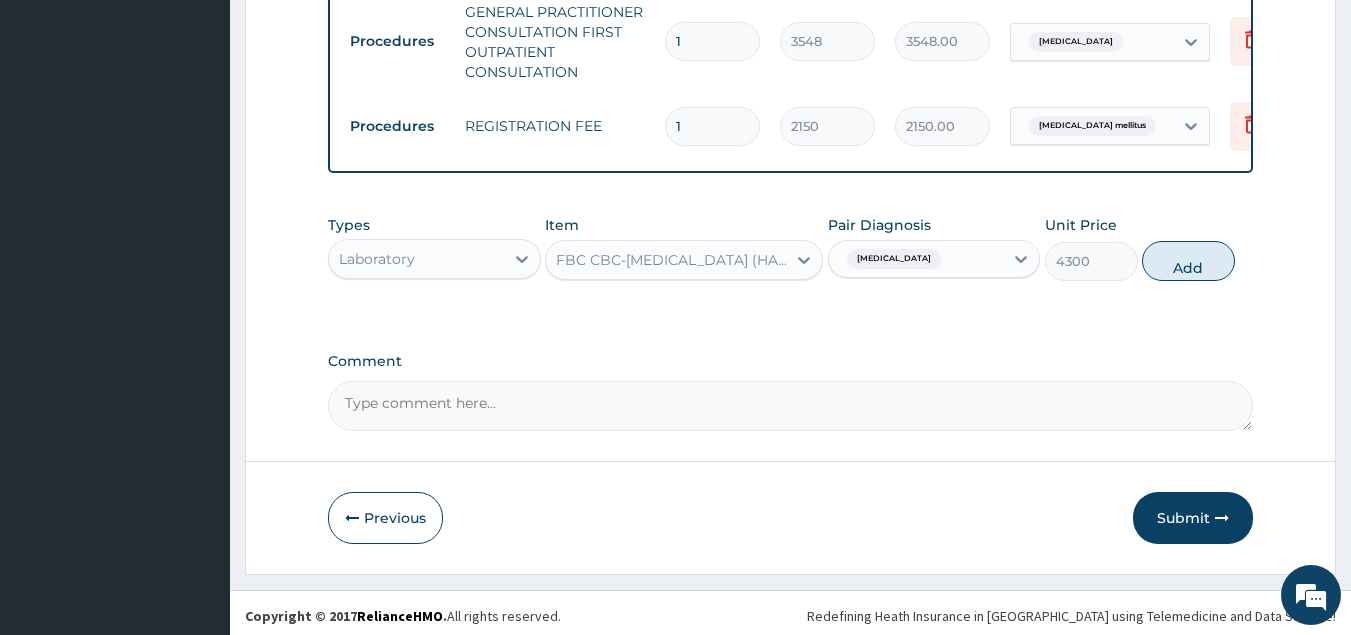 type on "0" 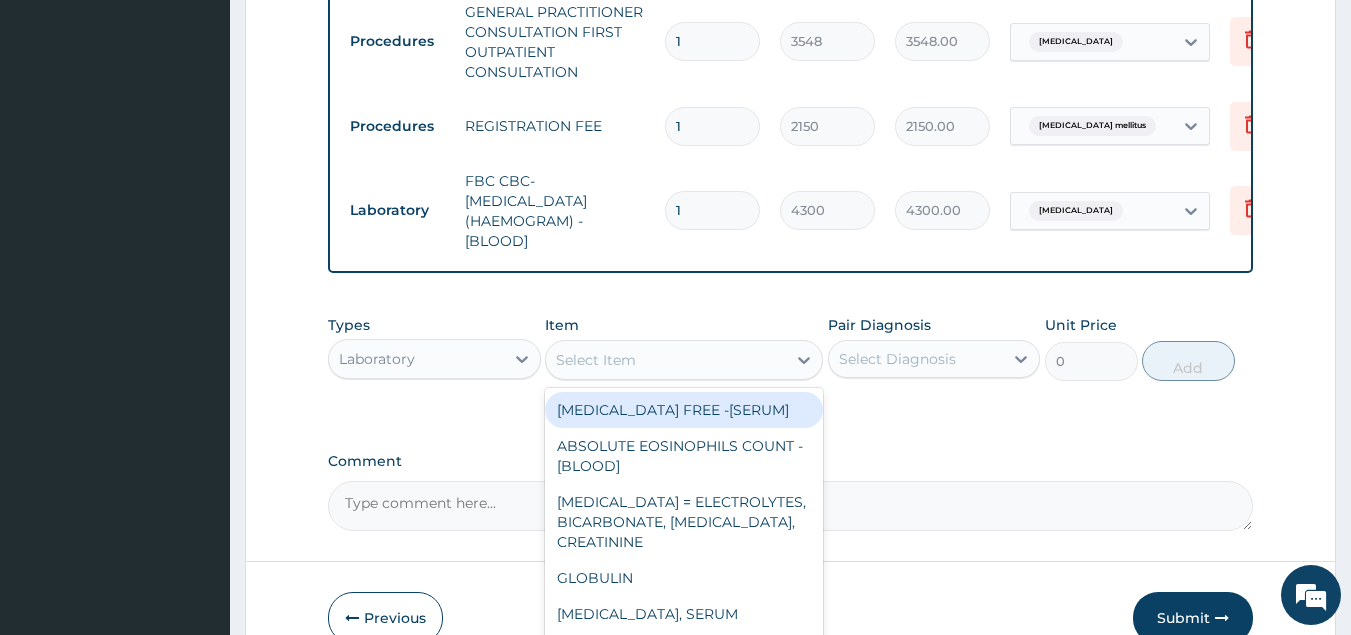 click on "Select Item" at bounding box center [666, 360] 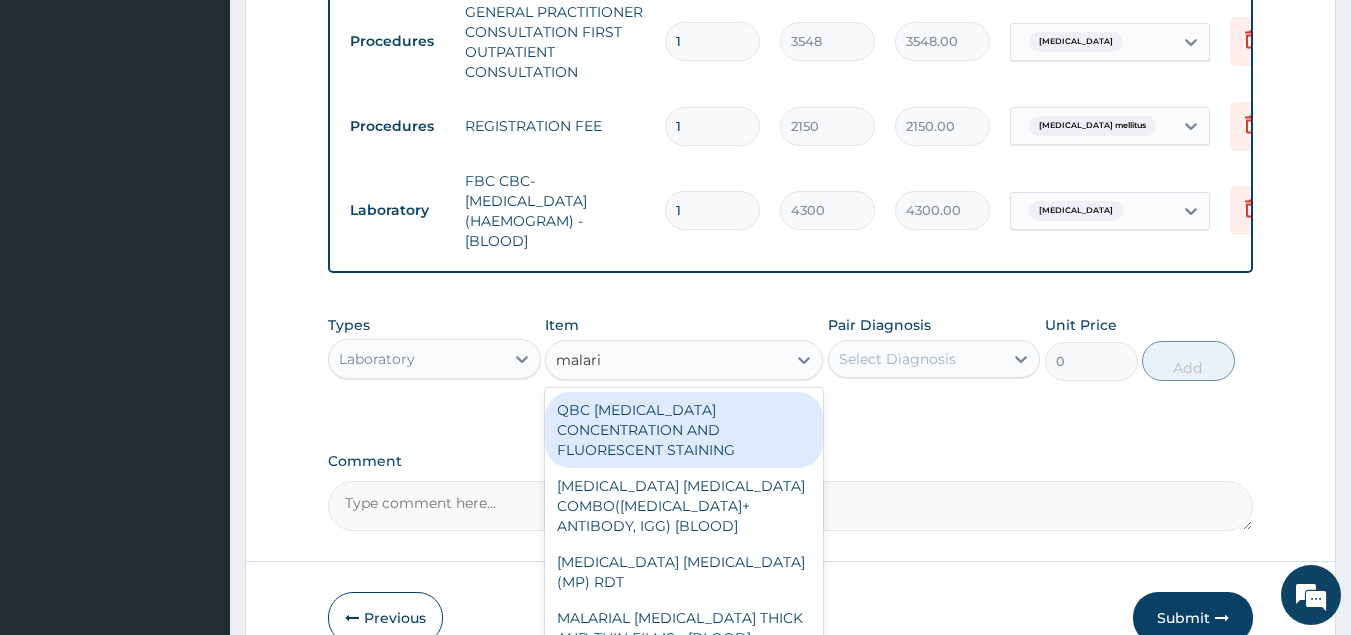 type on "[MEDICAL_DATA]" 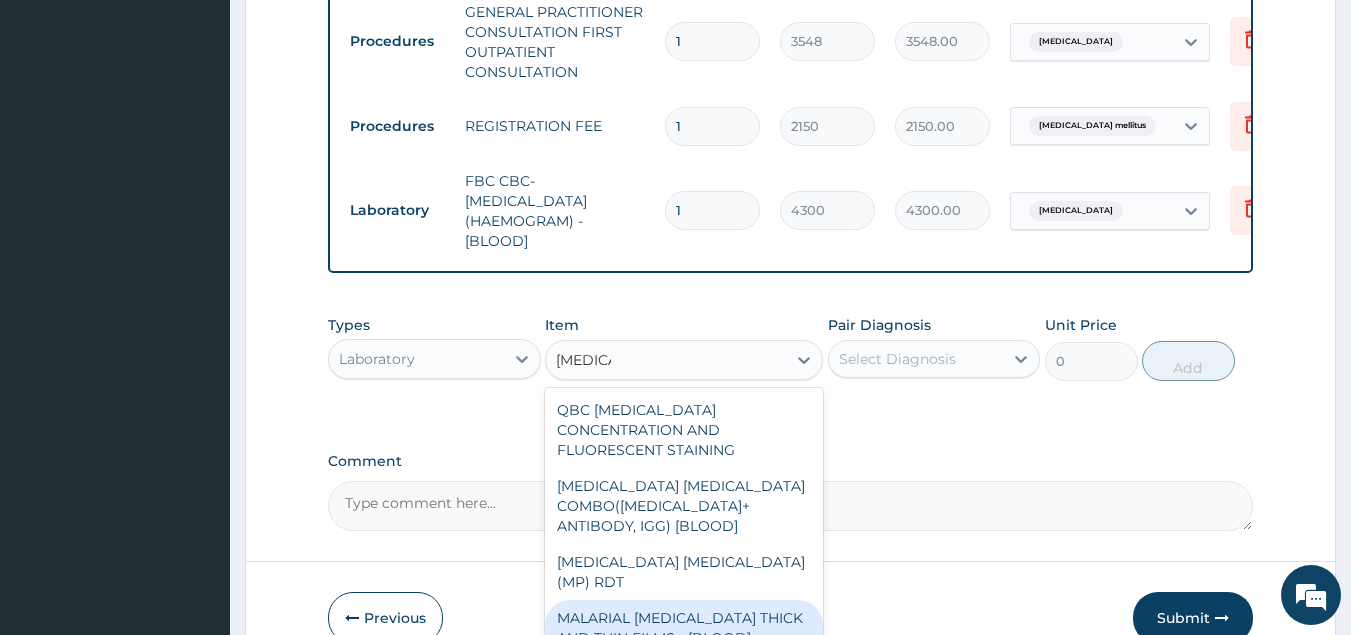 click on "MALARIAL PARASITE THICK AND THIN FILMS - [BLOOD]" at bounding box center [684, 628] 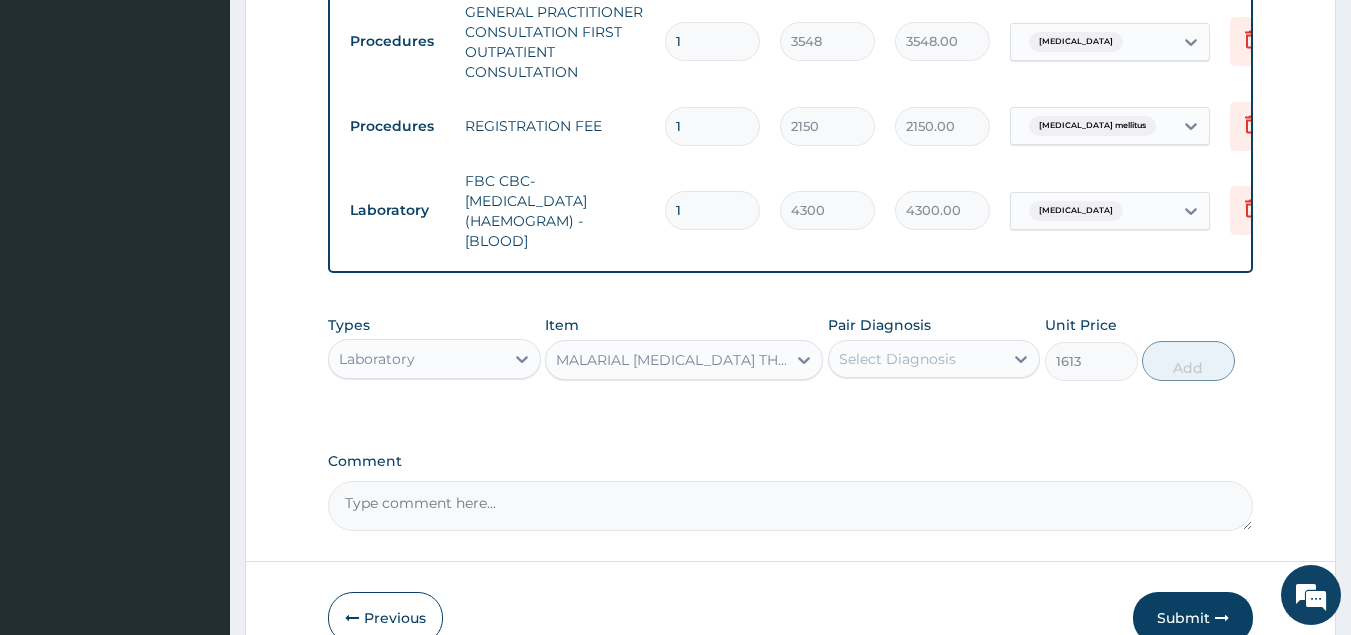 click on "Select Diagnosis" at bounding box center (916, 359) 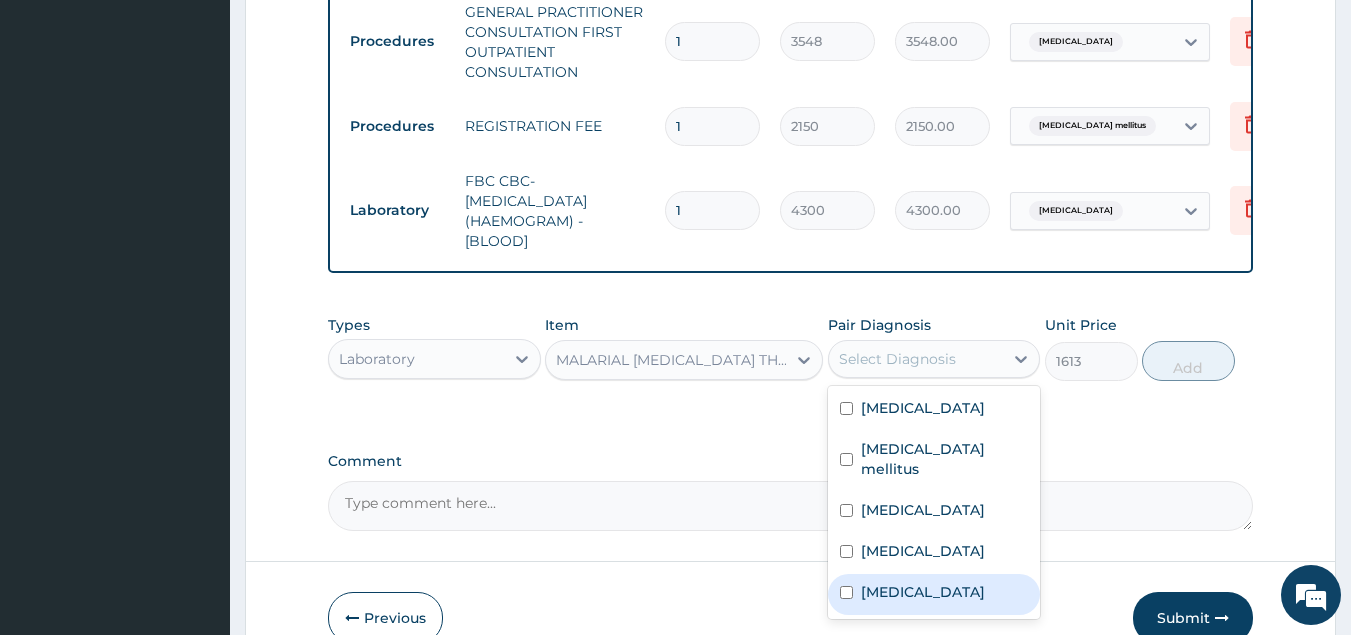 drag, startPoint x: 894, startPoint y: 590, endPoint x: 1045, endPoint y: 495, distance: 178.39844 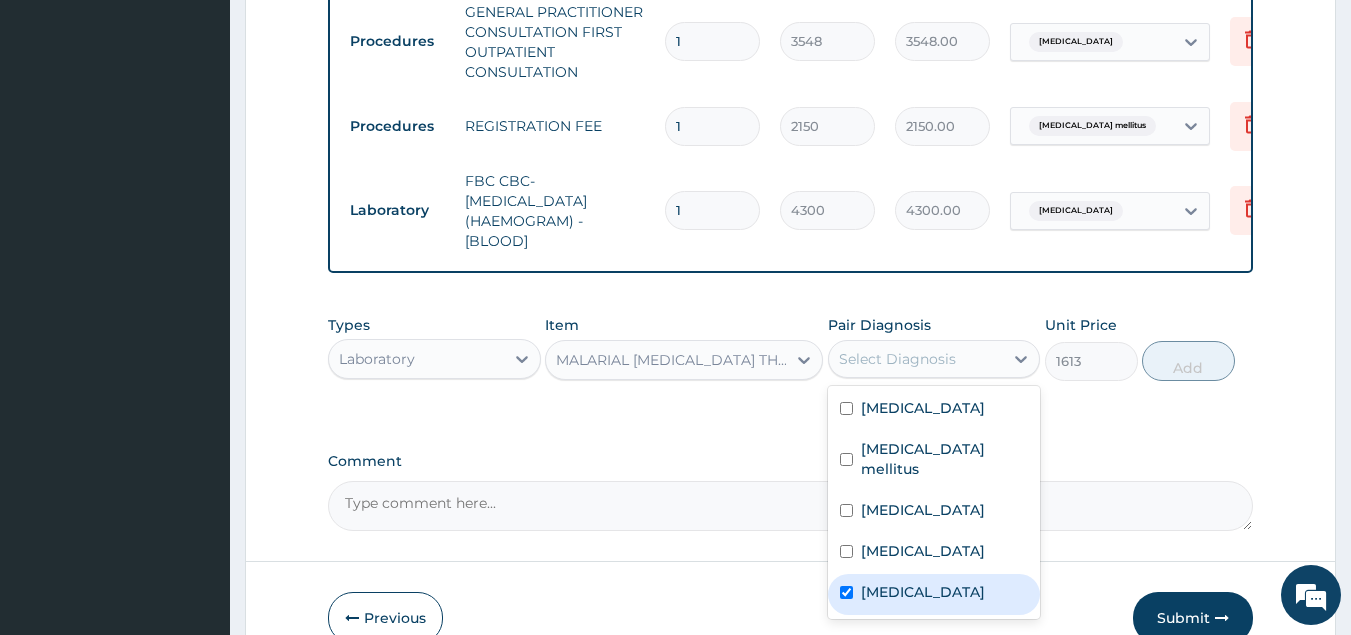 checkbox on "true" 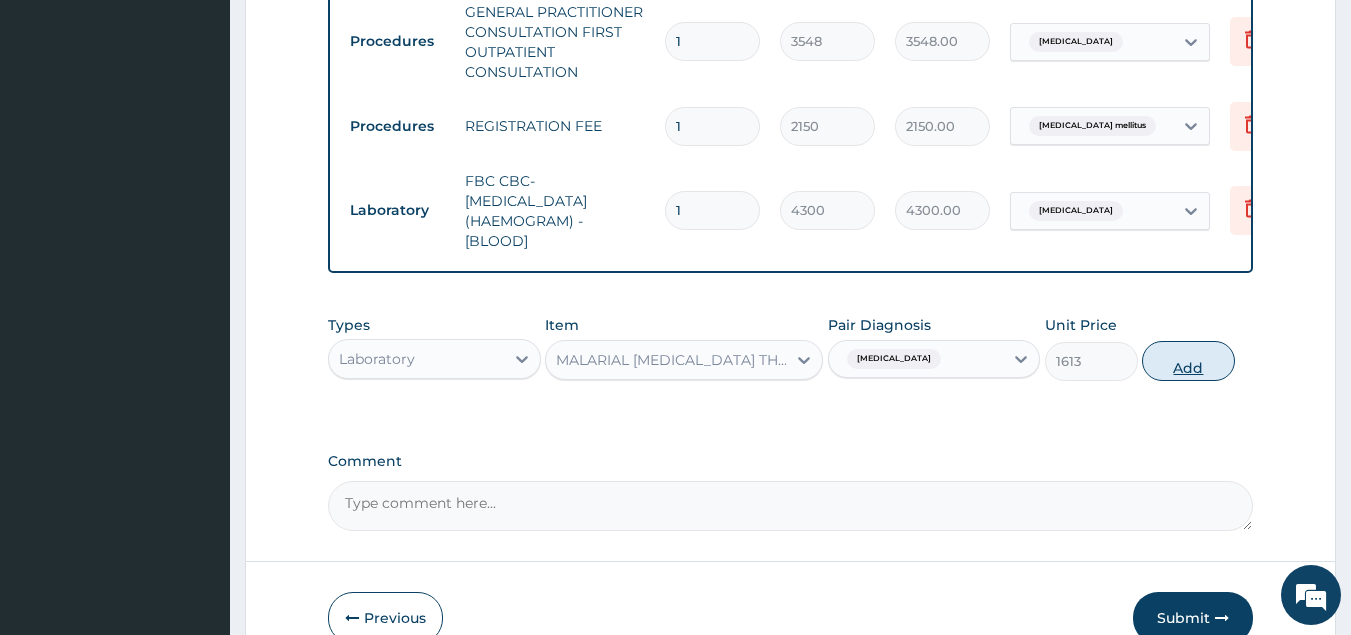 click on "Add" at bounding box center (1188, 361) 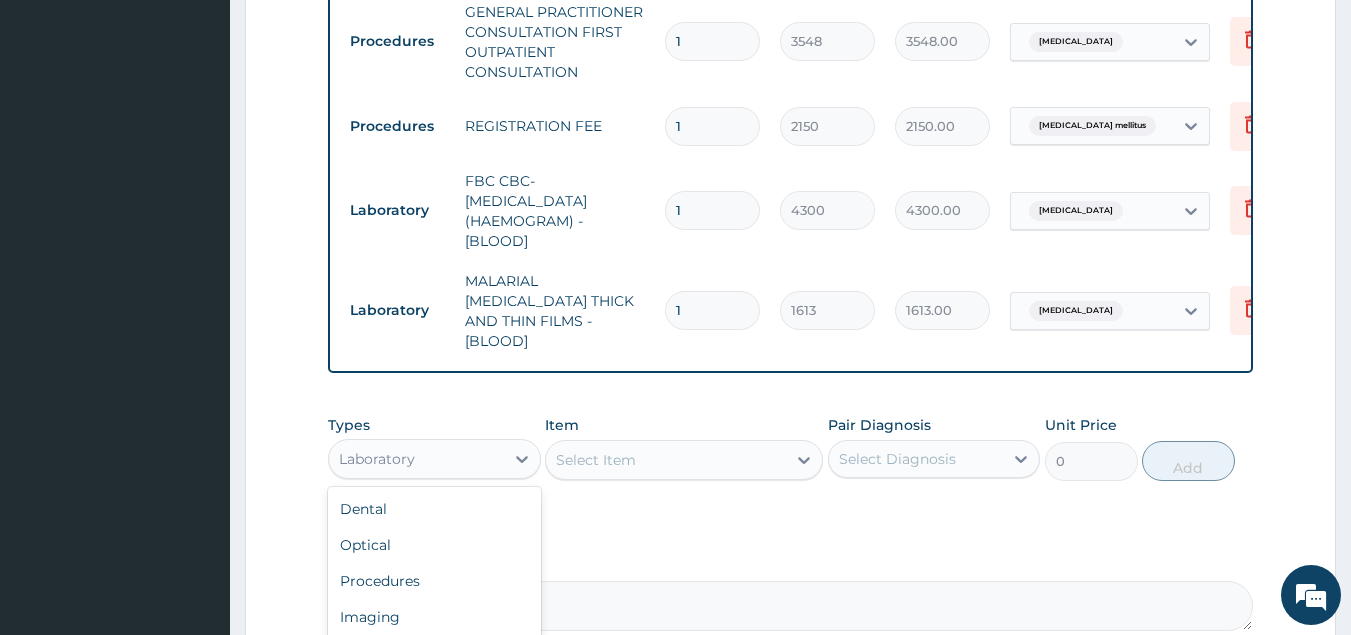 click on "Laboratory" at bounding box center (416, 459) 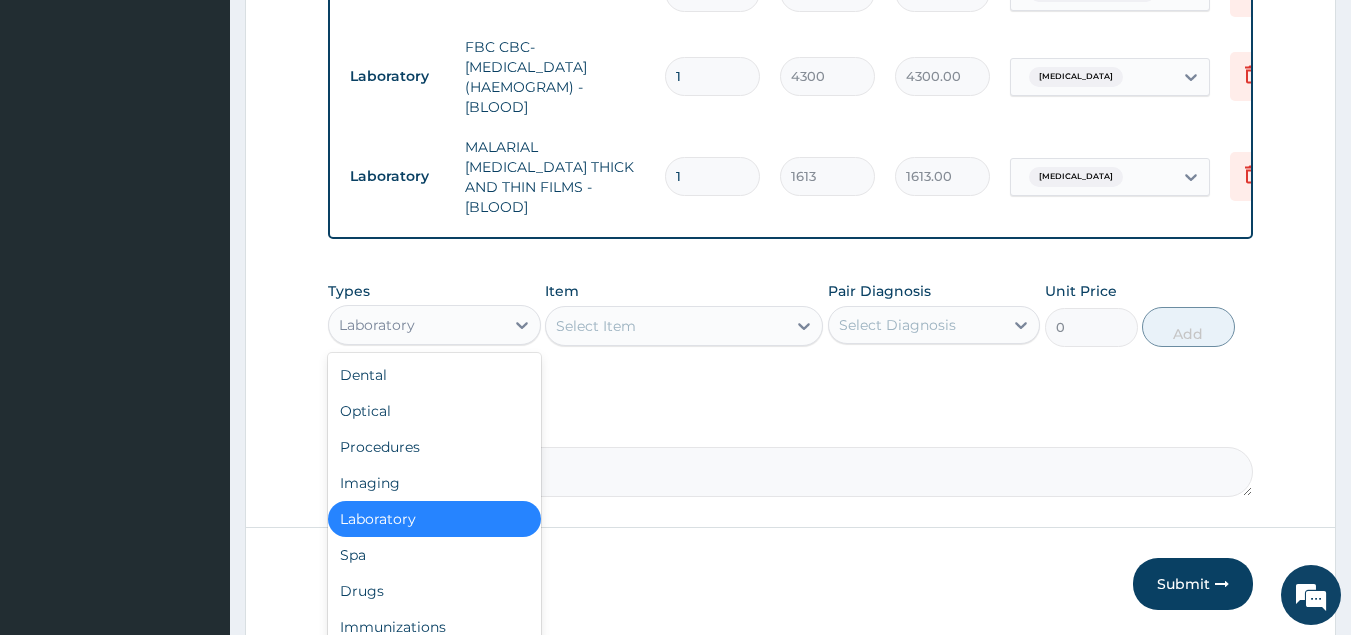 scroll, scrollTop: 1214, scrollLeft: 0, axis: vertical 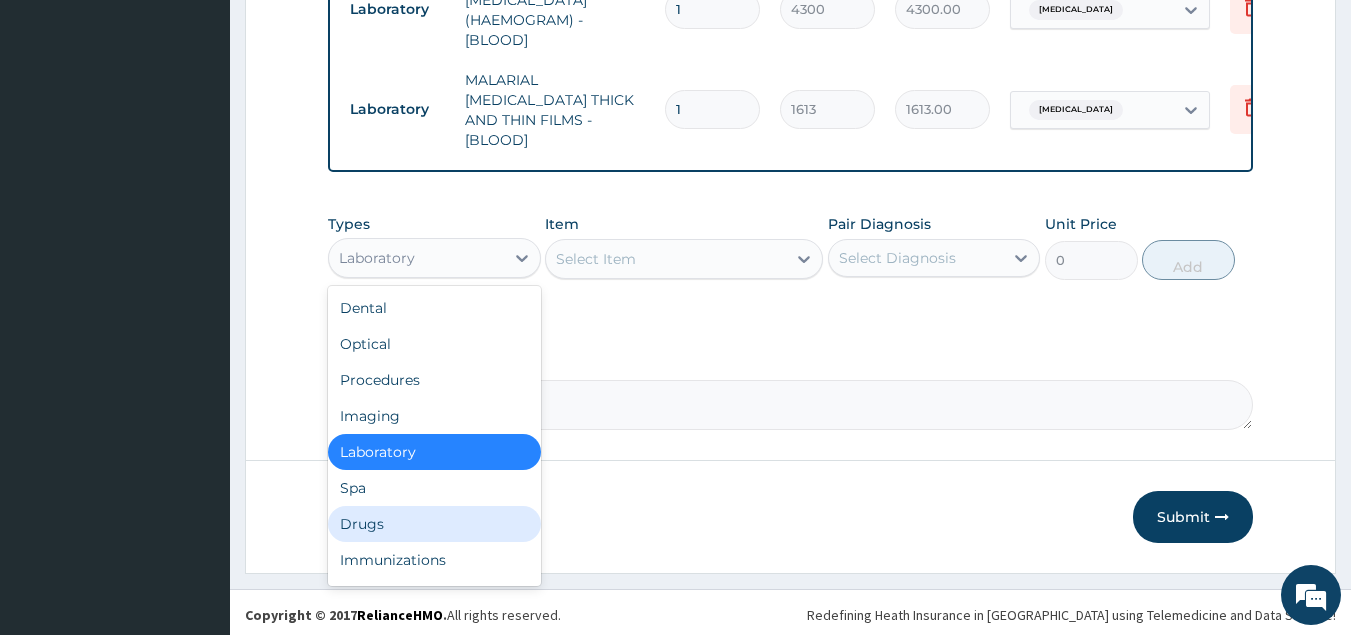 click on "Drugs" at bounding box center (434, 524) 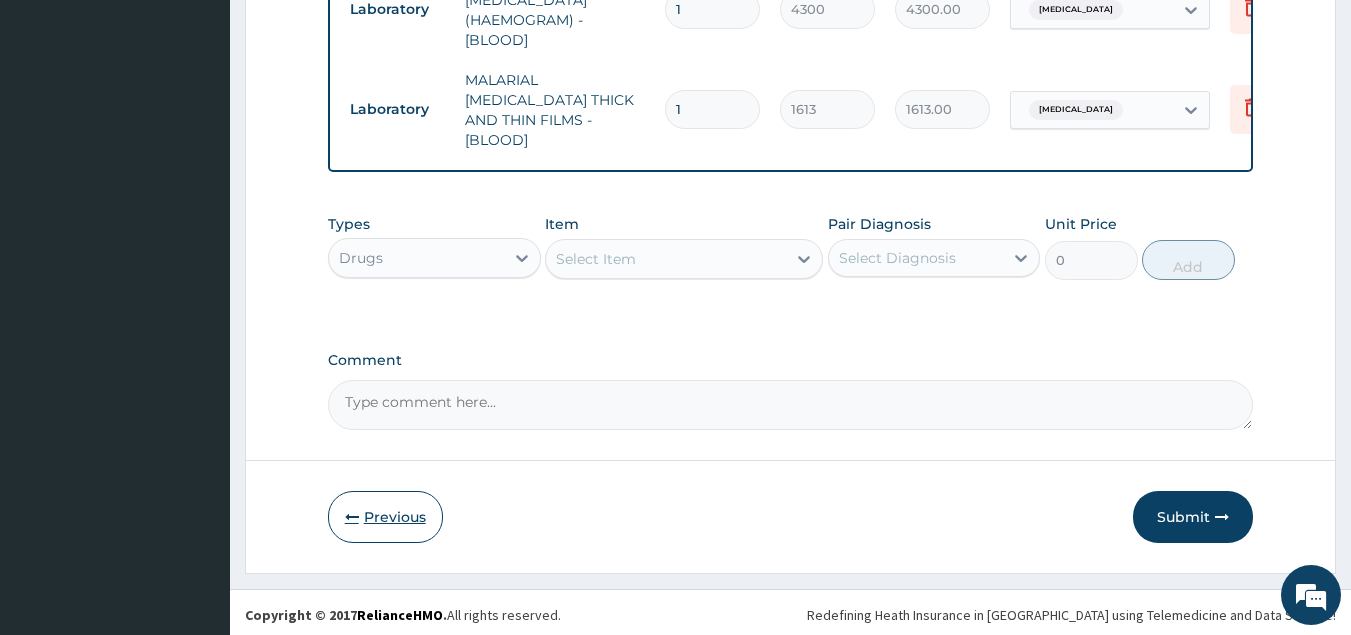click on "Previous" at bounding box center [385, 517] 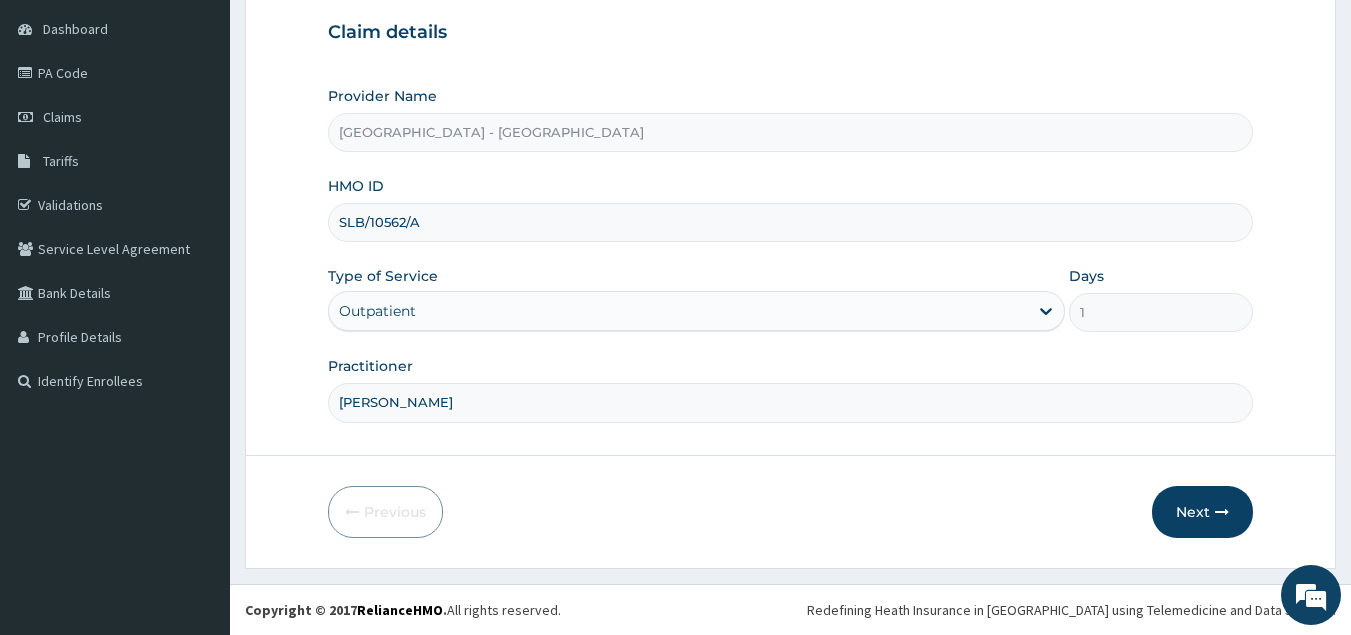 drag, startPoint x: 438, startPoint y: 228, endPoint x: 334, endPoint y: 220, distance: 104.307236 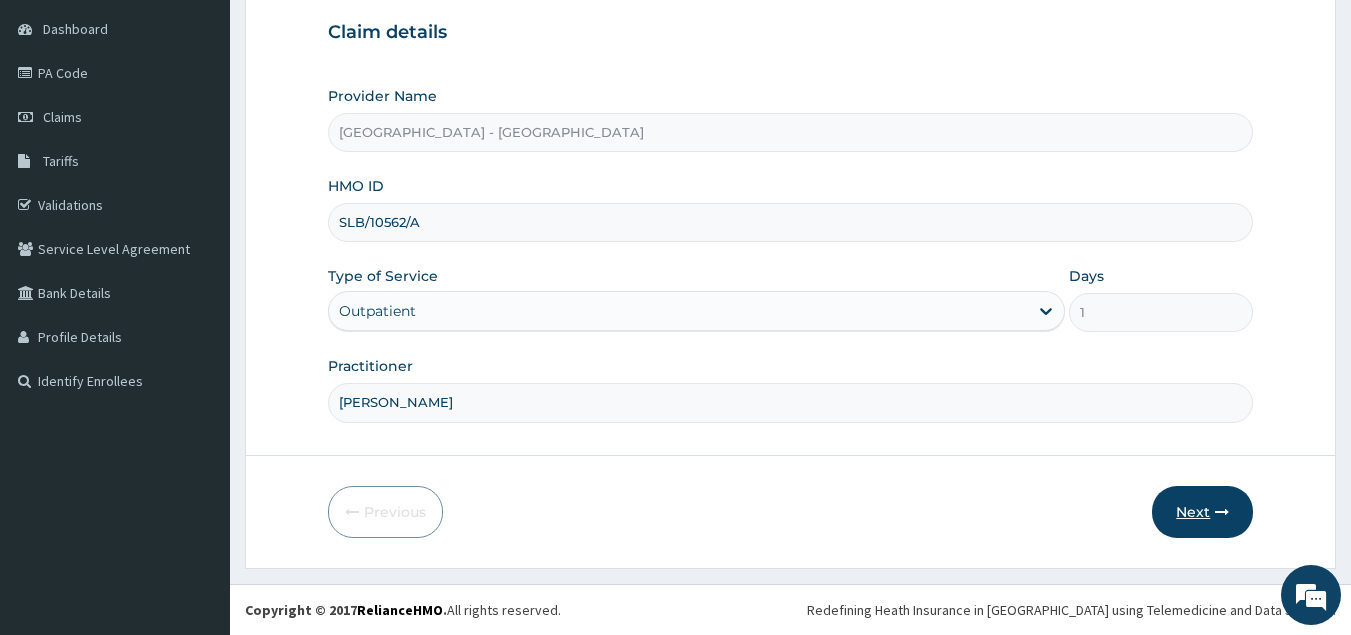 click on "Next" at bounding box center [1202, 512] 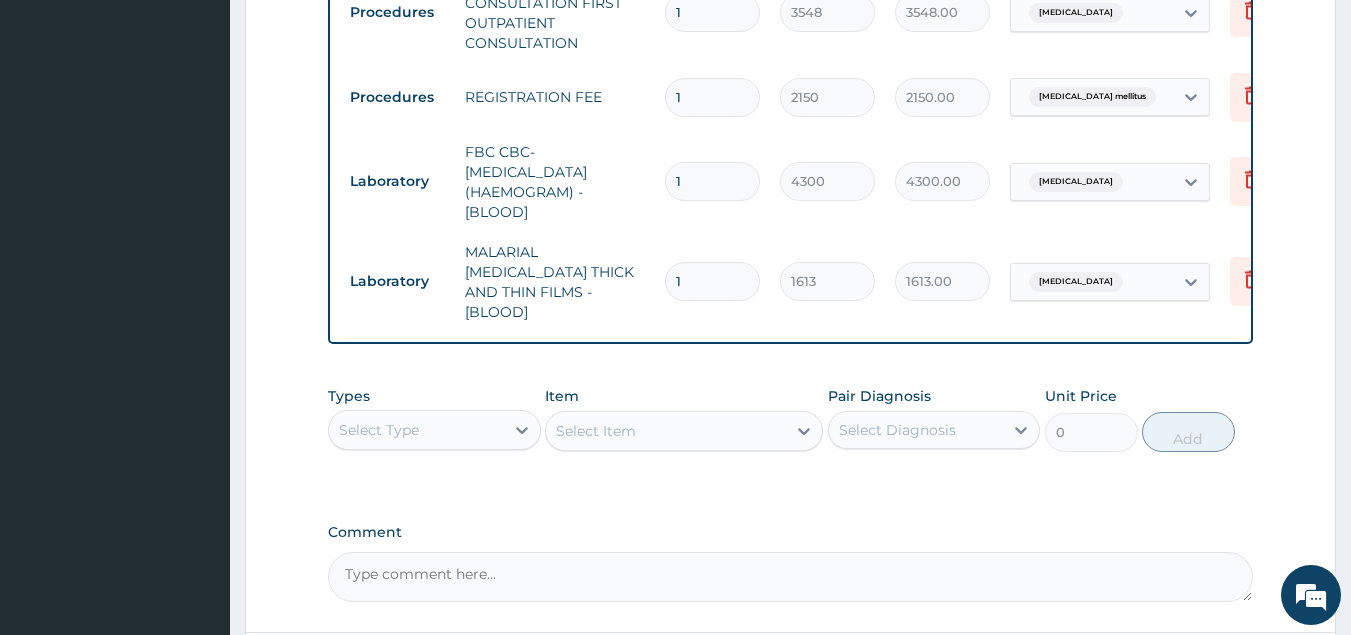 scroll, scrollTop: 1136, scrollLeft: 0, axis: vertical 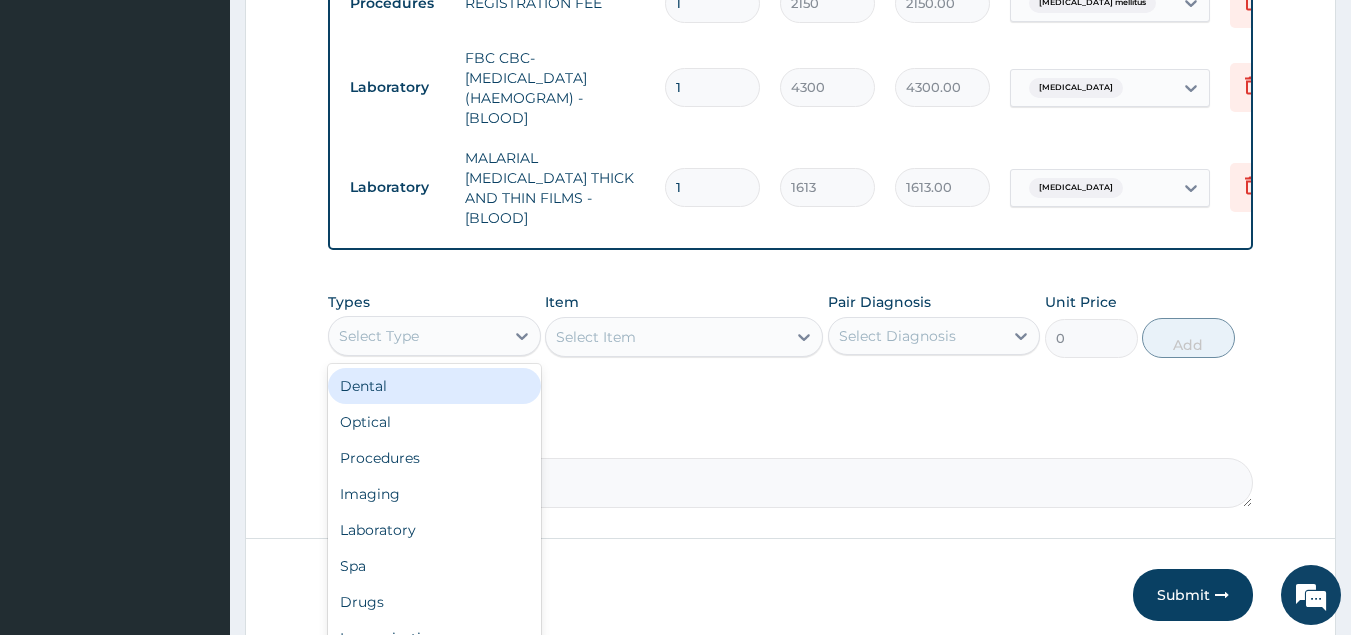 click on "Select Type" at bounding box center [416, 336] 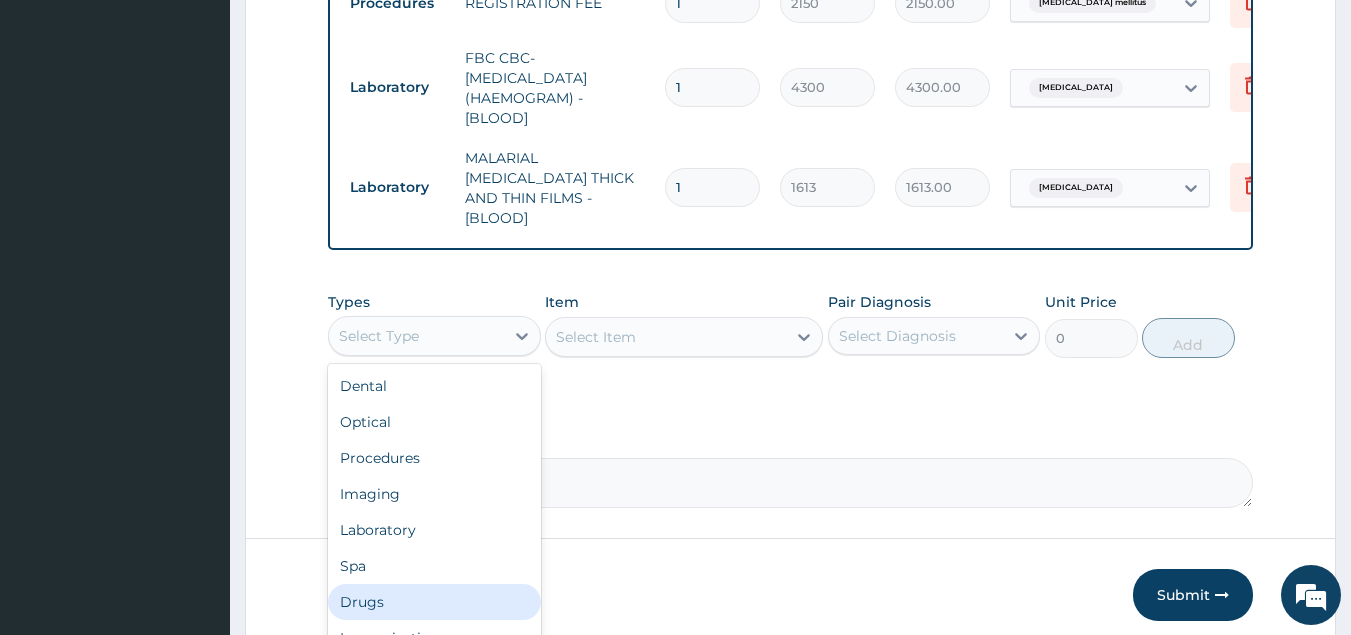 click on "Drugs" at bounding box center (434, 602) 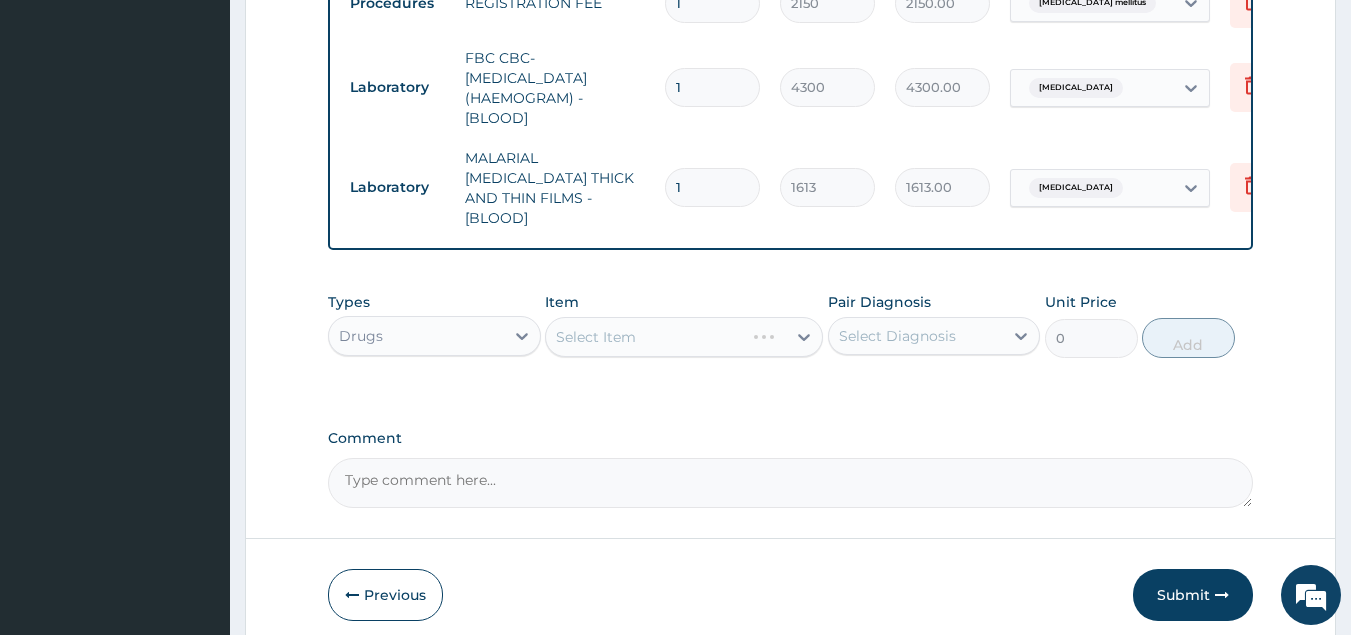 click on "Select Item" at bounding box center (684, 337) 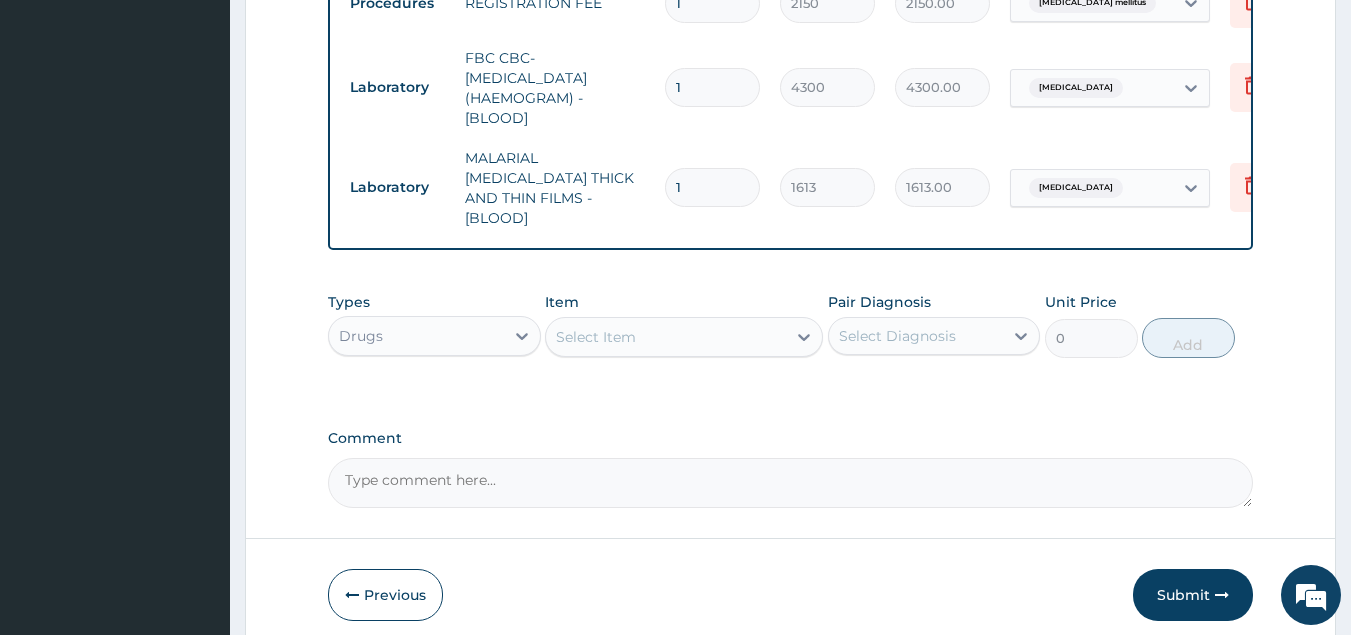 click on "Select Item" at bounding box center [666, 337] 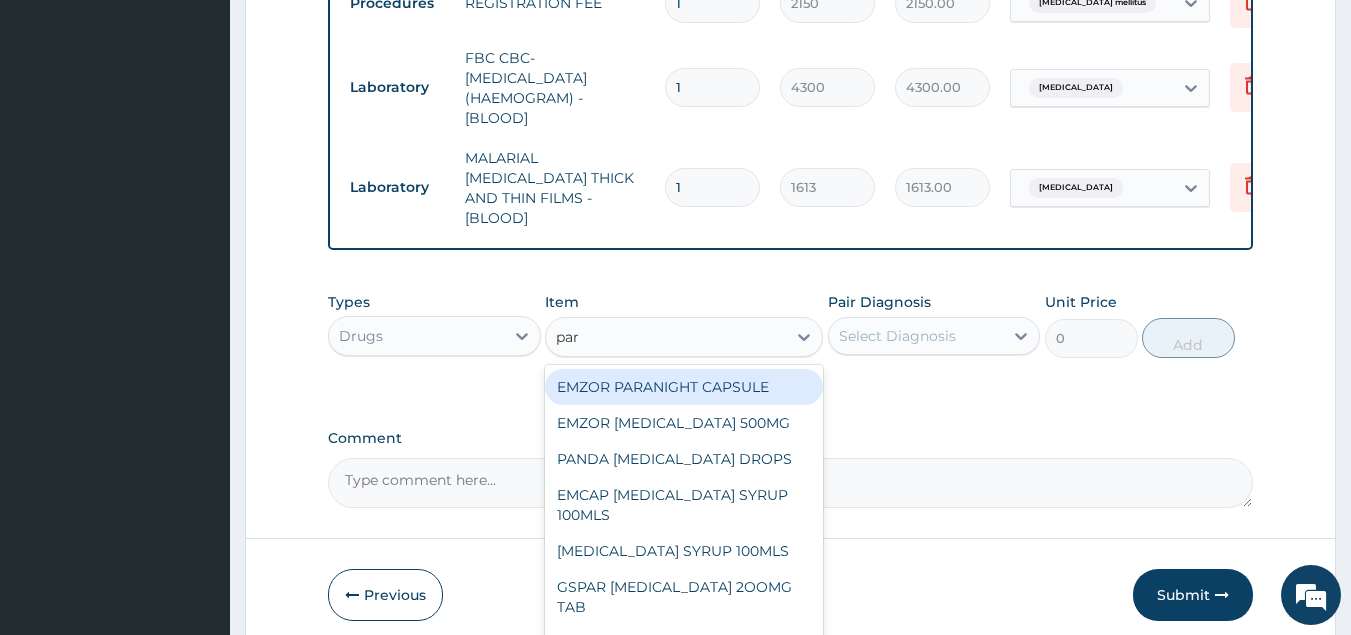 type on "para" 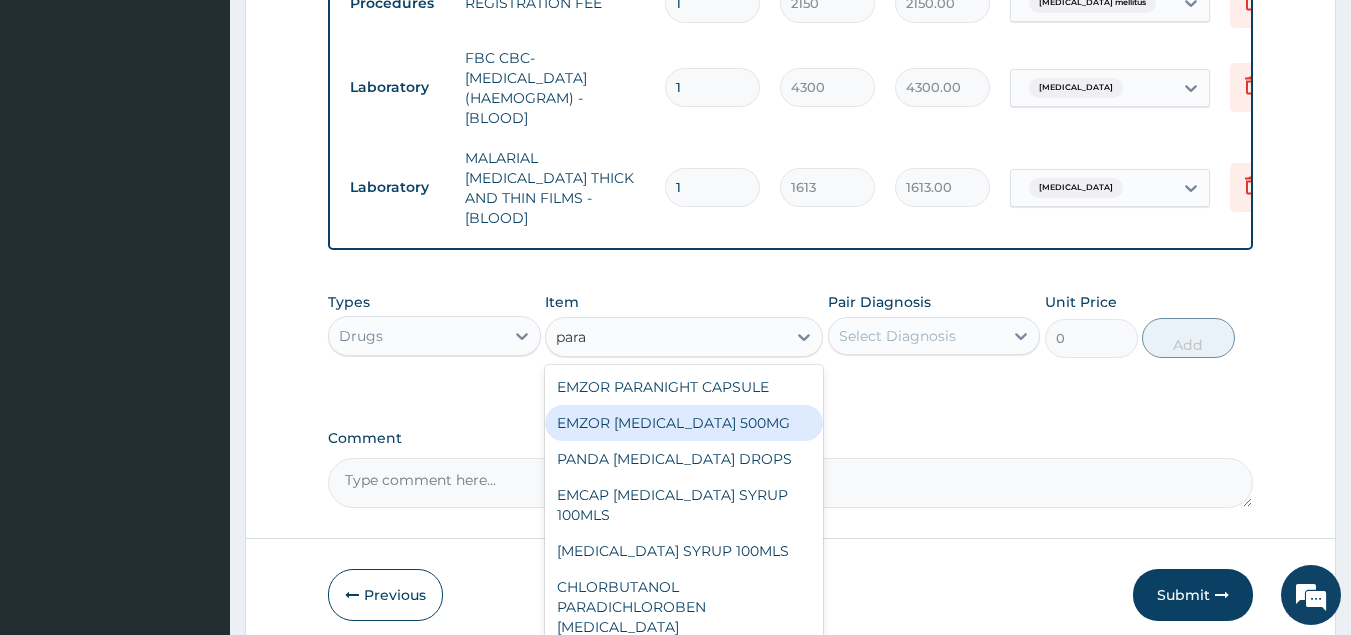 click on "EMZOR [MEDICAL_DATA] 500MG" at bounding box center [684, 423] 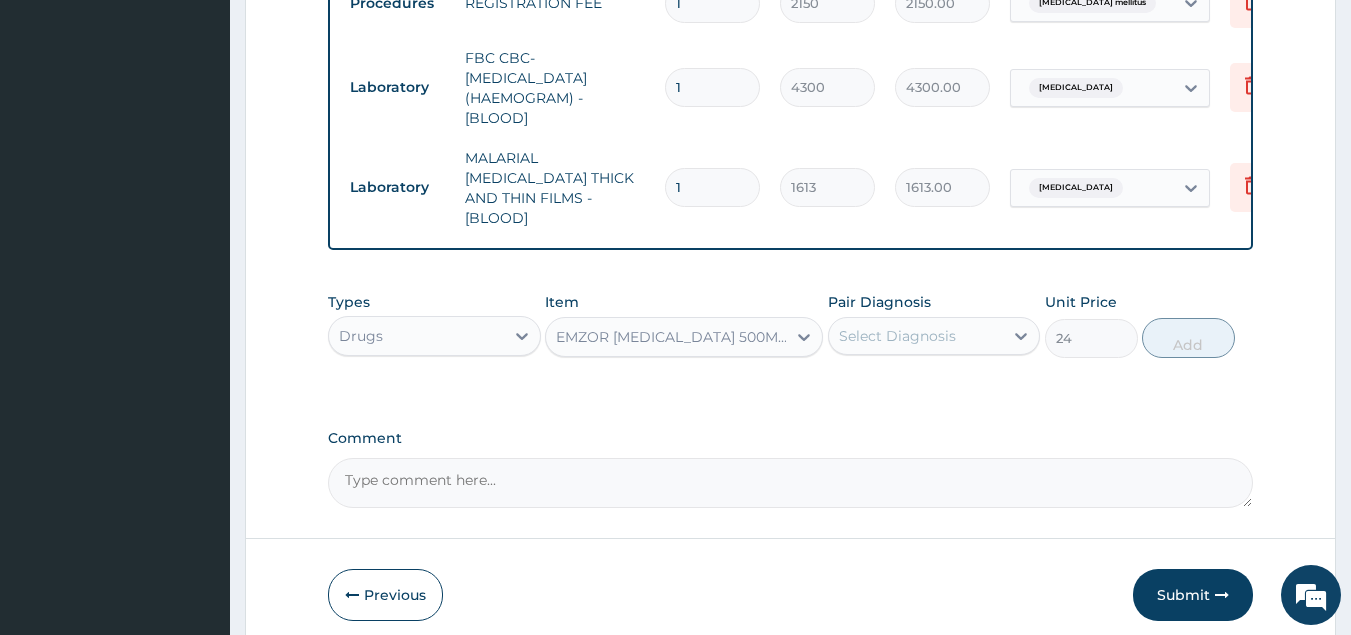 click on "Select Diagnosis" at bounding box center (897, 336) 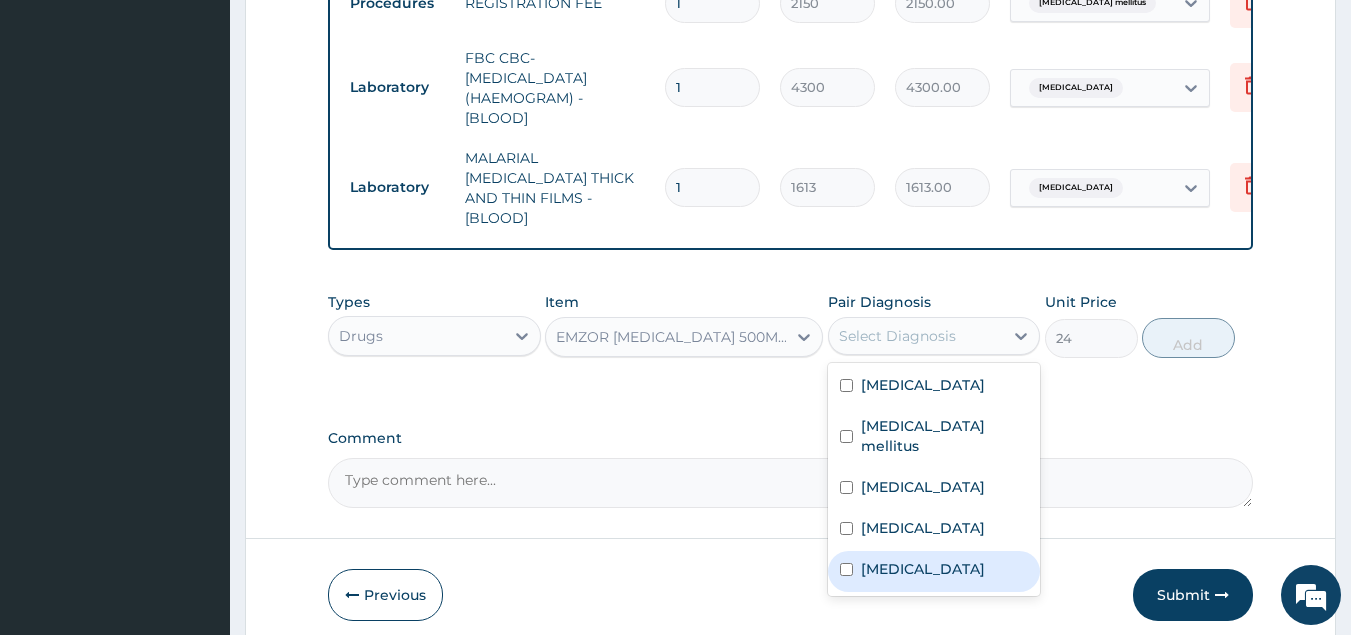 click on "Malaria" at bounding box center (923, 569) 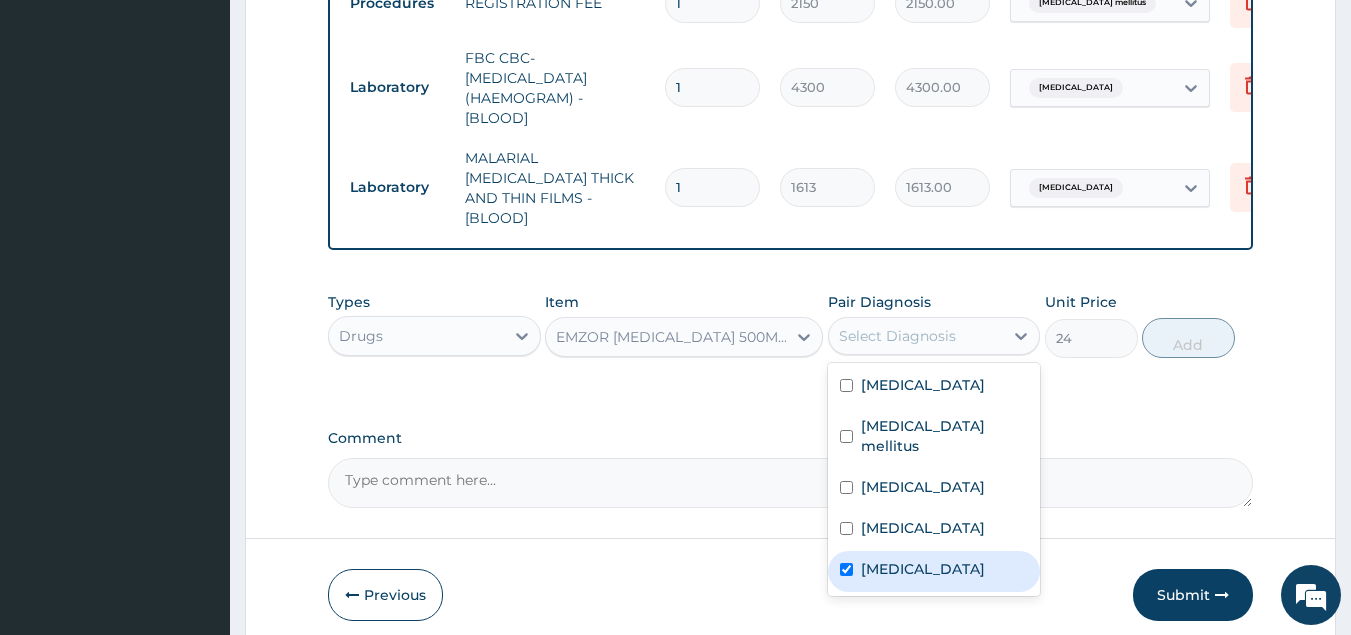 checkbox on "true" 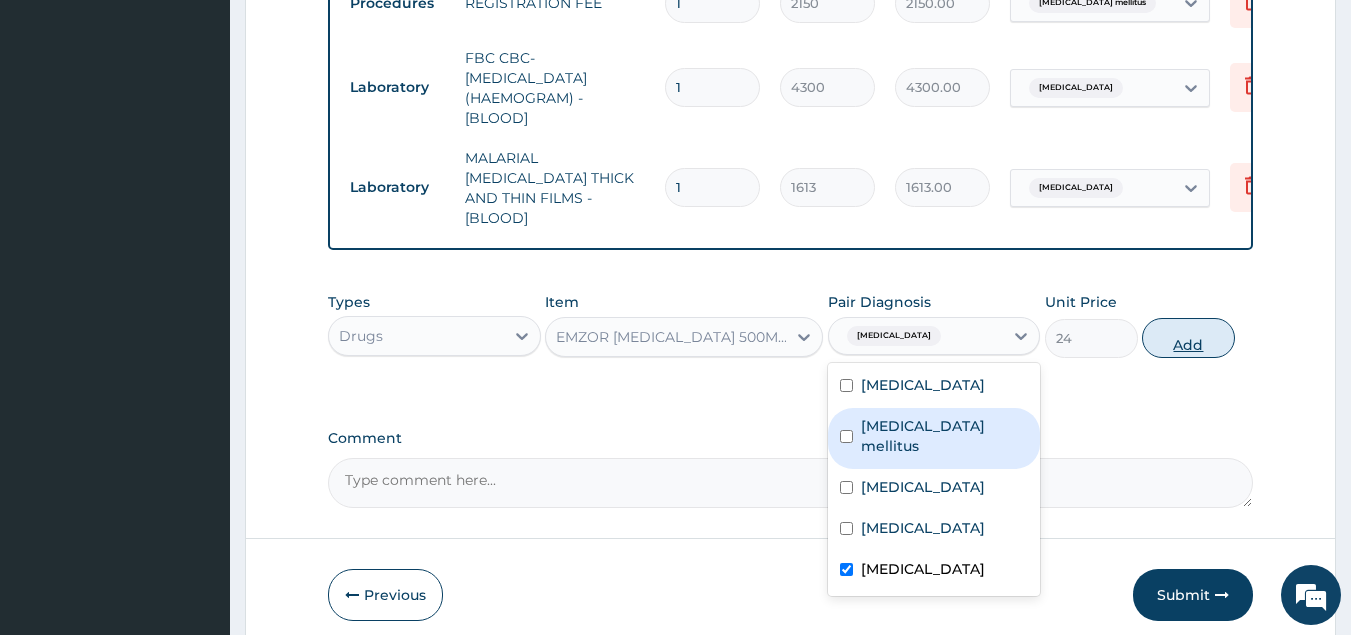 click on "Add" at bounding box center (1188, 338) 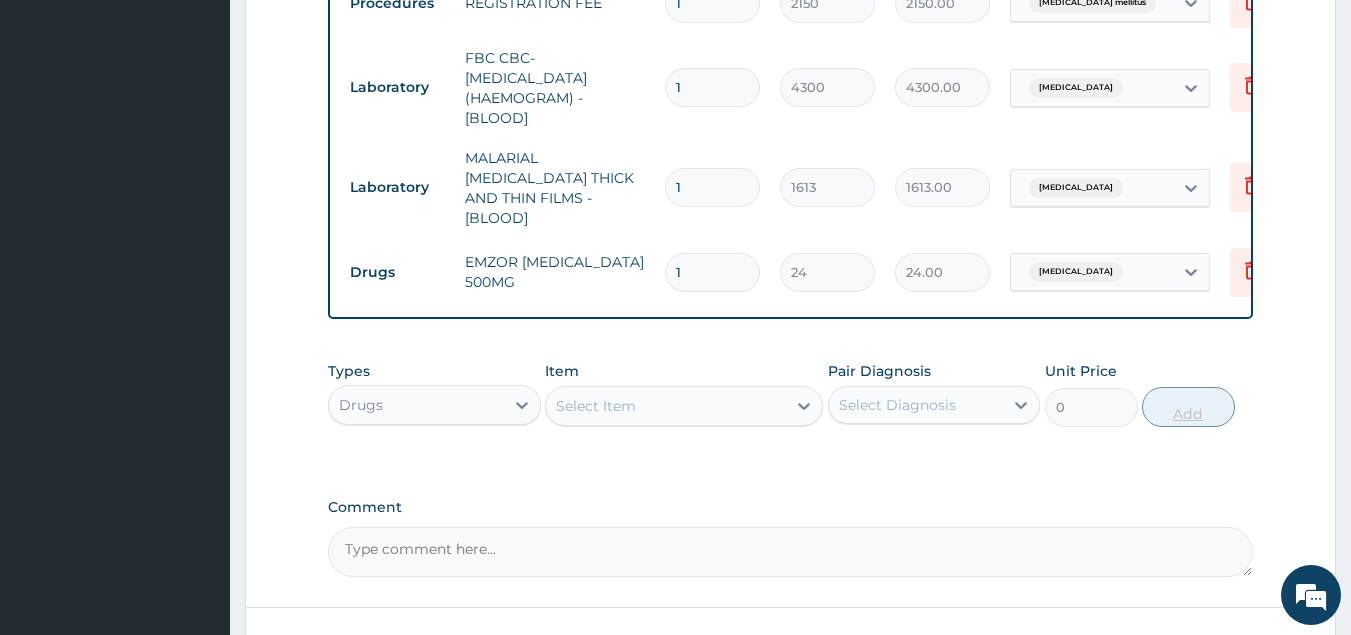 type on "18" 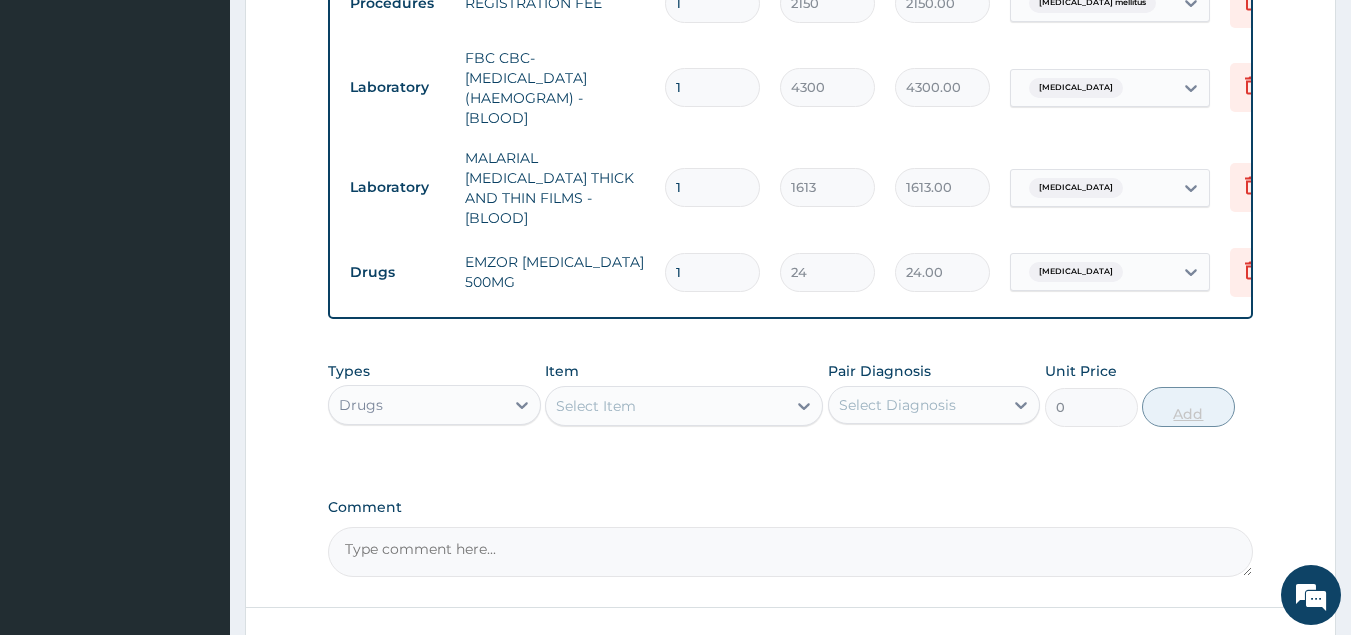 type on "432.00" 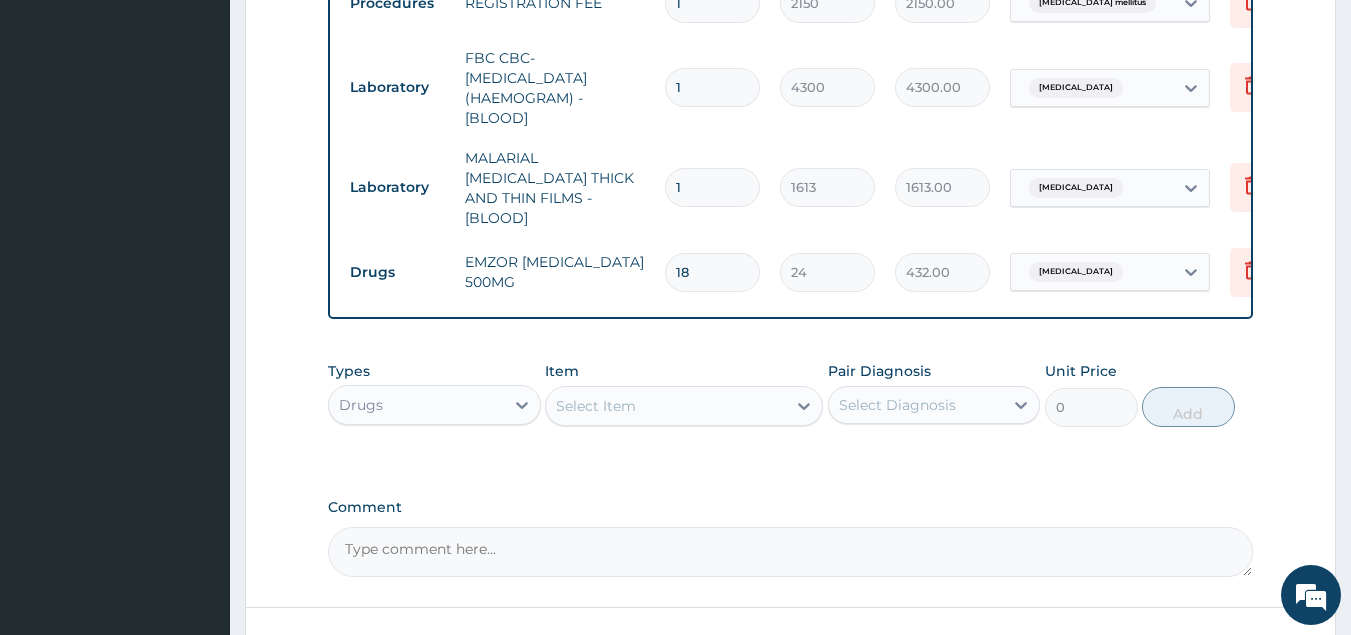 type on "18" 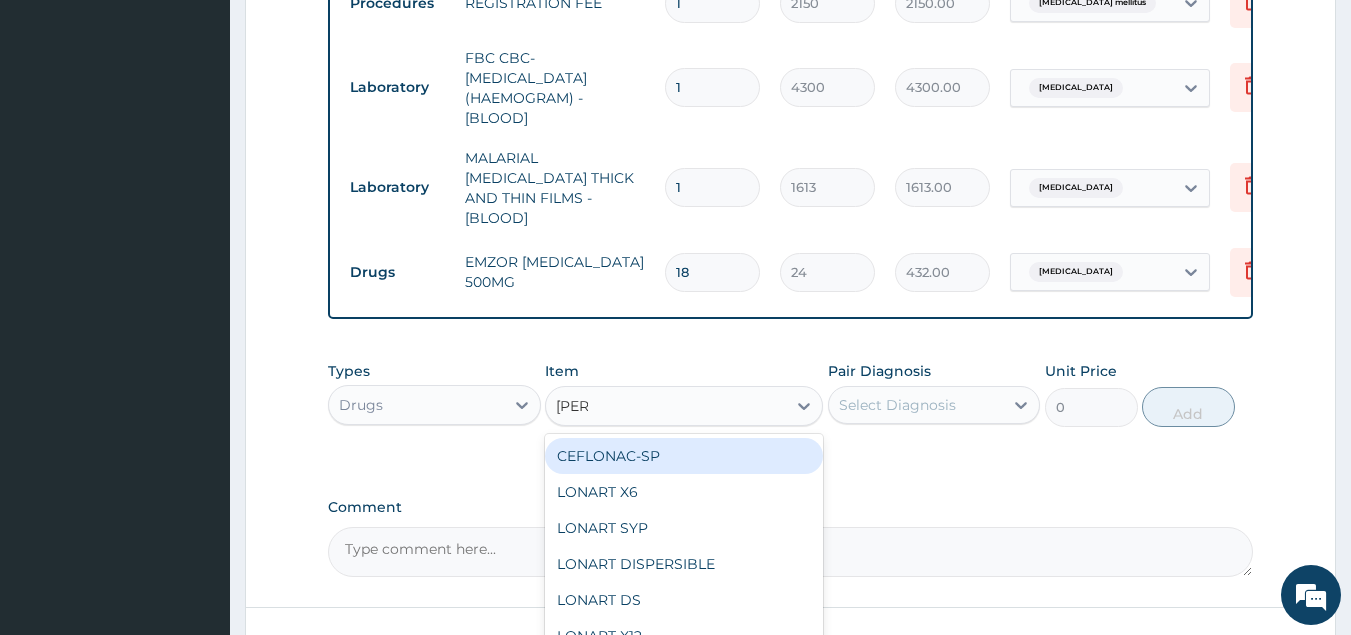 type on "lonar" 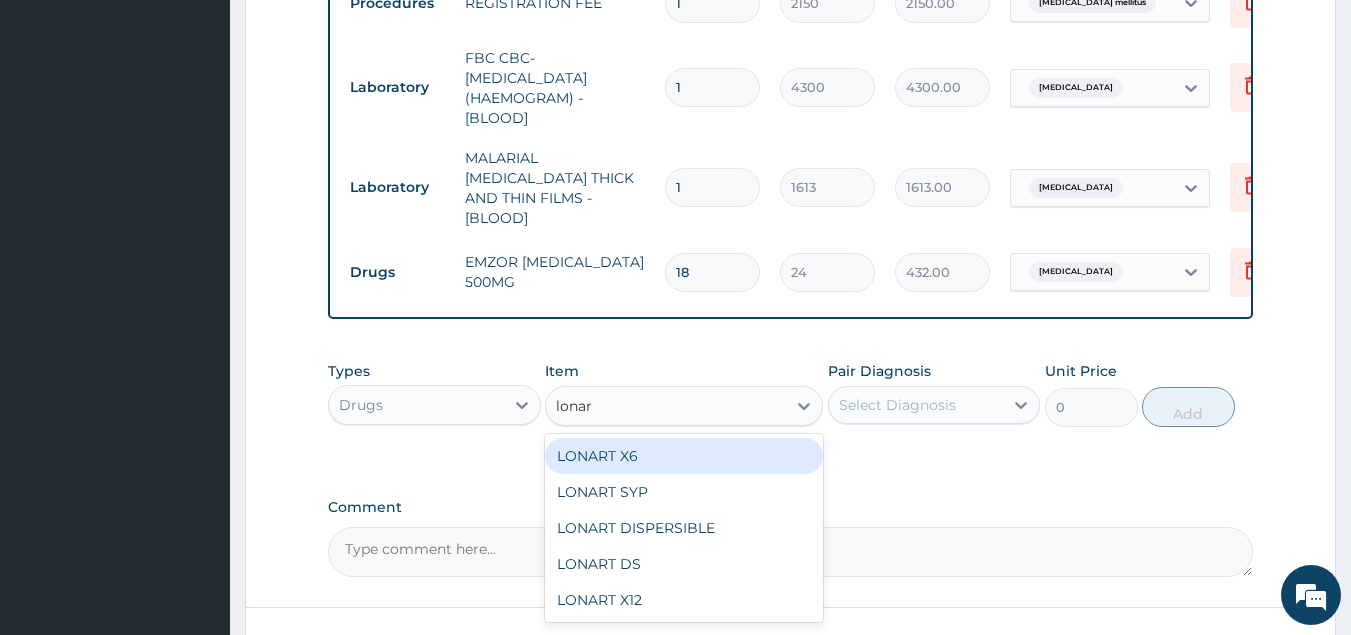 click on "LONART X6" at bounding box center [684, 456] 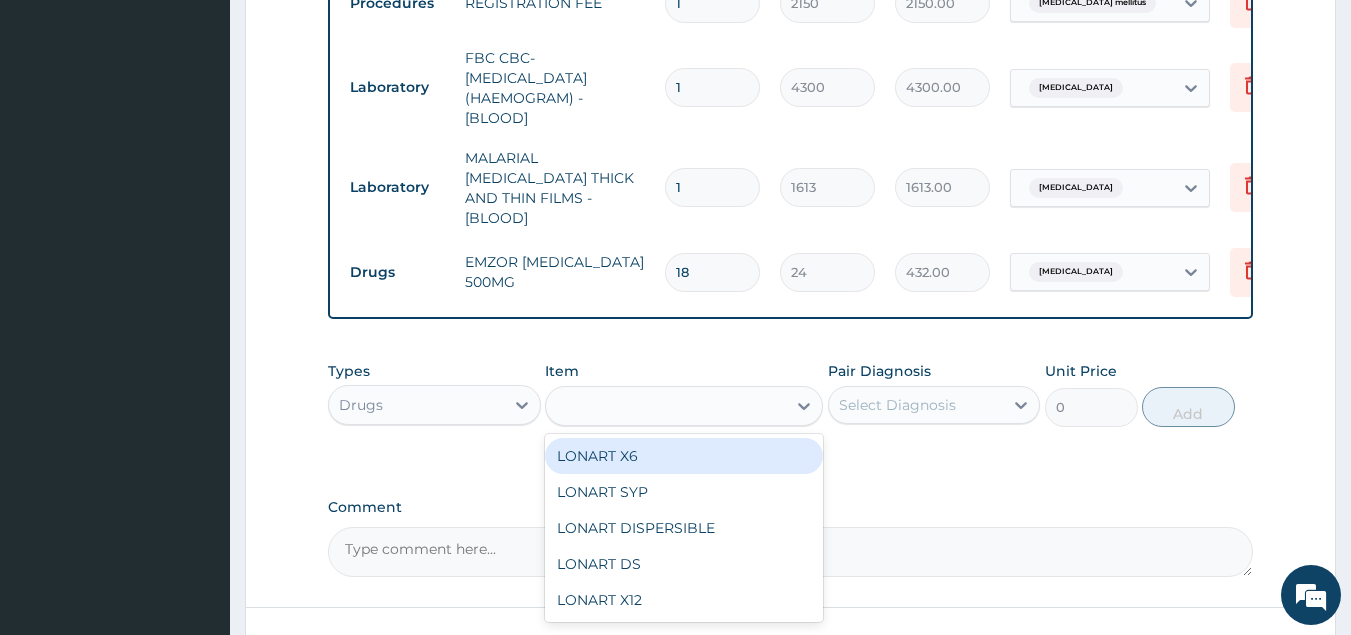 type on "473" 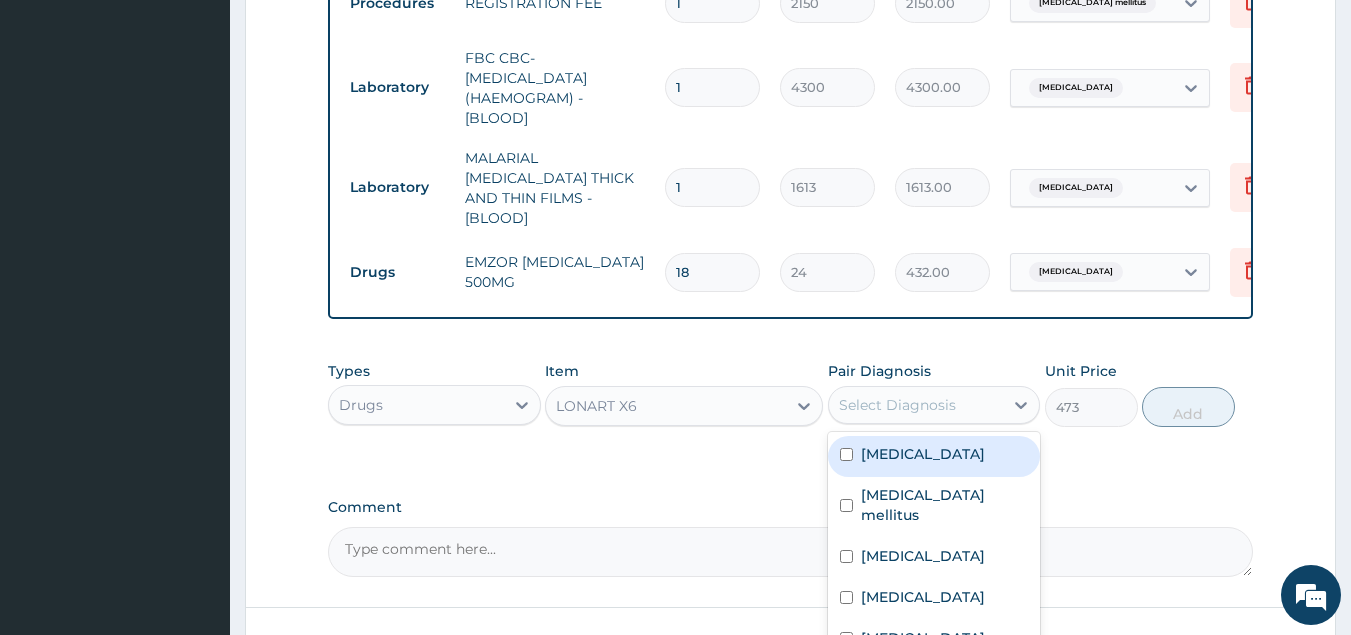 click on "Select Diagnosis" at bounding box center (897, 405) 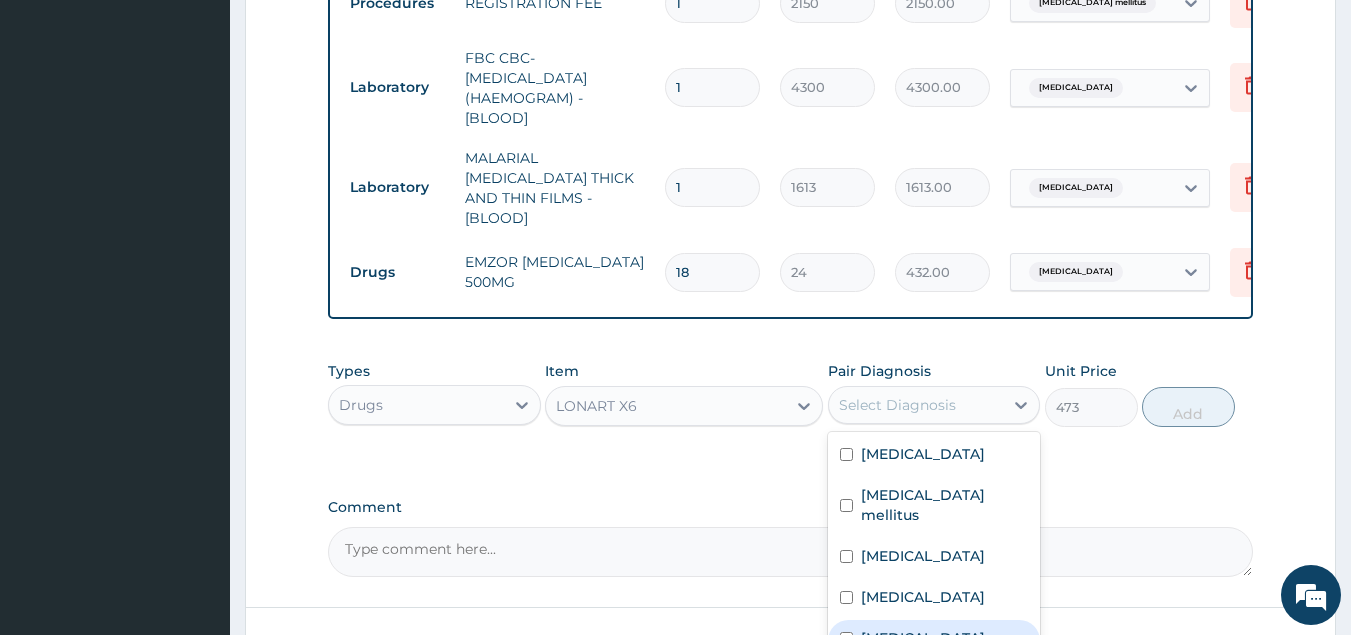click on "[MEDICAL_DATA]" at bounding box center [923, 638] 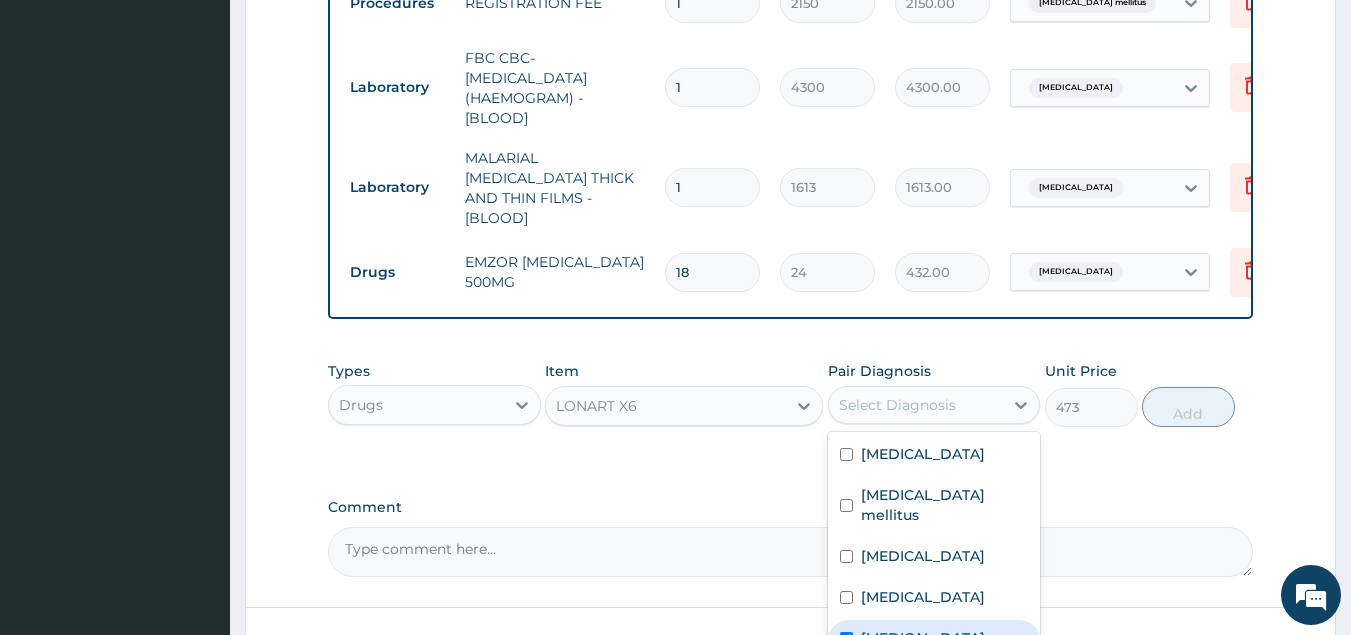 checkbox on "true" 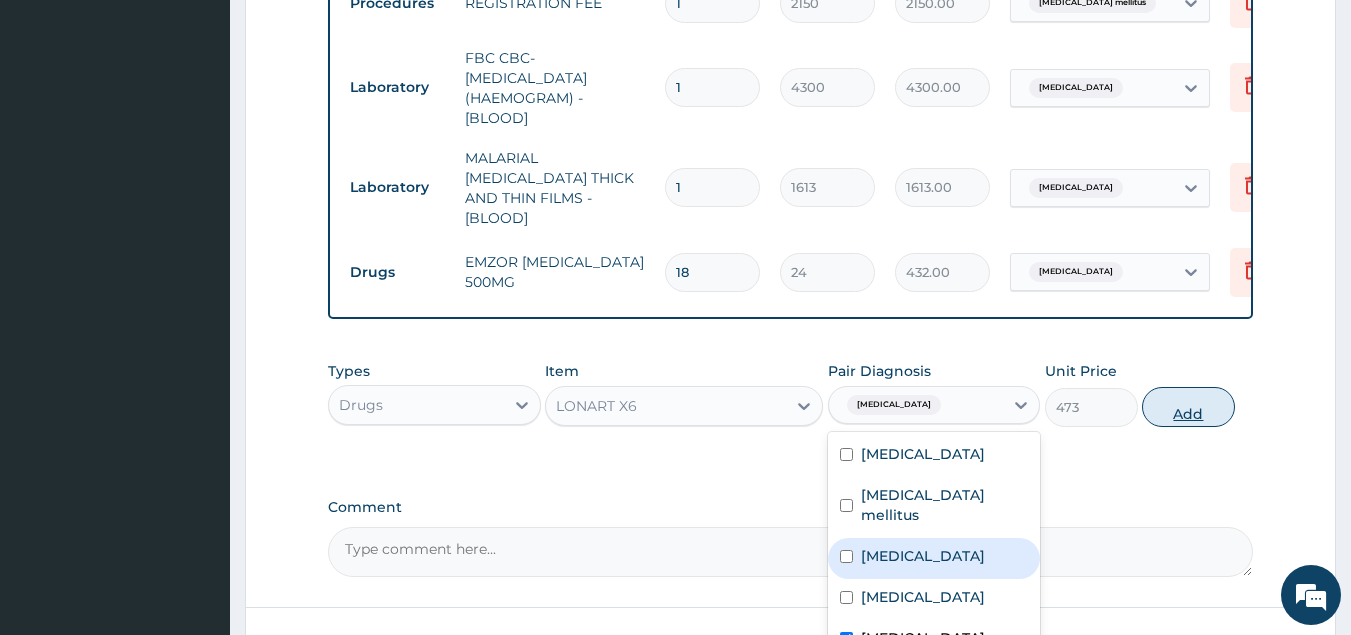 click on "Add" at bounding box center [1188, 407] 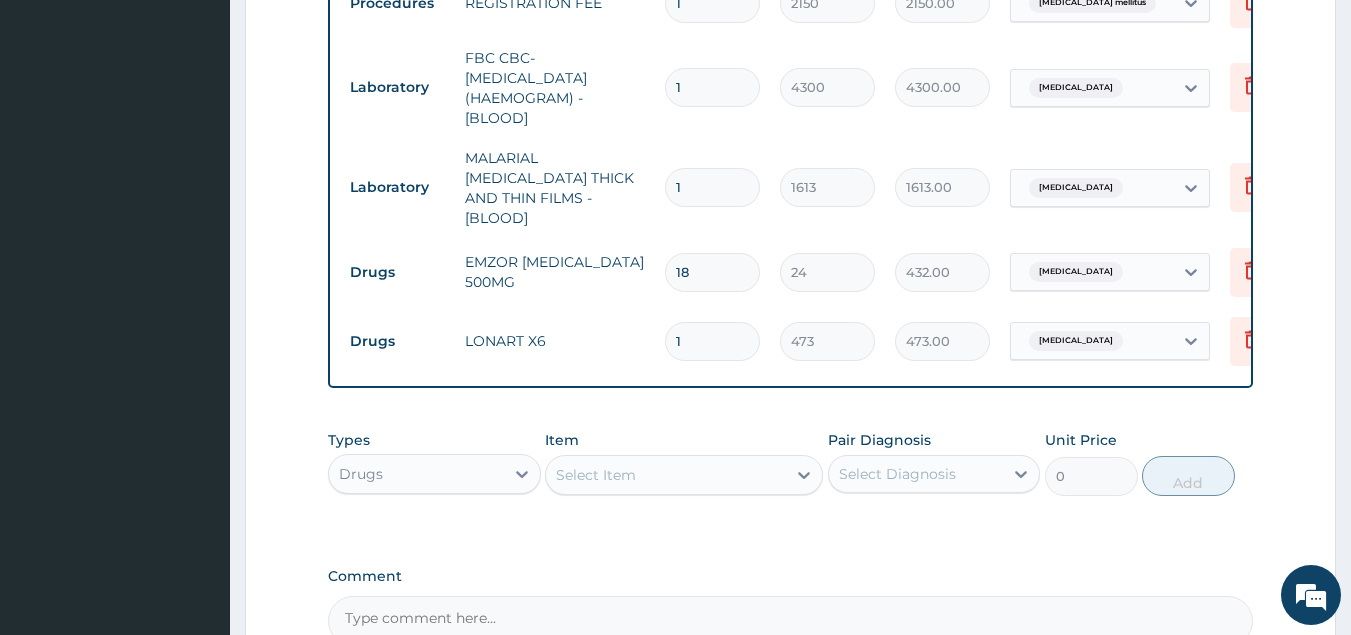 type 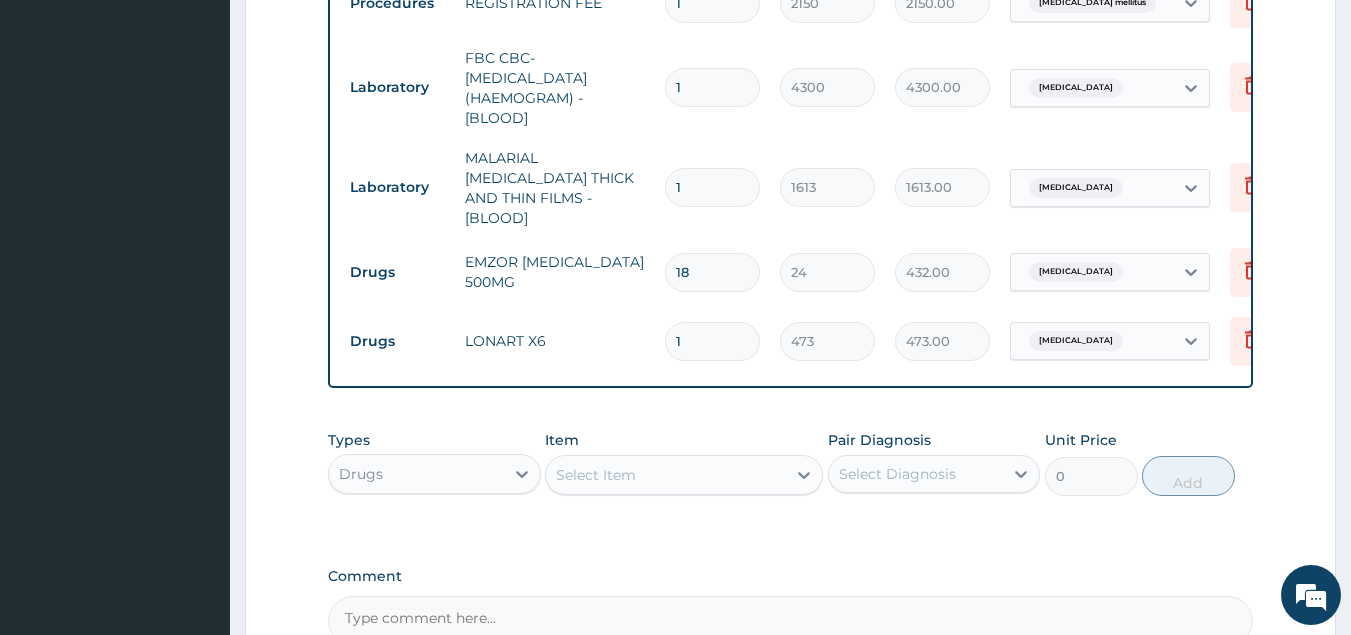 type on "0.00" 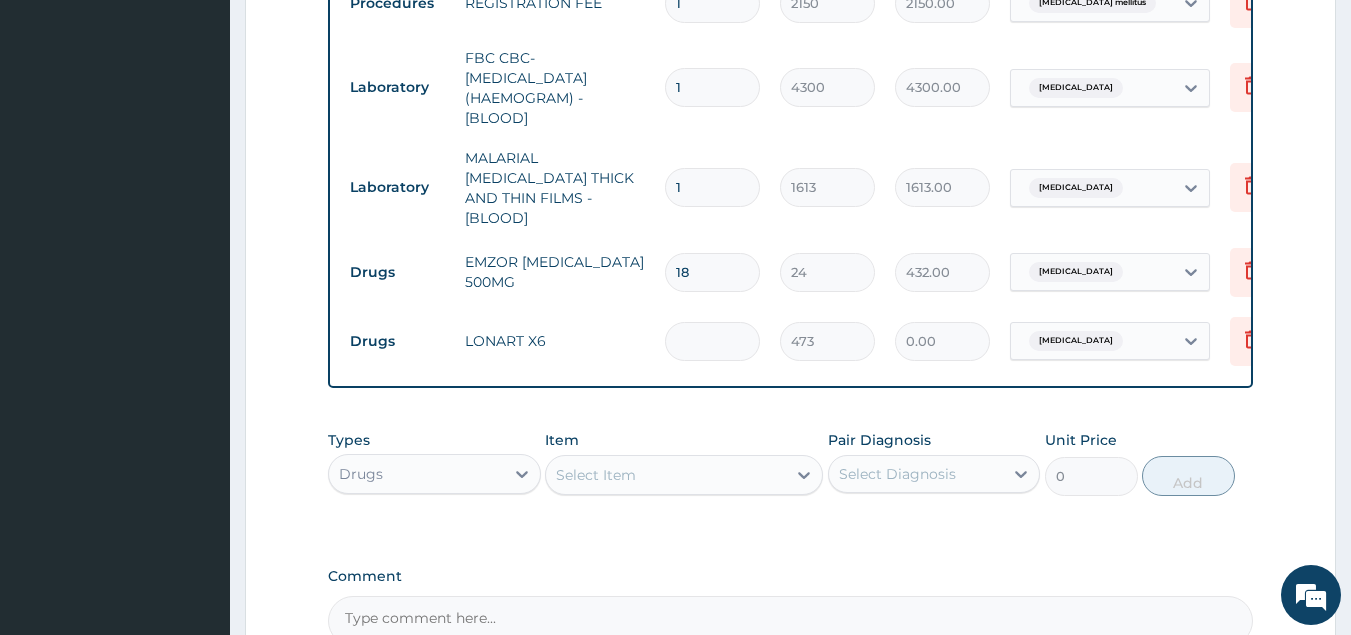 type on "6" 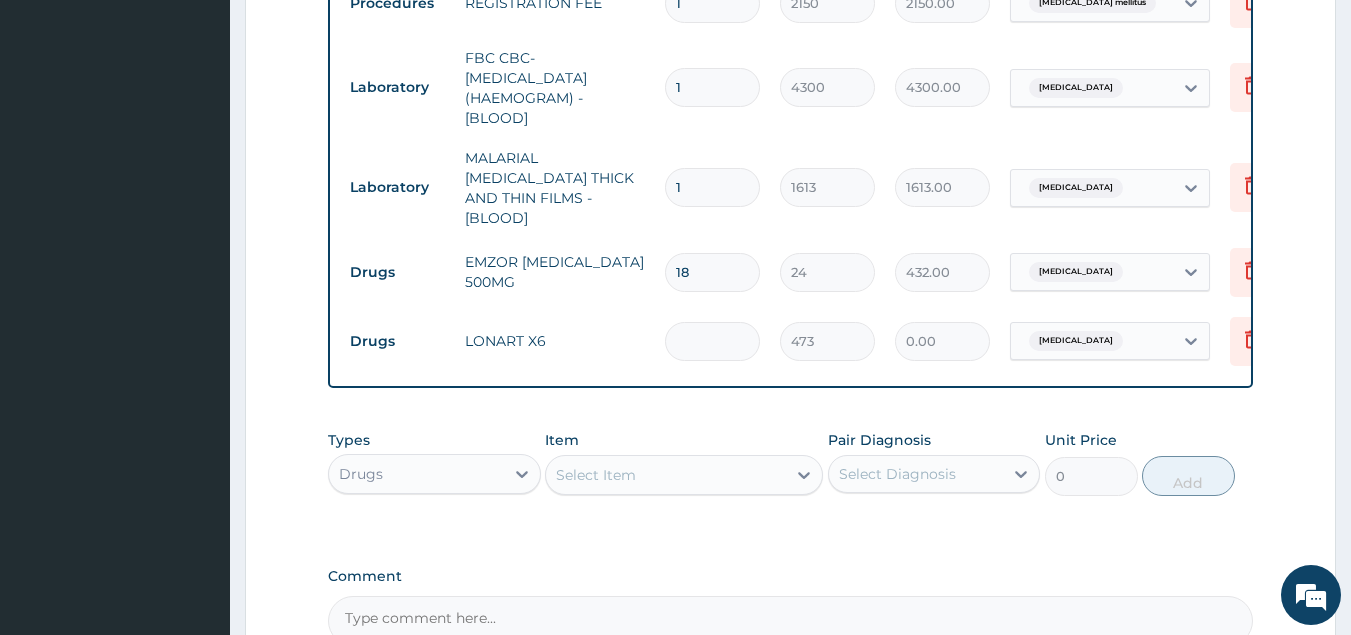type on "2838.00" 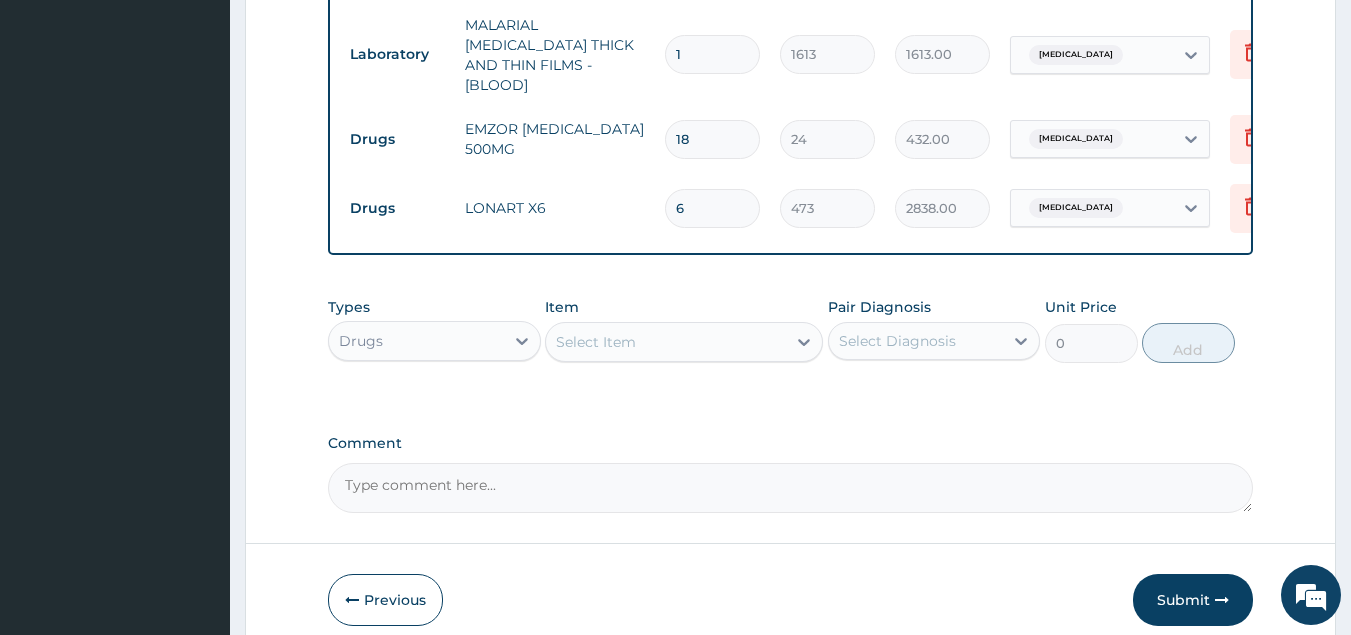 scroll, scrollTop: 1352, scrollLeft: 0, axis: vertical 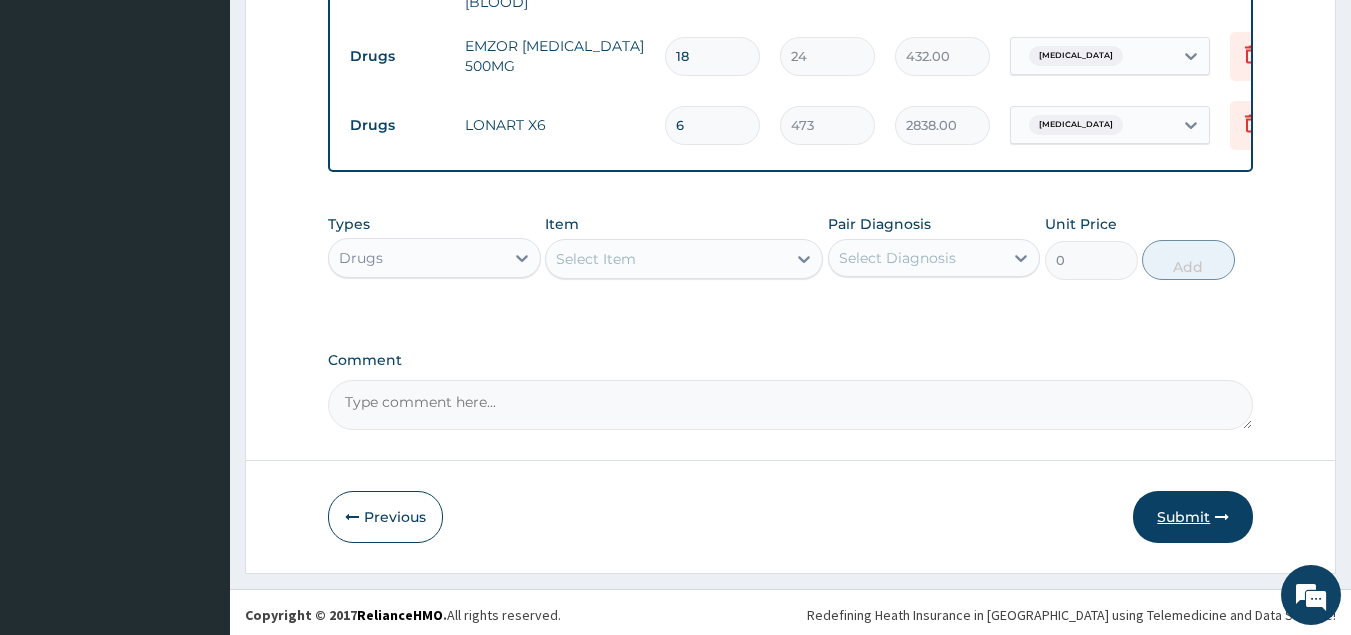type on "6" 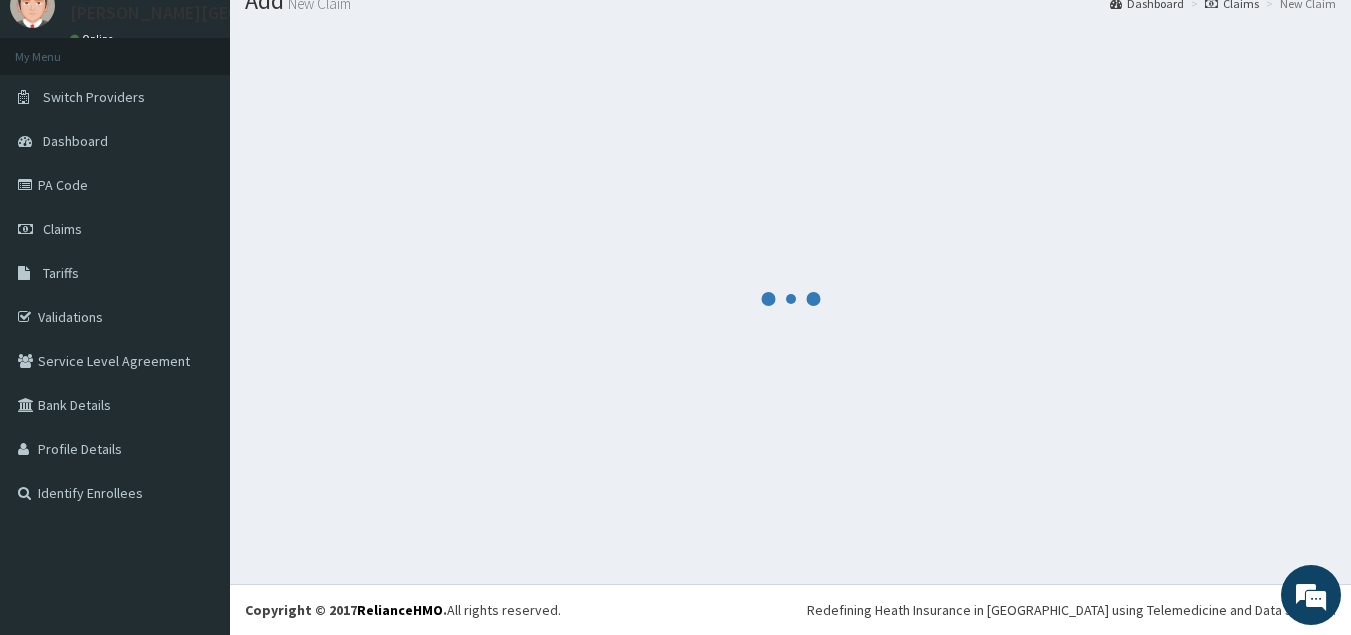 scroll, scrollTop: 77, scrollLeft: 0, axis: vertical 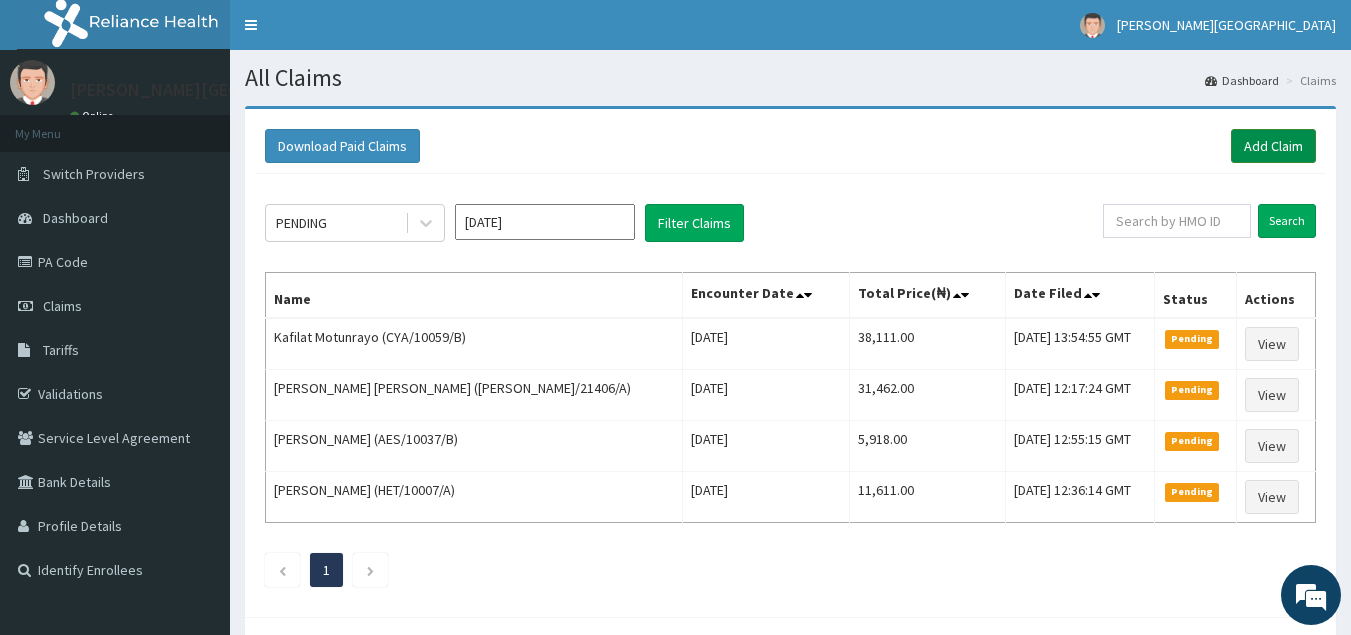 click on "Add Claim" at bounding box center [1273, 146] 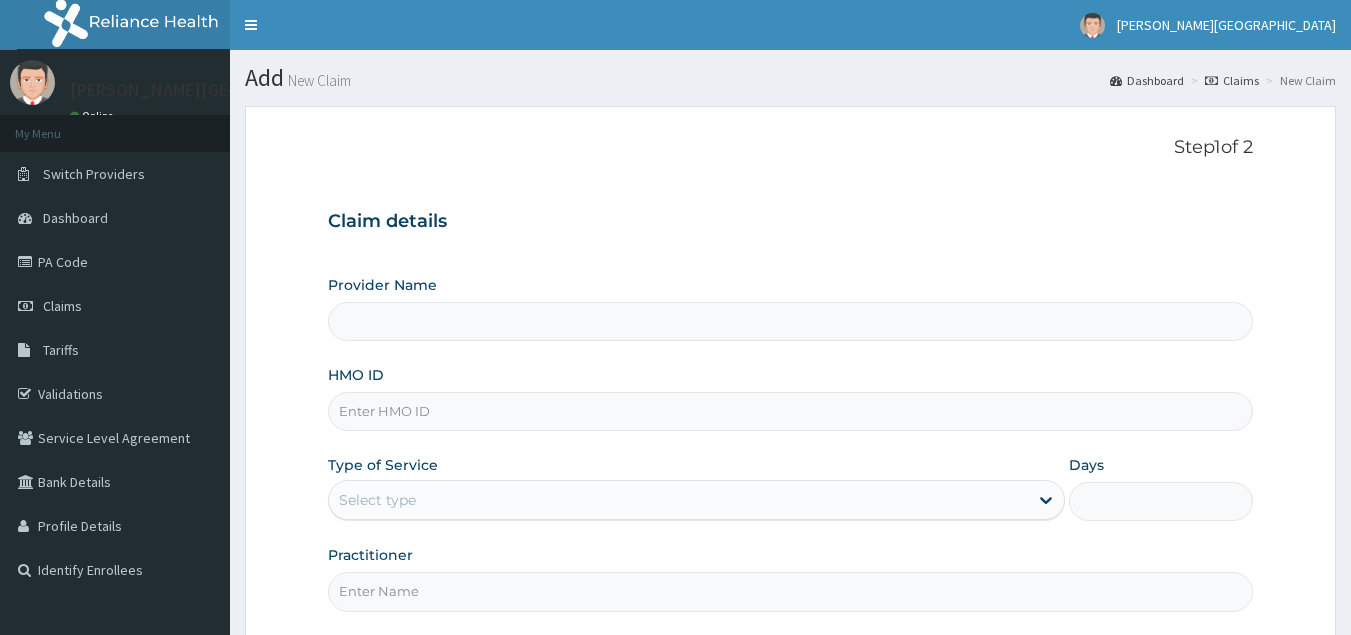 scroll, scrollTop: 0, scrollLeft: 0, axis: both 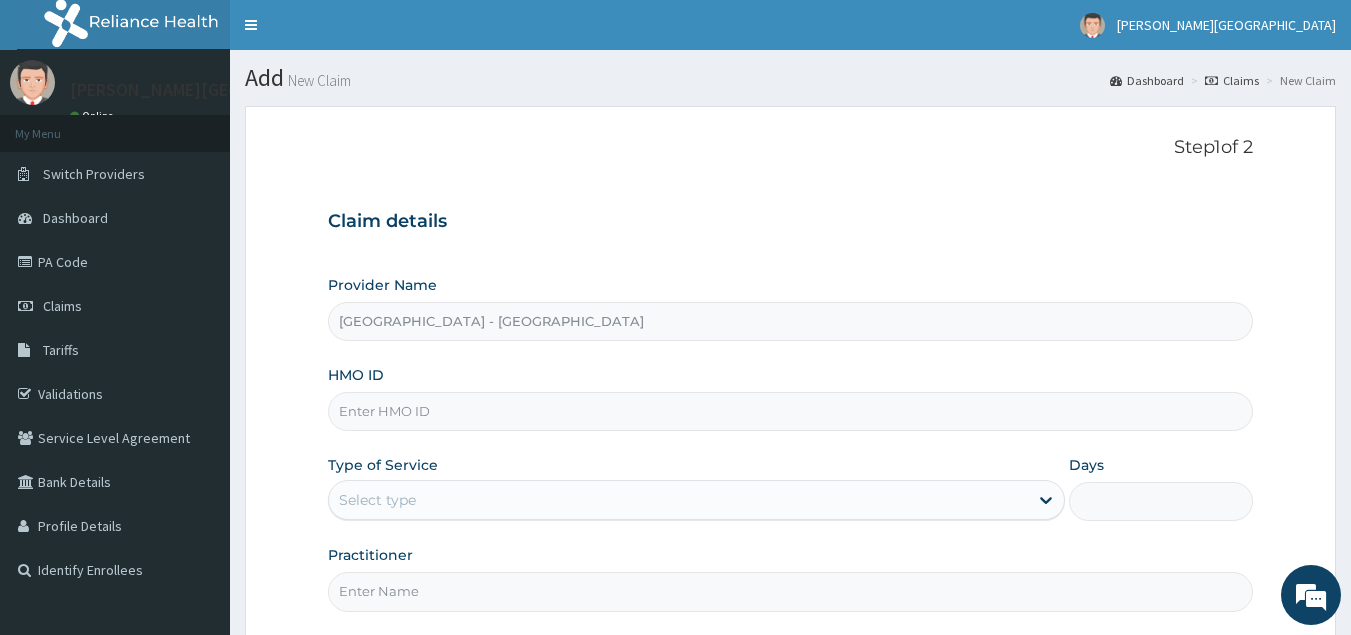 click on "HMO ID" at bounding box center (791, 411) 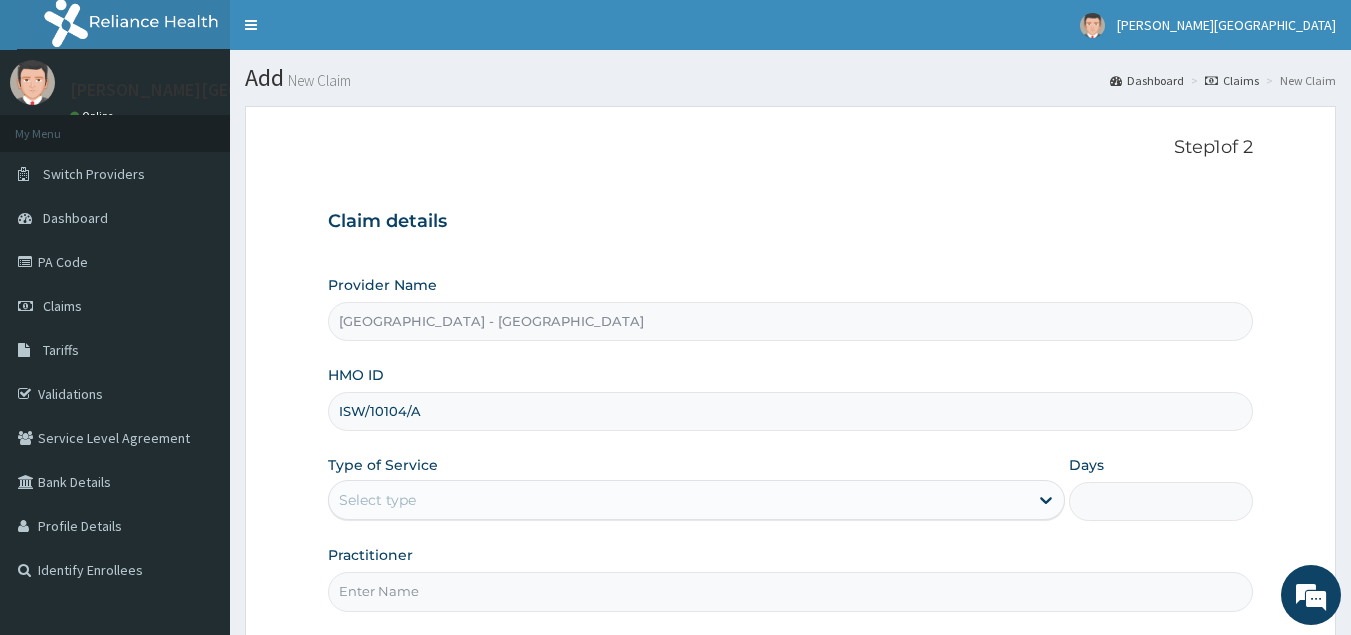 type on "ISW/10104/A" 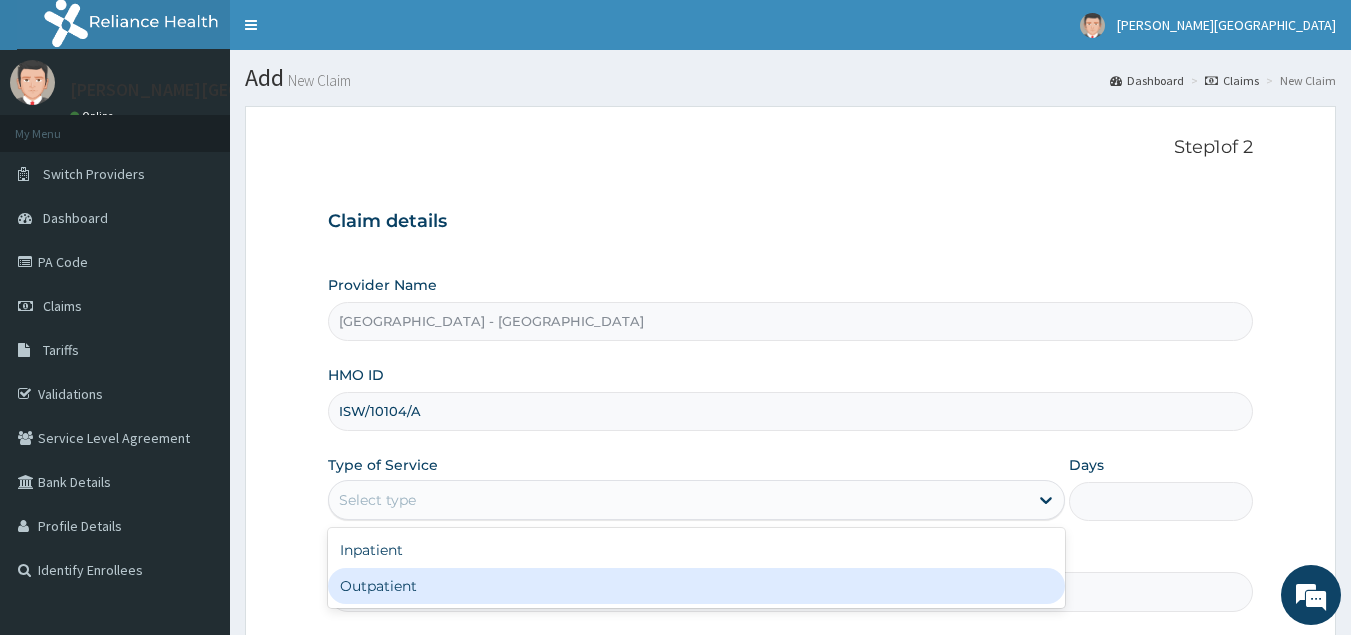 click on "Outpatient" at bounding box center [696, 586] 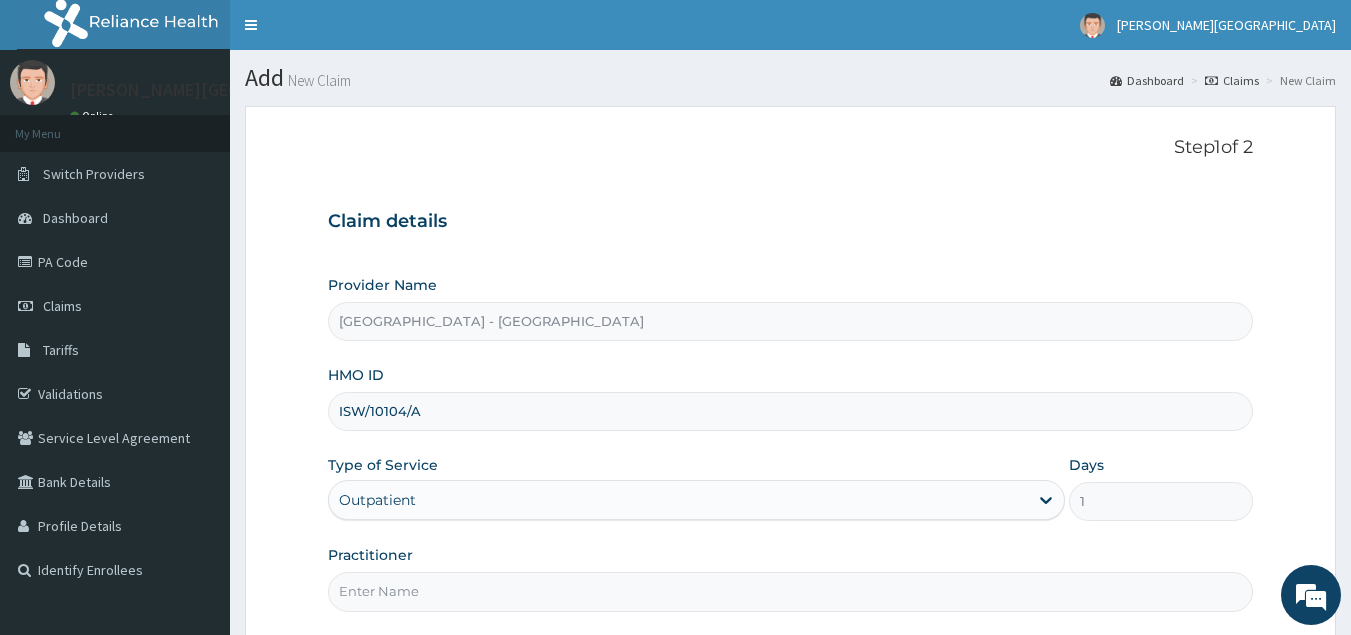 drag, startPoint x: 782, startPoint y: 593, endPoint x: 774, endPoint y: 586, distance: 10.630146 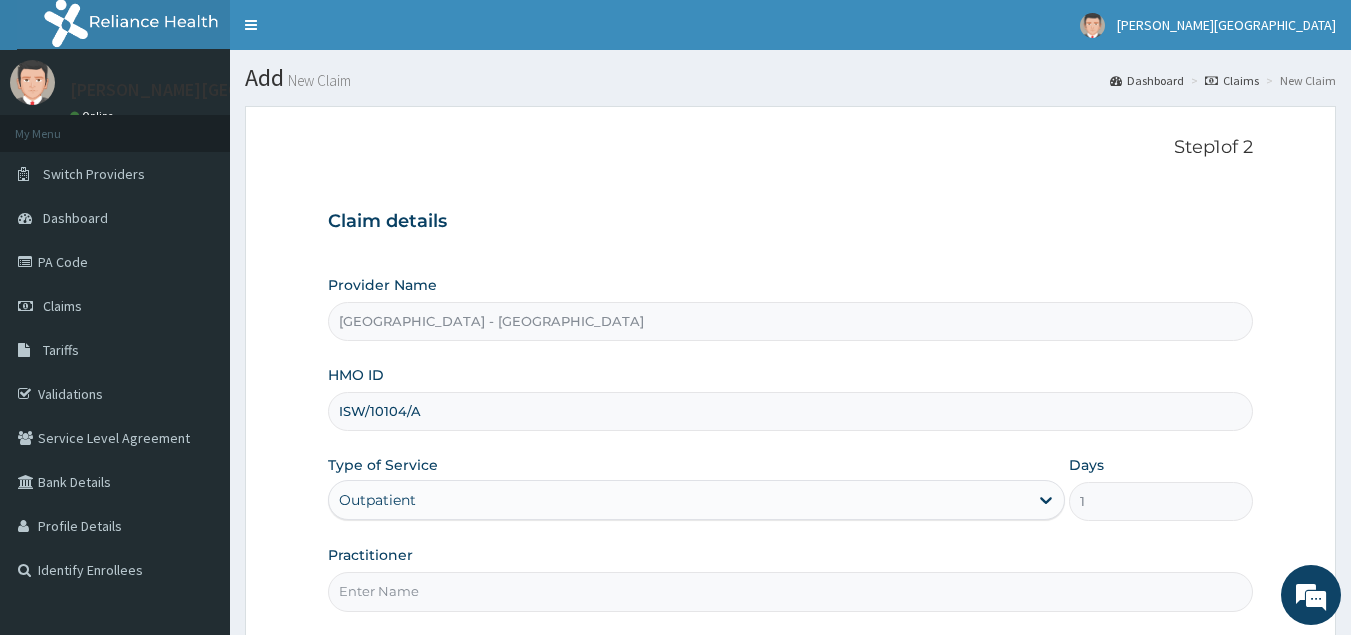 type on "[PERSON_NAME]" 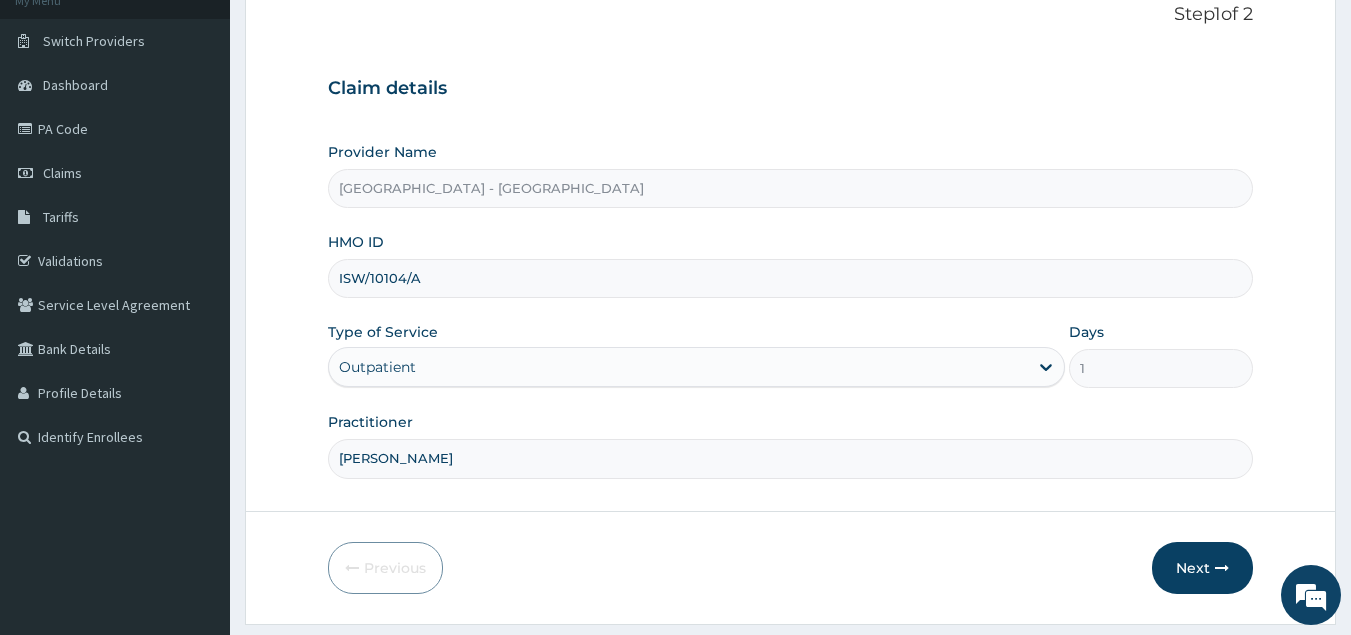 scroll, scrollTop: 189, scrollLeft: 0, axis: vertical 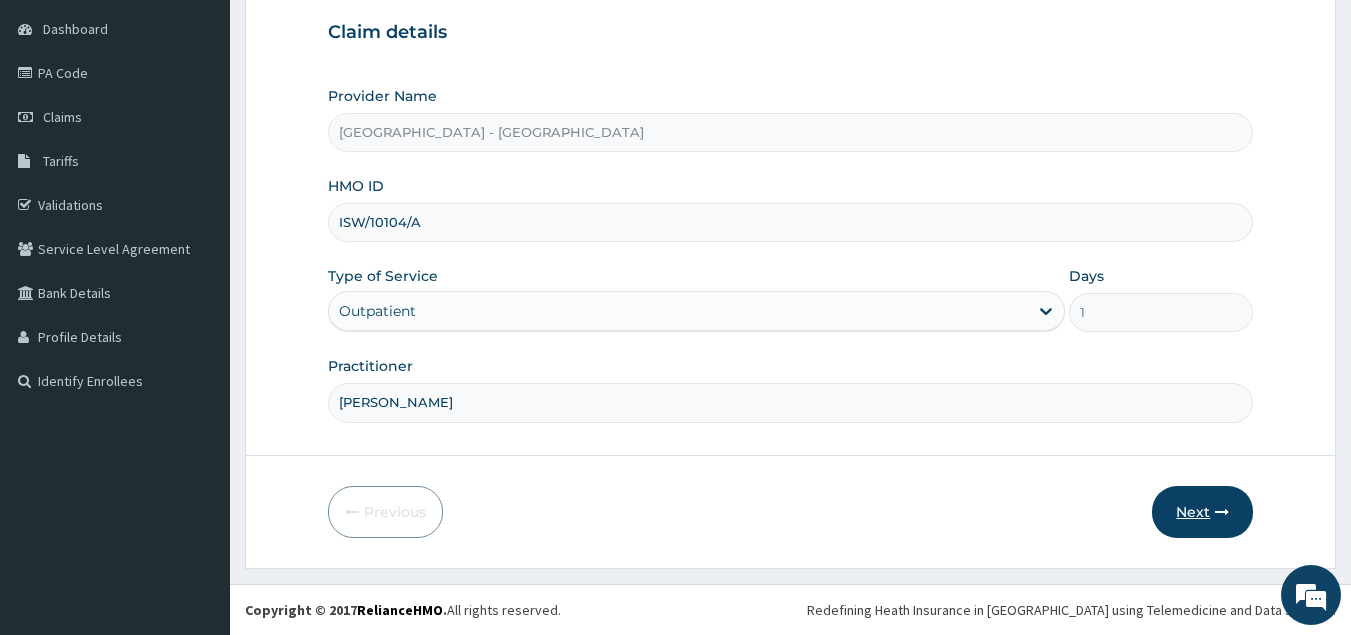 click on "Next" at bounding box center (1202, 512) 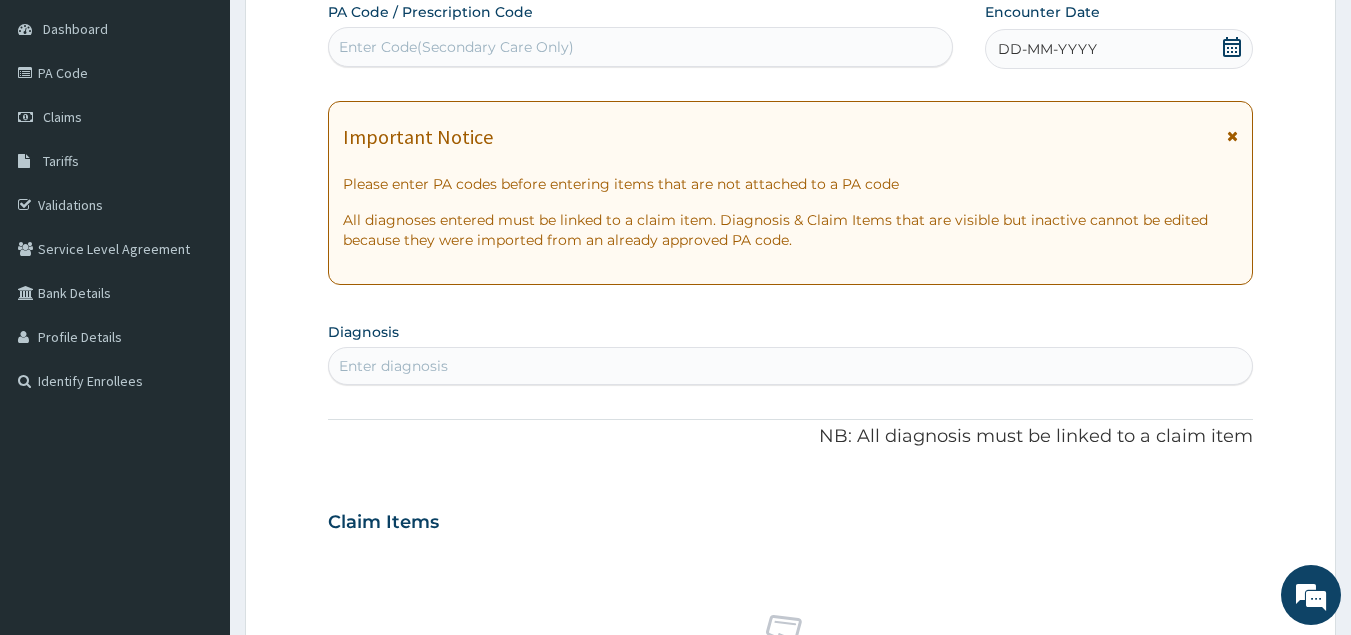 click 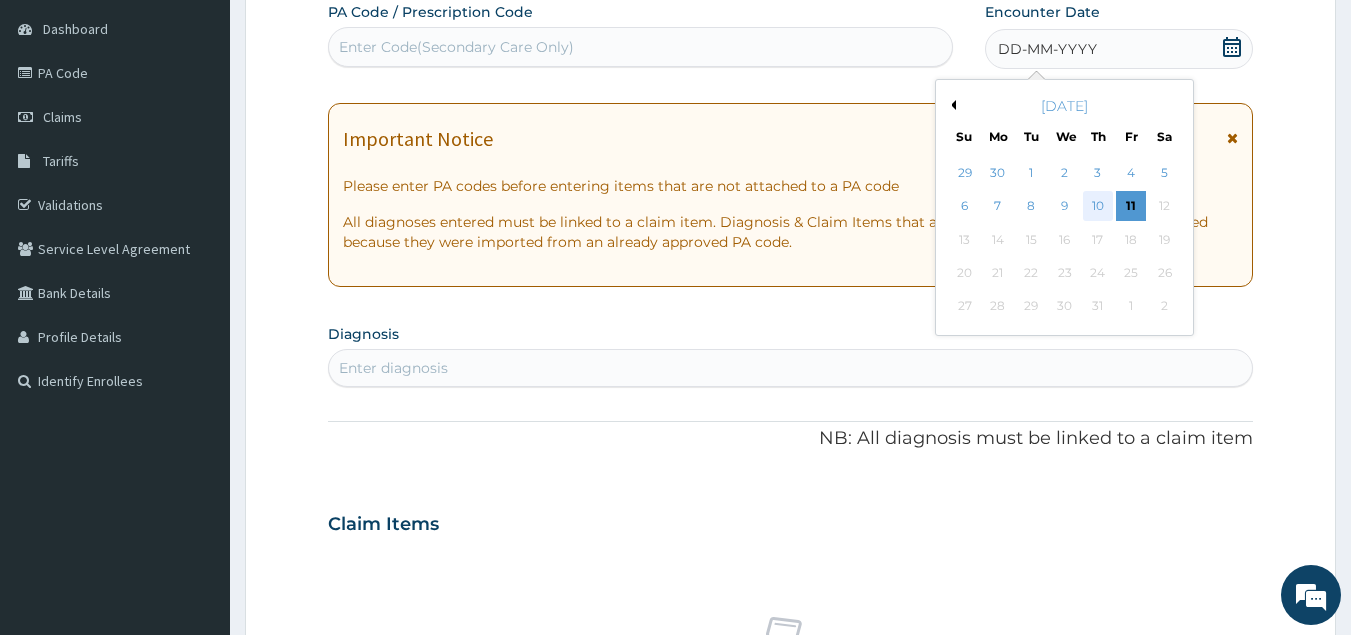 click on "10" at bounding box center [1098, 207] 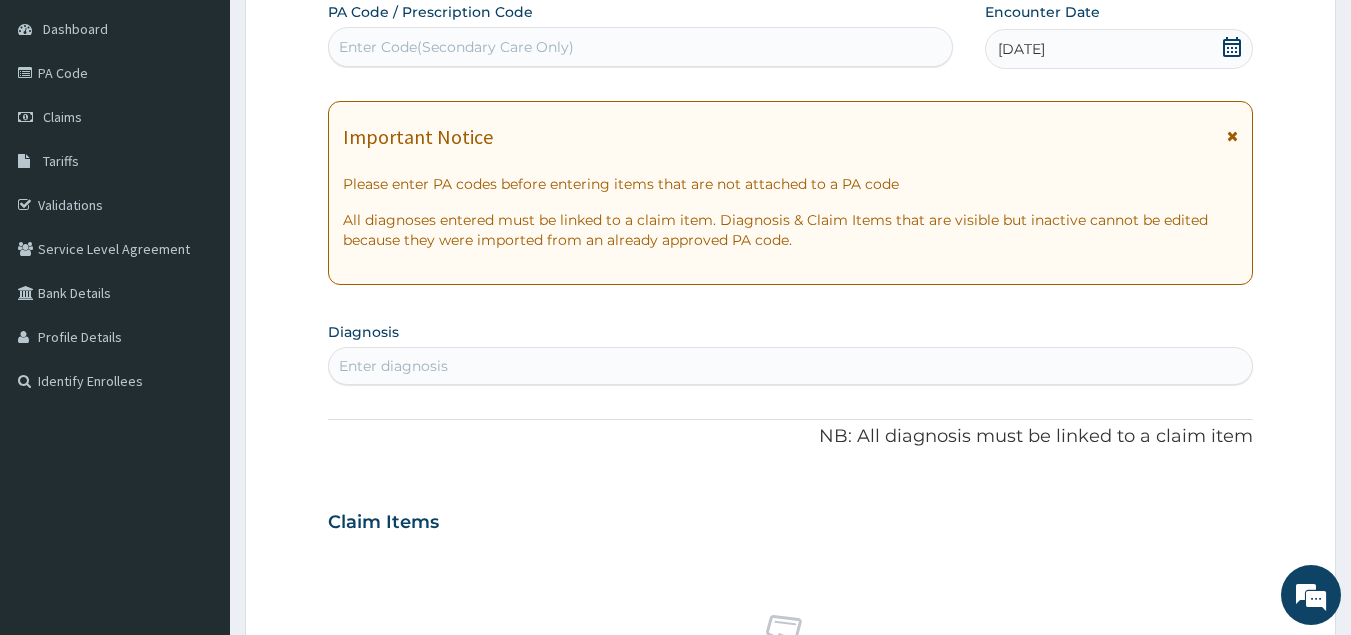 click on "Enter diagnosis" at bounding box center [791, 366] 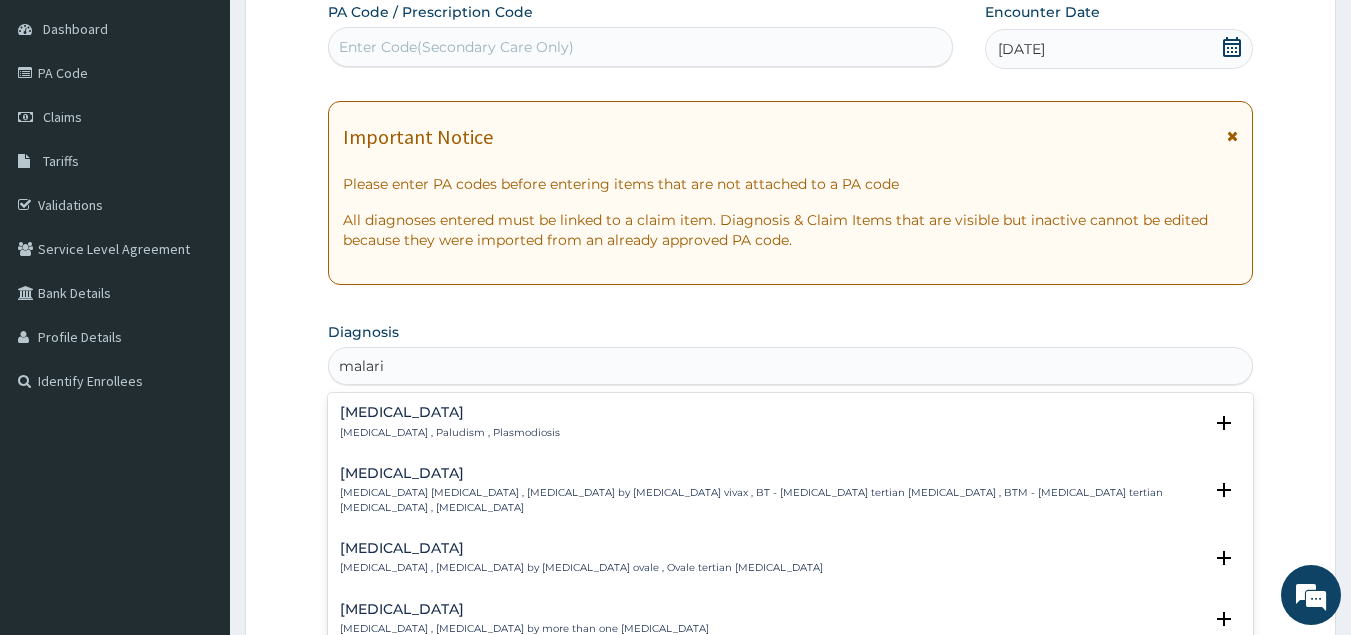 type on "malaria" 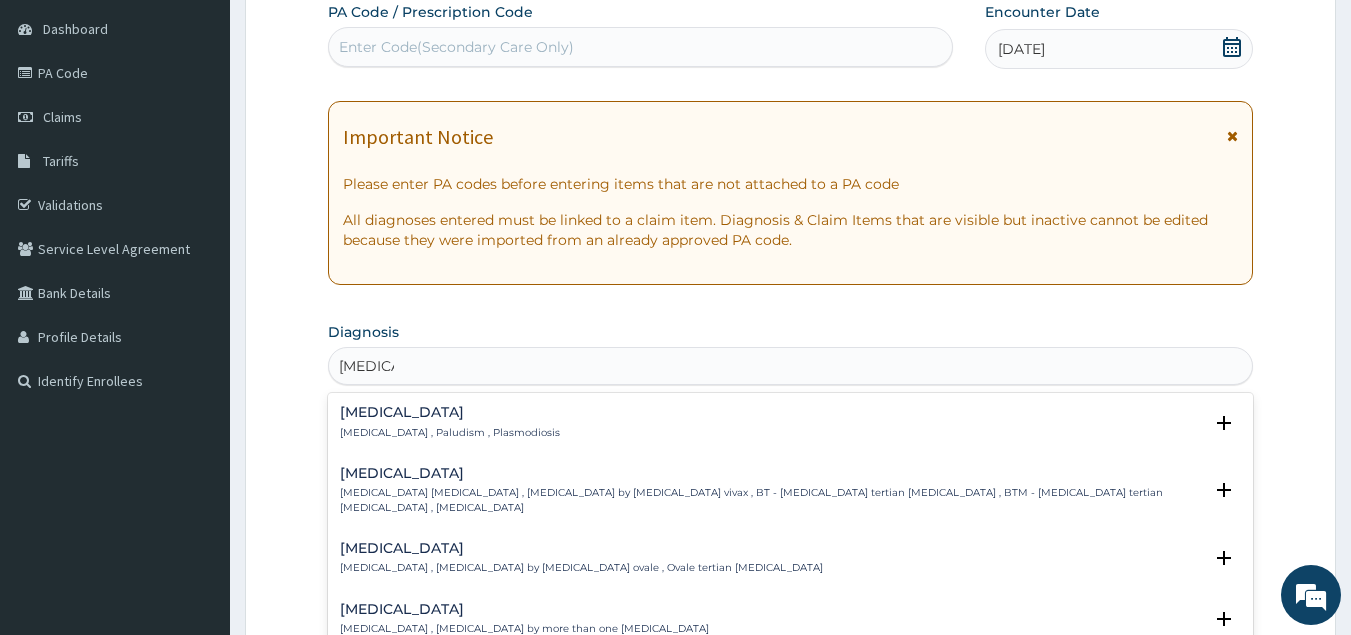click on "Malaria" at bounding box center [450, 412] 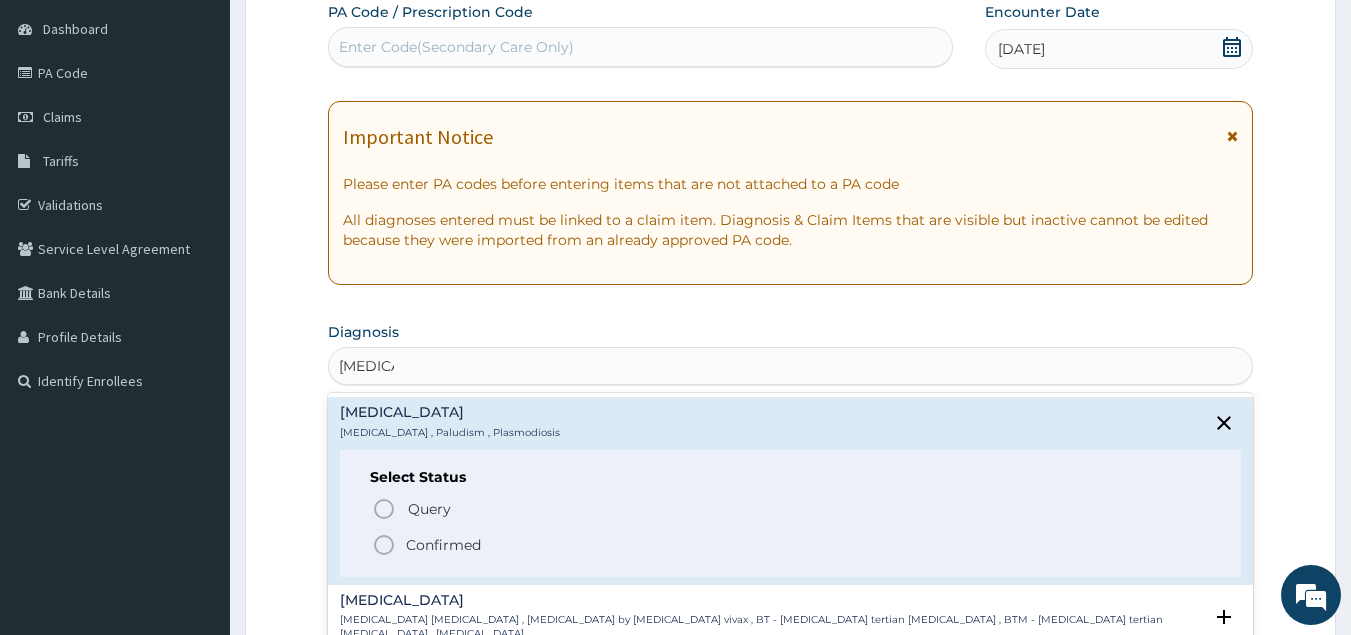 click on "Confirmed" at bounding box center [443, 545] 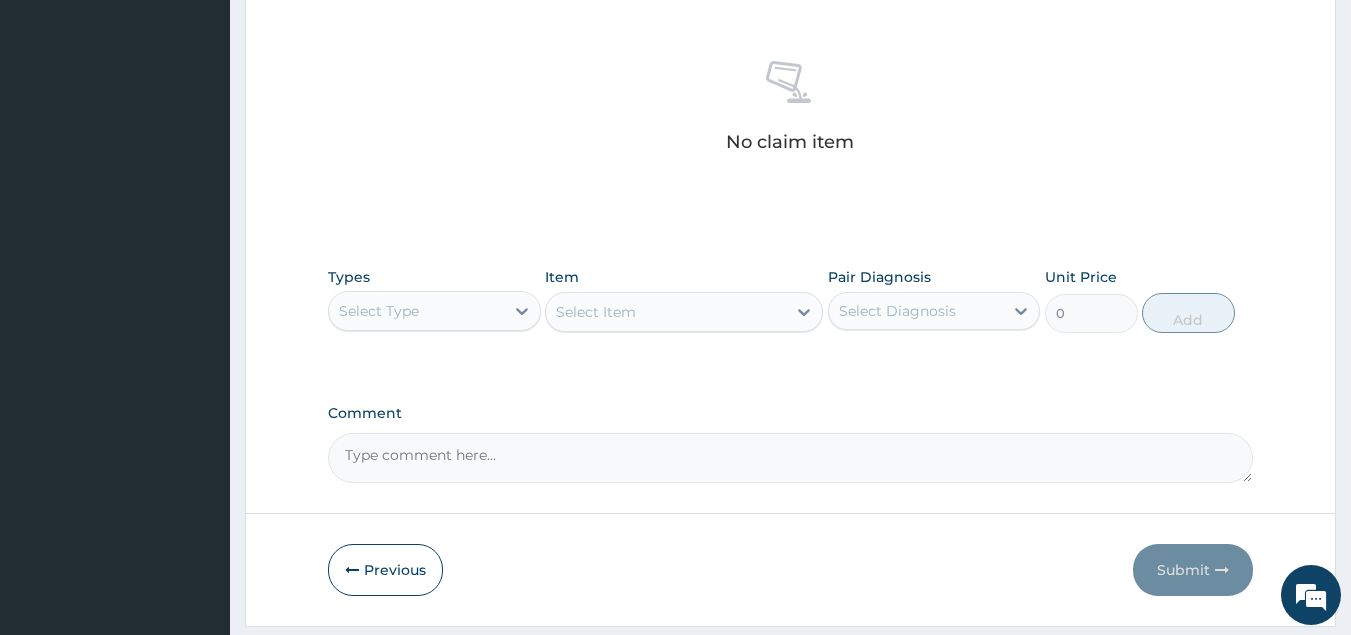 scroll, scrollTop: 807, scrollLeft: 0, axis: vertical 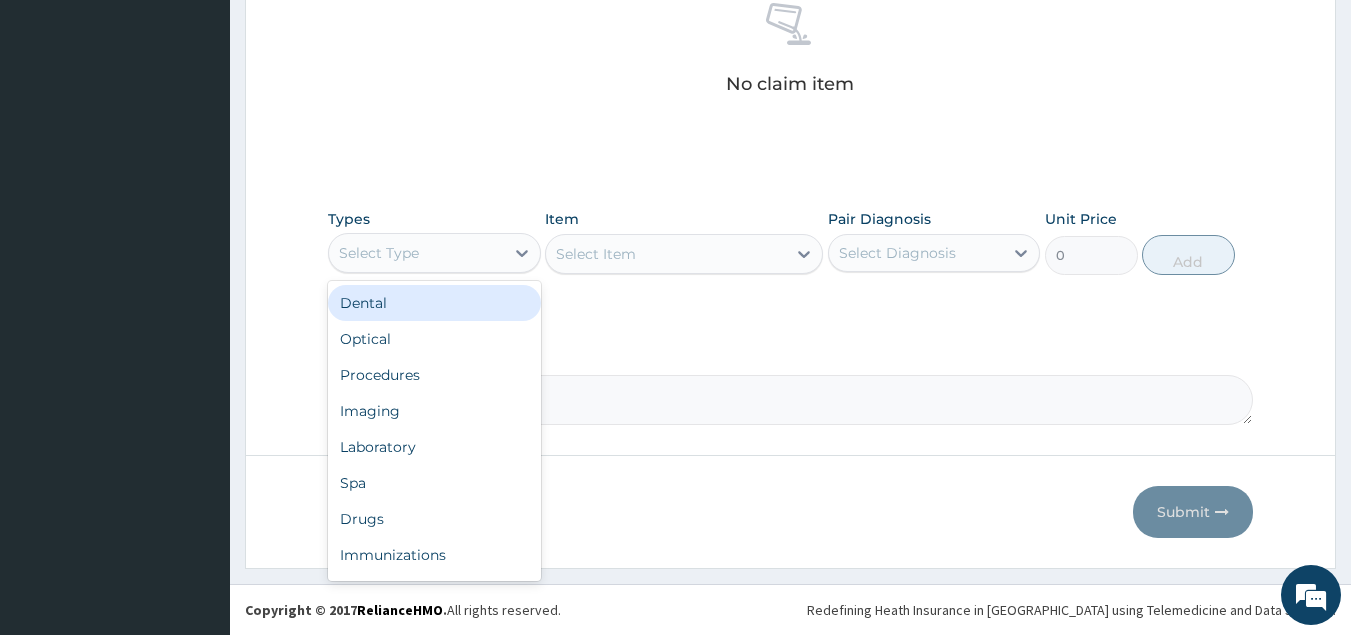 click on "Select Type" at bounding box center [379, 253] 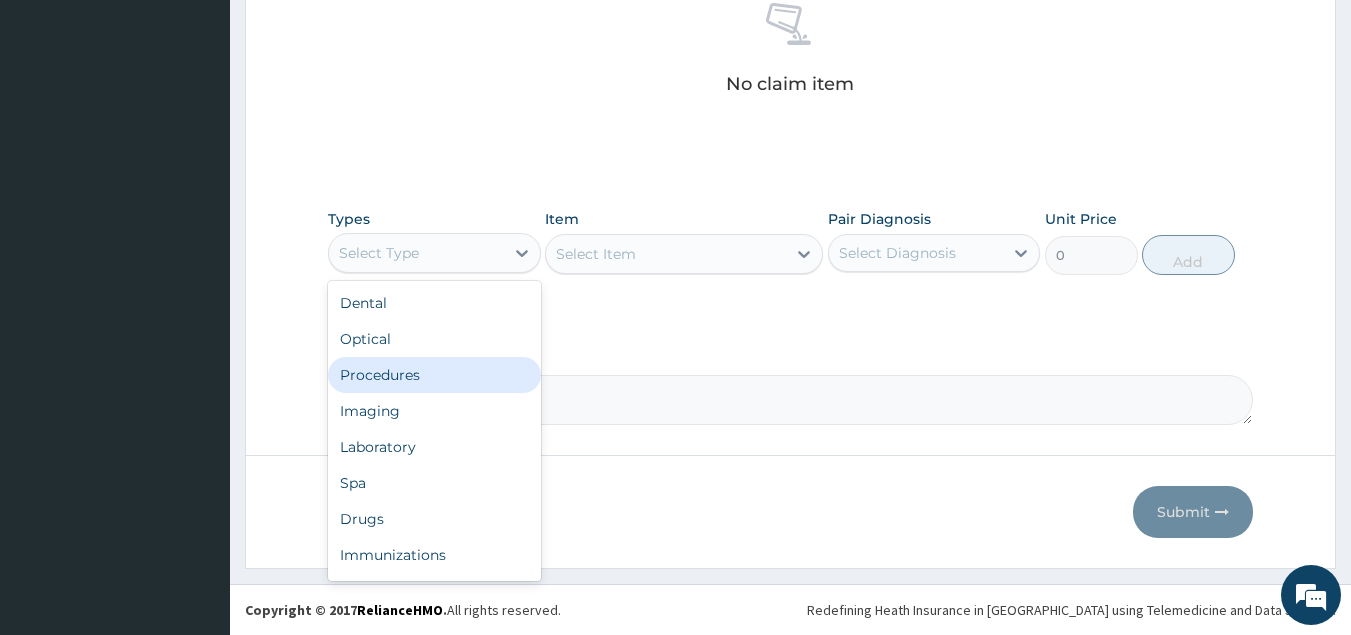 click on "Procedures" at bounding box center (434, 375) 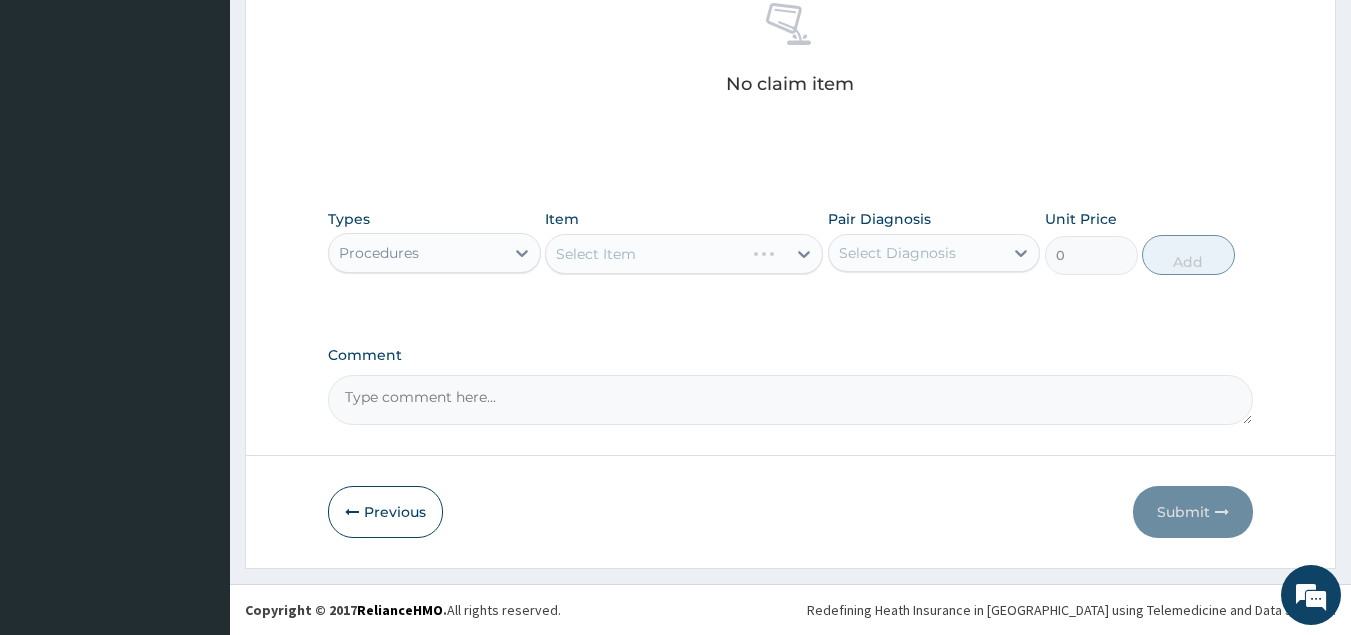click on "Select Item" at bounding box center (684, 254) 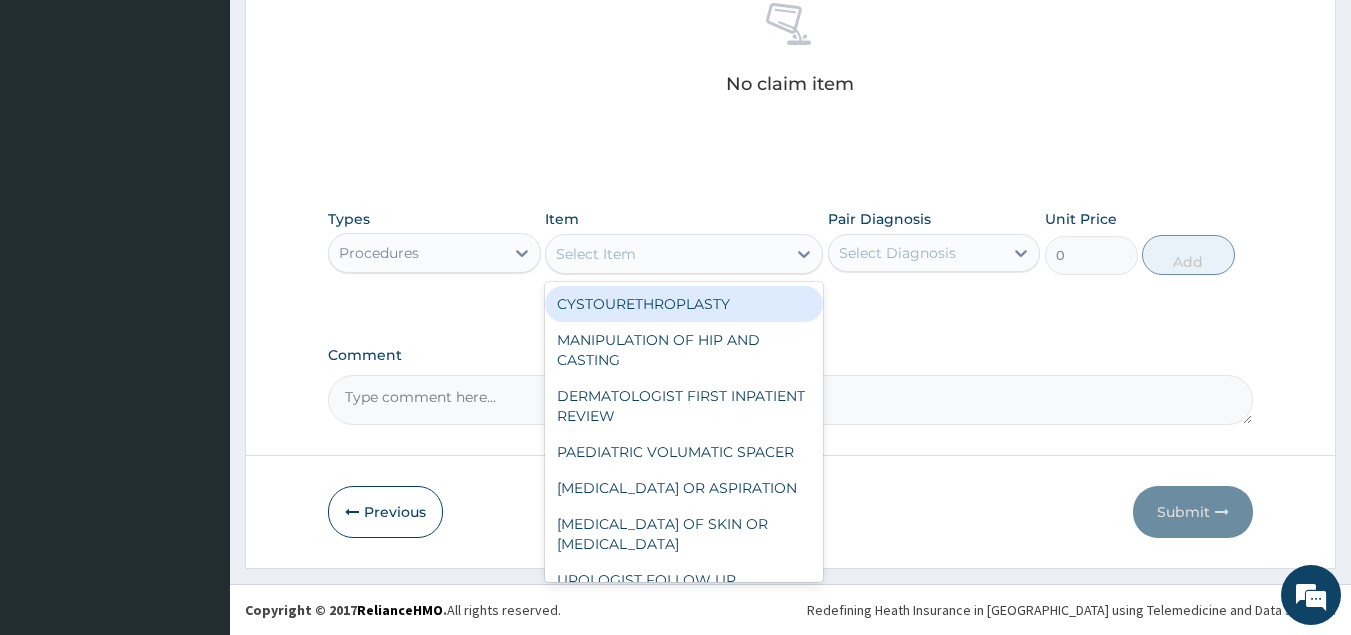 click on "Select Item" at bounding box center (596, 254) 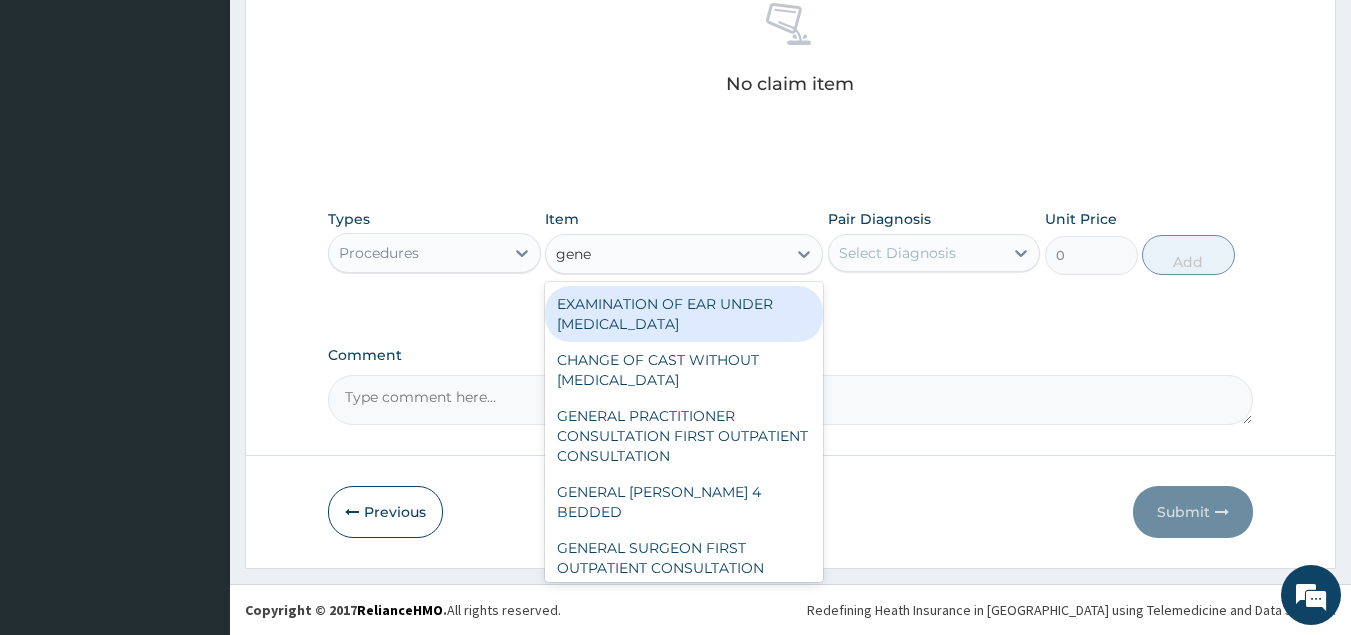 type on "gener" 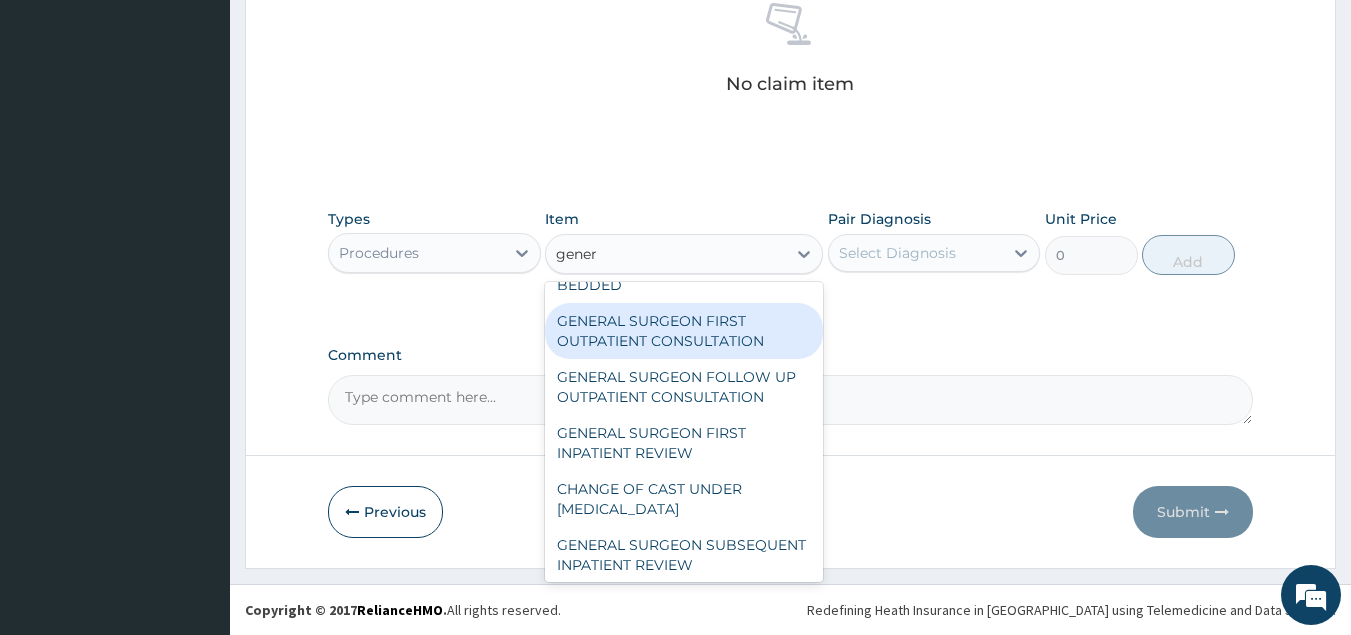 scroll, scrollTop: 288, scrollLeft: 0, axis: vertical 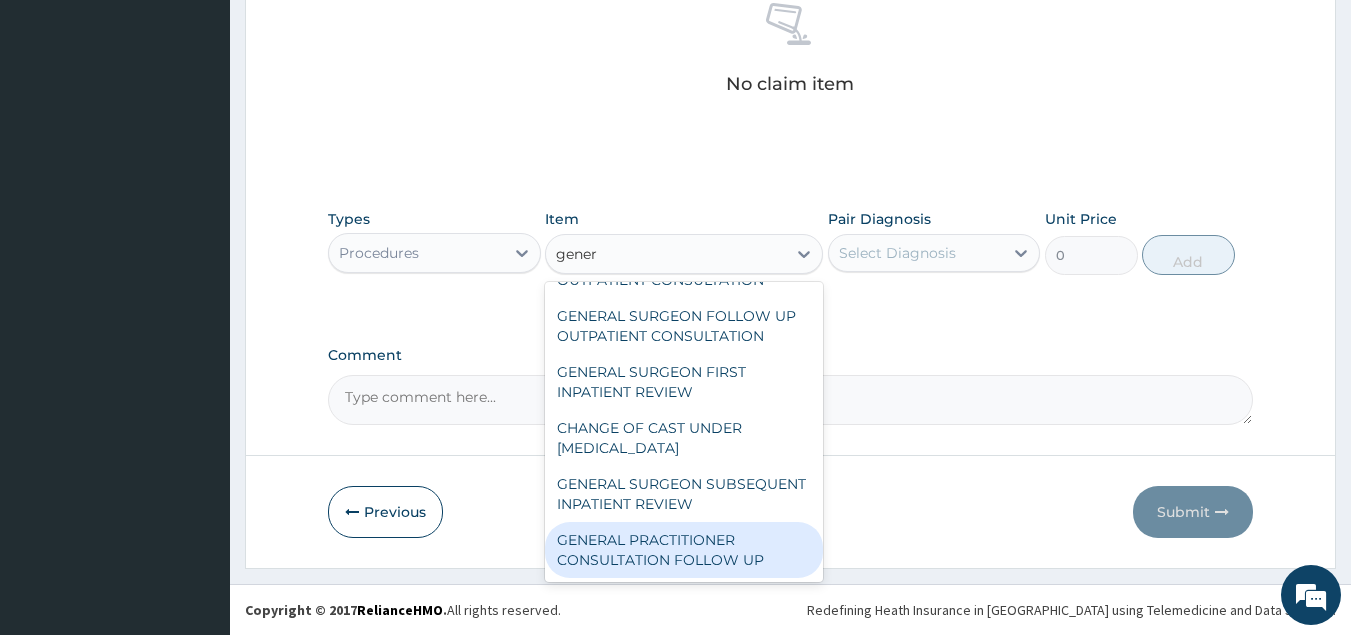 click on "GENERAL PRACTITIONER CONSULTATION FOLLOW UP" at bounding box center (684, 550) 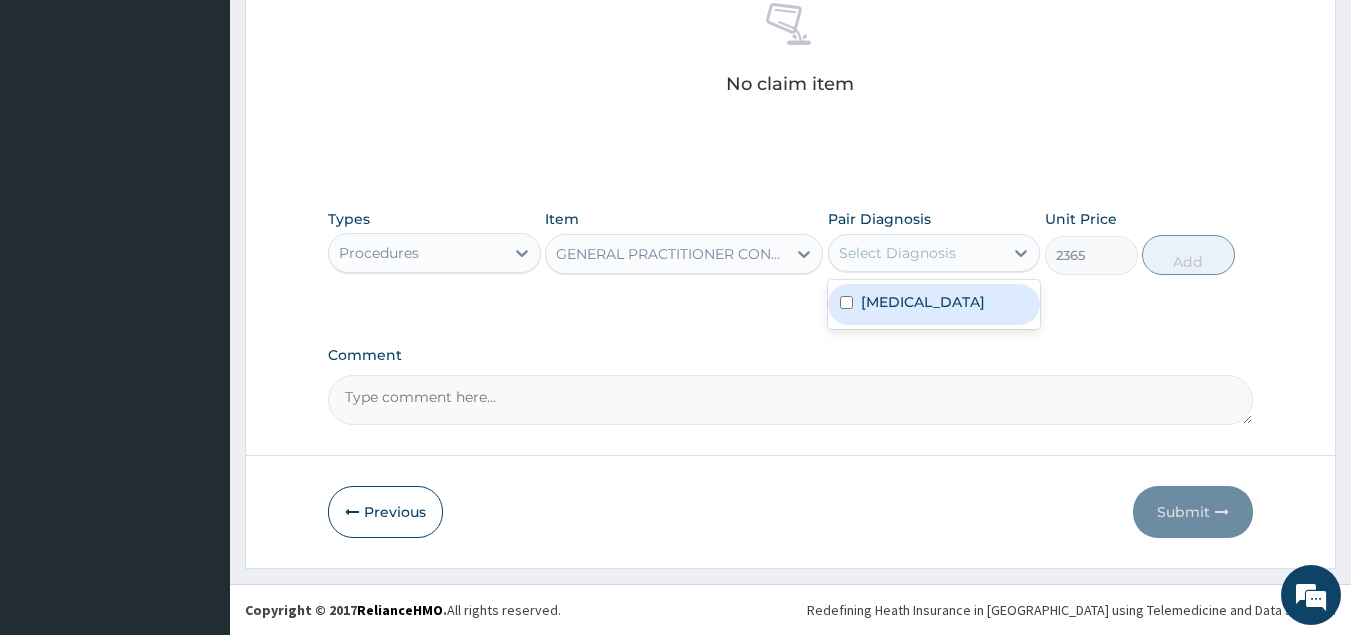 click on "Select Diagnosis" at bounding box center (897, 253) 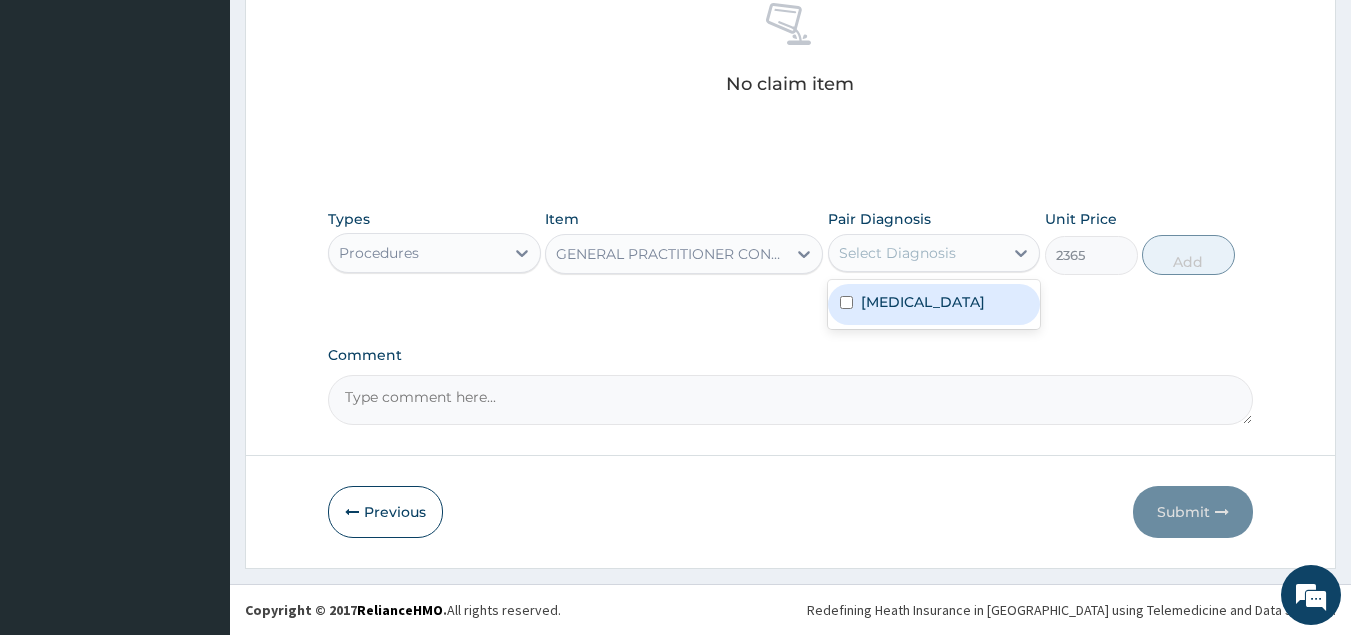 click on "[MEDICAL_DATA]" at bounding box center (934, 304) 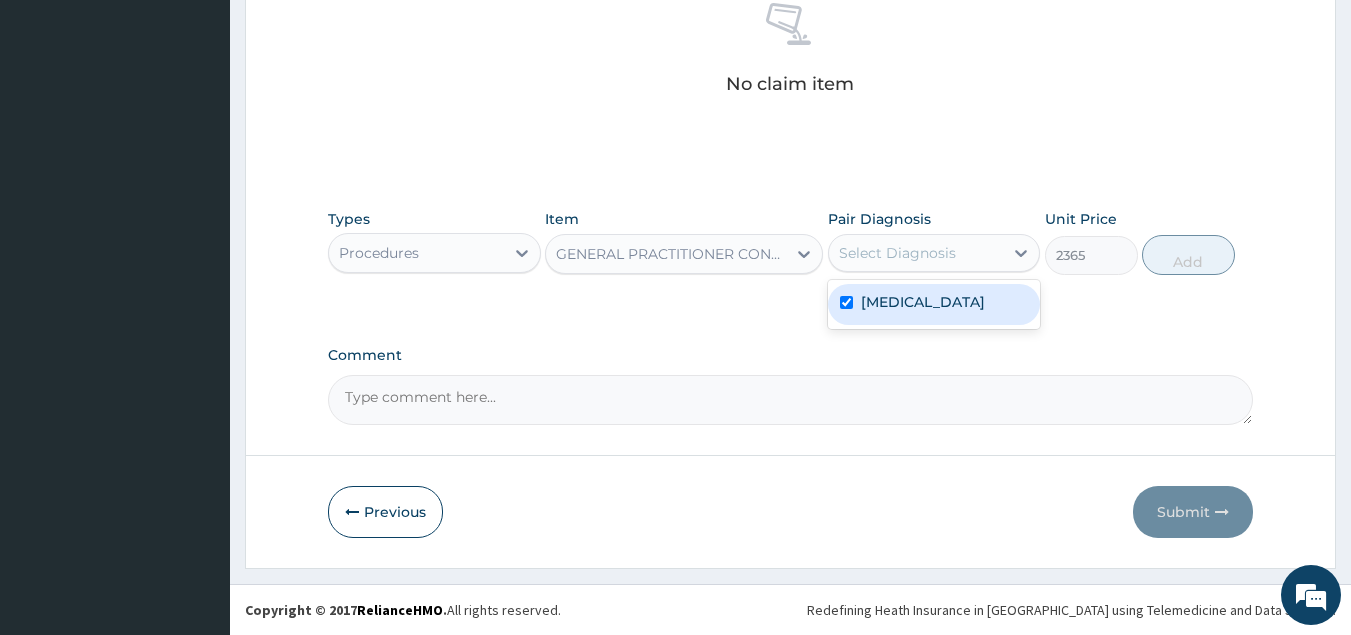 checkbox on "true" 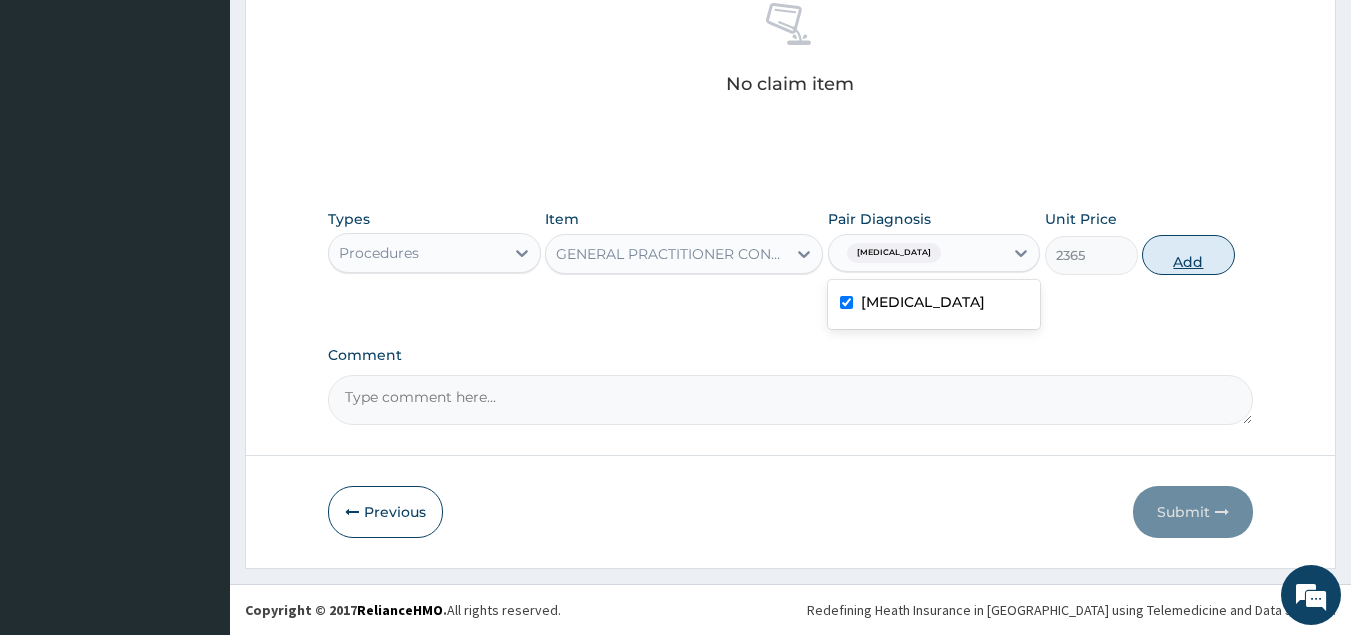 click on "Add" at bounding box center (1188, 255) 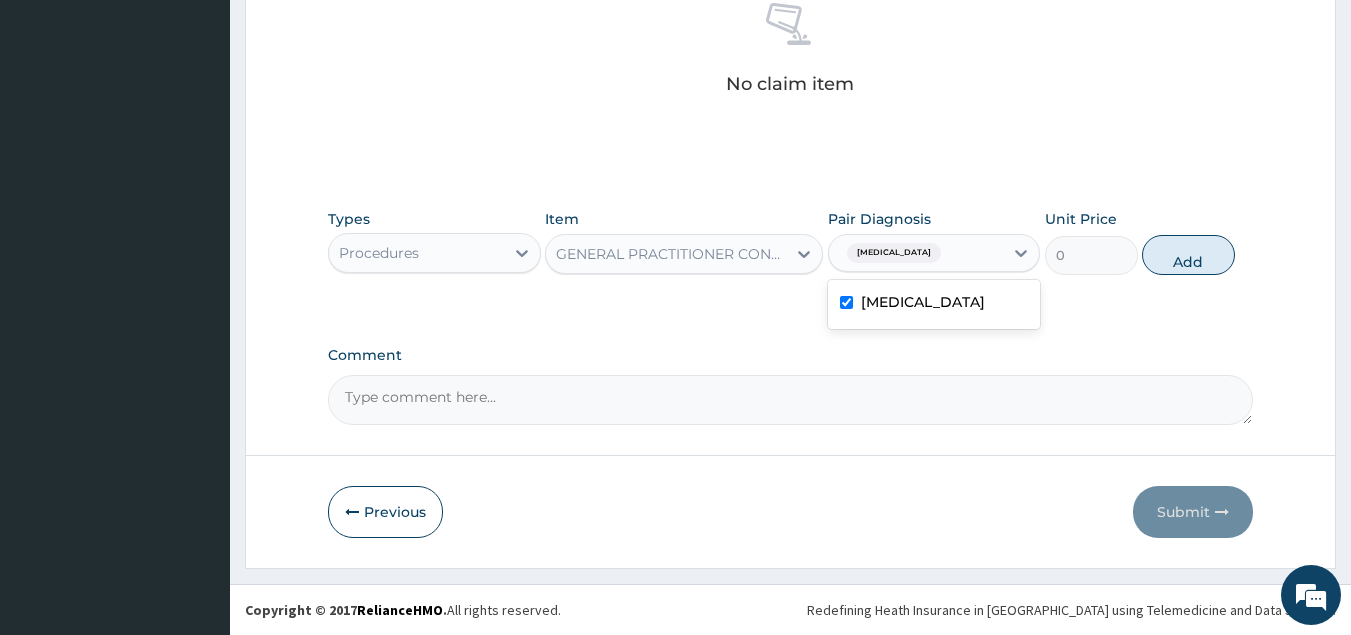 scroll, scrollTop: 738, scrollLeft: 0, axis: vertical 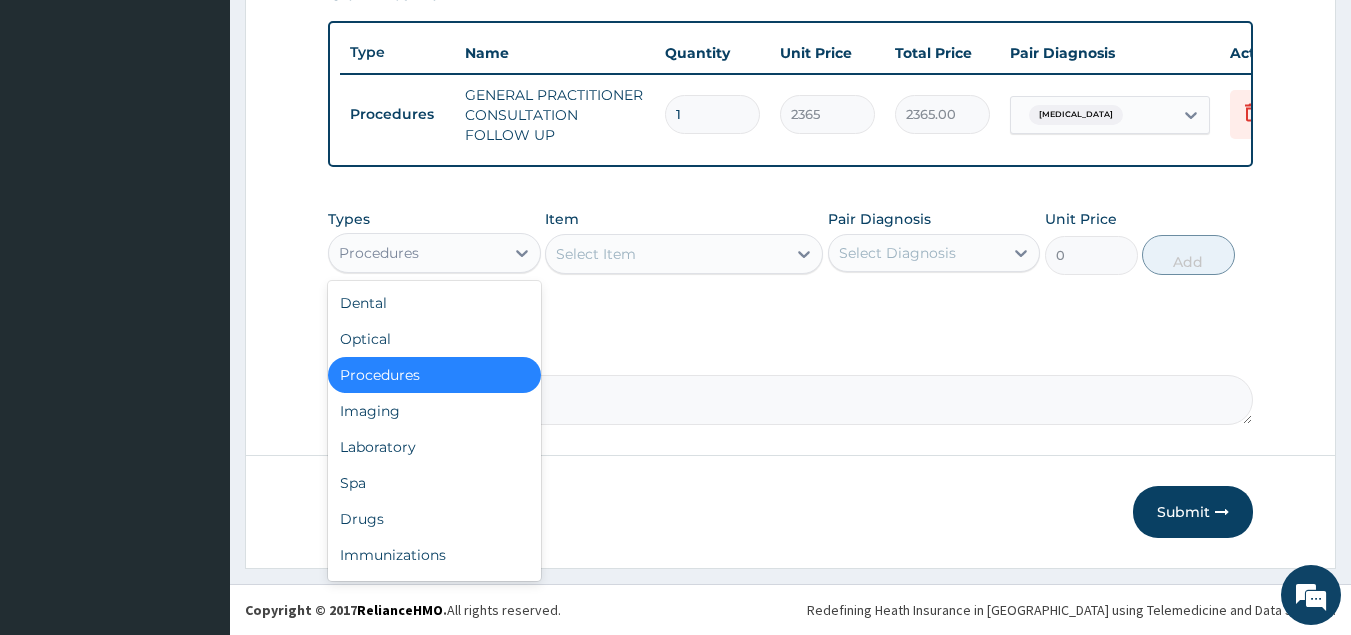 click on "Procedures" at bounding box center [379, 253] 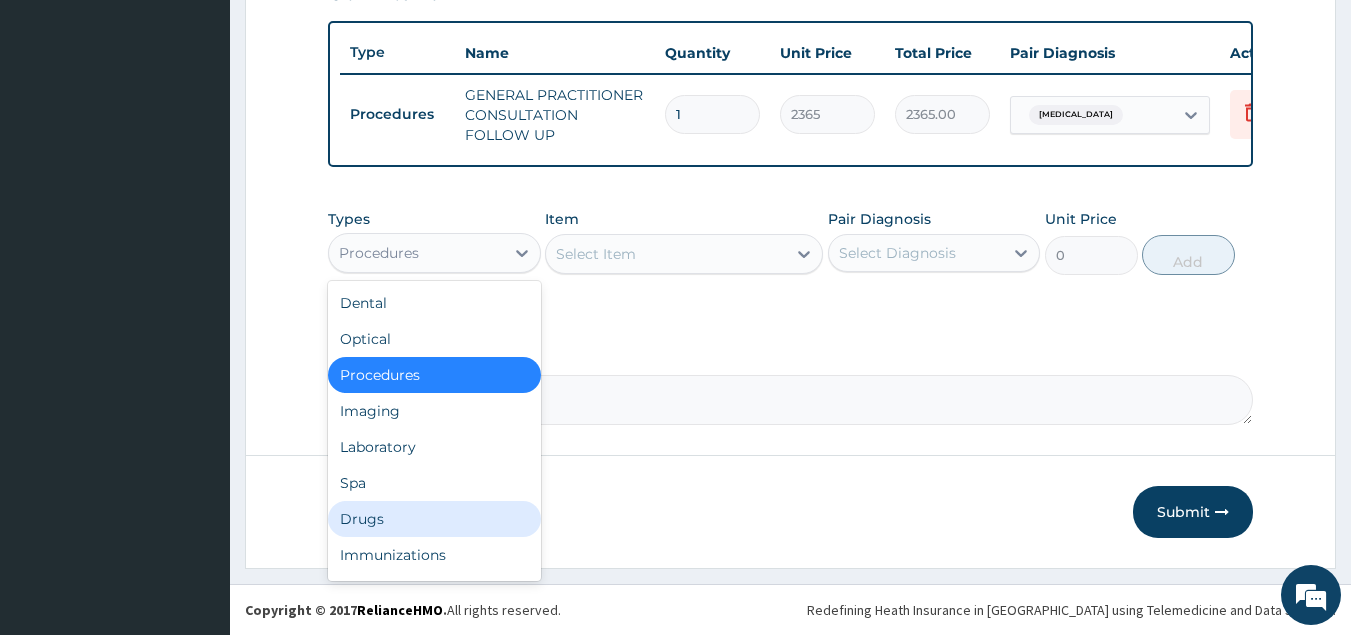 click on "Drugs" at bounding box center [434, 519] 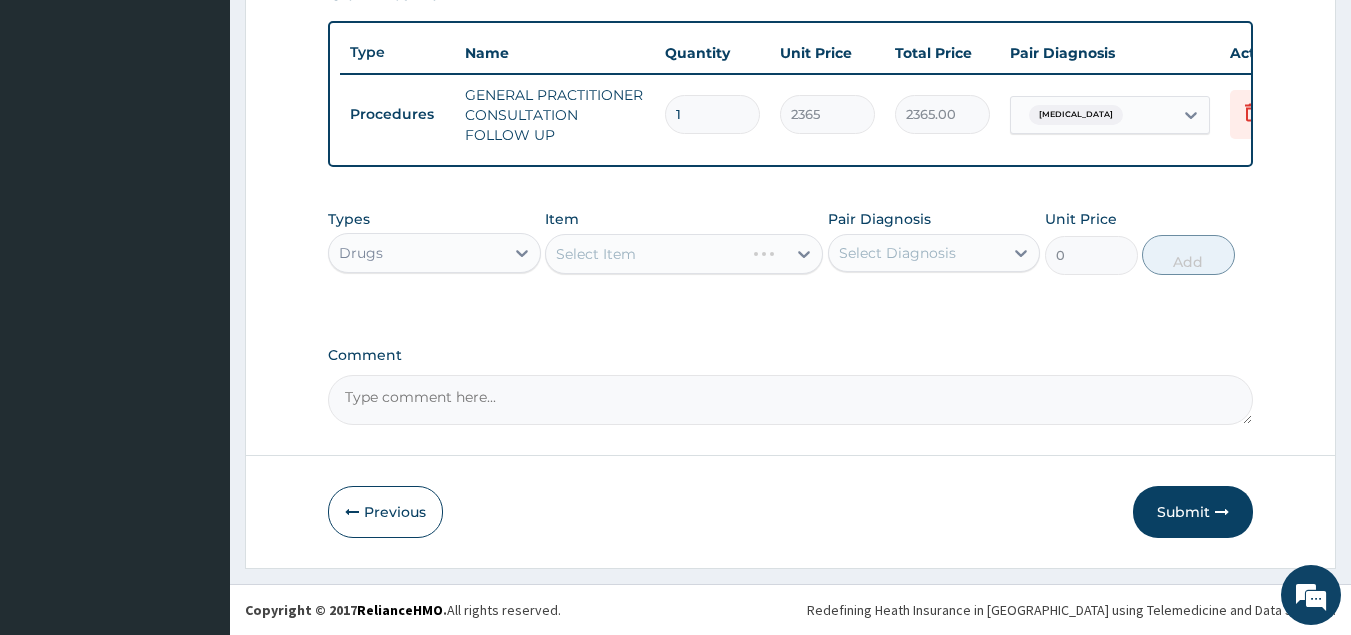 click on "Select Item" at bounding box center (684, 254) 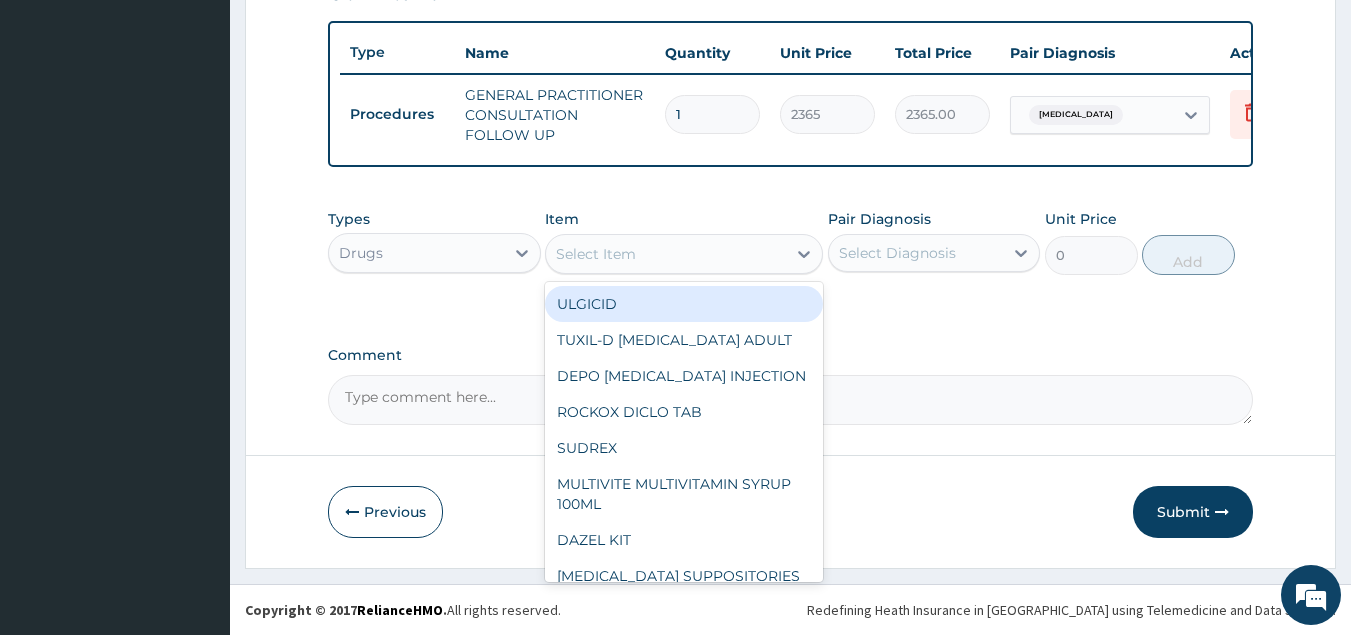 click on "Select Item" at bounding box center (666, 254) 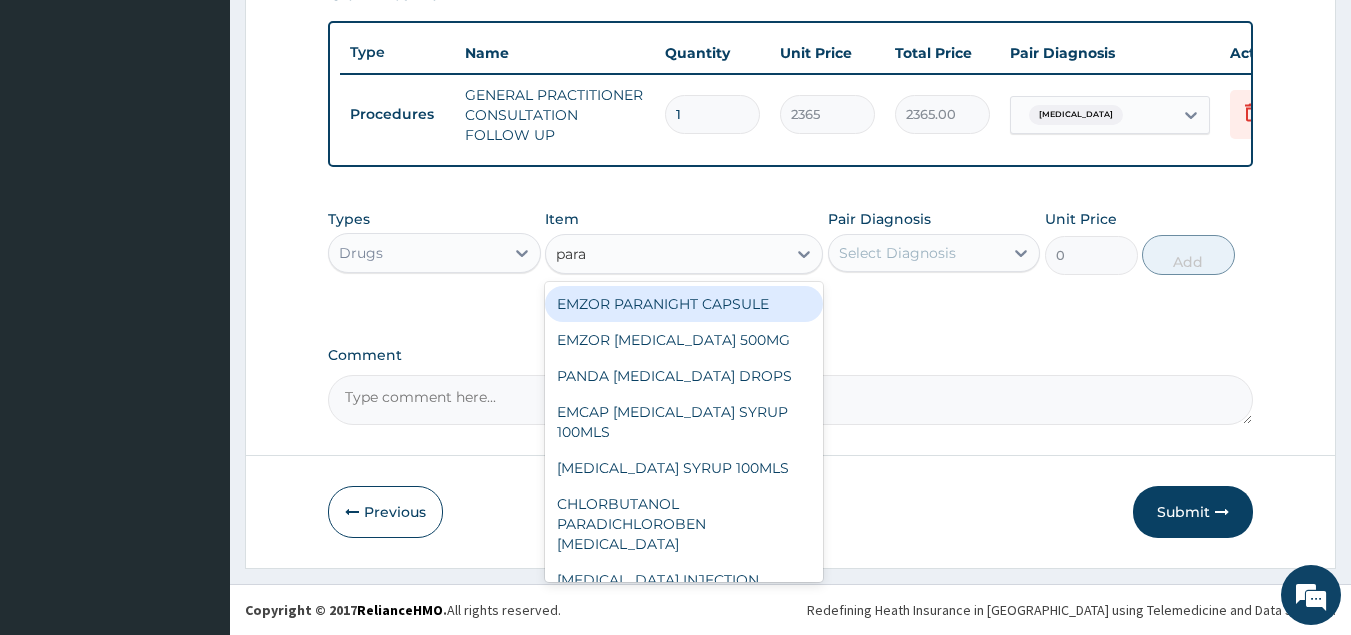 type on "parac" 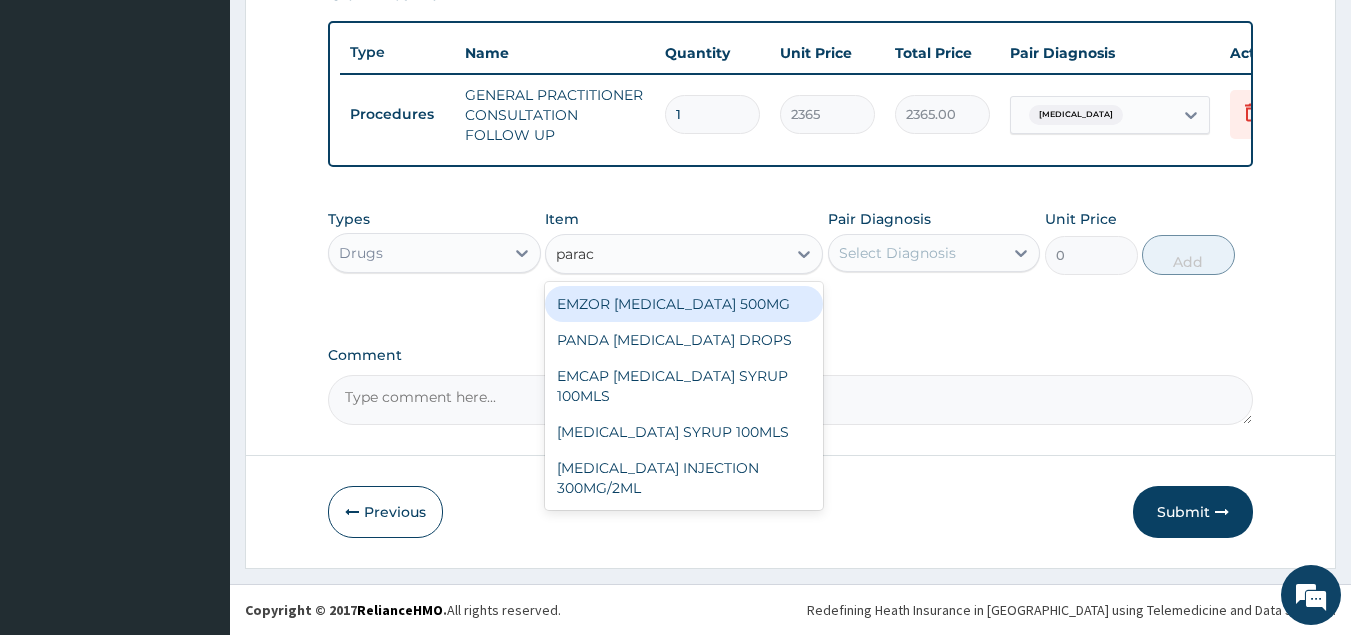 click on "EMZOR [MEDICAL_DATA] 500MG" at bounding box center (684, 304) 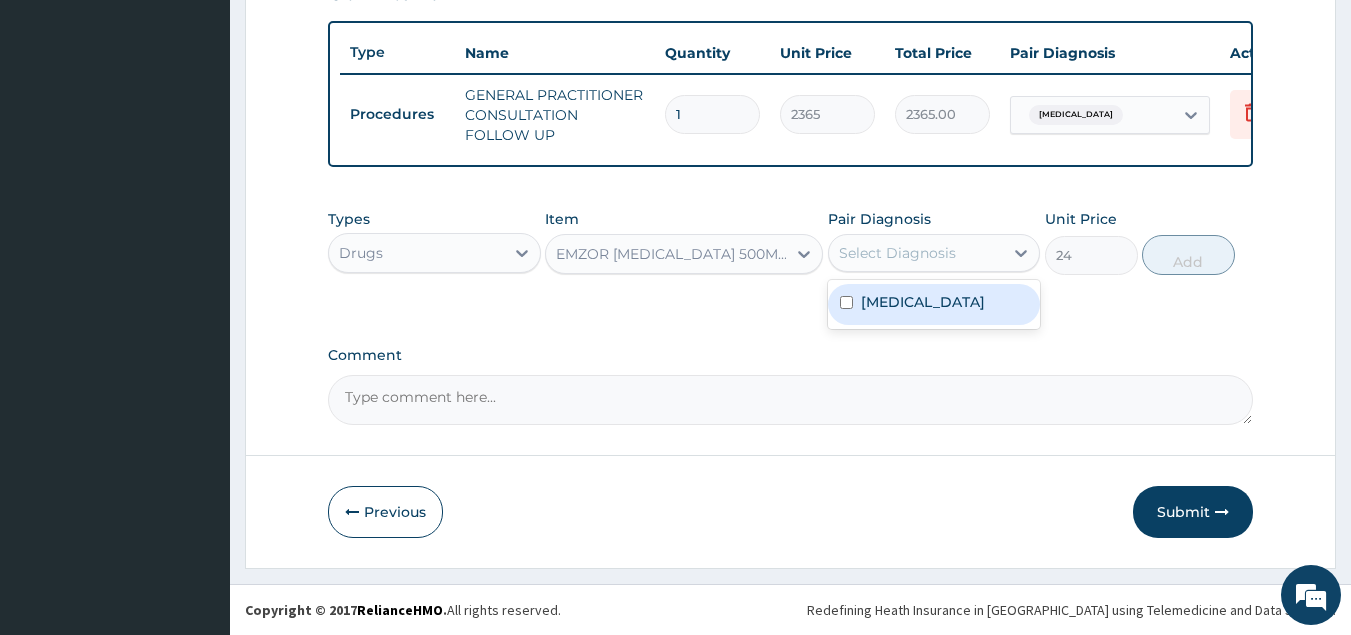 click on "Select Diagnosis" at bounding box center (897, 253) 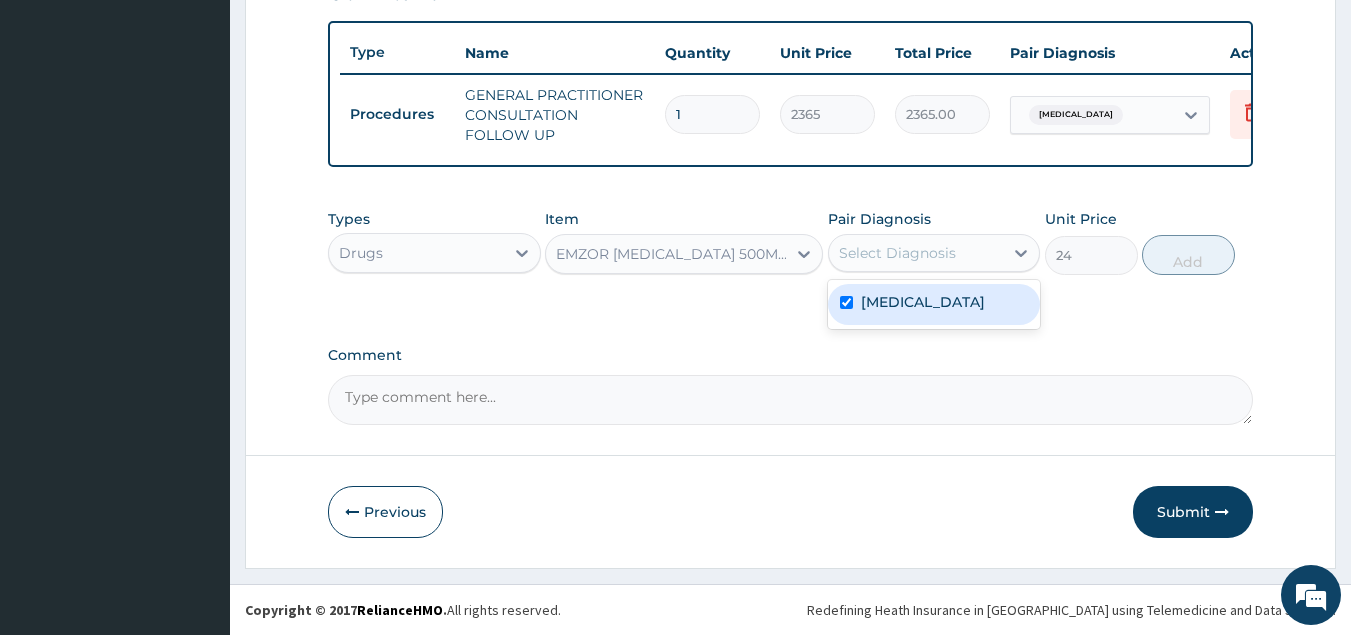checkbox on "true" 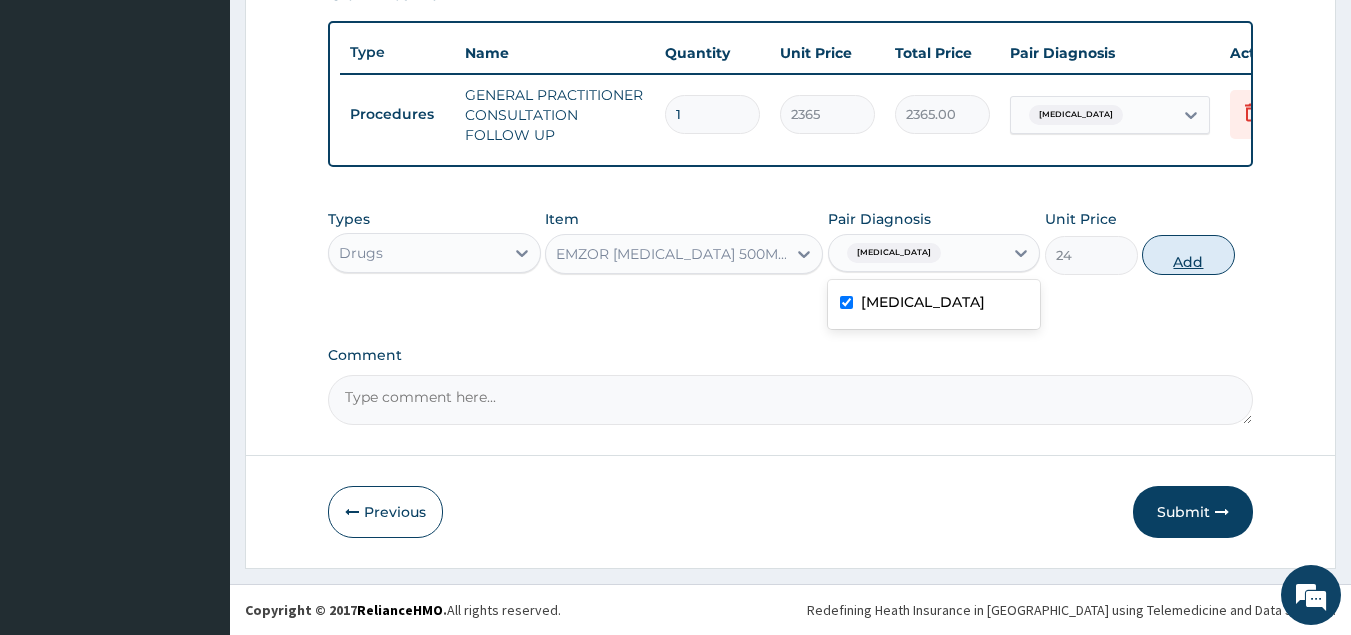 click on "Add" at bounding box center (1188, 255) 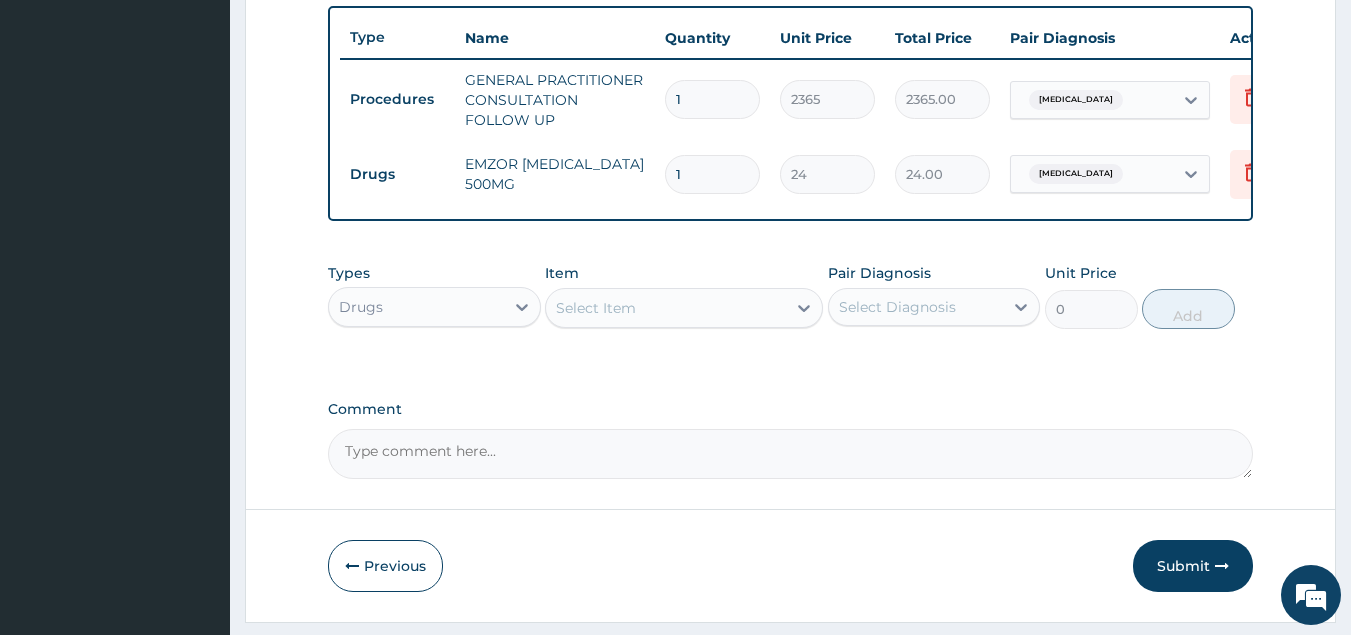 type on "18" 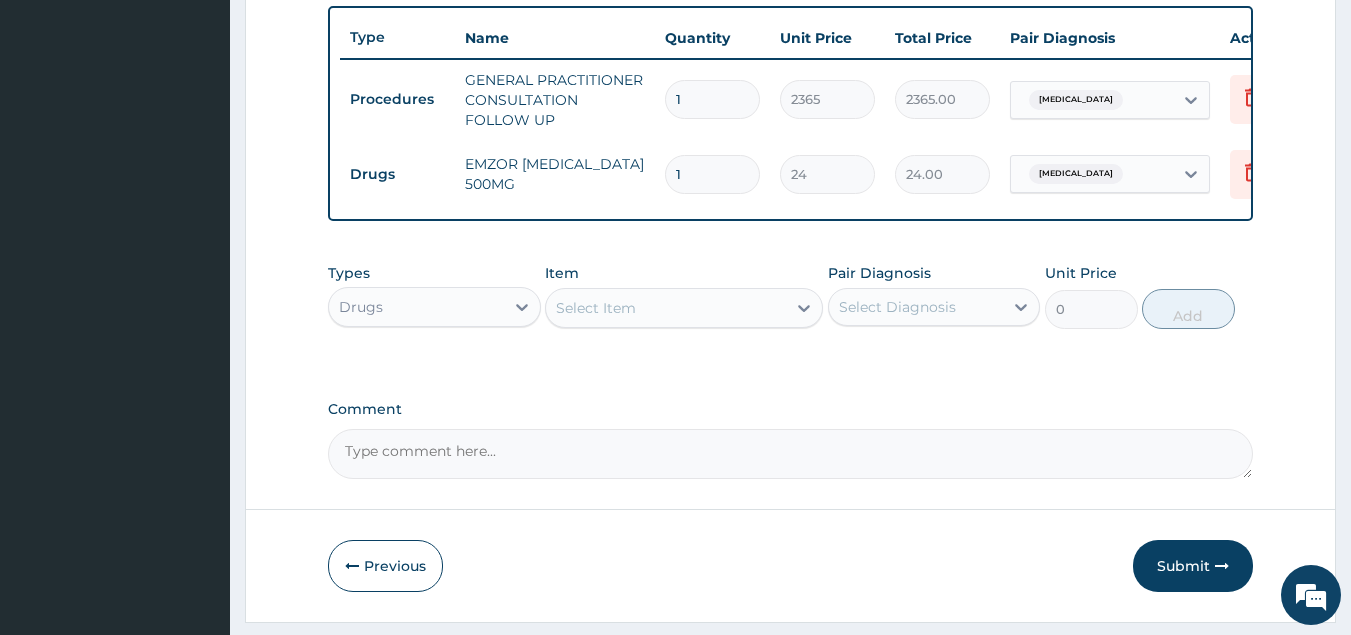type on "432.00" 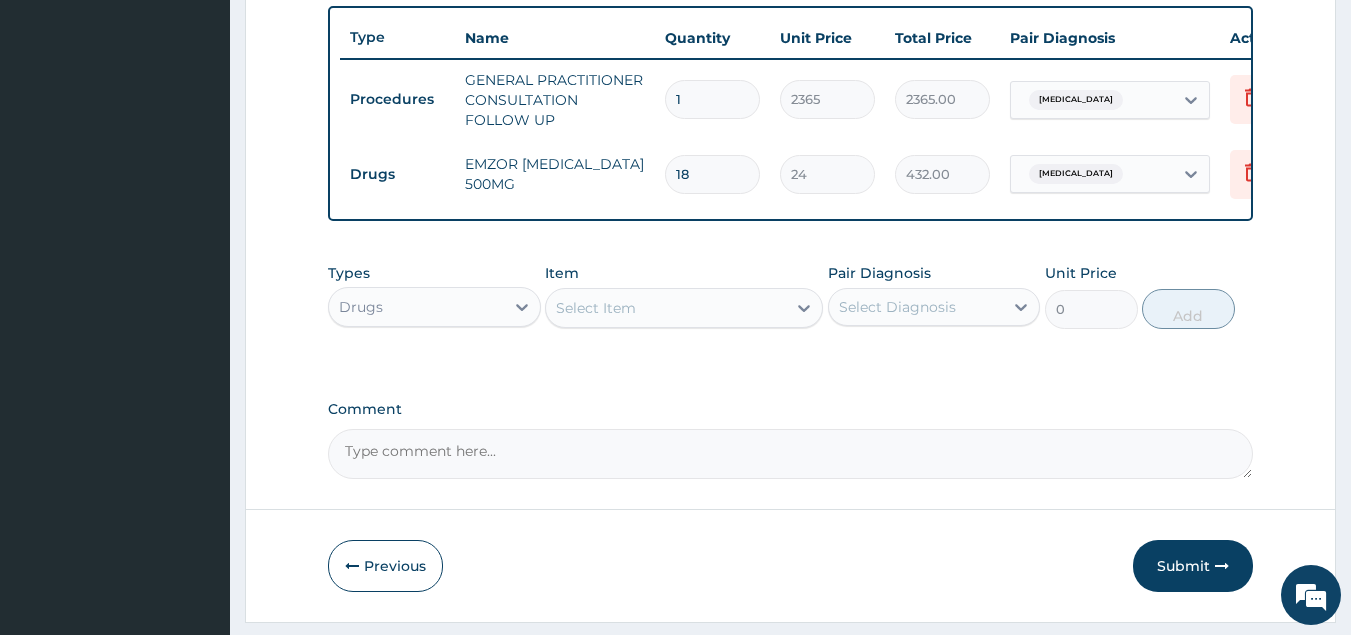 type on "18" 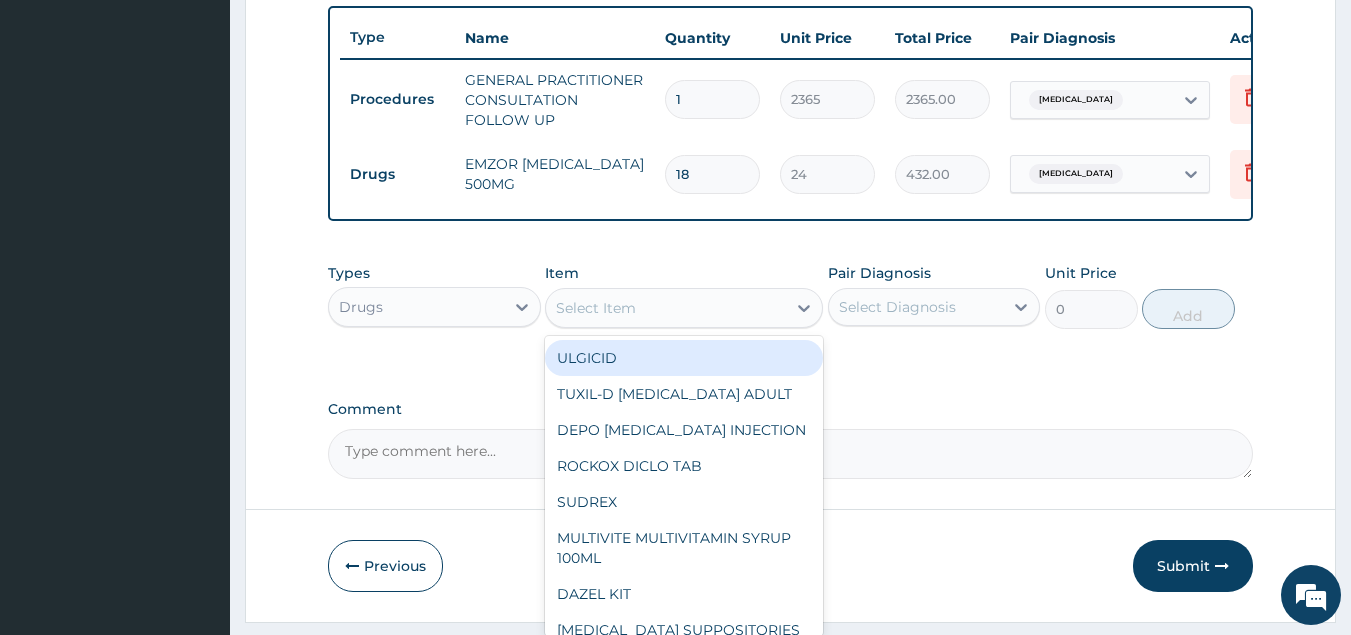 click on "Select Item" at bounding box center [666, 308] 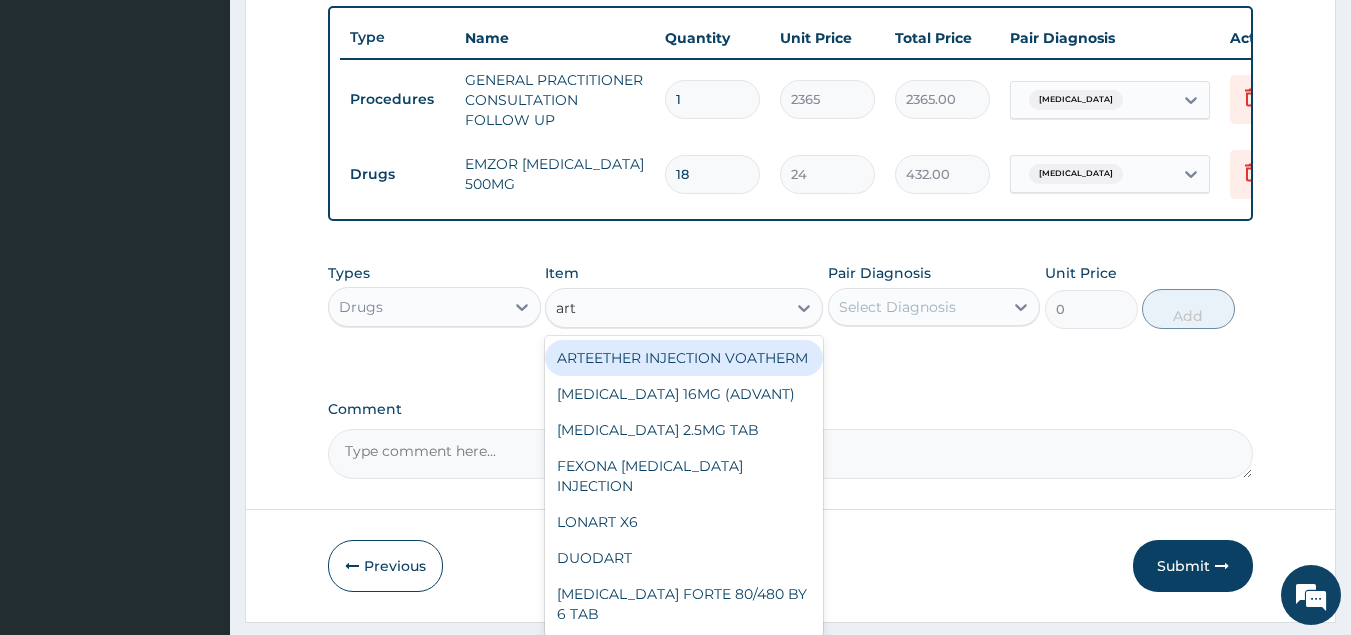 type on "arte" 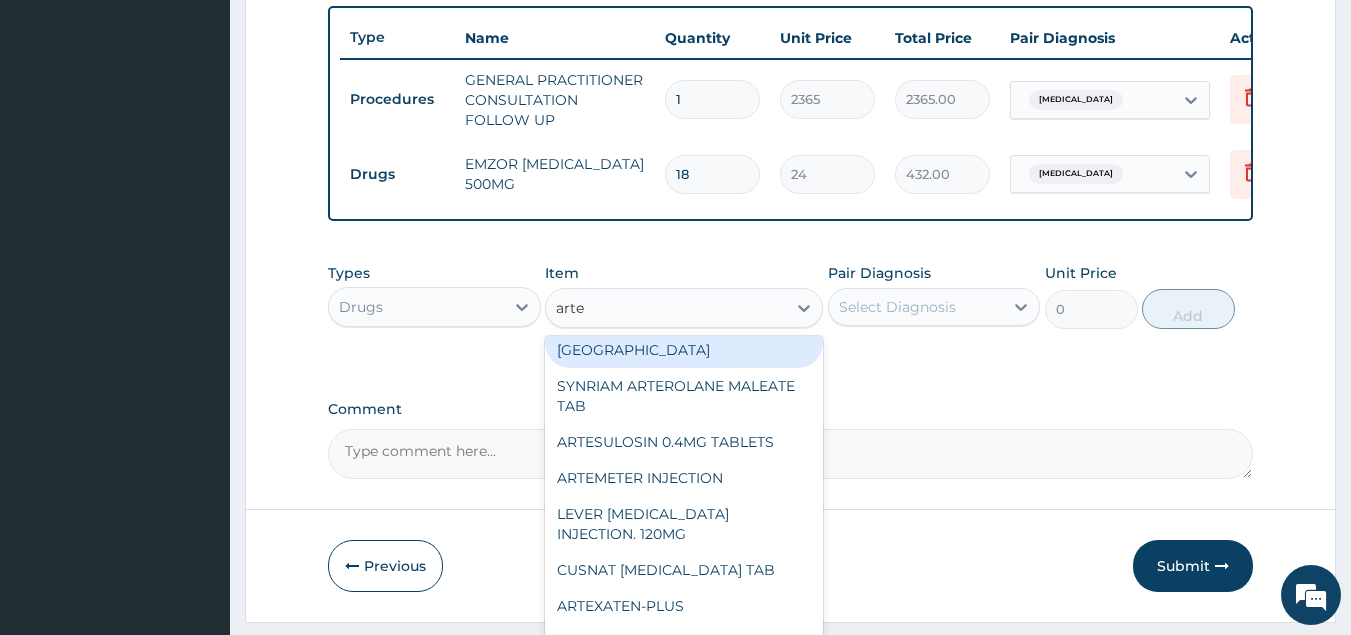 scroll, scrollTop: 262, scrollLeft: 0, axis: vertical 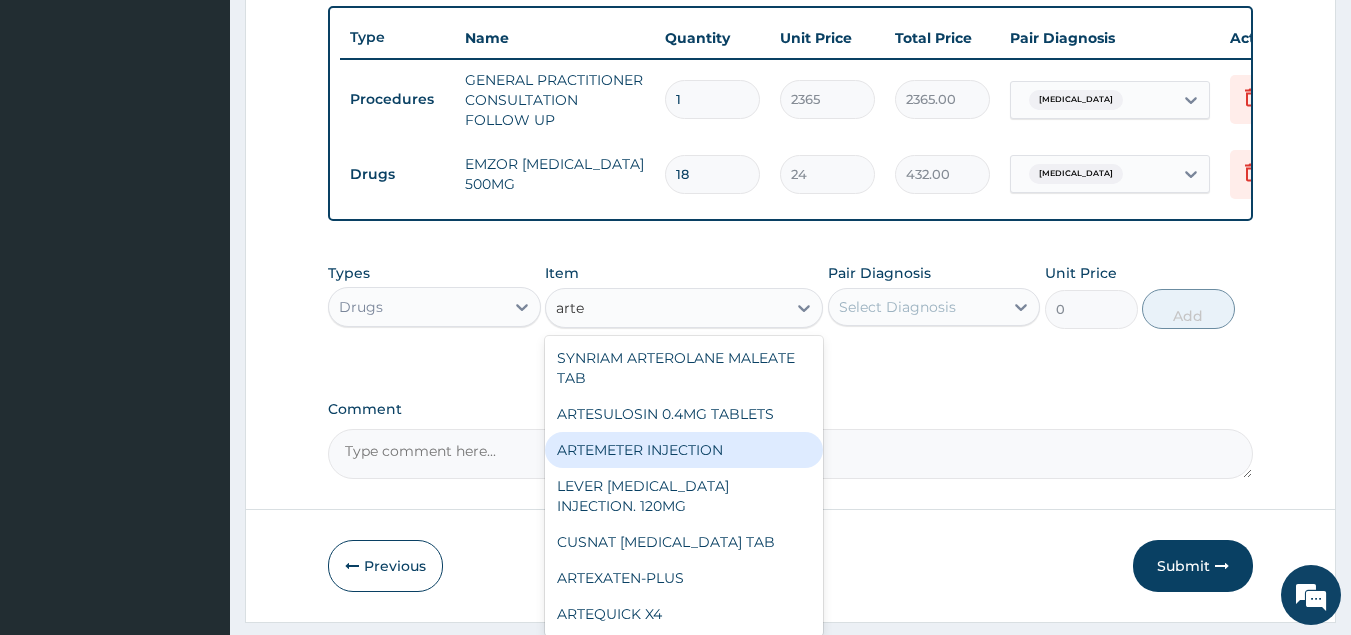 click on "ARTEMETER INJECTION" at bounding box center [684, 450] 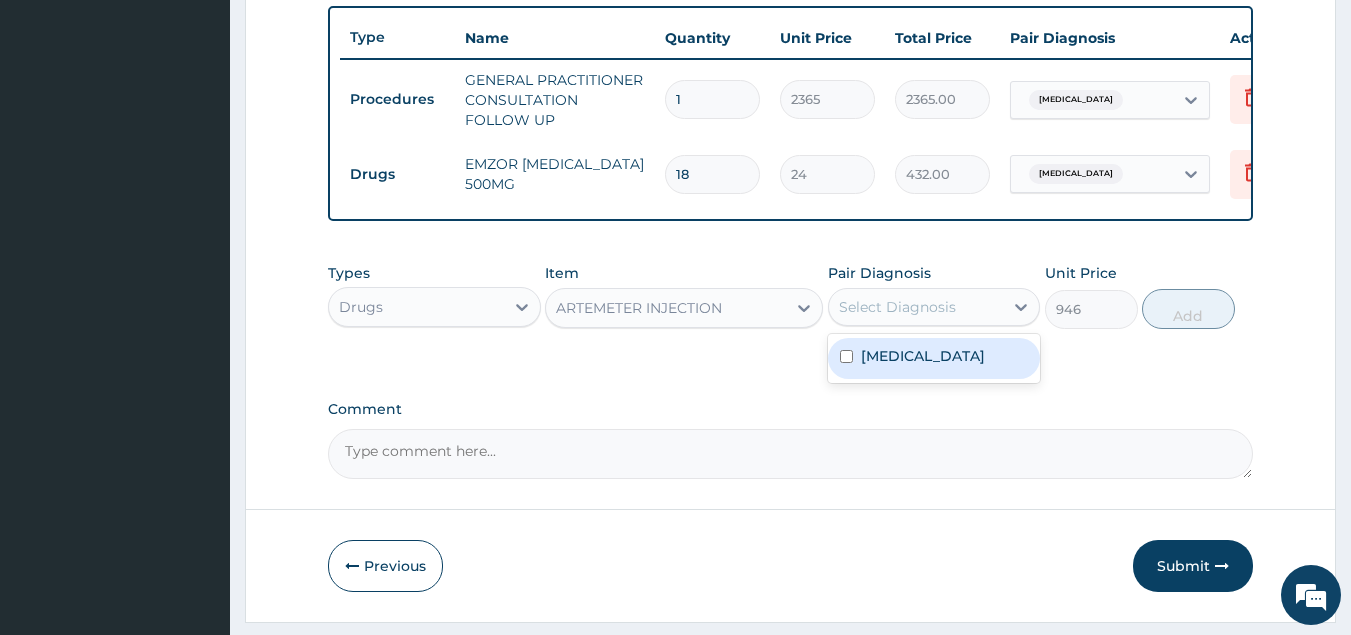 click on "Select Diagnosis" at bounding box center [897, 307] 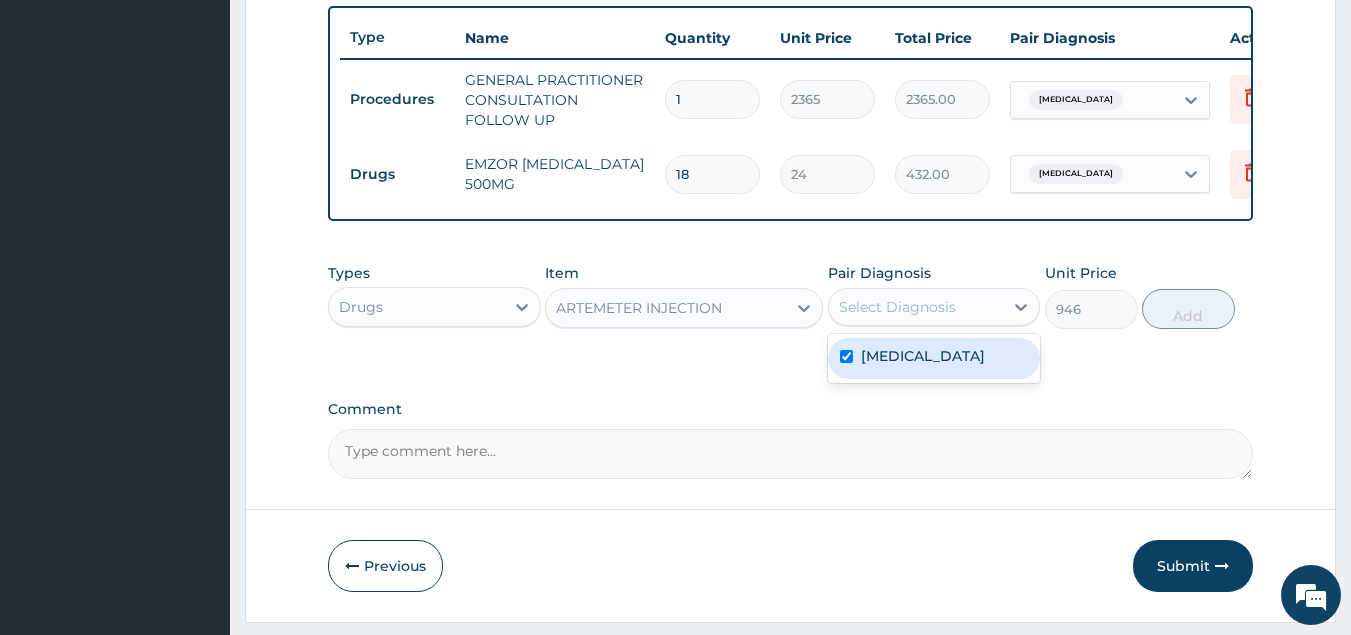 checkbox on "true" 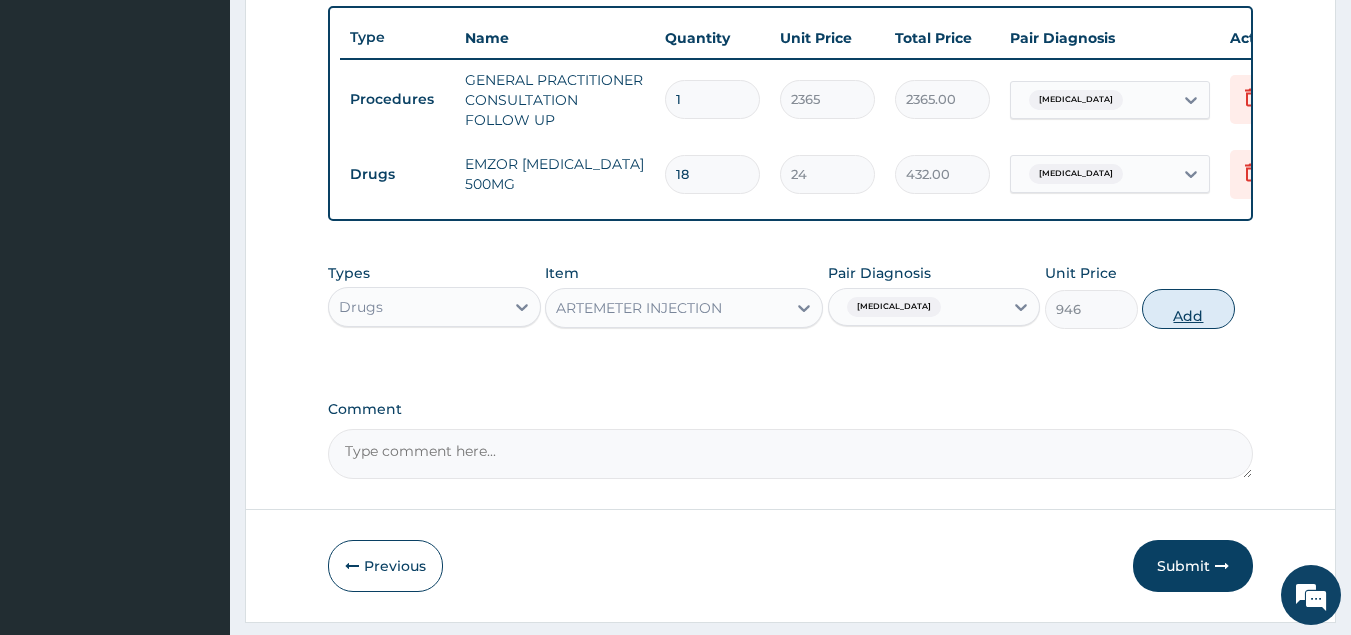 click on "Add" at bounding box center [1188, 309] 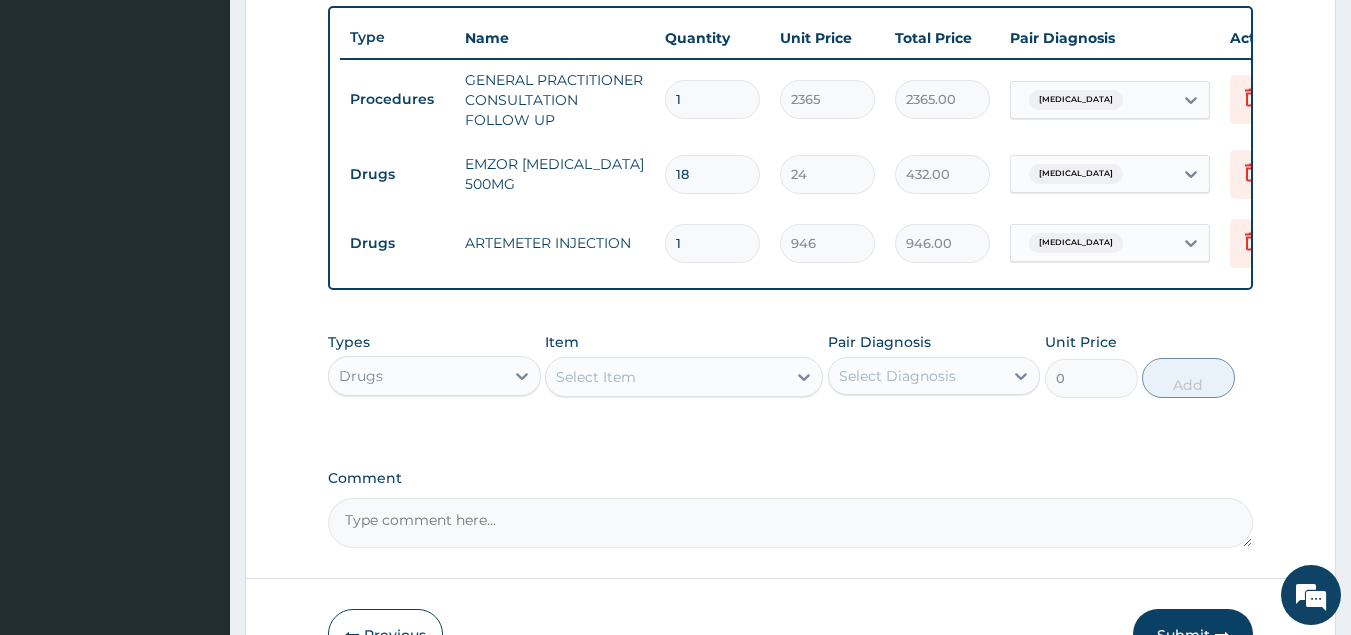 type 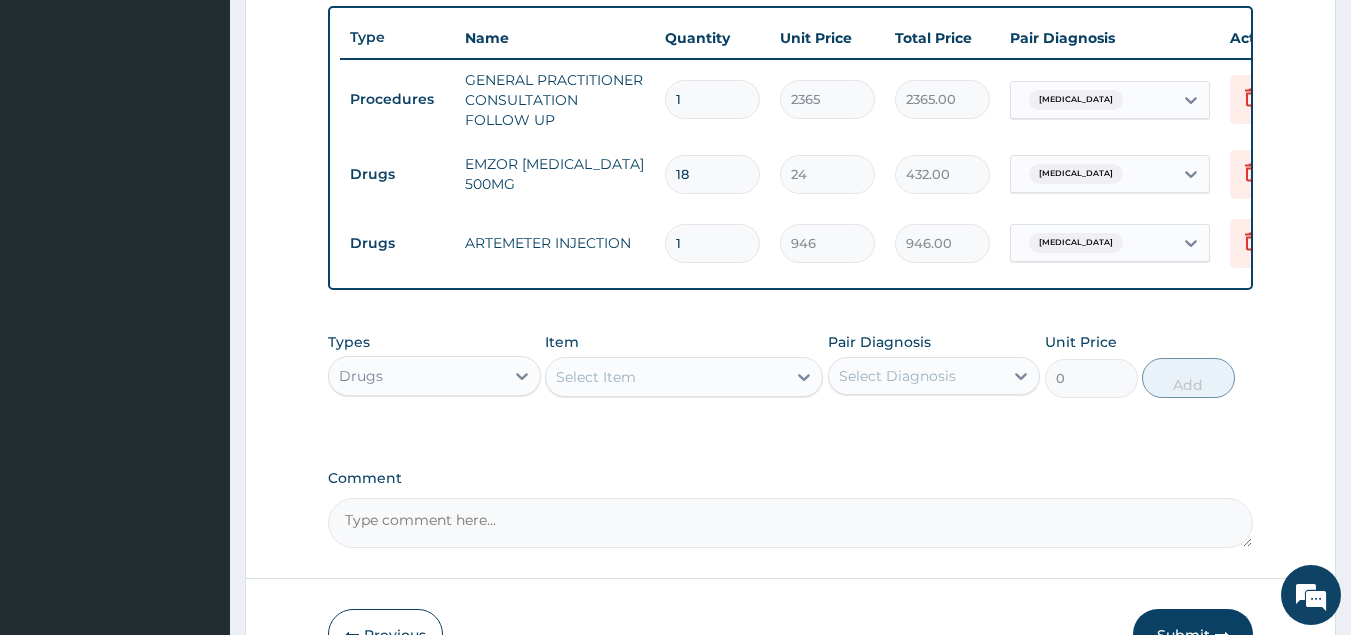 type on "0.00" 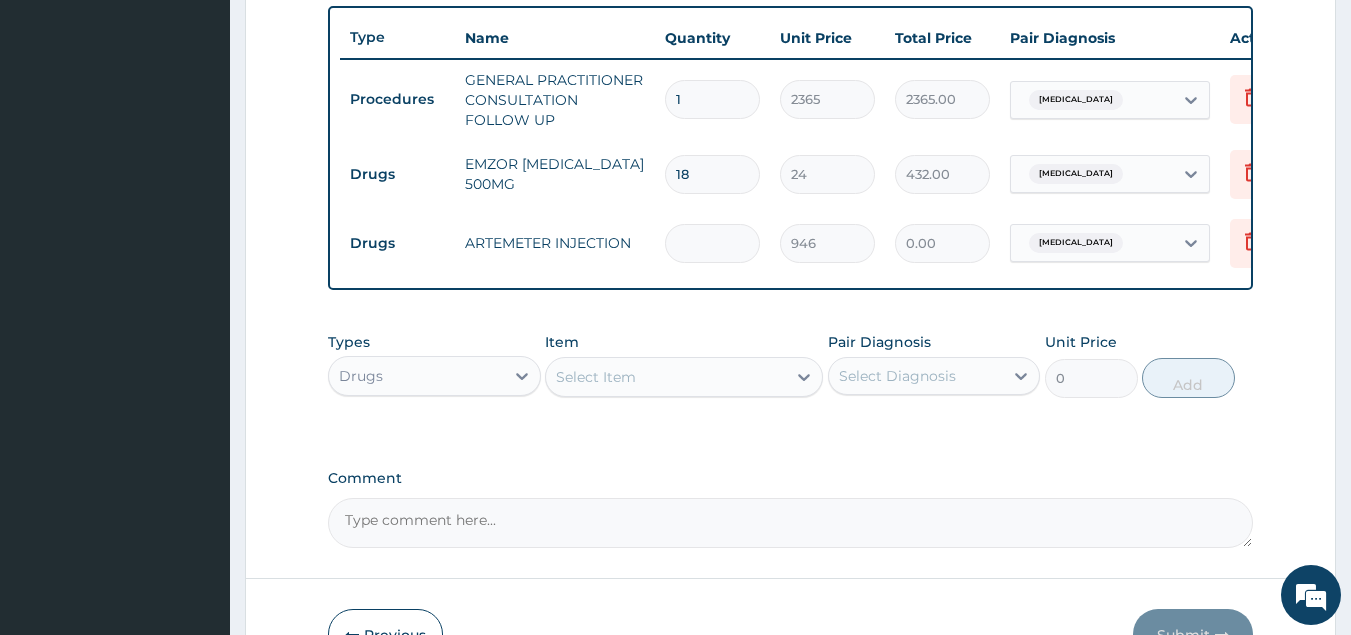 type on "6" 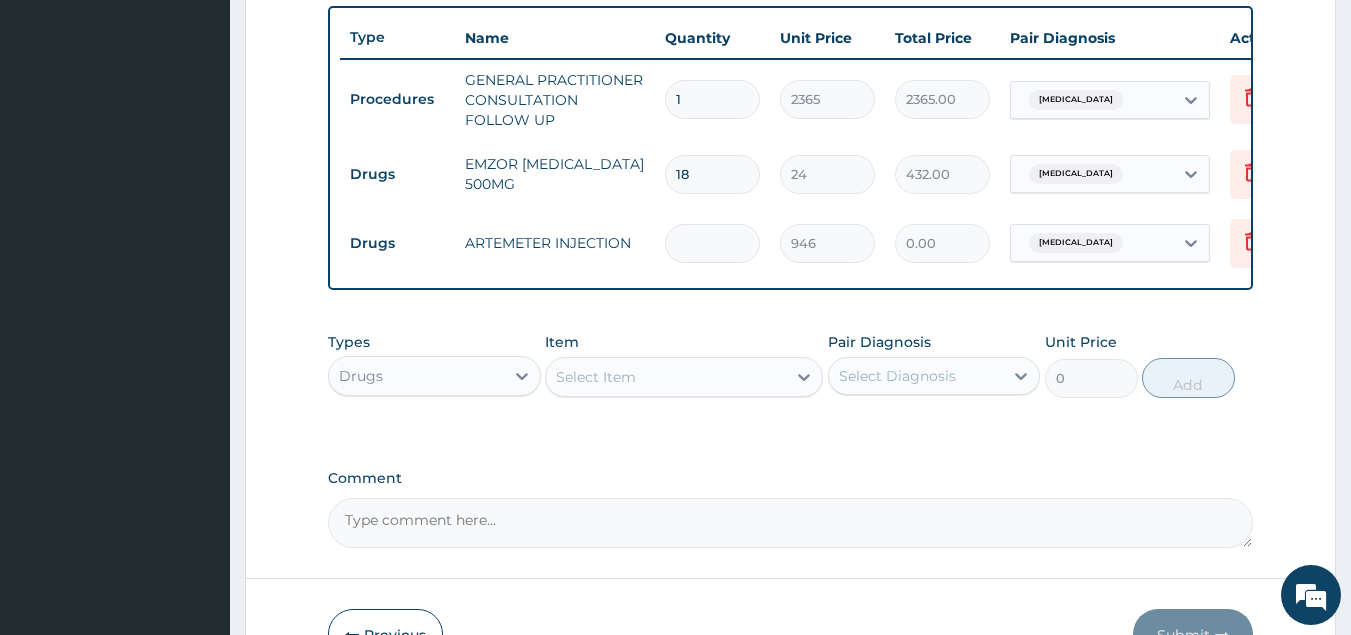 type on "5676.00" 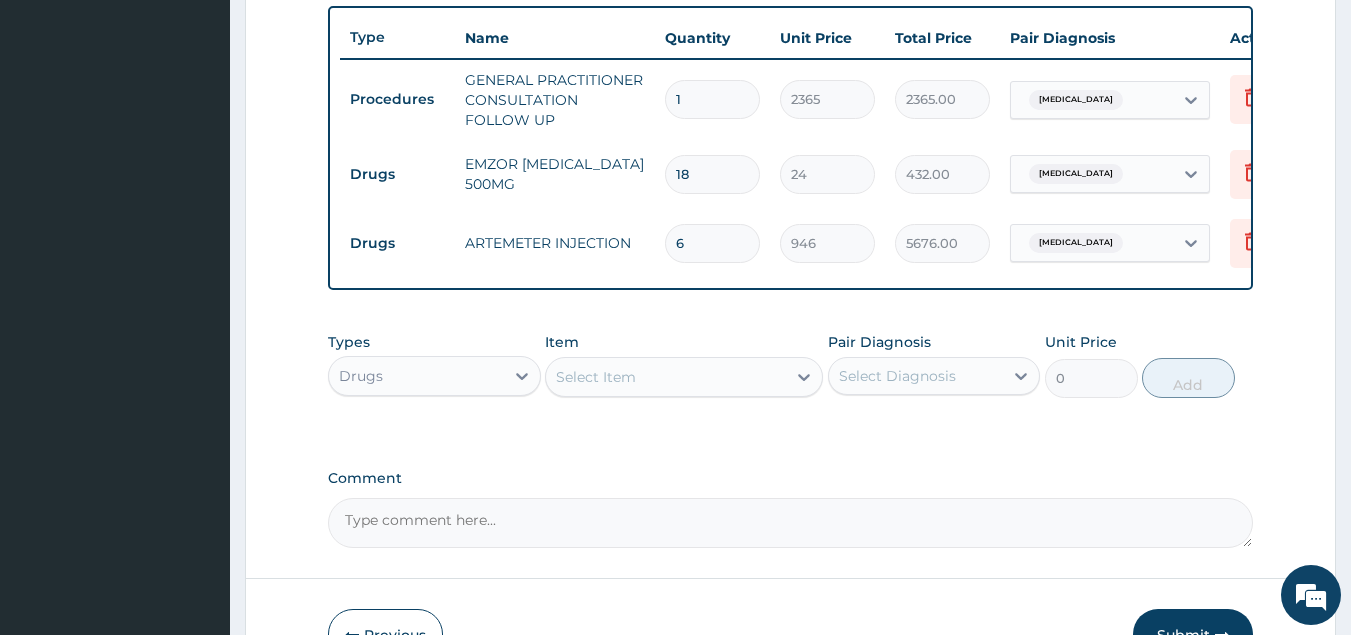 type on "6" 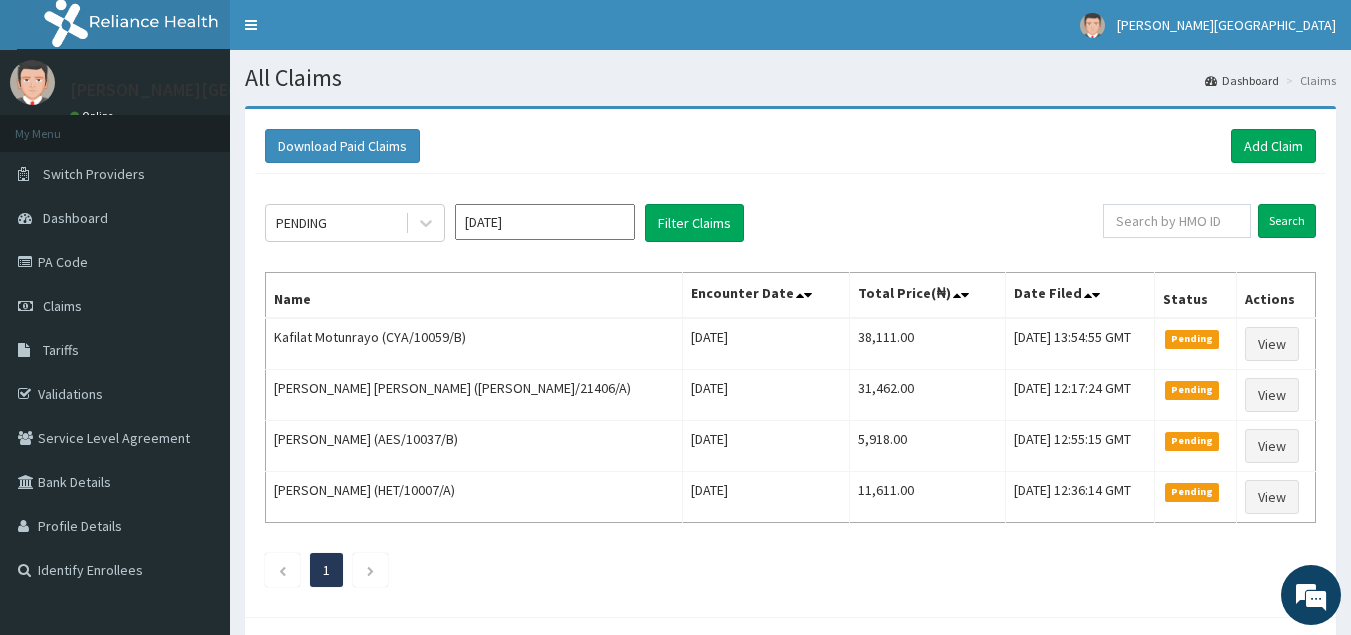 scroll, scrollTop: 0, scrollLeft: 0, axis: both 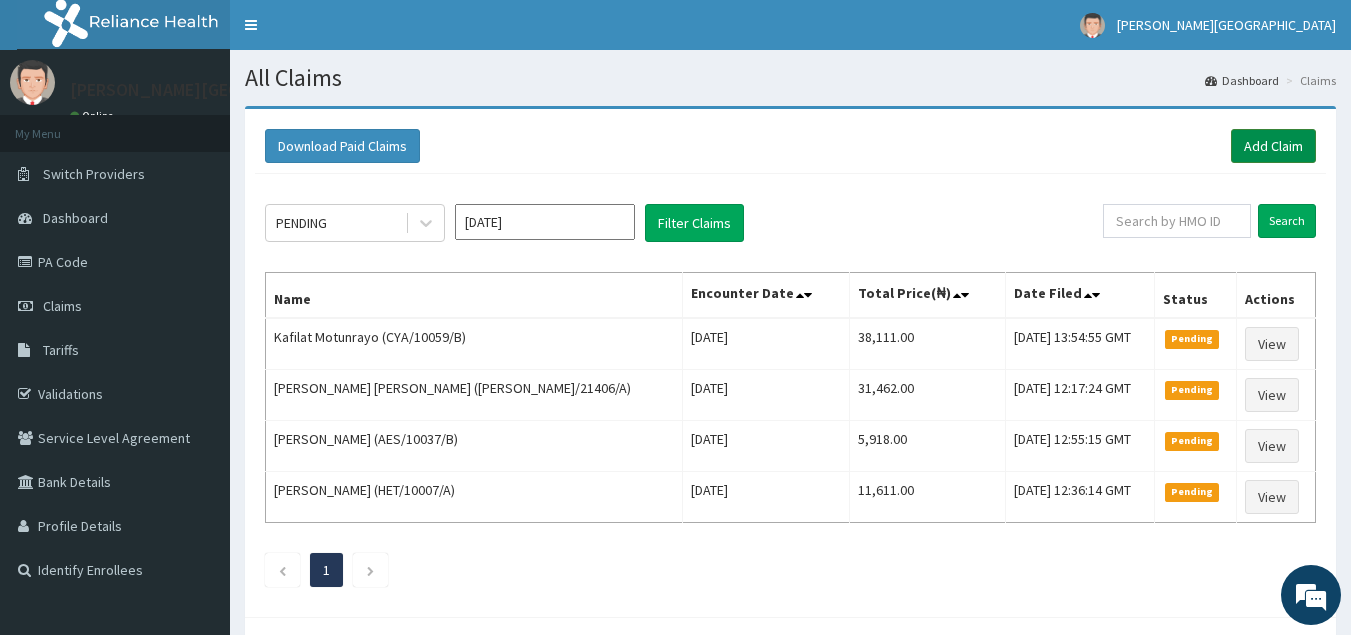 click on "Add Claim" at bounding box center [1273, 146] 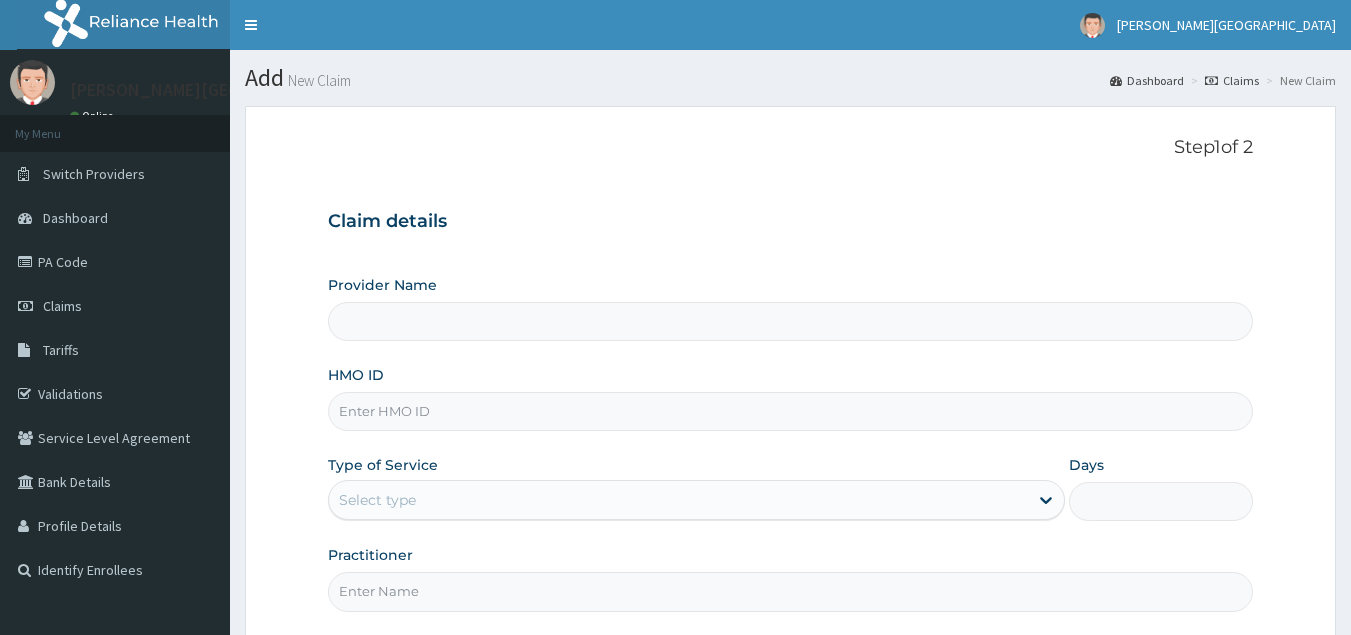 scroll, scrollTop: 0, scrollLeft: 0, axis: both 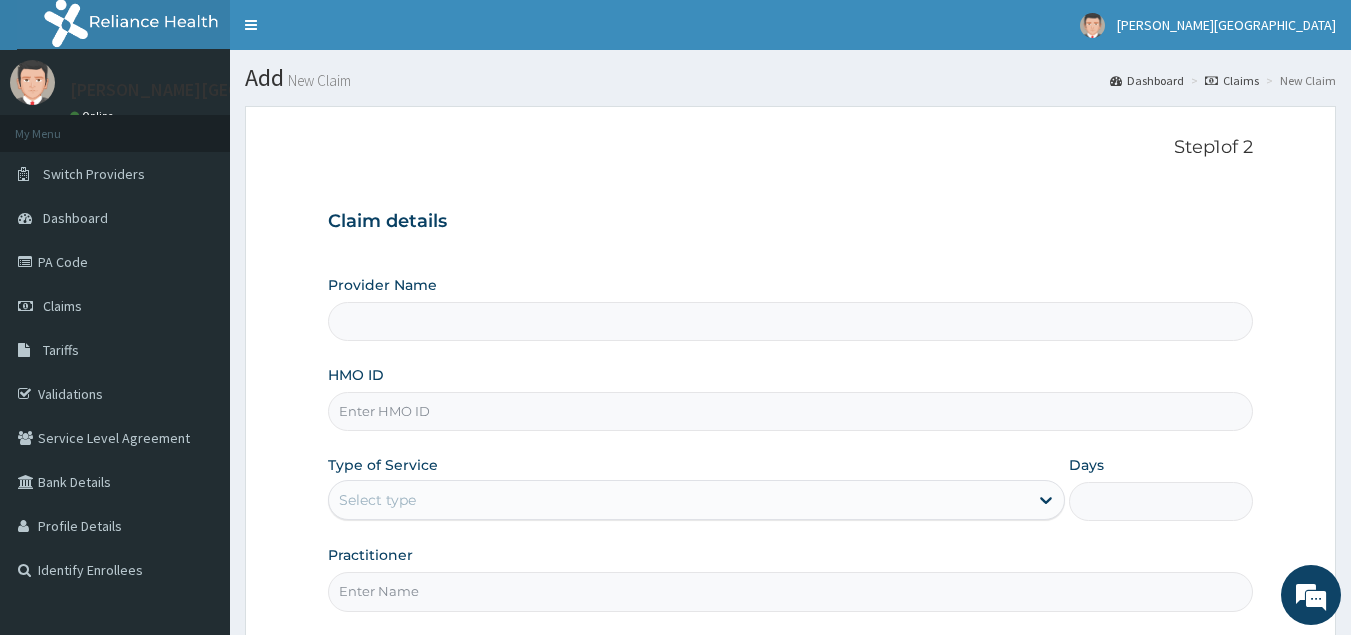 type on "[GEOGRAPHIC_DATA] - [GEOGRAPHIC_DATA]" 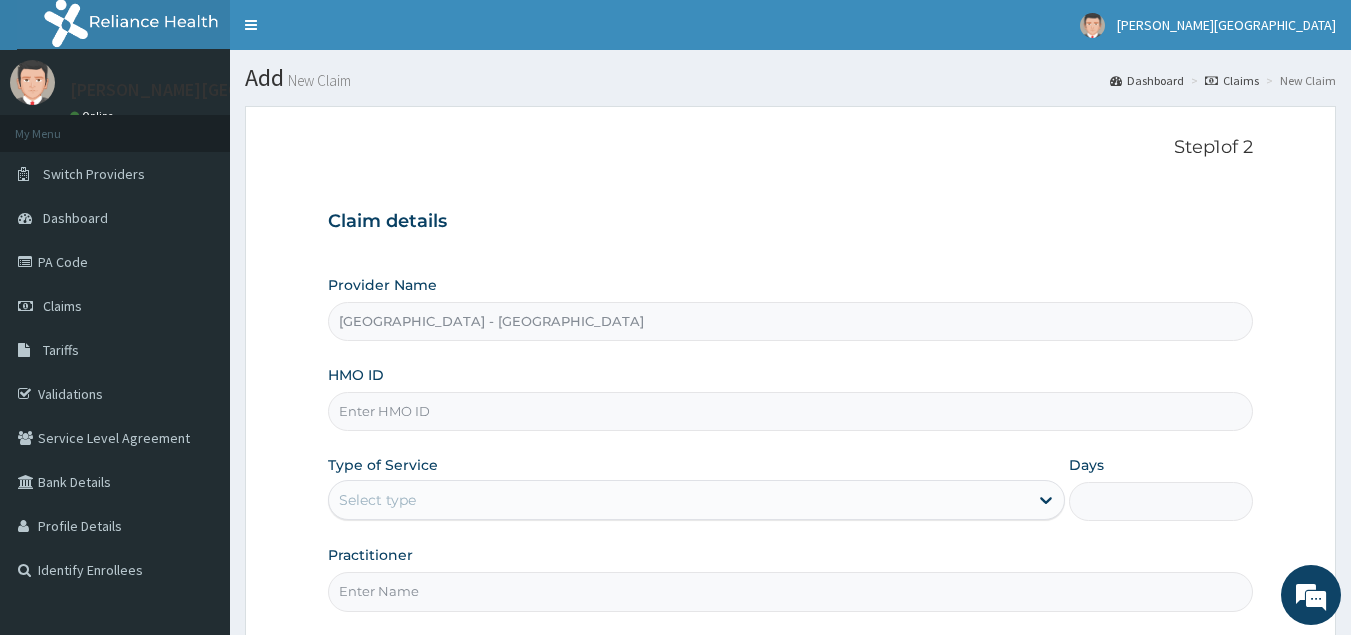 scroll, scrollTop: 0, scrollLeft: 0, axis: both 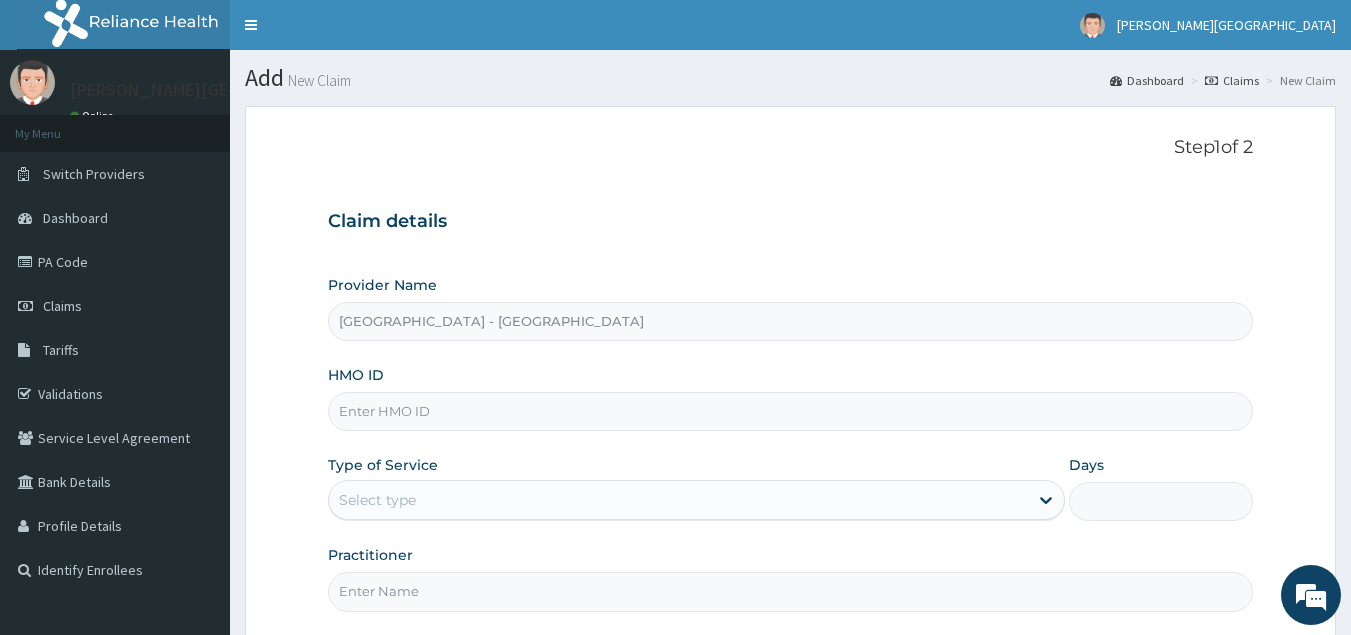click on "HMO ID" at bounding box center [791, 411] 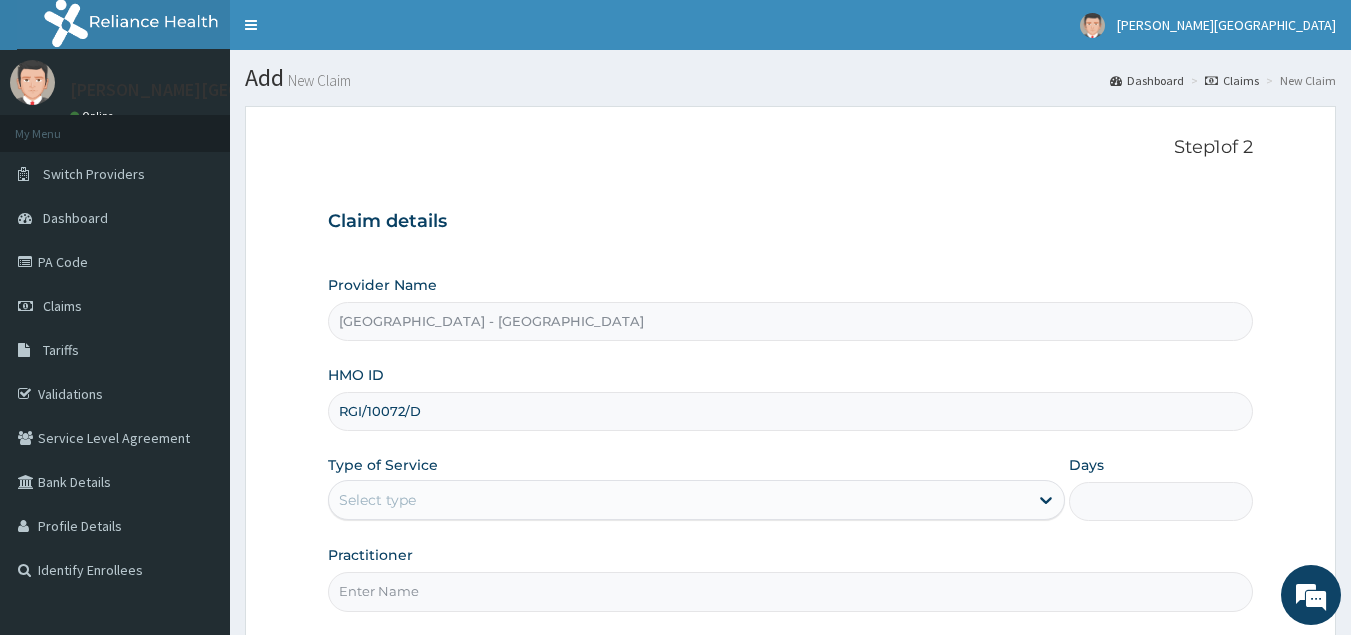 type on "RGI/10072/D" 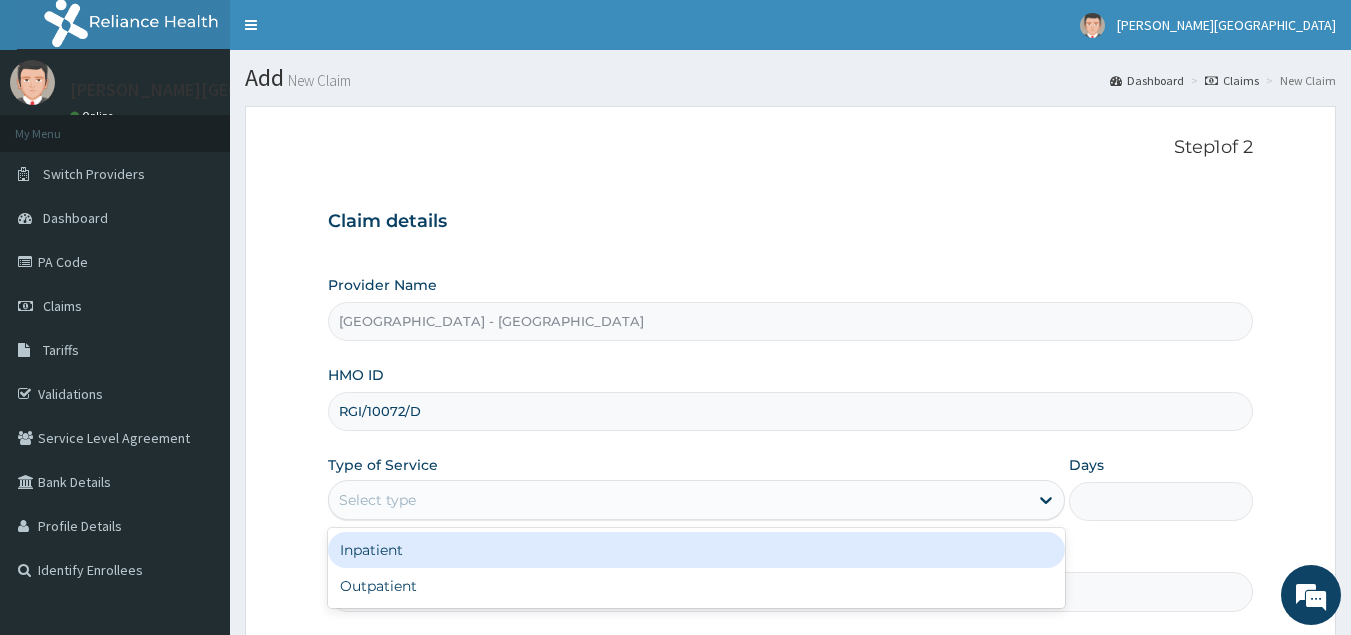 click on "Select type" at bounding box center (678, 500) 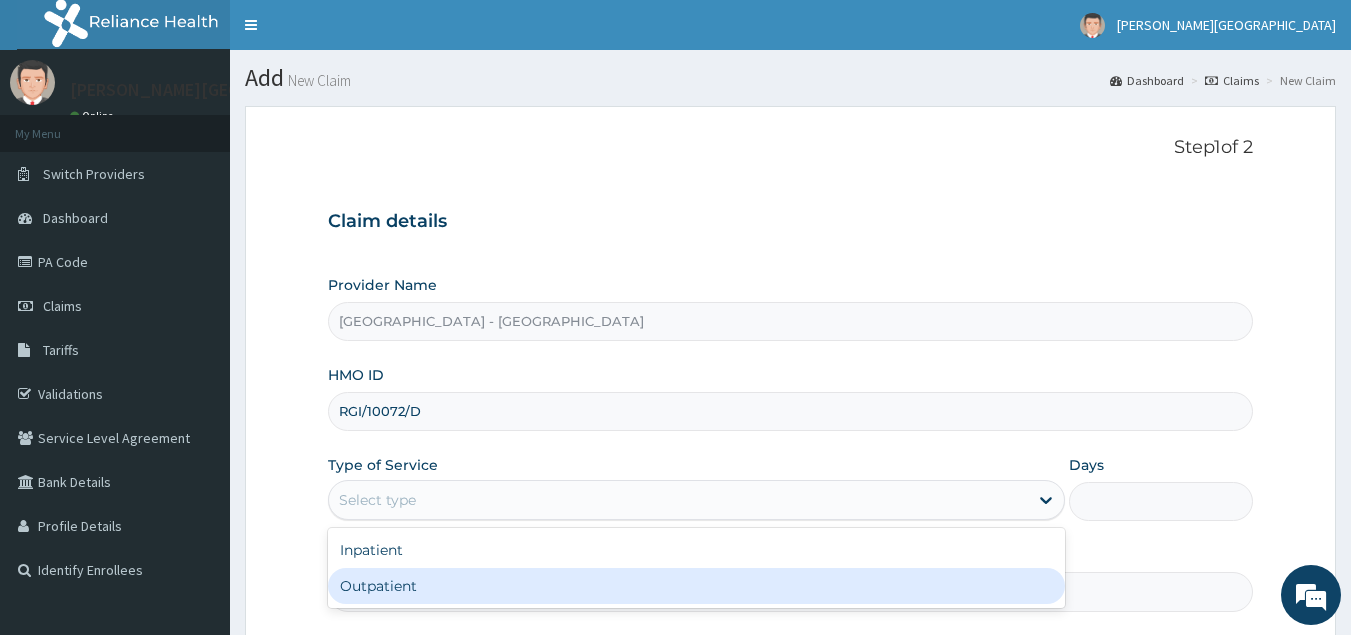 click on "Outpatient" at bounding box center [696, 586] 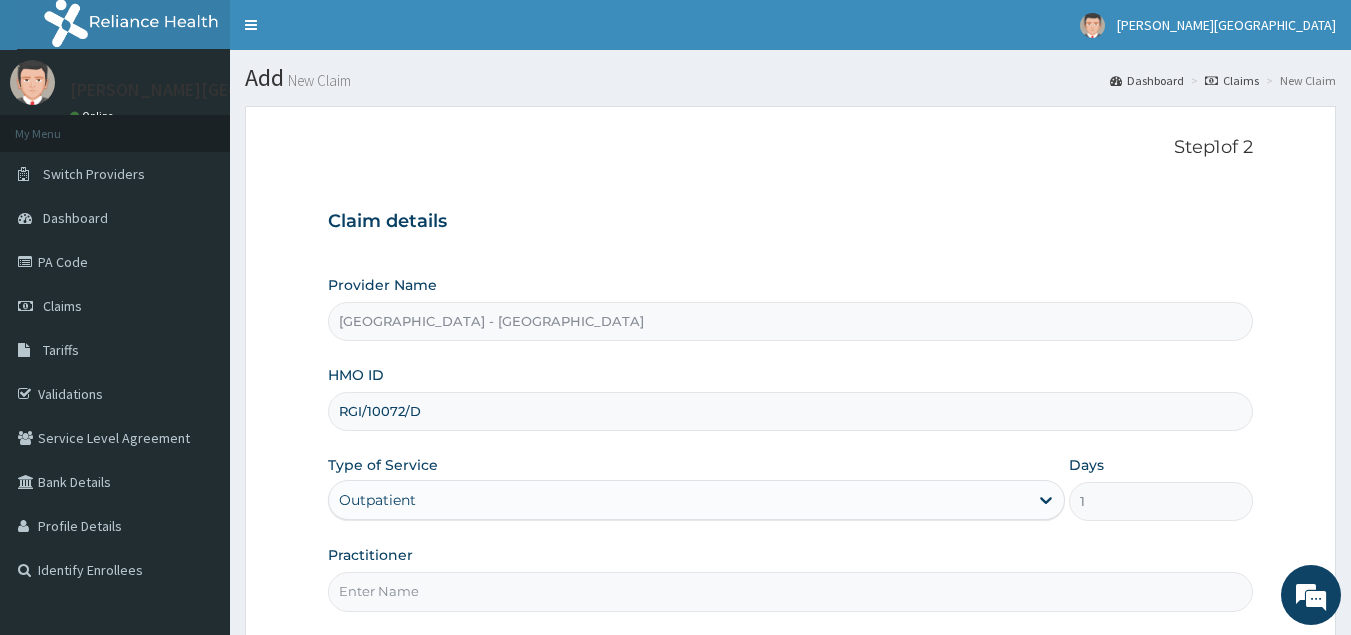 drag, startPoint x: 656, startPoint y: 595, endPoint x: 587, endPoint y: 556, distance: 79.25907 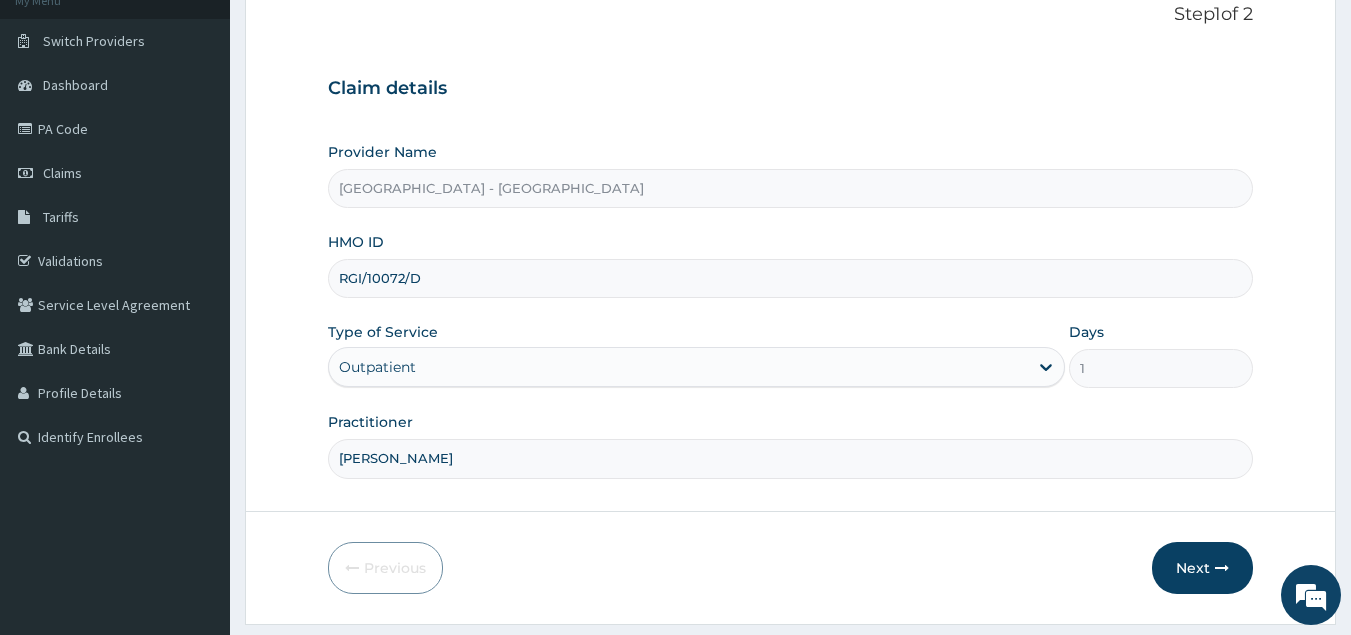 scroll, scrollTop: 189, scrollLeft: 0, axis: vertical 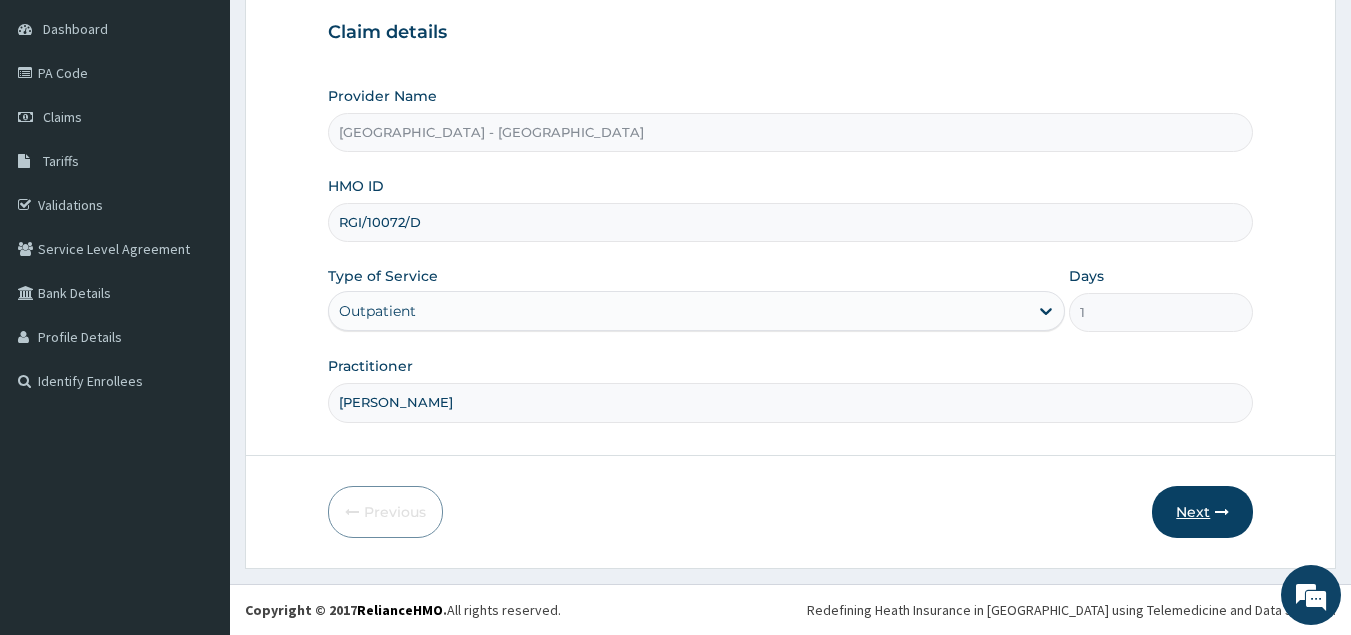 click on "Next" at bounding box center [1202, 512] 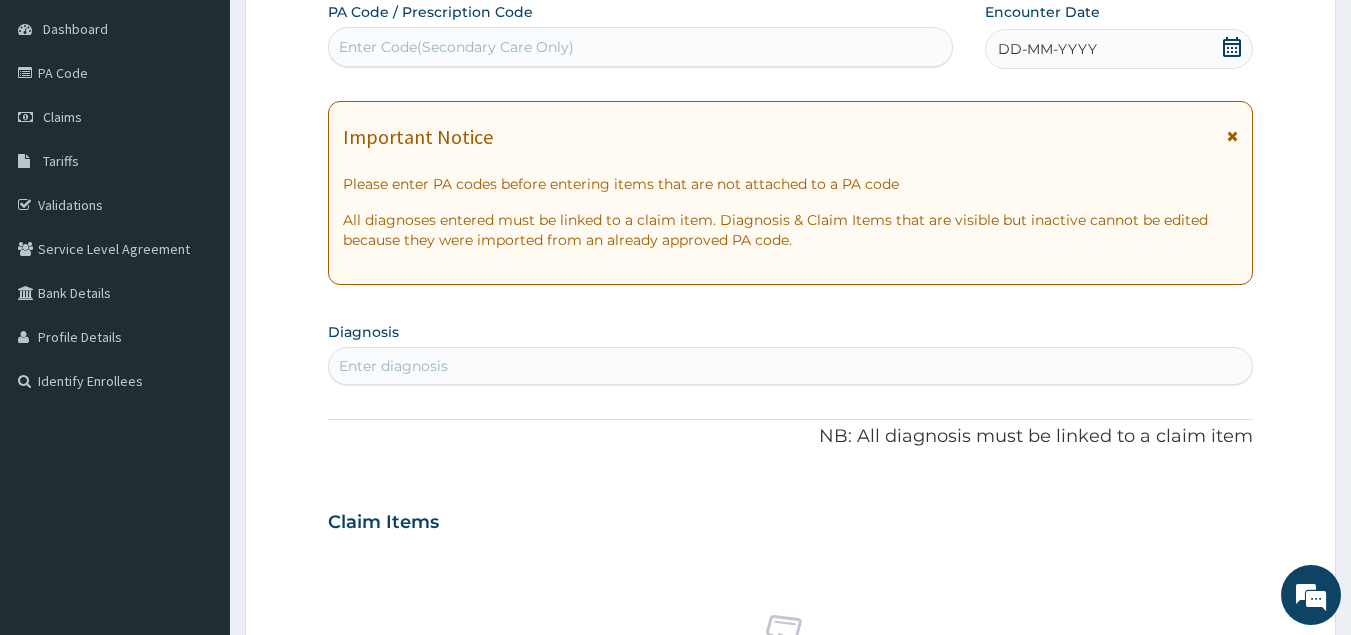 click 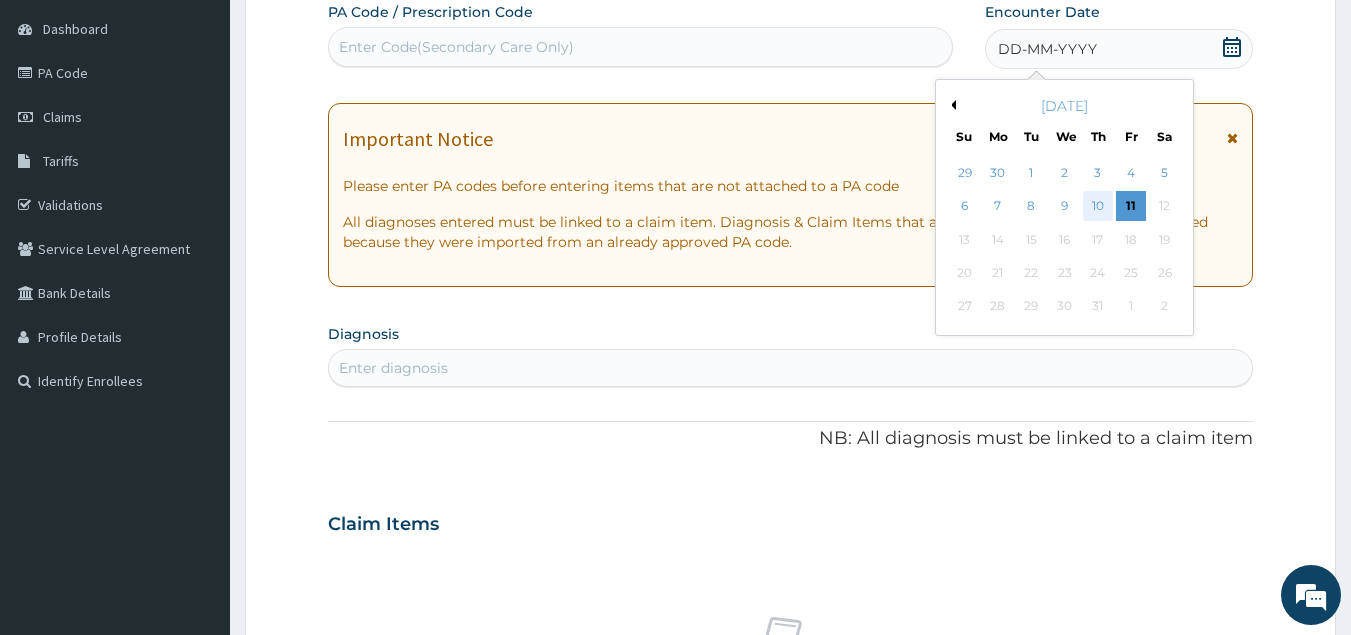 click on "10" at bounding box center [1098, 207] 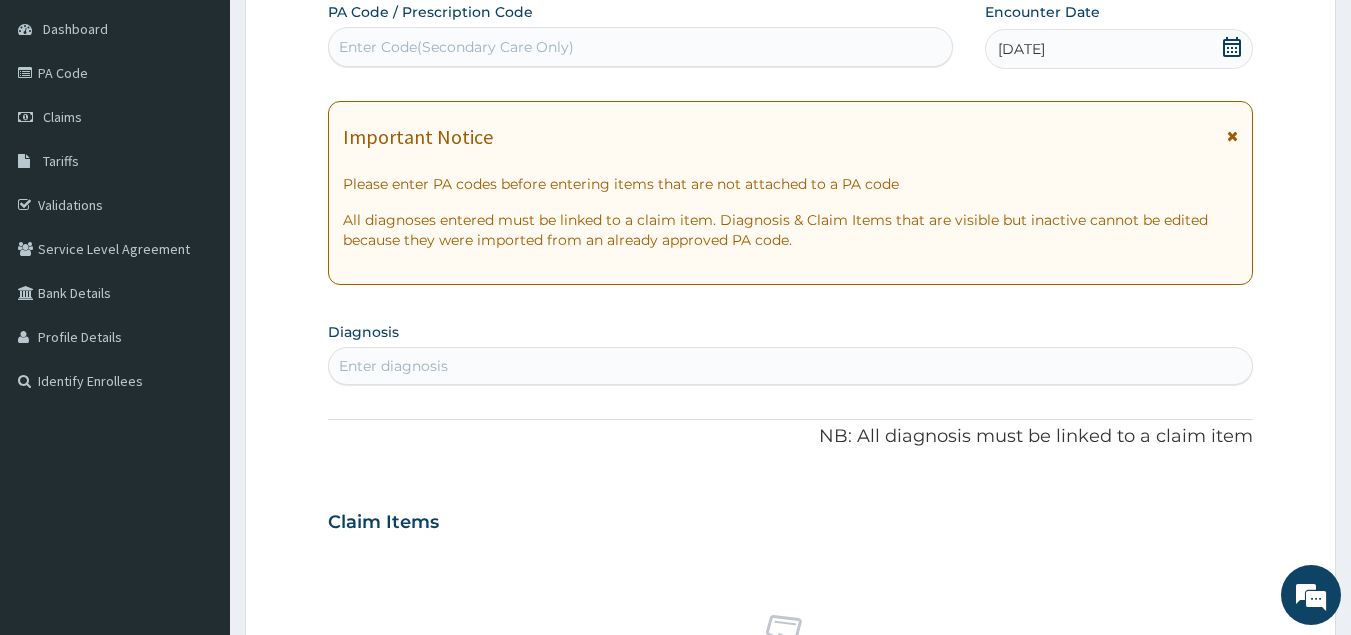 click on "Enter diagnosis" at bounding box center [791, 366] 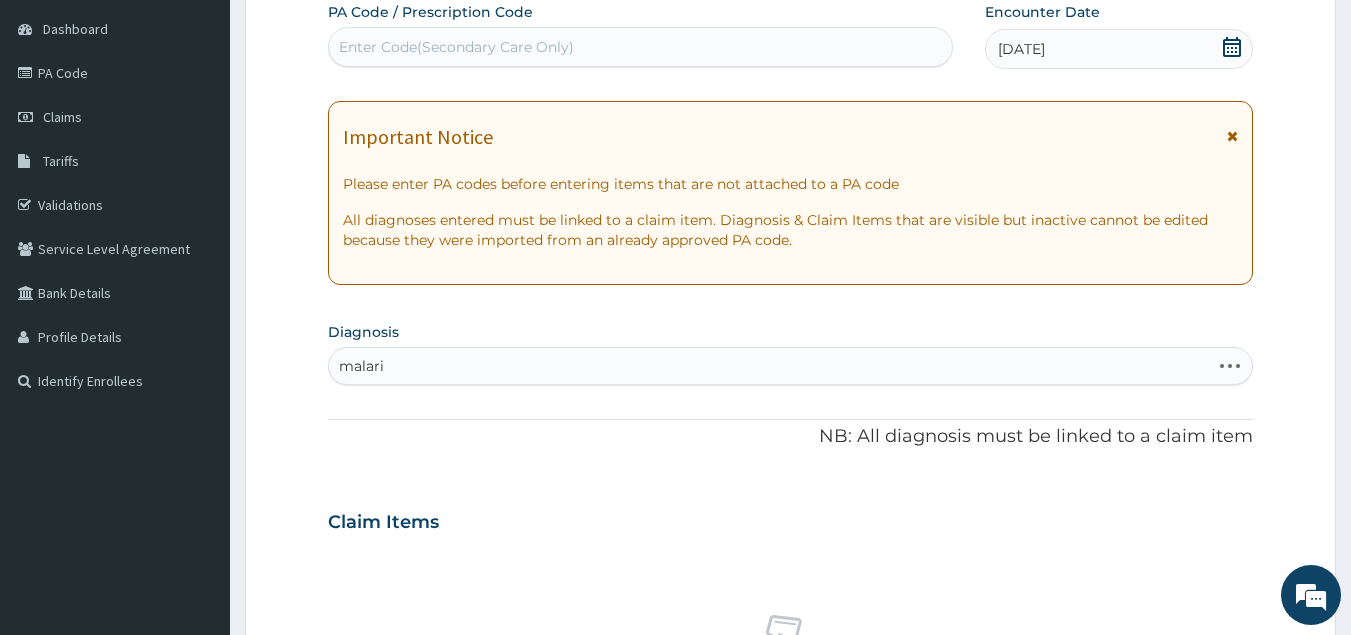 type on "[MEDICAL_DATA]" 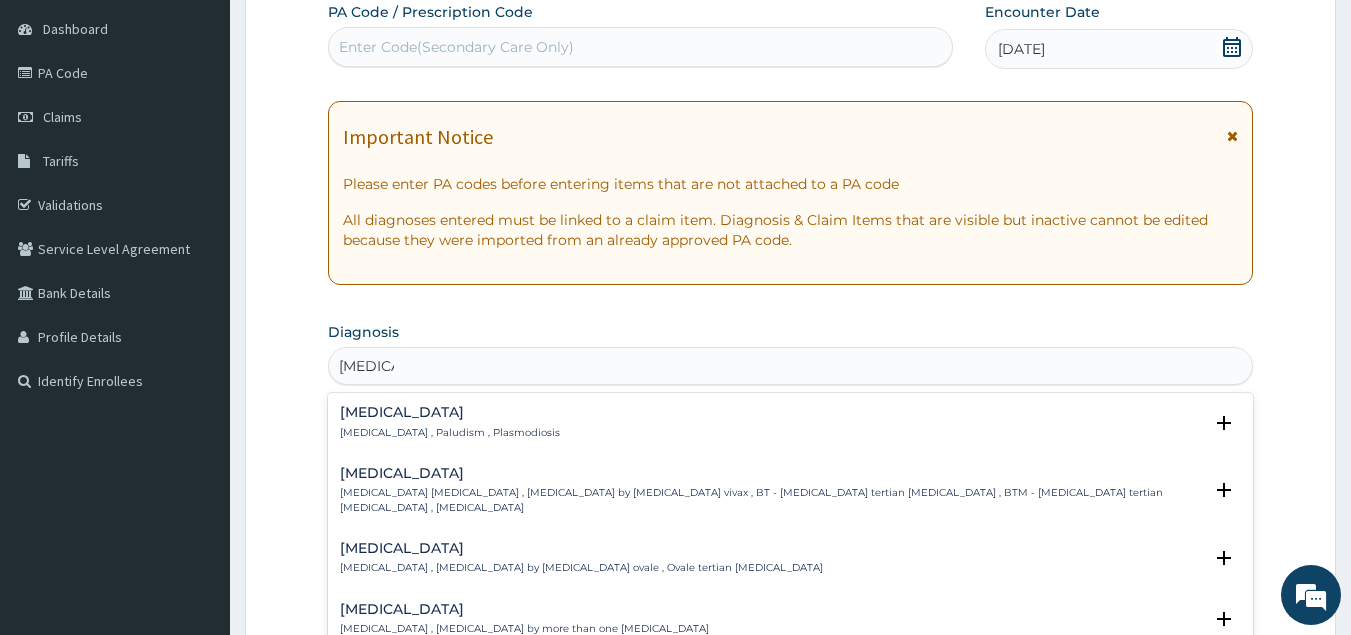 click on "[MEDICAL_DATA] [MEDICAL_DATA] , Paludism , Plasmodiosis" at bounding box center (450, 422) 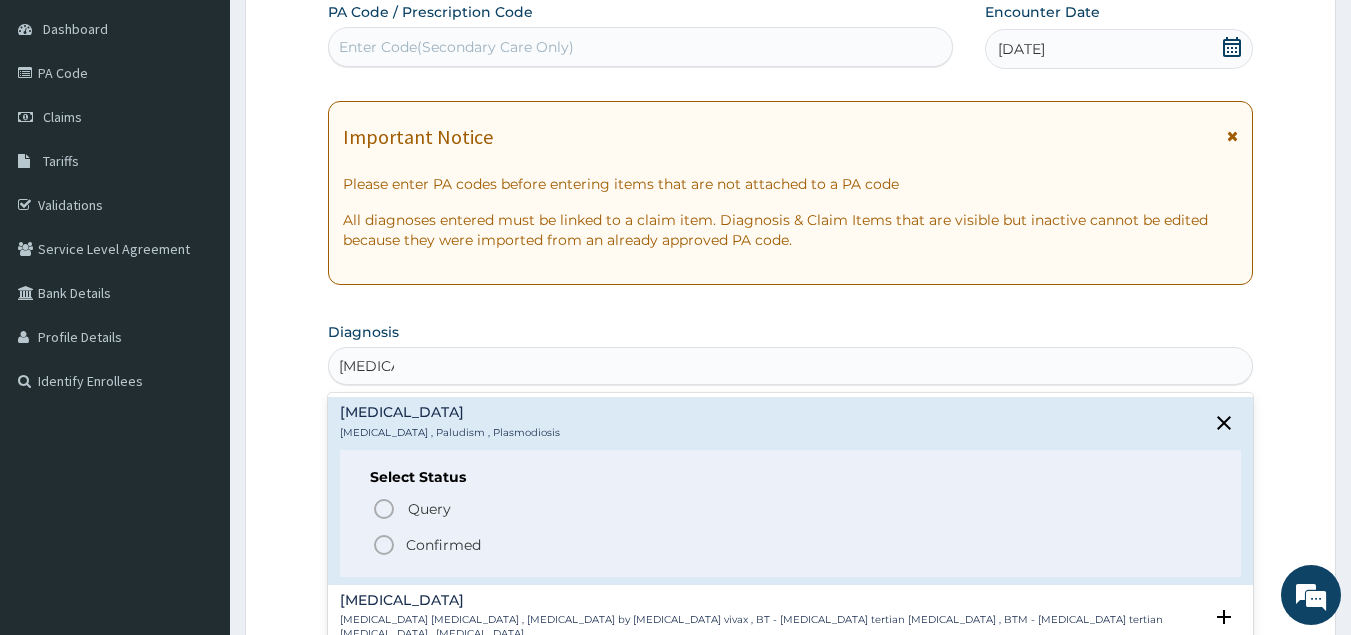 click on "Query Query covers suspected (?), Keep in view (kiv), Ruled out (r/o) Confirmed" at bounding box center [791, 525] 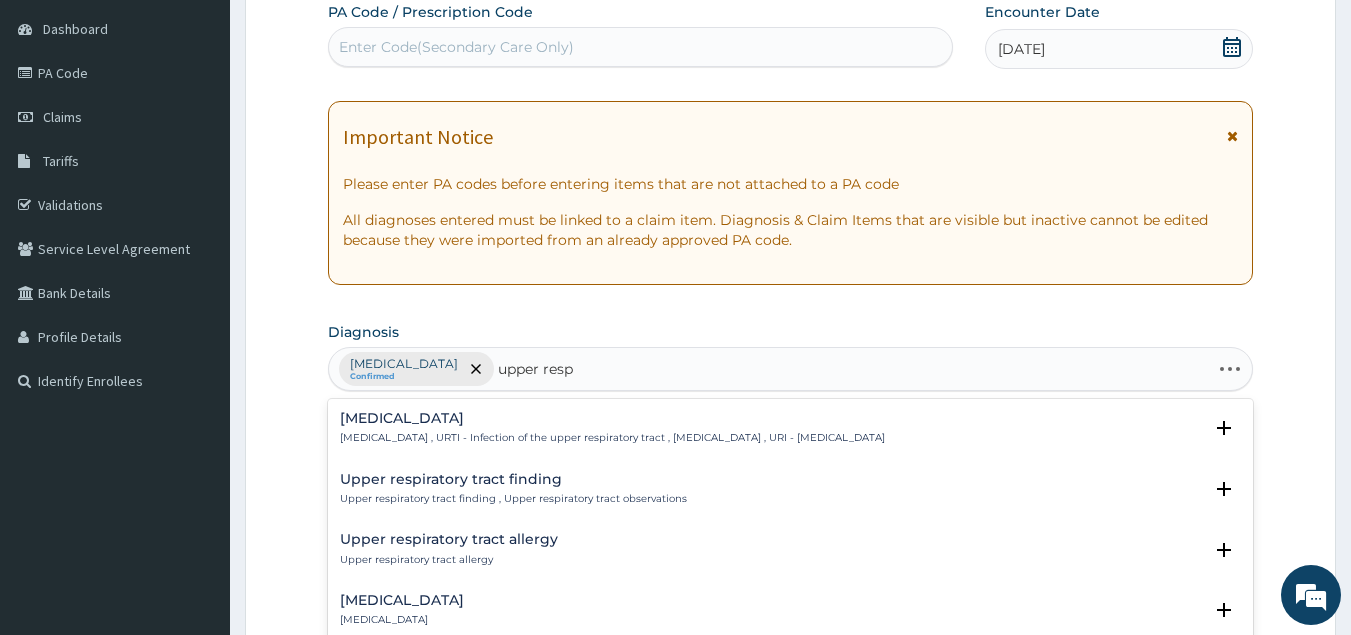 type on "upper respi" 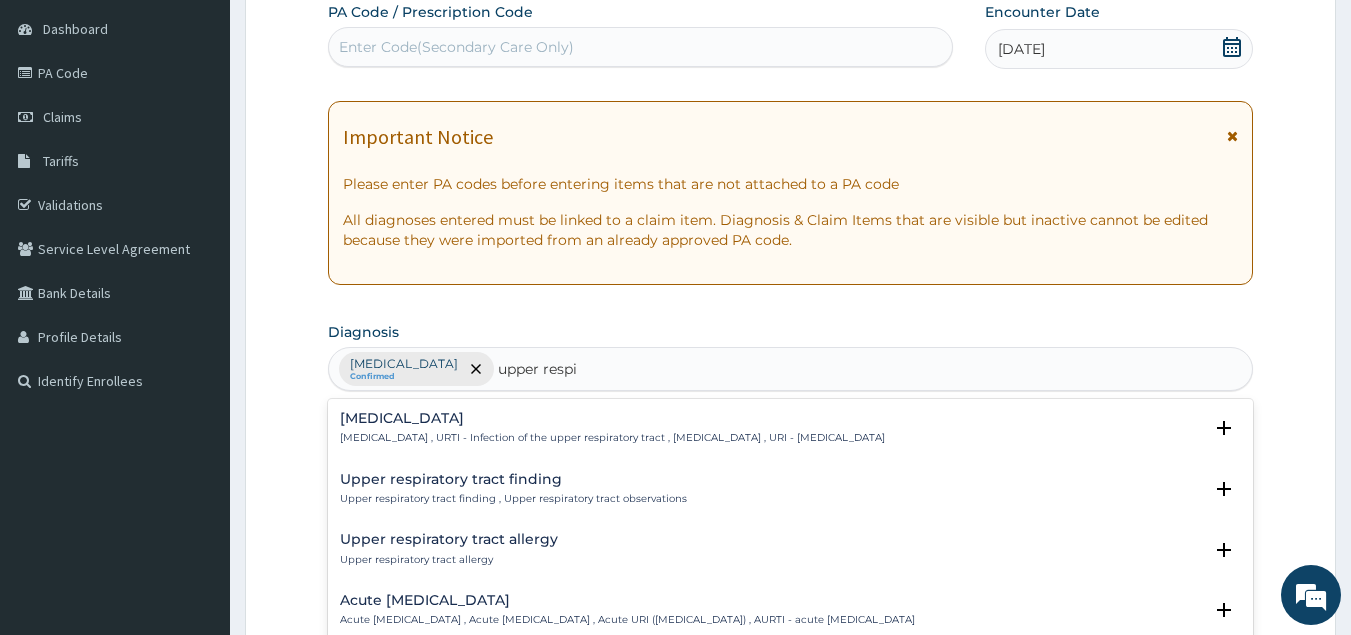 click on "[MEDICAL_DATA]" at bounding box center [612, 418] 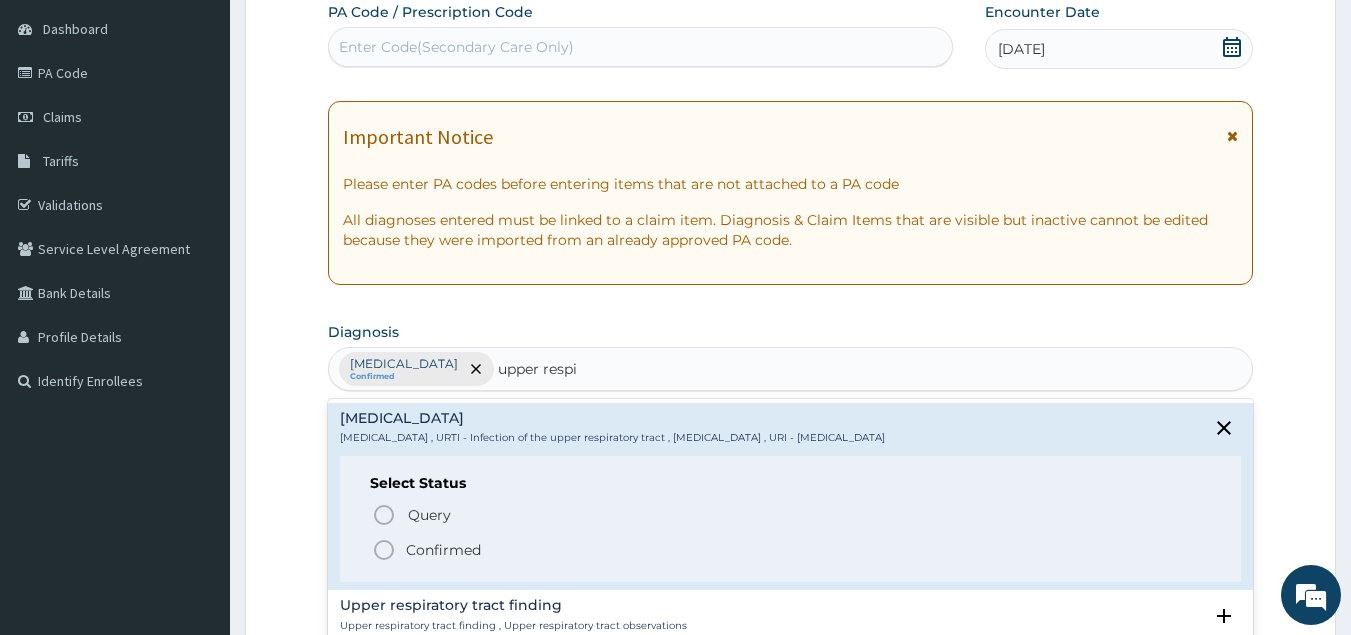 click on "Confirmed" at bounding box center [443, 550] 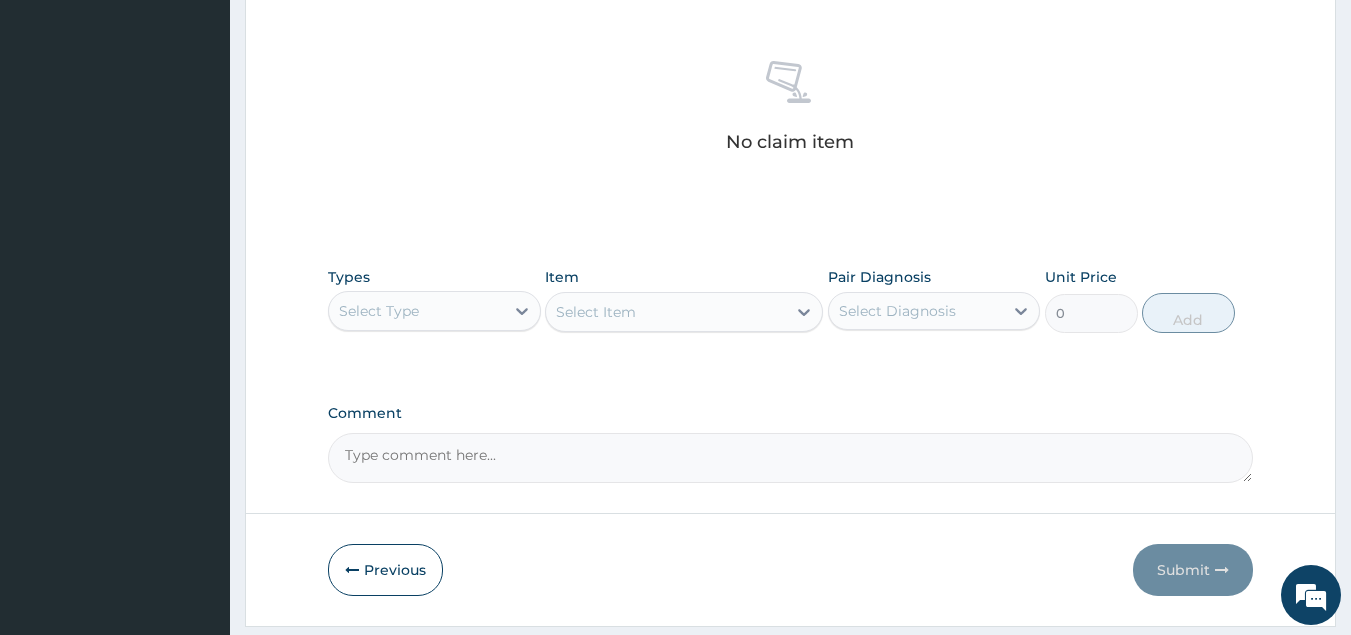 scroll, scrollTop: 807, scrollLeft: 0, axis: vertical 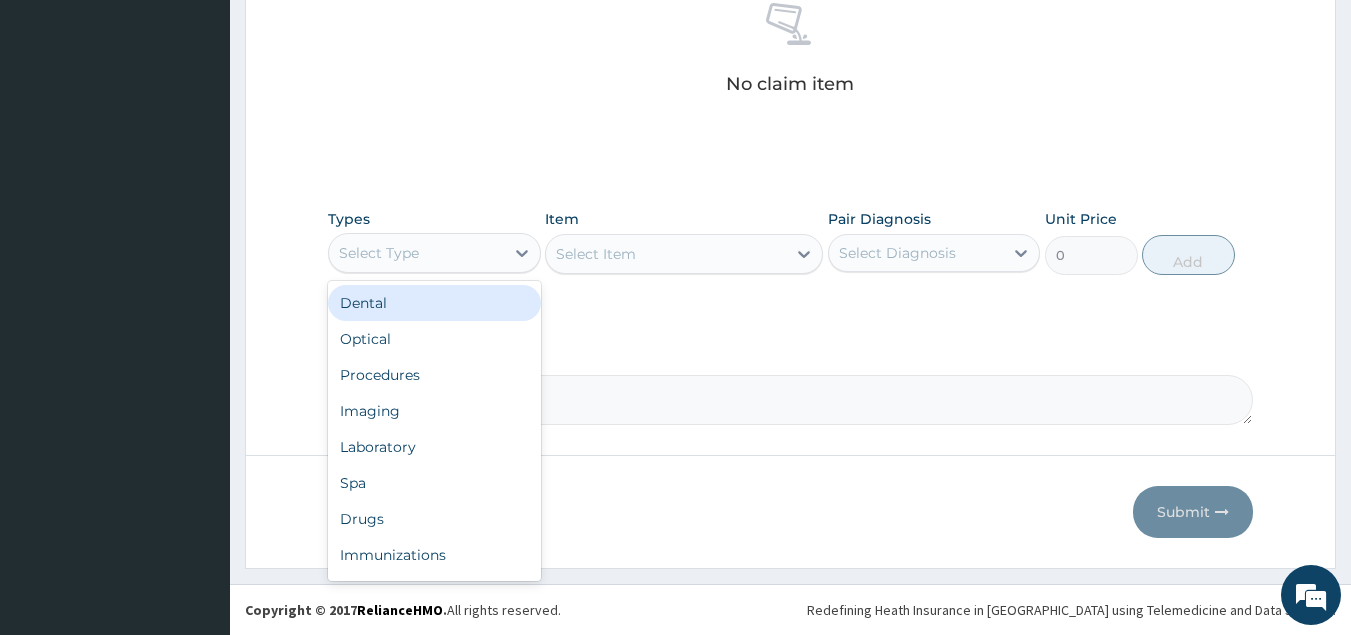 click on "Select Type" at bounding box center [416, 253] 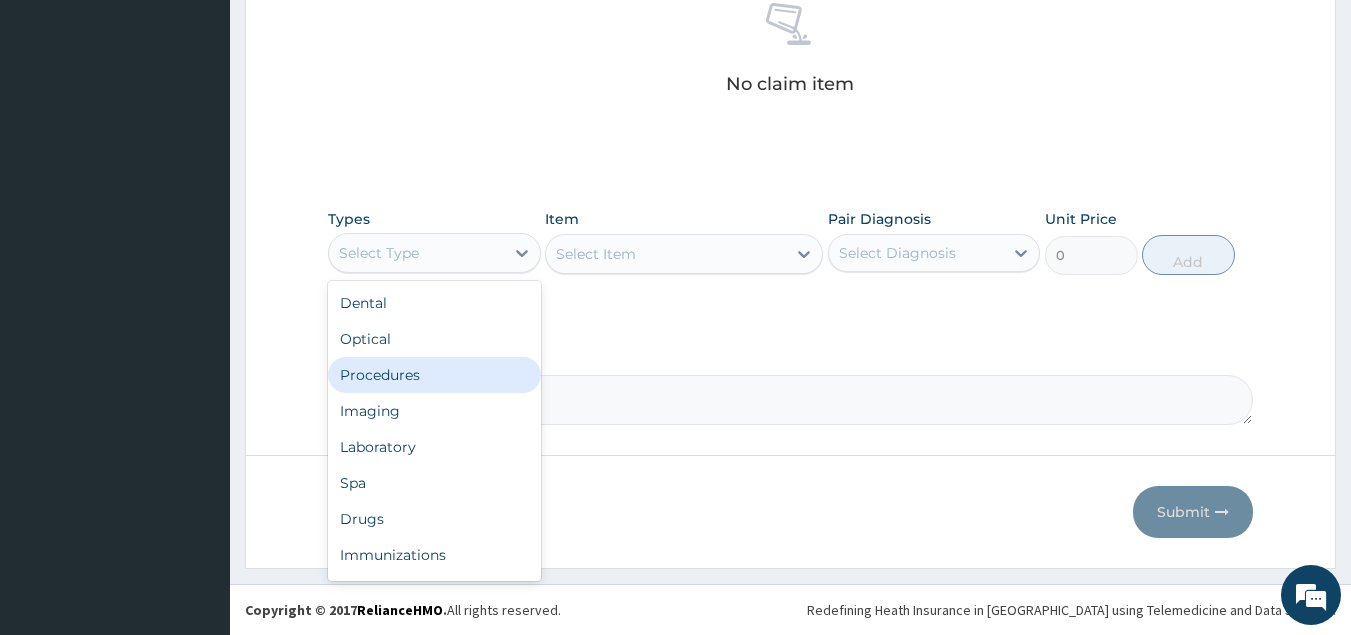 drag, startPoint x: 410, startPoint y: 363, endPoint x: 448, endPoint y: 344, distance: 42.48529 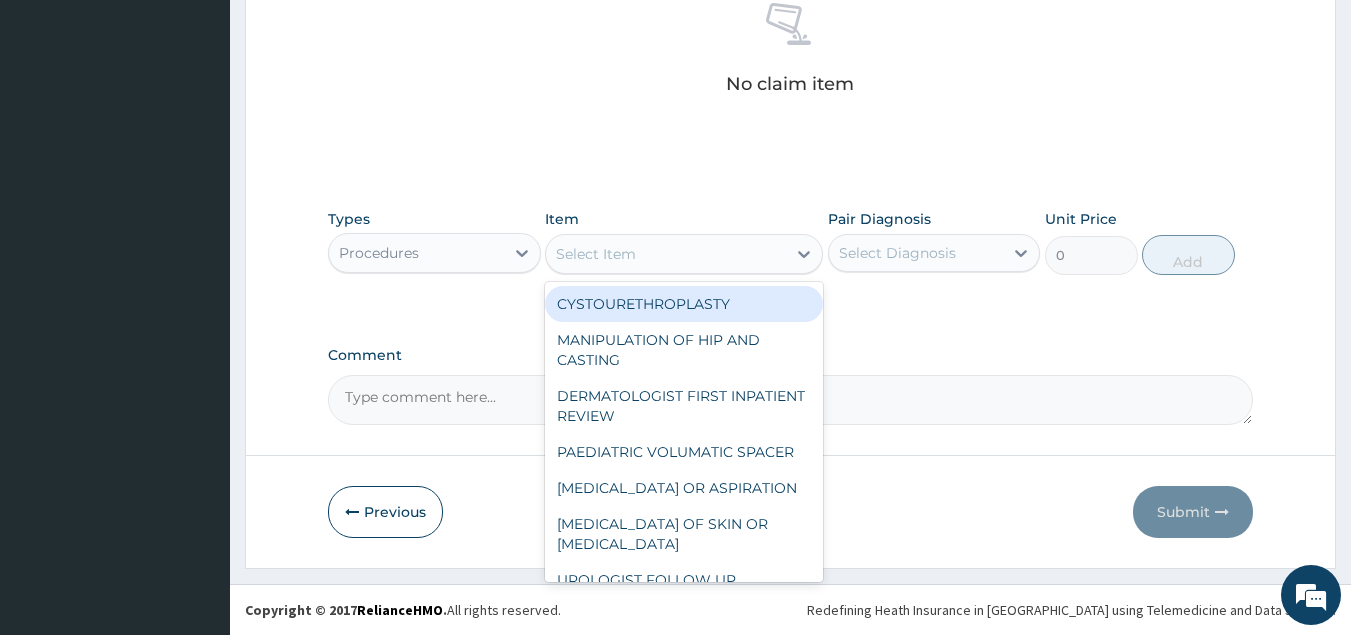 click on "Select Item" at bounding box center [666, 254] 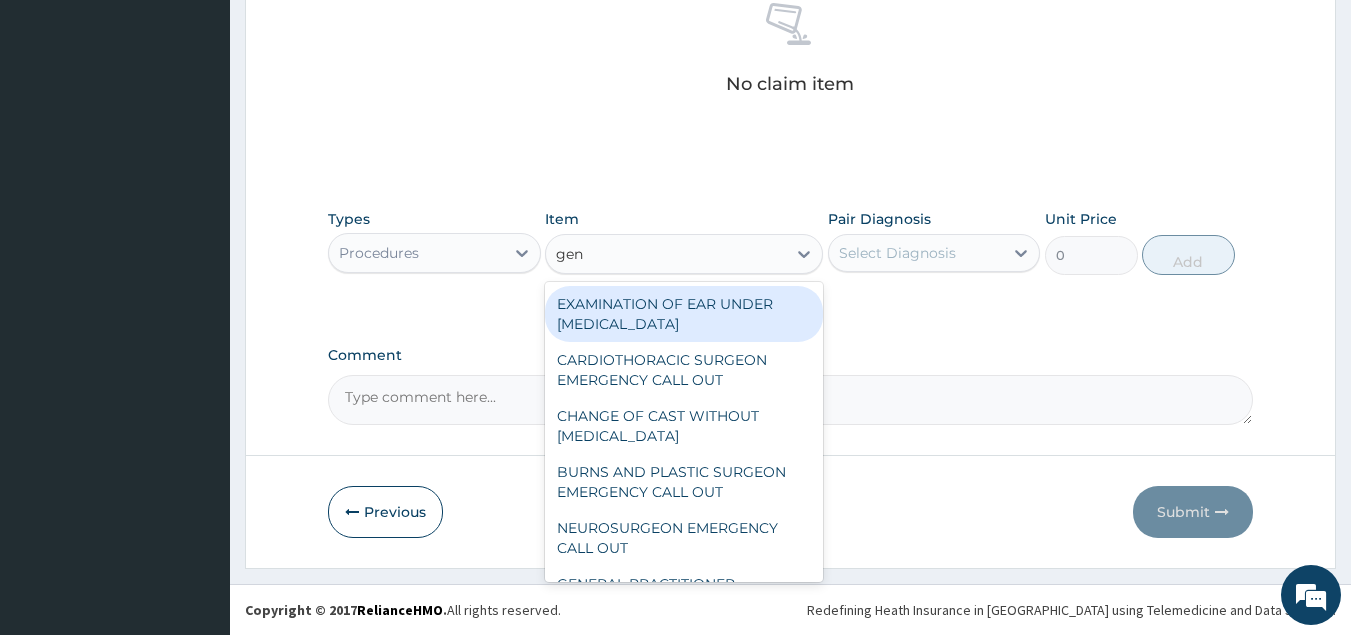 type on "gene" 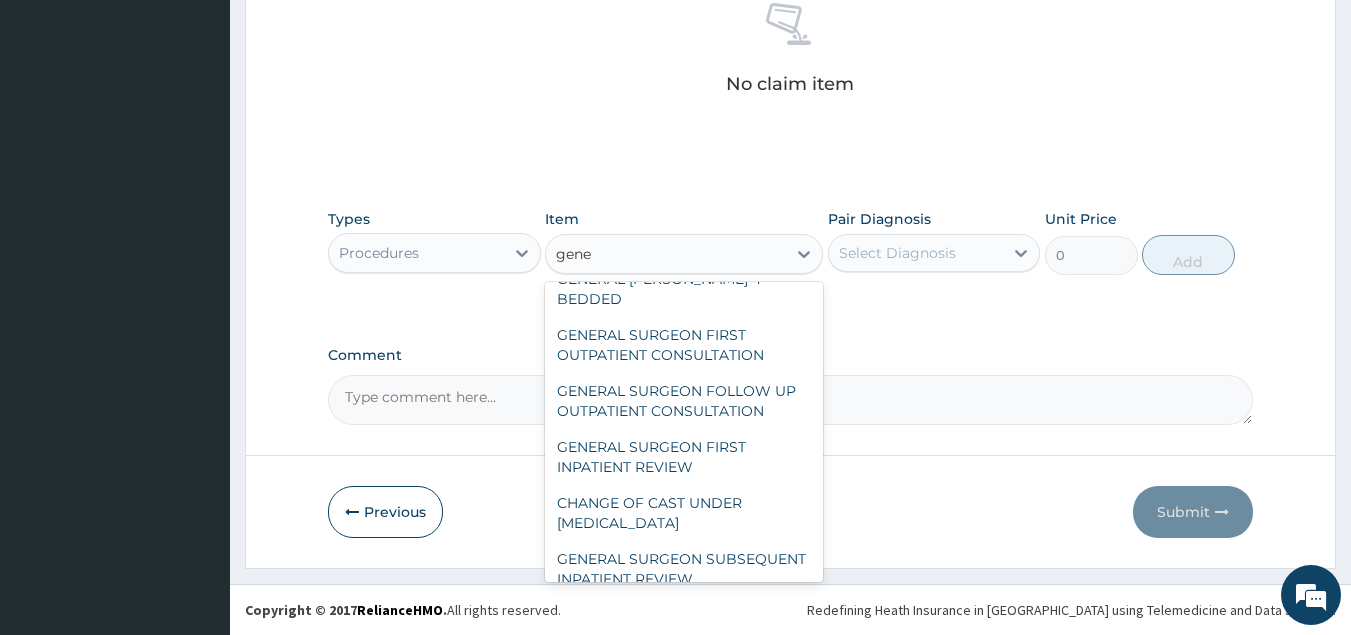 scroll, scrollTop: 288, scrollLeft: 0, axis: vertical 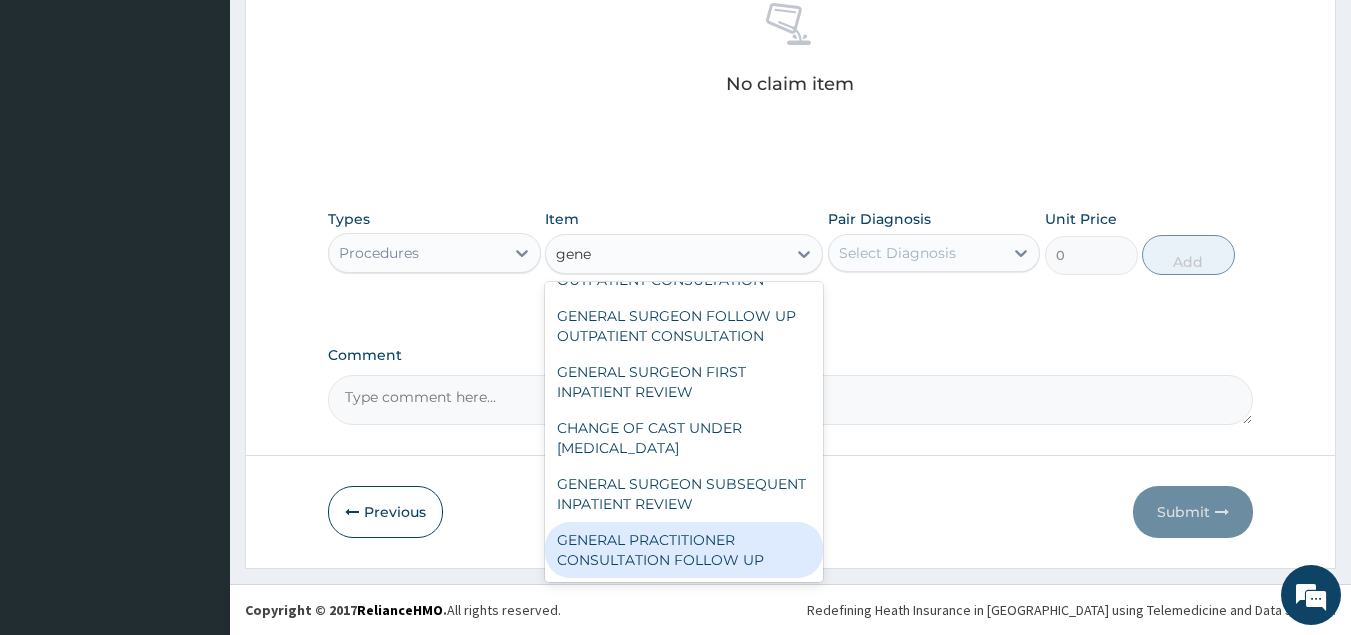 click on "GENERAL PRACTITIONER CONSULTATION FOLLOW UP" at bounding box center [684, 550] 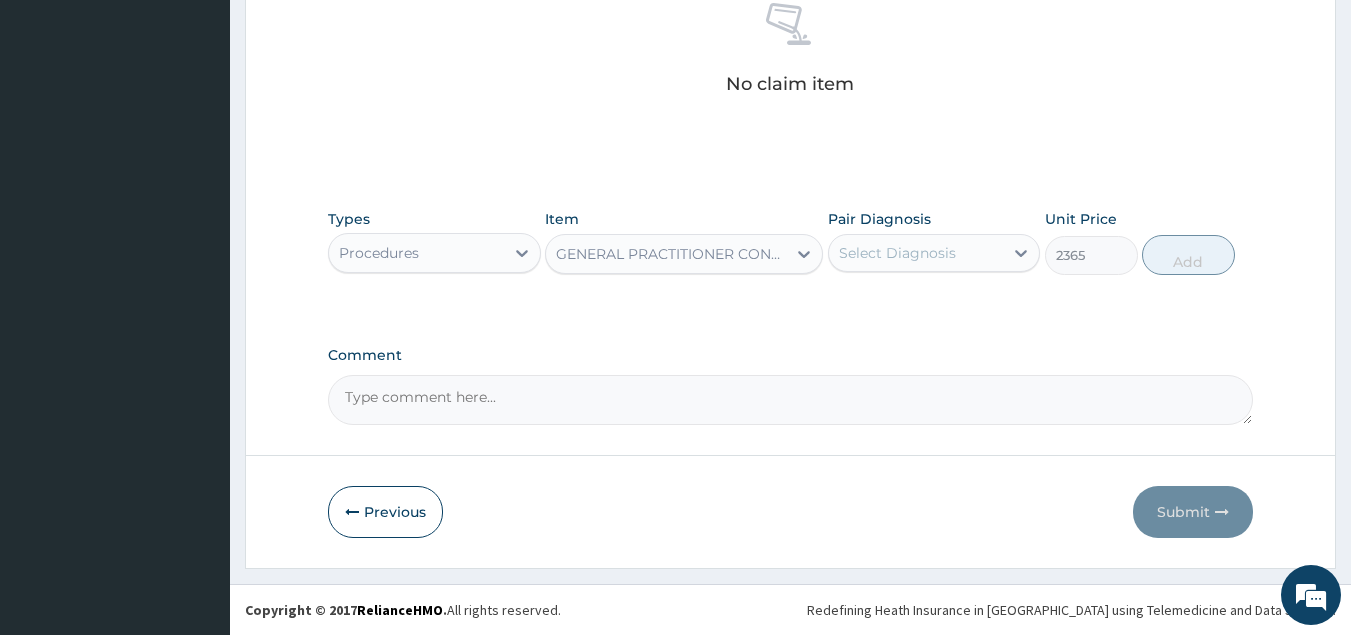click on "Select Diagnosis" at bounding box center [897, 253] 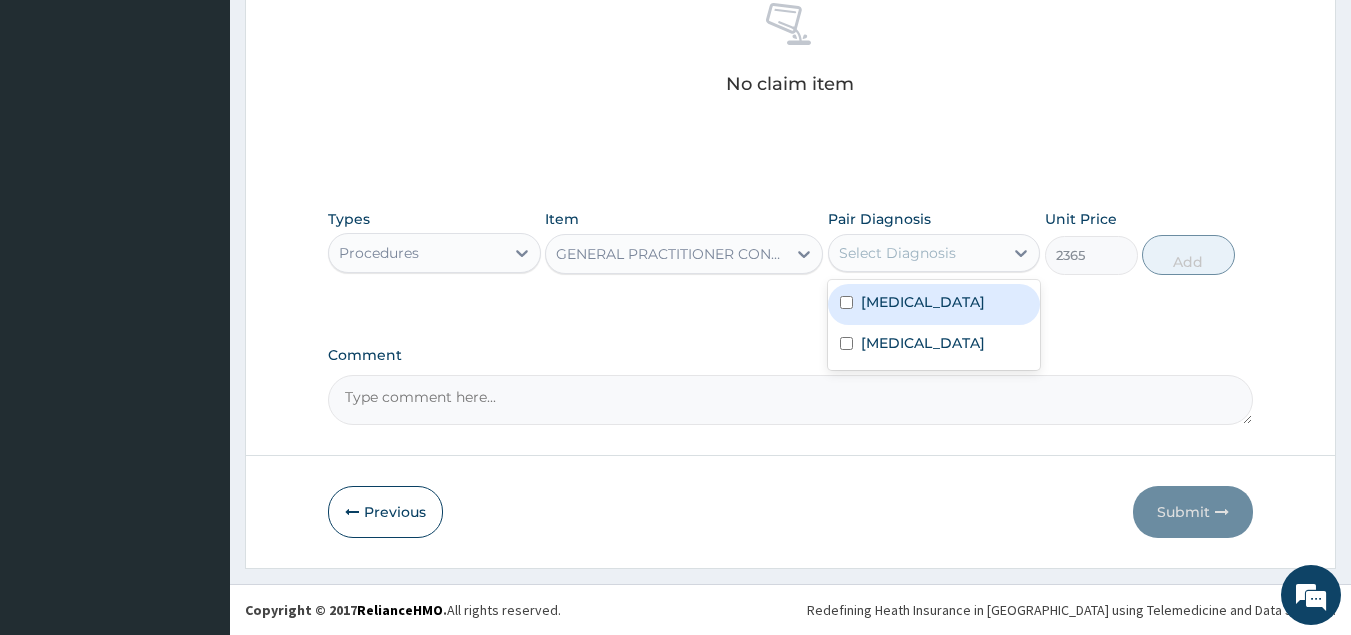 click on "[MEDICAL_DATA]" at bounding box center (923, 302) 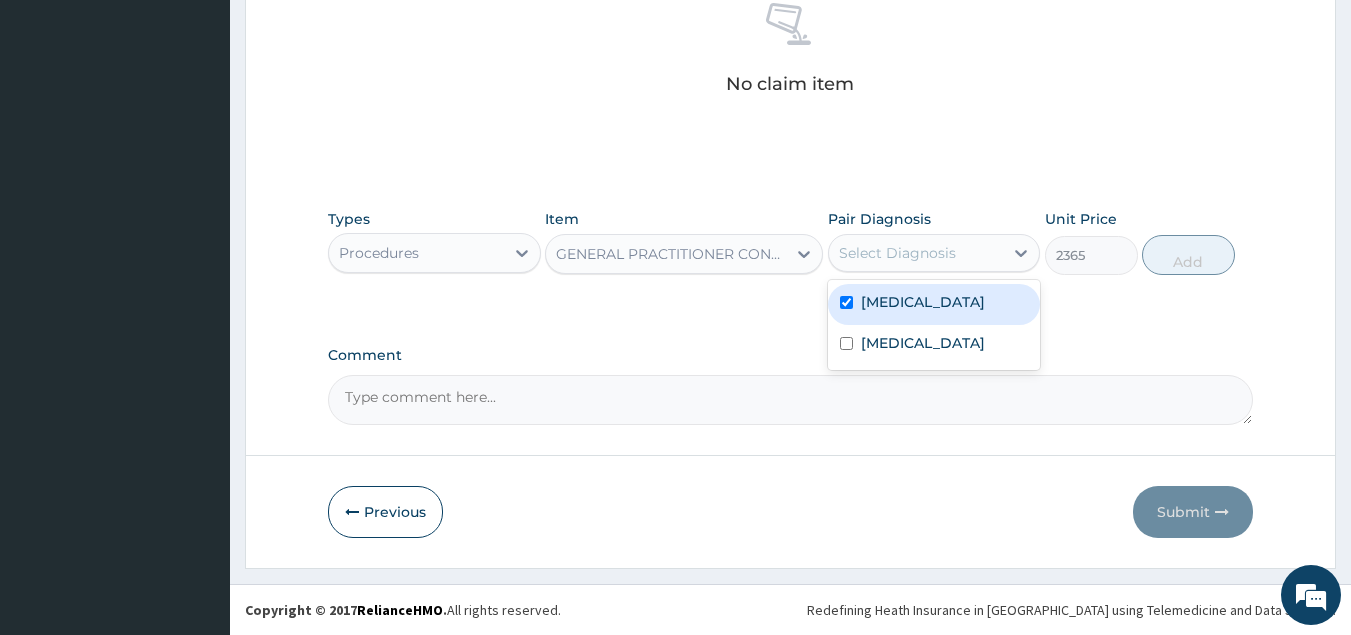checkbox on "true" 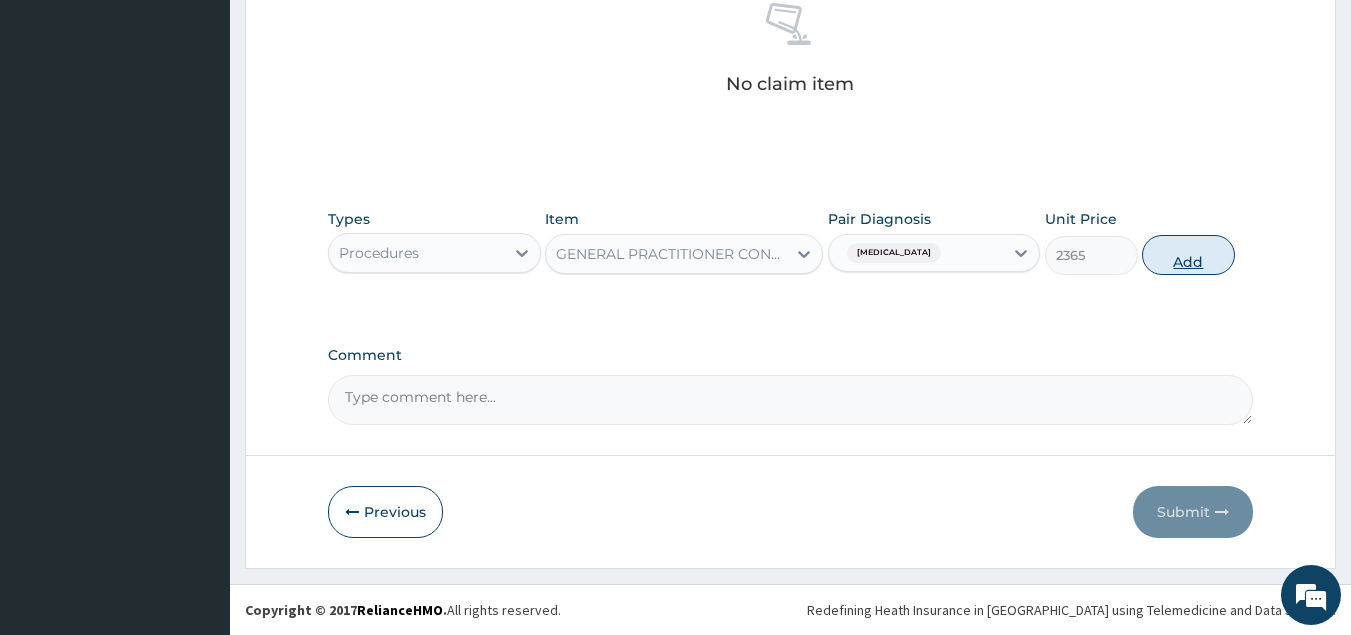 click on "Add" at bounding box center (1188, 255) 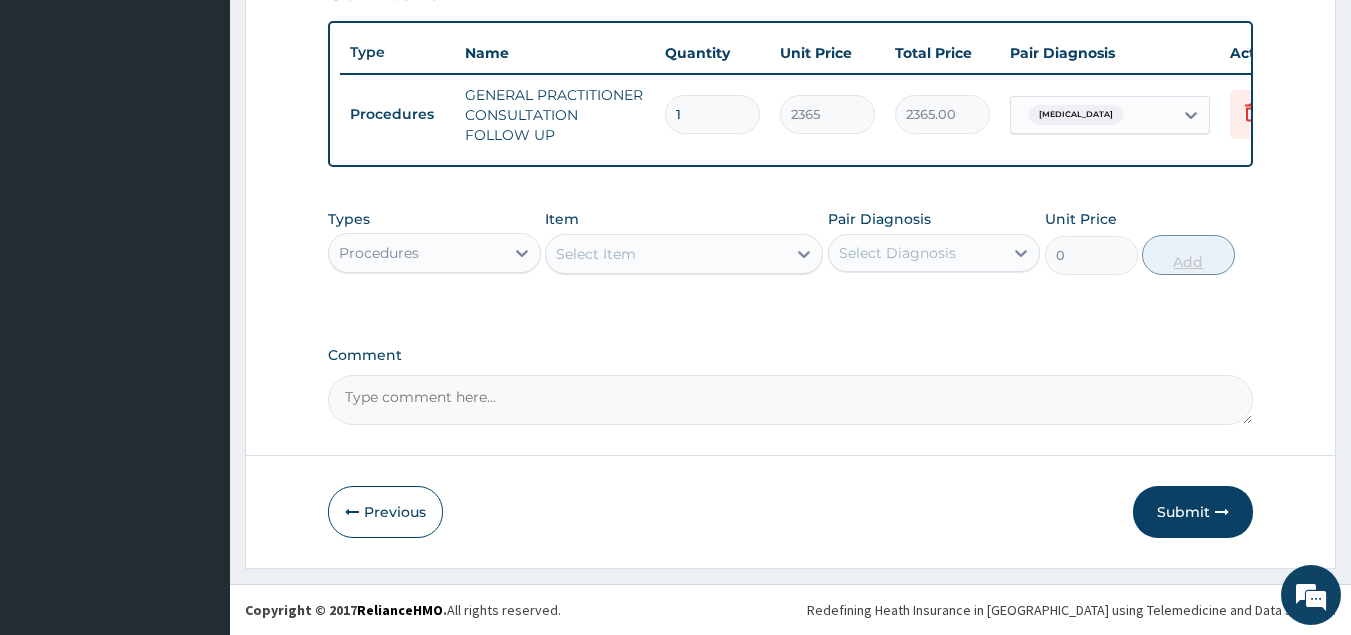 scroll, scrollTop: 738, scrollLeft: 0, axis: vertical 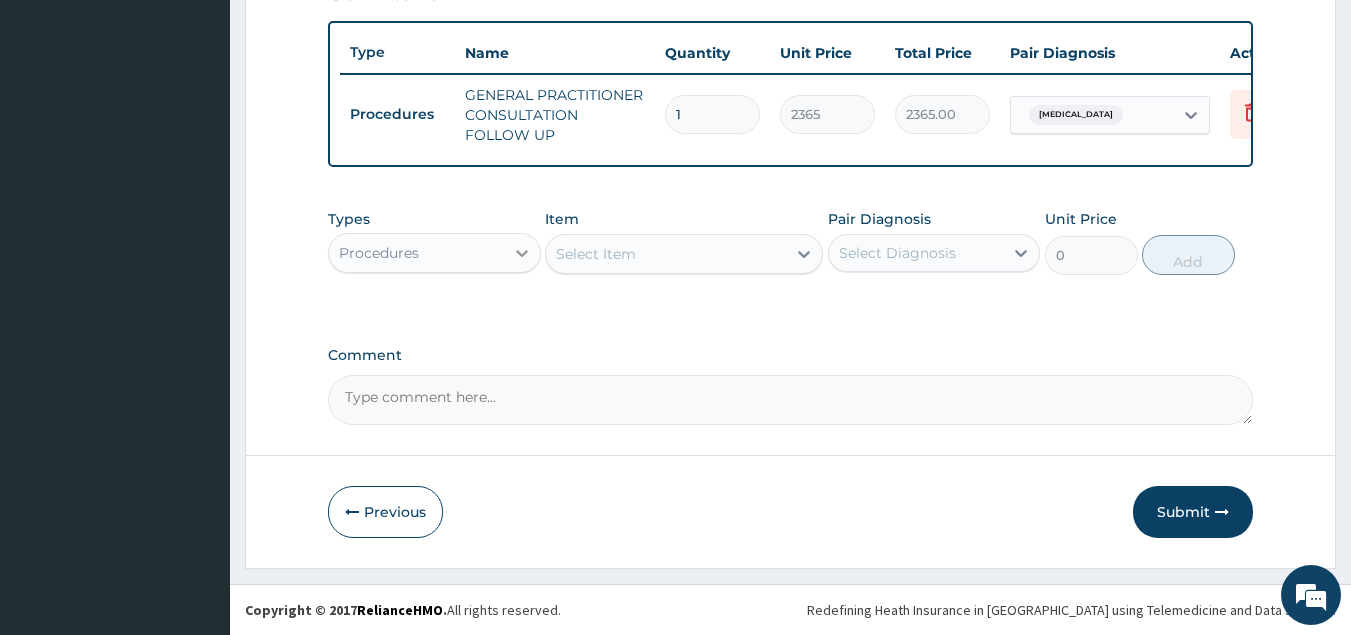 click 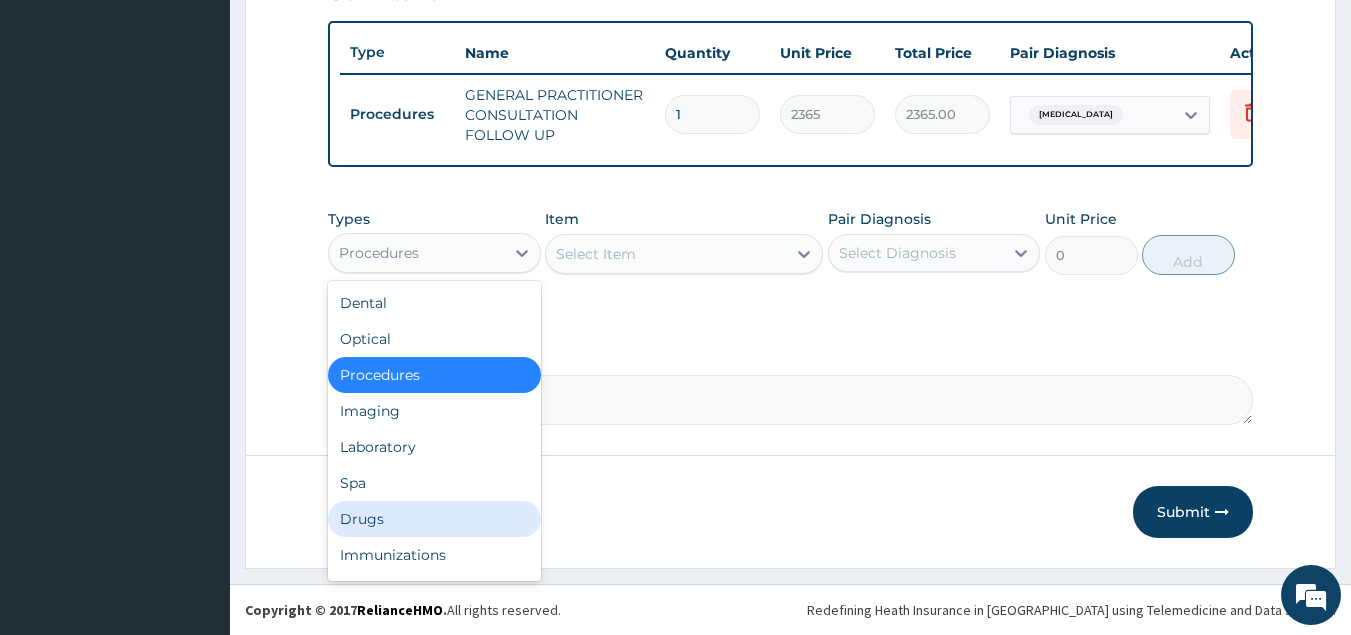 click on "Drugs" at bounding box center (434, 519) 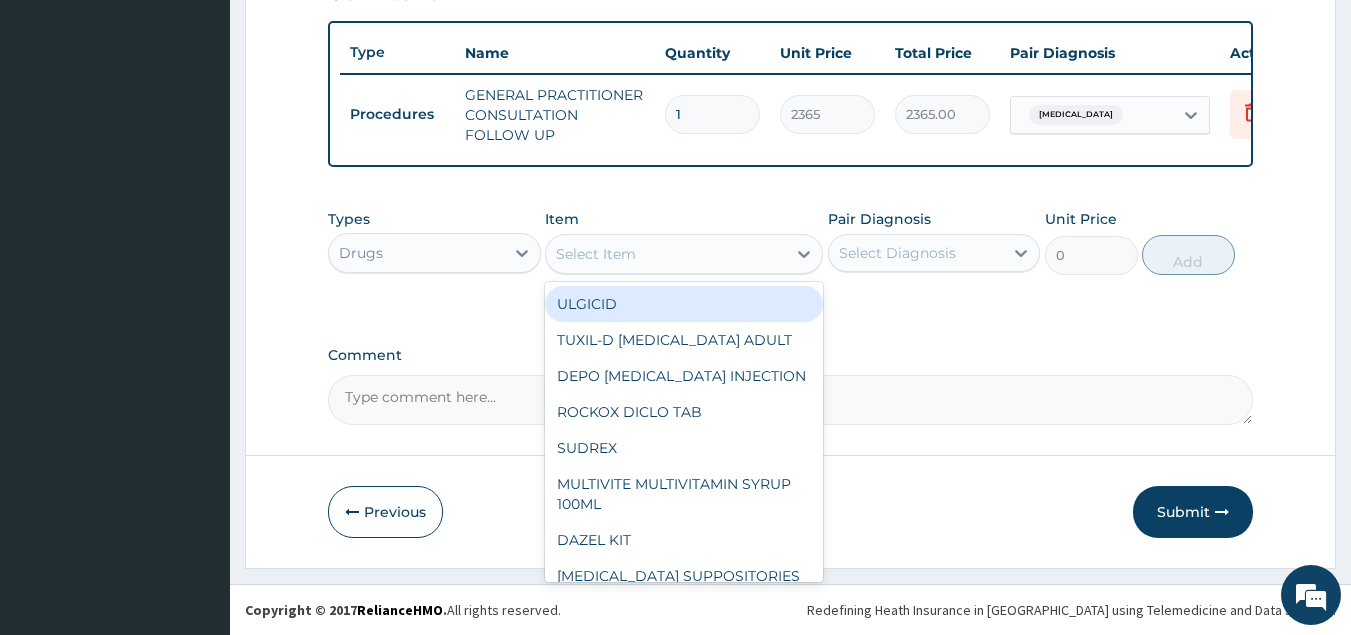 click on "Select Item" at bounding box center (596, 254) 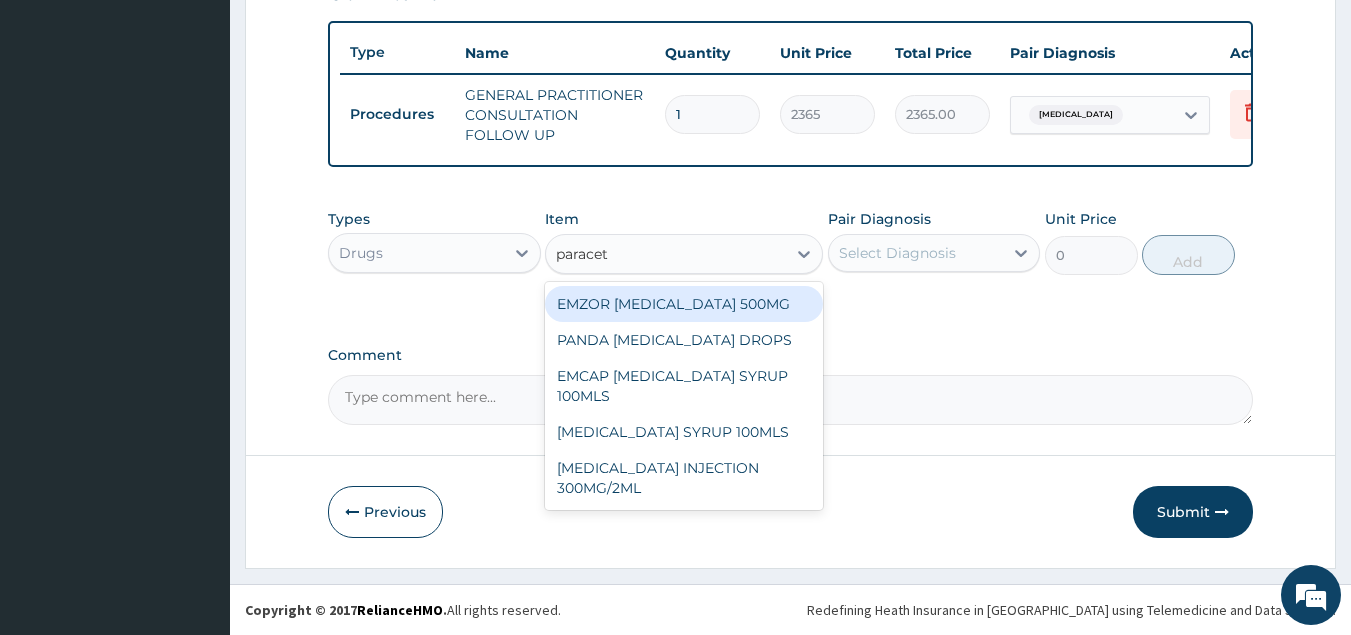 type on "paraceta" 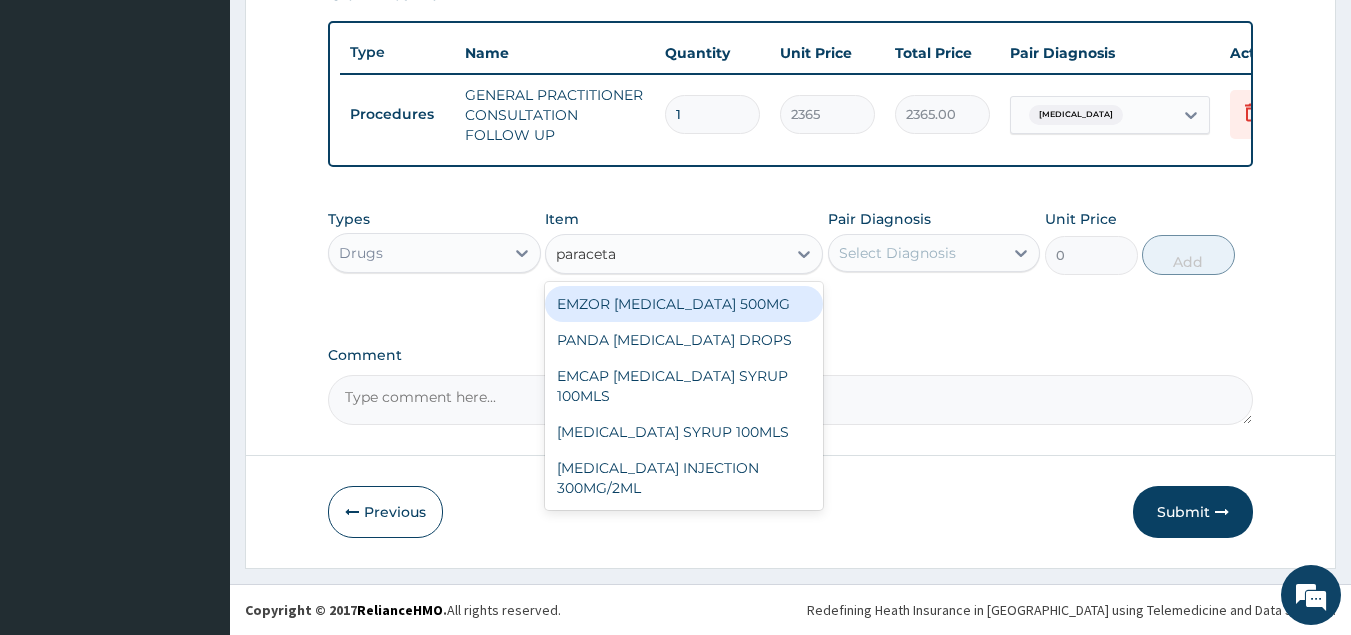 type 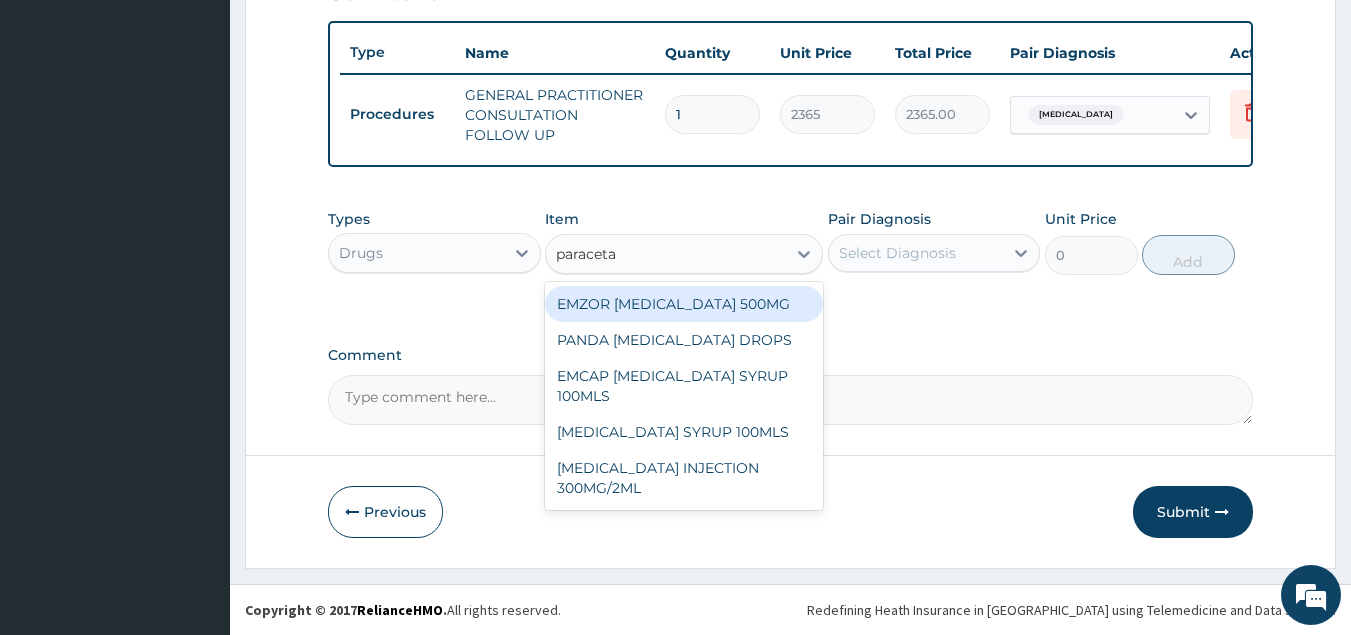 type on "24" 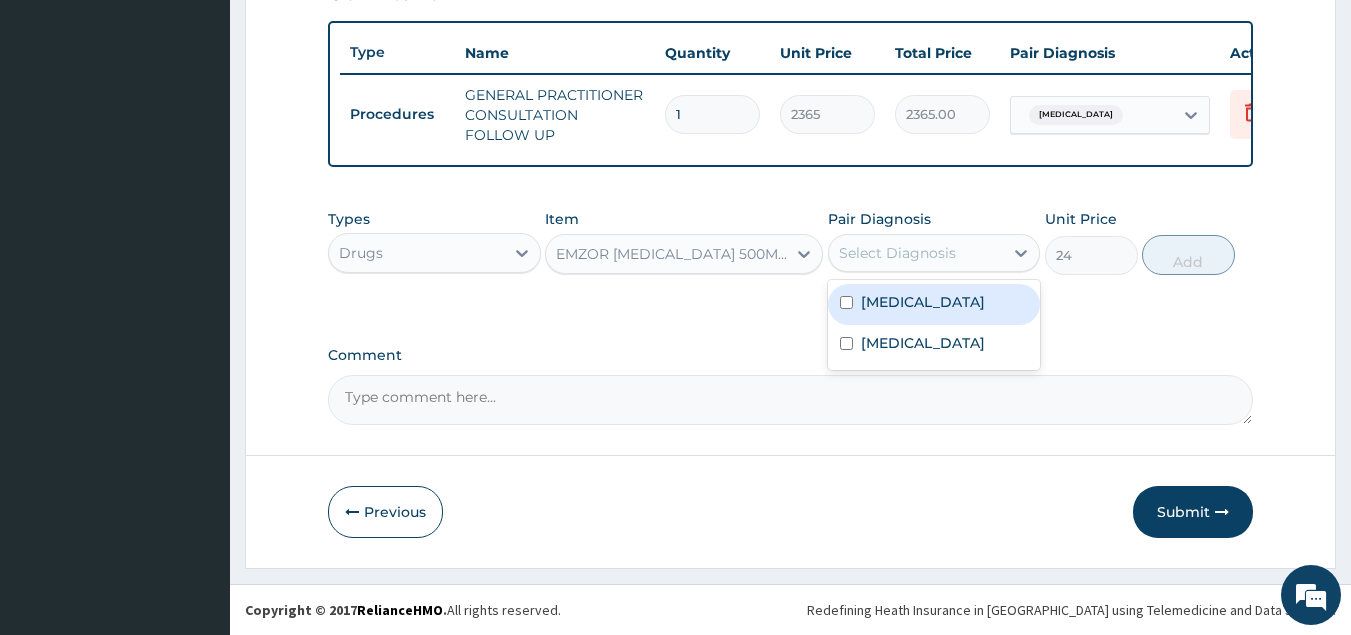 click on "Select Diagnosis" at bounding box center [897, 253] 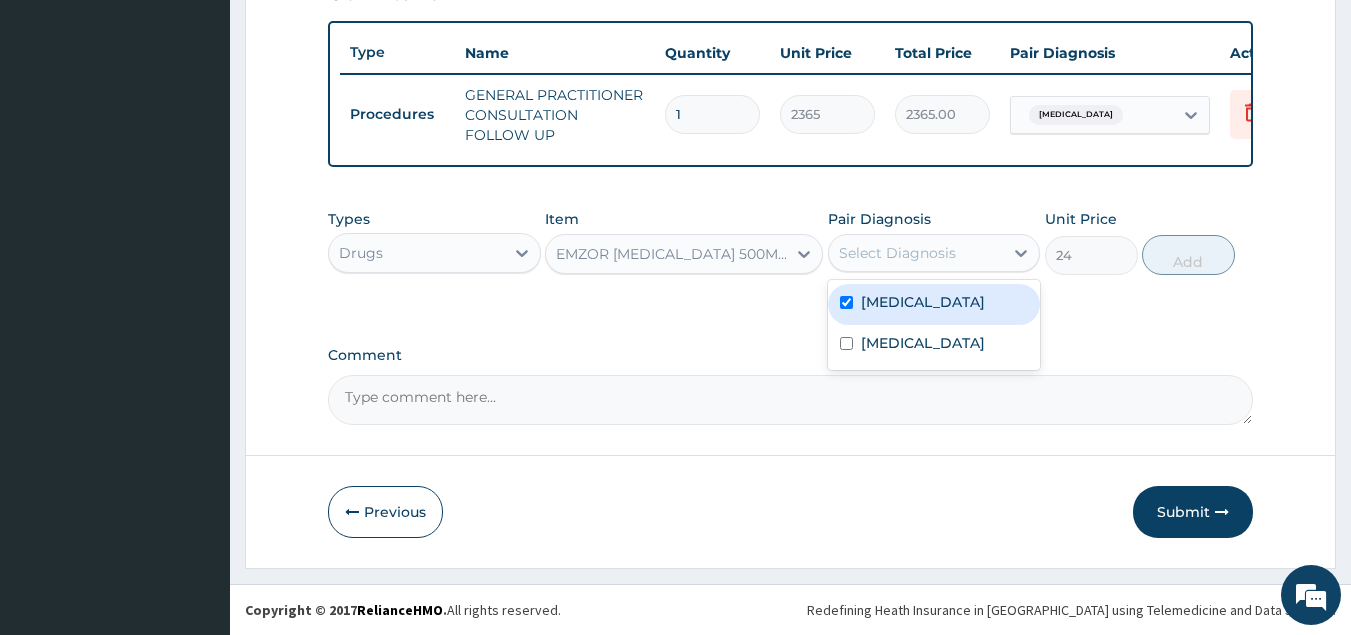 checkbox on "true" 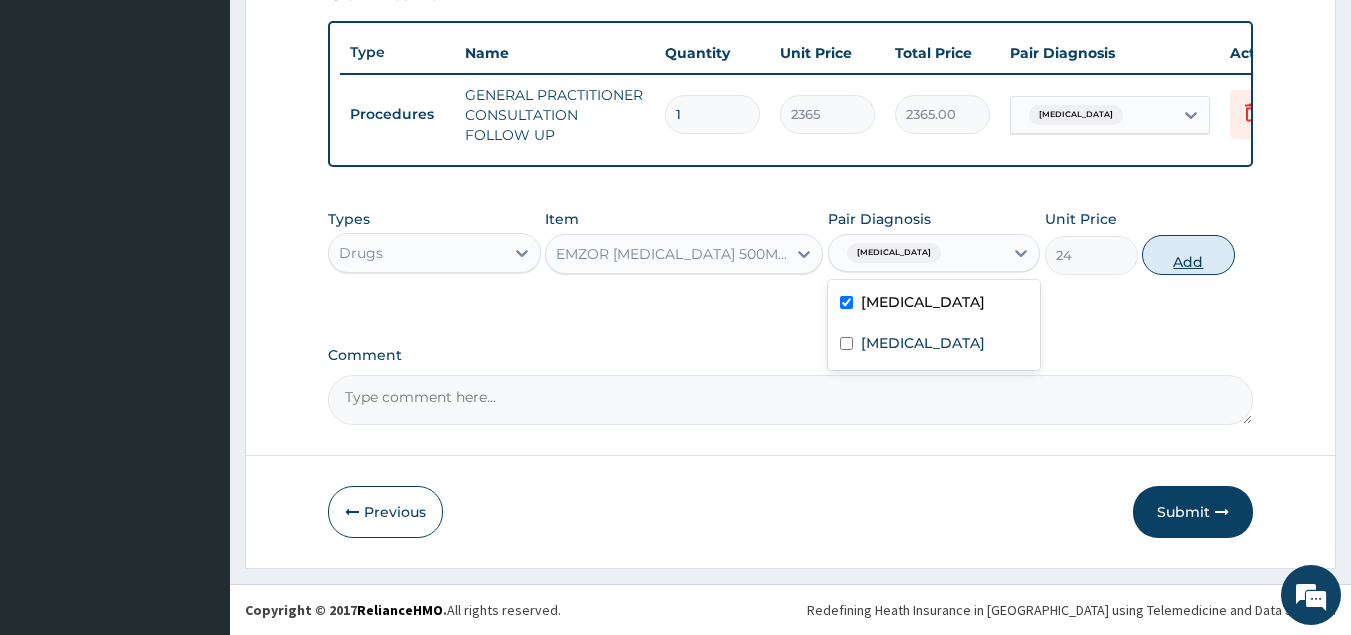 click on "Add" at bounding box center [1188, 255] 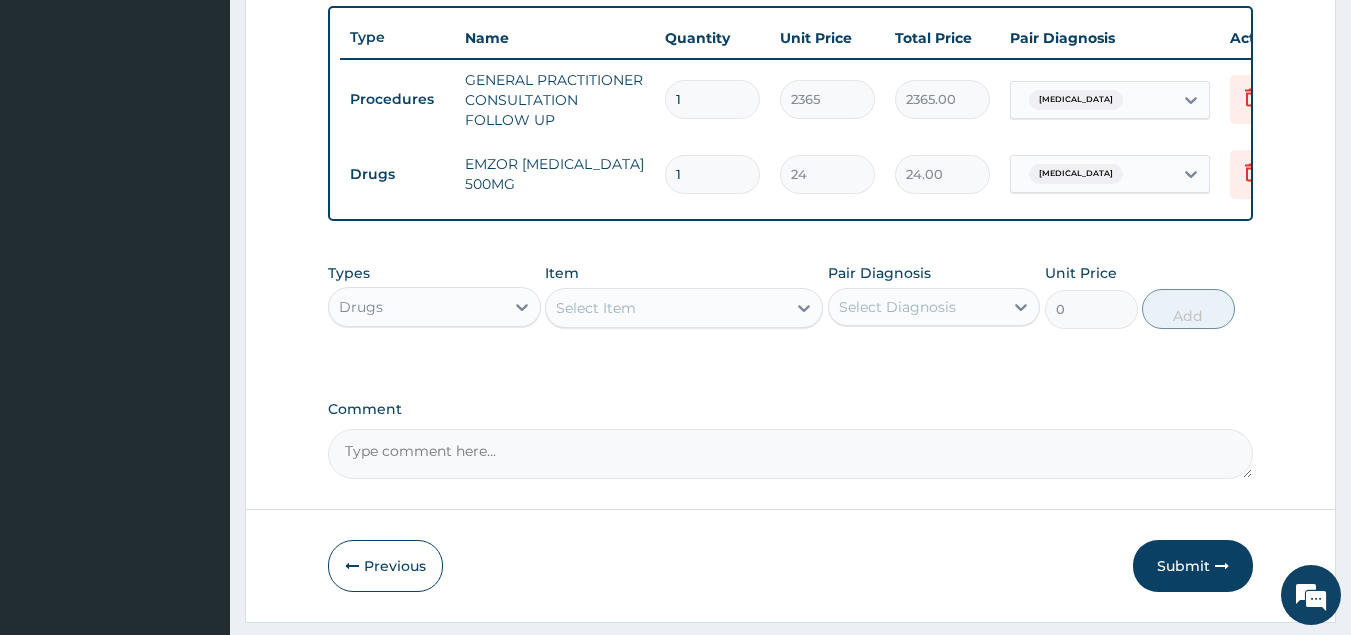 type on "18" 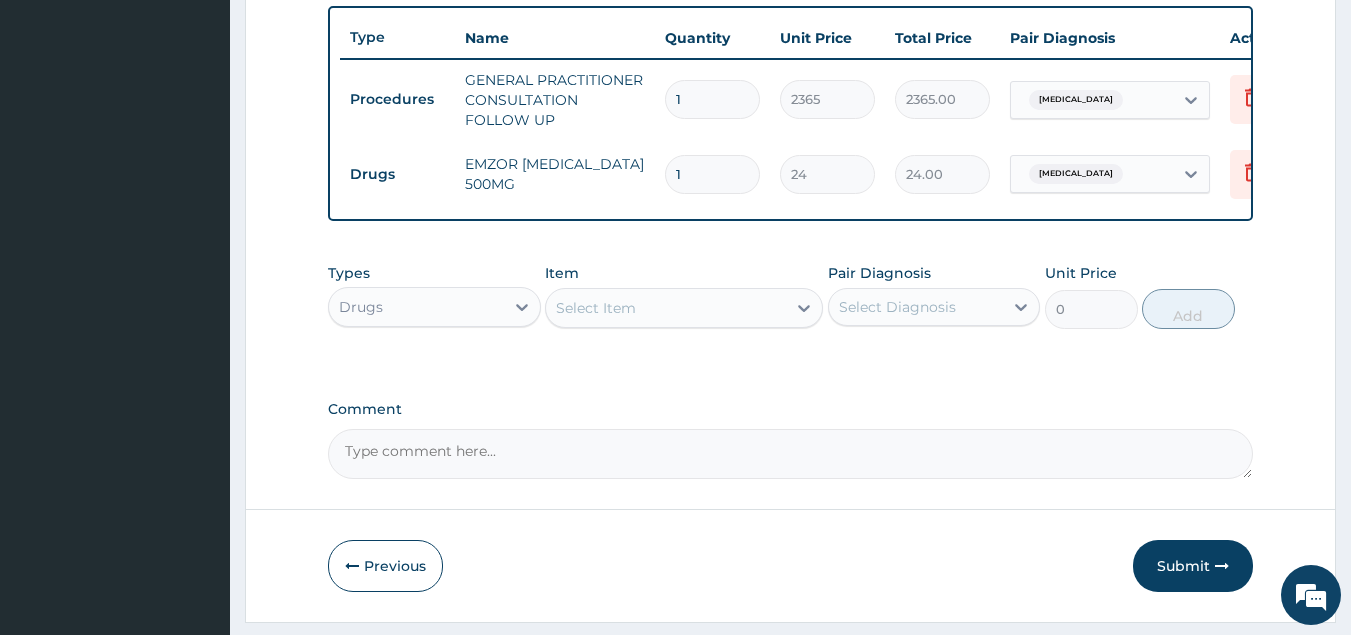 type on "432.00" 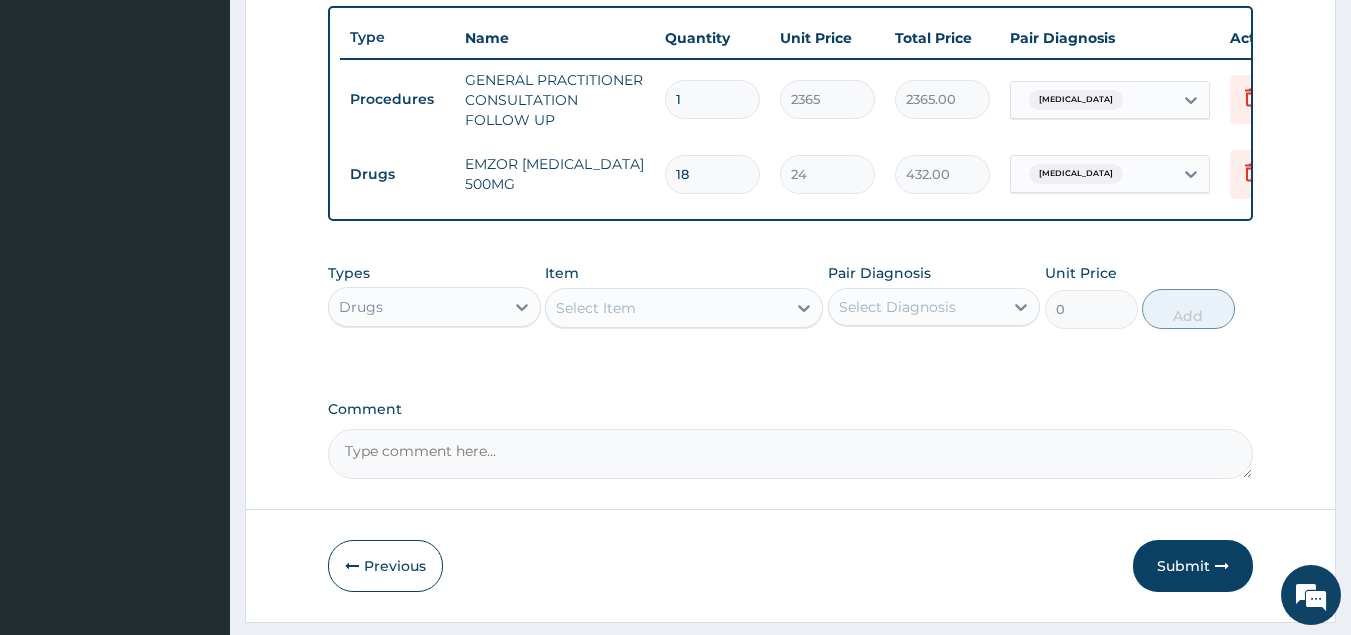 type on "18" 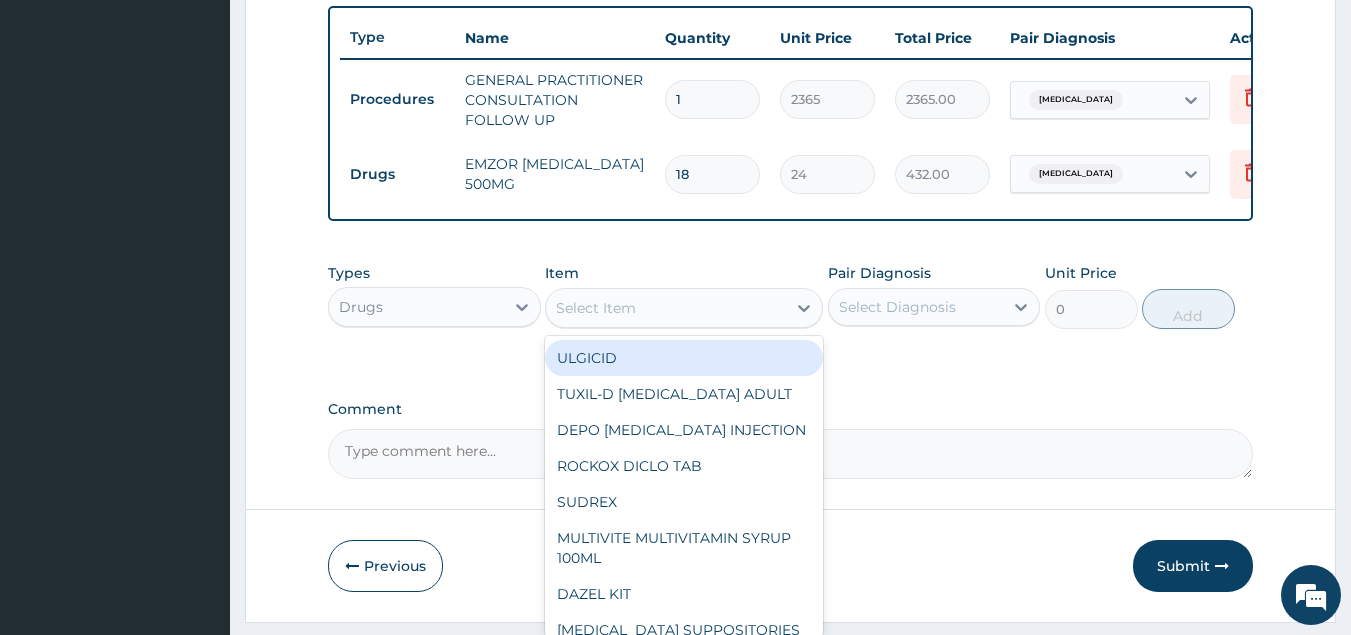 type on "p" 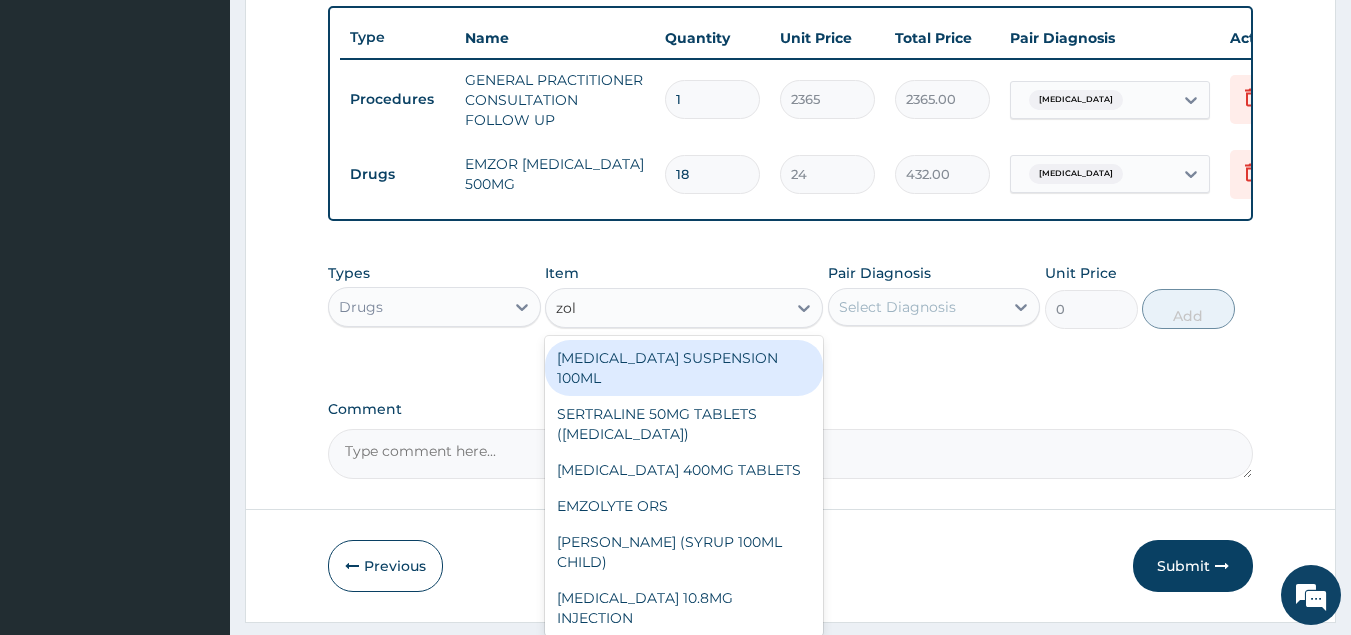 type on "[PERSON_NAME]" 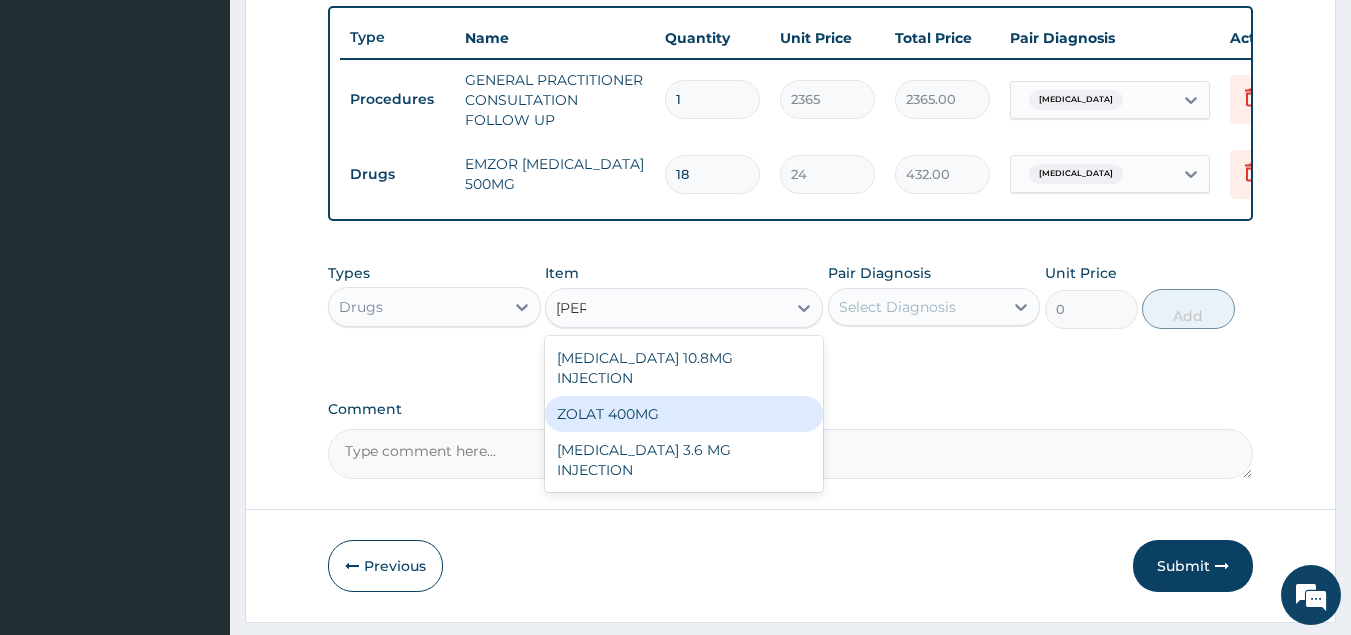click on "ZOLAT 400MG" at bounding box center (684, 414) 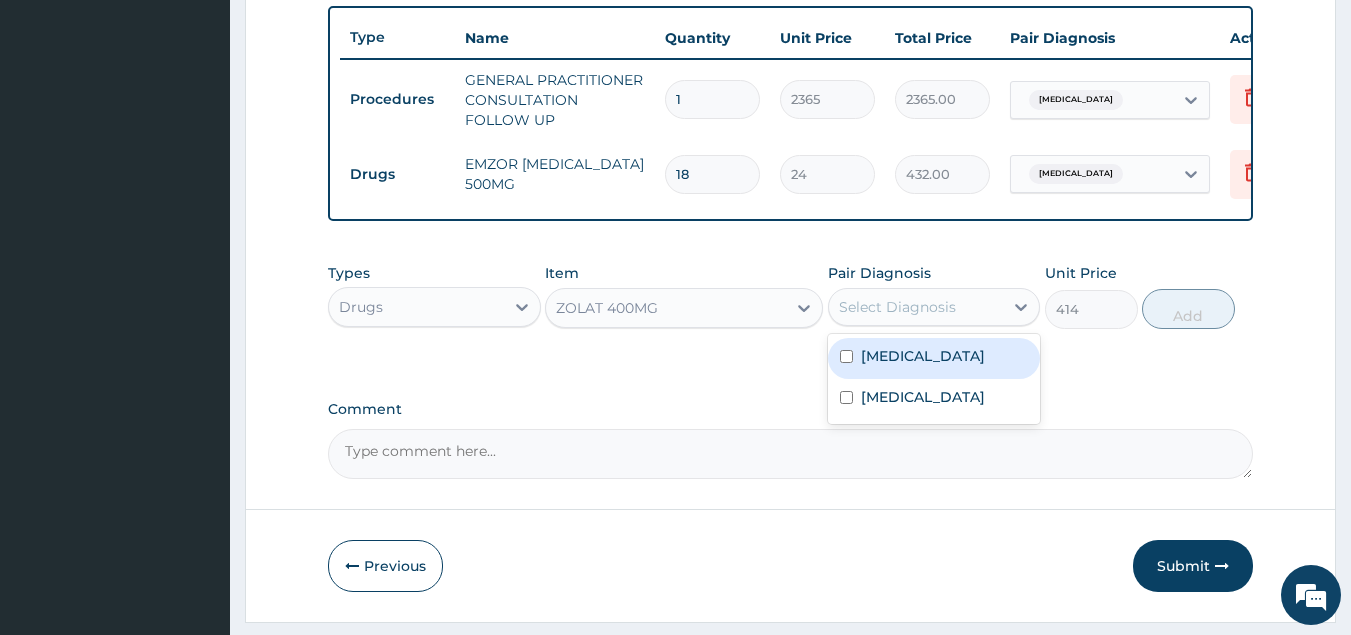 click on "Select Diagnosis" at bounding box center [916, 307] 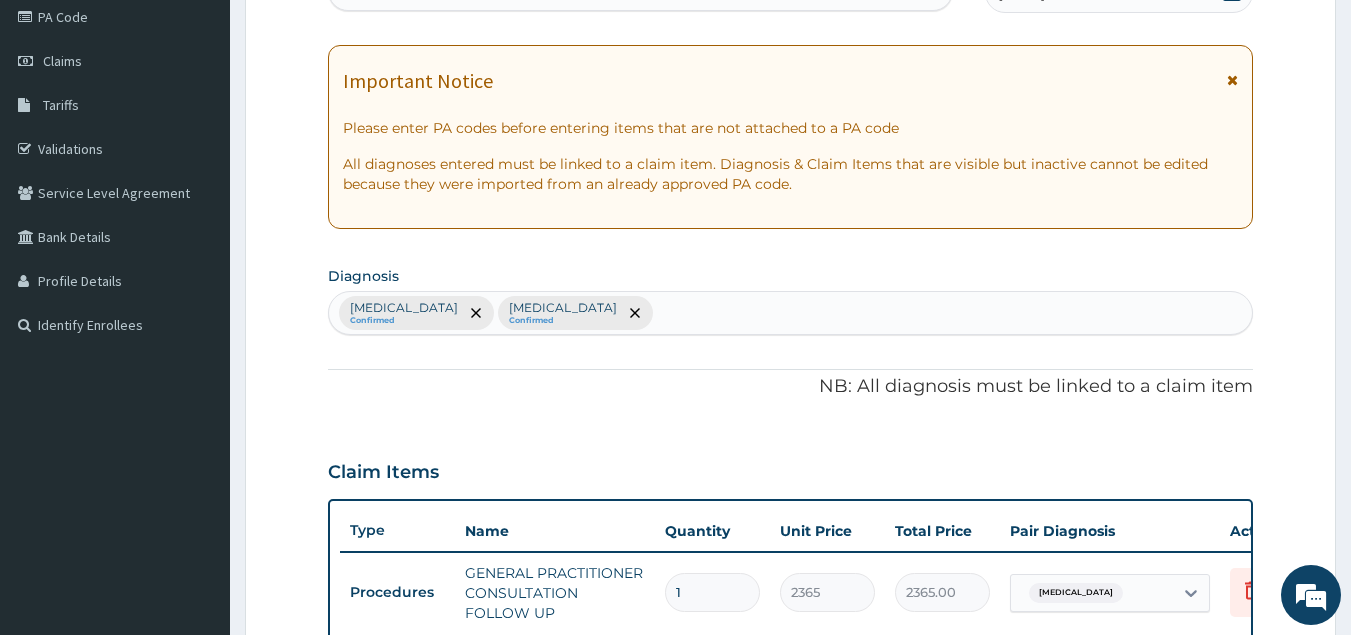 scroll, scrollTop: 165, scrollLeft: 0, axis: vertical 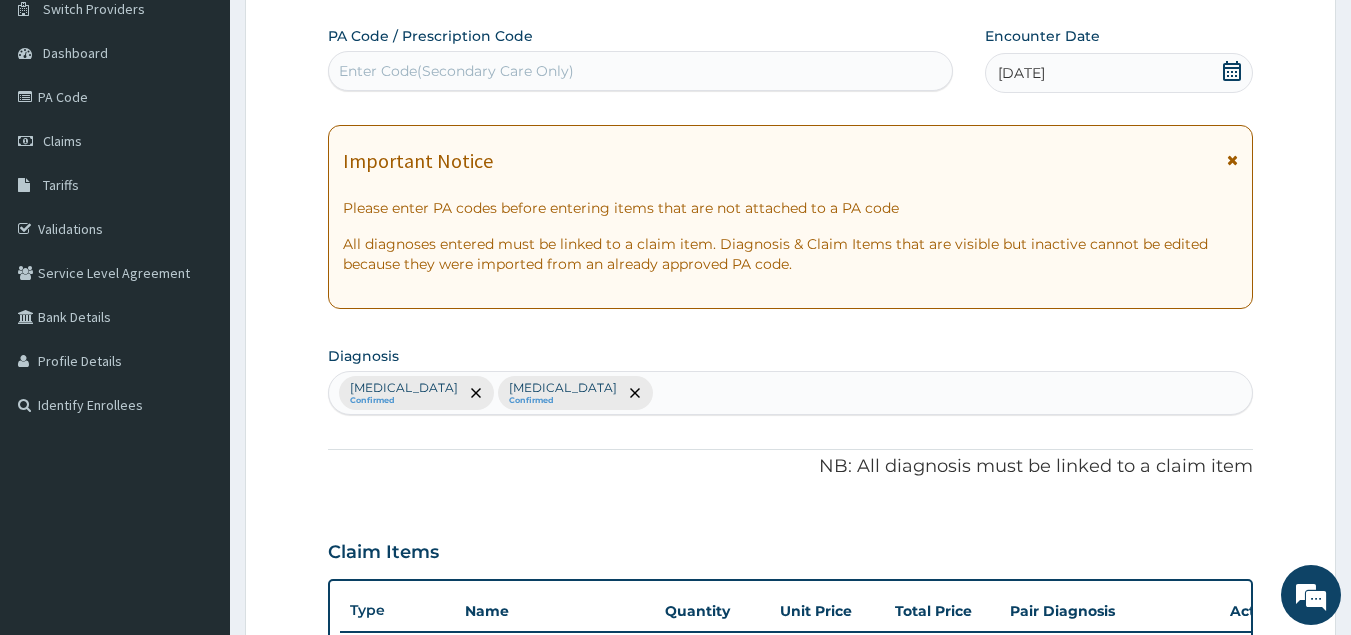 click on "Diagnosis Malaria Confirmed Upper respiratory infection Confirmed" at bounding box center (791, 378) 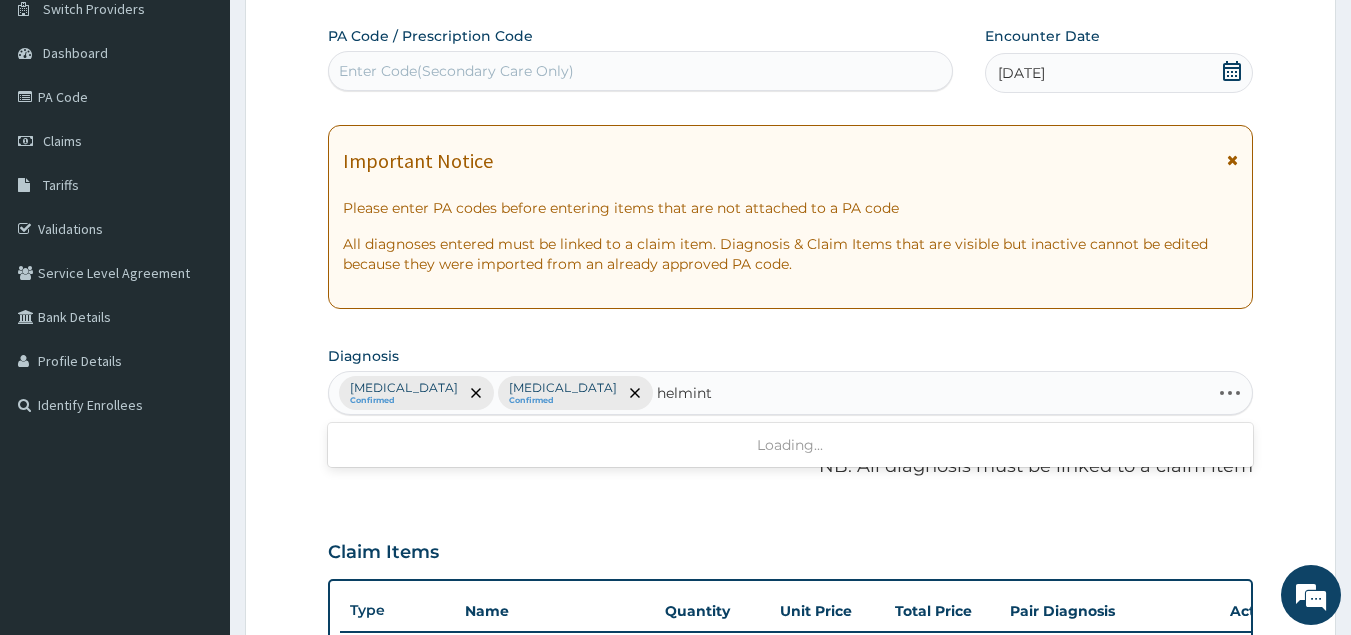 type on "helminth" 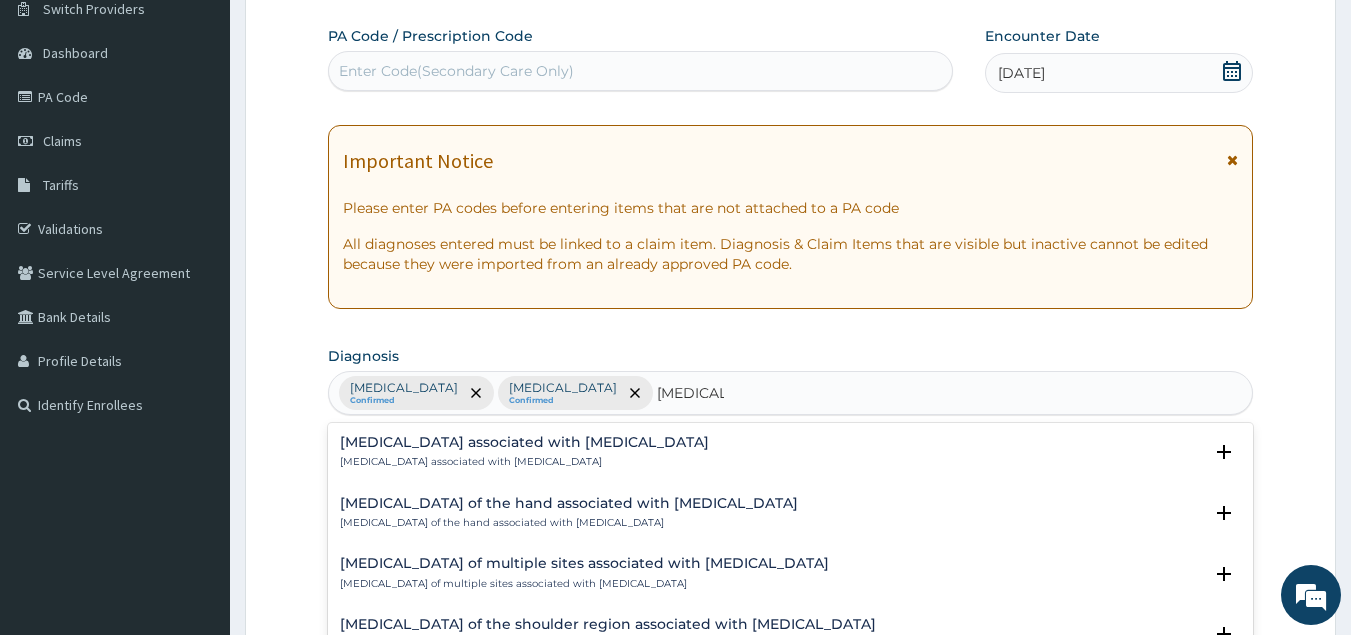 click on "[MEDICAL_DATA] associated with [MEDICAL_DATA]" at bounding box center [524, 442] 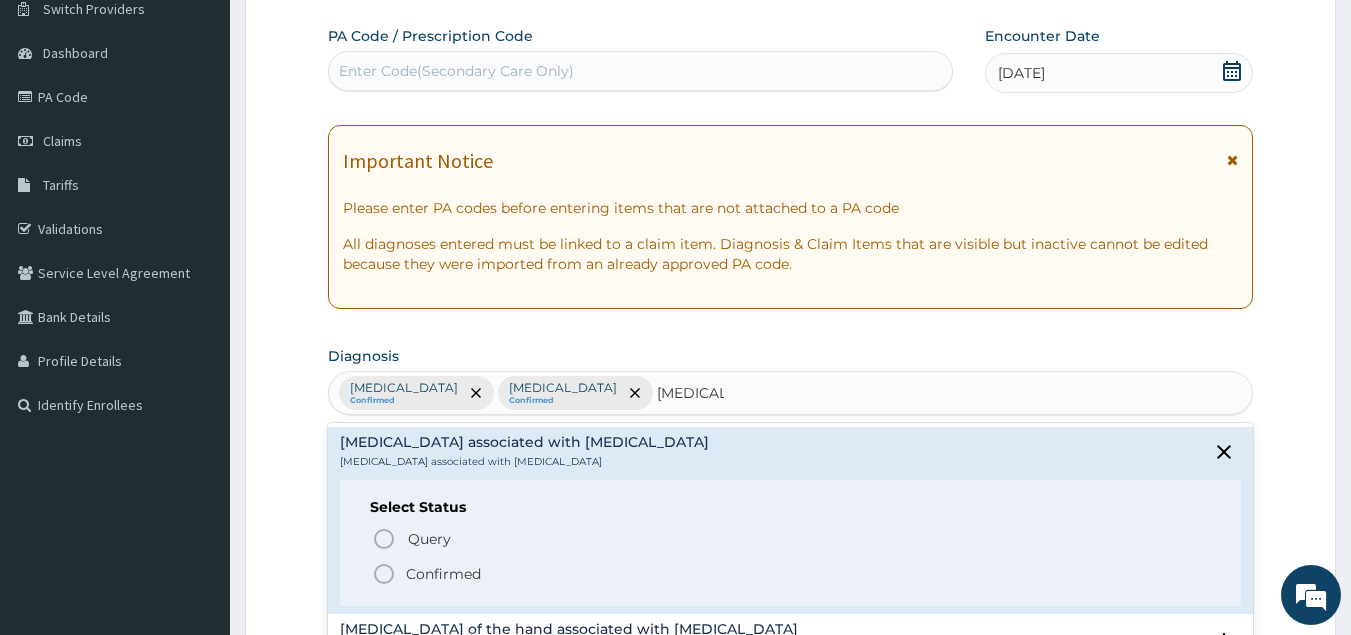click on "Confirmed" at bounding box center (443, 574) 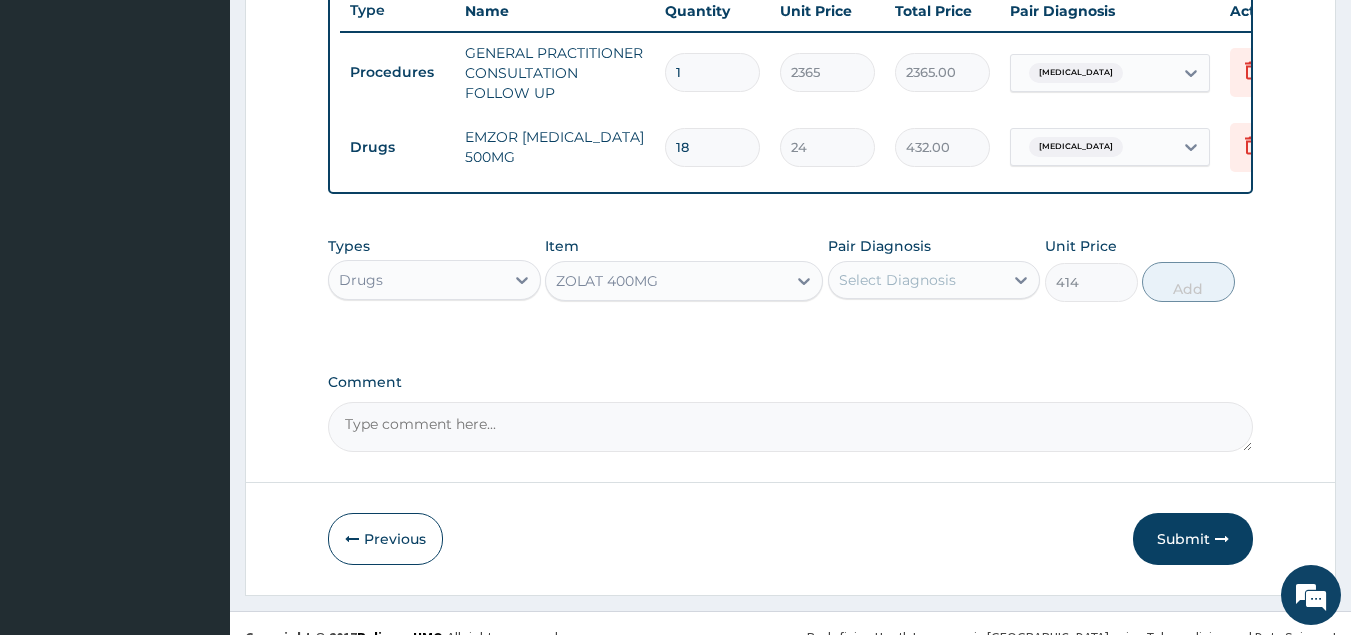 scroll, scrollTop: 807, scrollLeft: 0, axis: vertical 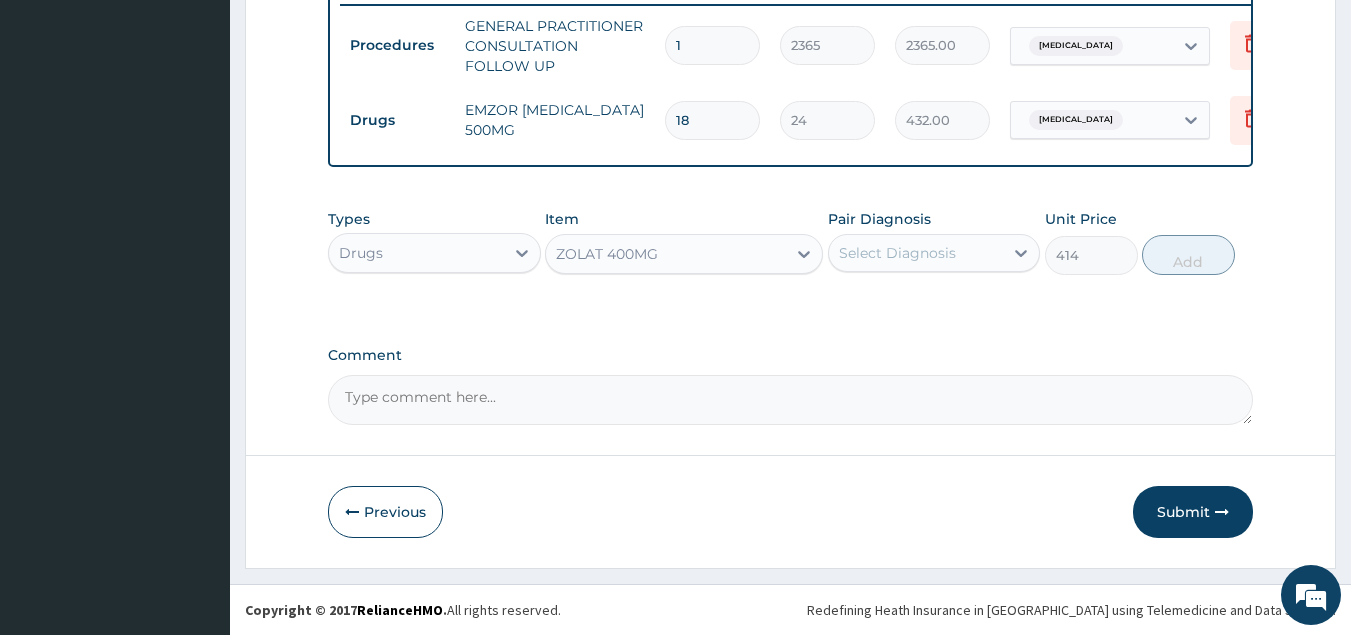 click on "Select Diagnosis" at bounding box center [897, 253] 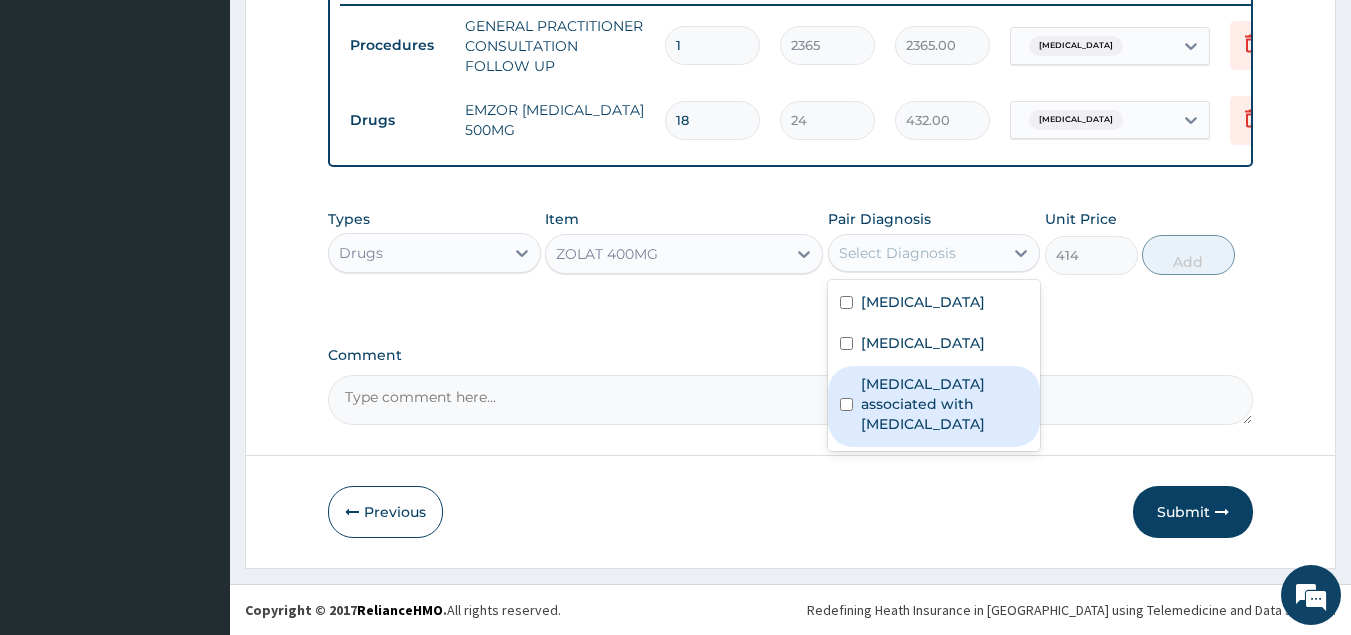 click on "Arthropathy associated with helminthiasis" at bounding box center [945, 404] 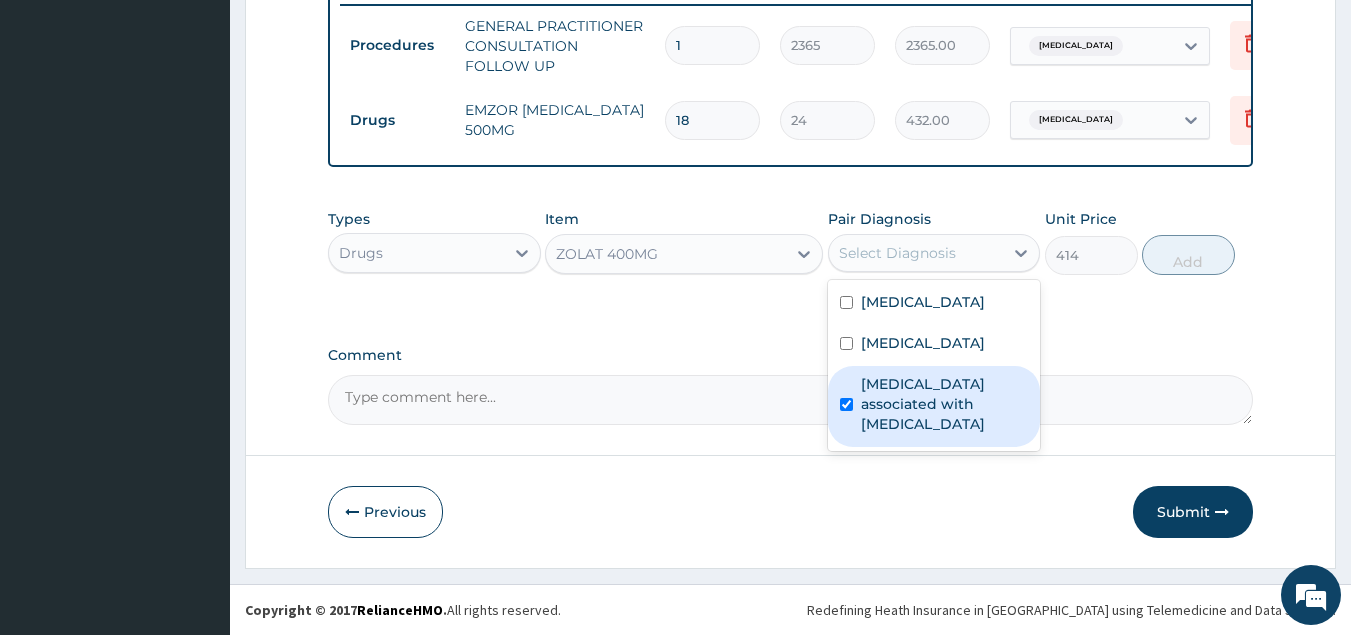 checkbox on "true" 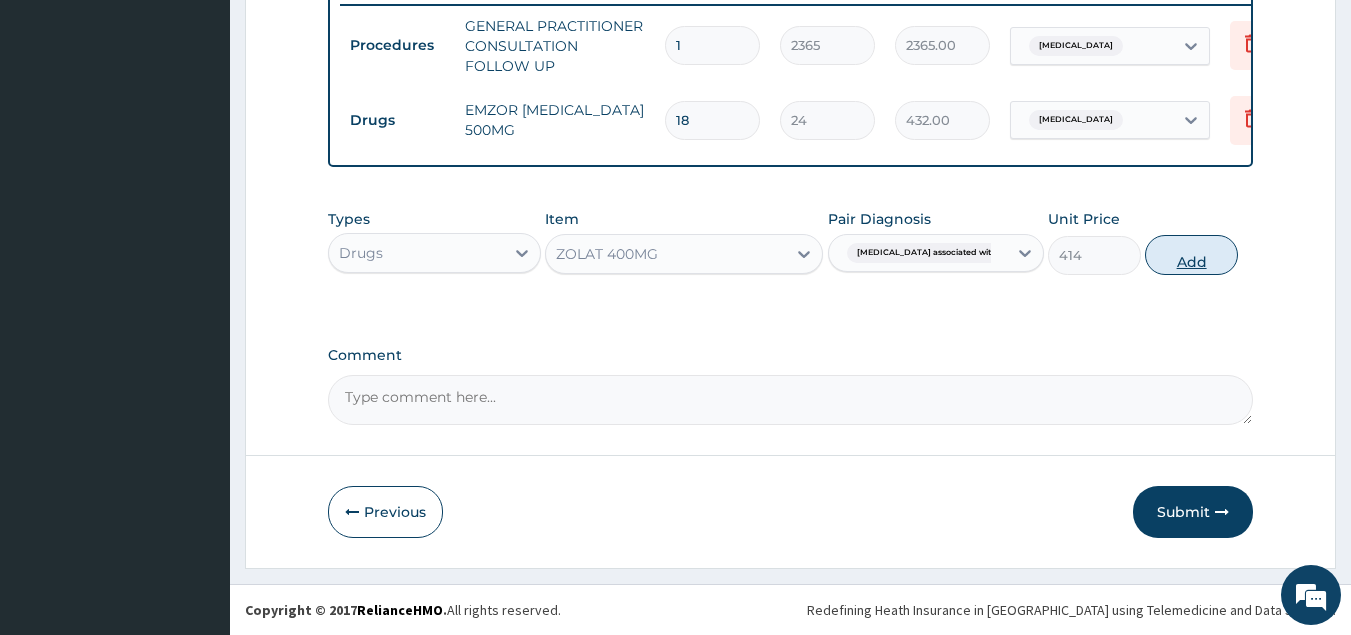 click on "Add" at bounding box center (1191, 255) 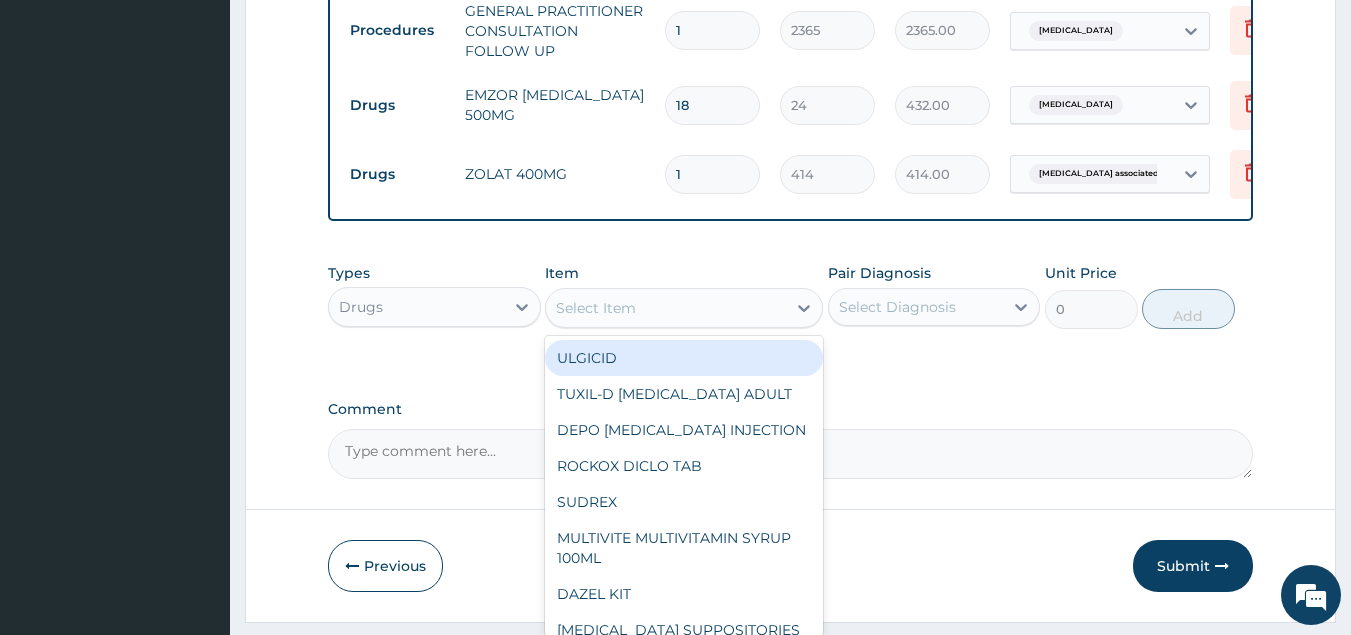 click on "Select Item" at bounding box center [596, 308] 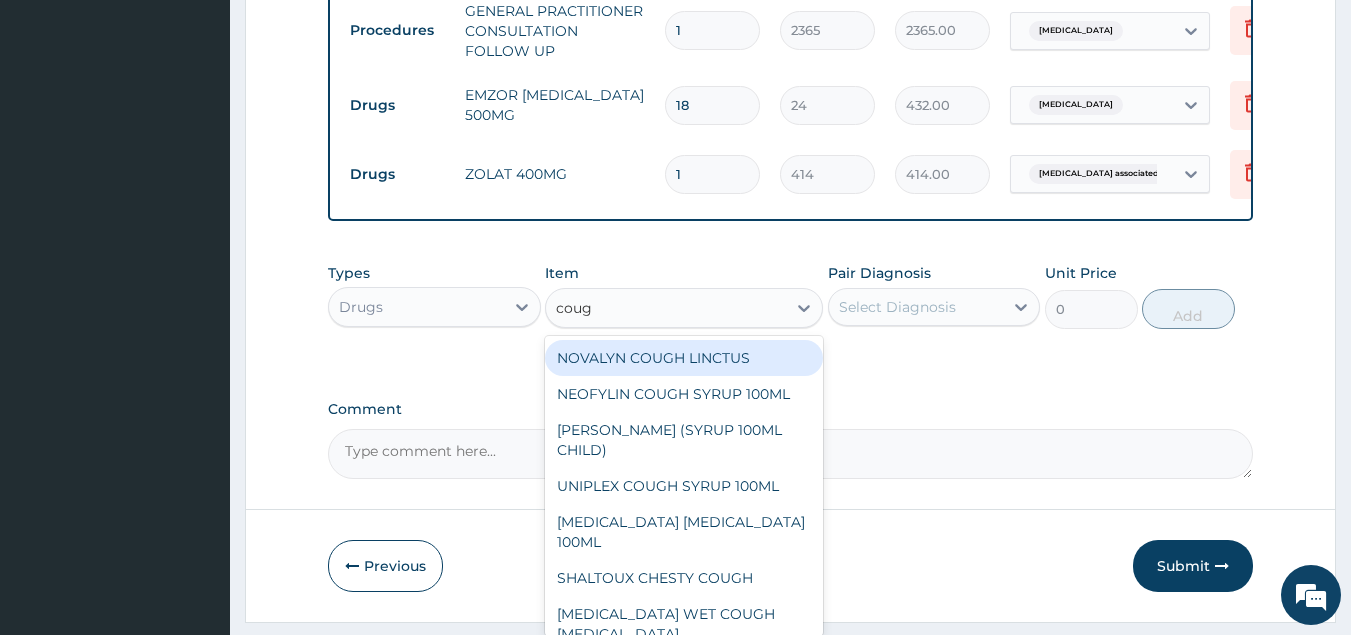 type on "cough" 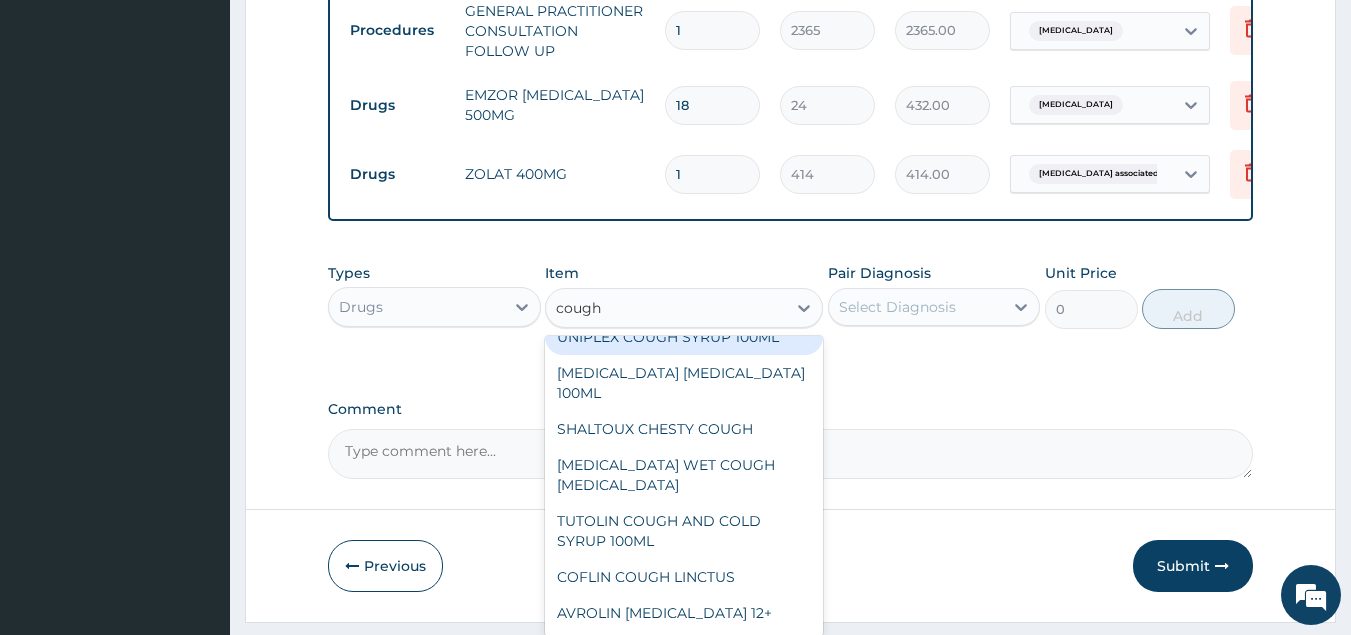 scroll, scrollTop: 182, scrollLeft: 0, axis: vertical 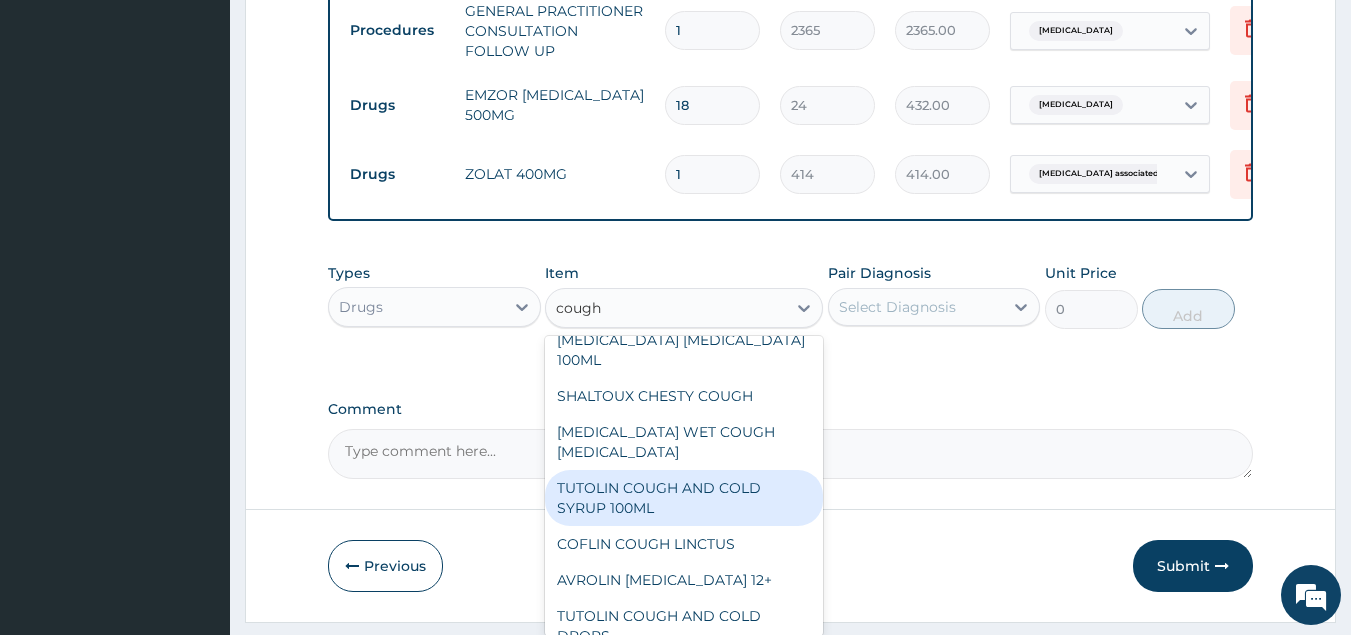 click on "TUTOLIN COUGH AND COLD SYRUP 100ML" at bounding box center (684, 498) 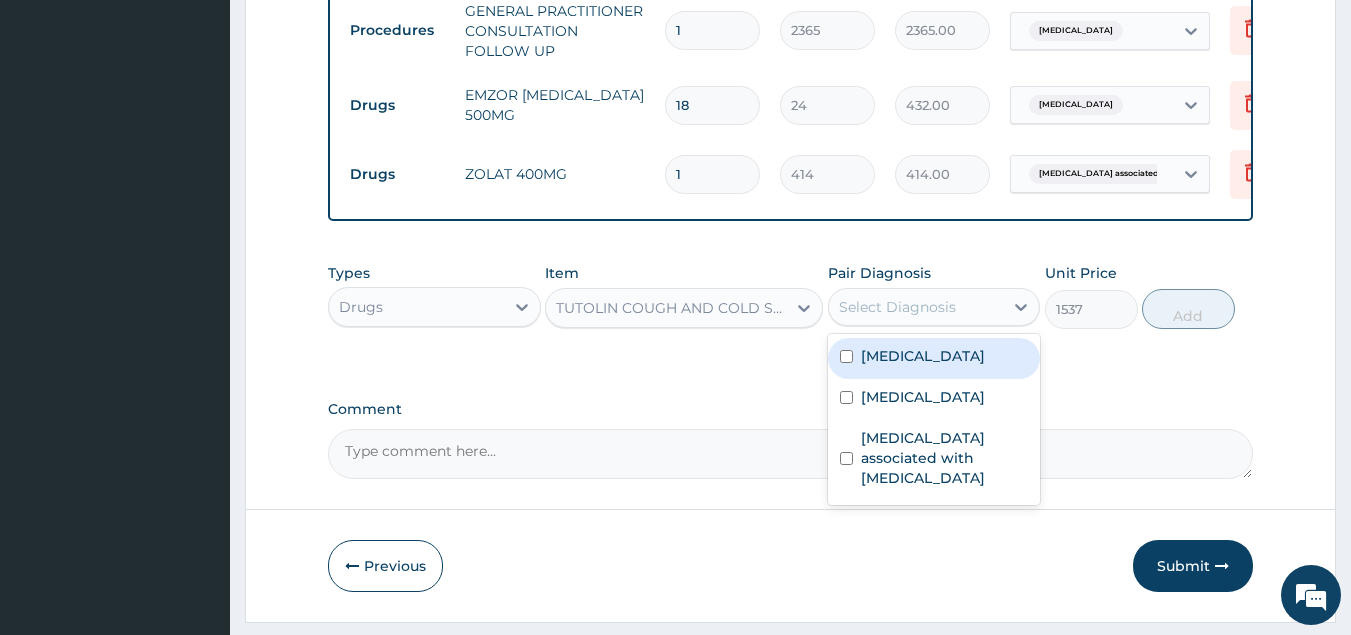 click on "Select Diagnosis" at bounding box center [897, 307] 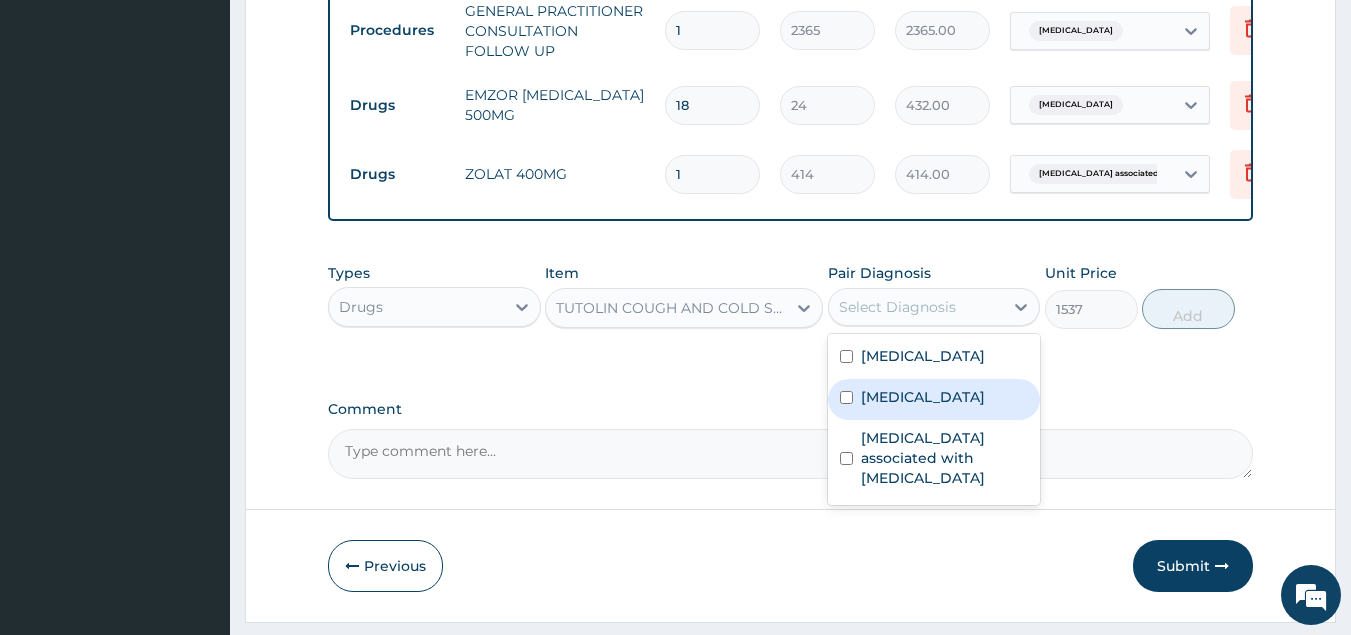click on "Upper respiratory infection" at bounding box center (923, 397) 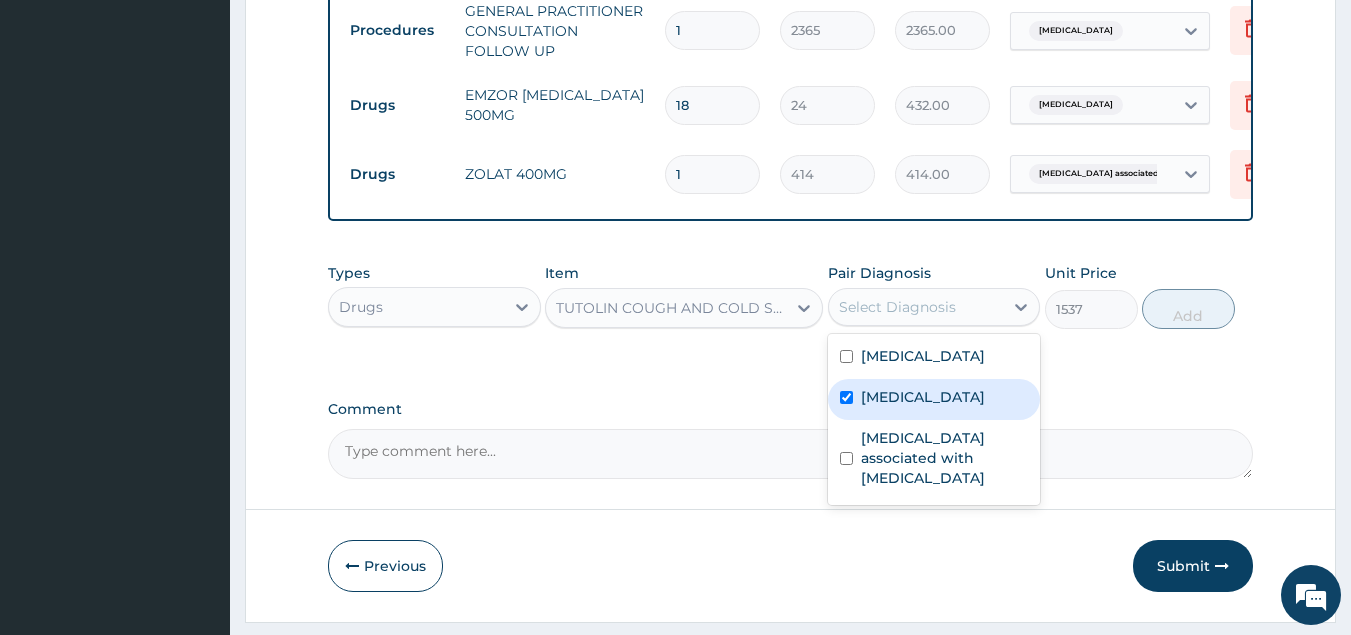 checkbox on "true" 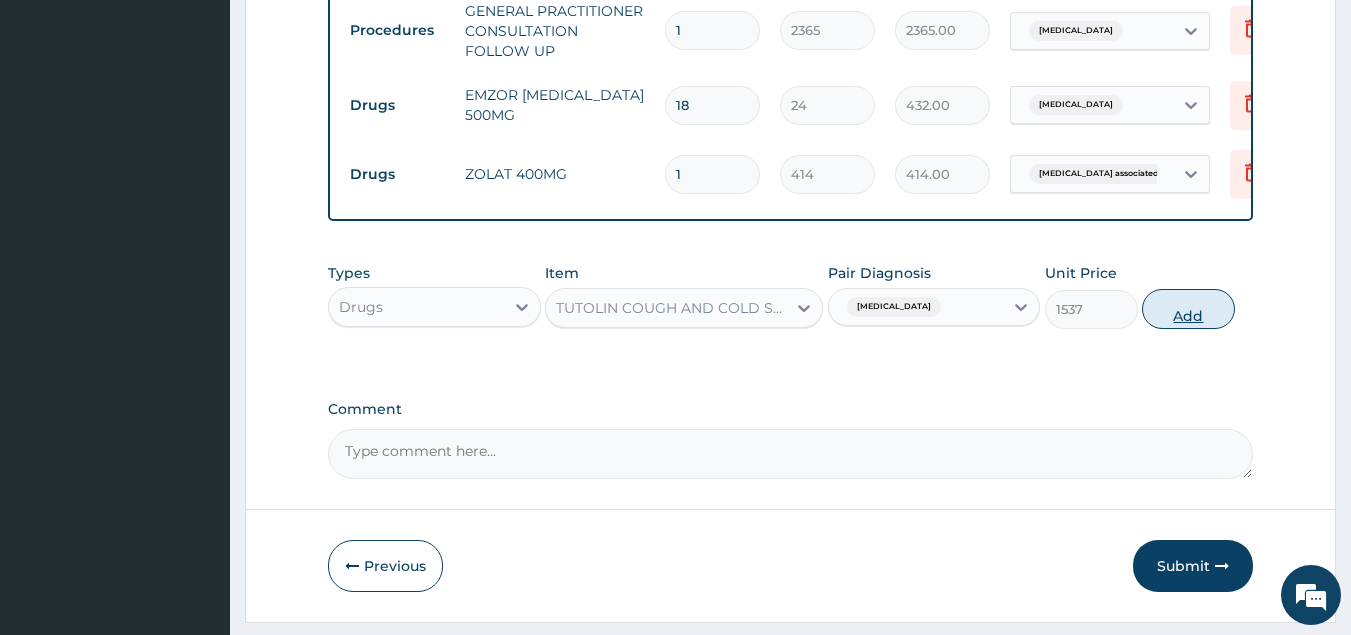 click on "Add" at bounding box center [1188, 309] 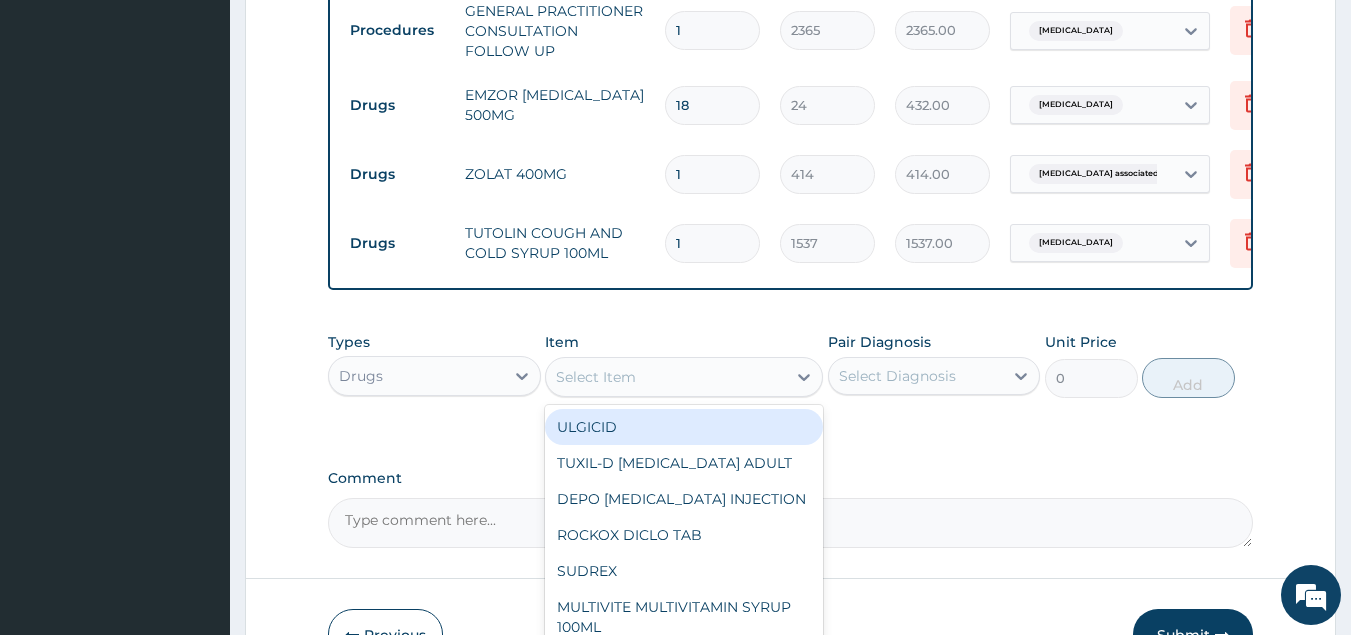 click on "Select Item" at bounding box center (596, 377) 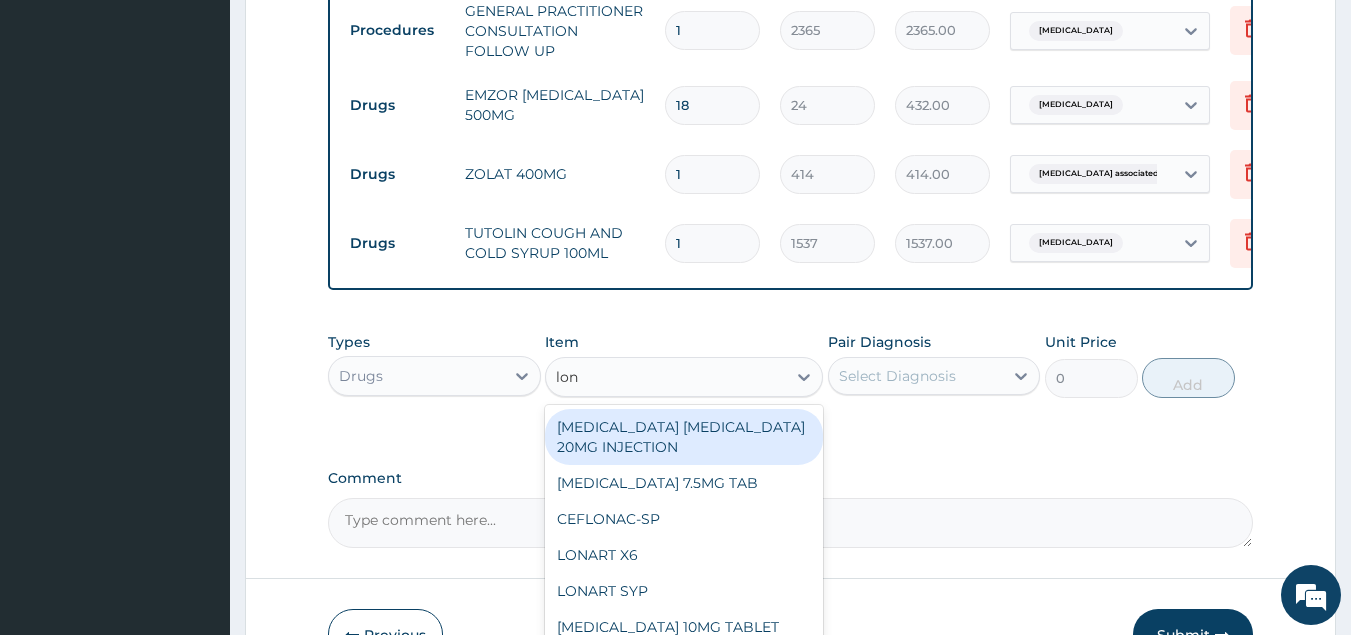 type on "lona" 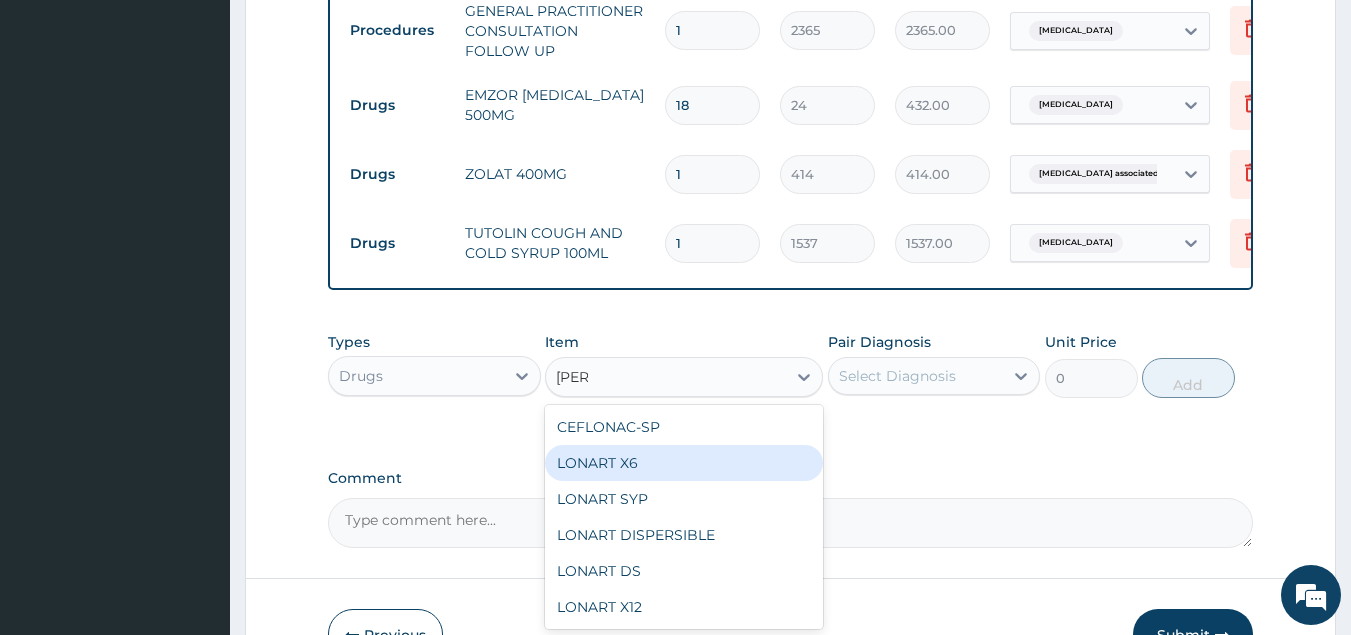 click on "LONART X6" at bounding box center (684, 463) 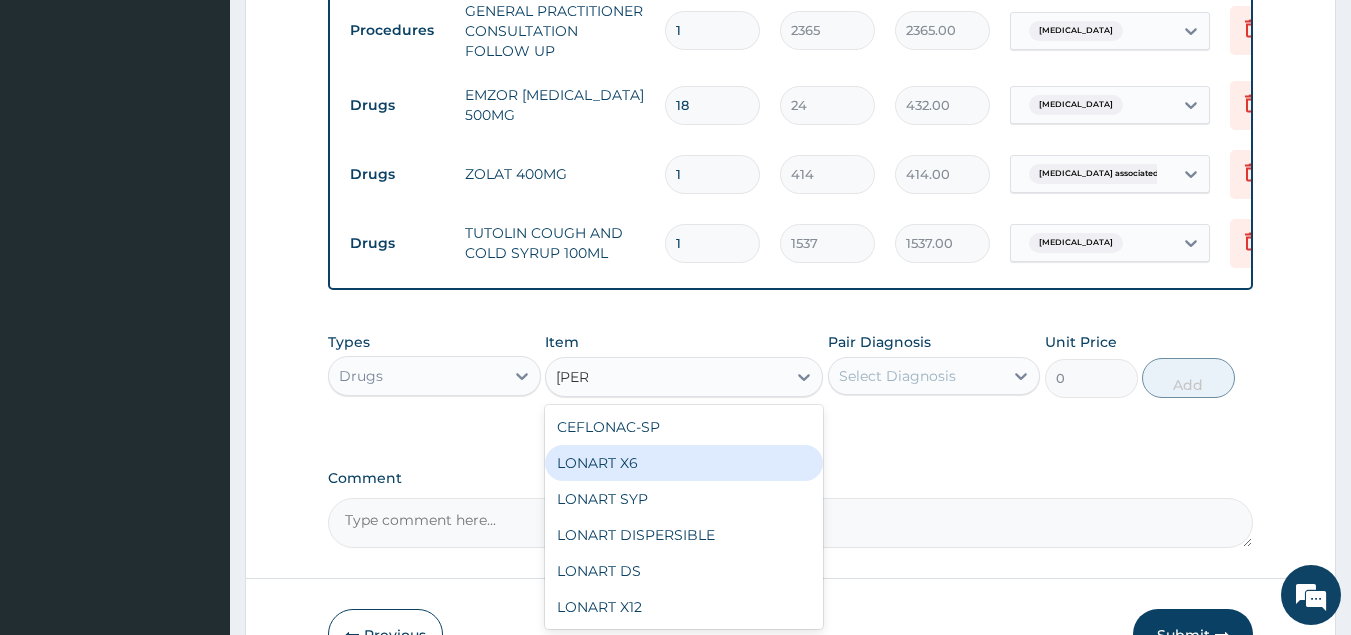 type 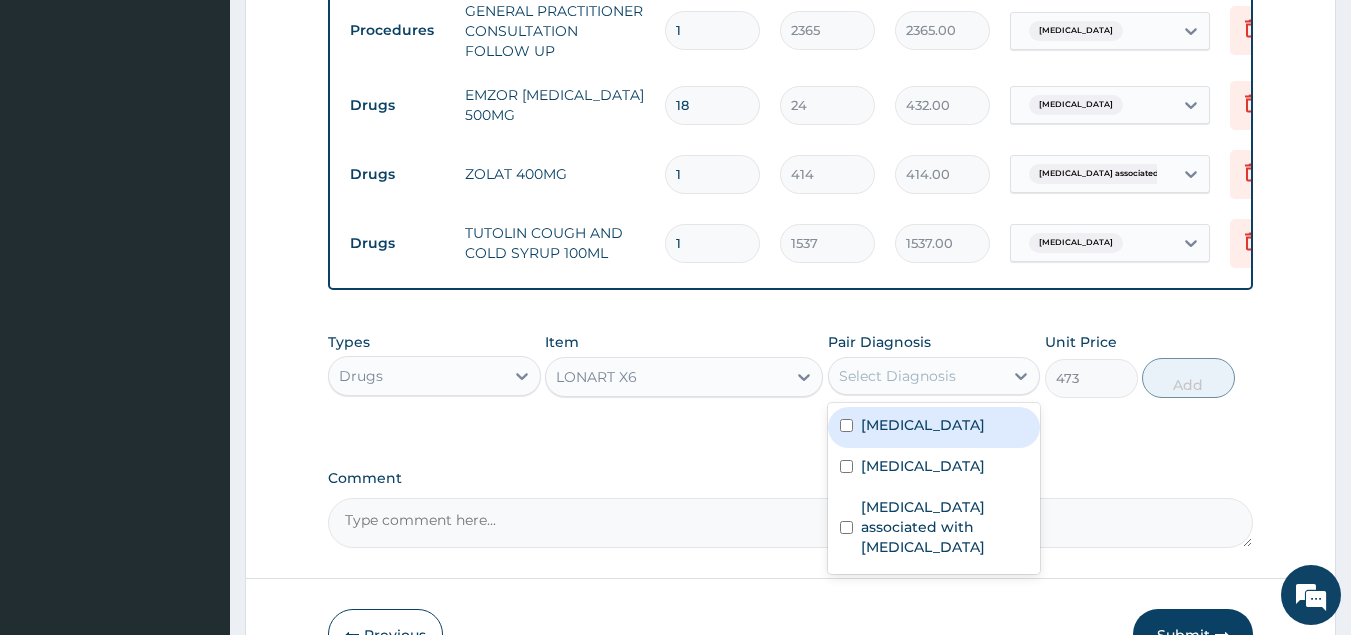 click on "Select Diagnosis" at bounding box center [934, 376] 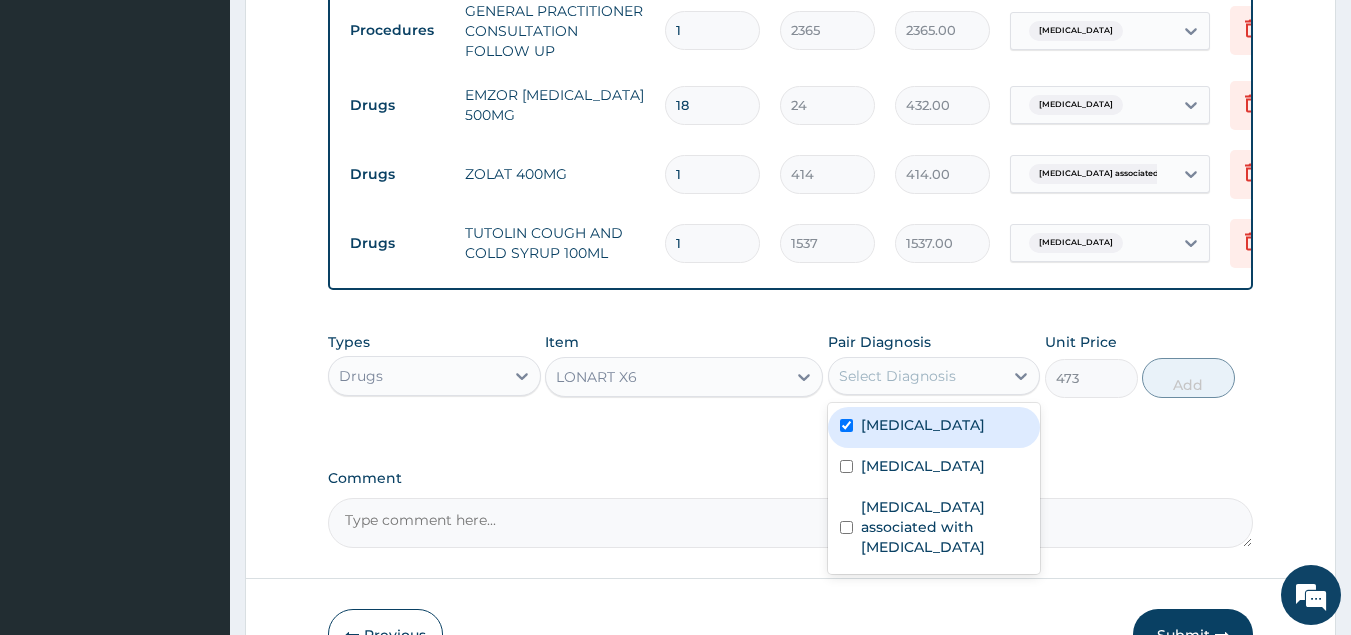 checkbox on "true" 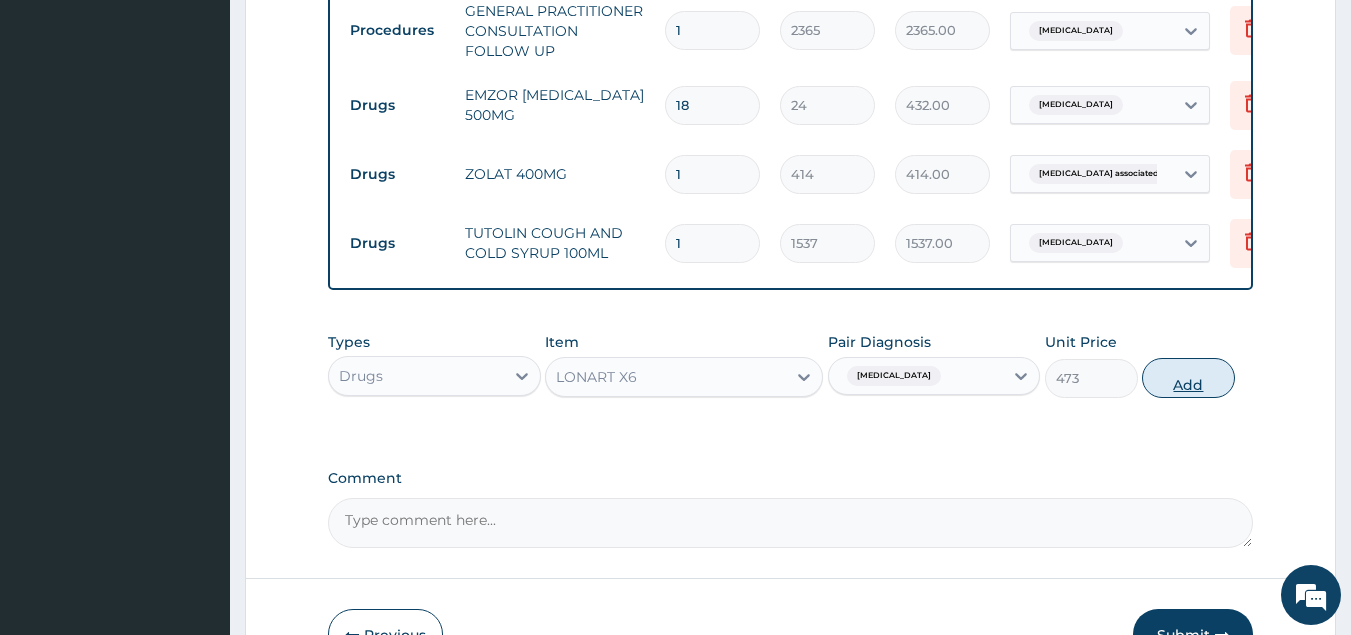 click on "Add" at bounding box center [1188, 378] 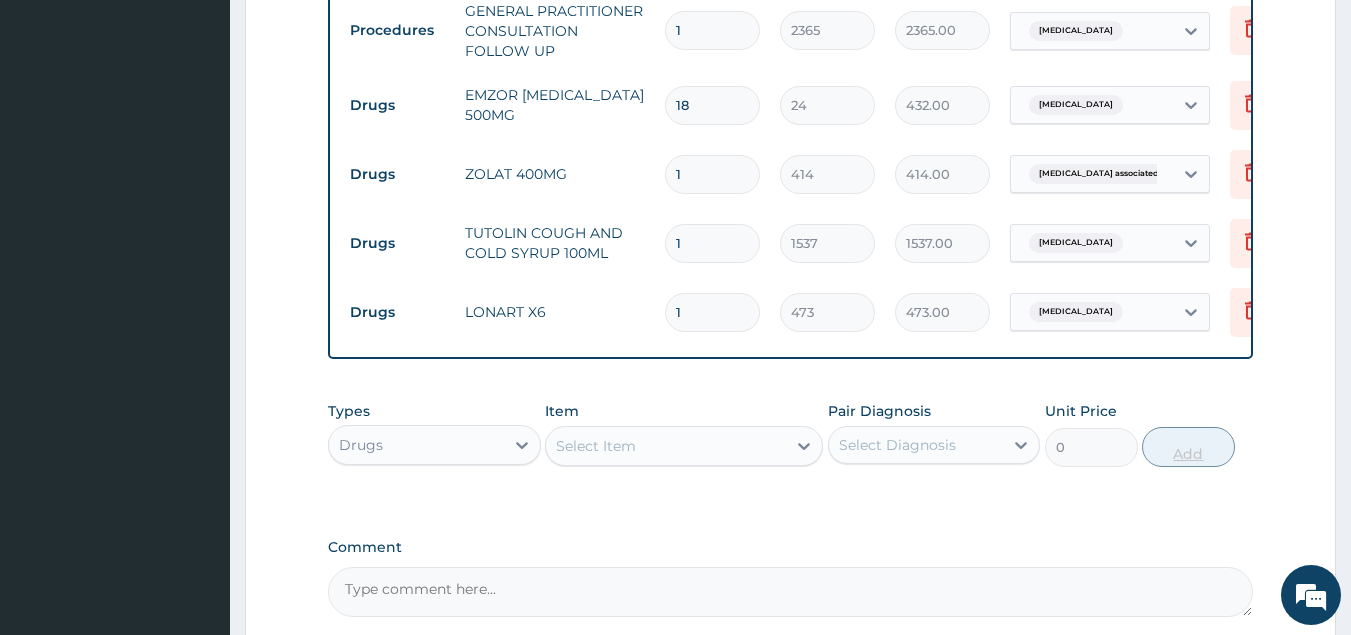 type 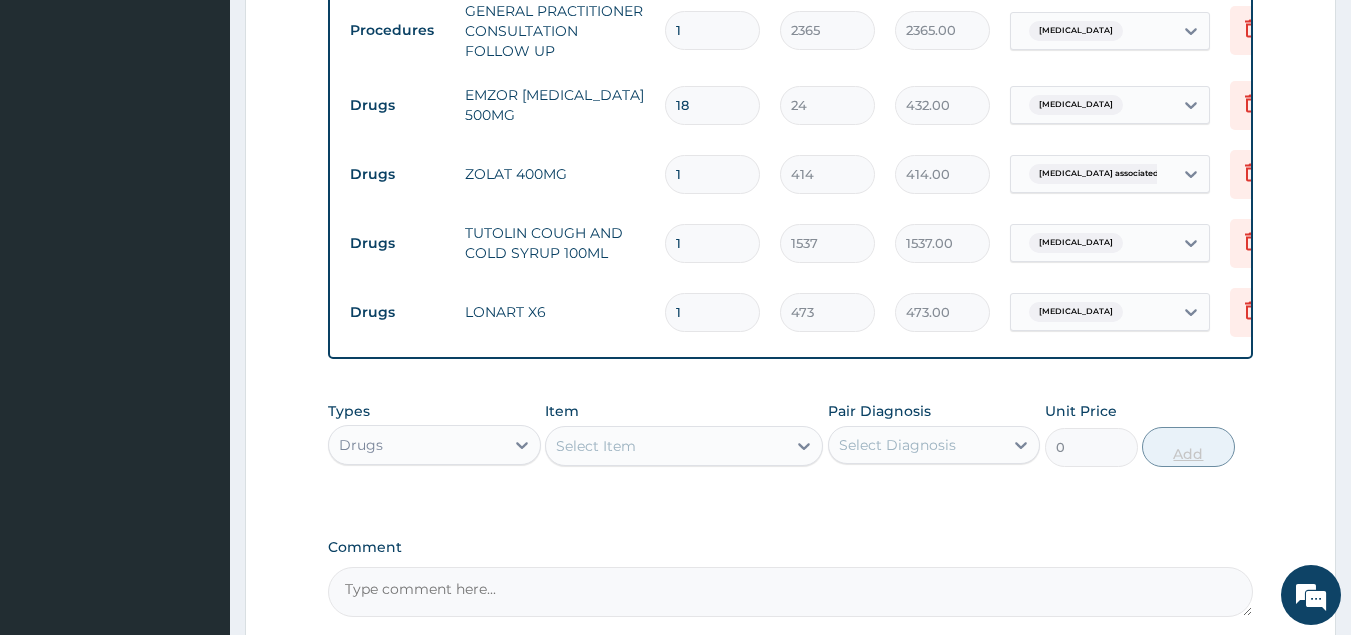type on "0.00" 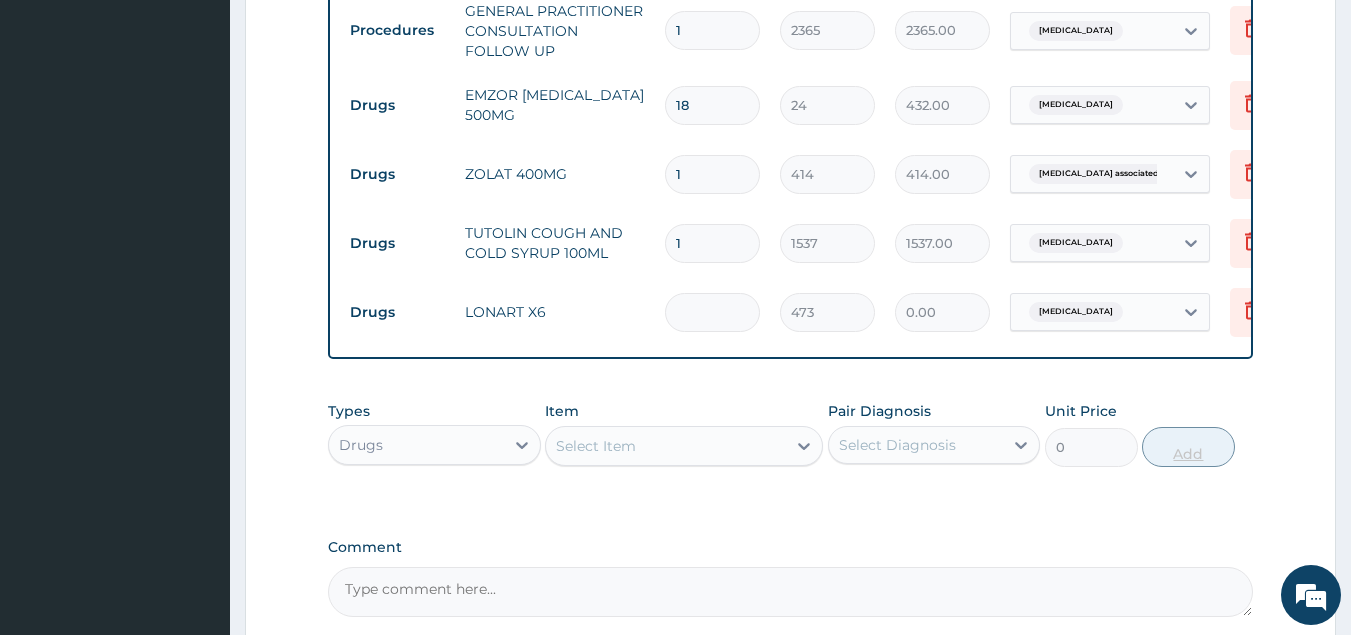 type on "6" 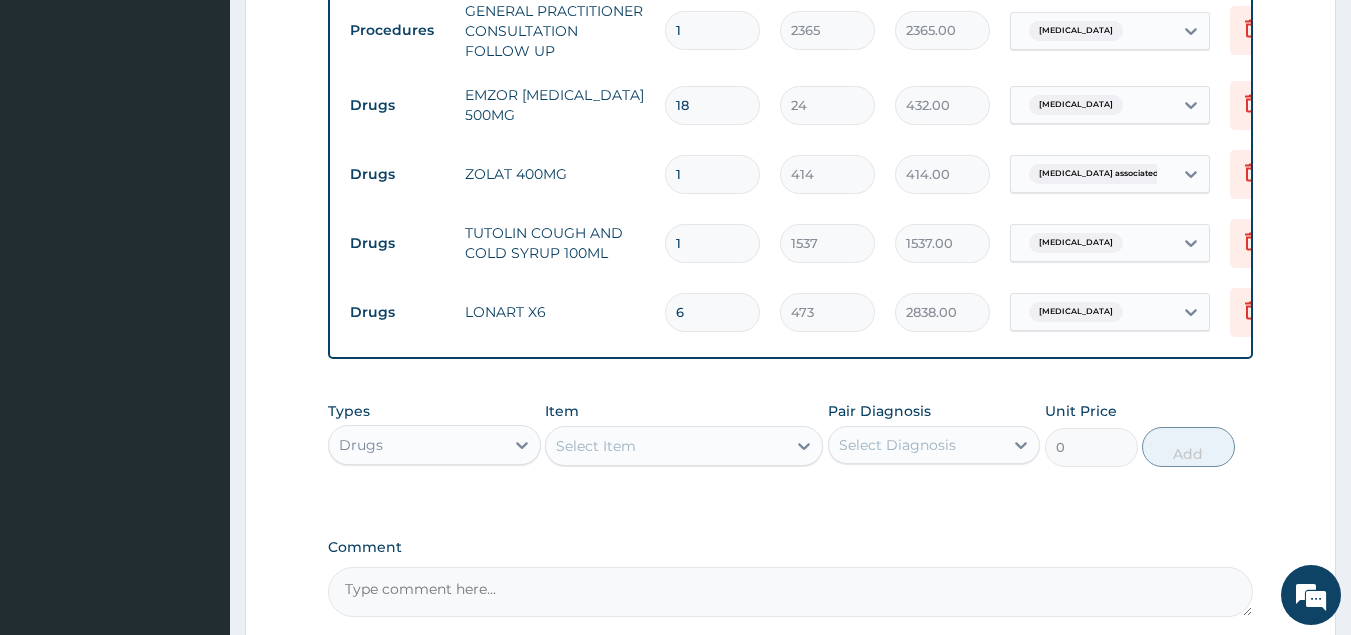 type on "6" 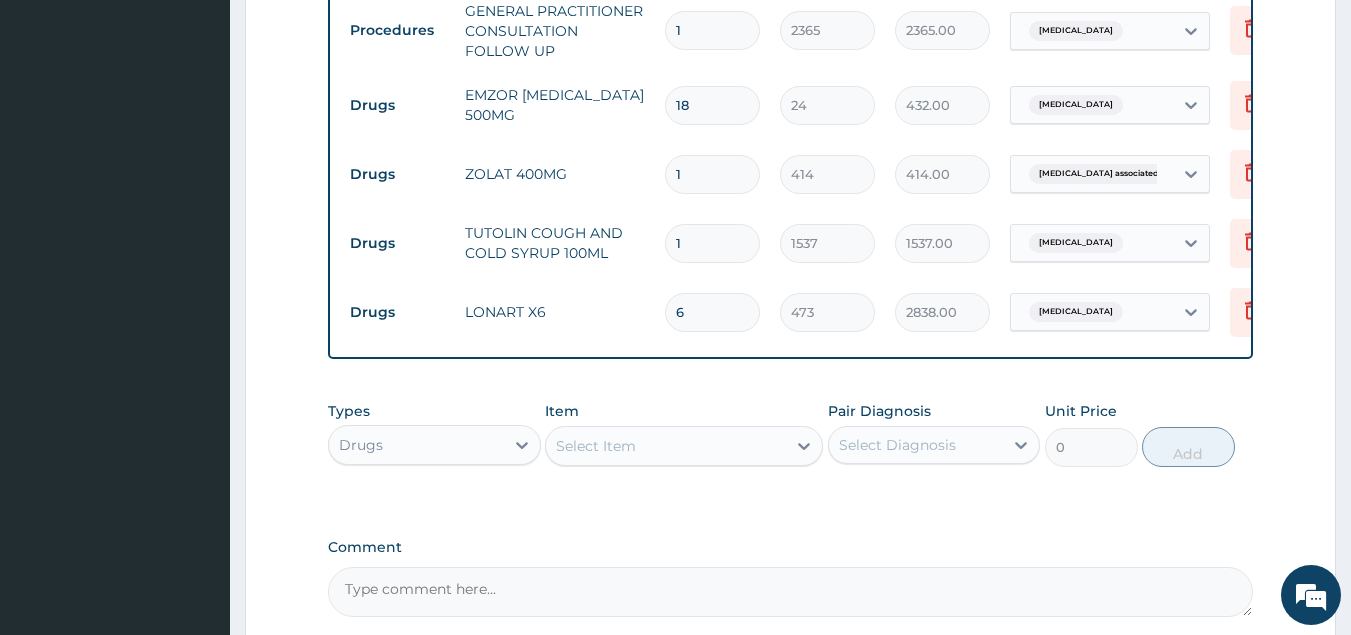 click on "Select Item" at bounding box center (666, 446) 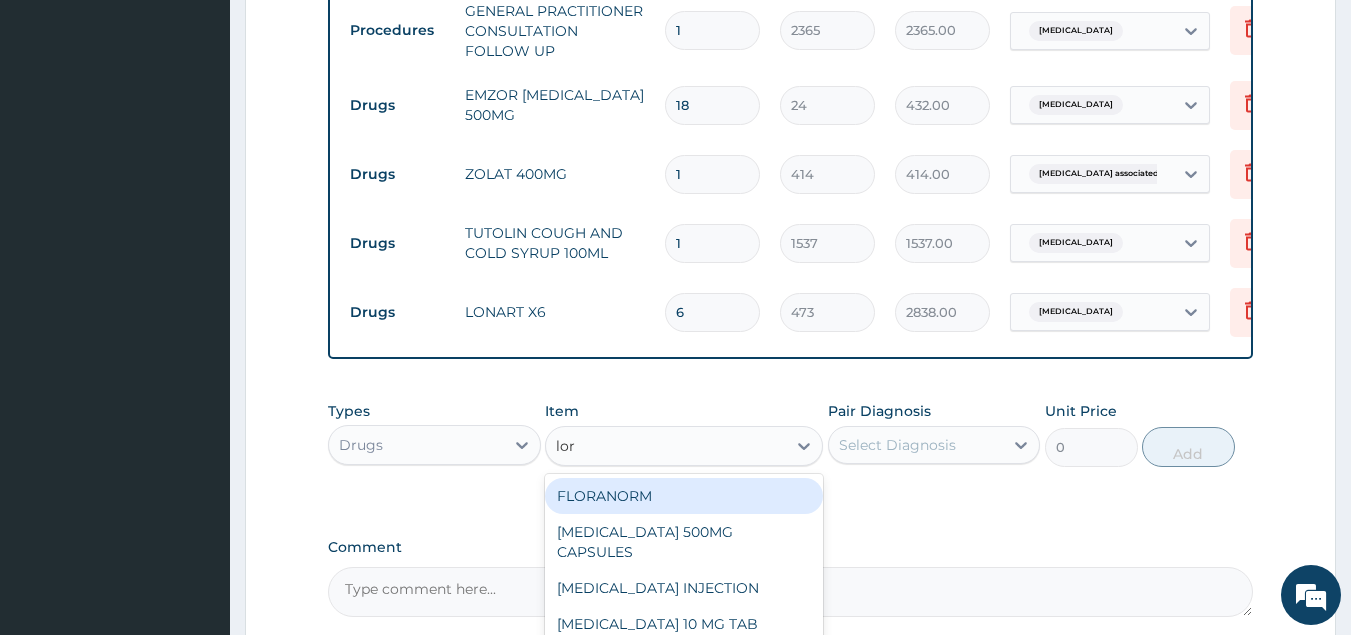 type on "lora" 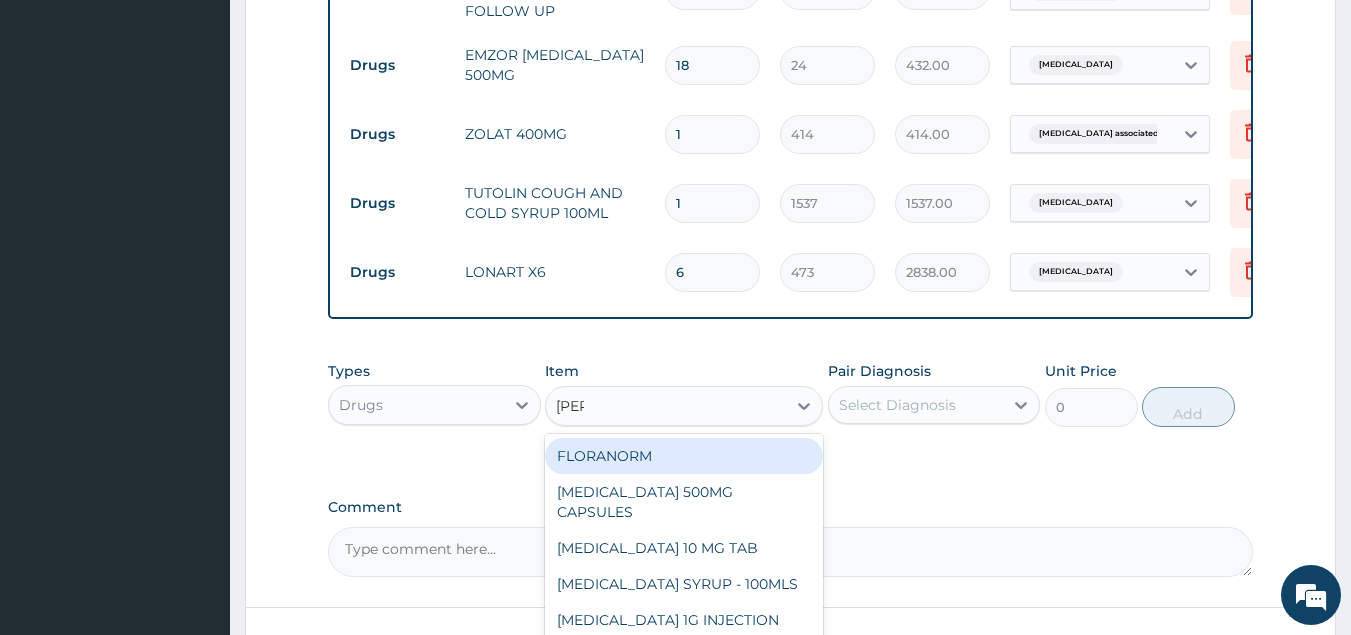 scroll, scrollTop: 1014, scrollLeft: 0, axis: vertical 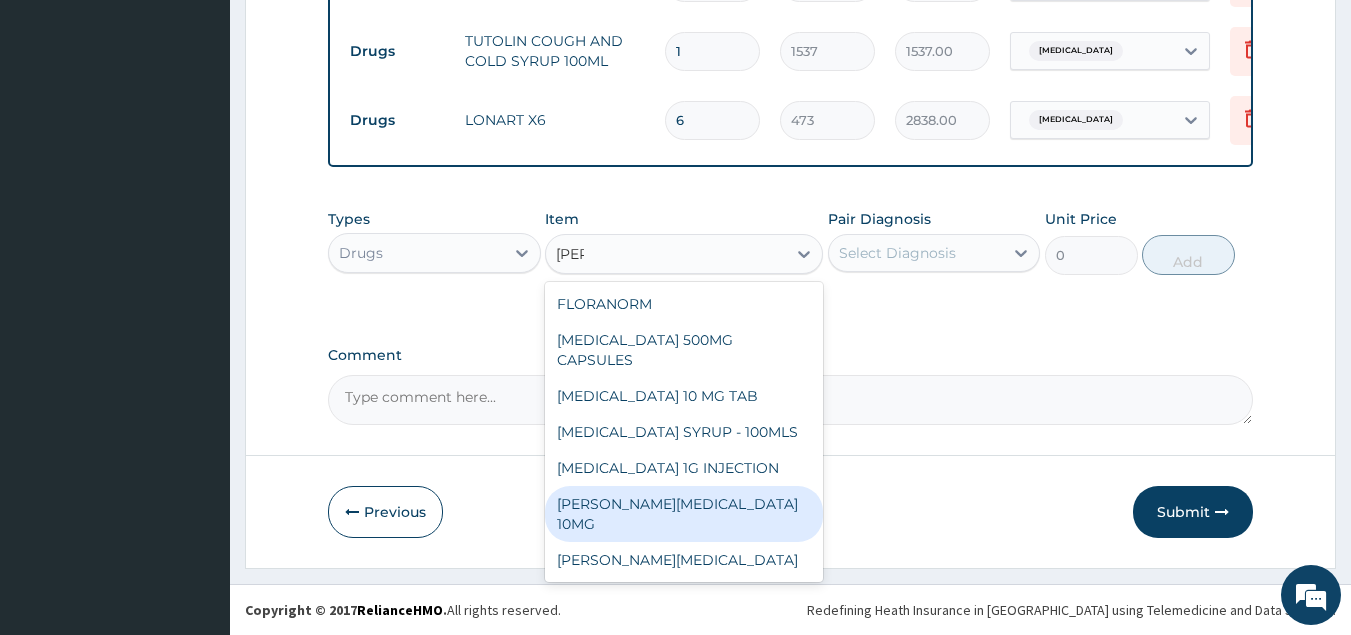 click on "LORATYN LORATADINE 10MG" at bounding box center [684, 514] 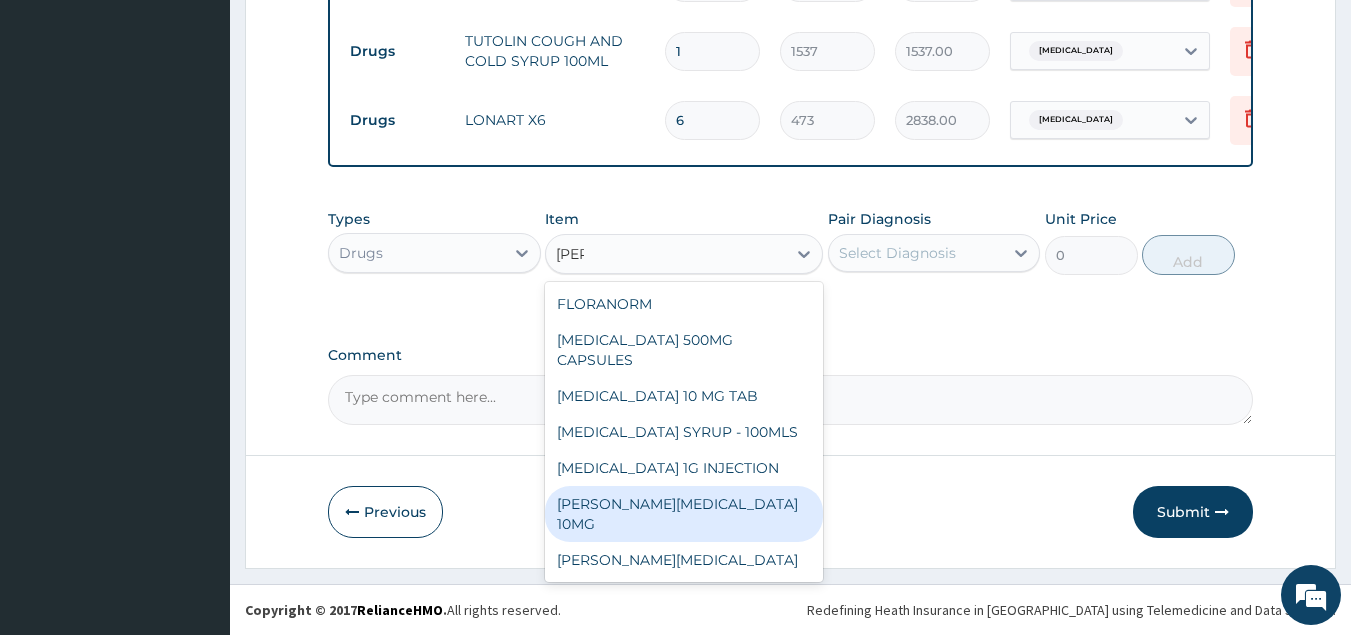 type 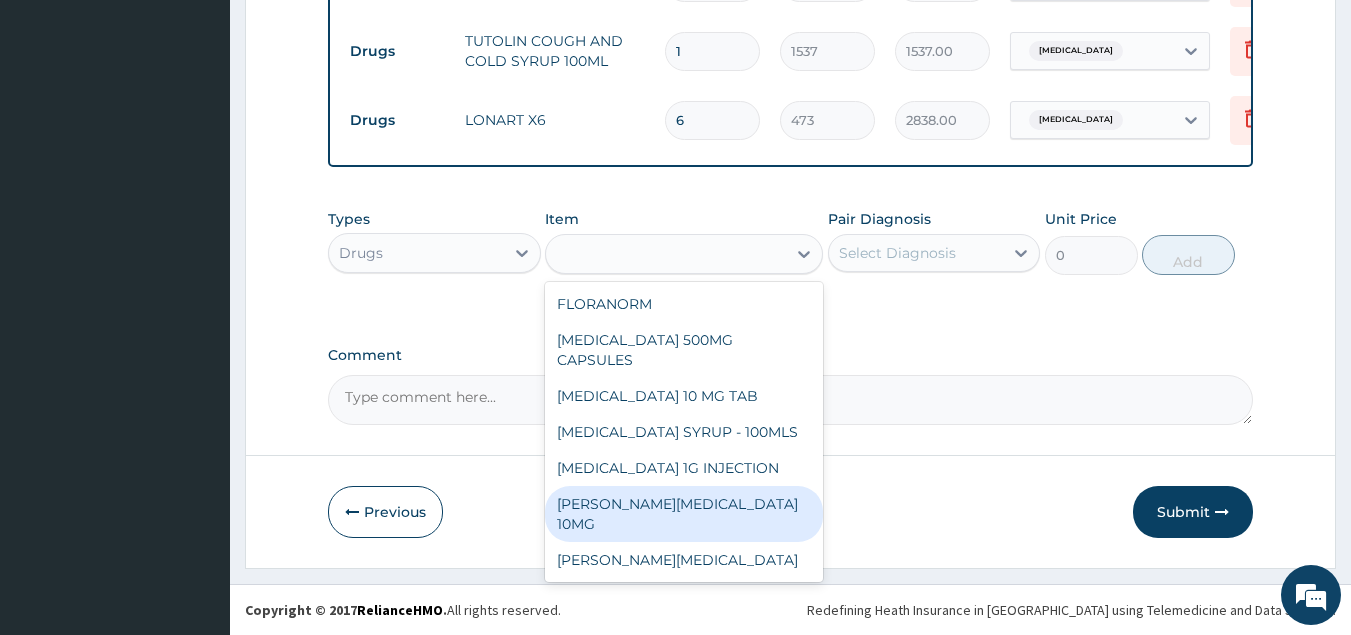 type on "89" 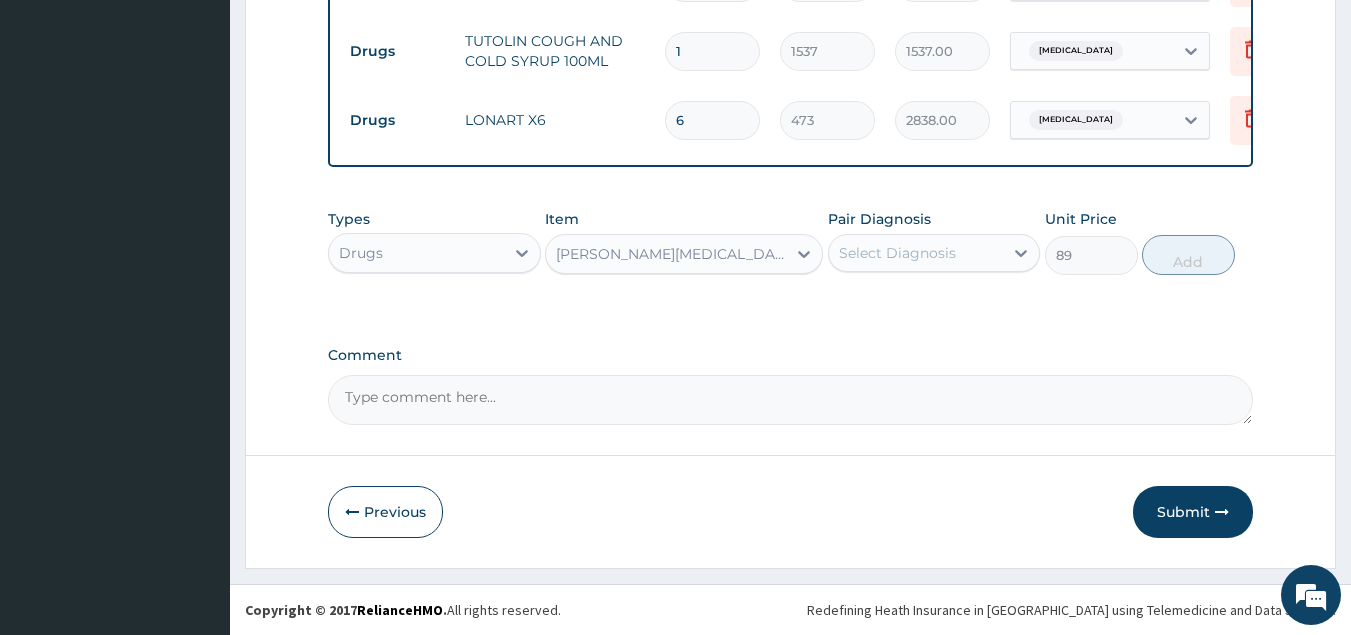 click on "Select Diagnosis" at bounding box center (897, 253) 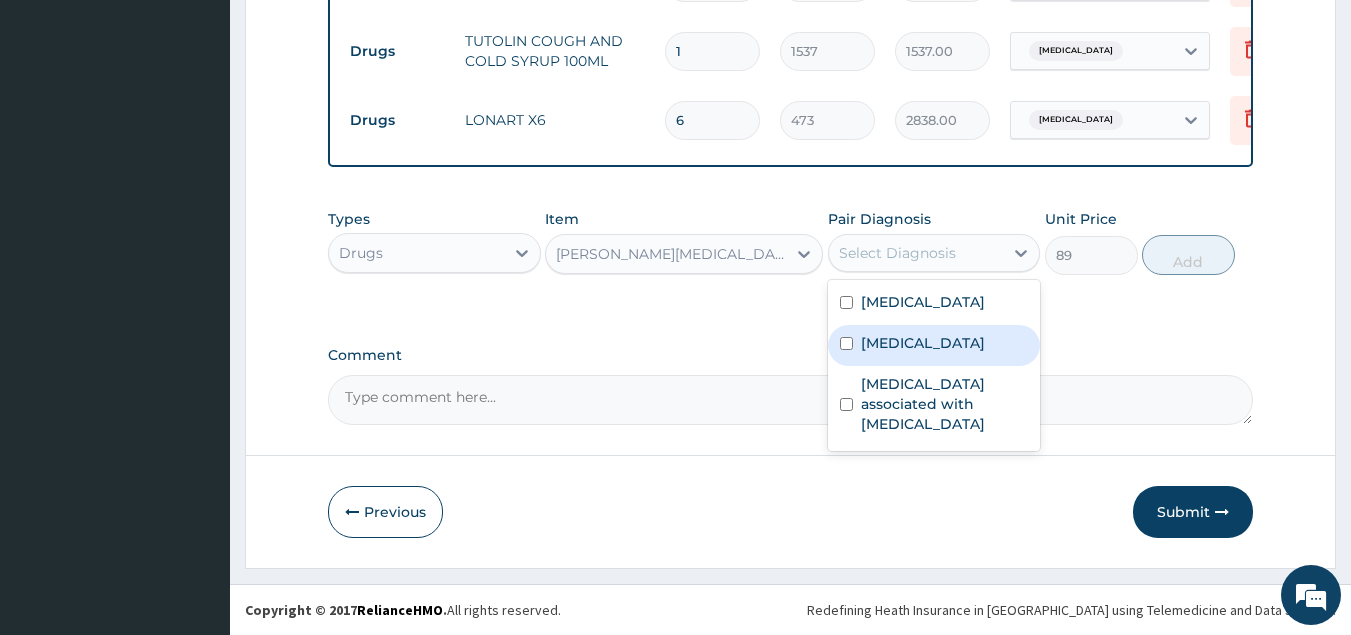 click on "Upper respiratory infection" at bounding box center (923, 343) 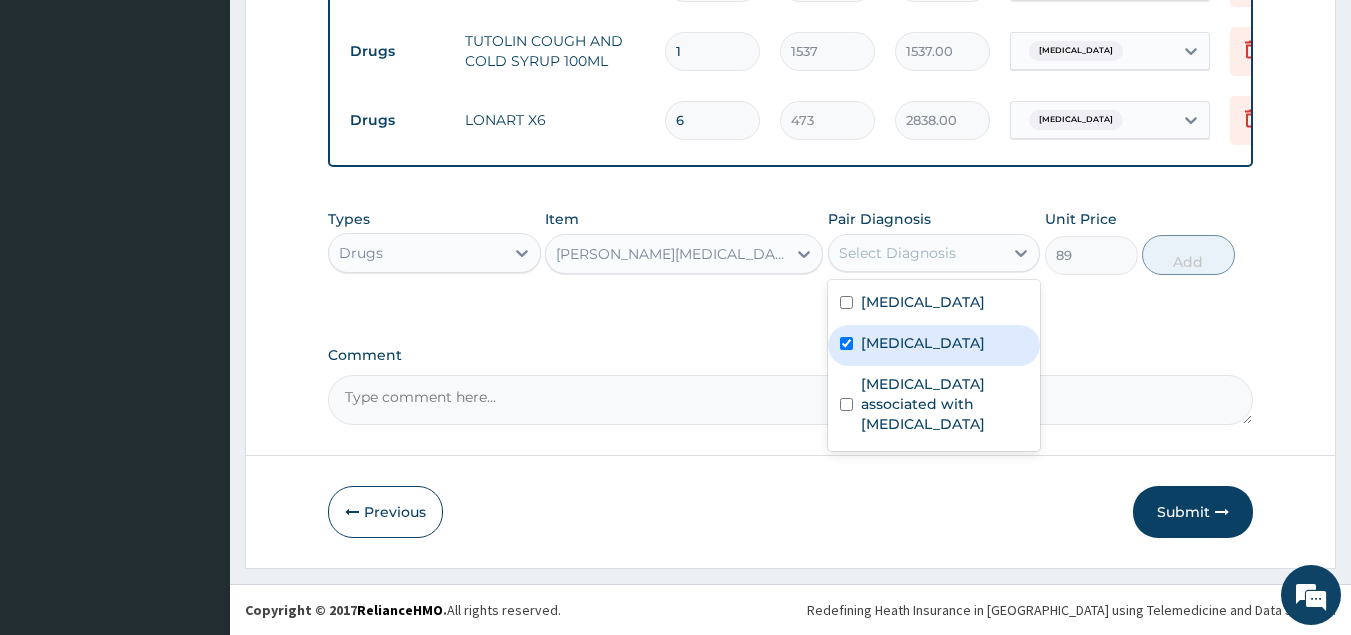 checkbox on "true" 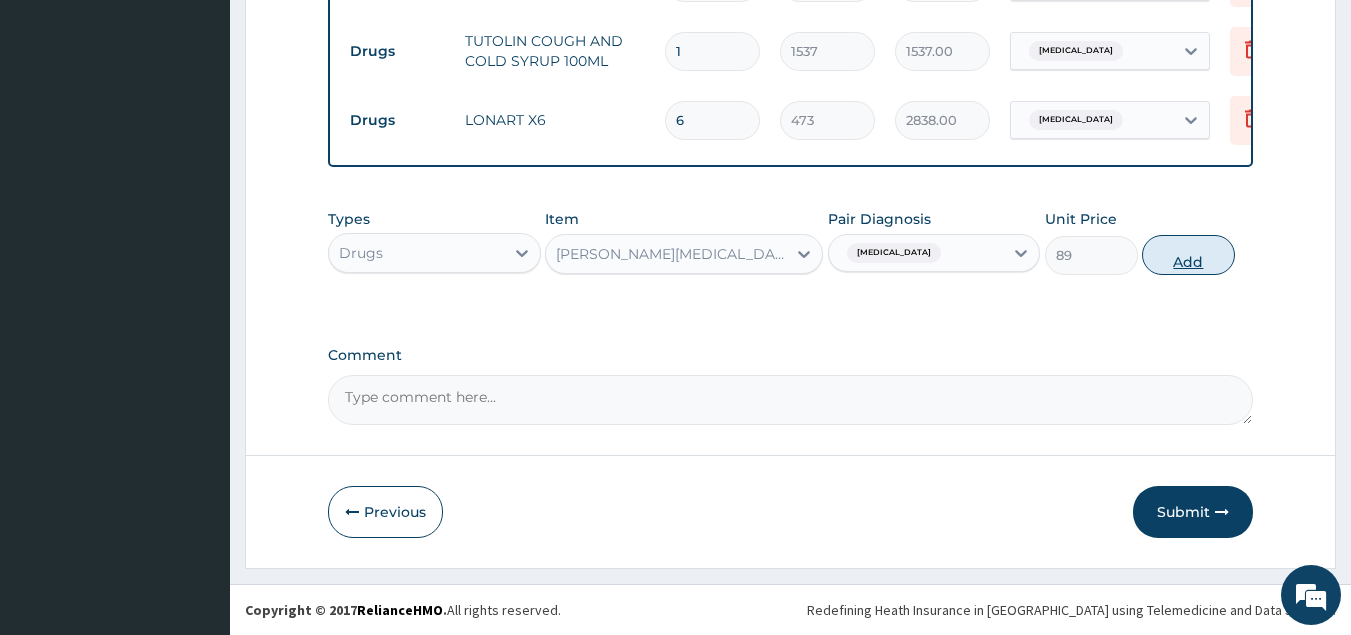 click on "Add" at bounding box center (1188, 255) 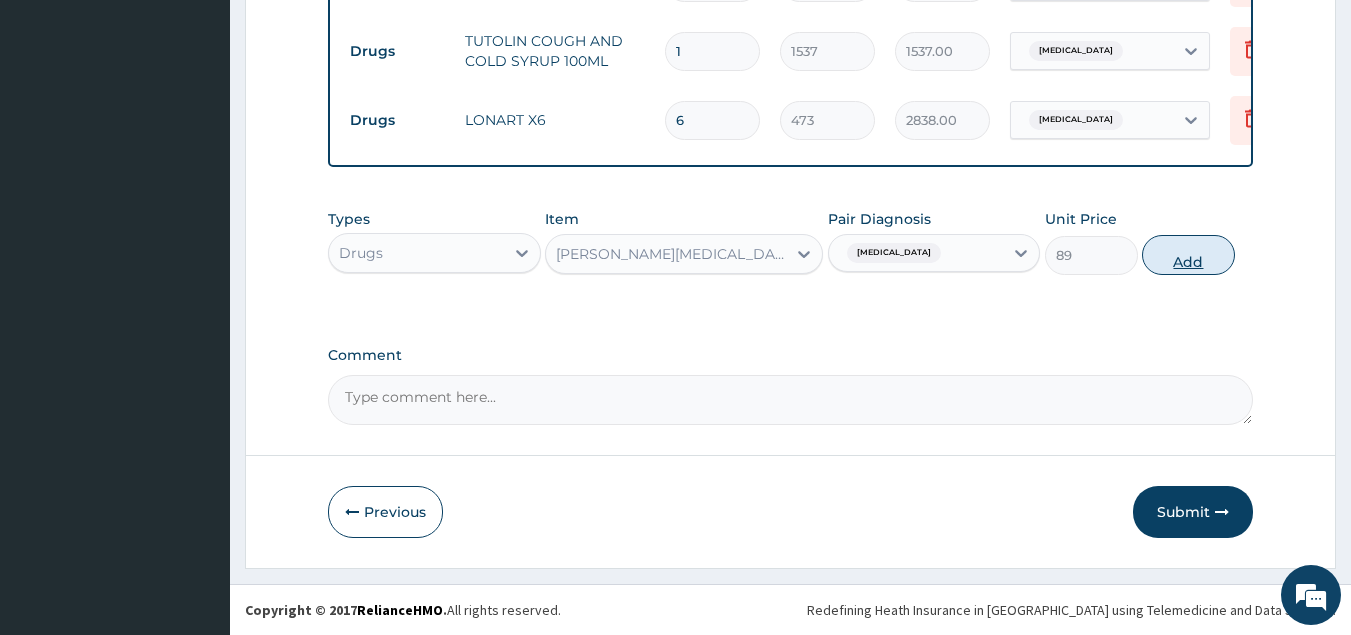 type on "0" 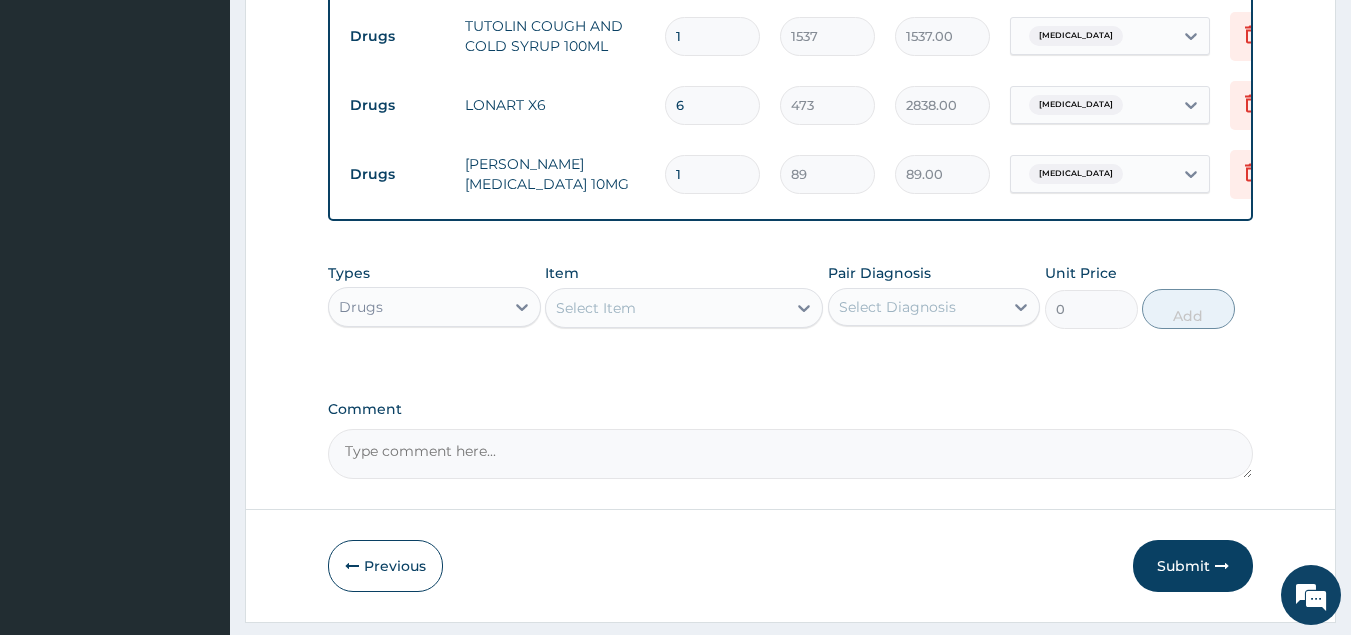 type 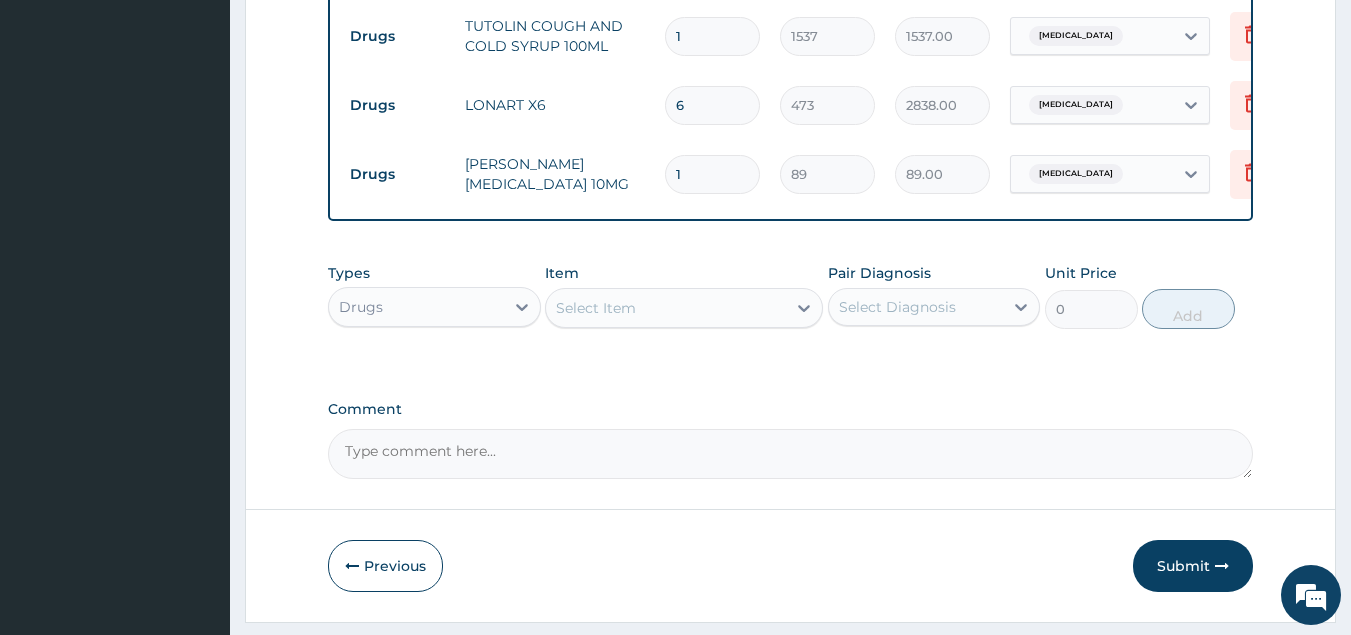 type on "0.00" 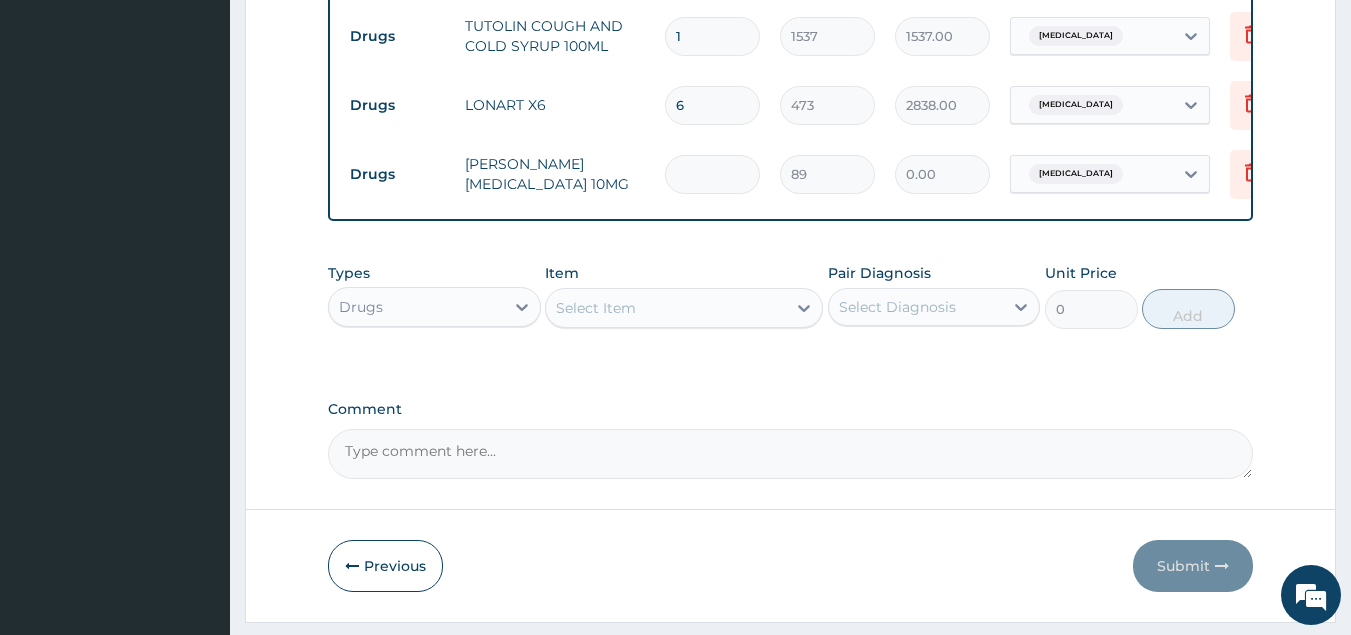 type on "5" 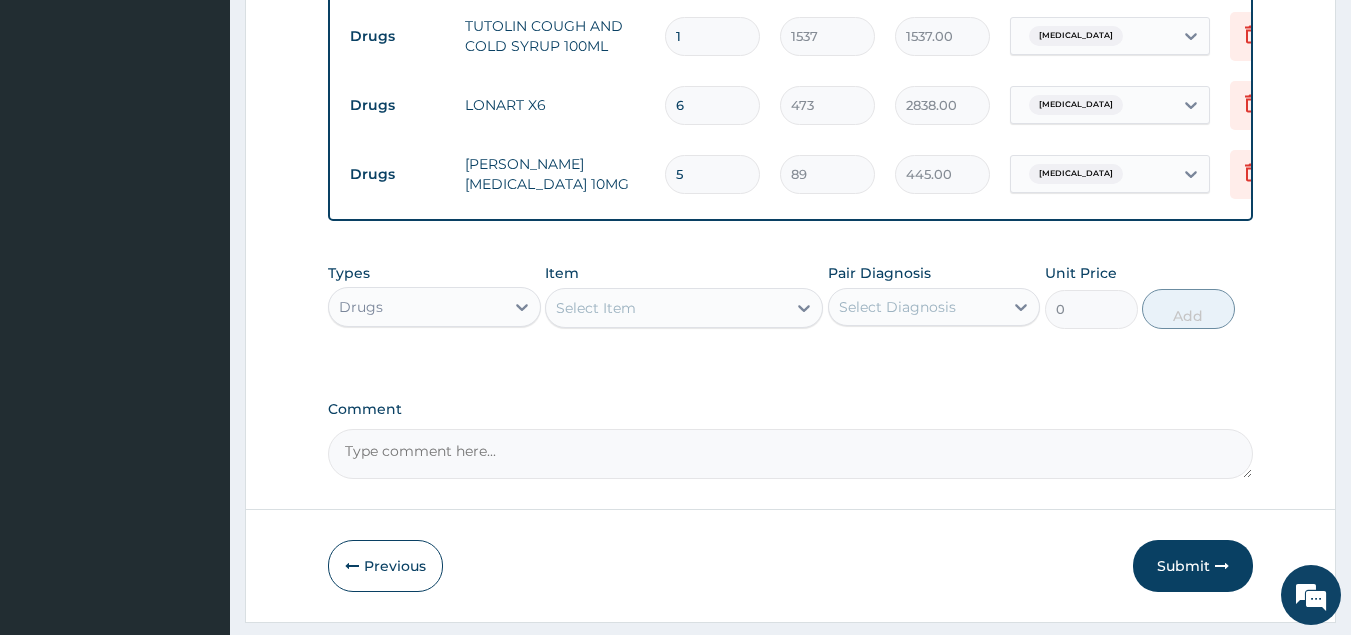 type on "5" 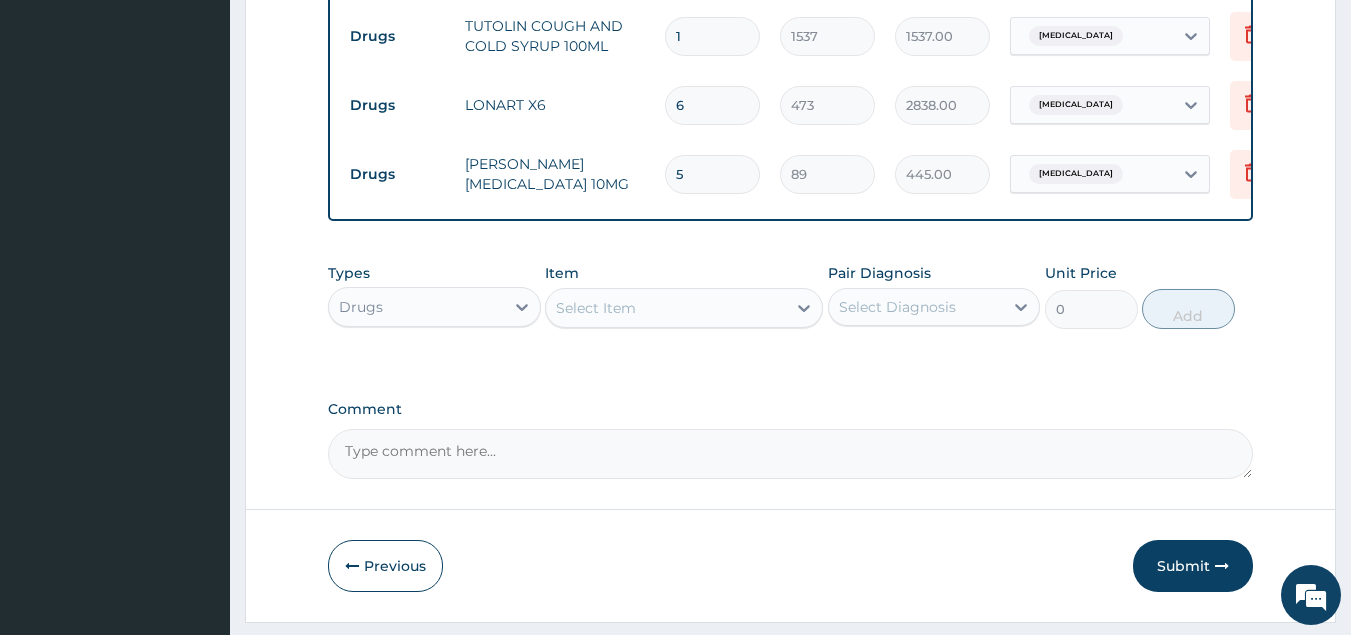 click on "Step  2  of 2 PA Code / Prescription Code Enter Code(Secondary Care Only) Encounter Date 10-07-2025 Important Notice Please enter PA codes before entering items that are not attached to a PA code   All diagnoses entered must be linked to a claim item. Diagnosis & Claim Items that are visible but inactive cannot be edited because they were imported from an already approved PA code. Diagnosis Malaria Confirmed Upper respiratory infection Confirmed Arthropathy associated with helminthiasis Confirmed NB: All diagnosis must be linked to a claim item Claim Items Type Name Quantity Unit Price Total Price Pair Diagnosis Actions Procedures GENERAL PRACTITIONER CONSULTATION FOLLOW UP 1 2365 2365.00 Malaria Delete Drugs EMZOR PARACETAMOL 500MG 18 24 432.00 Malaria Delete Drugs ZOLAT 400MG 1 414 414.00 Arthropathy associated with he... Delete Drugs TUTOLIN COUGH AND COLD SYRUP 100ML 1 1537 1537.00 Upper respiratory infection Delete Drugs LONART X6 6 473 2838.00 Malaria Delete Drugs LORATYN LORATADINE 10MG 5 89 445.00 0" at bounding box center (790, -143) 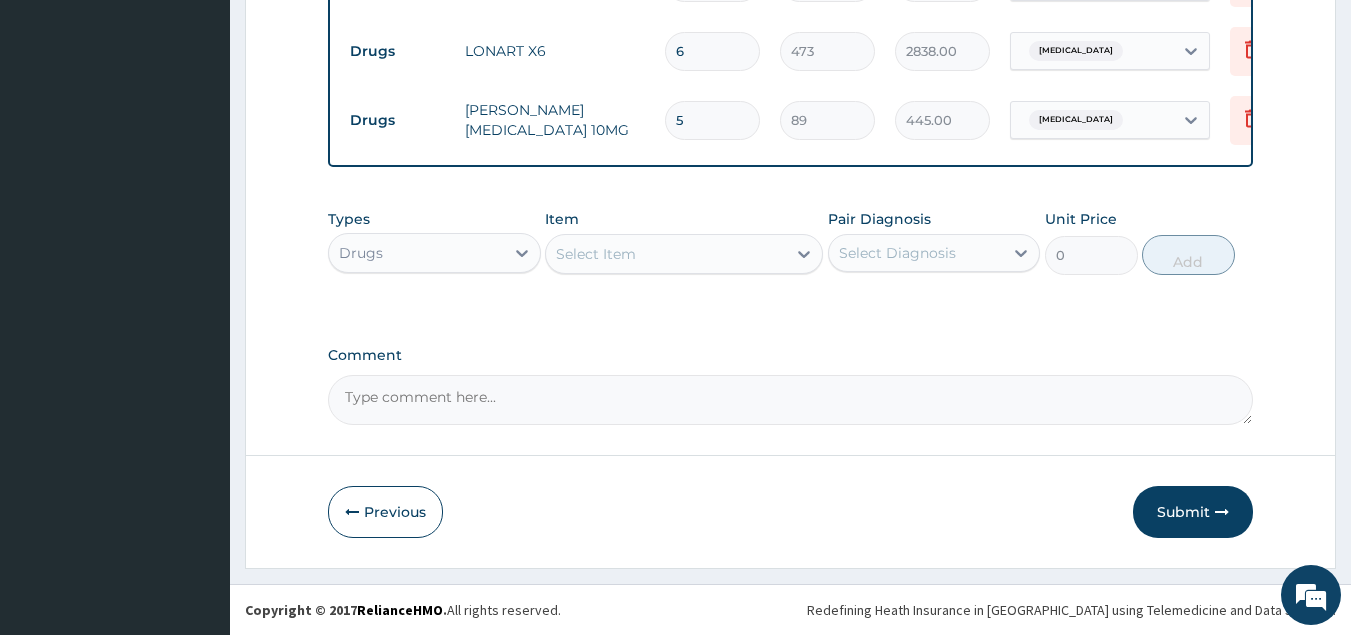 scroll, scrollTop: 1083, scrollLeft: 0, axis: vertical 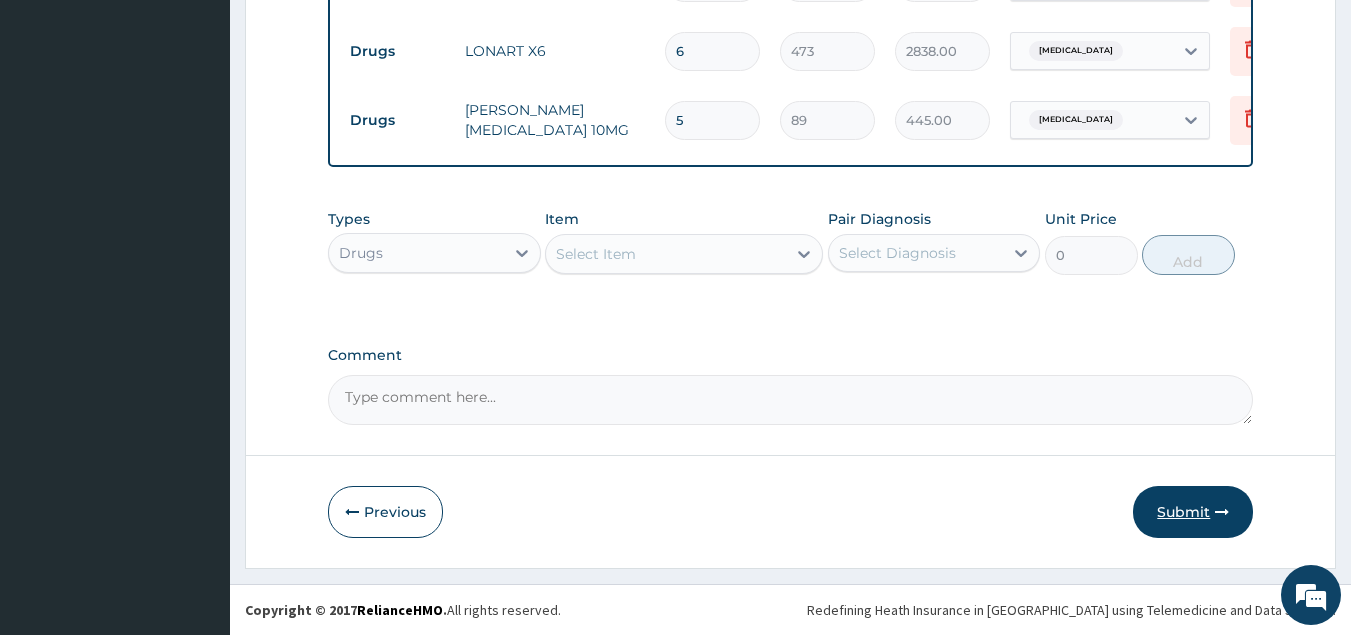click on "Submit" at bounding box center [1193, 512] 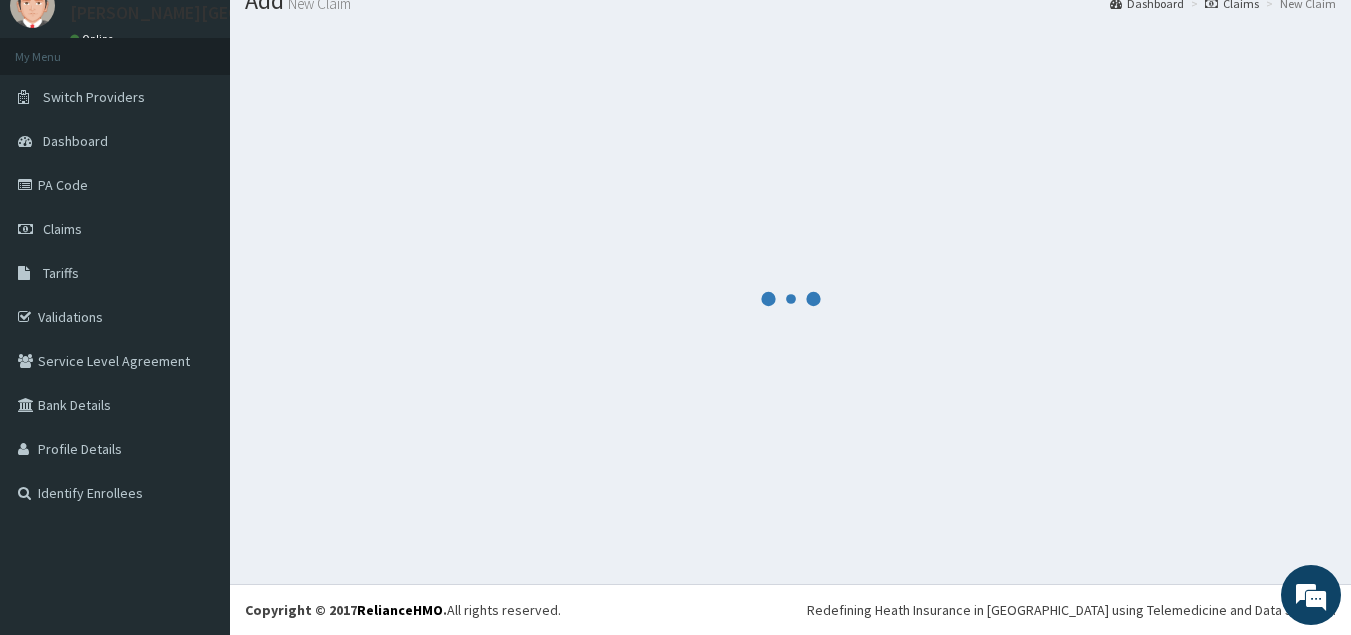 scroll, scrollTop: 77, scrollLeft: 0, axis: vertical 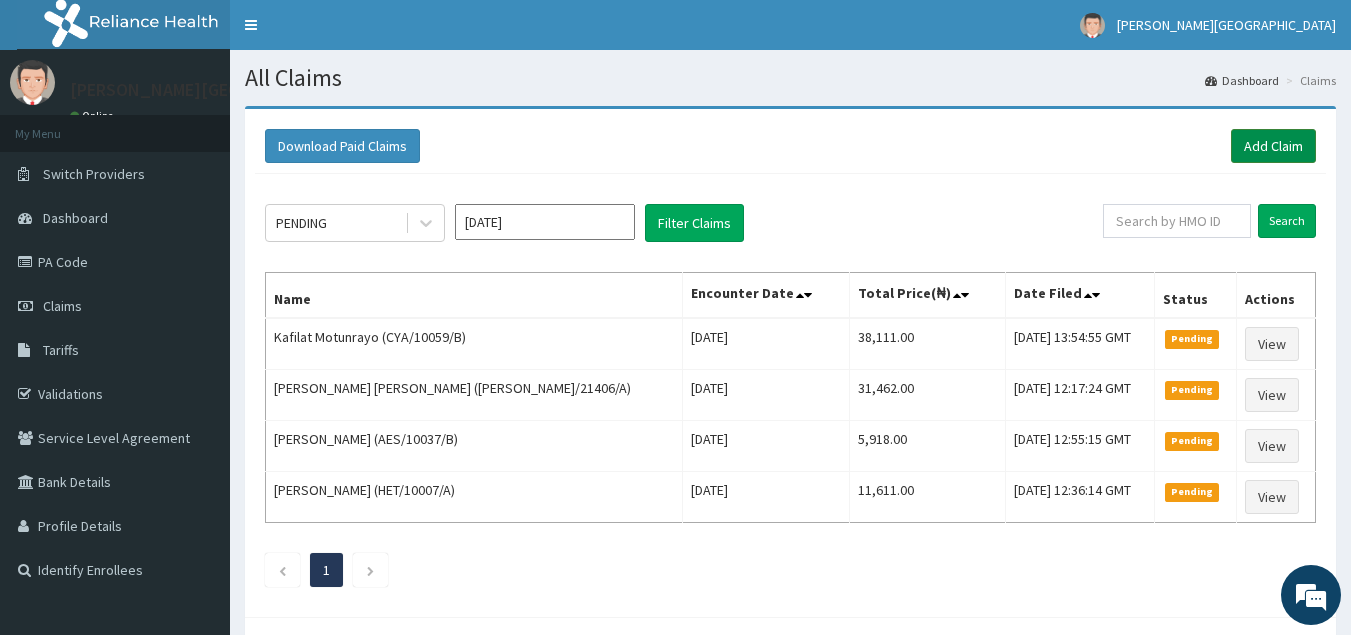 click on "Add Claim" at bounding box center [1273, 146] 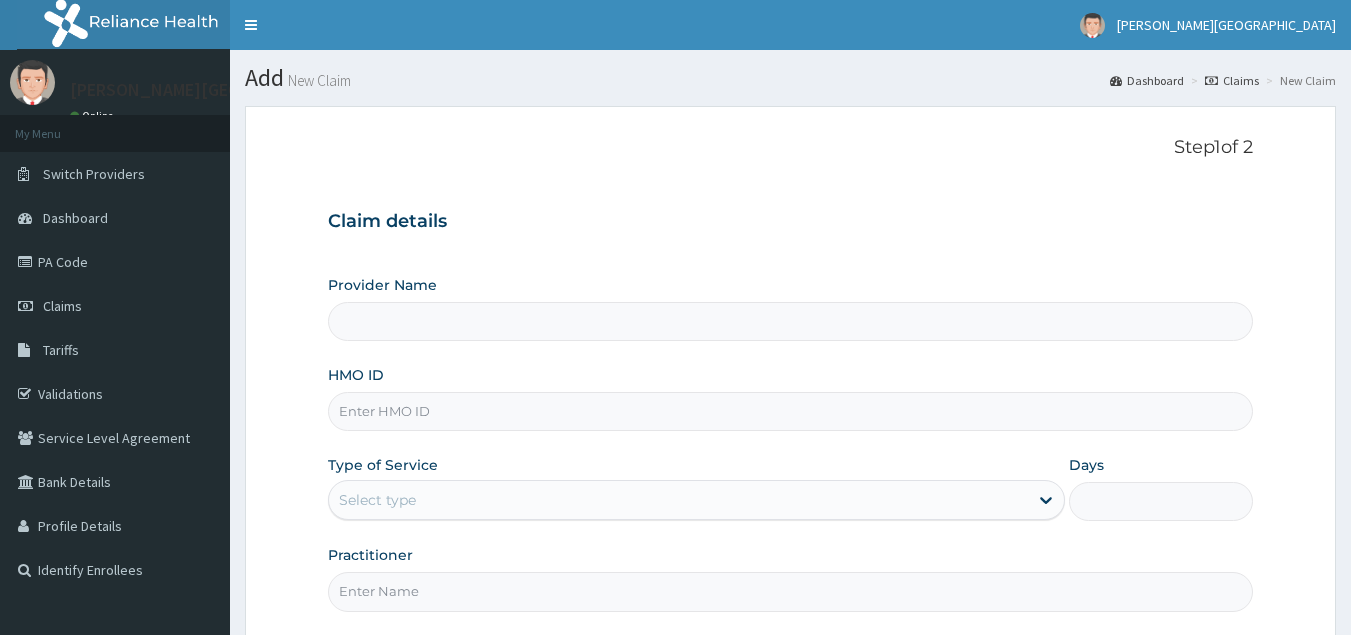 scroll, scrollTop: 0, scrollLeft: 0, axis: both 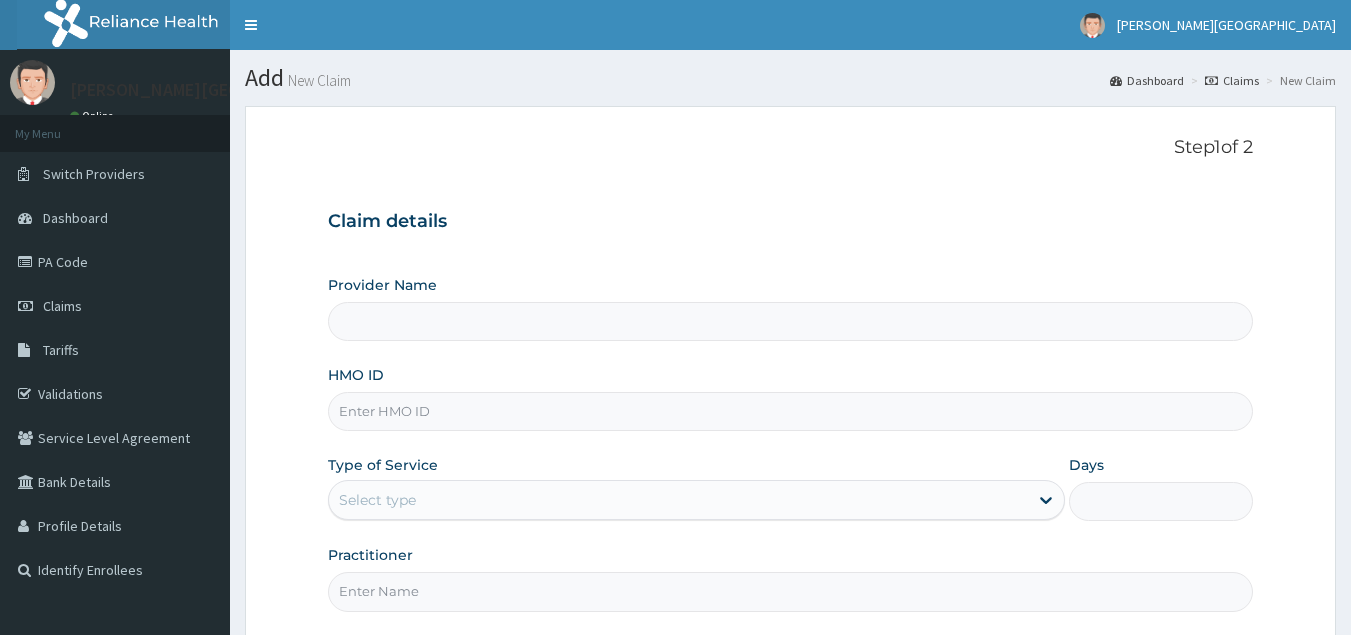 type on "[GEOGRAPHIC_DATA] - [GEOGRAPHIC_DATA]" 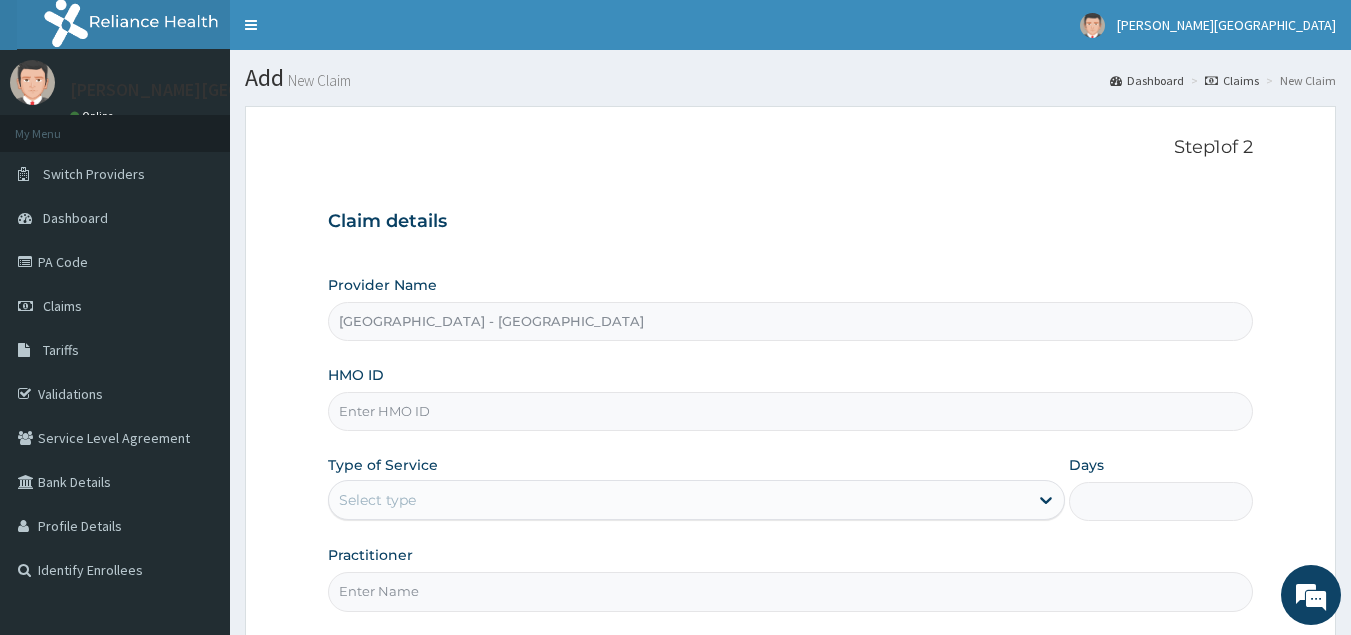 scroll, scrollTop: 0, scrollLeft: 0, axis: both 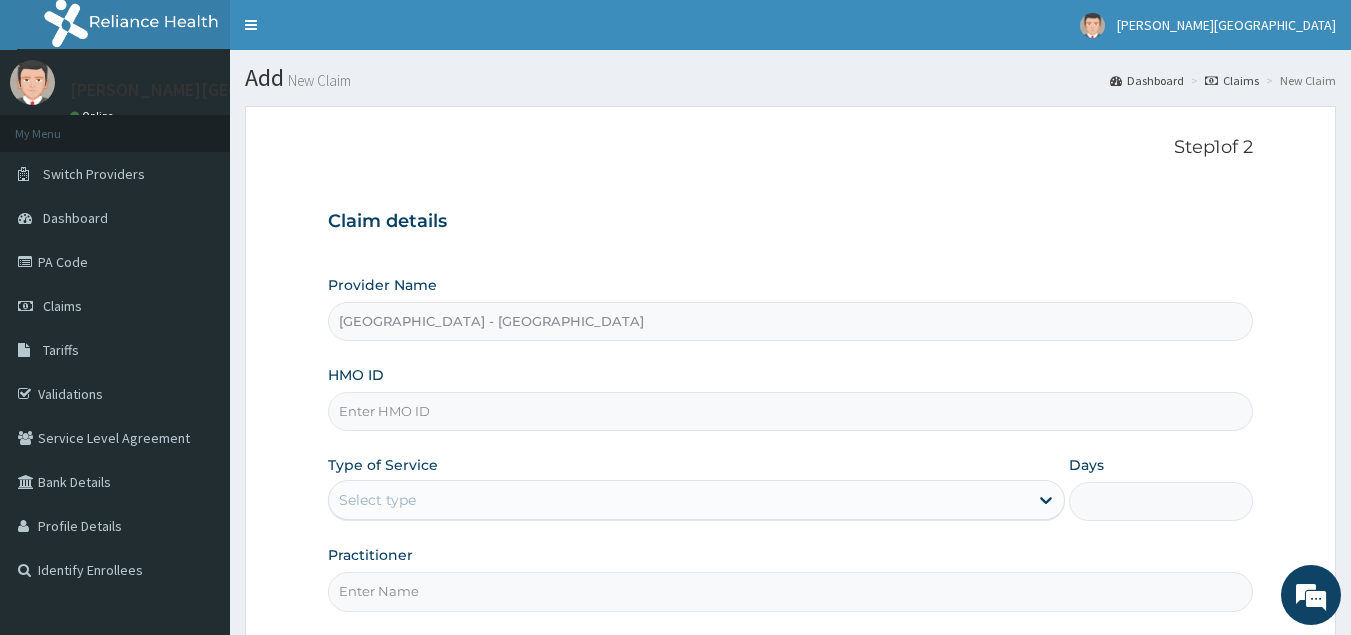 click on "HMO ID" at bounding box center (791, 411) 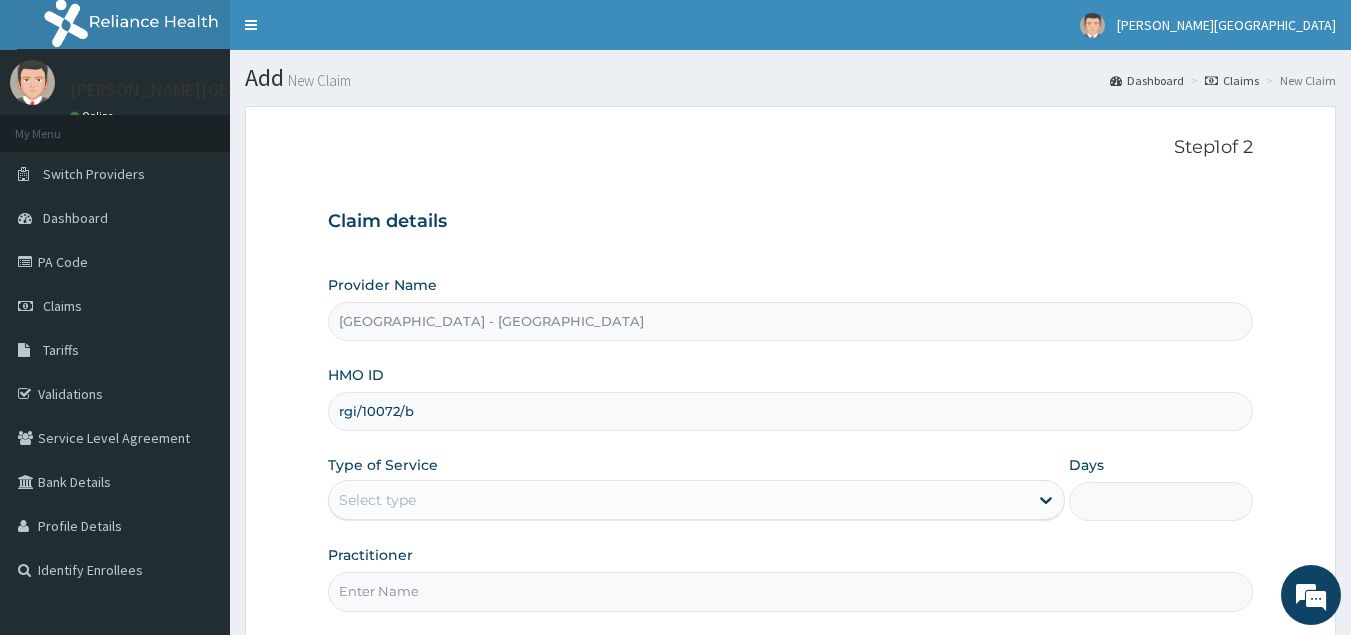 type on "rgi/10072/b" 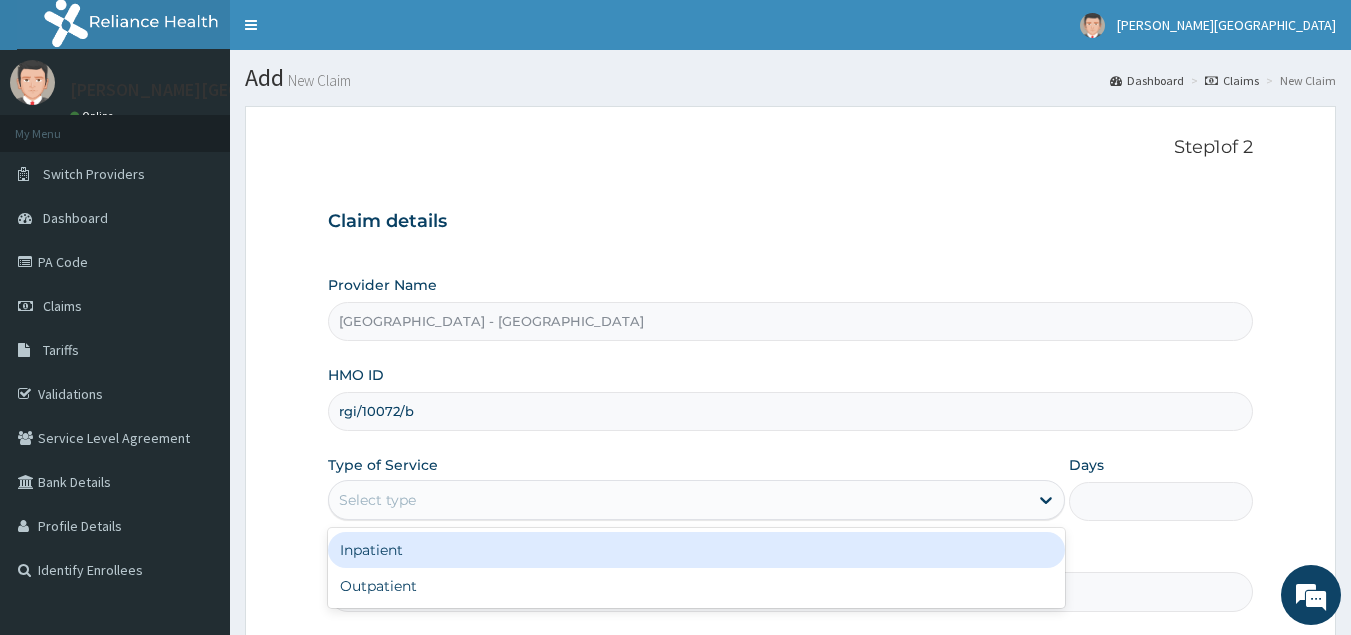 click on "Select type" at bounding box center [678, 500] 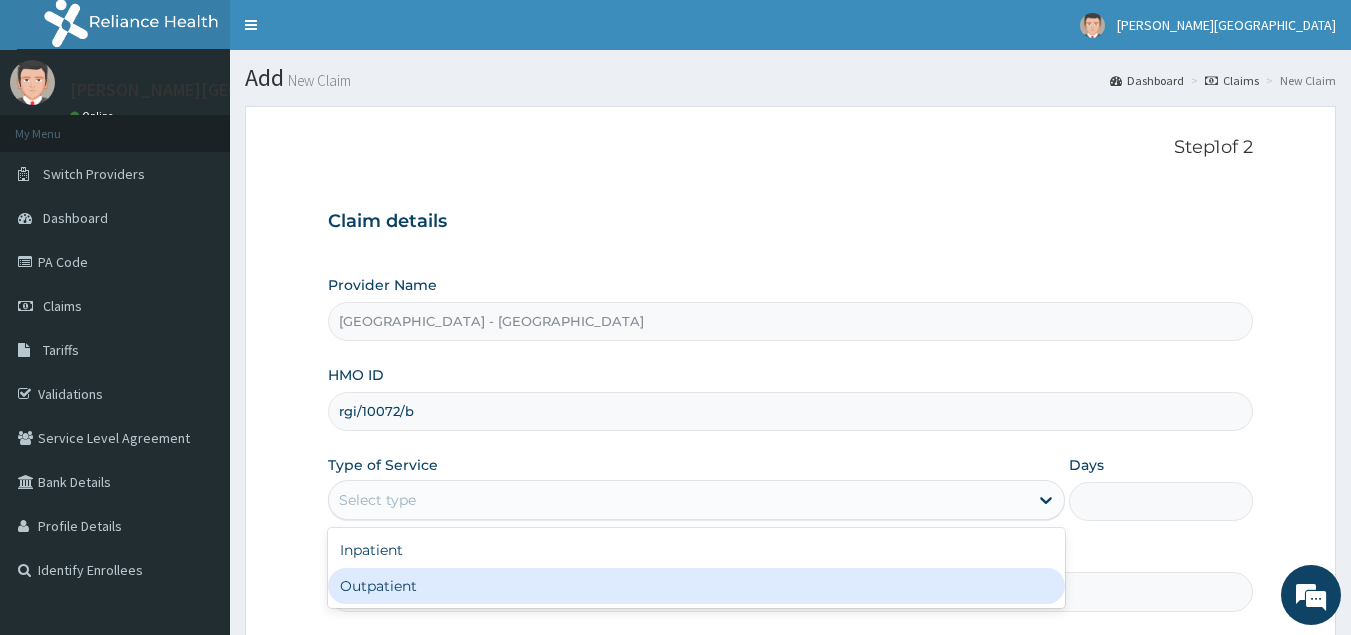 click on "Outpatient" at bounding box center [696, 586] 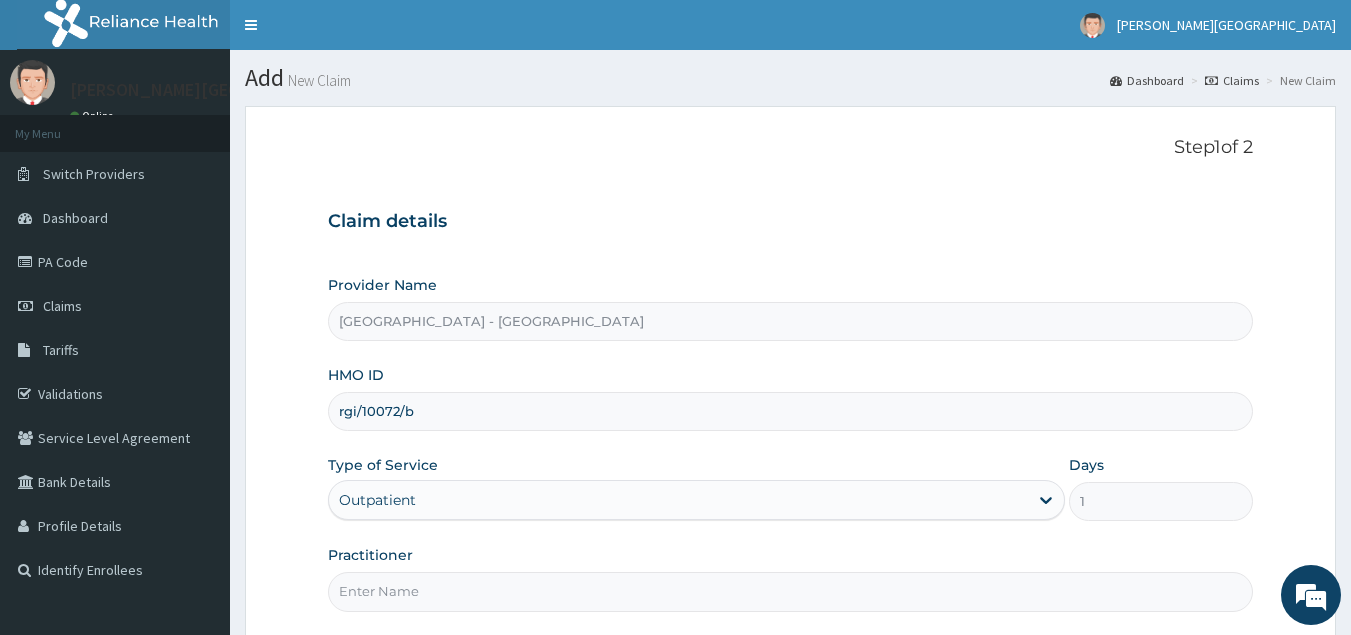 click on "Practitioner" at bounding box center [791, 591] 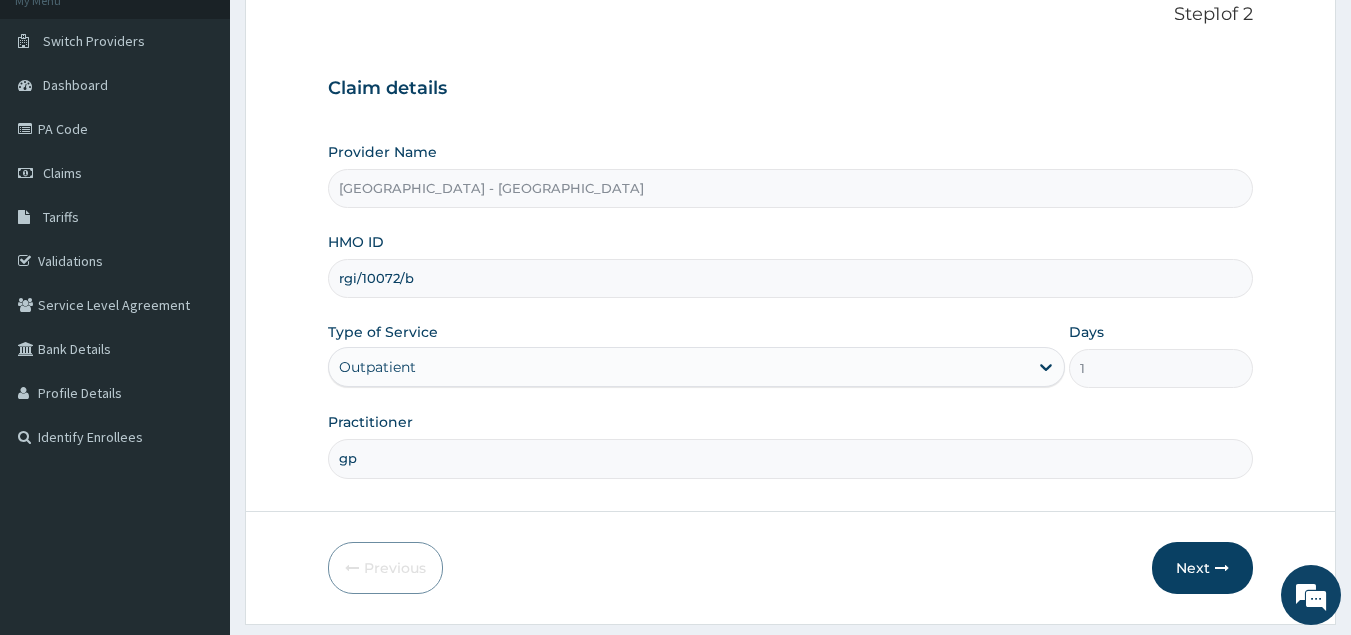 scroll, scrollTop: 189, scrollLeft: 0, axis: vertical 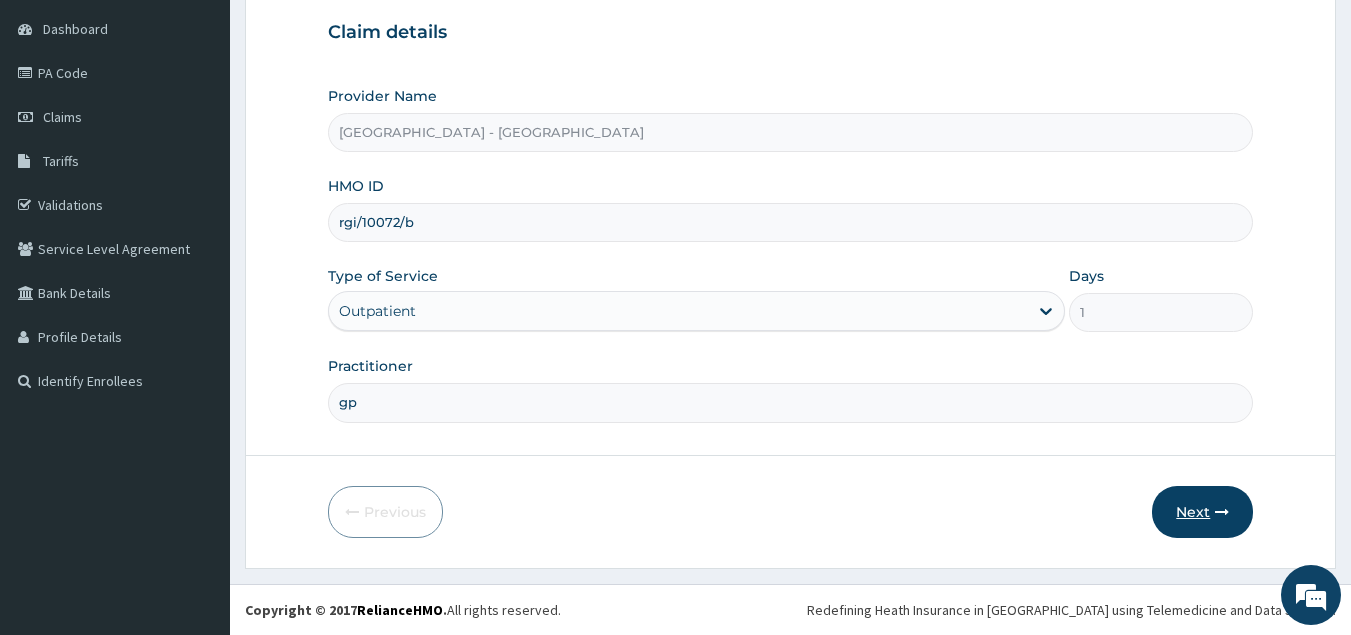 type on "gp" 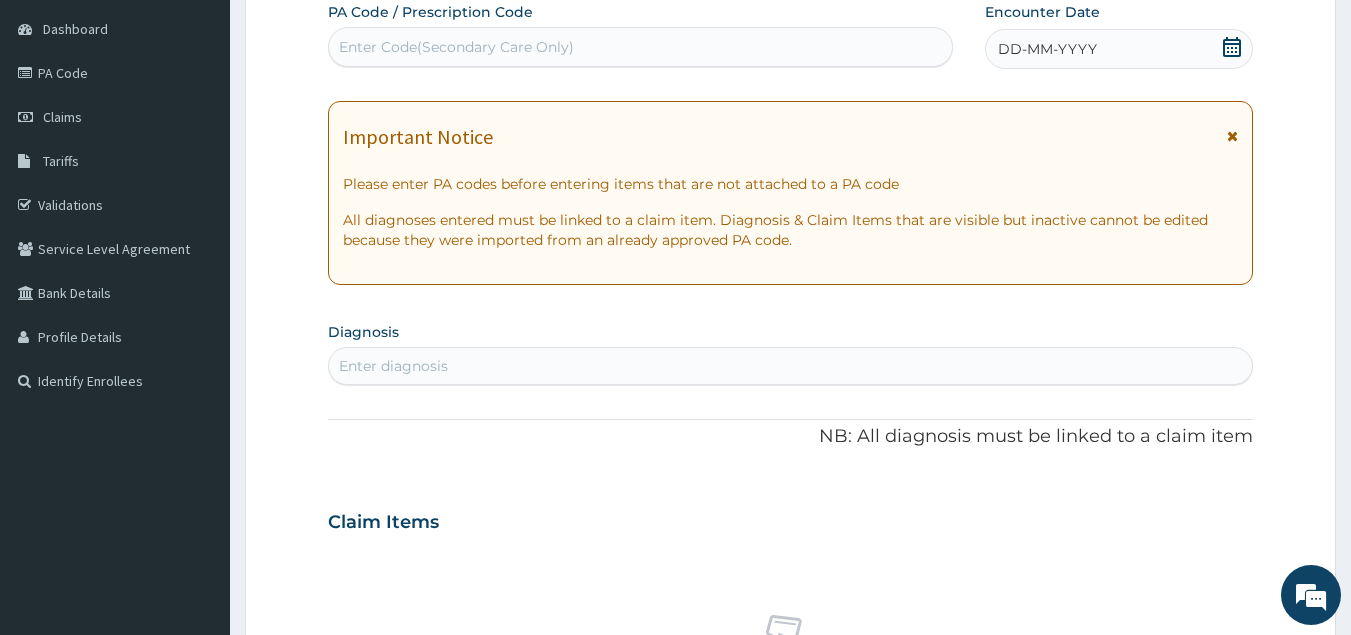 click 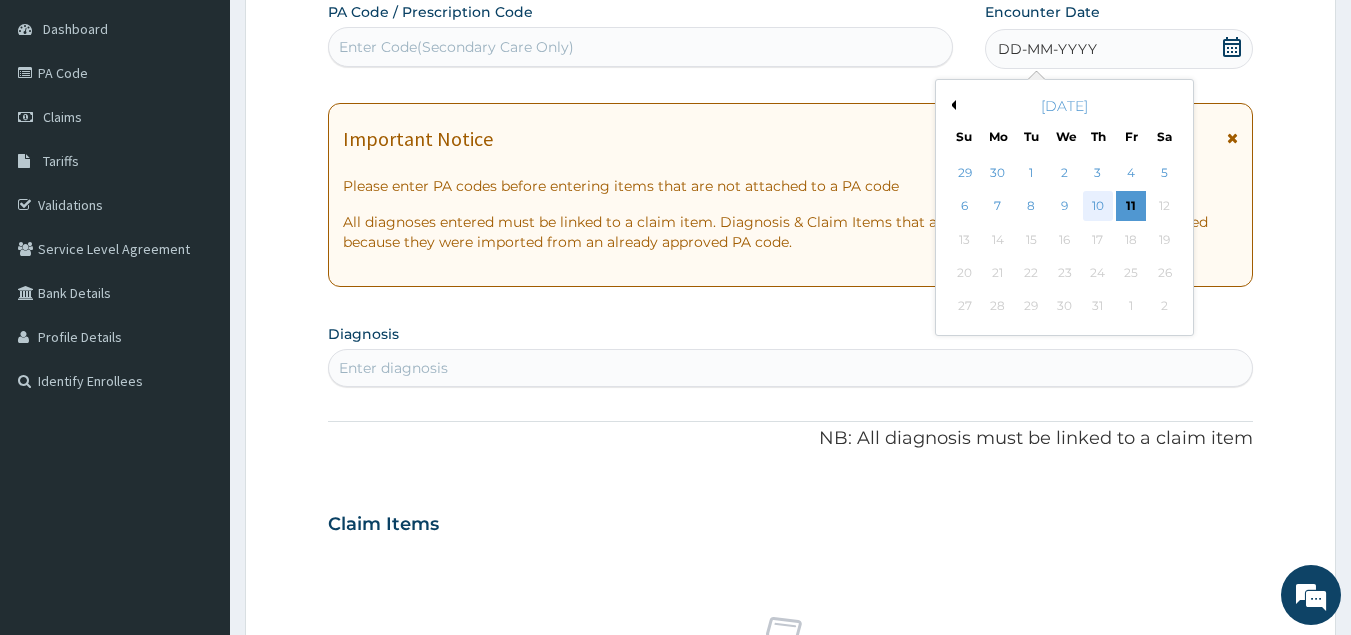 click on "10" at bounding box center (1098, 207) 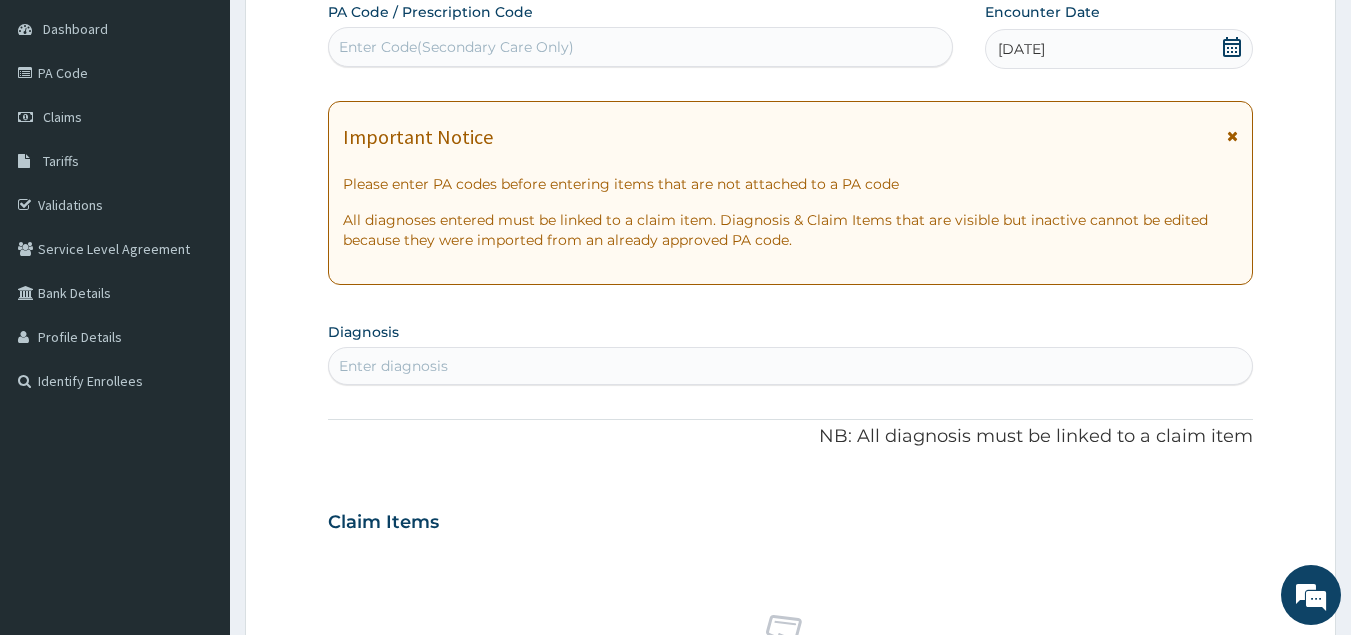 click on "Enter diagnosis" at bounding box center [791, 366] 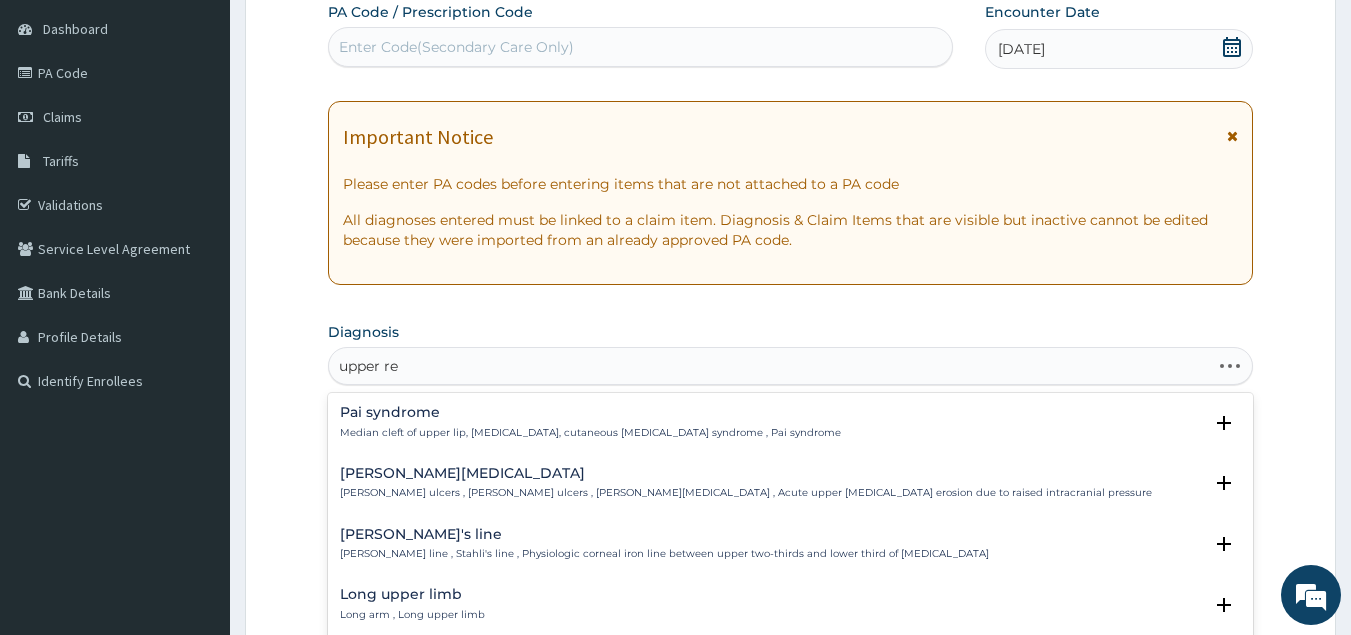 type on "upper res" 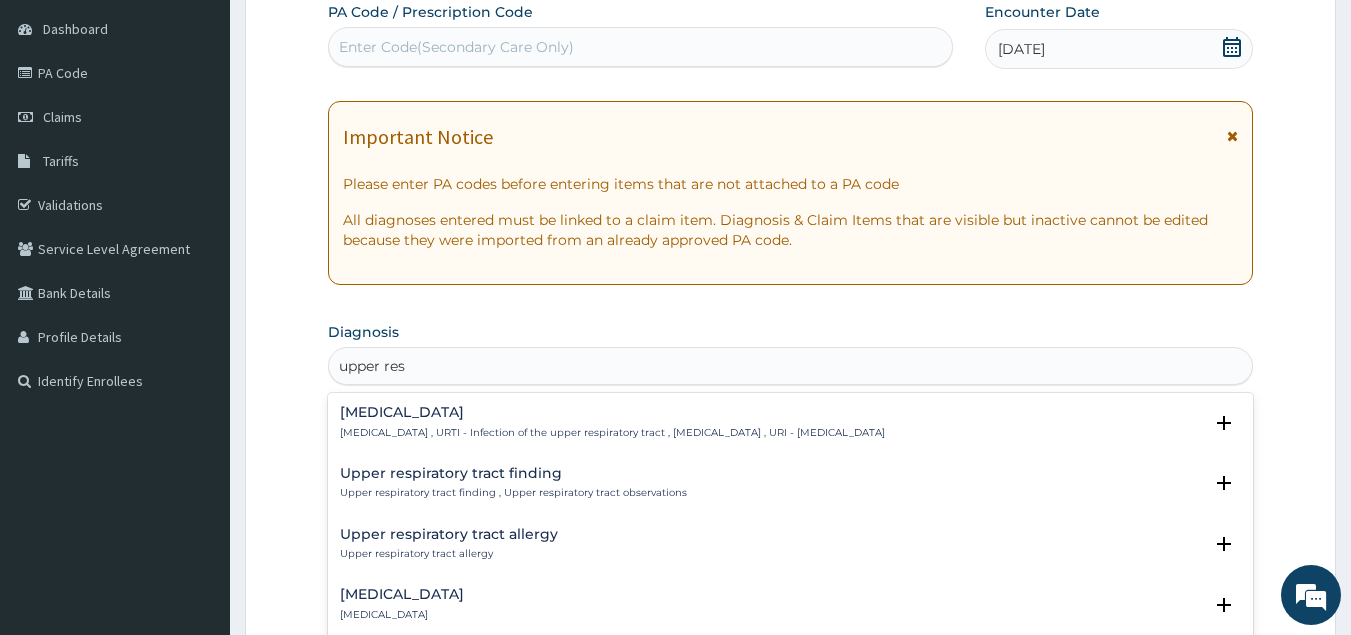 click on "Upper respiratory infection" at bounding box center [612, 412] 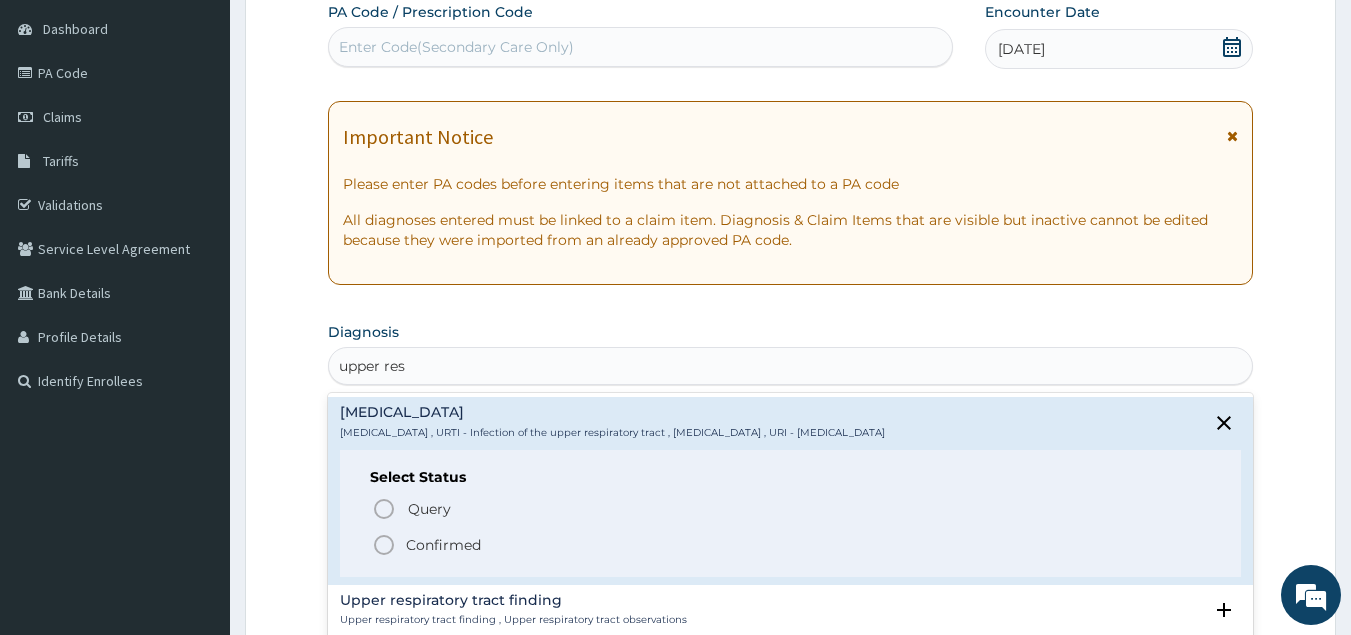 click on "Confirmed" at bounding box center [443, 545] 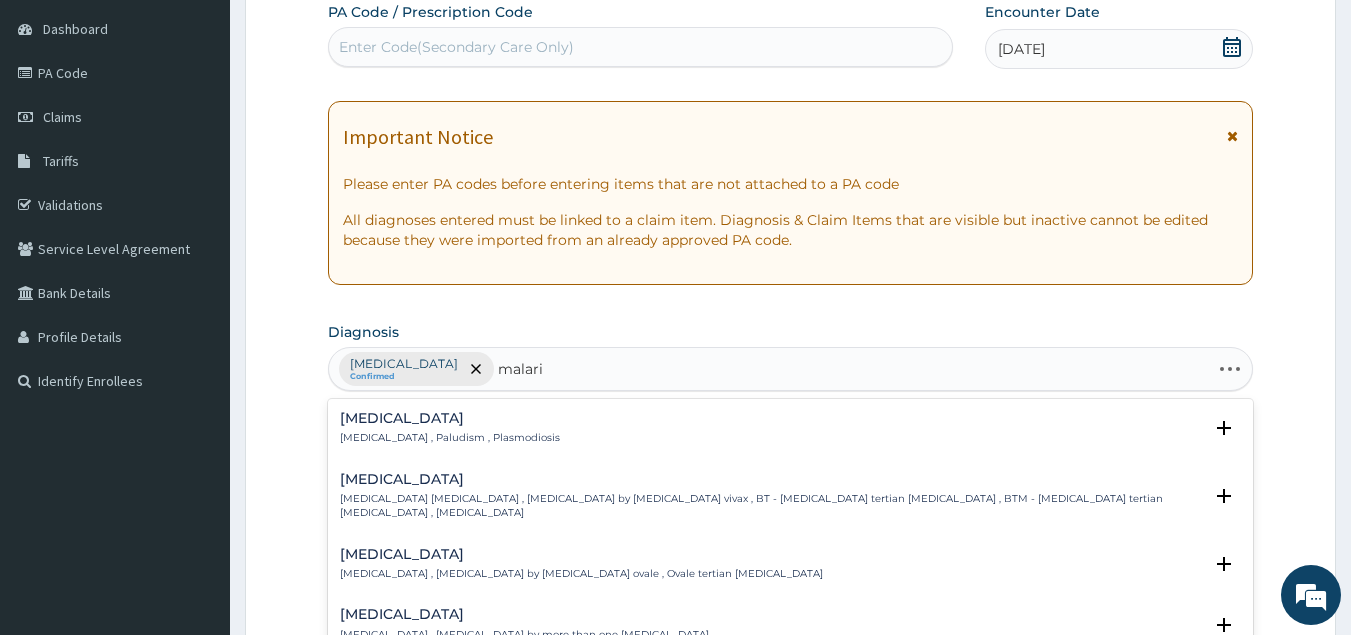 type on "malaria" 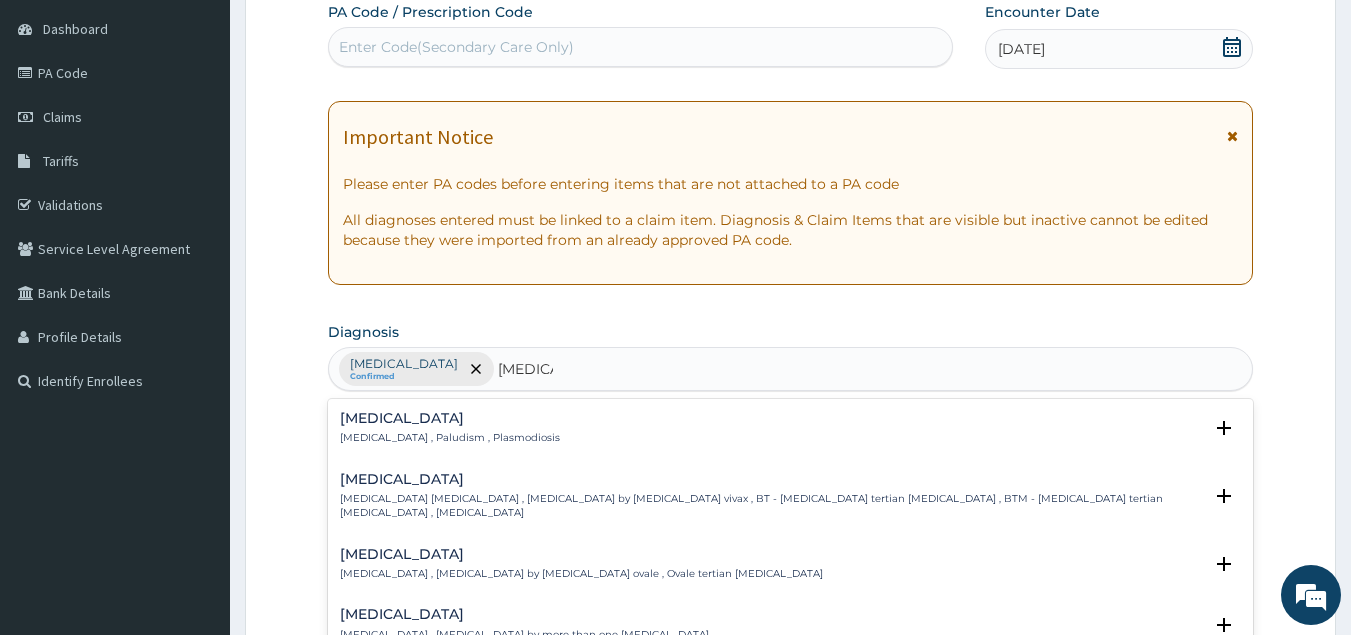 click on "Malaria" at bounding box center (450, 418) 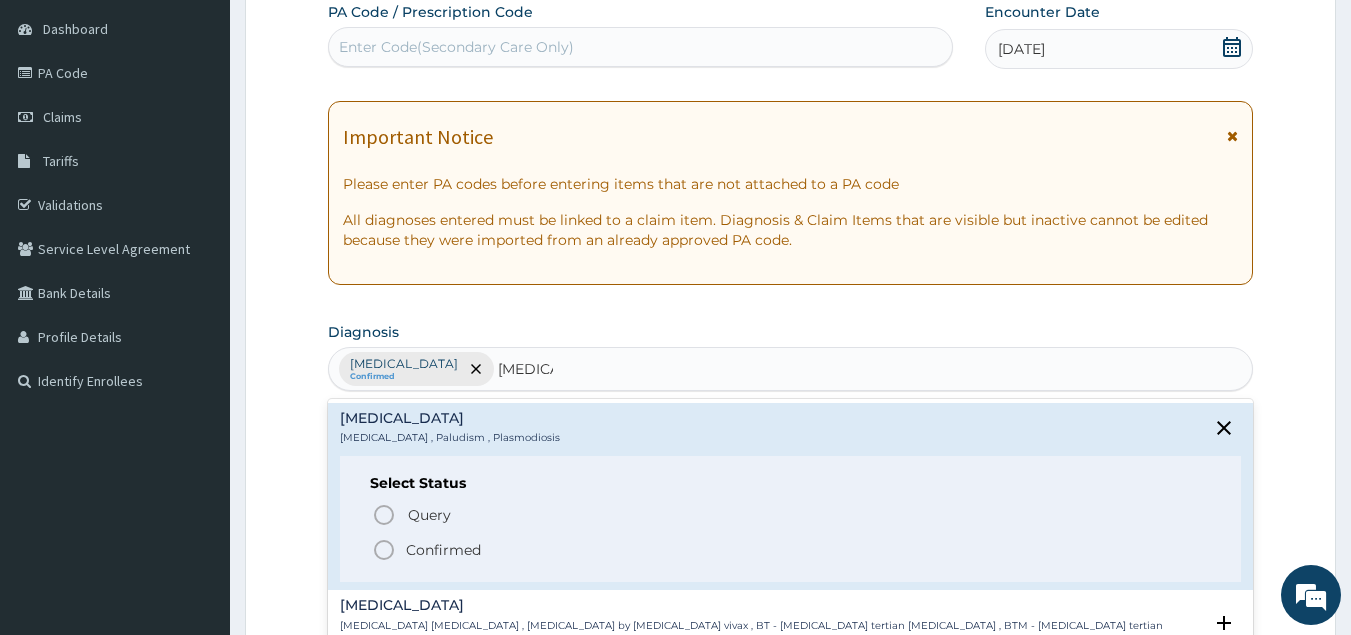 click on "Confirmed" at bounding box center [443, 550] 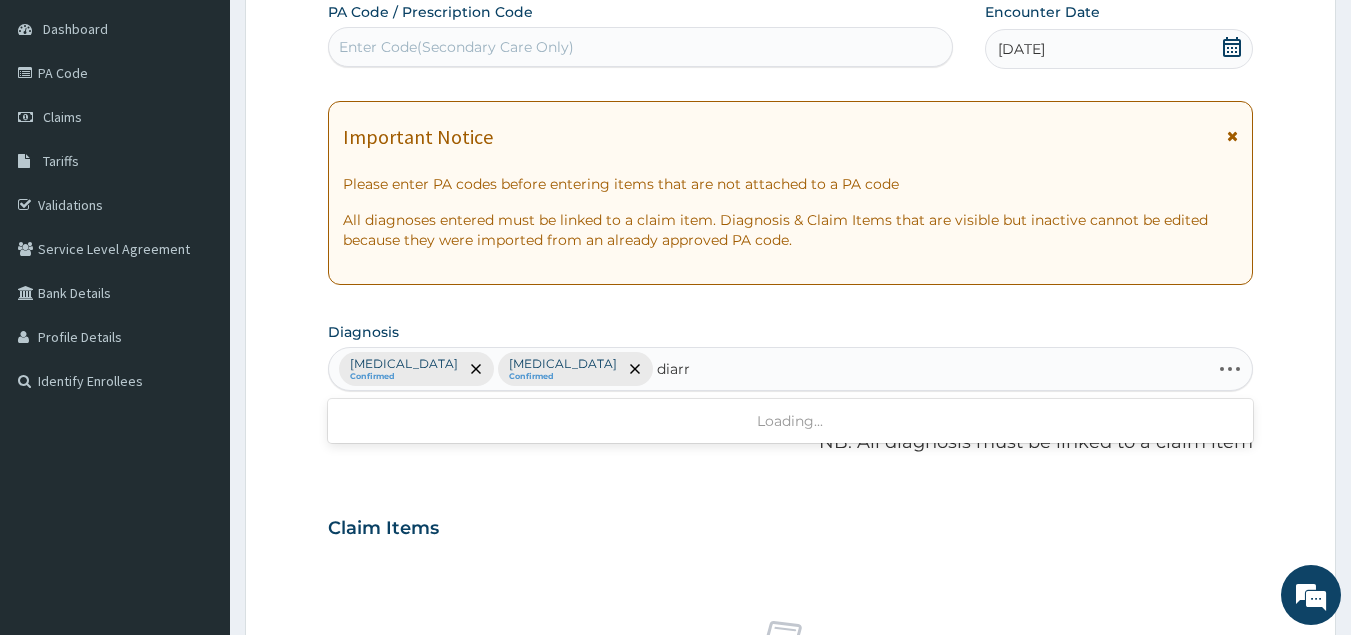 type on "diarrh" 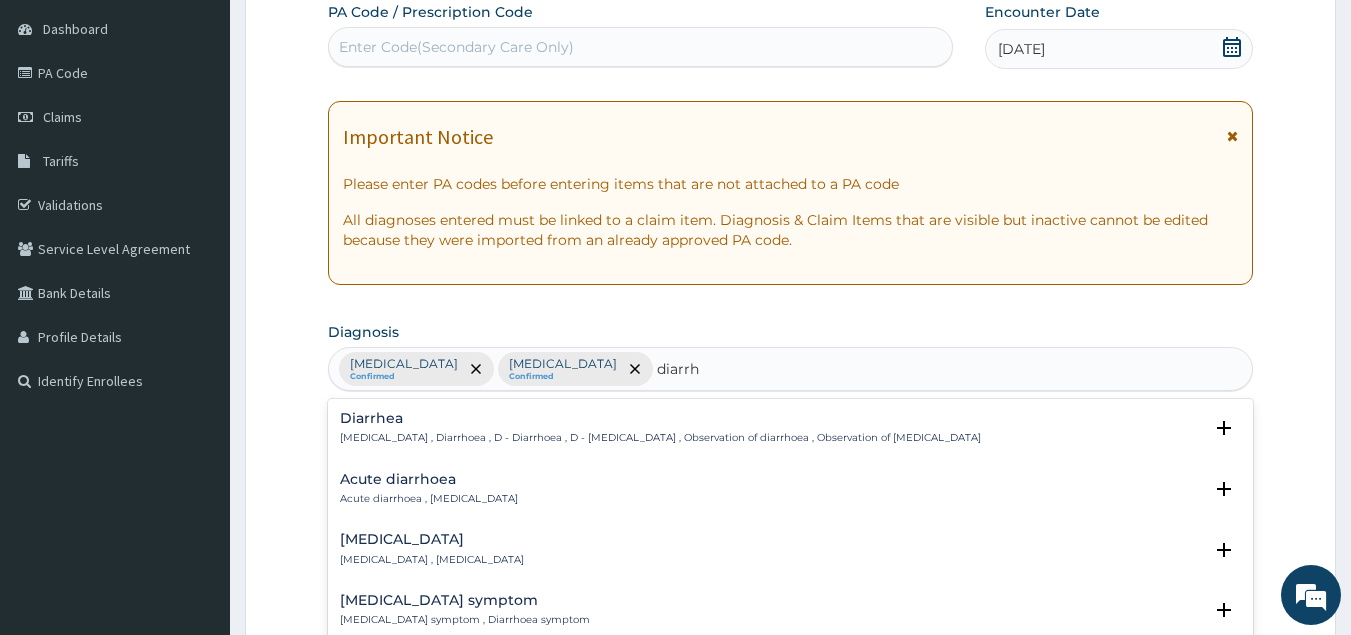 click on "Diarrhea" at bounding box center (660, 418) 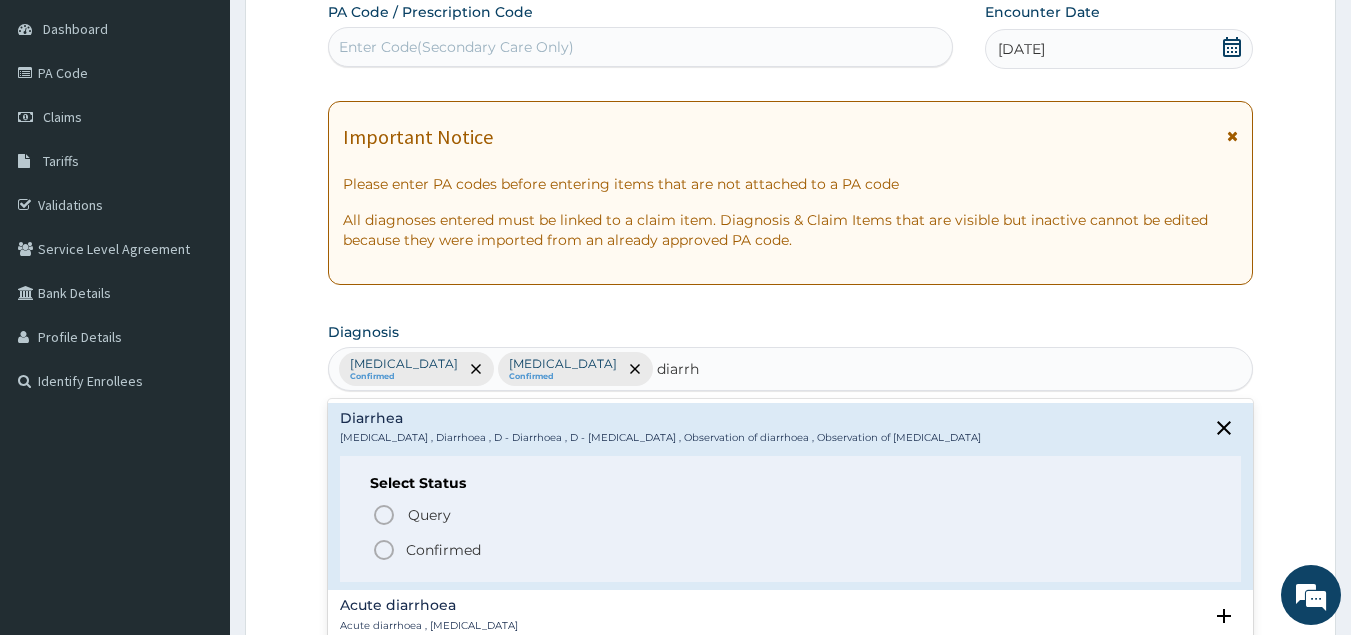 click on "Confirmed" at bounding box center [443, 550] 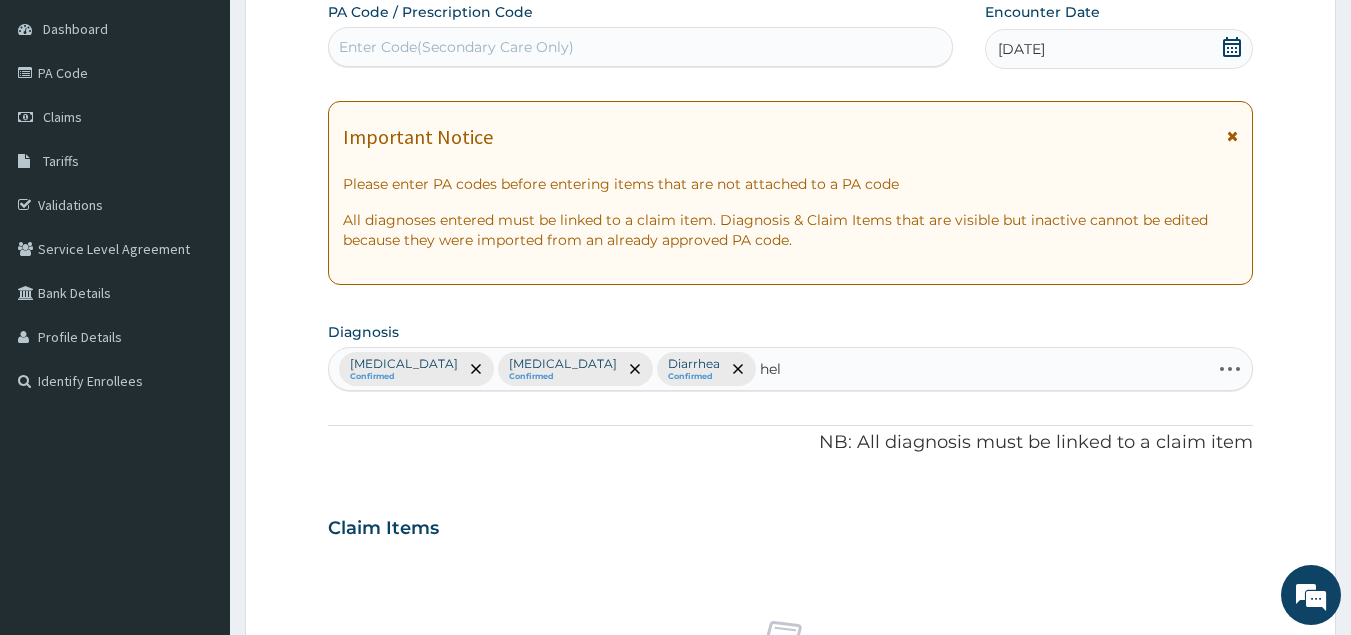 type on "helm" 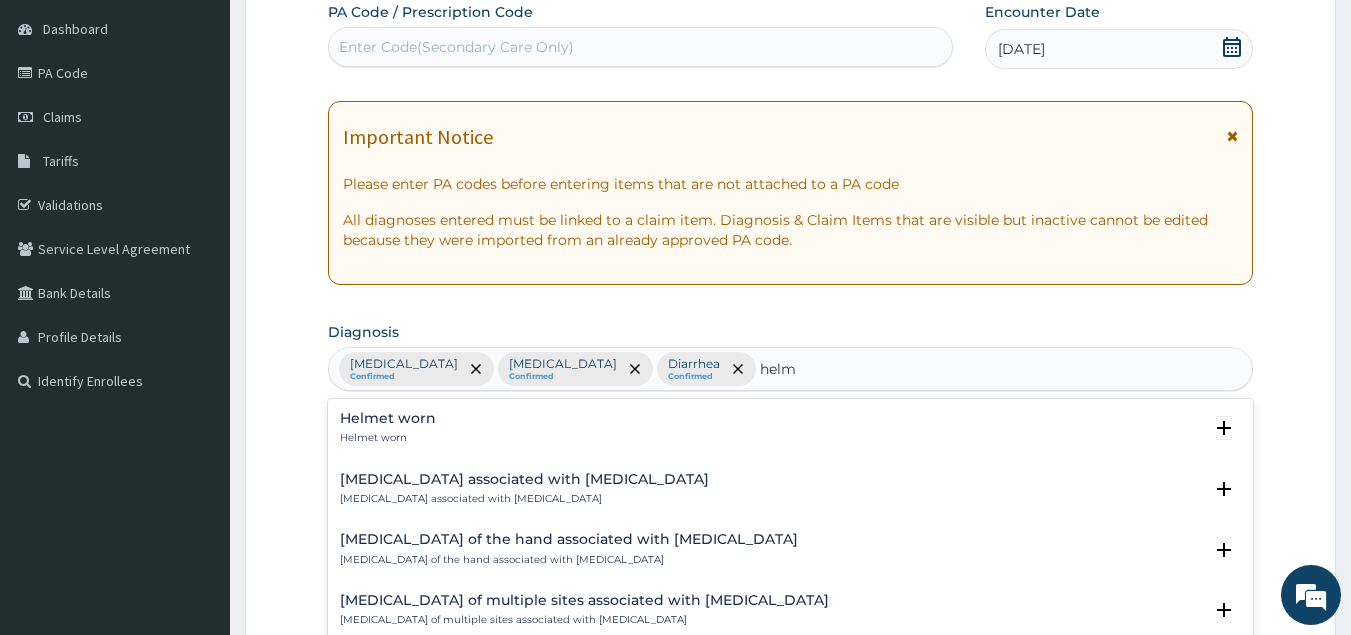 click on "Arthropathy associated with helminthiasis" at bounding box center [524, 479] 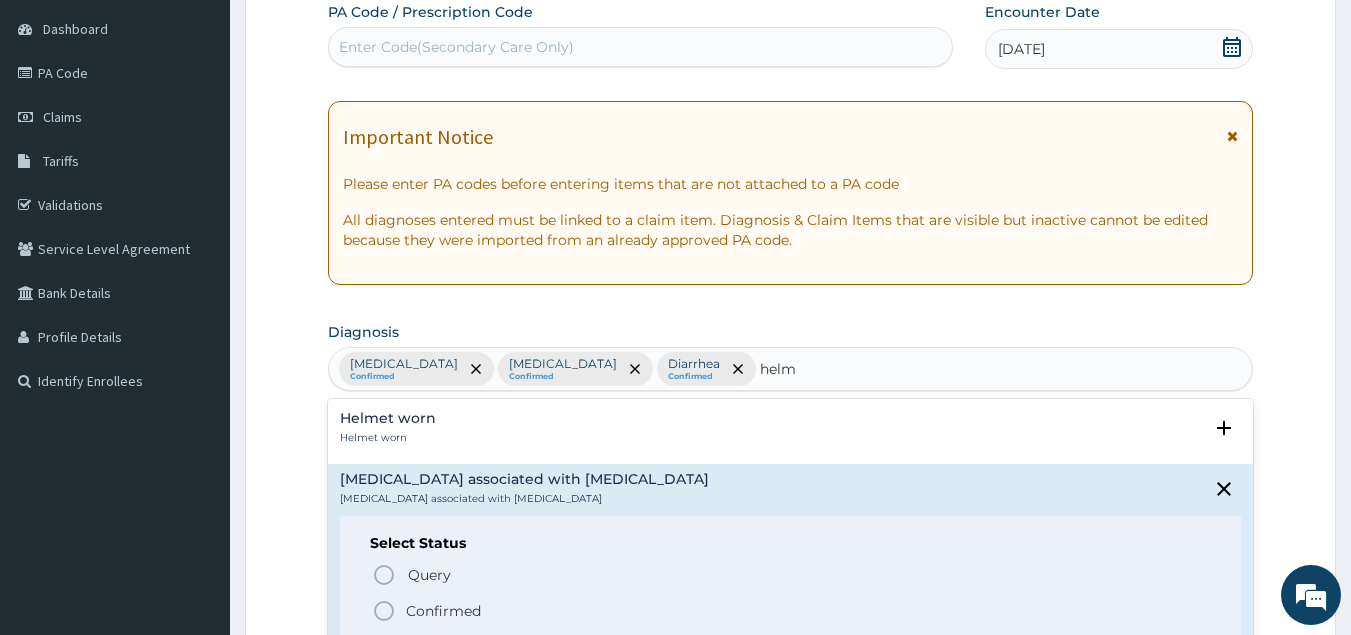 click on "Confirmed" at bounding box center [443, 611] 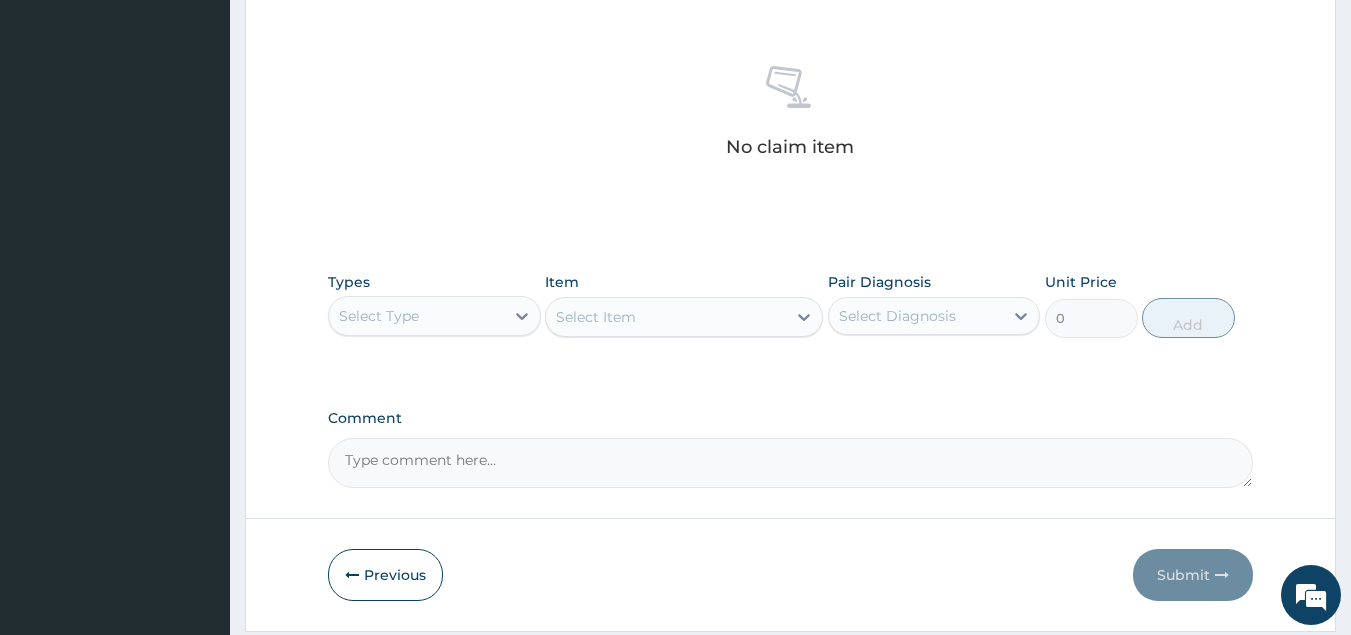 scroll, scrollTop: 807, scrollLeft: 0, axis: vertical 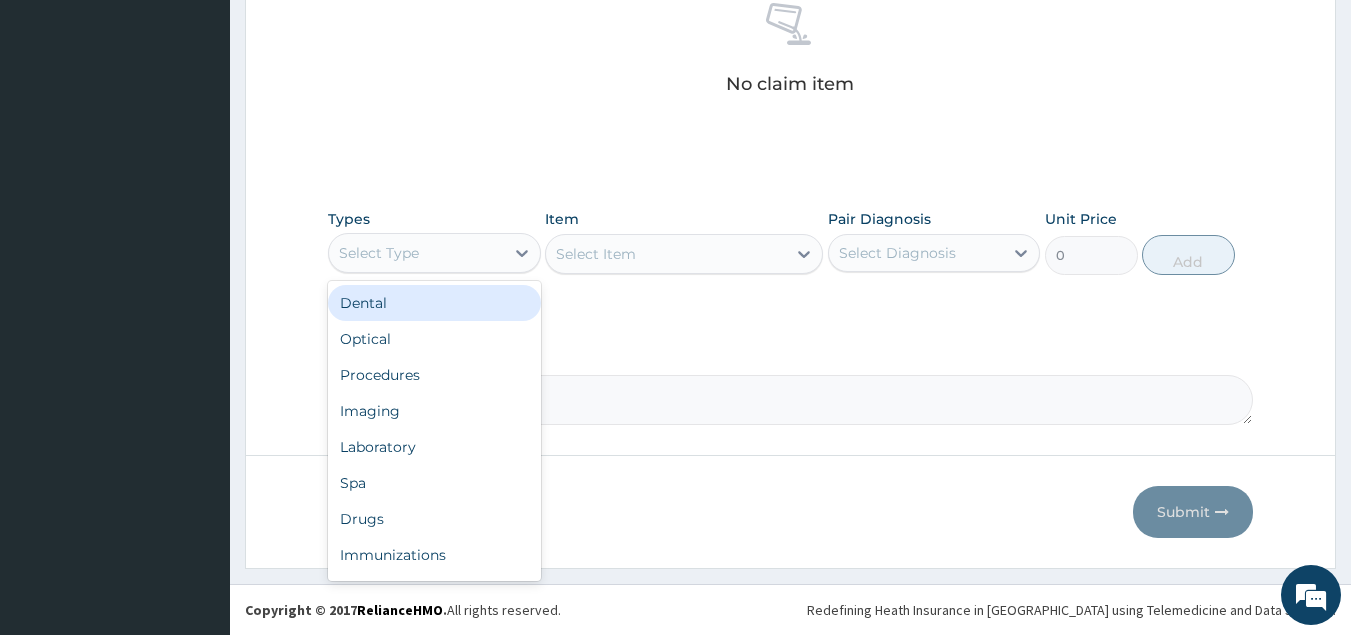 click on "Select Type" at bounding box center (416, 253) 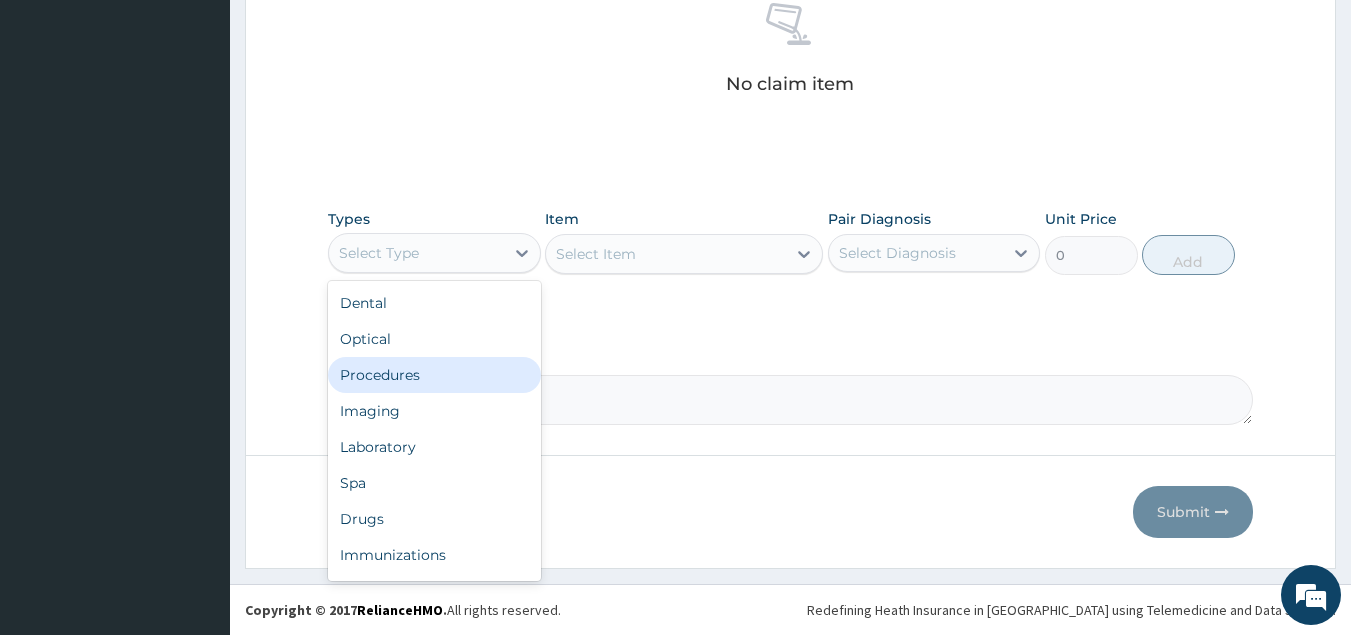 click on "Procedures" at bounding box center [434, 375] 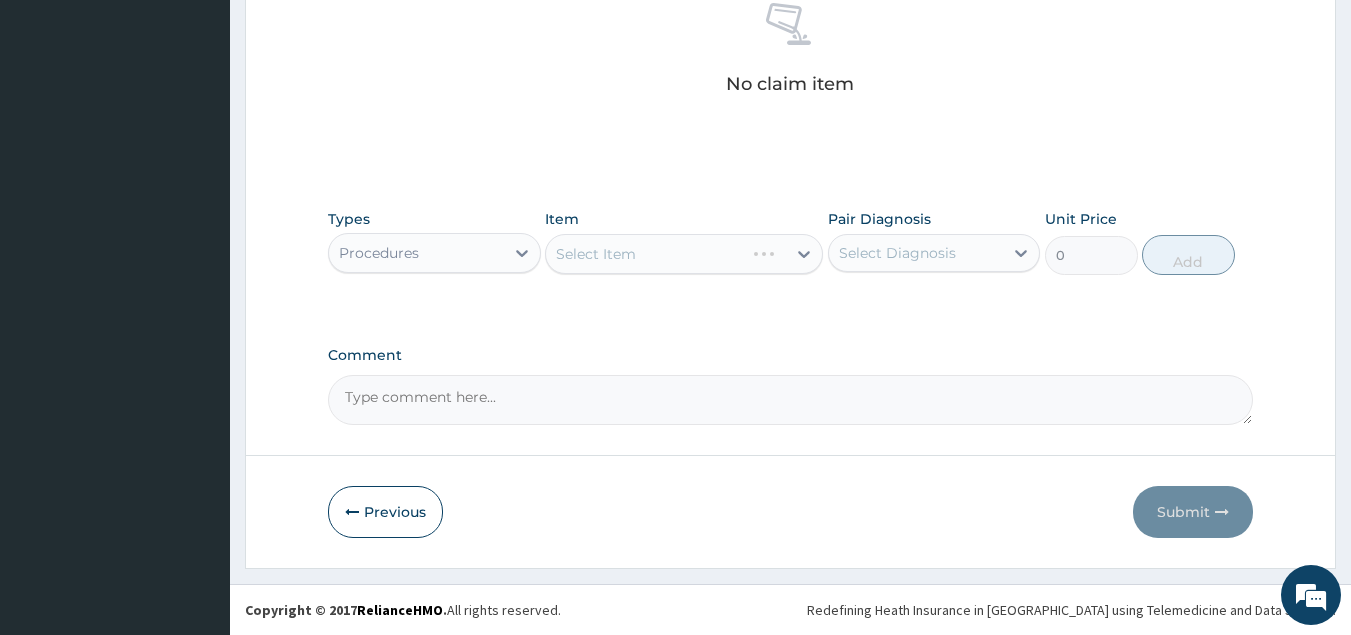click on "Select Item" at bounding box center (684, 254) 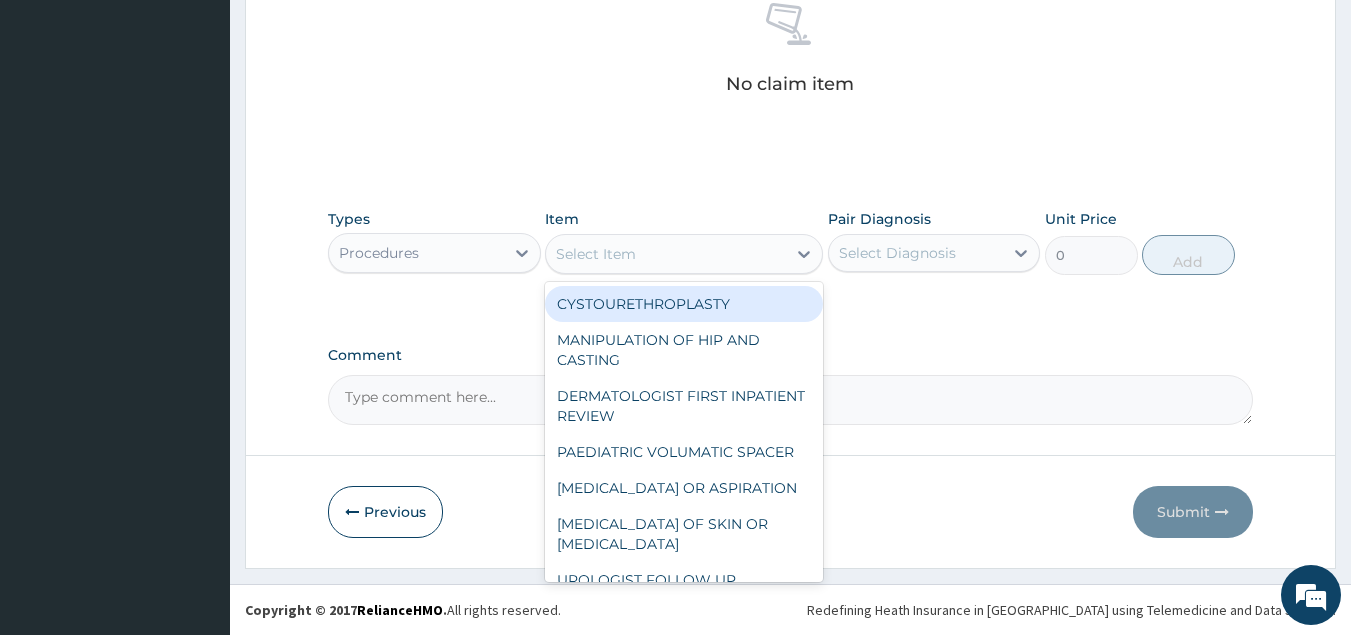 click on "Select Item" at bounding box center (666, 254) 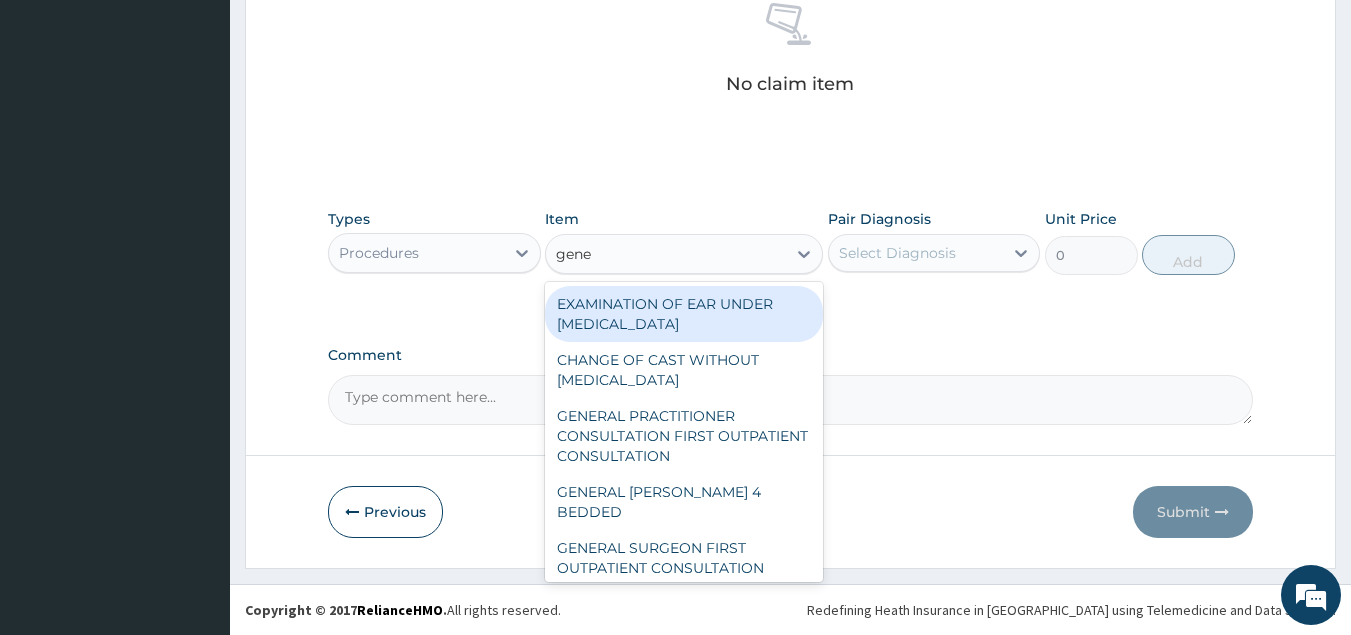 type on "gener" 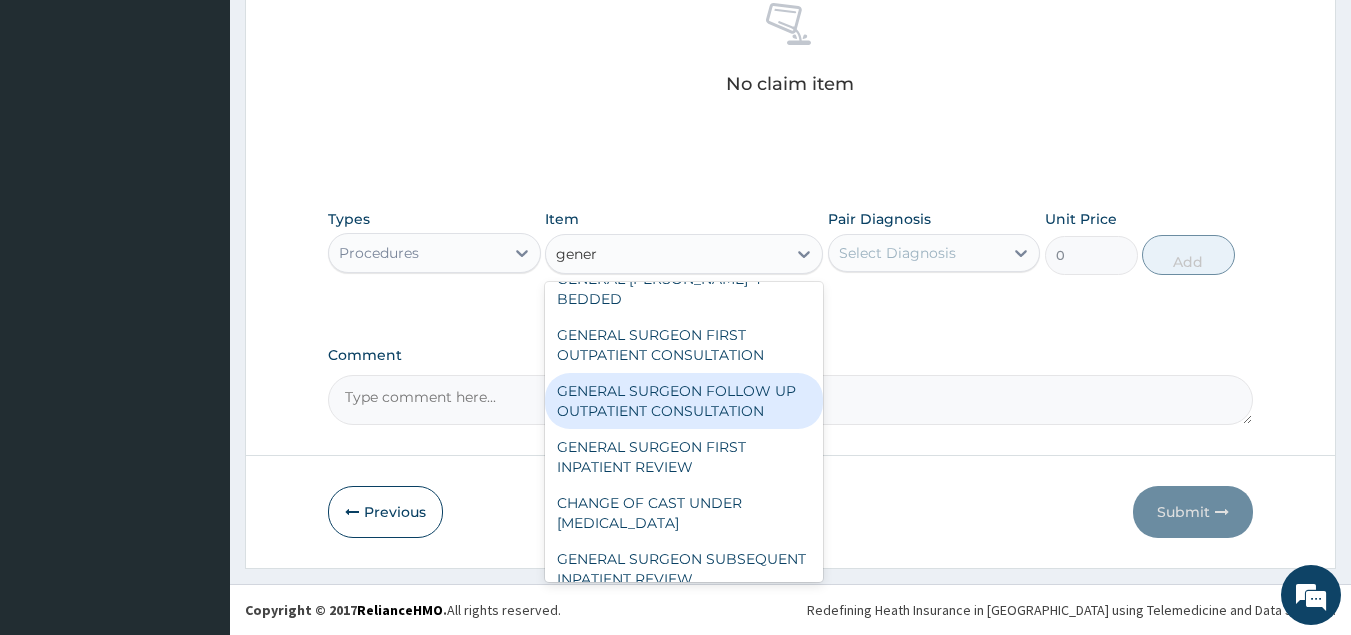 scroll, scrollTop: 288, scrollLeft: 0, axis: vertical 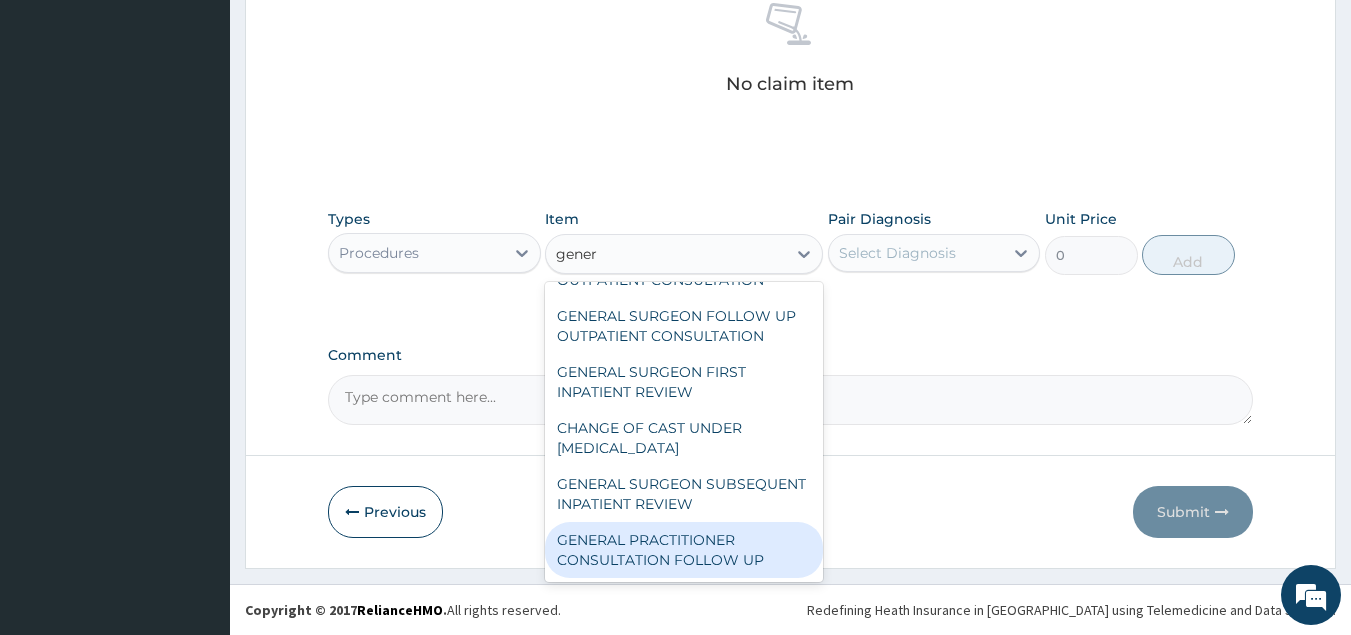 click on "GENERAL PRACTITIONER CONSULTATION FOLLOW UP" at bounding box center (684, 550) 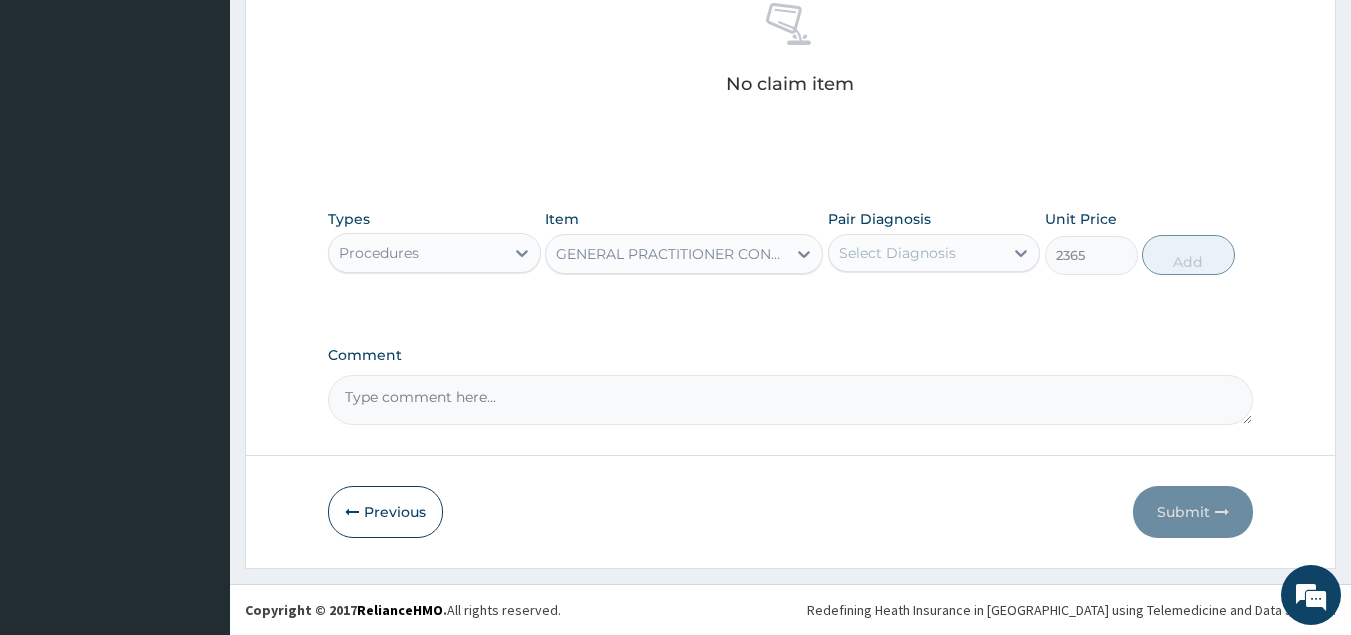 click on "Select Diagnosis" at bounding box center (897, 253) 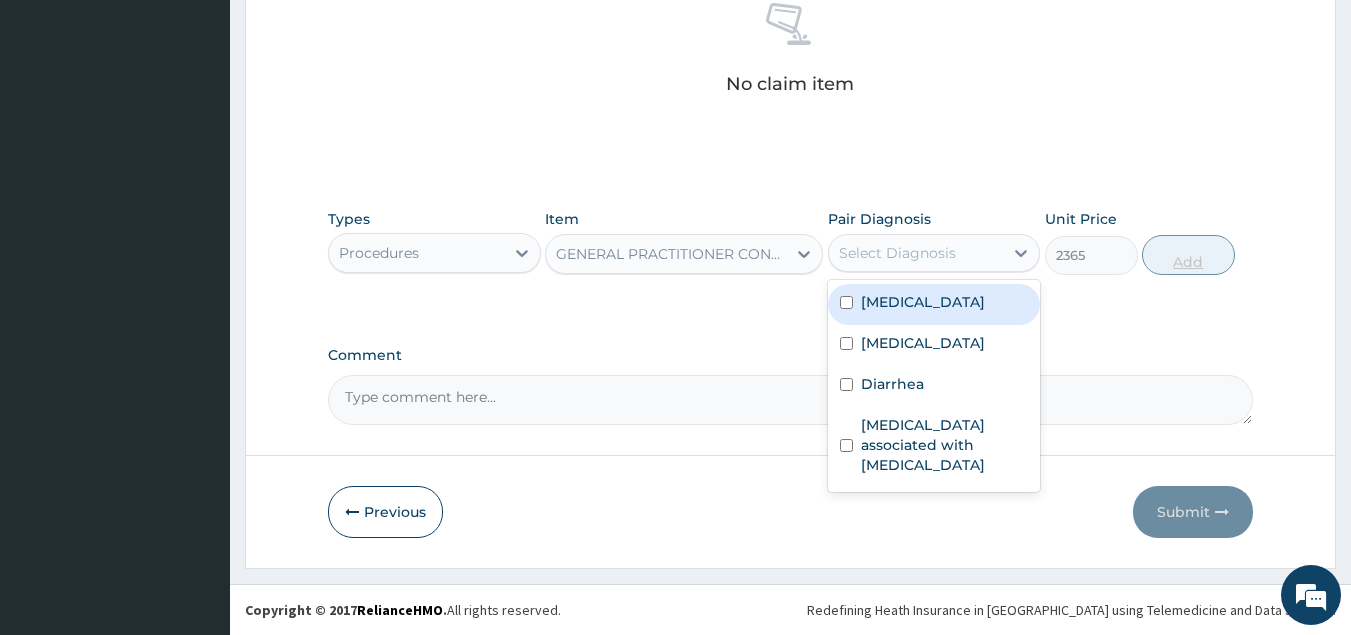 drag, startPoint x: 915, startPoint y: 319, endPoint x: 1149, endPoint y: 268, distance: 239.49321 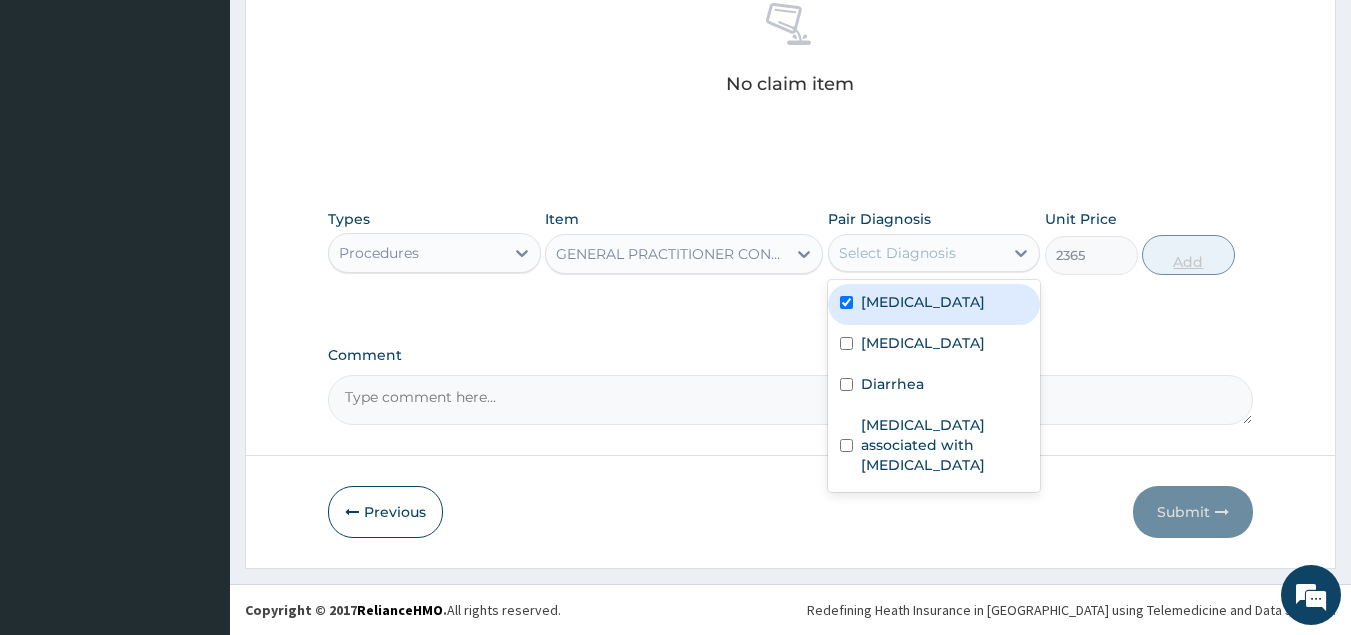 checkbox on "true" 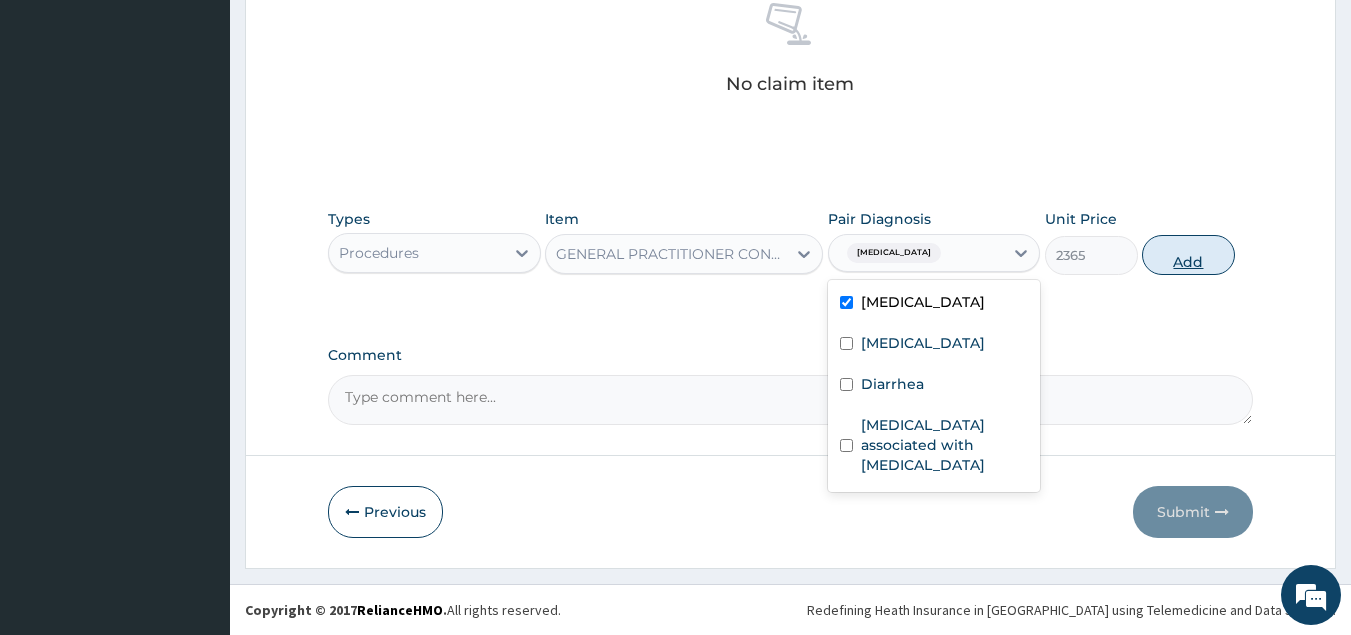 click on "Add" at bounding box center [1188, 255] 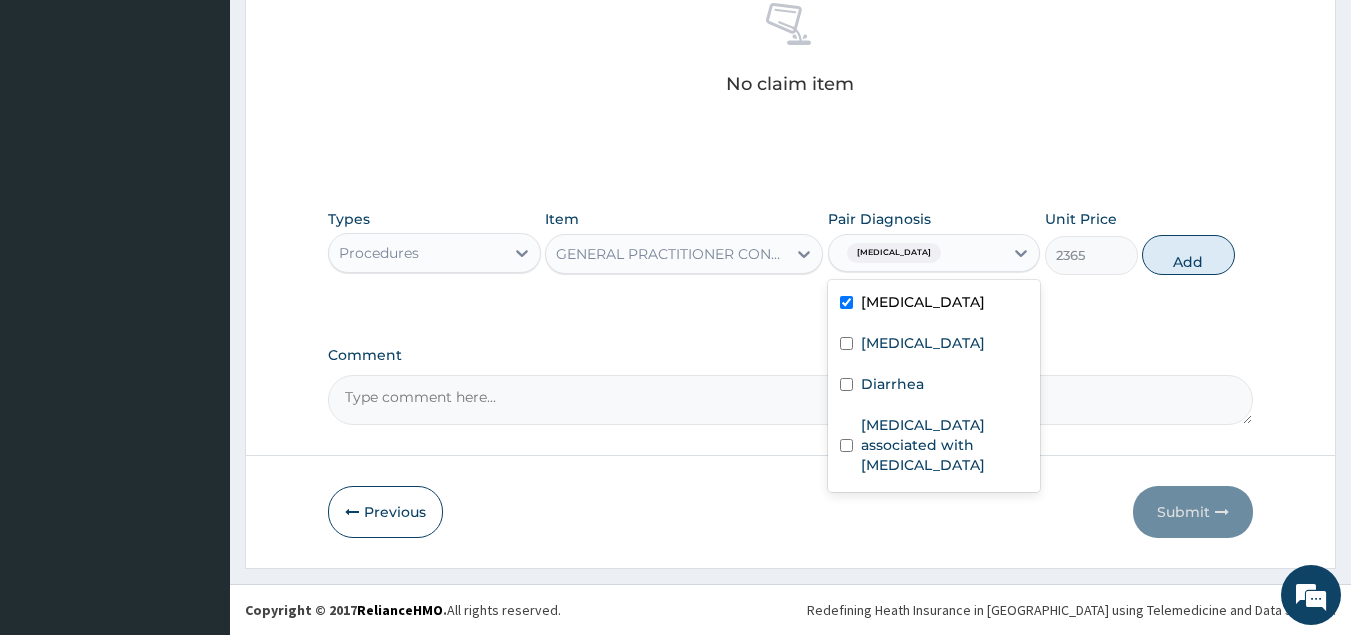 type on "0" 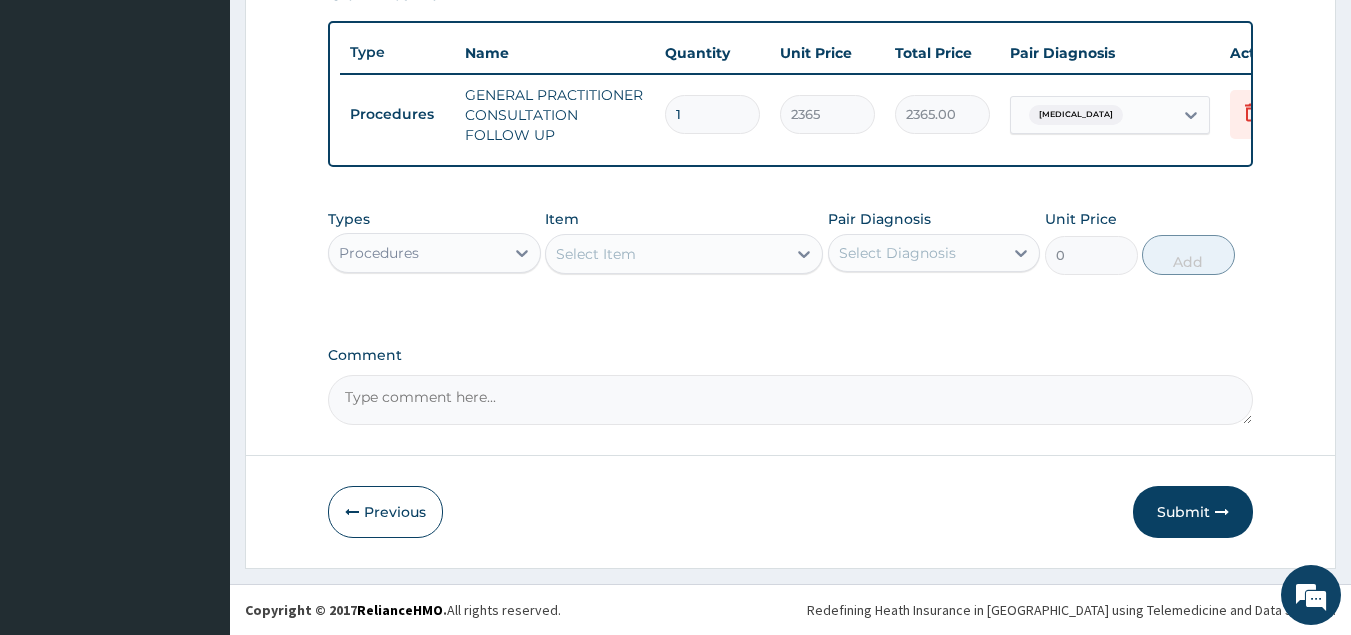 scroll, scrollTop: 738, scrollLeft: 0, axis: vertical 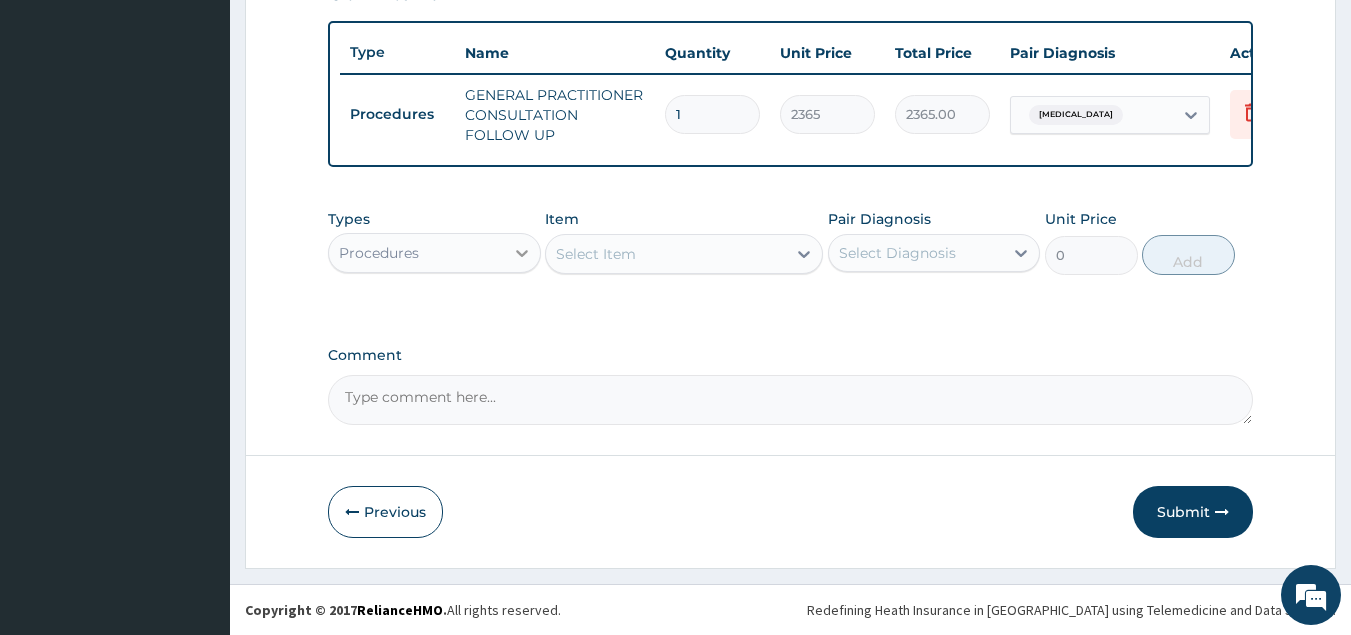 click 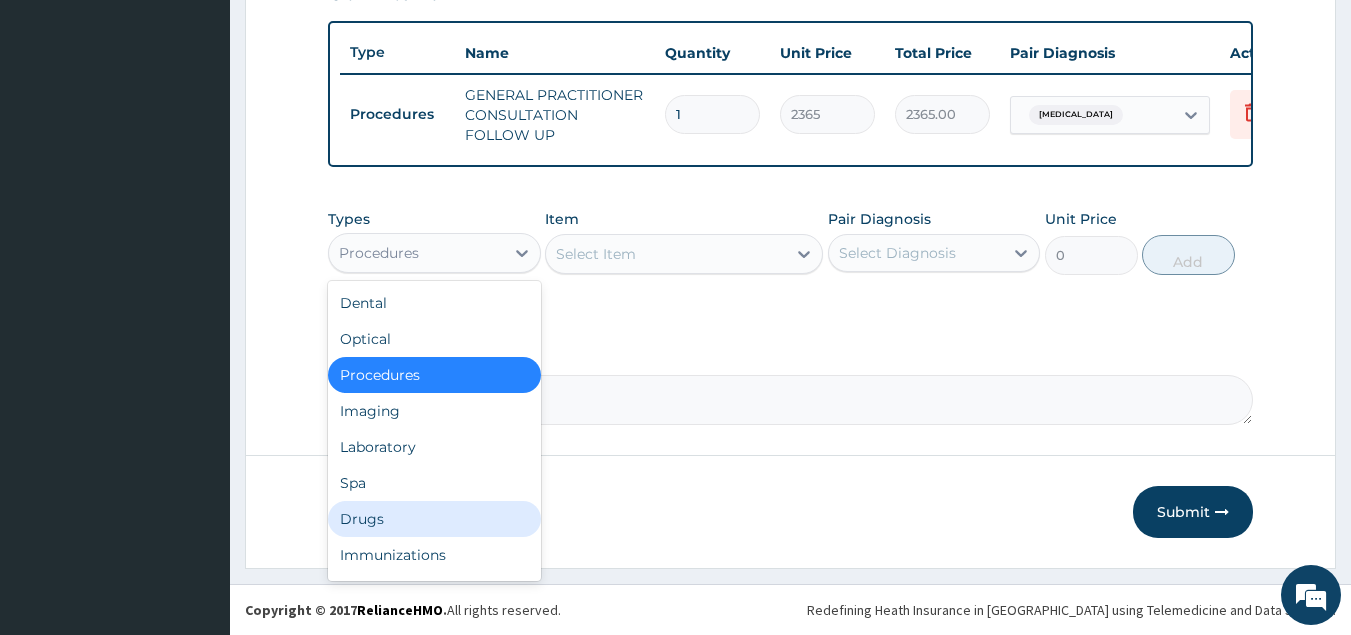 click on "Drugs" at bounding box center [434, 519] 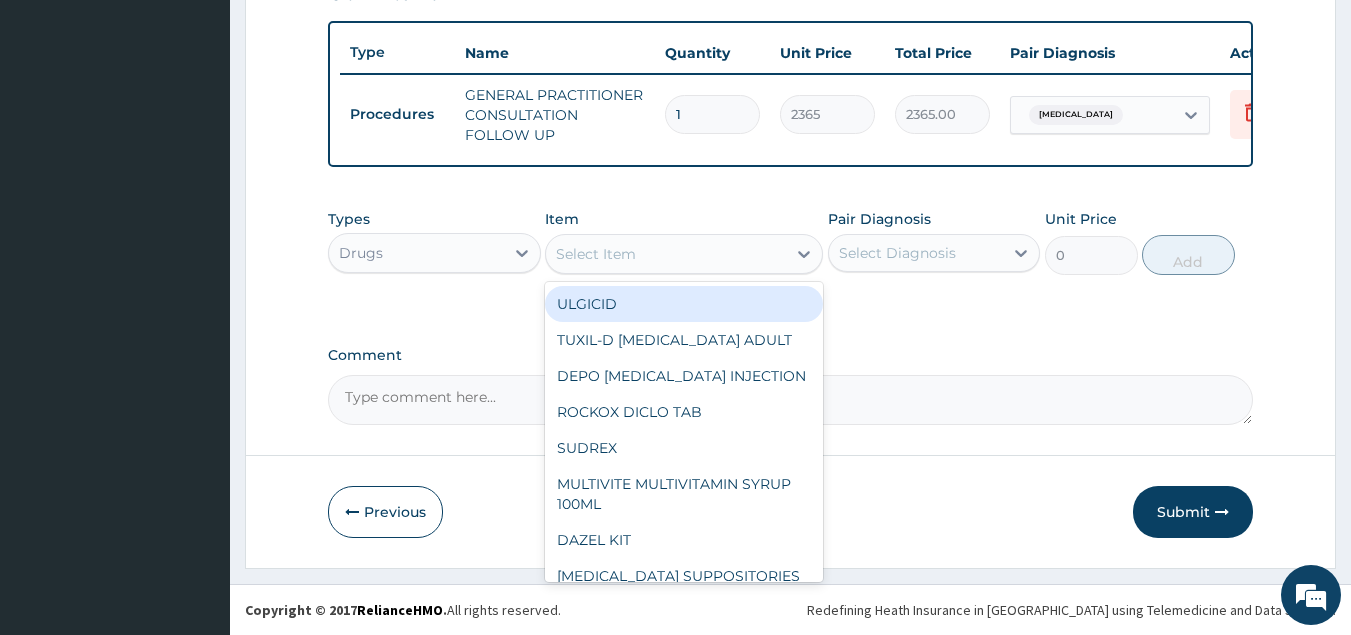 click on "Select Item" at bounding box center (596, 254) 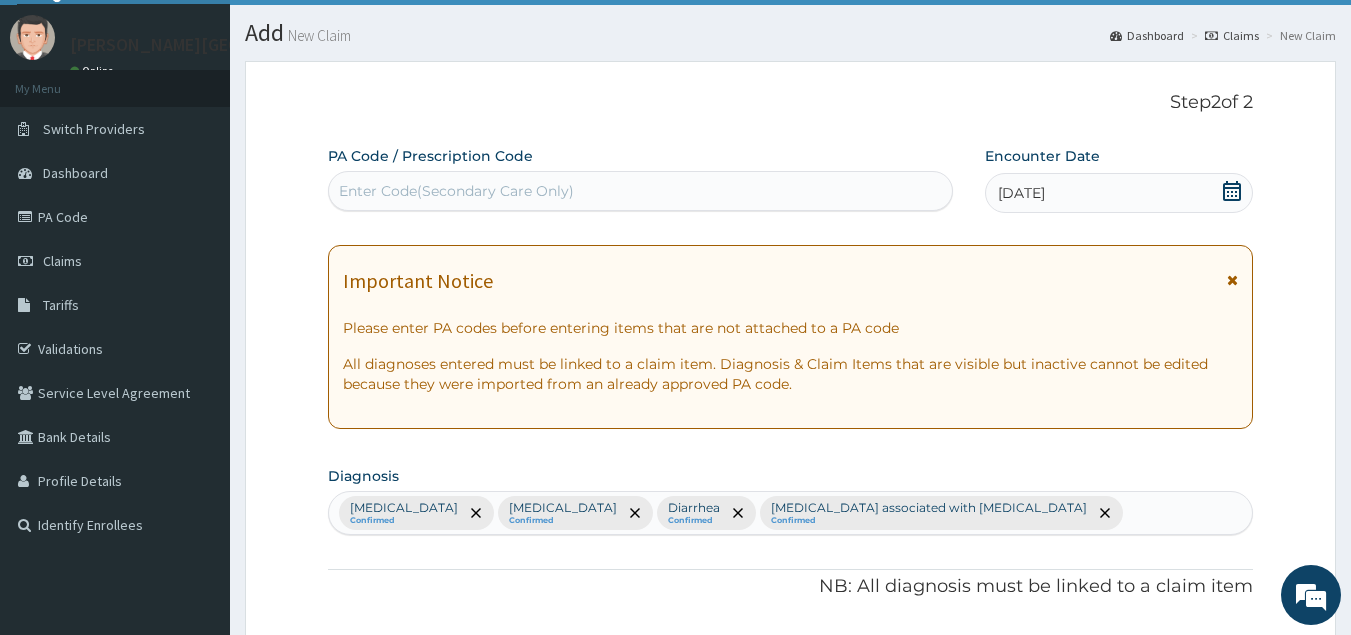 scroll, scrollTop: 0, scrollLeft: 0, axis: both 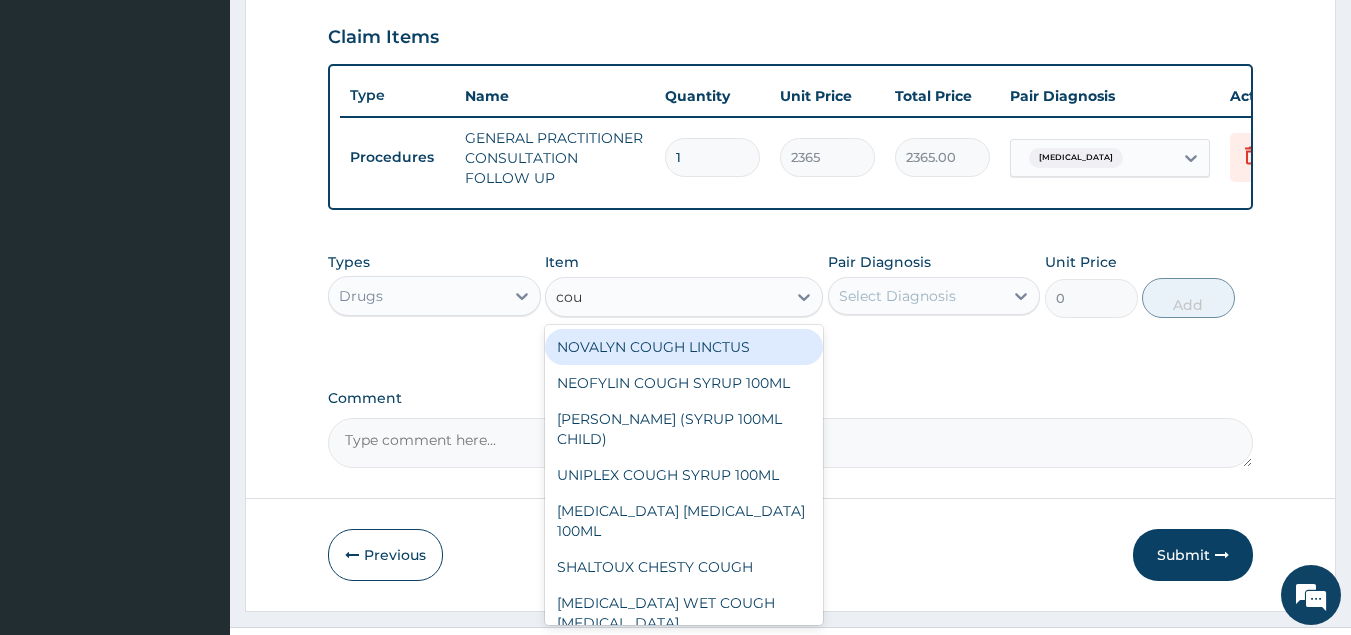 type on "coug" 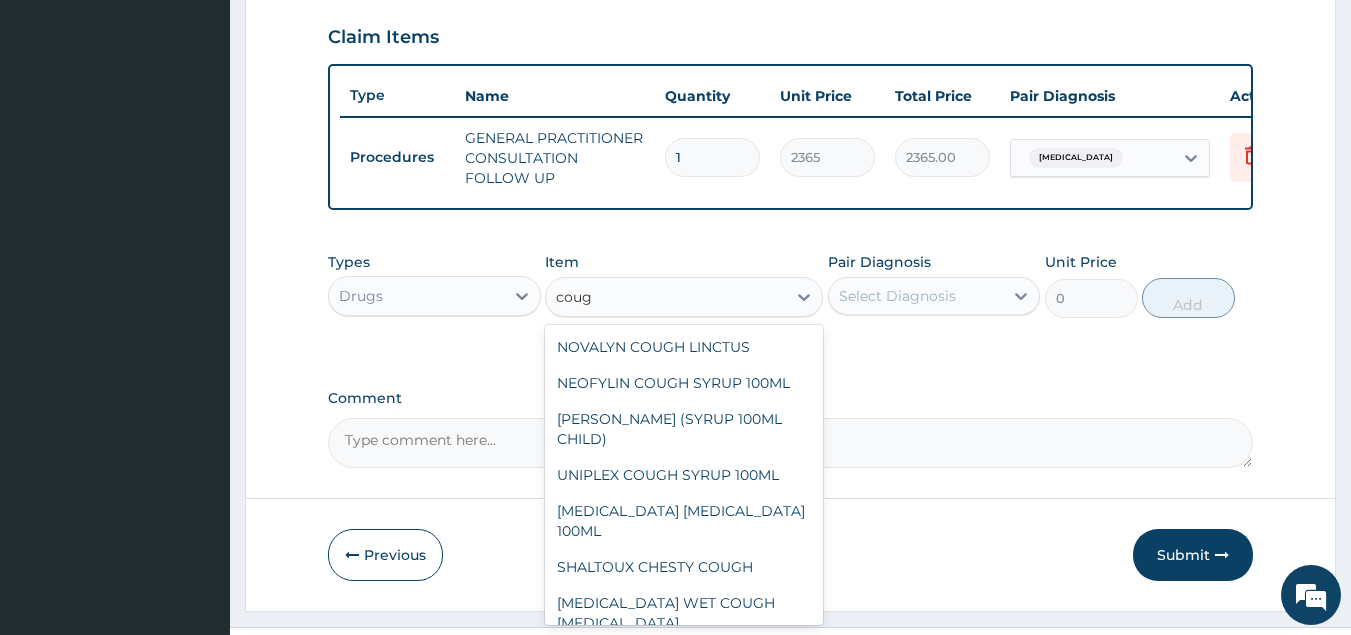 click on "TUTOLIN COUGH AND COLD SYRUP 100ML" at bounding box center [684, 669] 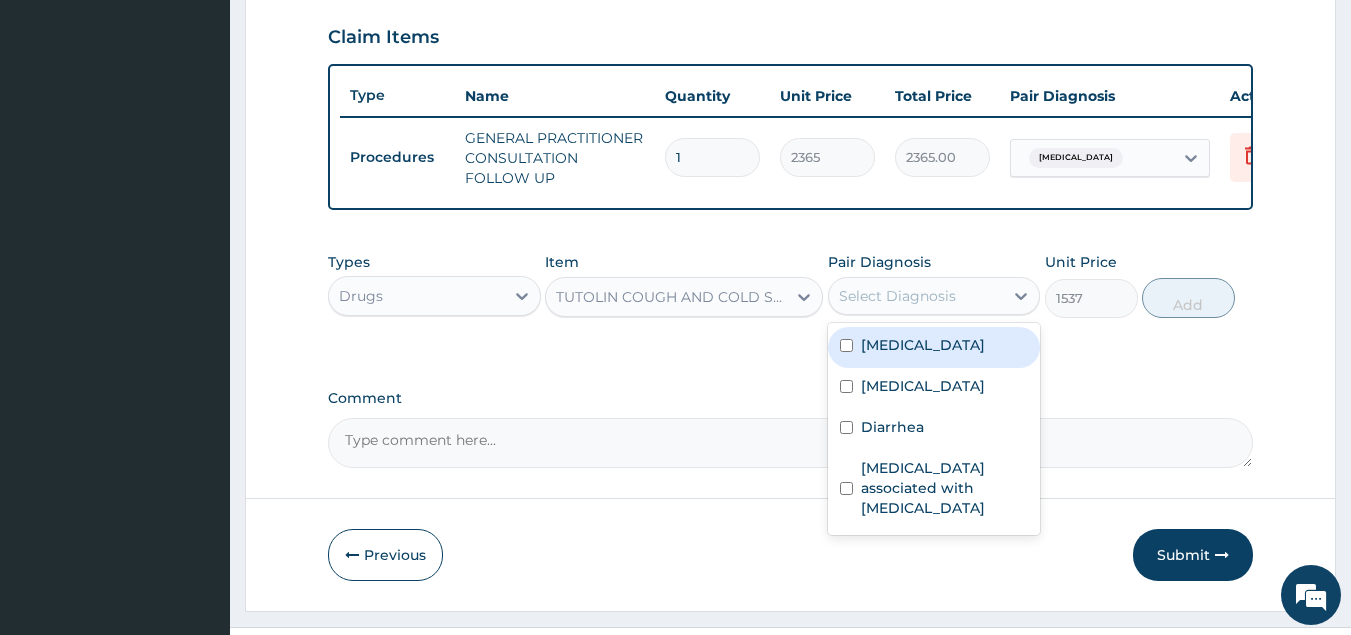 click on "Select Diagnosis" at bounding box center (897, 296) 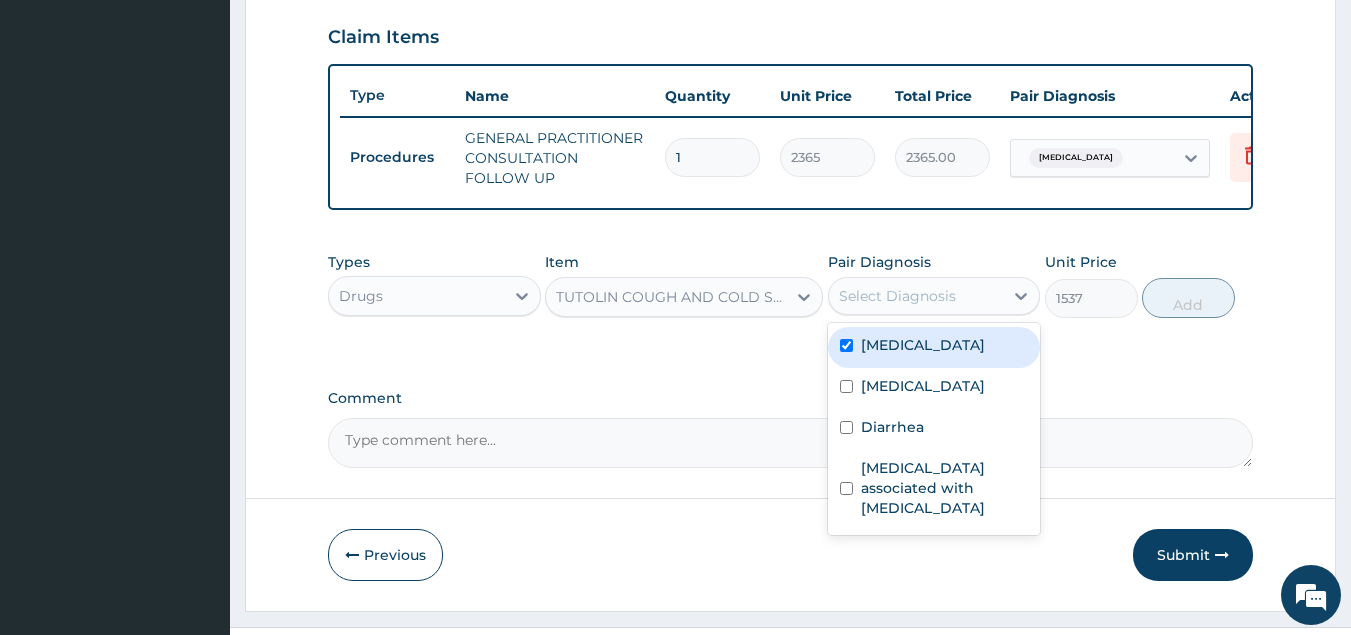 checkbox on "true" 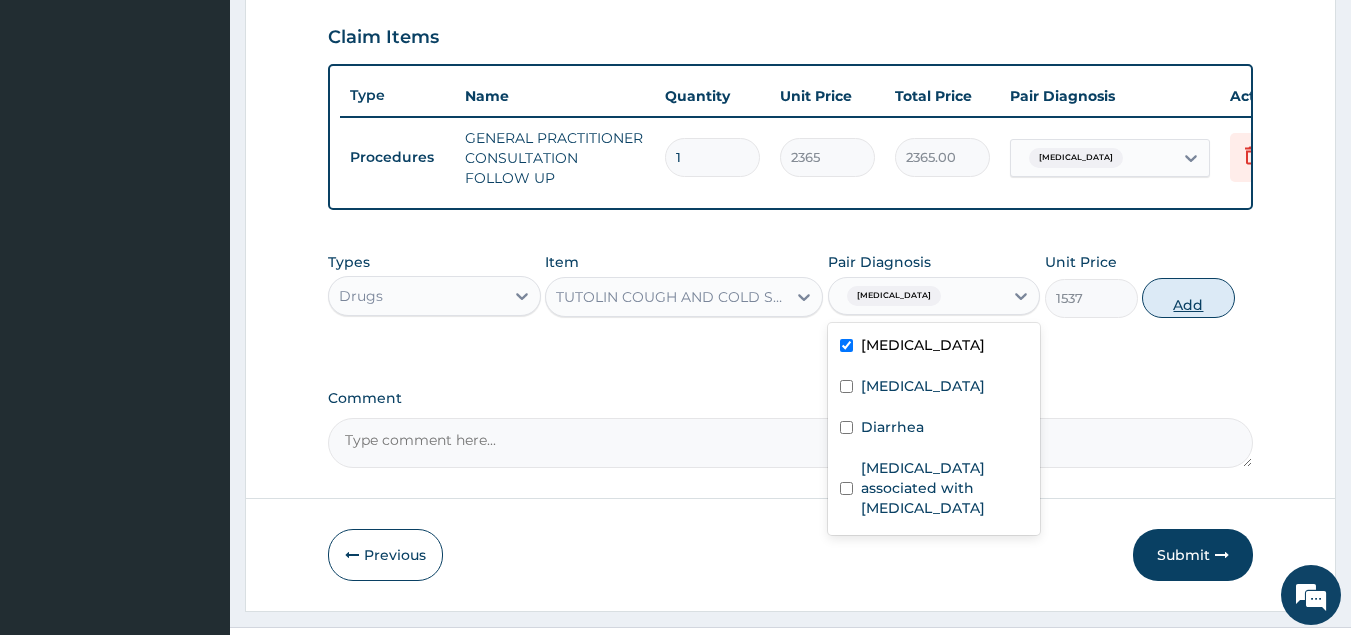 click on "Add" at bounding box center [1188, 298] 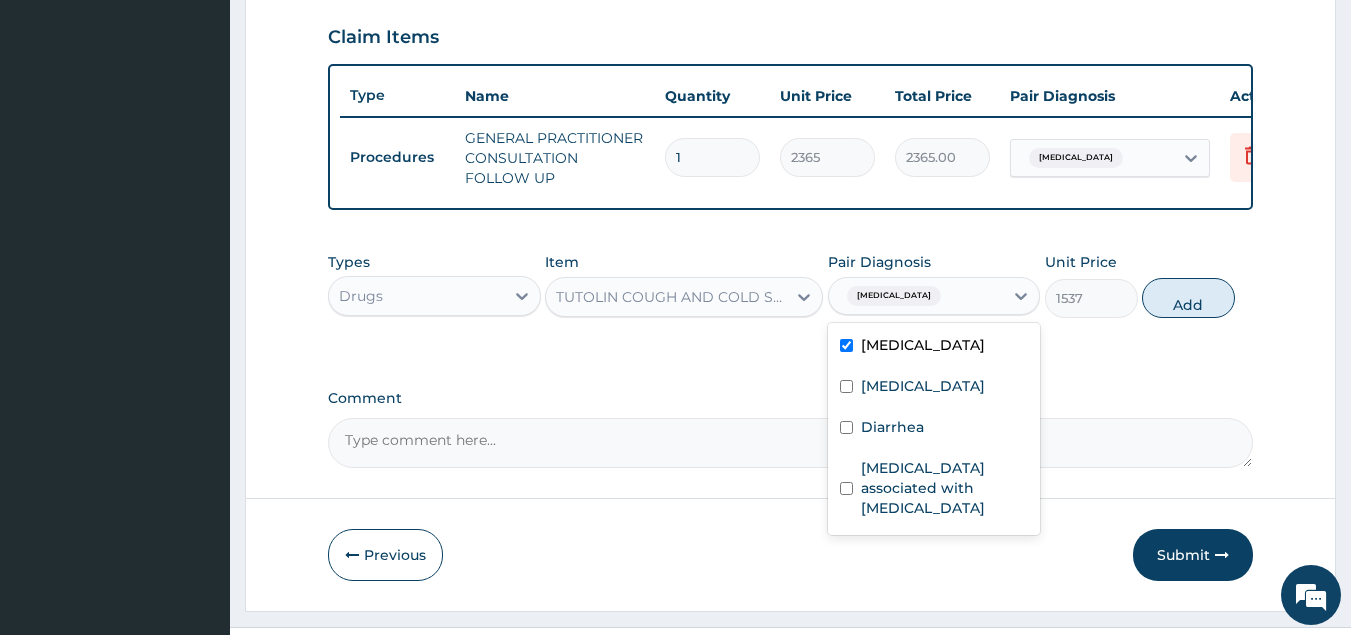 type on "0" 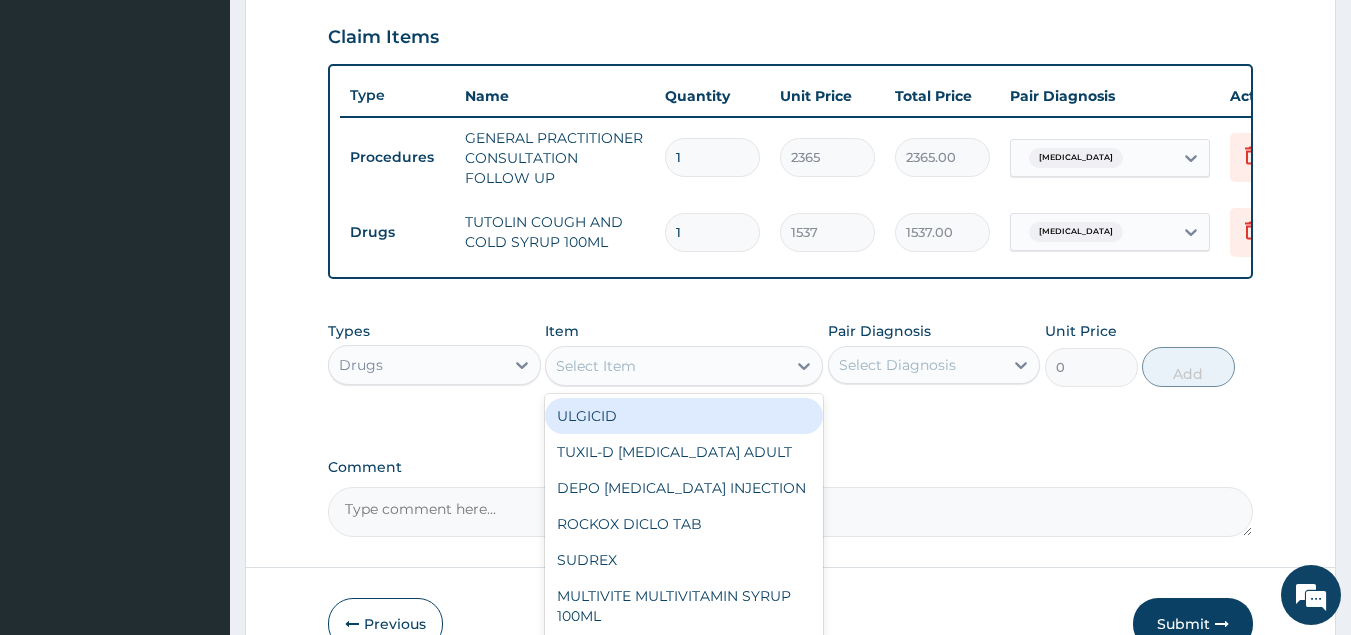 click on "Select Item" at bounding box center (666, 366) 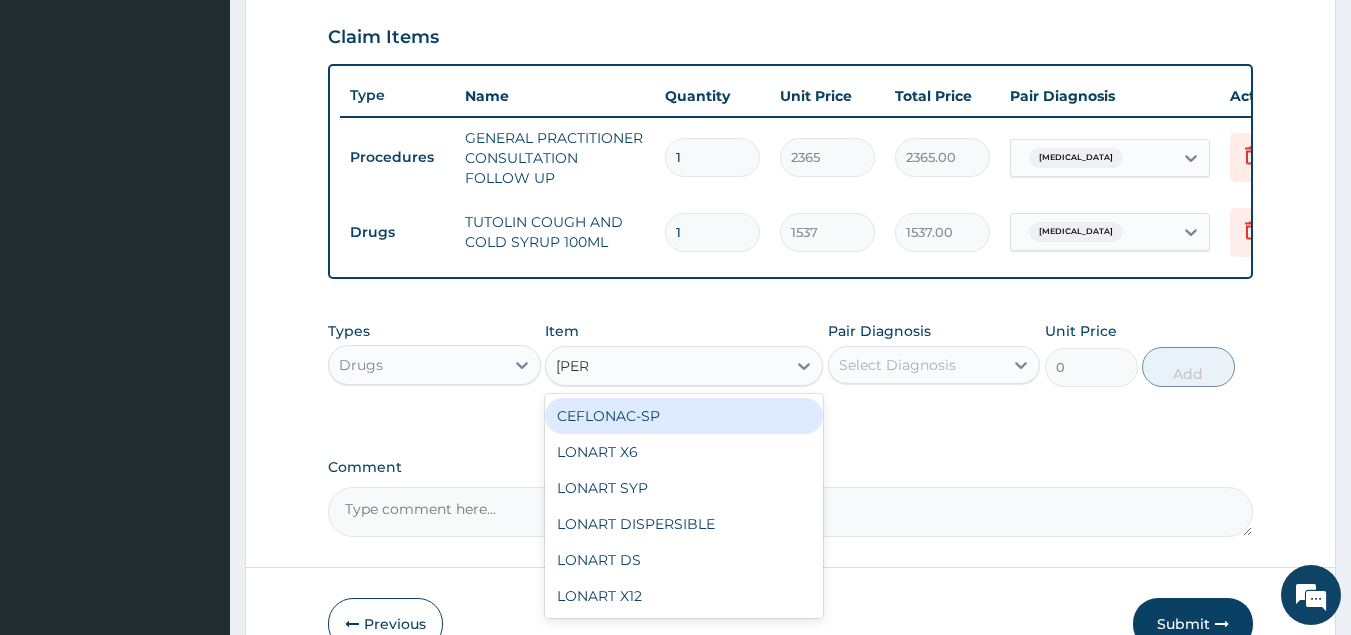 type on "lonar" 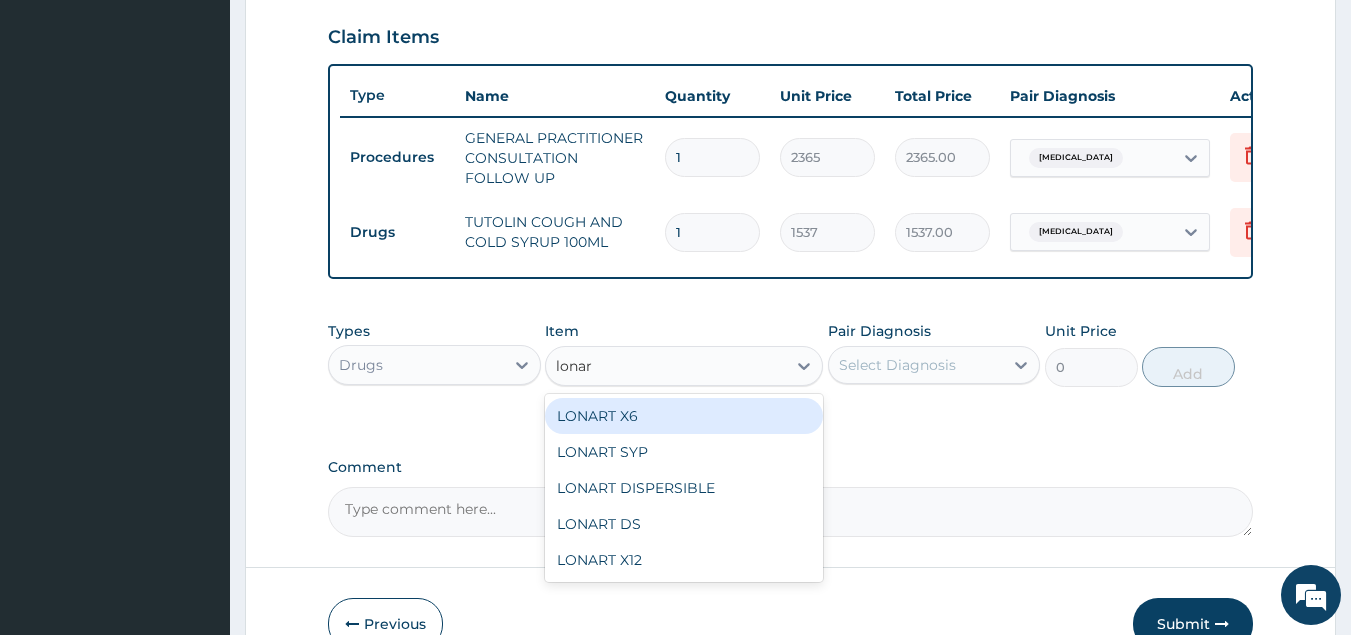 click on "LONART X6" at bounding box center [684, 416] 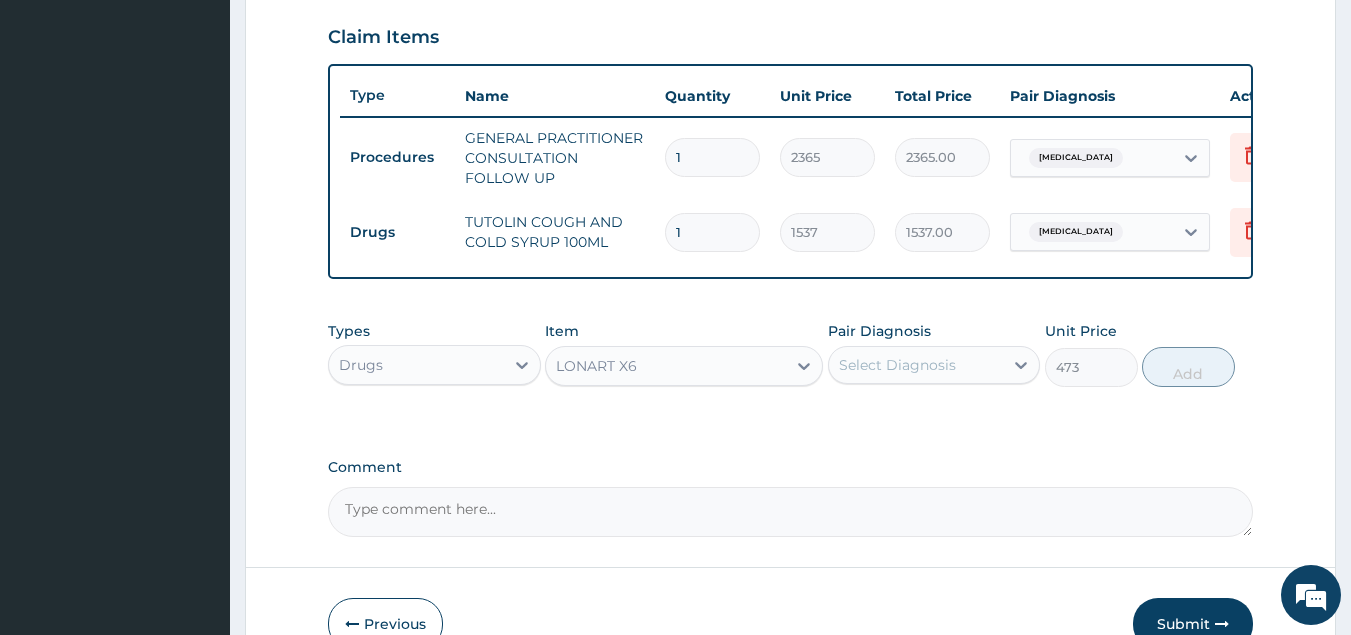 click on "Select Diagnosis" at bounding box center [897, 365] 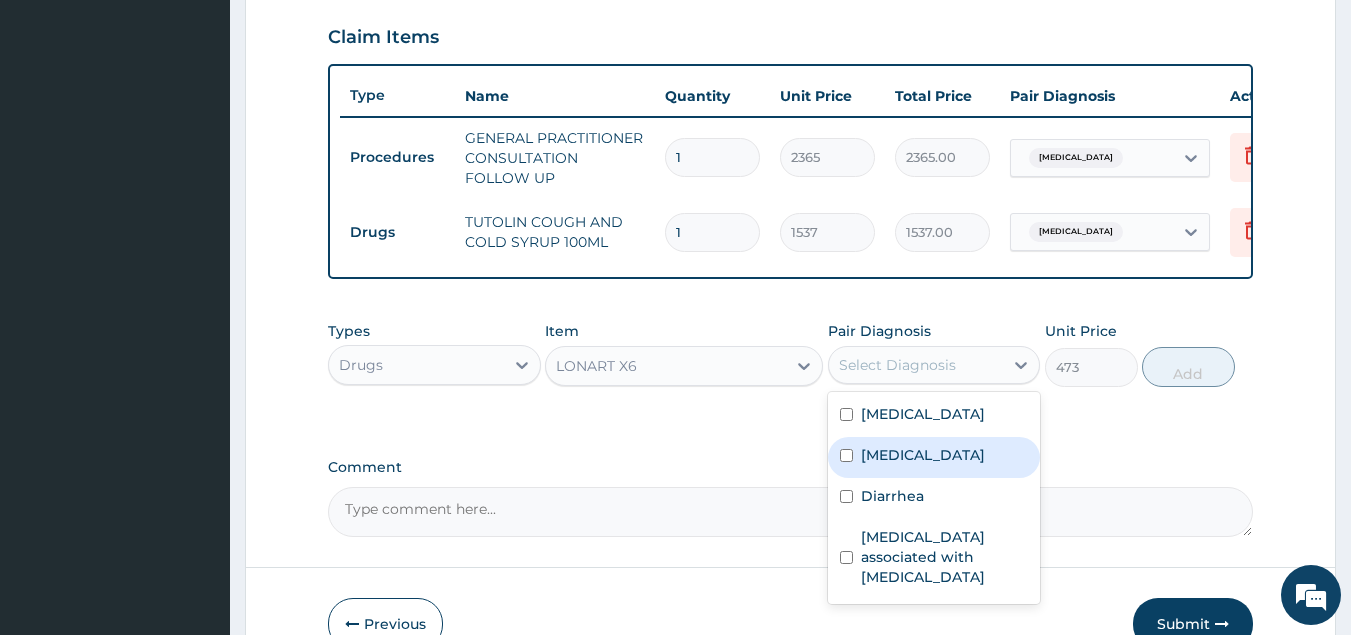 drag, startPoint x: 901, startPoint y: 491, endPoint x: 1138, endPoint y: 445, distance: 241.42287 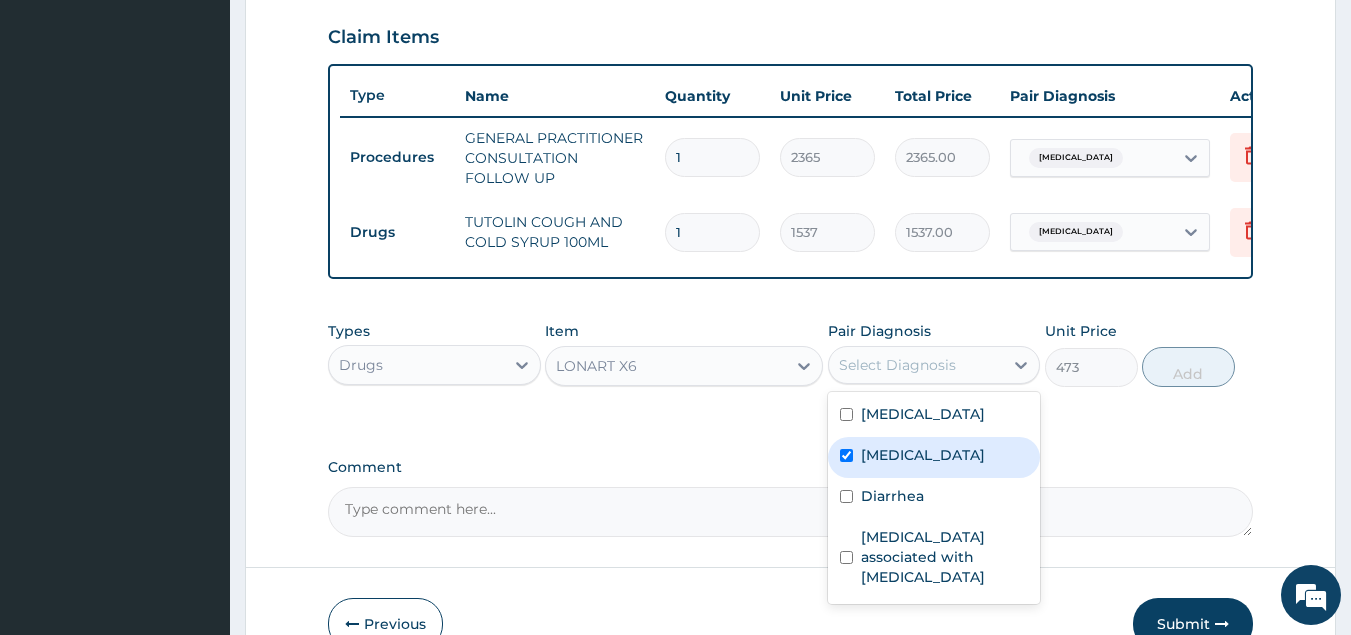 checkbox on "true" 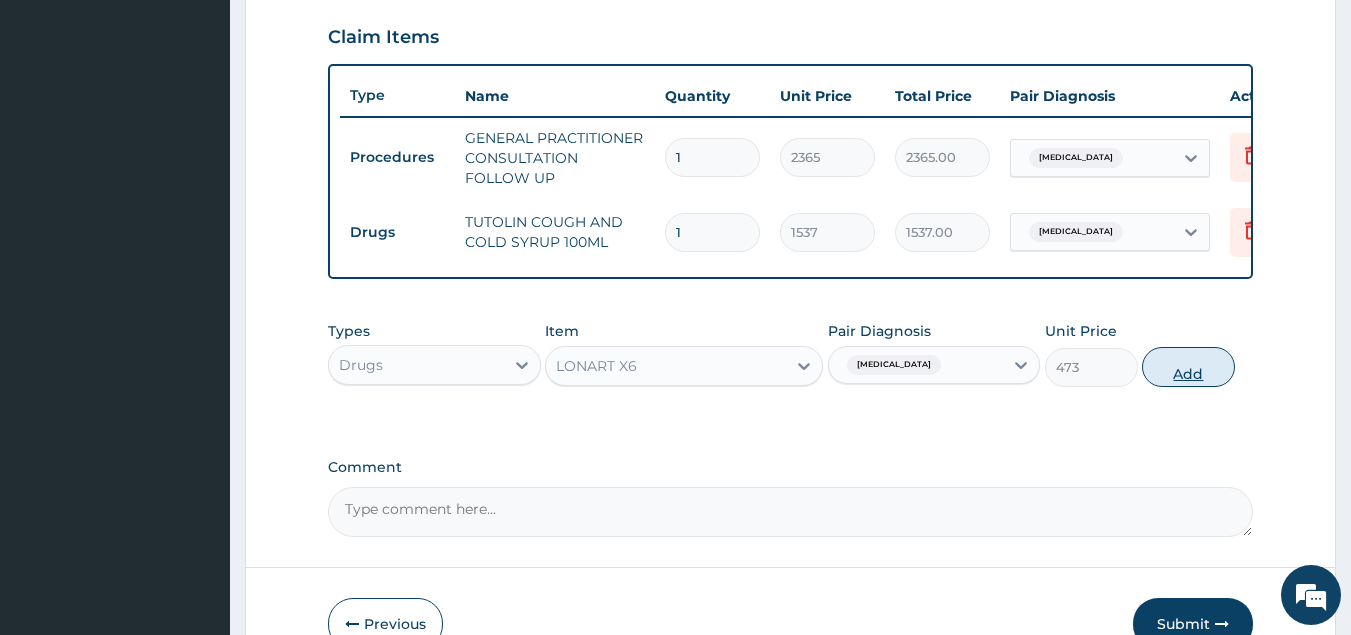 click on "Add" at bounding box center [1188, 367] 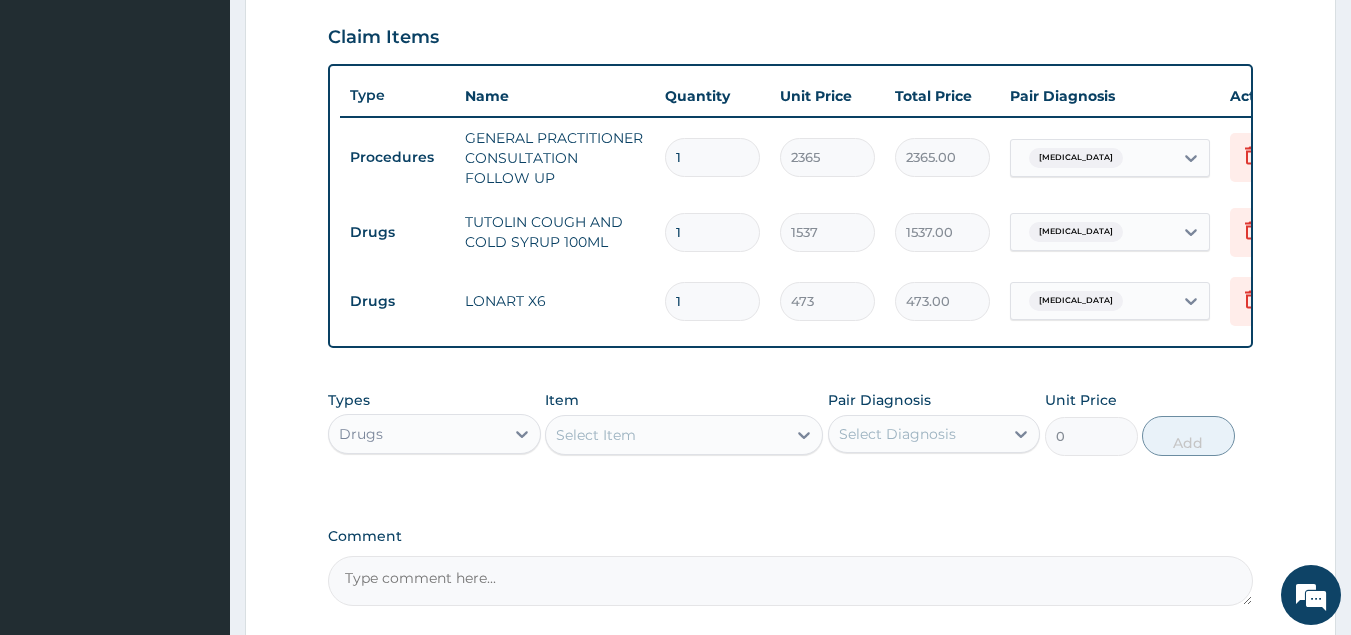 type 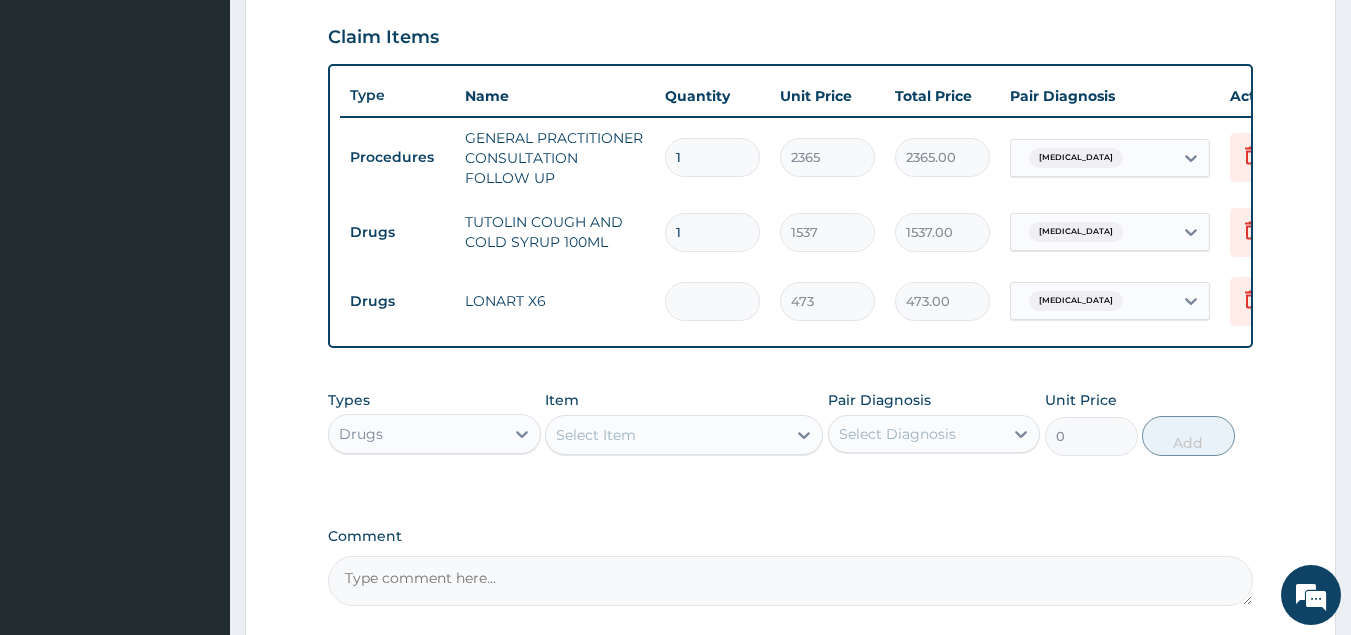type on "0.00" 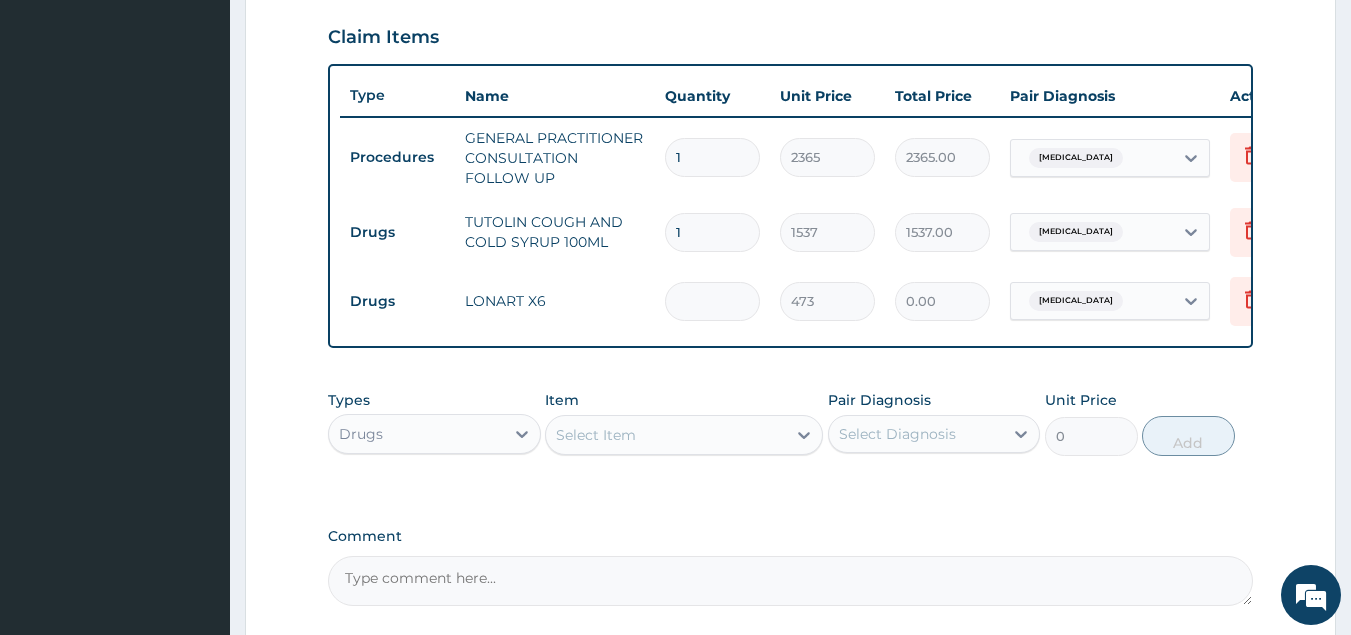 type on "9" 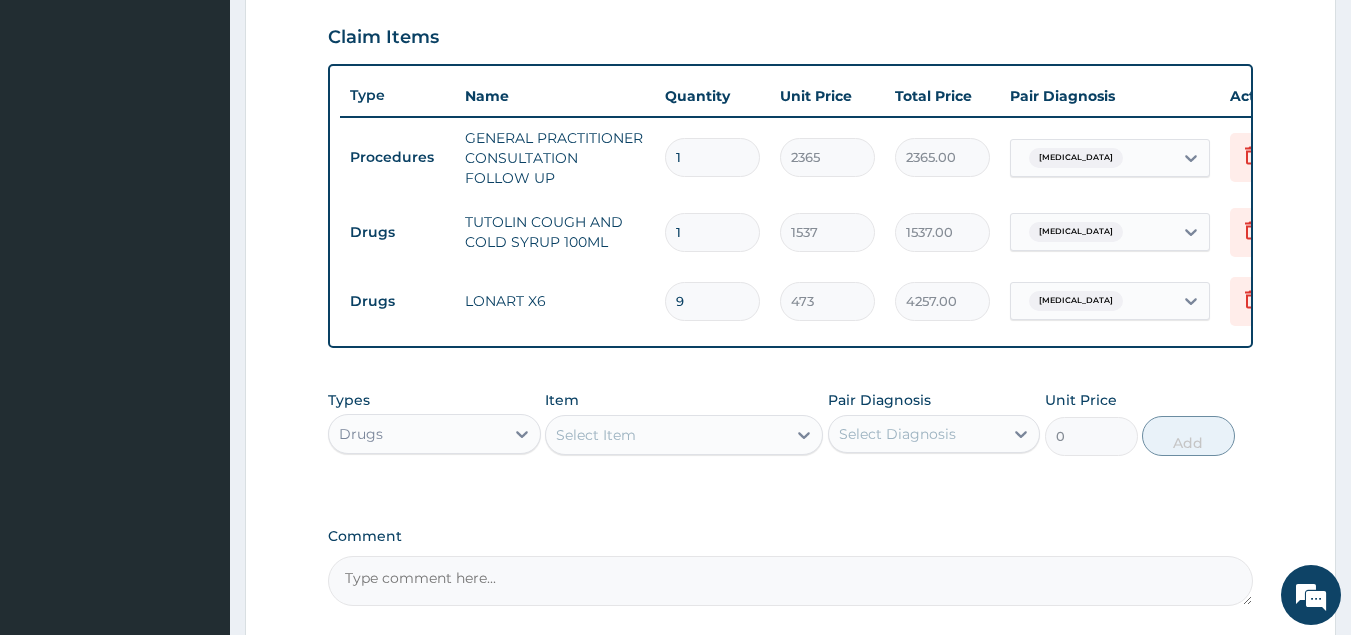 type 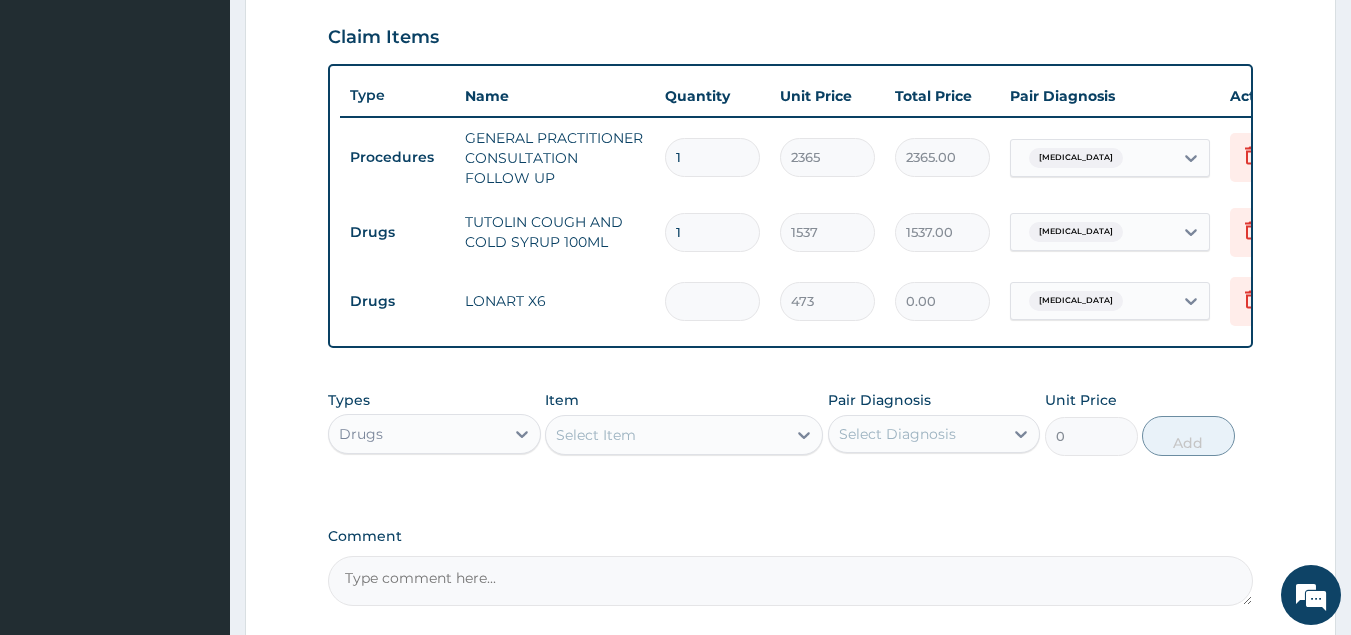 type on "6" 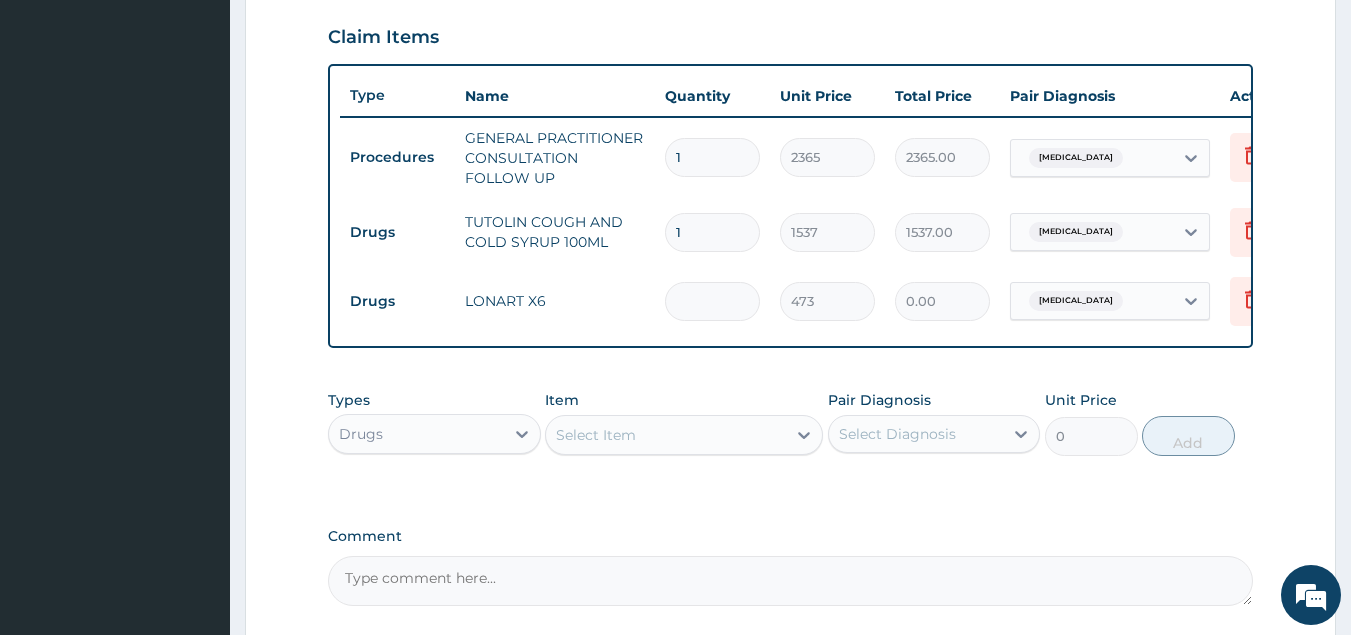 type on "2838.00" 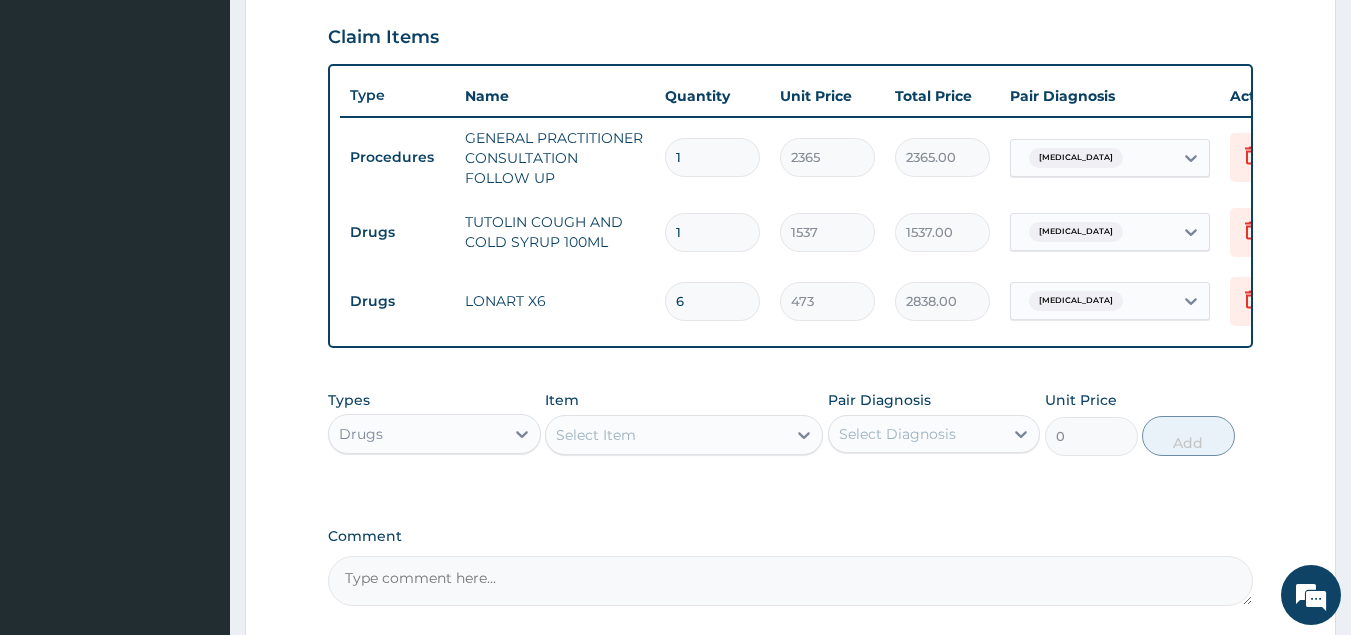type on "6" 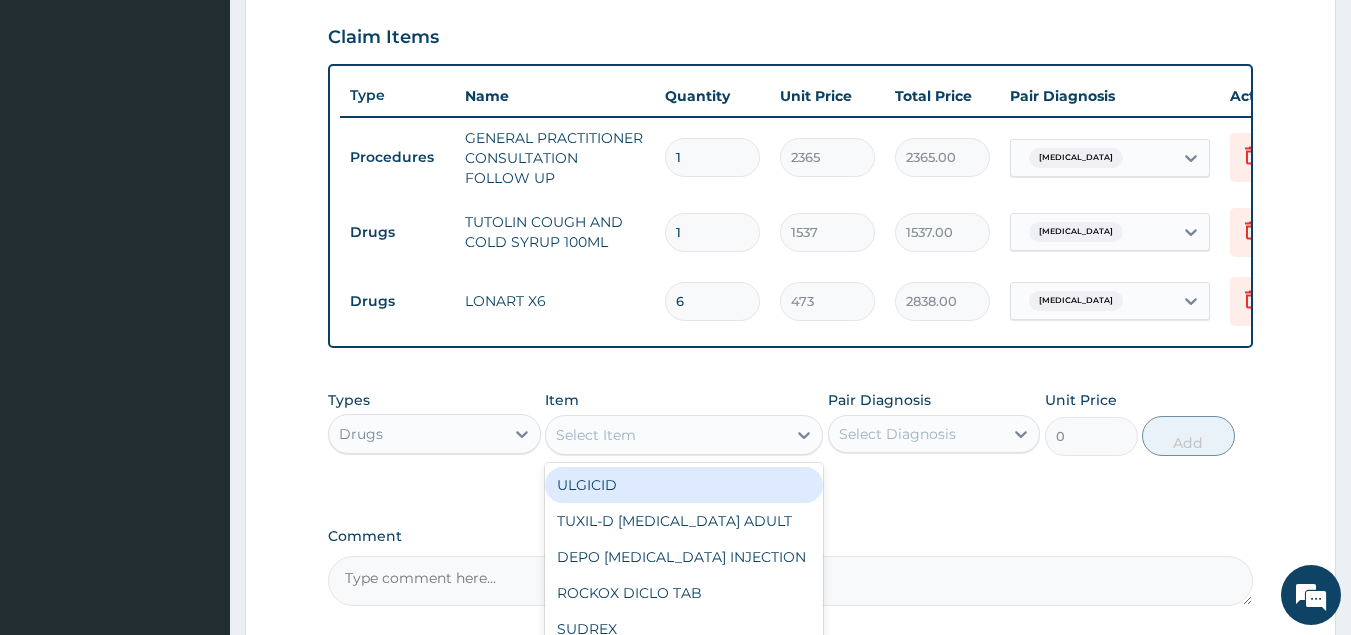 click on "Select Item" at bounding box center [596, 435] 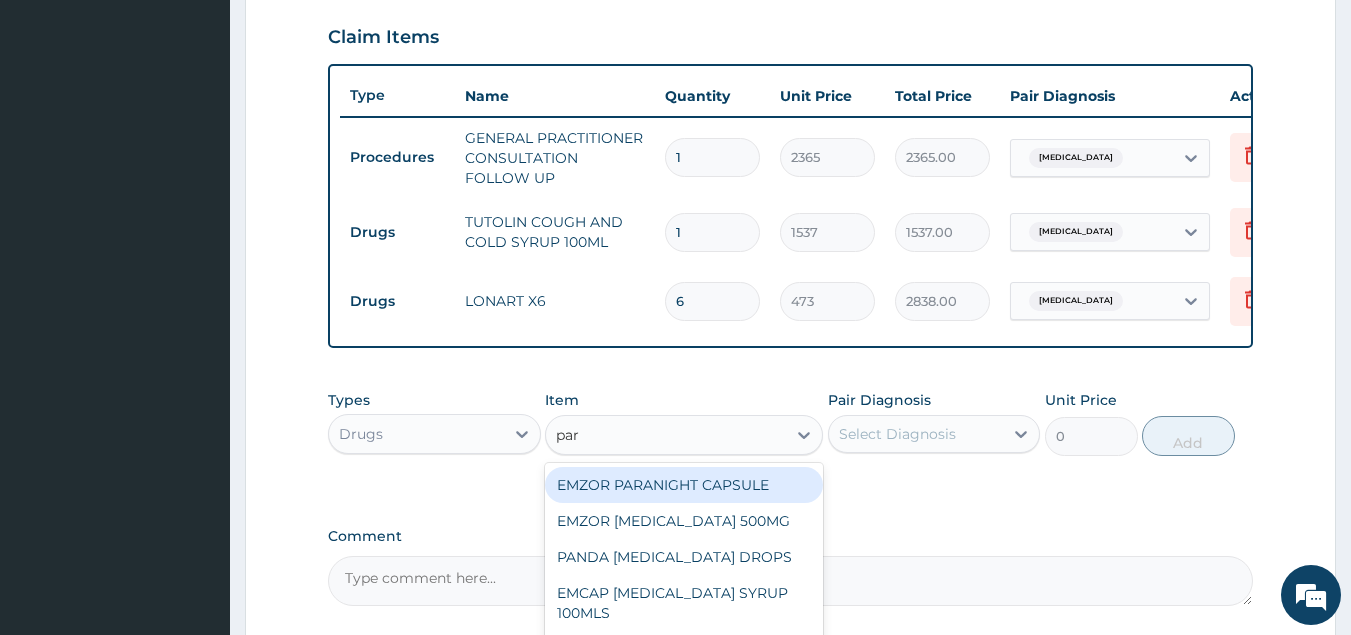 type on "para" 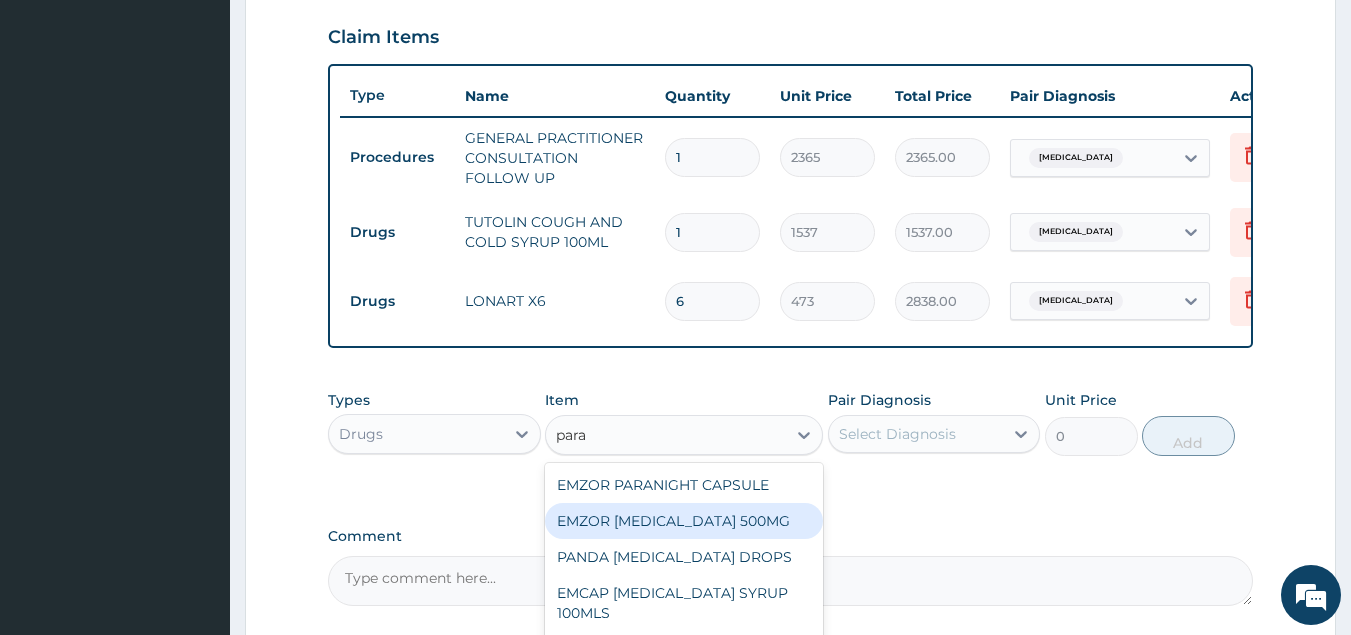 click on "EMZOR [MEDICAL_DATA] 500MG" at bounding box center (684, 521) 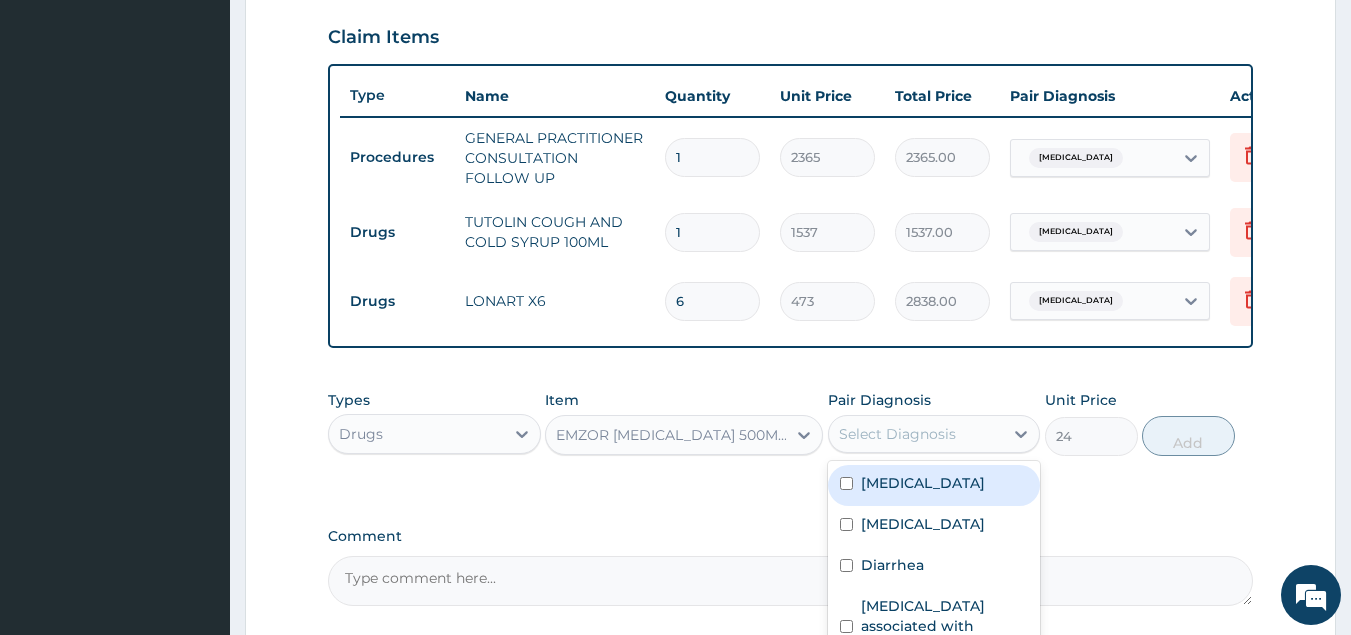 click on "Select Diagnosis" at bounding box center (897, 434) 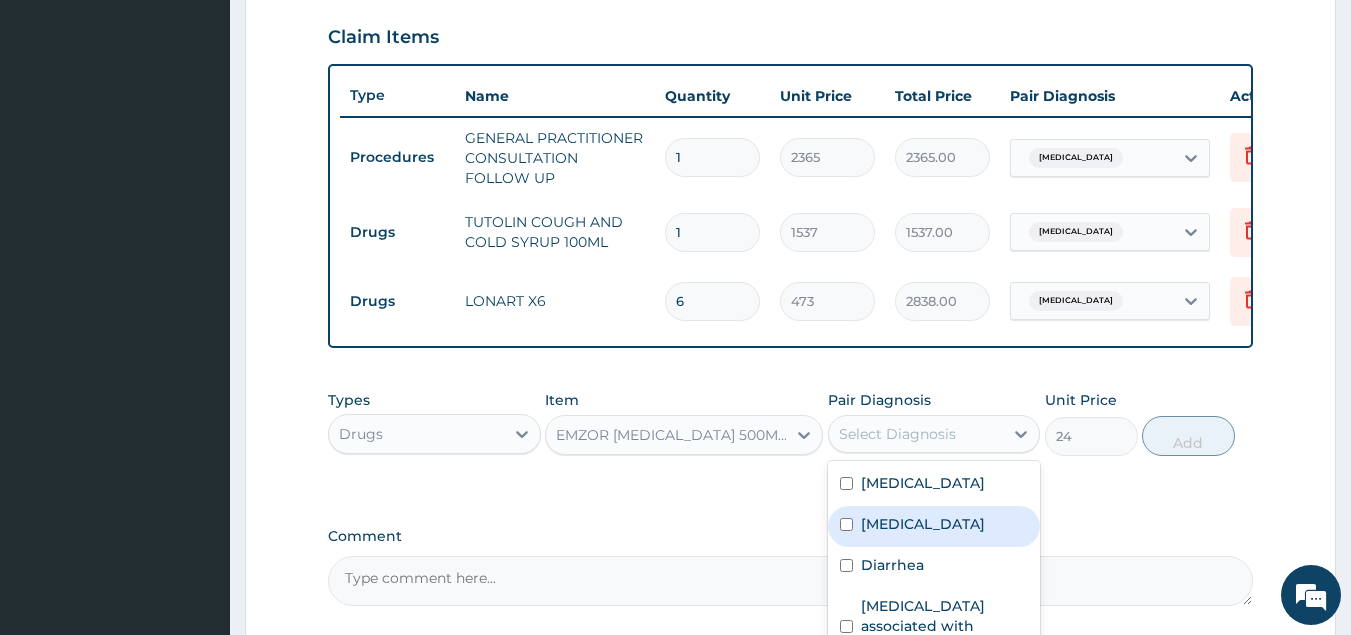 click on "[MEDICAL_DATA]" at bounding box center [923, 524] 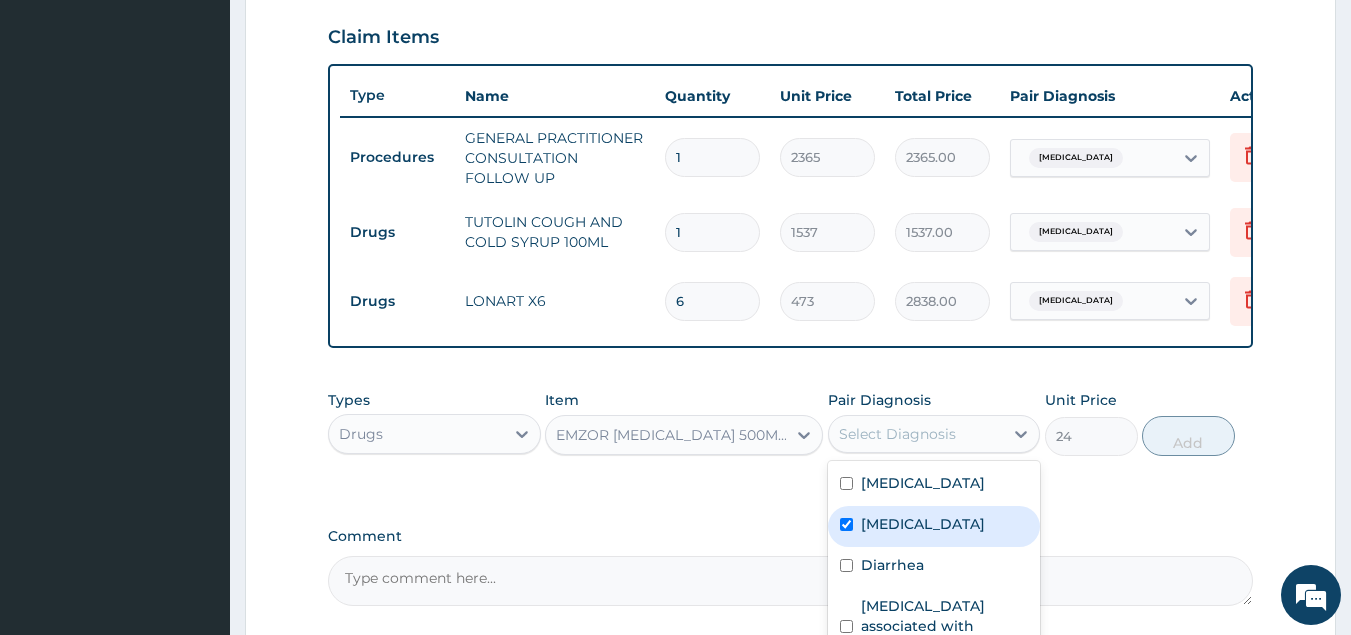 checkbox on "true" 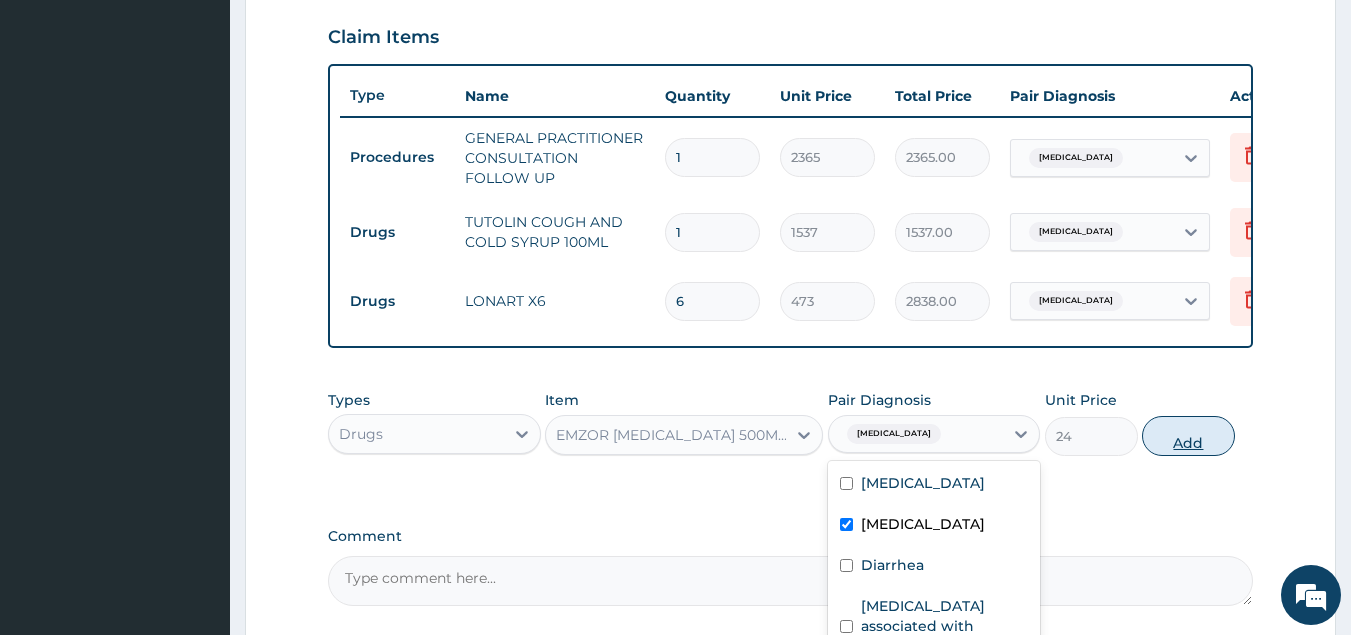 click on "Add" at bounding box center [1188, 436] 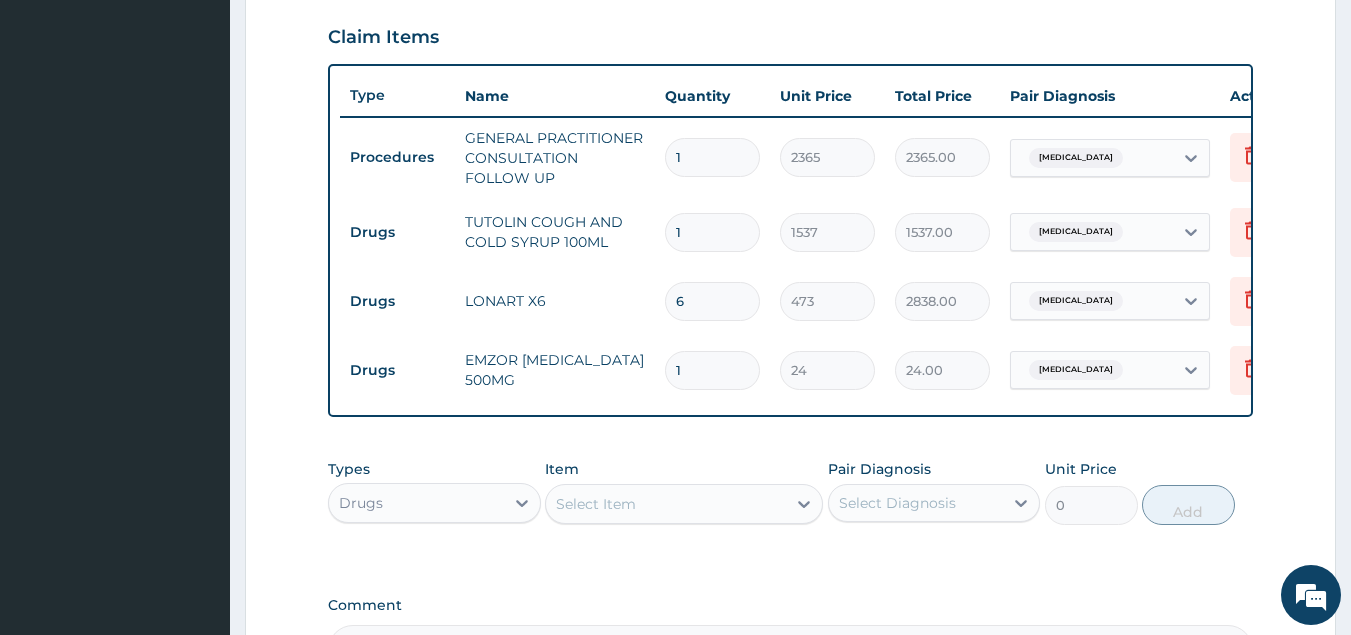 type on "18" 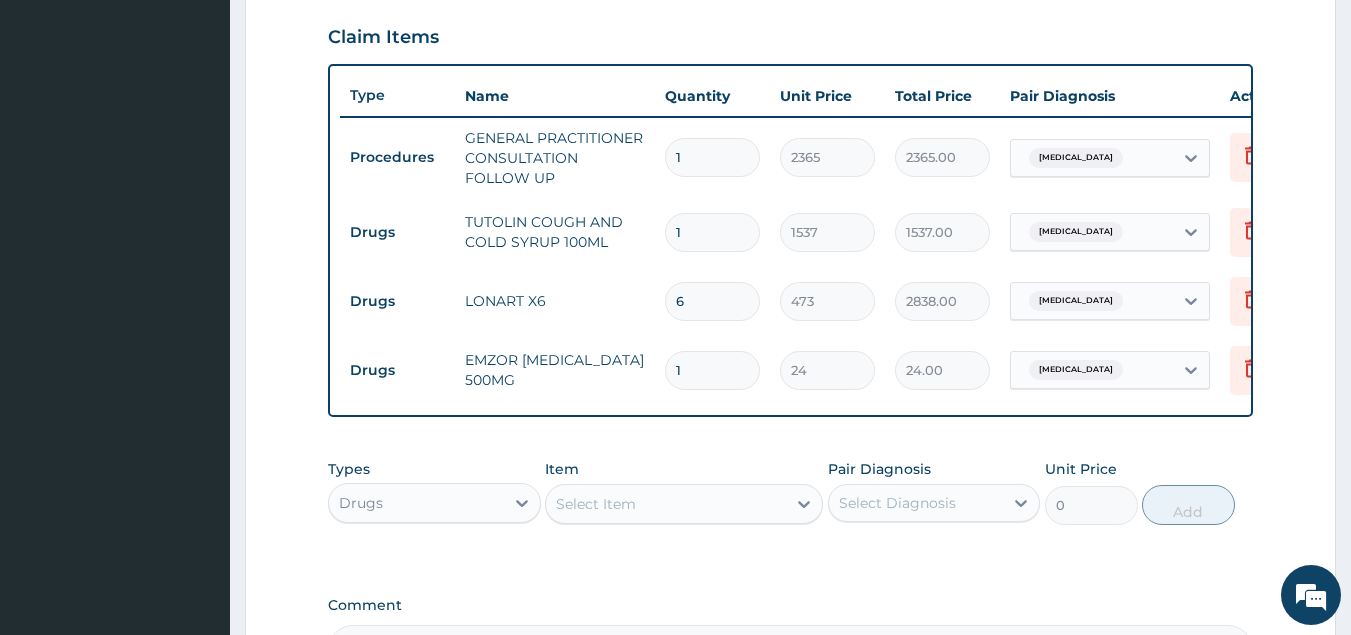 type on "432.00" 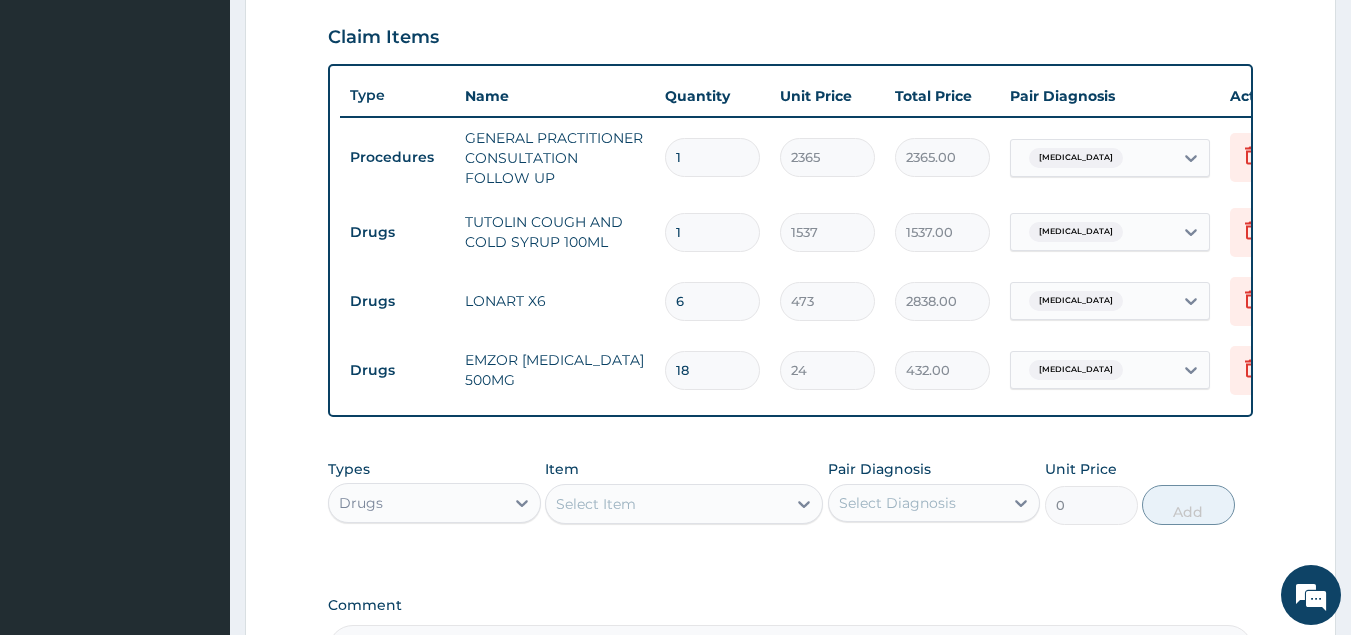 type on "18" 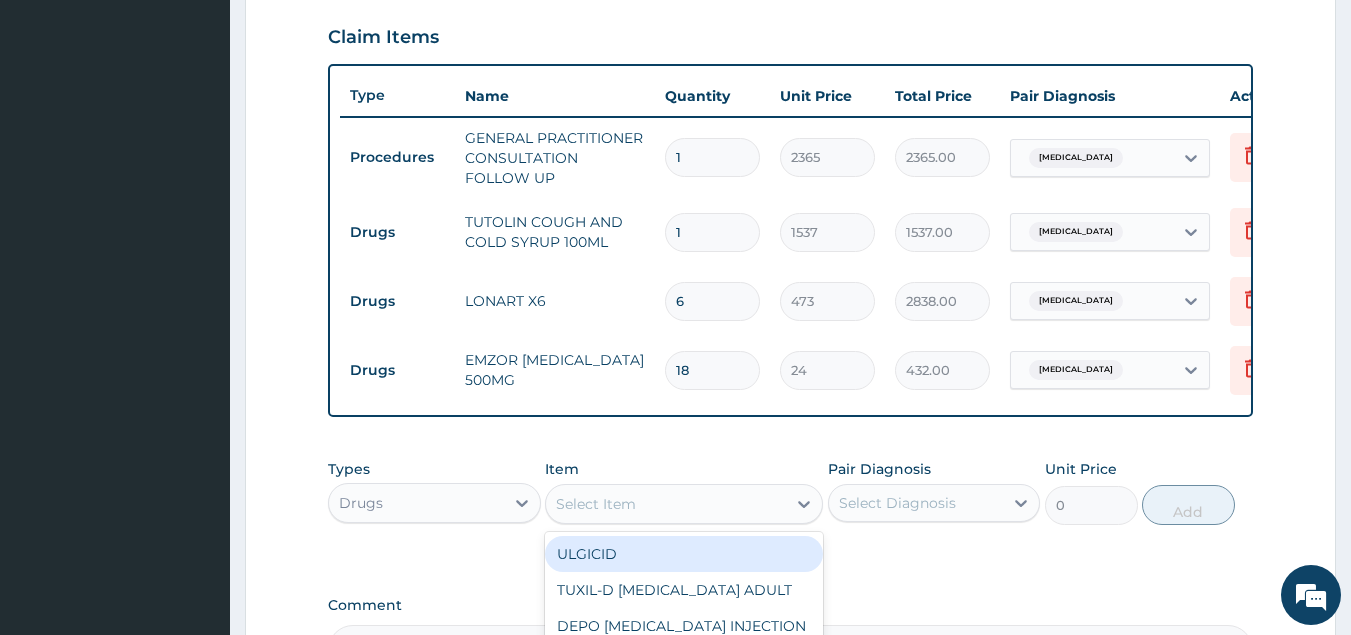 click on "Select Item" at bounding box center [596, 504] 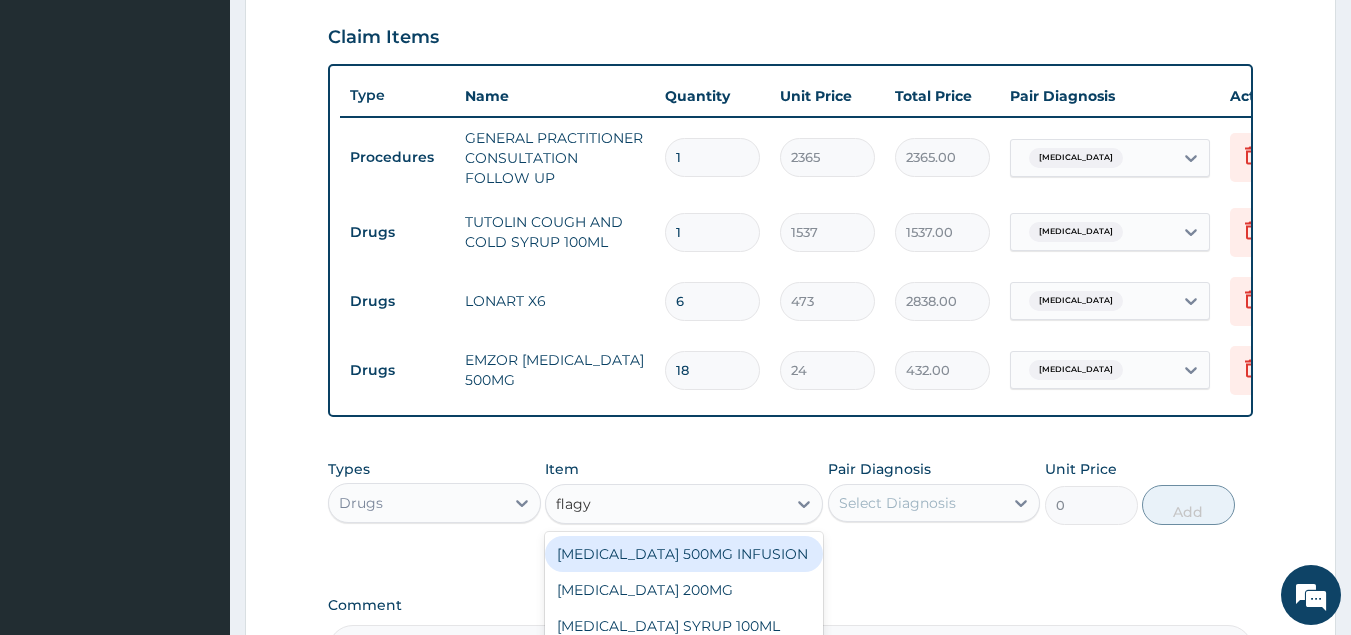 type on "flagyl" 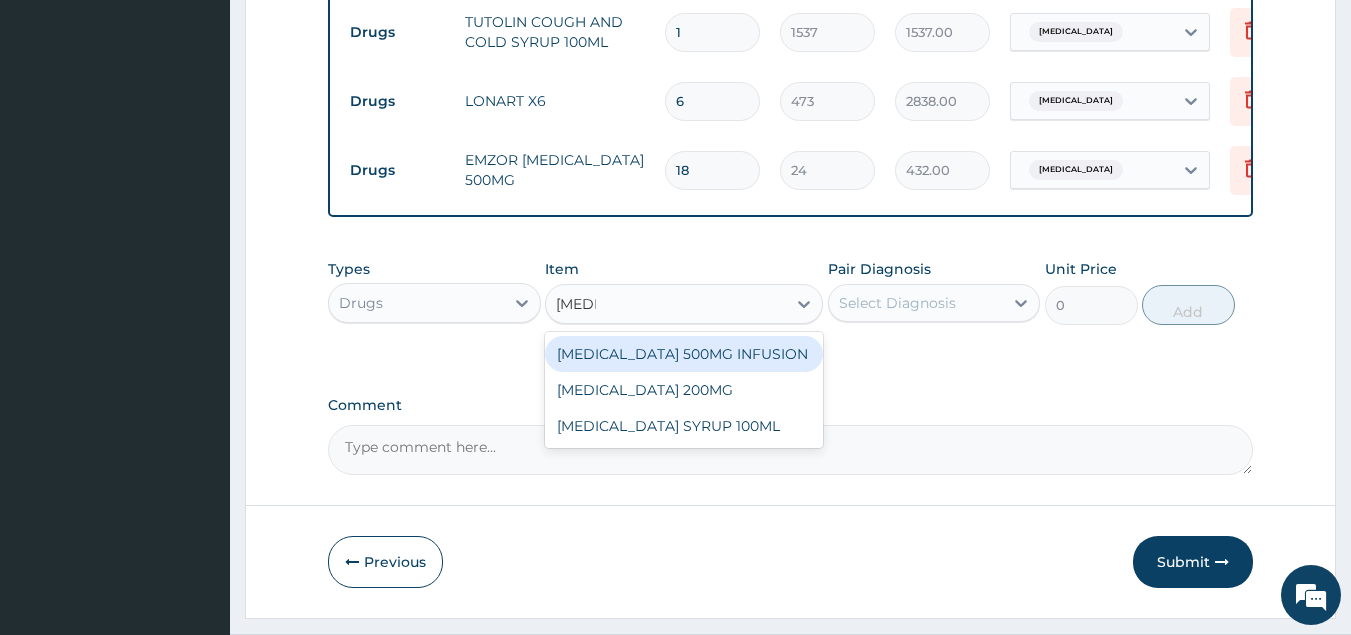 scroll, scrollTop: 945, scrollLeft: 0, axis: vertical 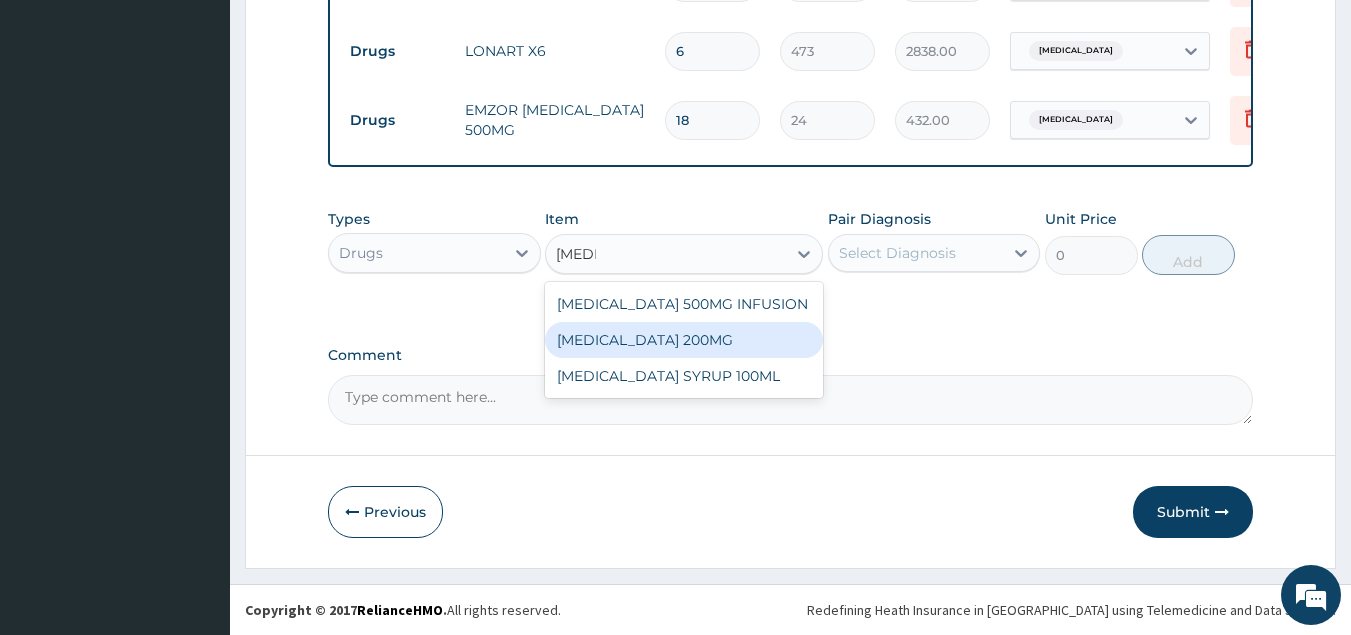 click on "FLAGYL 200MG" at bounding box center [684, 340] 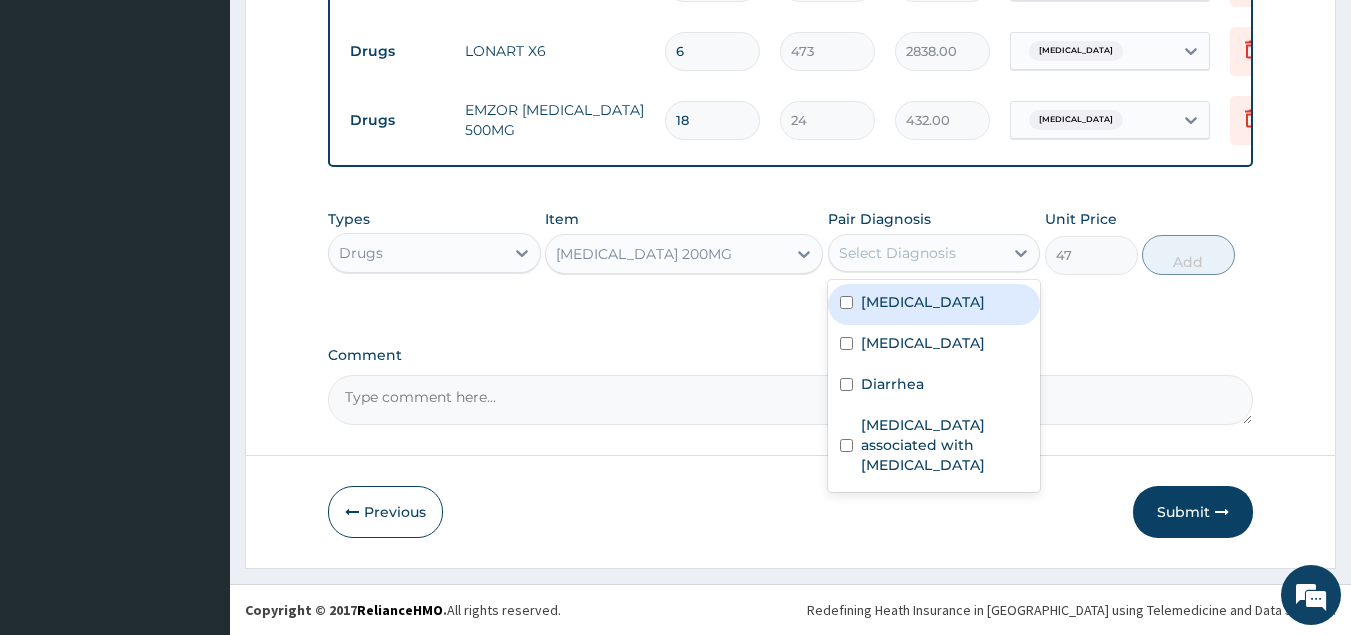 click on "Select Diagnosis" at bounding box center (897, 253) 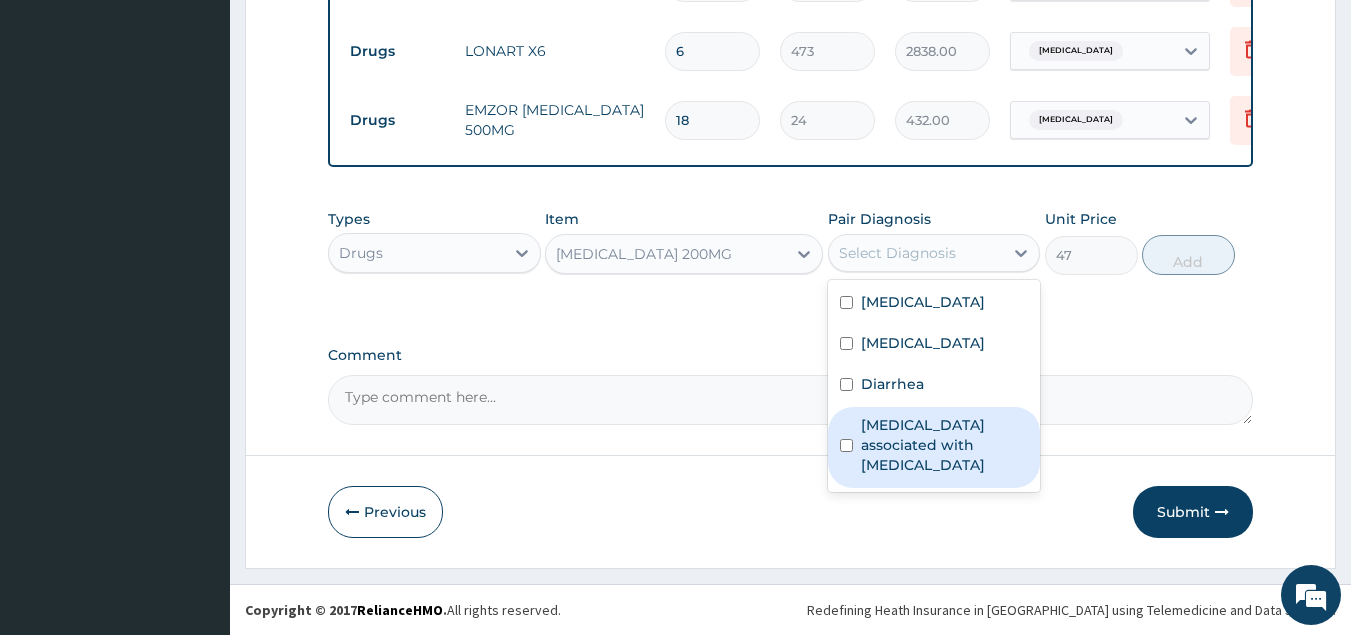 drag, startPoint x: 842, startPoint y: 452, endPoint x: 833, endPoint y: 420, distance: 33.24154 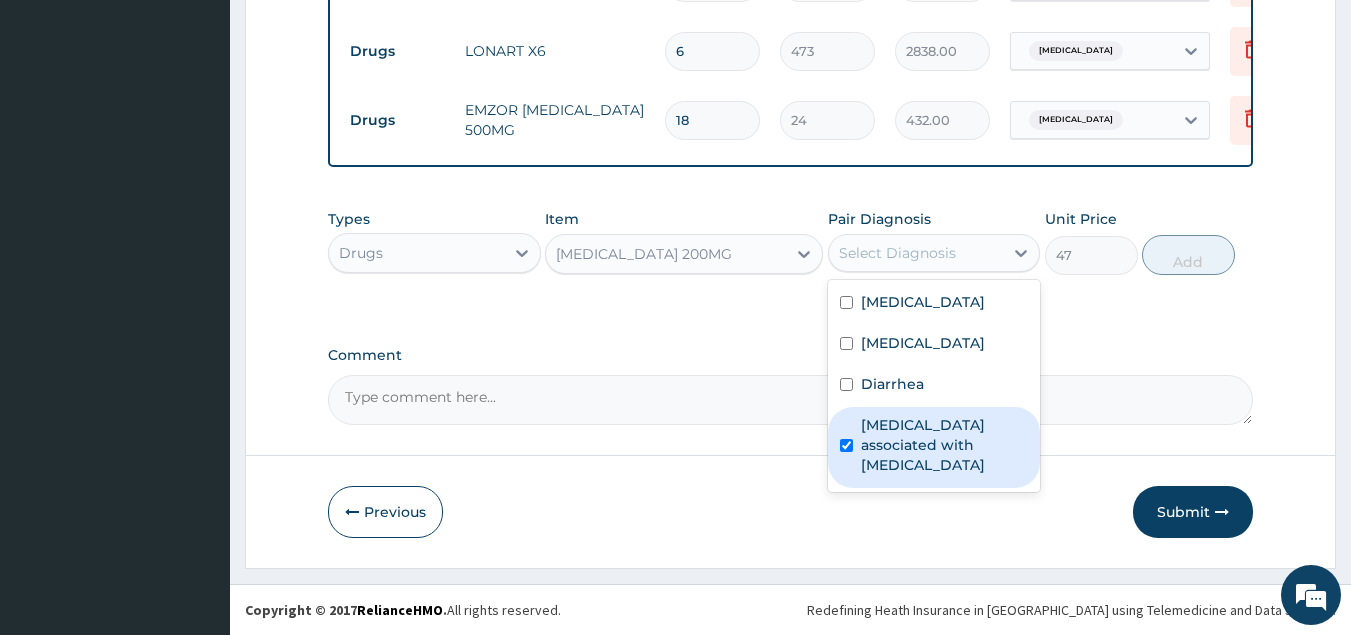 checkbox on "true" 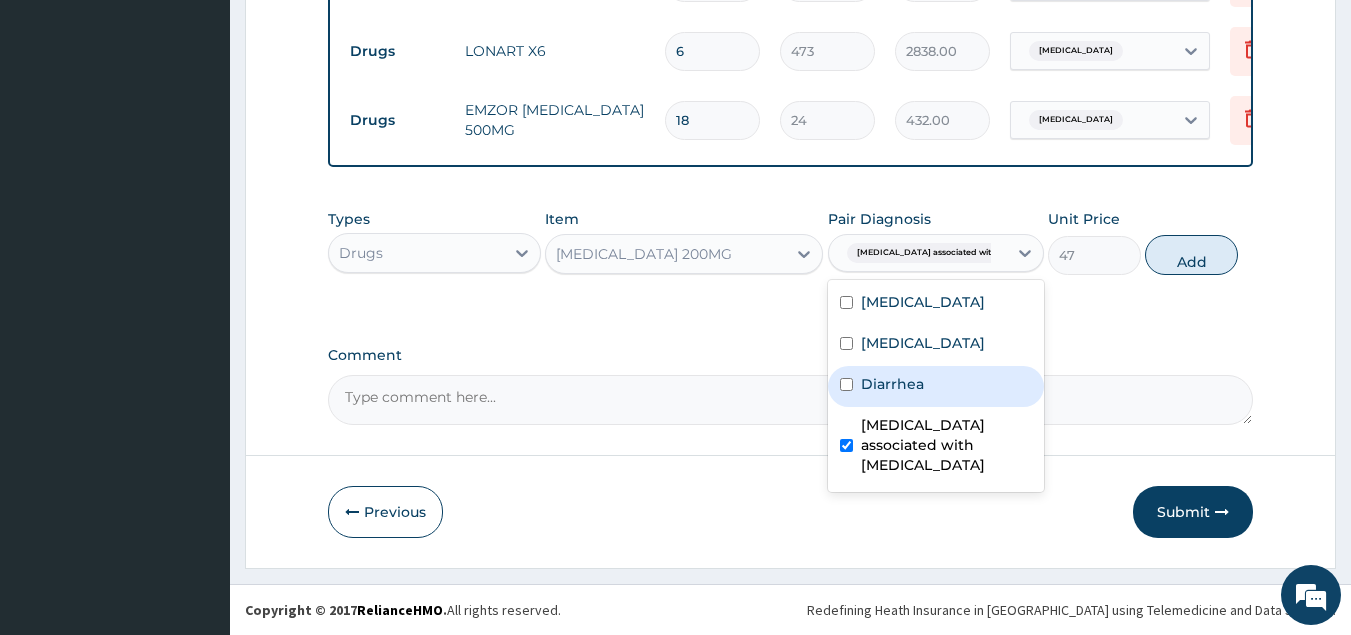 click at bounding box center (846, 384) 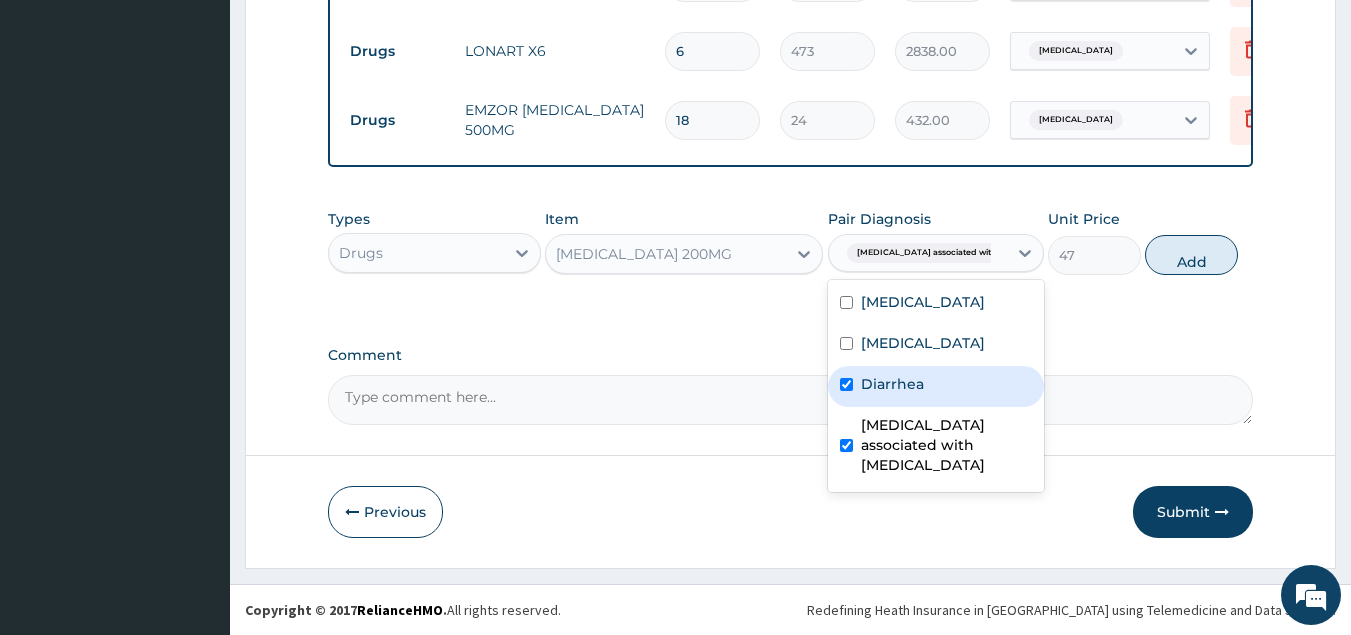 checkbox on "true" 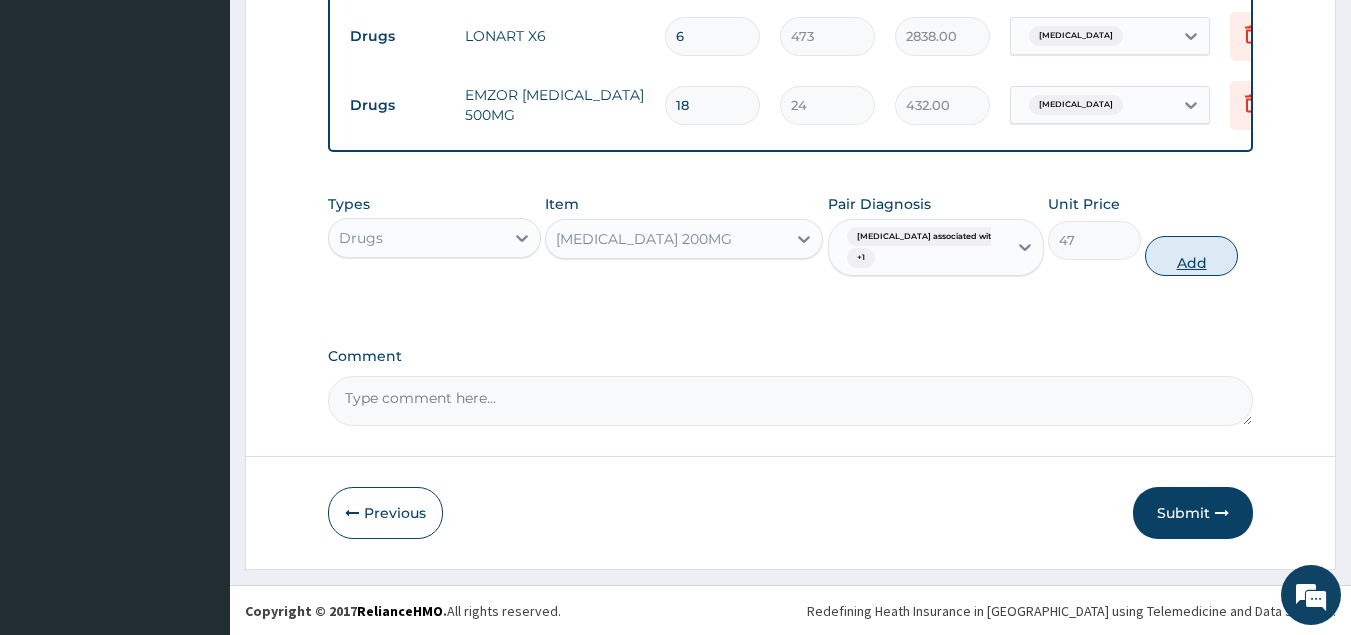 click on "Add" at bounding box center [1191, 256] 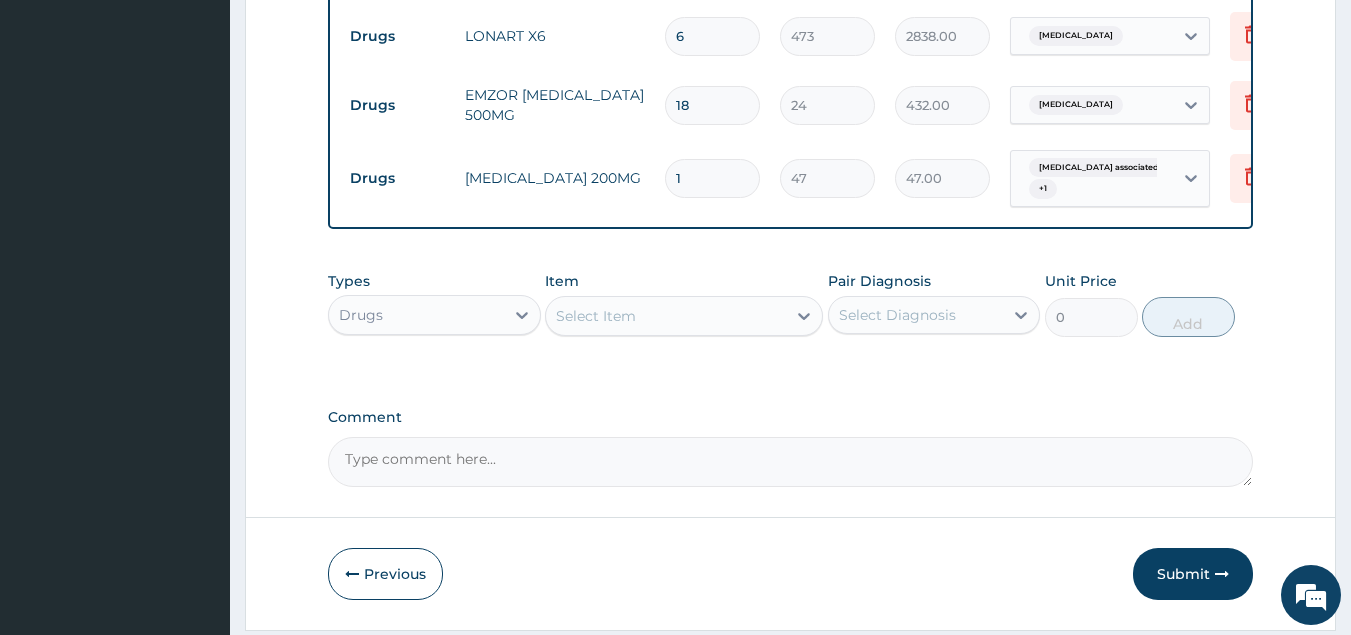 type on "15" 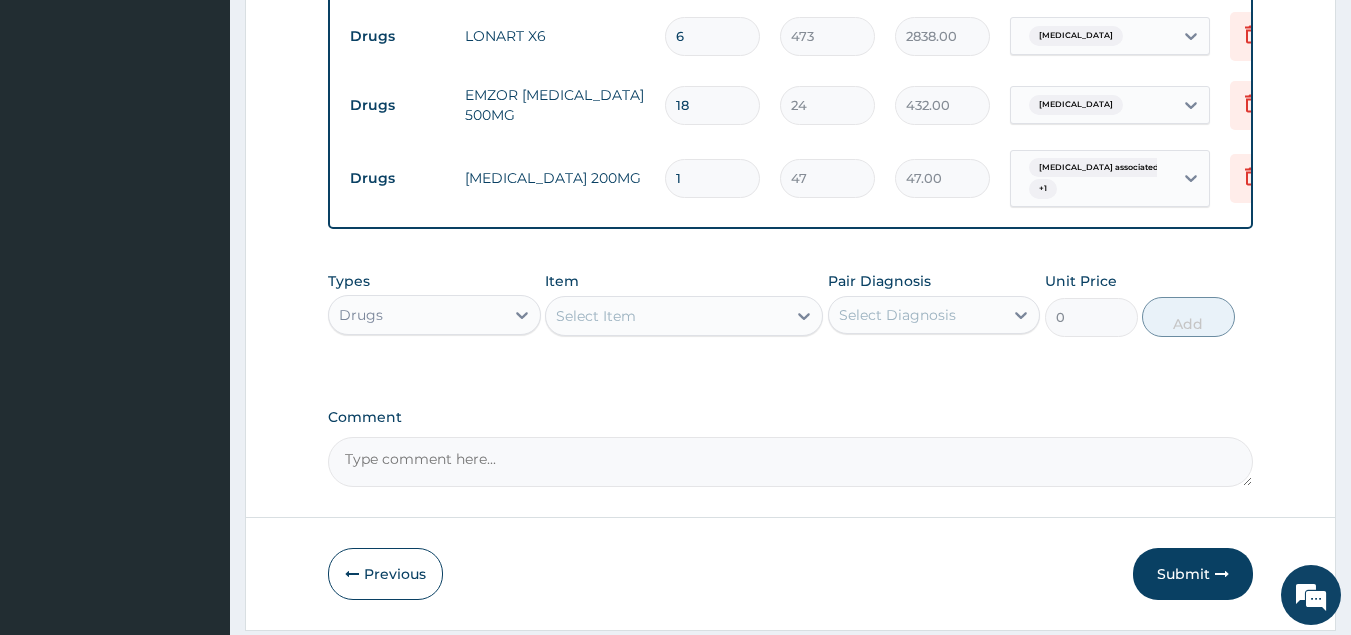 type on "705.00" 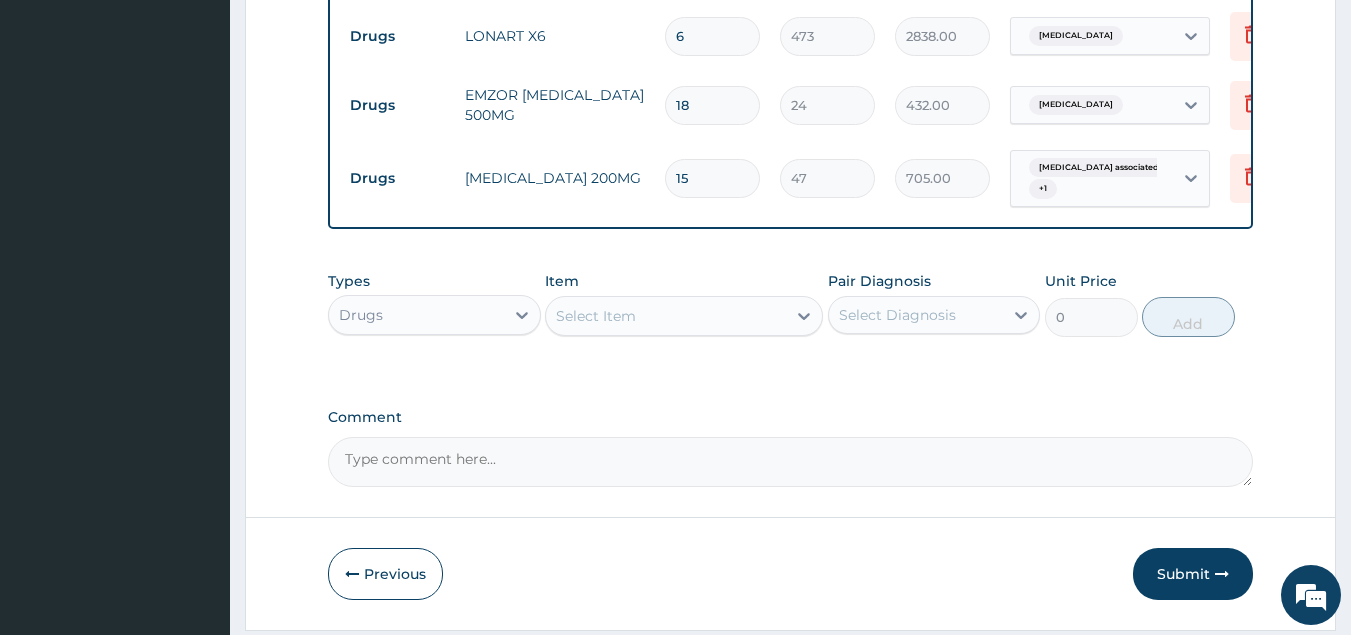 type on "15" 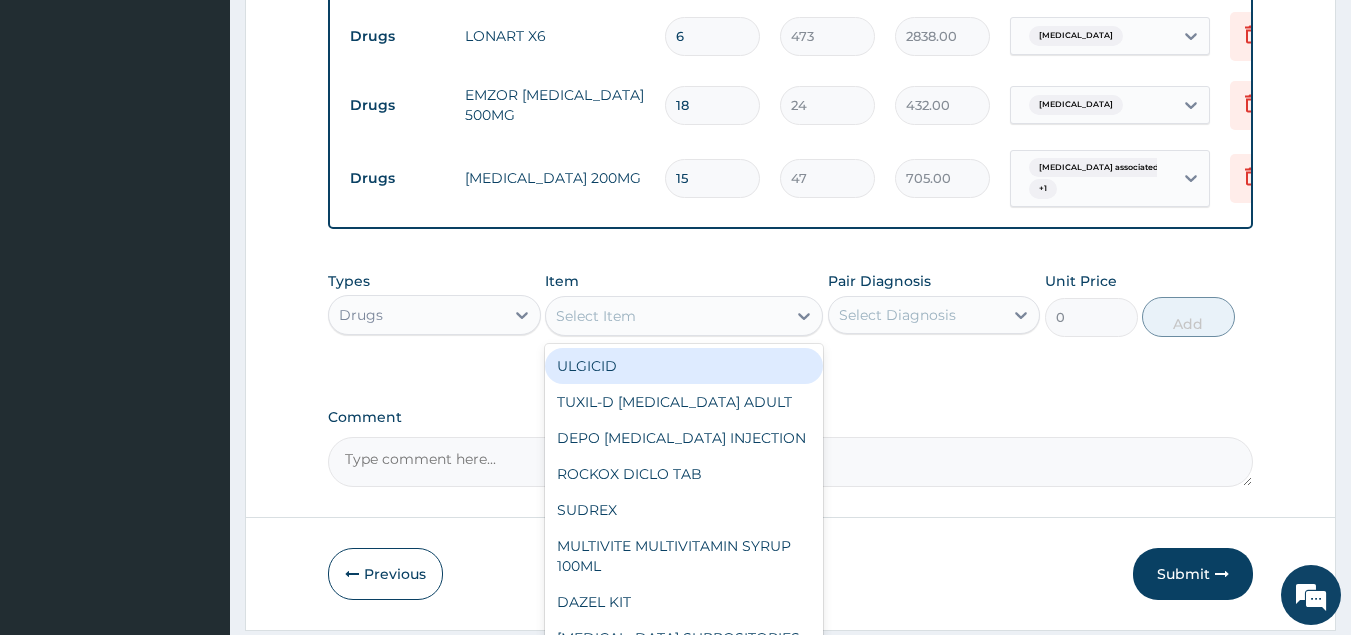 click on "Select Item" at bounding box center [596, 316] 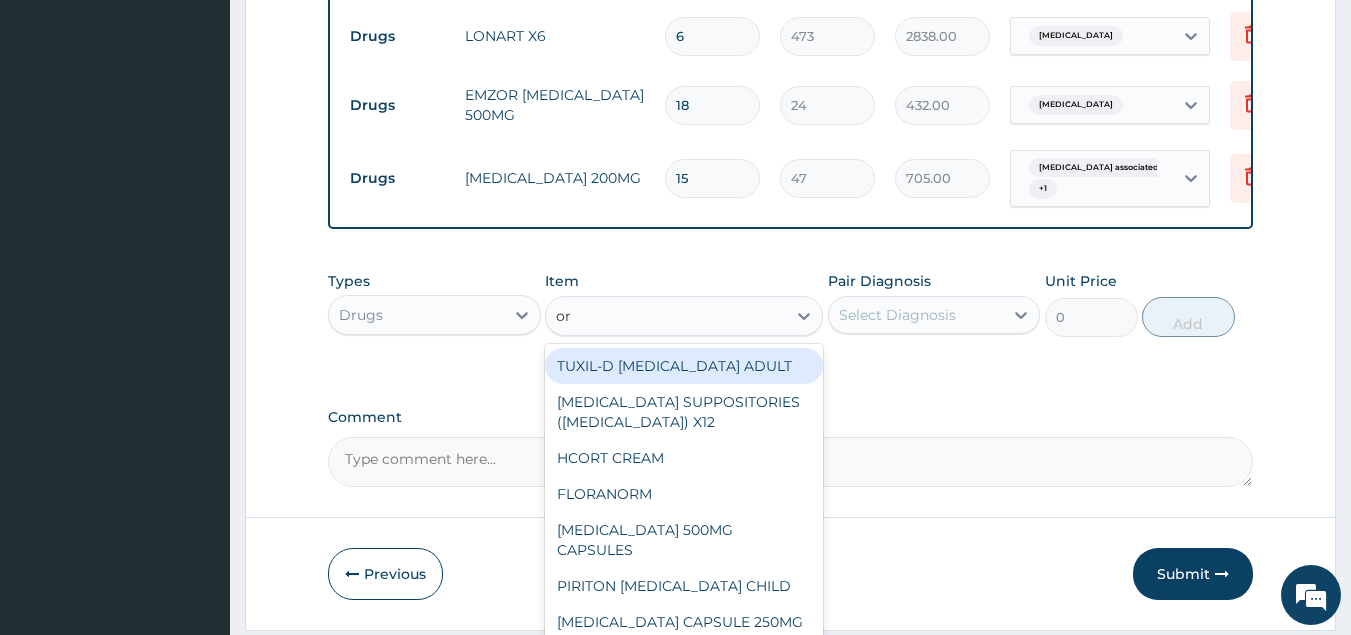 type on "ors" 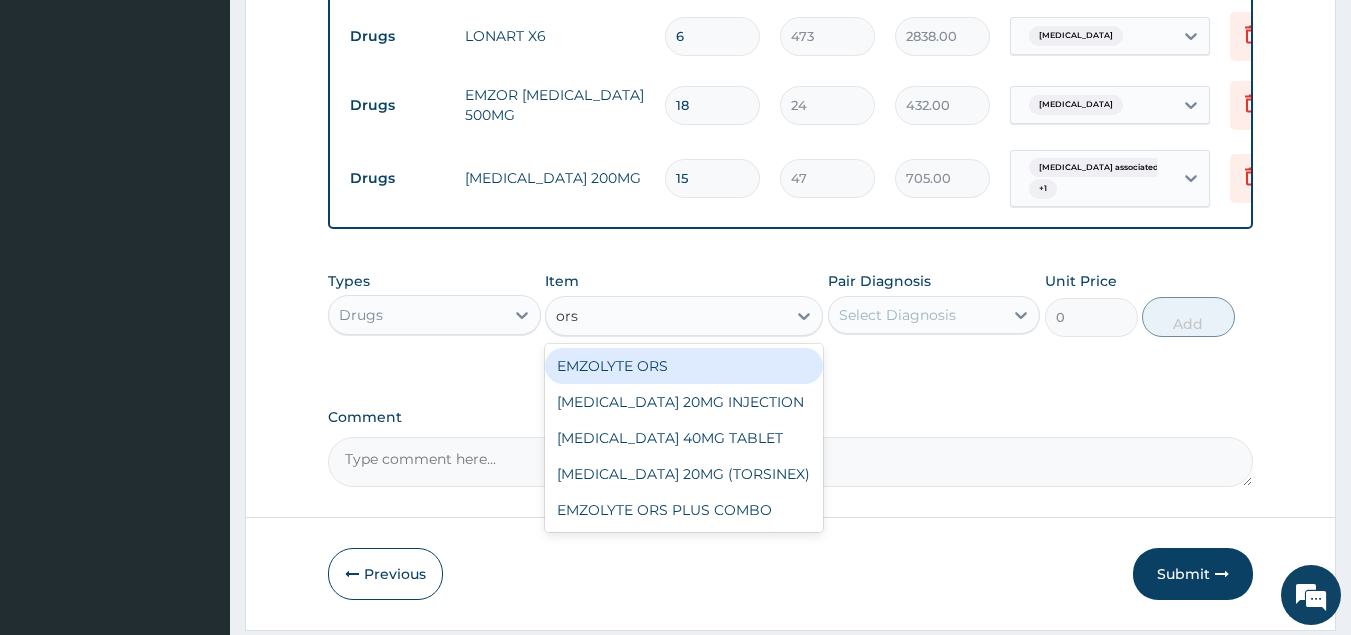 drag, startPoint x: 743, startPoint y: 382, endPoint x: 870, endPoint y: 353, distance: 130.26895 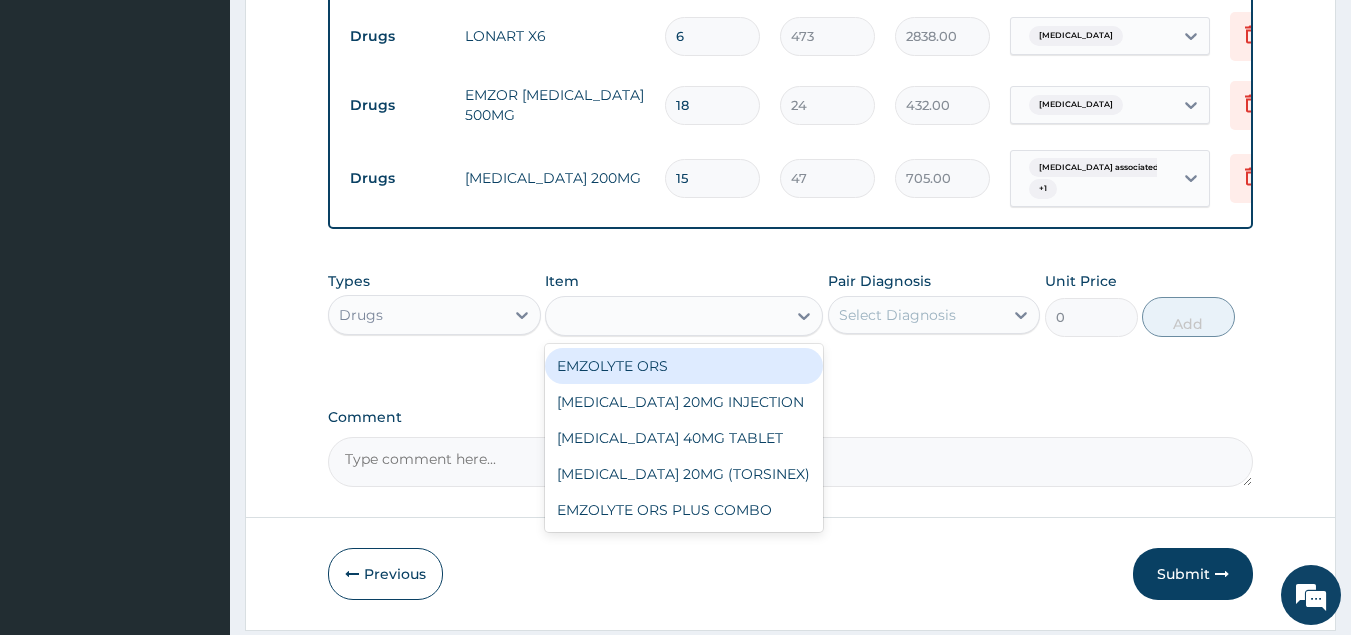 type on "473" 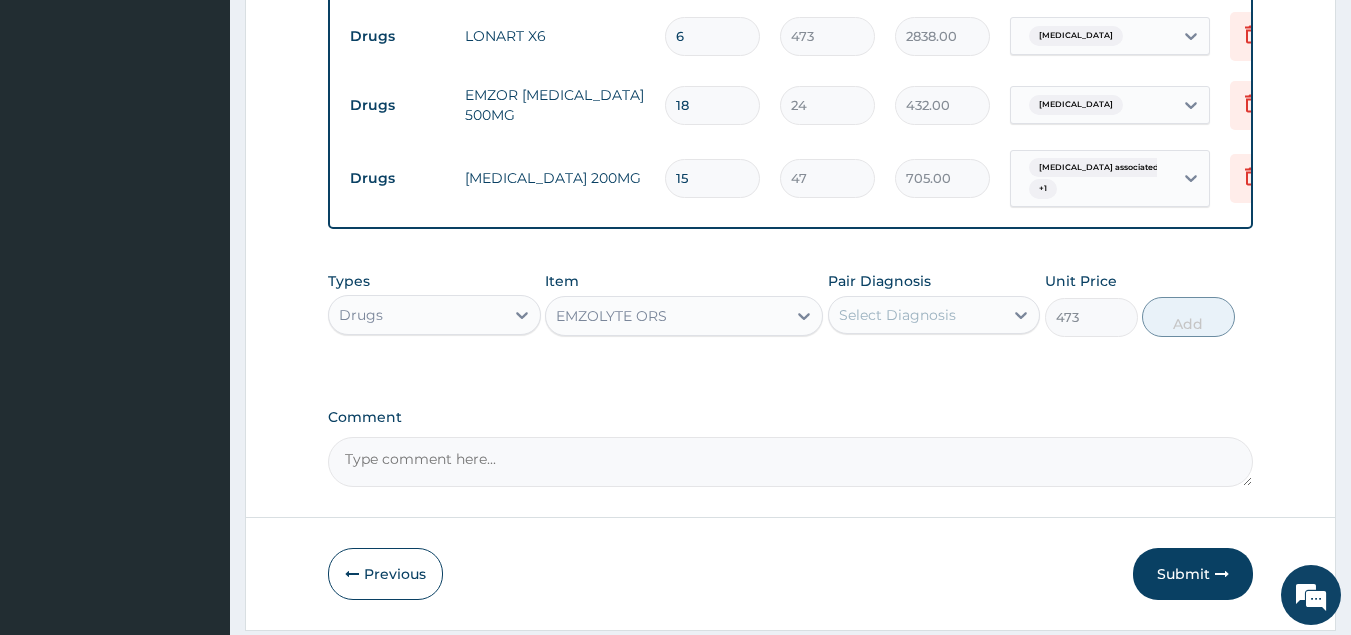 click on "Select Diagnosis" at bounding box center (897, 315) 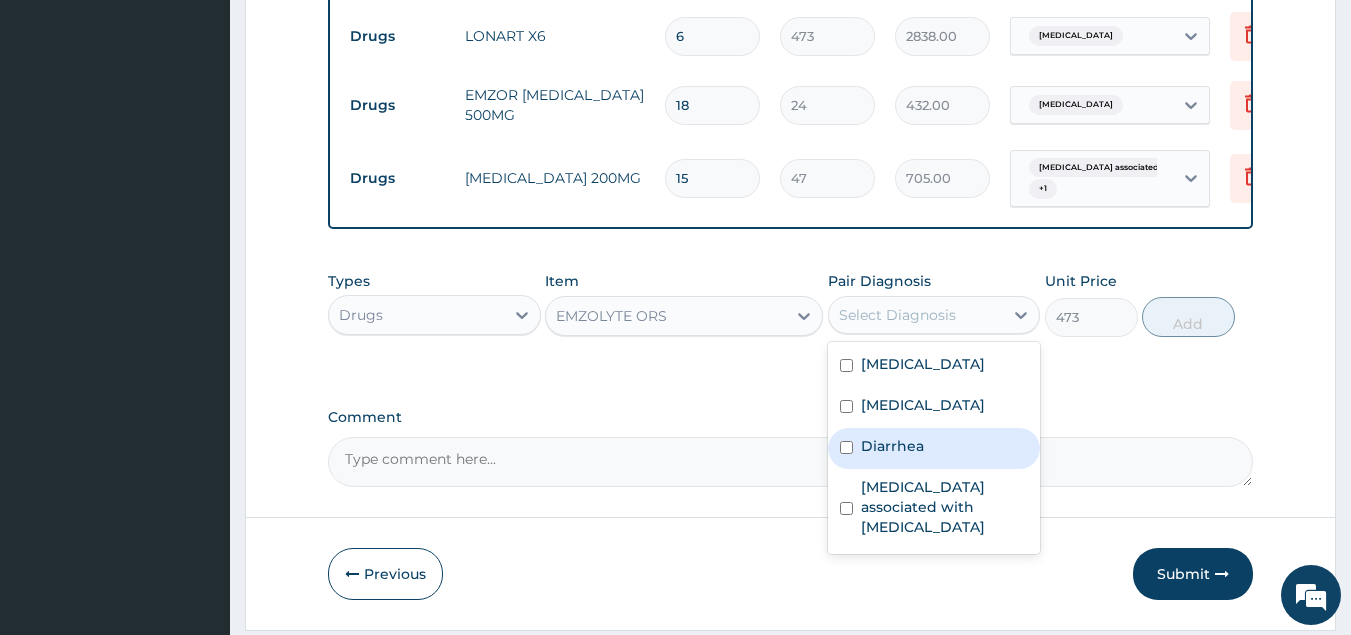 click on "Diarrhea" at bounding box center [892, 446] 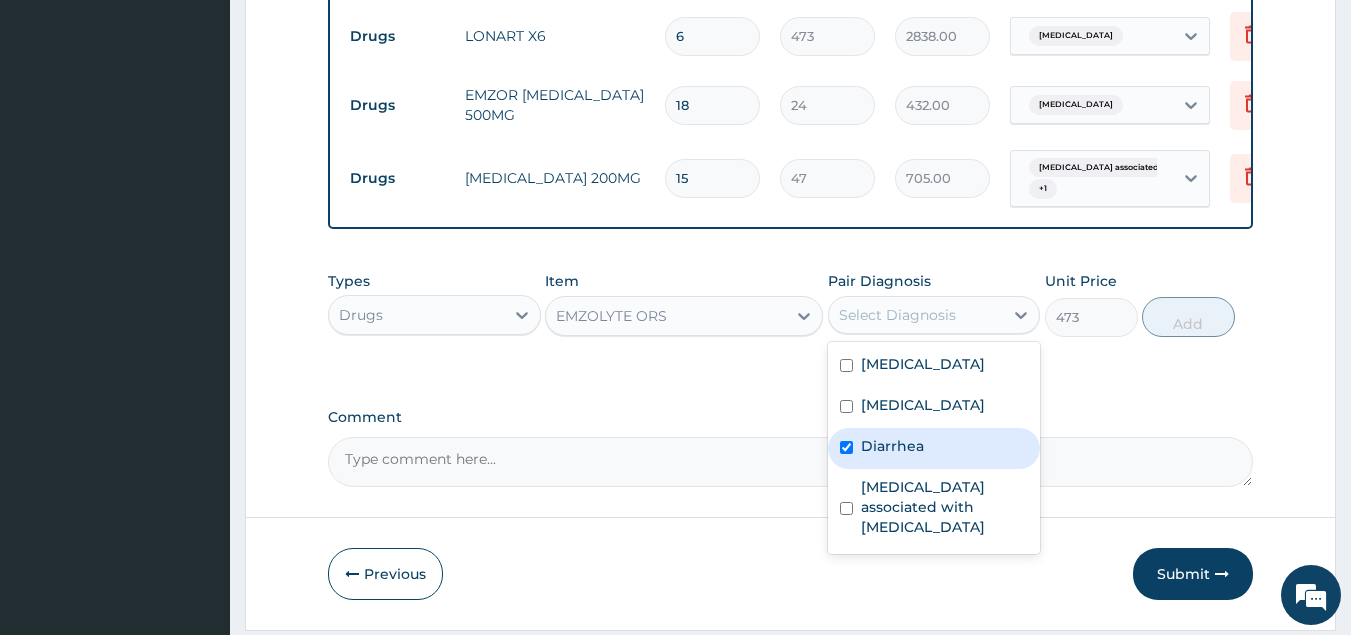 checkbox on "true" 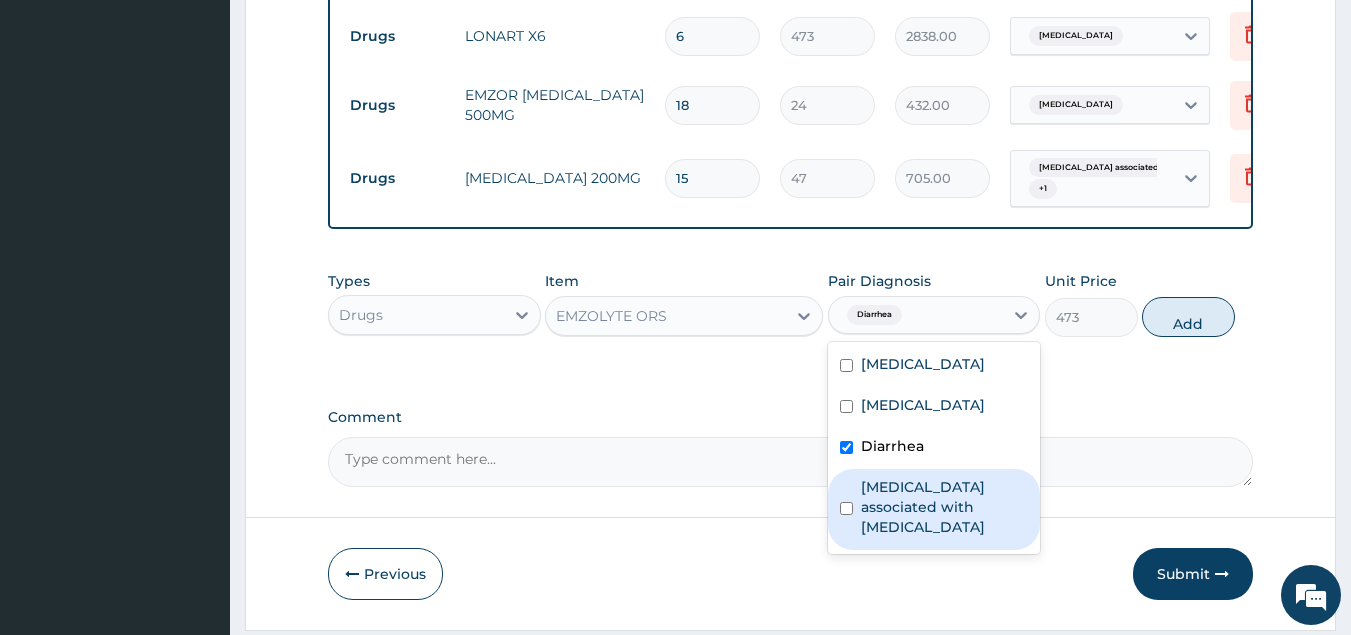 drag, startPoint x: 847, startPoint y: 531, endPoint x: 912, endPoint y: 500, distance: 72.013885 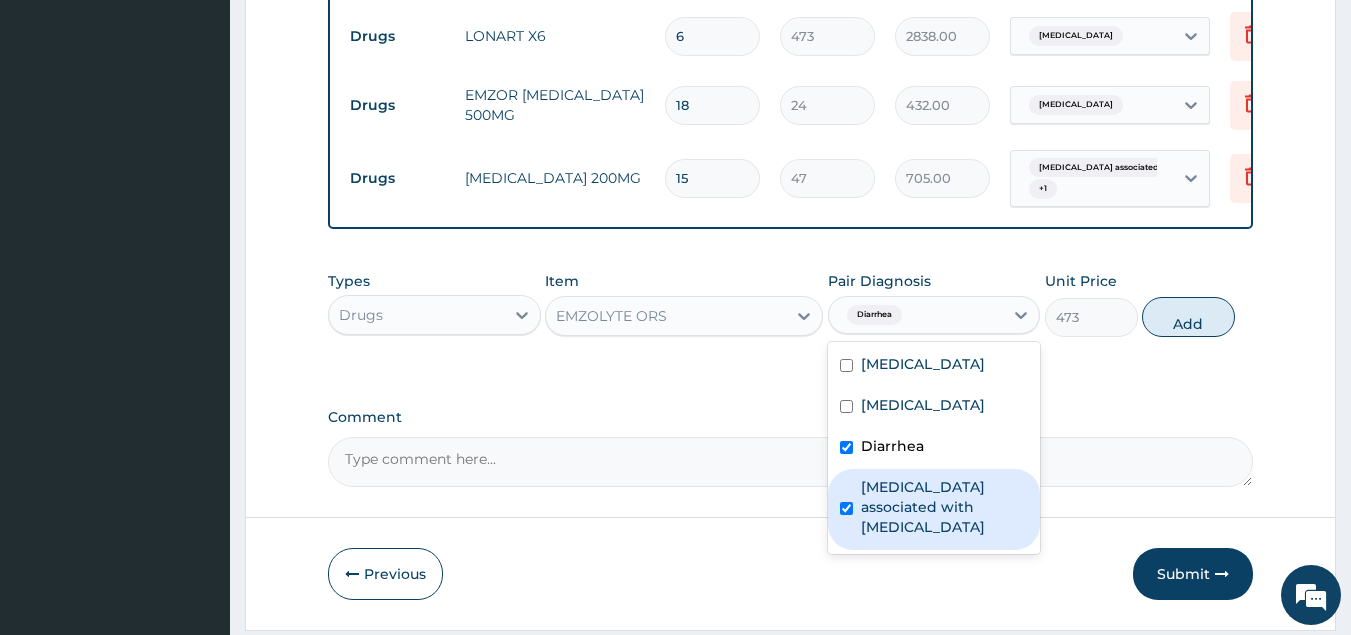 checkbox on "true" 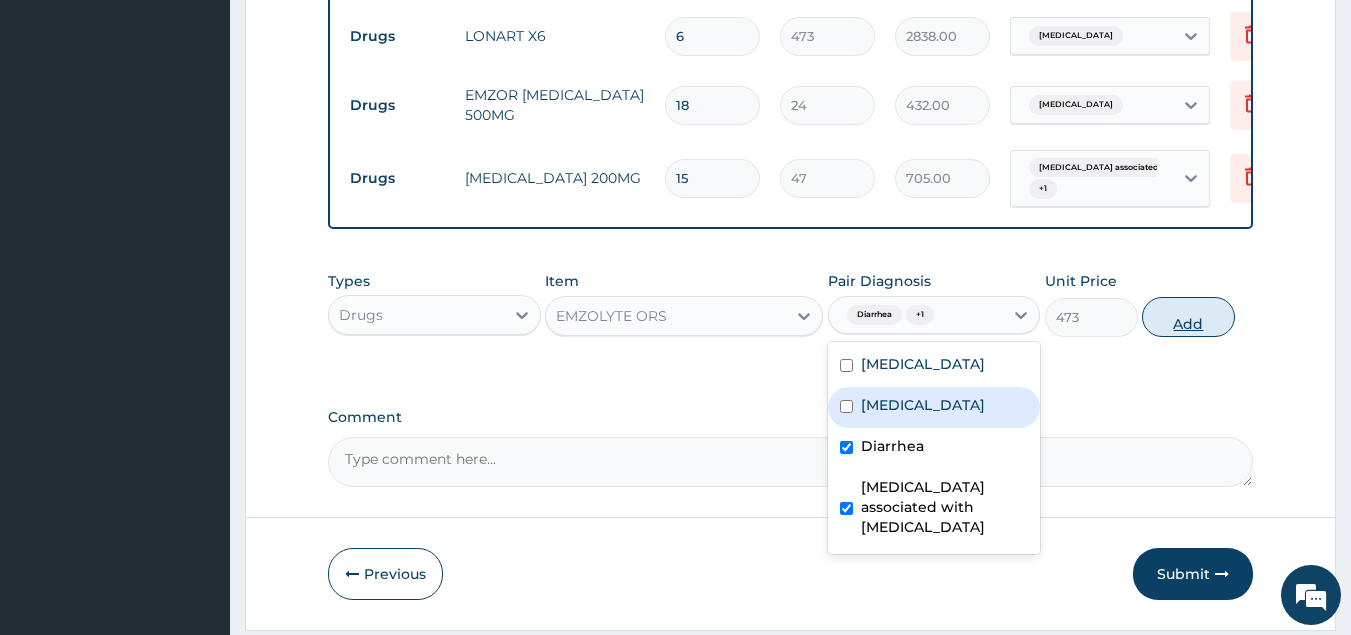 click on "Add" at bounding box center [1188, 317] 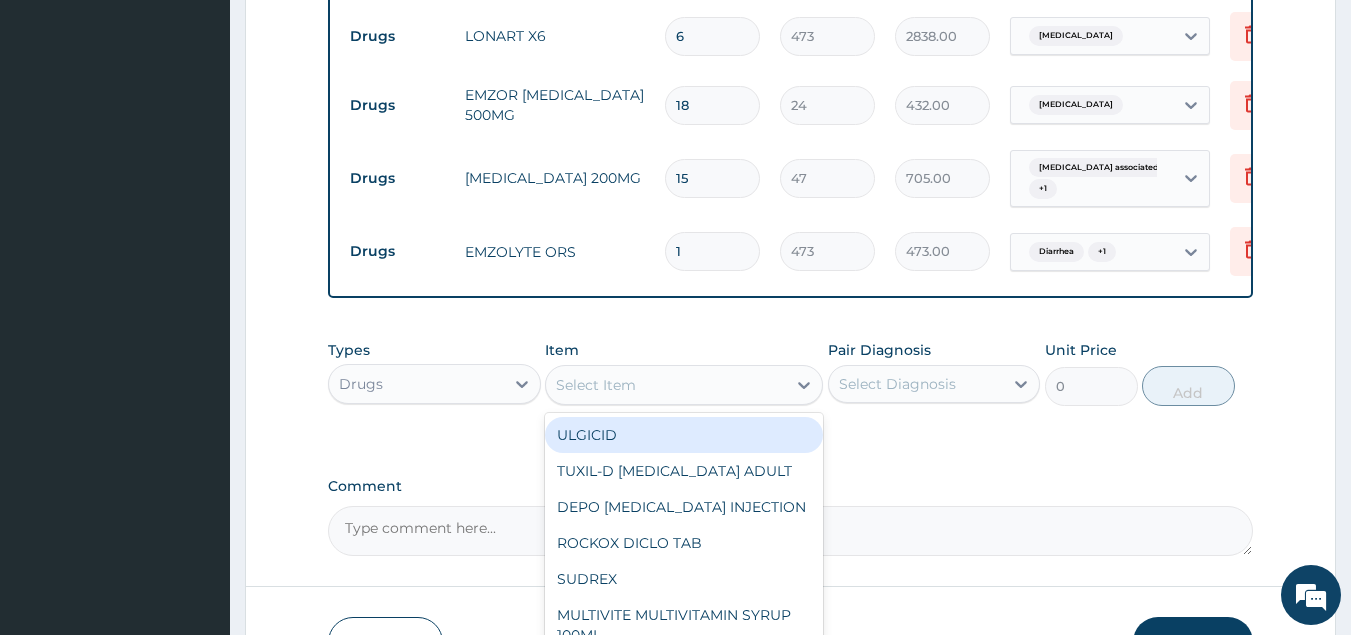 click on "Select Item" at bounding box center (596, 385) 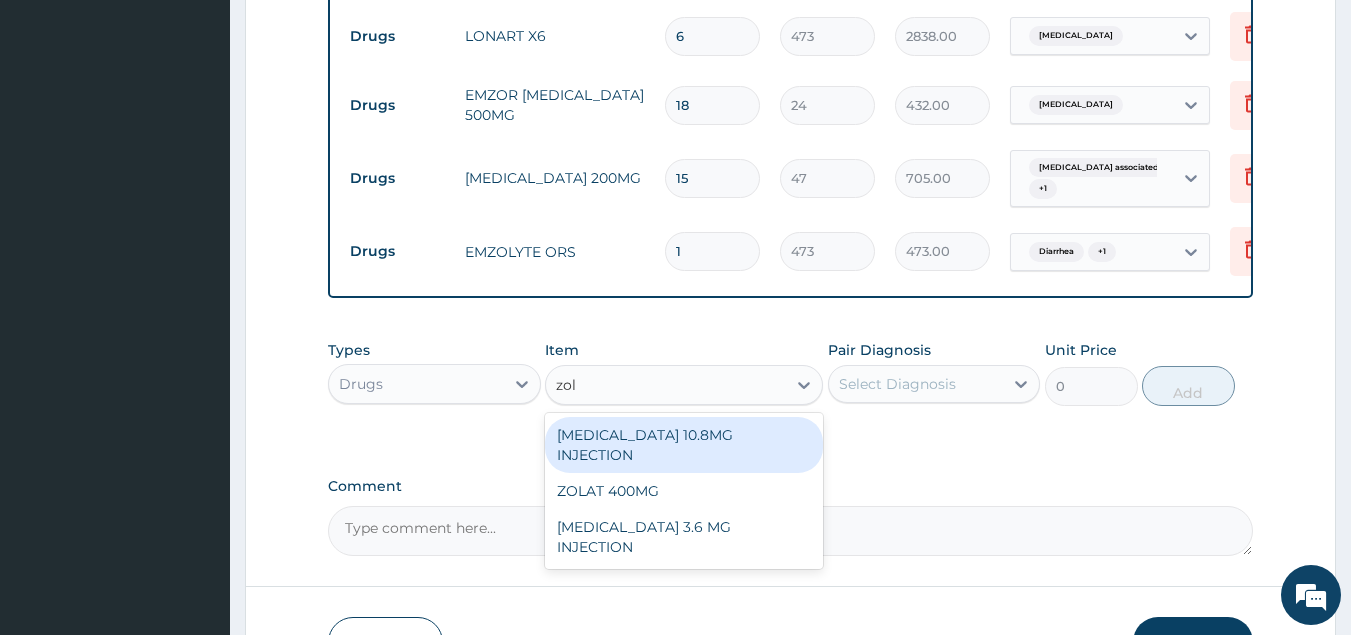 type on "zola" 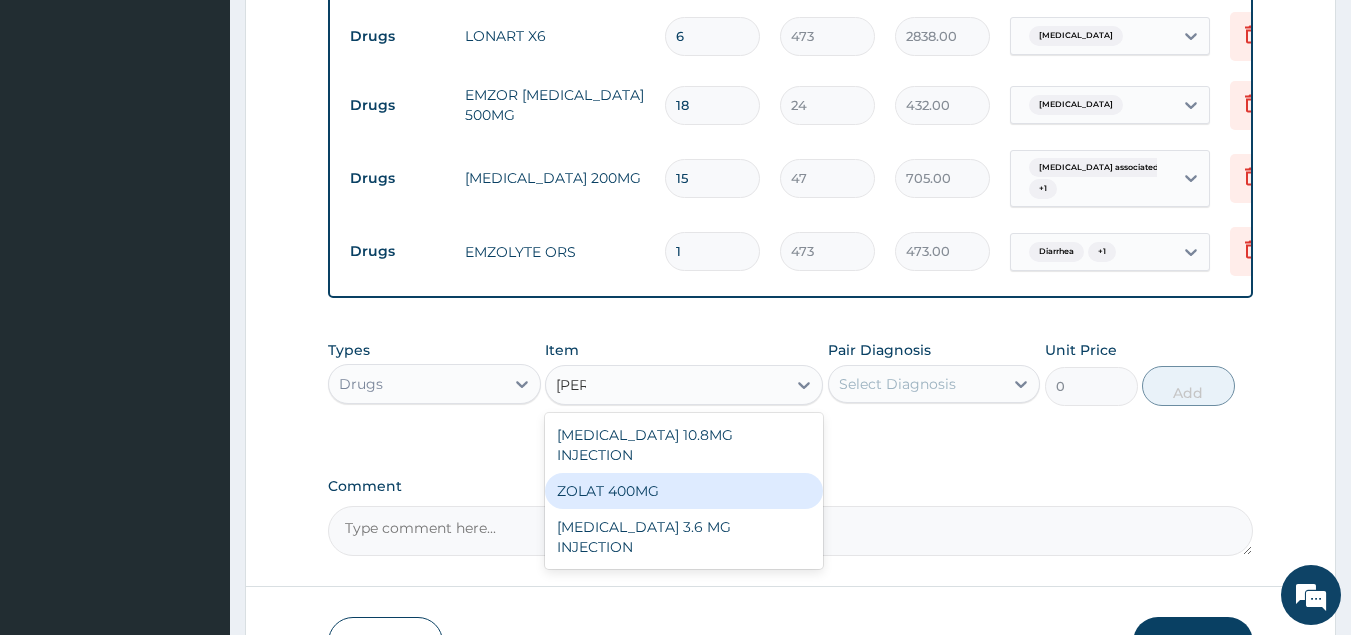 click on "ZOLAT 400MG" at bounding box center (684, 491) 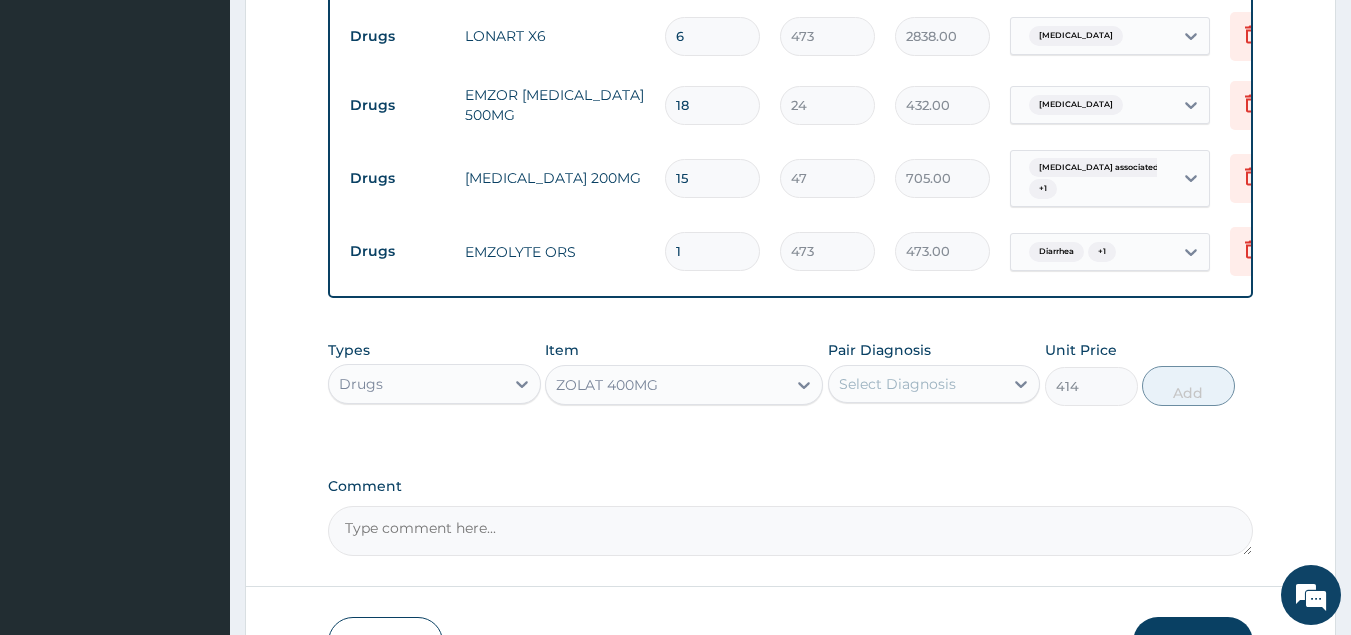click on "Select Diagnosis" at bounding box center [916, 384] 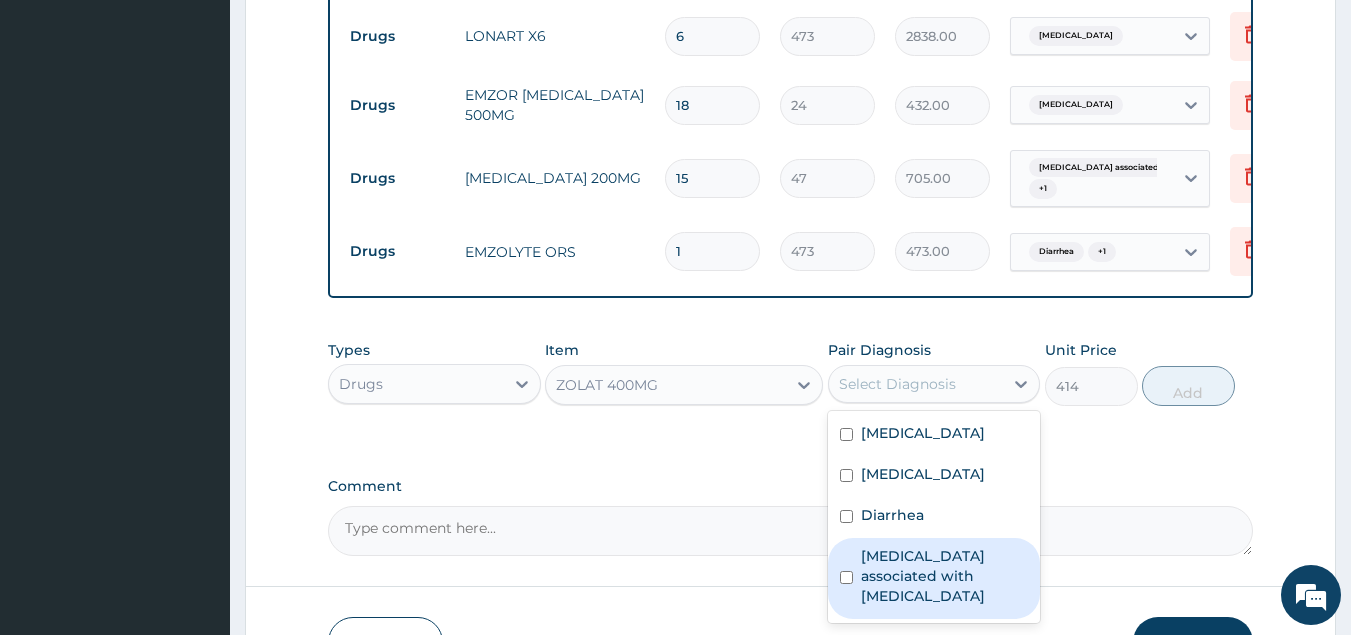click at bounding box center [846, 577] 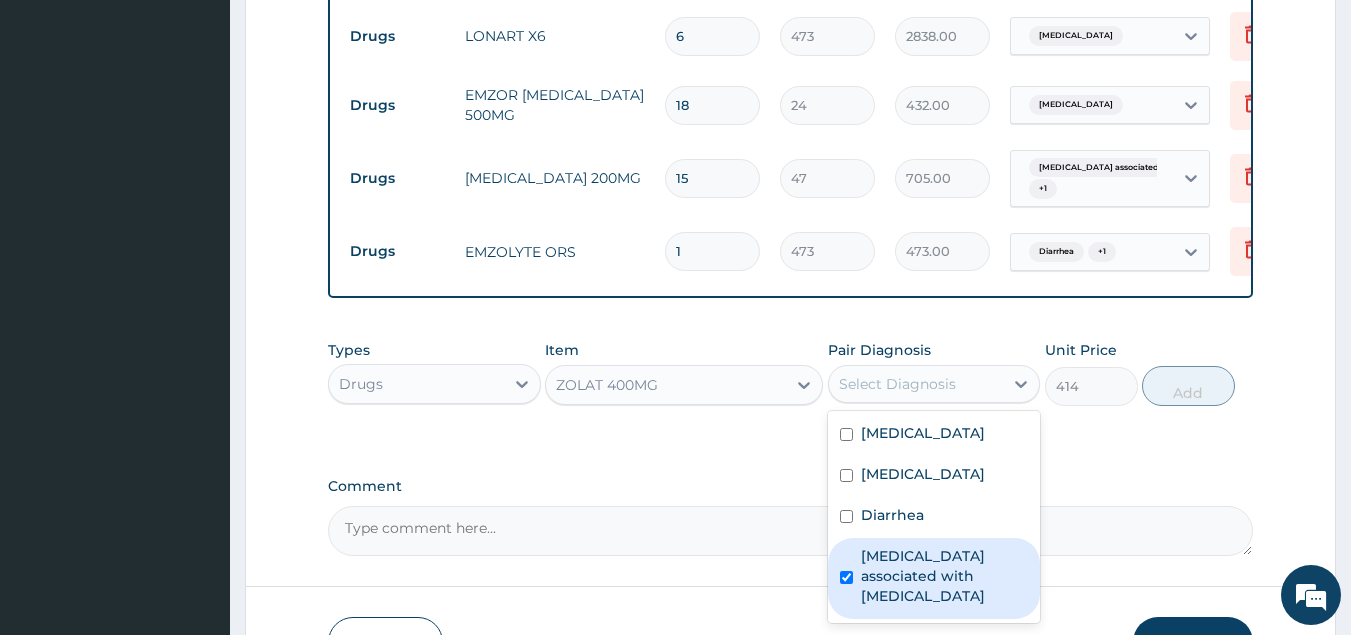 checkbox on "true" 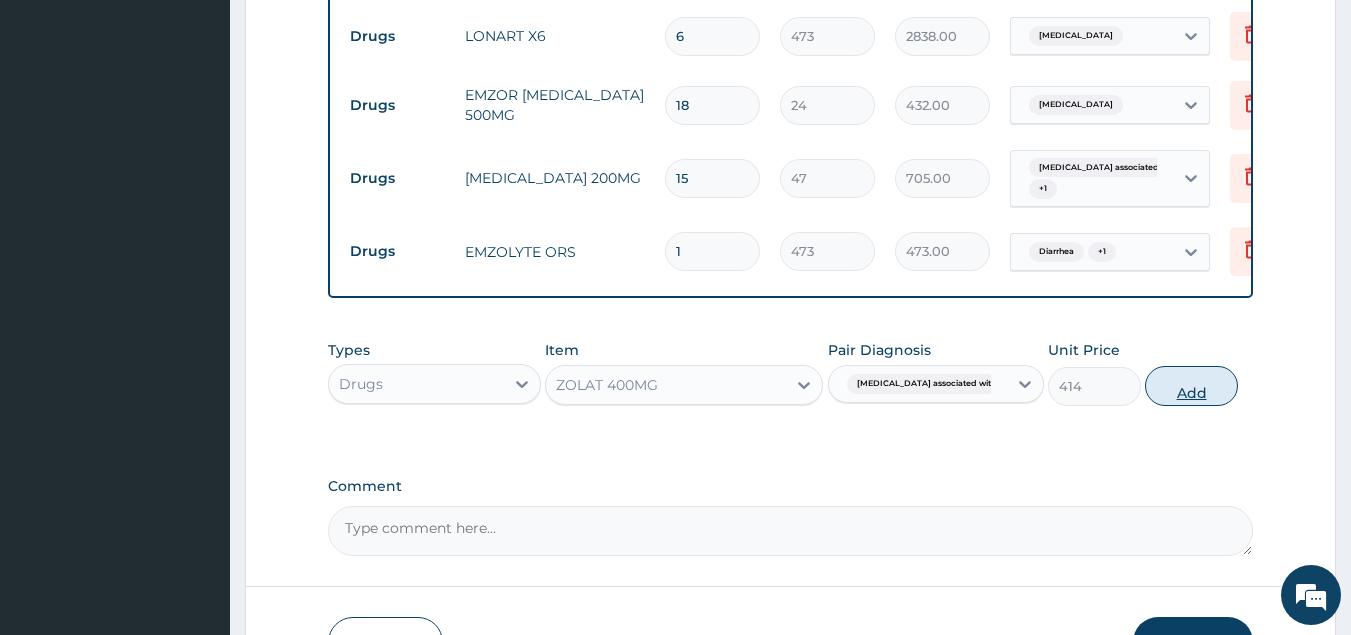 click on "Add" at bounding box center (1191, 386) 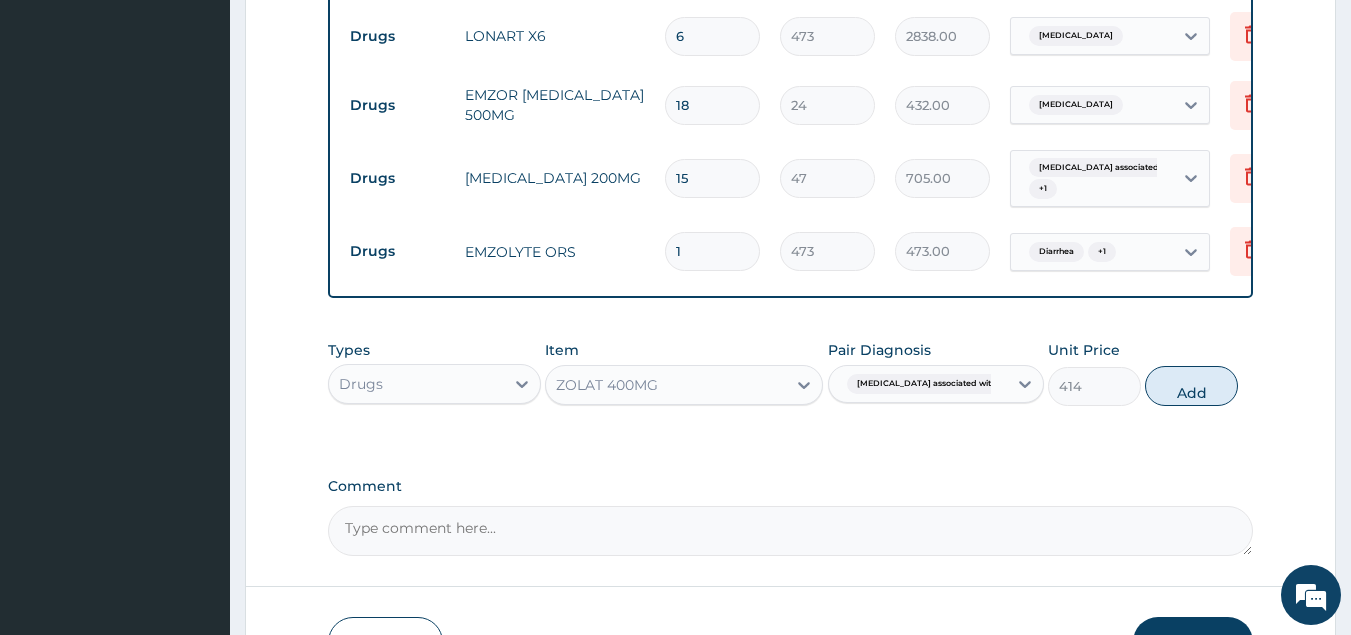 type on "0" 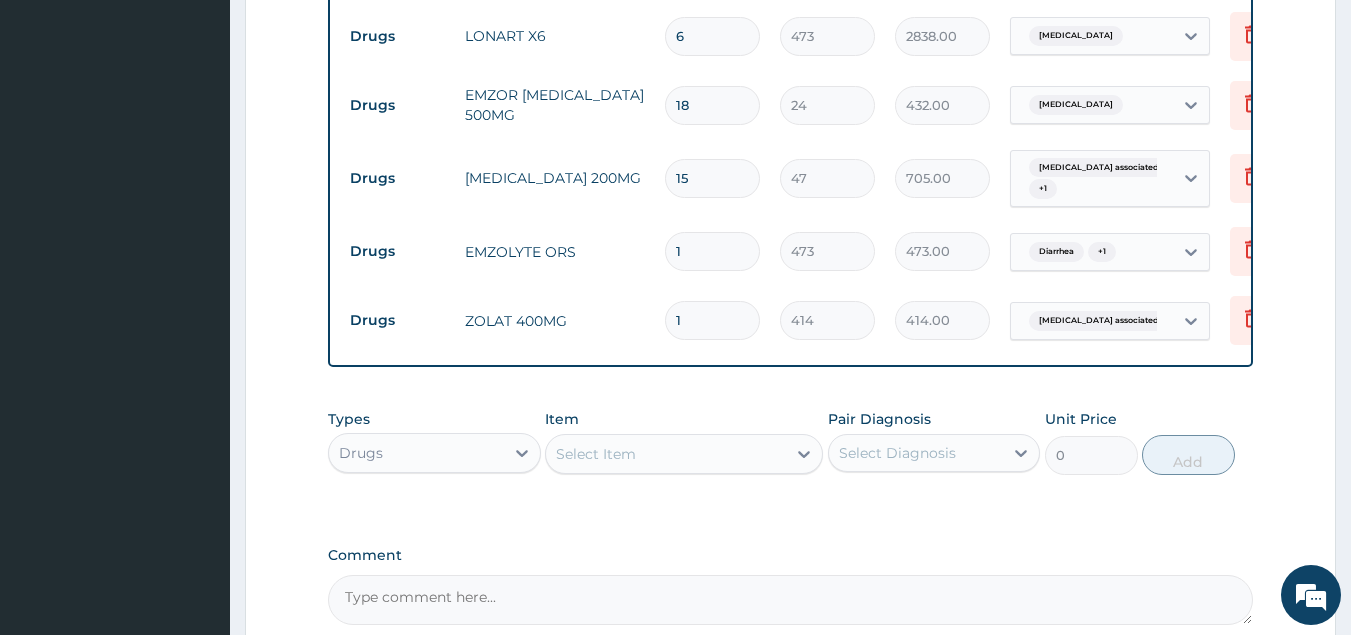 click on "Step  2  of 2 PA Code / Prescription Code Enter Code(Secondary Care Only) Encounter Date 10-07-2025 Important Notice Please enter PA codes before entering items that are not attached to a PA code   All diagnoses entered must be linked to a claim item. Diagnosis & Claim Items that are visible but inactive cannot be edited because they were imported from an already approved PA code. Diagnosis Upper respiratory infection Confirmed Malaria Confirmed Diarrhea Confirmed Arthropathy associated with helminthiasis Confirmed NB: All diagnosis must be linked to a claim item Claim Items Type Name Quantity Unit Price Total Price Pair Diagnosis Actions Procedures GENERAL PRACTITIONER CONSULTATION FOLLOW UP 1 2365 2365.00 Upper respiratory infection Delete Drugs TUTOLIN COUGH AND COLD SYRUP 100ML 1 1537 1537.00 Upper respiratory infection Delete Drugs LONART X6 6 473 2838.00 Malaria Delete Drugs EMZOR PARACETAMOL 500MG 18 24 432.00 Malaria Delete Drugs FLAGYL 200MG 15 47 705.00 Arthropathy associated with he...  + 1 Delete" at bounding box center [790, -35] 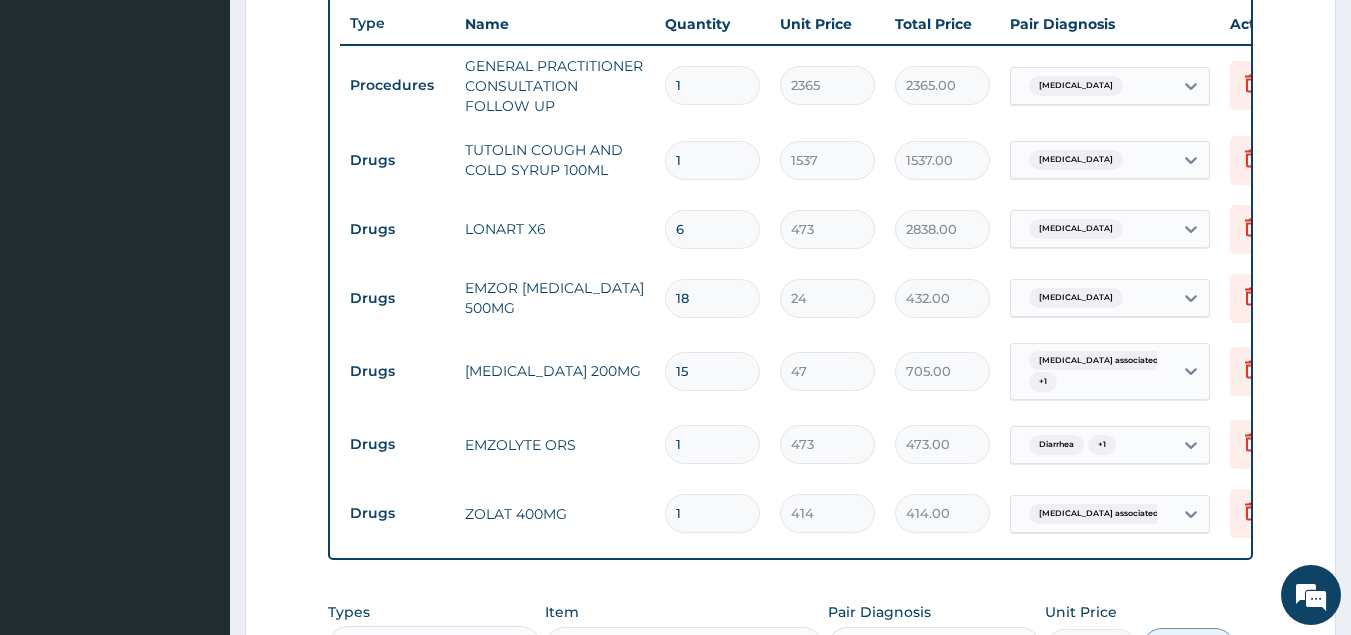 scroll, scrollTop: 585, scrollLeft: 0, axis: vertical 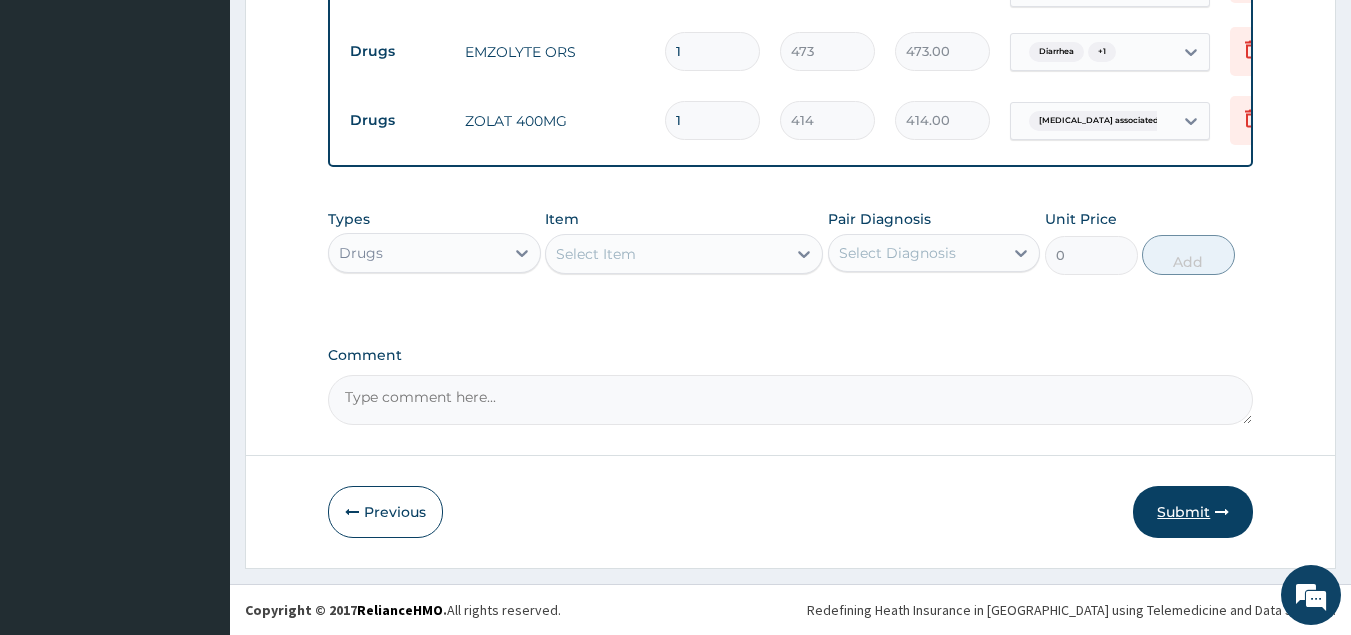 click on "Submit" at bounding box center (1193, 512) 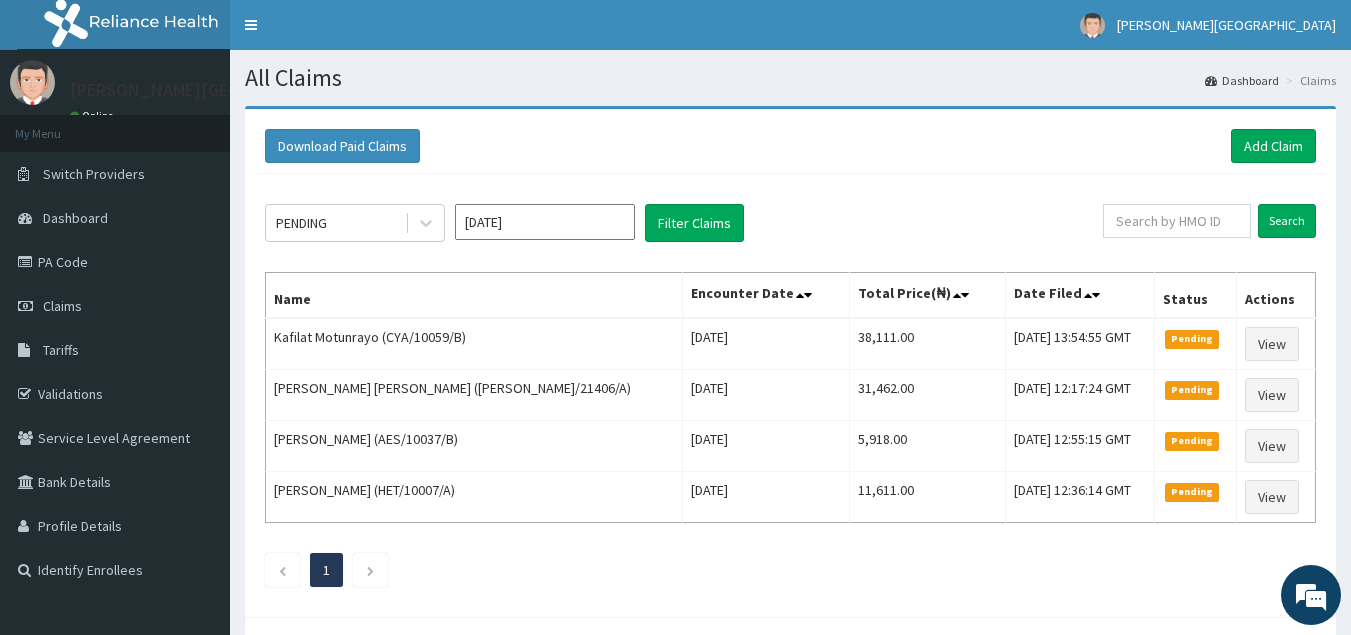scroll, scrollTop: 0, scrollLeft: 0, axis: both 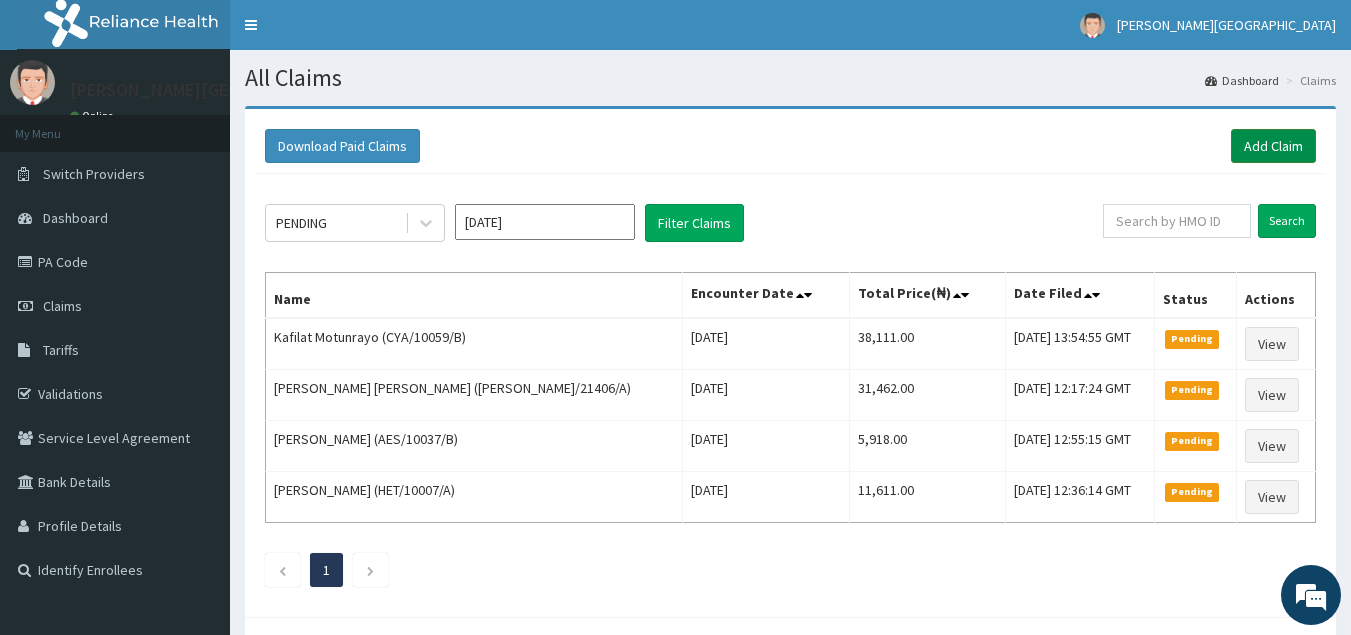 click on "Add Claim" at bounding box center [1273, 146] 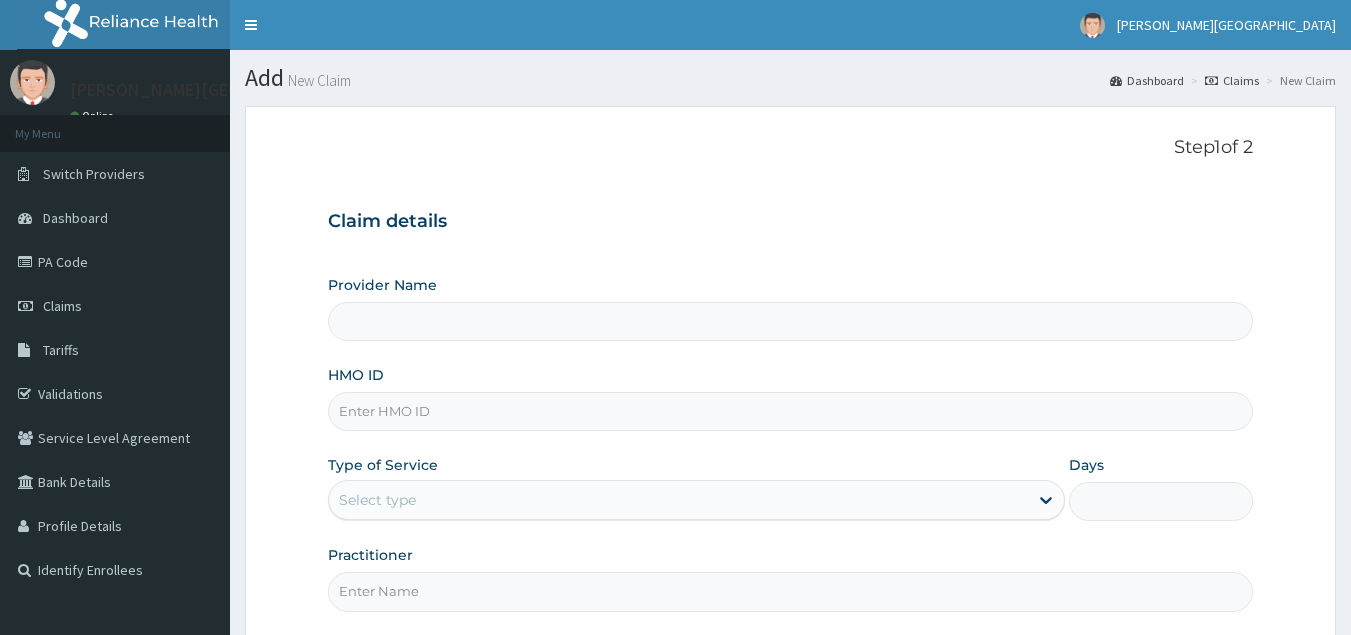 scroll, scrollTop: 0, scrollLeft: 0, axis: both 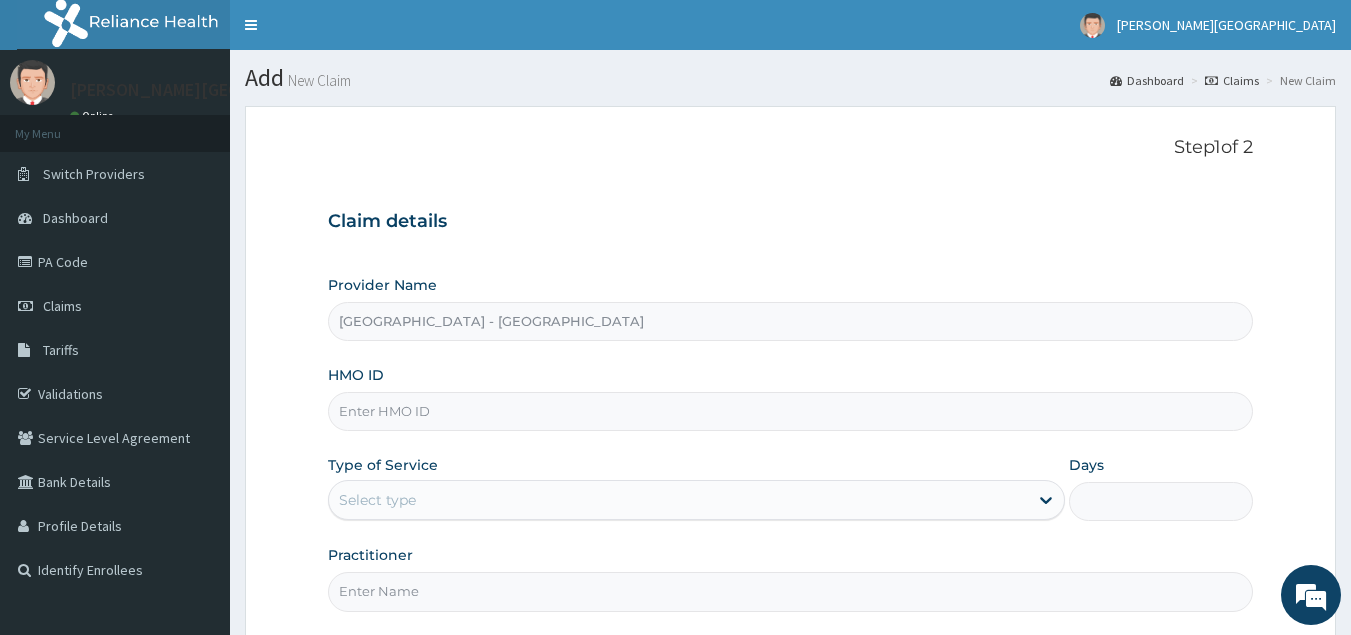 click on "HMO ID" at bounding box center [791, 411] 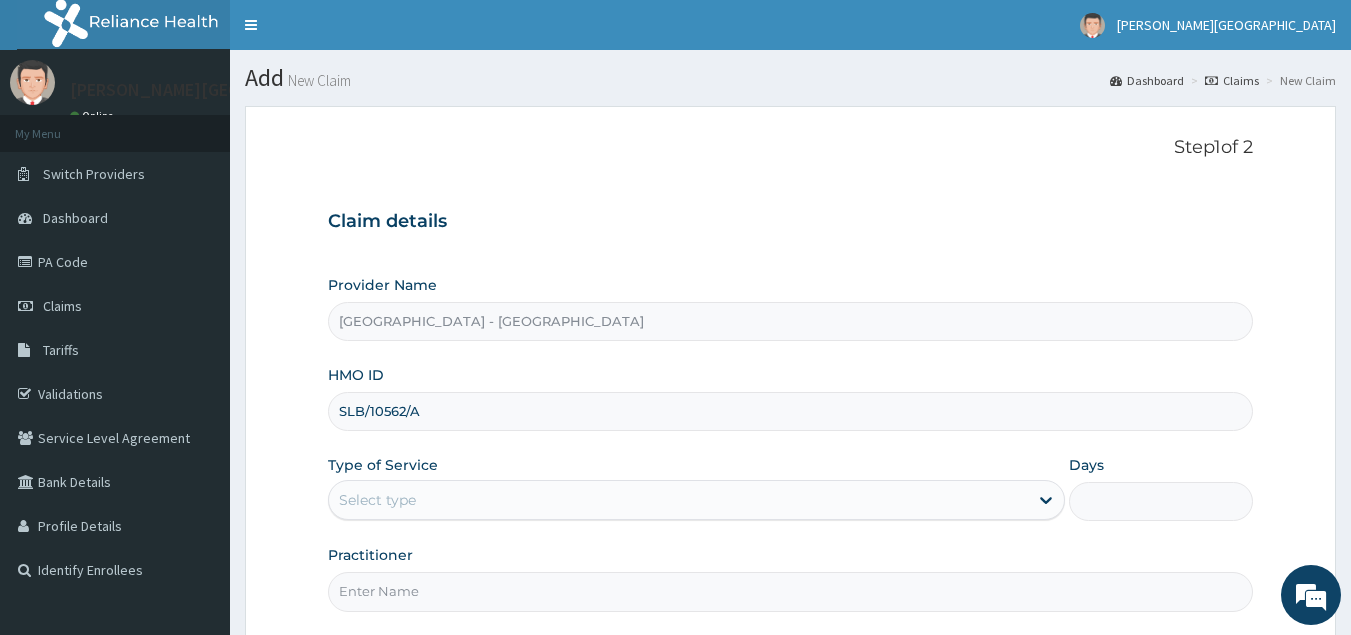 type on "SLB/10562/A" 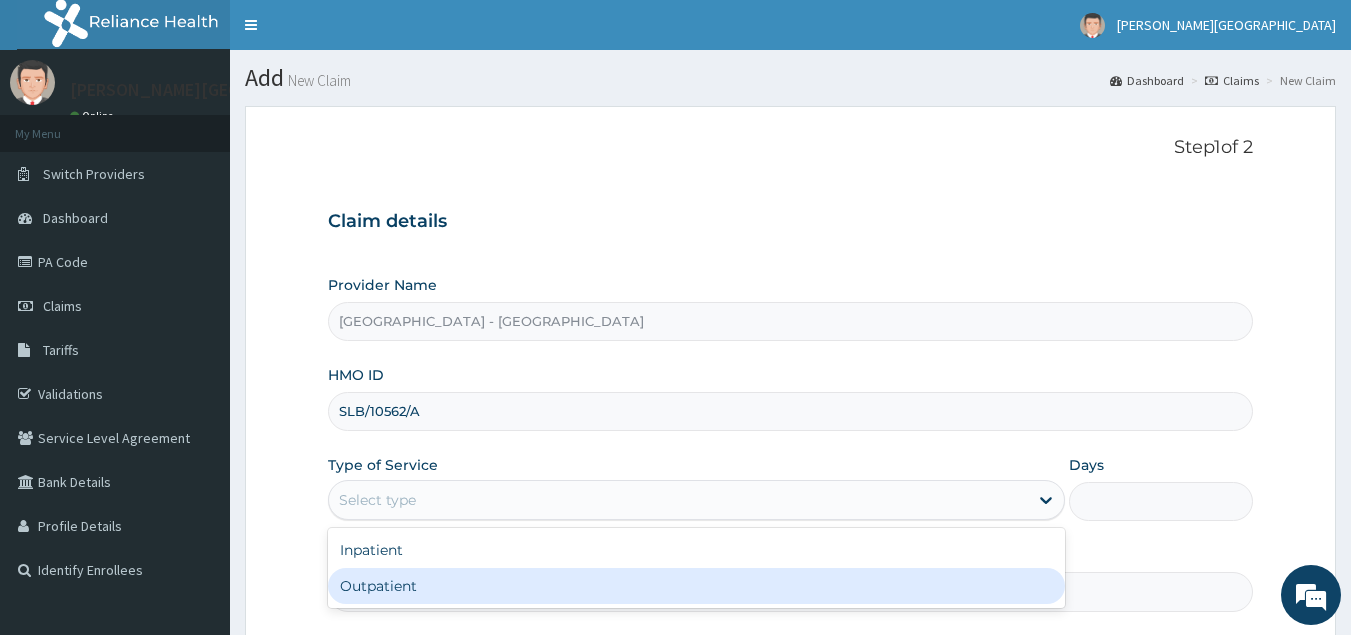 click on "Outpatient" at bounding box center [696, 586] 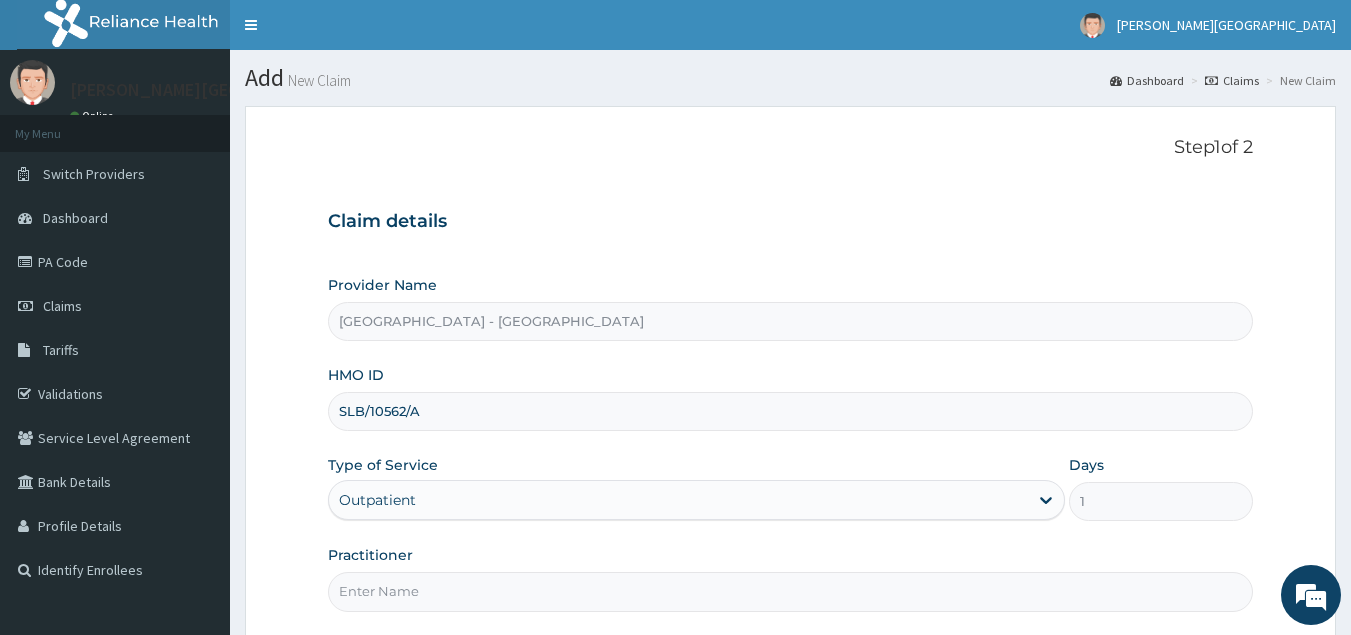 click on "Practitioner" at bounding box center [791, 591] 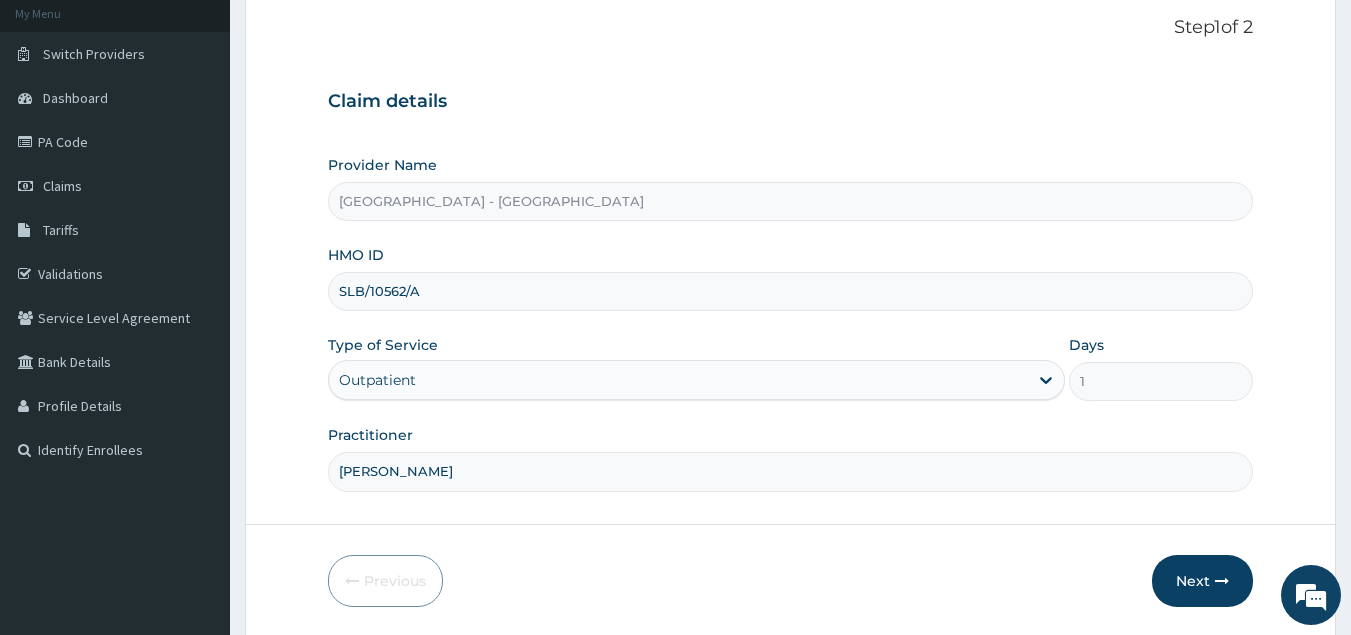 scroll, scrollTop: 189, scrollLeft: 0, axis: vertical 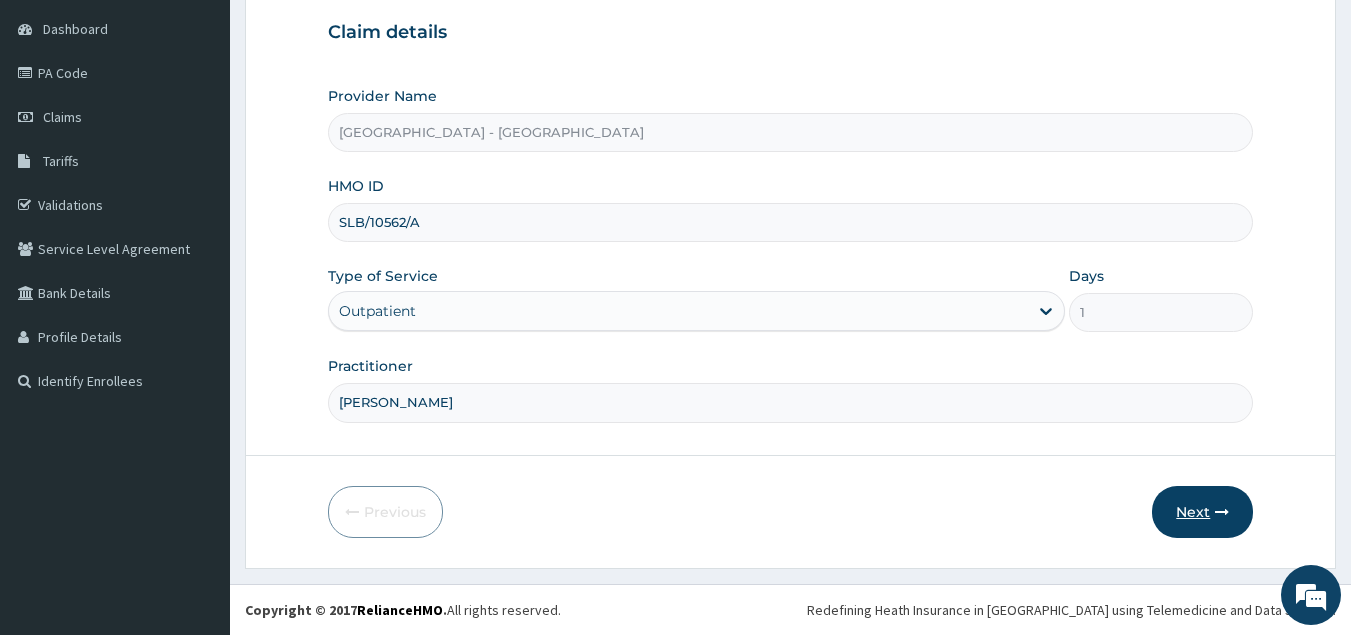click on "Next" at bounding box center [1202, 512] 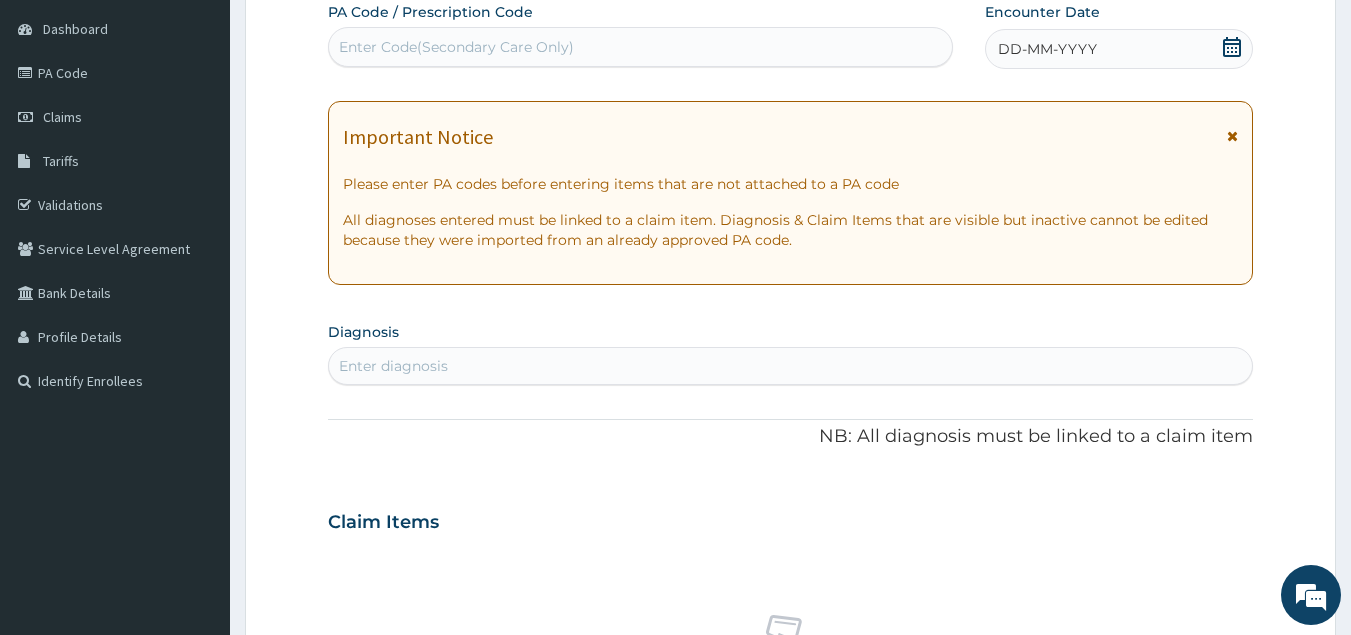 click on "Enter Code(Secondary Care Only)" at bounding box center [641, 47] 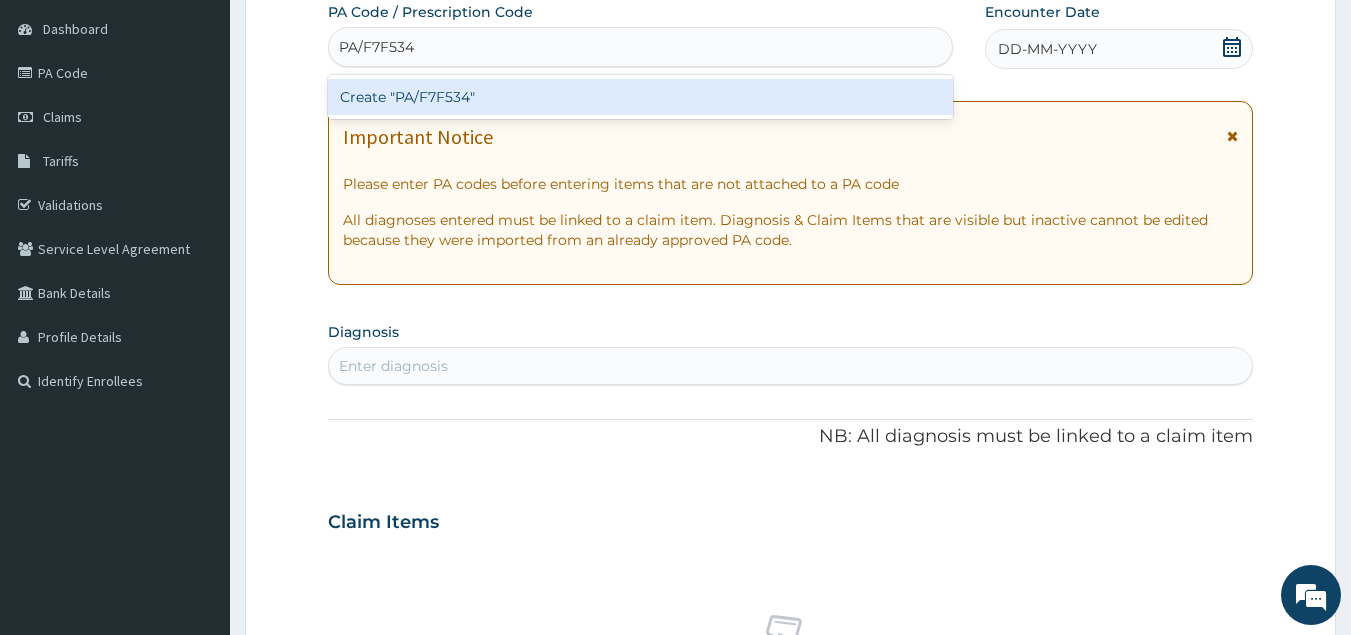 click on "Create "PA/F7F534"" at bounding box center [641, 97] 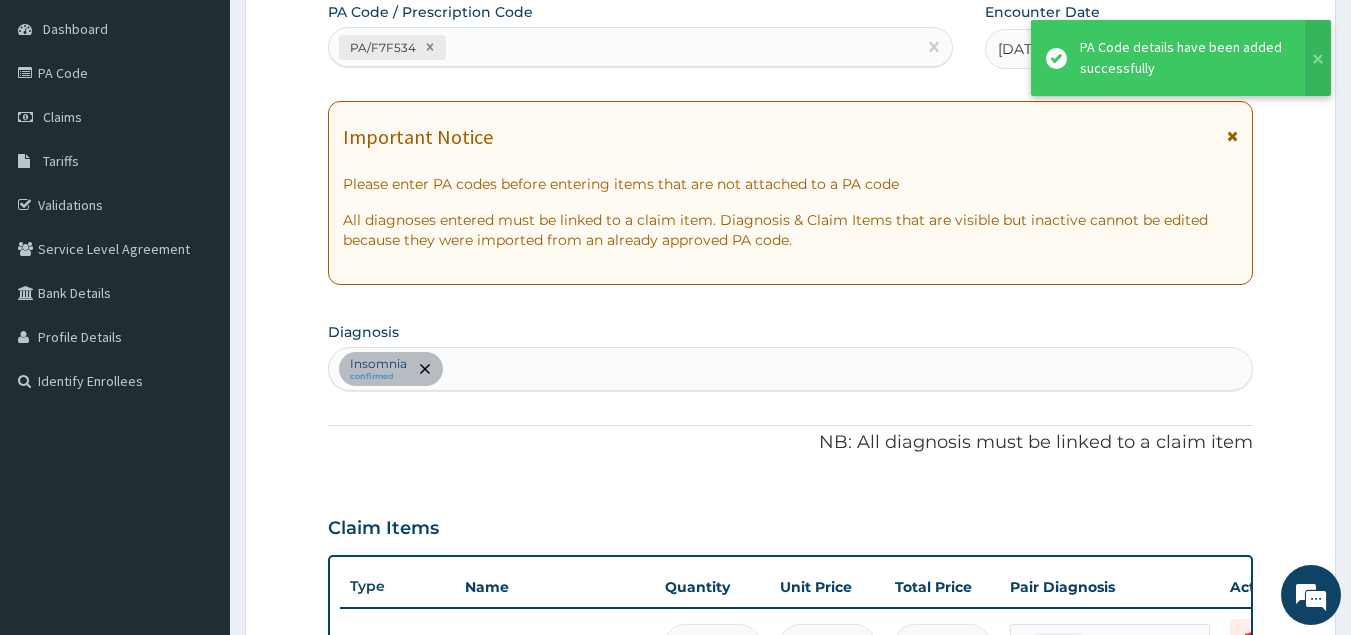 scroll, scrollTop: 217, scrollLeft: 0, axis: vertical 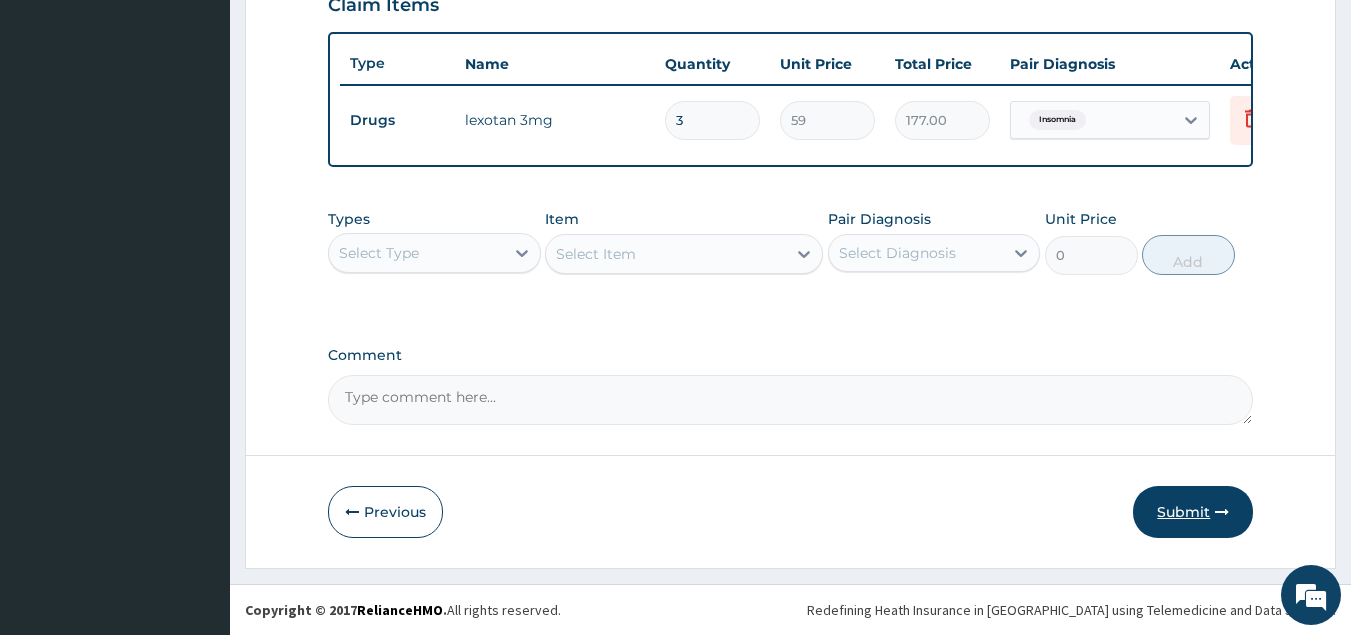 click on "Submit" at bounding box center [1193, 512] 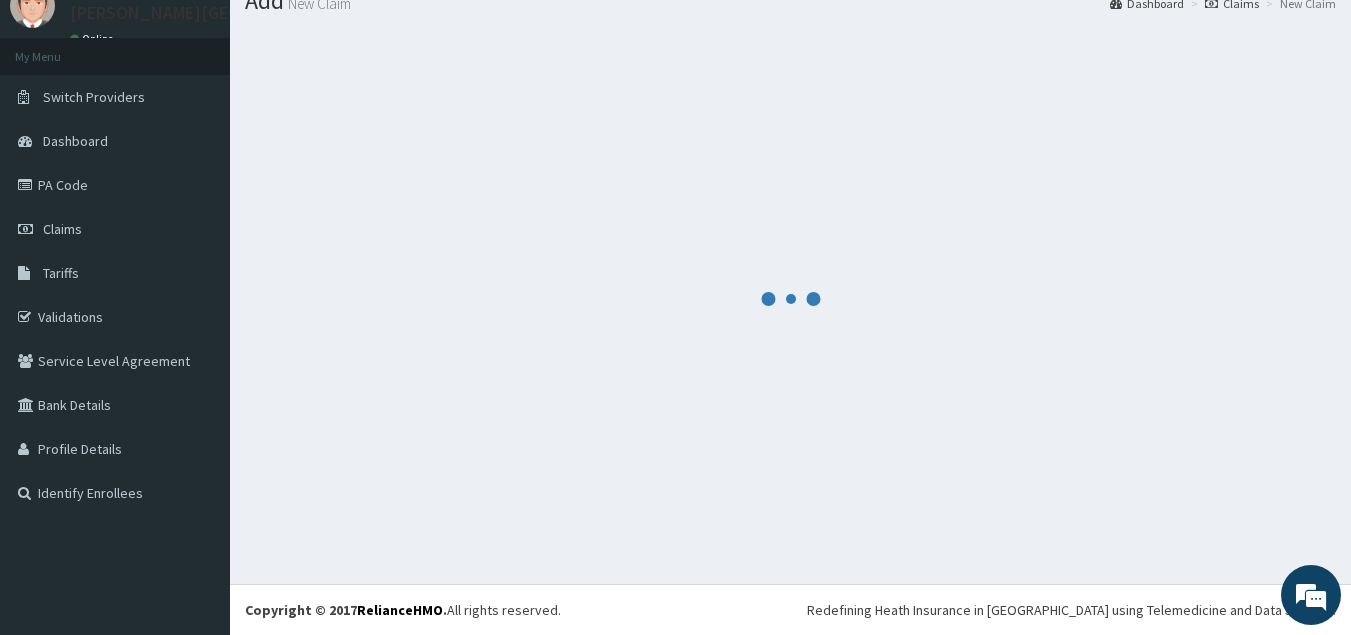scroll, scrollTop: 727, scrollLeft: 0, axis: vertical 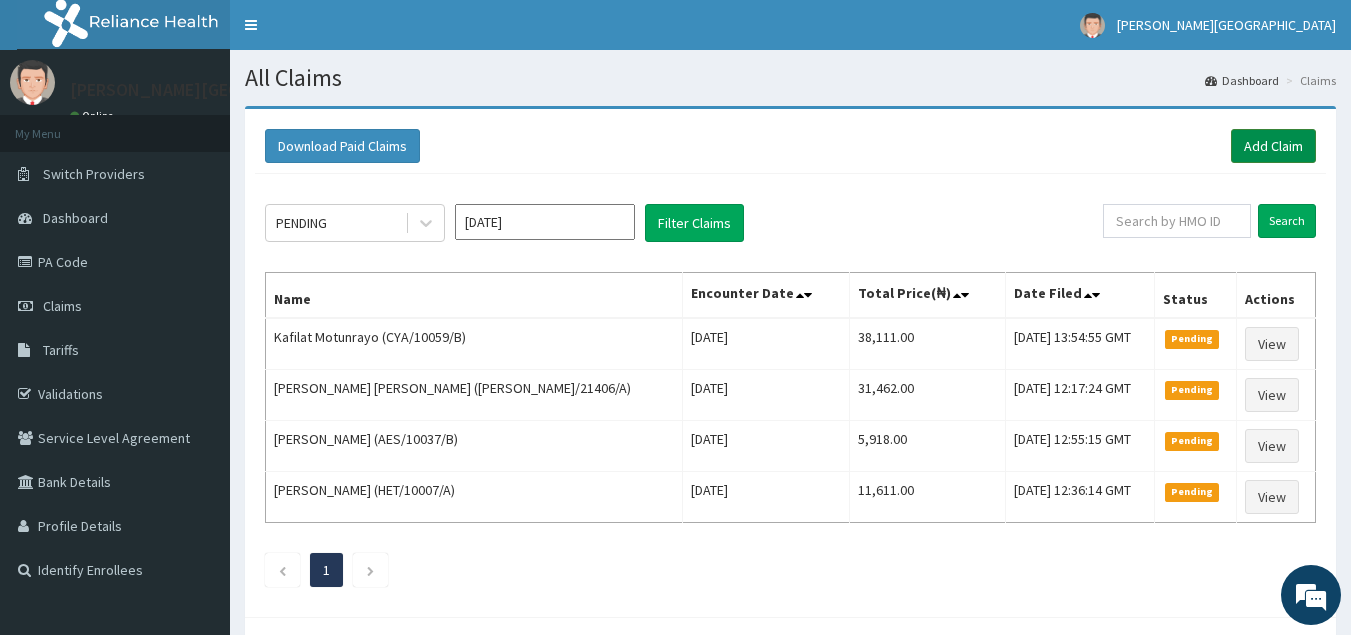 click on "Add Claim" at bounding box center [1273, 146] 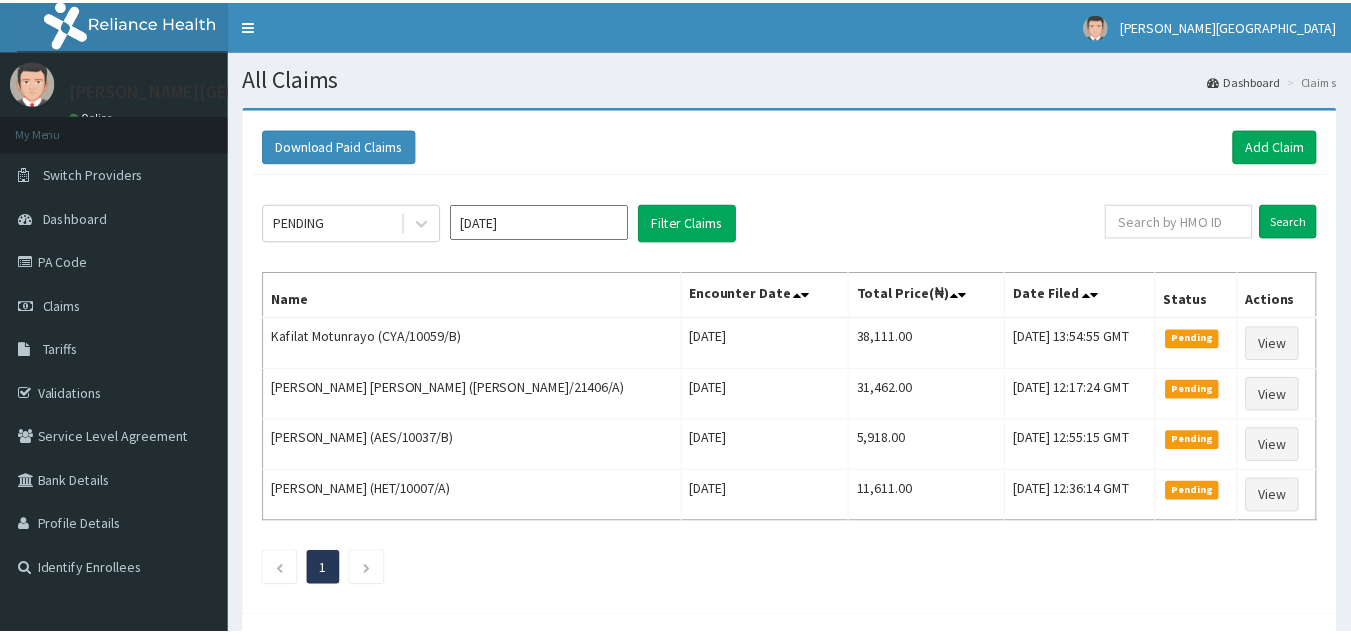 scroll, scrollTop: 0, scrollLeft: 0, axis: both 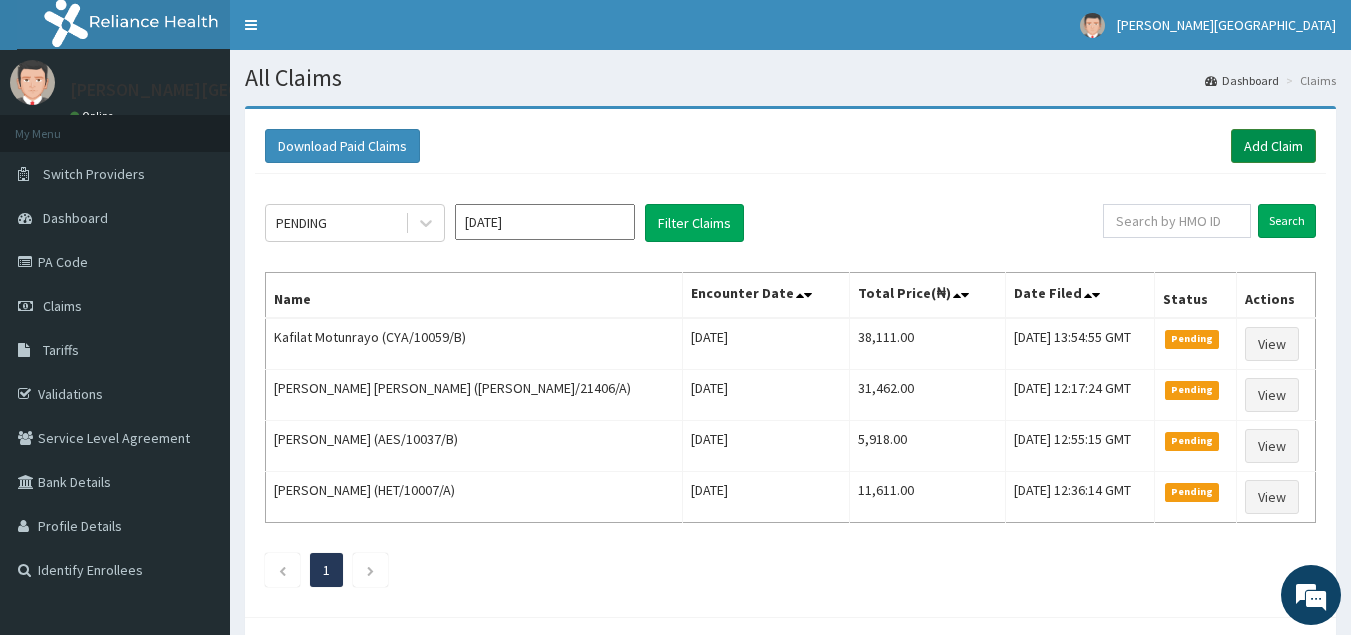 click on "Add Claim" at bounding box center (1273, 146) 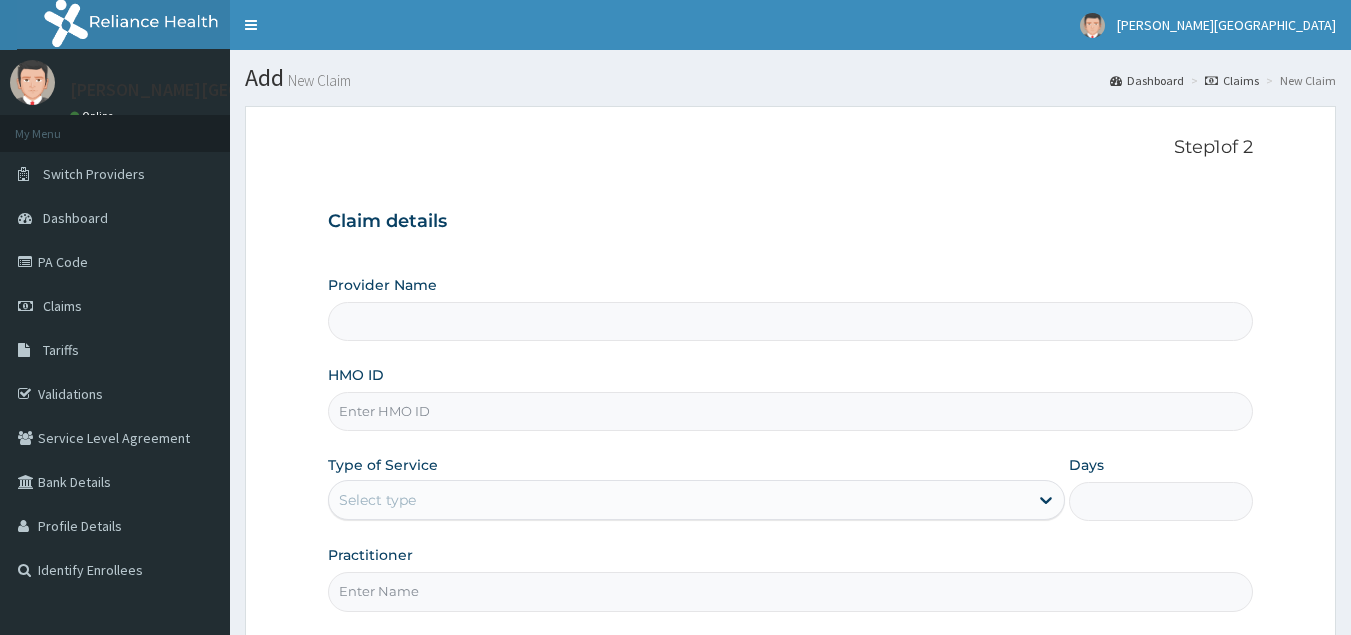 scroll, scrollTop: 0, scrollLeft: 0, axis: both 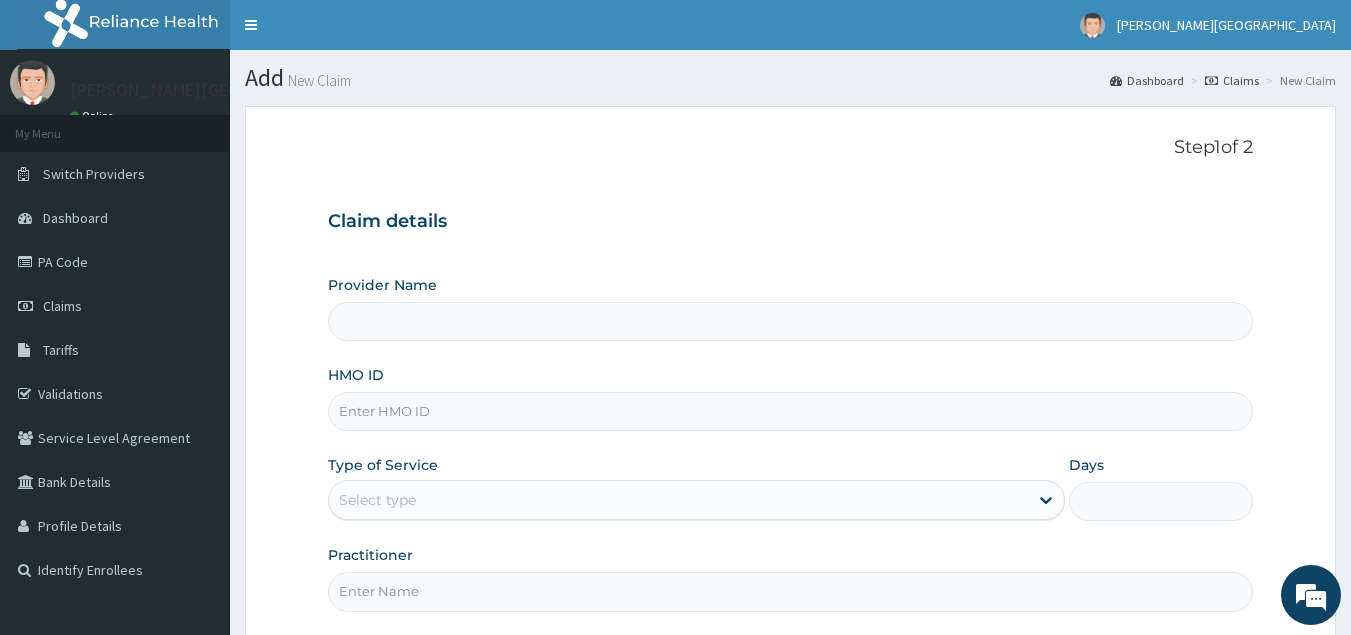 type on "[GEOGRAPHIC_DATA] - [GEOGRAPHIC_DATA]" 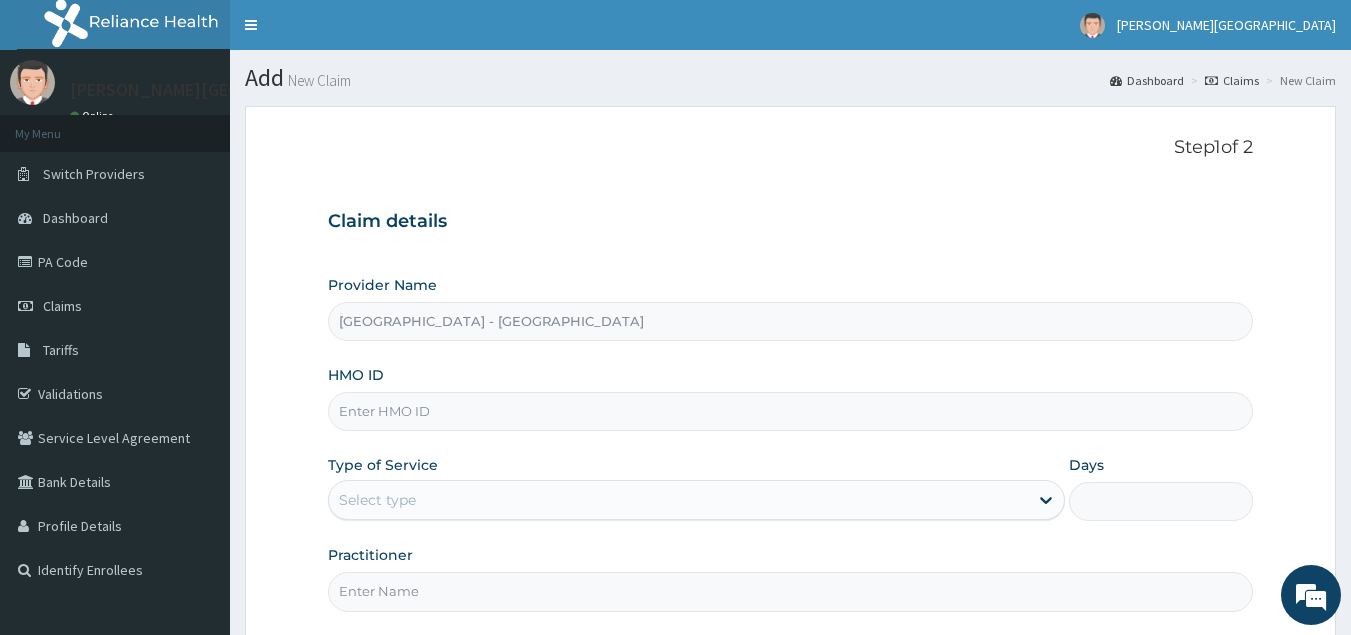 scroll, scrollTop: 0, scrollLeft: 0, axis: both 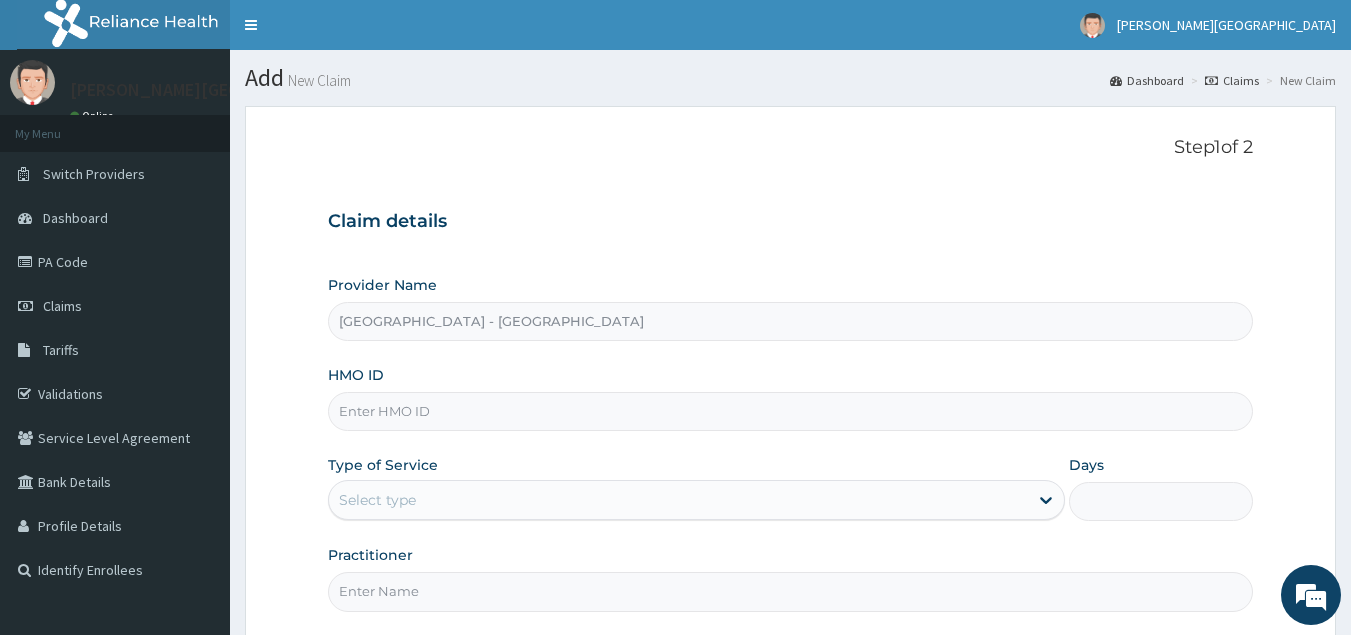 click on "HMO ID" at bounding box center (791, 411) 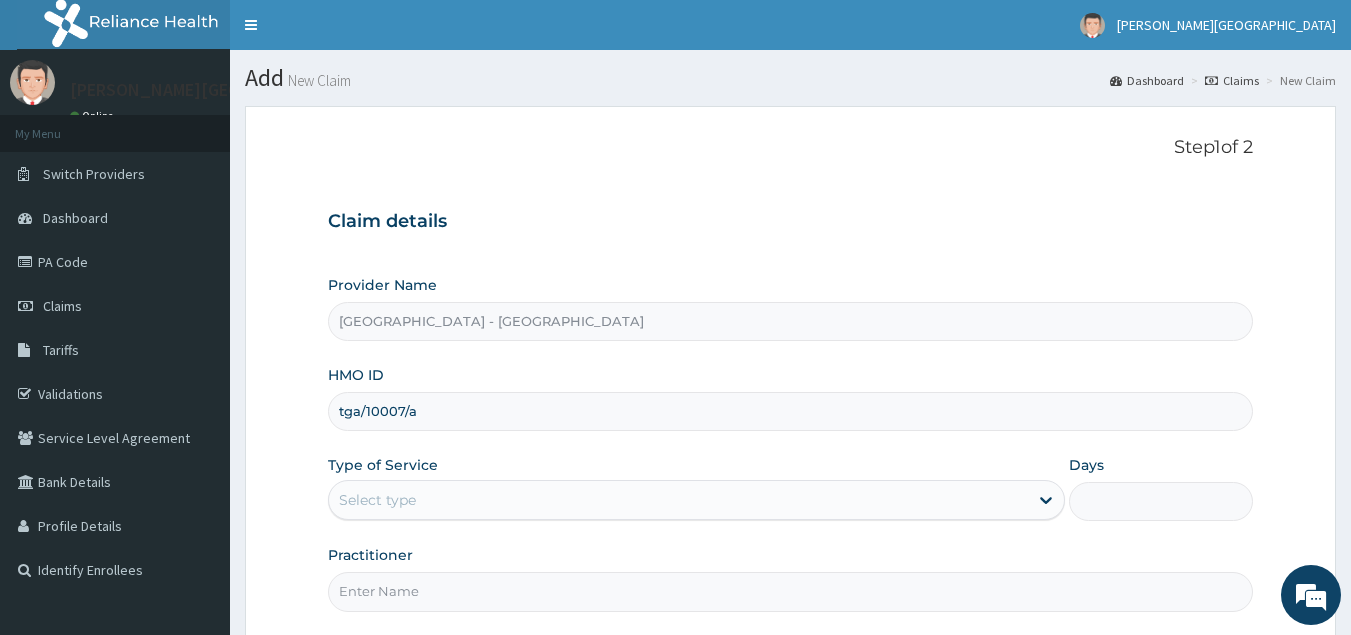 type on "tga/10007/a" 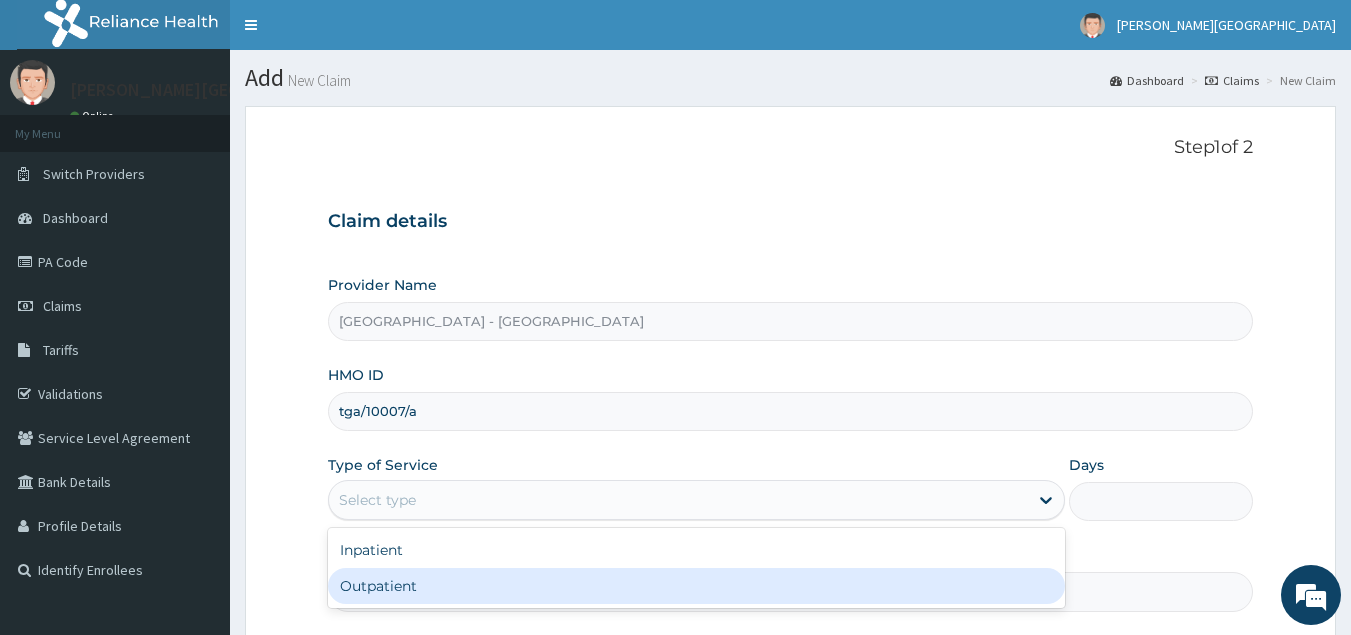 click on "Outpatient" at bounding box center [696, 586] 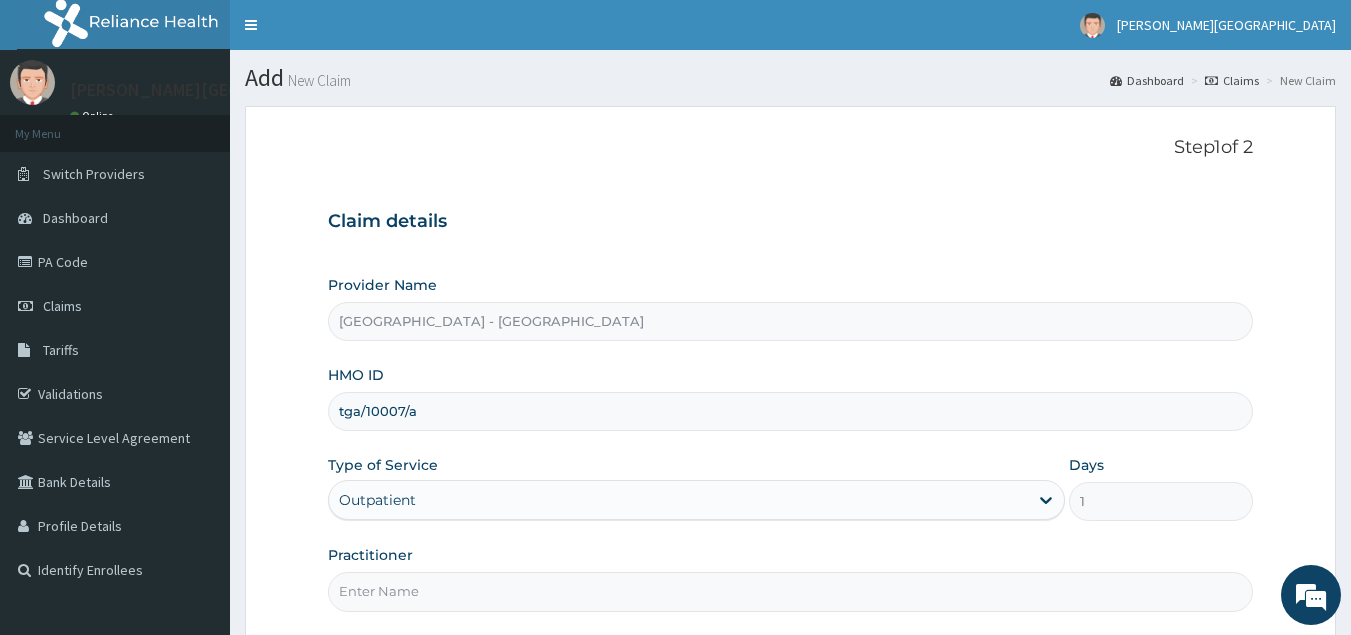 click on "Practitioner" at bounding box center [791, 591] 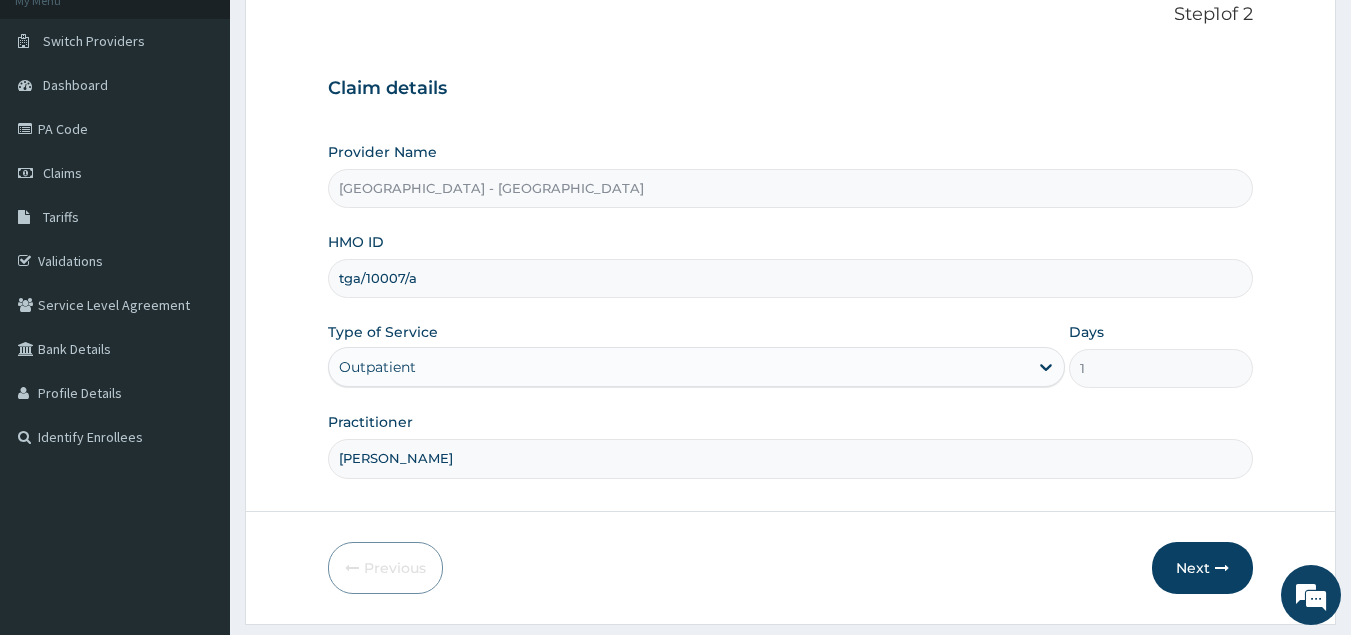 scroll, scrollTop: 189, scrollLeft: 0, axis: vertical 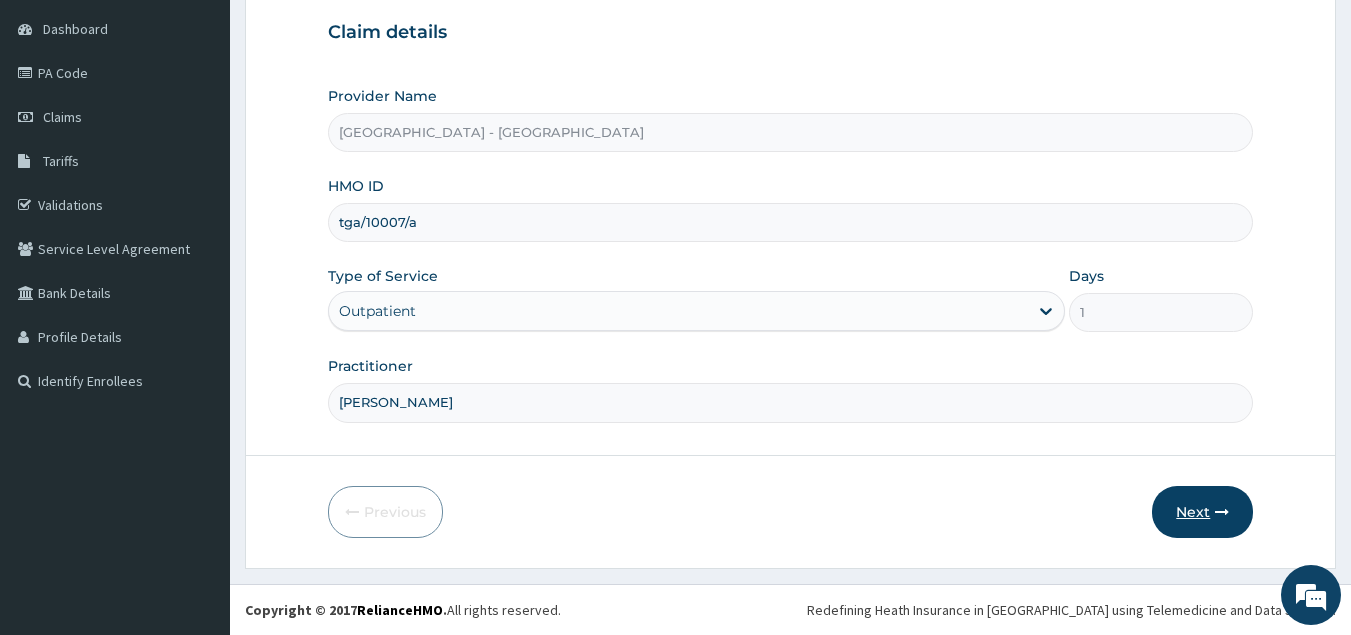 click on "Next" at bounding box center [1202, 512] 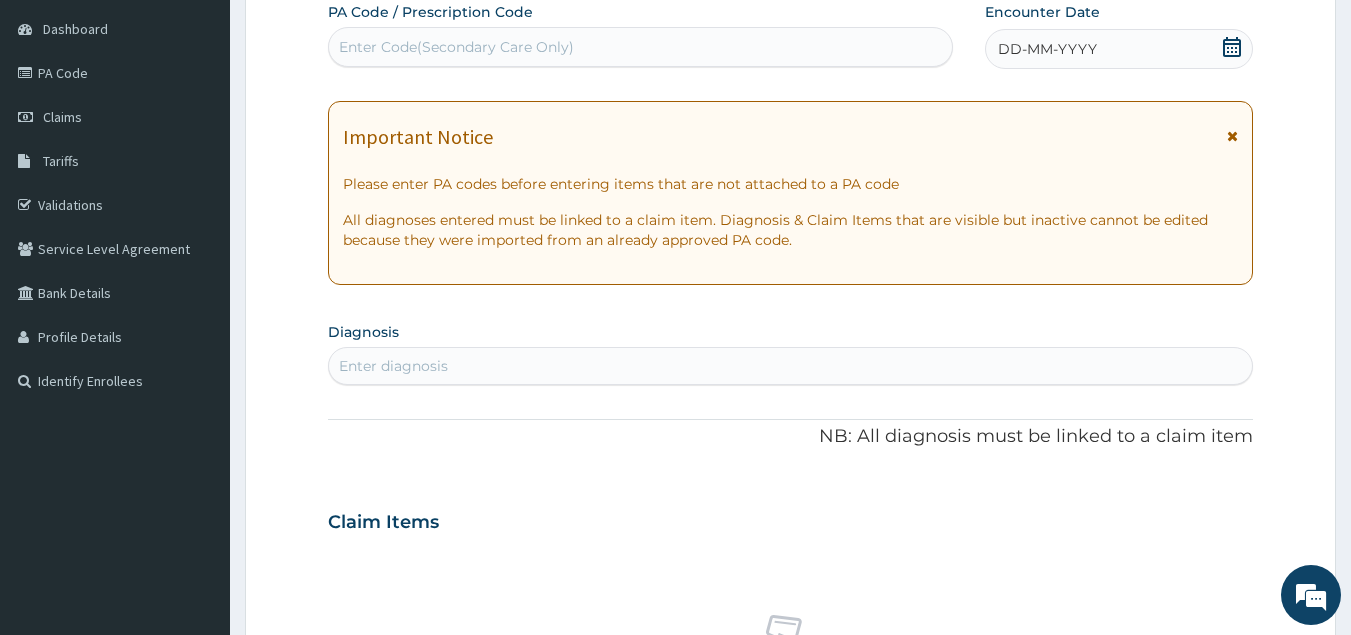 click on "Enter Code(Secondary Care Only)" at bounding box center (641, 47) 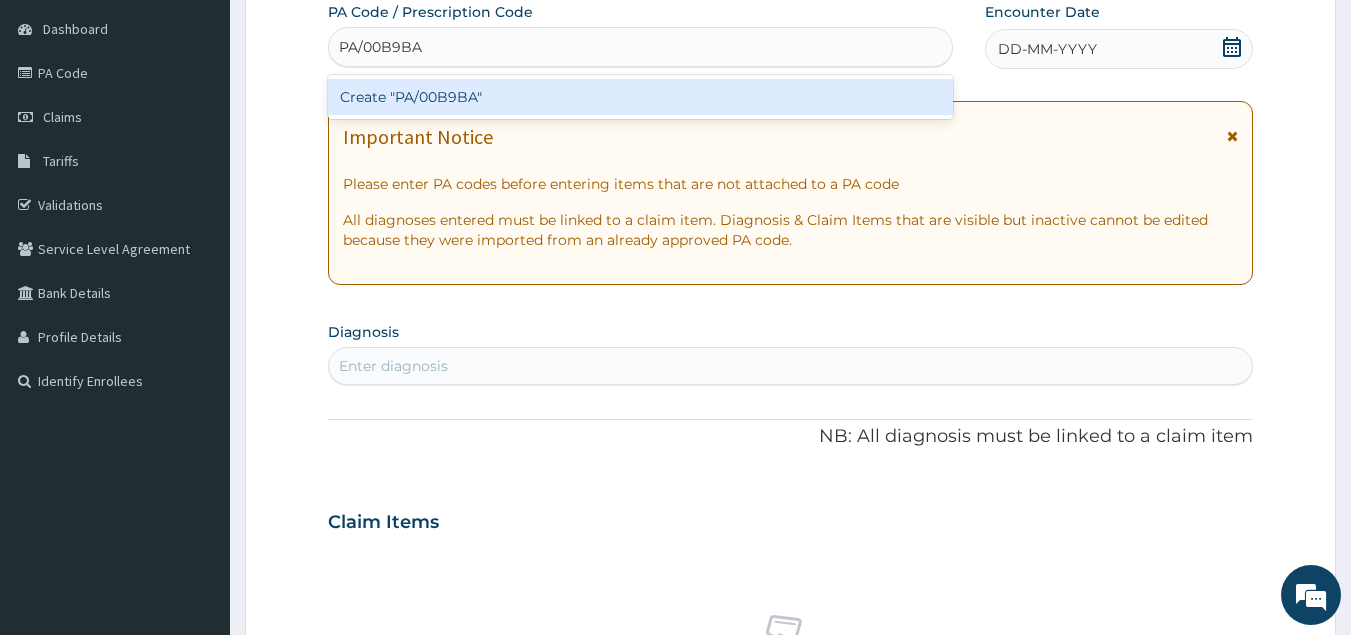 click on "Create "PA/00B9BA"" at bounding box center (641, 97) 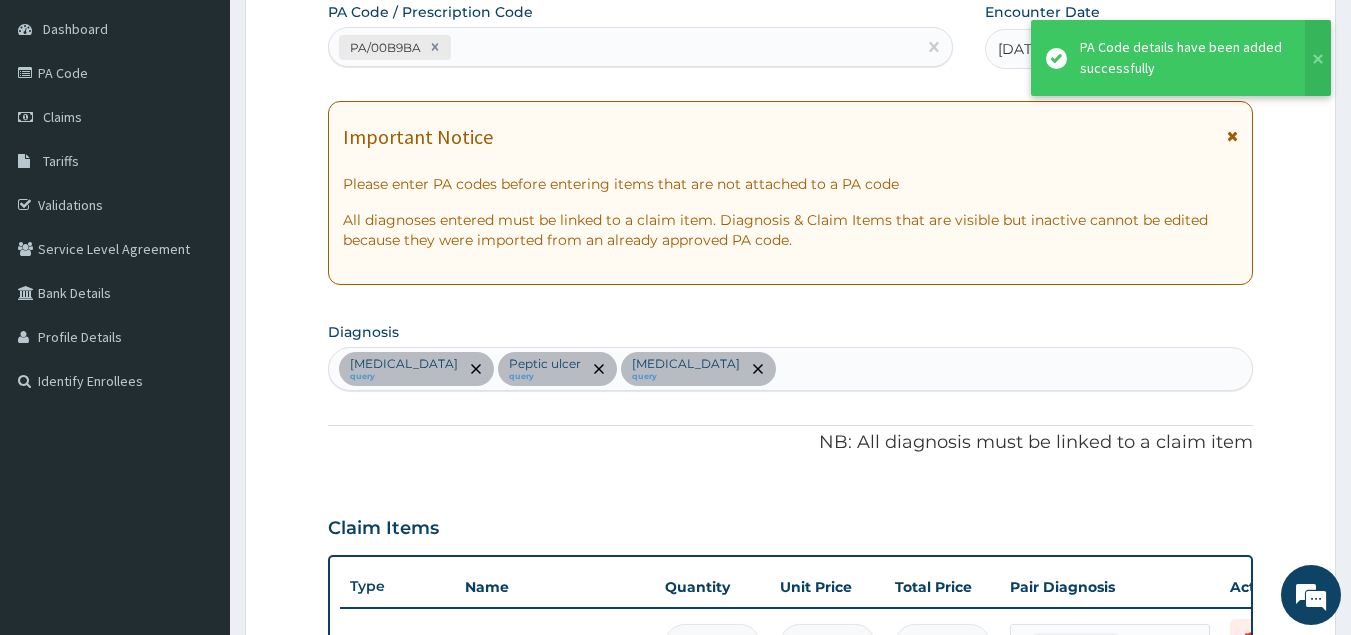 scroll, scrollTop: 653, scrollLeft: 0, axis: vertical 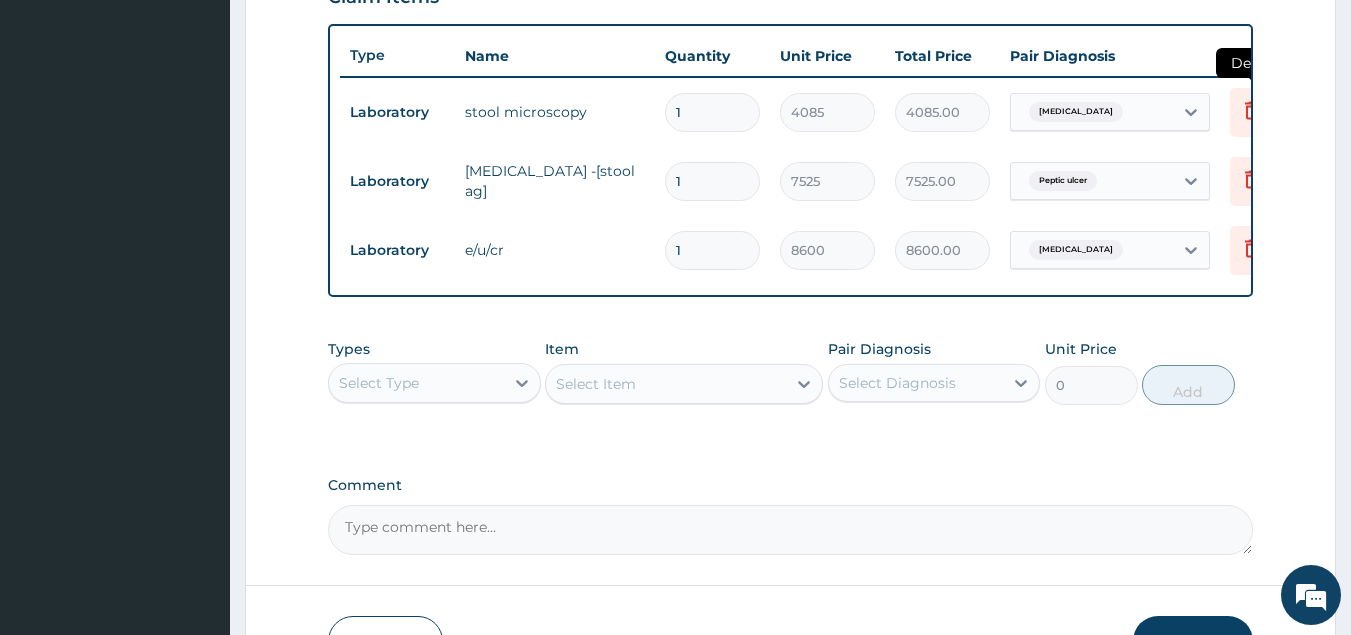 click 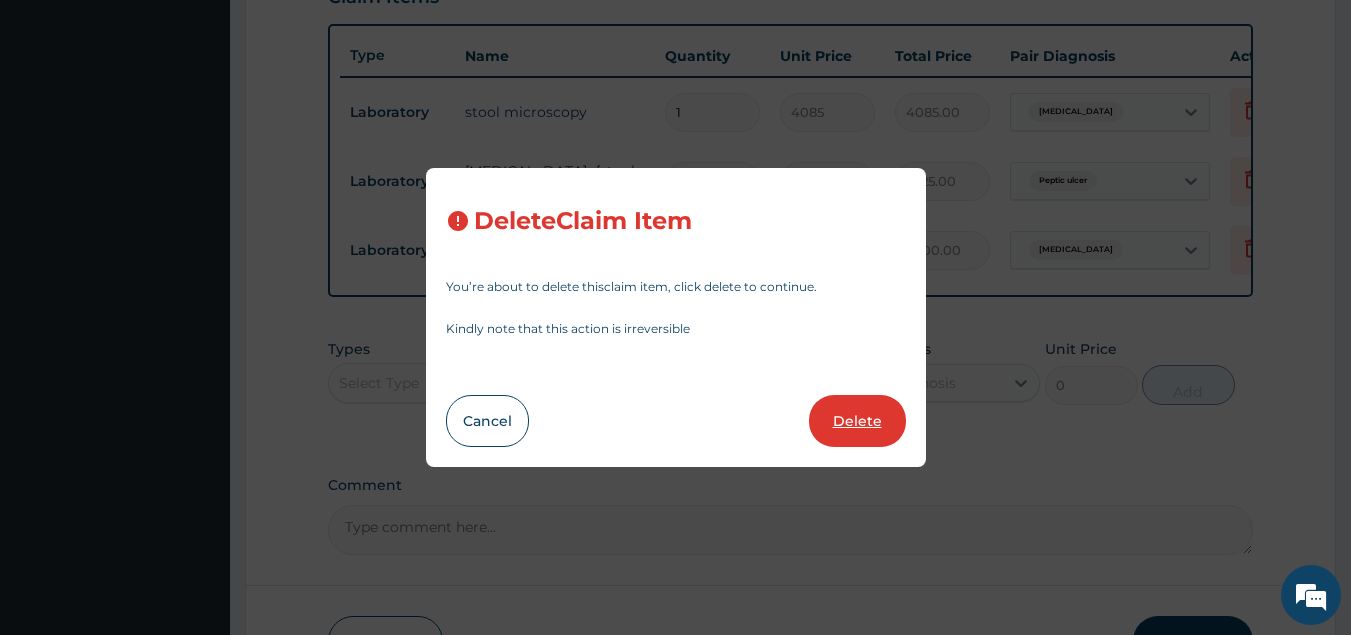click on "Delete" at bounding box center [857, 421] 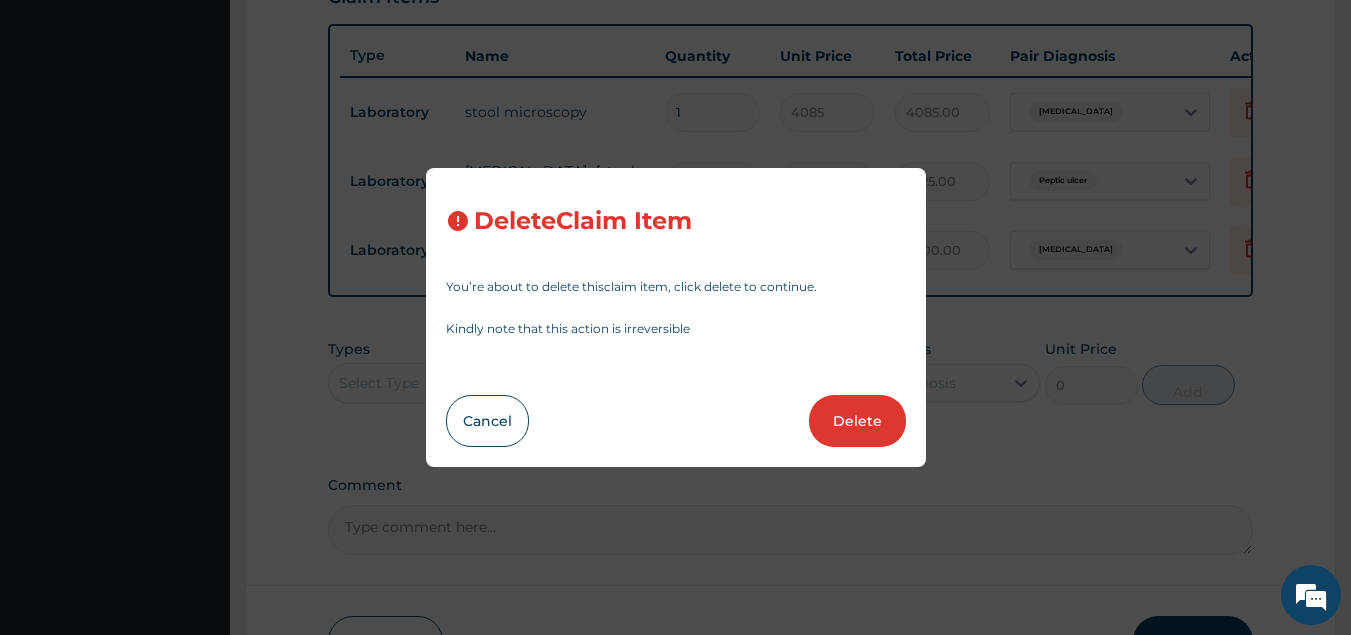 type on "7525" 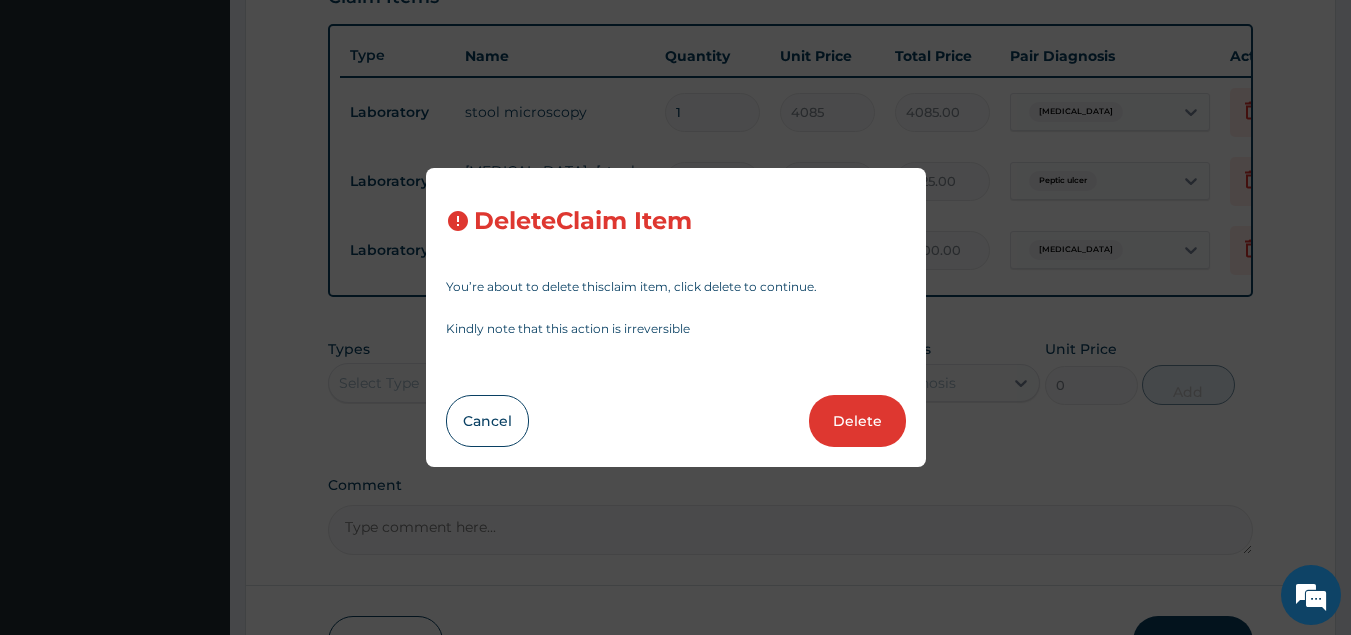 type on "7525.00" 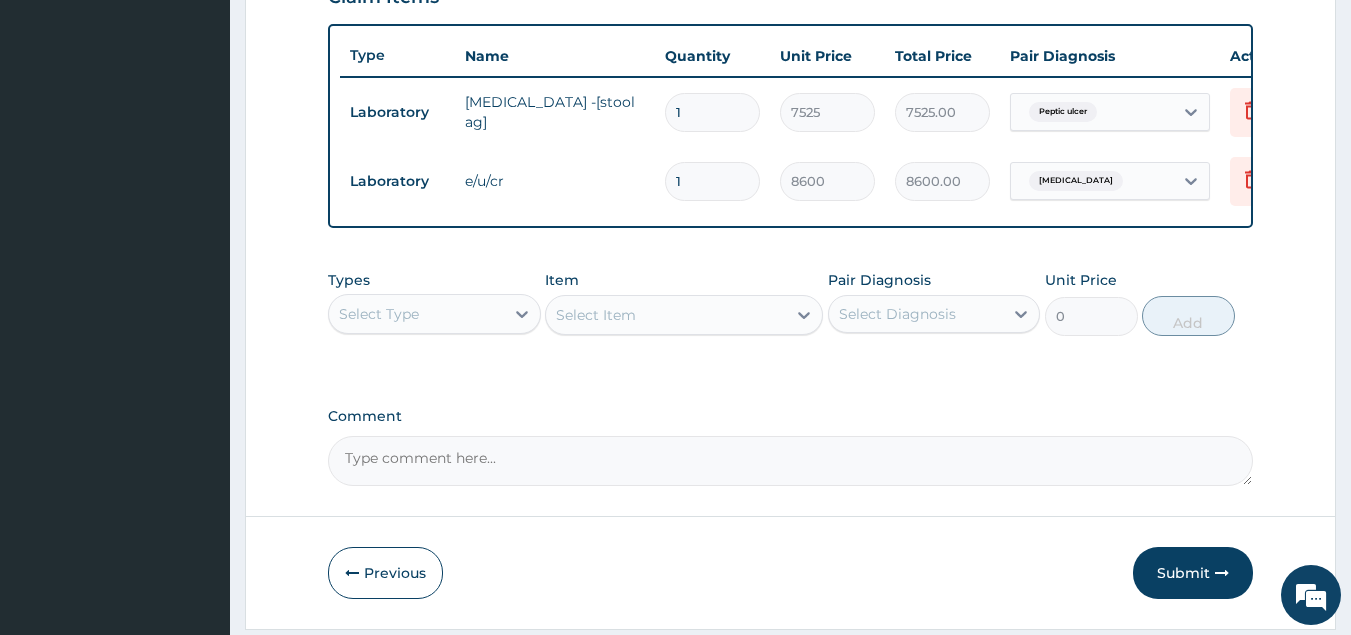 click on "Select Type" at bounding box center (416, 314) 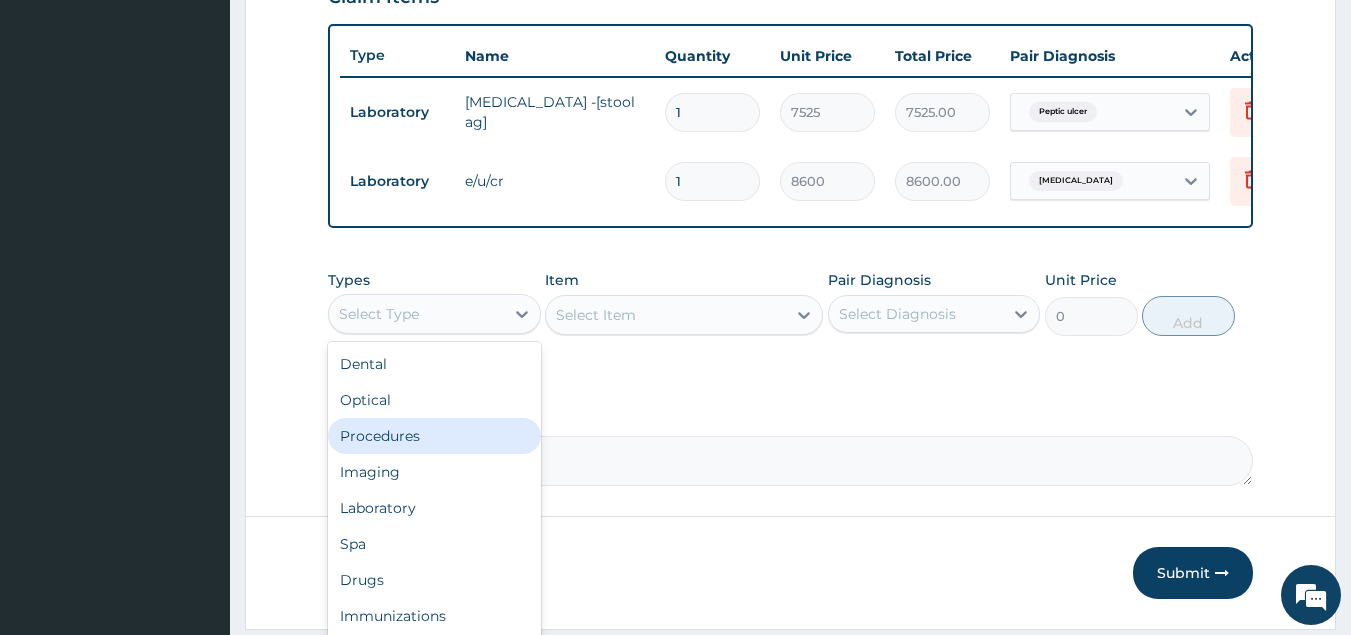click on "Procedures" at bounding box center (434, 436) 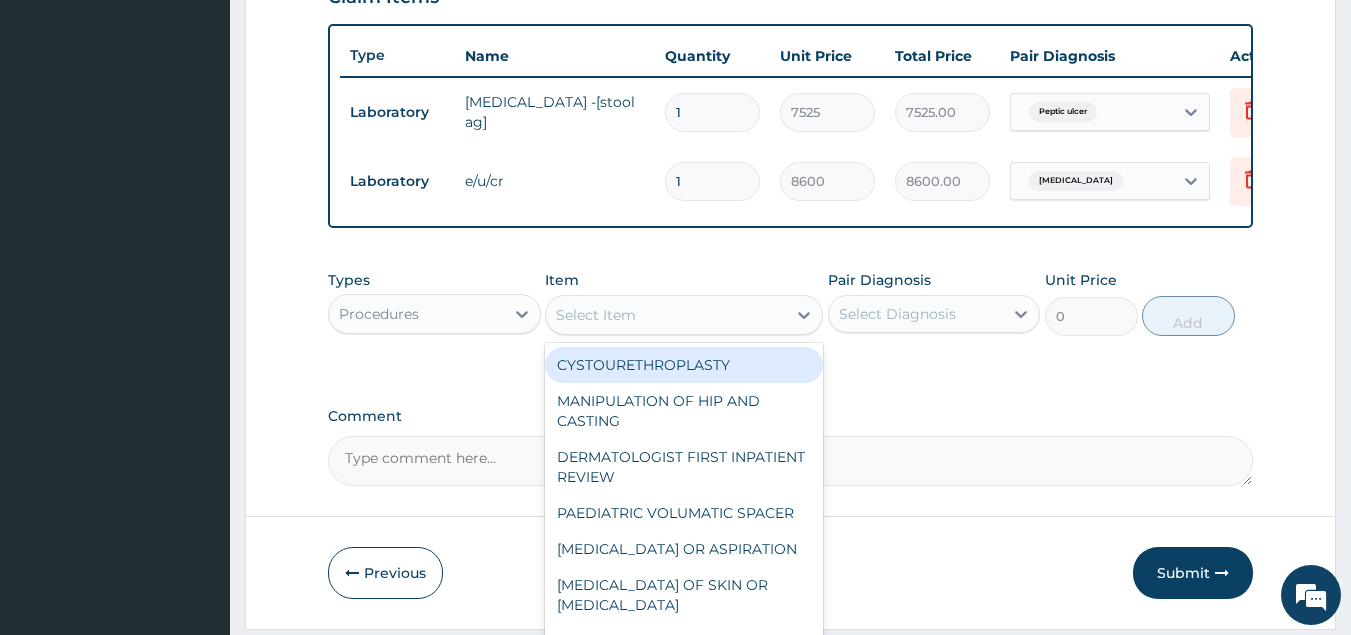 click on "Select Item" at bounding box center [596, 315] 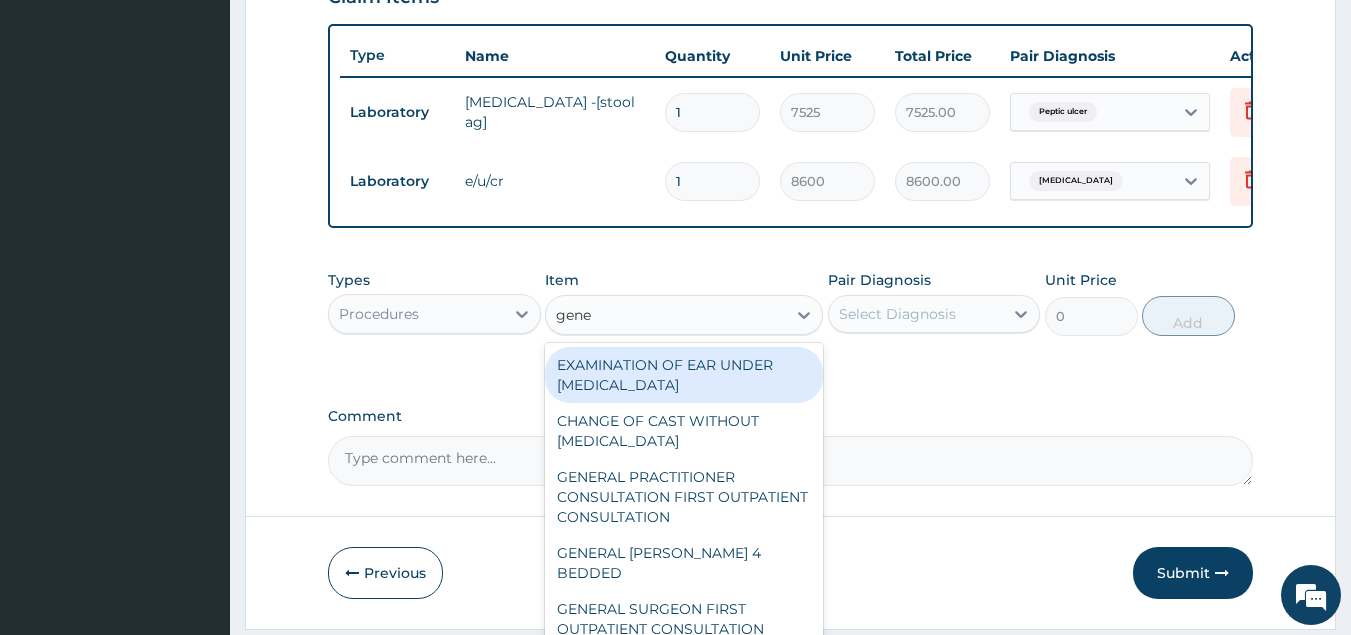 type on "gener" 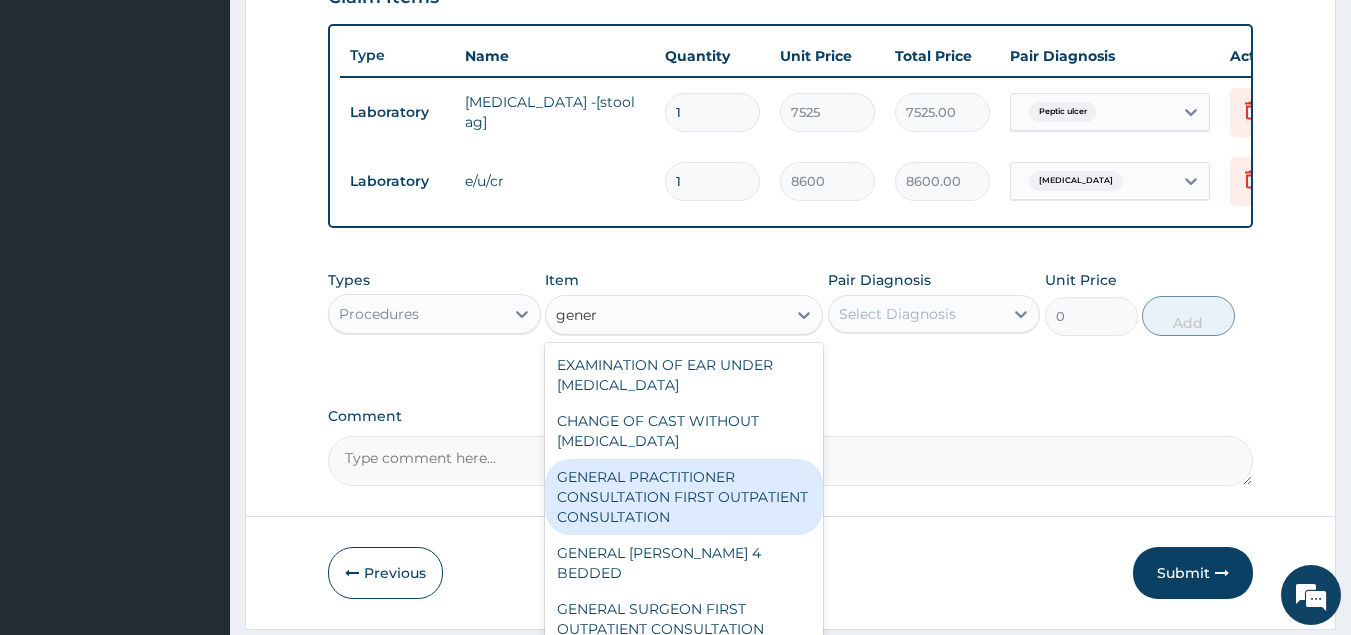 click on "GENERAL PRACTITIONER CONSULTATION FIRST OUTPATIENT CONSULTATION" at bounding box center (684, 497) 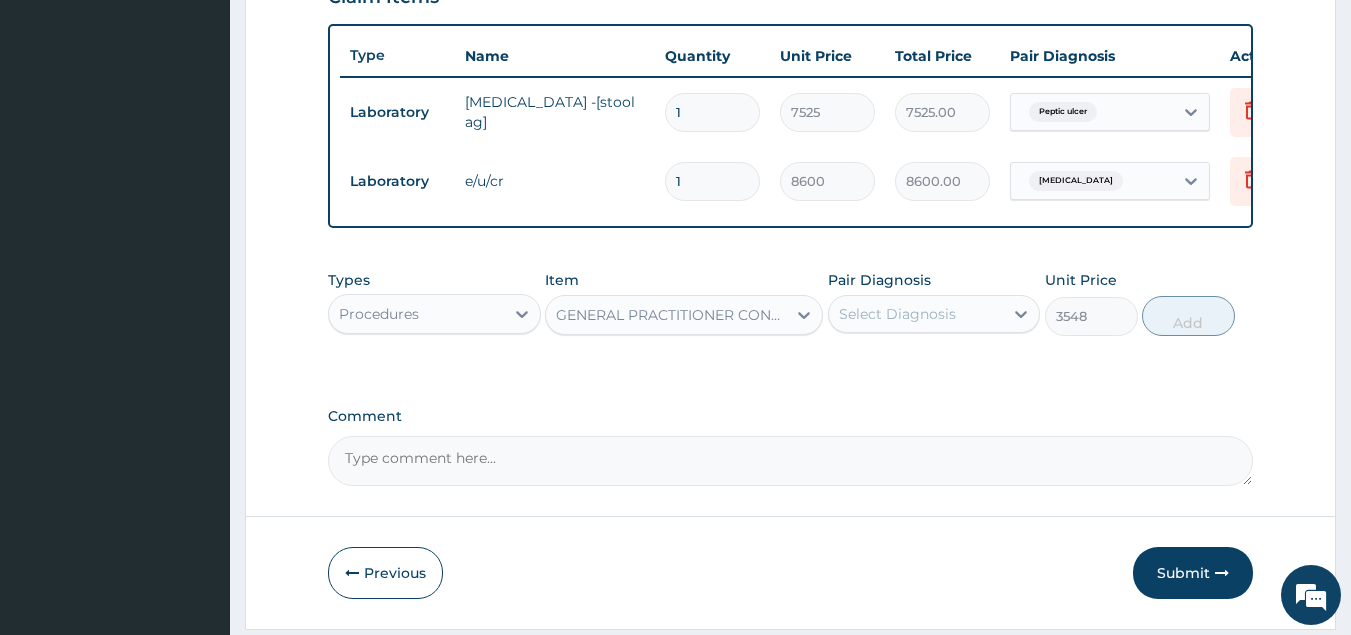 click on "Select Diagnosis" at bounding box center [897, 314] 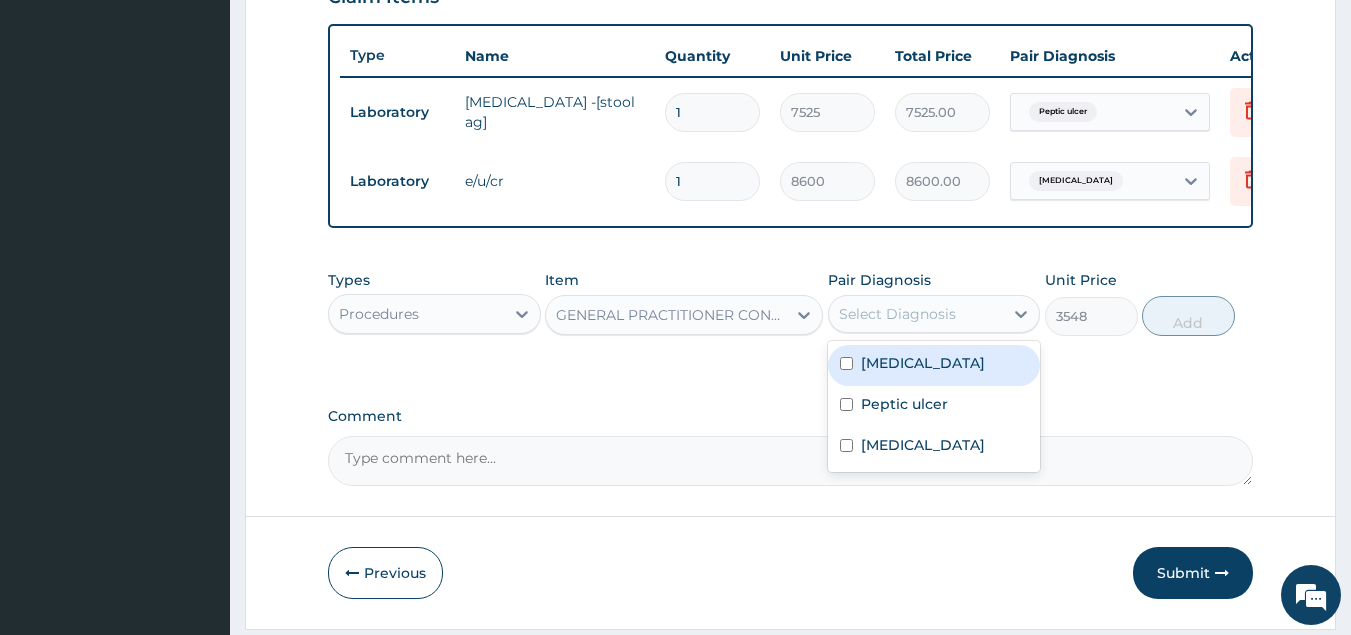 click on "Gastroenteritis" at bounding box center (923, 363) 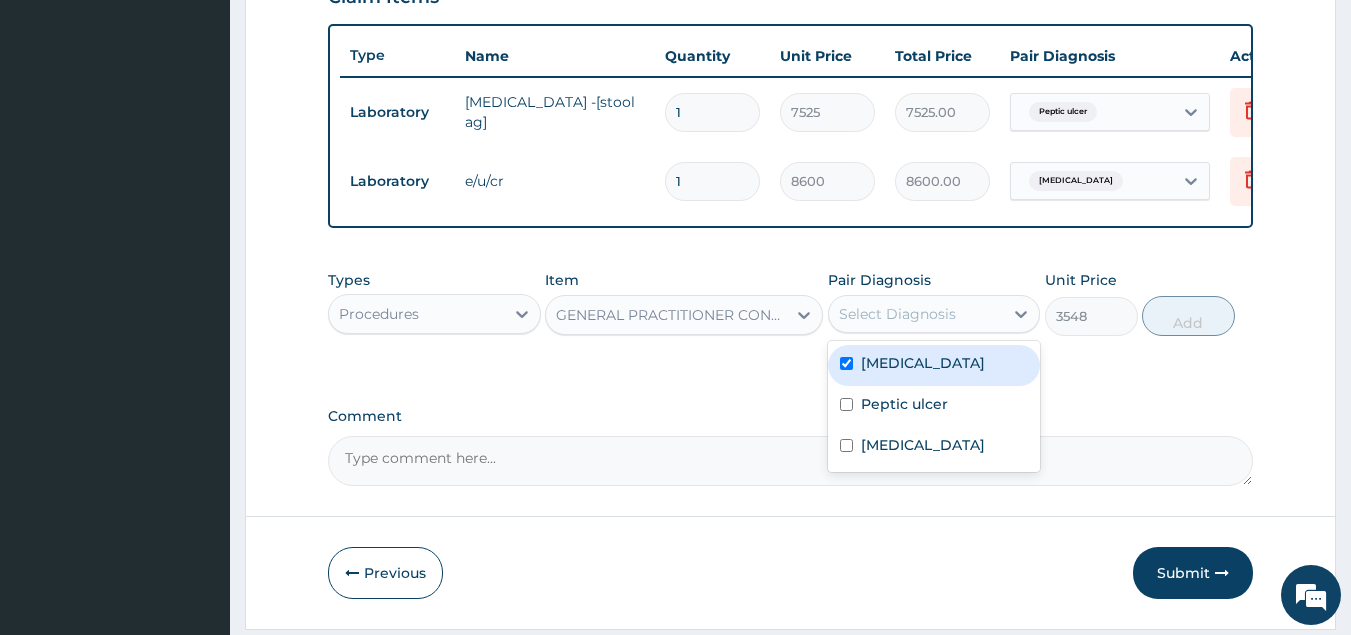 checkbox on "true" 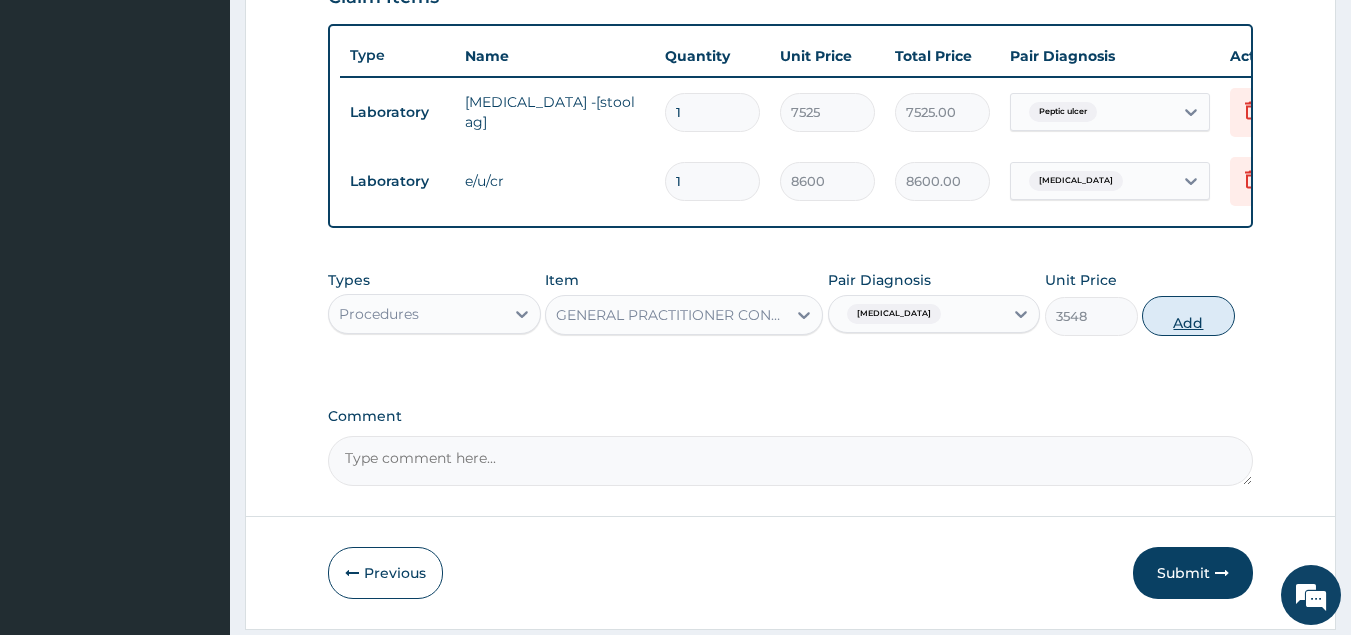 click on "Add" at bounding box center (1188, 316) 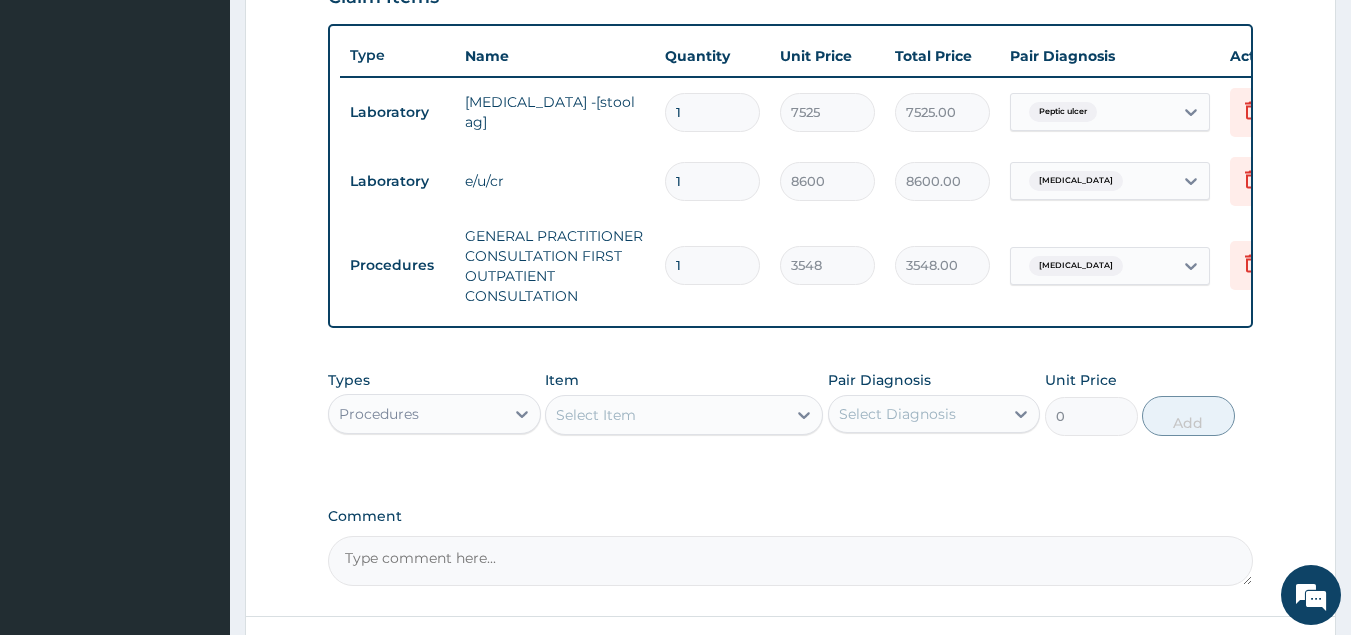 click on "Procedures" at bounding box center (416, 414) 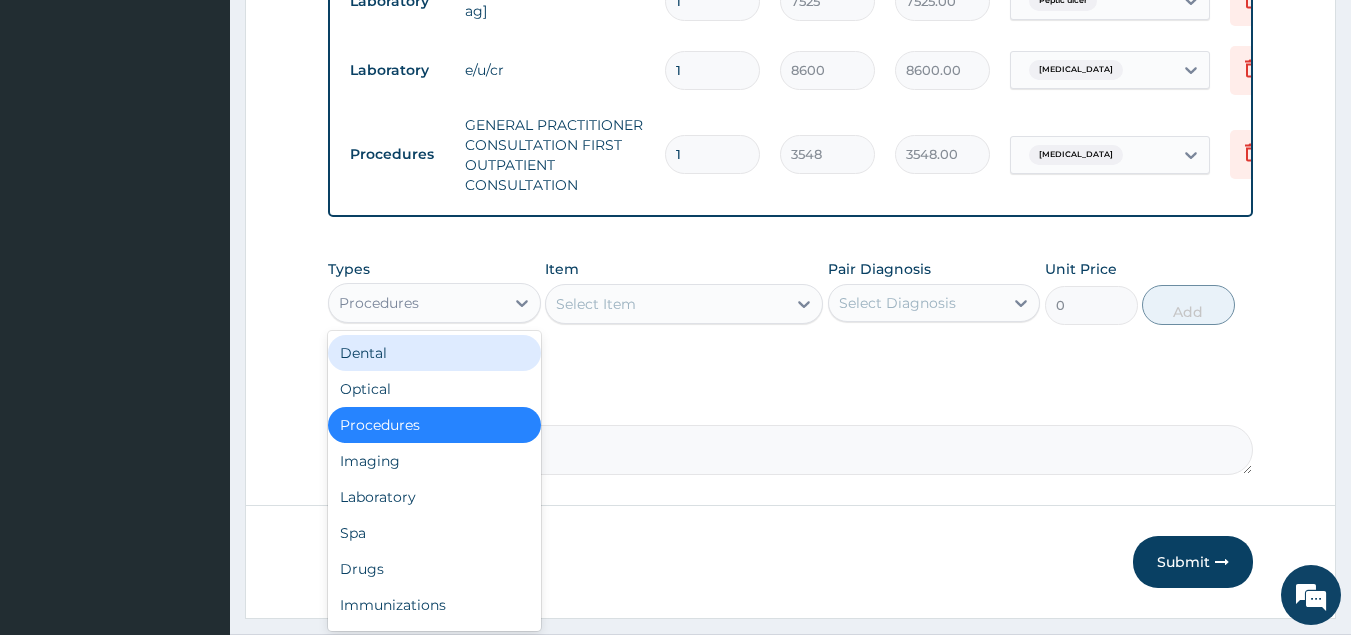 scroll, scrollTop: 896, scrollLeft: 0, axis: vertical 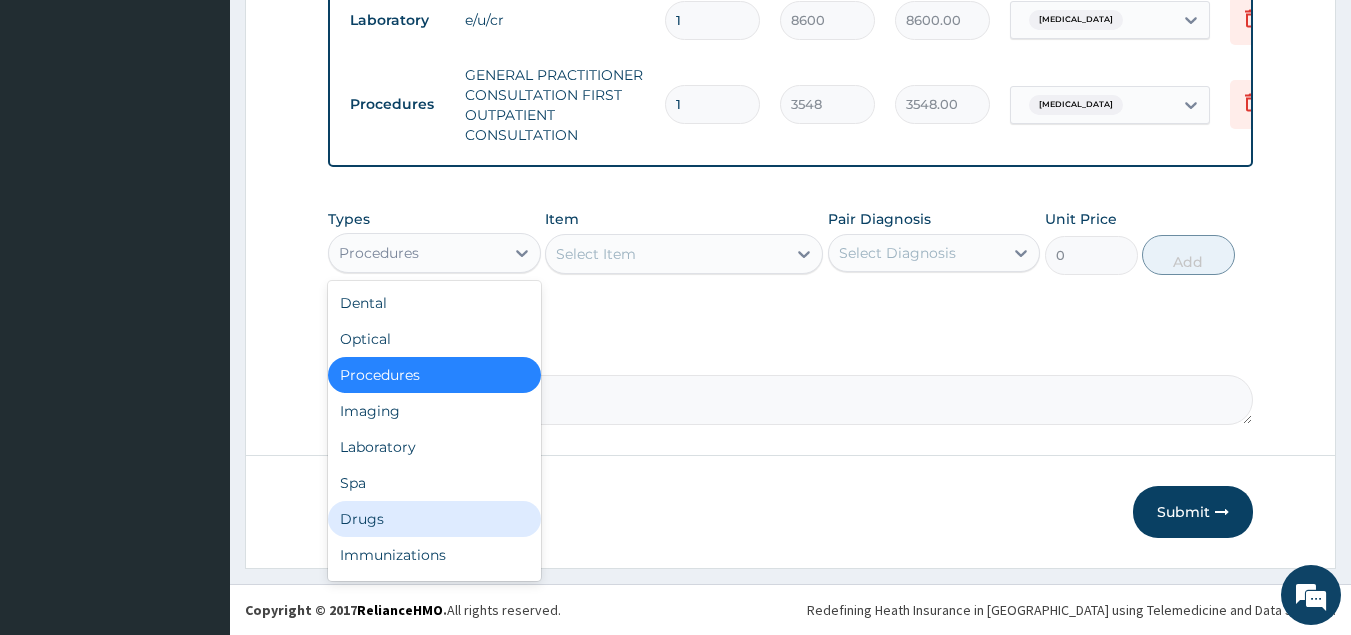 click on "Drugs" at bounding box center [434, 519] 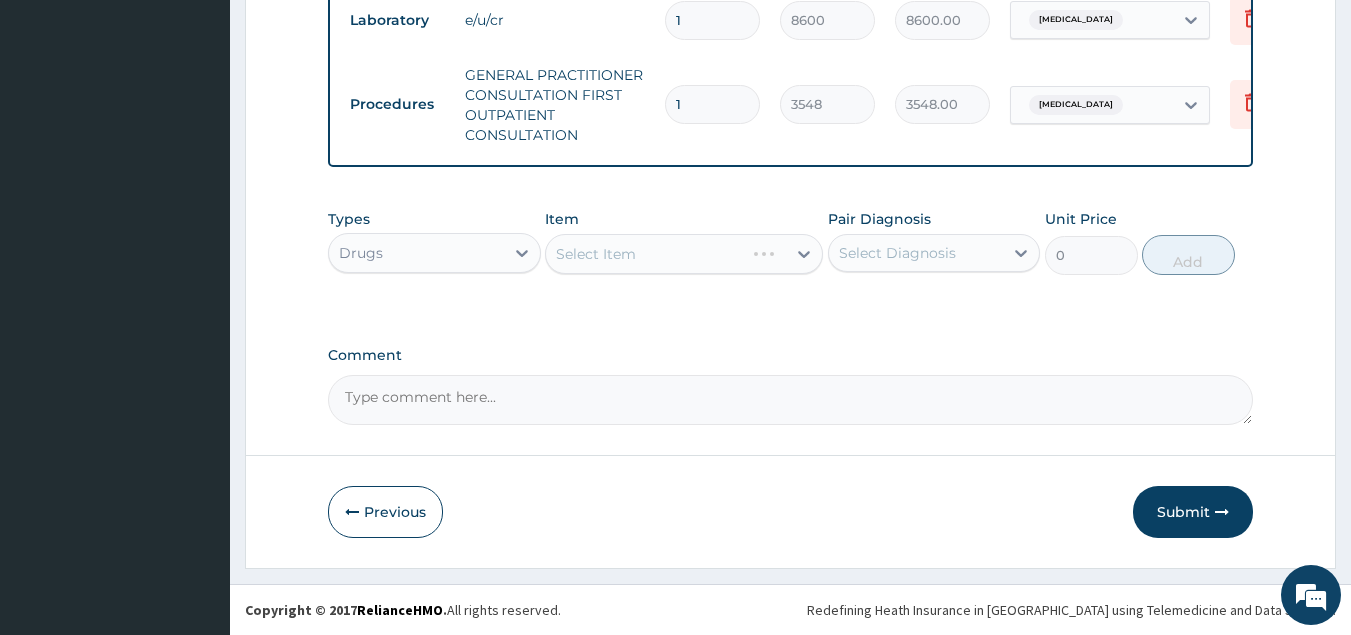 click on "Select Item" at bounding box center (684, 254) 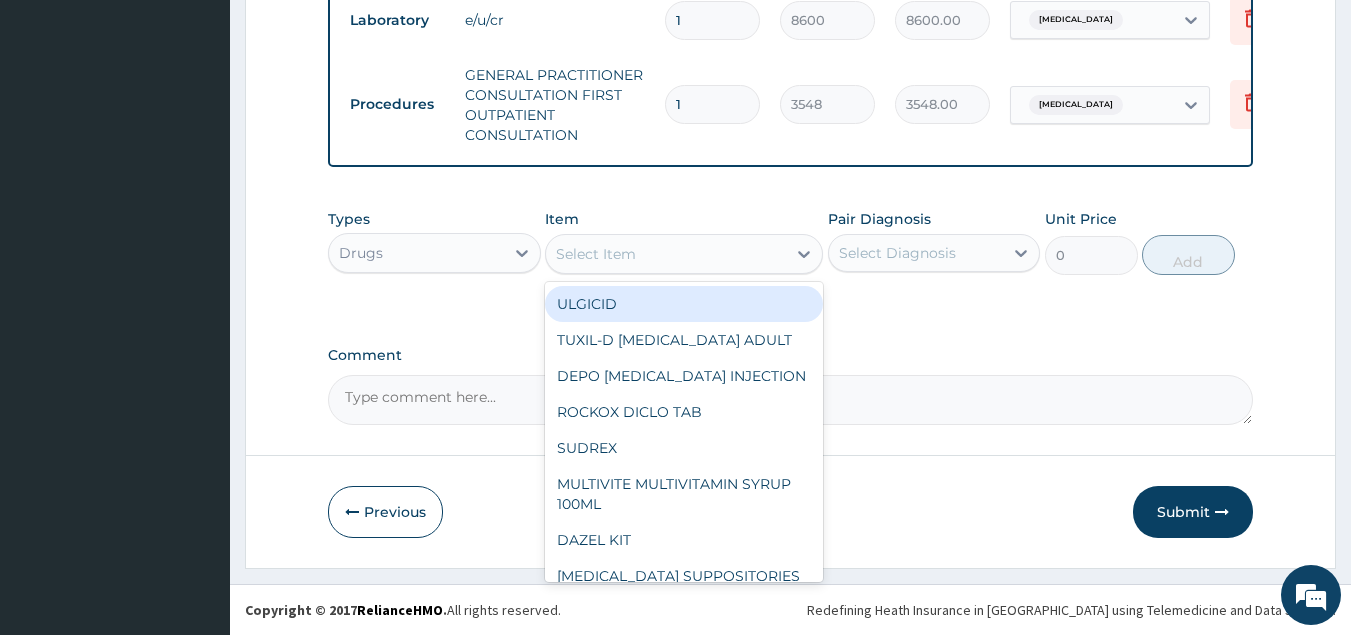 click on "Select Item" at bounding box center (666, 254) 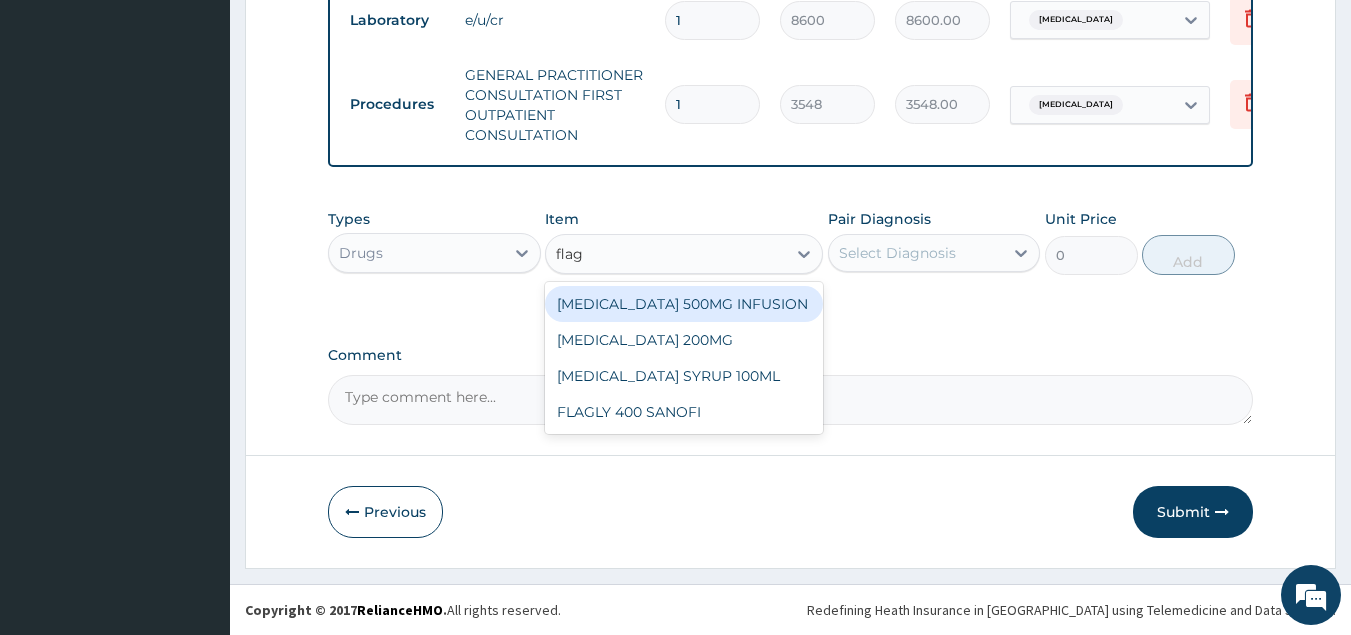 type on "flagy" 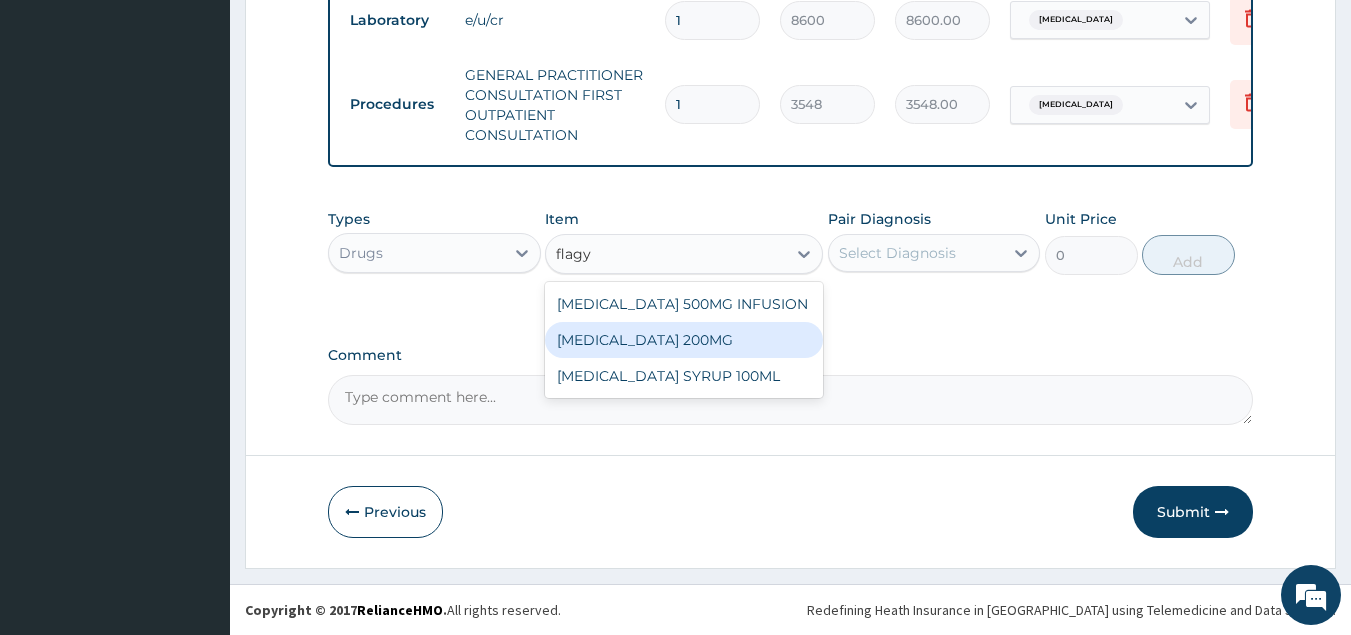 click on "[MEDICAL_DATA] 200MG" at bounding box center [684, 340] 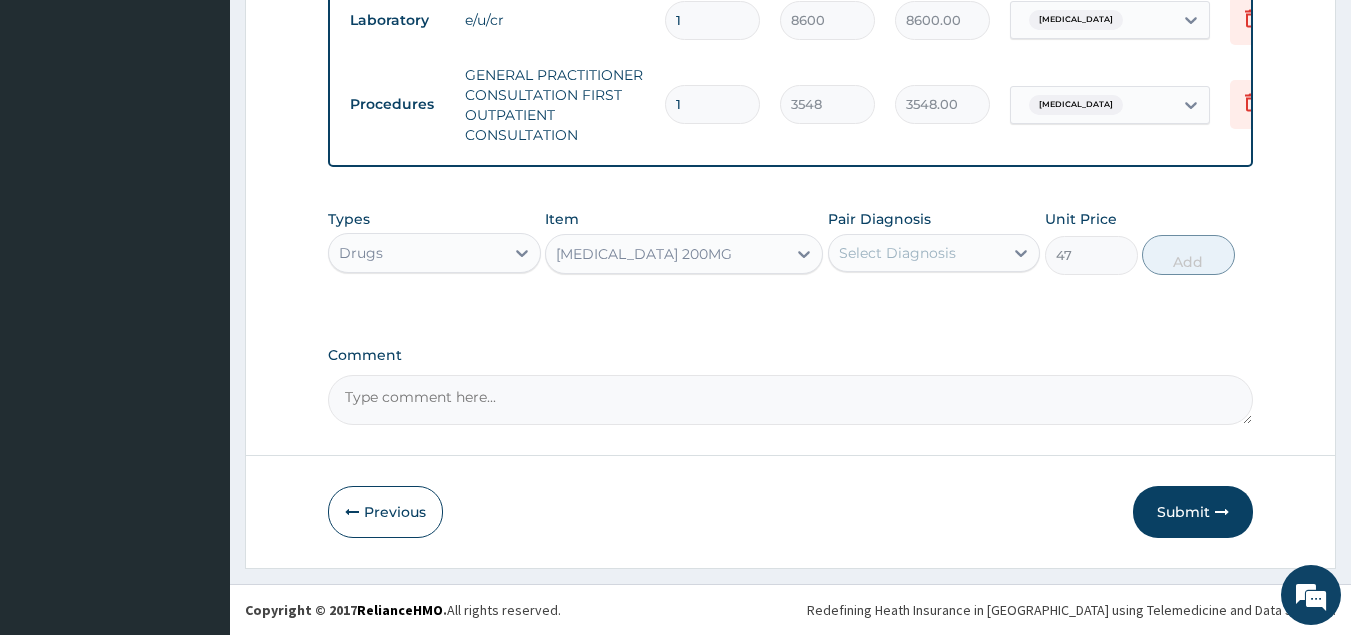 click on "Select Diagnosis" at bounding box center (897, 253) 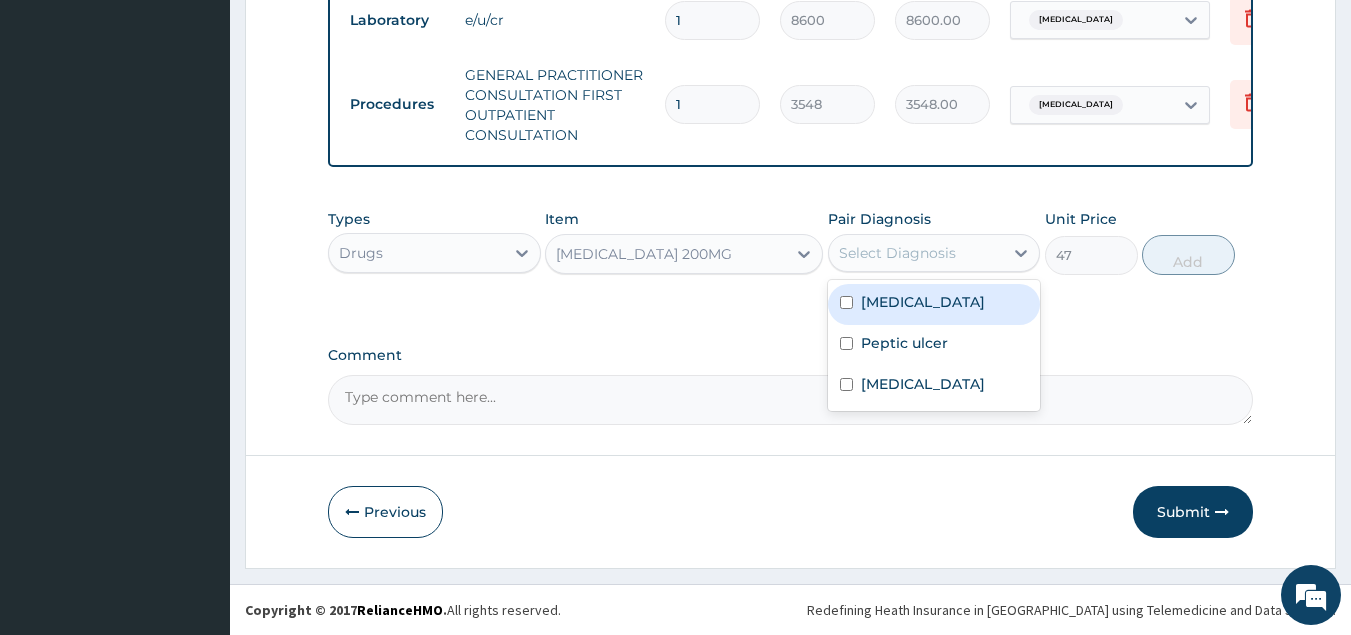 click on "Gastroenteritis" at bounding box center [934, 304] 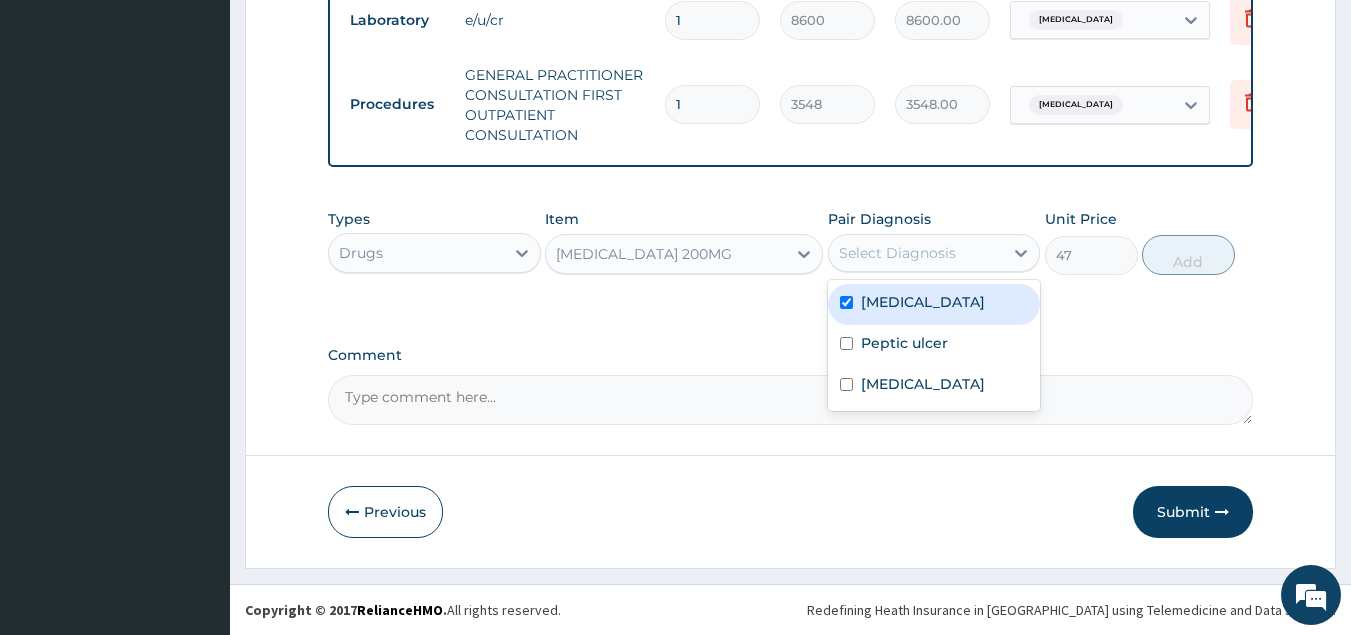checkbox on "true" 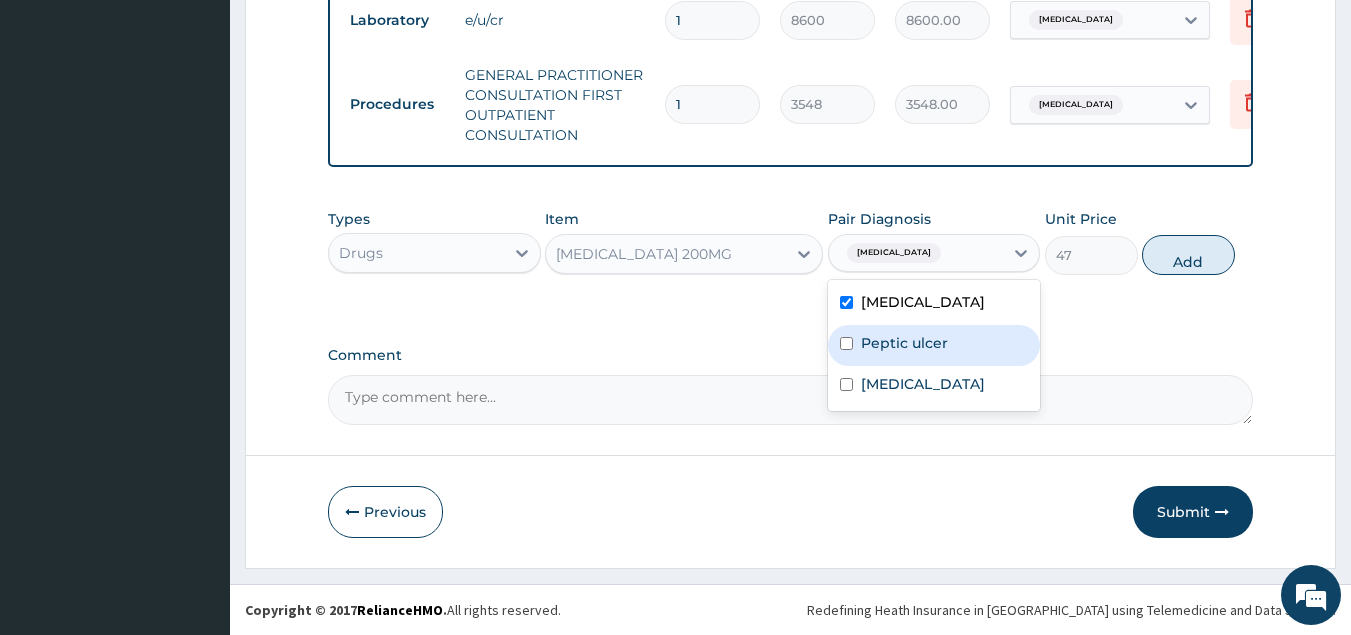 click at bounding box center (846, 343) 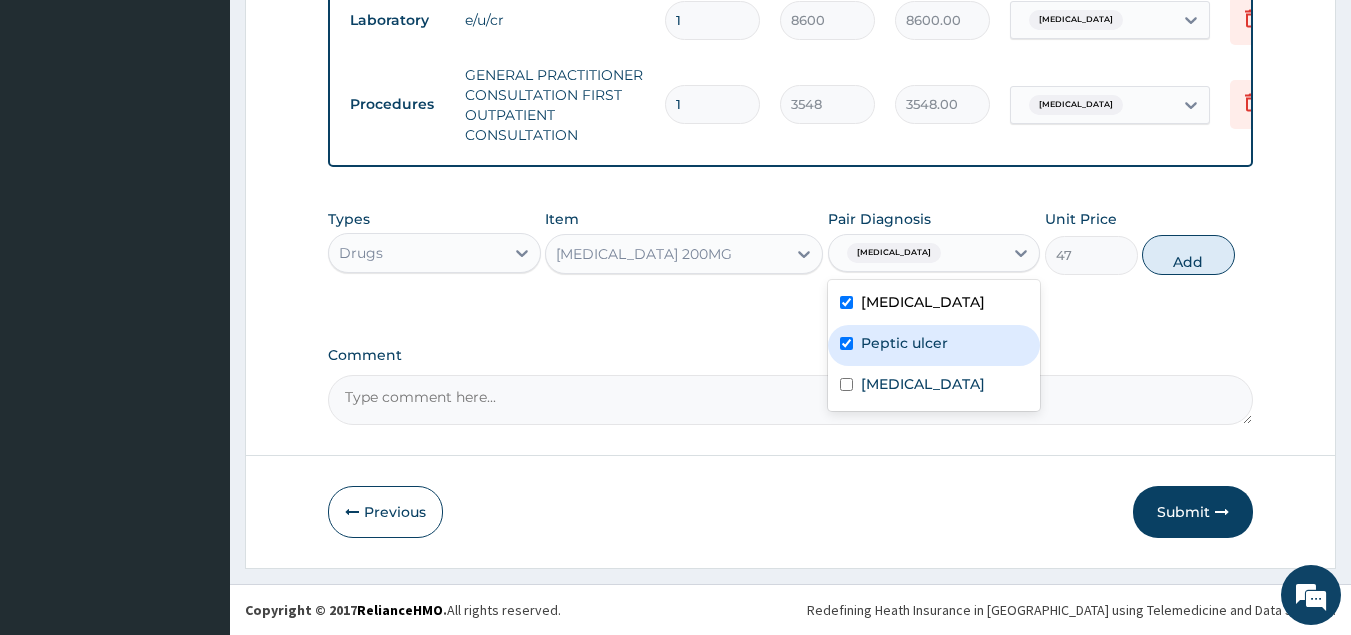 checkbox on "true" 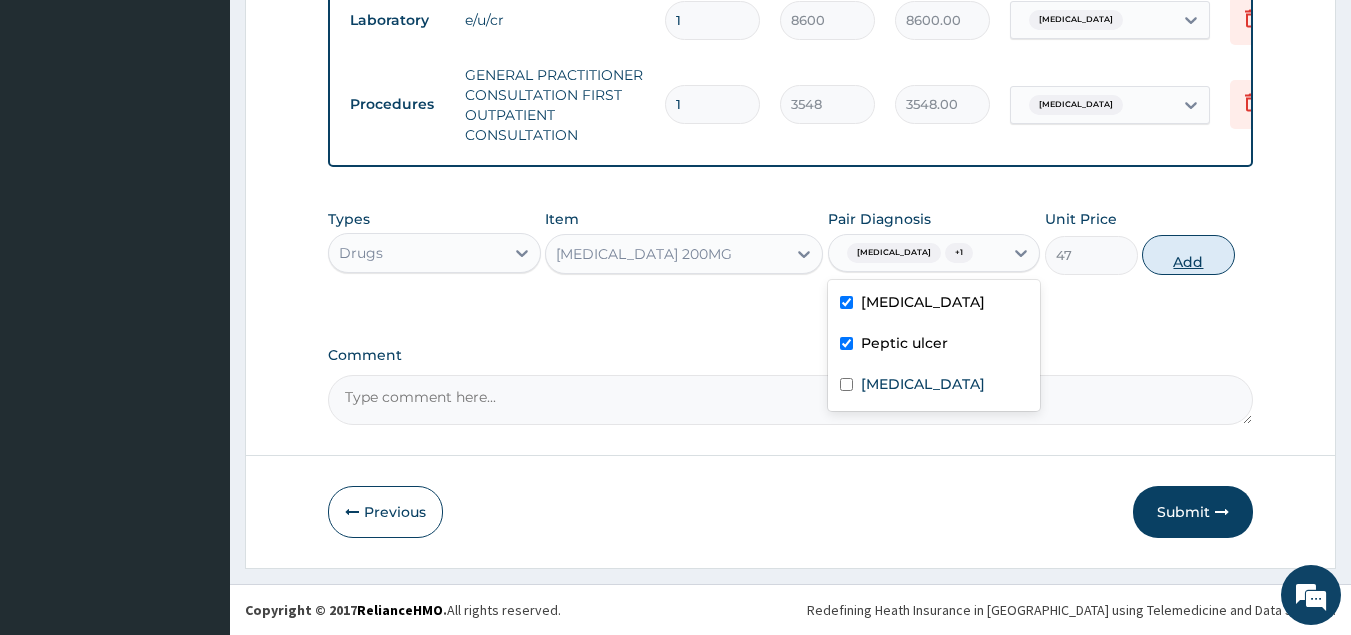 click on "Add" at bounding box center [1188, 255] 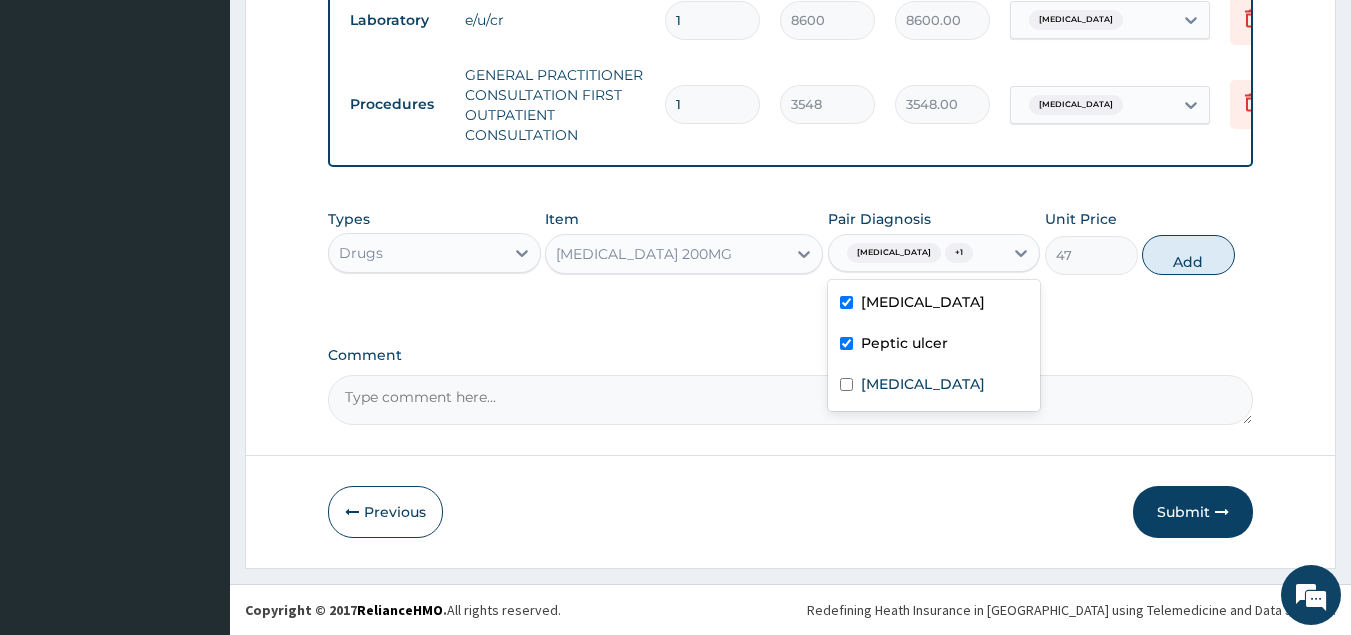 type on "0" 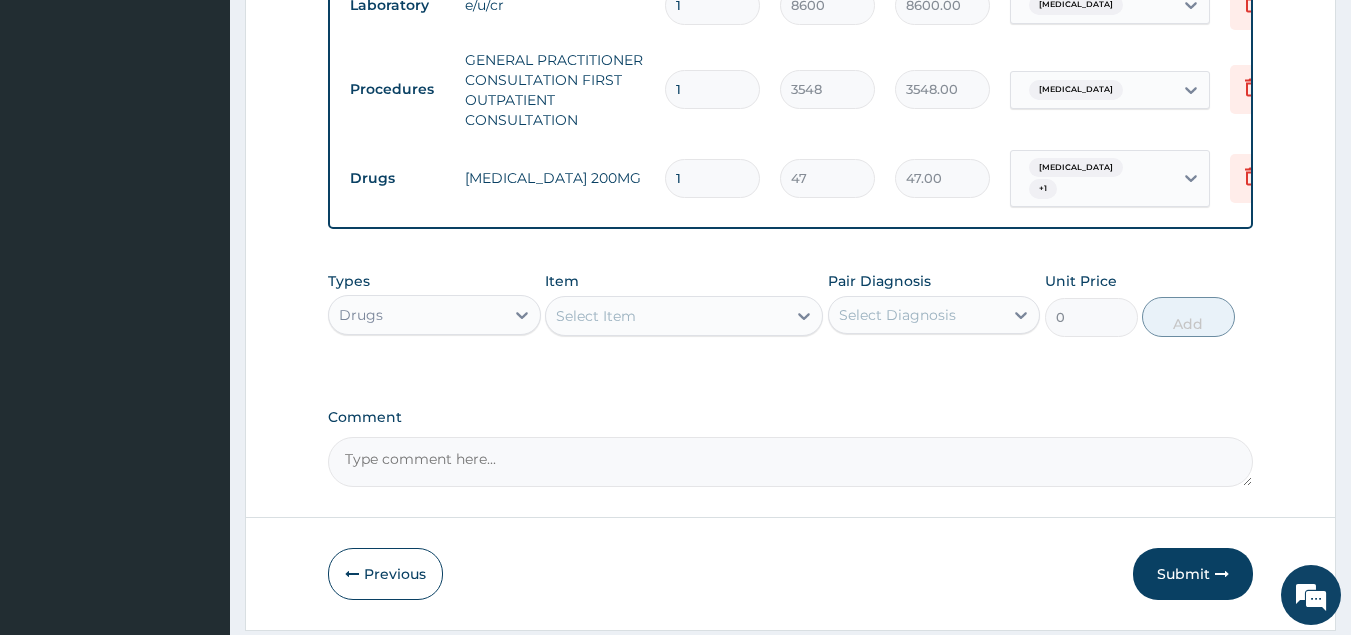 click on "Select Item" at bounding box center [666, 316] 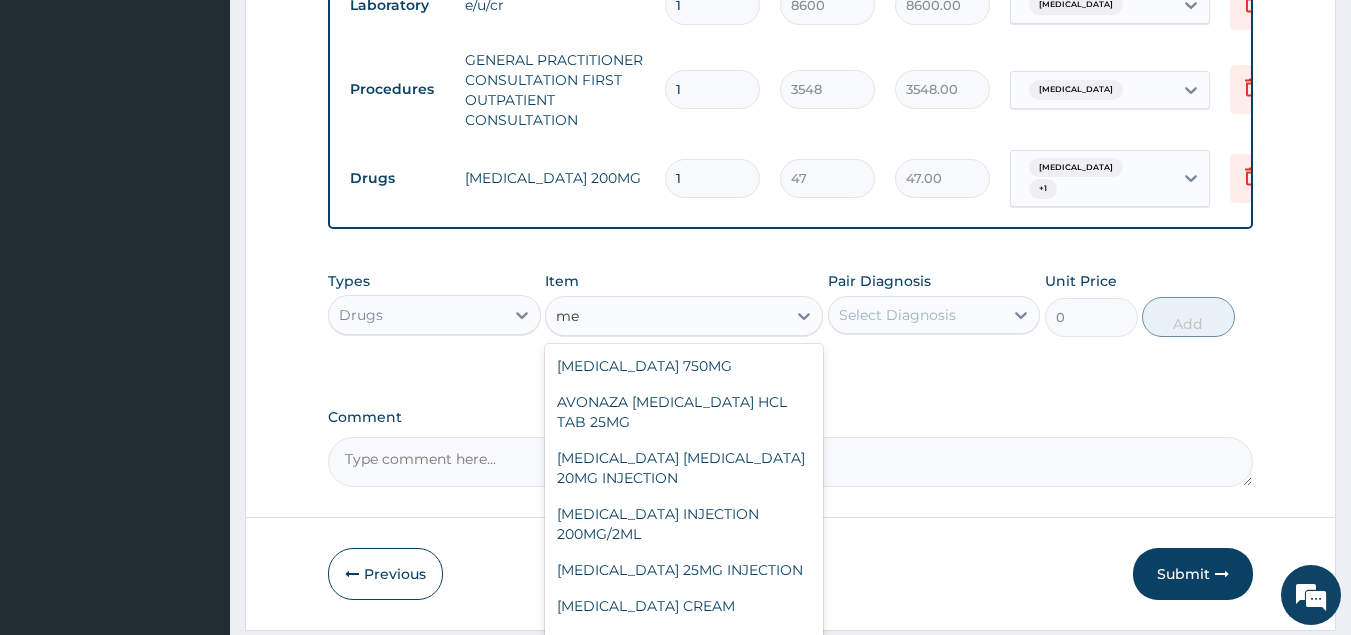 type on "m" 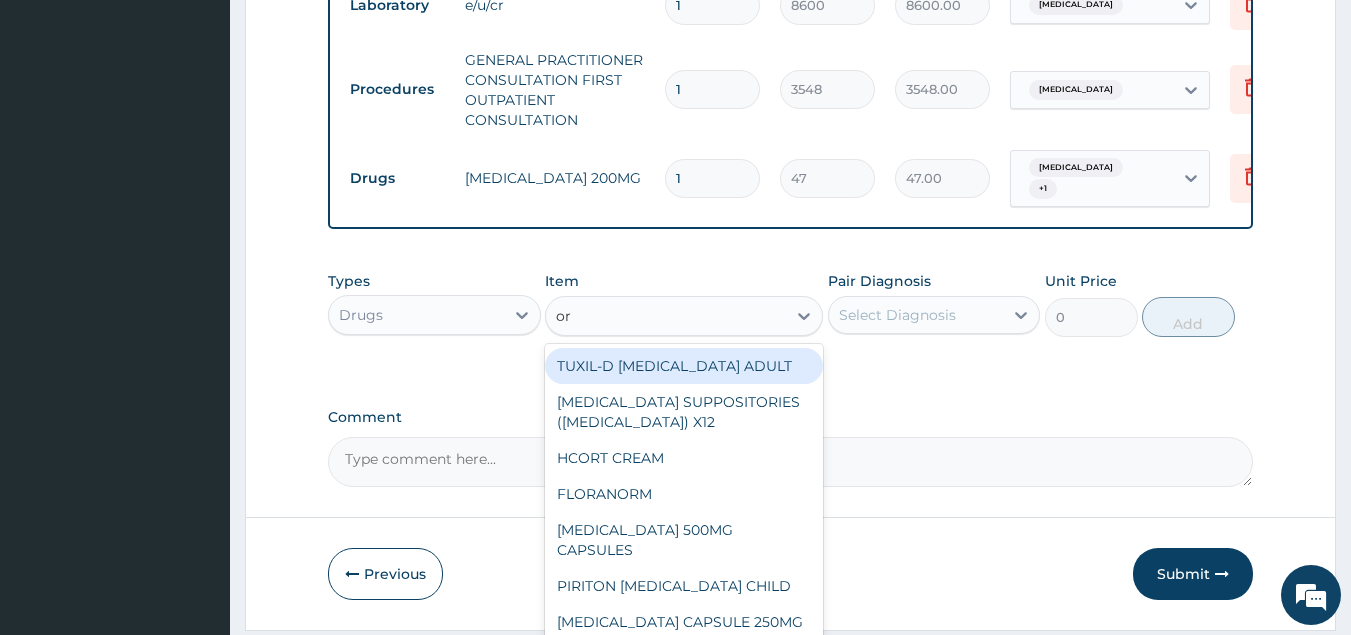type on "ors" 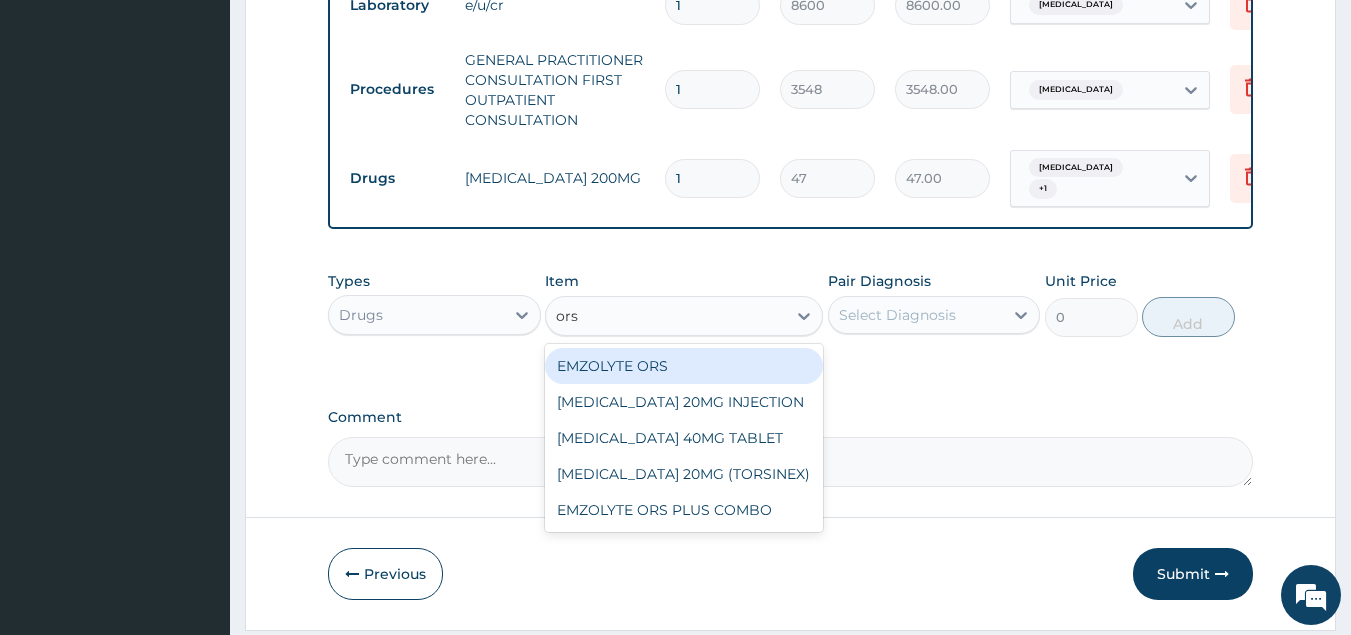 click on "EMZOLYTE ORS" at bounding box center [684, 366] 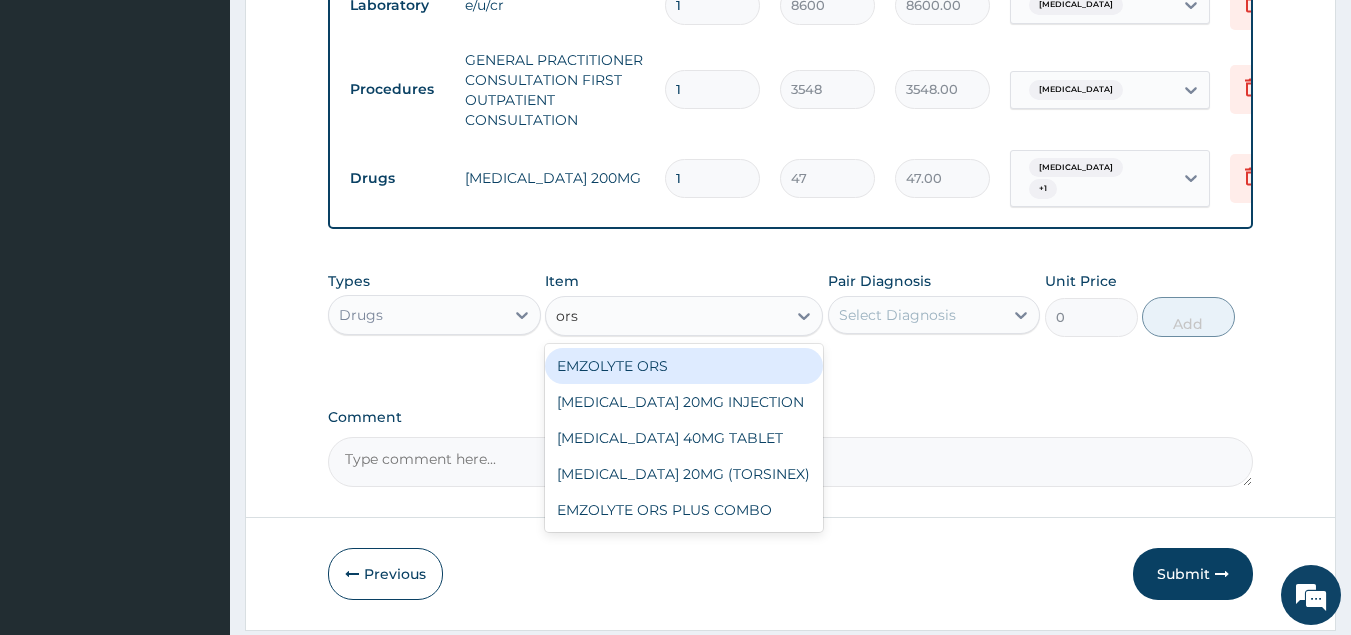 type 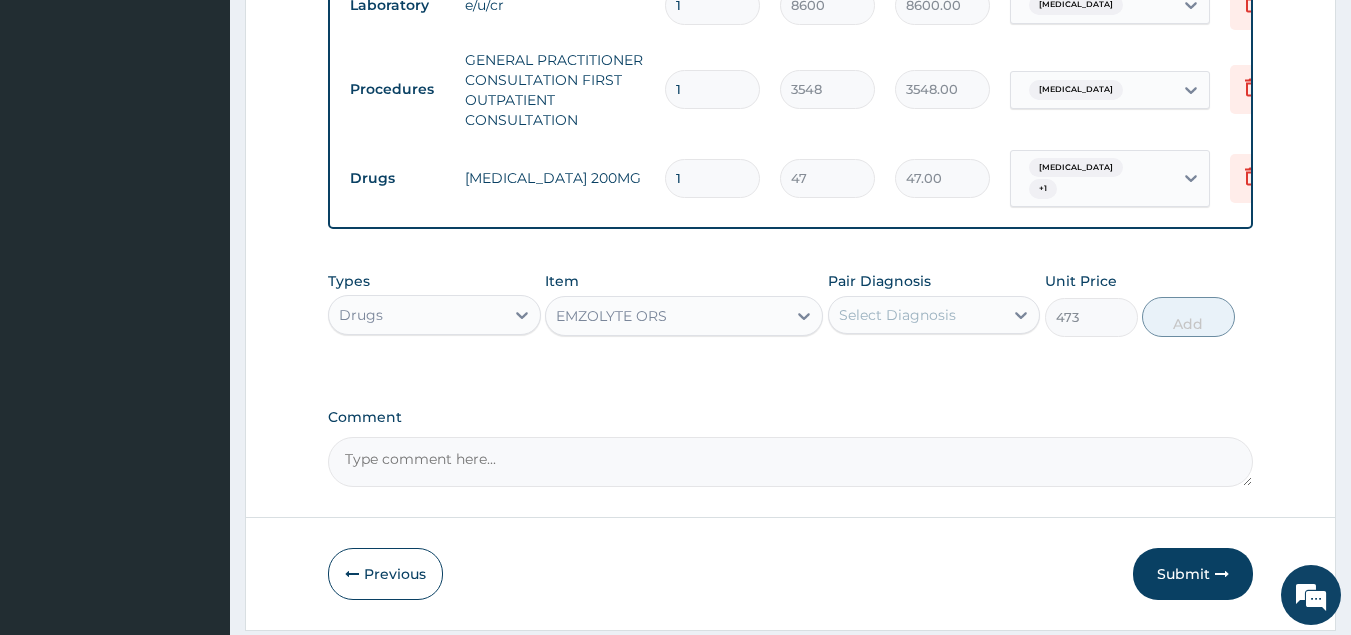 click on "Select Diagnosis" at bounding box center [897, 315] 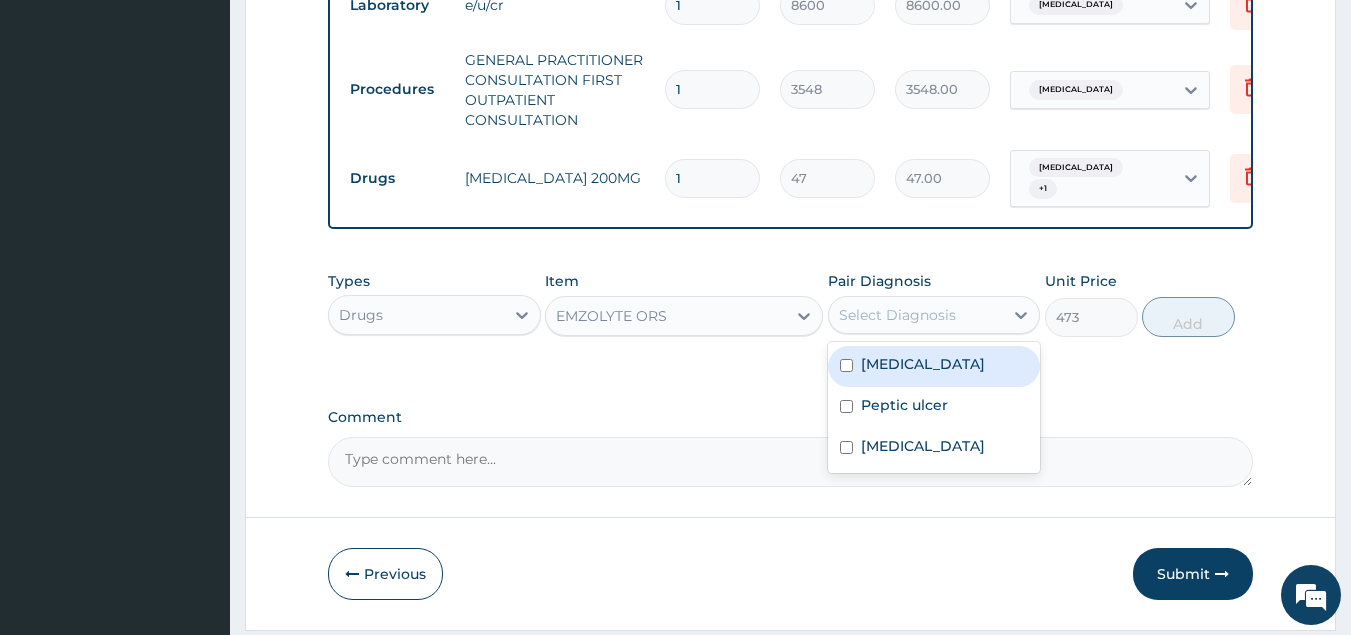 click on "Gastroenteritis" at bounding box center (923, 364) 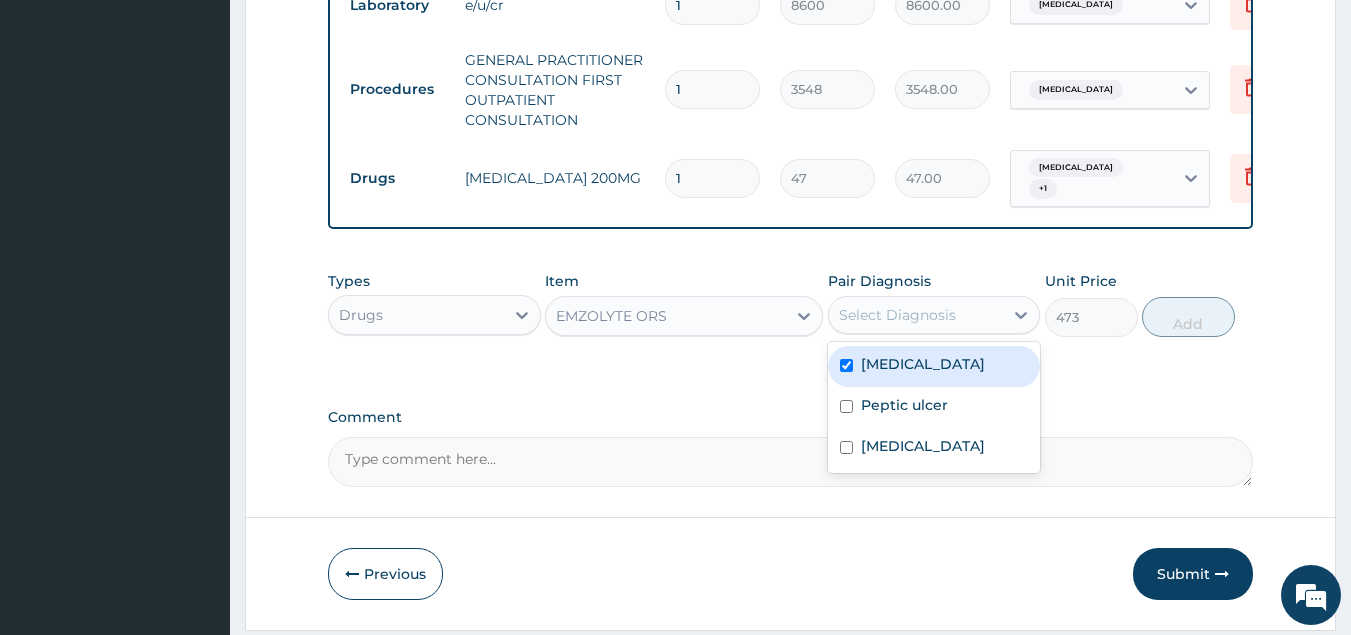 checkbox on "true" 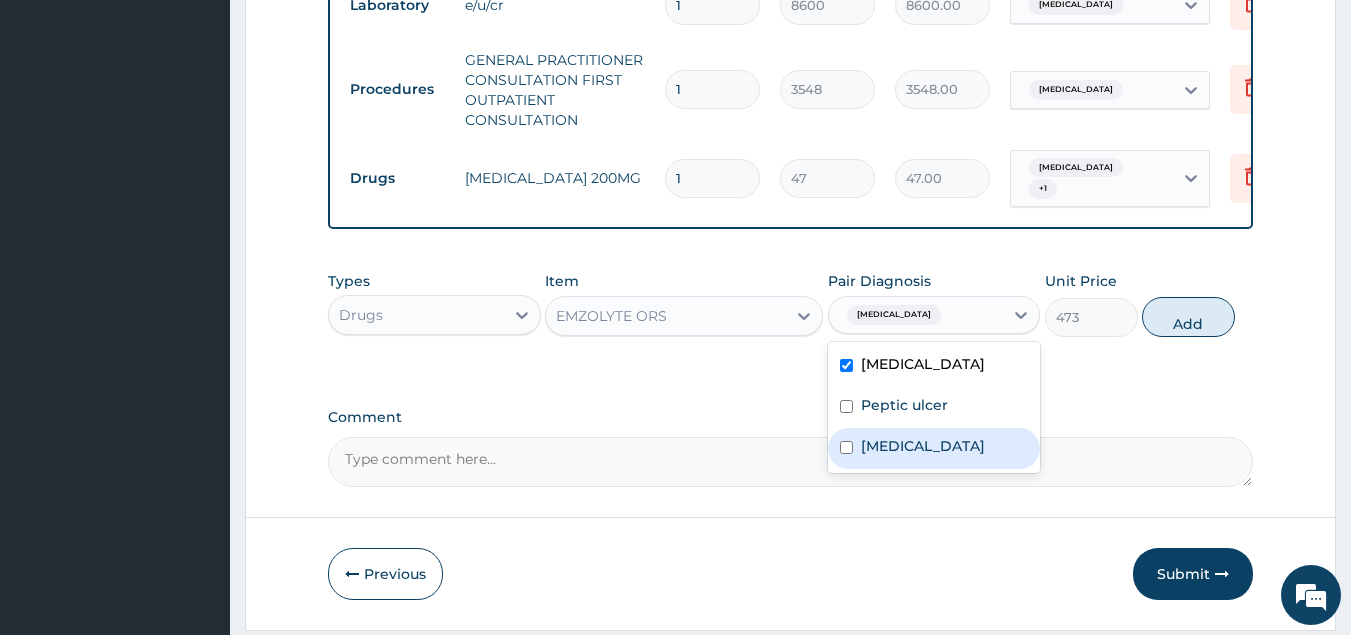 click at bounding box center [846, 447] 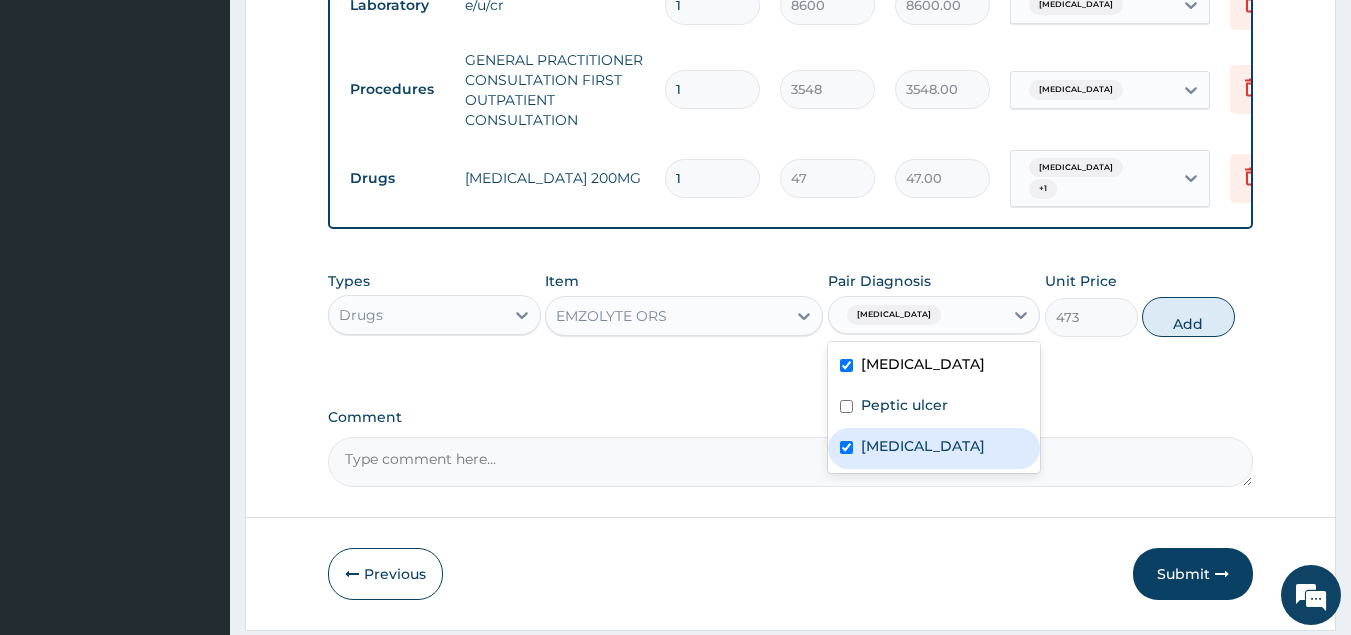 checkbox on "true" 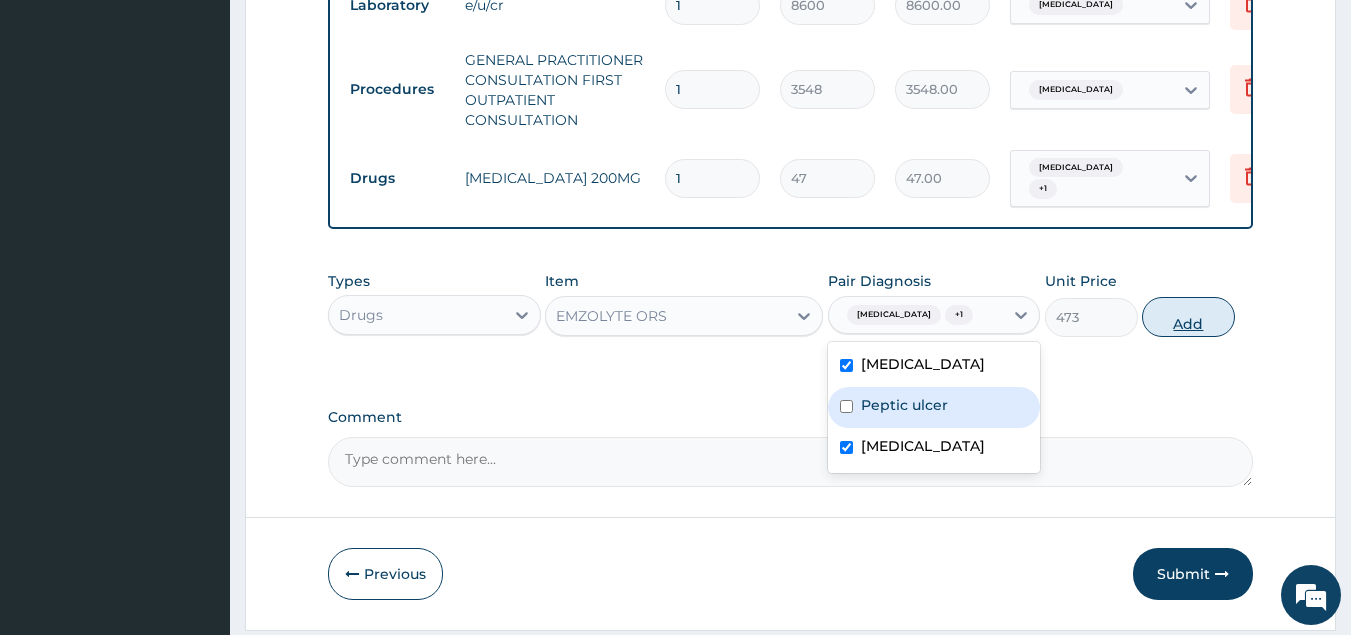 click on "Add" at bounding box center [1188, 317] 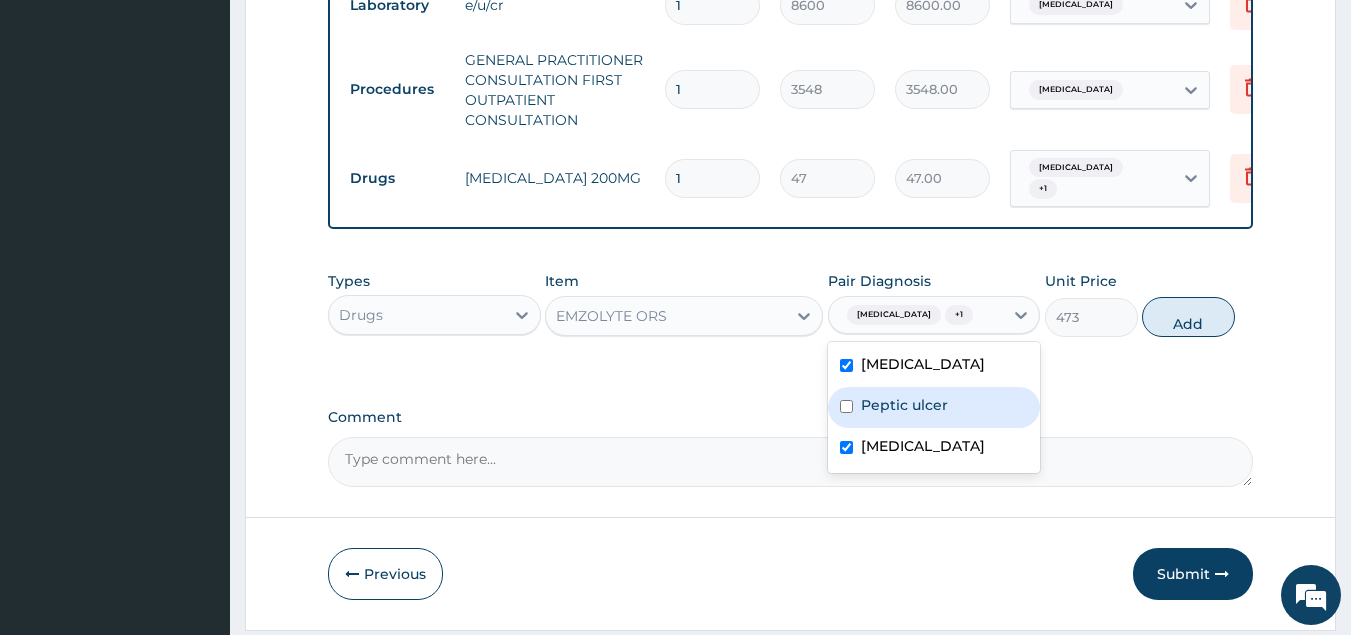 type on "0" 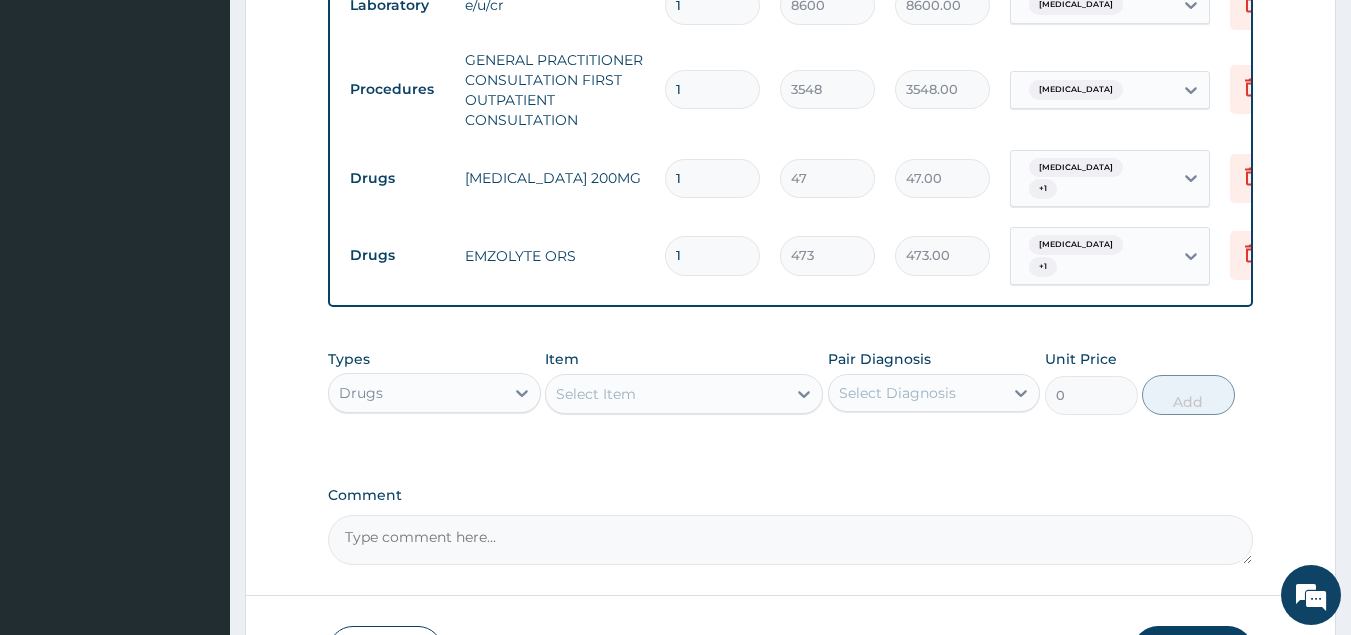 type 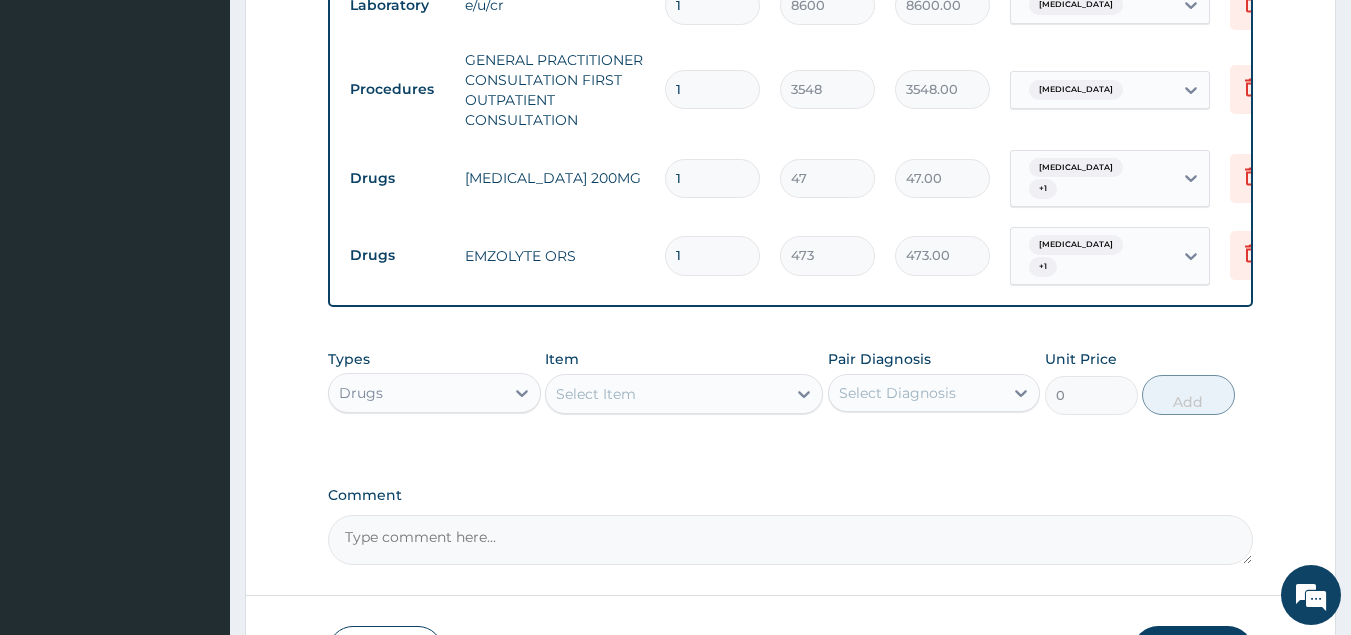type on "0.00" 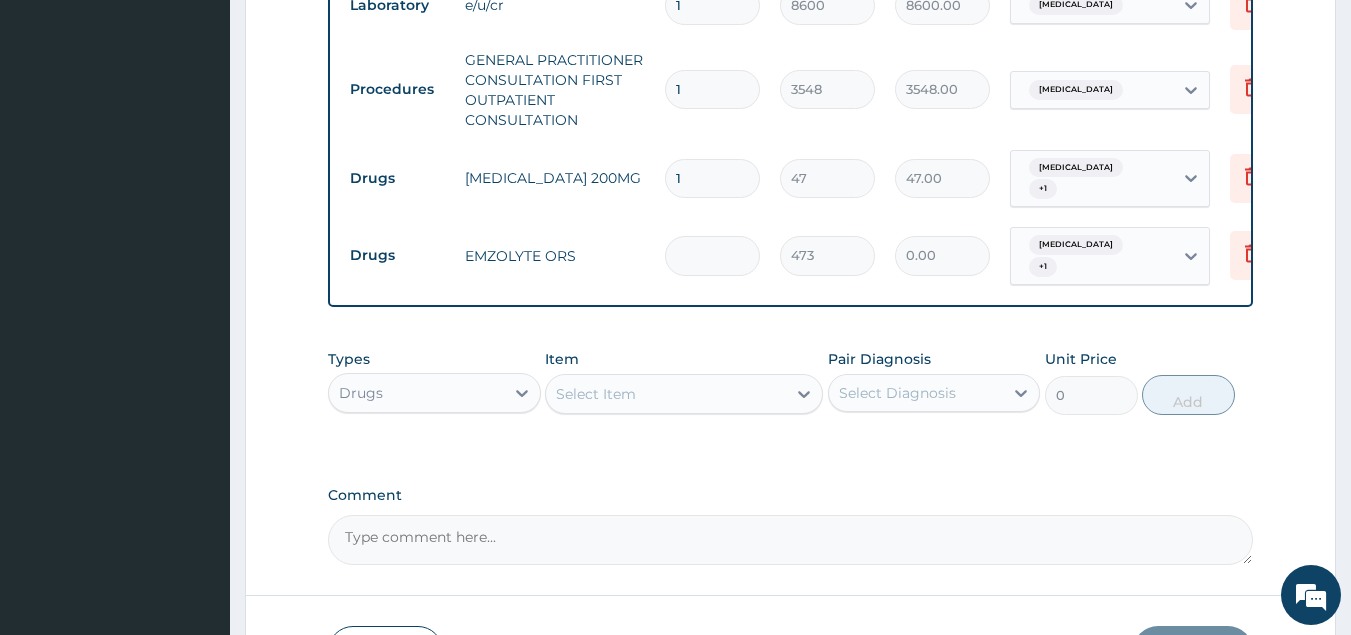 type on "2" 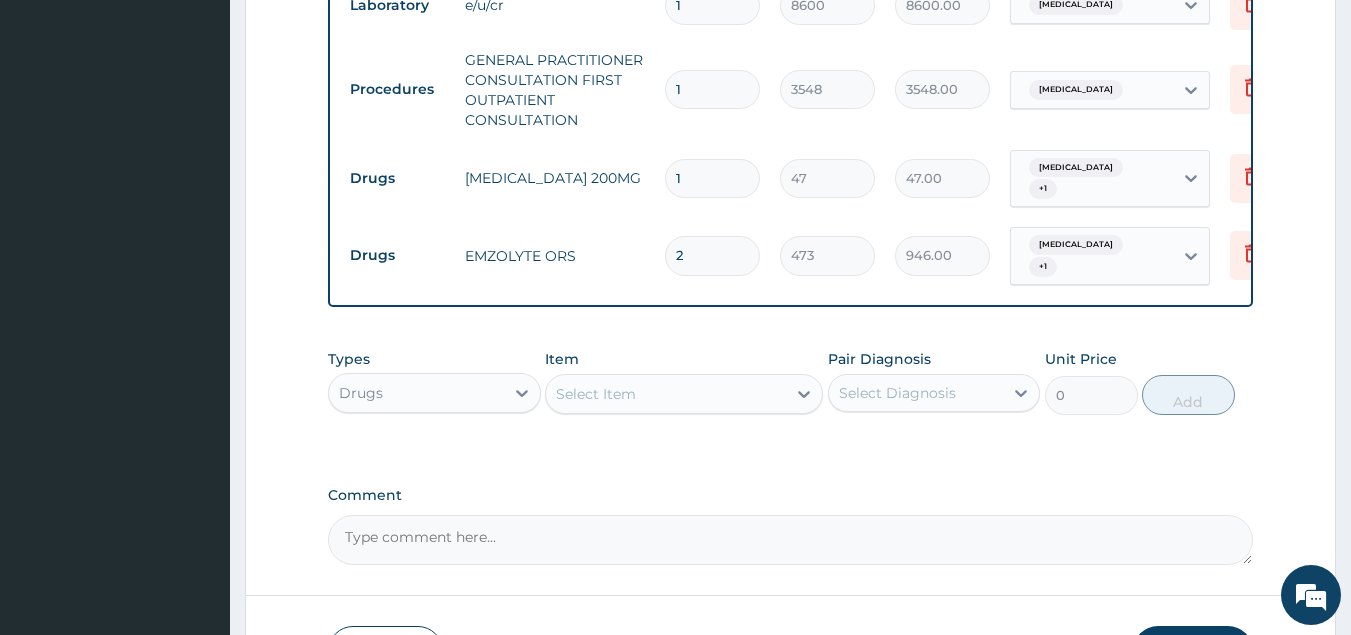 type on "2" 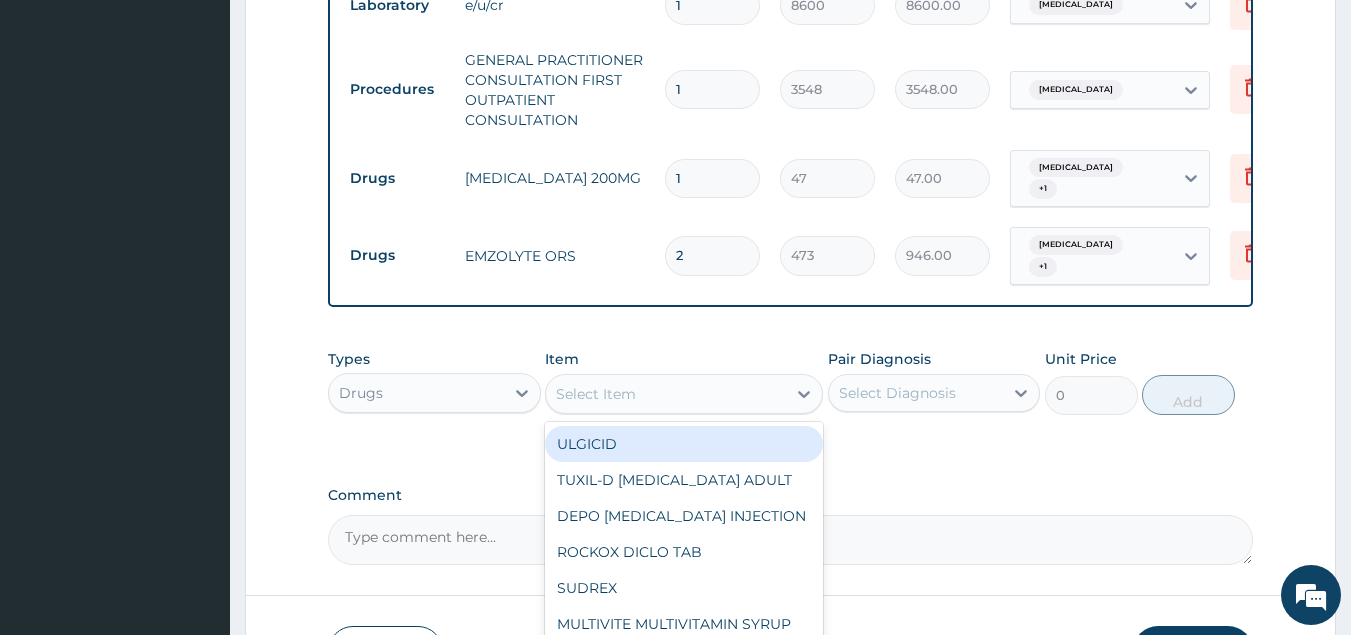 click on "Select Item" at bounding box center (666, 394) 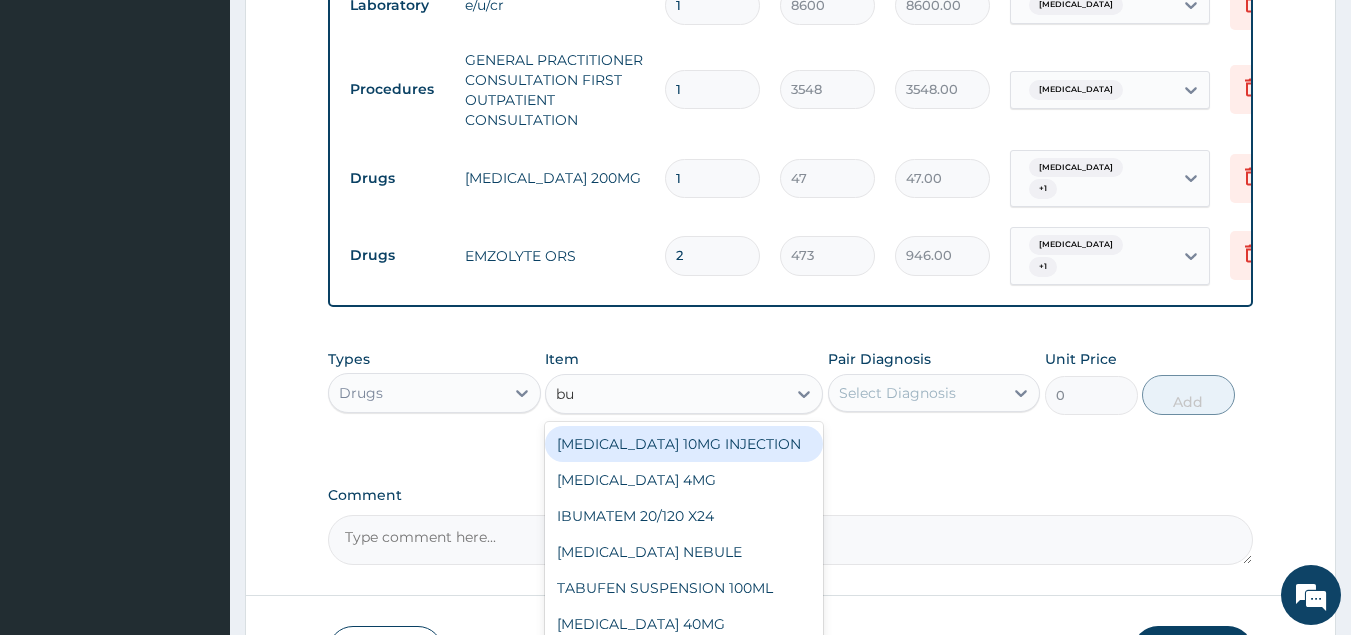 type on "bus" 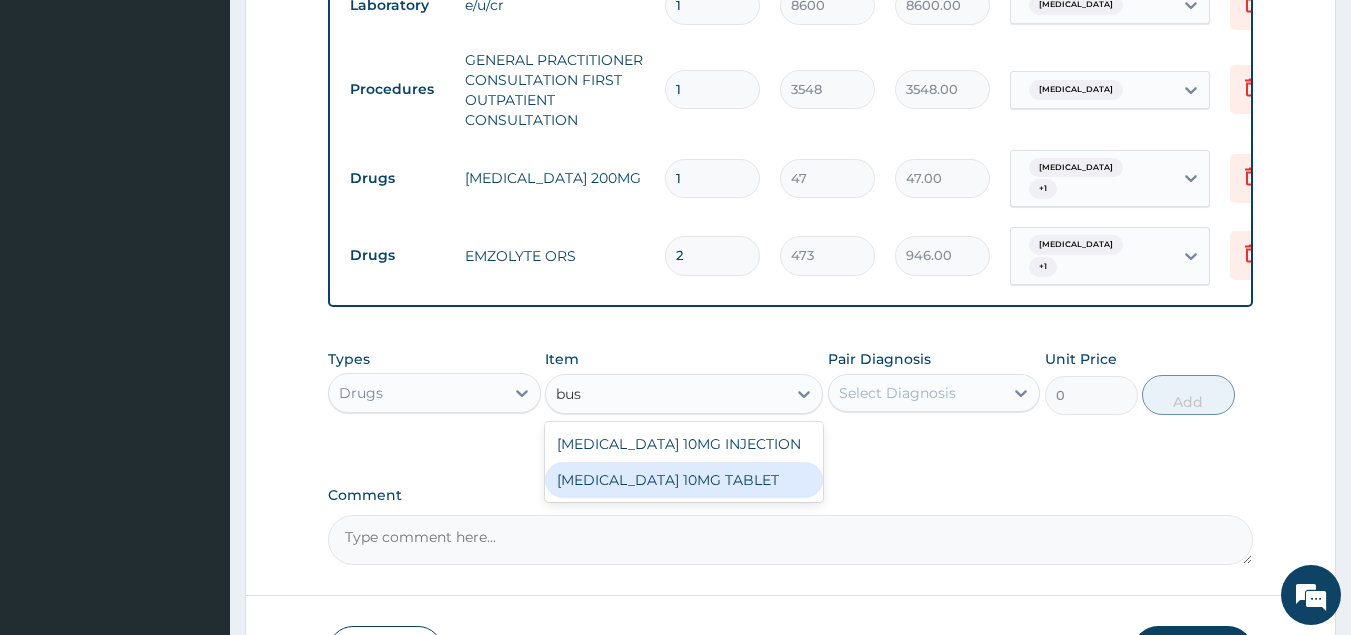 click on "BUSCOPAN 10MG TABLET" at bounding box center [684, 480] 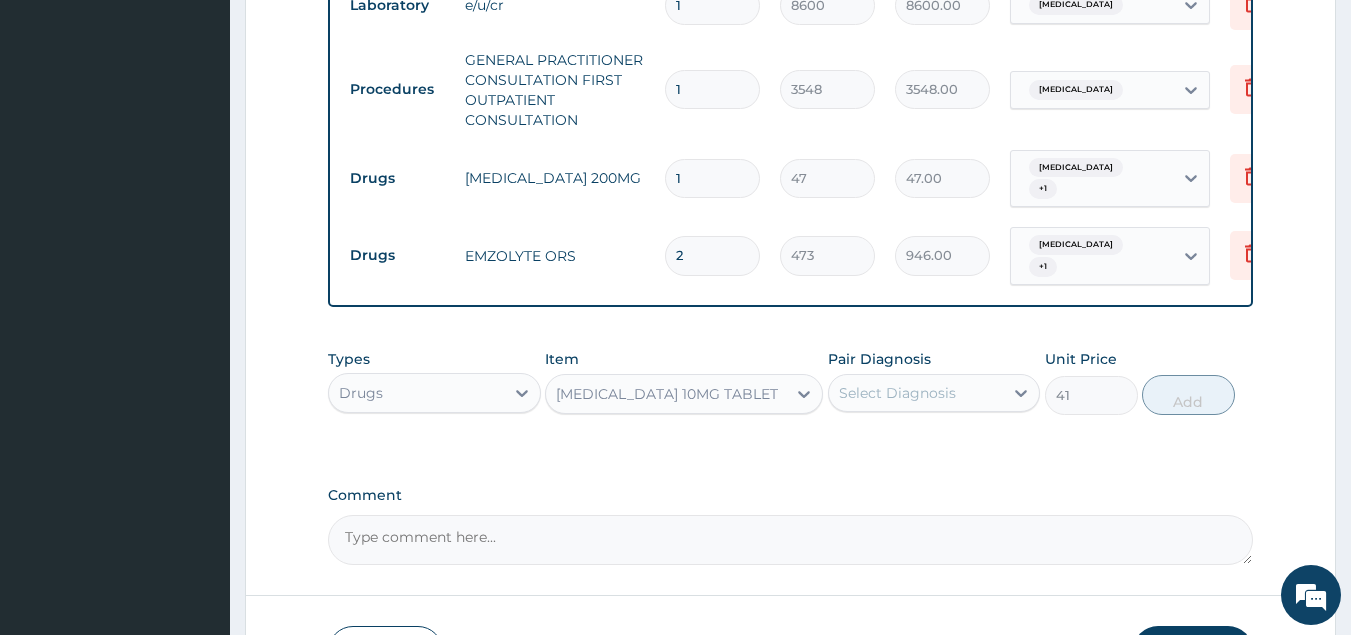 click on "Select Diagnosis" at bounding box center (897, 393) 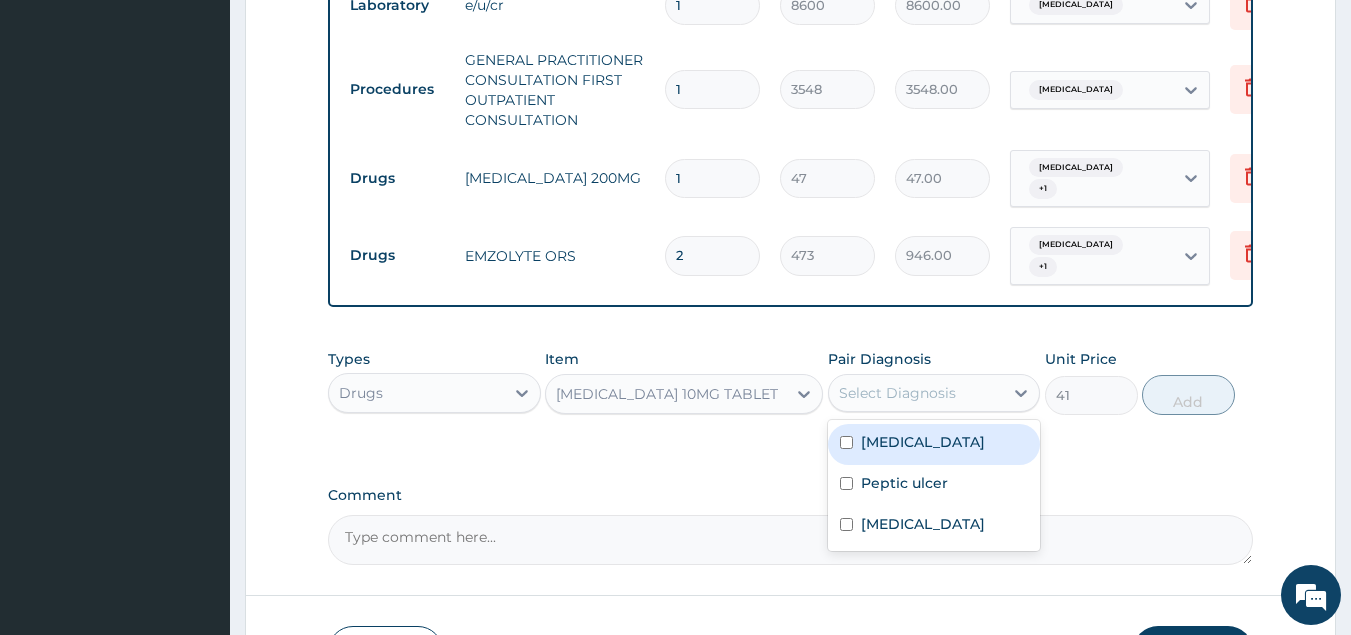 click at bounding box center [846, 442] 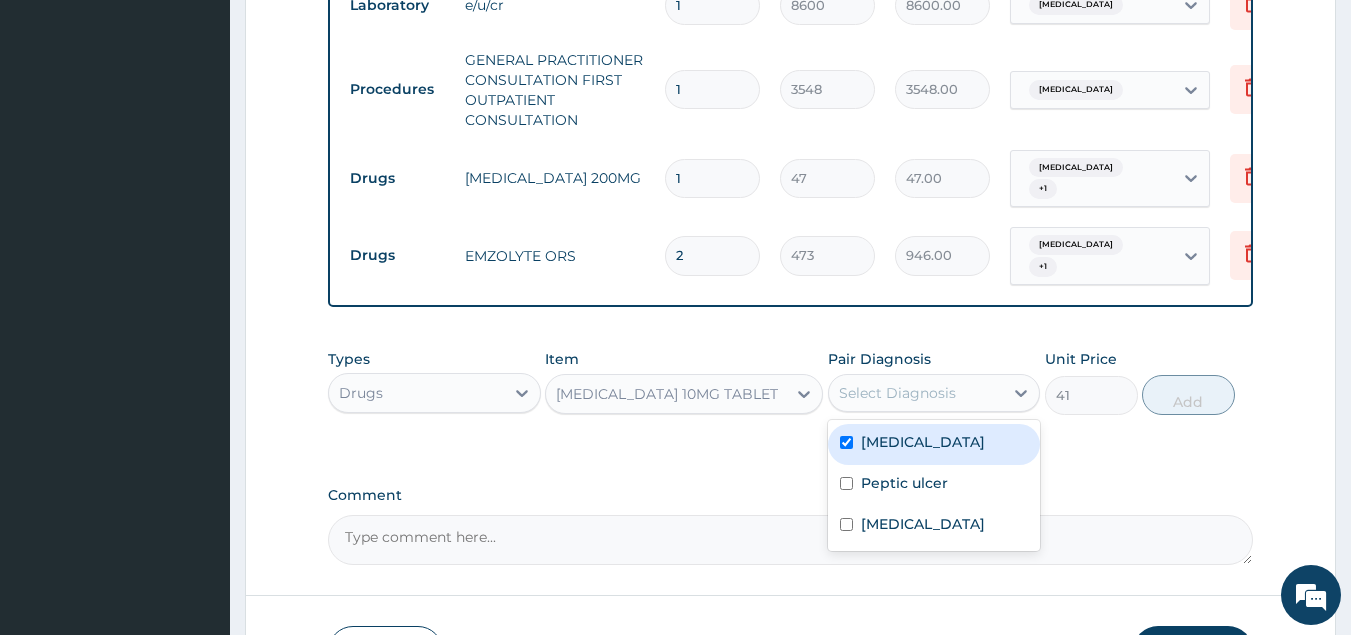 checkbox on "true" 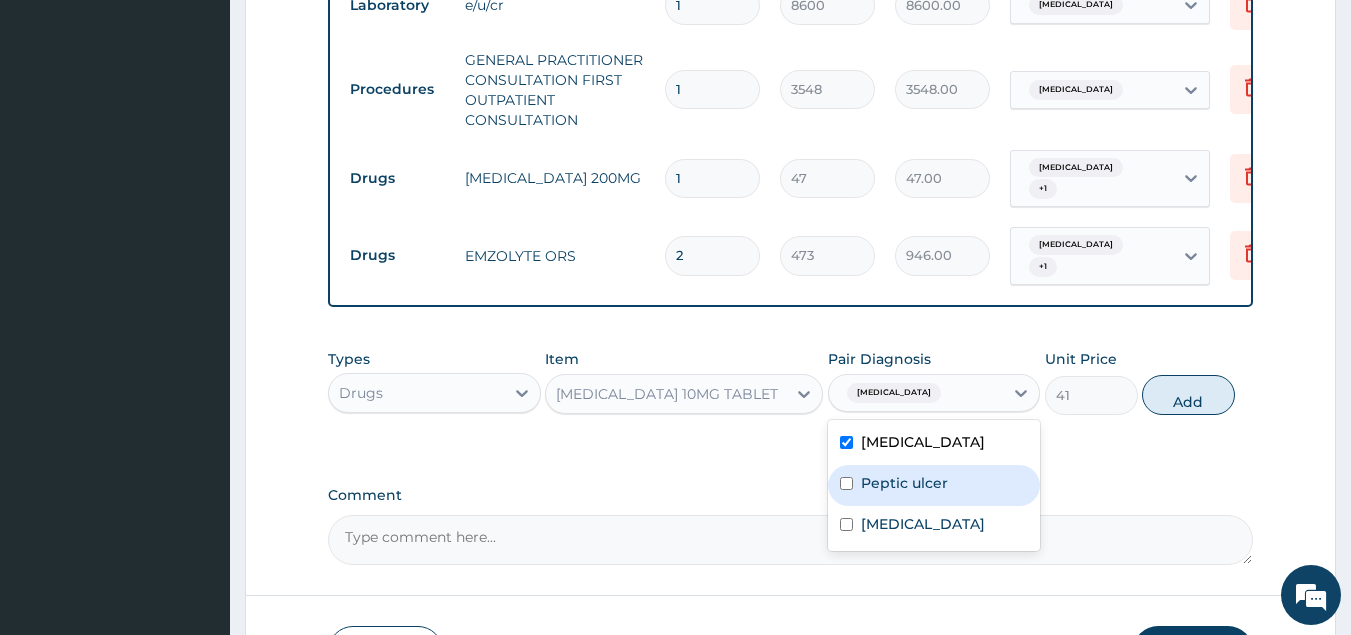 click at bounding box center [846, 483] 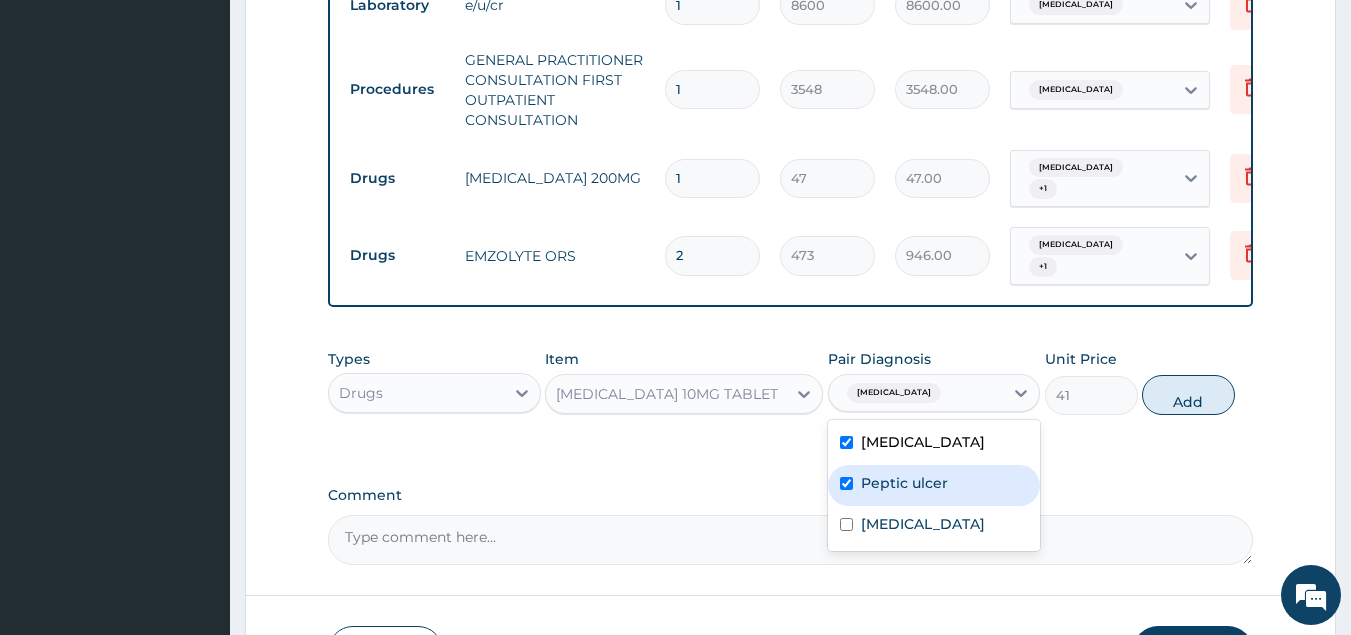 checkbox on "true" 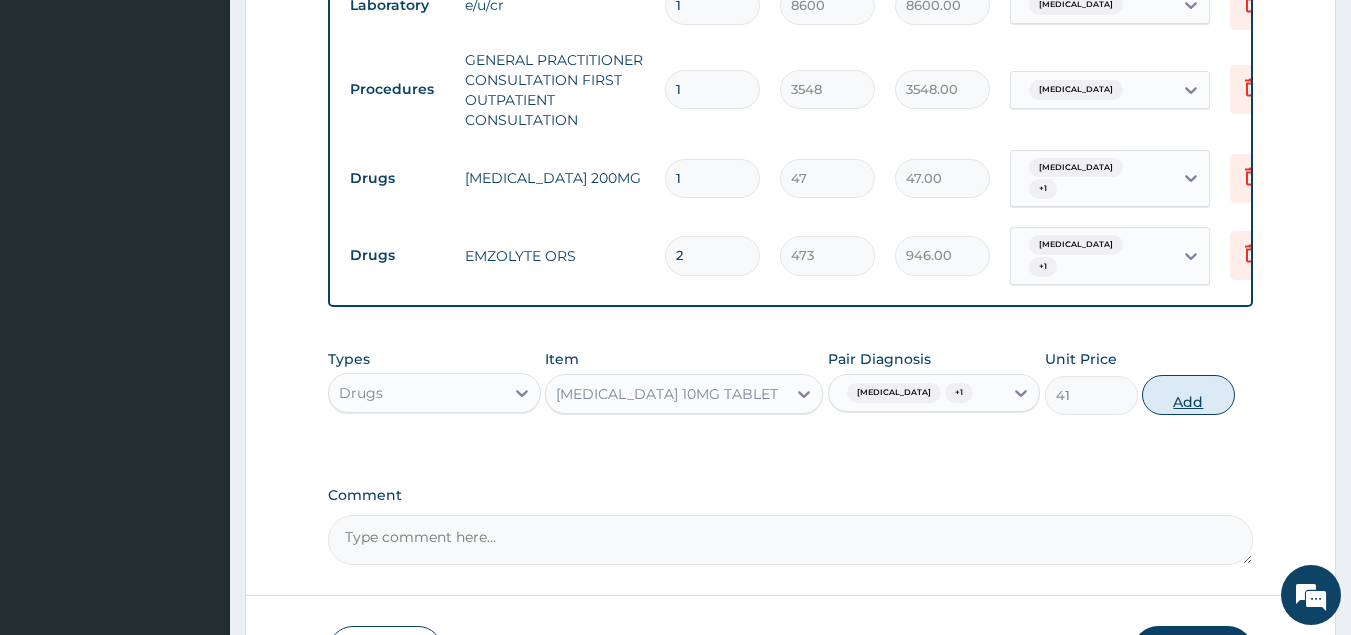click on "Add" at bounding box center [1188, 395] 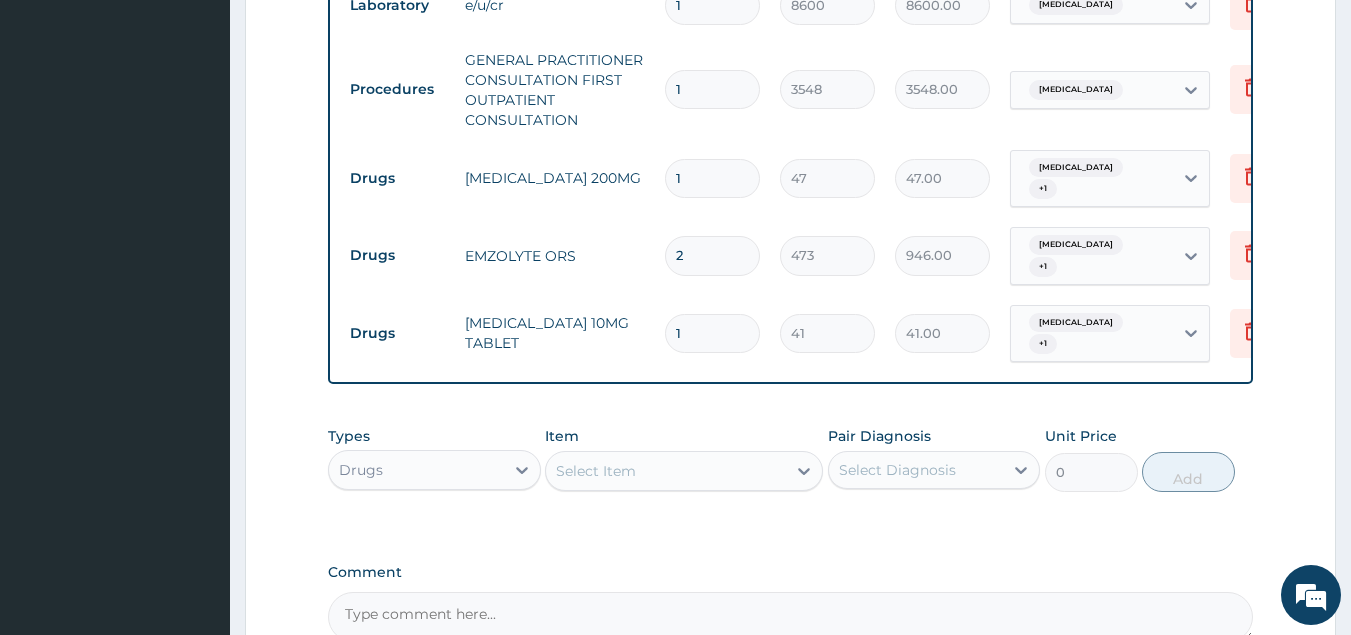 type 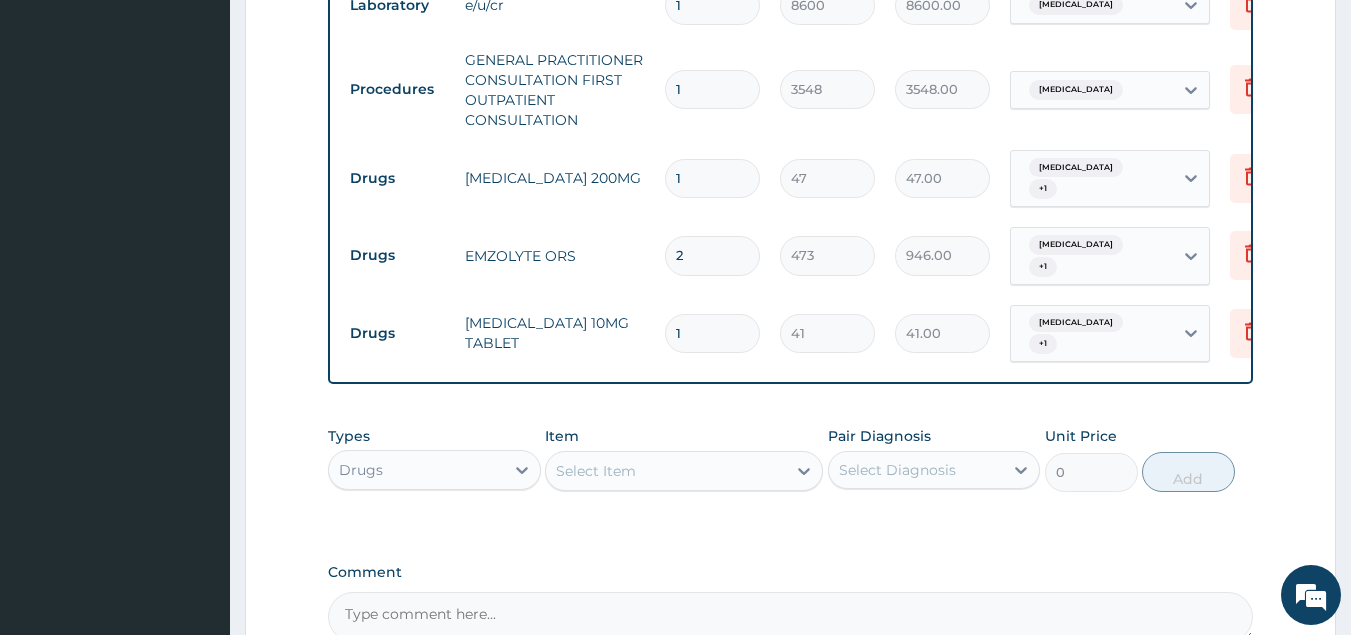 type on "0.00" 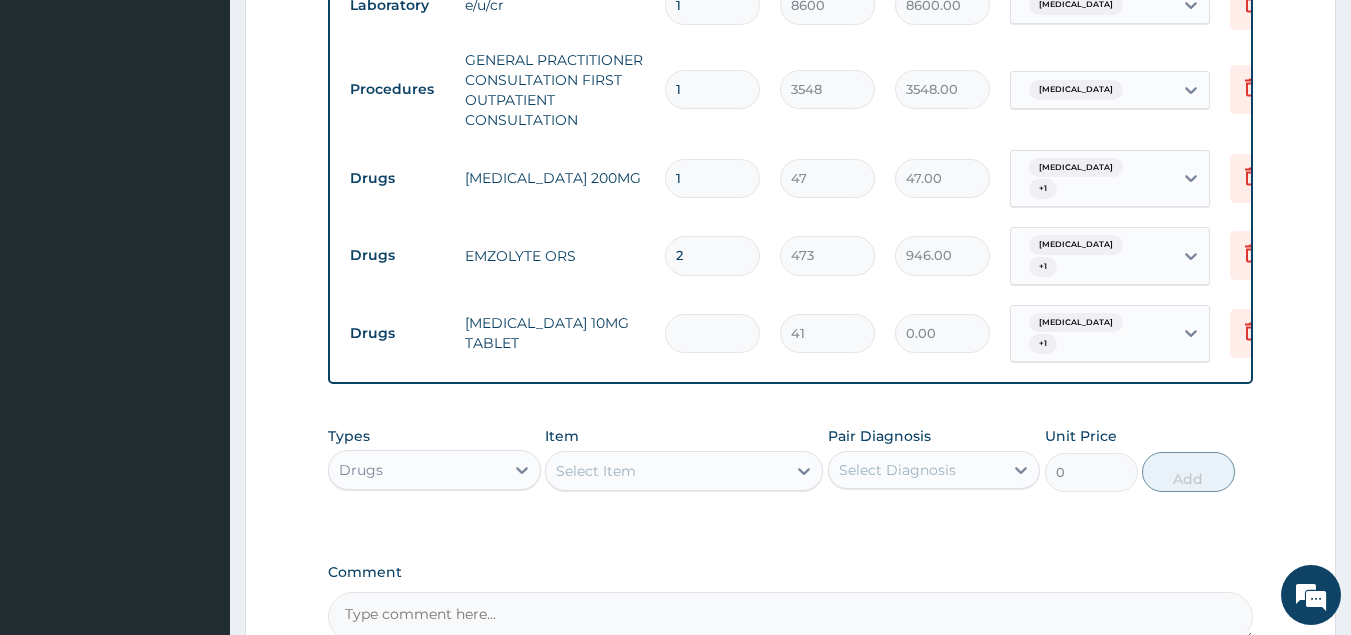 type on "6" 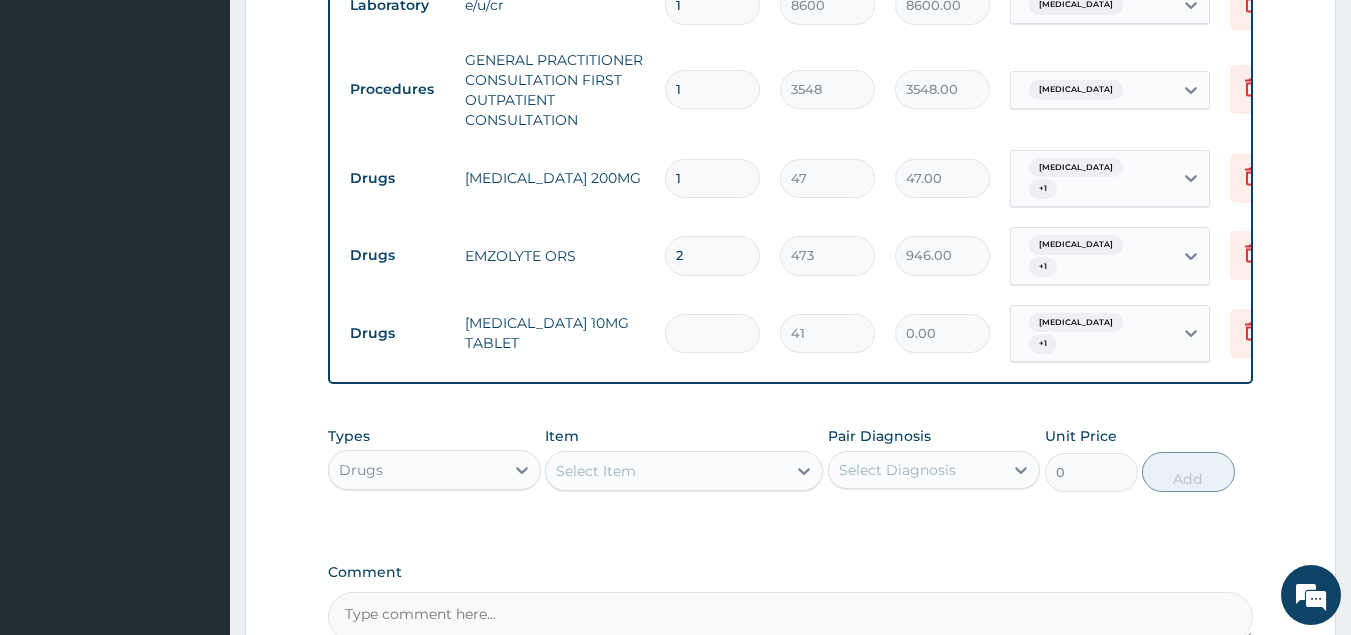 type on "246.00" 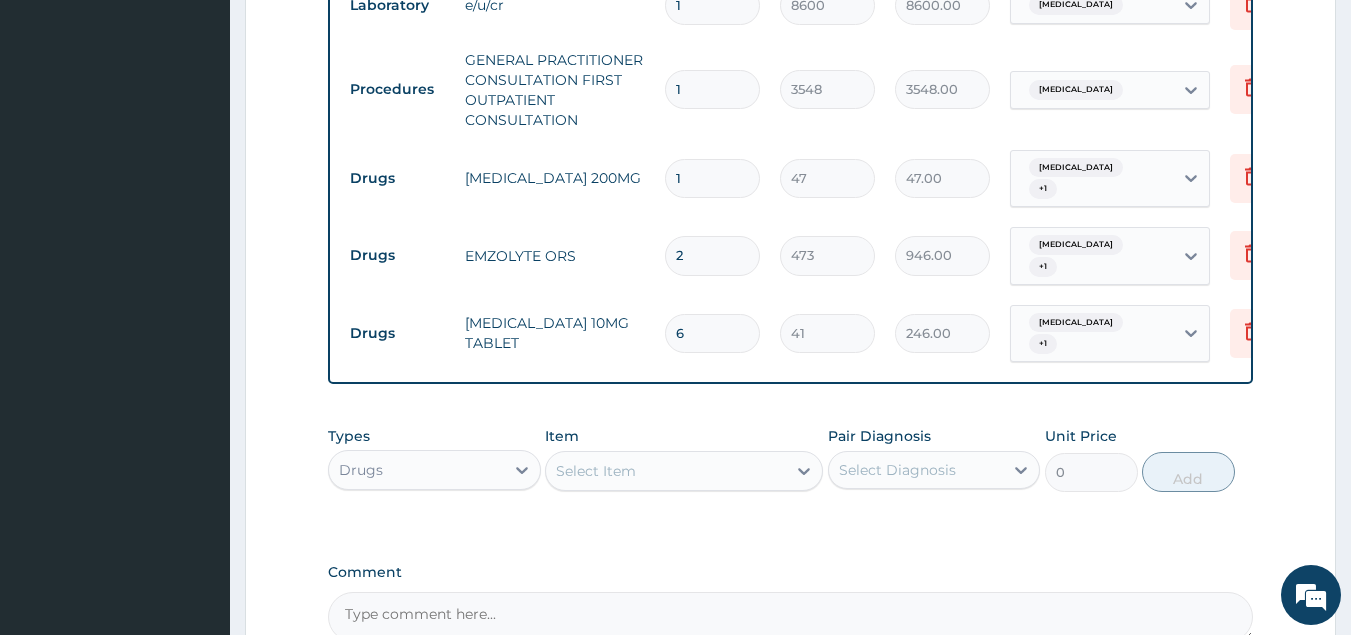 type on "6" 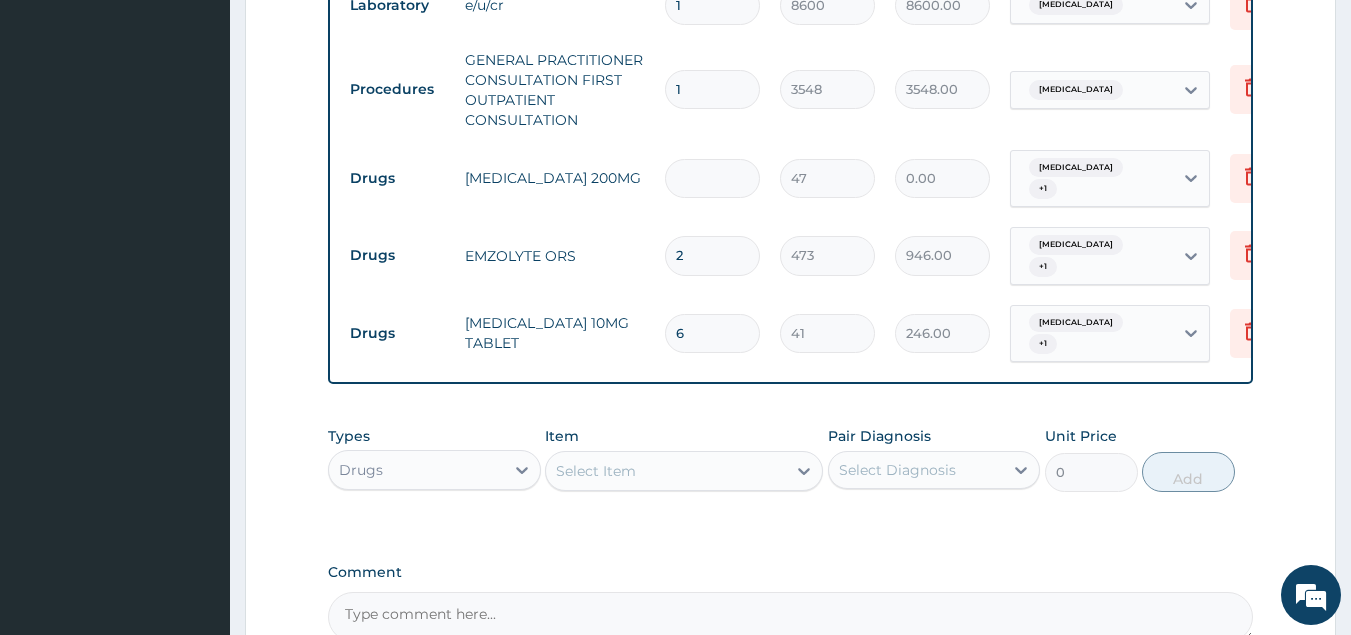 type on "9" 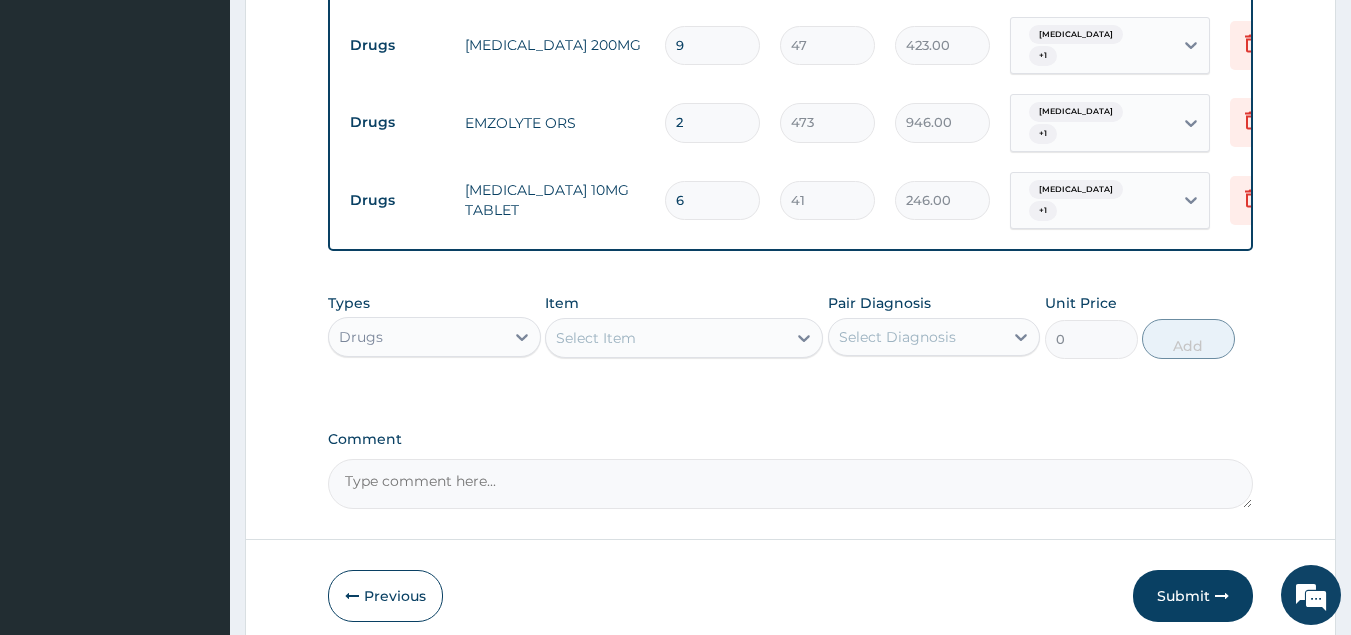 scroll, scrollTop: 1103, scrollLeft: 0, axis: vertical 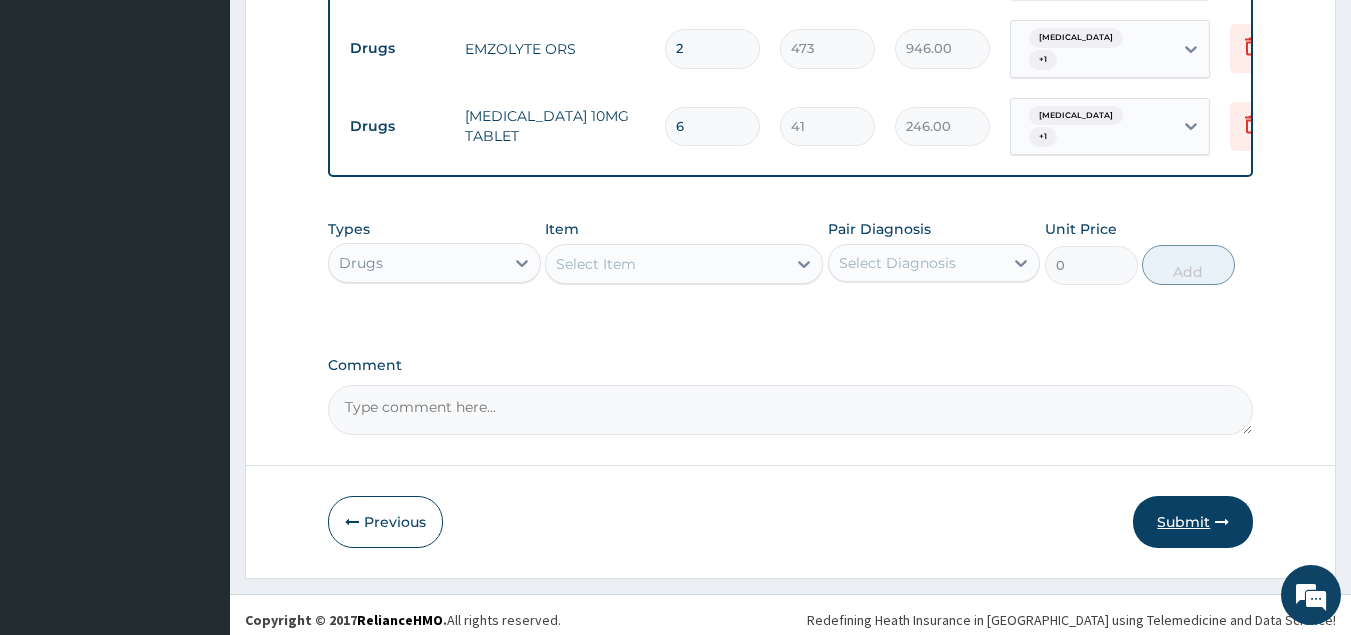 type on "9" 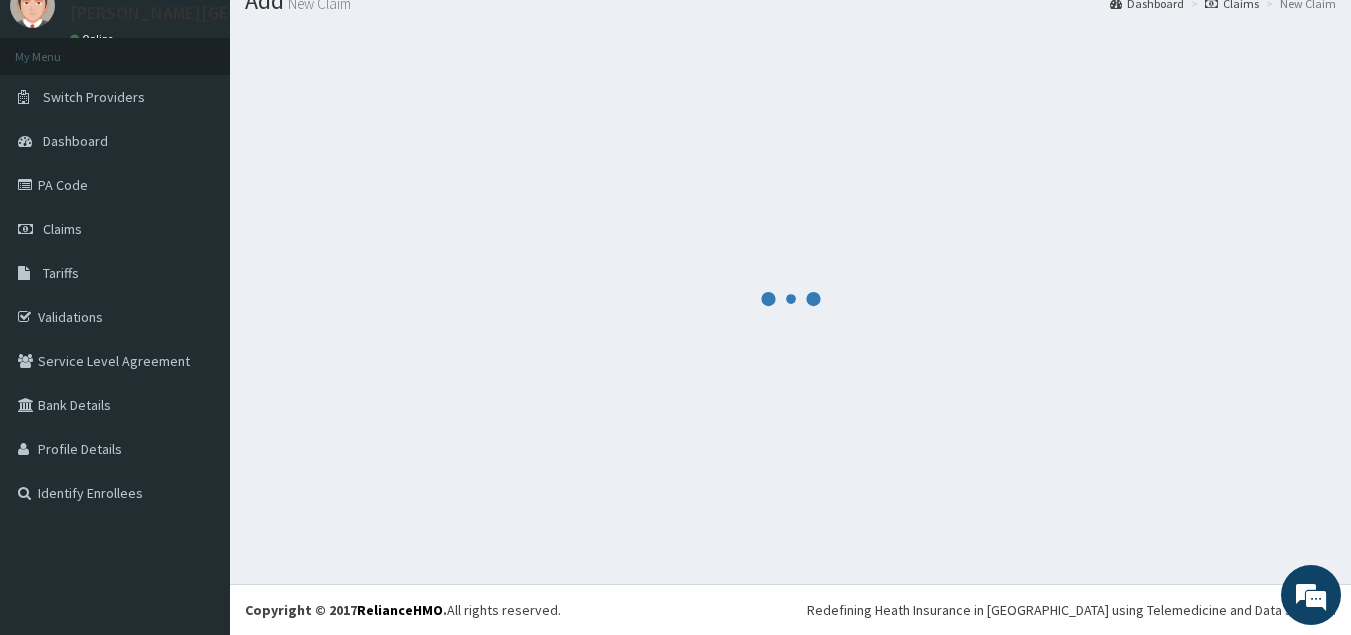 scroll, scrollTop: 77, scrollLeft: 0, axis: vertical 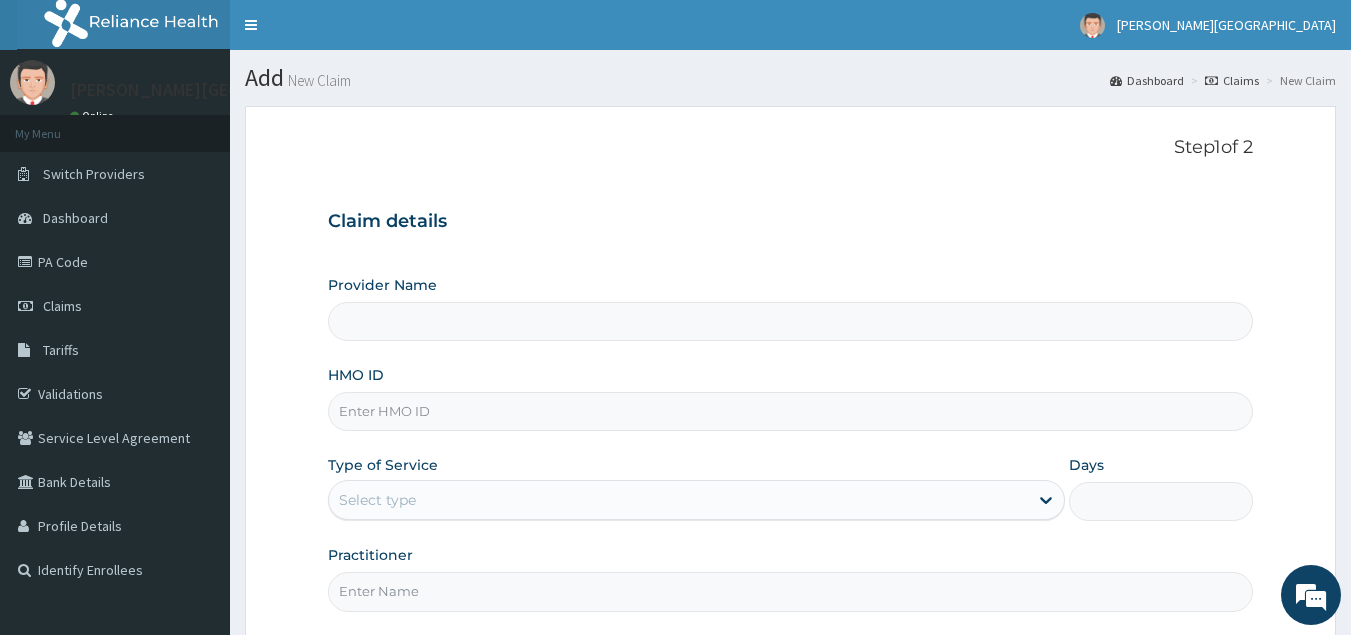 type on "[GEOGRAPHIC_DATA] - [GEOGRAPHIC_DATA]" 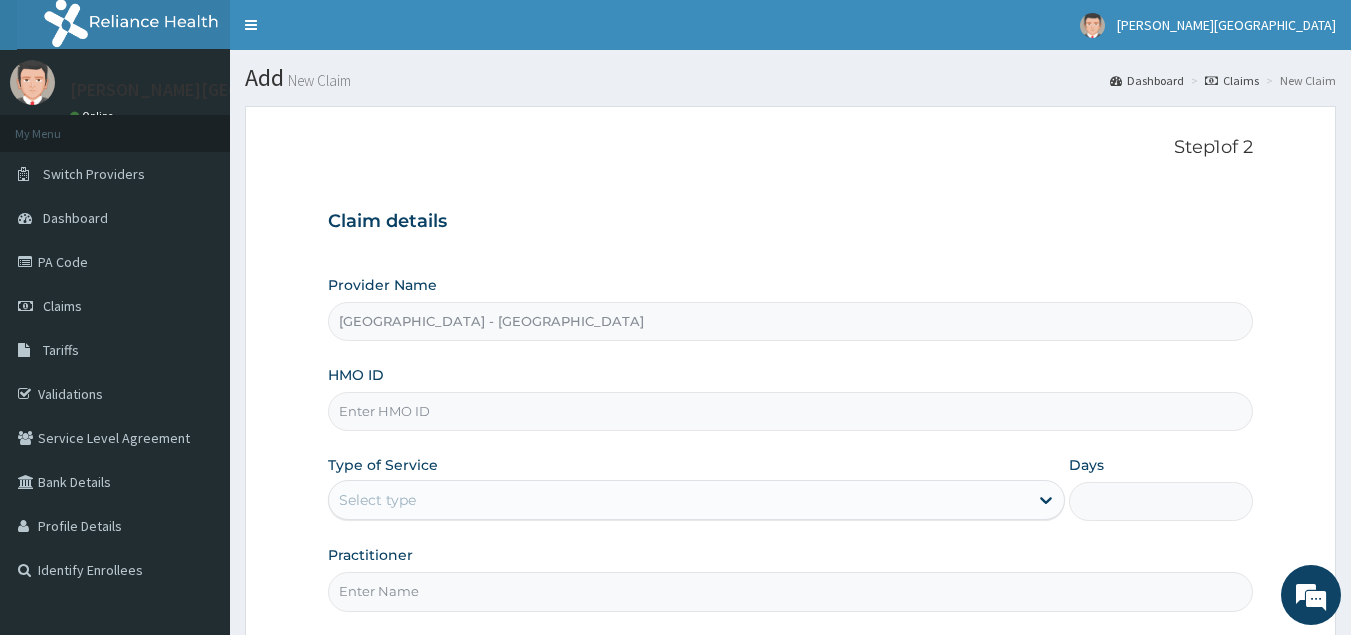 scroll, scrollTop: 0, scrollLeft: 0, axis: both 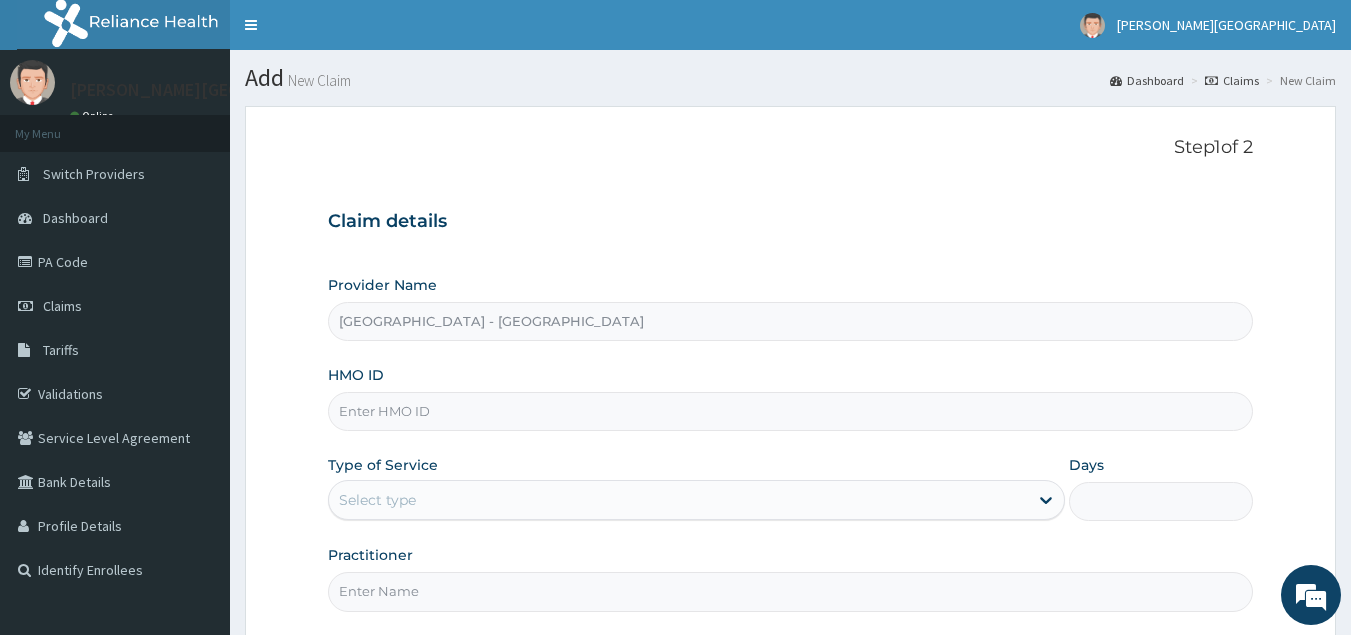 click on "HMO ID" at bounding box center (791, 411) 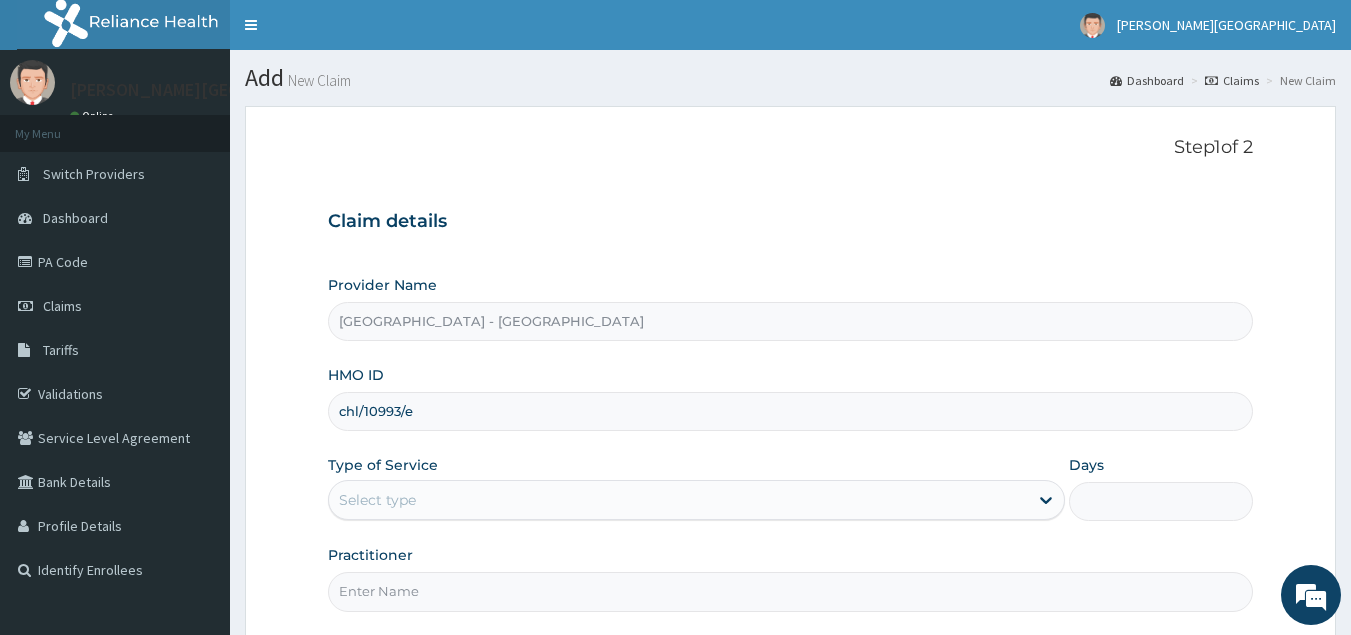 type on "chl/10993/e" 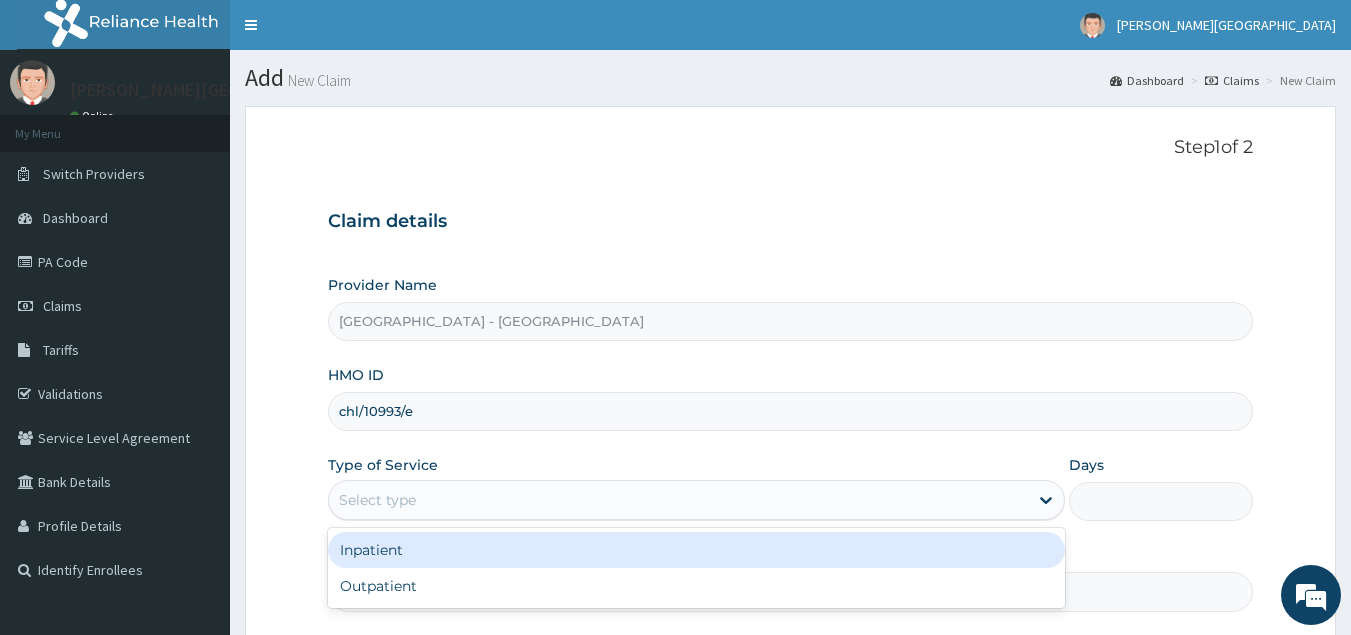 click on "Select type" at bounding box center [678, 500] 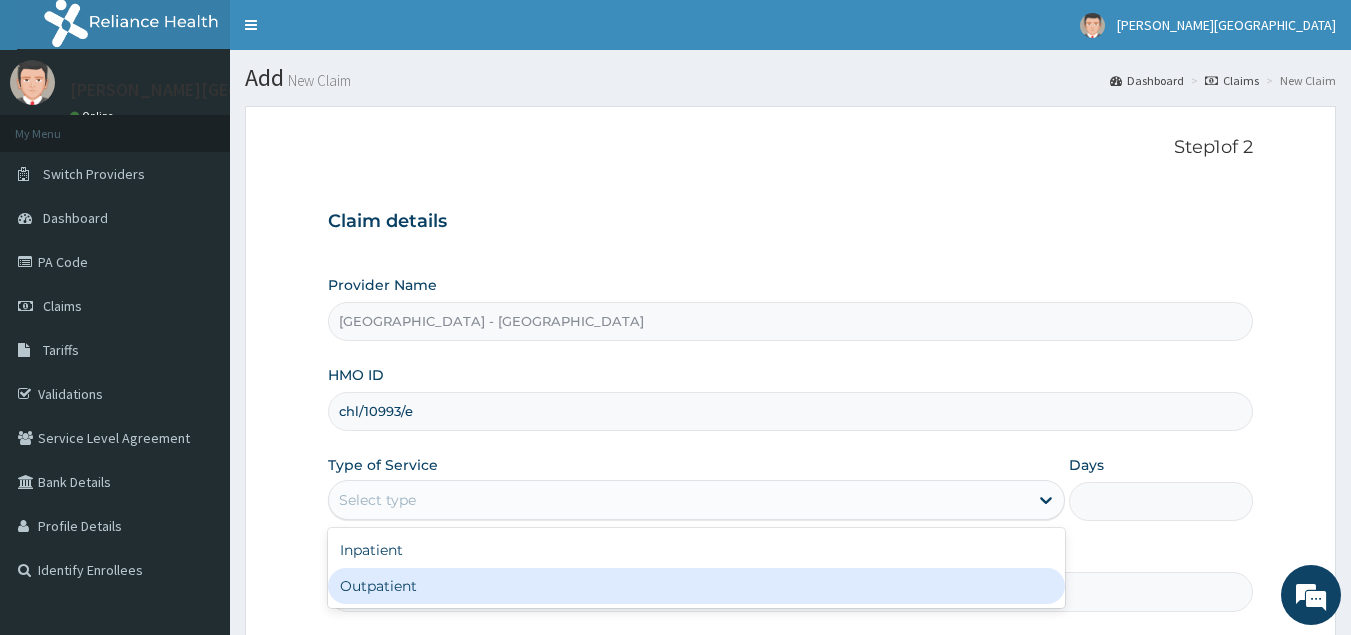 click on "Outpatient" at bounding box center (696, 586) 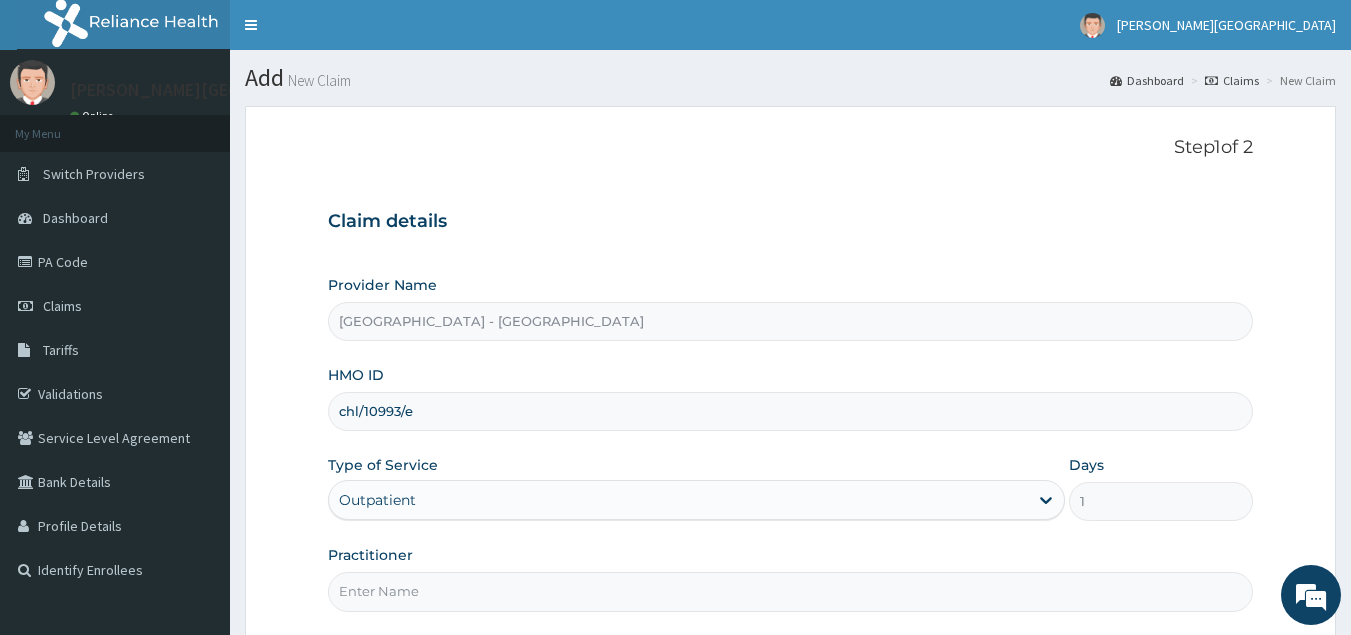 click on "Practitioner" at bounding box center [791, 591] 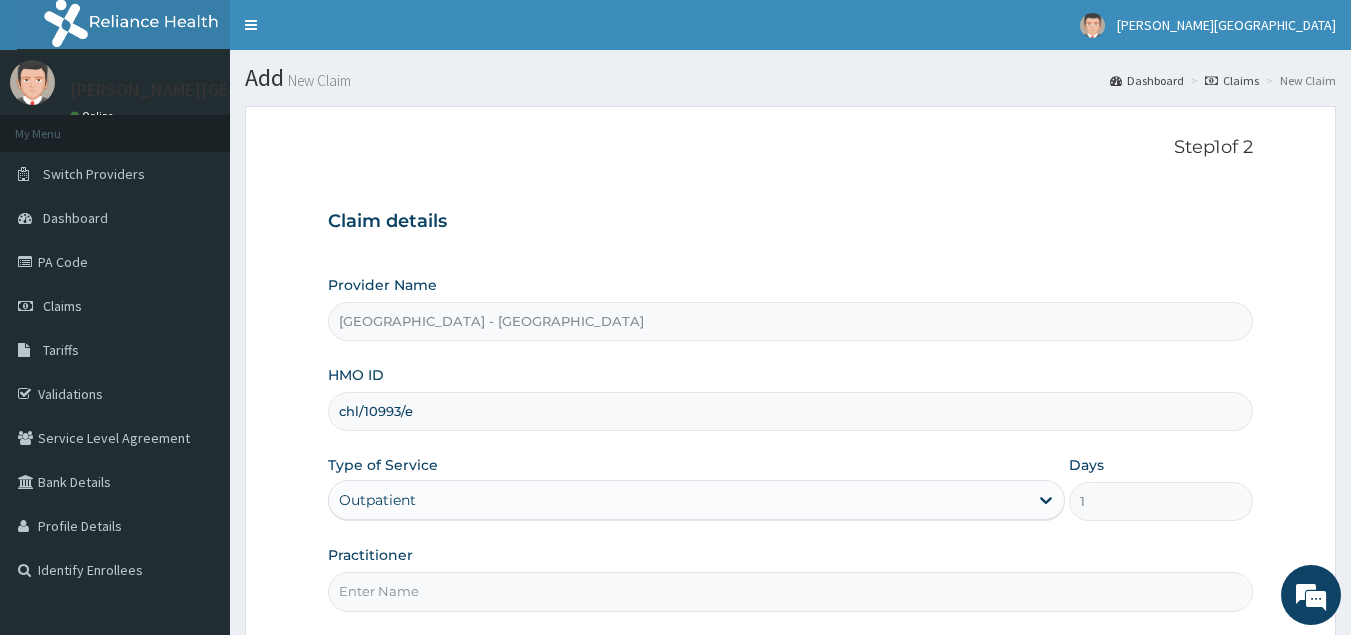 type on "[PERSON_NAME]" 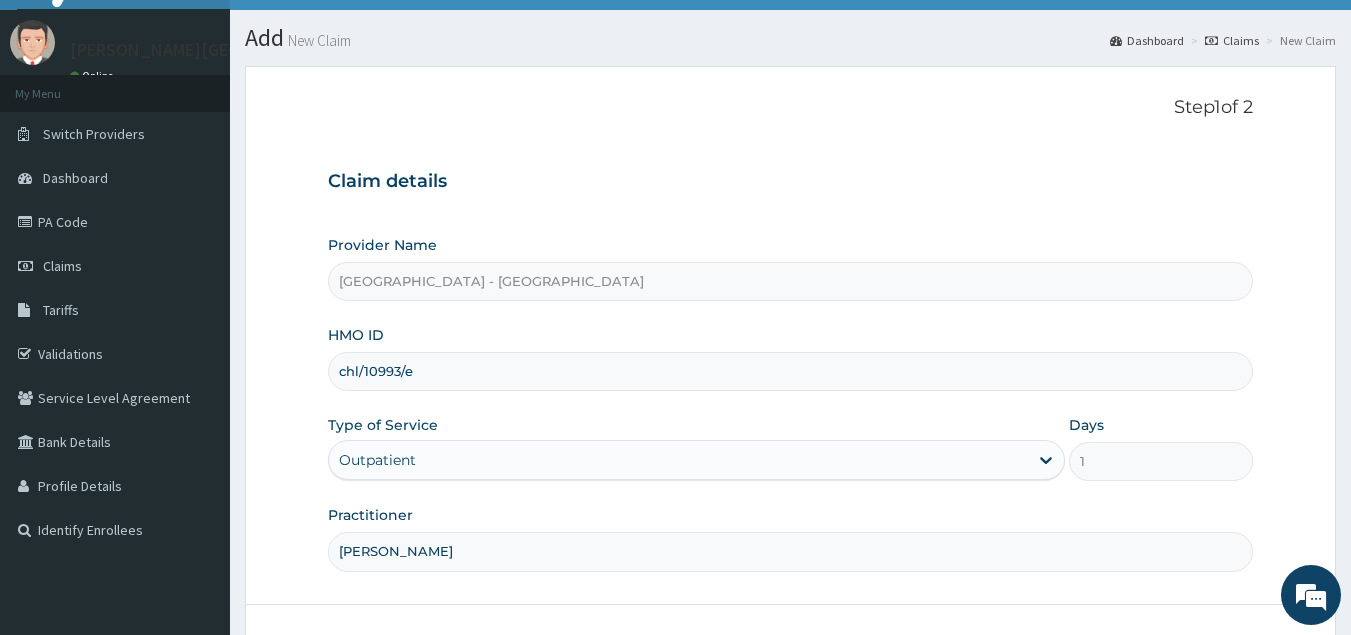 scroll, scrollTop: 189, scrollLeft: 0, axis: vertical 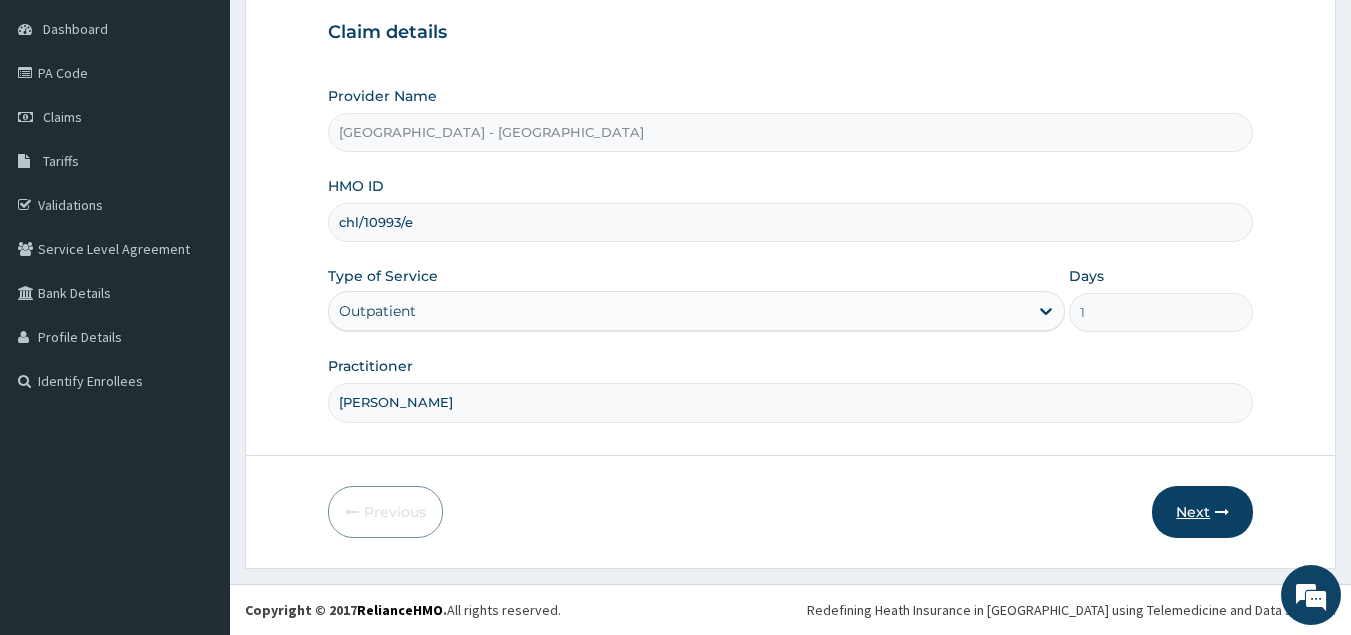 click on "Next" at bounding box center (1202, 512) 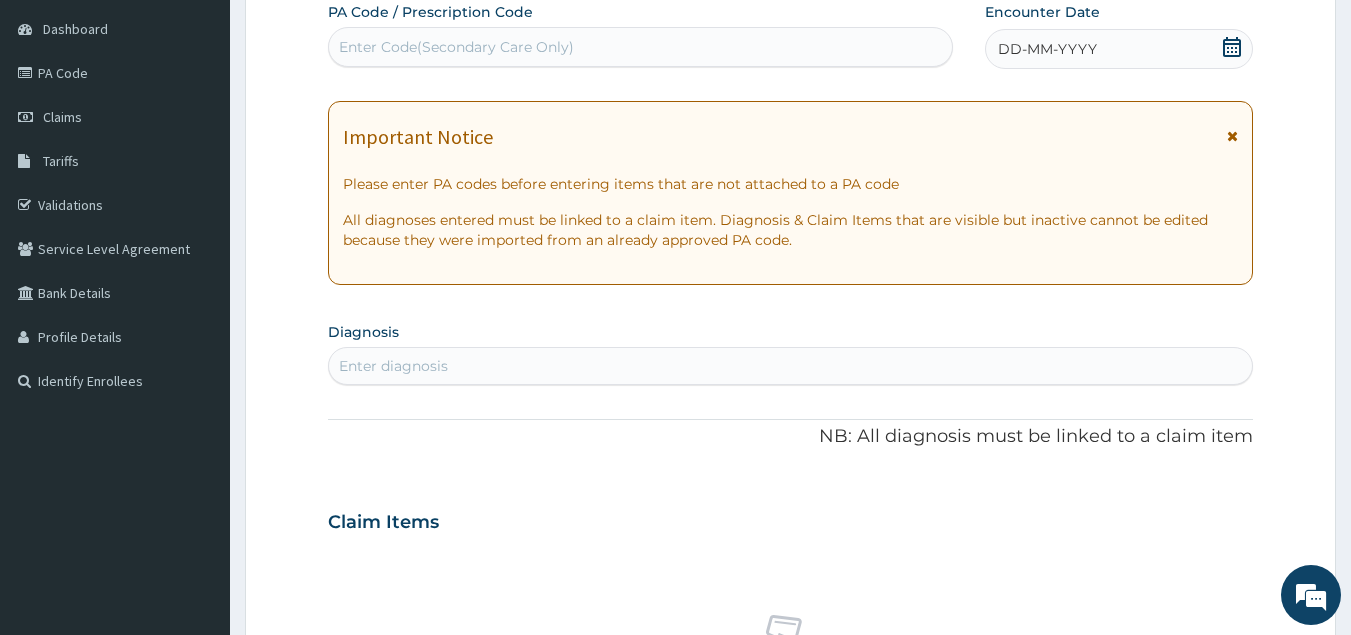 click 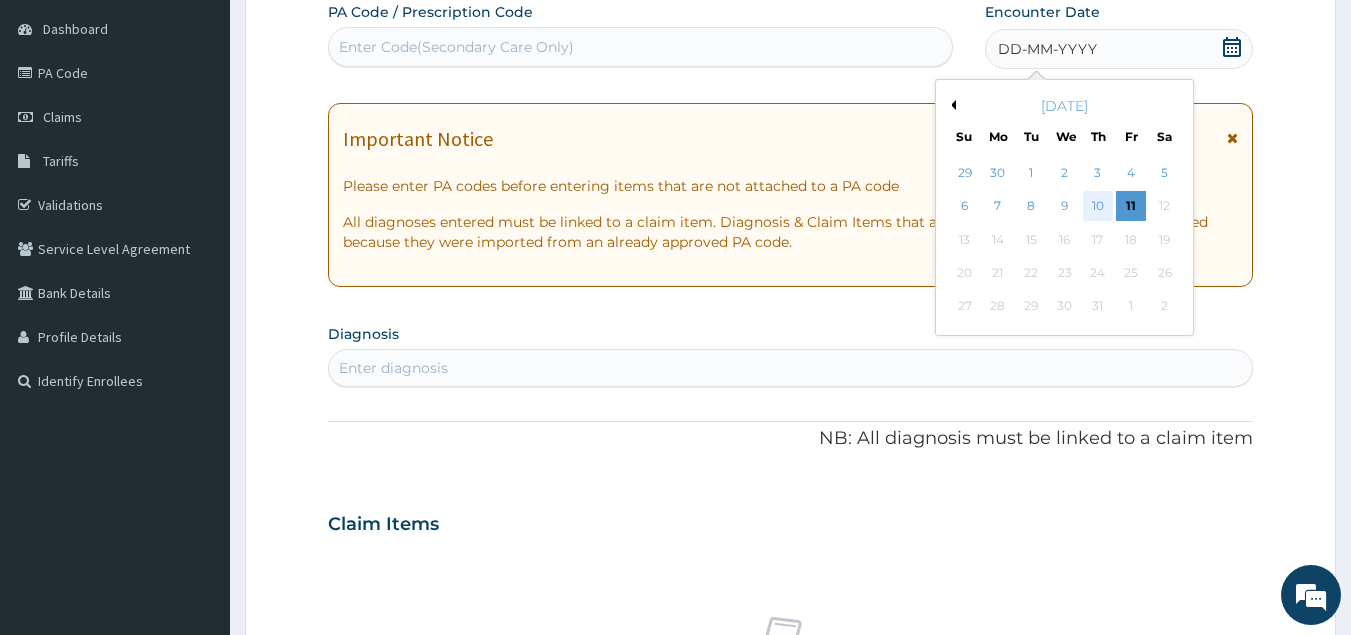 click on "10" at bounding box center (1098, 207) 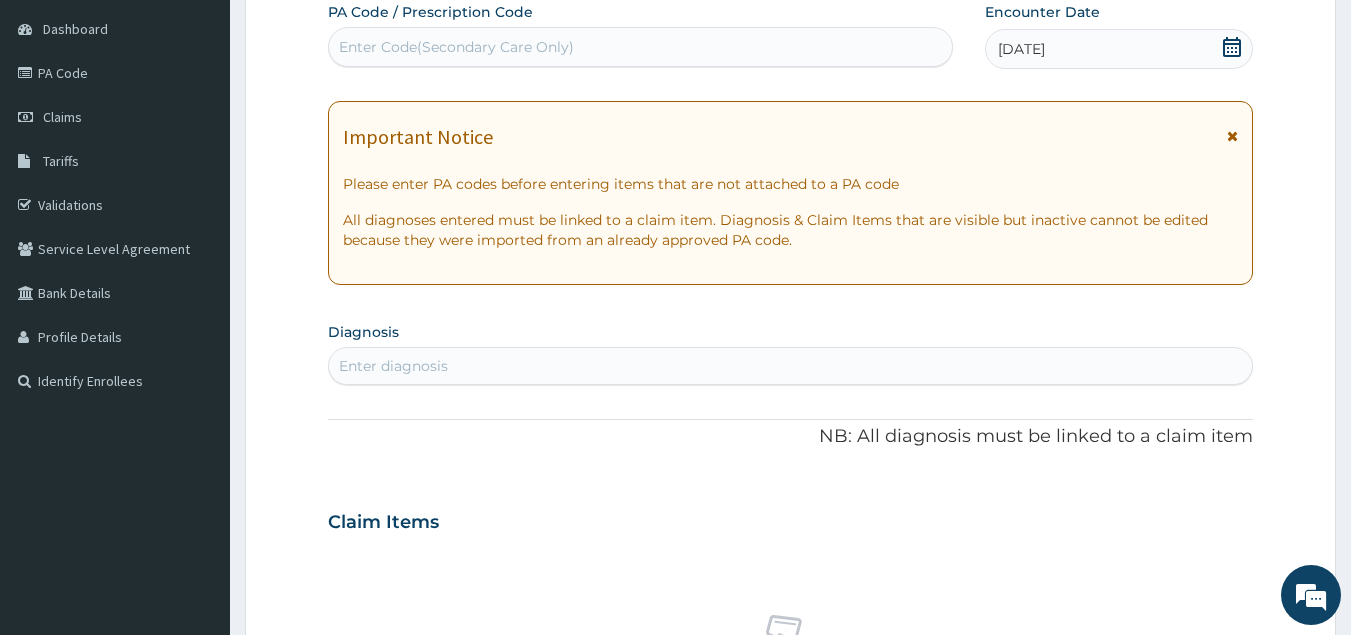 click on "Enter diagnosis" at bounding box center (791, 366) 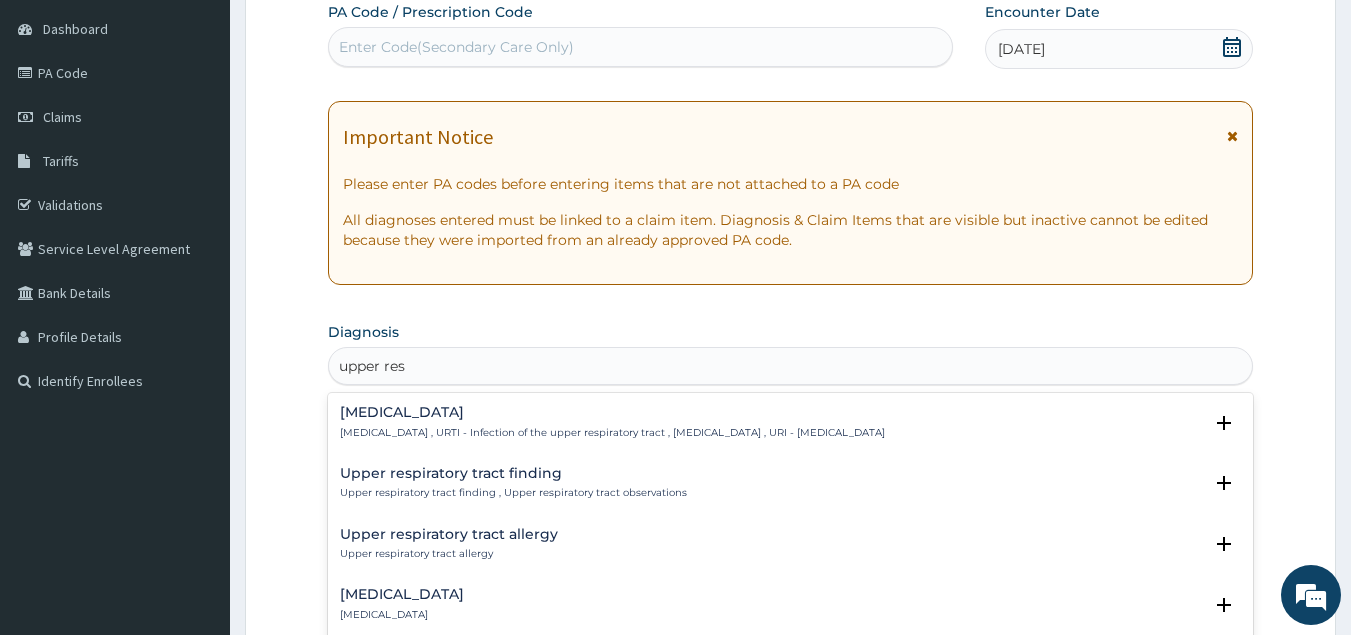 type on "upper resp" 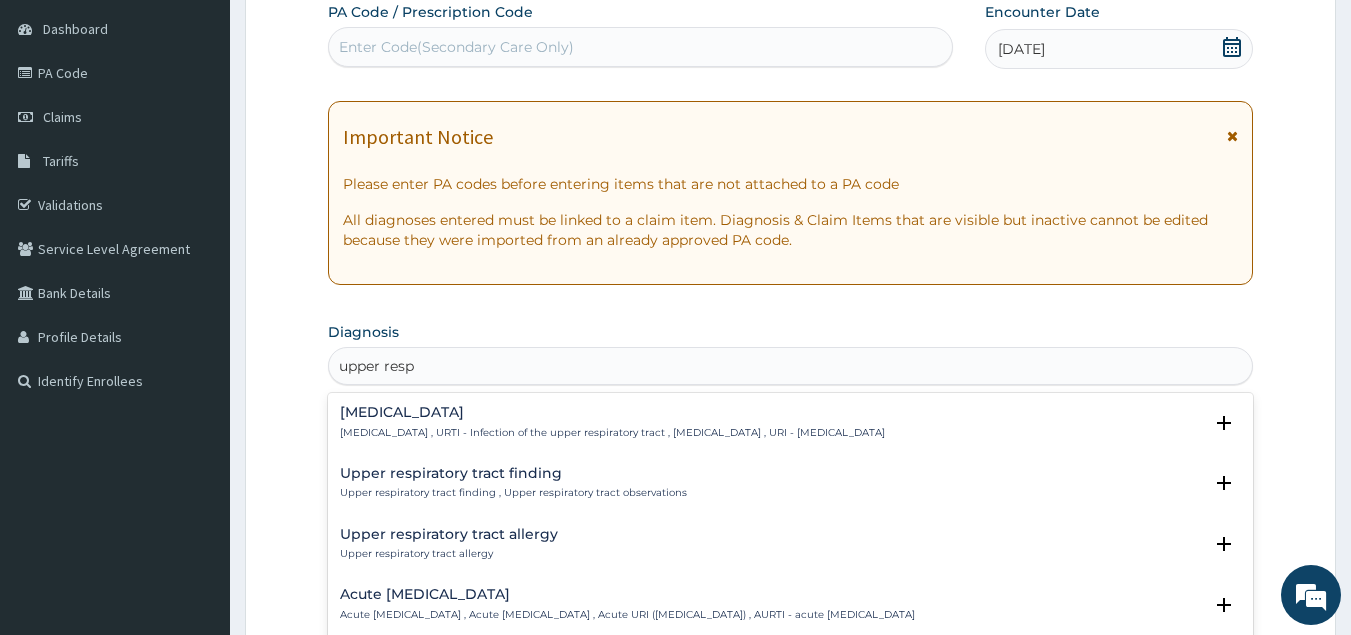 click on "Upper respiratory infection" at bounding box center (612, 412) 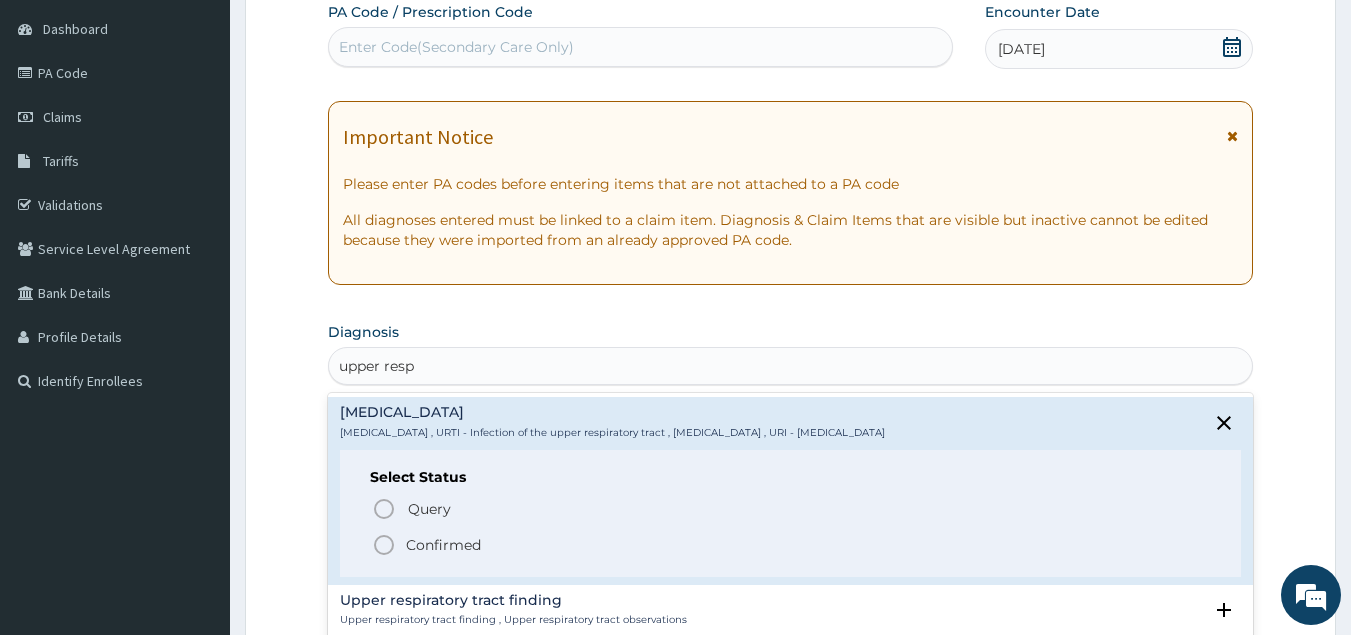 click on "Query Query covers suspected (?), Keep in view (kiv), Ruled out (r/o) Confirmed" at bounding box center [791, 525] 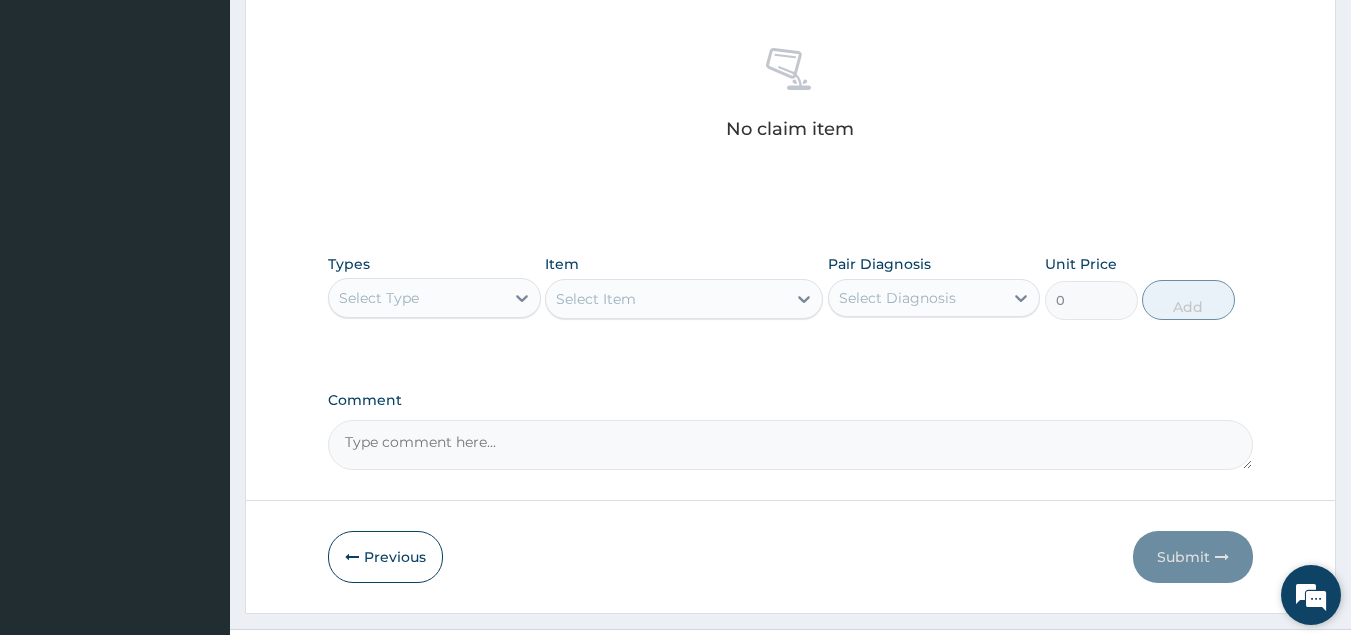 scroll, scrollTop: 807, scrollLeft: 0, axis: vertical 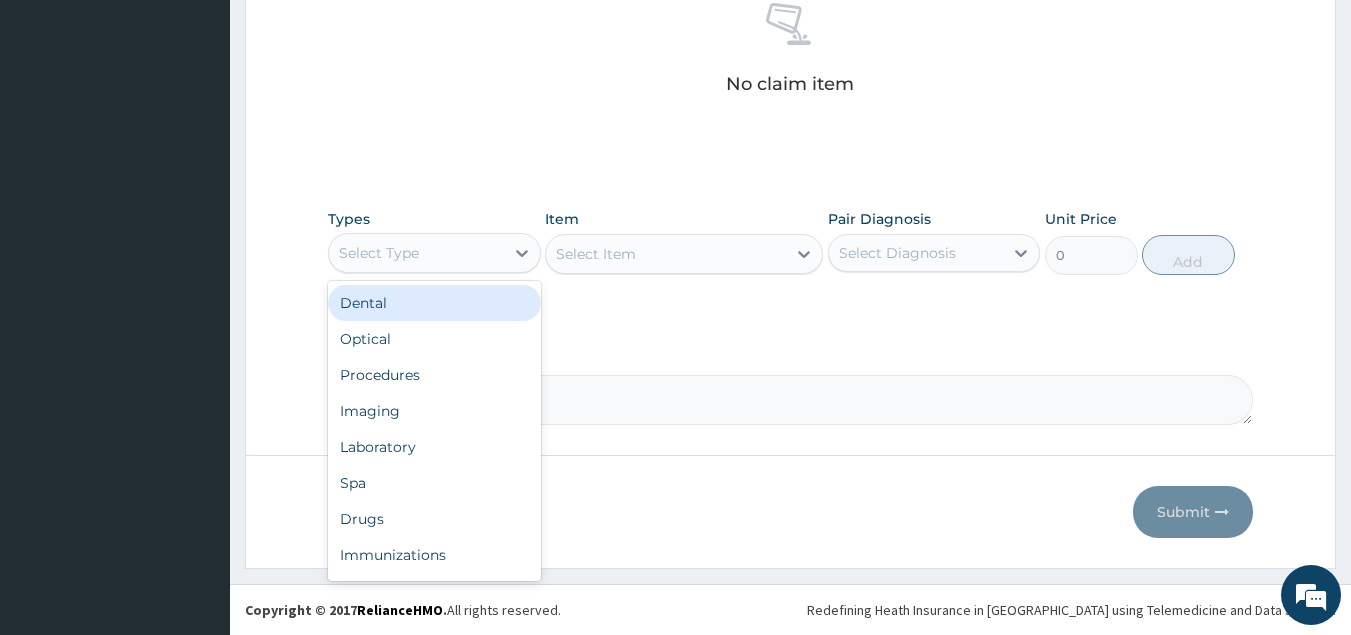click on "Select Type" at bounding box center [416, 253] 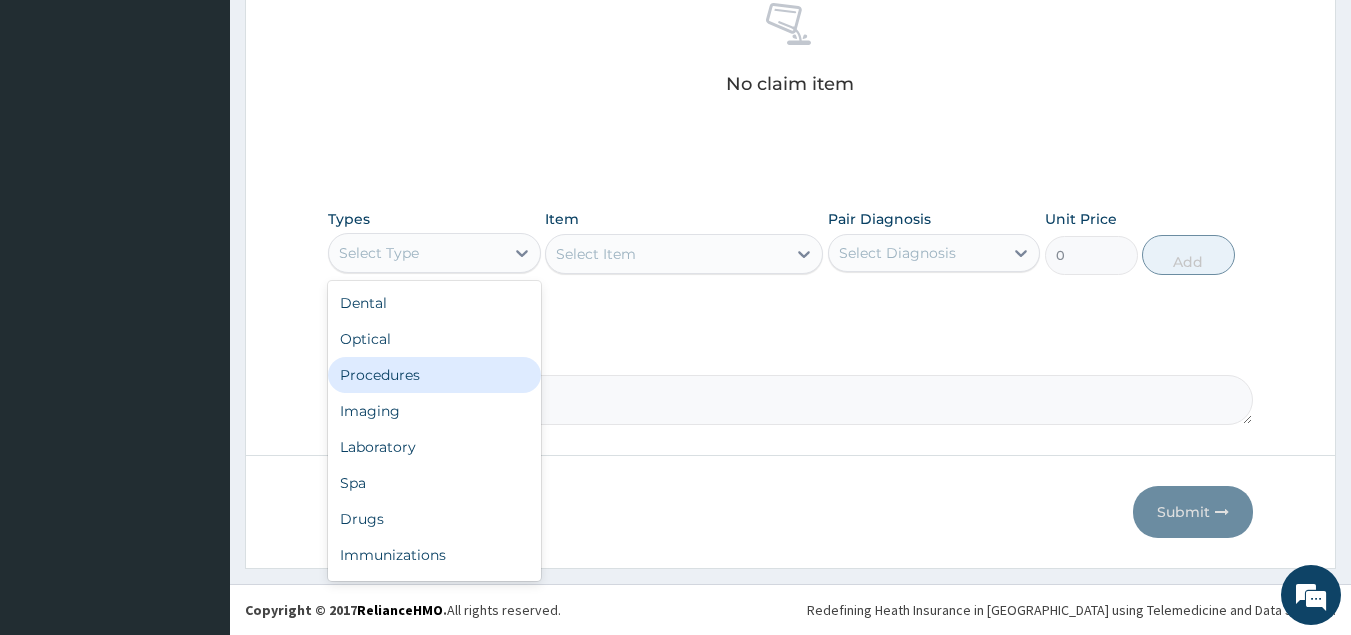 click on "Procedures" at bounding box center [434, 375] 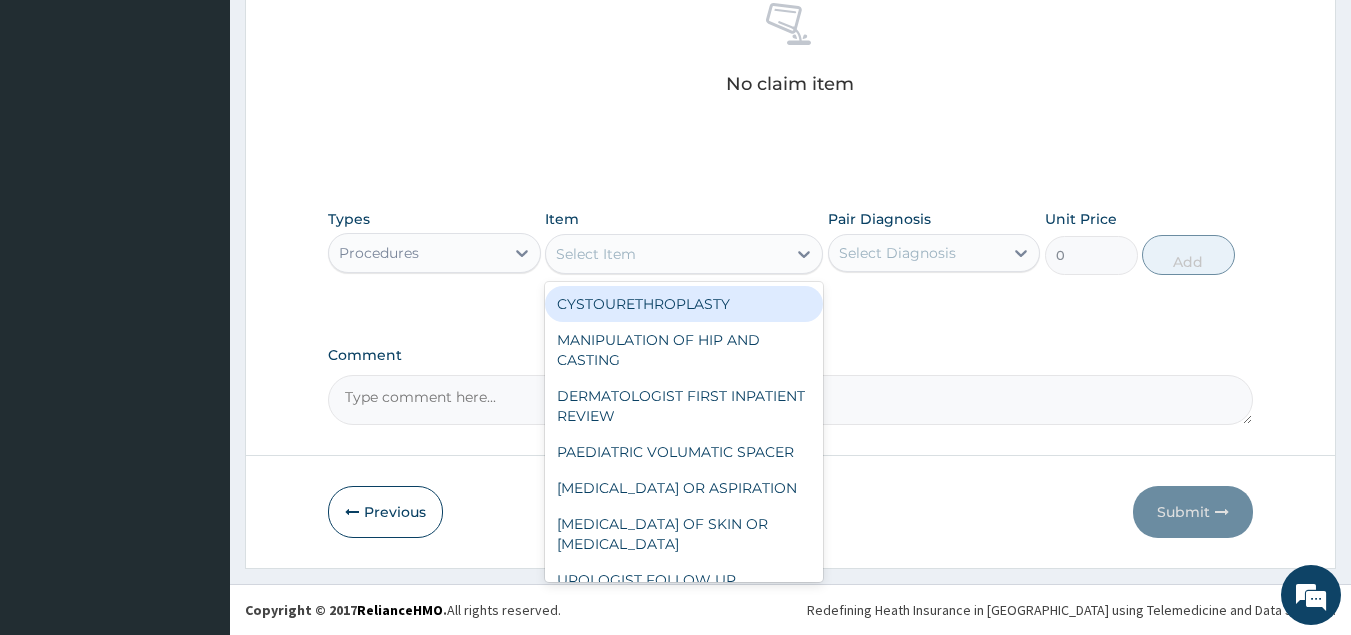 click on "Select Item" at bounding box center [666, 254] 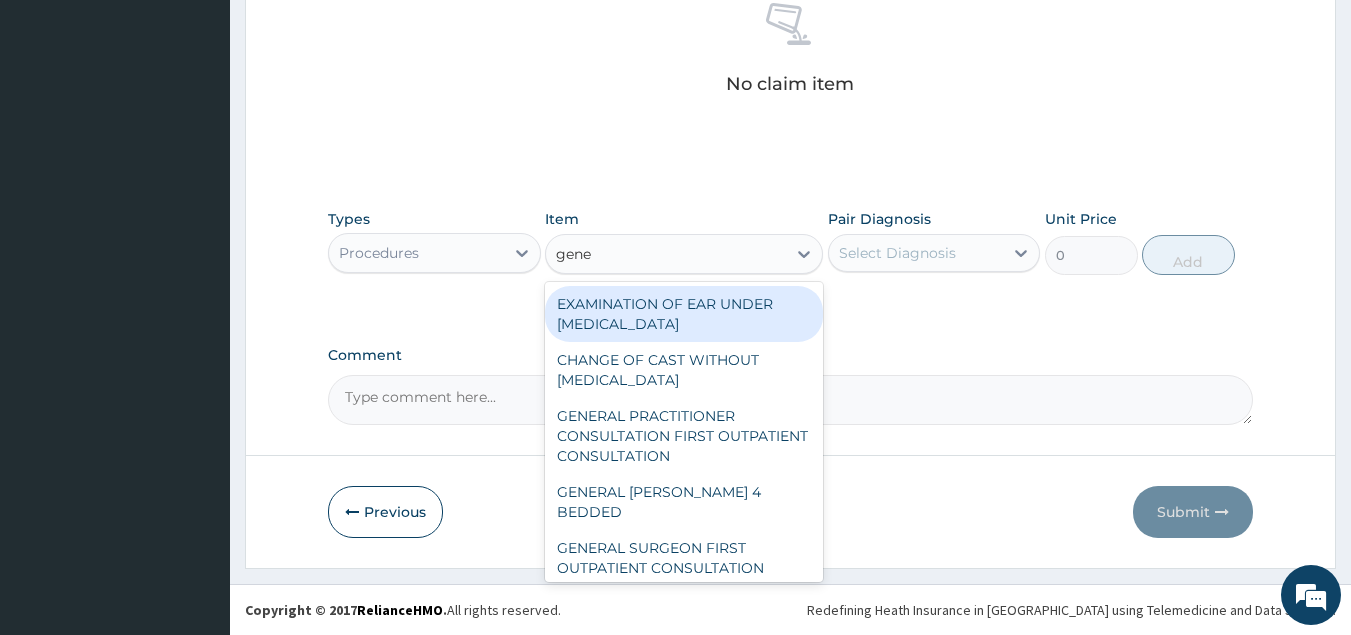 type on "gener" 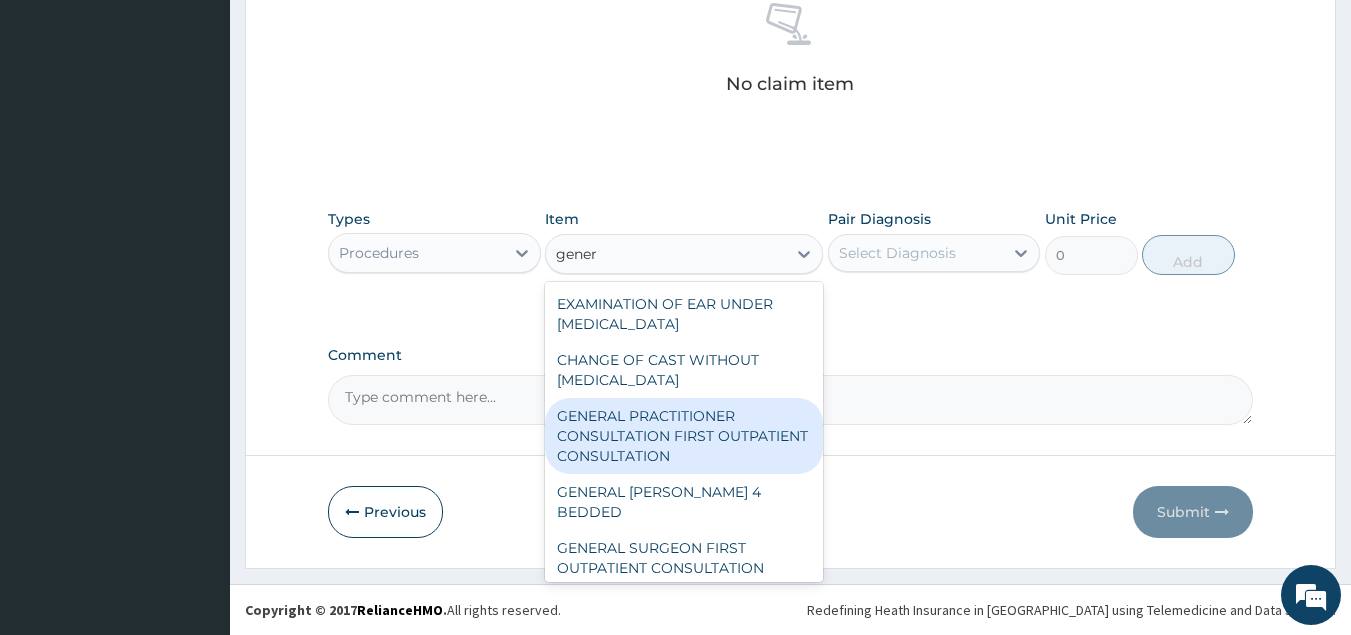 click on "GENERAL PRACTITIONER CONSULTATION FIRST OUTPATIENT CONSULTATION" at bounding box center [684, 436] 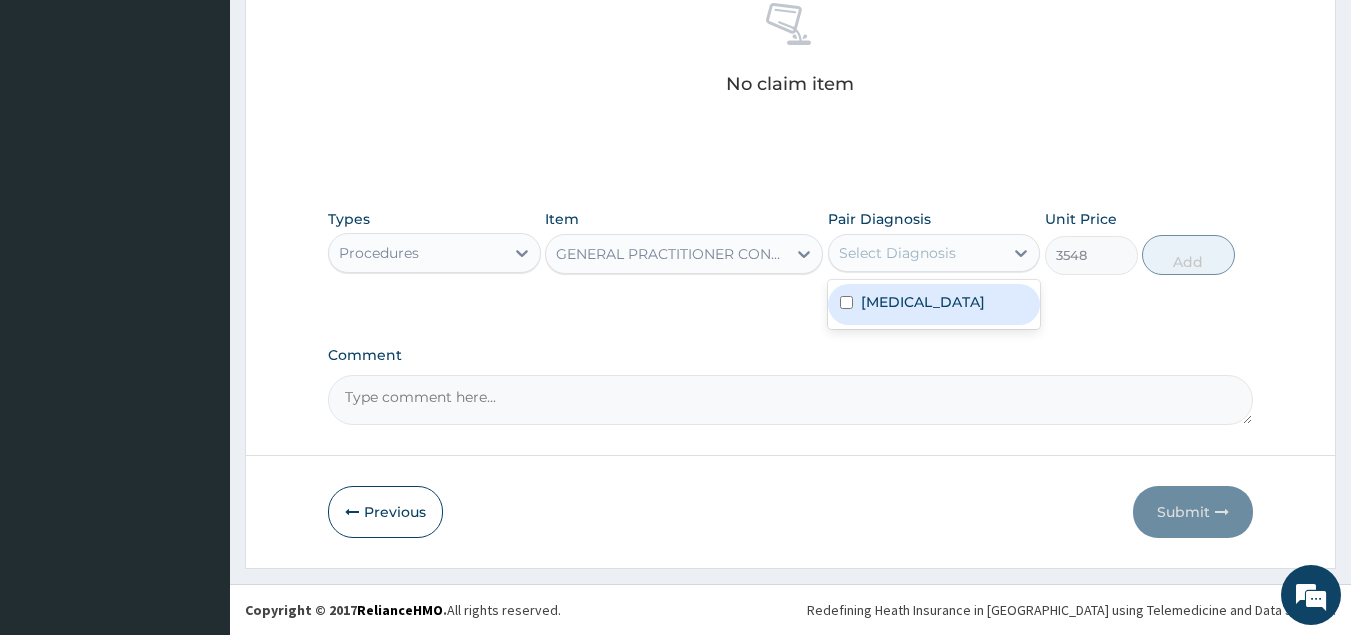click on "Select Diagnosis" at bounding box center (897, 253) 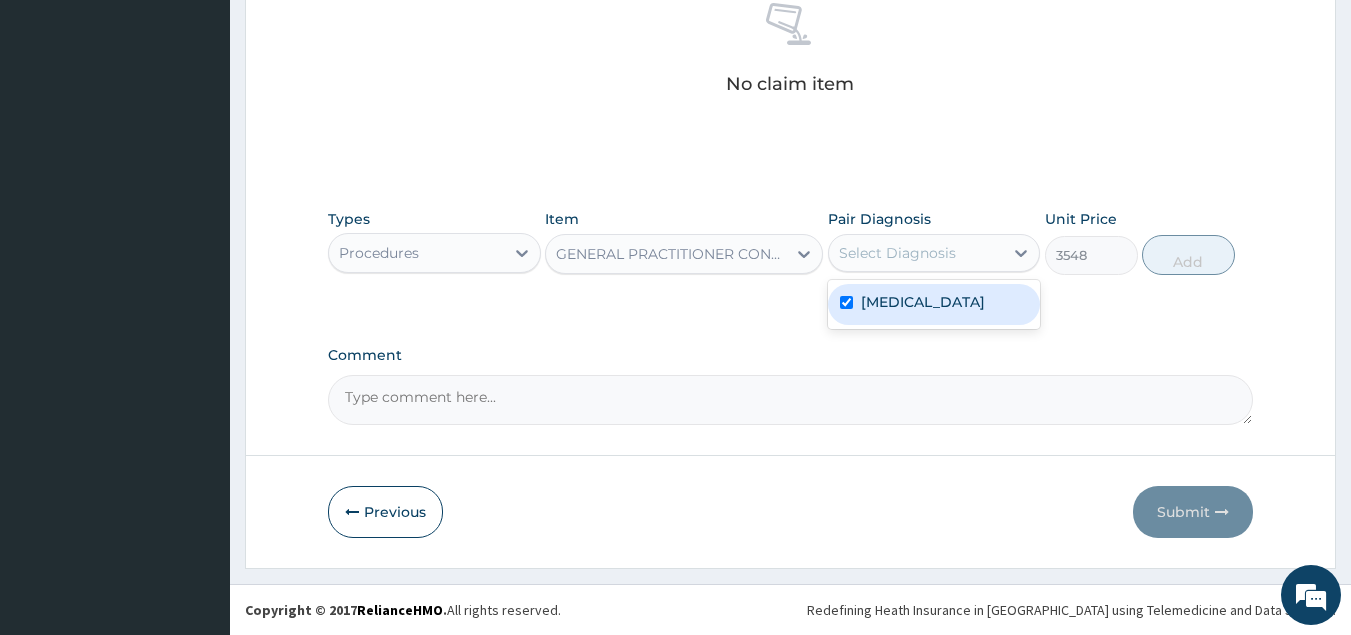 checkbox on "true" 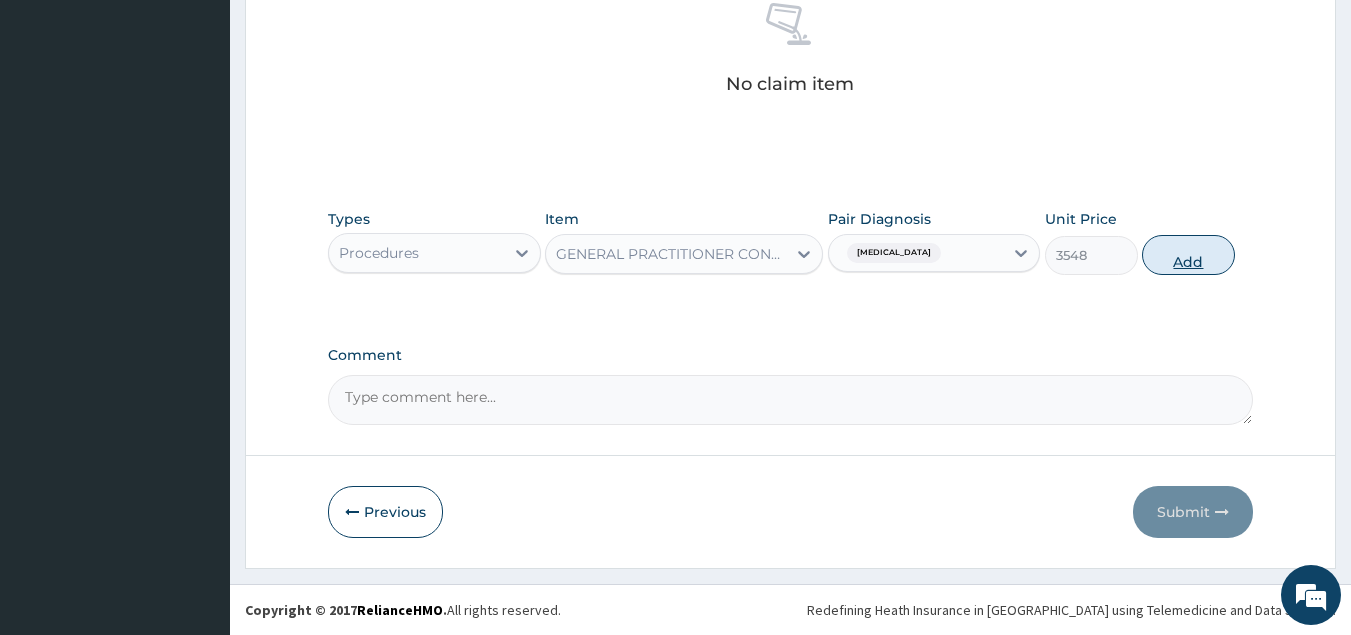click on "Add" at bounding box center (1188, 255) 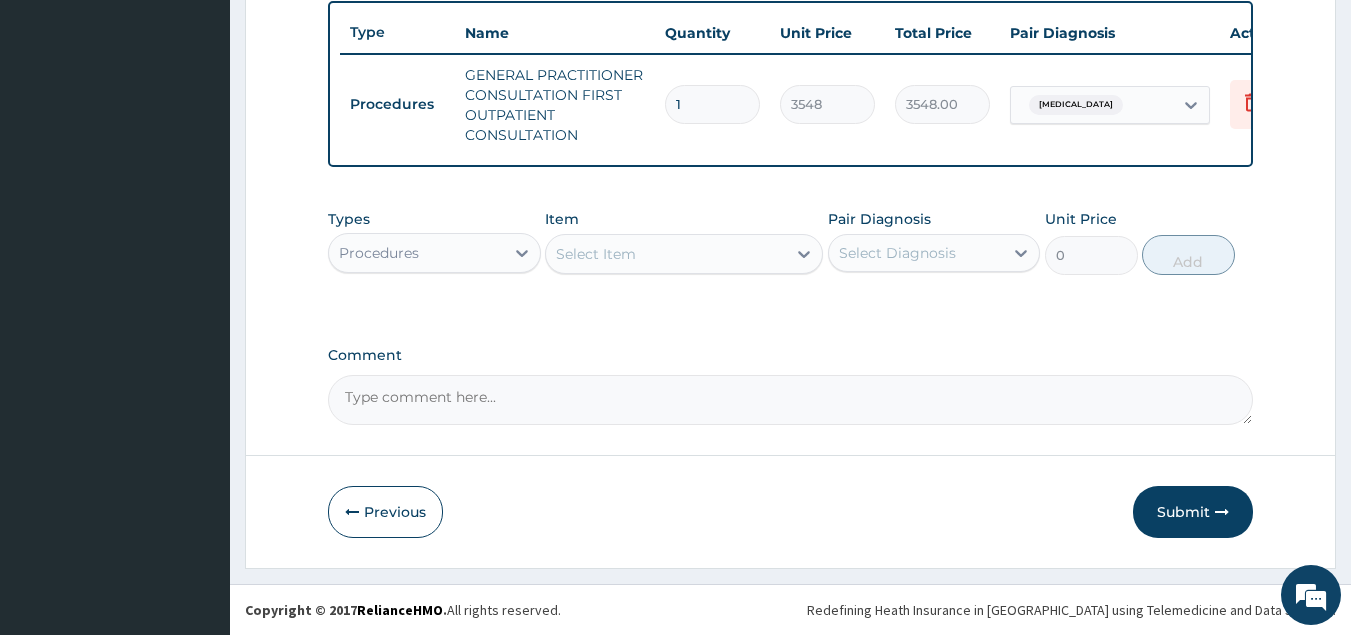 scroll, scrollTop: 758, scrollLeft: 0, axis: vertical 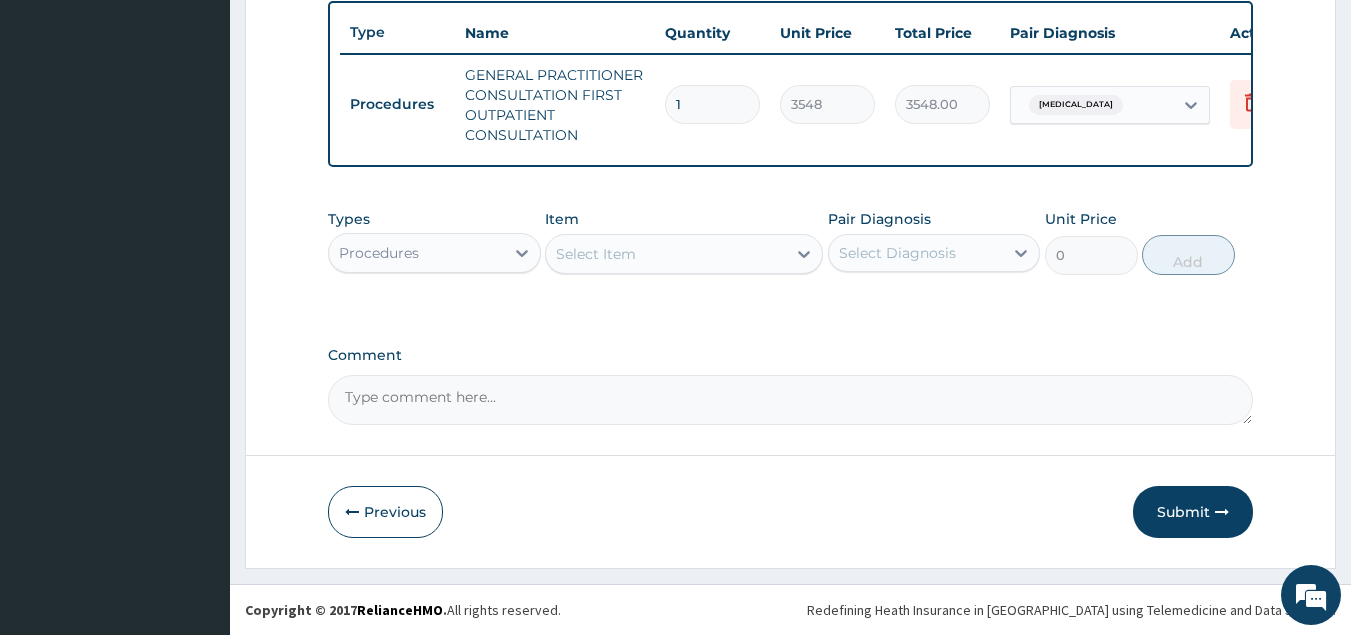 click on "Procedures" at bounding box center (416, 253) 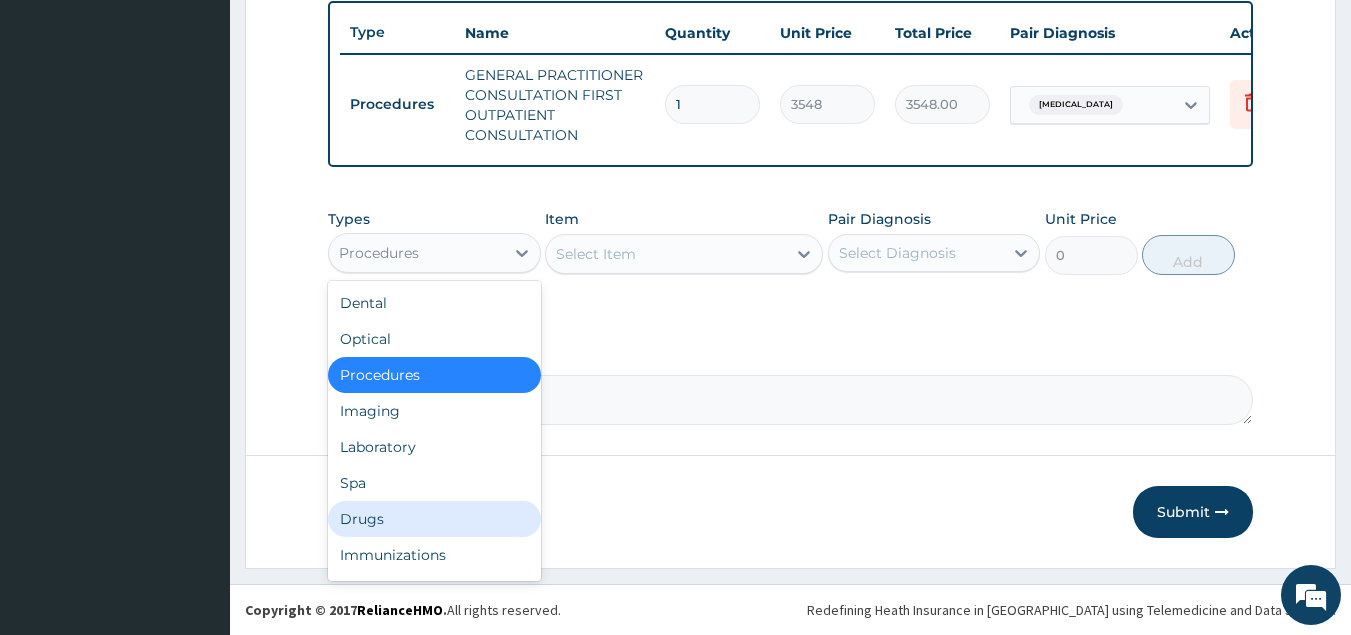 click on "Drugs" at bounding box center (434, 519) 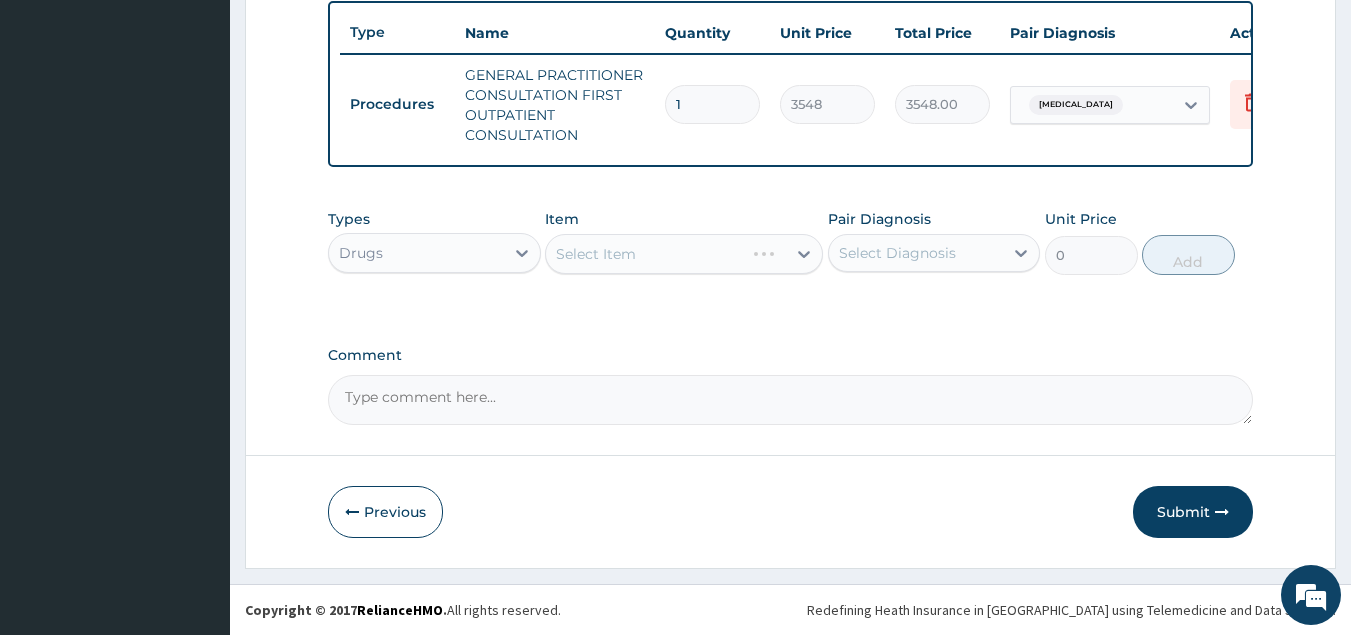 click on "Select Item" at bounding box center (684, 254) 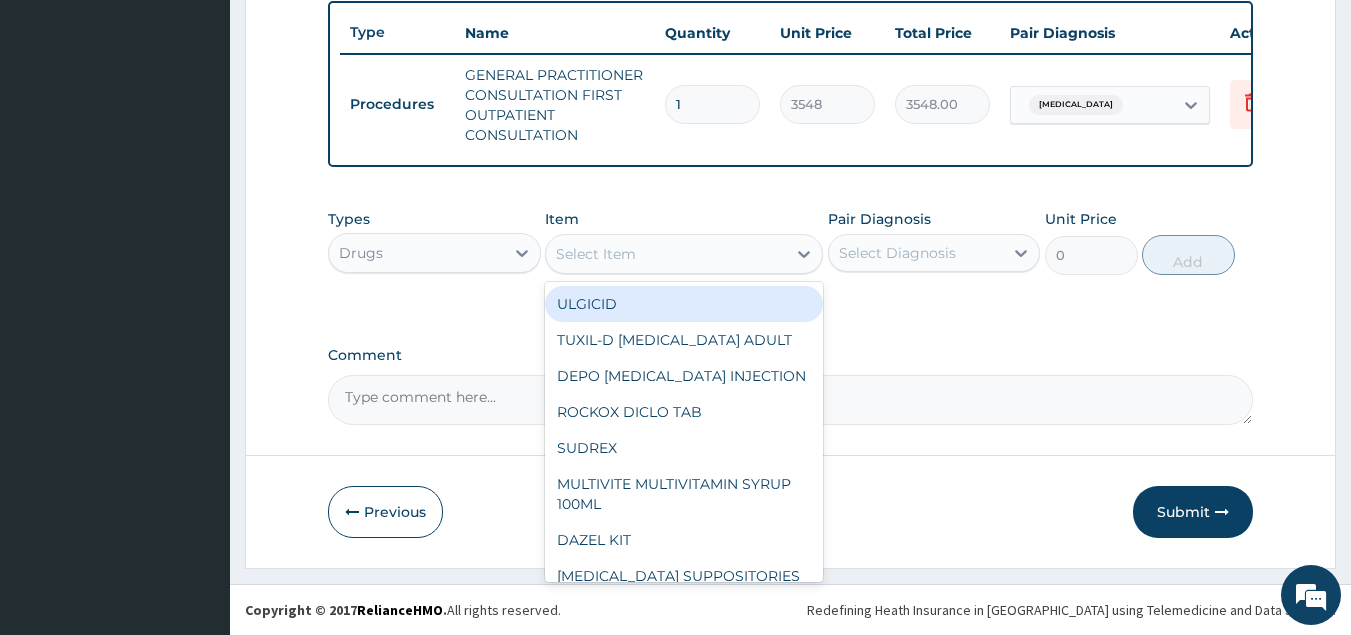 click on "Select Item" at bounding box center [596, 254] 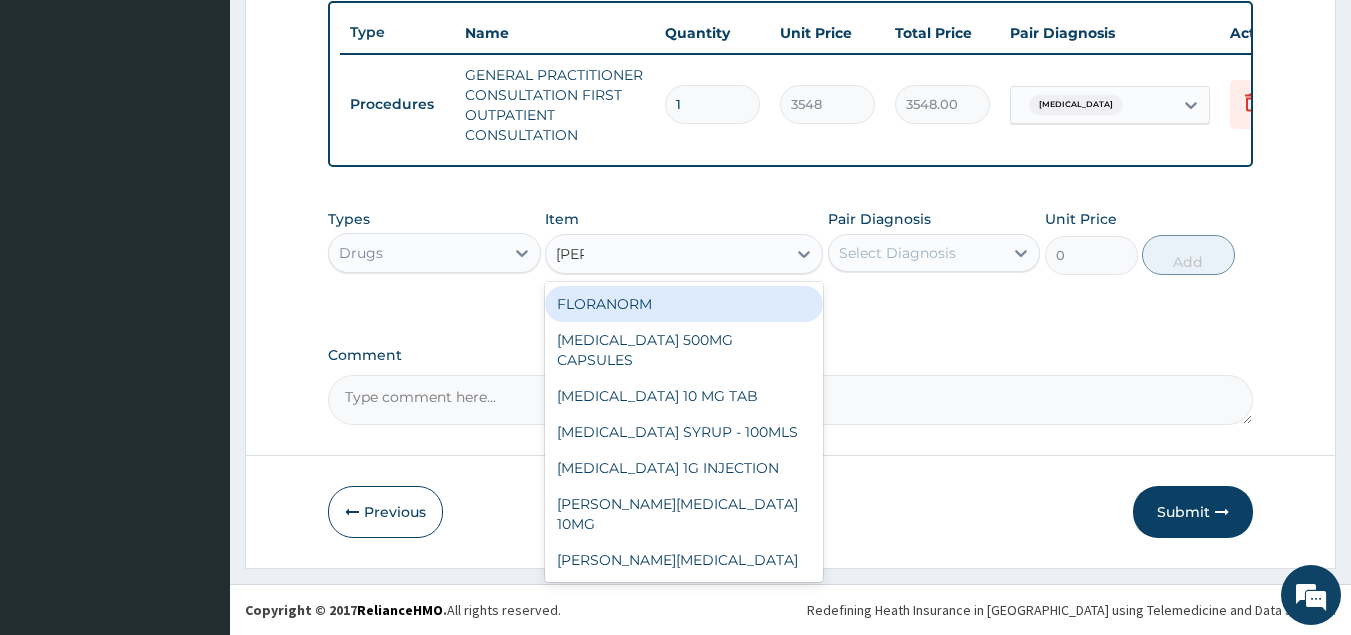 type on "lorat" 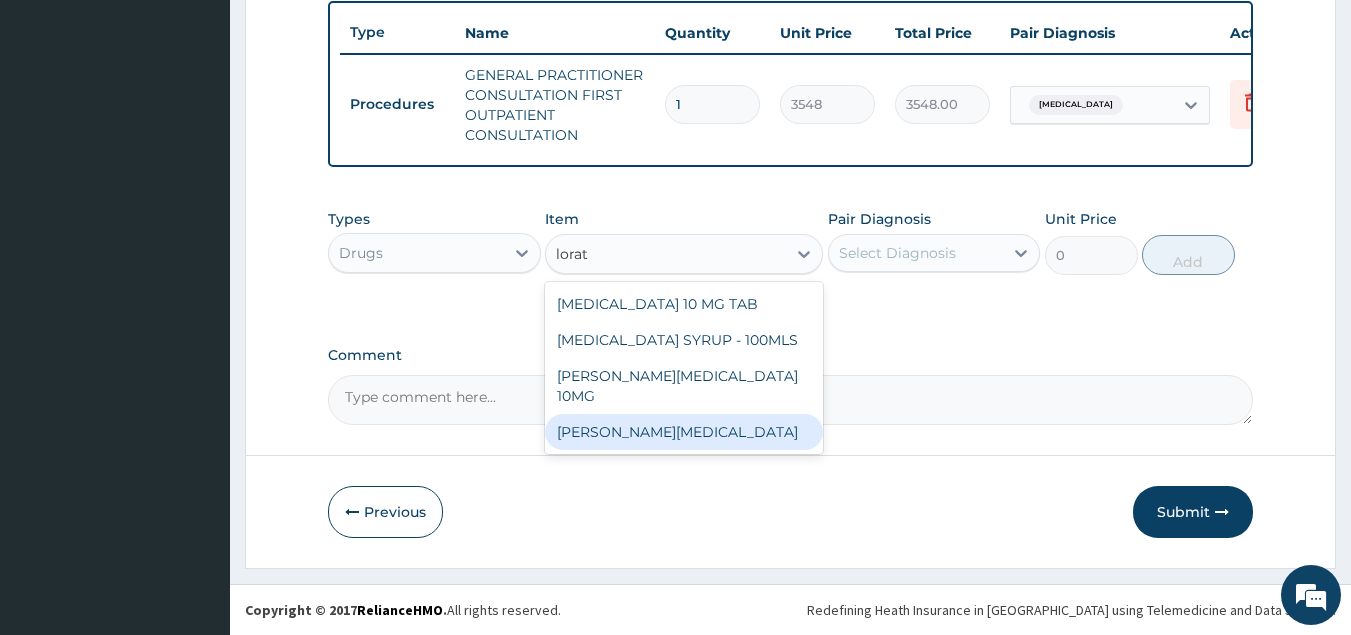 click on "[PERSON_NAME][MEDICAL_DATA]" at bounding box center [684, 432] 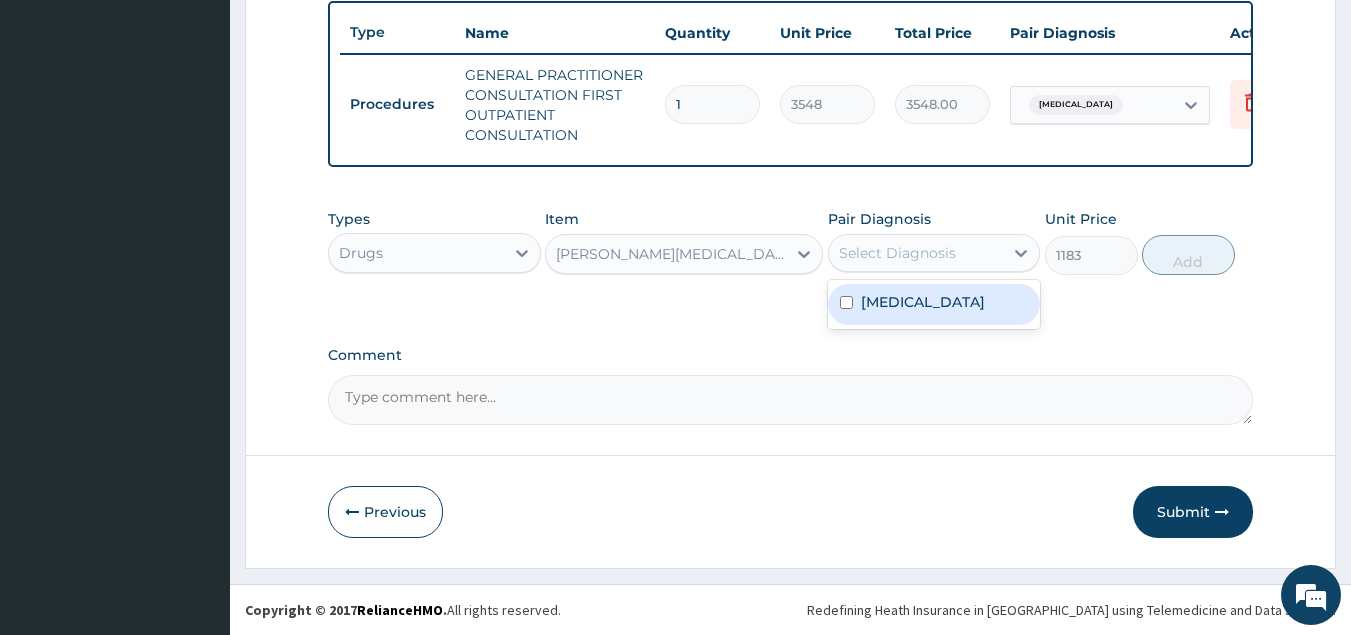 click on "Select Diagnosis" at bounding box center (916, 253) 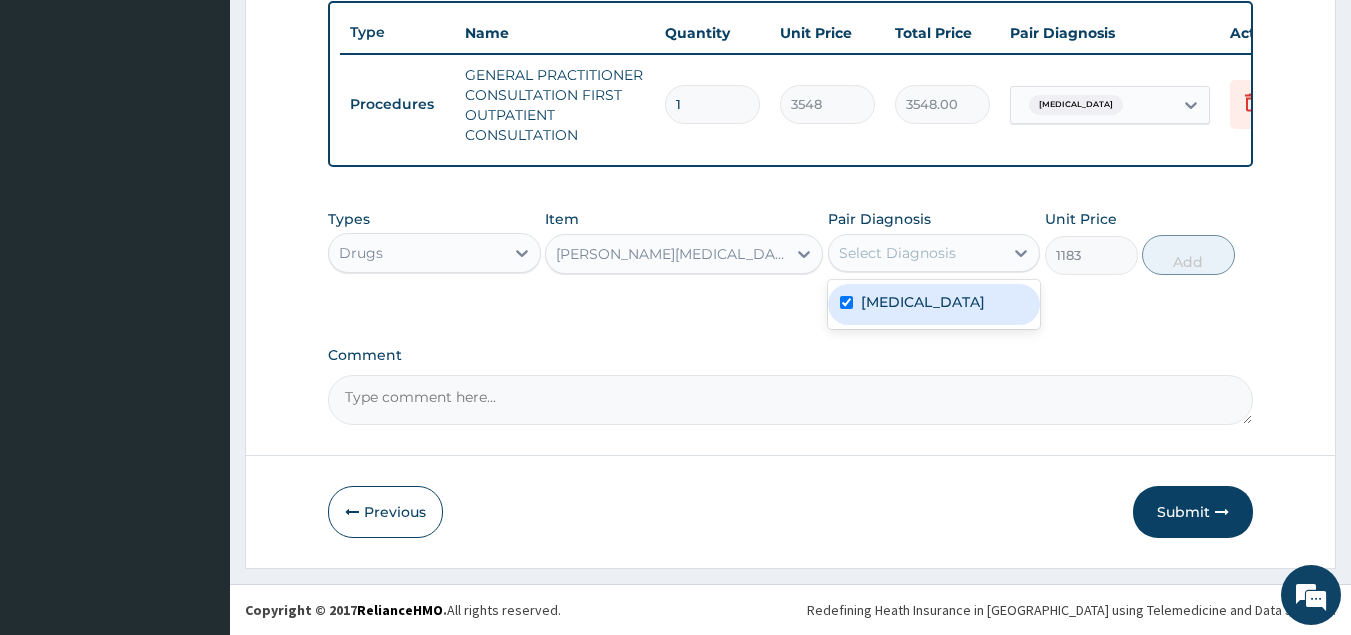checkbox on "true" 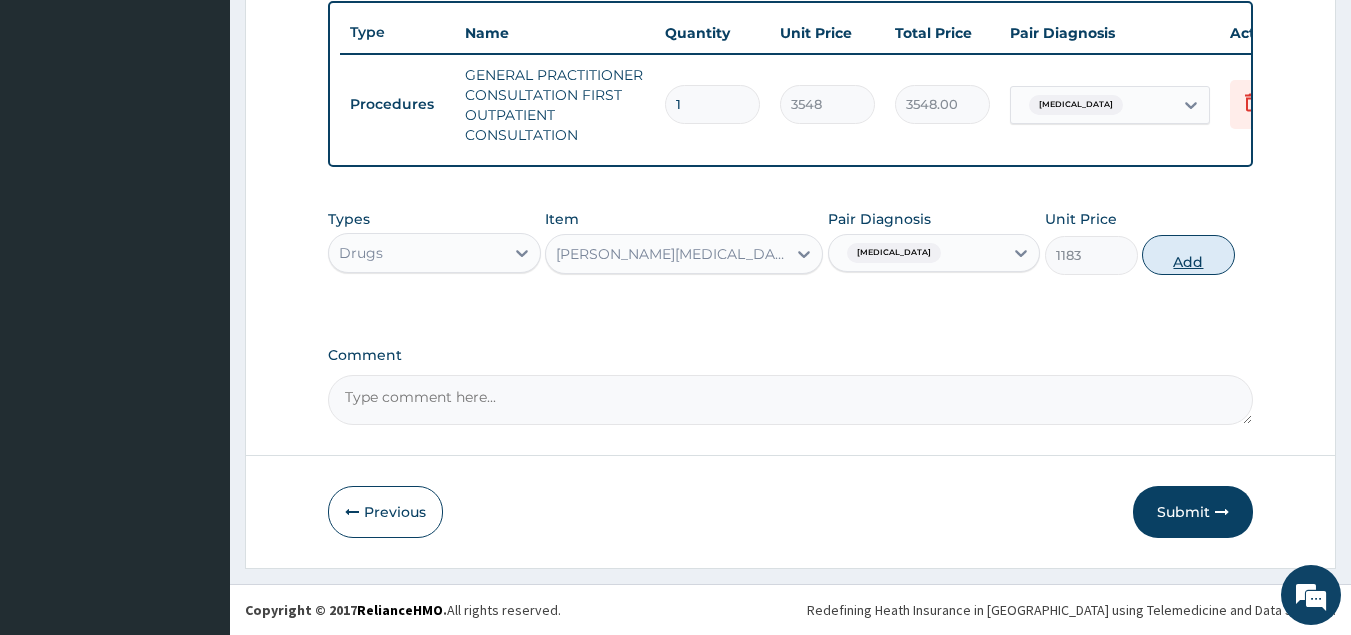 click on "Add" at bounding box center [1188, 255] 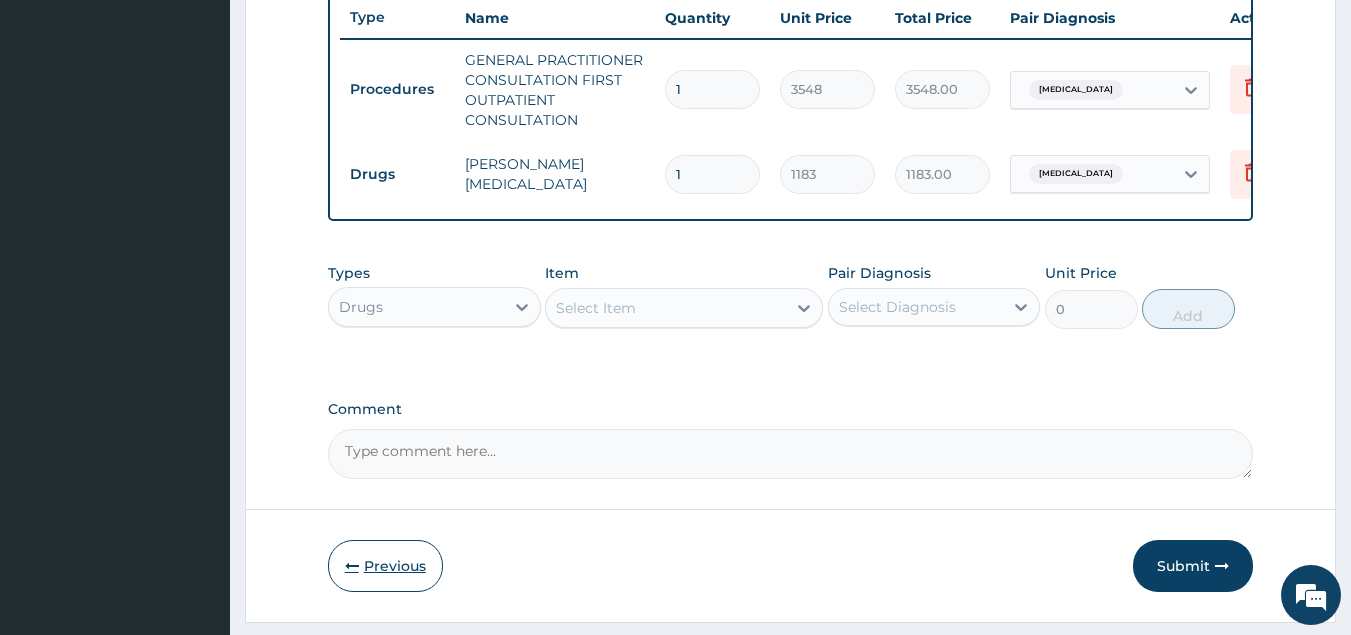 click on "Previous" at bounding box center (385, 566) 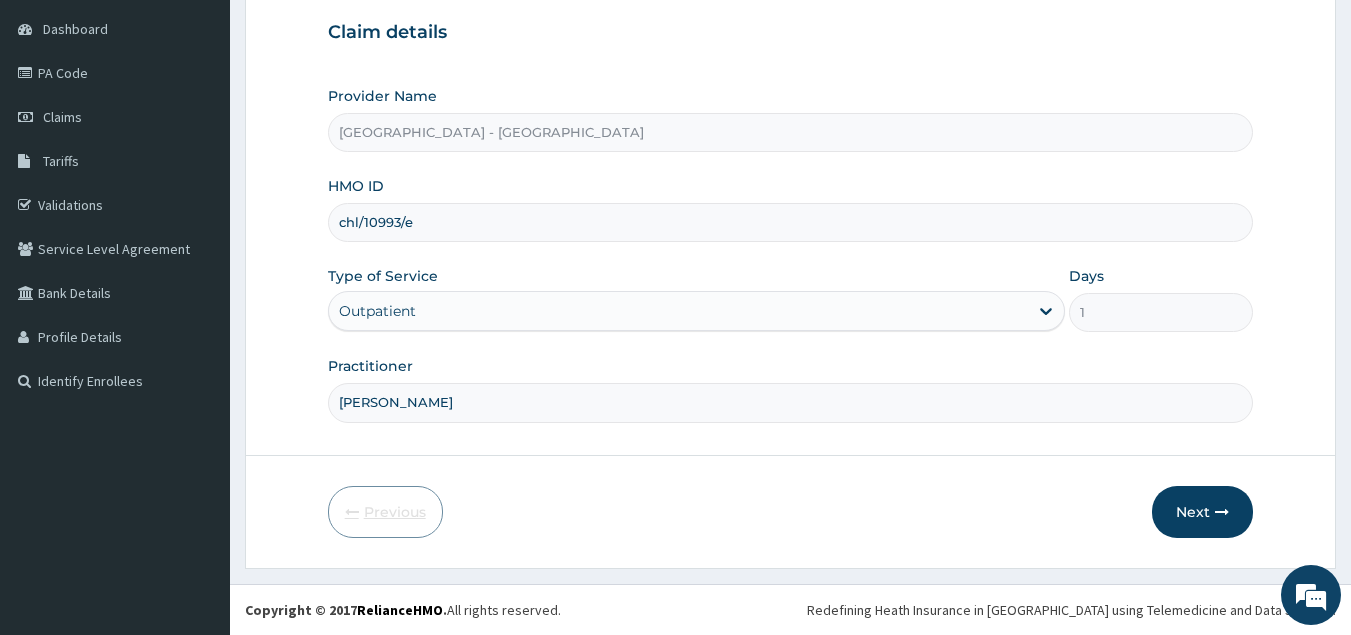 scroll, scrollTop: 189, scrollLeft: 0, axis: vertical 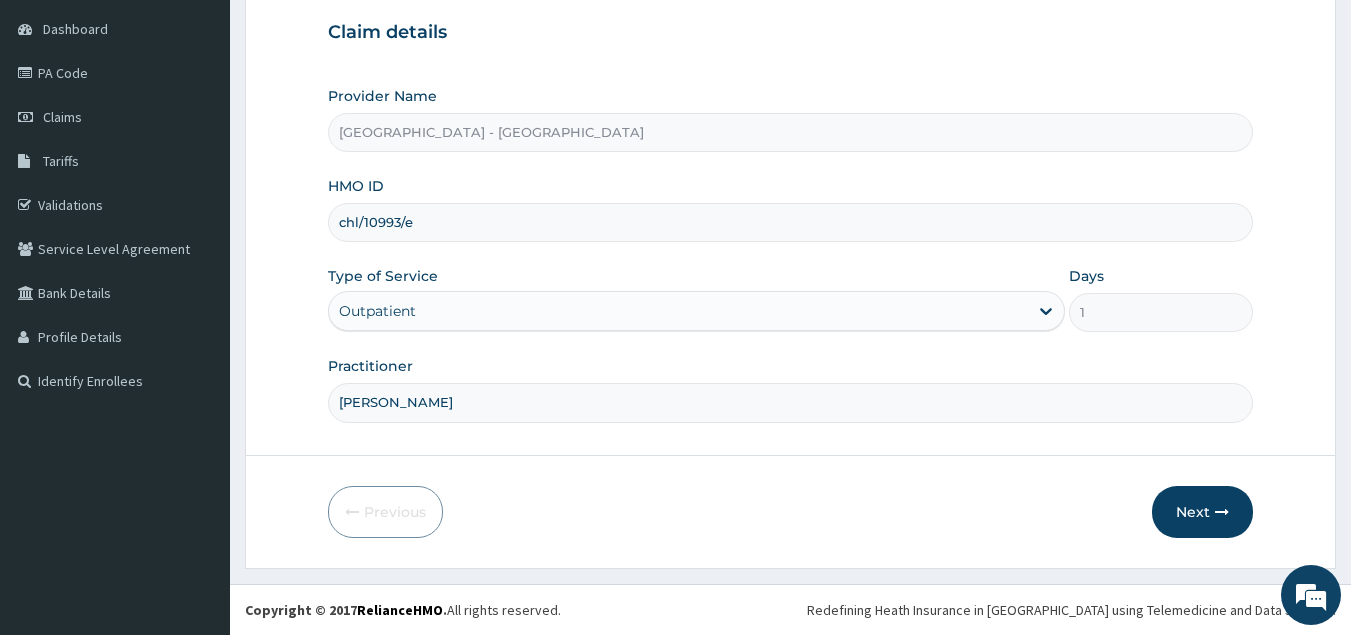 drag, startPoint x: 423, startPoint y: 227, endPoint x: 324, endPoint y: 216, distance: 99.60924 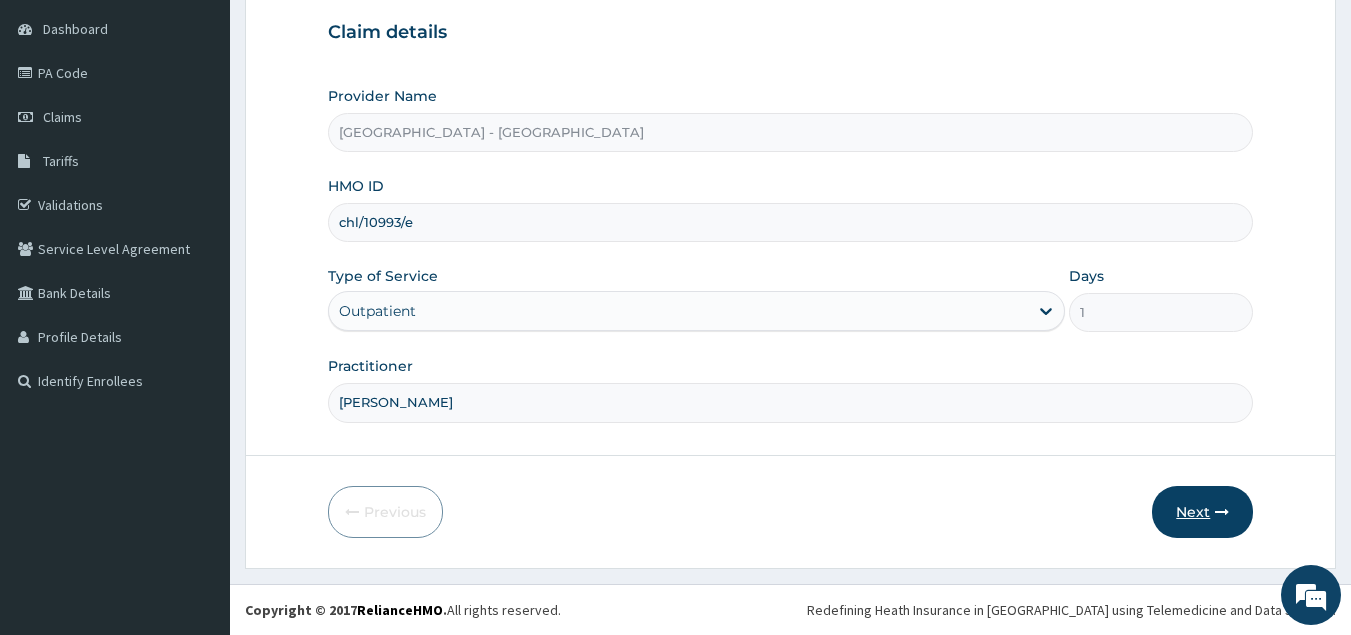 click on "Next" at bounding box center [1202, 512] 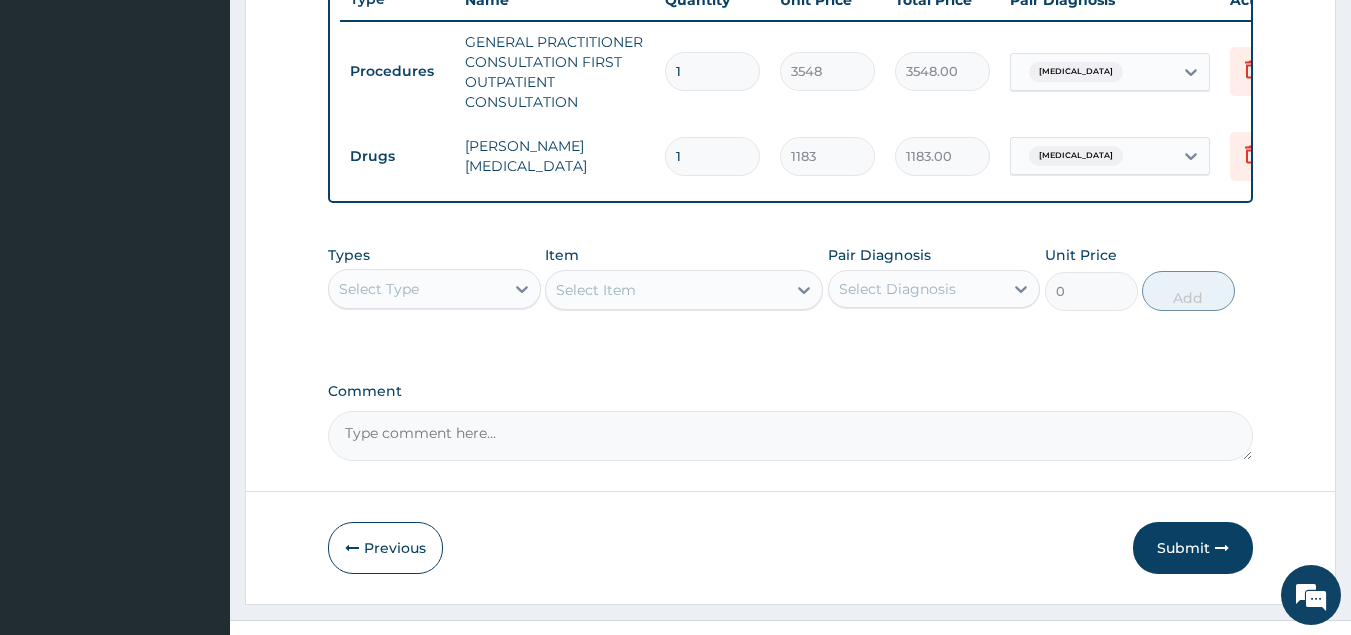 scroll, scrollTop: 827, scrollLeft: 0, axis: vertical 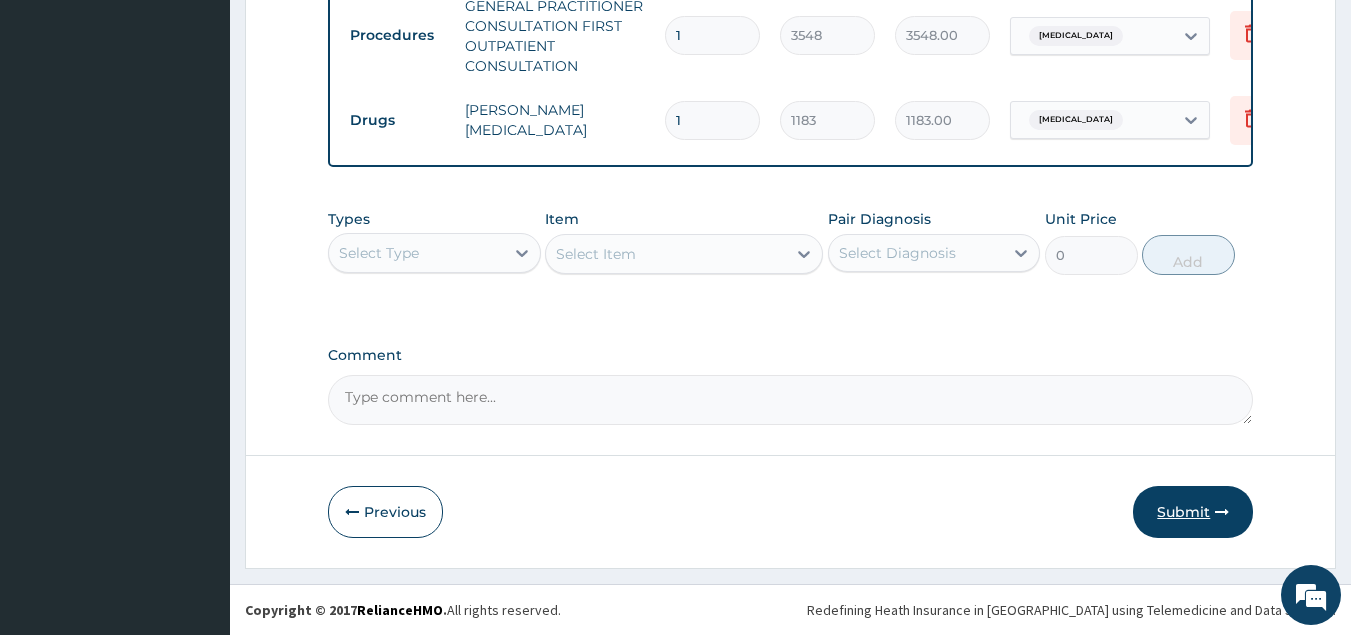 click on "Submit" at bounding box center [1193, 512] 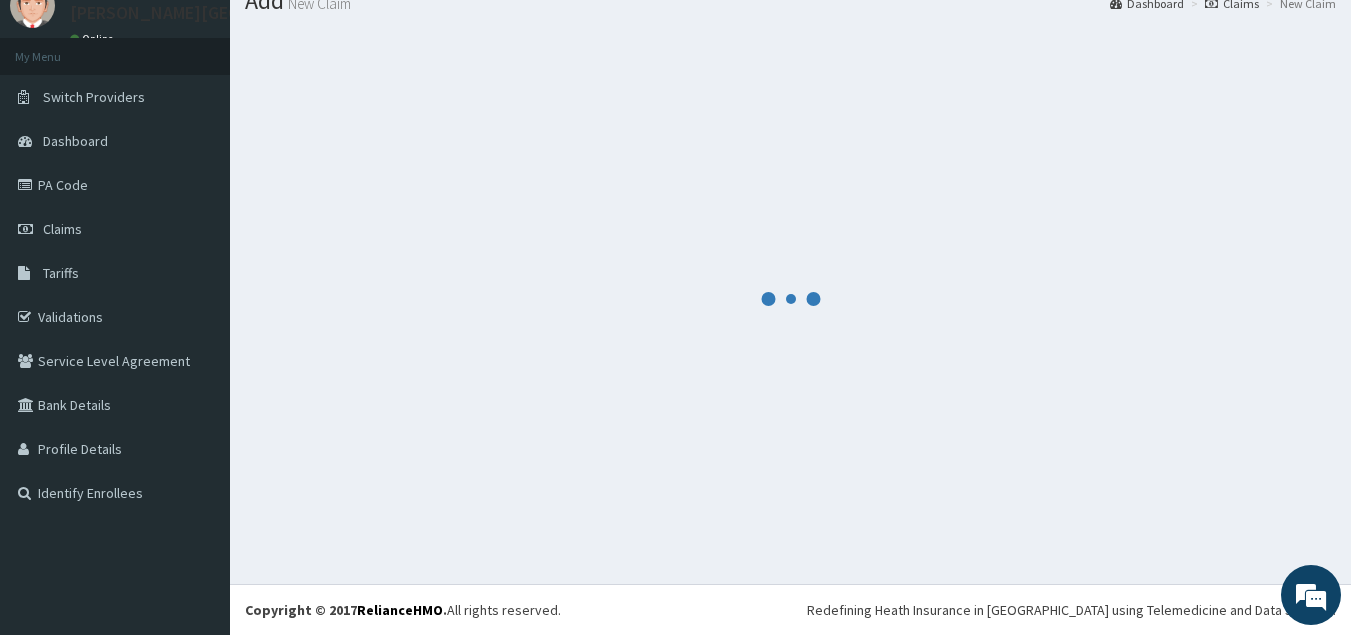scroll, scrollTop: 77, scrollLeft: 0, axis: vertical 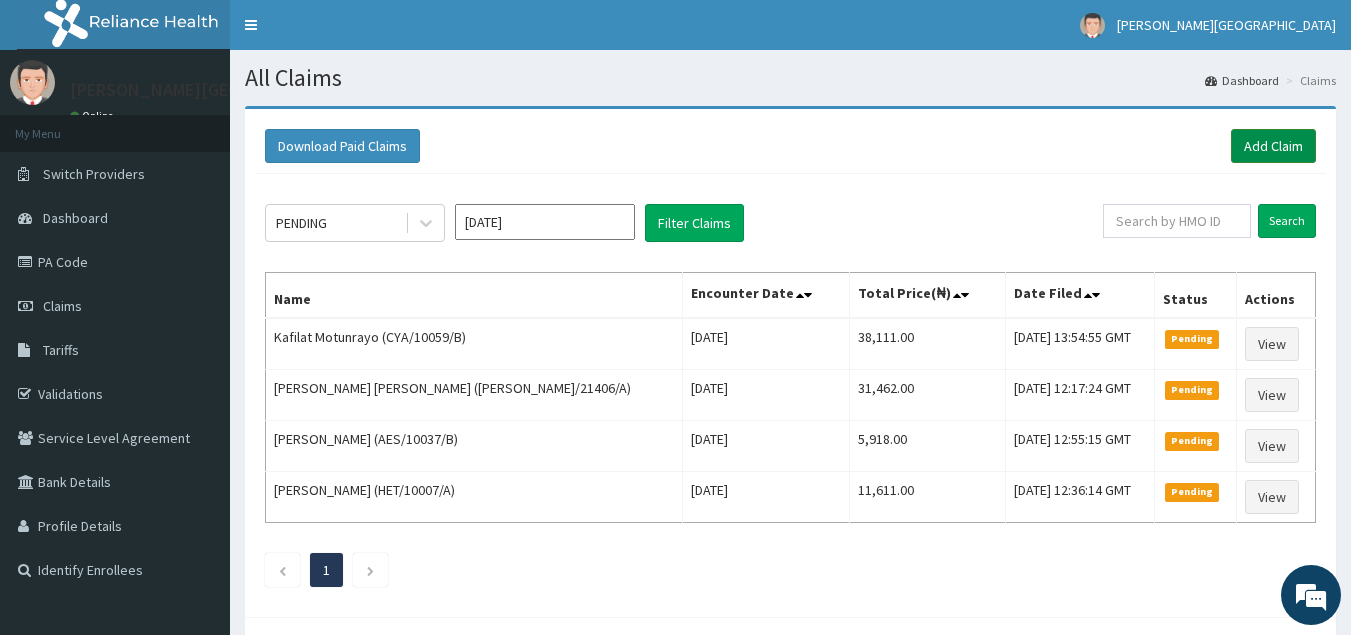 click on "Add Claim" at bounding box center [1273, 146] 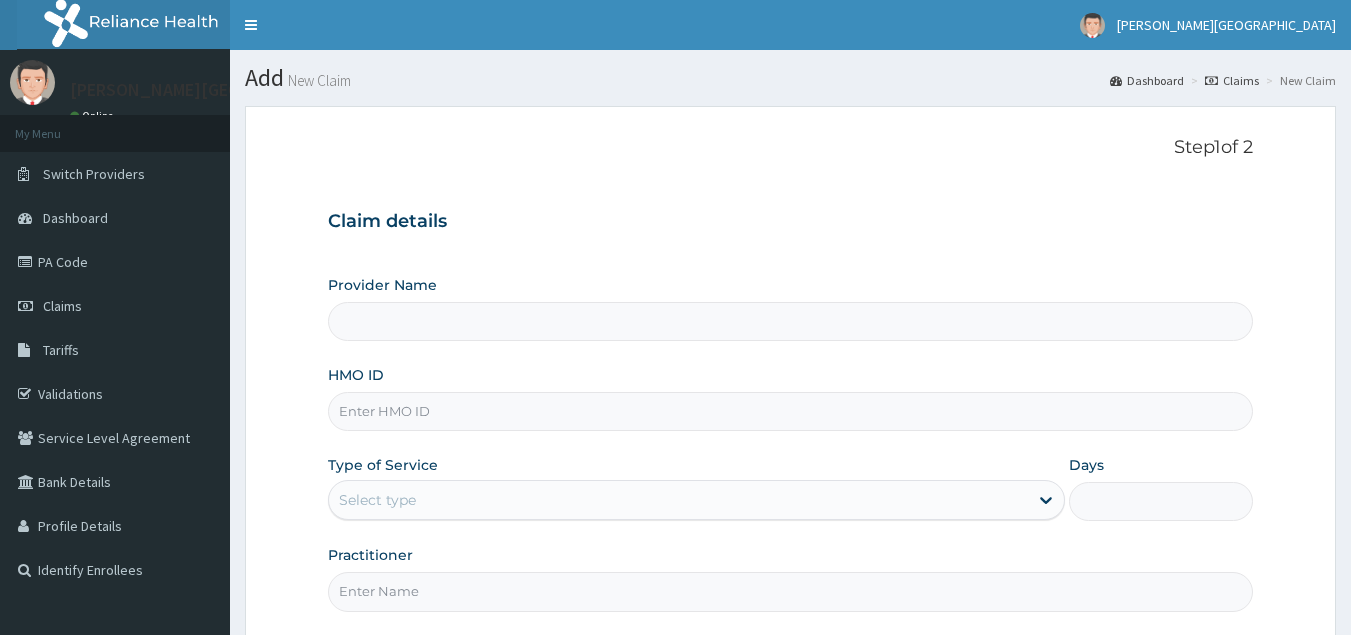 scroll, scrollTop: 0, scrollLeft: 0, axis: both 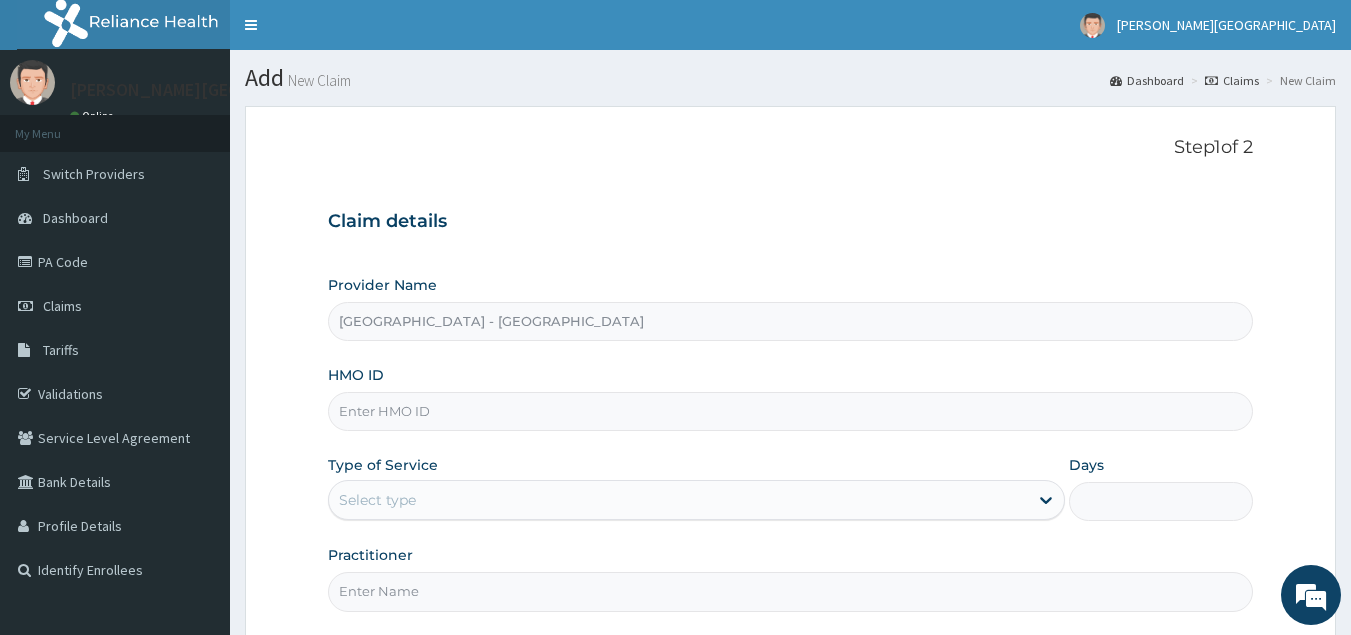 click on "HMO ID" at bounding box center [791, 411] 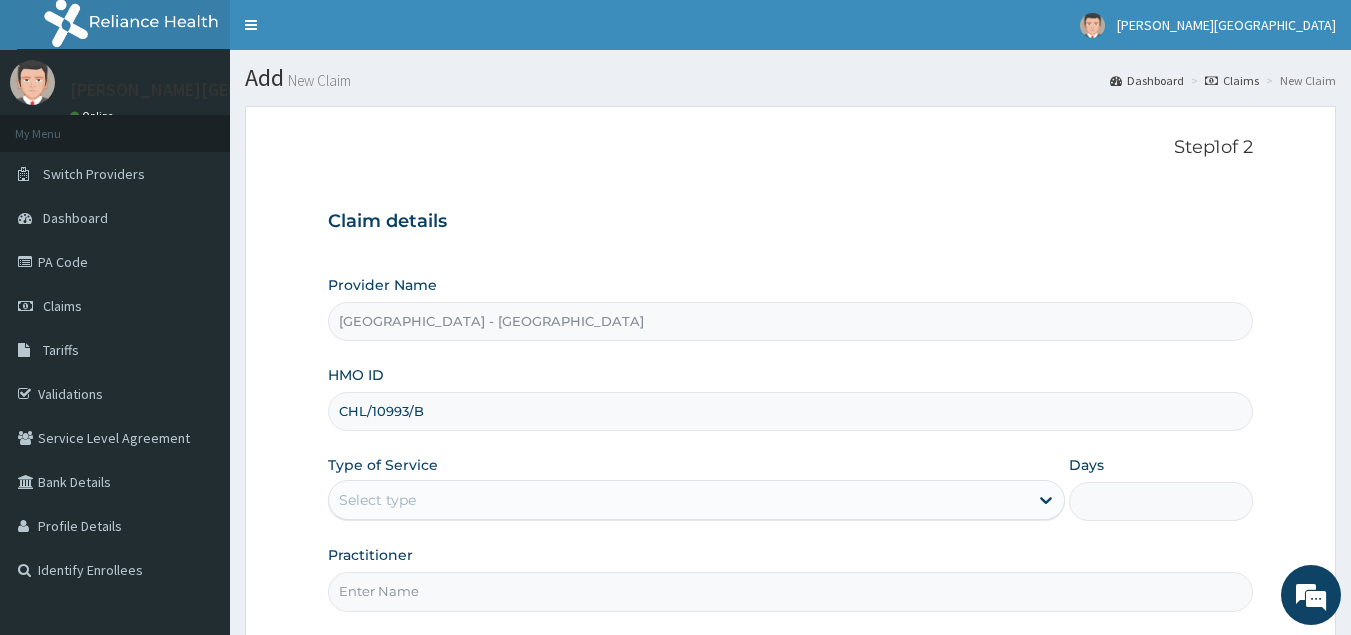 type on "CHL/10993/B" 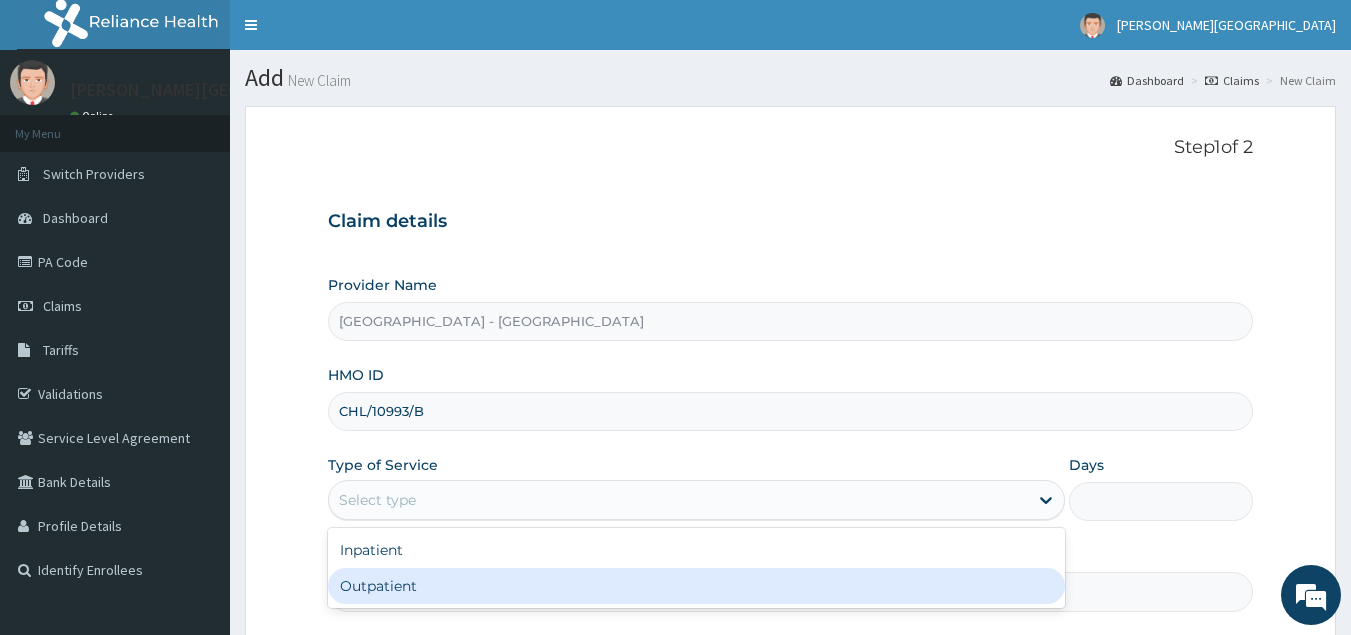 click on "Outpatient" at bounding box center (696, 586) 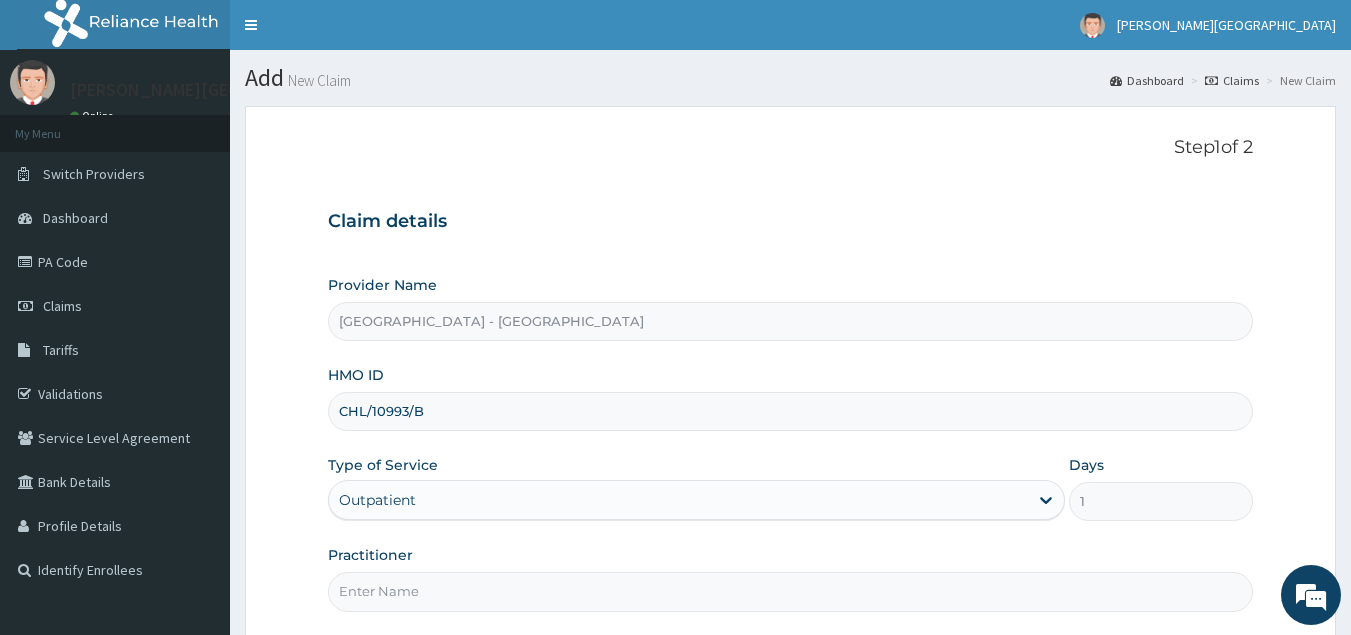 click on "Practitioner" at bounding box center [791, 591] 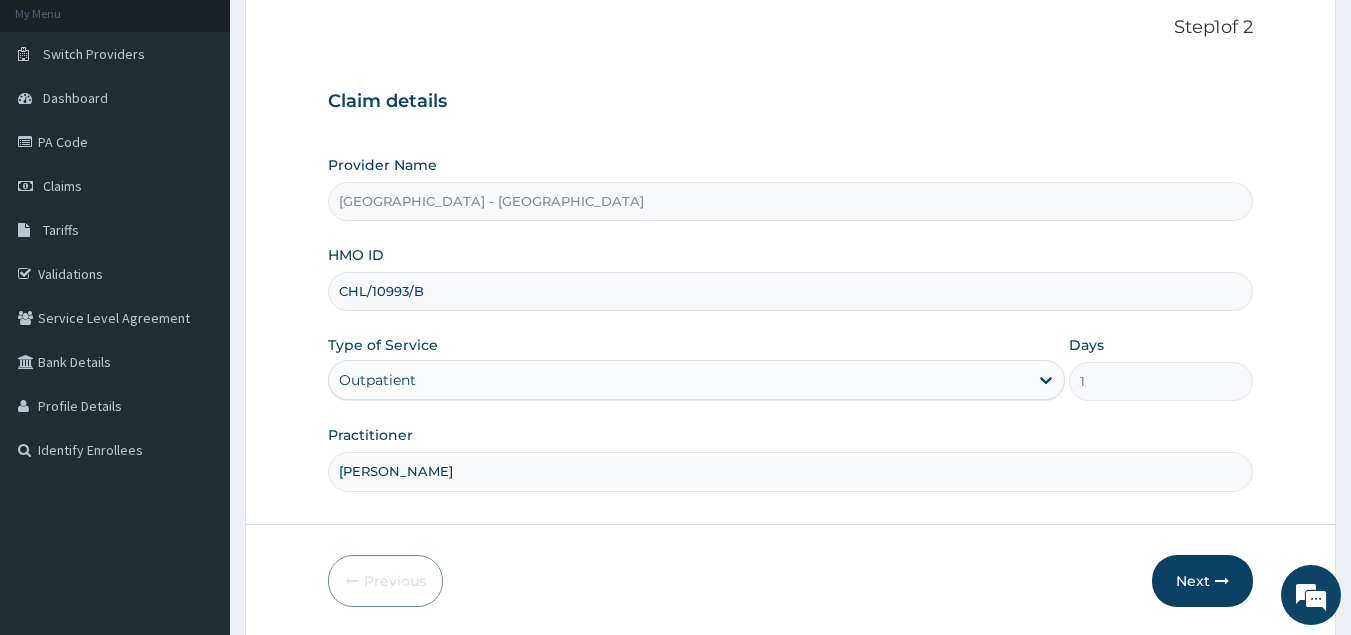 scroll, scrollTop: 189, scrollLeft: 0, axis: vertical 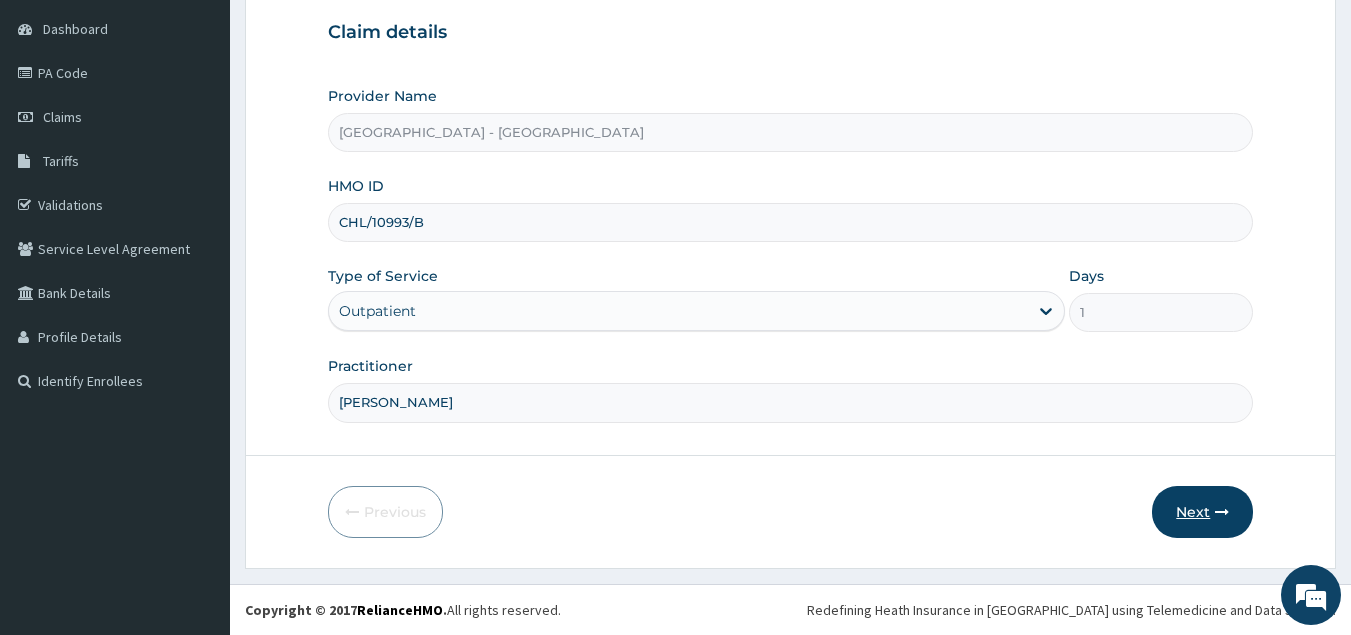 click on "Next" at bounding box center (1202, 512) 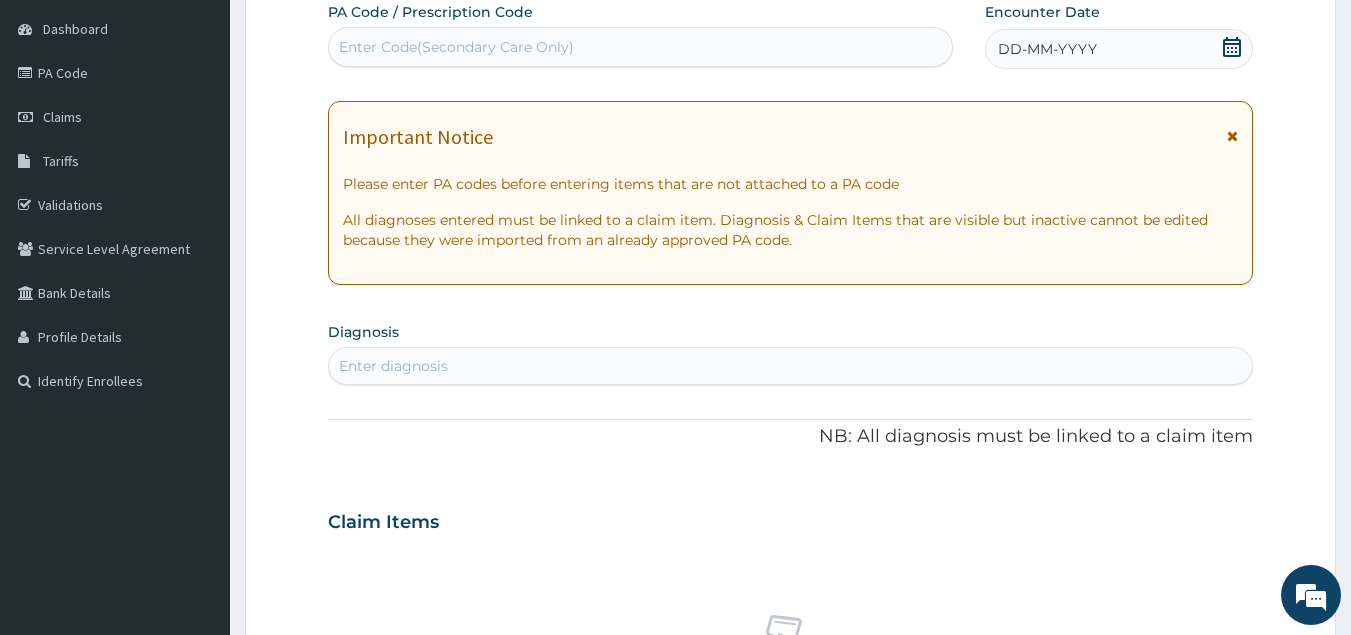 click on "Enter Code(Secondary Care Only)" at bounding box center (456, 47) 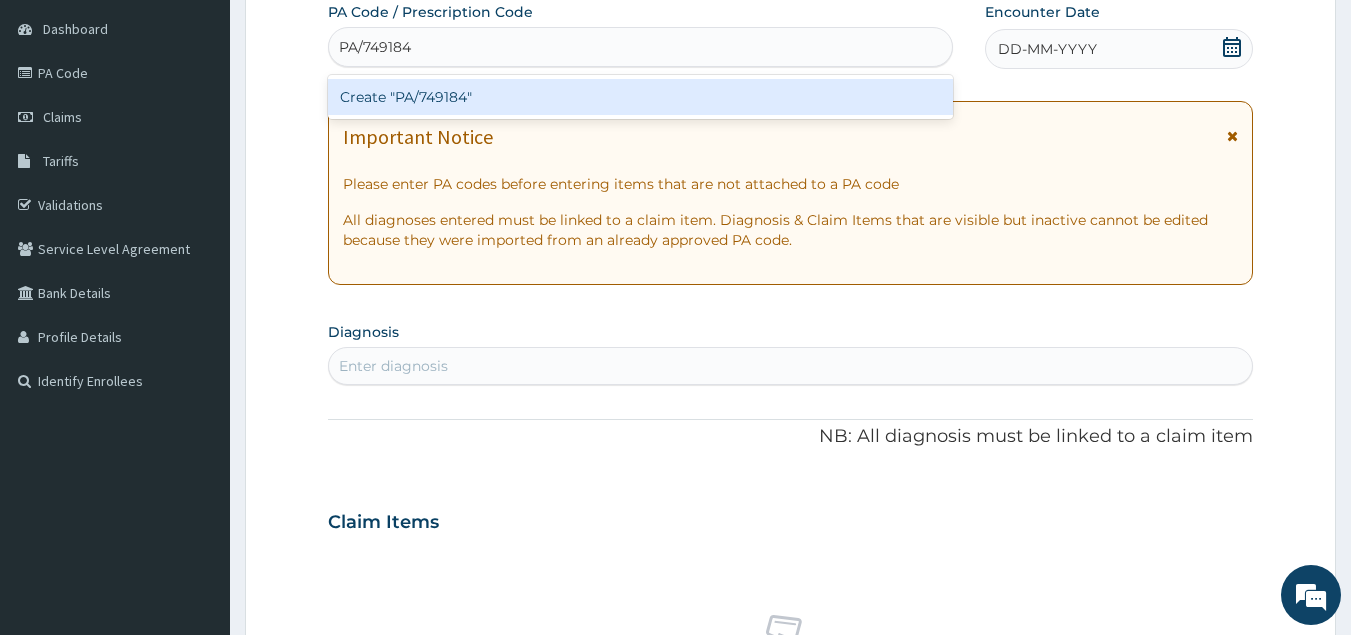 click on "Create "PA/749184"" at bounding box center (641, 97) 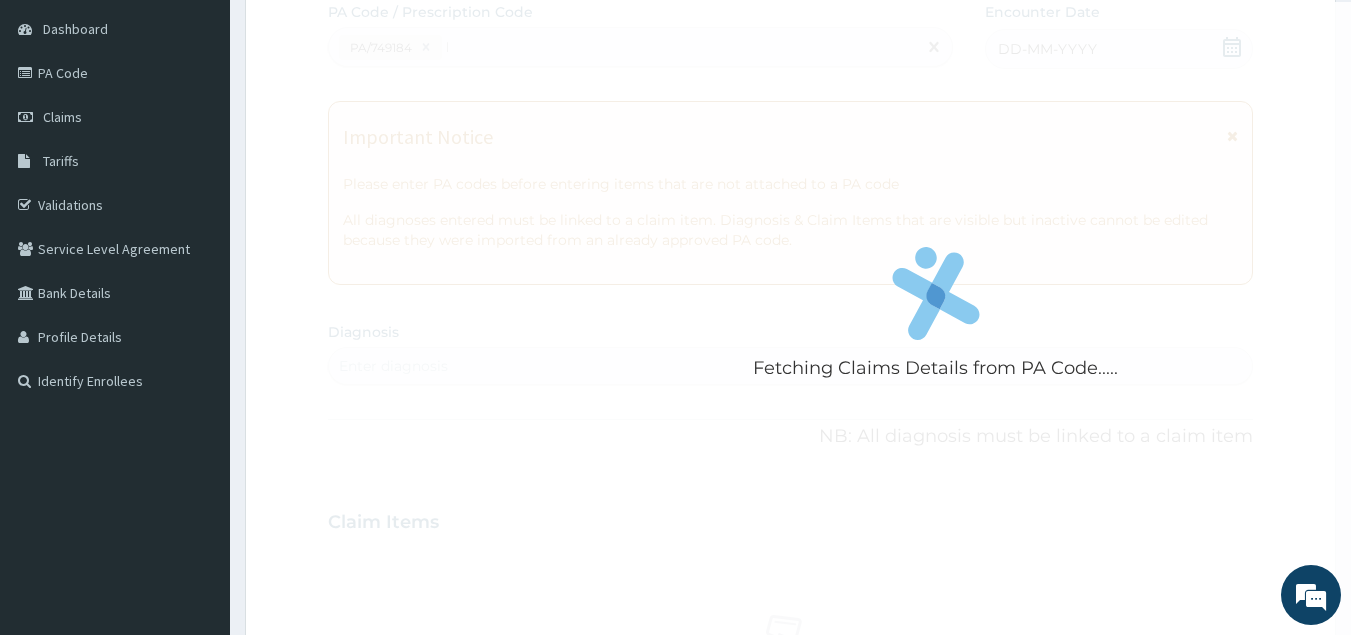 type 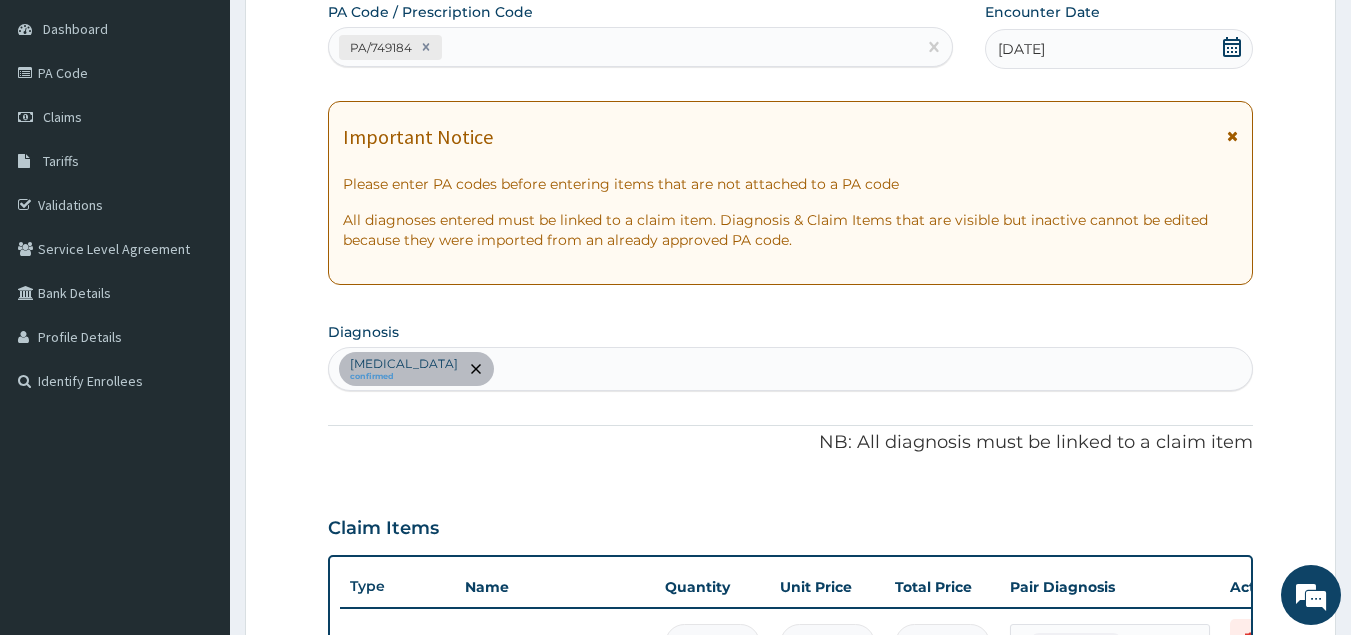 scroll, scrollTop: 217, scrollLeft: 0, axis: vertical 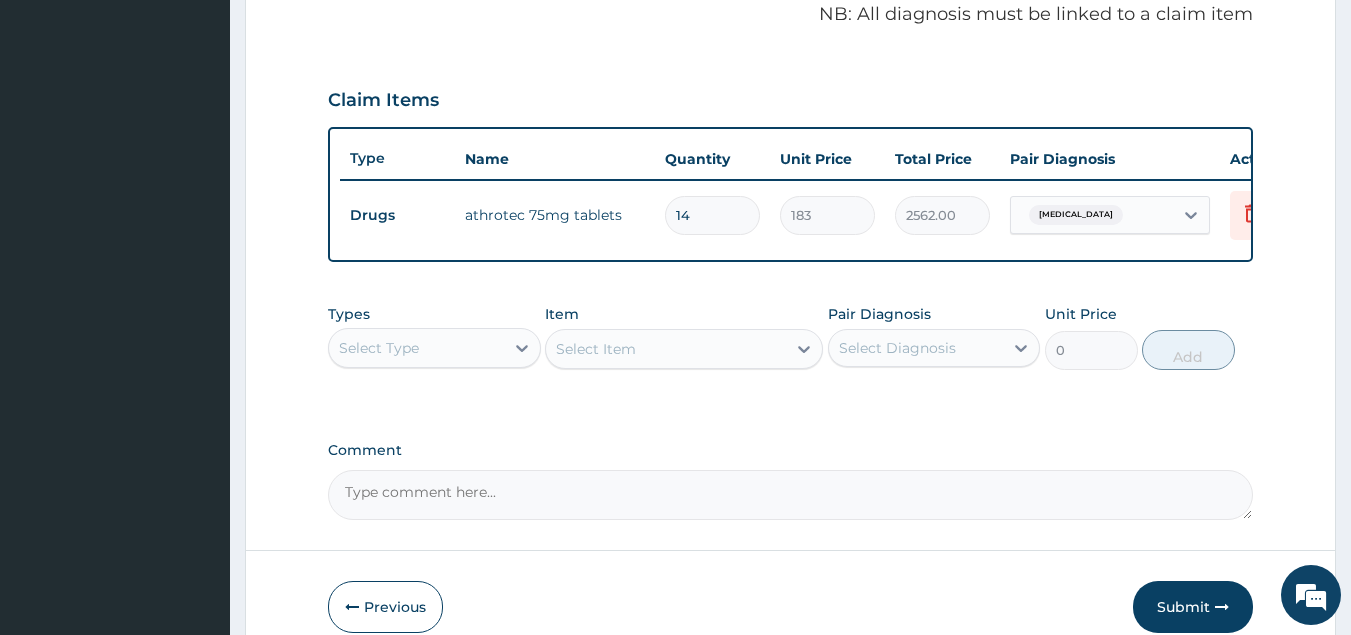click on "Select Type" at bounding box center [416, 348] 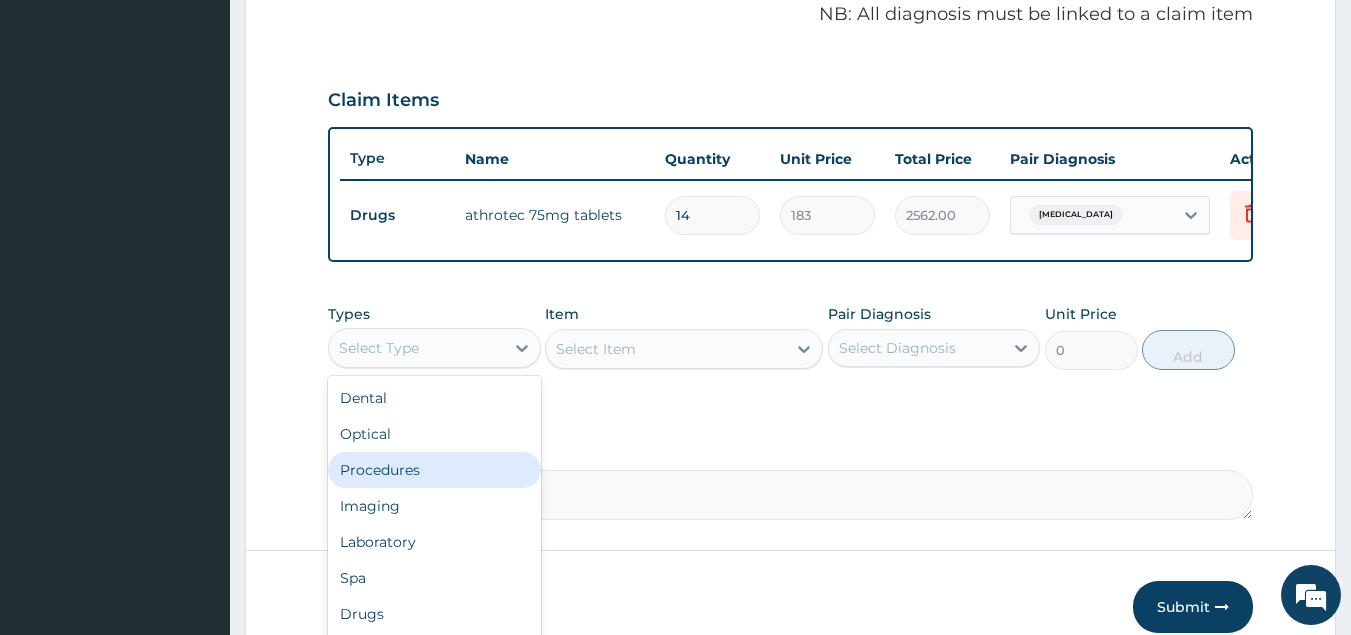 click on "Procedures" at bounding box center [434, 470] 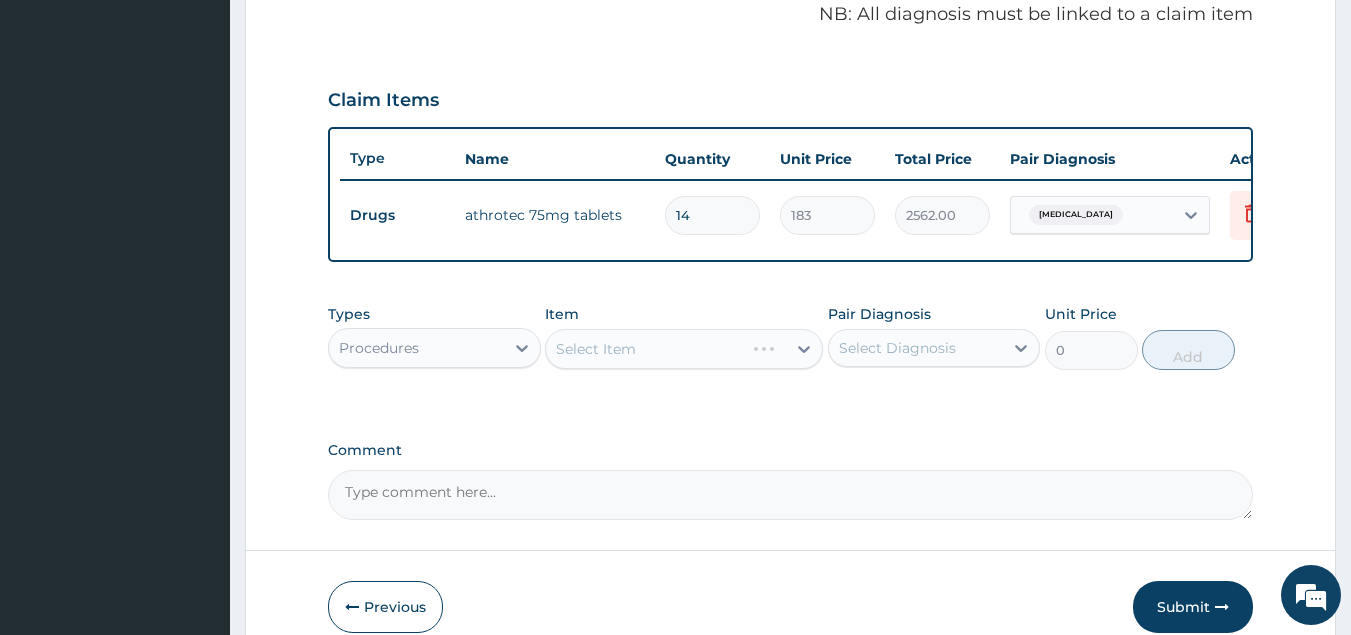 click on "Select Item" at bounding box center [684, 349] 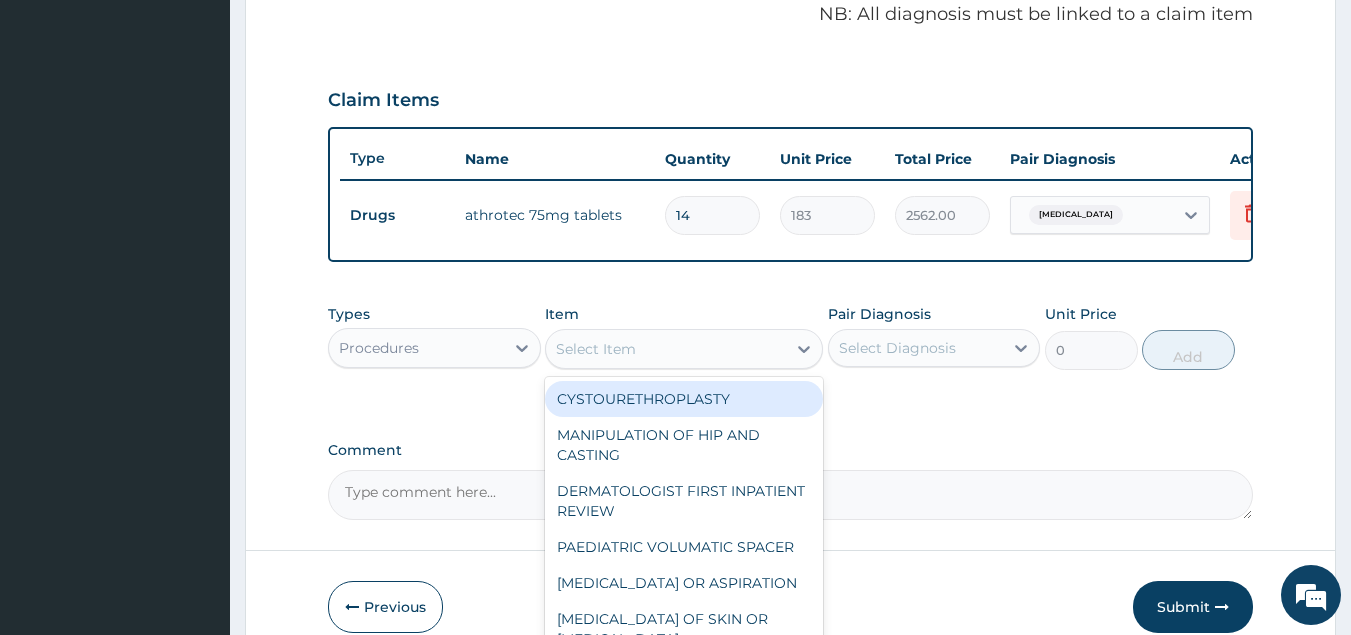 click on "Select Item" at bounding box center [596, 349] 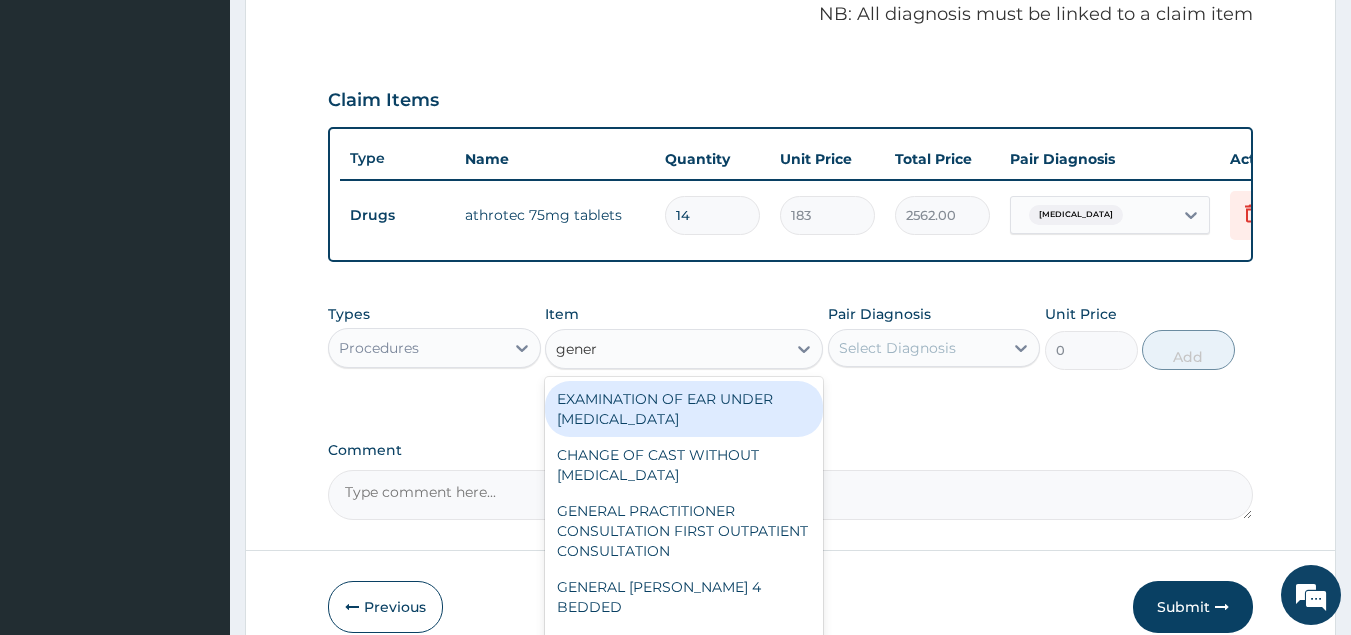 type on "genera" 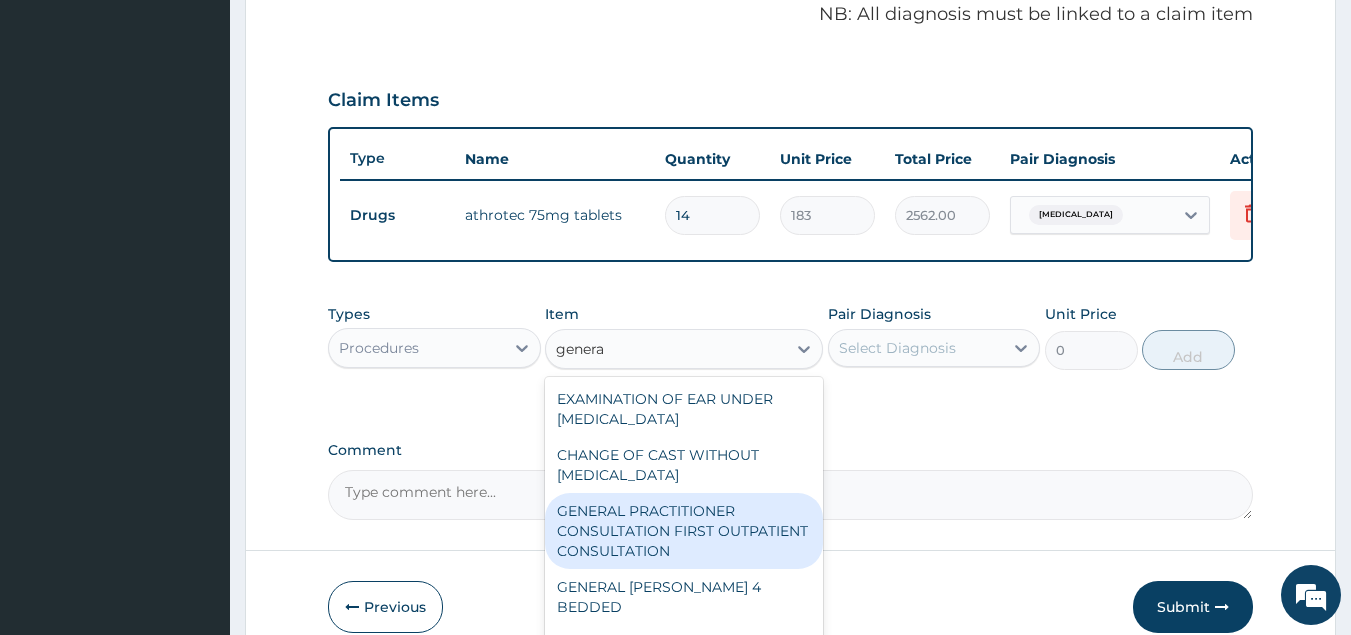 click on "GENERAL PRACTITIONER CONSULTATION FIRST OUTPATIENT CONSULTATION" at bounding box center (684, 531) 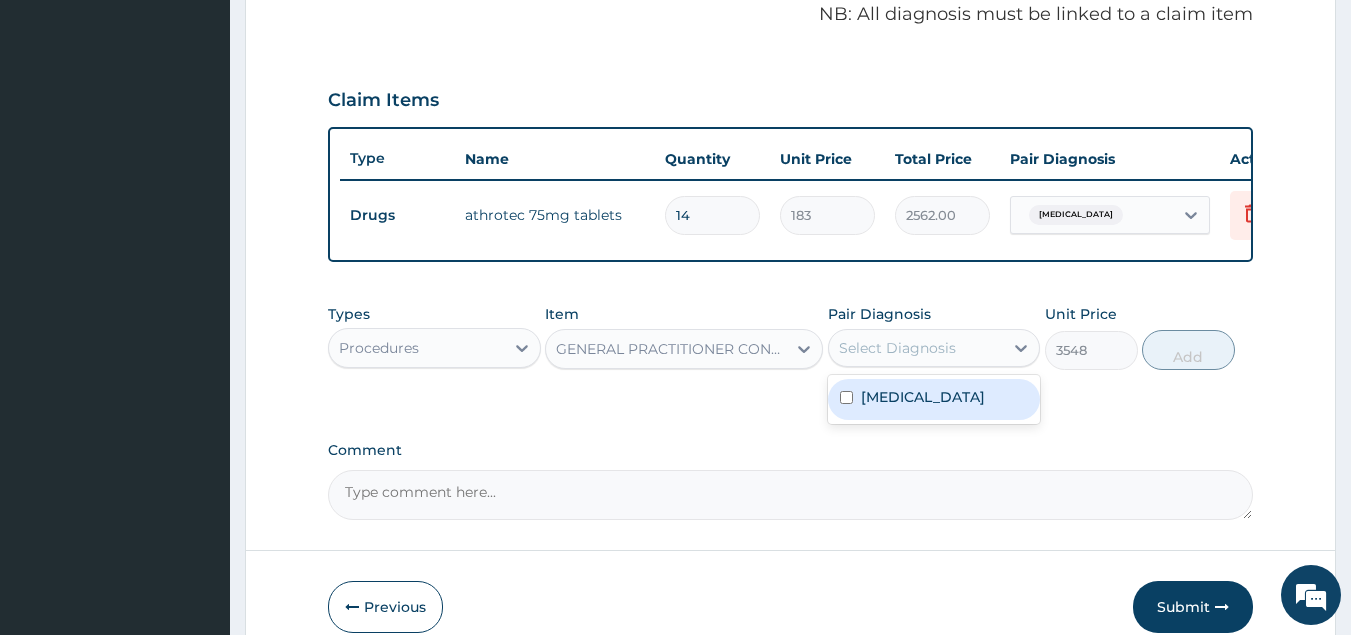 click on "Select Diagnosis" at bounding box center (916, 348) 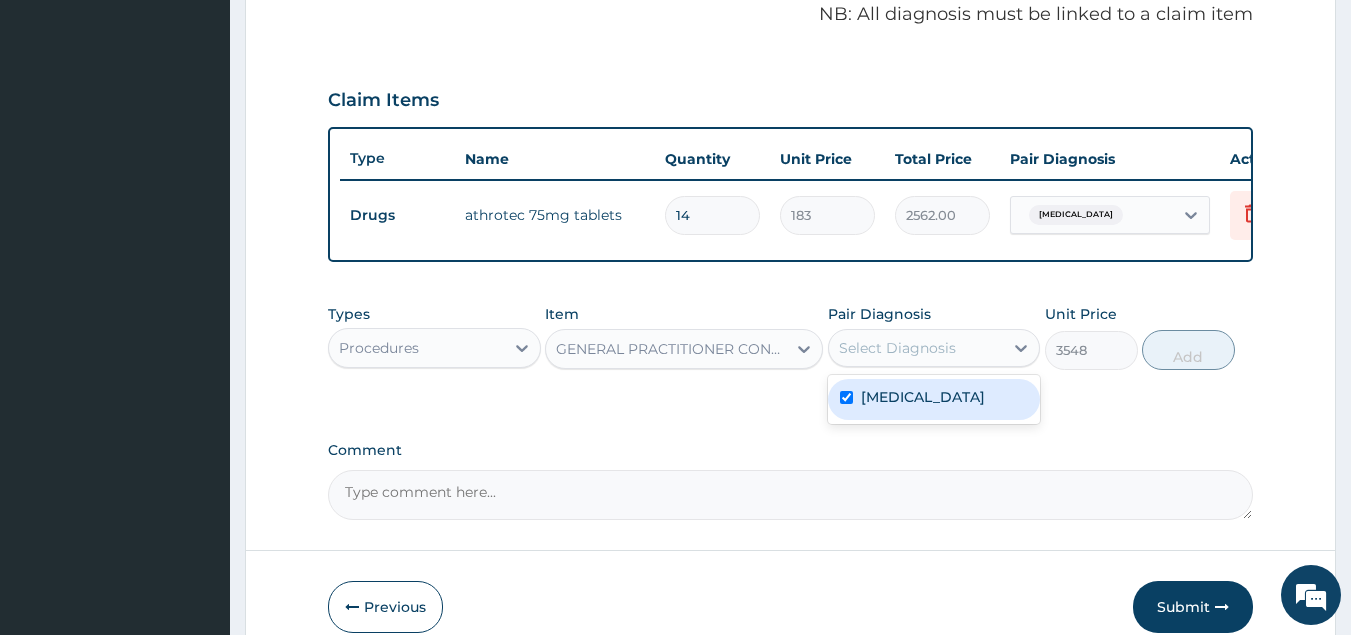 checkbox on "true" 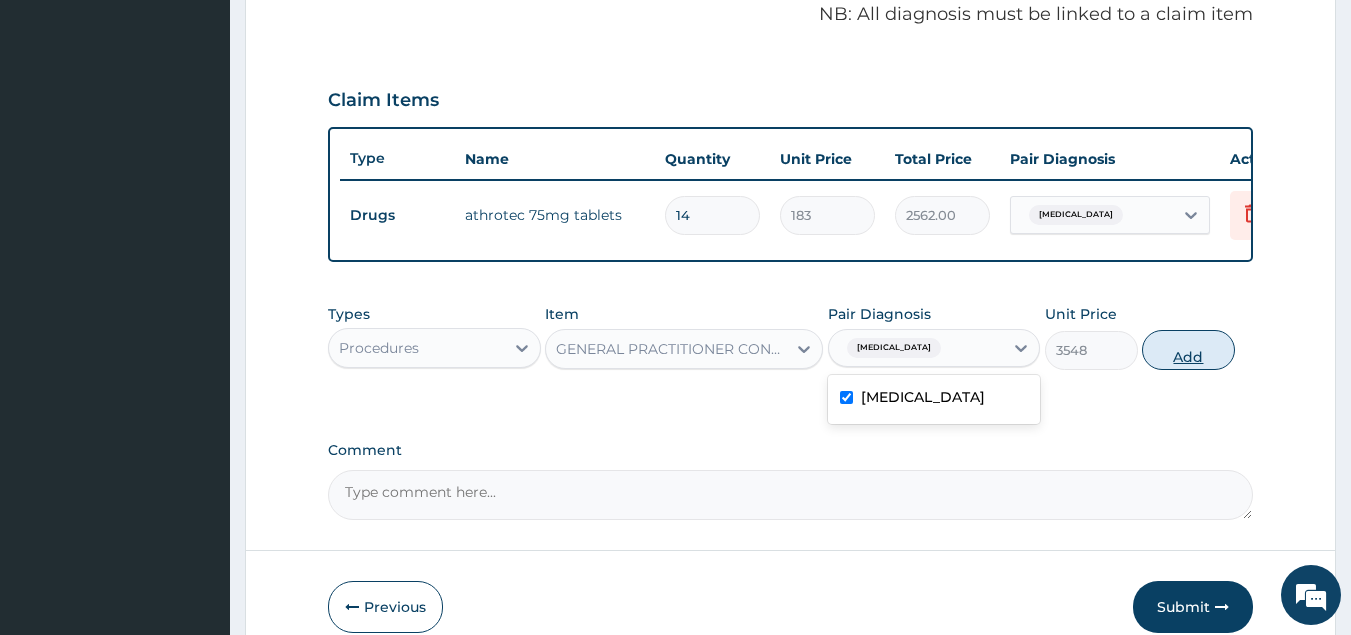 click on "Add" at bounding box center (1188, 350) 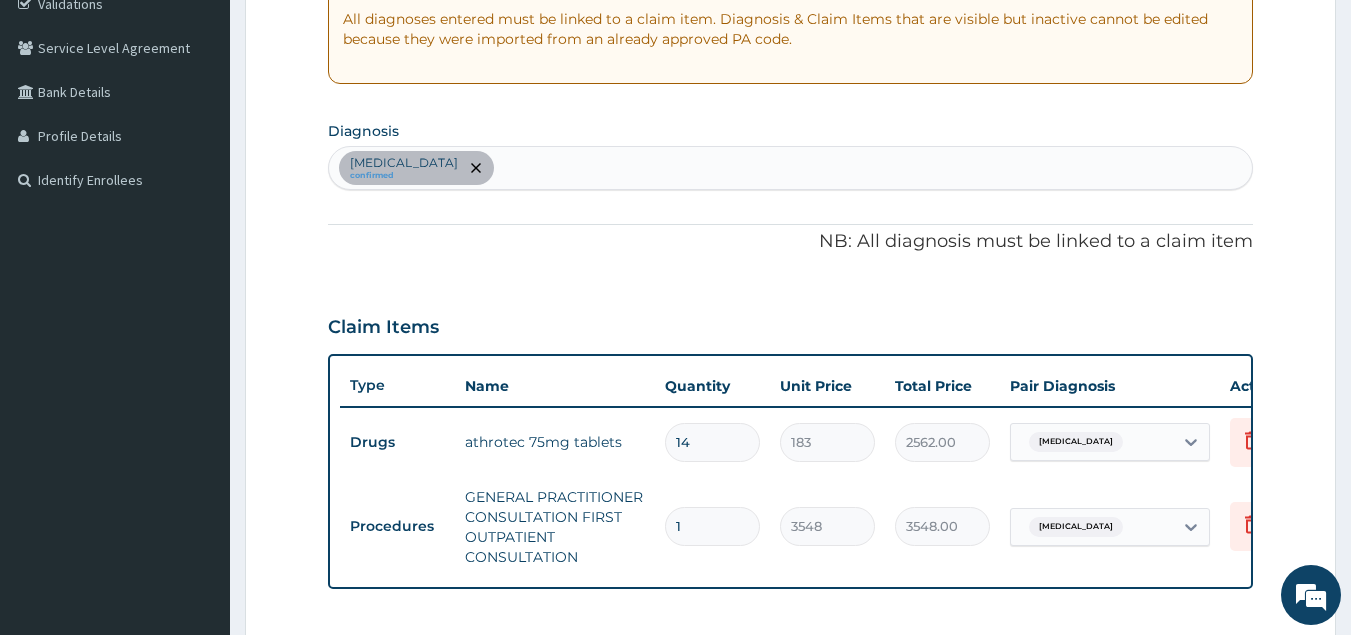 scroll, scrollTop: 230, scrollLeft: 0, axis: vertical 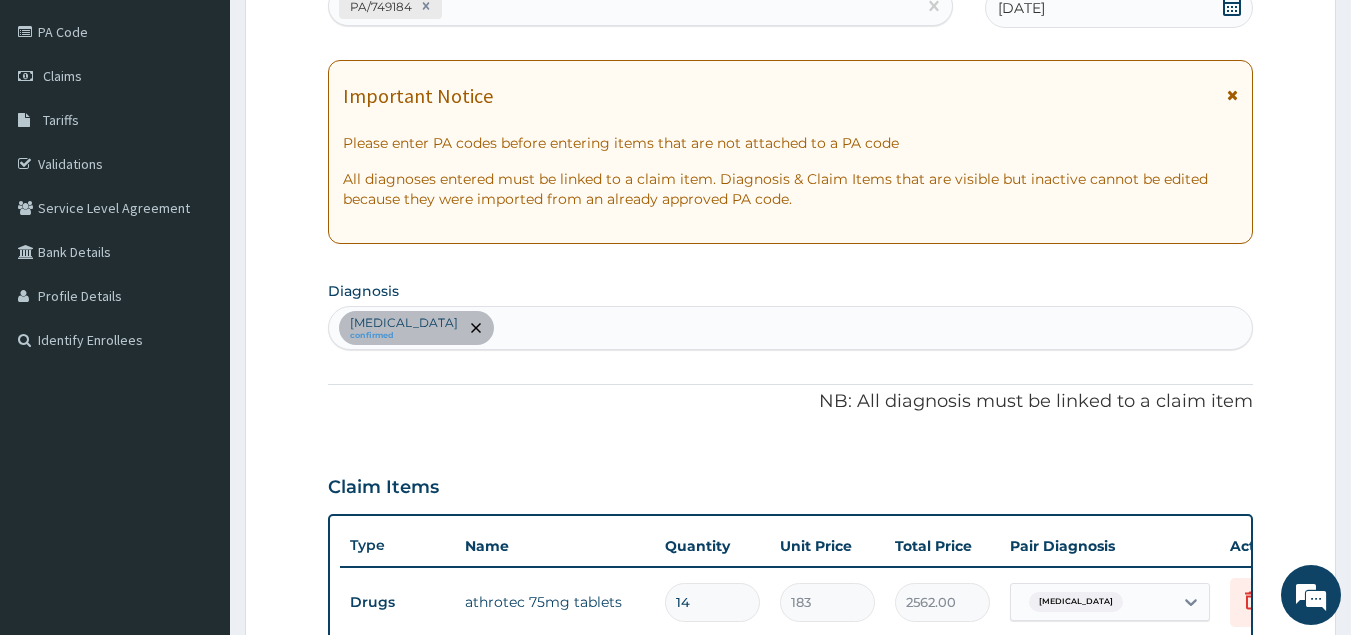 click on "[MEDICAL_DATA] confirmed" at bounding box center [791, 328] 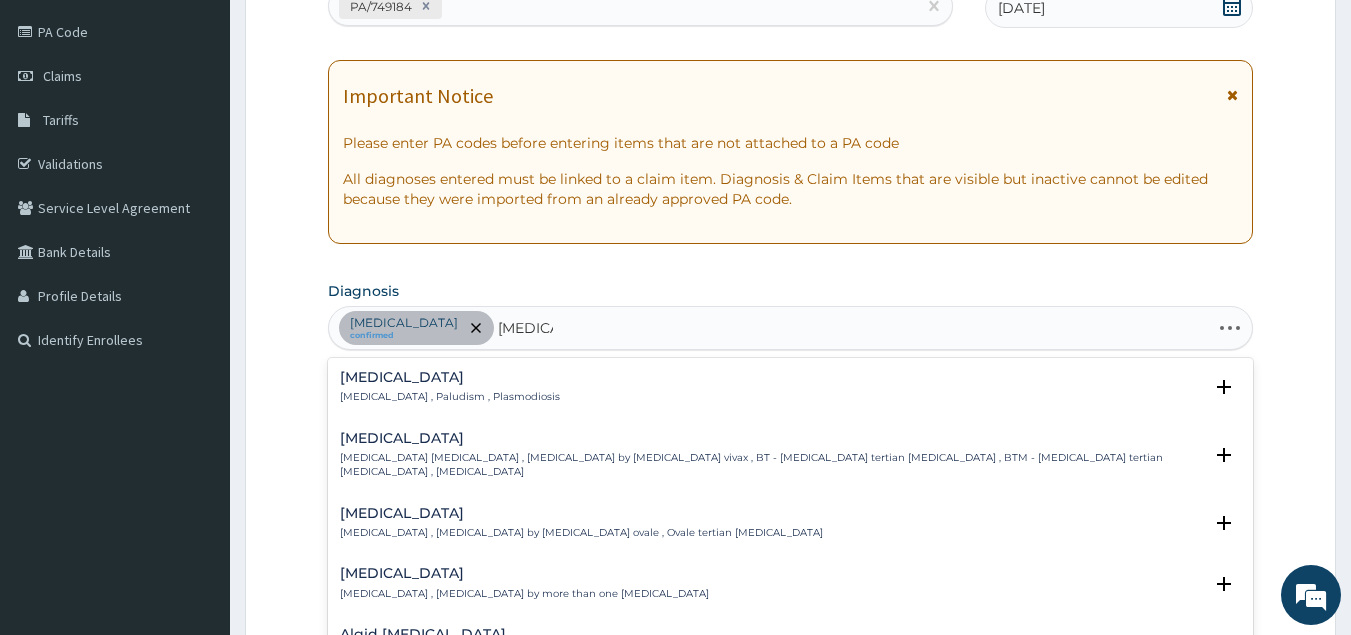 type on "[MEDICAL_DATA]" 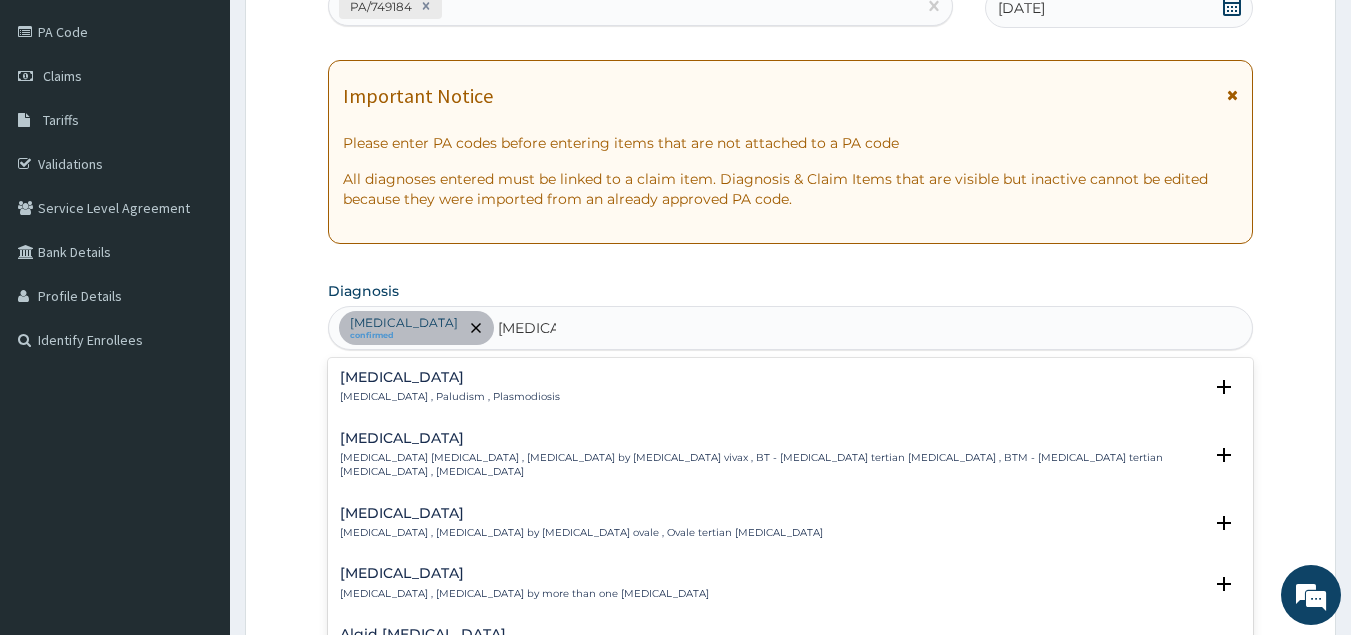 click on "[MEDICAL_DATA]" at bounding box center [450, 377] 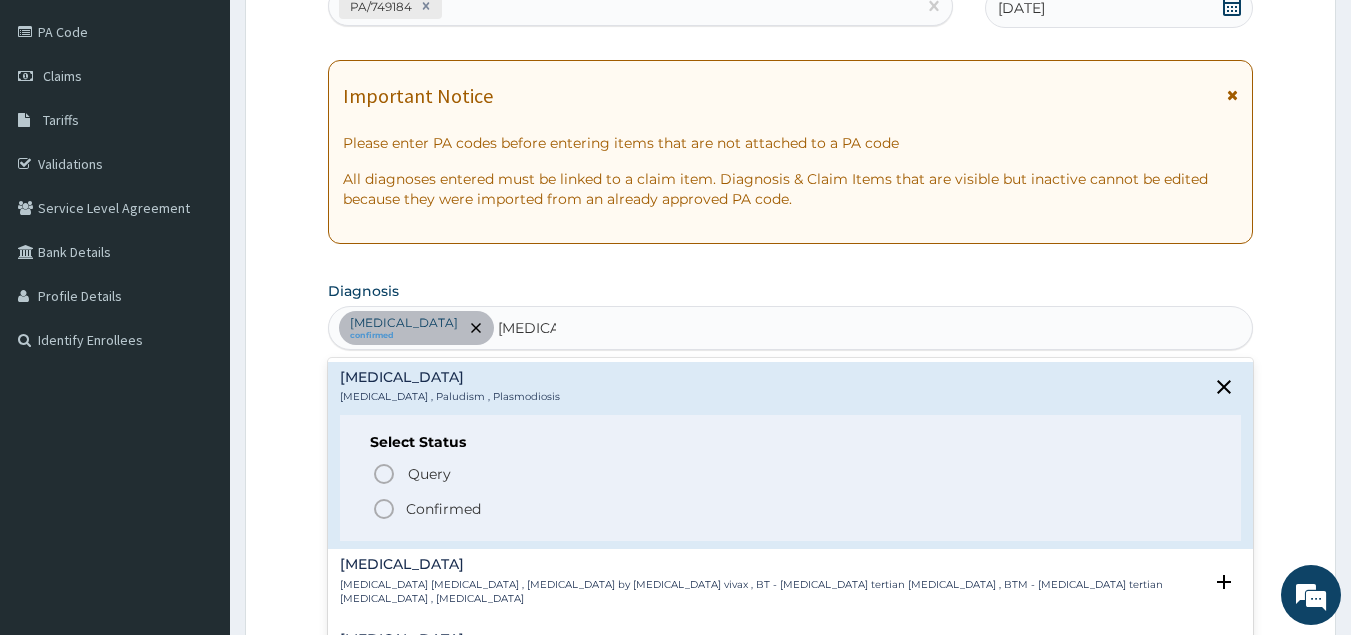 click on "Query Query covers suspected (?), Keep in view (kiv), Ruled out (r/o) Confirmed" at bounding box center (791, 490) 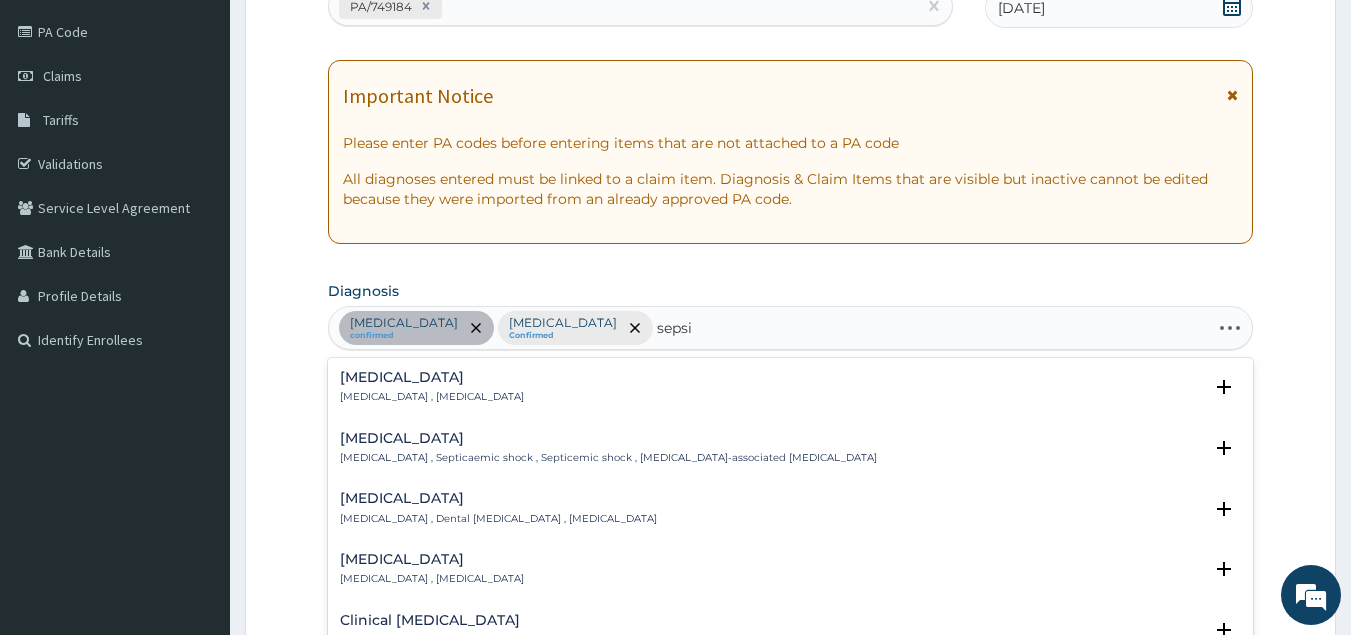 type on "[MEDICAL_DATA]" 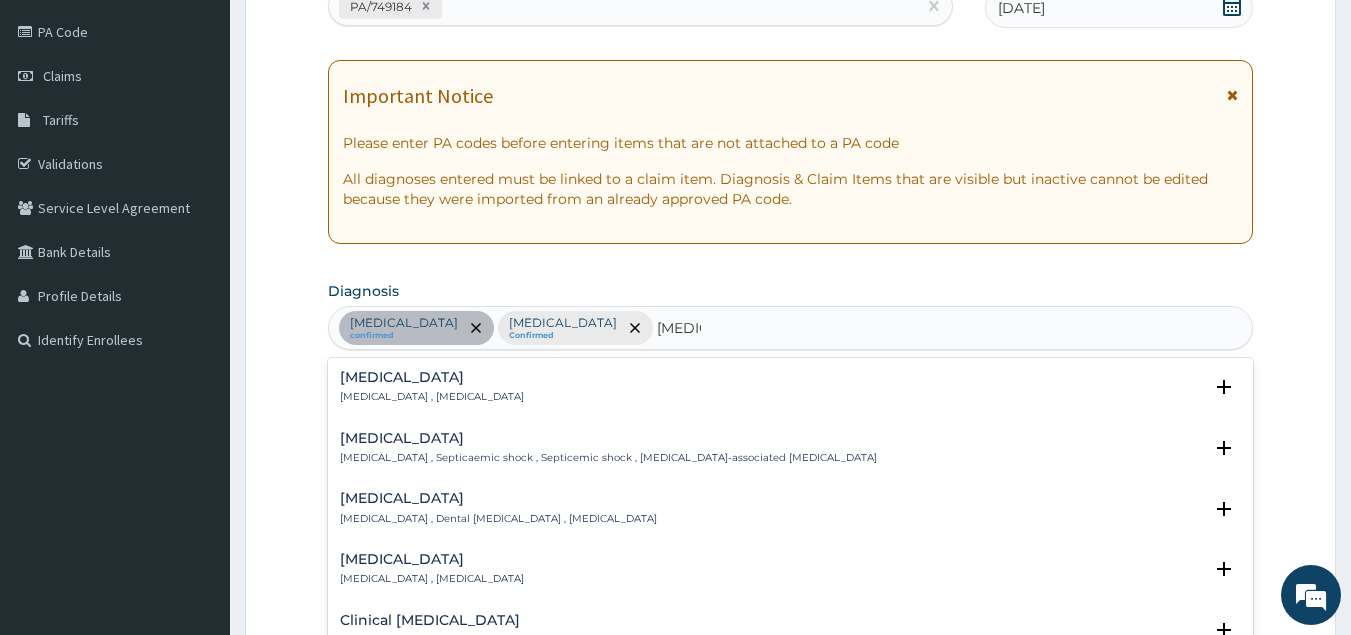 click on "[MEDICAL_DATA]" at bounding box center [432, 377] 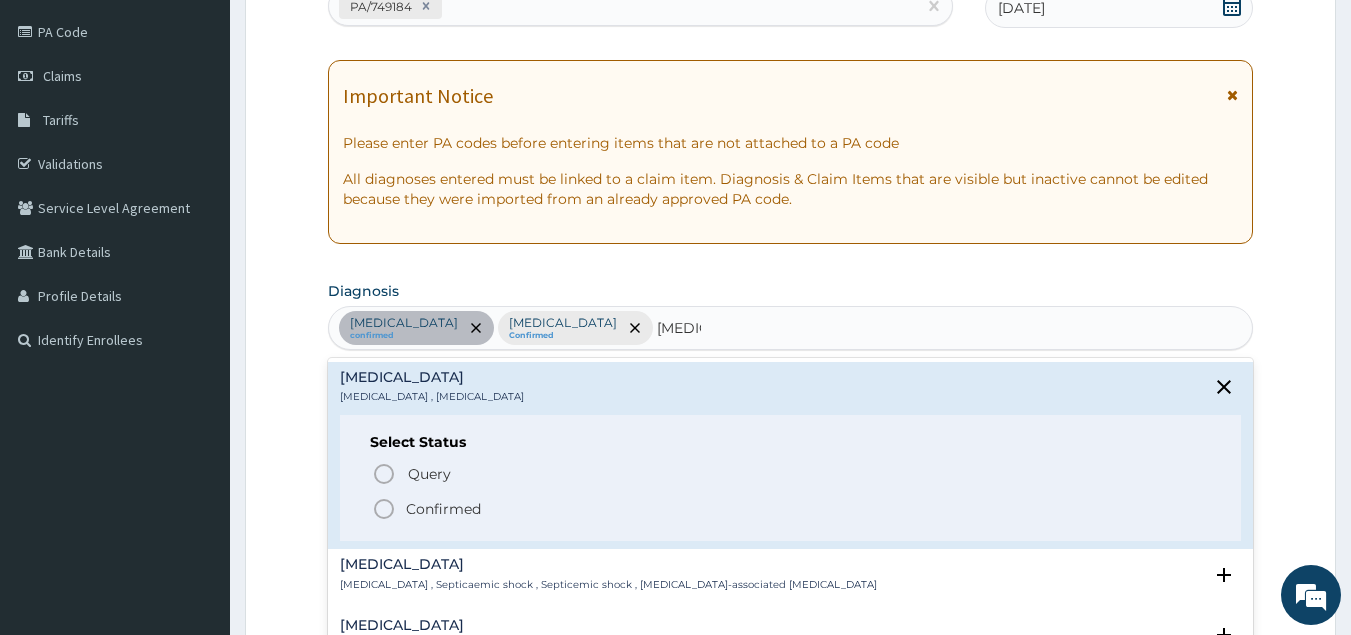 click on "Confirmed" at bounding box center [443, 509] 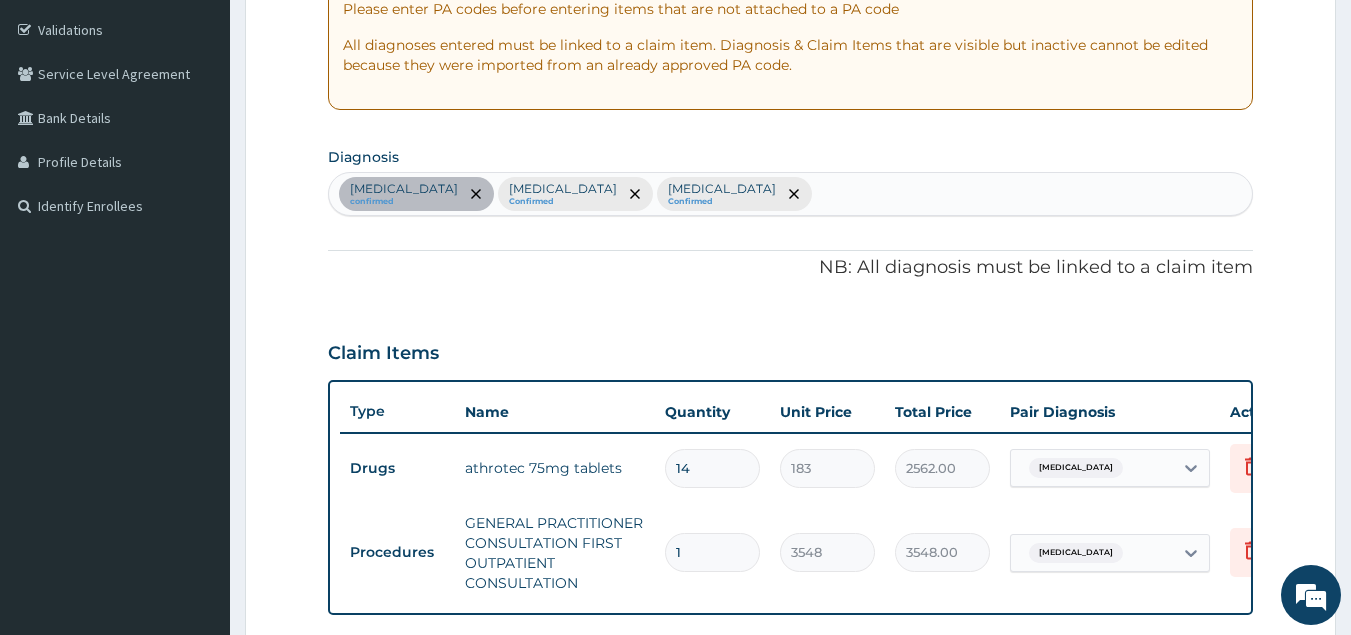 scroll, scrollTop: 457, scrollLeft: 0, axis: vertical 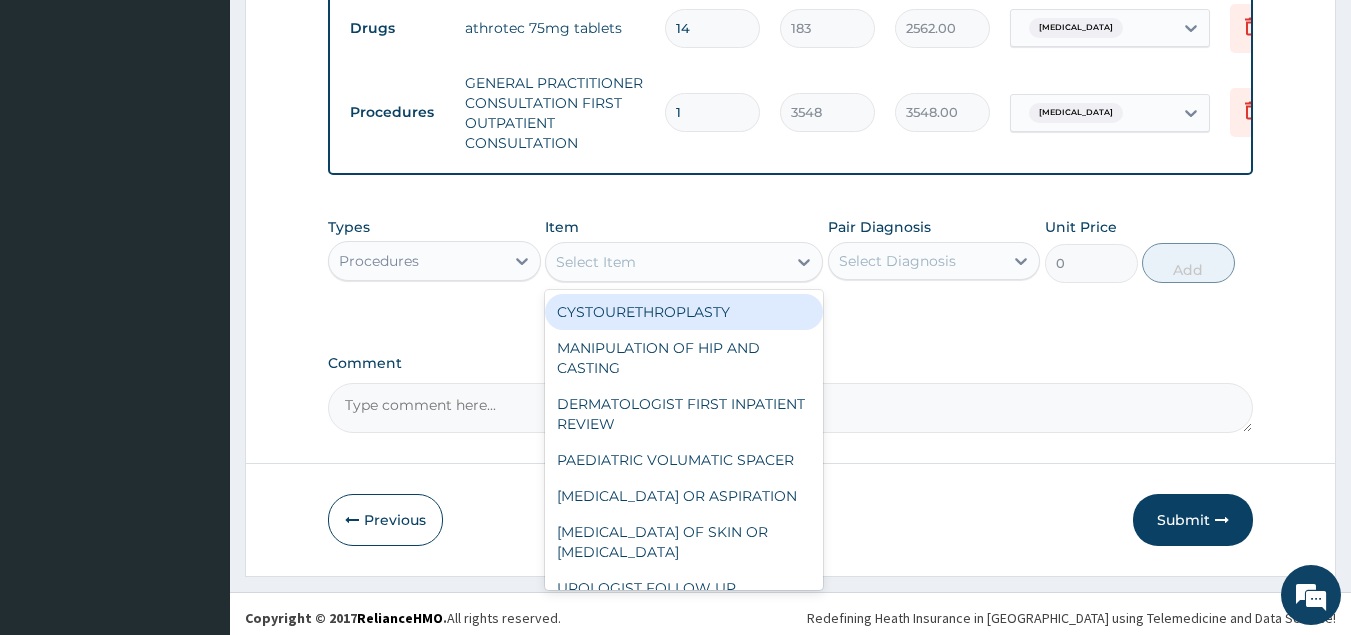 click on "Select Item" at bounding box center (596, 262) 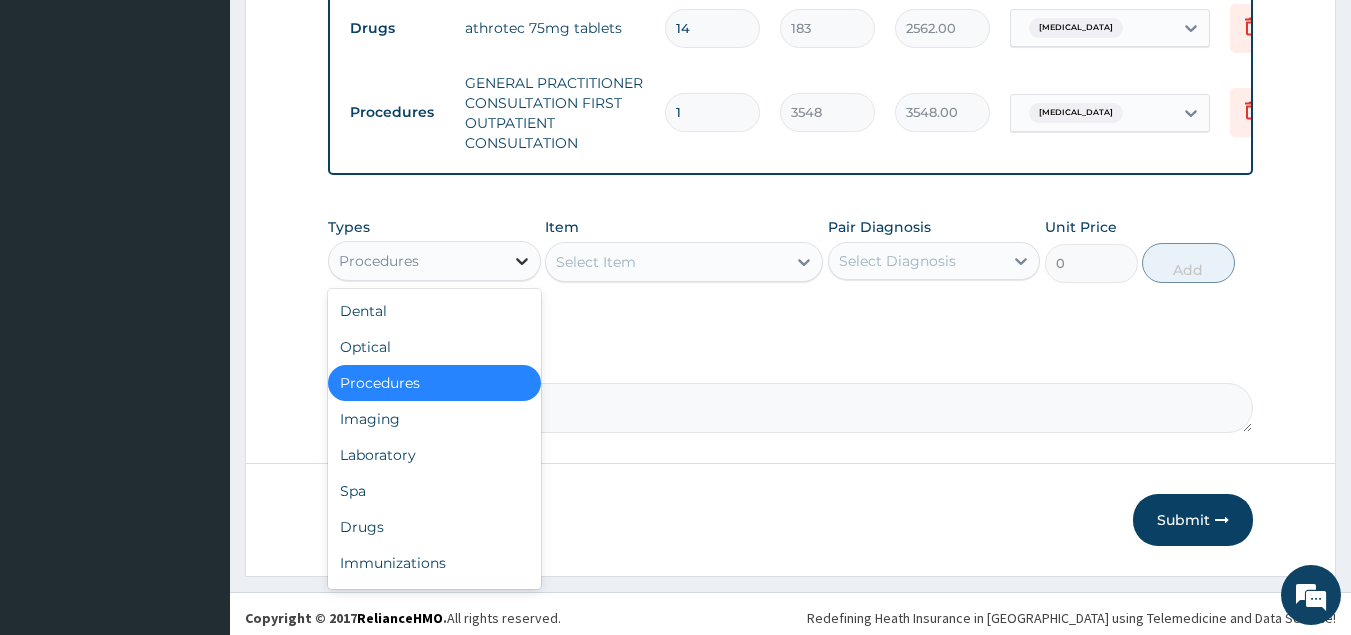 click 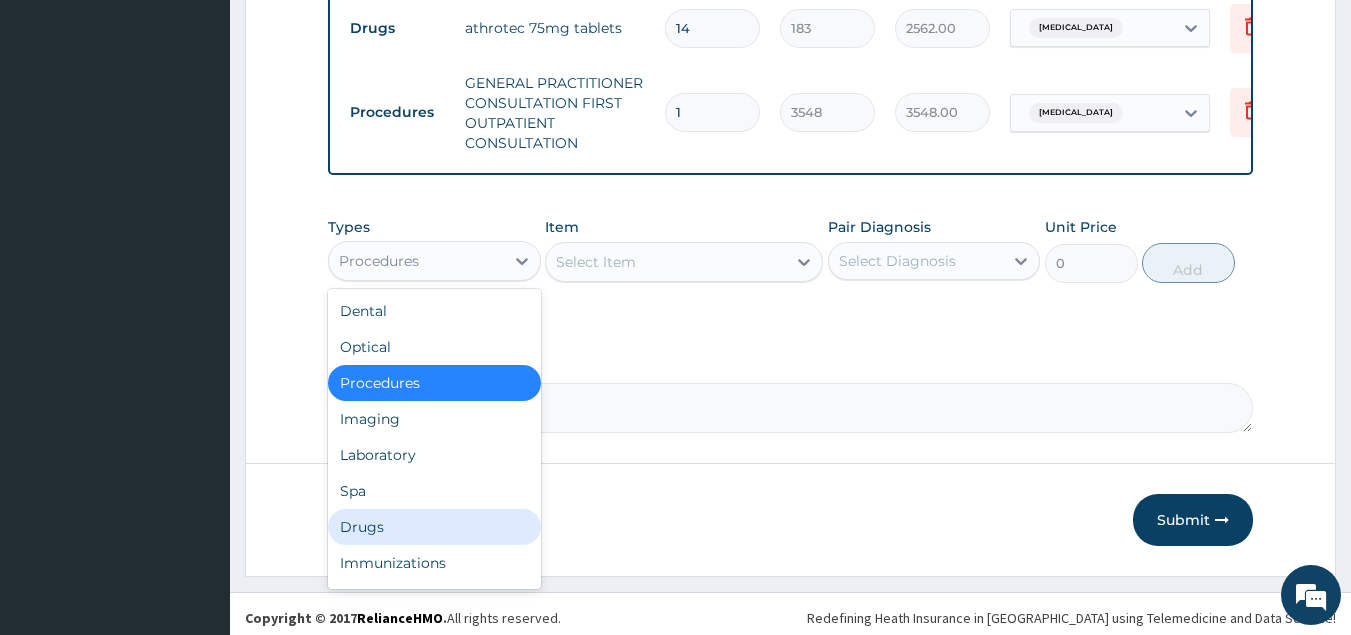 click on "Drugs" at bounding box center (434, 527) 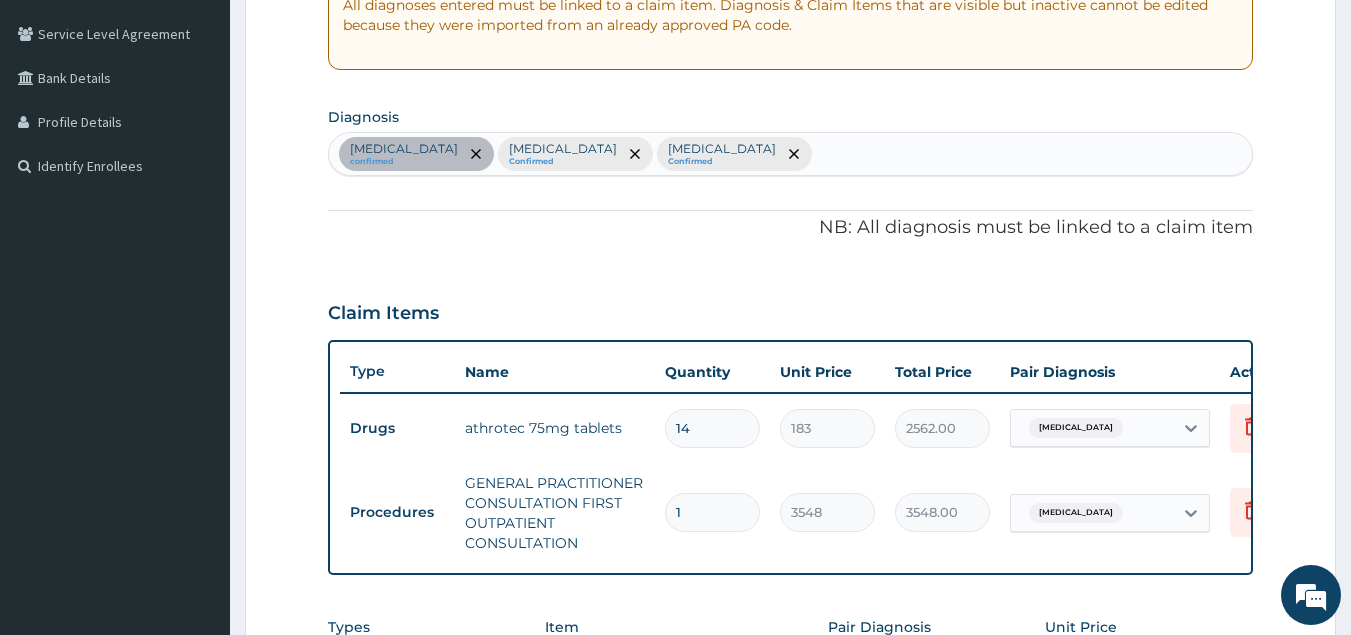 scroll, scrollTop: 284, scrollLeft: 0, axis: vertical 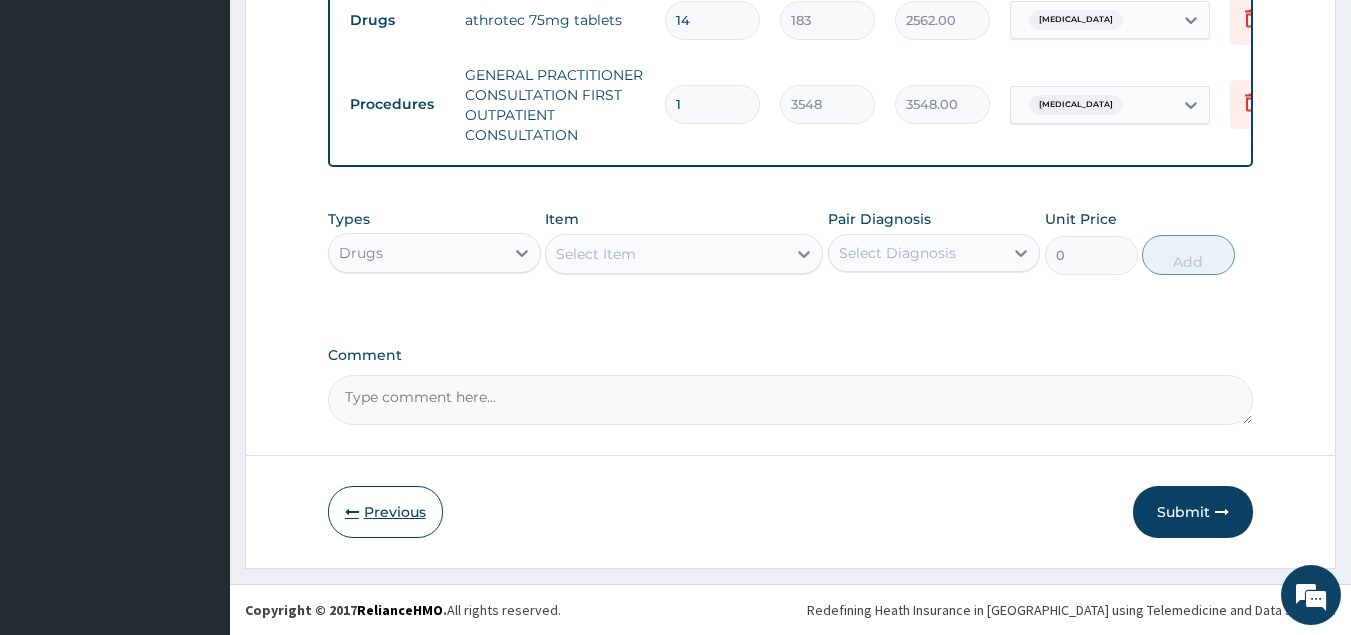 click on "Previous" at bounding box center [385, 512] 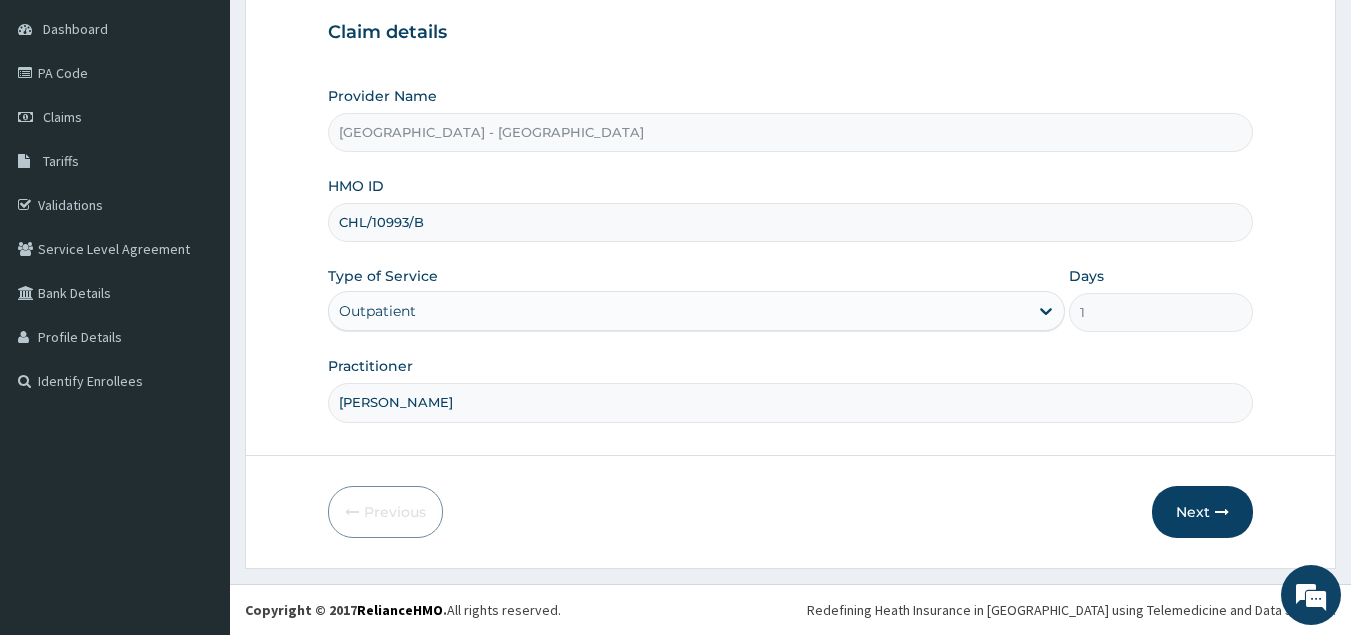 scroll, scrollTop: 189, scrollLeft: 0, axis: vertical 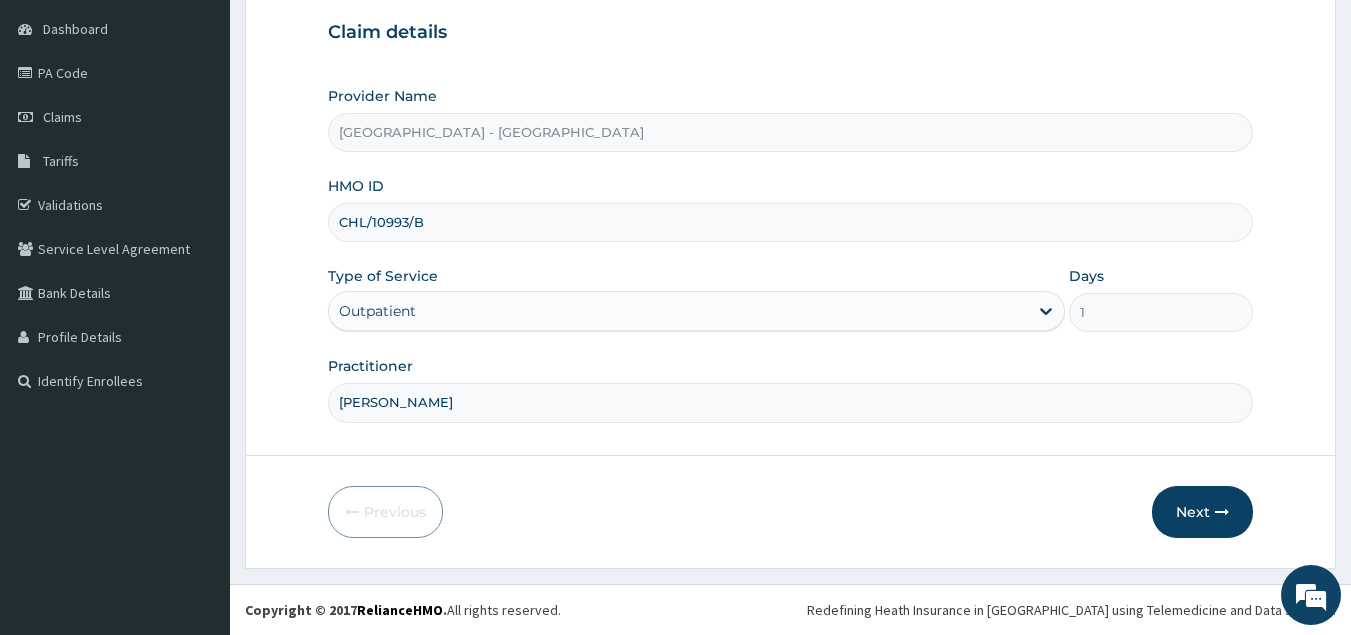 click on "CHL/10993/B" at bounding box center (791, 222) 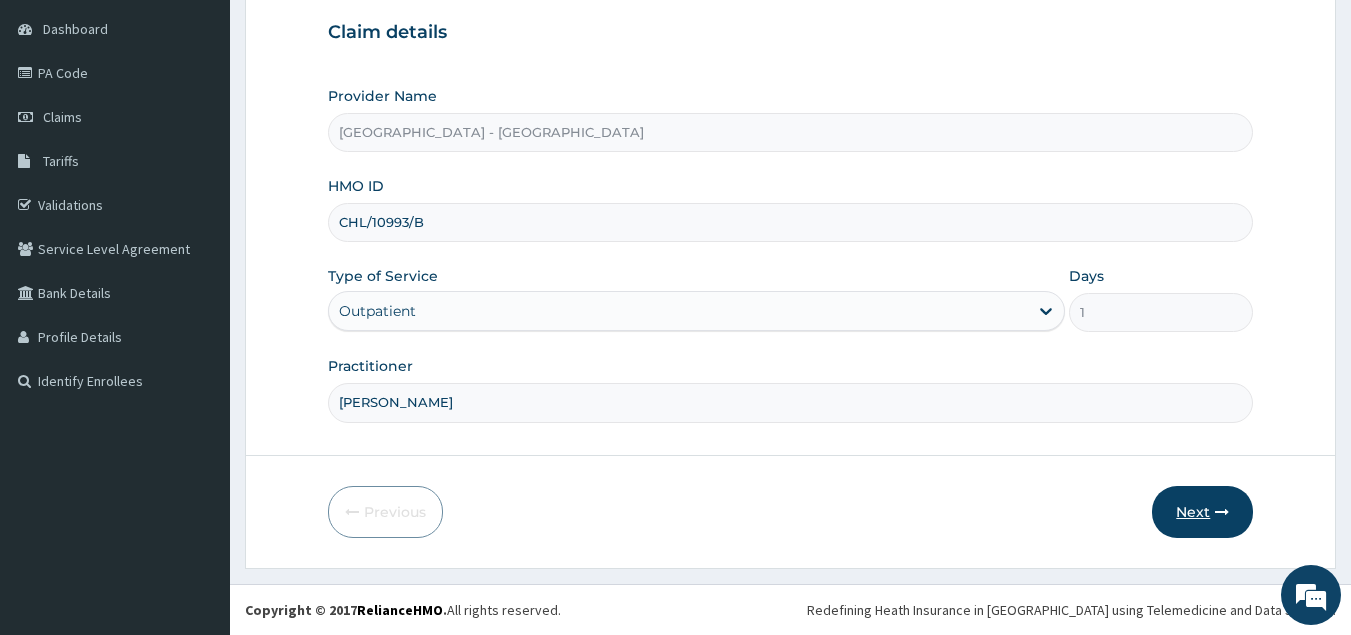 click on "Next" at bounding box center (1202, 512) 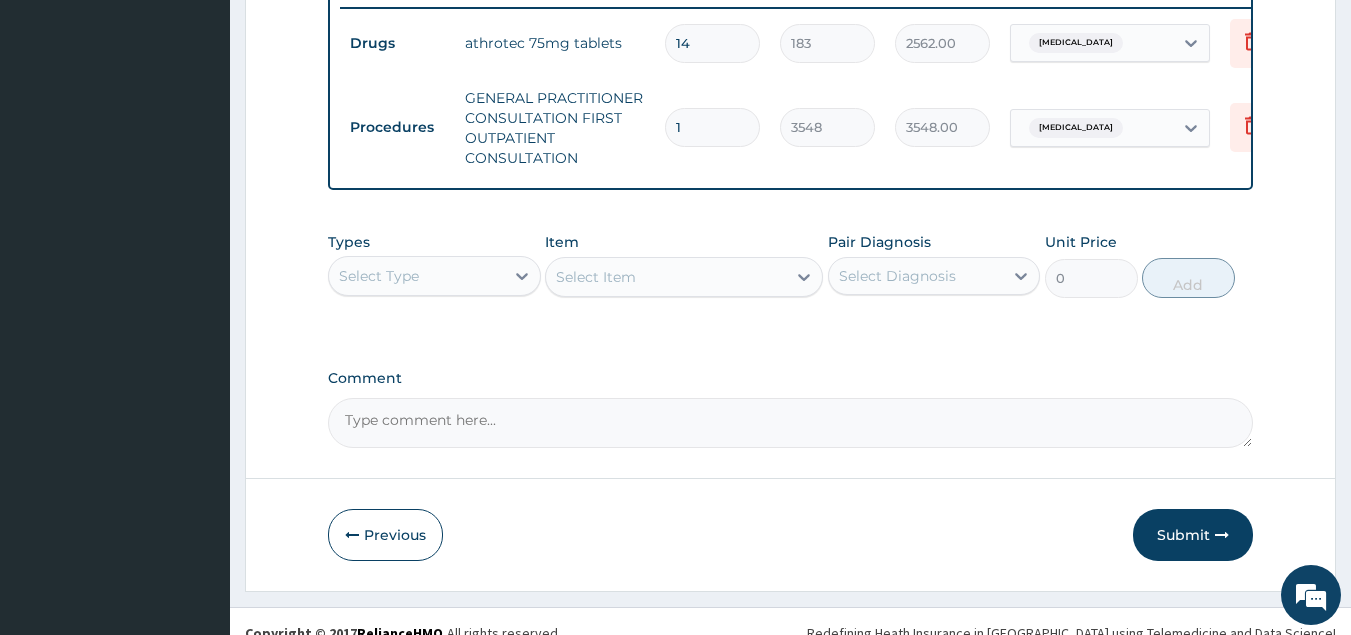 scroll, scrollTop: 827, scrollLeft: 0, axis: vertical 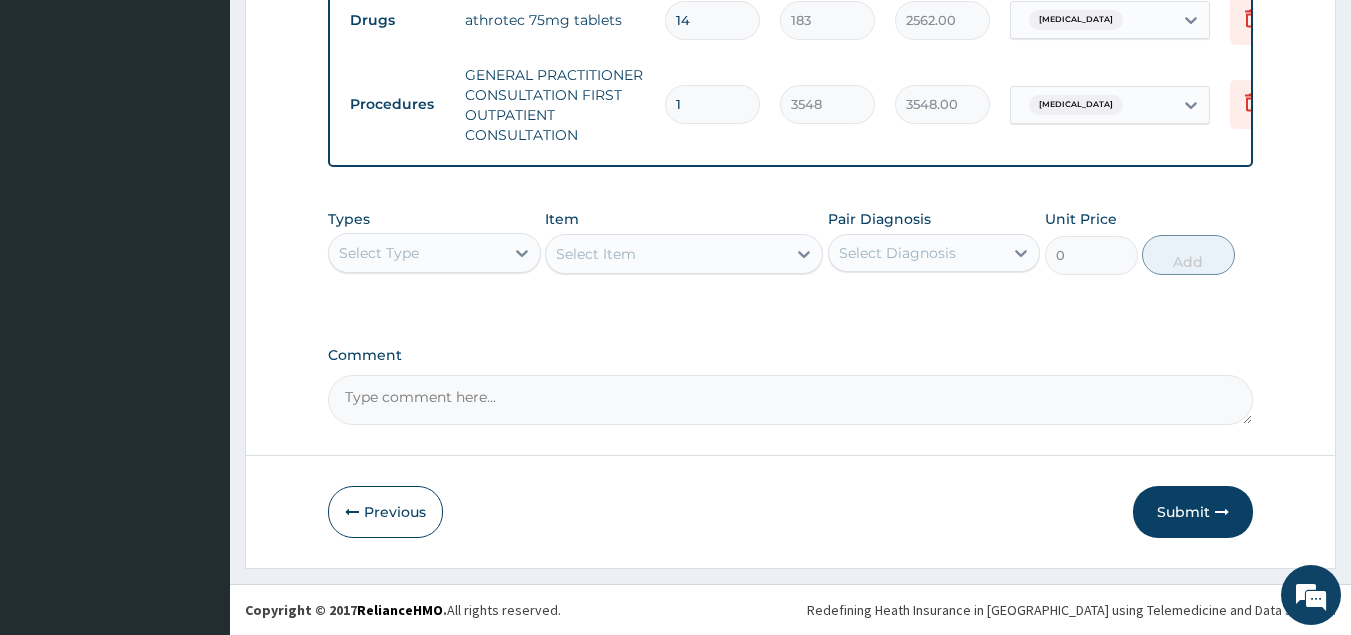 click on "Select Type" at bounding box center (416, 253) 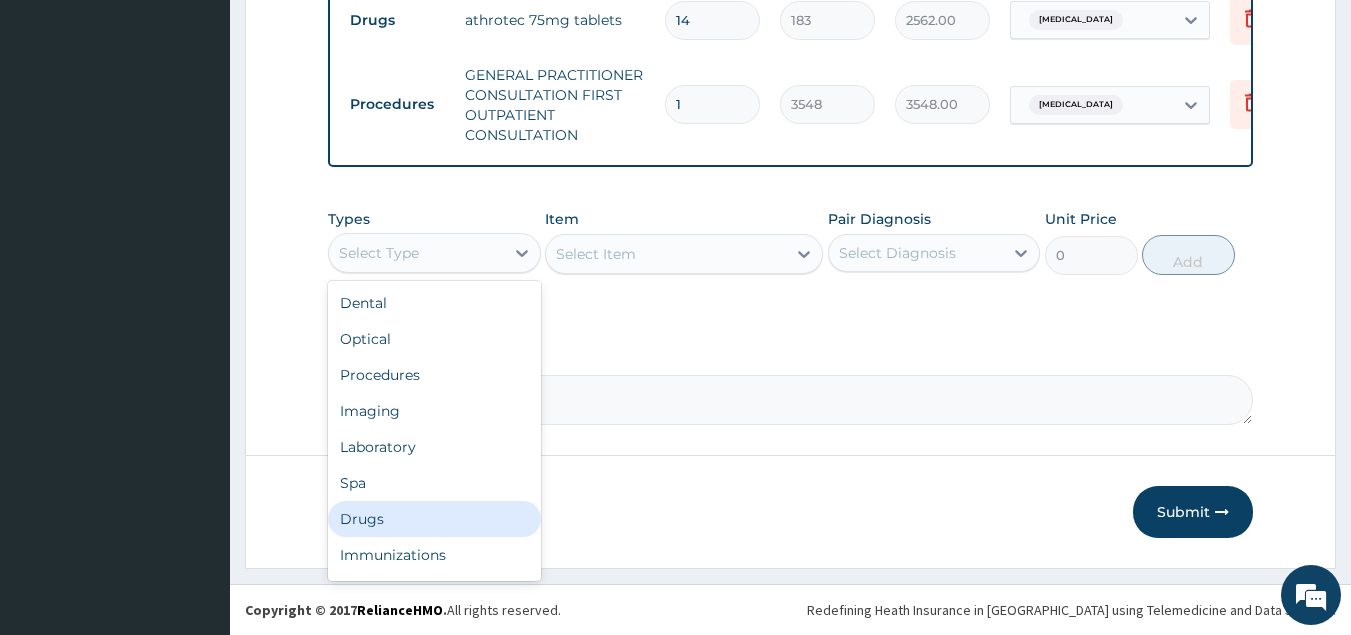 click on "Drugs" at bounding box center [434, 519] 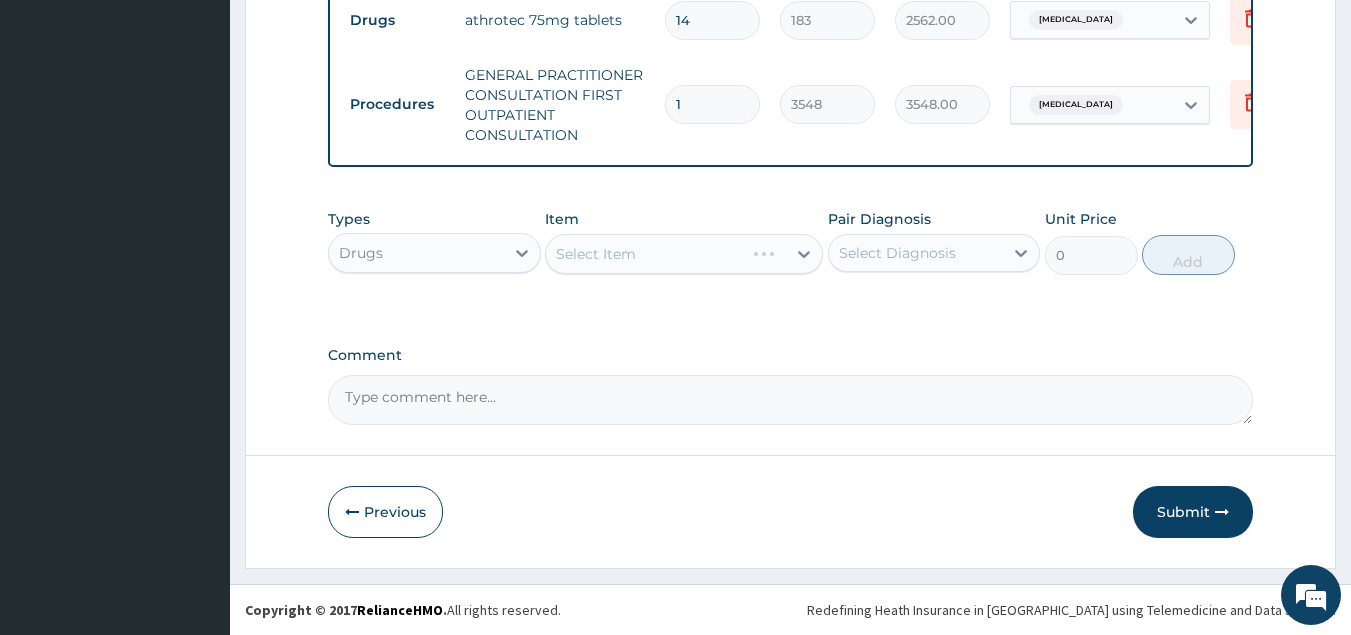 click on "Select Item" at bounding box center (684, 254) 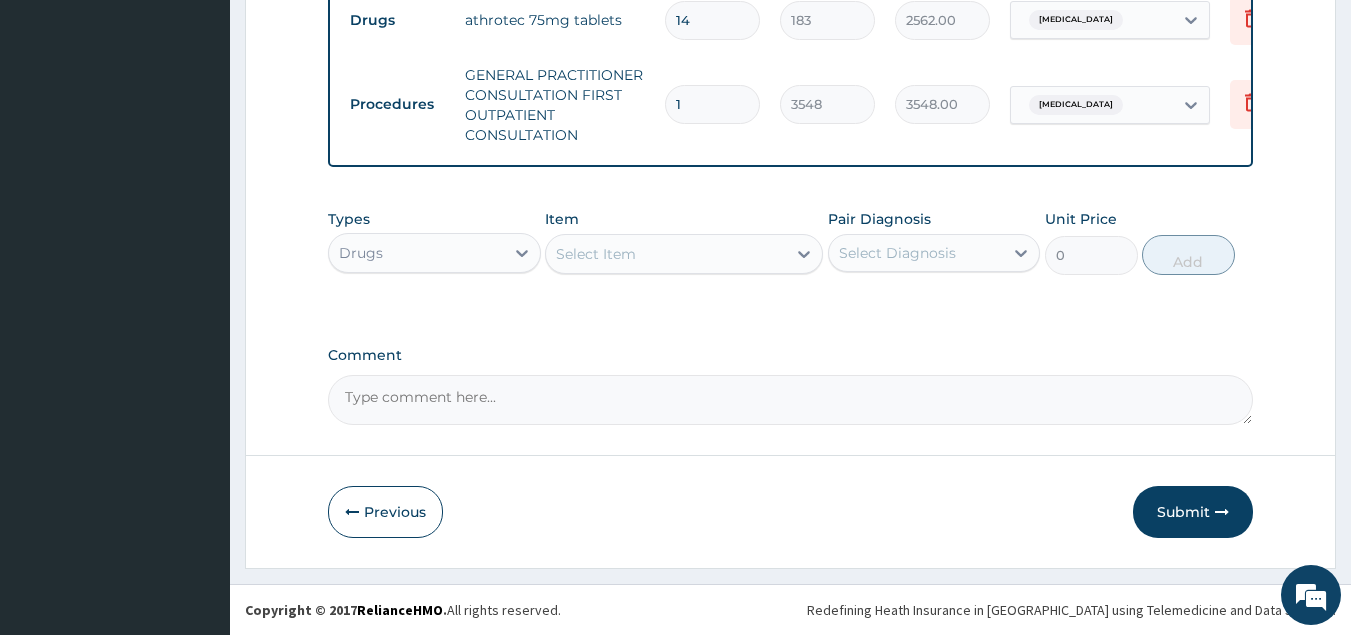 click on "Select Item" at bounding box center [596, 254] 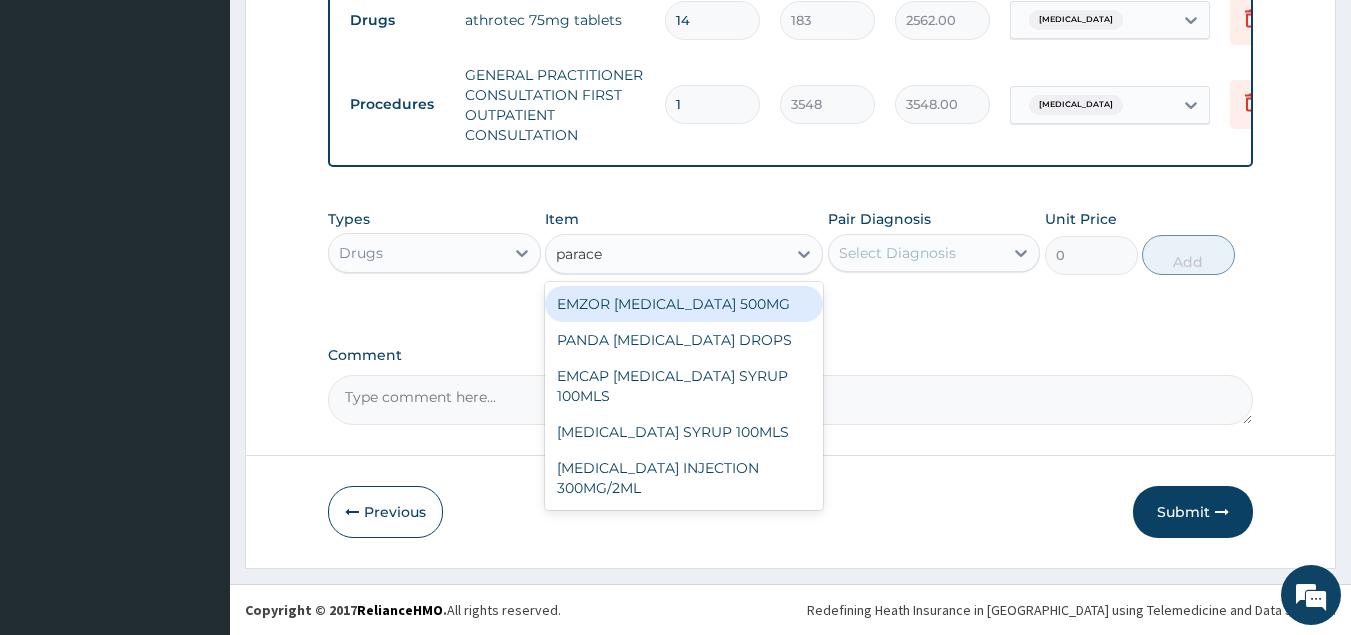 type on "paracet" 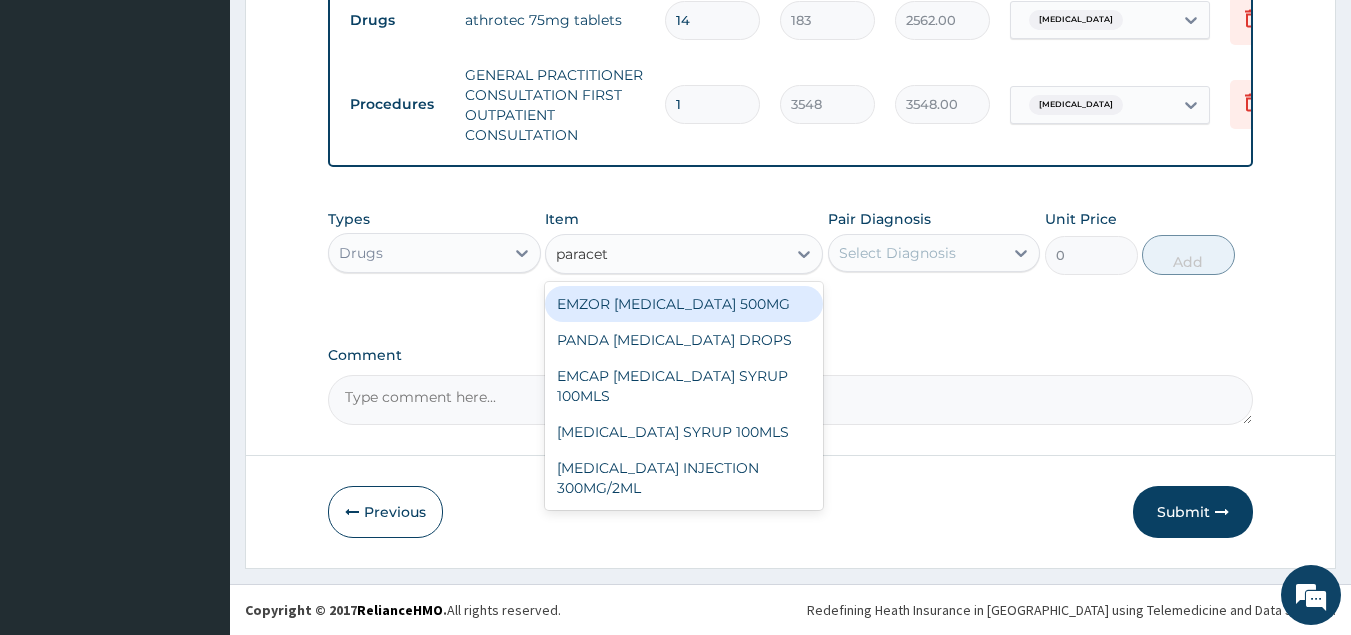 click on "EMZOR [MEDICAL_DATA] 500MG" at bounding box center [684, 304] 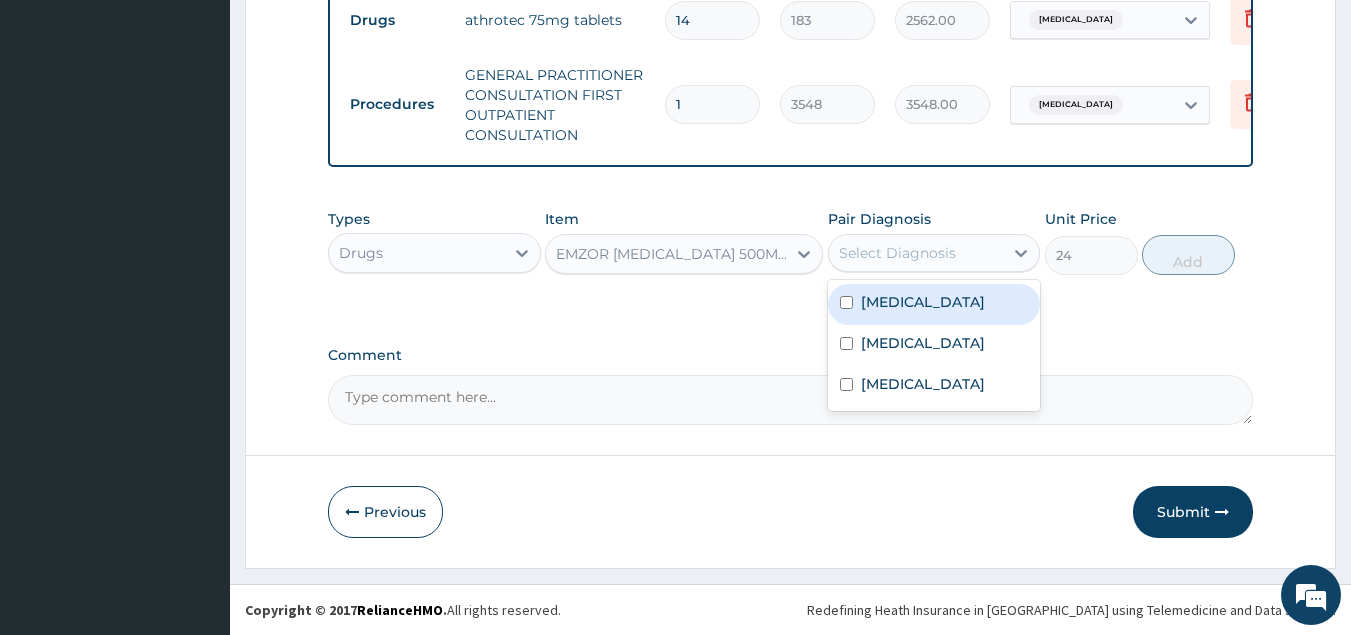 click on "Select Diagnosis" at bounding box center (897, 253) 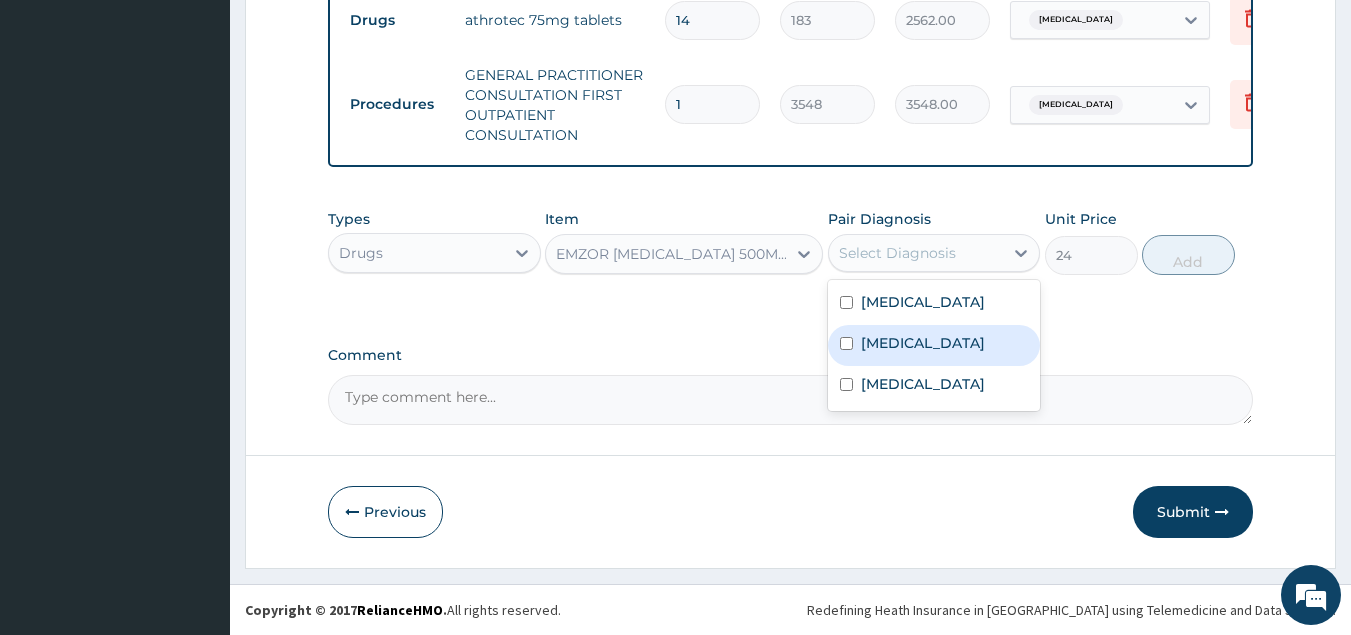 drag, startPoint x: 883, startPoint y: 354, endPoint x: 1072, endPoint y: 309, distance: 194.2833 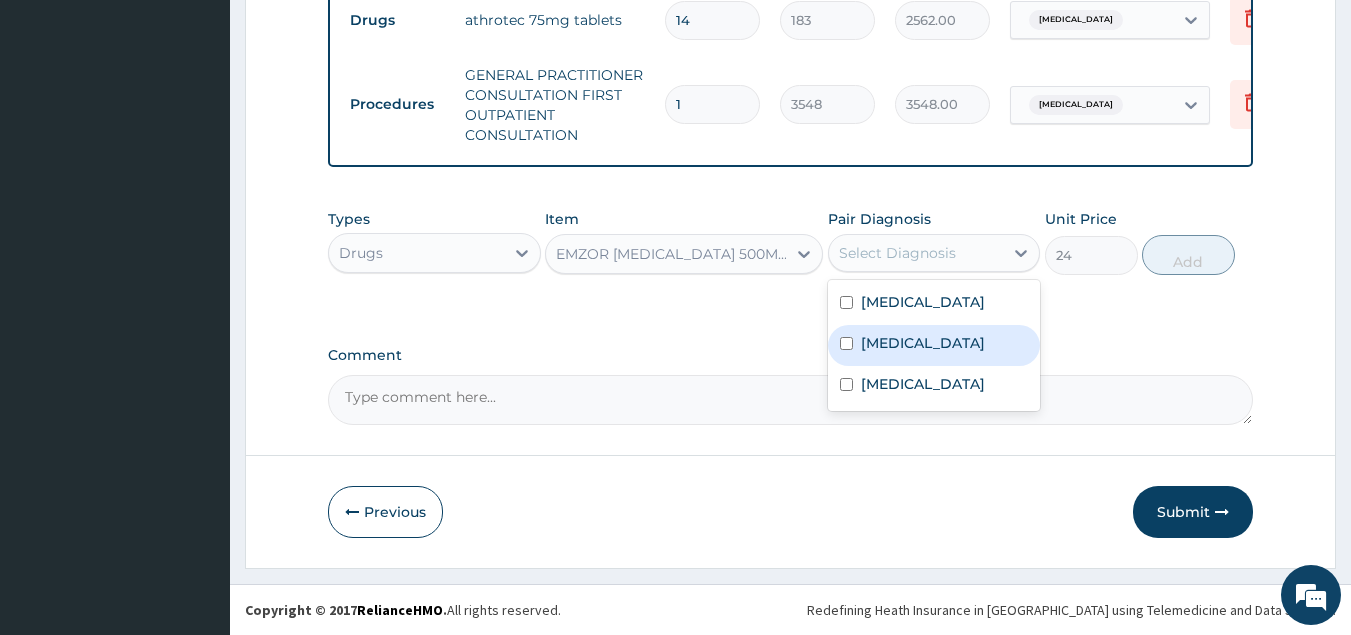 click on "[MEDICAL_DATA]" at bounding box center [934, 345] 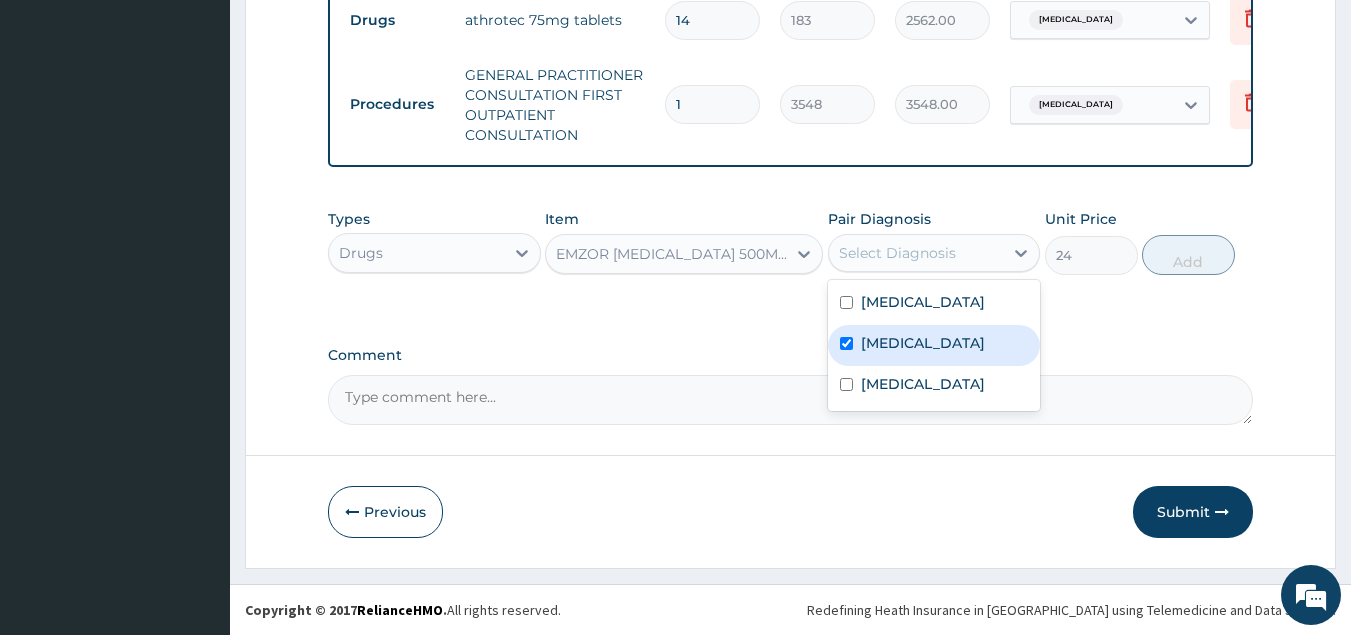 checkbox on "true" 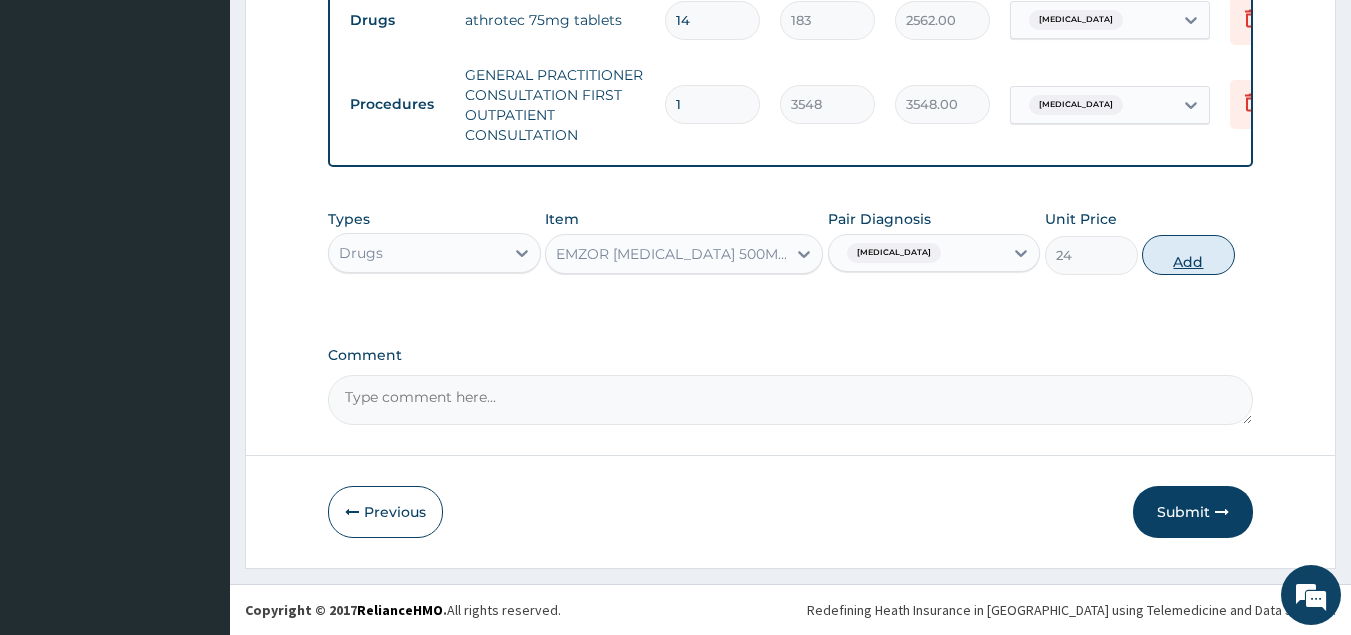 click on "Add" at bounding box center [1188, 255] 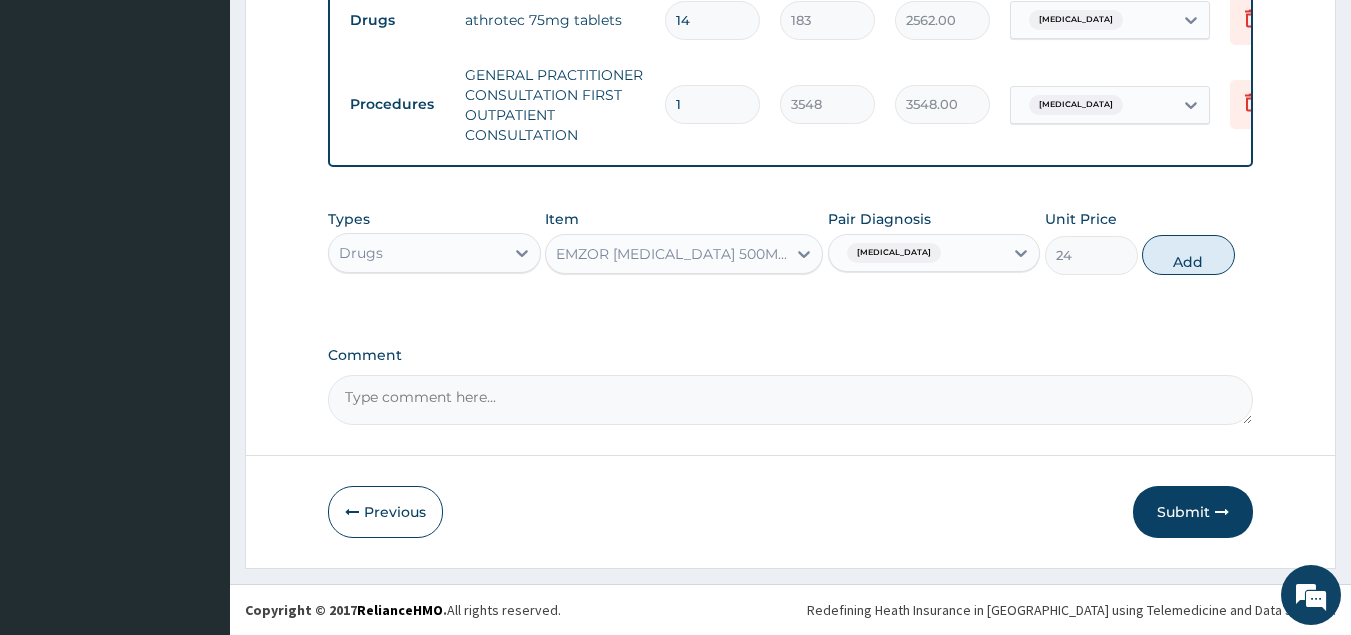 type on "0" 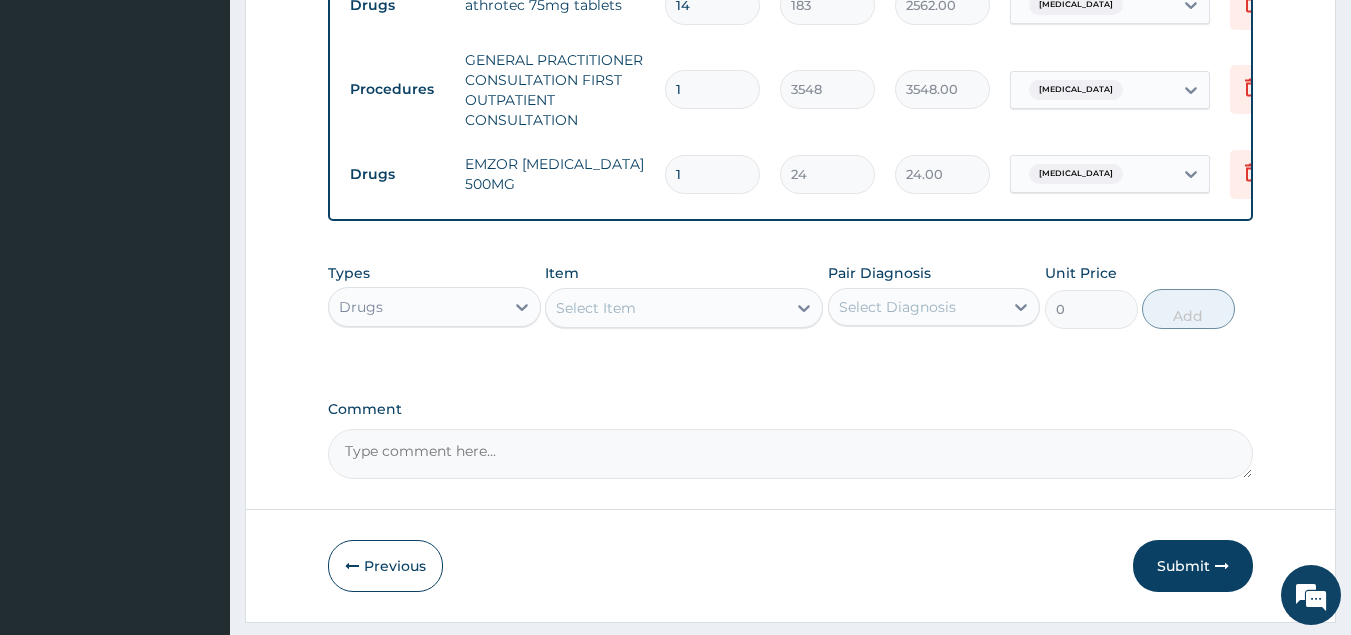 type on "18" 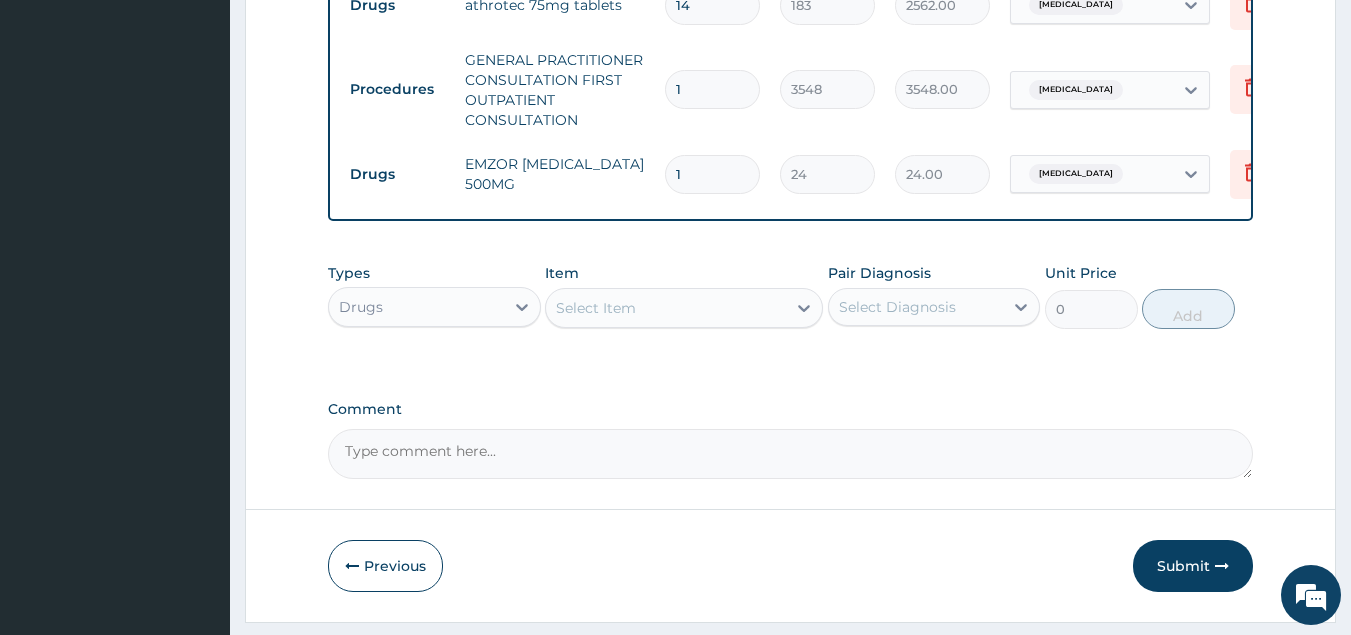 type on "432.00" 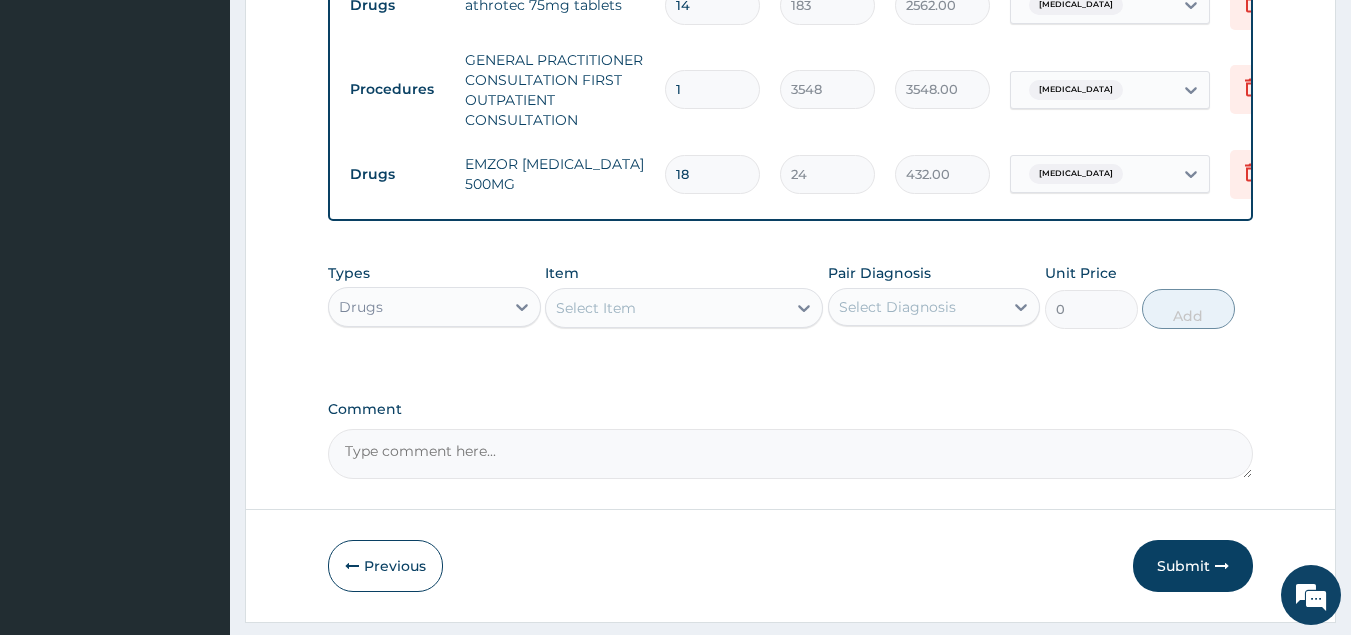 type on "18" 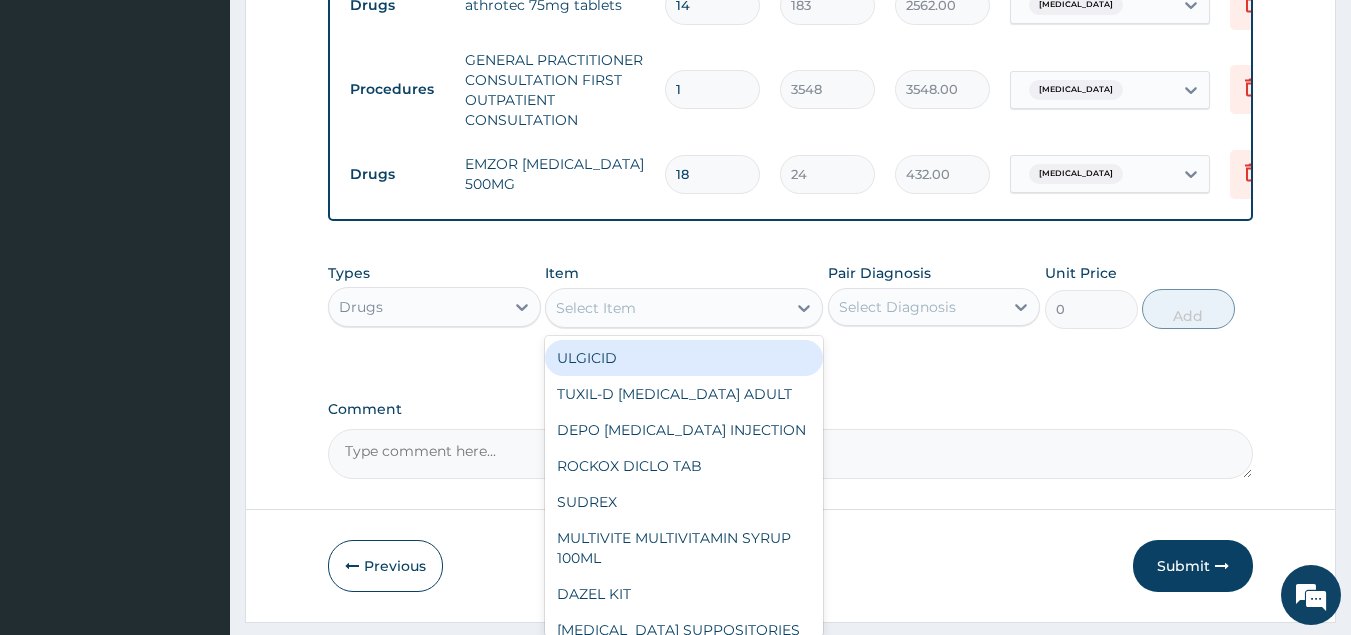 click on "Select Item" at bounding box center [666, 308] 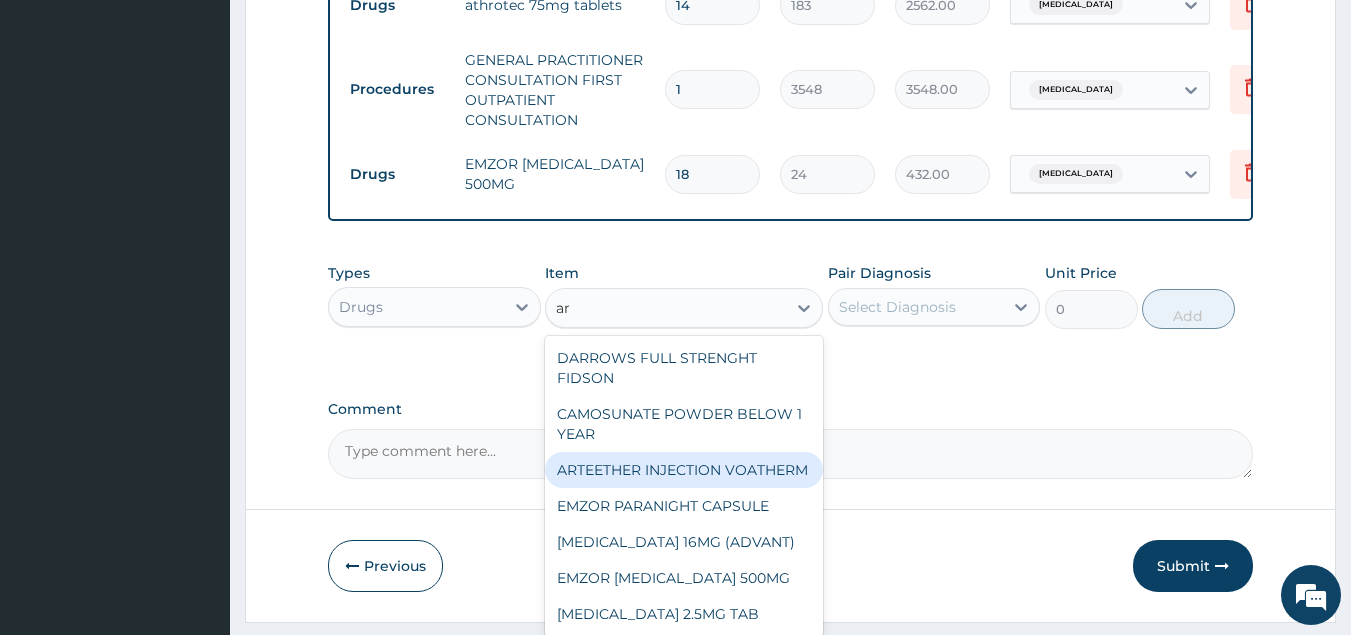 type on "a" 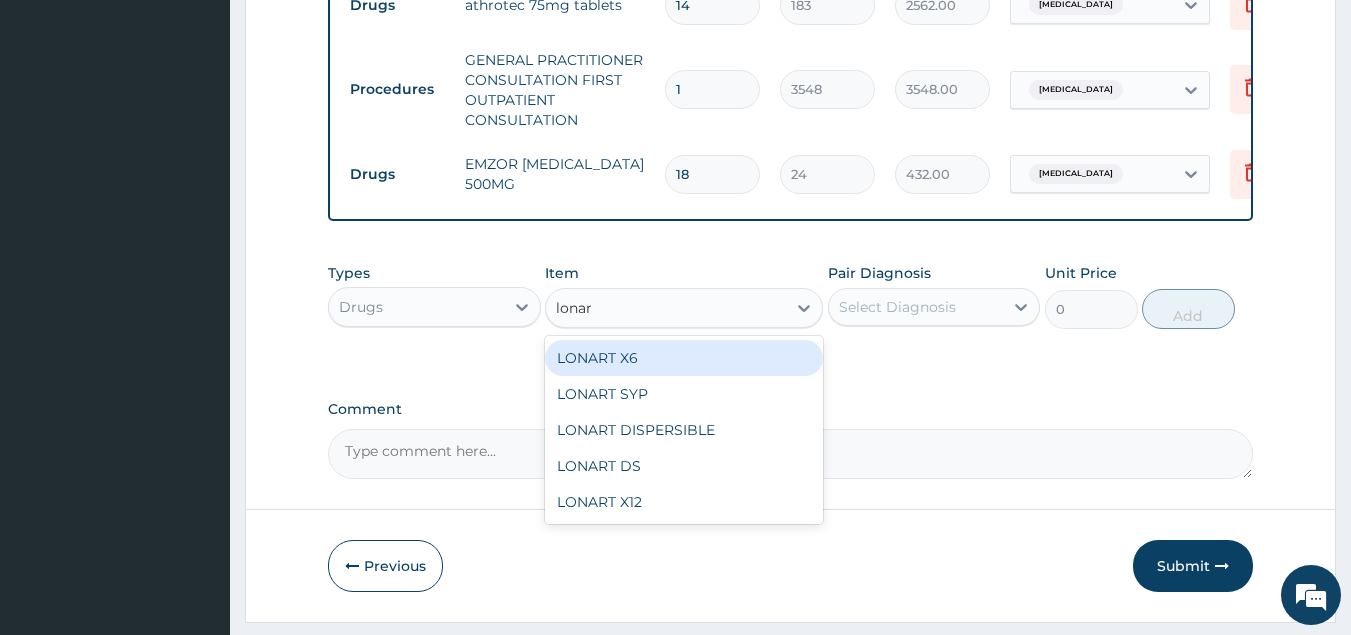 type on "lonart" 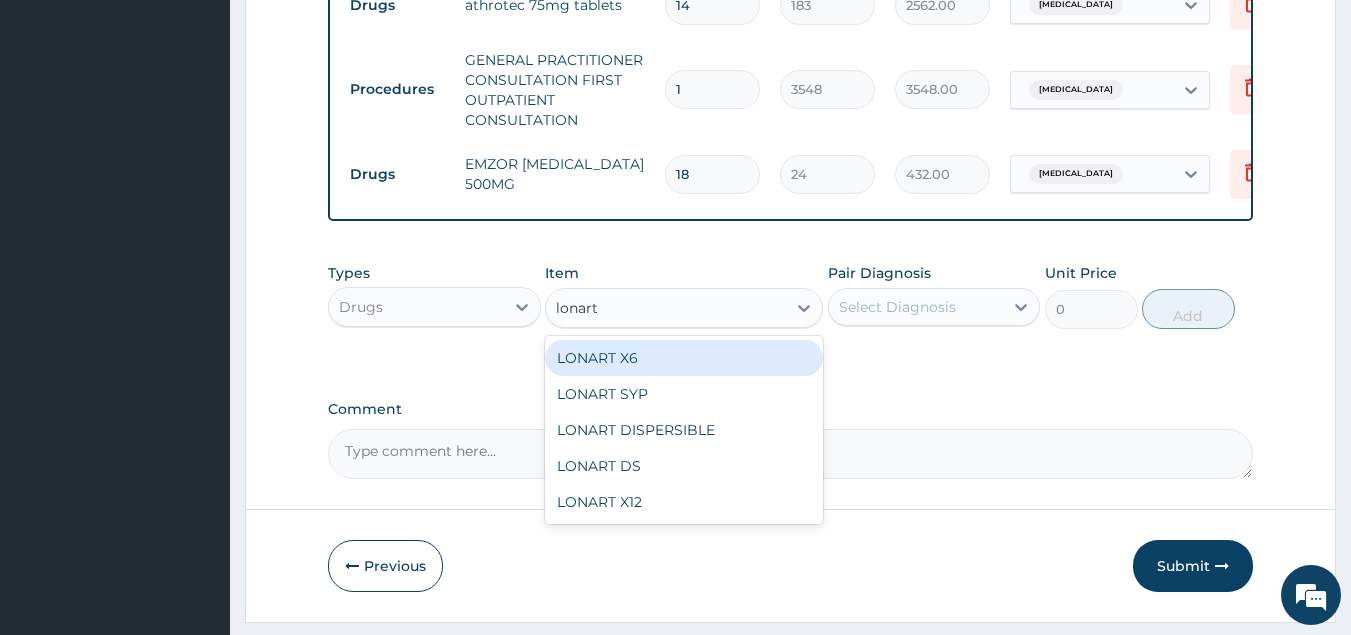 click on "LONART X6" at bounding box center [684, 358] 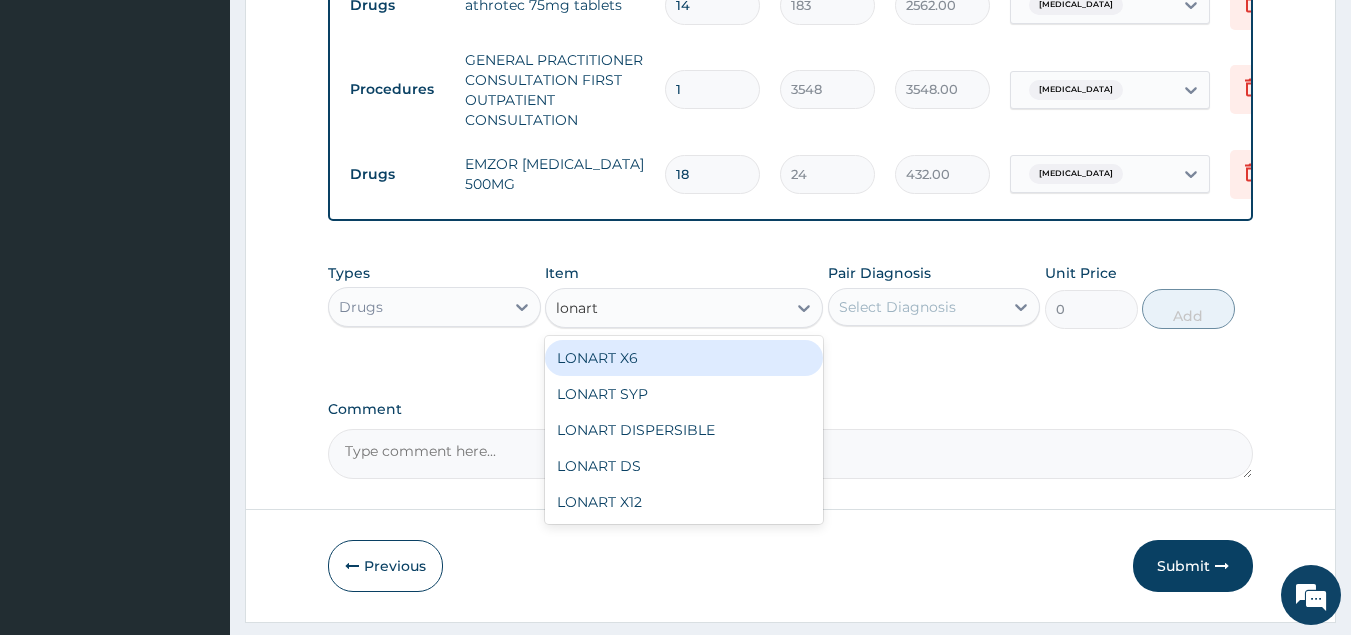 type 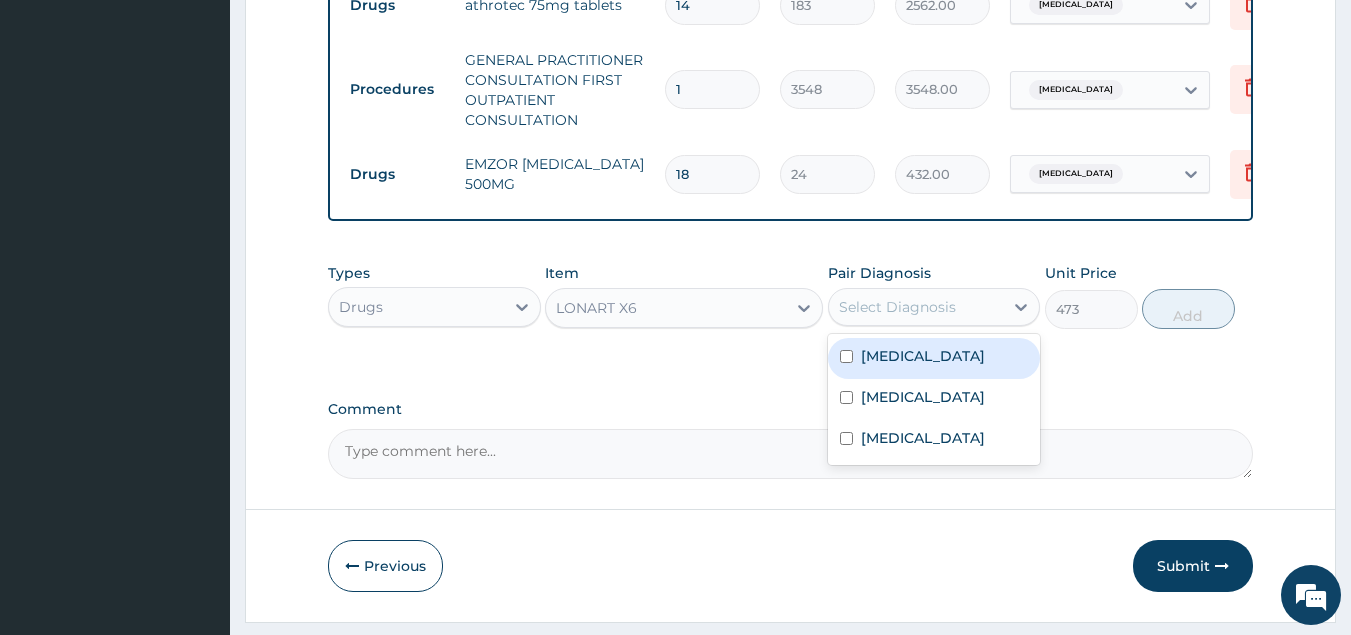 click on "Select Diagnosis" at bounding box center (897, 307) 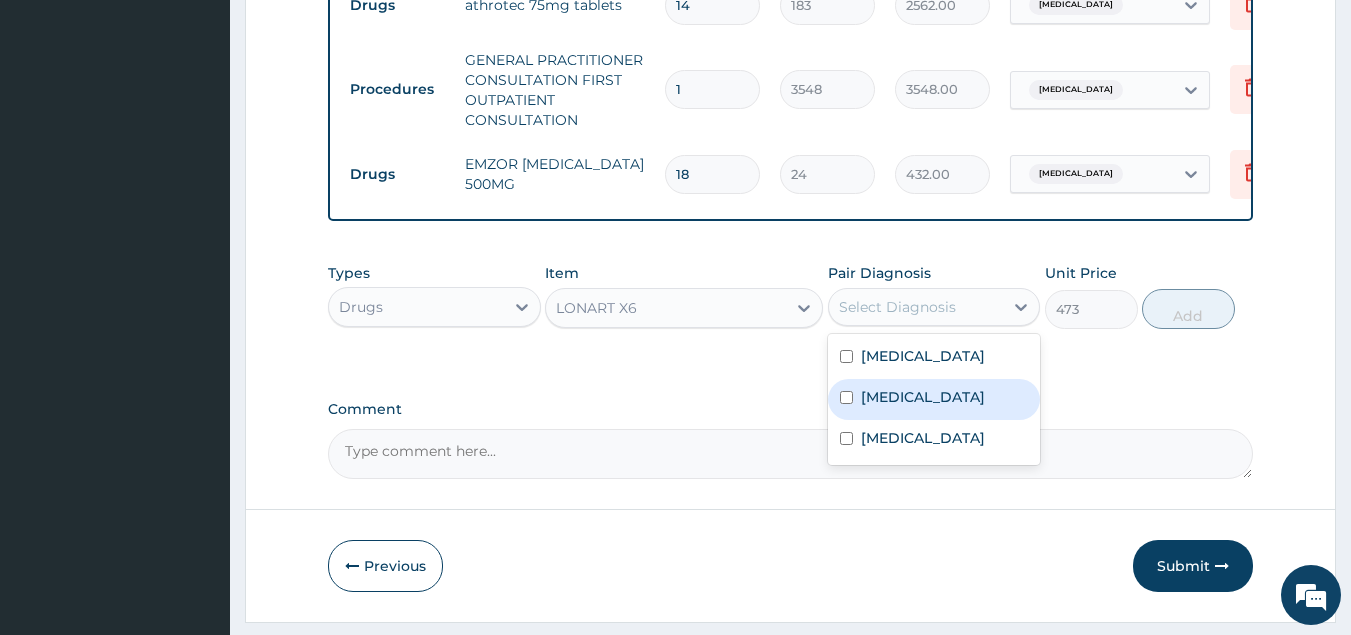 click on "[MEDICAL_DATA]" at bounding box center (923, 397) 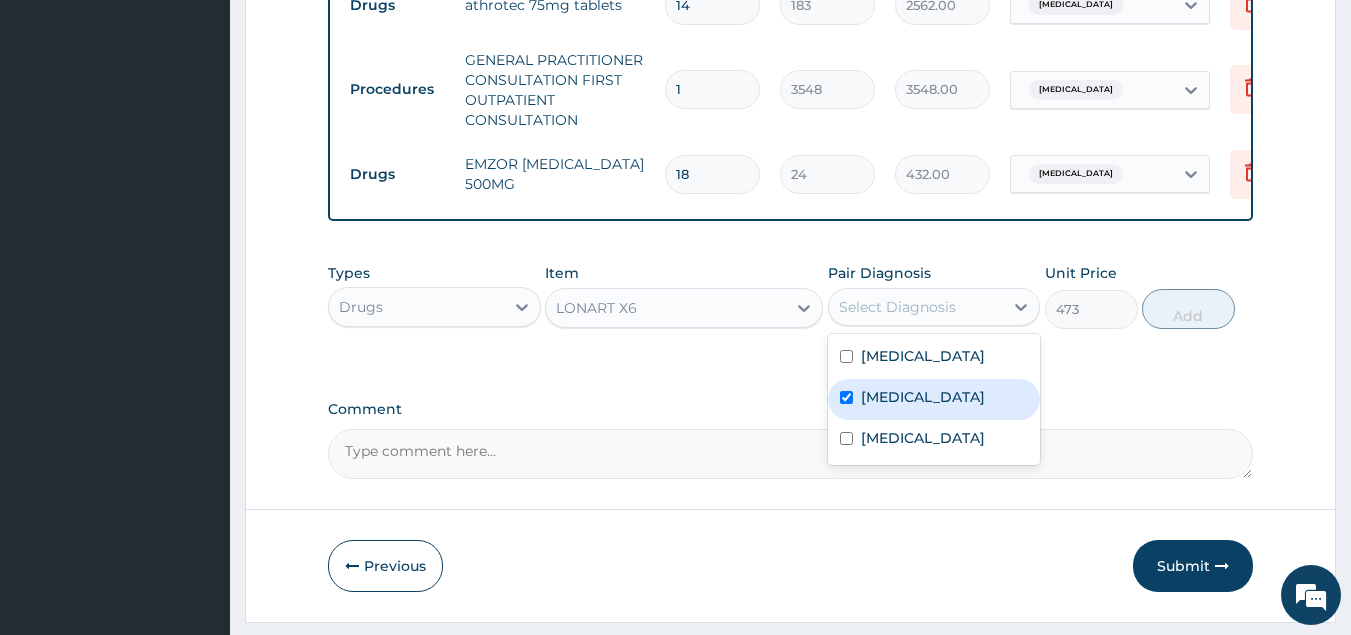 checkbox on "true" 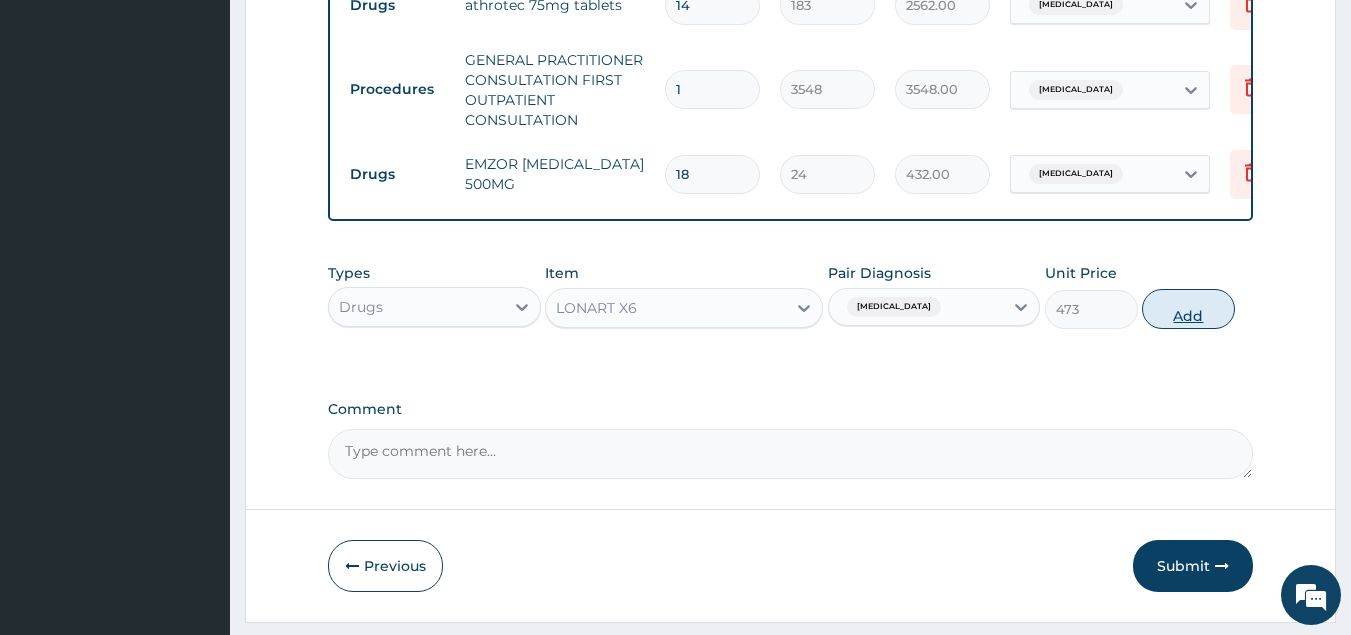 click on "Add" at bounding box center (1188, 309) 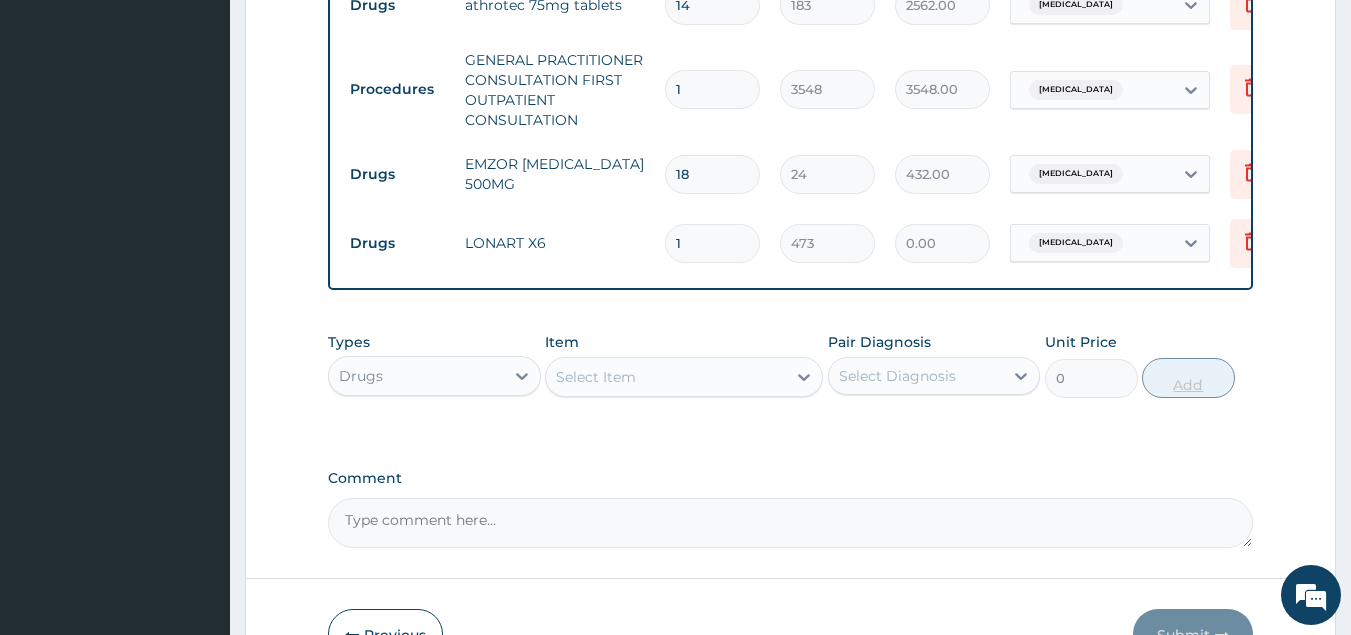 type 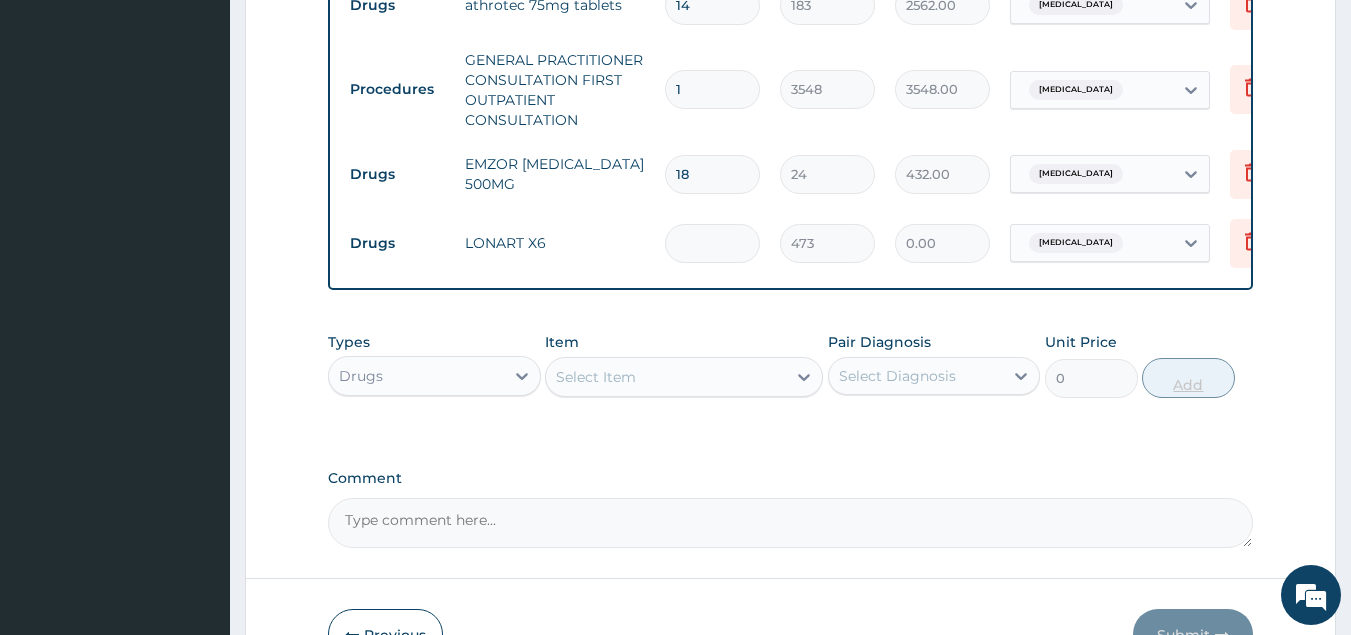 type on "0.00" 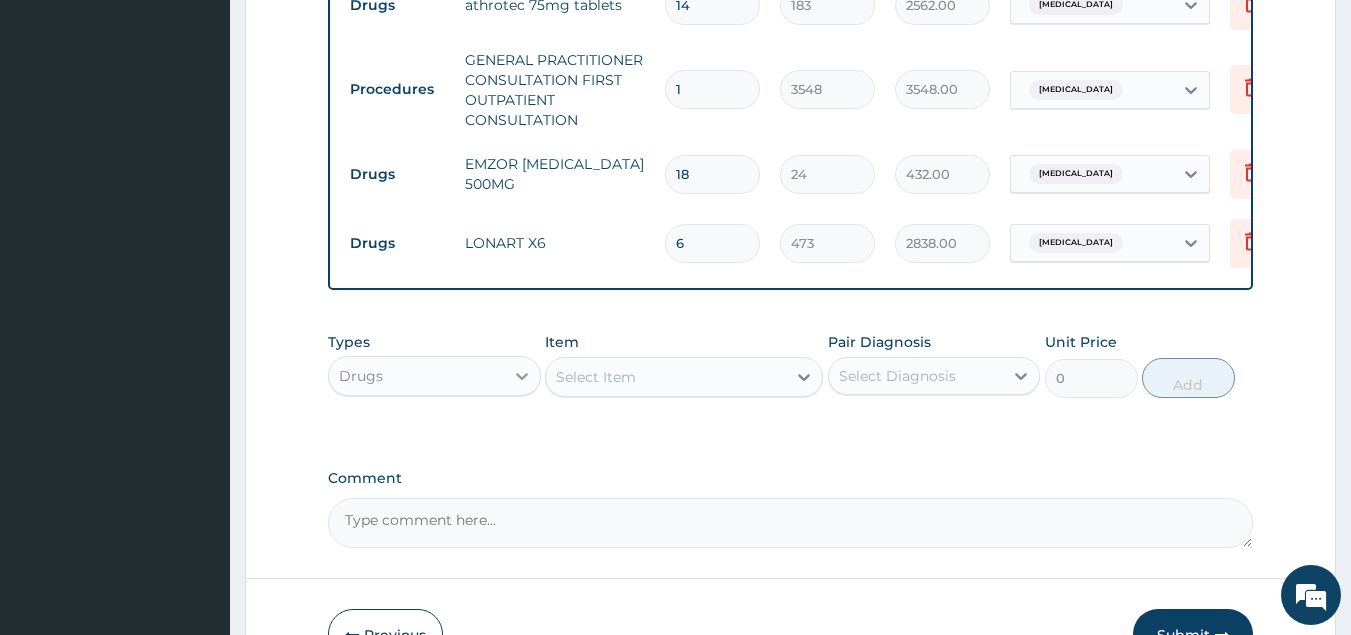 type on "6" 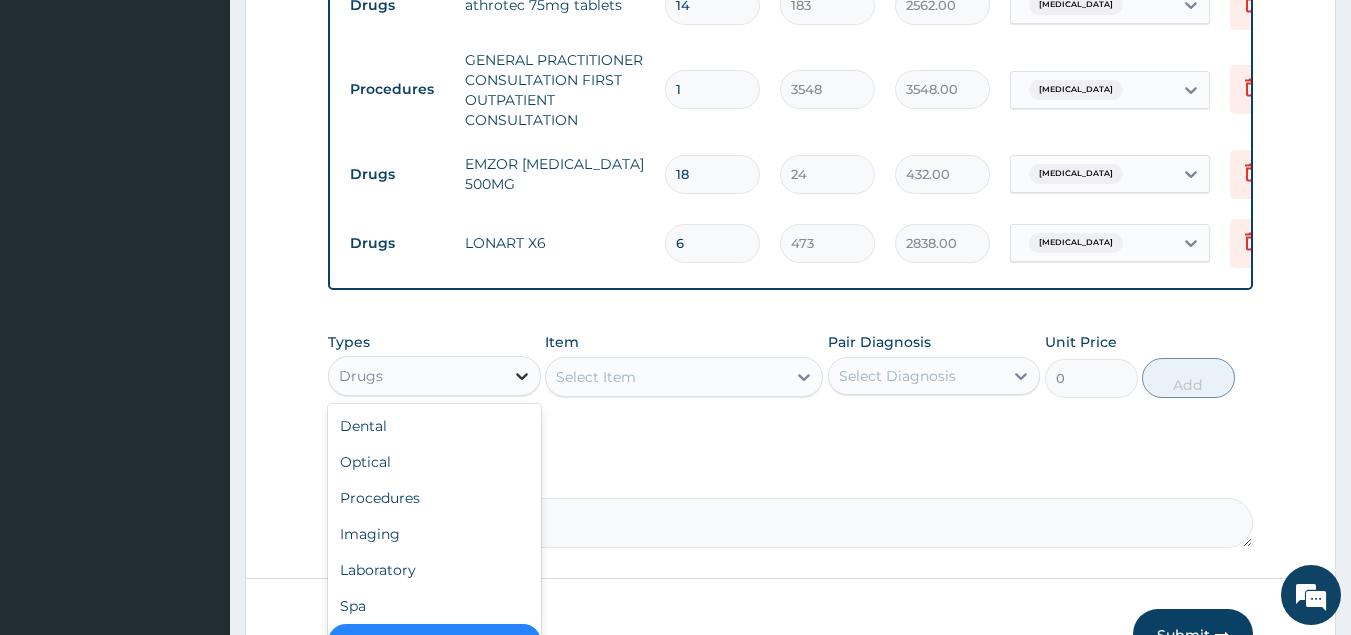 click 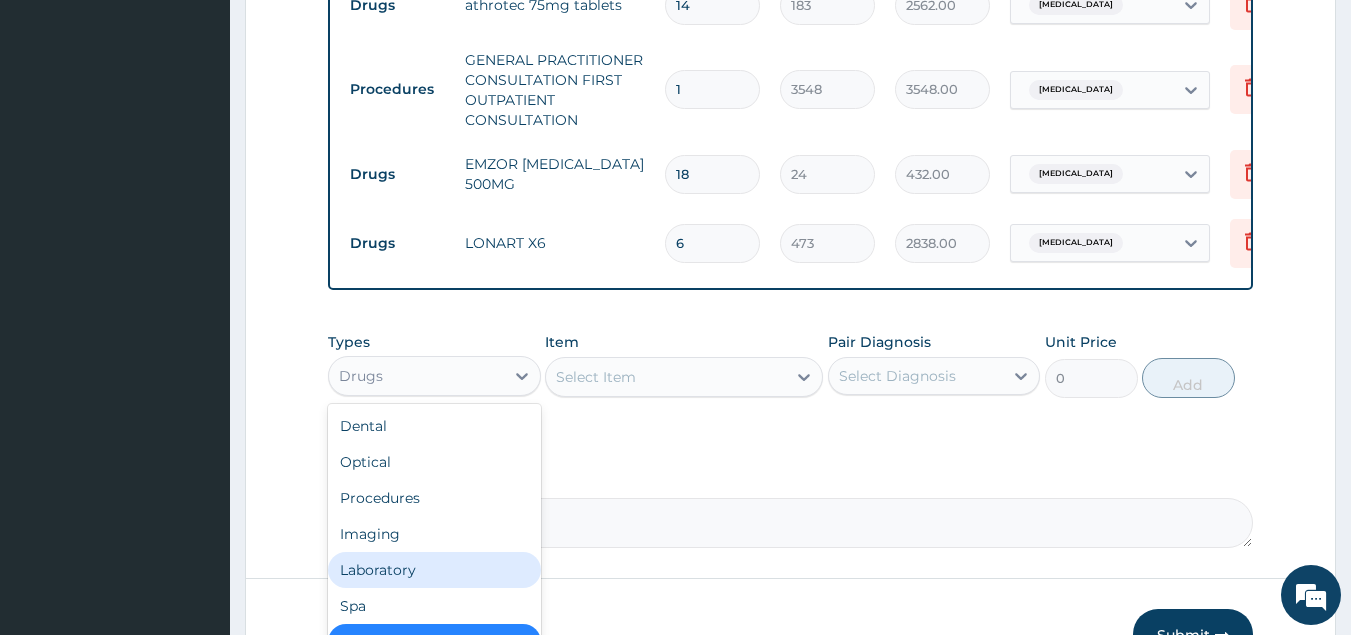 click on "Laboratory" at bounding box center [434, 570] 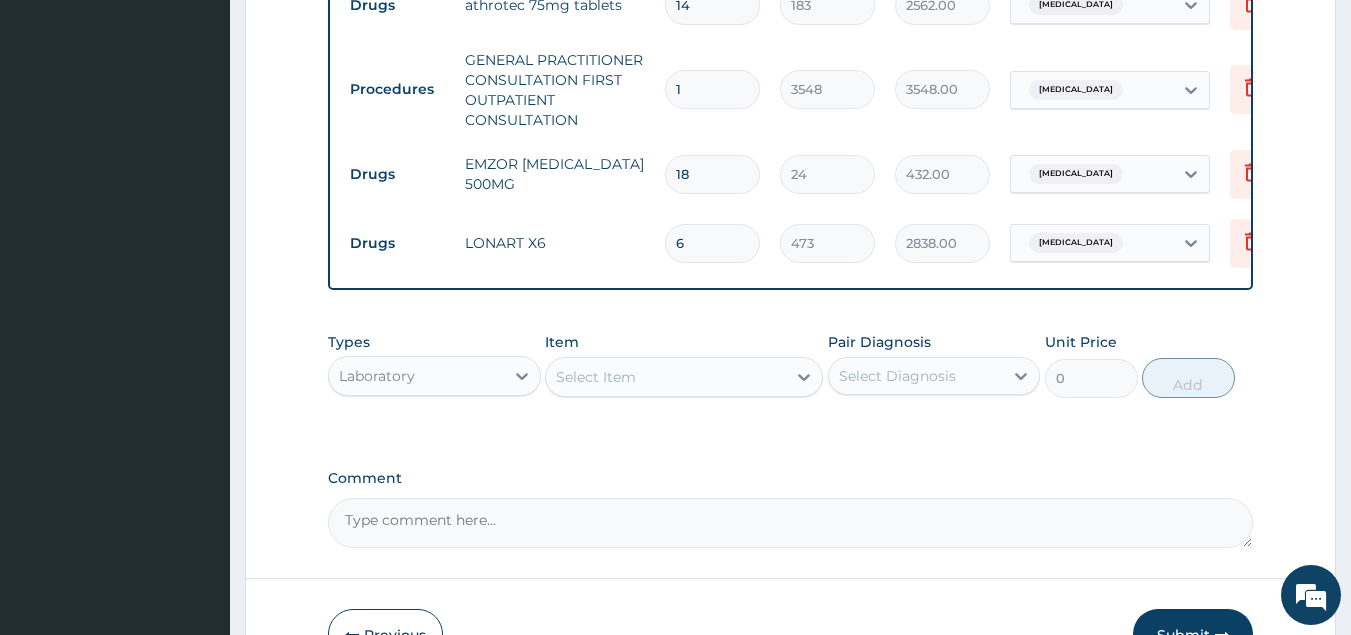 click on "Select Item" at bounding box center (596, 377) 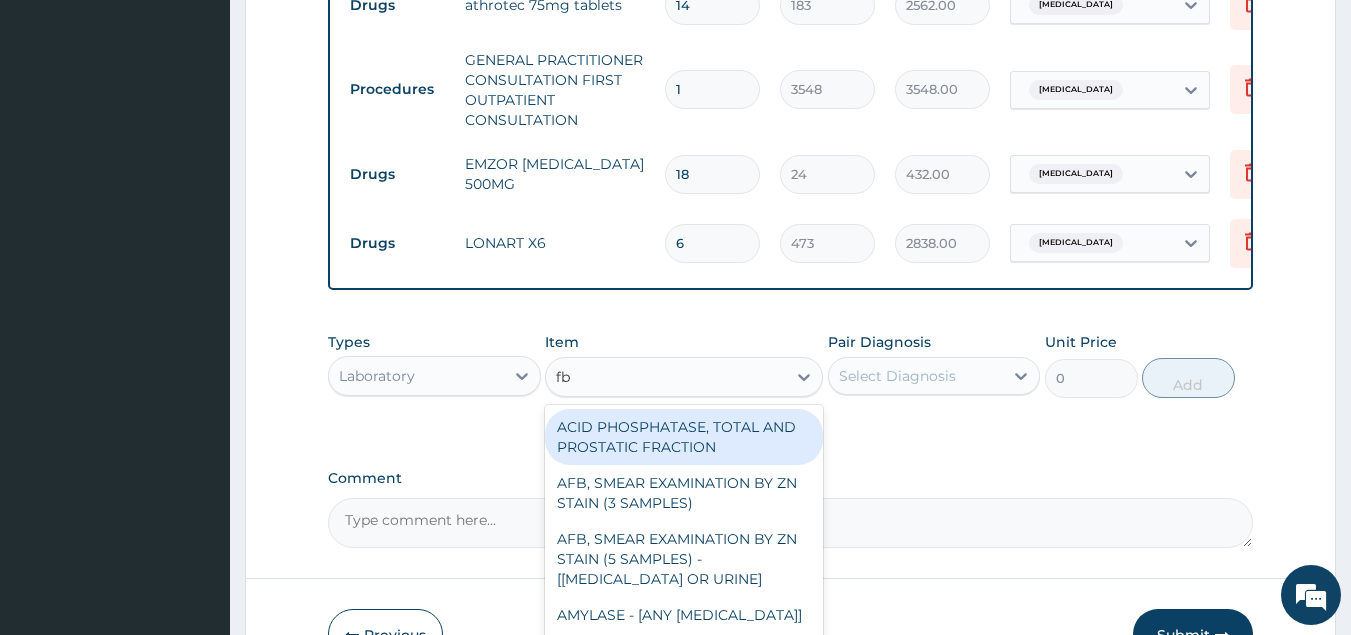 type on "fbc" 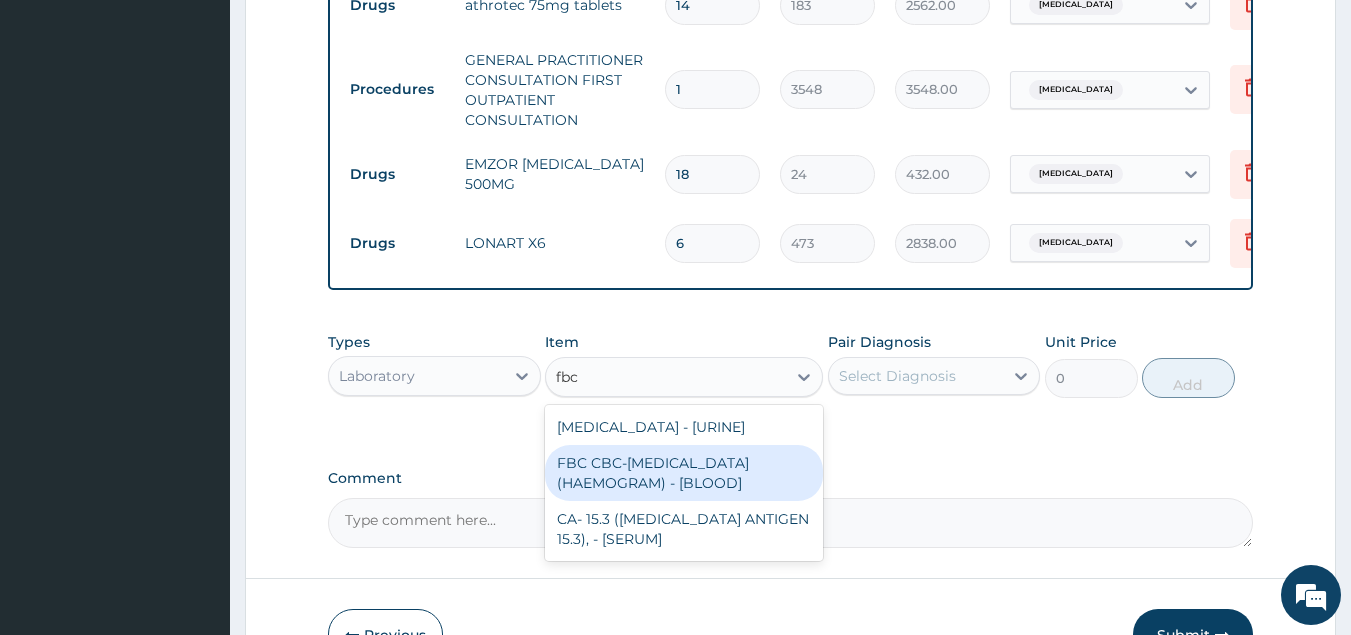 click on "FBC CBC-COMPLETE BLOOD COUNT (HAEMOGRAM) - [BLOOD]" at bounding box center [684, 473] 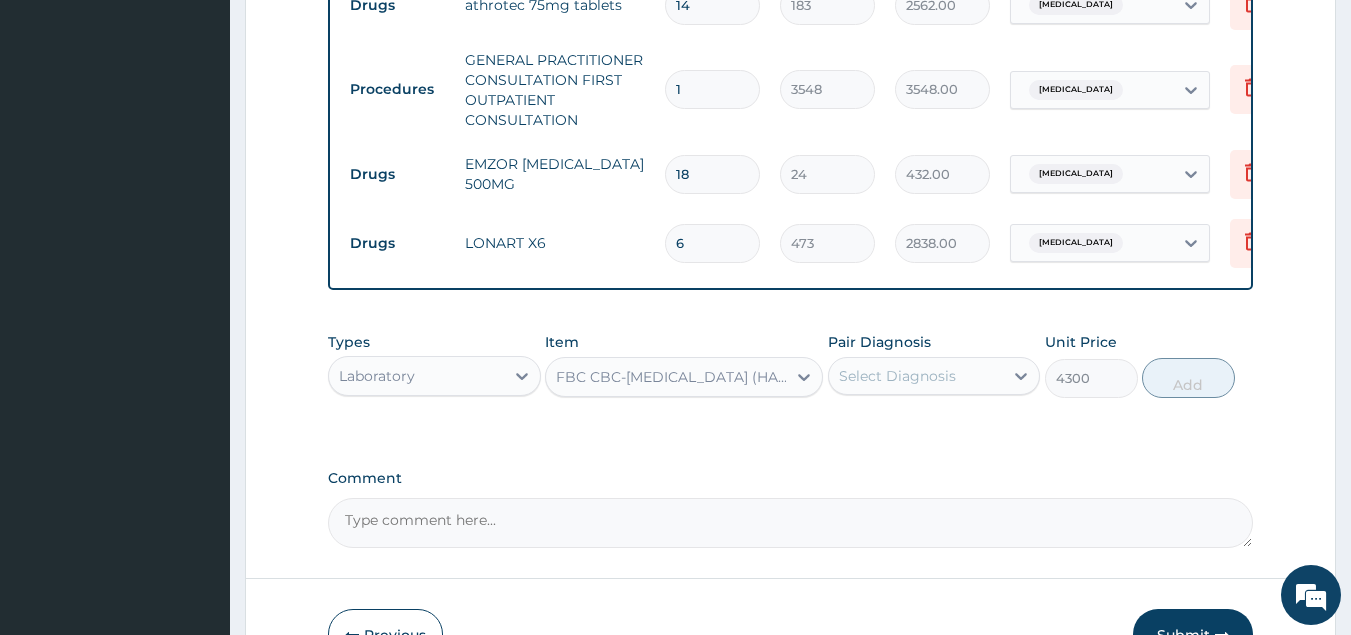 click on "Select Diagnosis" at bounding box center (897, 376) 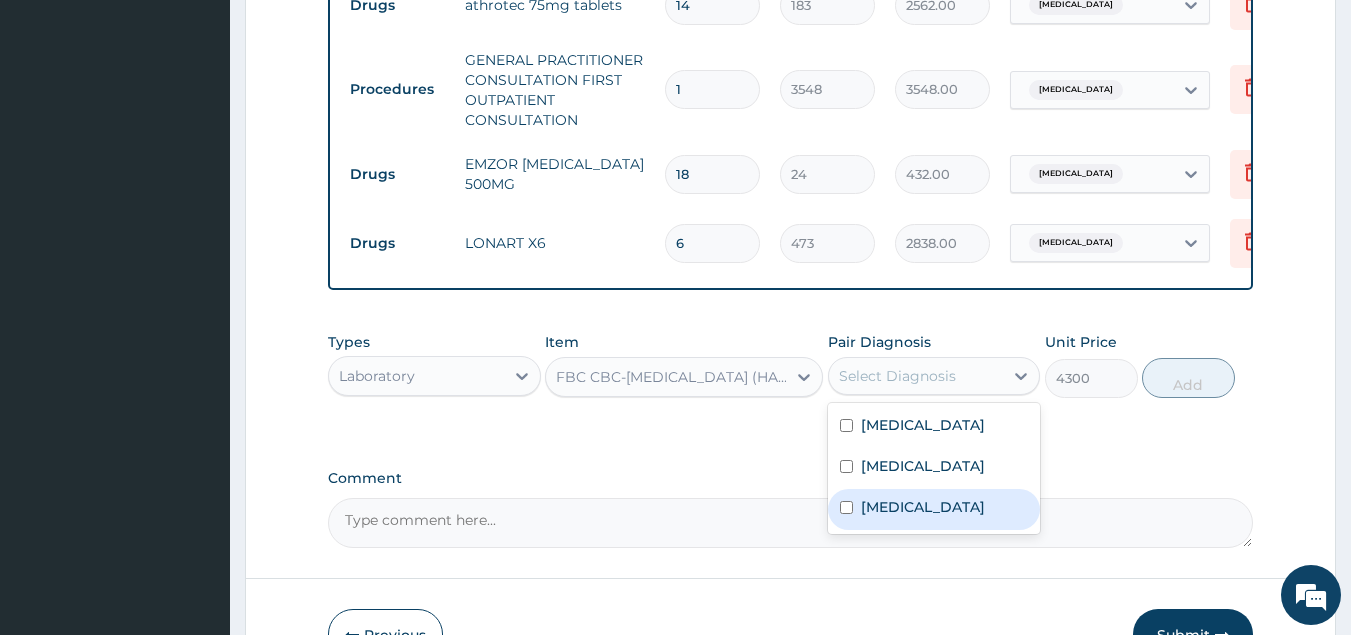 click on "Sepsis" at bounding box center [923, 507] 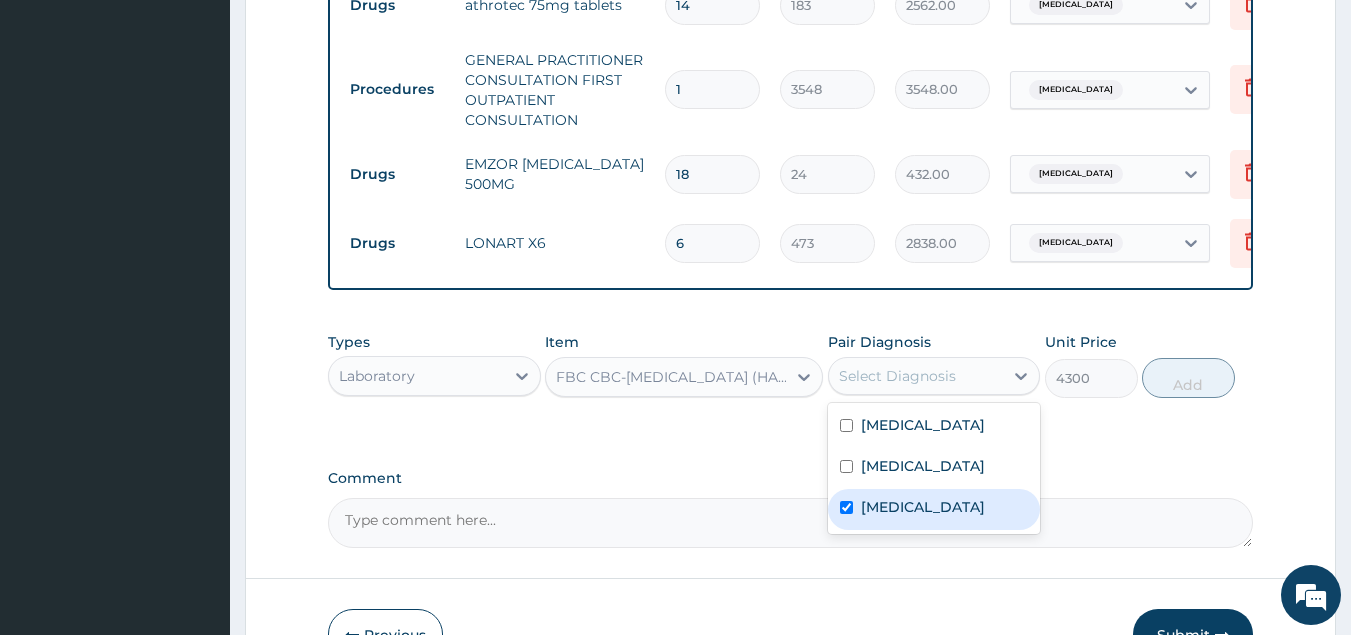 checkbox on "true" 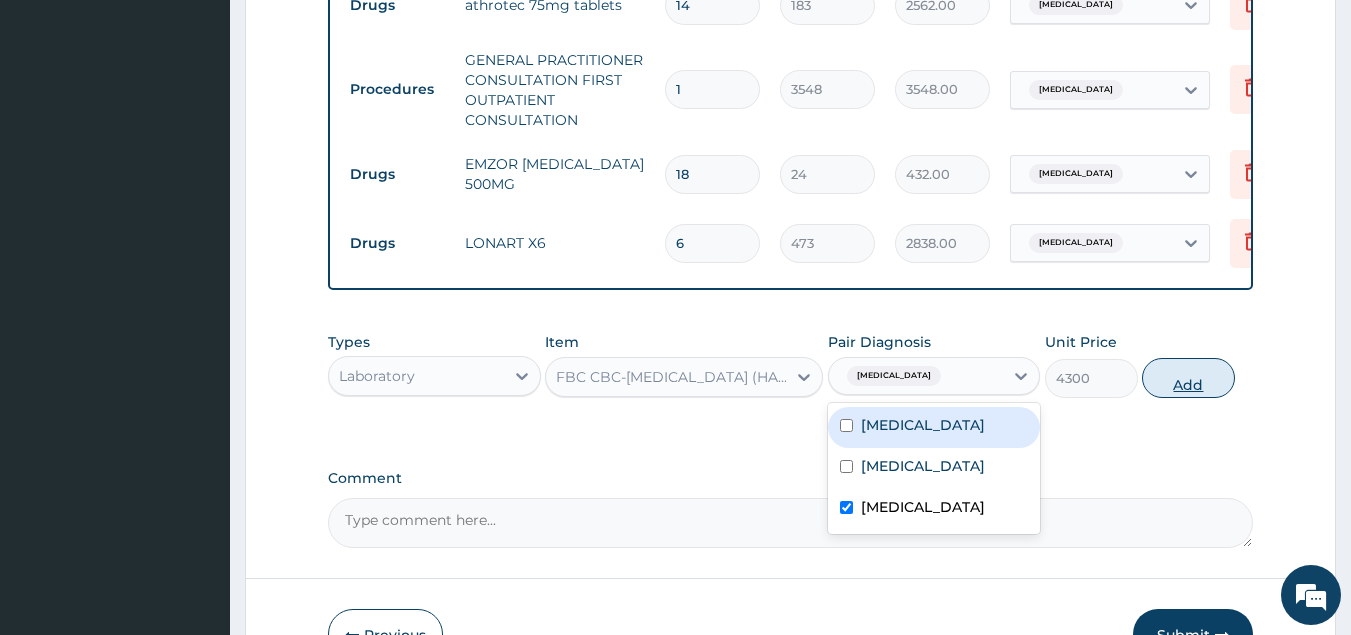 click on "Add" at bounding box center [1188, 378] 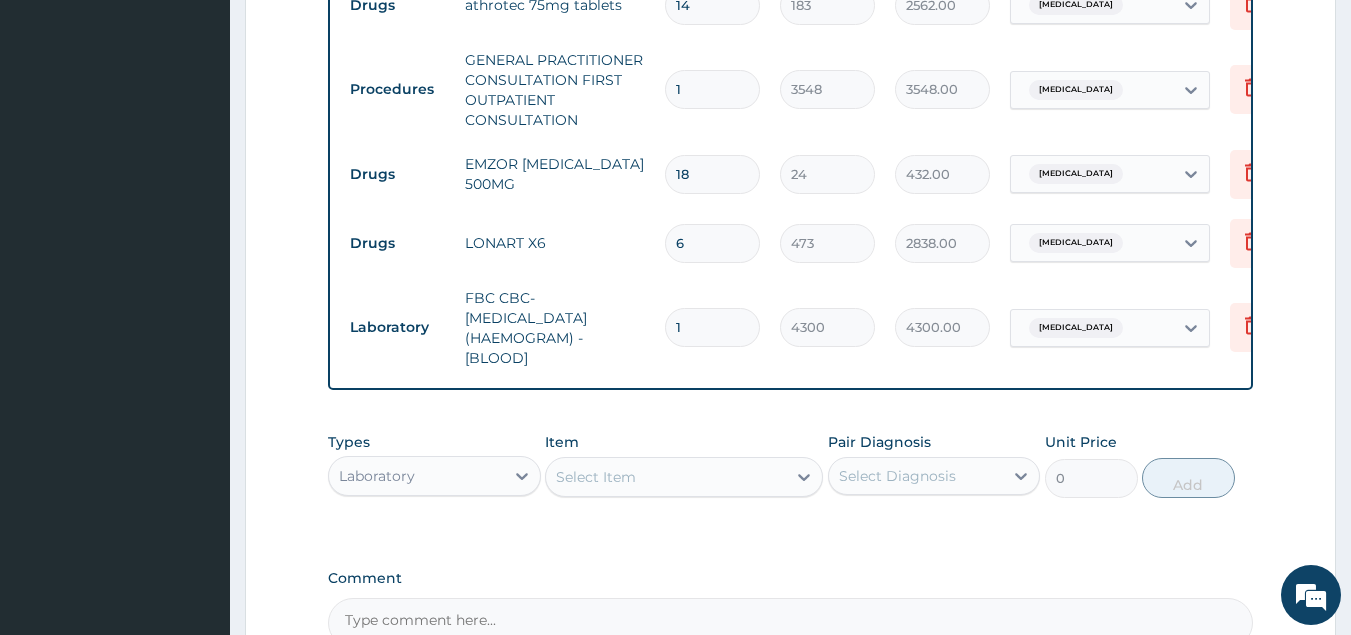 click on "Select Item" at bounding box center (666, 477) 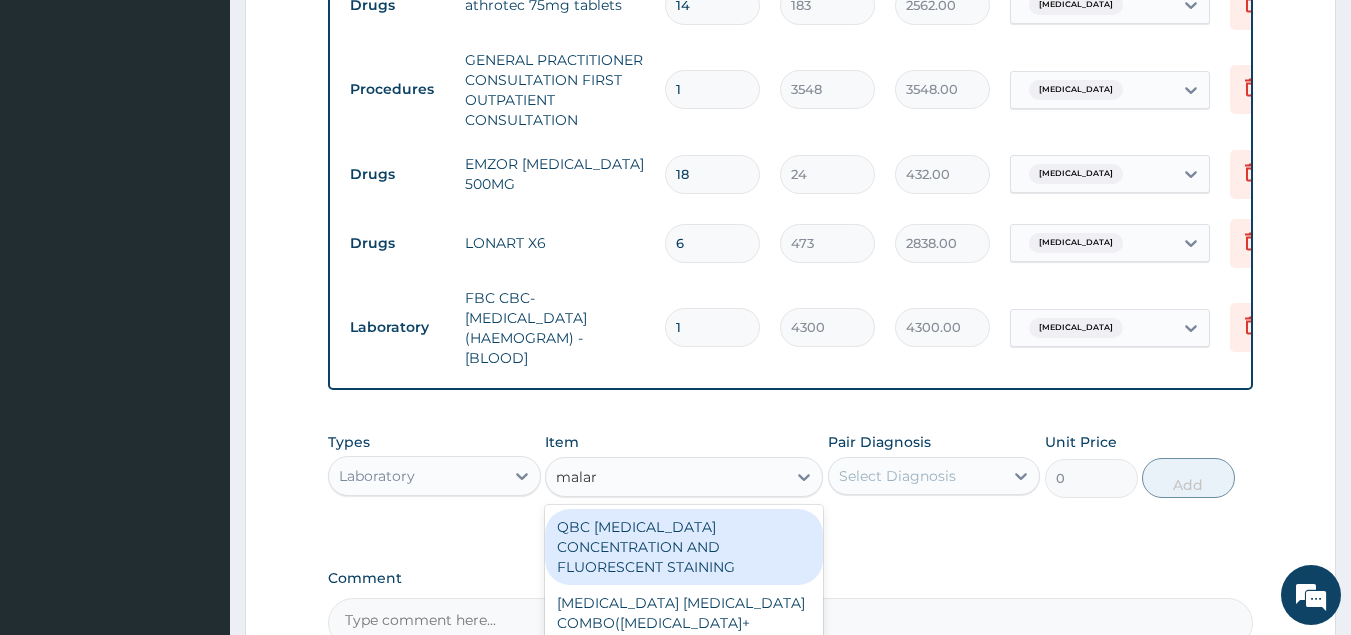 type on "malari" 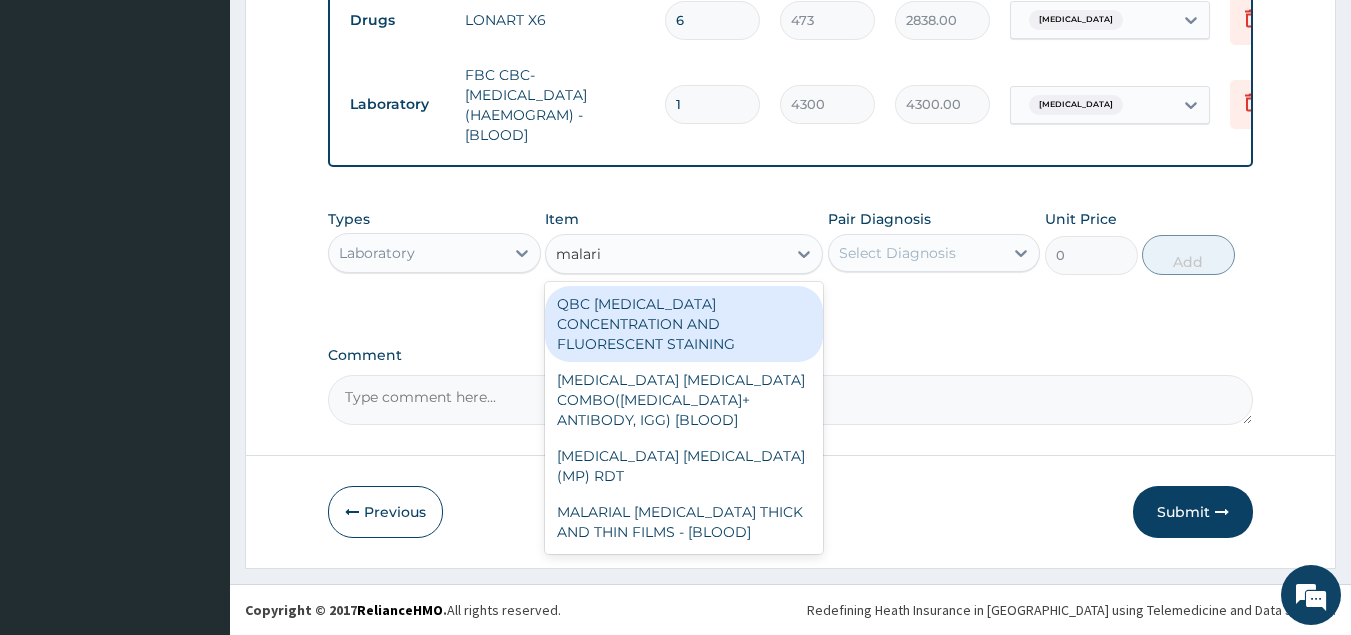scroll, scrollTop: 1065, scrollLeft: 0, axis: vertical 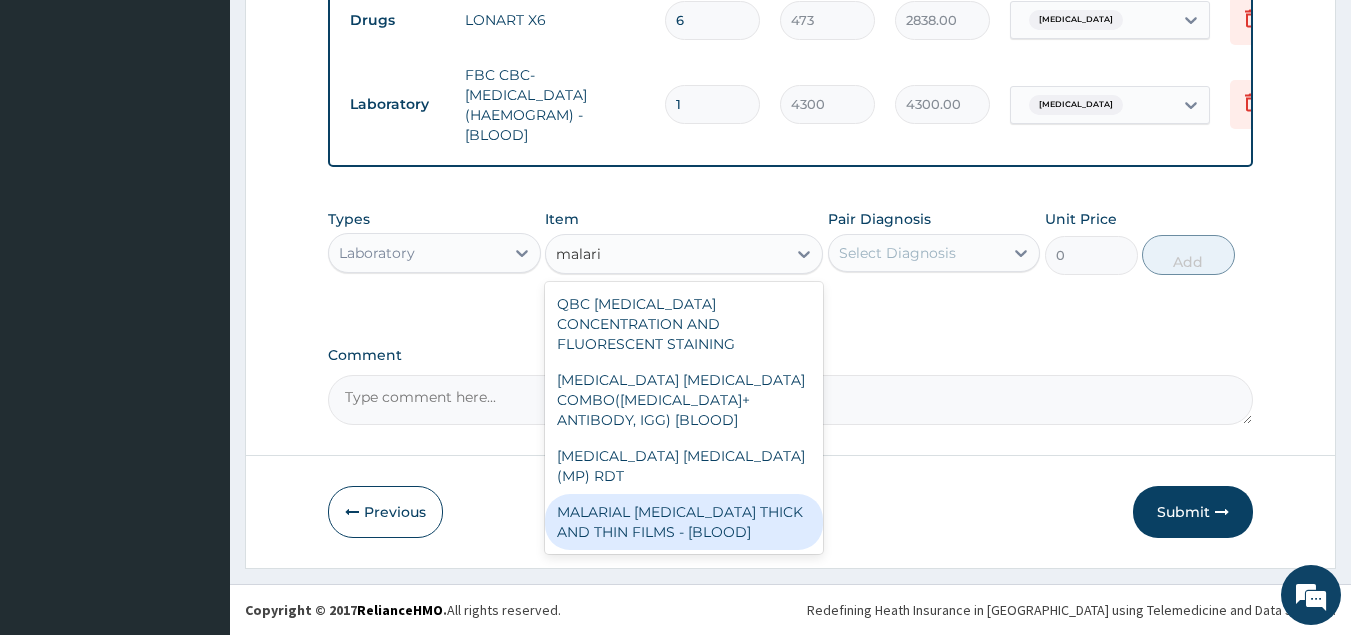 click on "MALARIAL PARASITE THICK AND THIN FILMS - [BLOOD]" at bounding box center (684, 522) 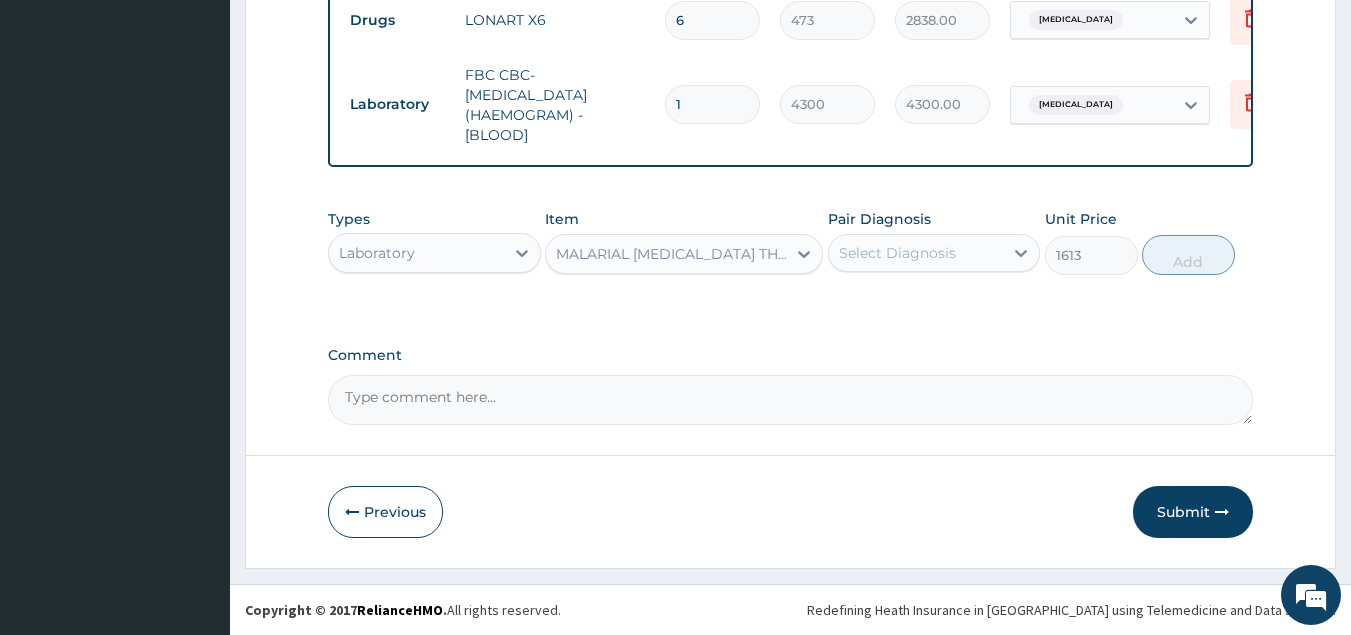 click on "Select Diagnosis" at bounding box center [897, 253] 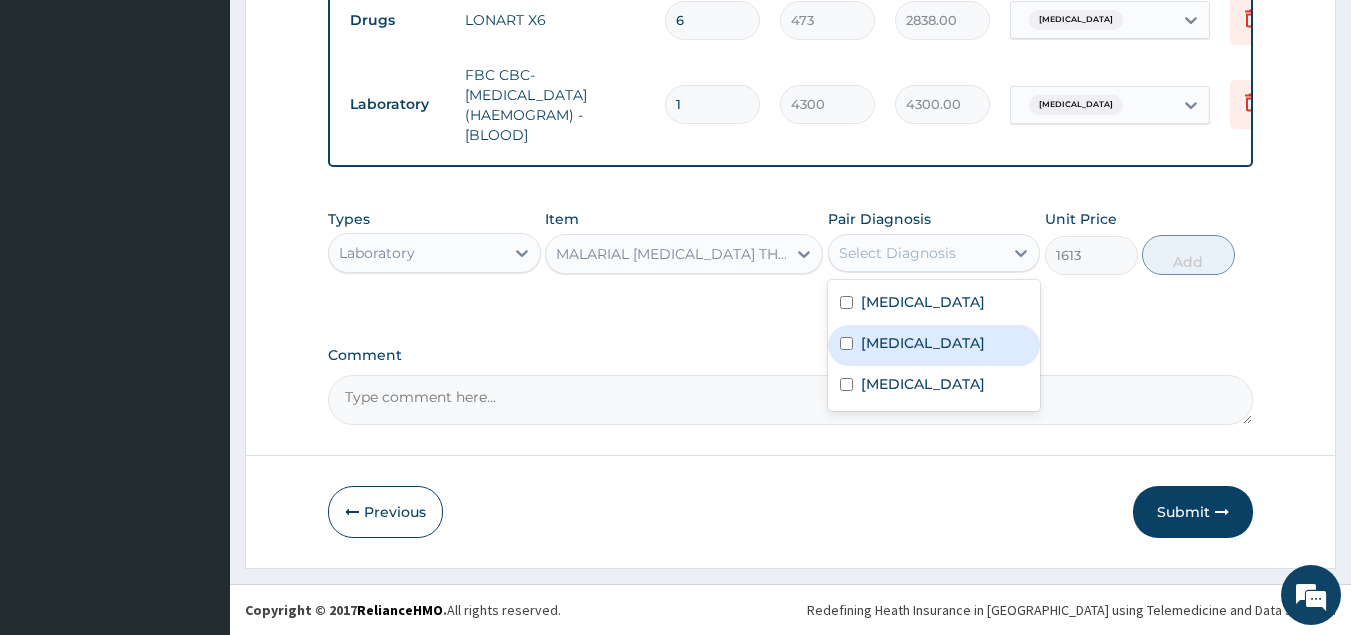 click on "Malaria" at bounding box center (923, 343) 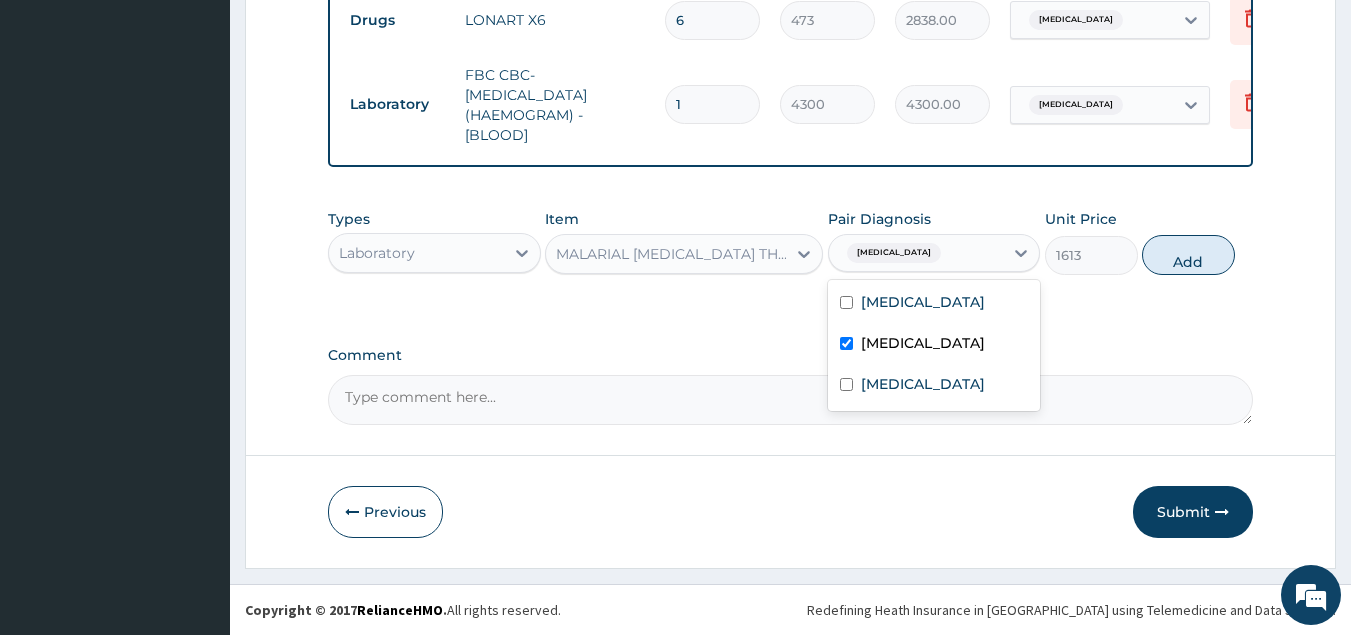 checkbox on "true" 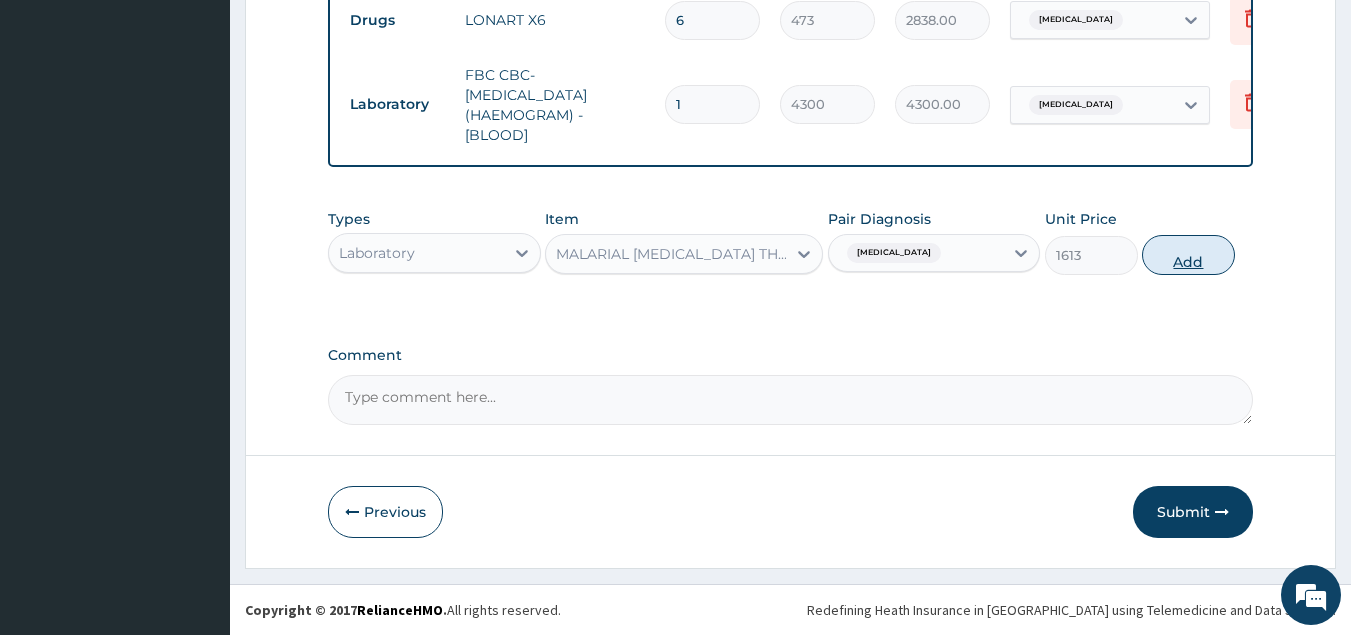 click on "Add" at bounding box center [1188, 255] 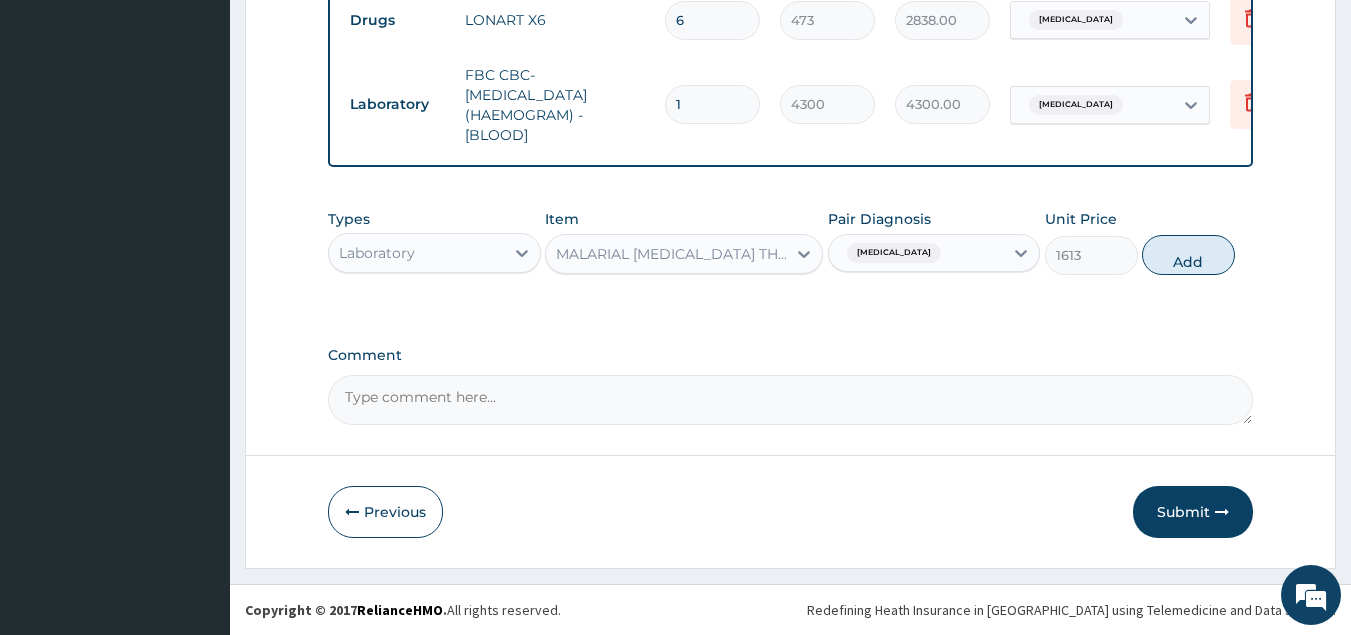 type on "0" 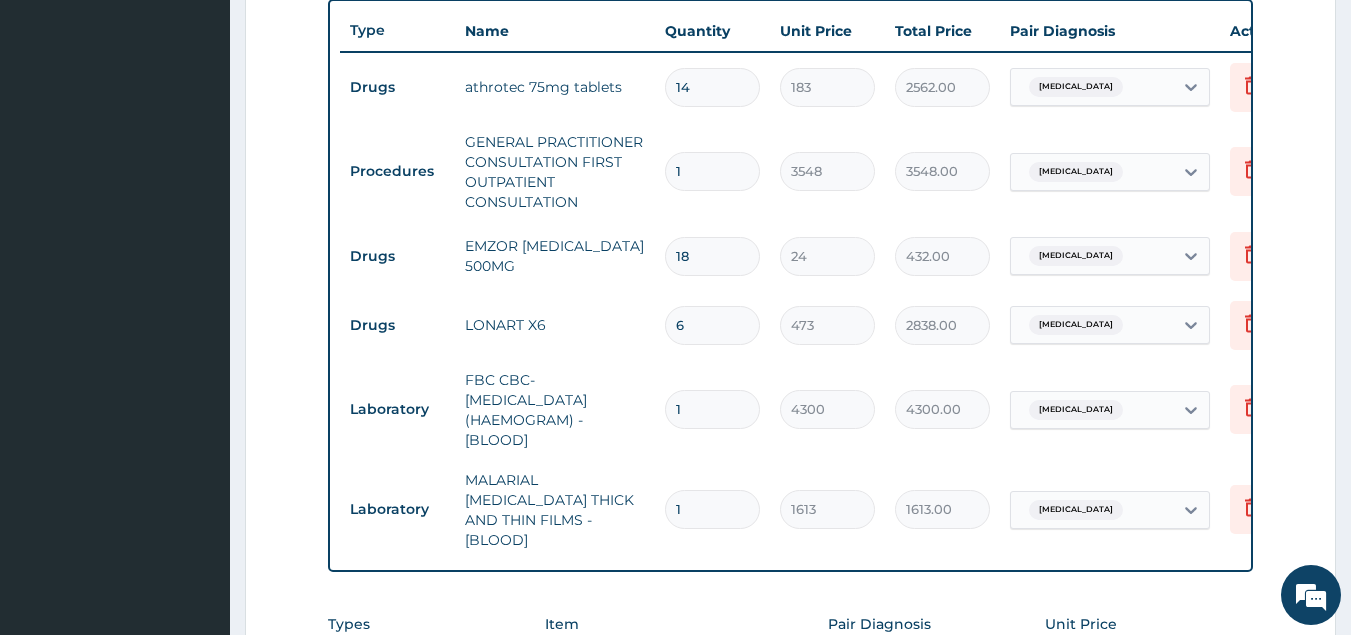 scroll, scrollTop: 705, scrollLeft: 0, axis: vertical 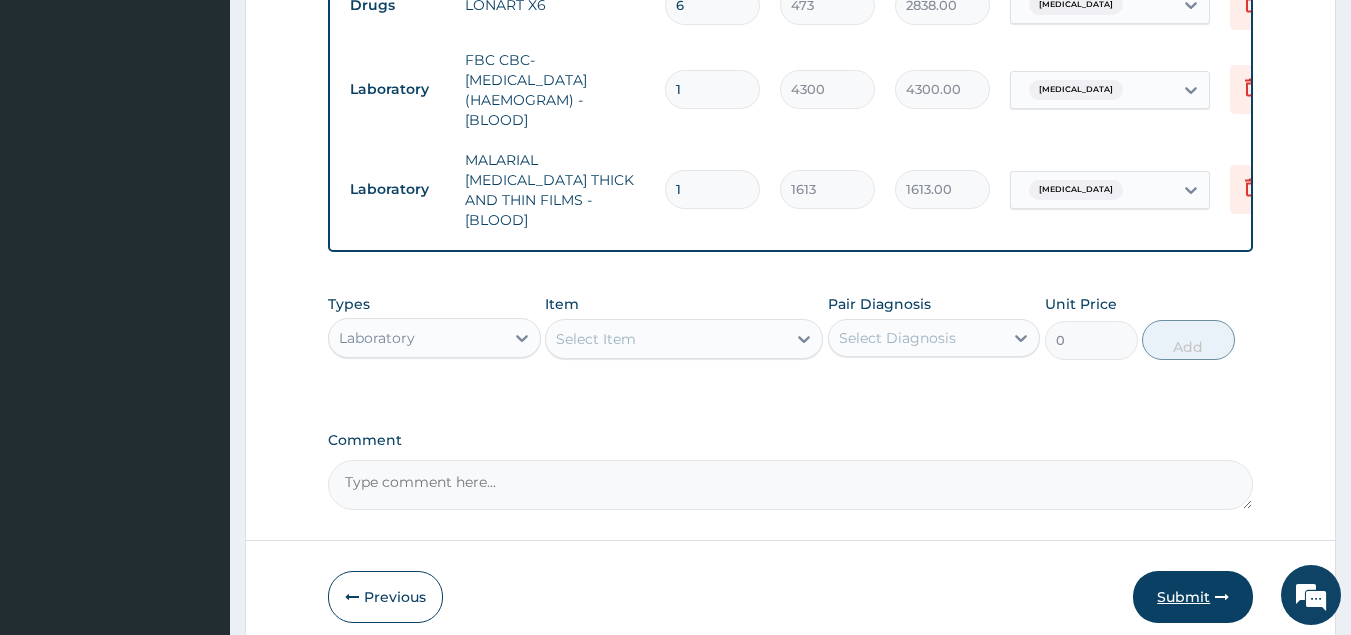 click on "Submit" at bounding box center (1193, 597) 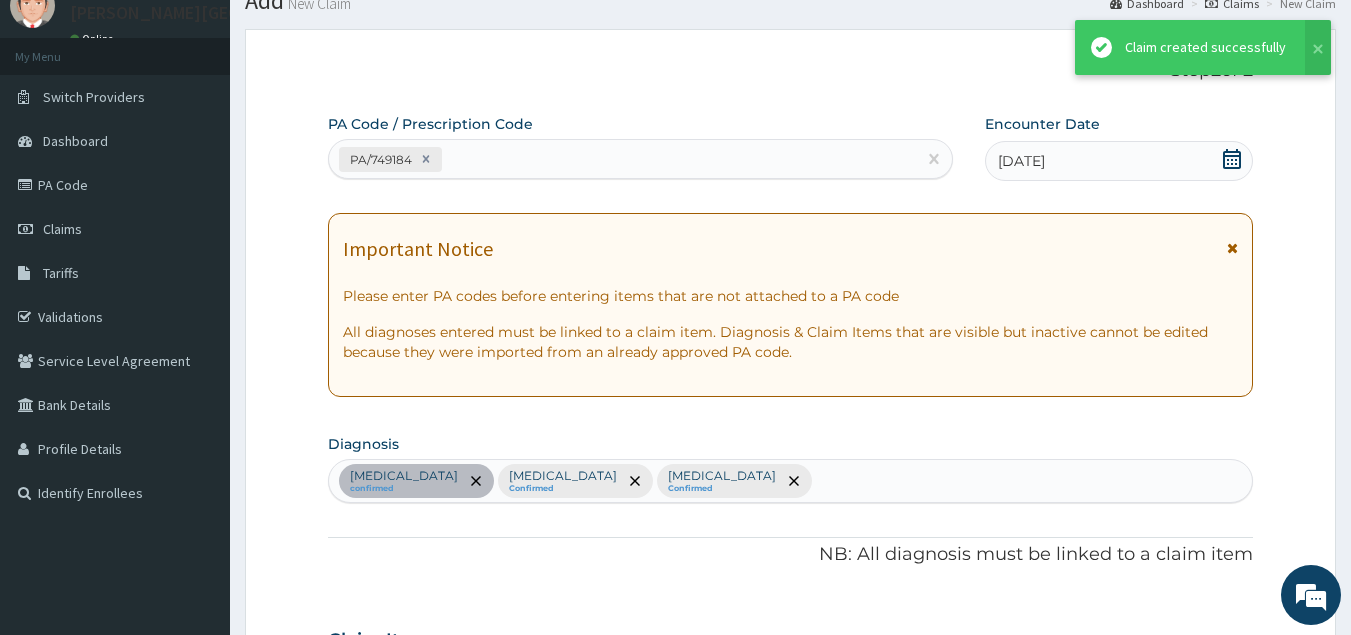 scroll, scrollTop: 1065, scrollLeft: 0, axis: vertical 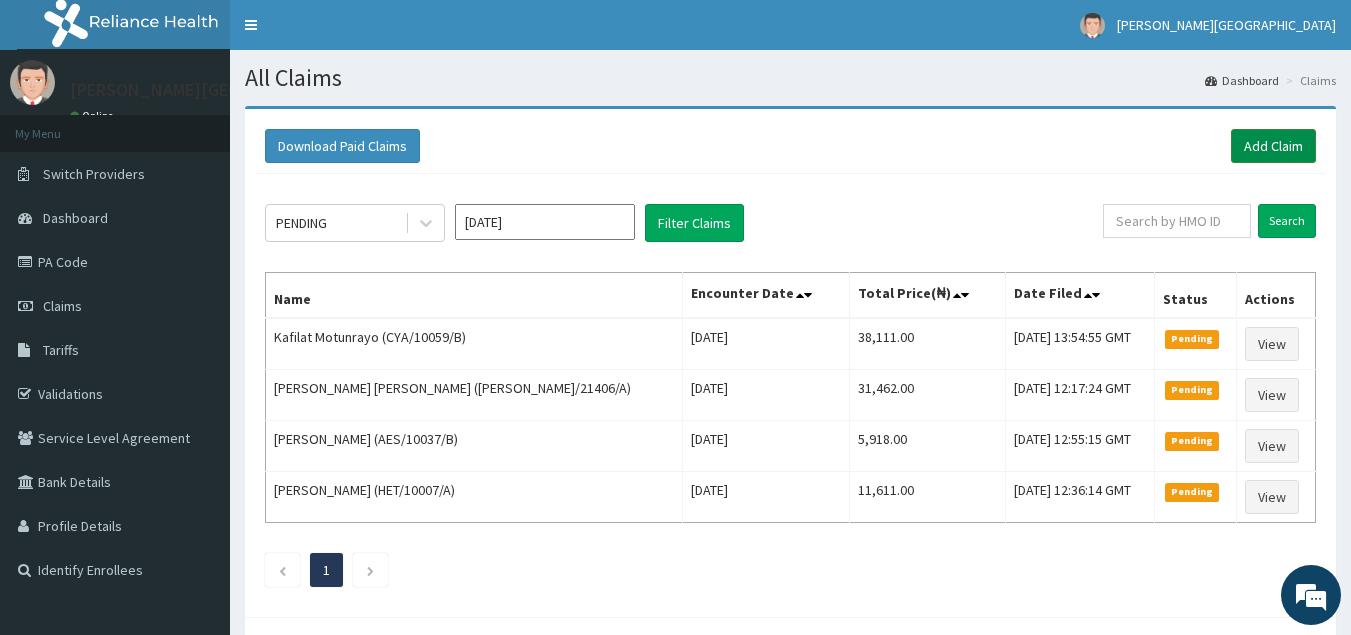 click on "Add Claim" at bounding box center [1273, 146] 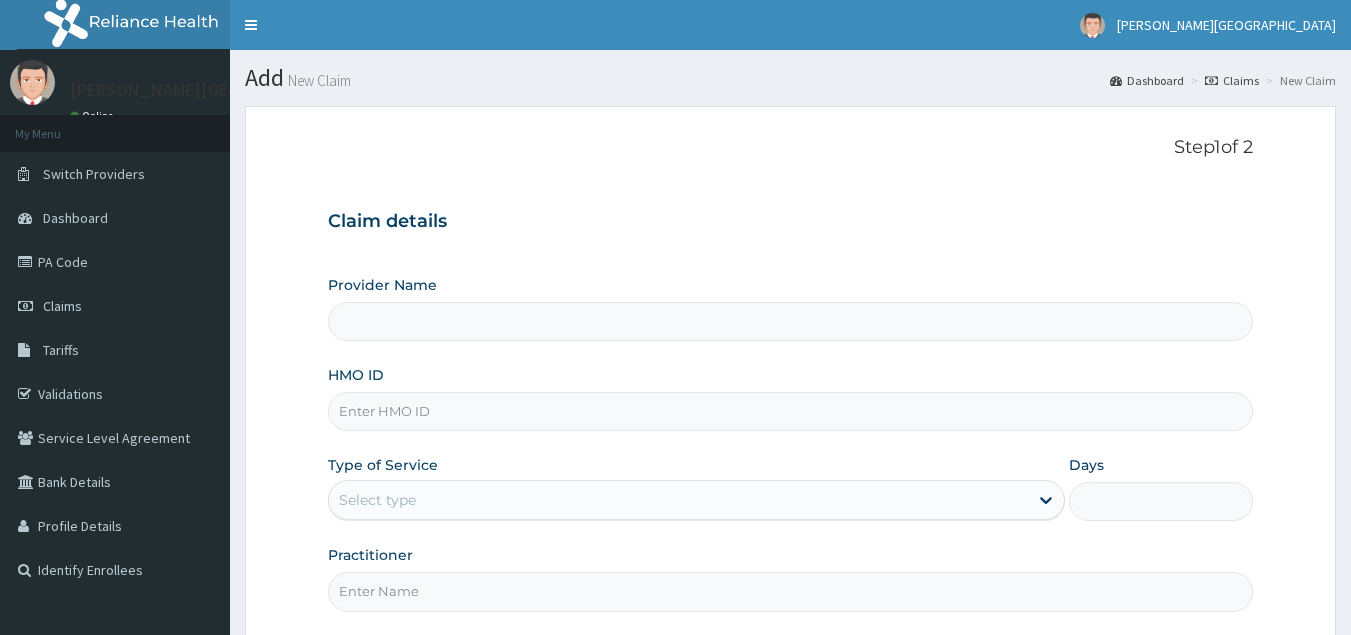 scroll, scrollTop: 0, scrollLeft: 0, axis: both 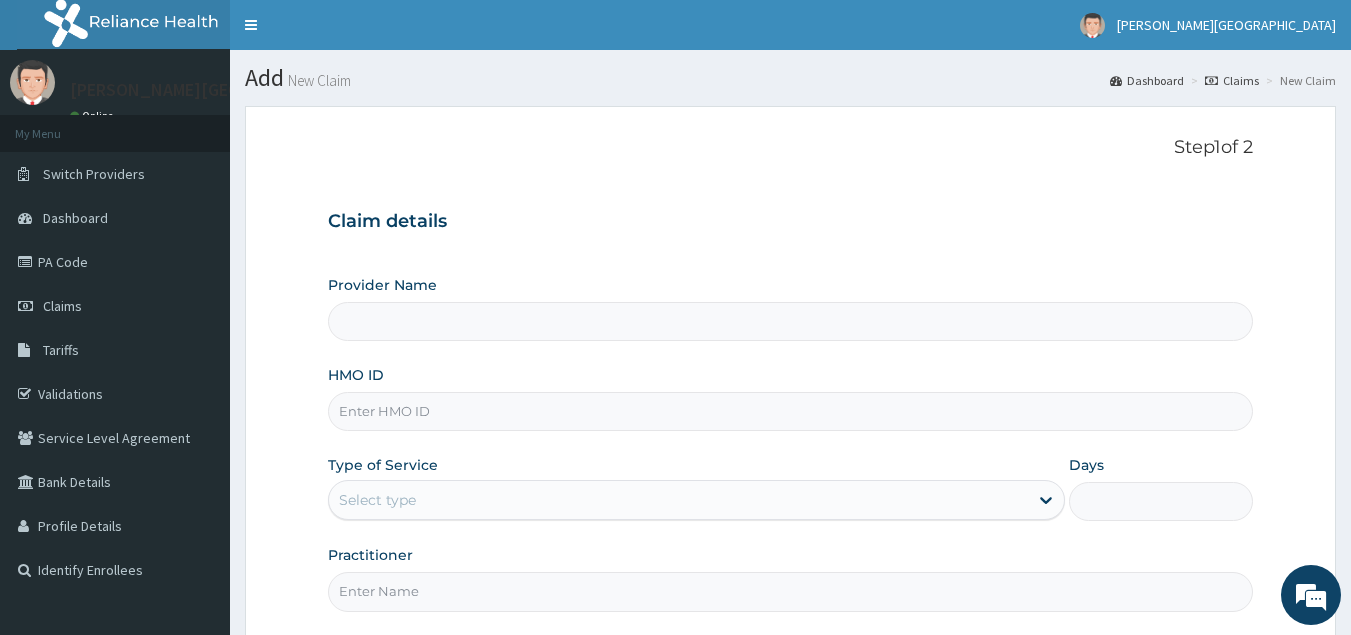 type on "[GEOGRAPHIC_DATA] - [GEOGRAPHIC_DATA]" 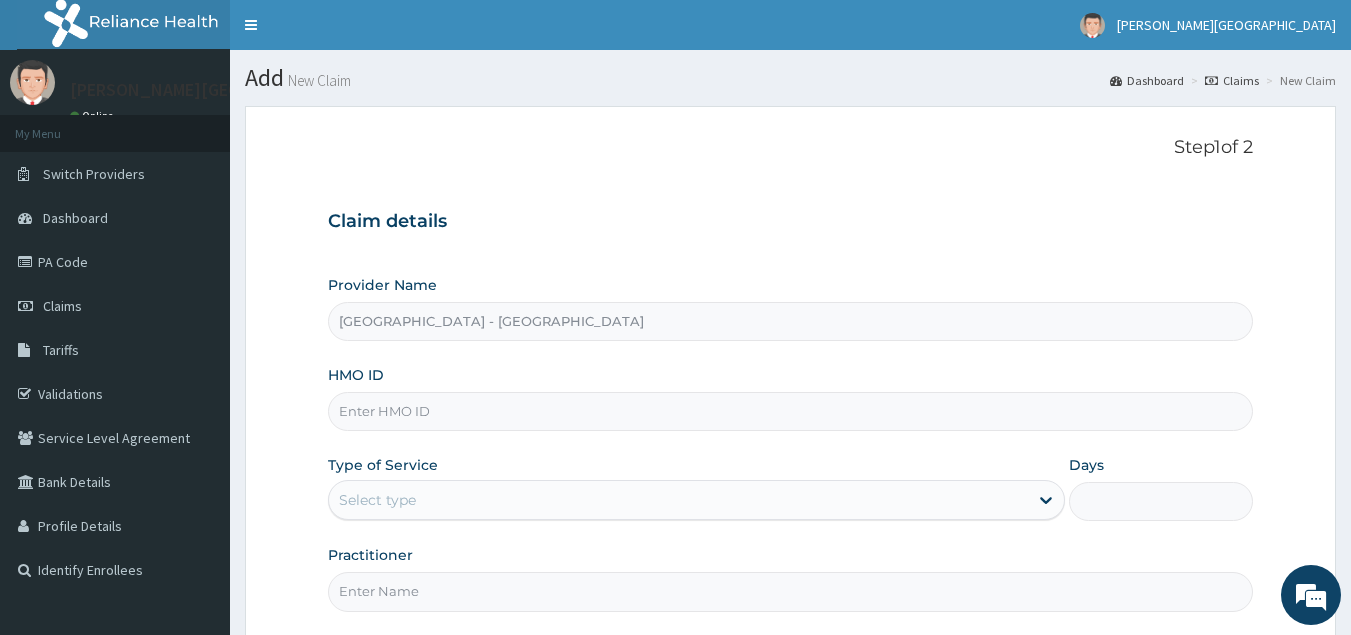 scroll, scrollTop: 0, scrollLeft: 0, axis: both 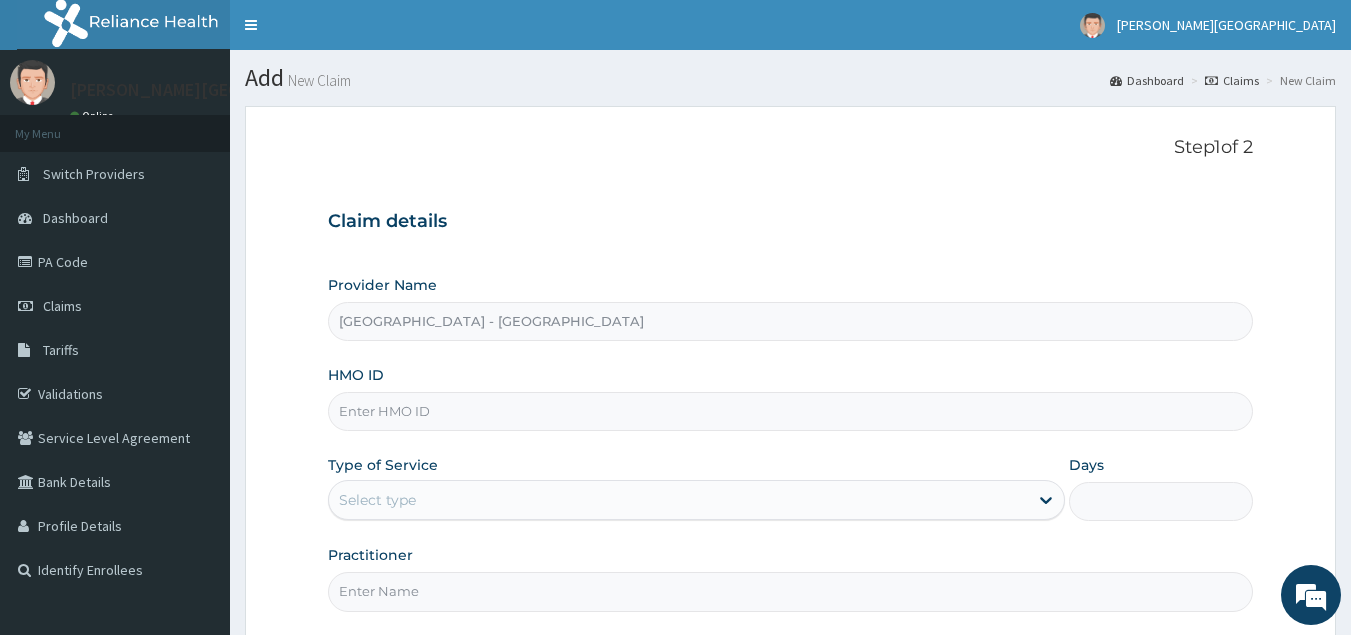 click on "HMO ID" at bounding box center (791, 411) 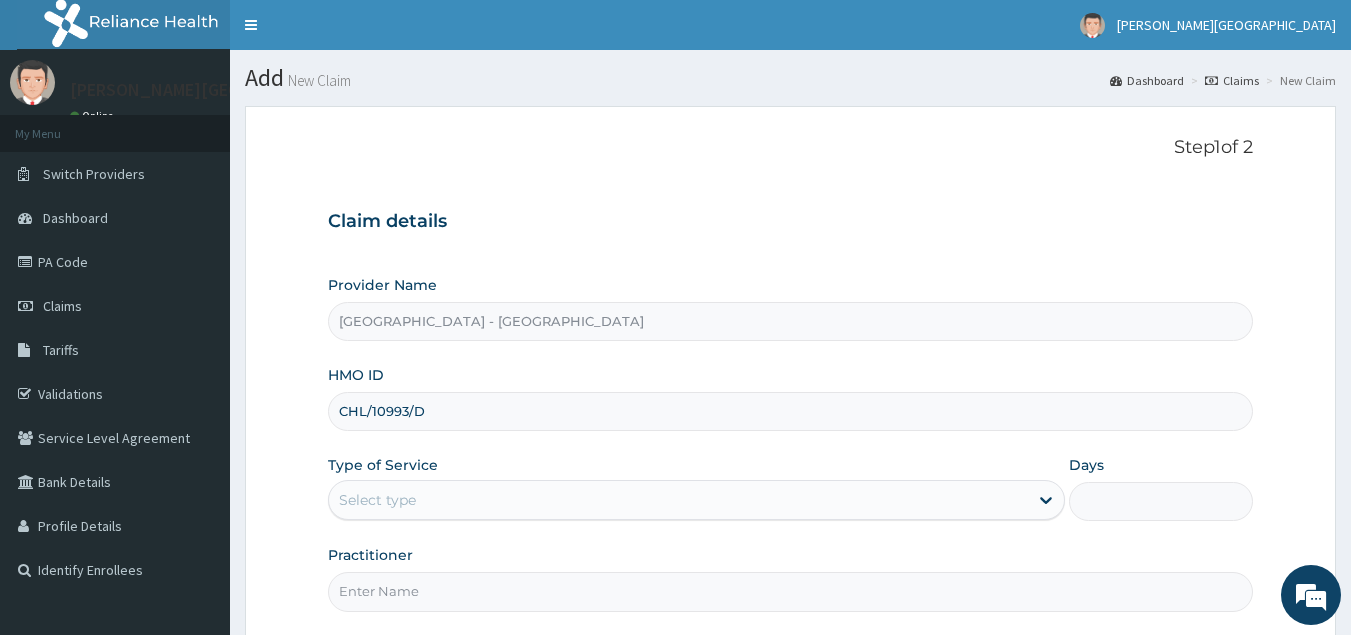 type on "CHL/10993/D" 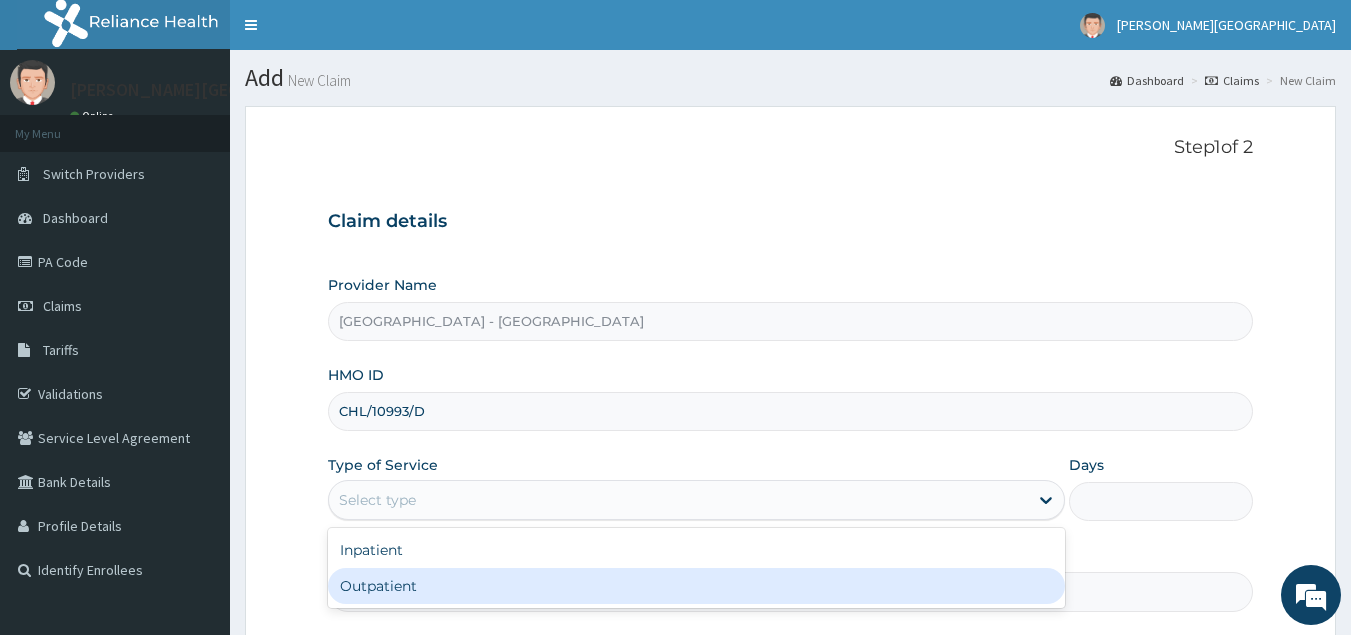 click on "Outpatient" at bounding box center (696, 586) 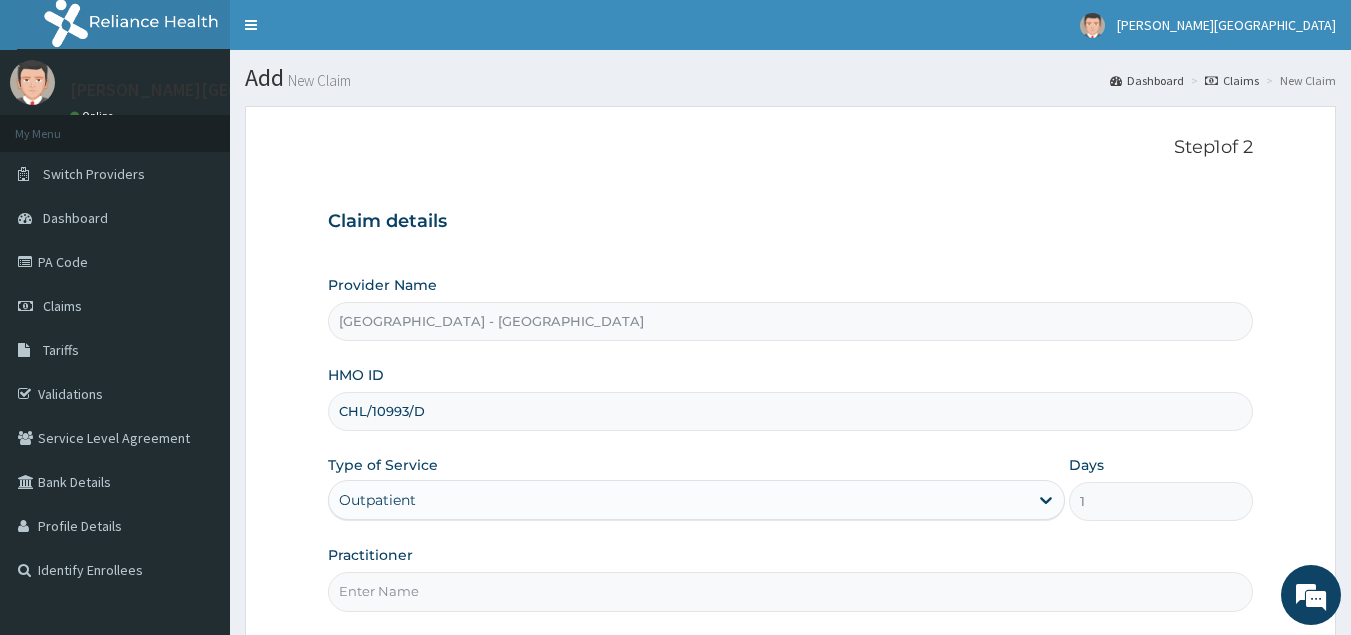 click on "Practitioner" at bounding box center (791, 591) 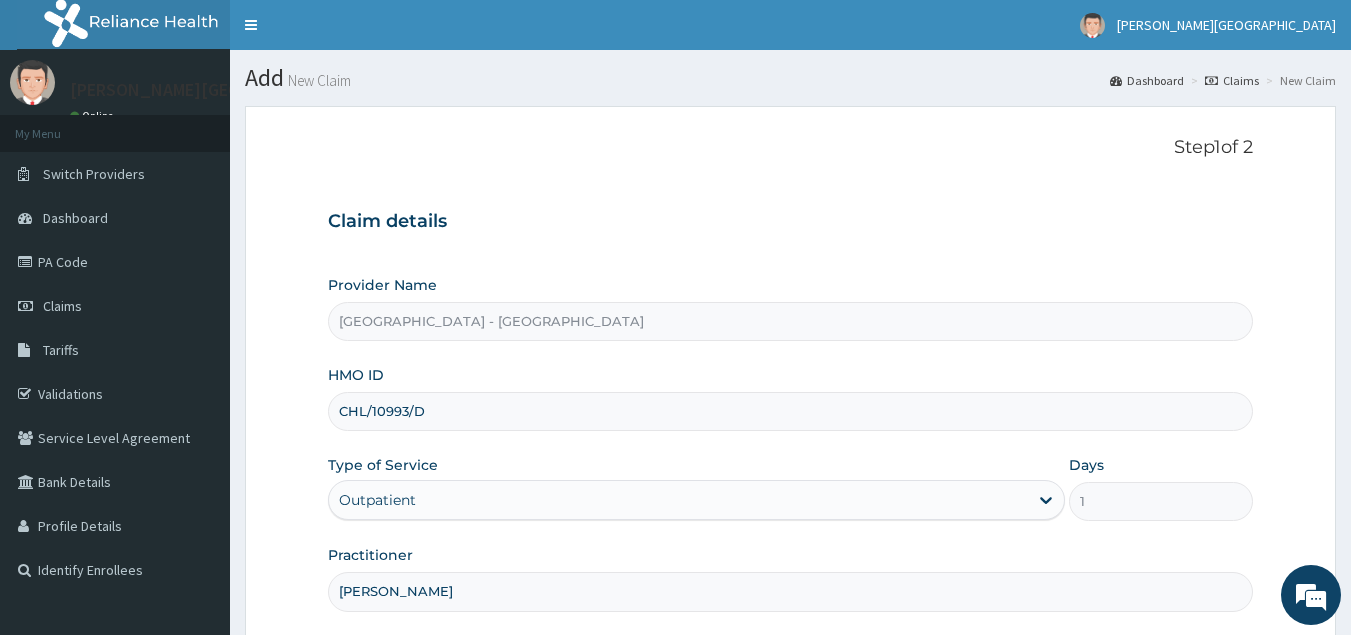 scroll, scrollTop: 189, scrollLeft: 0, axis: vertical 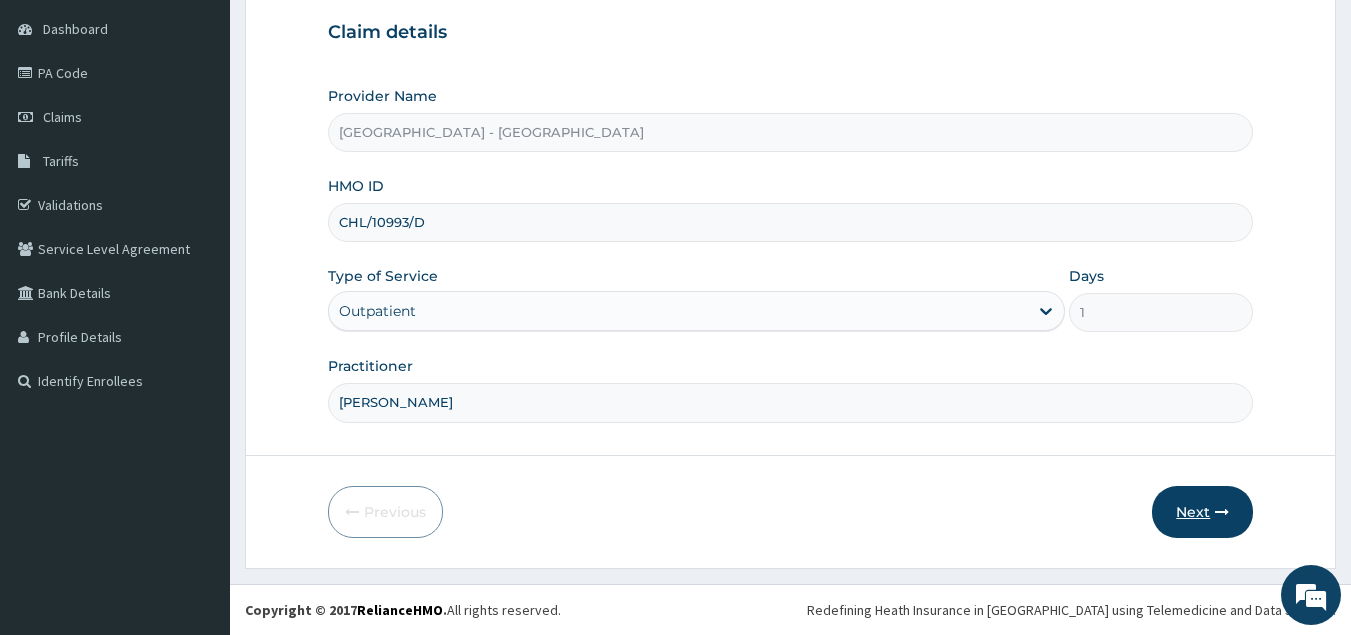 click on "Next" at bounding box center (1202, 512) 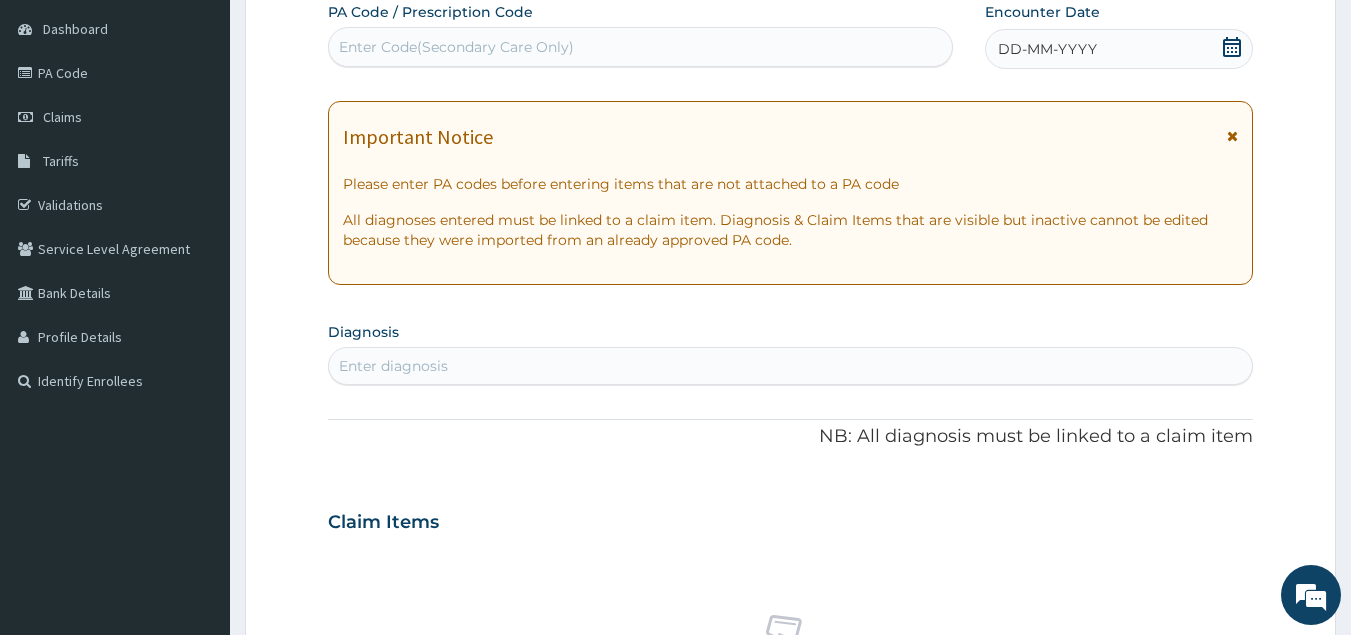 click 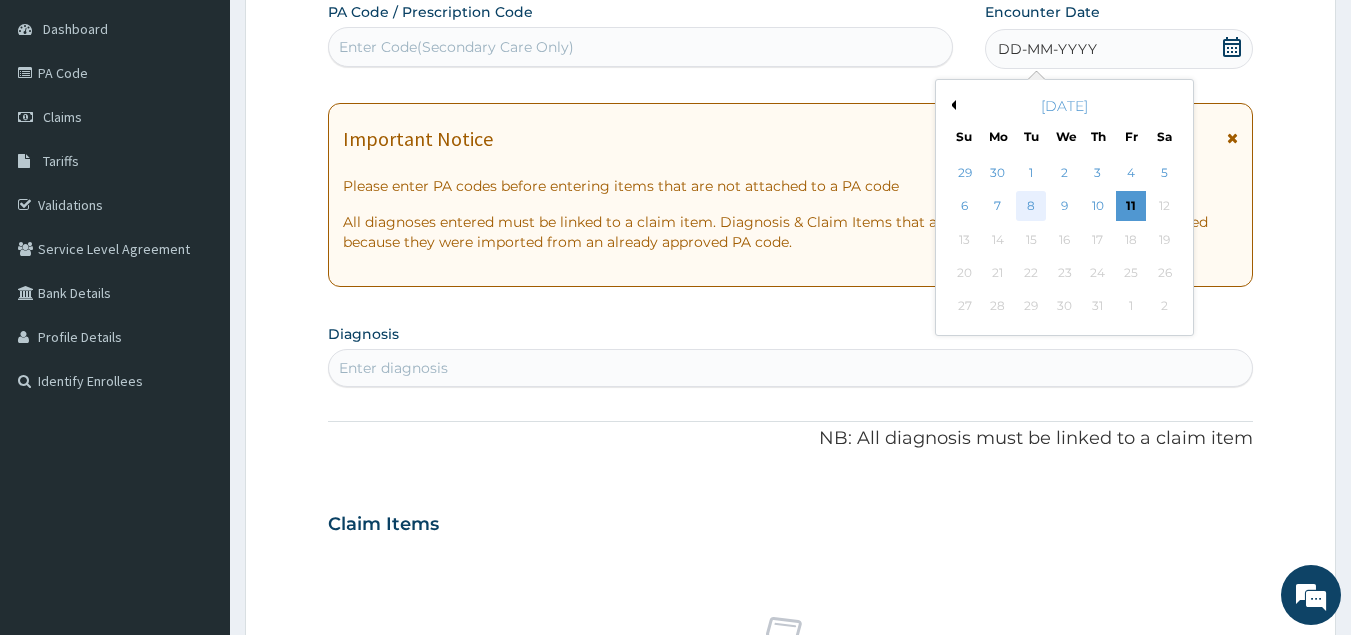 click on "8" at bounding box center (1032, 207) 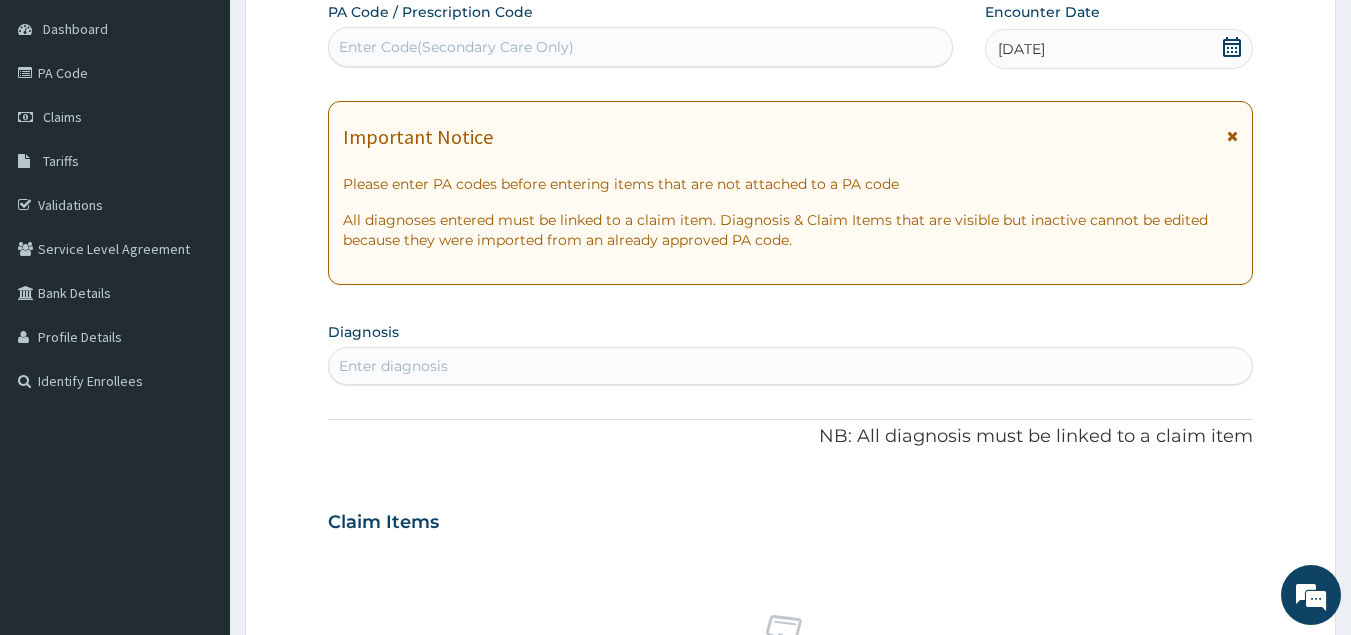 click on "Enter diagnosis" at bounding box center (791, 366) 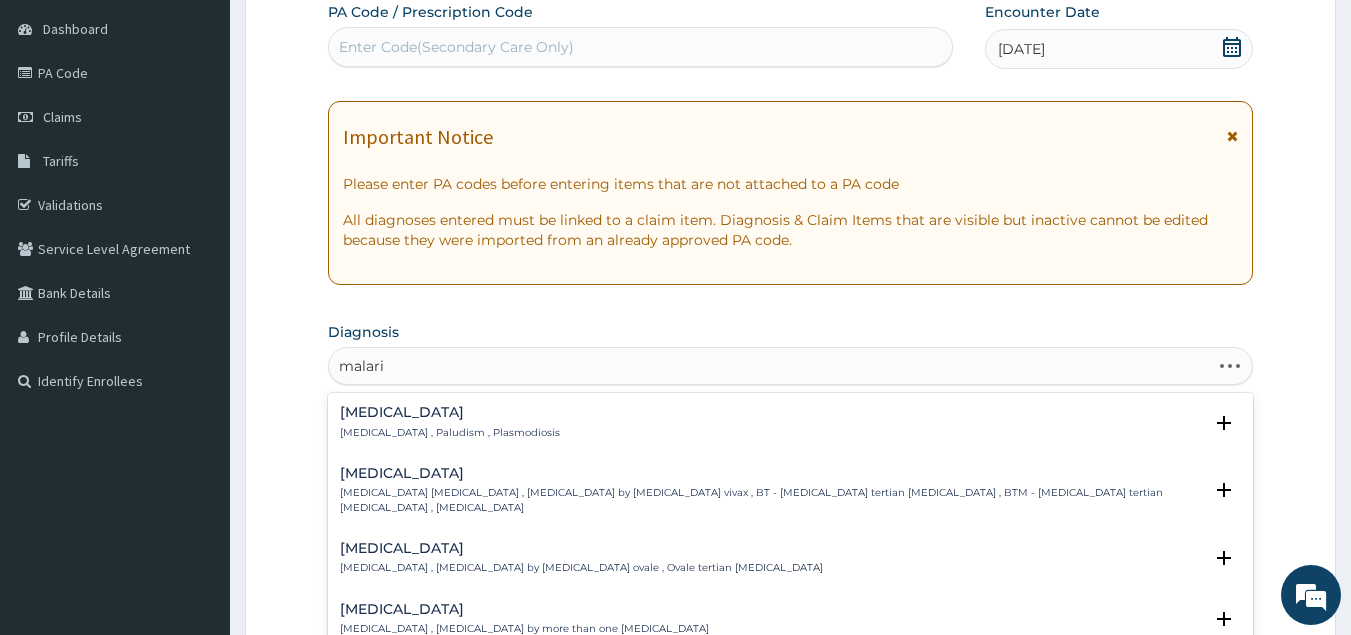 type on "[MEDICAL_DATA]" 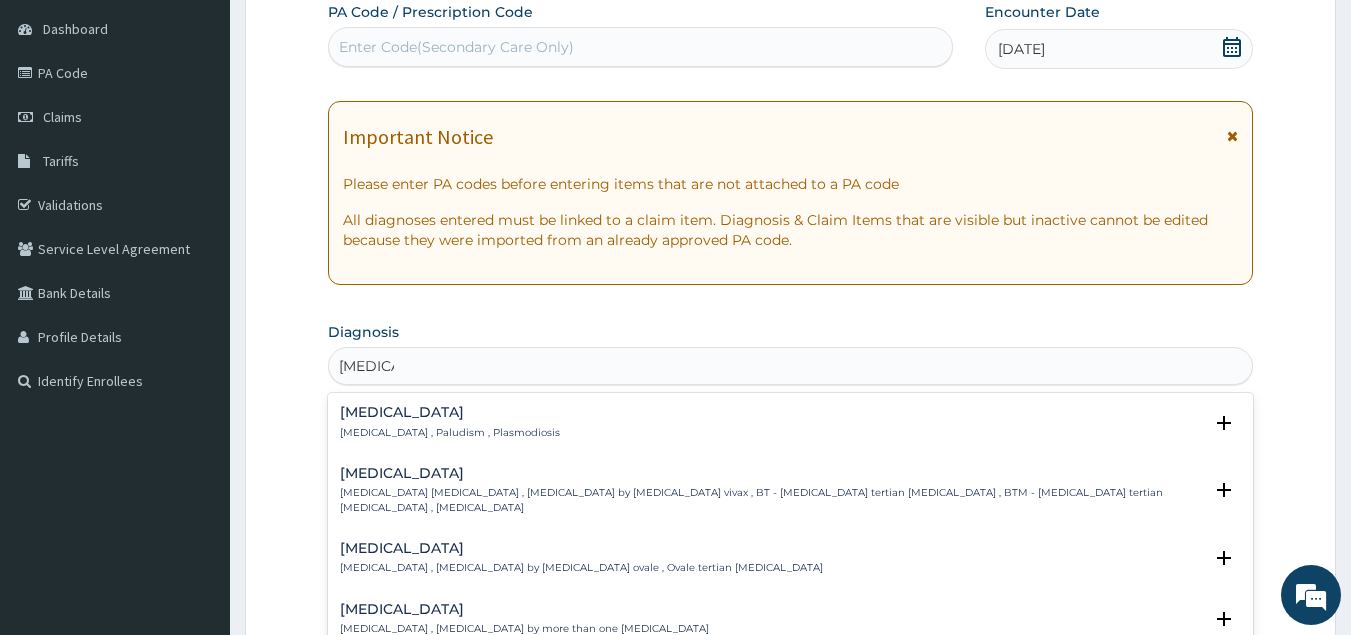 click on "Malaria" at bounding box center [450, 412] 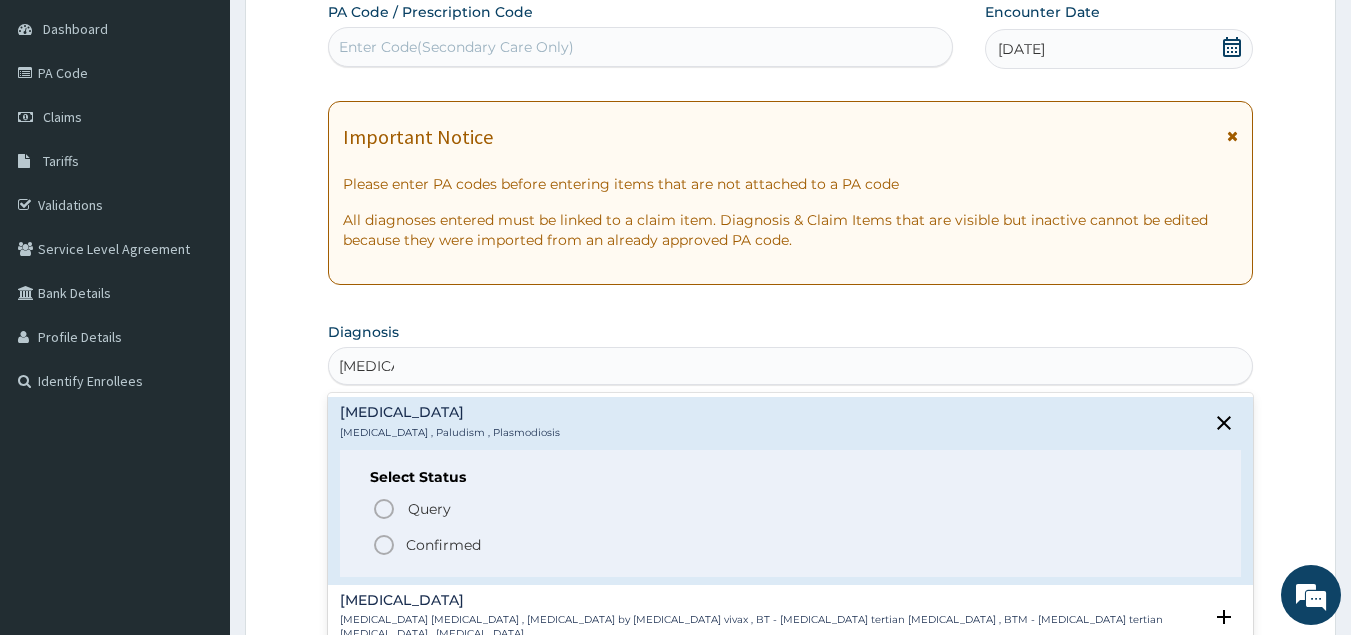 click on "Confirmed" at bounding box center (443, 545) 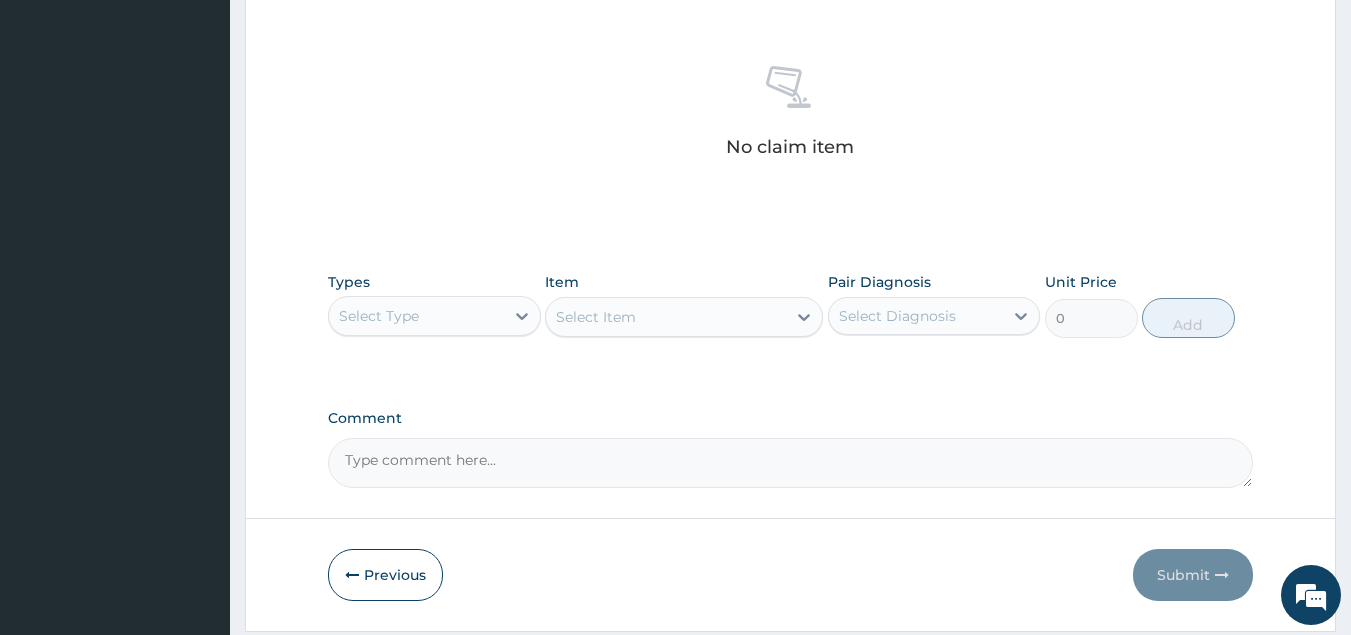 scroll, scrollTop: 807, scrollLeft: 0, axis: vertical 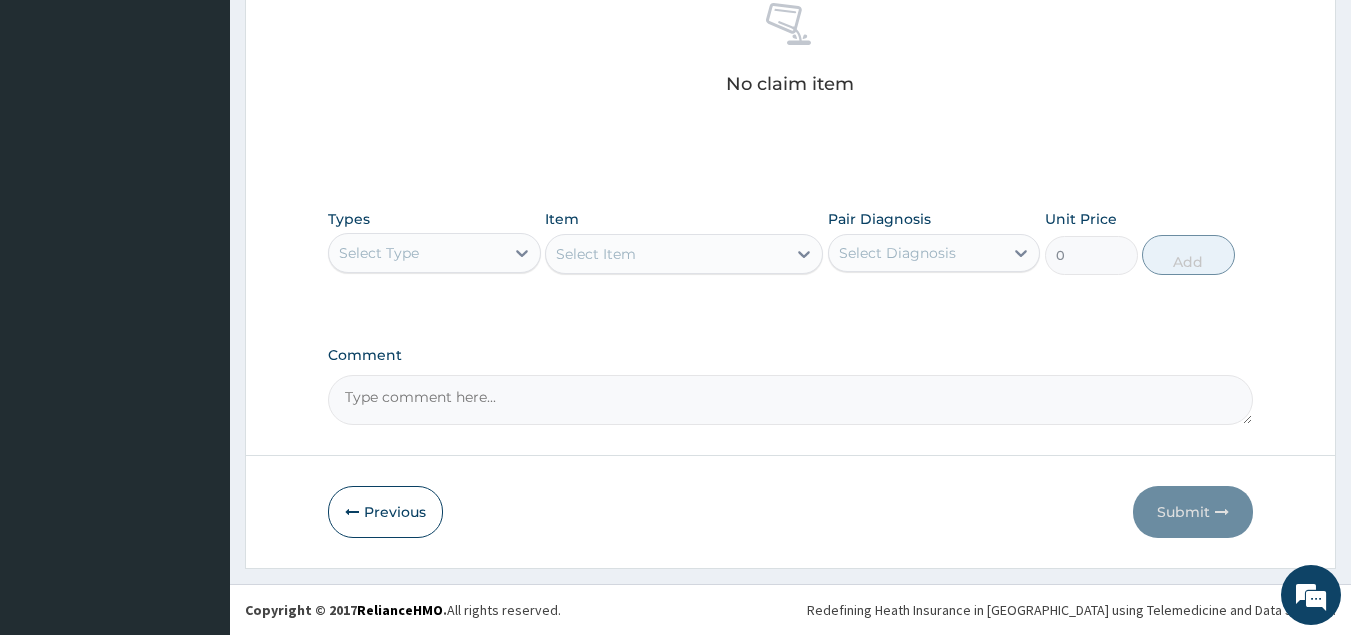 click on "Select Type" at bounding box center [416, 253] 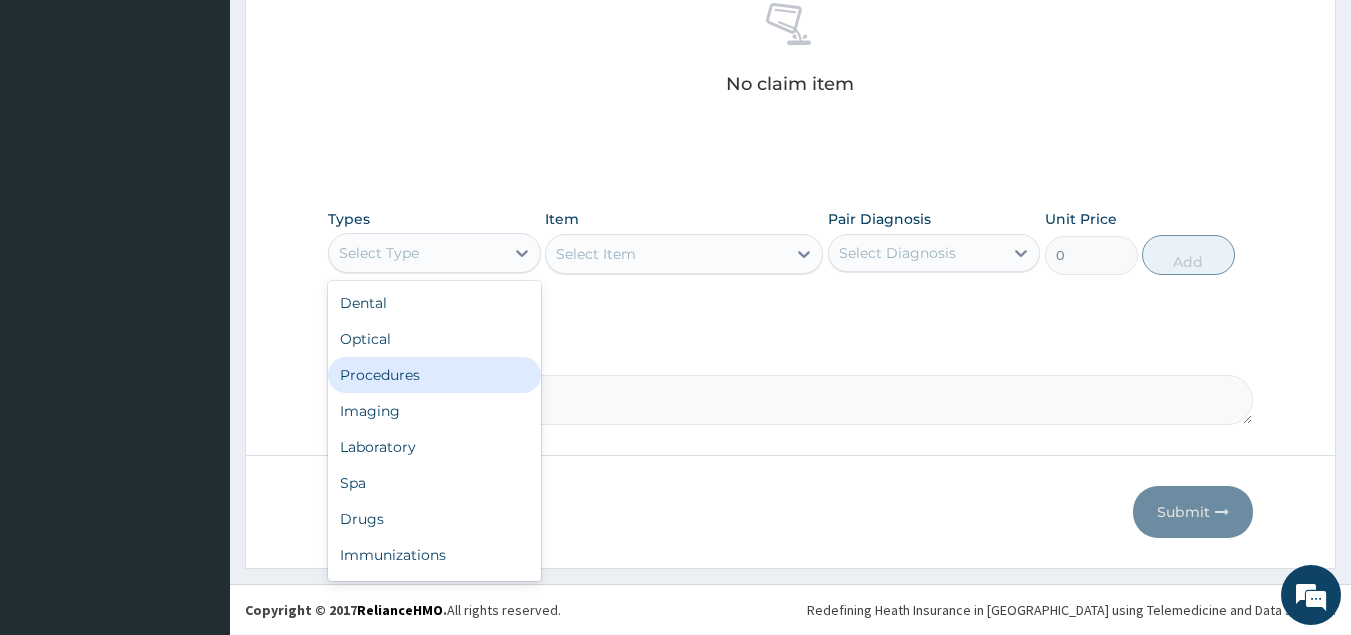 click on "Procedures" at bounding box center [434, 375] 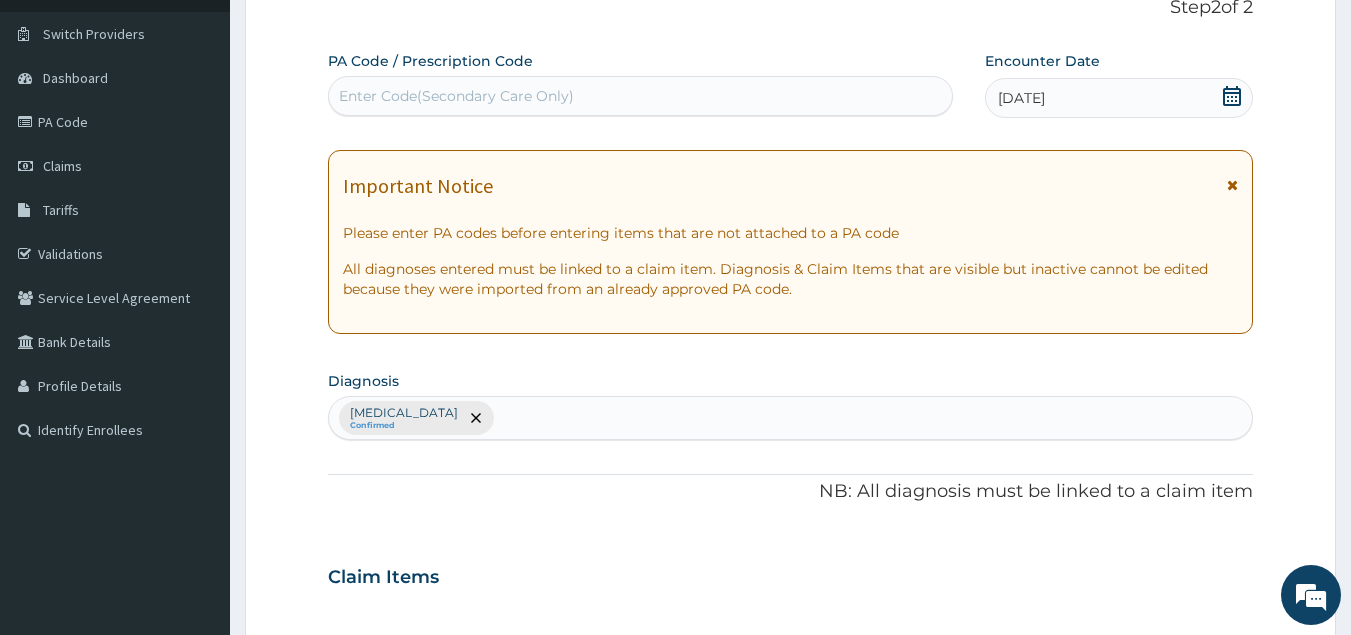 scroll, scrollTop: 87, scrollLeft: 0, axis: vertical 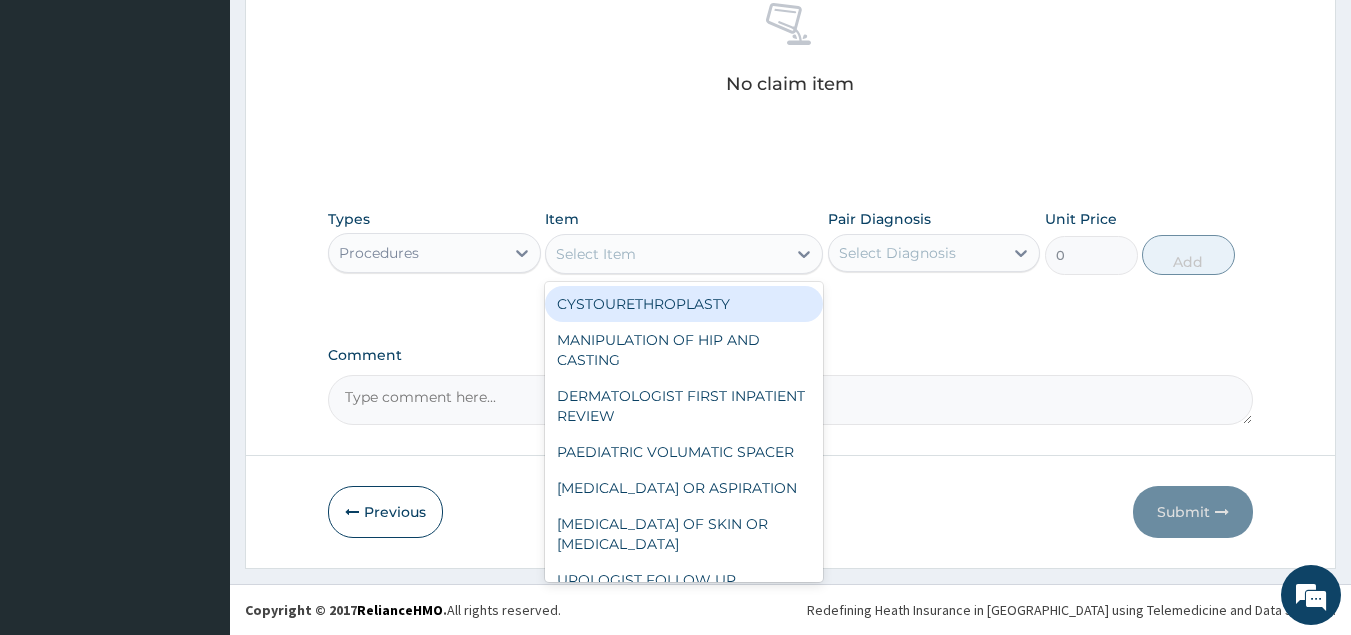 click on "Select Item" at bounding box center [666, 254] 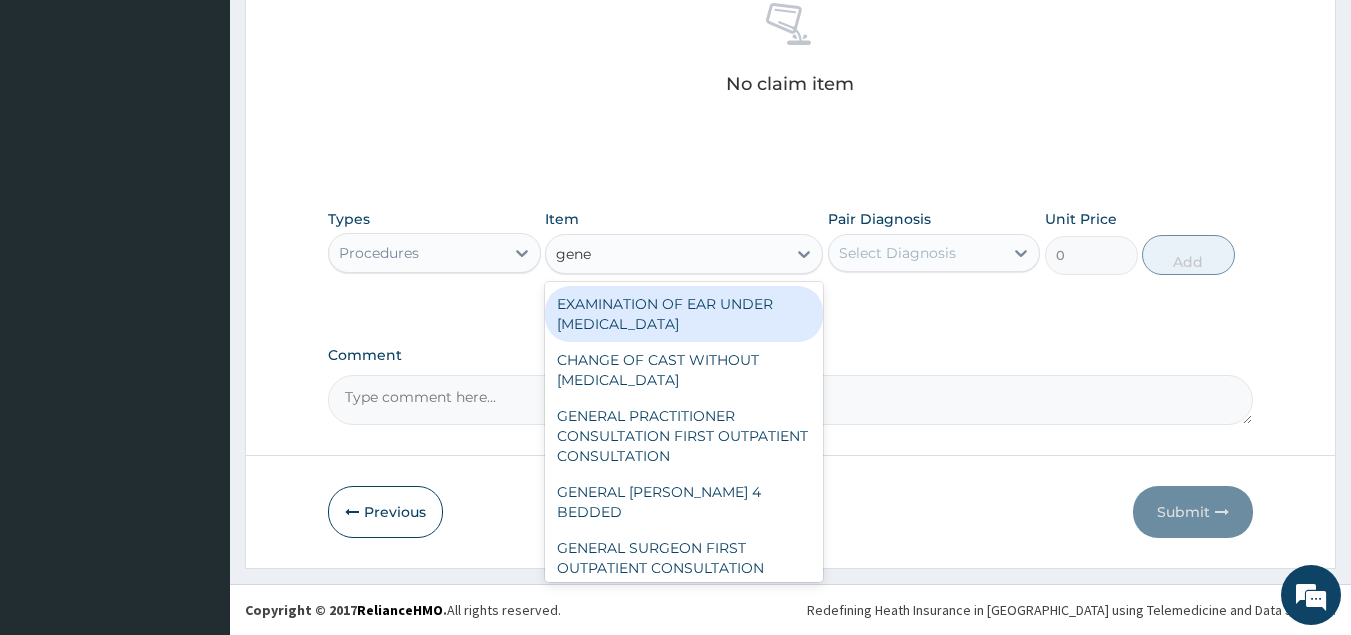 type on "gener" 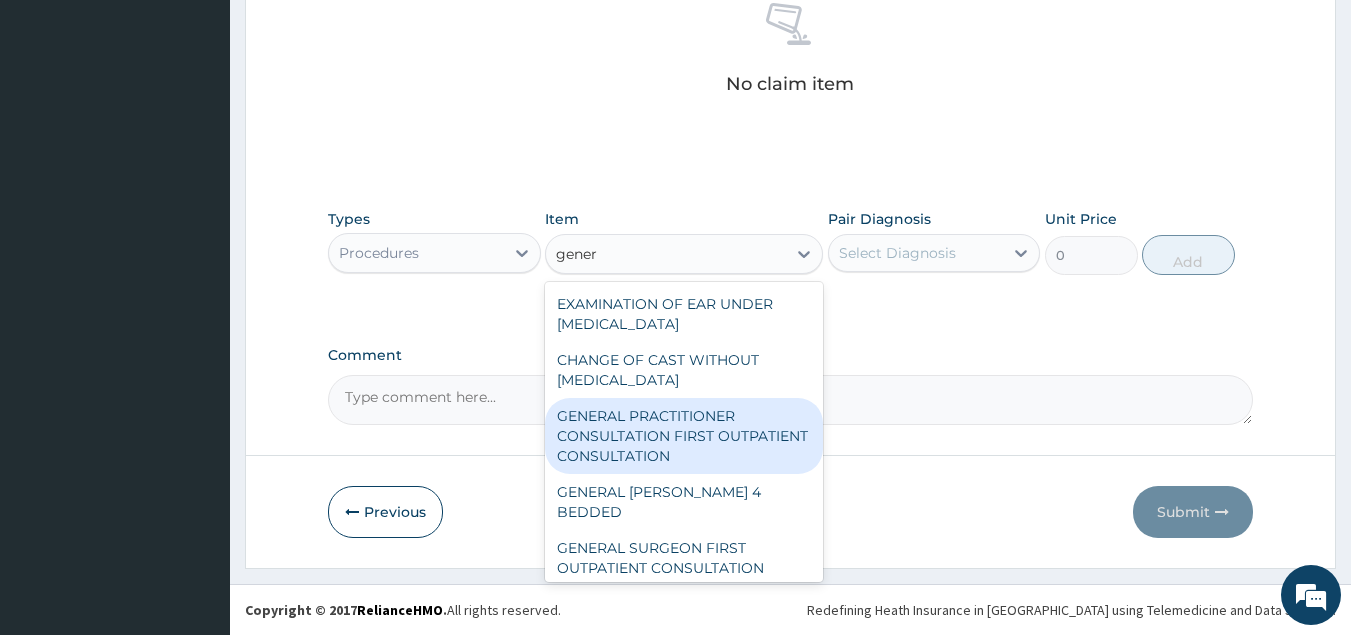 click on "GENERAL PRACTITIONER CONSULTATION FIRST OUTPATIENT CONSULTATION" at bounding box center (684, 436) 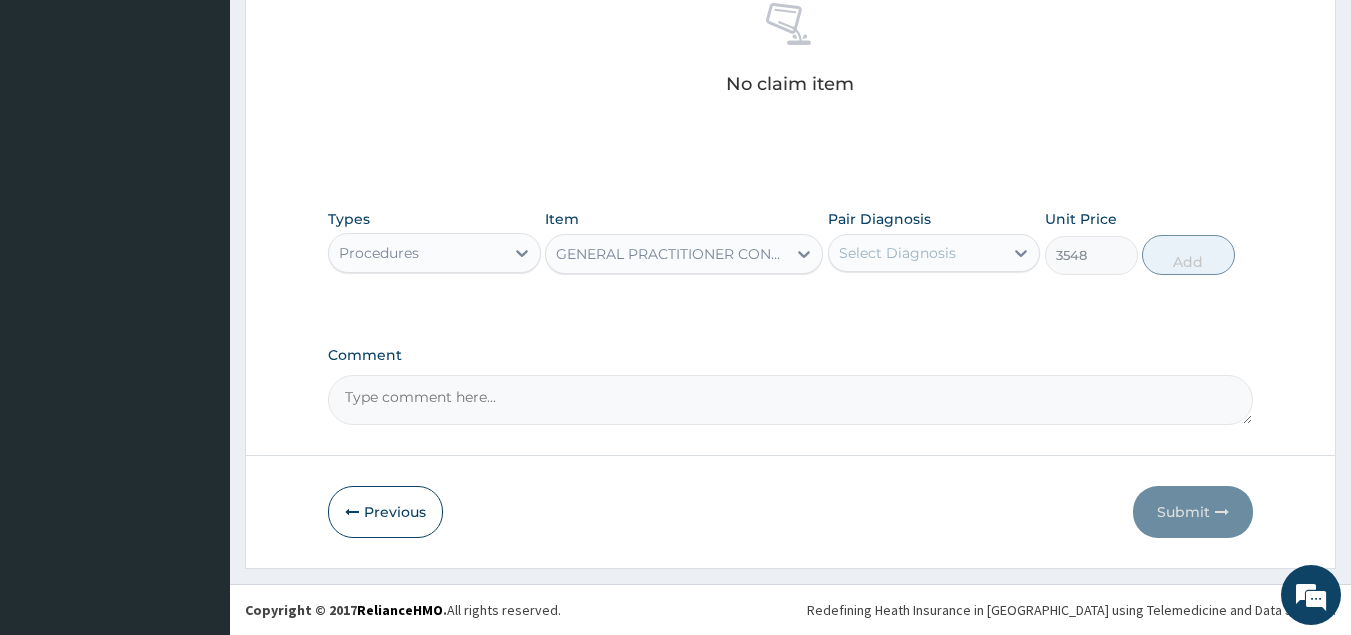 click on "Select Diagnosis" at bounding box center [897, 253] 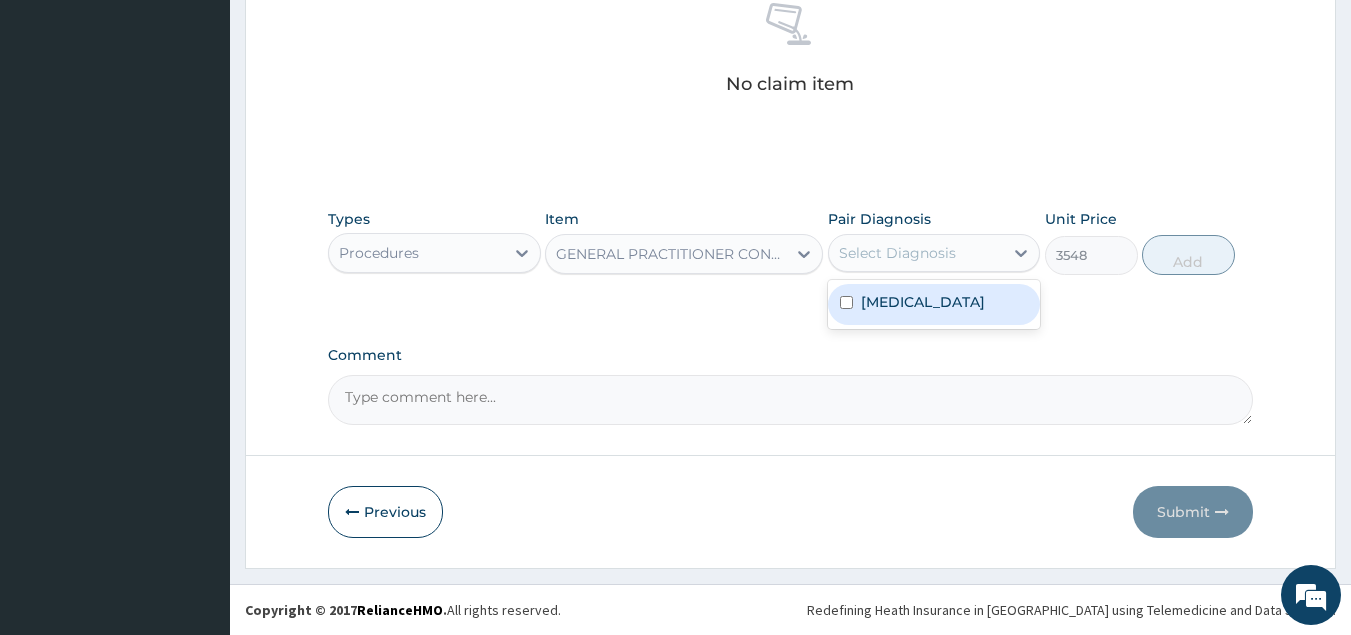 click on "Malaria" at bounding box center (934, 304) 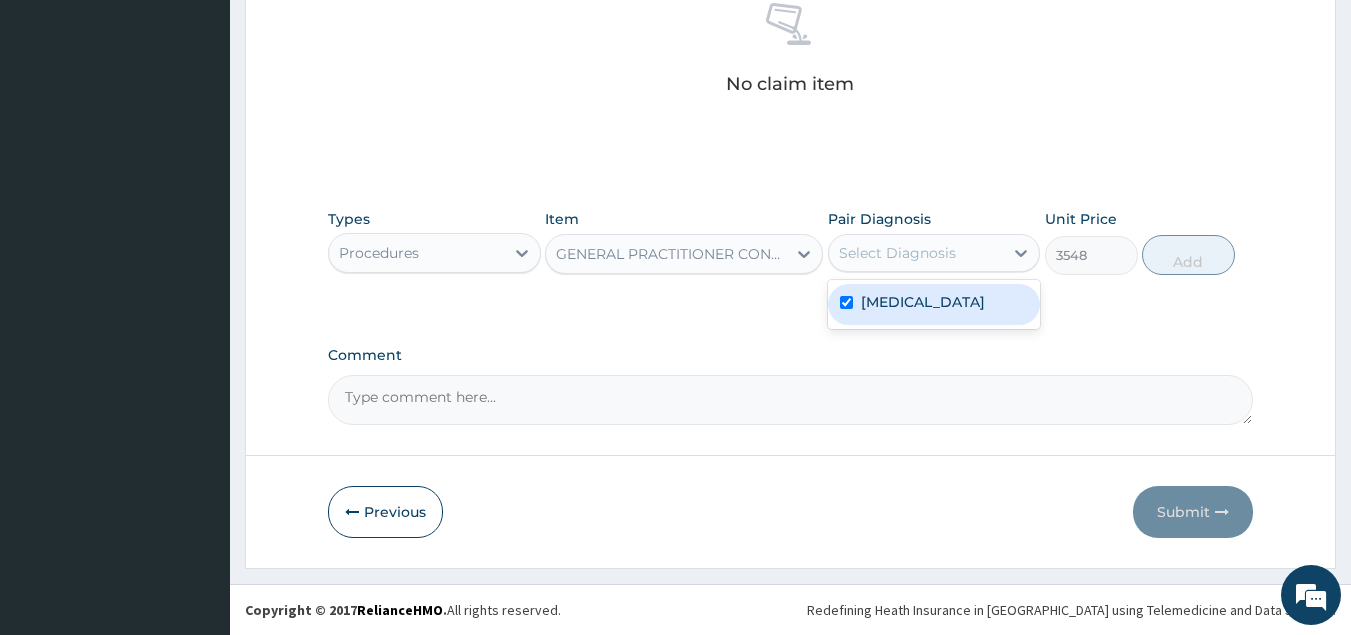 checkbox on "true" 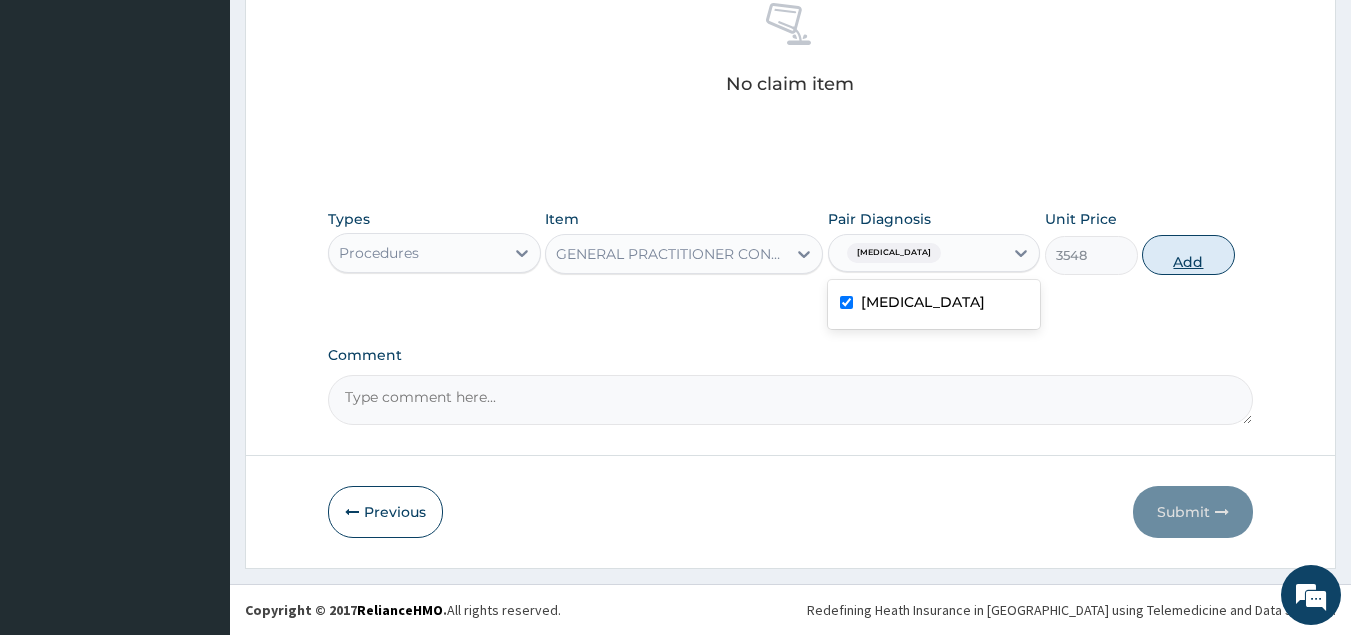 click on "Add" at bounding box center [1188, 255] 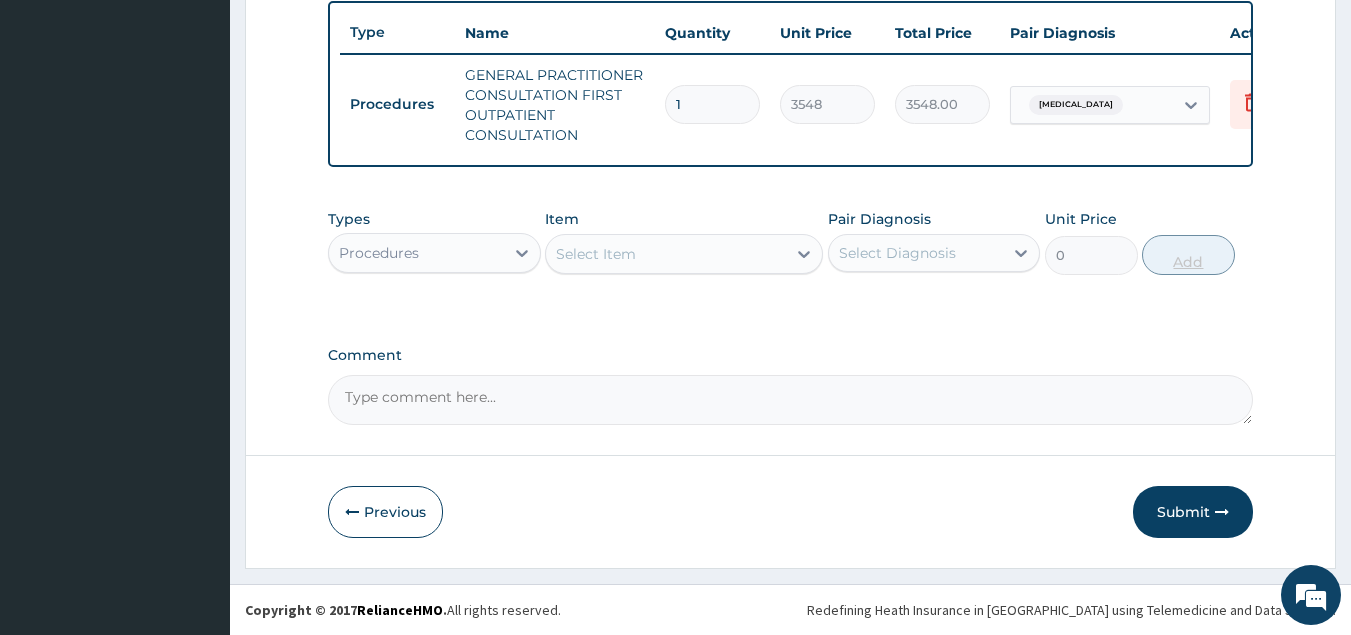 scroll, scrollTop: 758, scrollLeft: 0, axis: vertical 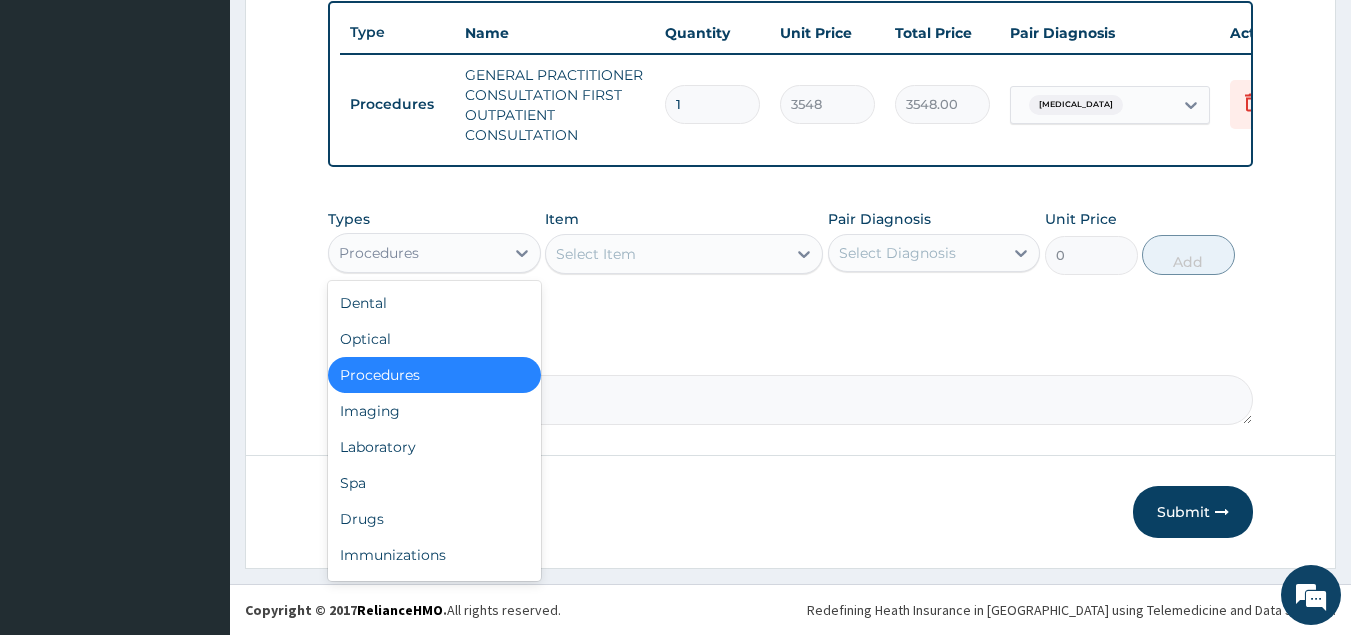 click on "Procedures" at bounding box center [416, 253] 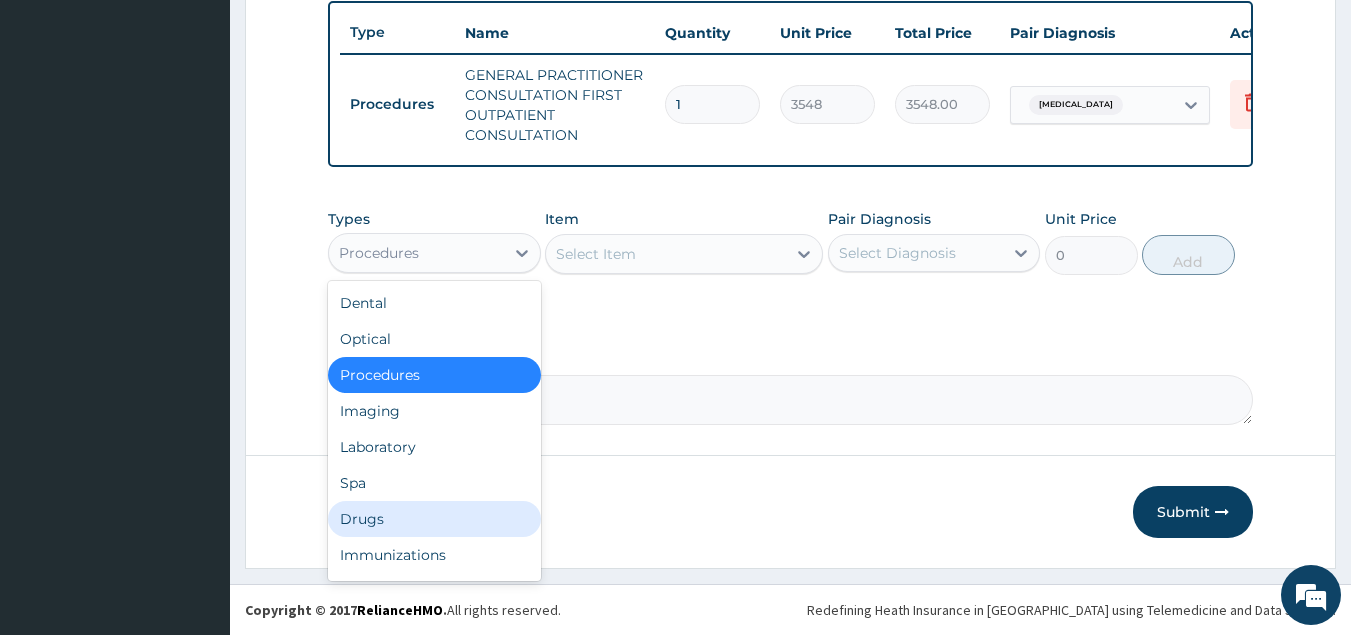 click on "Drugs" at bounding box center [434, 519] 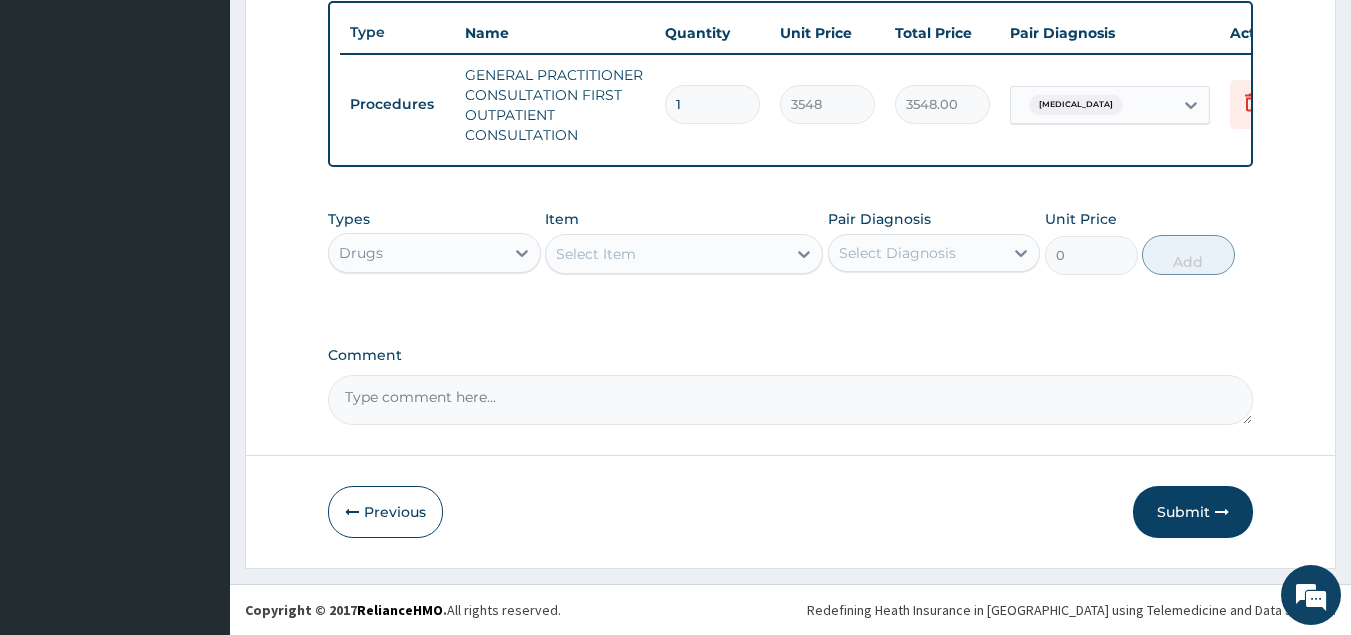 click on "Select Item" at bounding box center [596, 254] 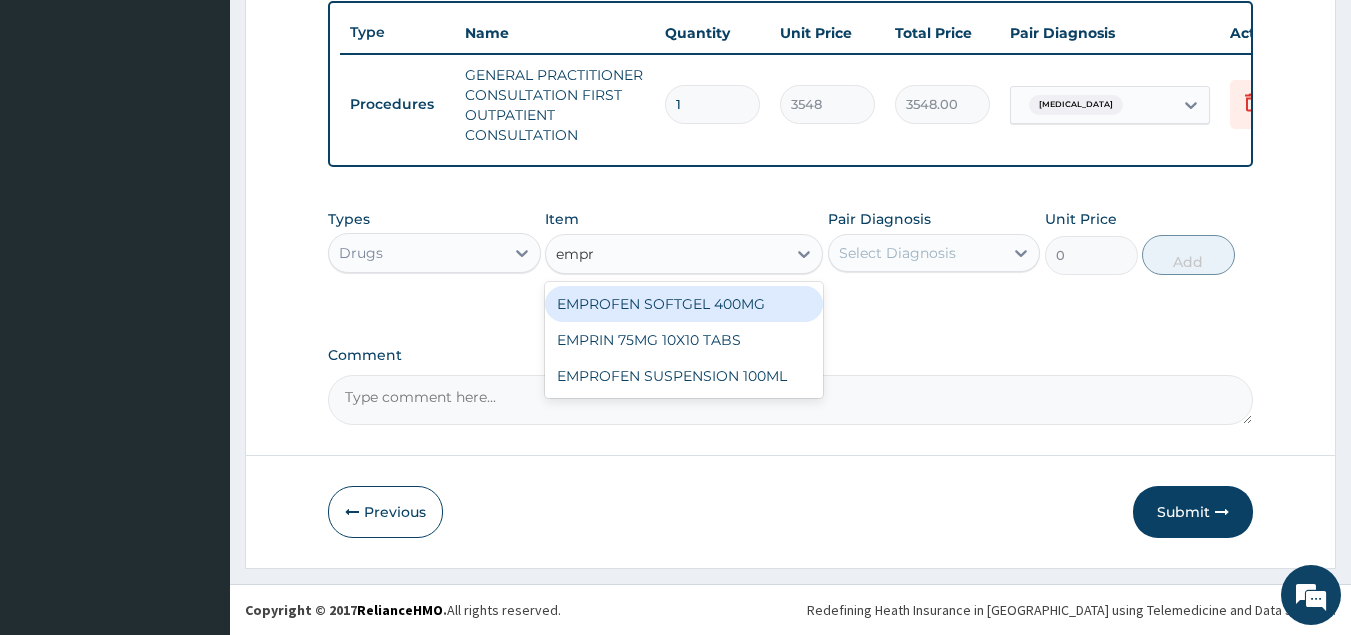 type on "empro" 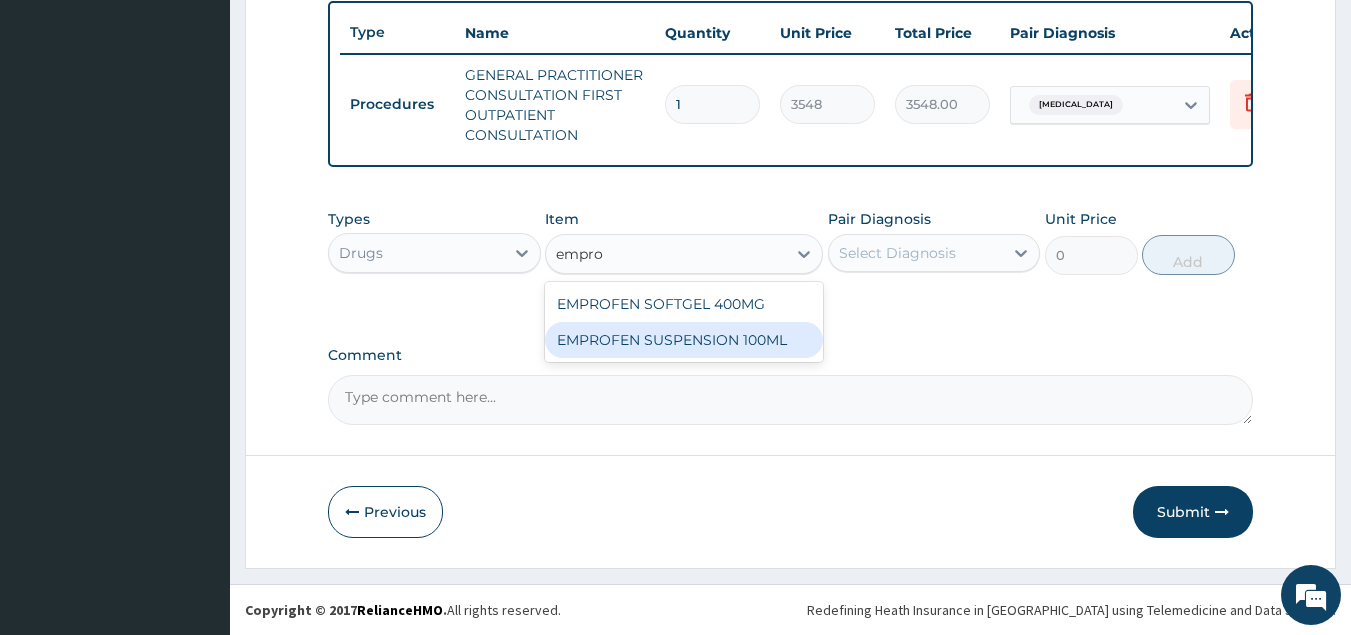 drag, startPoint x: 672, startPoint y: 338, endPoint x: 686, endPoint y: 331, distance: 15.652476 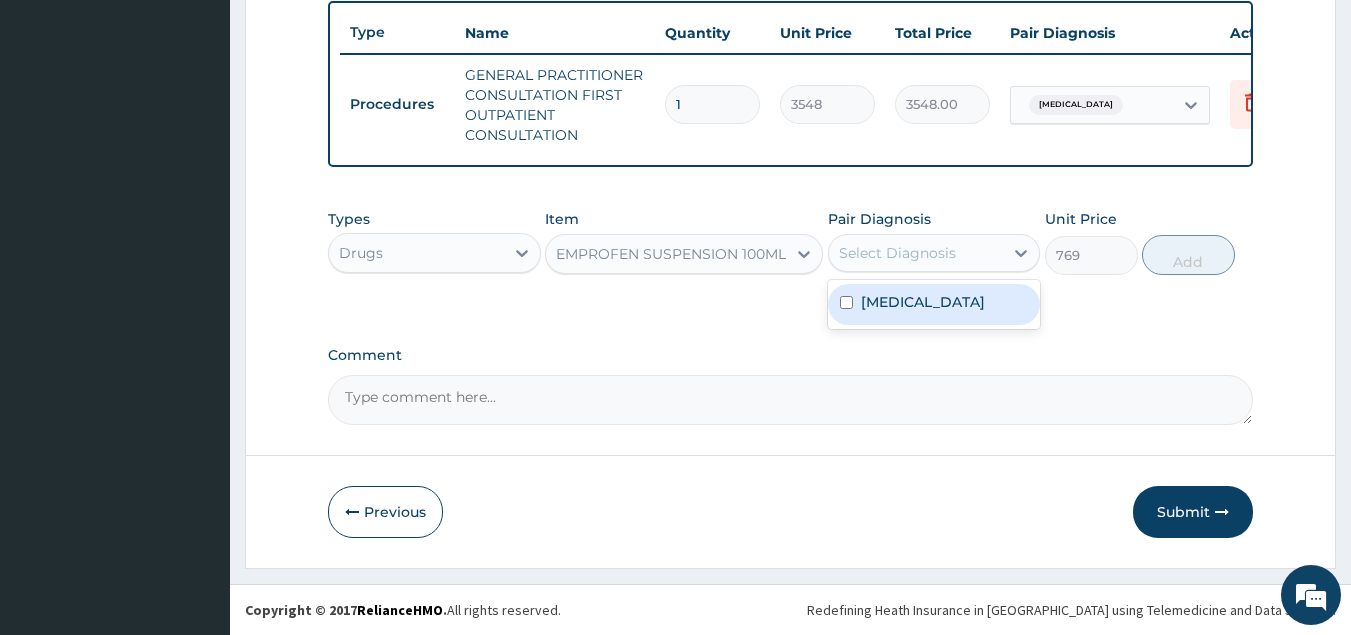 click on "Select Diagnosis" at bounding box center [897, 253] 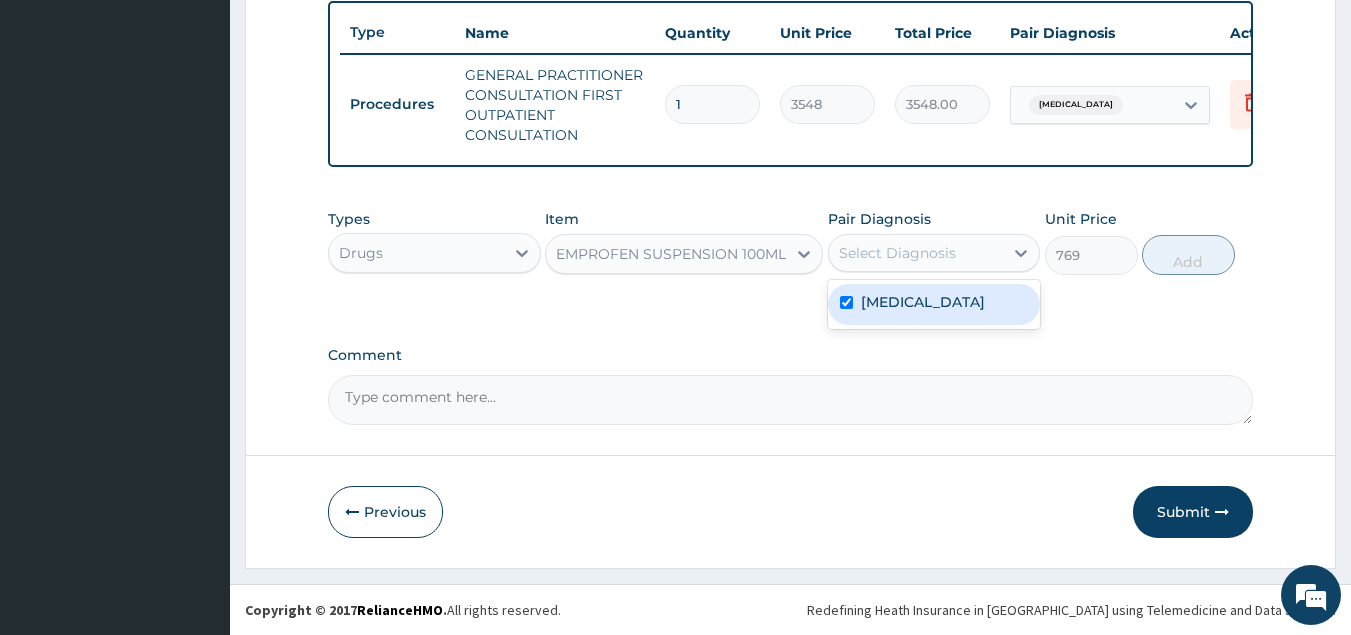 checkbox on "true" 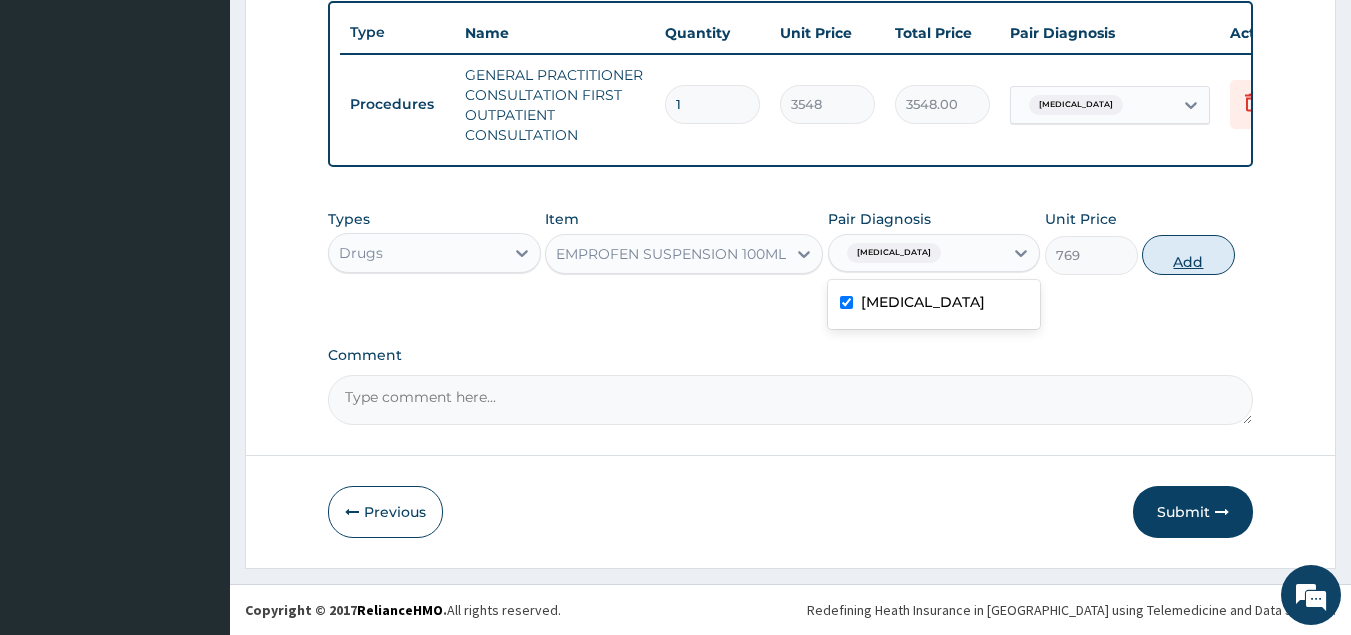 click on "Add" at bounding box center [1188, 255] 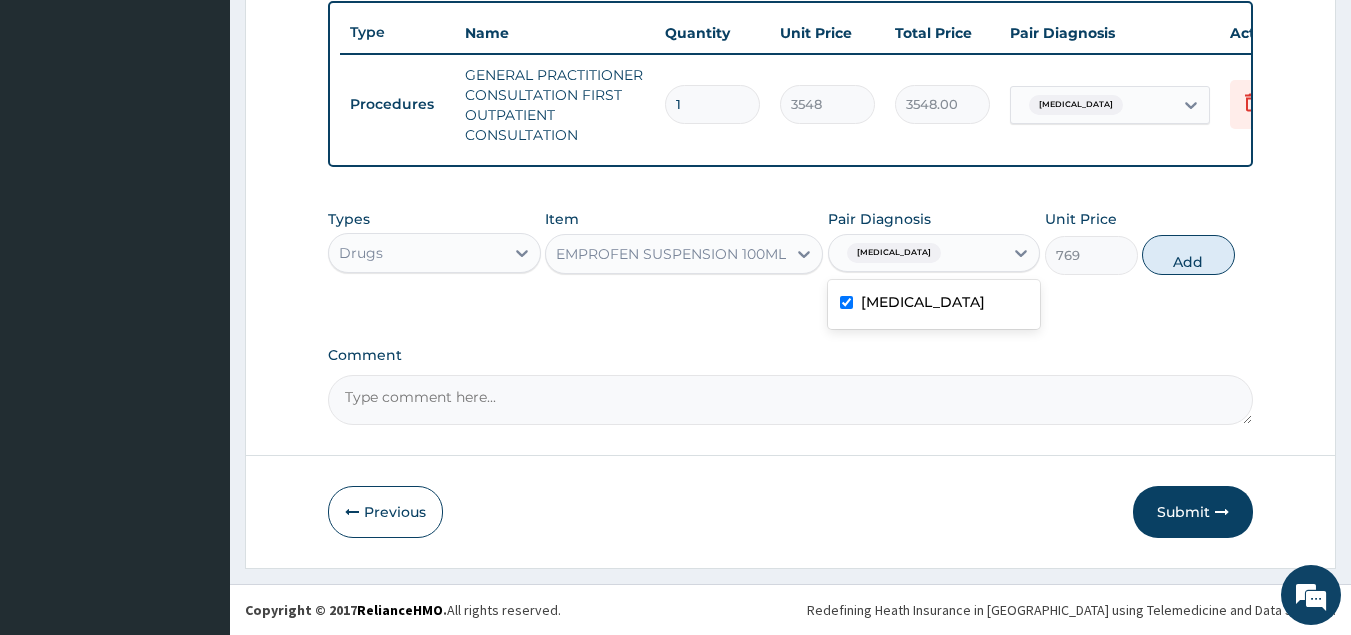 type on "0" 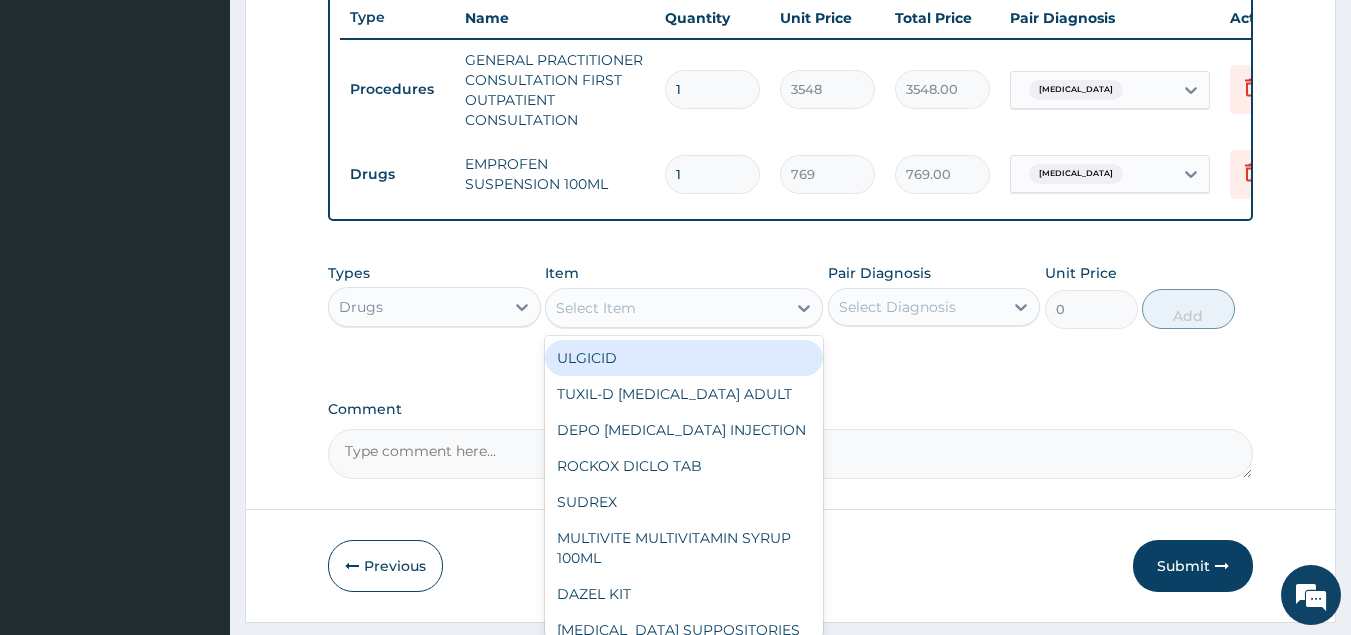 click on "Select Item" at bounding box center (596, 308) 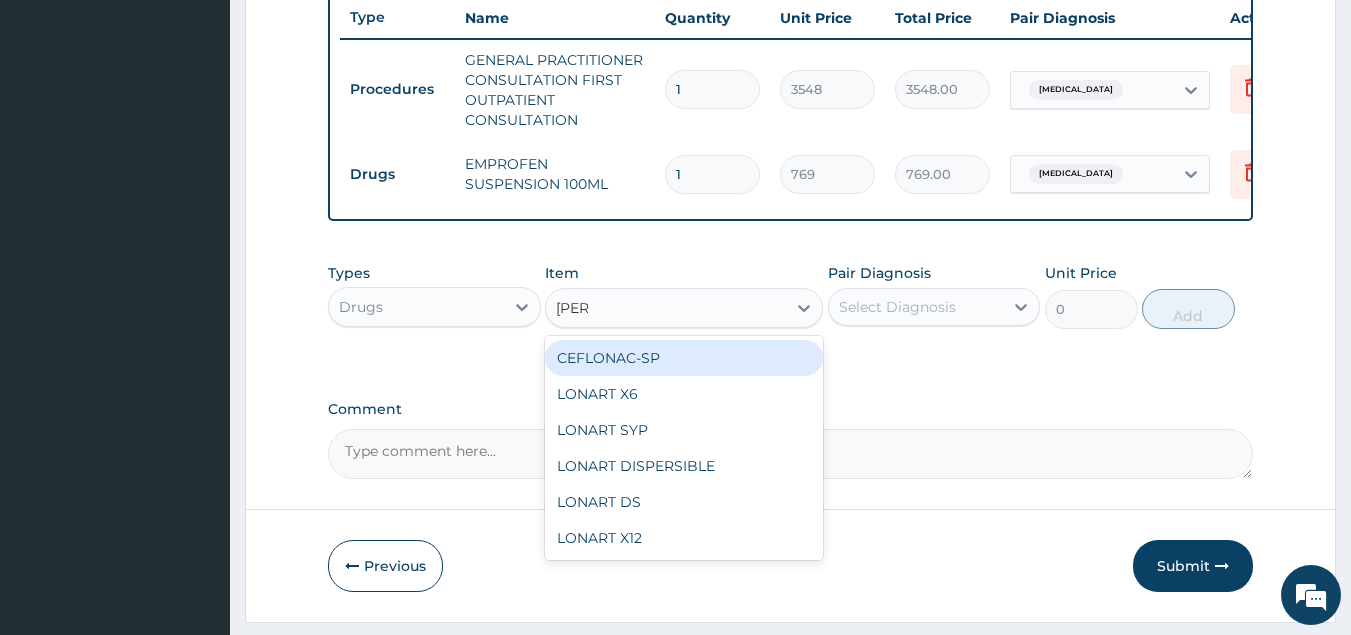 type on "lonar" 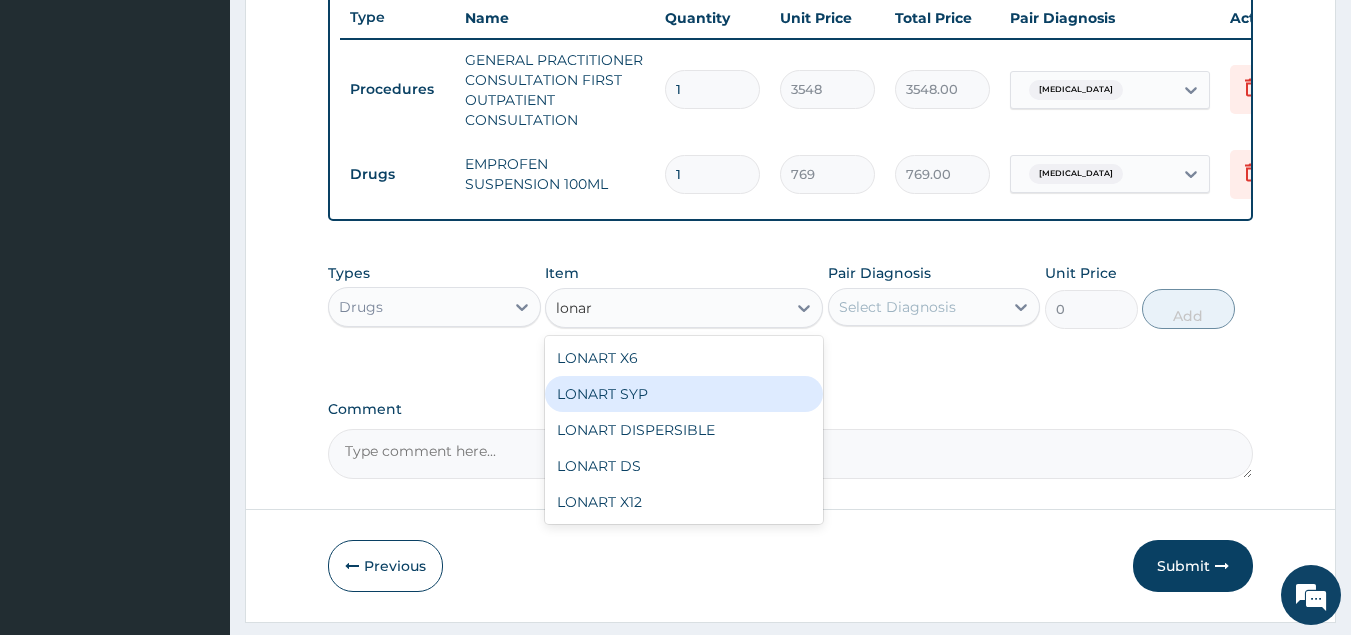 click on "LONART SYP" at bounding box center (684, 394) 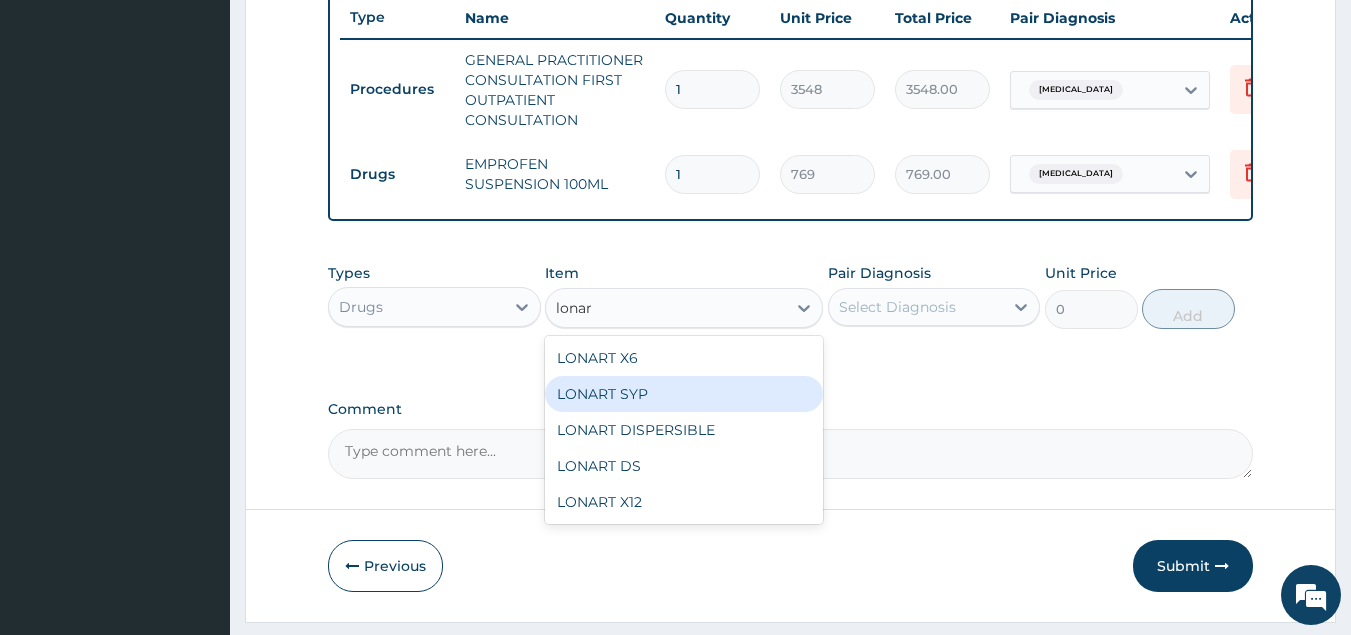 type 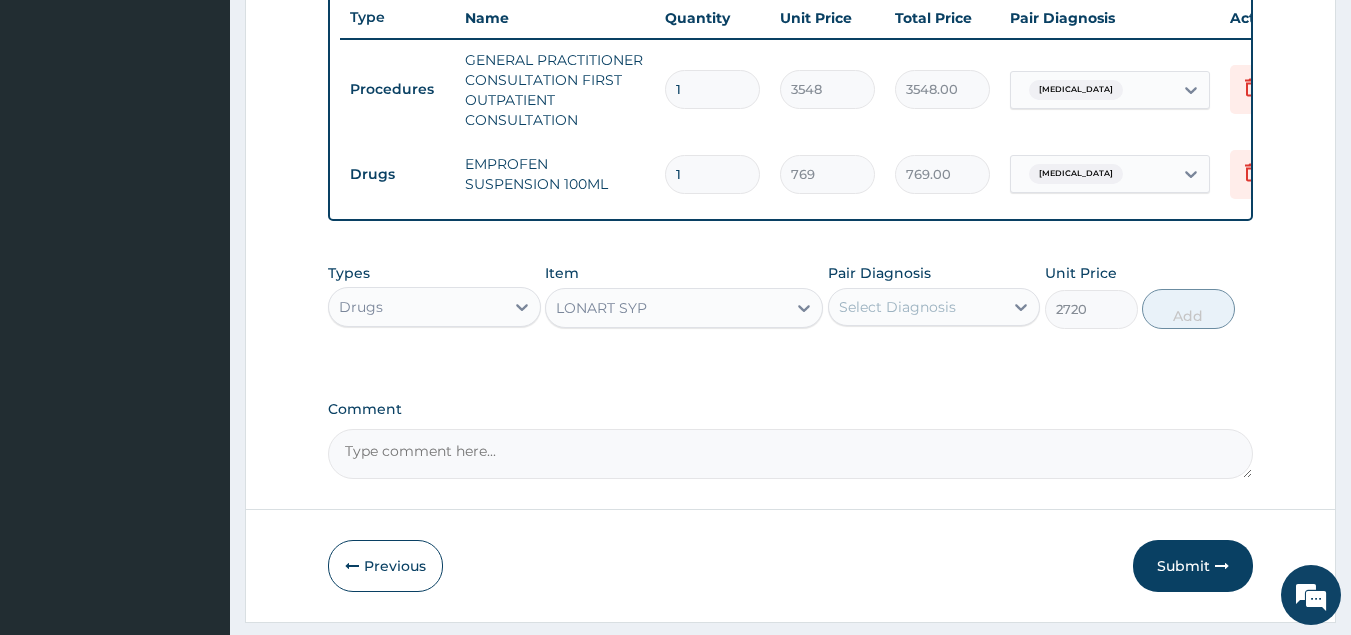 click on "Select Diagnosis" at bounding box center (897, 307) 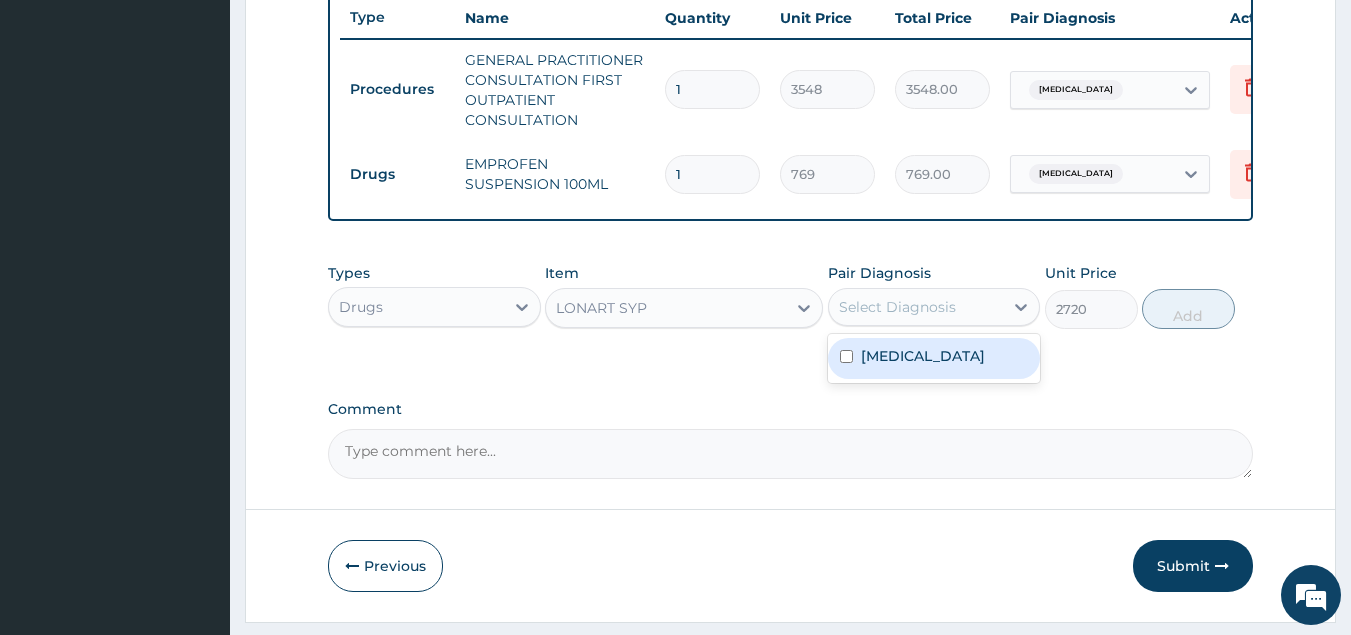 click on "Malaria" at bounding box center [934, 358] 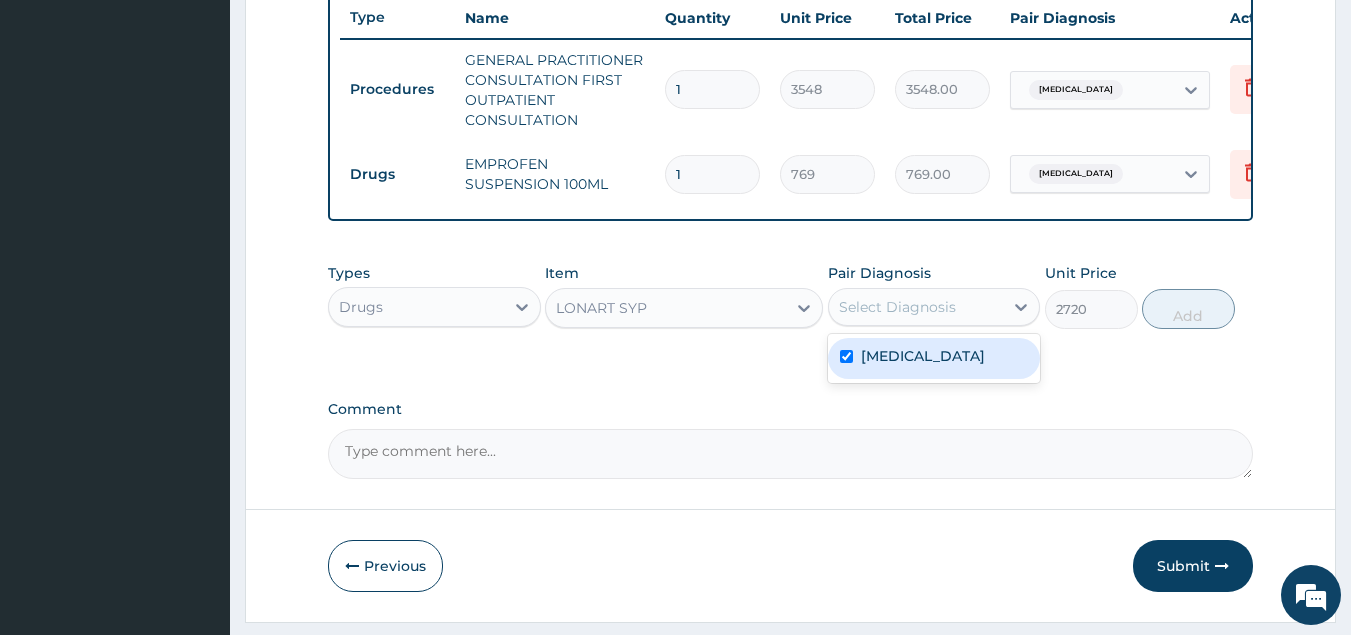 checkbox on "true" 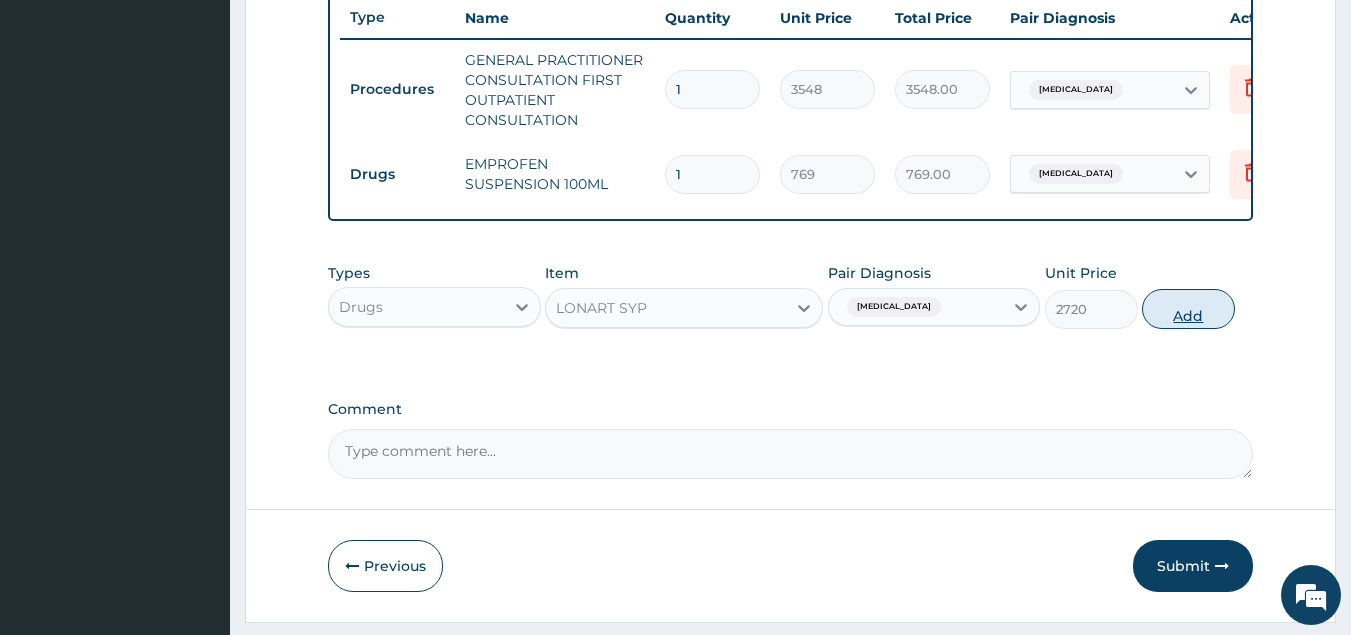 click on "Add" at bounding box center [1188, 309] 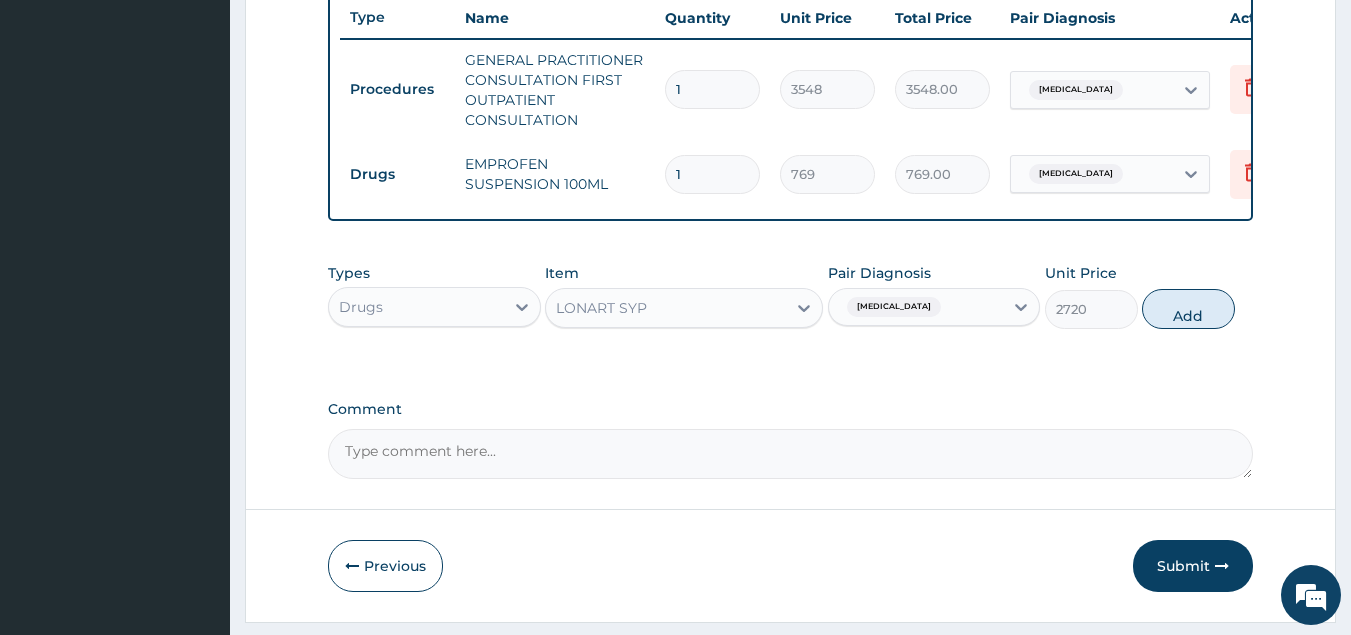 type on "0" 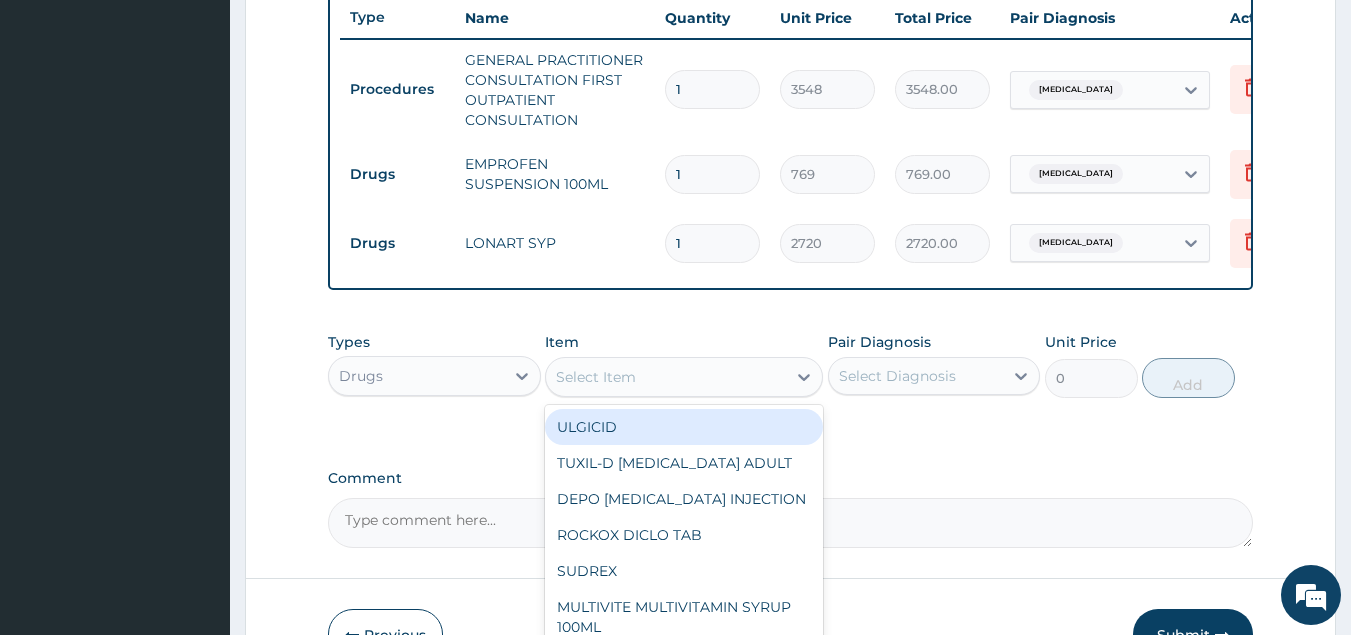 click on "Select Item" at bounding box center [596, 377] 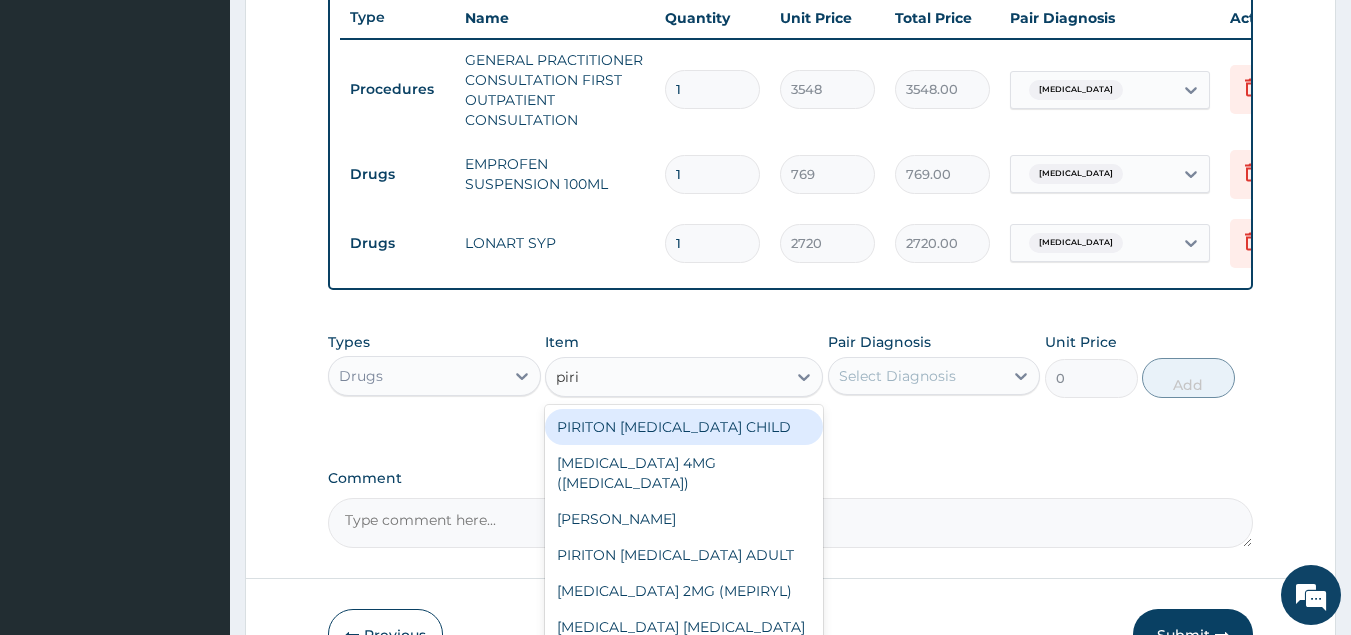 type on "pirit" 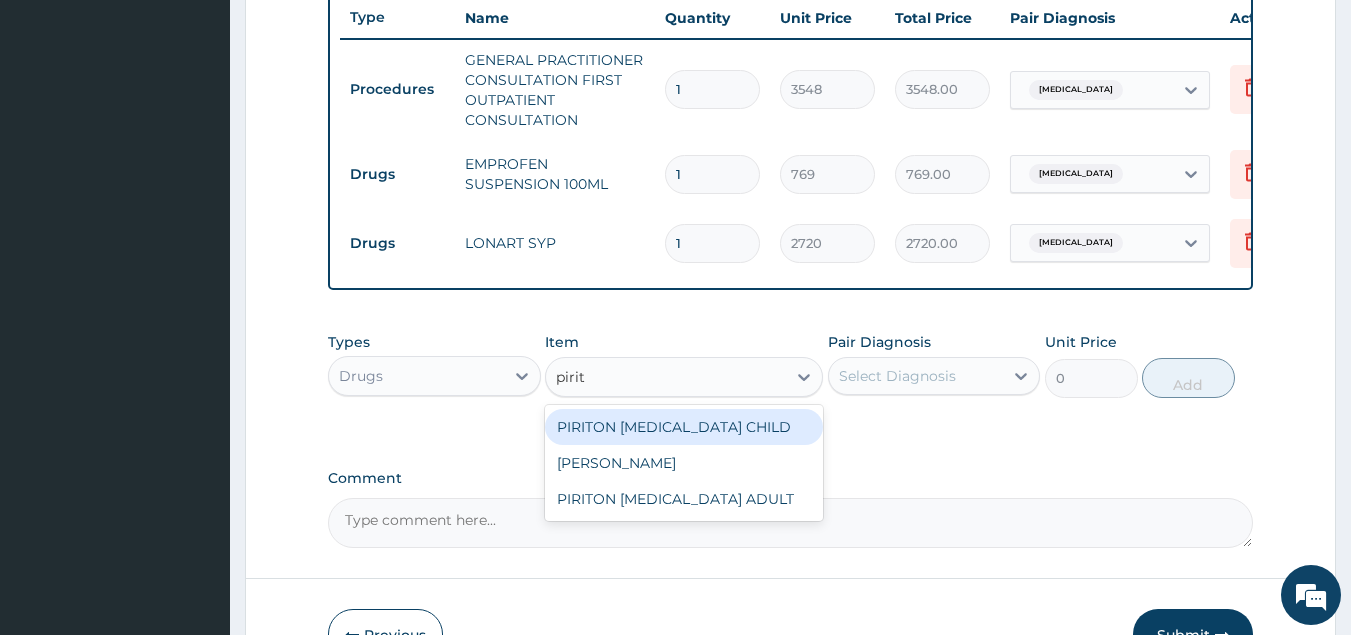 click on "PIRITON [MEDICAL_DATA] CHILD" at bounding box center [684, 427] 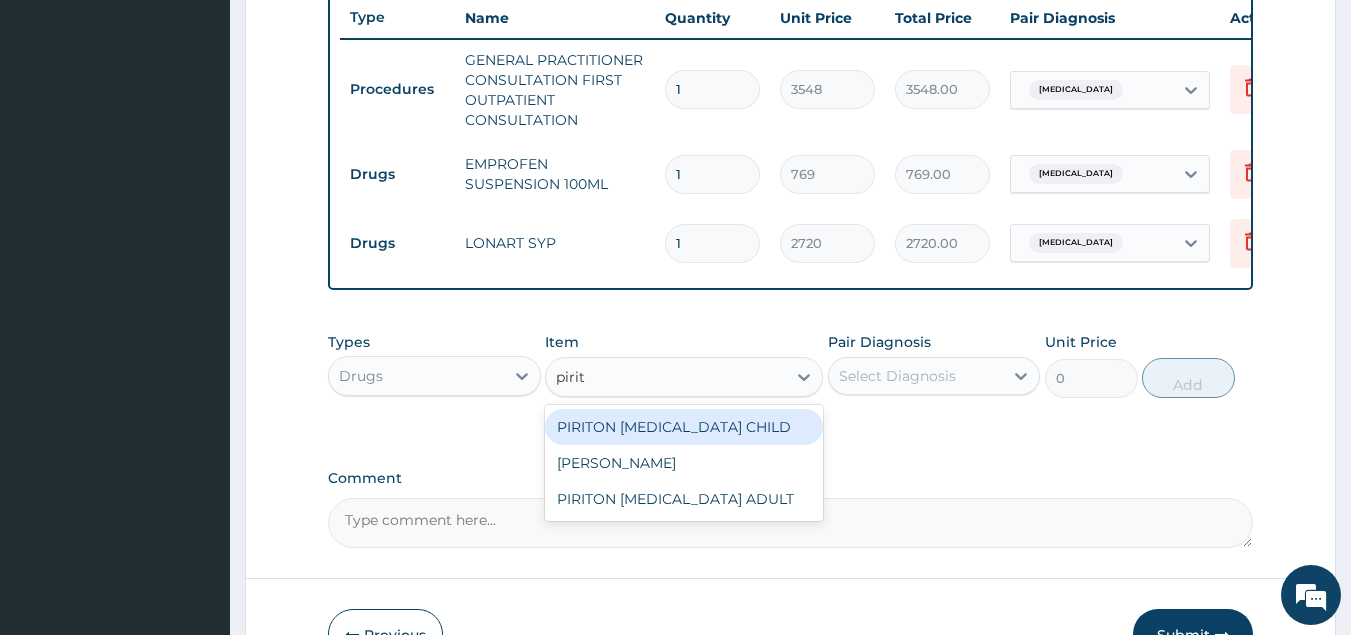 type 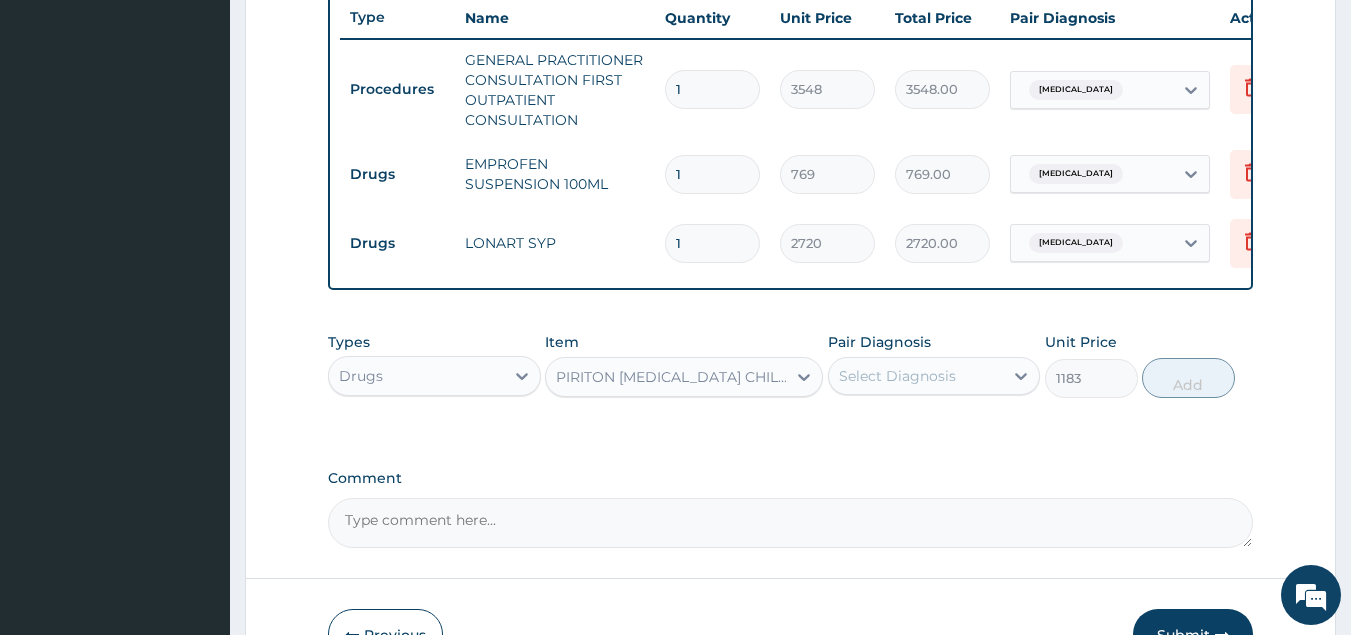 click on "Select Diagnosis" at bounding box center (916, 376) 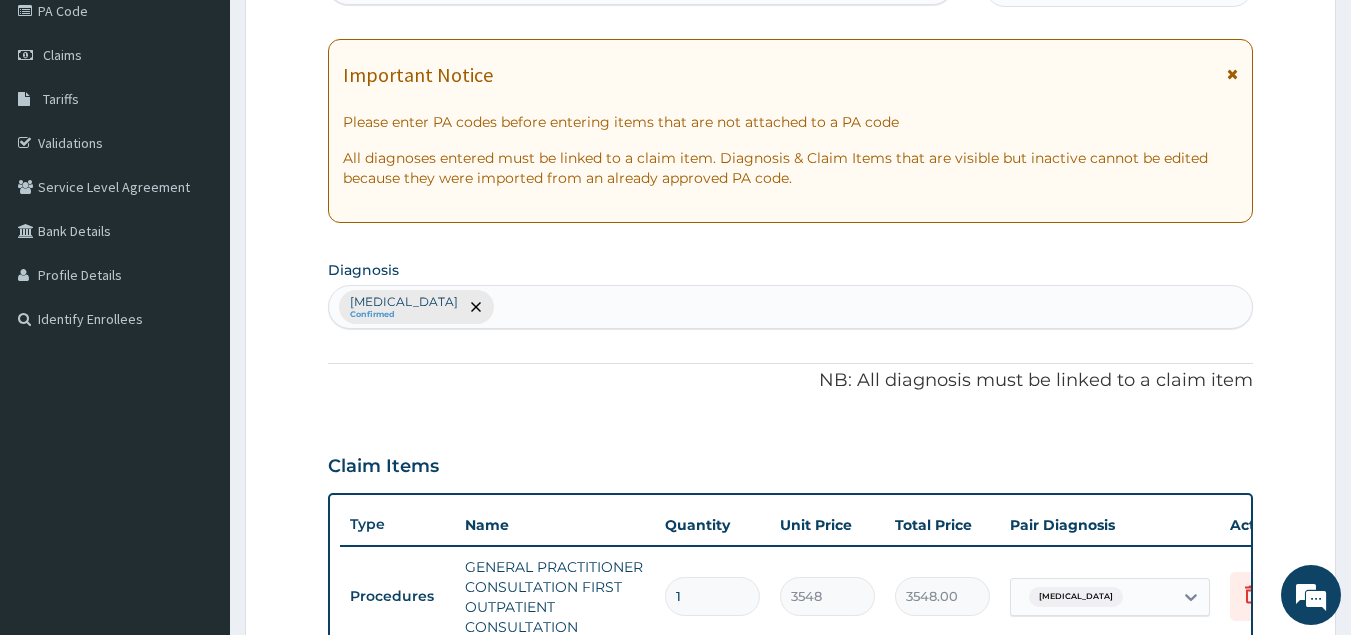 scroll, scrollTop: 211, scrollLeft: 0, axis: vertical 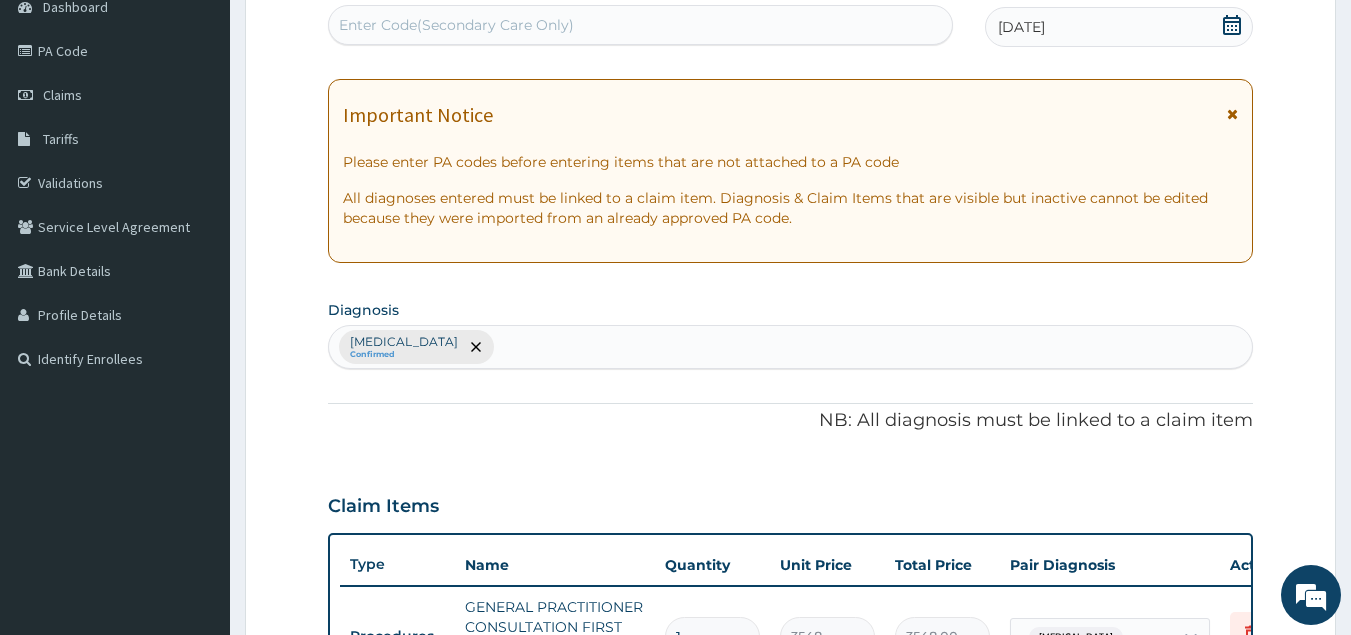 click on "Malaria Confirmed" at bounding box center [791, 347] 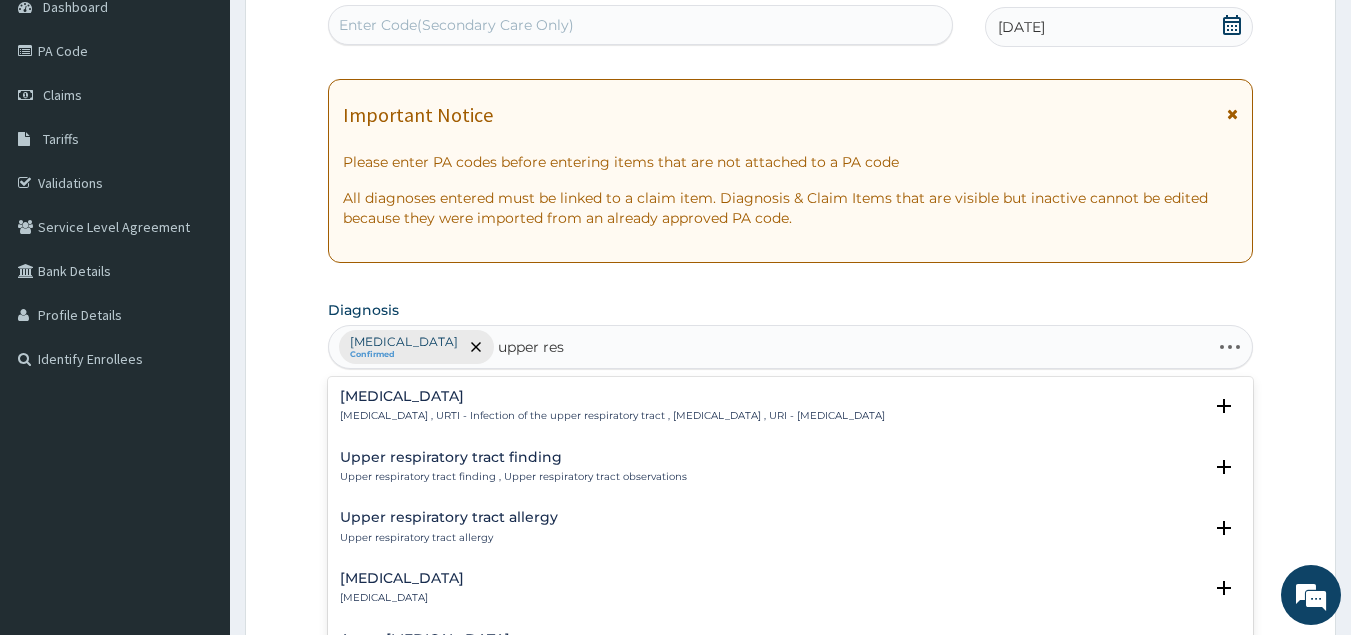 type on "upper resp" 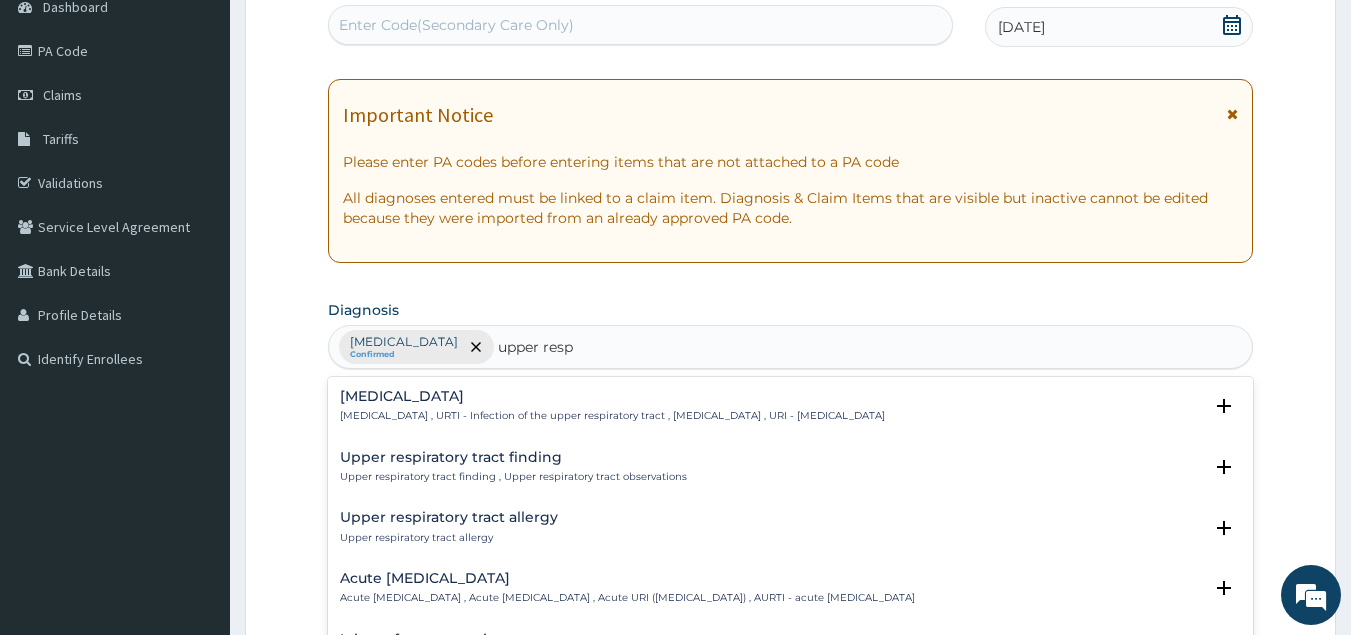 click on "Upper respiratory infection" at bounding box center [612, 396] 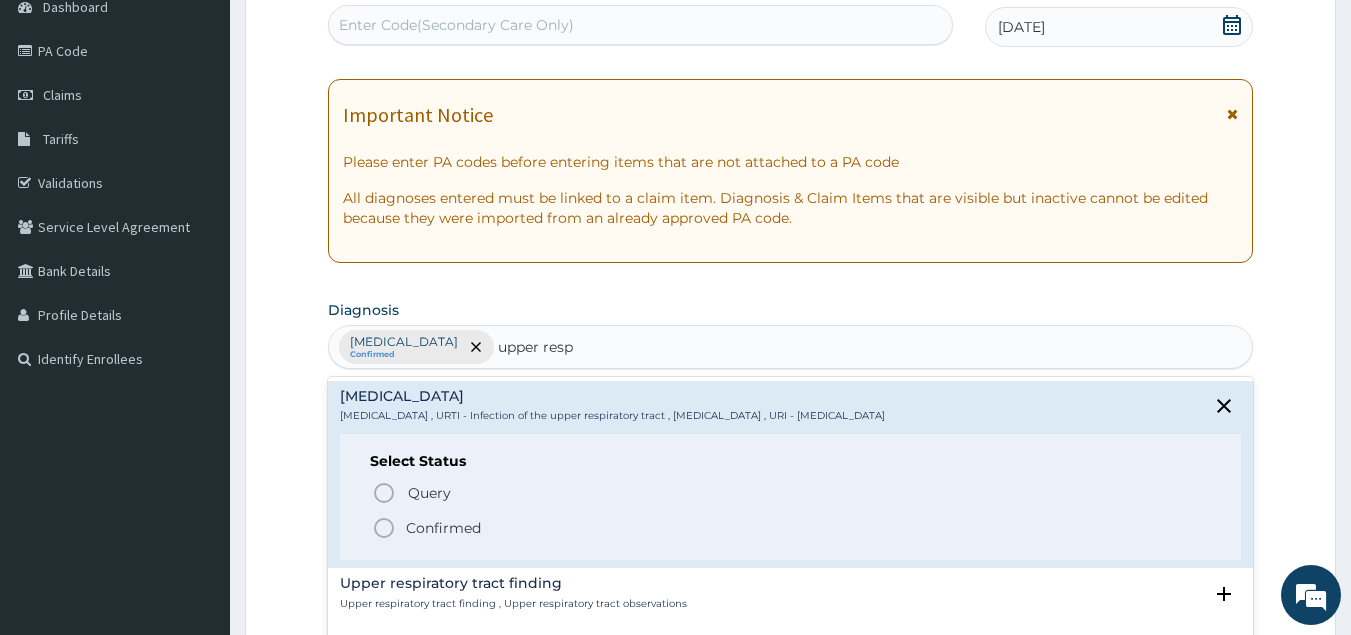 click on "Confirmed" at bounding box center (443, 528) 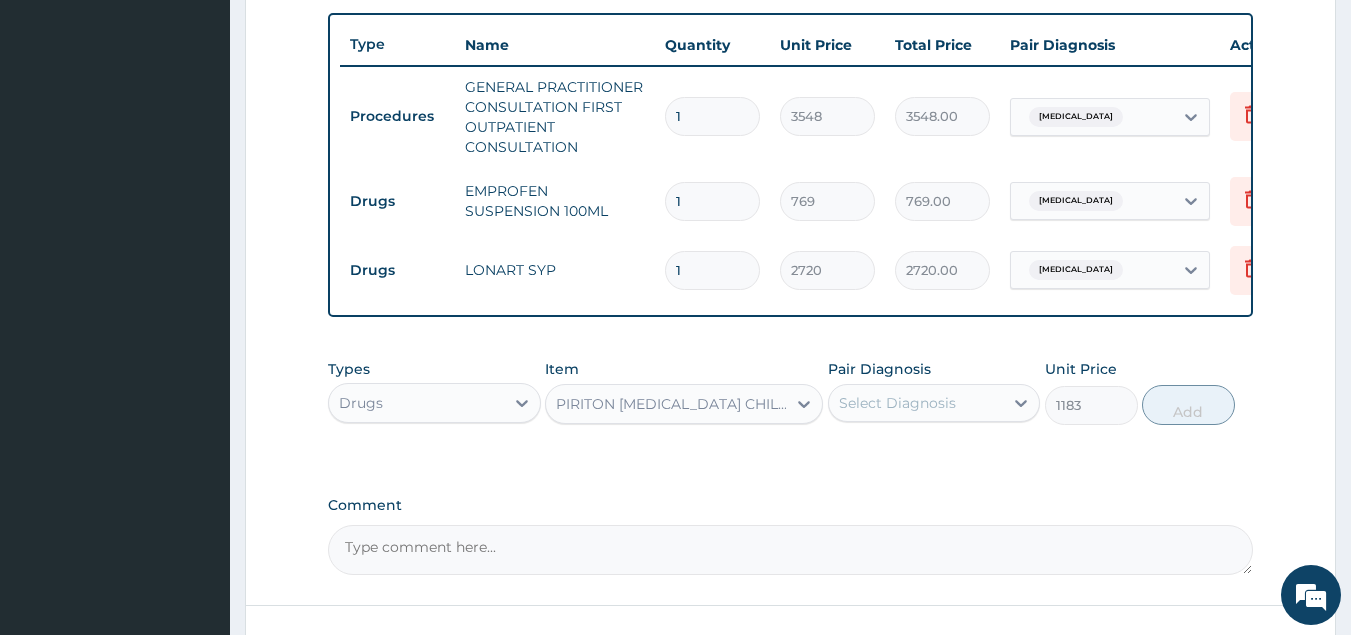 scroll, scrollTop: 785, scrollLeft: 0, axis: vertical 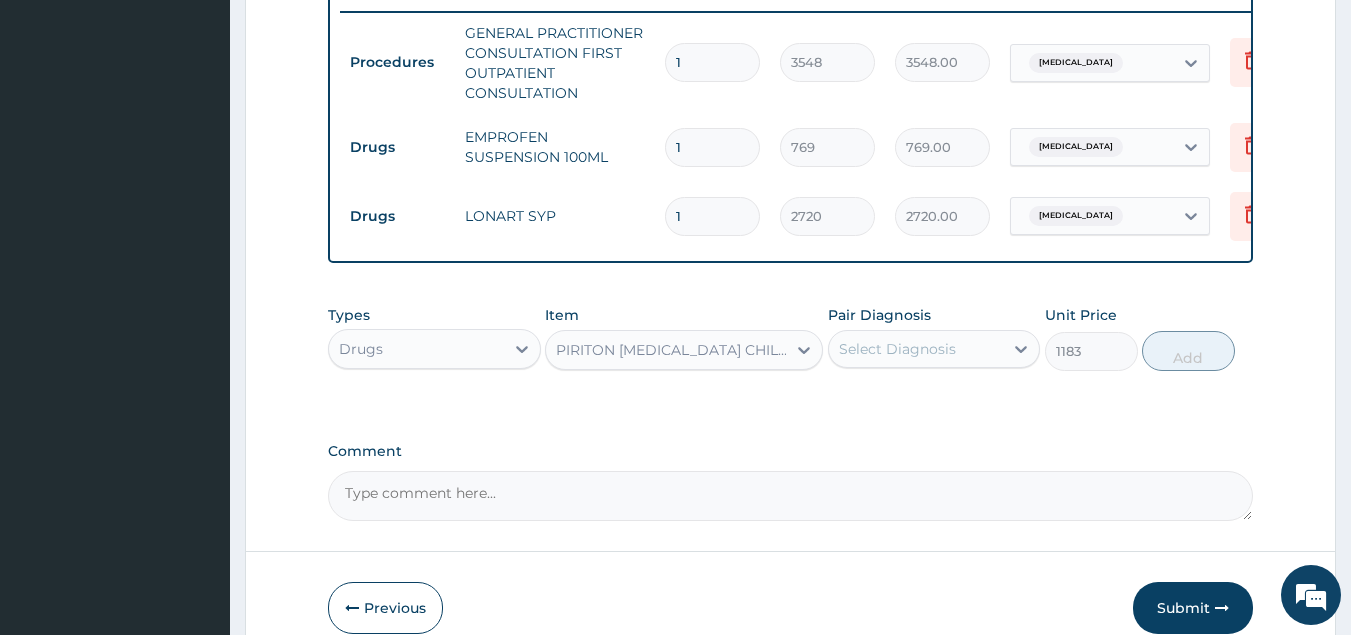 click on "Select Diagnosis" at bounding box center [897, 349] 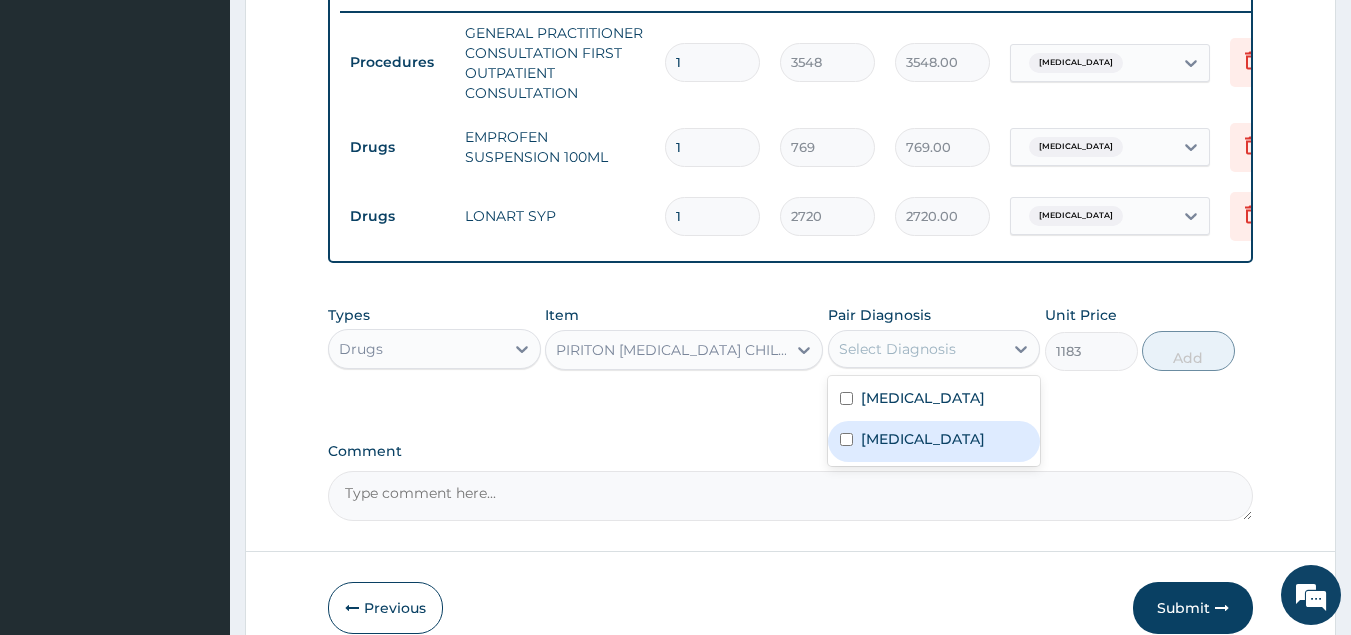 click on "Upper respiratory infection" at bounding box center (923, 439) 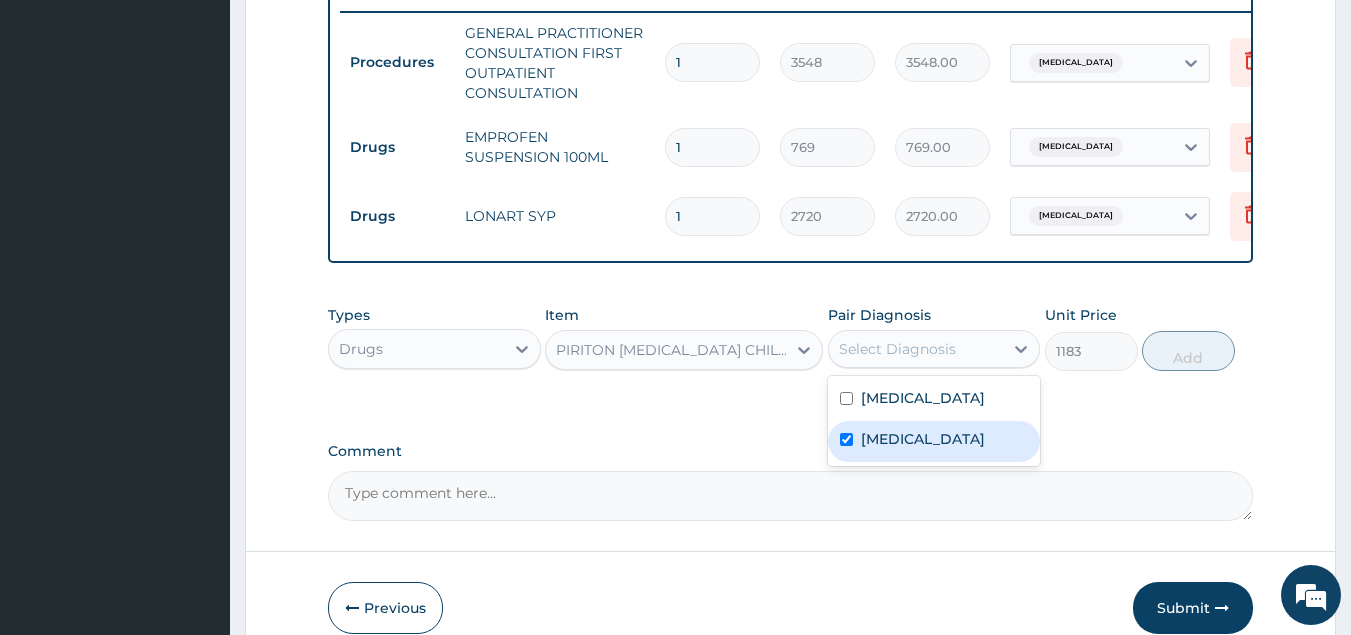 checkbox on "true" 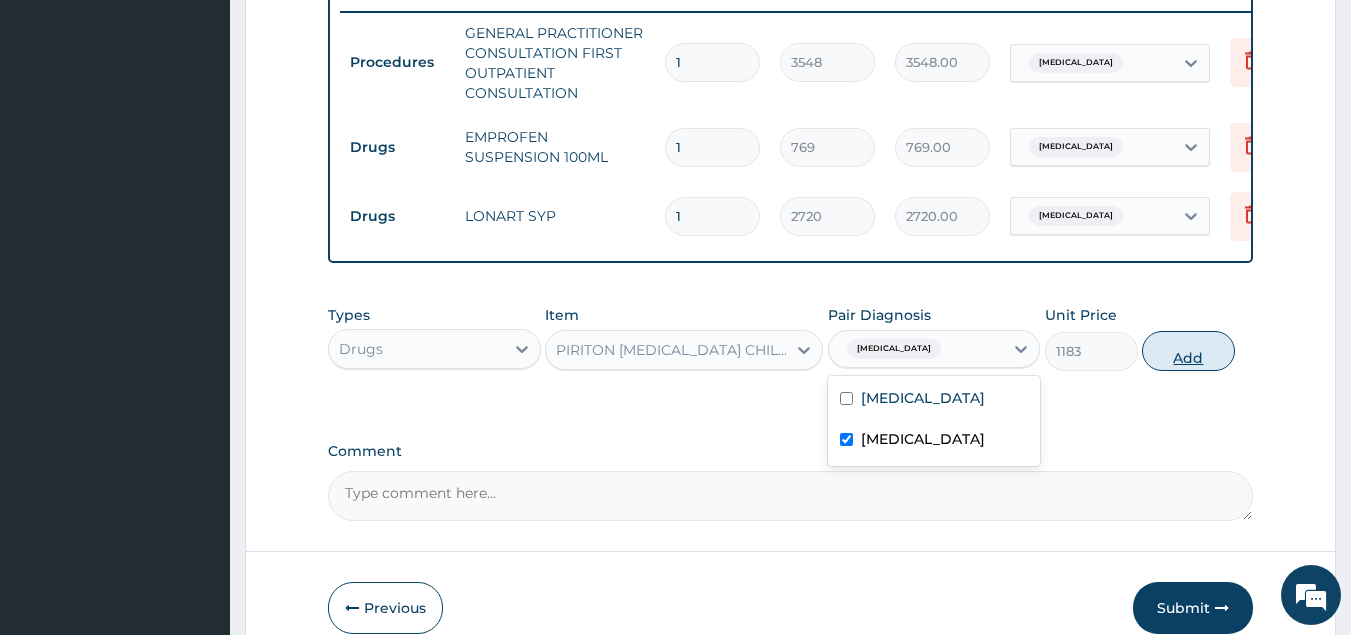 click on "Add" at bounding box center [1188, 351] 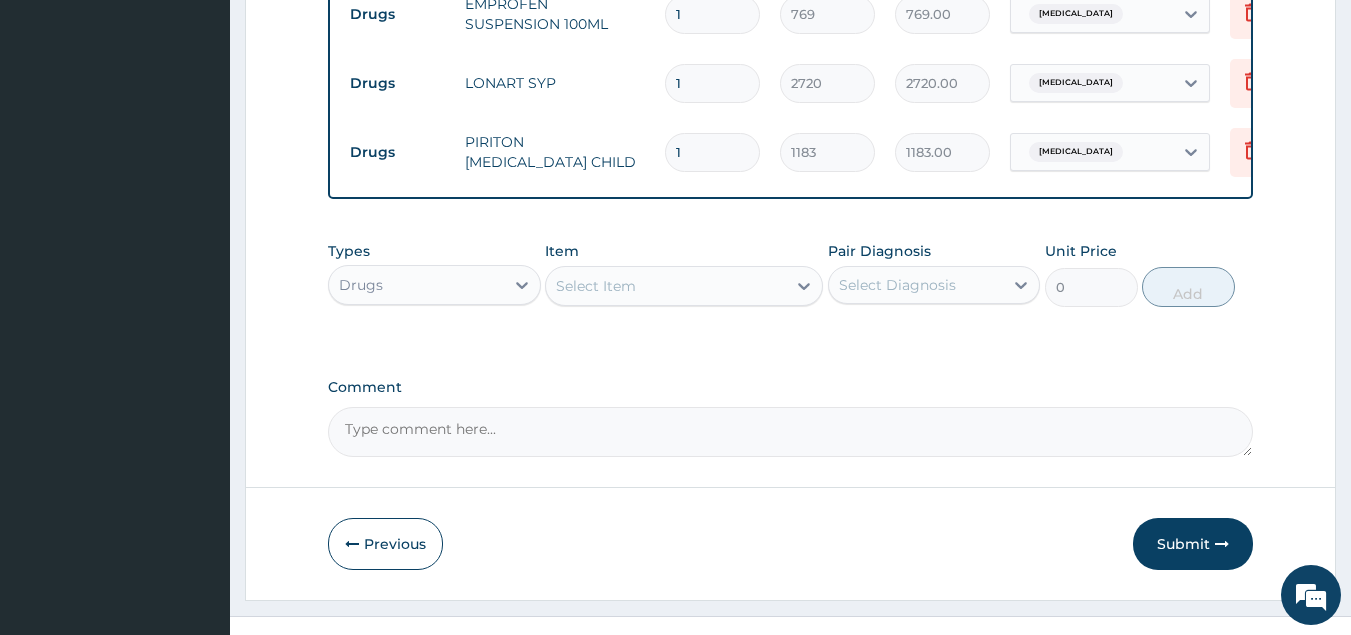 scroll, scrollTop: 965, scrollLeft: 0, axis: vertical 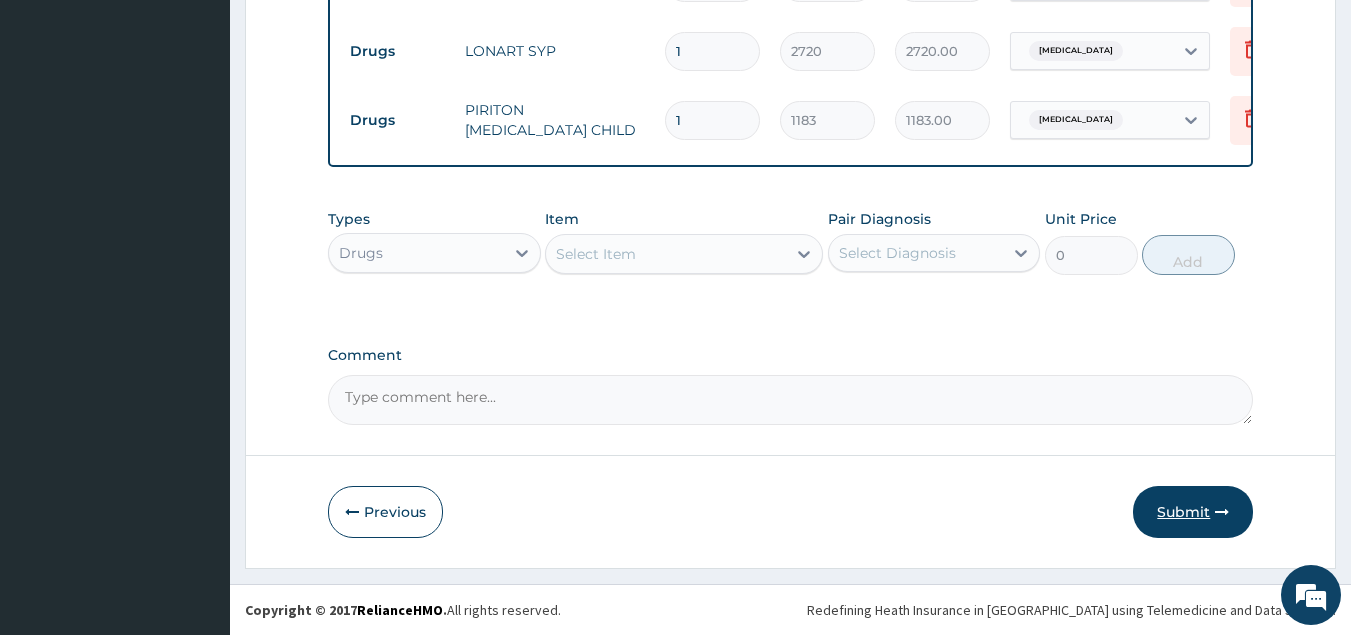 click on "Submit" at bounding box center [1193, 512] 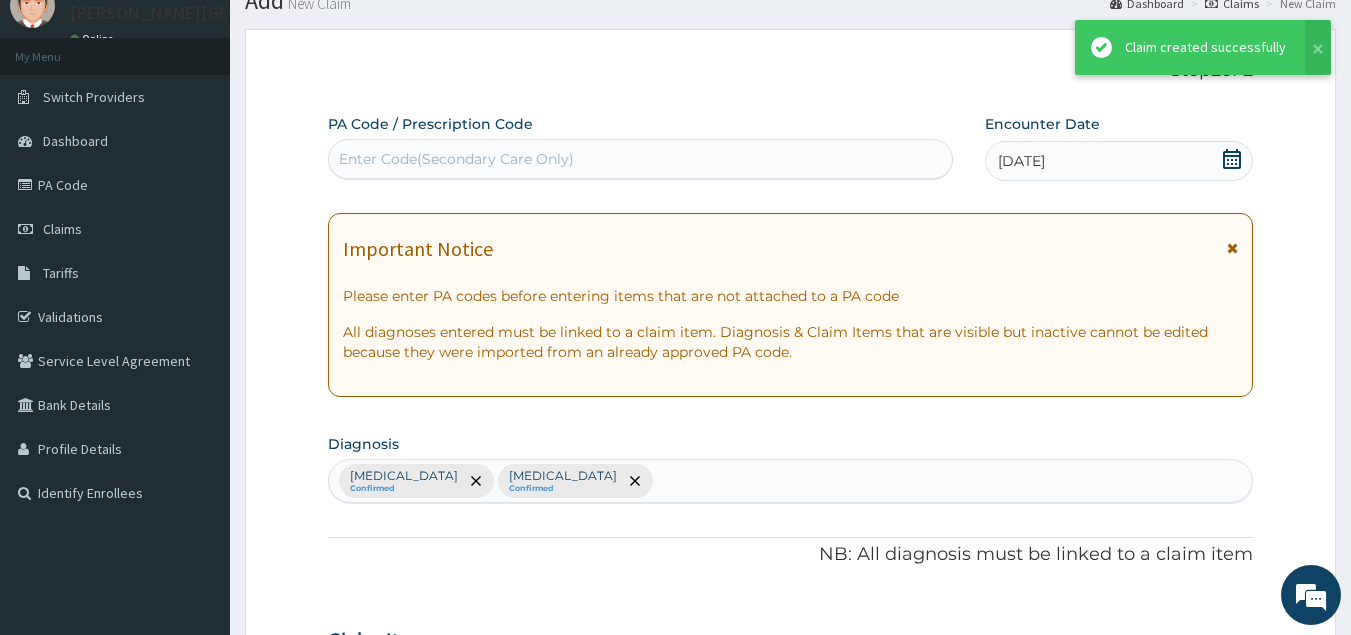 scroll, scrollTop: 965, scrollLeft: 0, axis: vertical 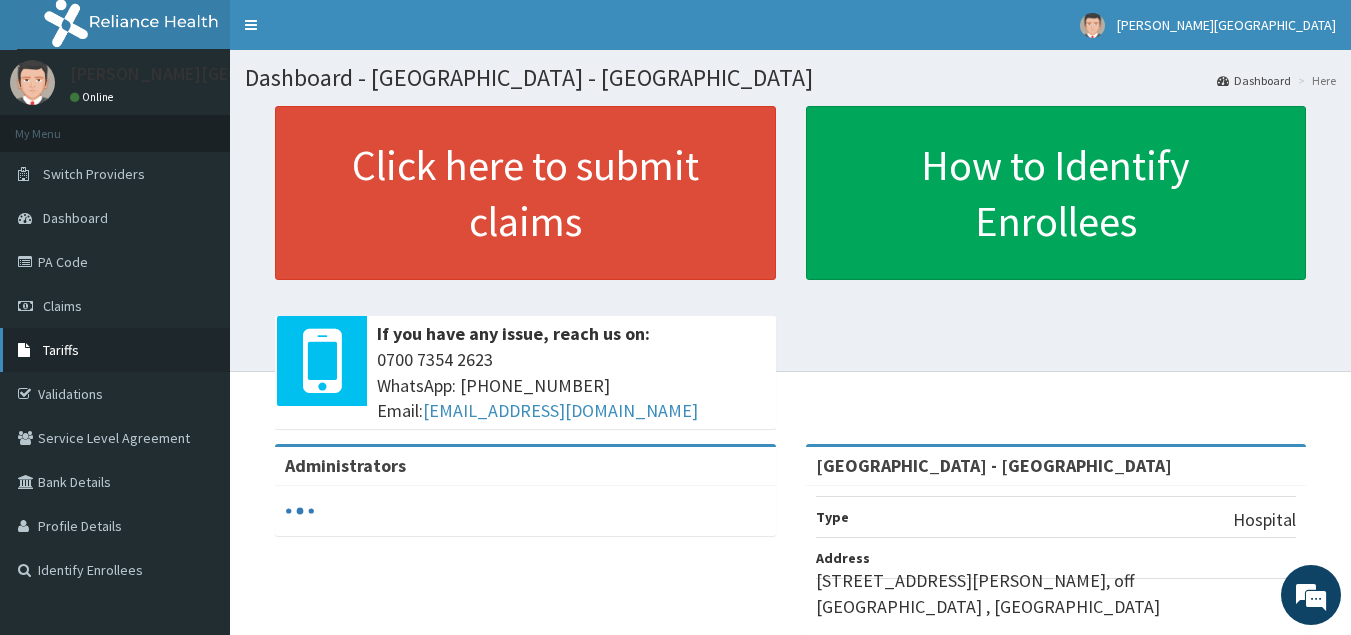 click on "Tariffs" at bounding box center (115, 350) 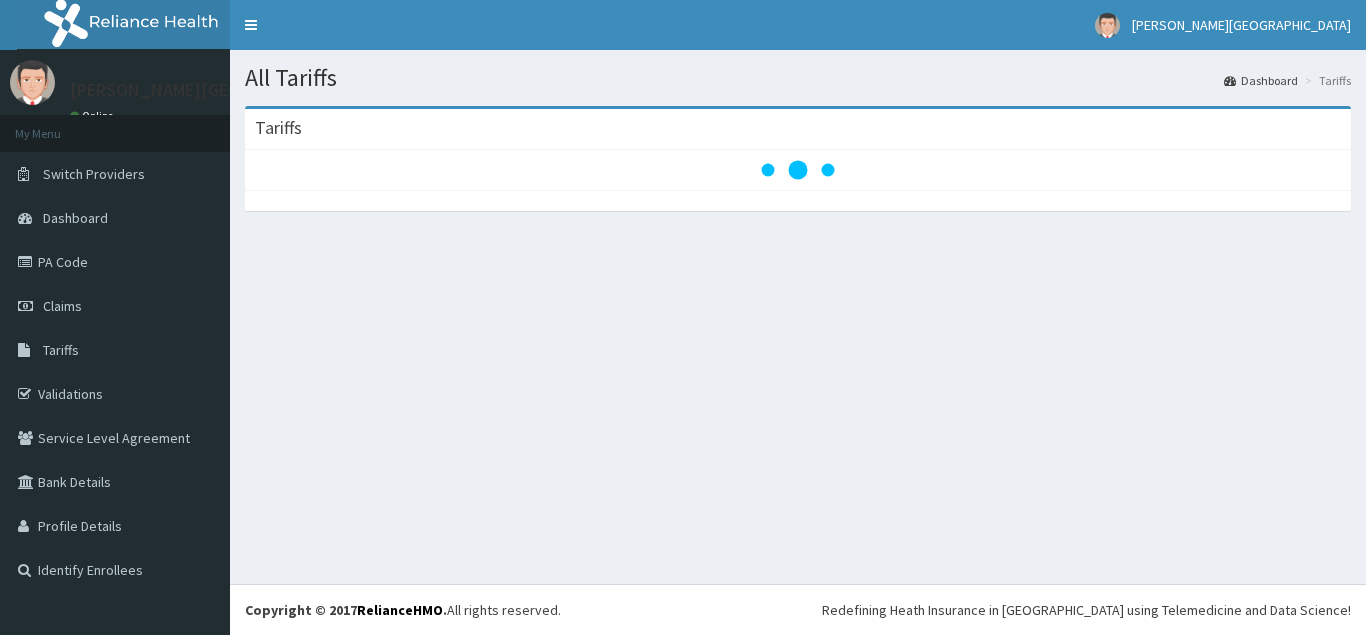 scroll, scrollTop: 0, scrollLeft: 0, axis: both 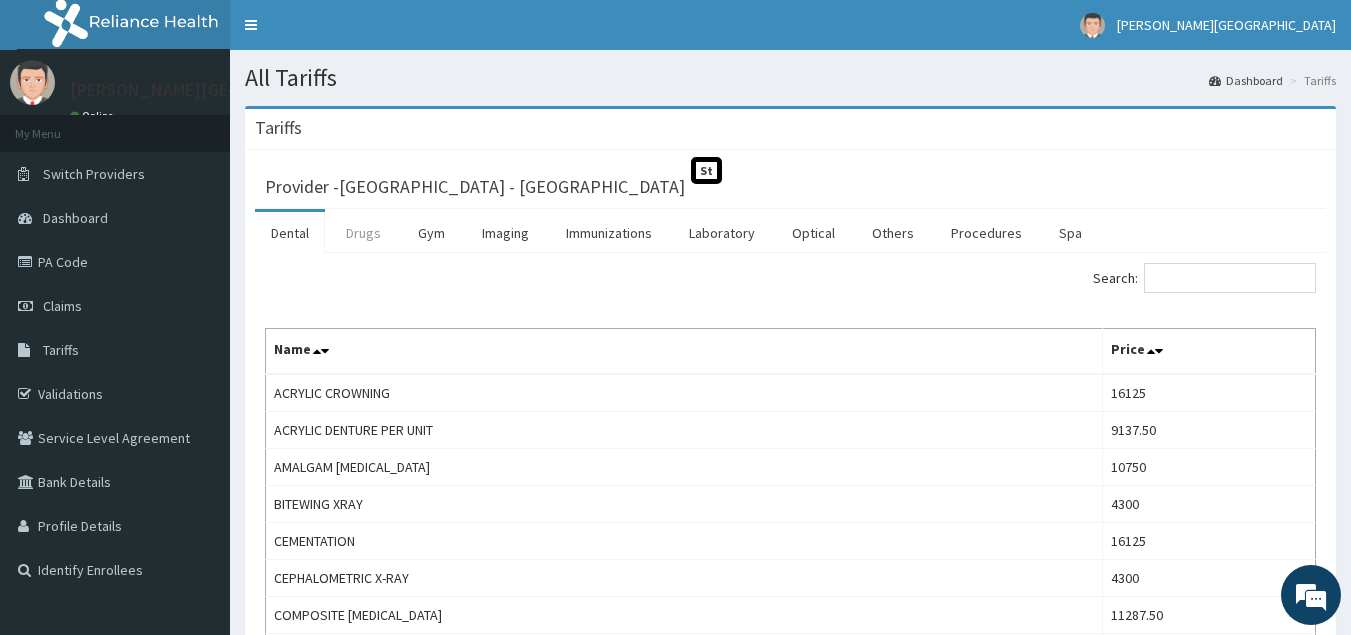 click on "Drugs" at bounding box center [363, 233] 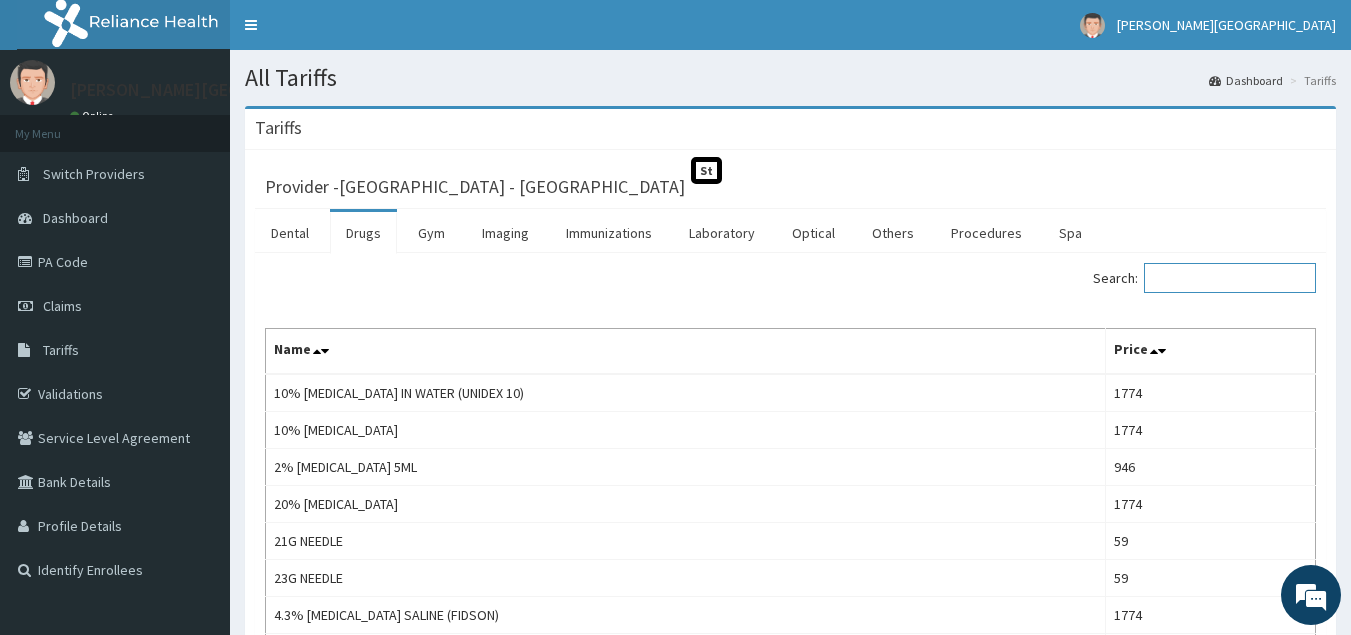click on "Search:" at bounding box center (1230, 278) 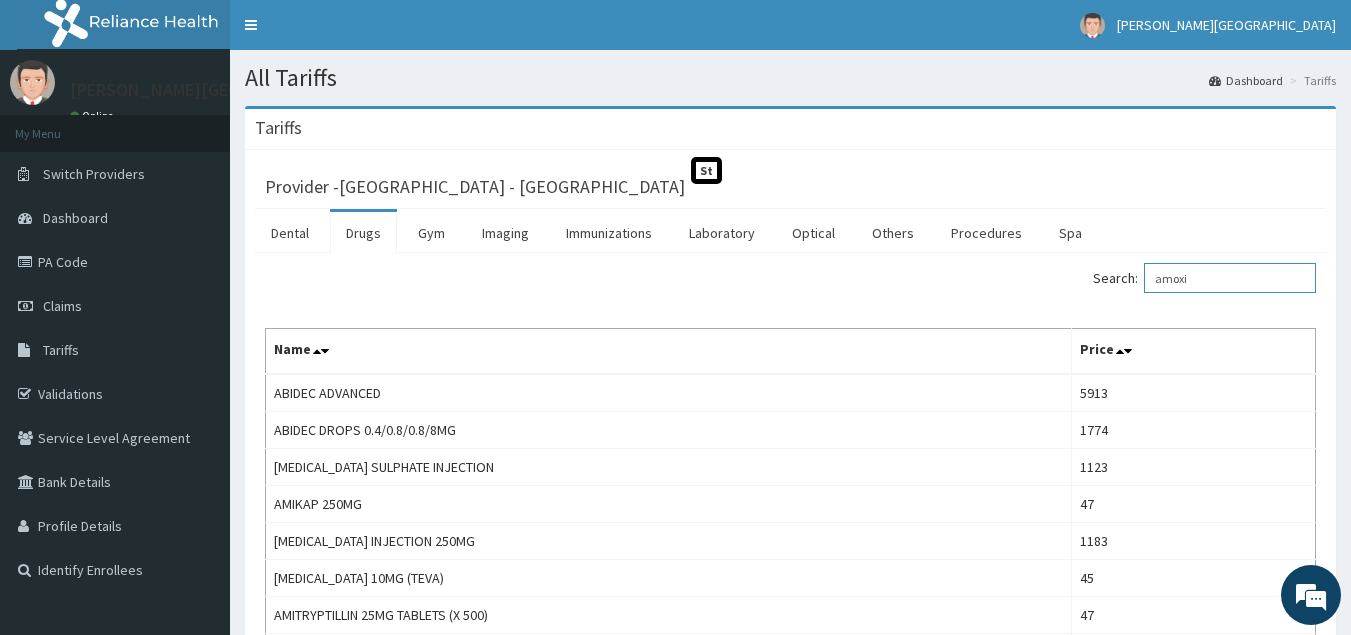 scroll, scrollTop: 0, scrollLeft: 0, axis: both 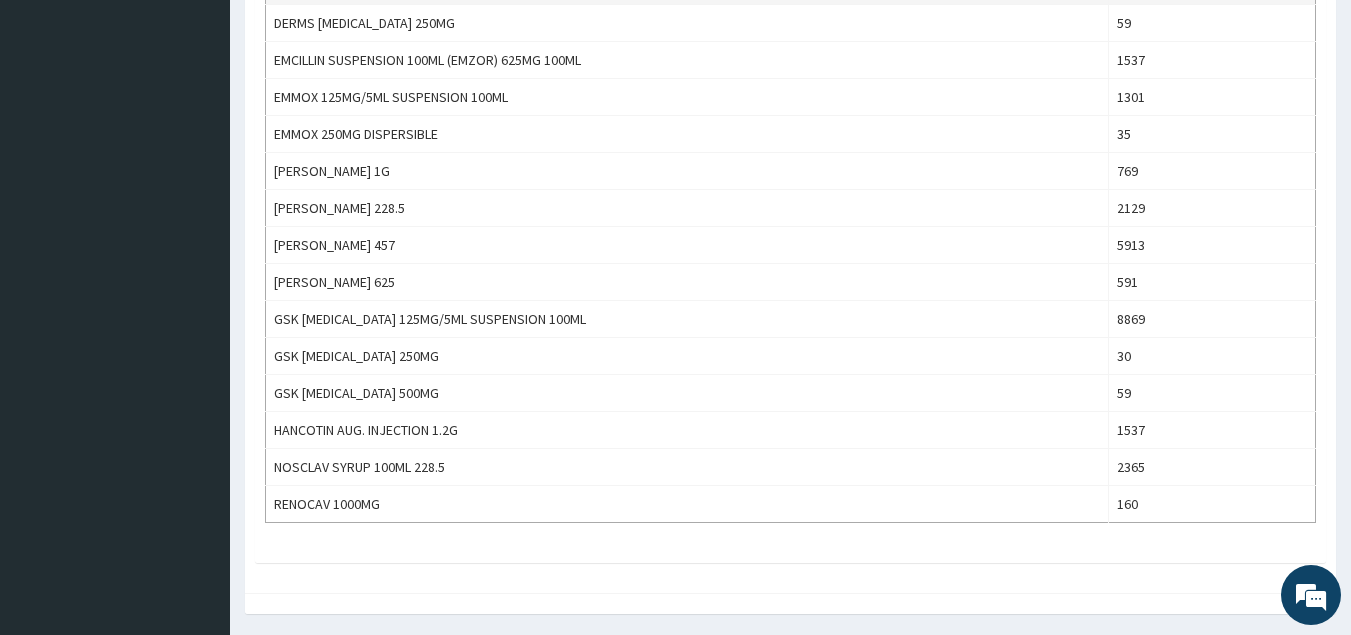 type on "amoxi" 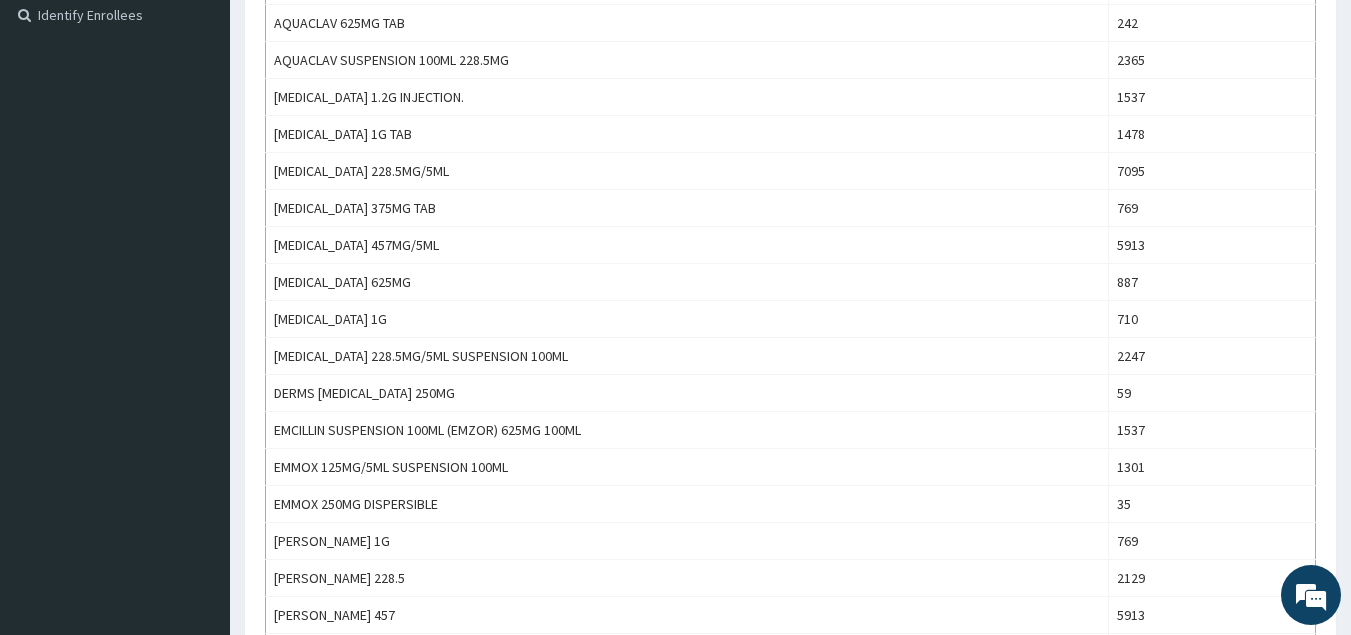 scroll, scrollTop: 525, scrollLeft: 0, axis: vertical 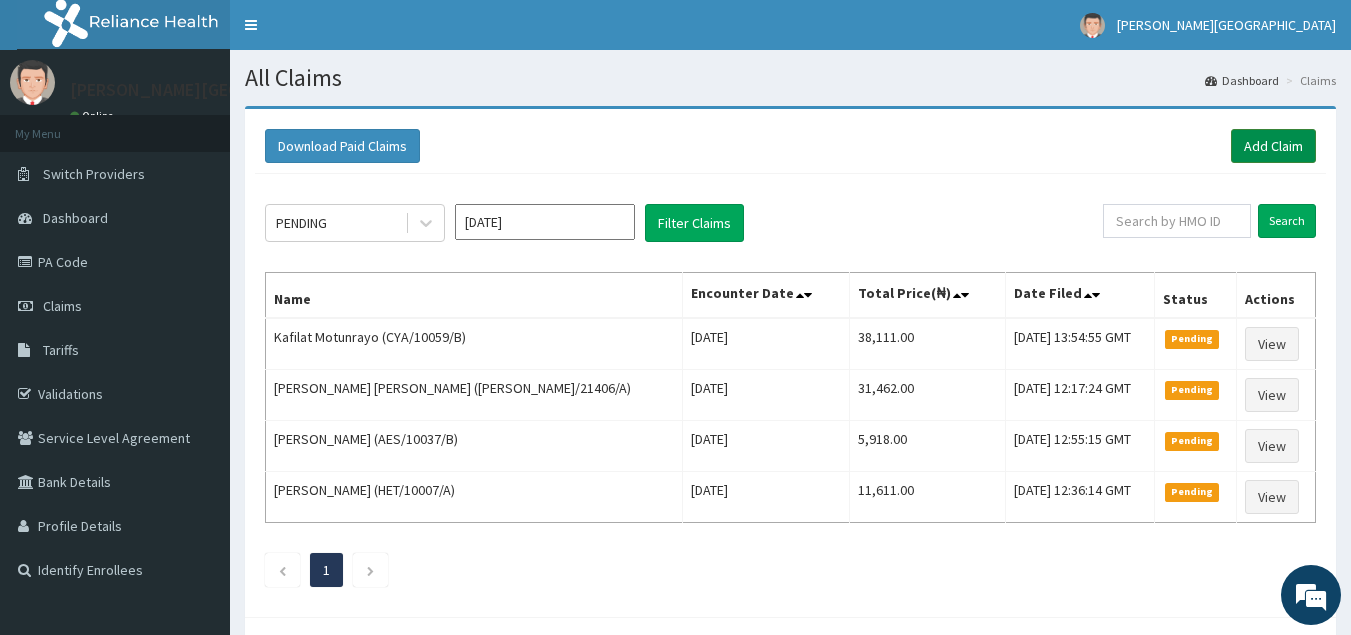click on "Add Claim" at bounding box center (1273, 146) 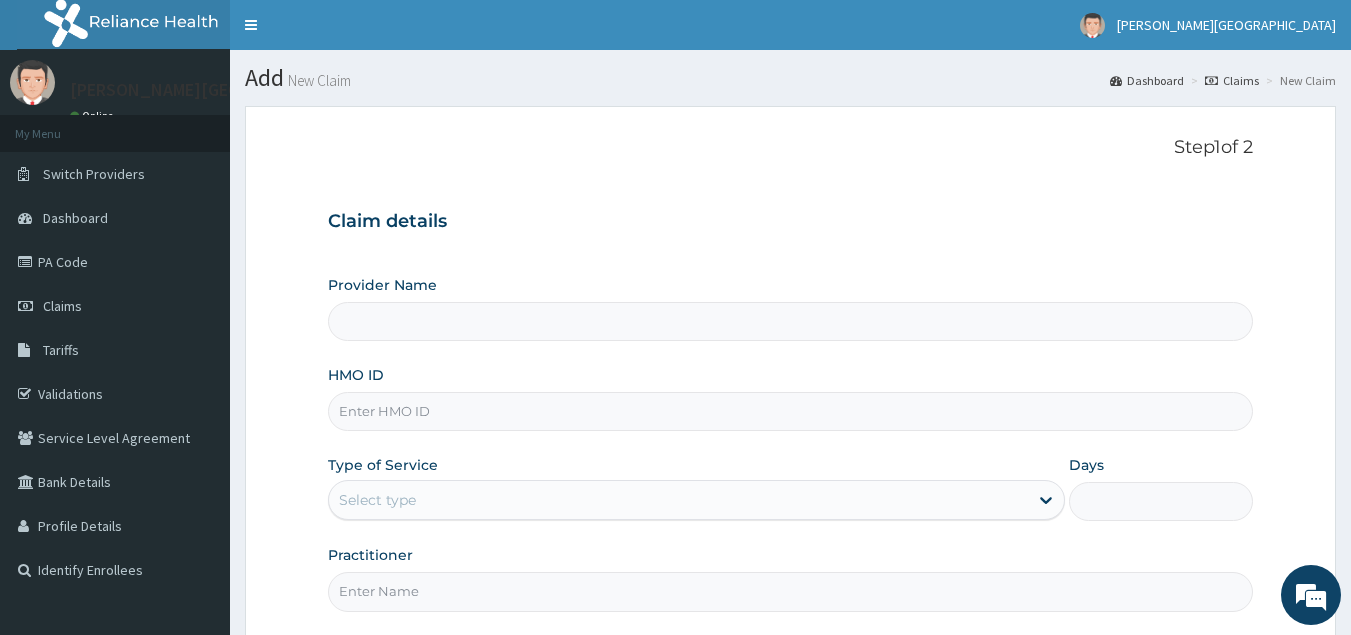type on "[GEOGRAPHIC_DATA] - [GEOGRAPHIC_DATA]" 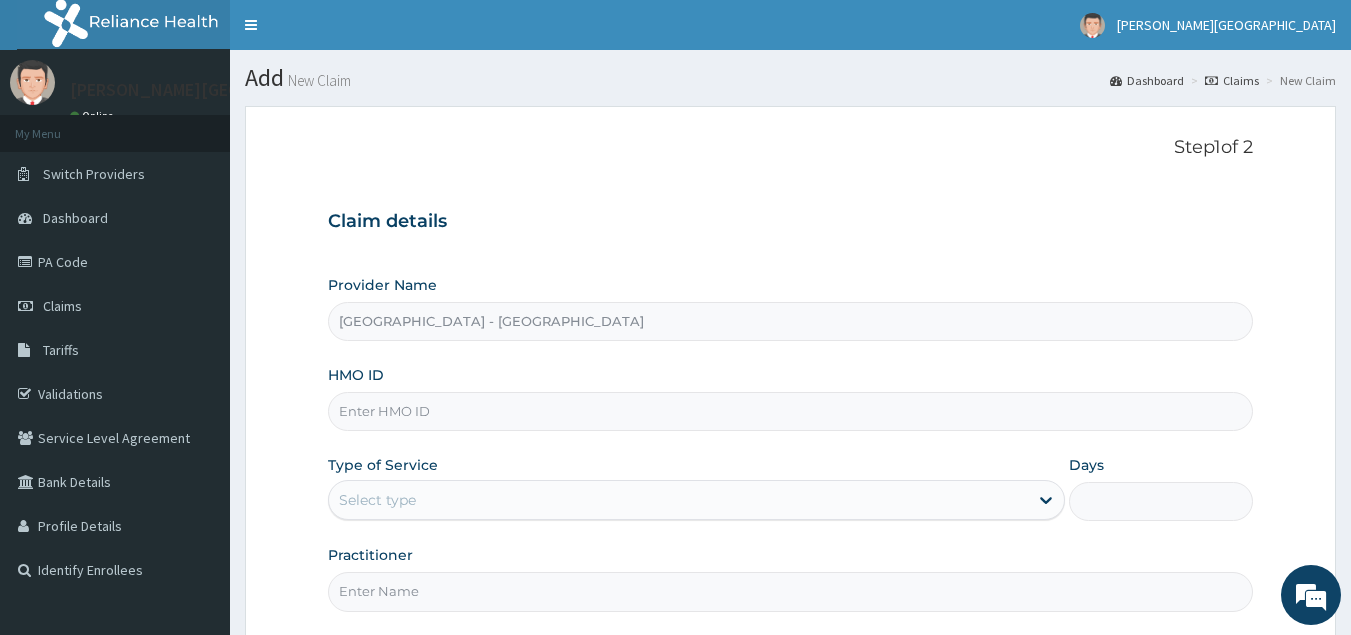 scroll, scrollTop: 0, scrollLeft: 0, axis: both 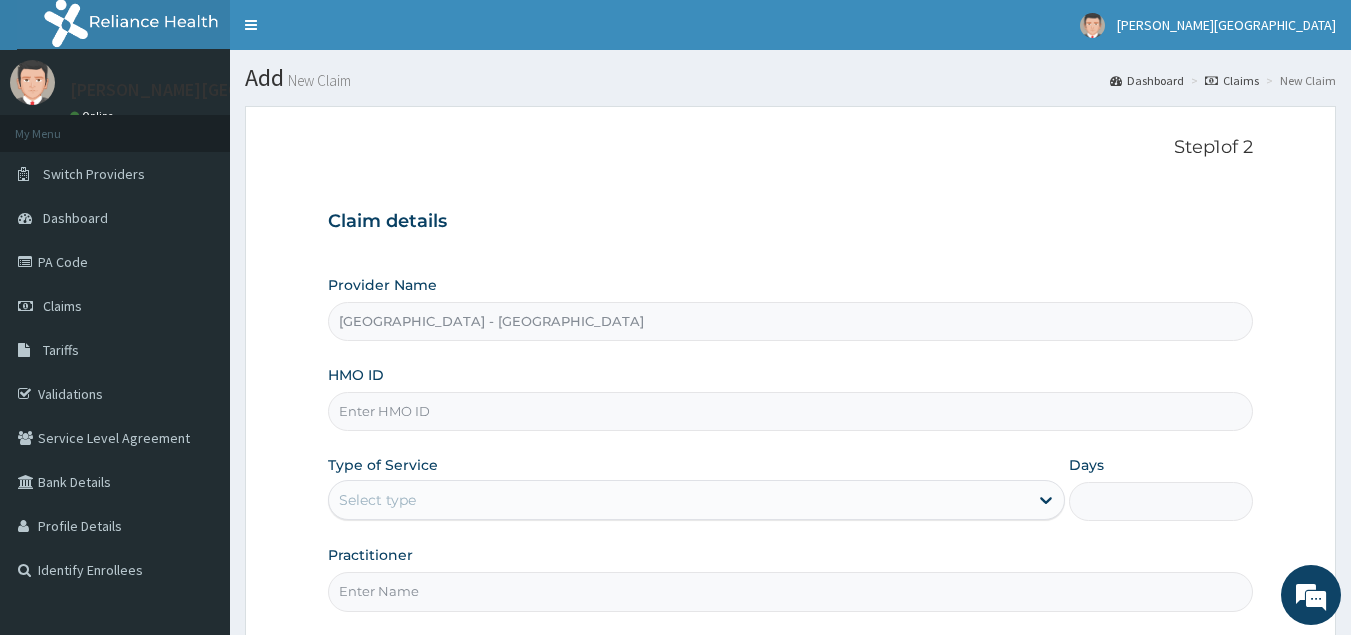 click on "HMO ID" at bounding box center (791, 411) 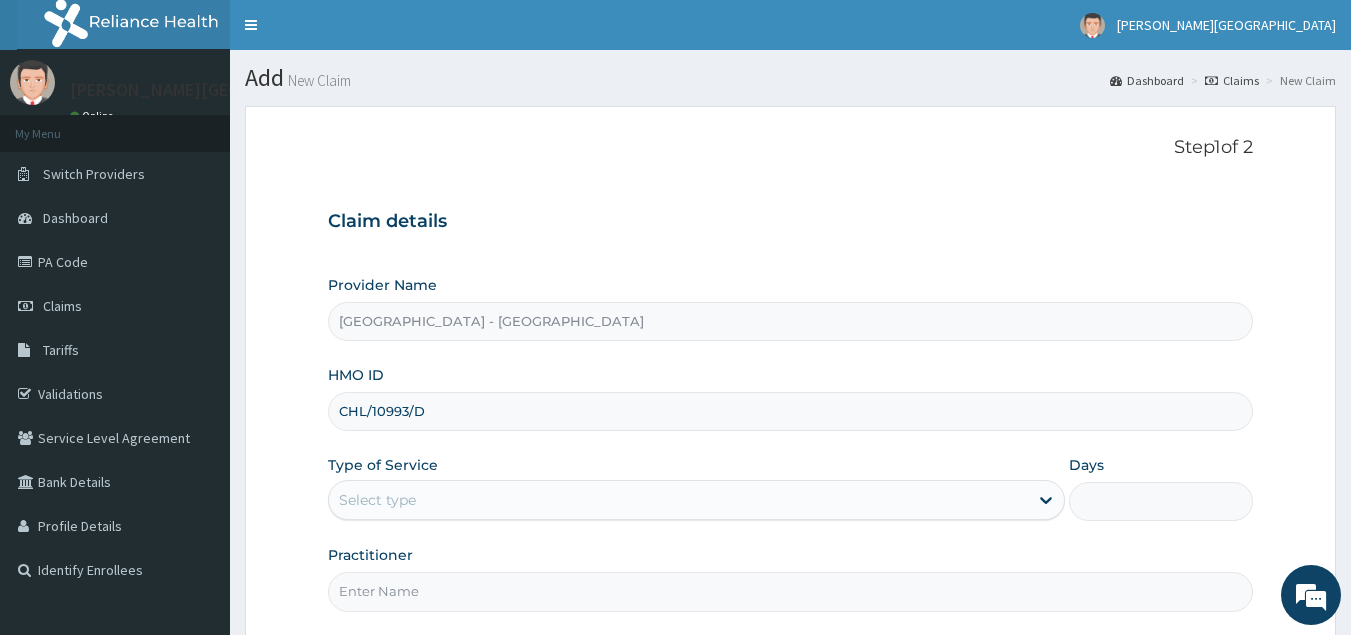 scroll, scrollTop: 0, scrollLeft: 0, axis: both 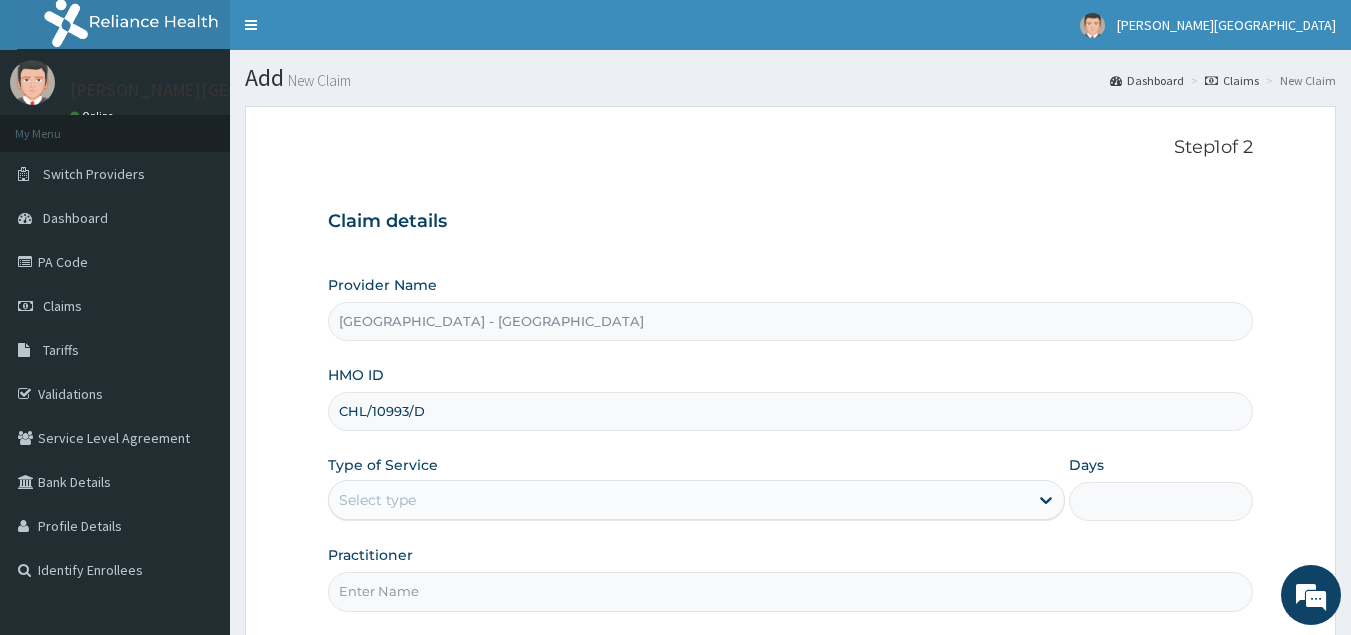 click on "CHL/10993/D" at bounding box center (791, 411) 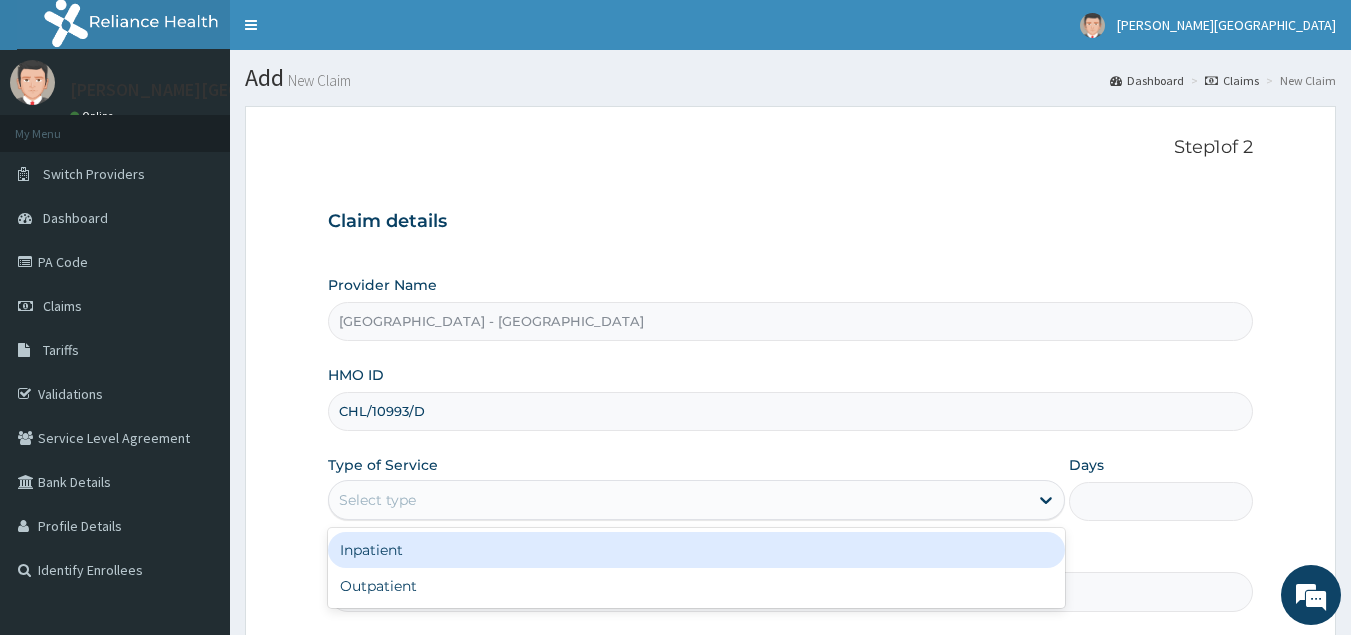 click on "Select type" at bounding box center (678, 500) 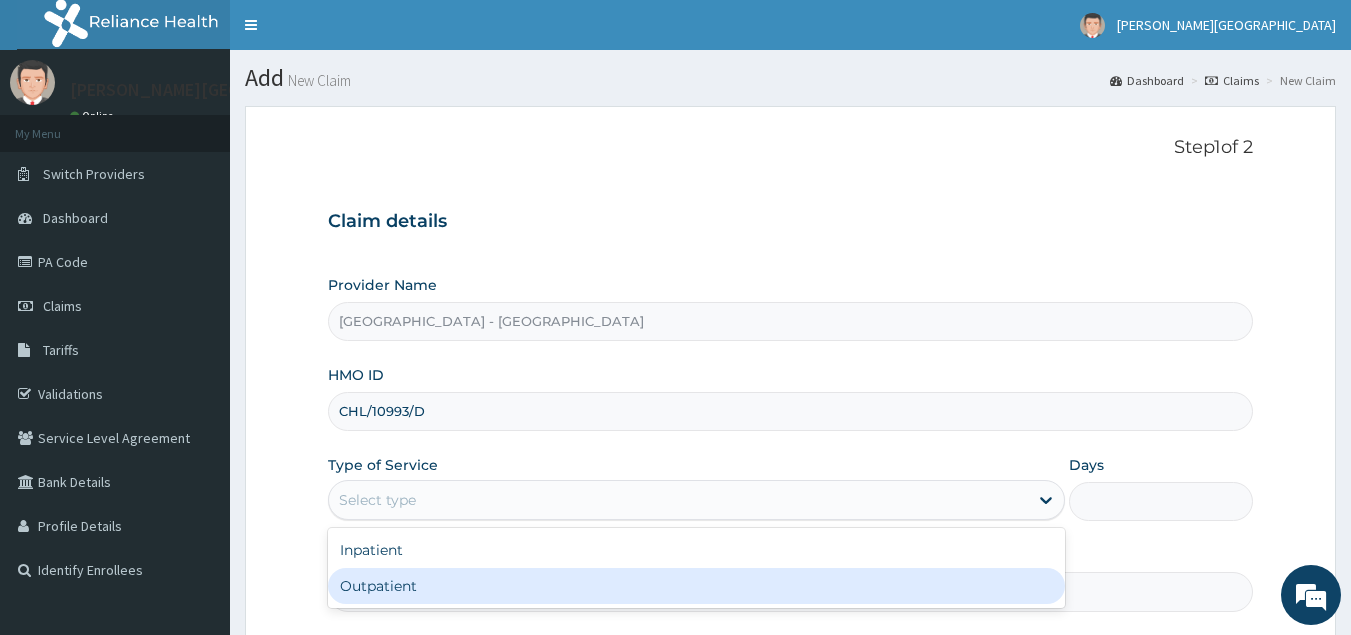 click on "Outpatient" at bounding box center [696, 586] 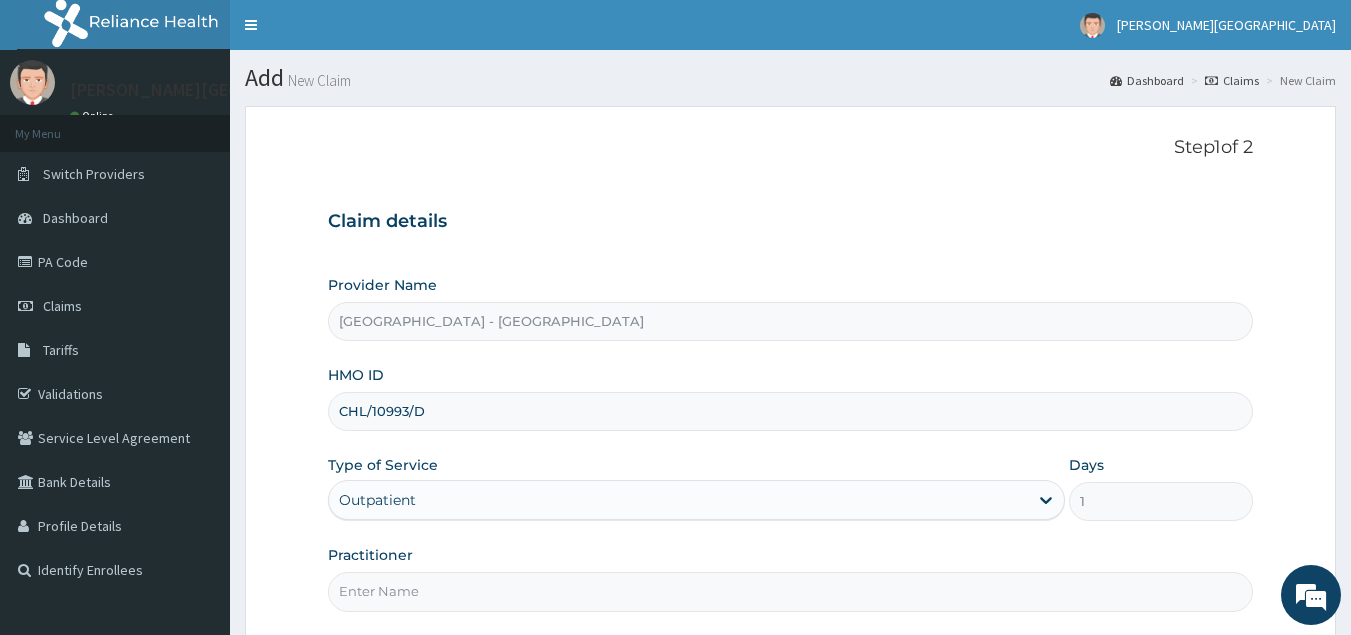 click on "Practitioner" at bounding box center [791, 591] 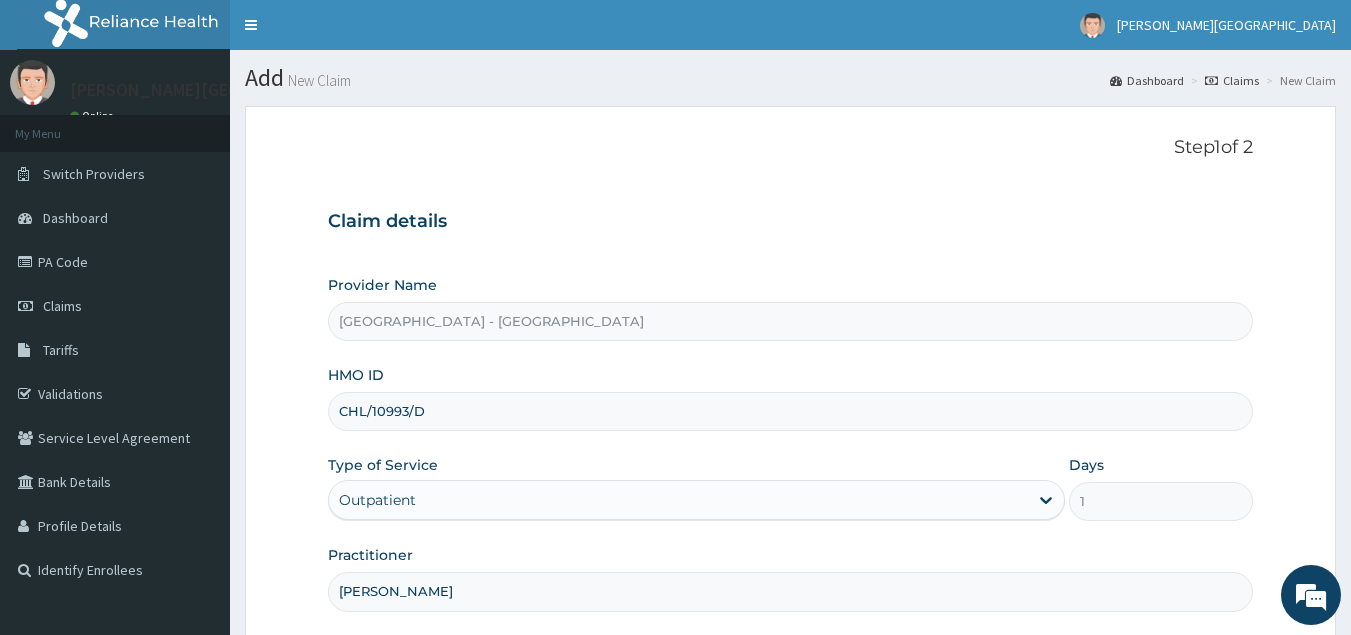 drag, startPoint x: 414, startPoint y: 414, endPoint x: 353, endPoint y: 421, distance: 61.400326 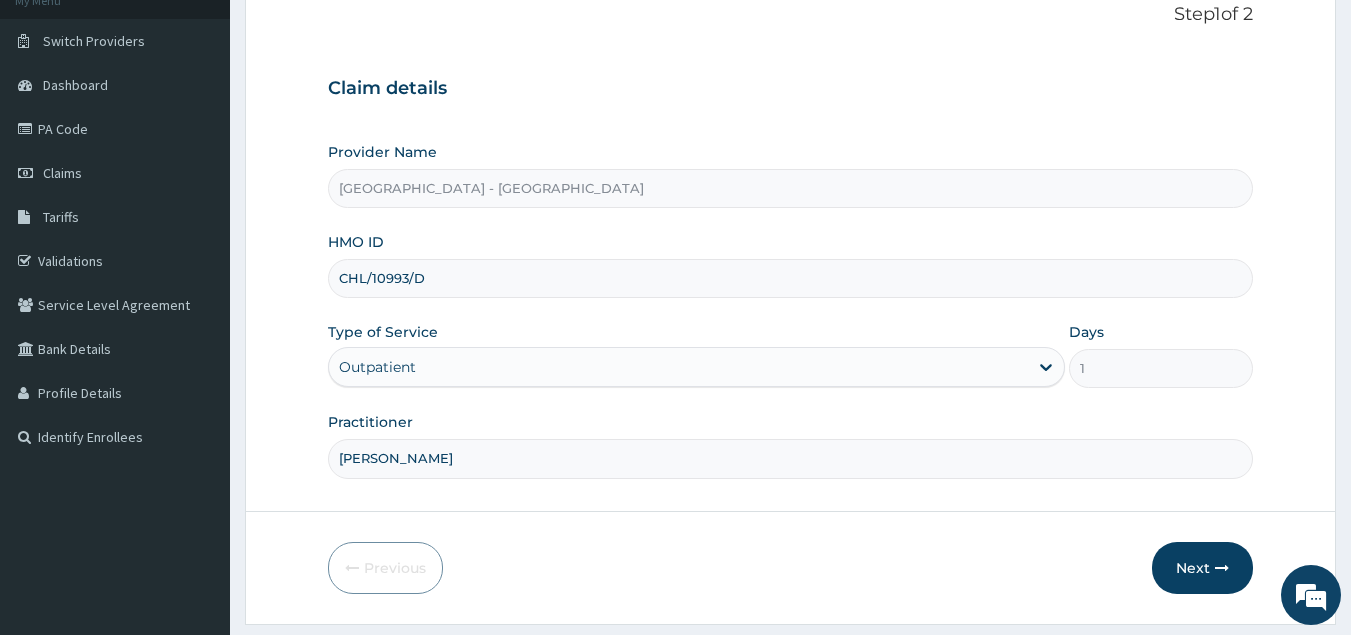 scroll, scrollTop: 189, scrollLeft: 0, axis: vertical 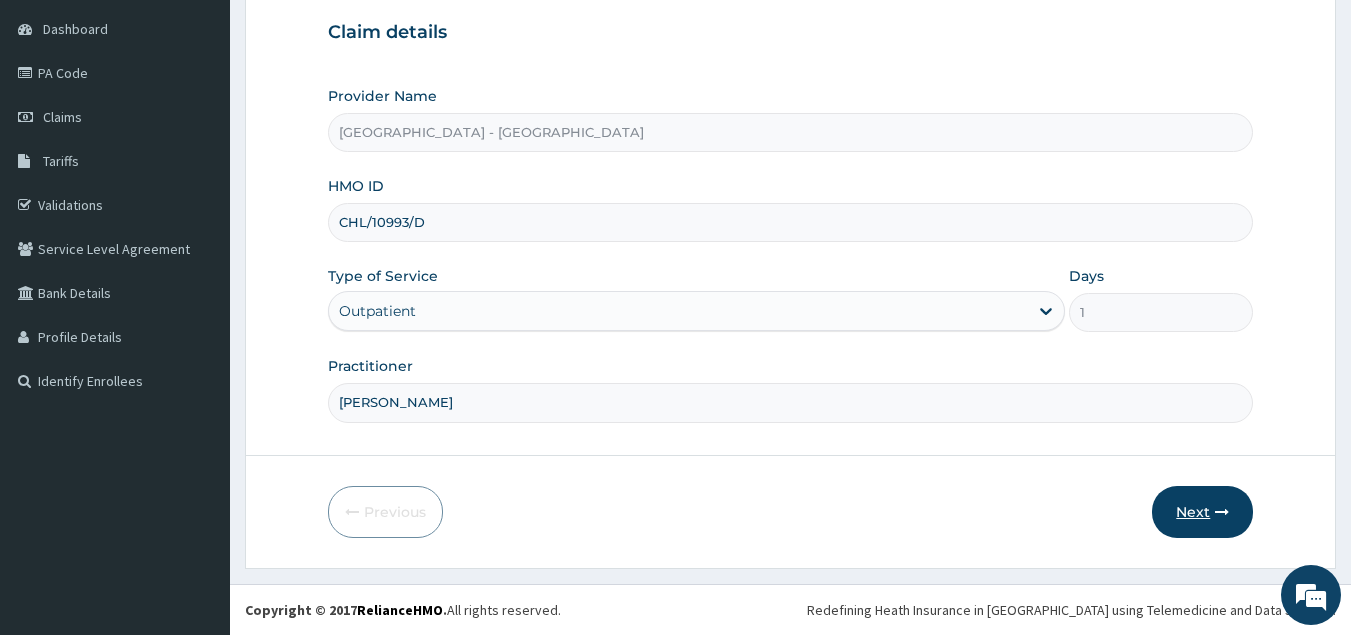 click on "Next" at bounding box center (1202, 512) 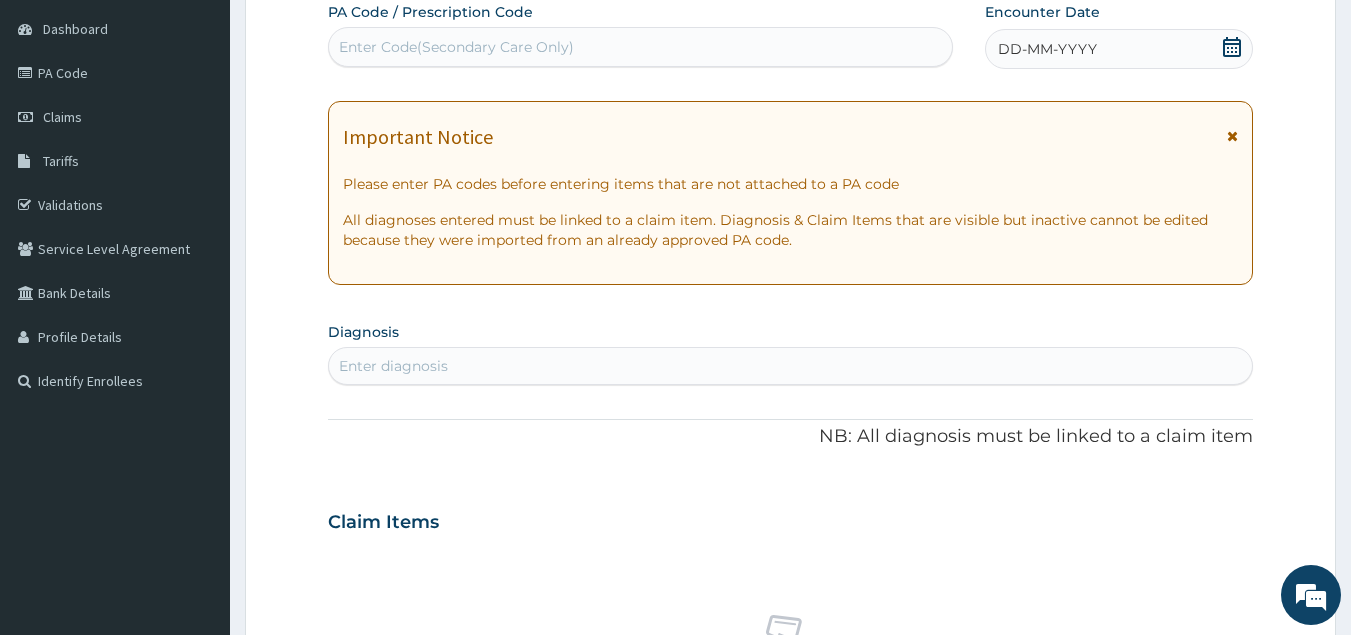 click on "Enter Code(Secondary Care Only)" at bounding box center (456, 47) 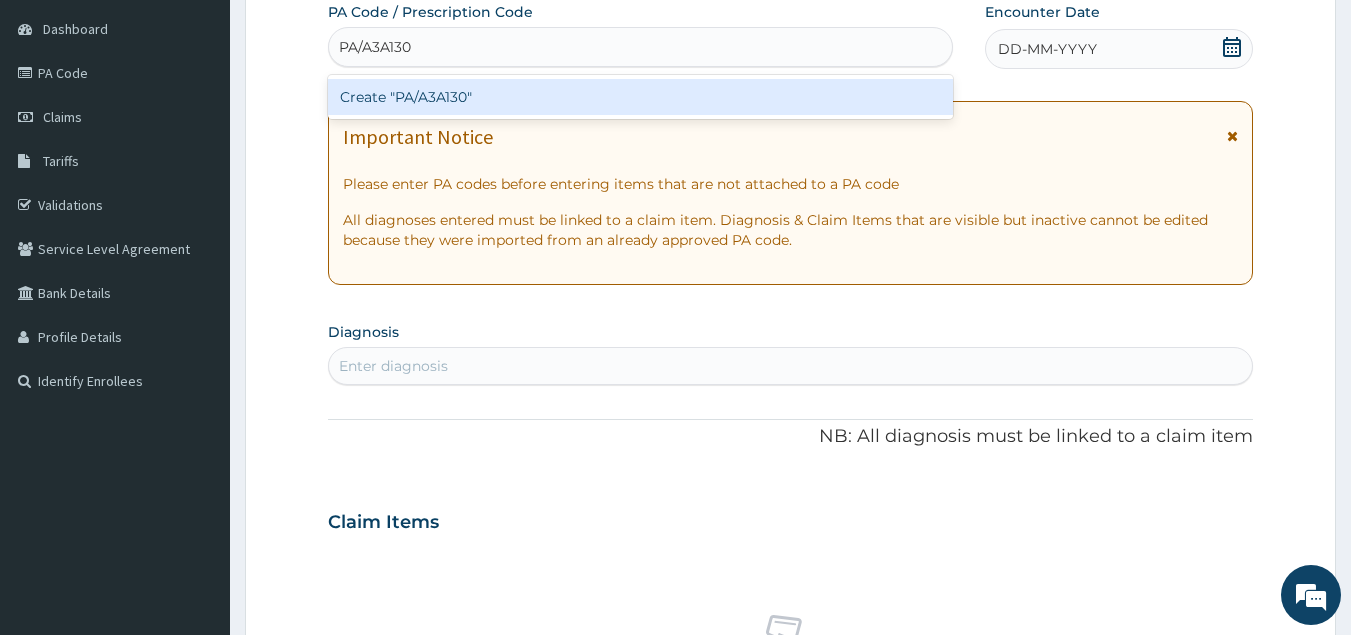 click on "Create "PA/A3A130"" at bounding box center (641, 97) 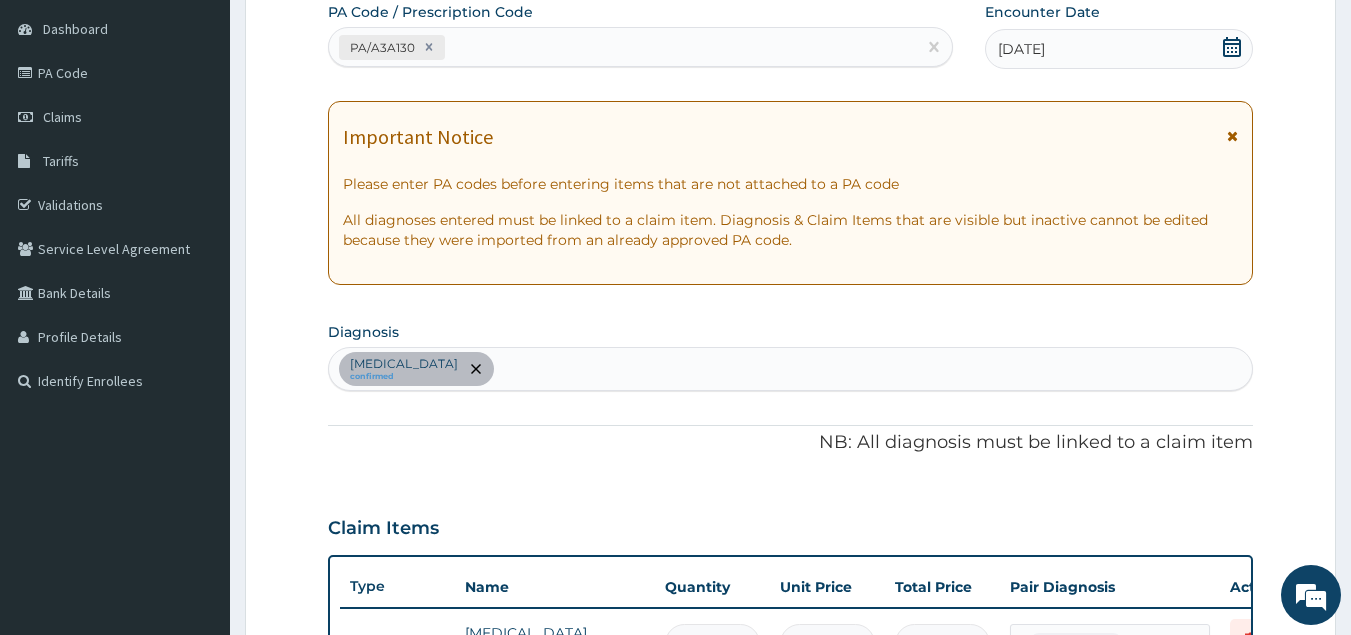 scroll, scrollTop: 653, scrollLeft: 0, axis: vertical 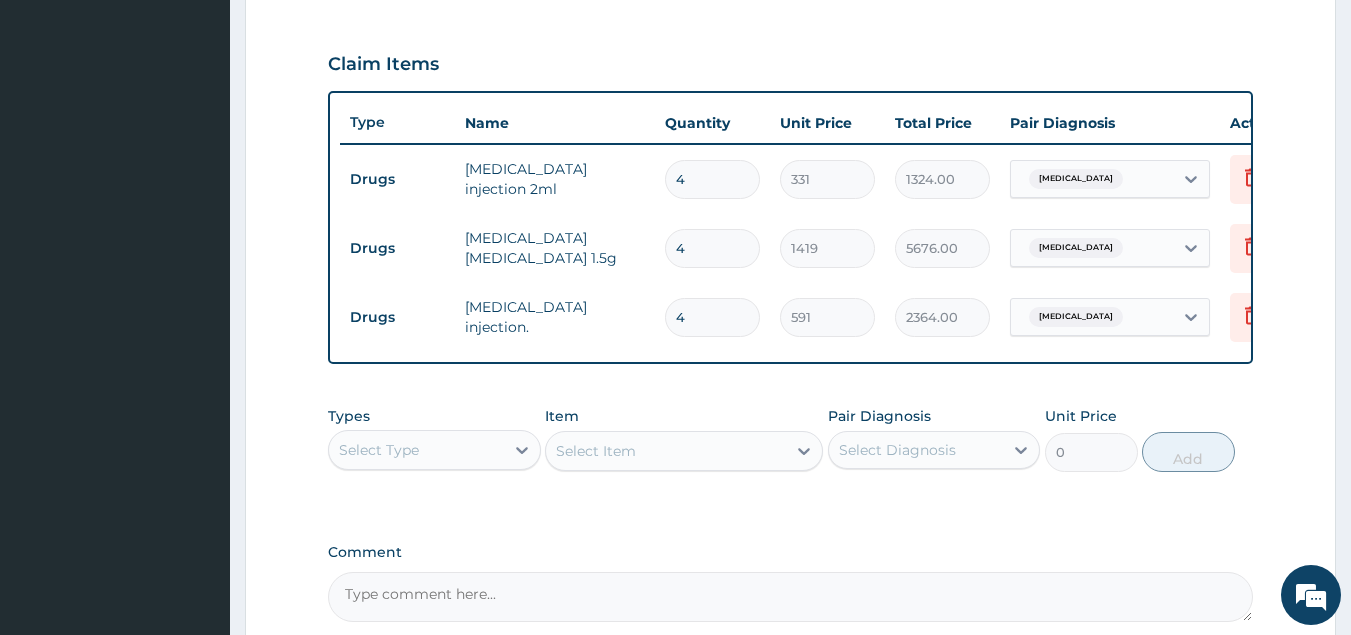 click on "Select Type" at bounding box center (416, 450) 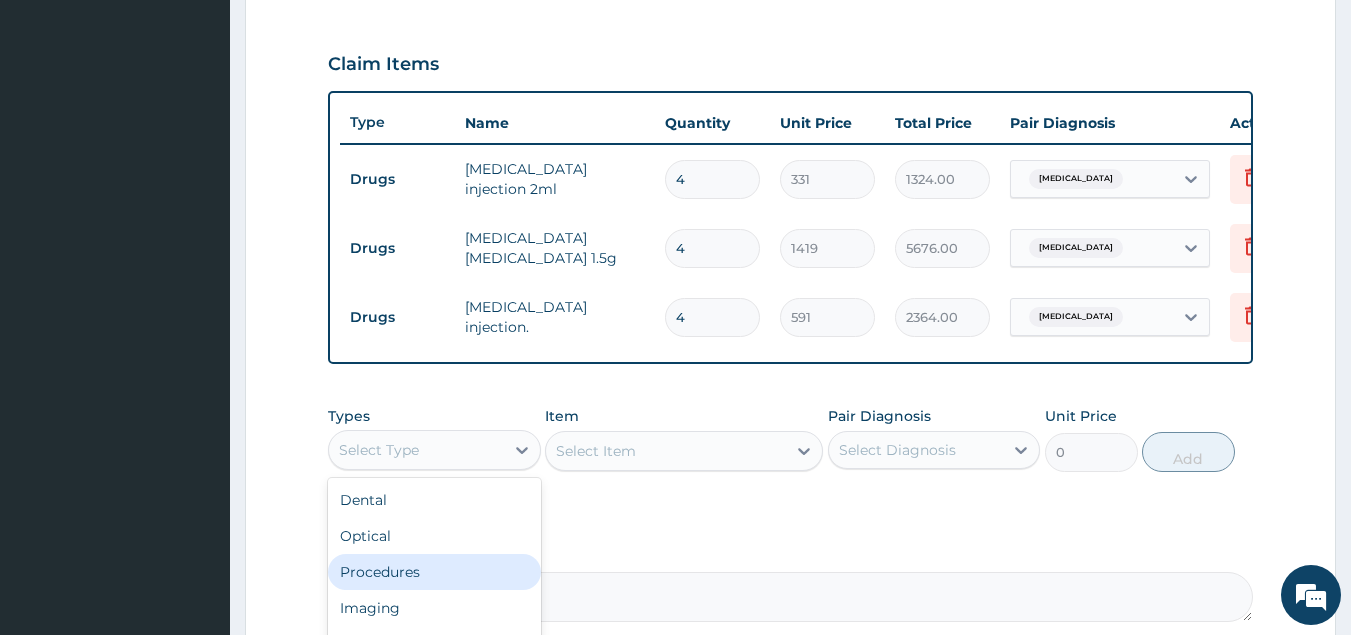 click on "Procedures" at bounding box center (434, 572) 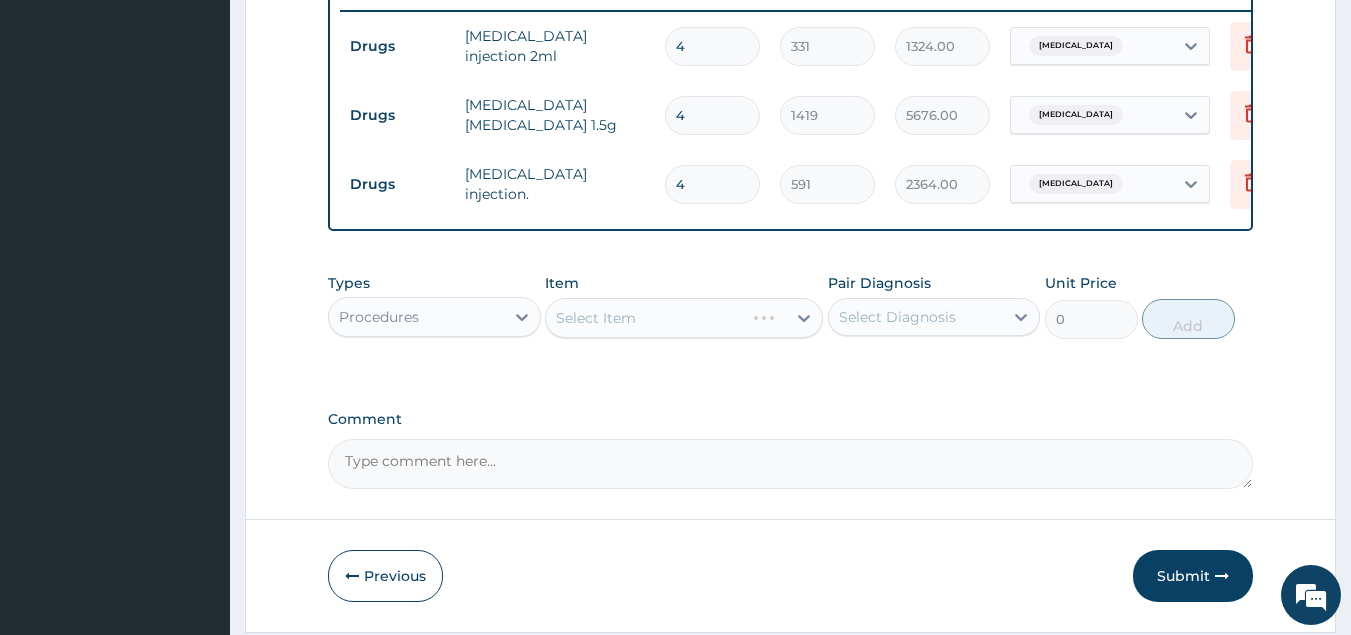 scroll, scrollTop: 865, scrollLeft: 0, axis: vertical 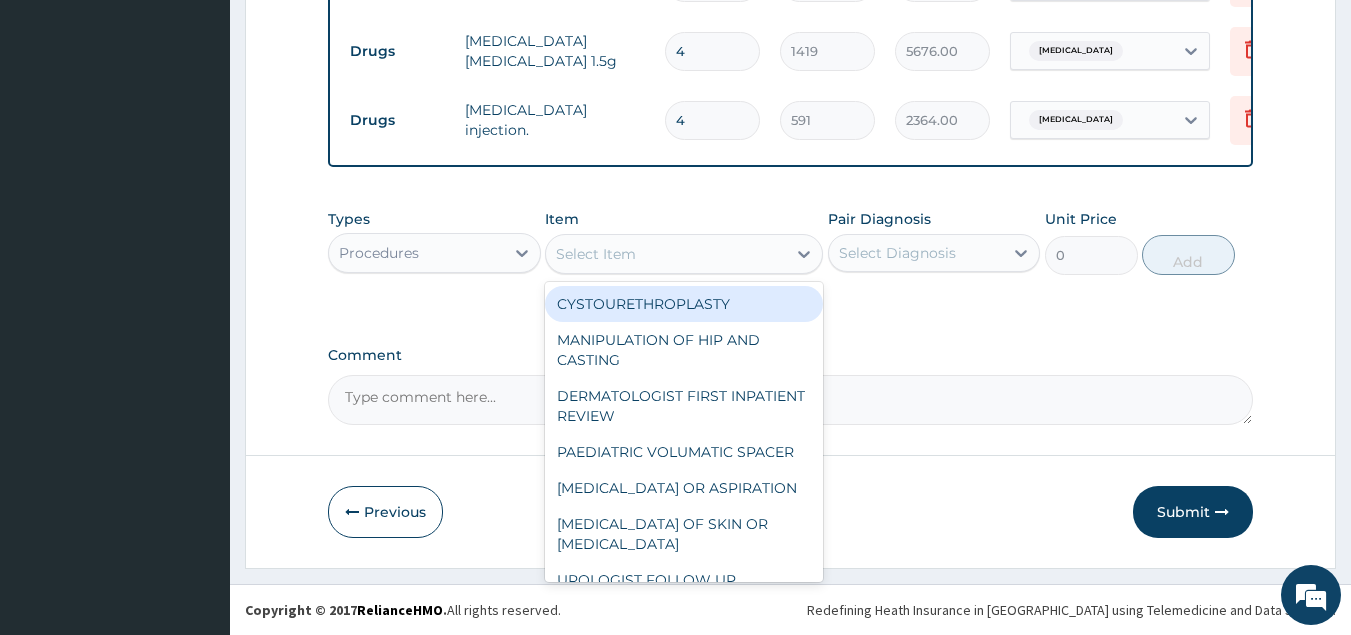click on "Select Item" at bounding box center (666, 254) 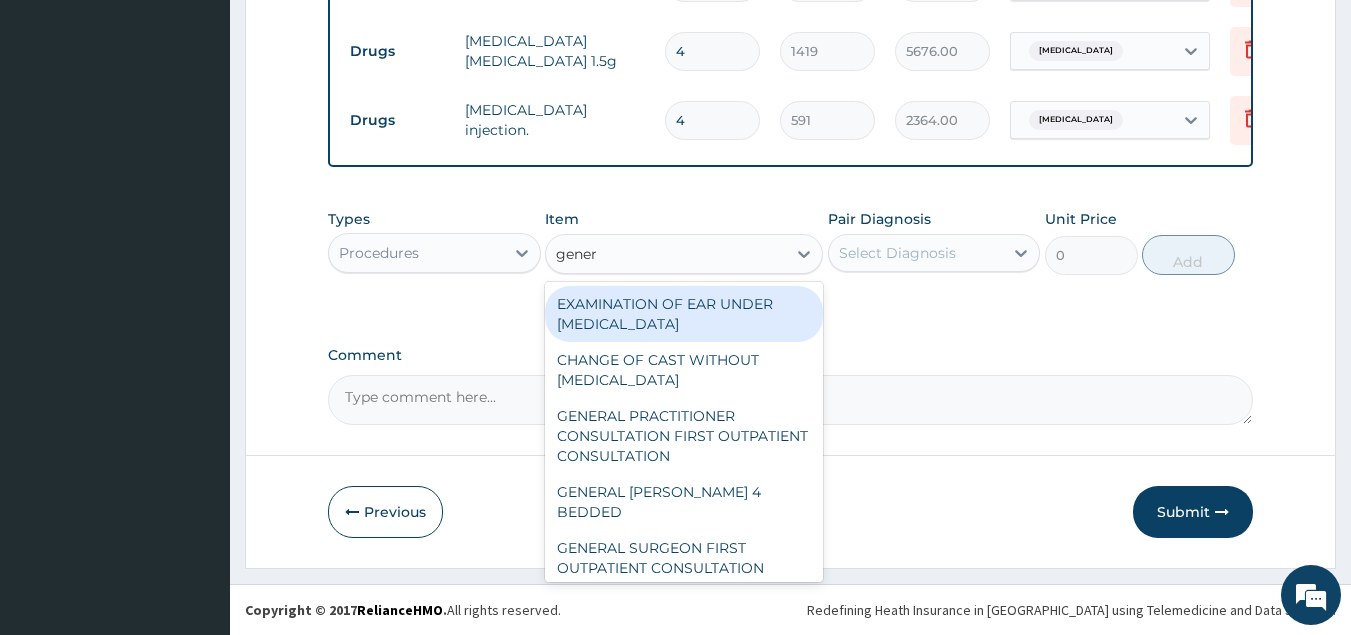 type on "genera" 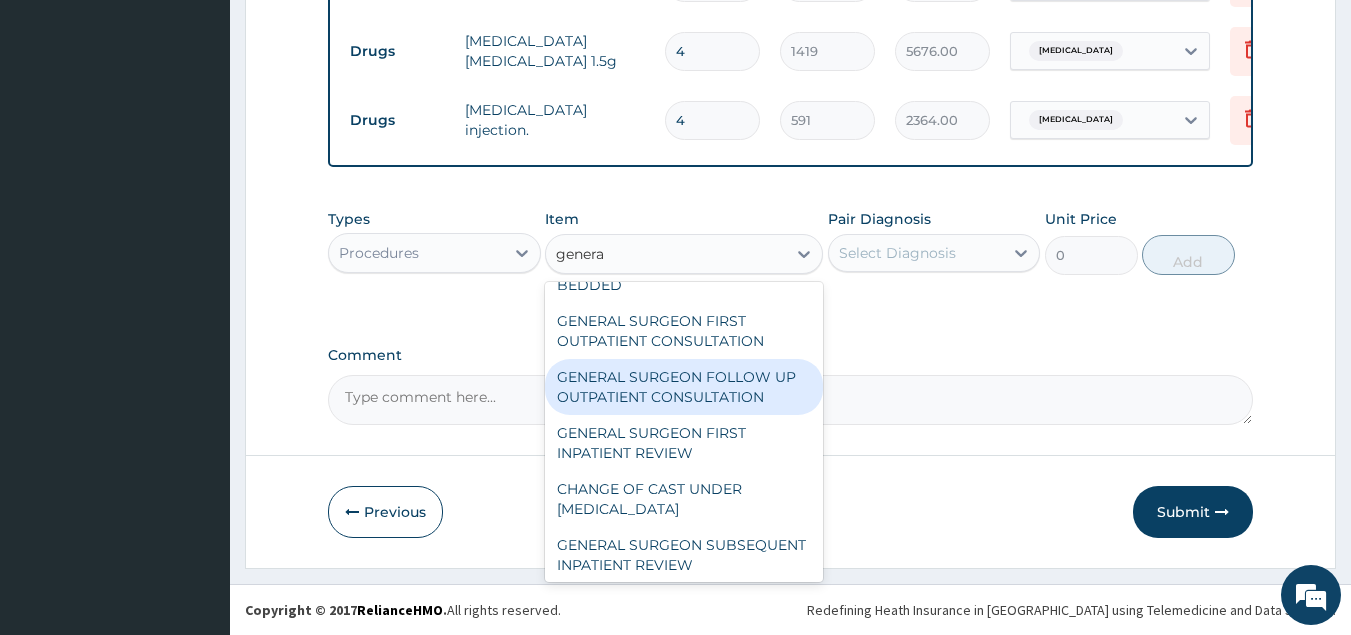 scroll, scrollTop: 288, scrollLeft: 0, axis: vertical 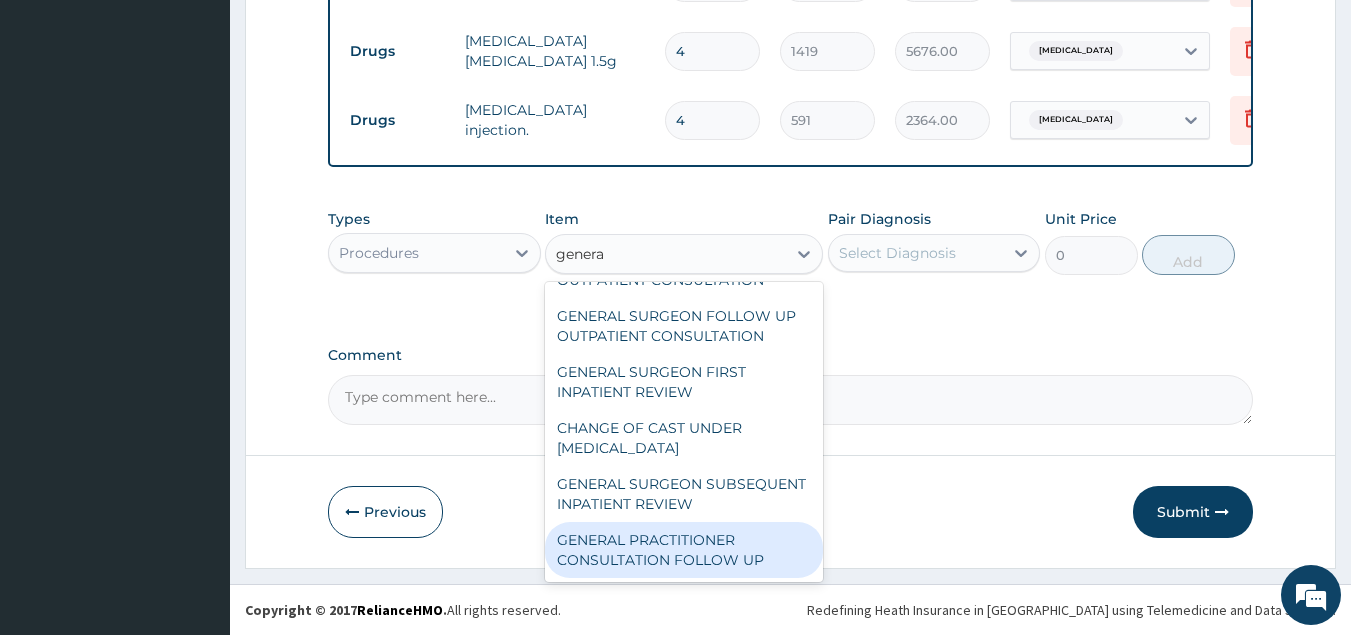 click on "GENERAL PRACTITIONER CONSULTATION FOLLOW UP" at bounding box center [684, 550] 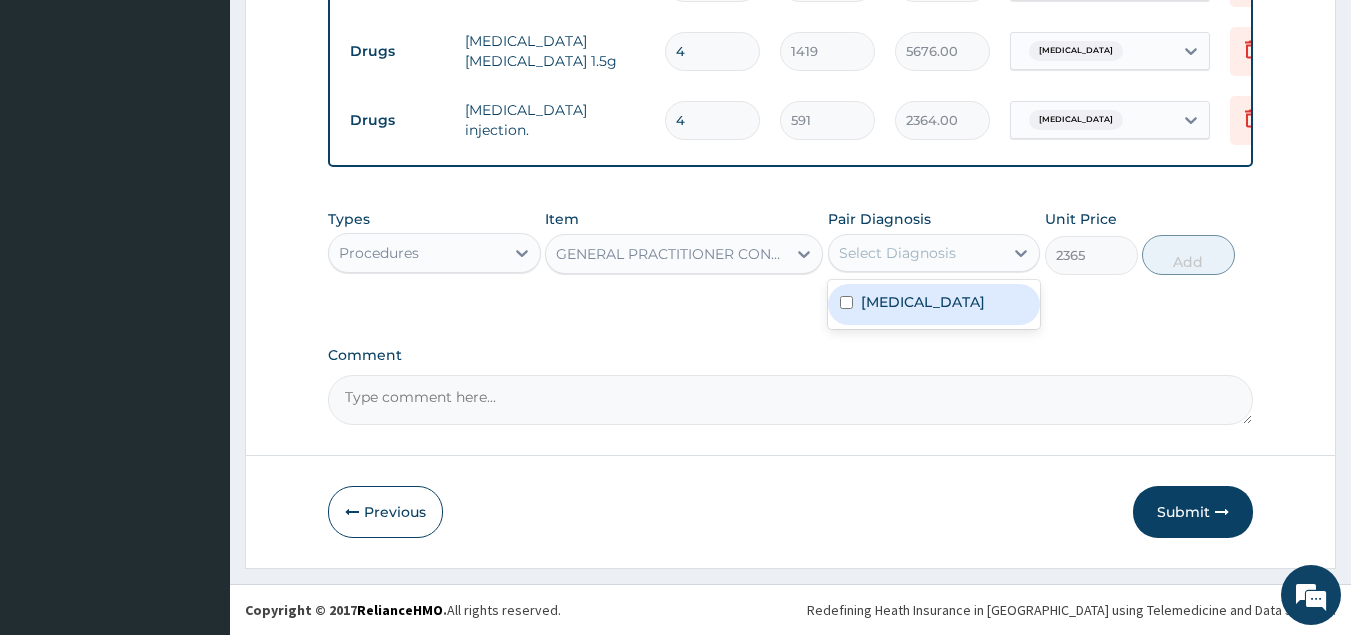 click on "Select Diagnosis" at bounding box center [897, 253] 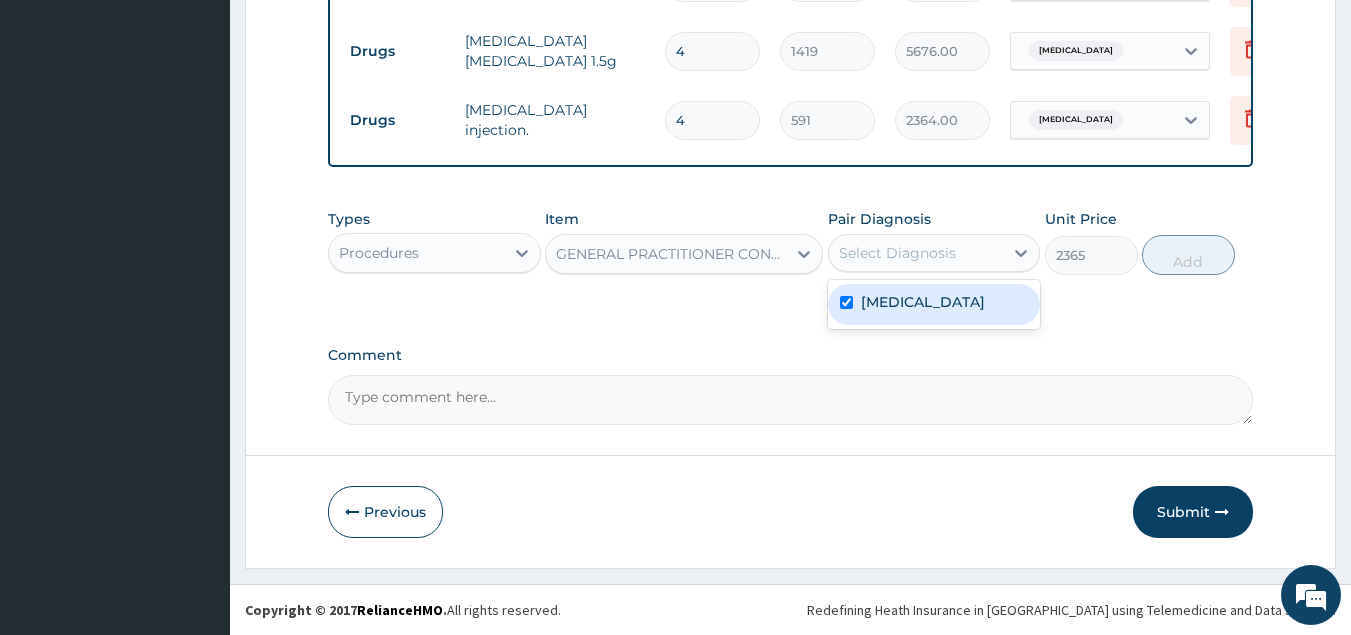 checkbox on "true" 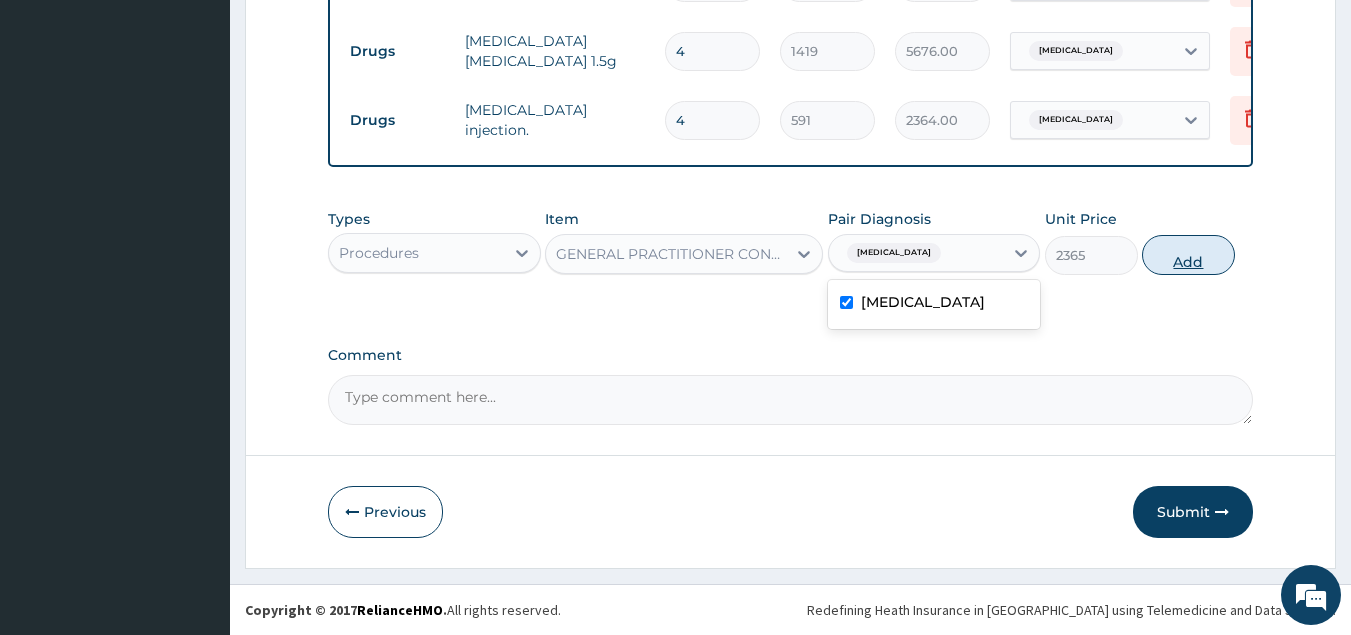 click on "Add" at bounding box center [1188, 255] 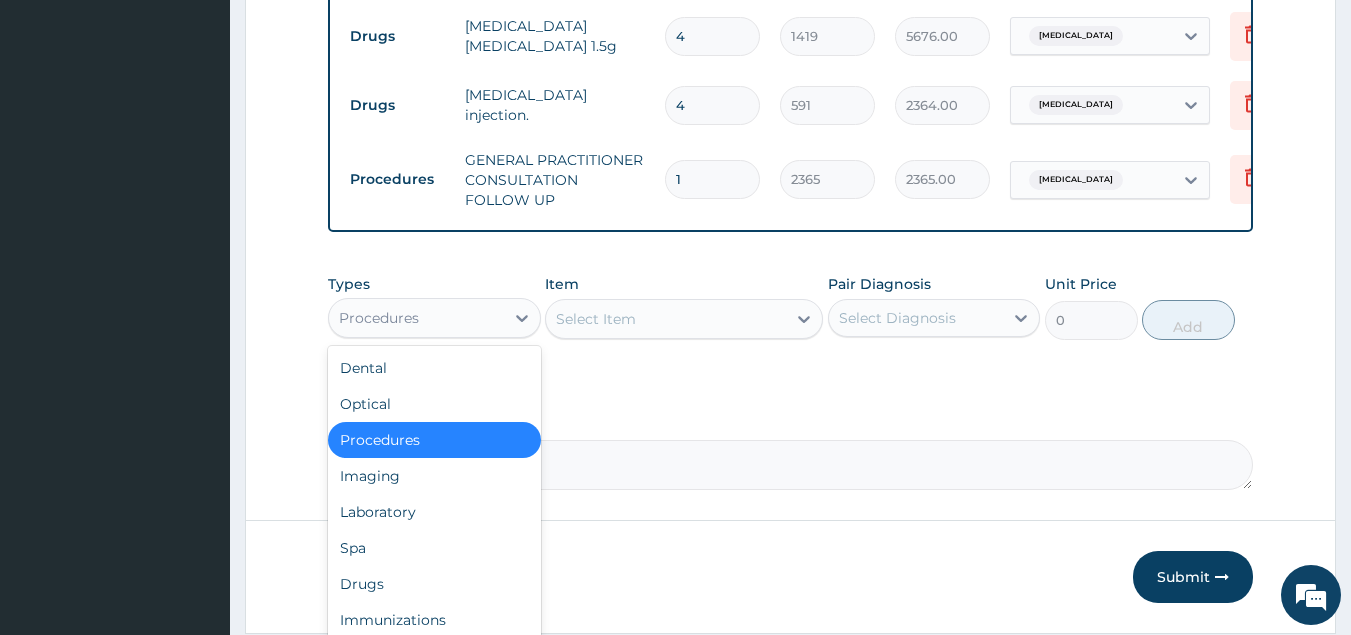 click on "Procedures" at bounding box center [416, 318] 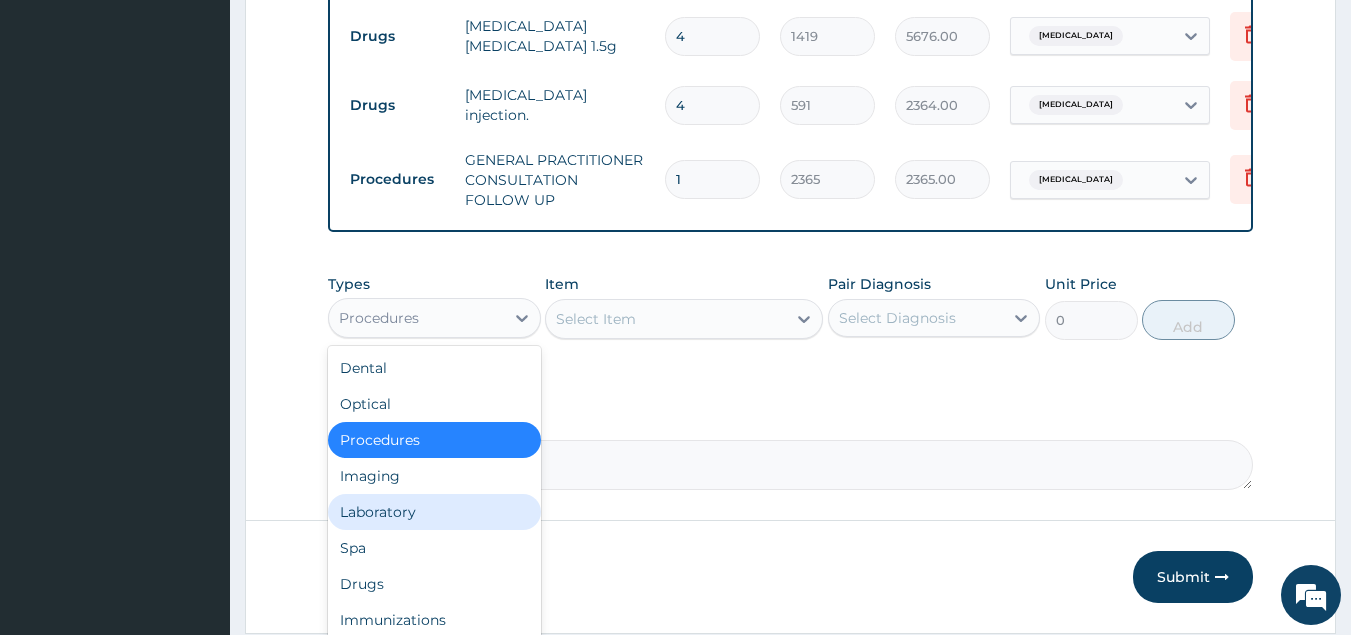 click on "Laboratory" at bounding box center (434, 512) 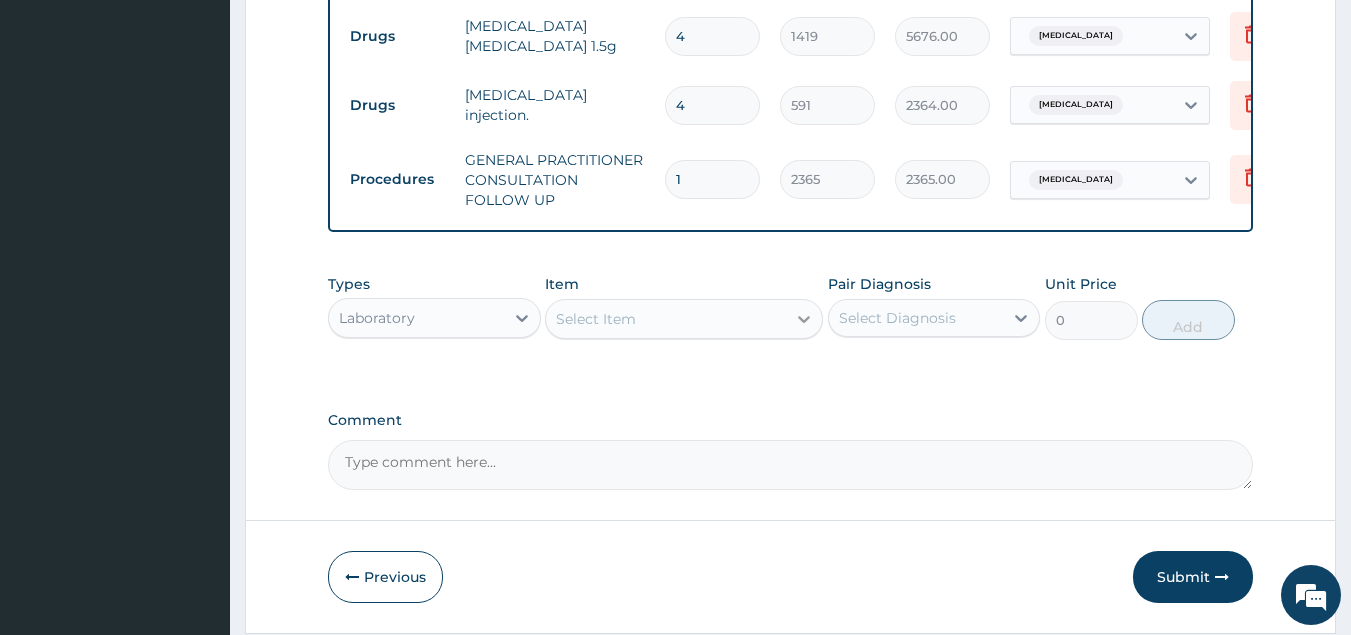 click 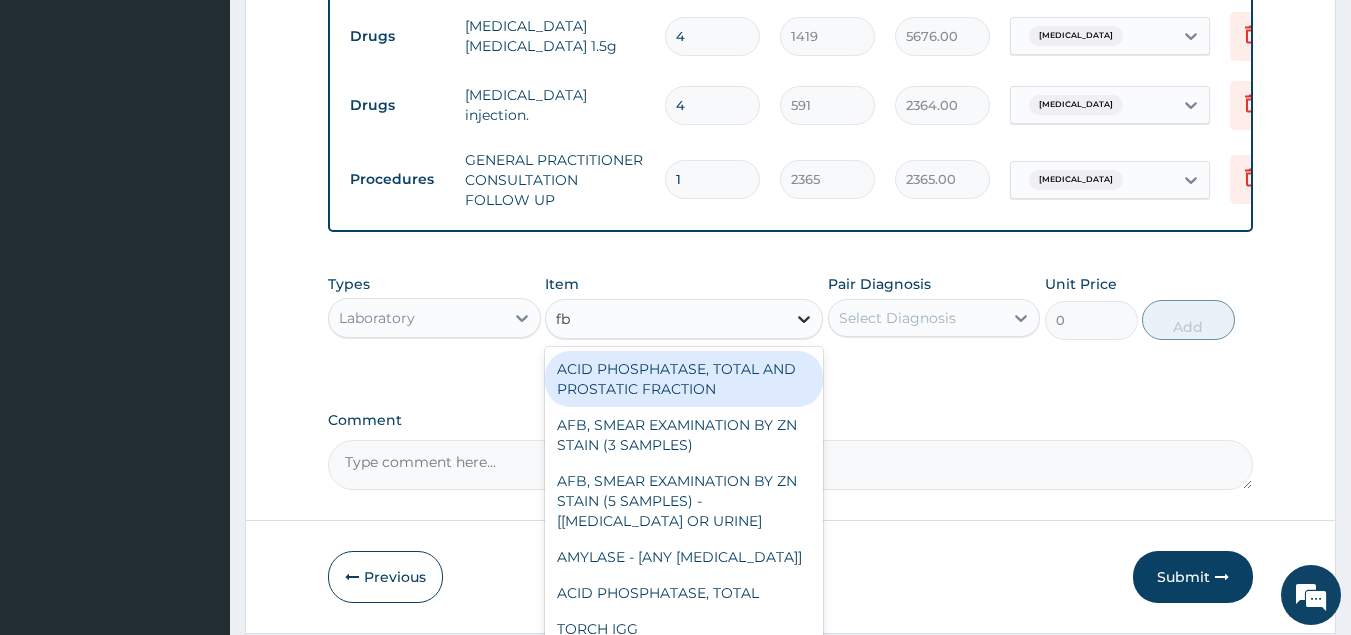 type on "fbc" 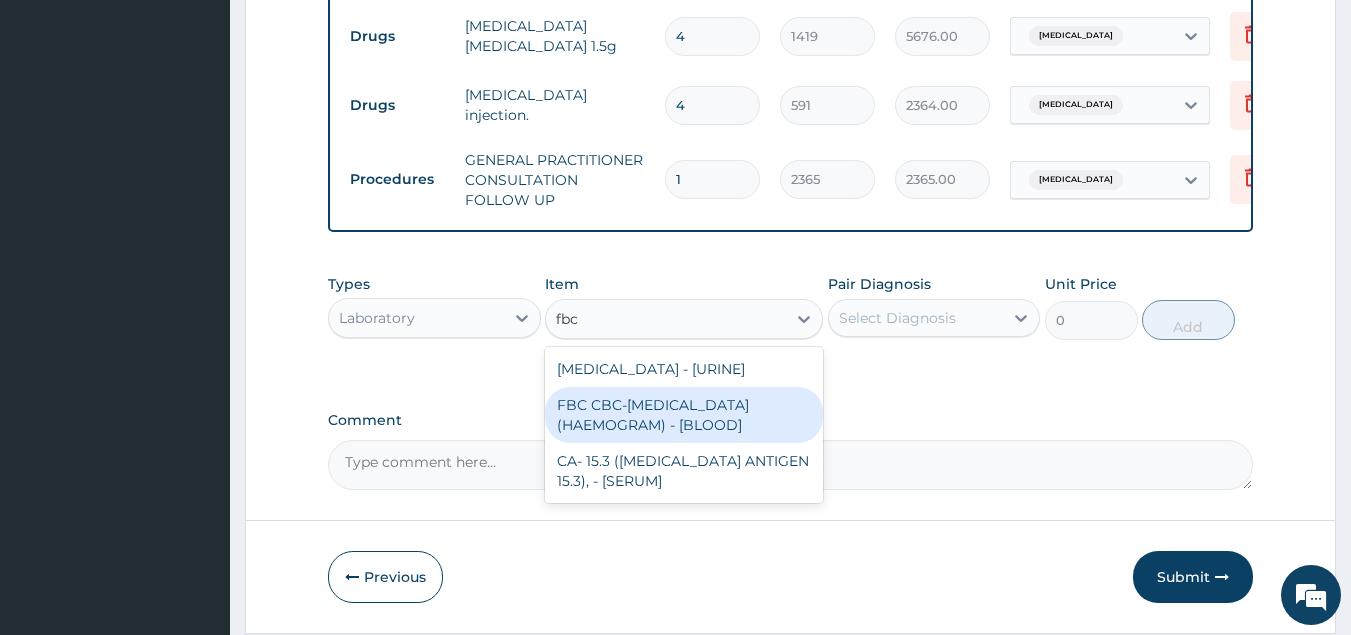 click on "FBC CBC-COMPLETE BLOOD COUNT (HAEMOGRAM) - [BLOOD]" at bounding box center [684, 415] 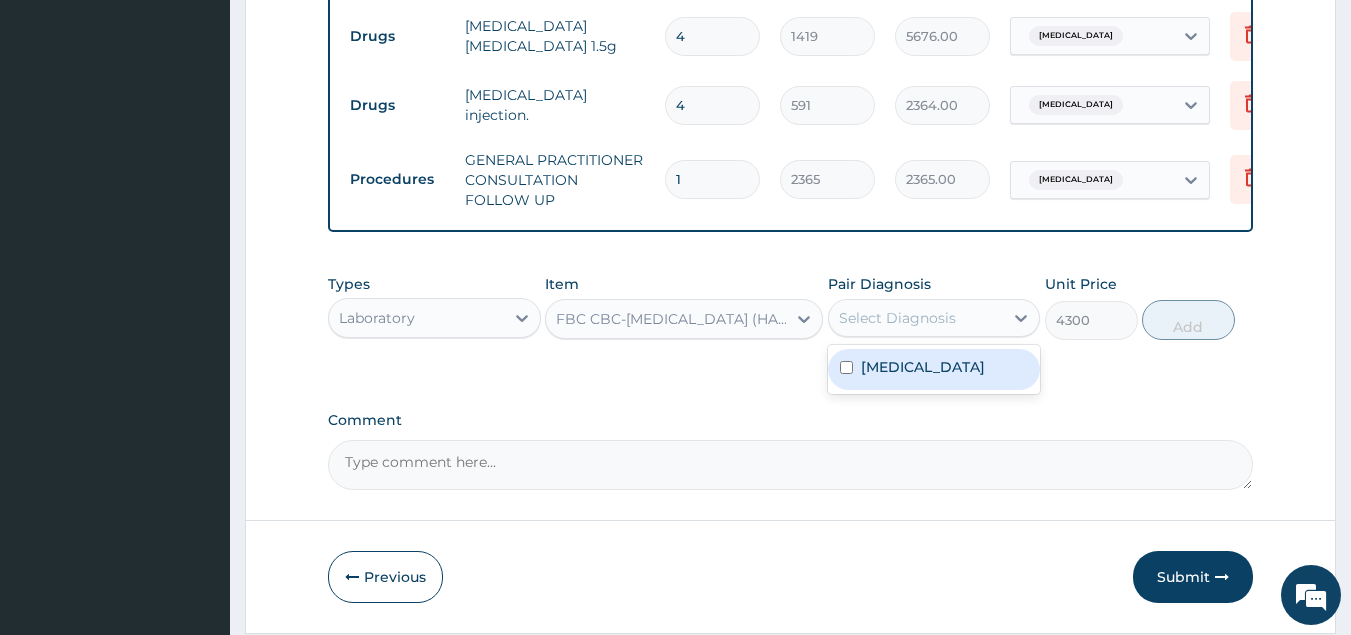 click on "Select Diagnosis" at bounding box center (897, 318) 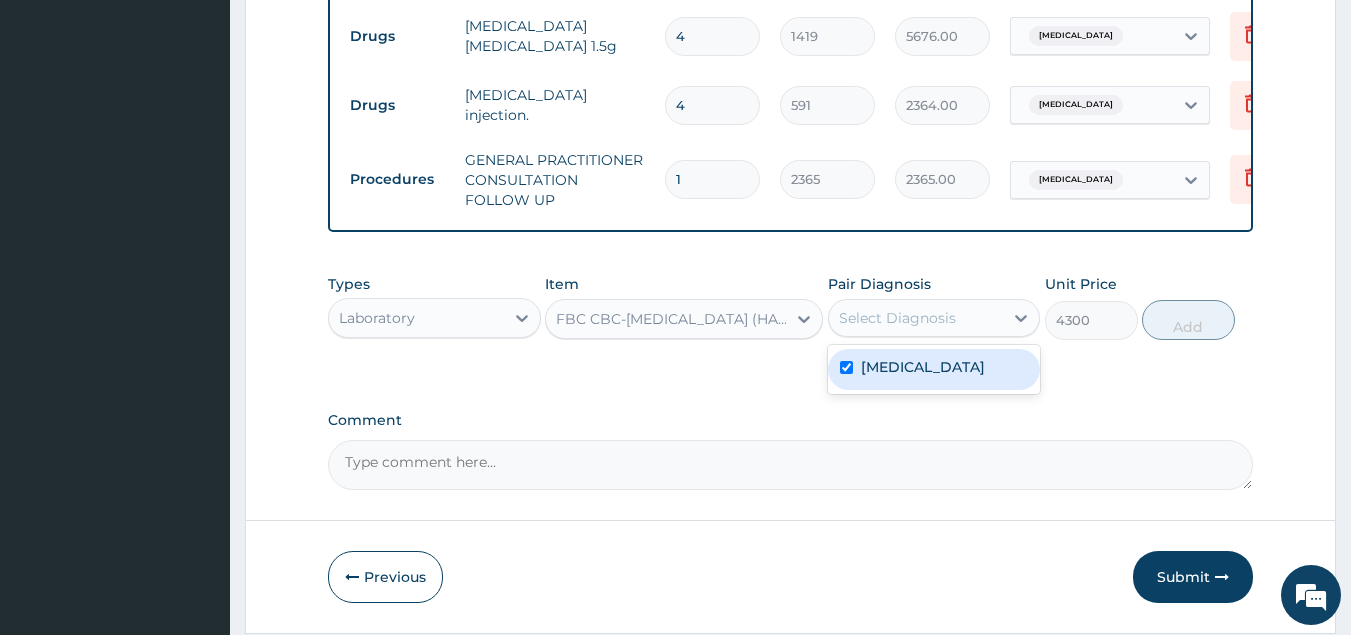 checkbox on "true" 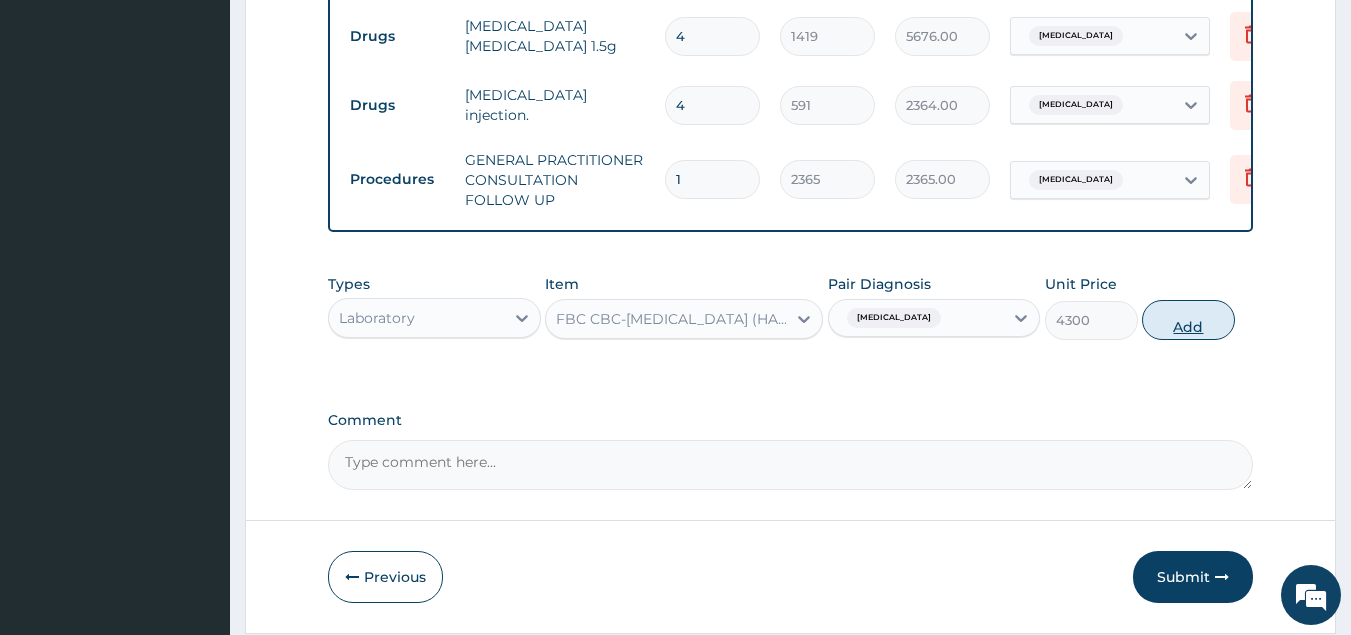 click on "Add" at bounding box center [1188, 320] 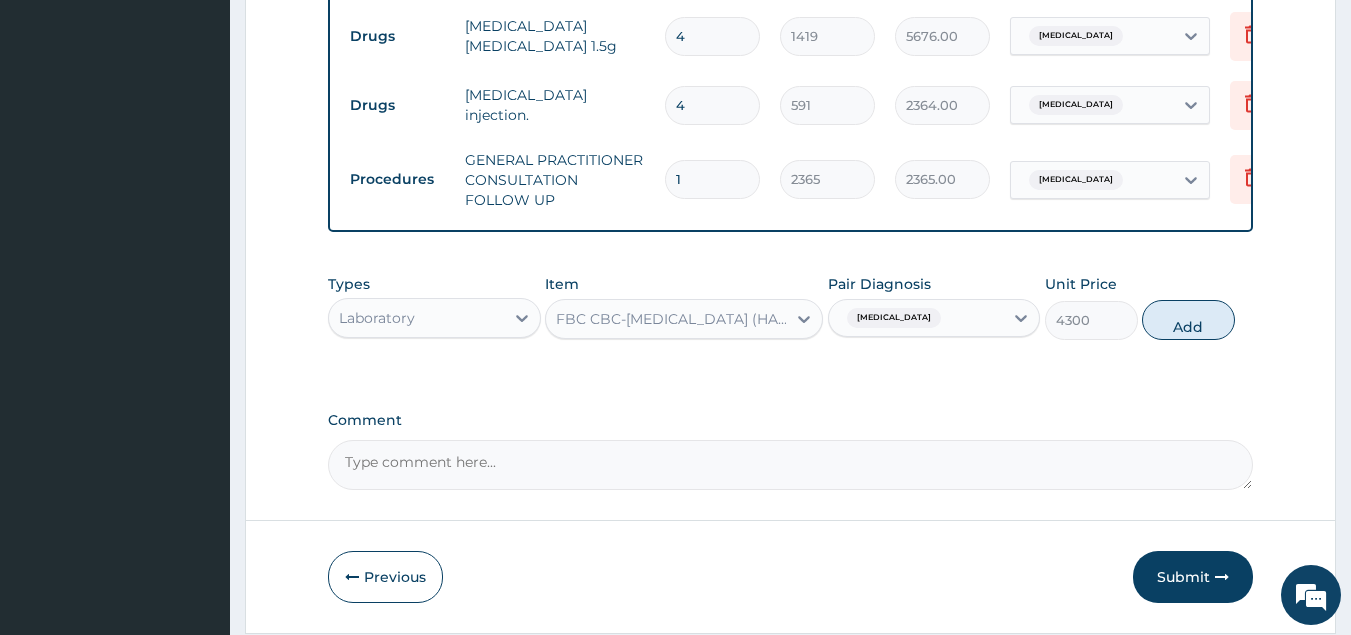 type on "0" 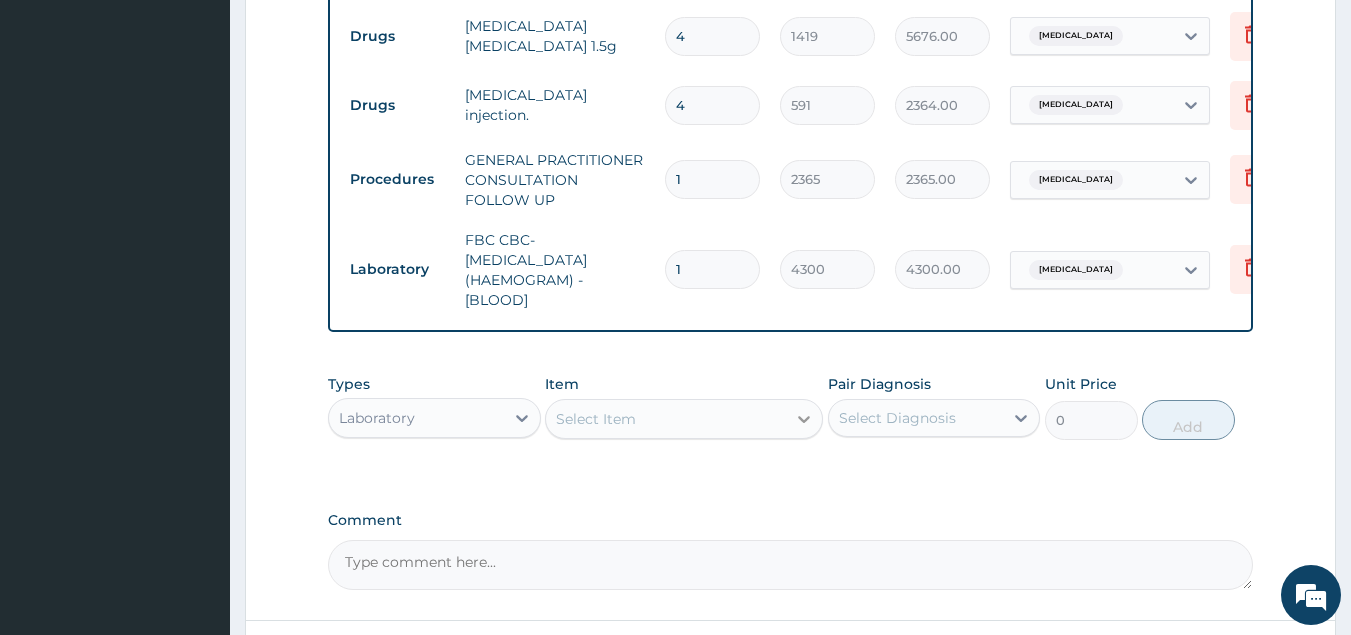 click at bounding box center [804, 419] 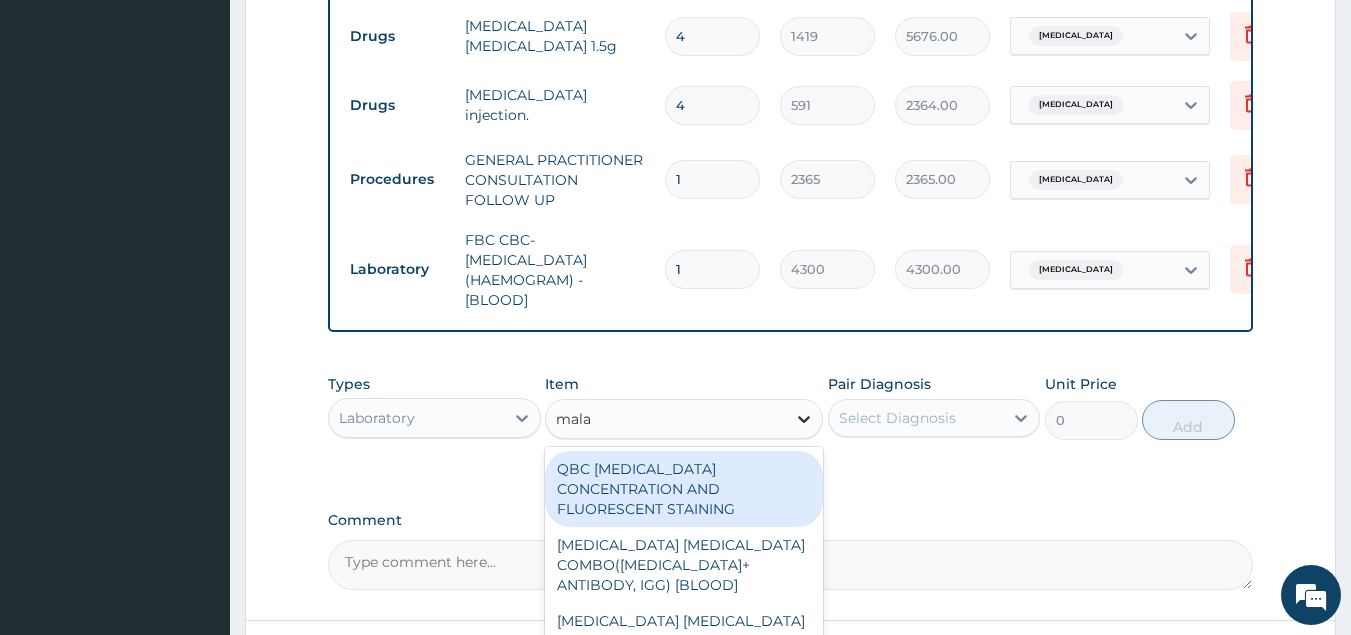 type on "malar" 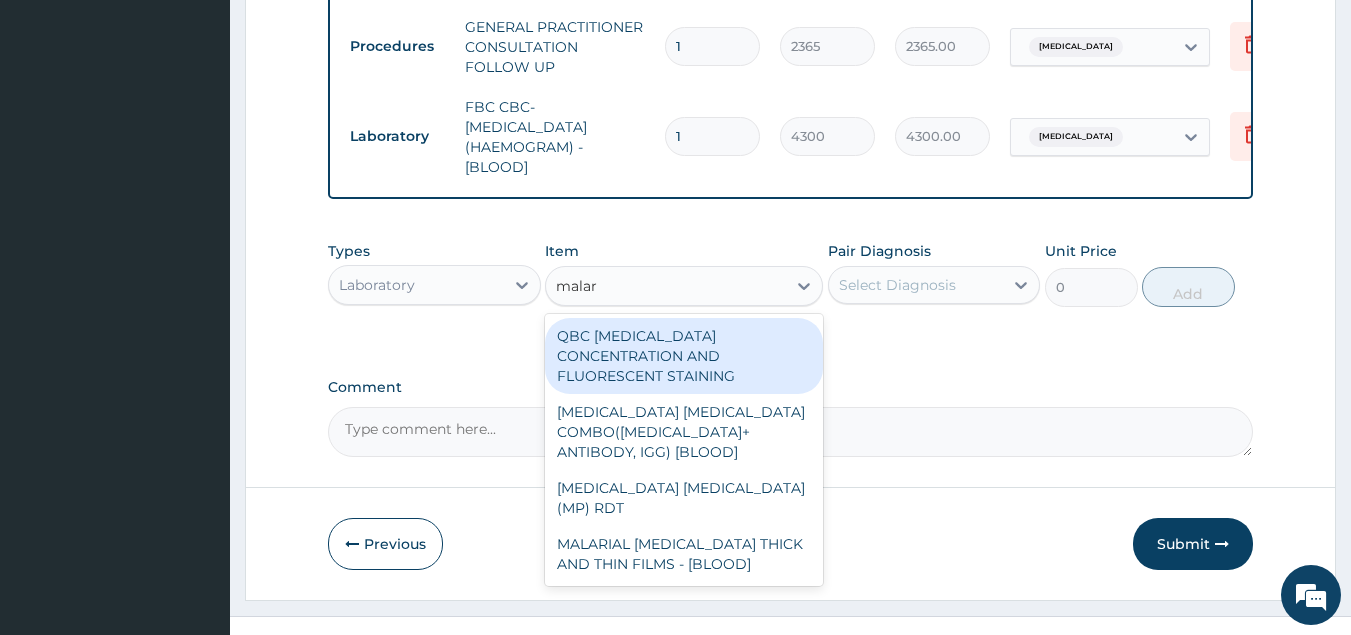 scroll, scrollTop: 1045, scrollLeft: 0, axis: vertical 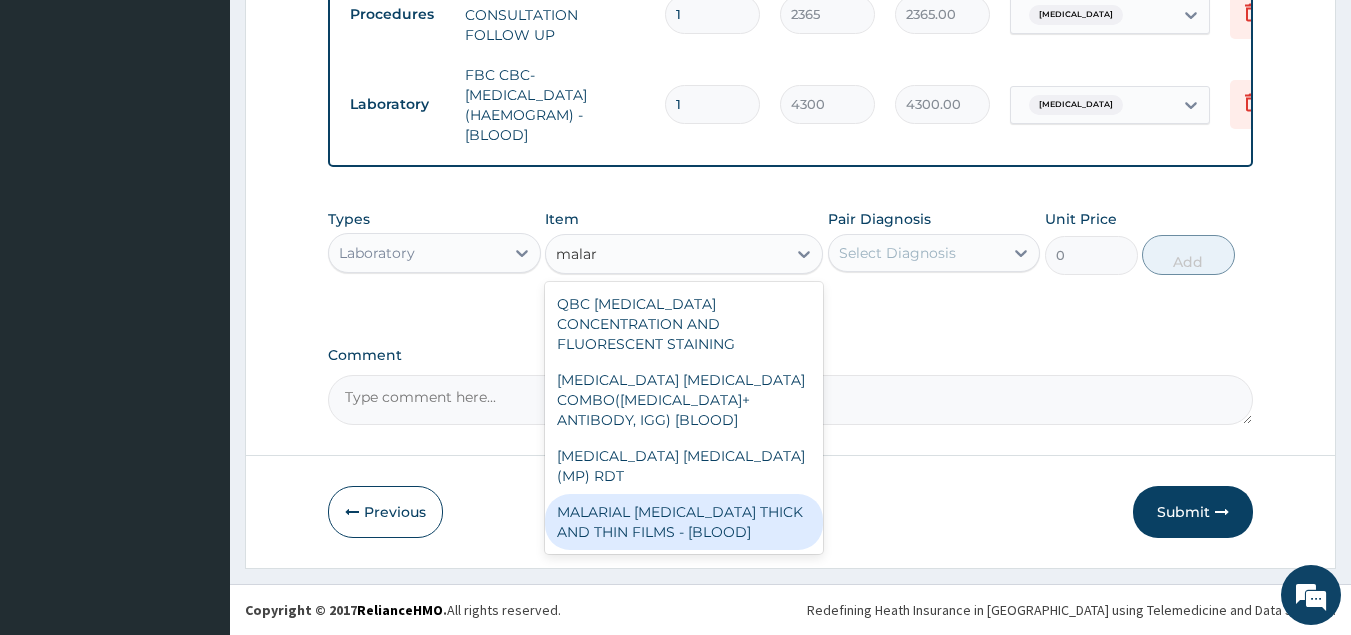 click on "MALARIAL PARASITE THICK AND THIN FILMS - [BLOOD]" at bounding box center (684, 522) 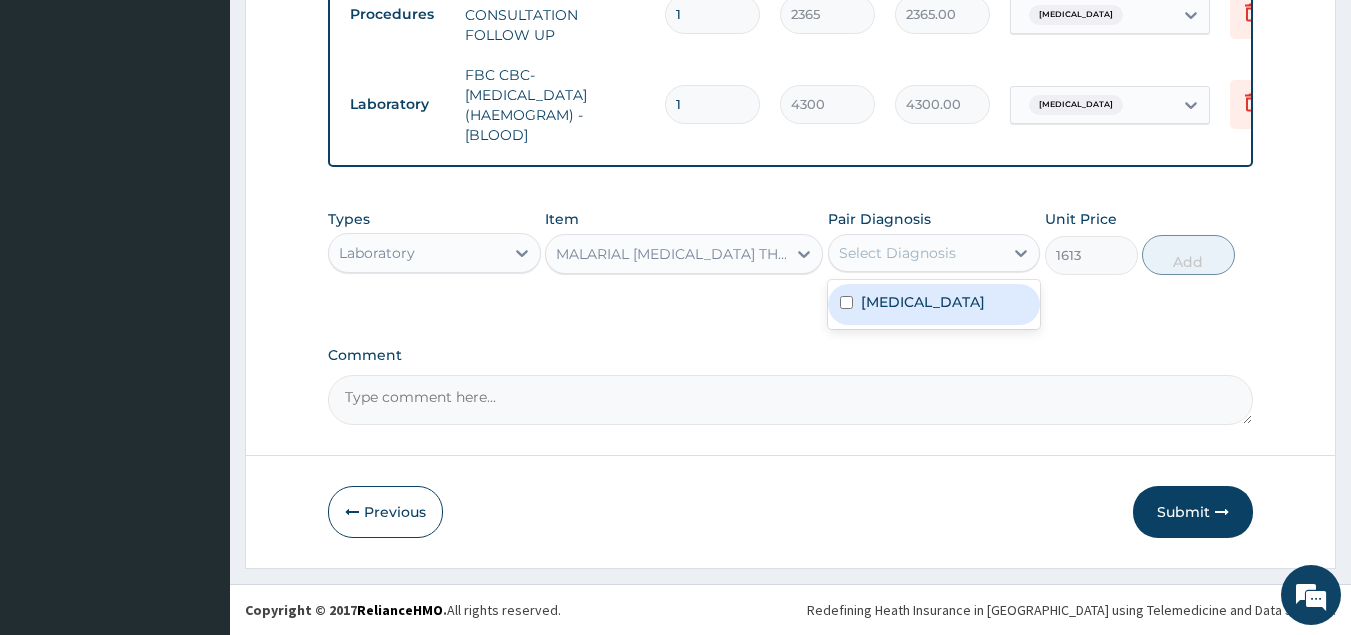 click on "Select Diagnosis" at bounding box center (934, 253) 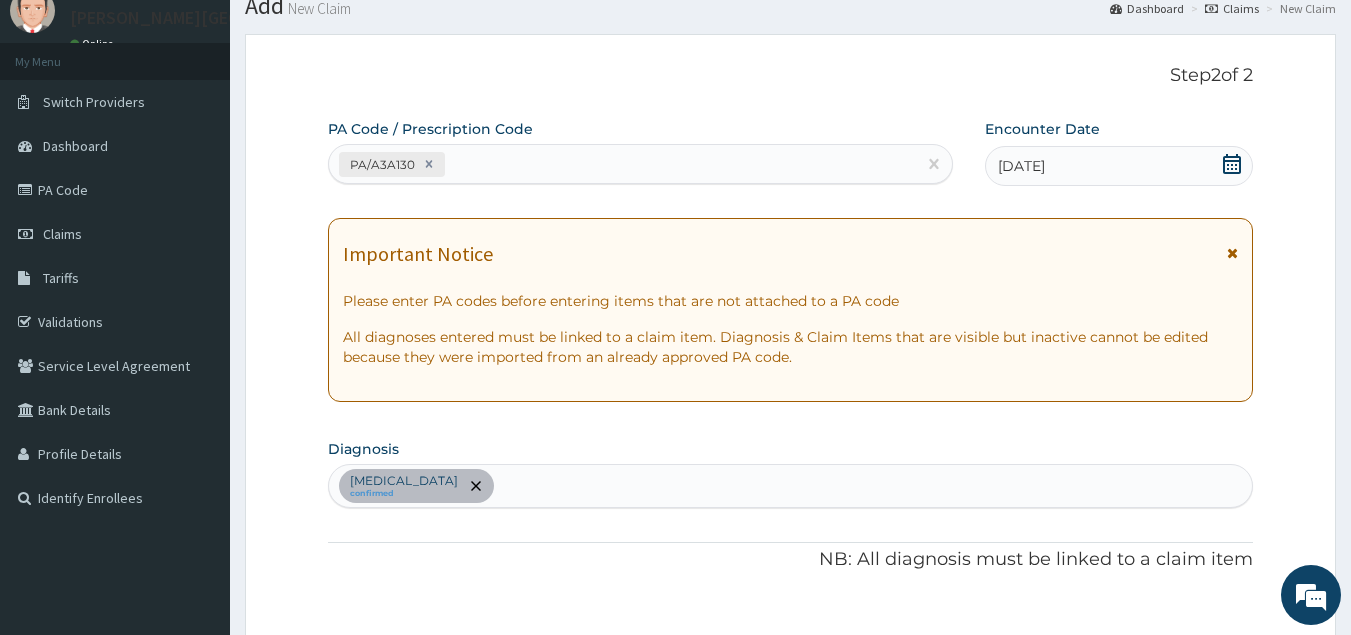 scroll, scrollTop: 0, scrollLeft: 0, axis: both 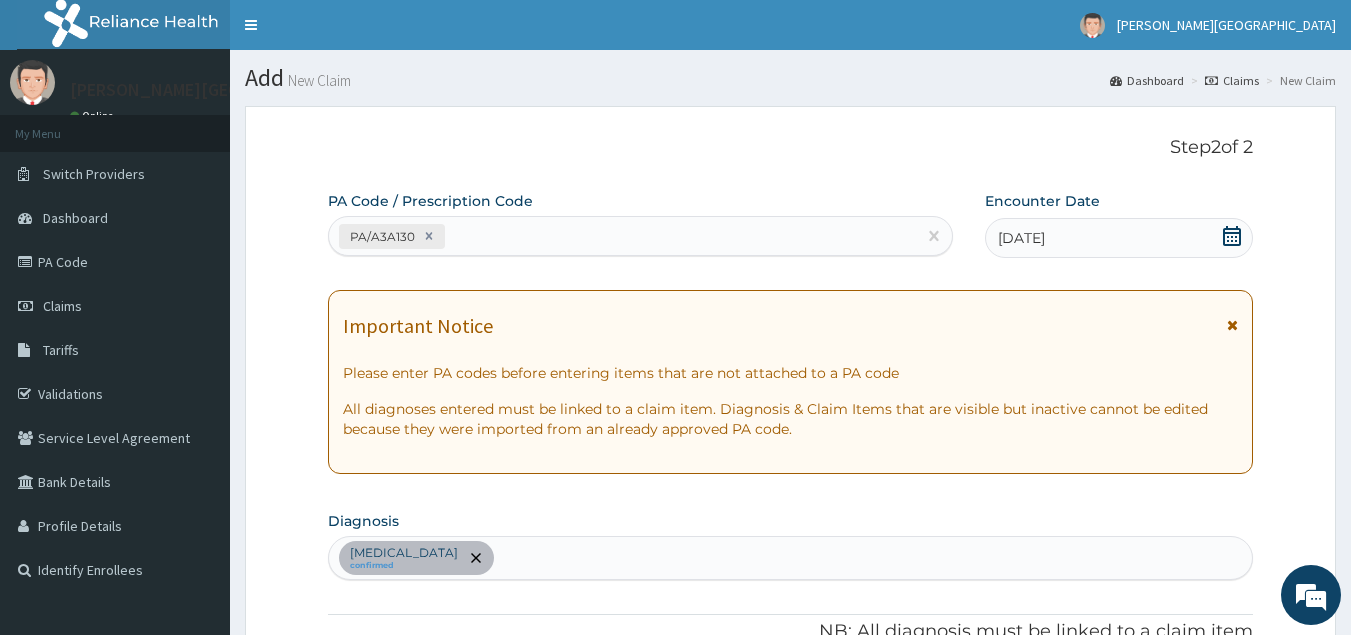 click on "Bacterial sepsis confirmed" at bounding box center (791, 558) 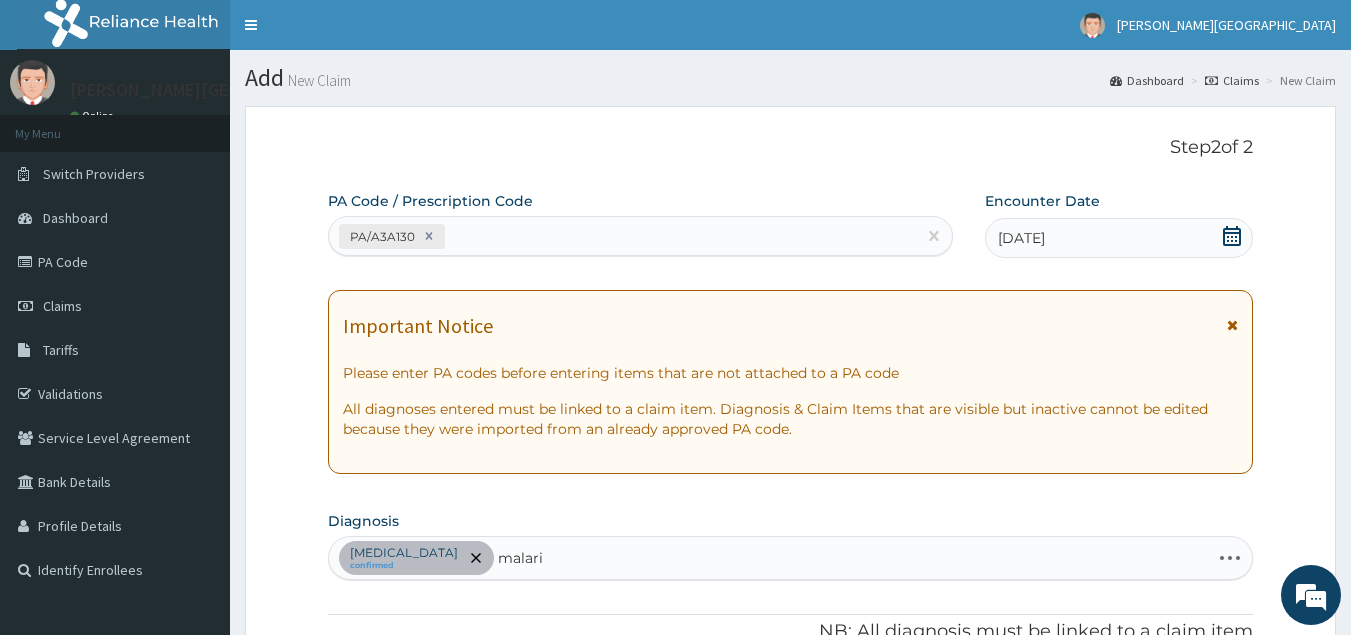 type on "malaria" 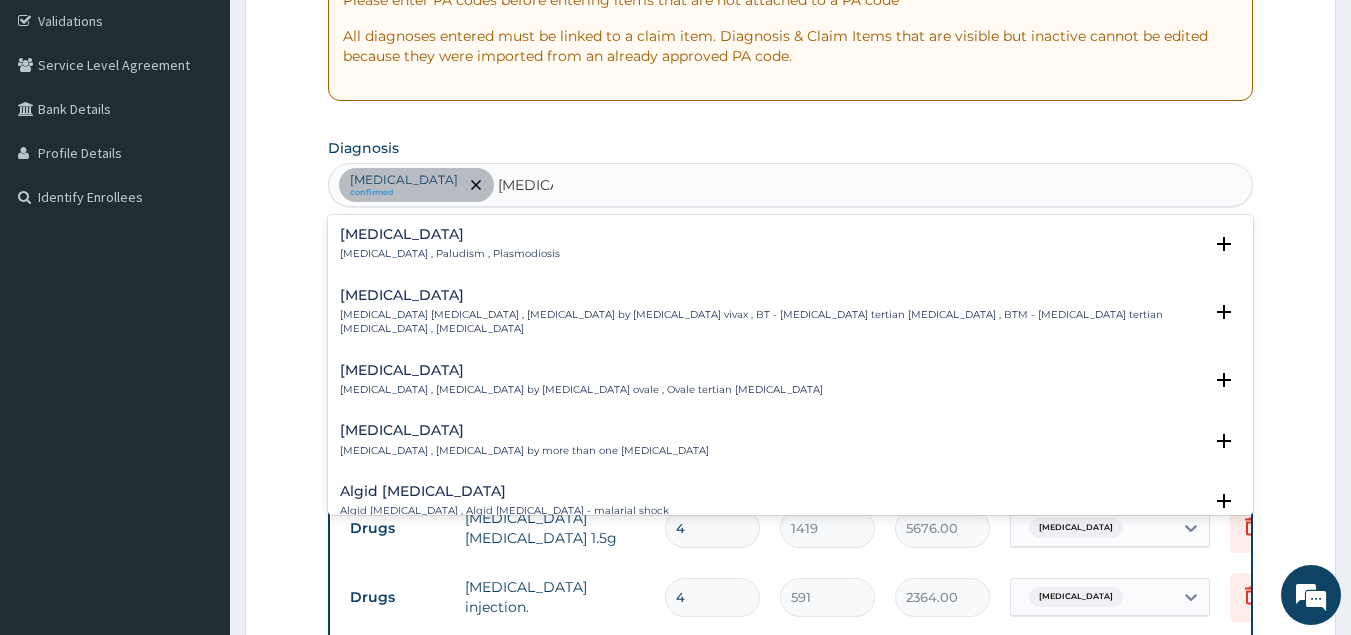 scroll, scrollTop: 480, scrollLeft: 0, axis: vertical 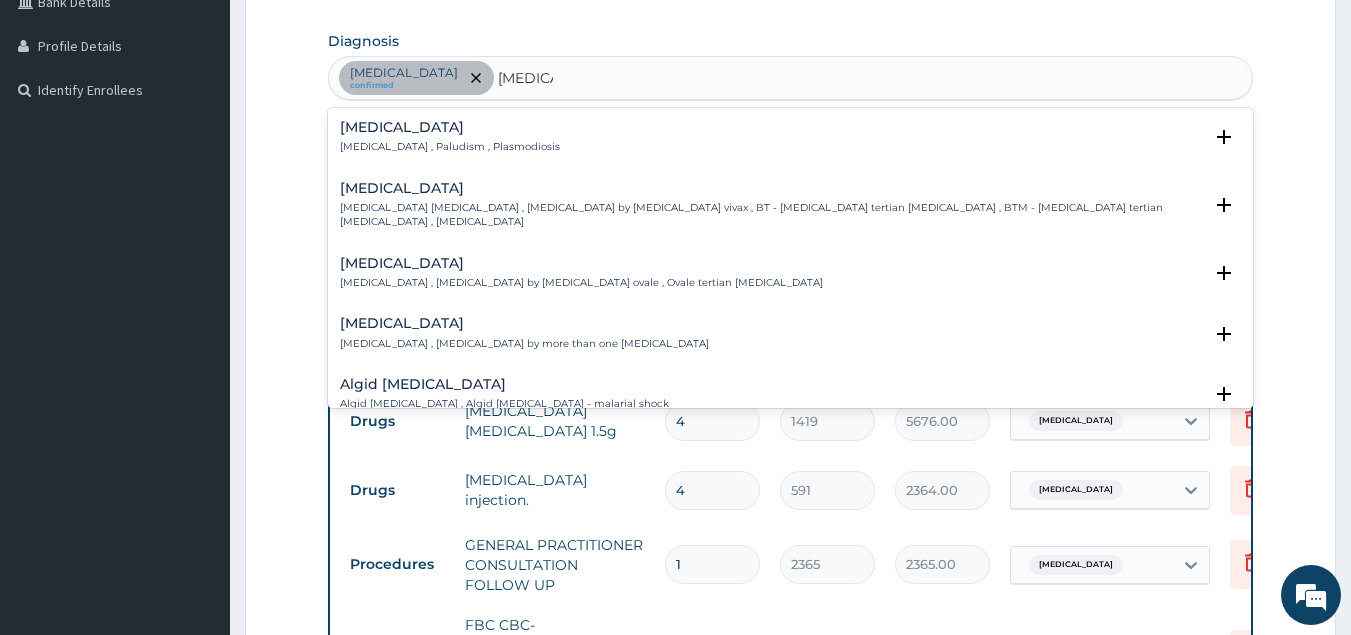 click on "Malaria" at bounding box center [450, 127] 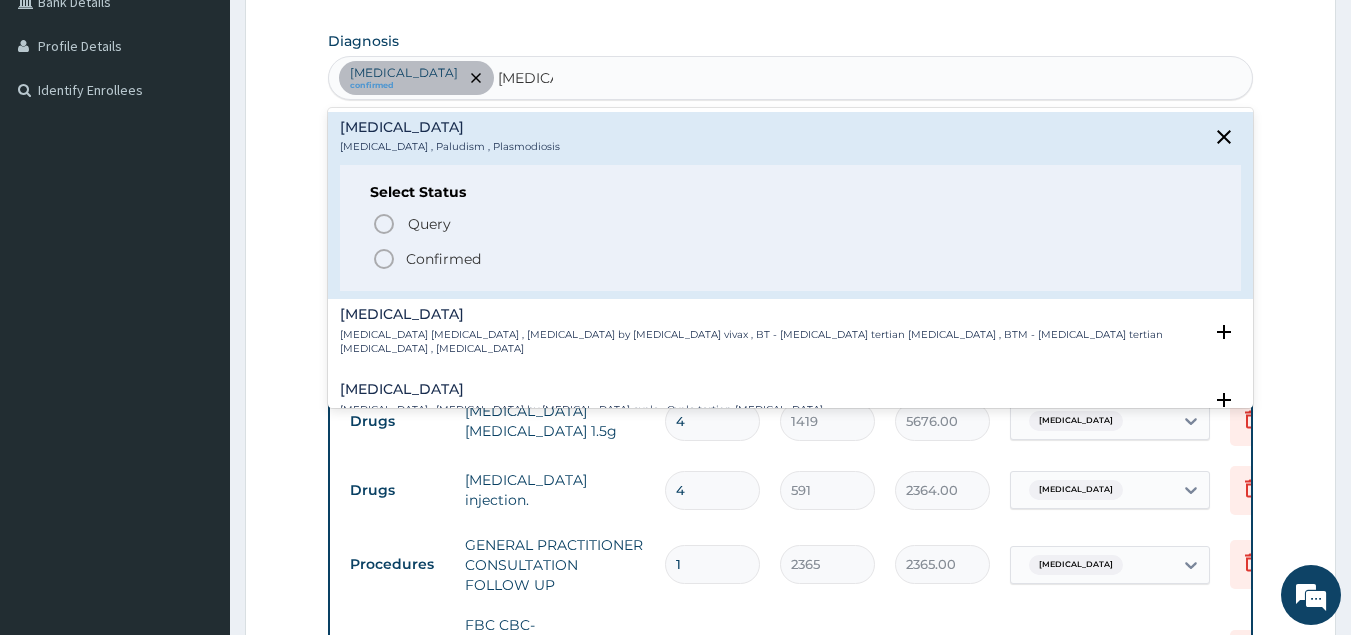 click on "Confirmed" at bounding box center [443, 259] 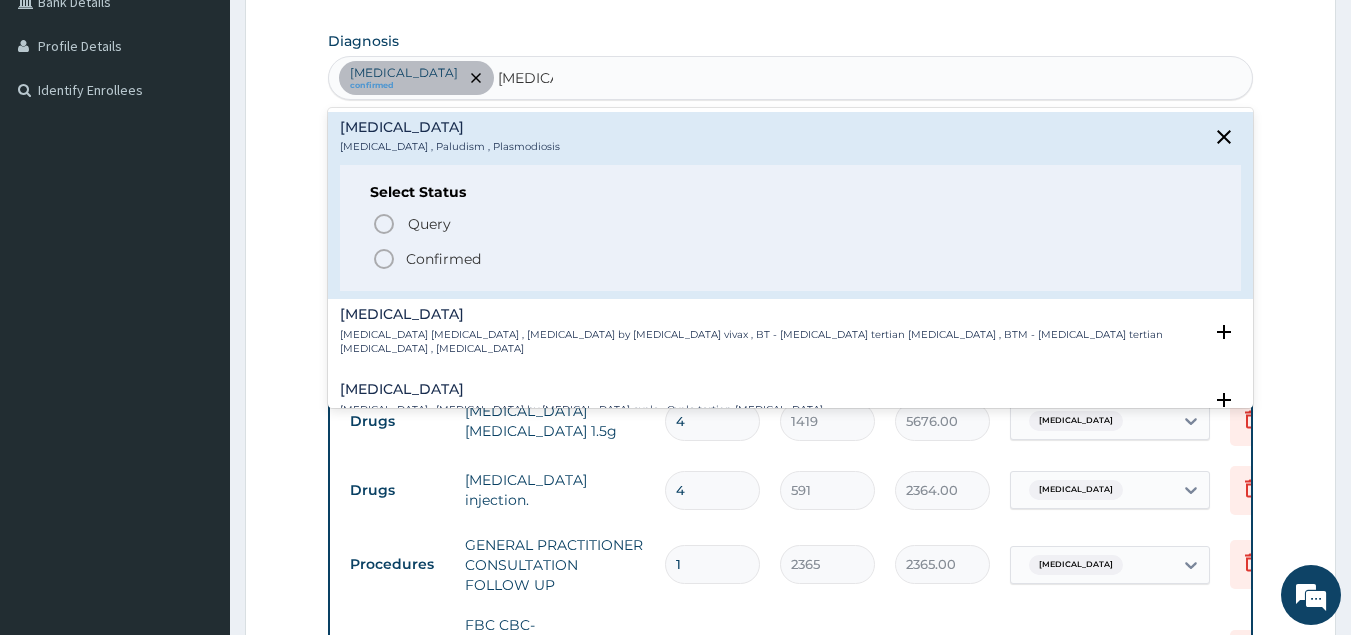 type 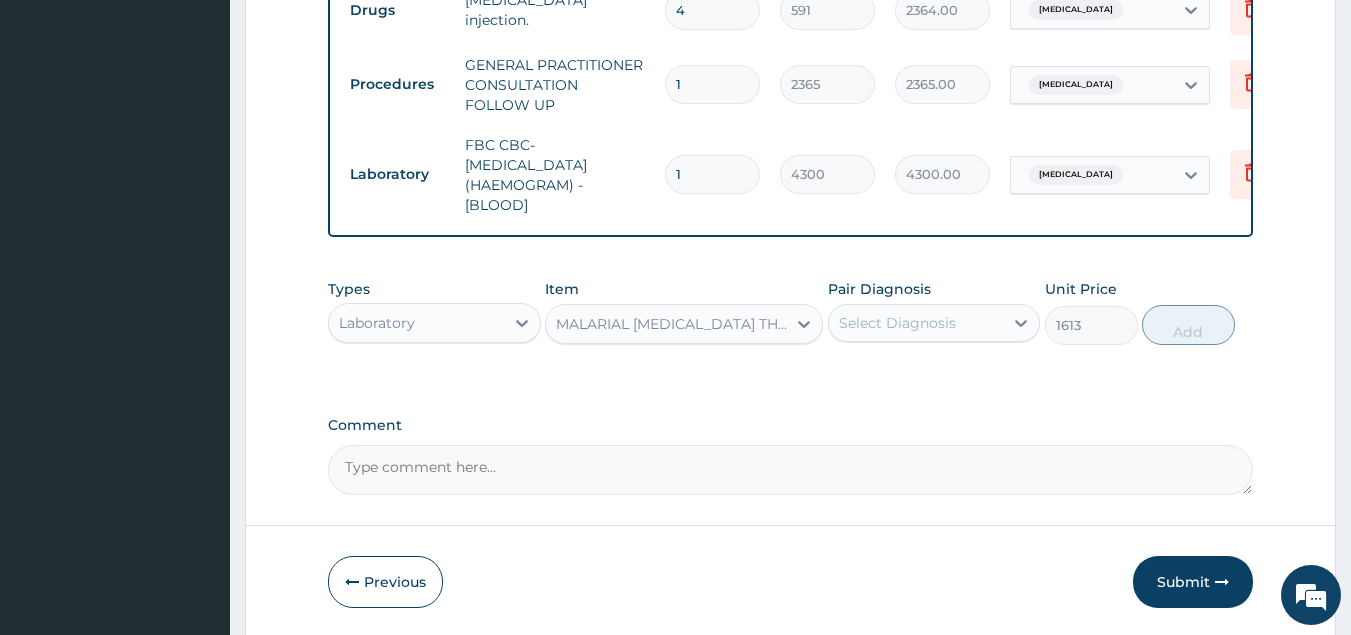 scroll, scrollTop: 1045, scrollLeft: 0, axis: vertical 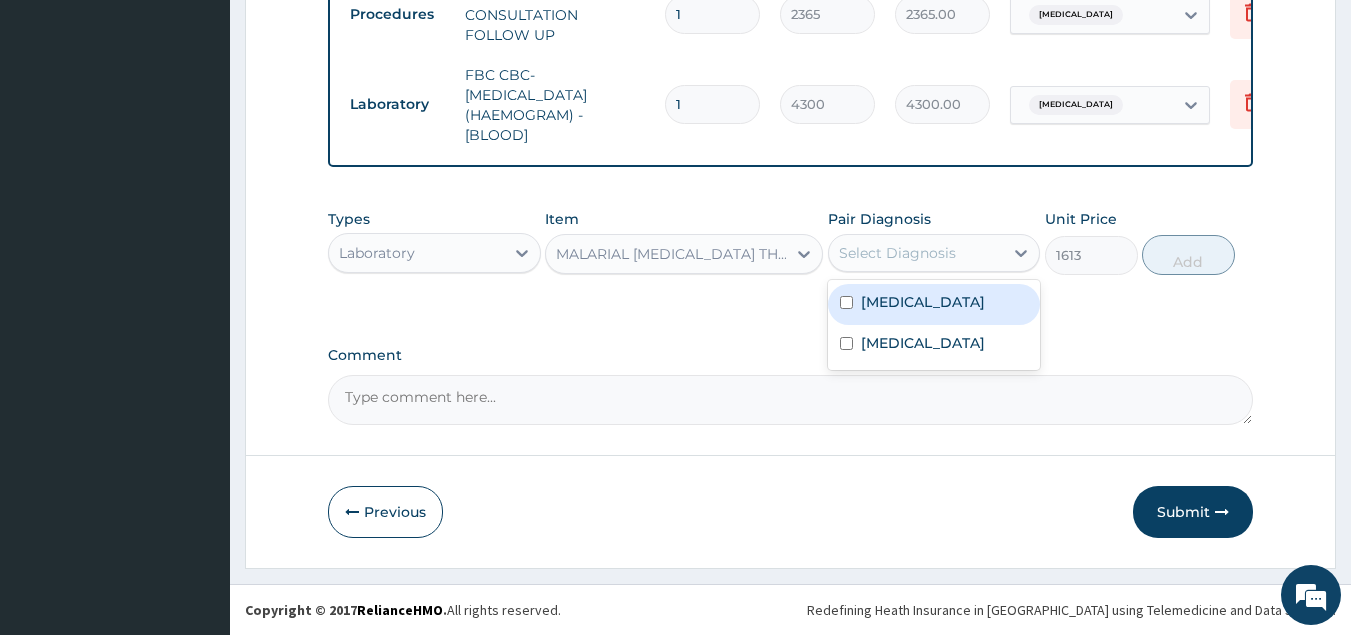 click on "Select Diagnosis" at bounding box center [897, 253] 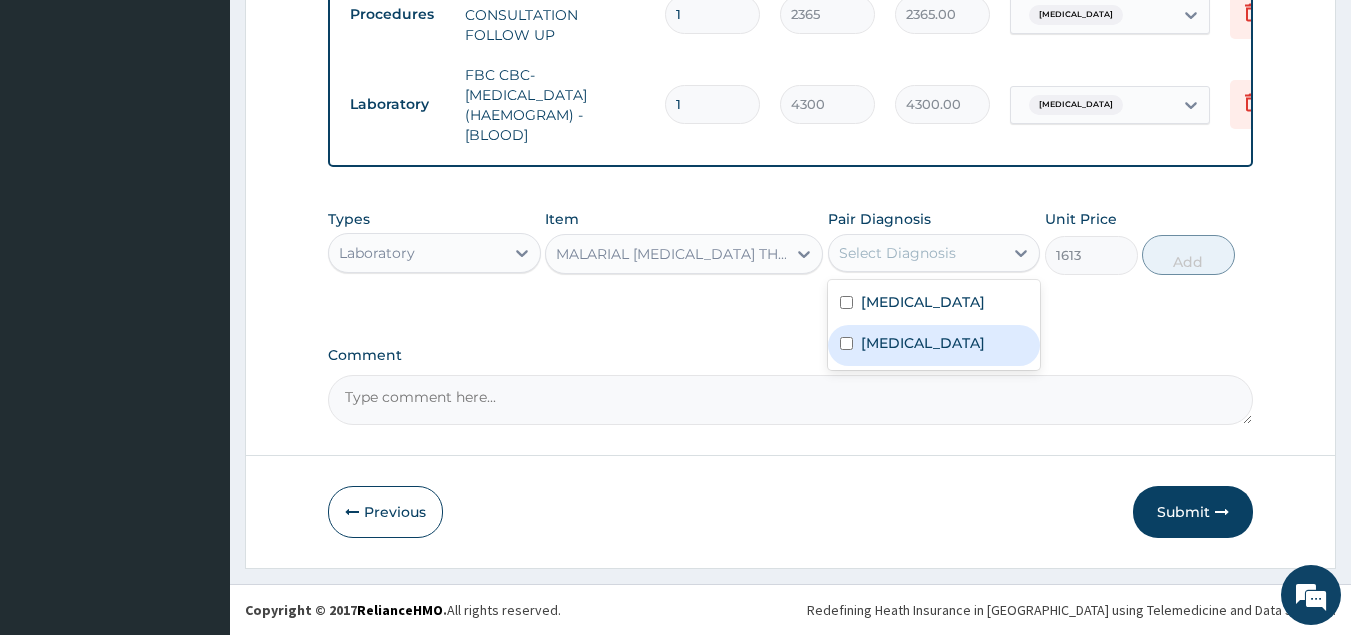 click on "Malaria" at bounding box center [934, 345] 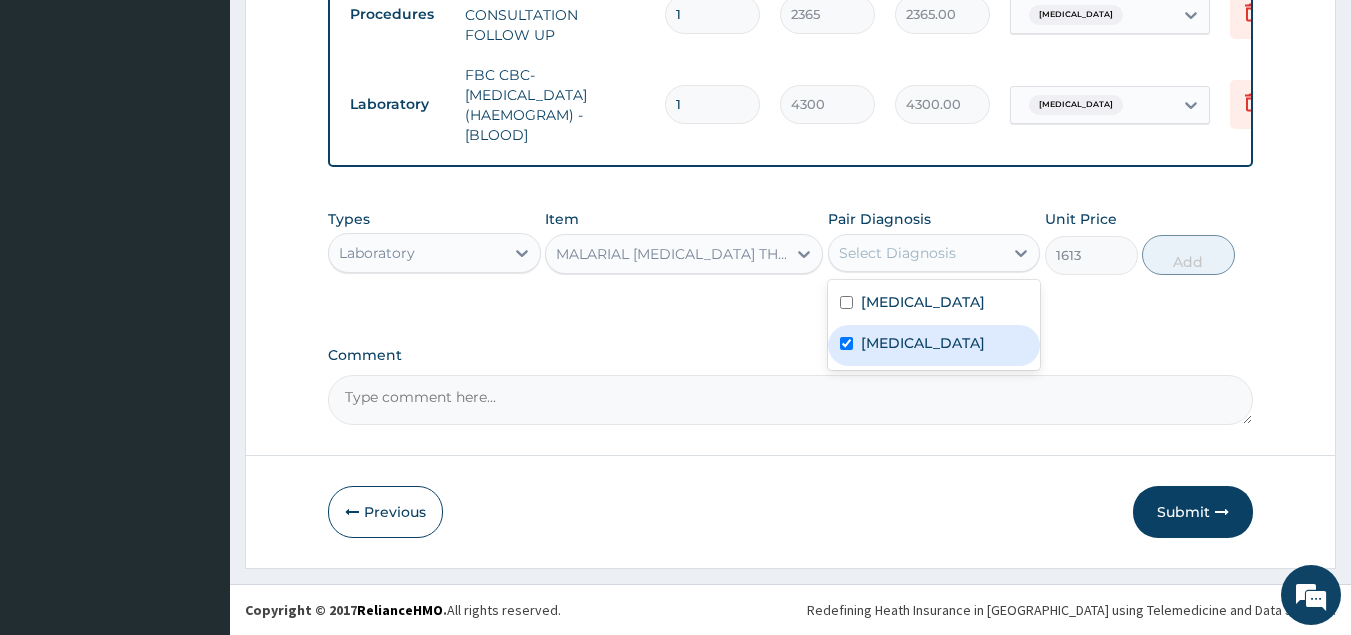 checkbox on "true" 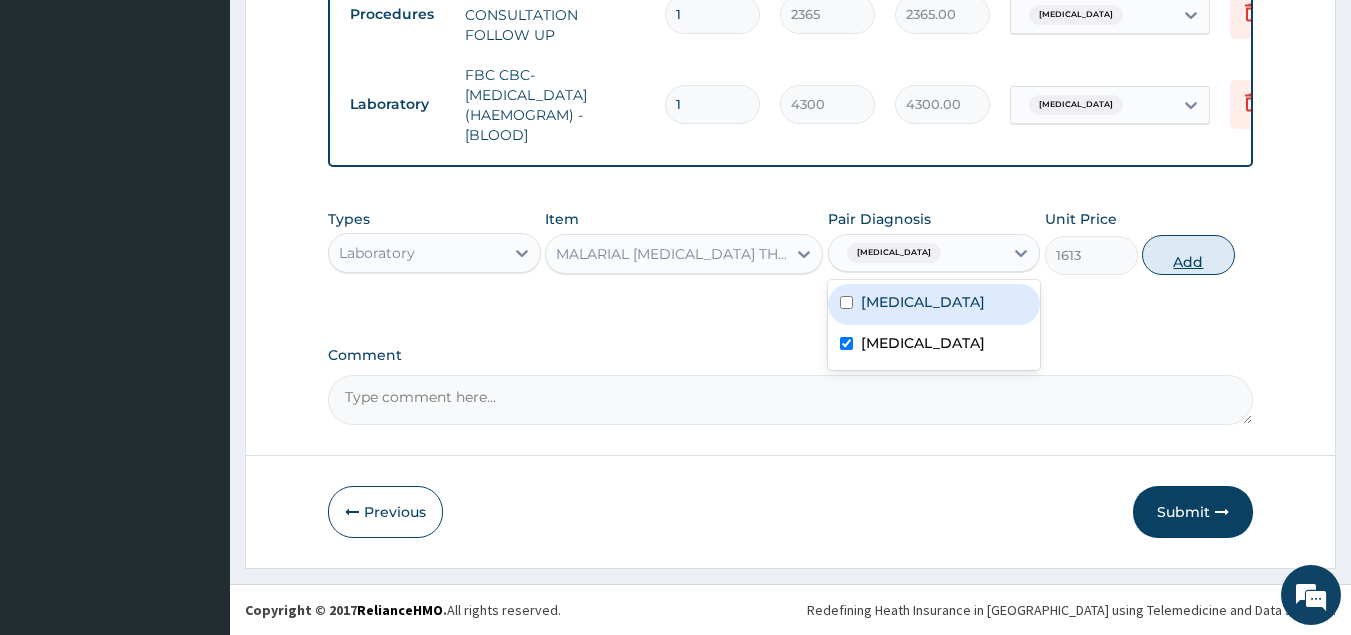 click on "Add" at bounding box center (1188, 255) 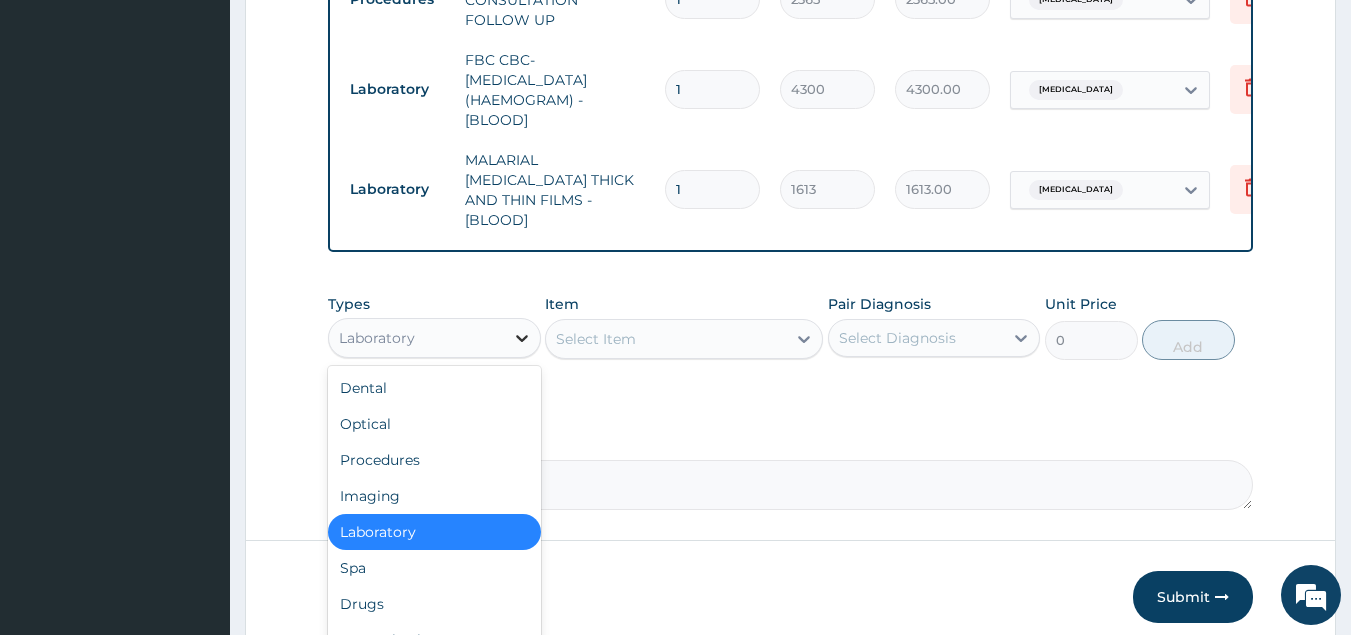 click 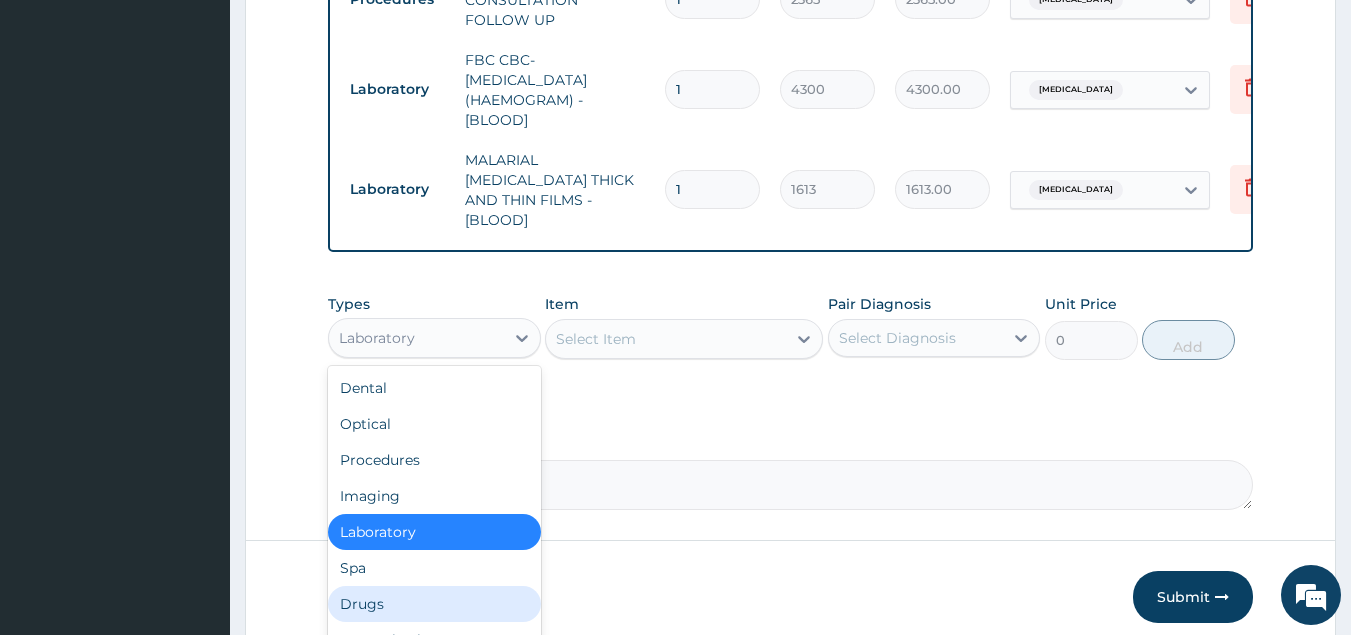click on "Drugs" at bounding box center (434, 604) 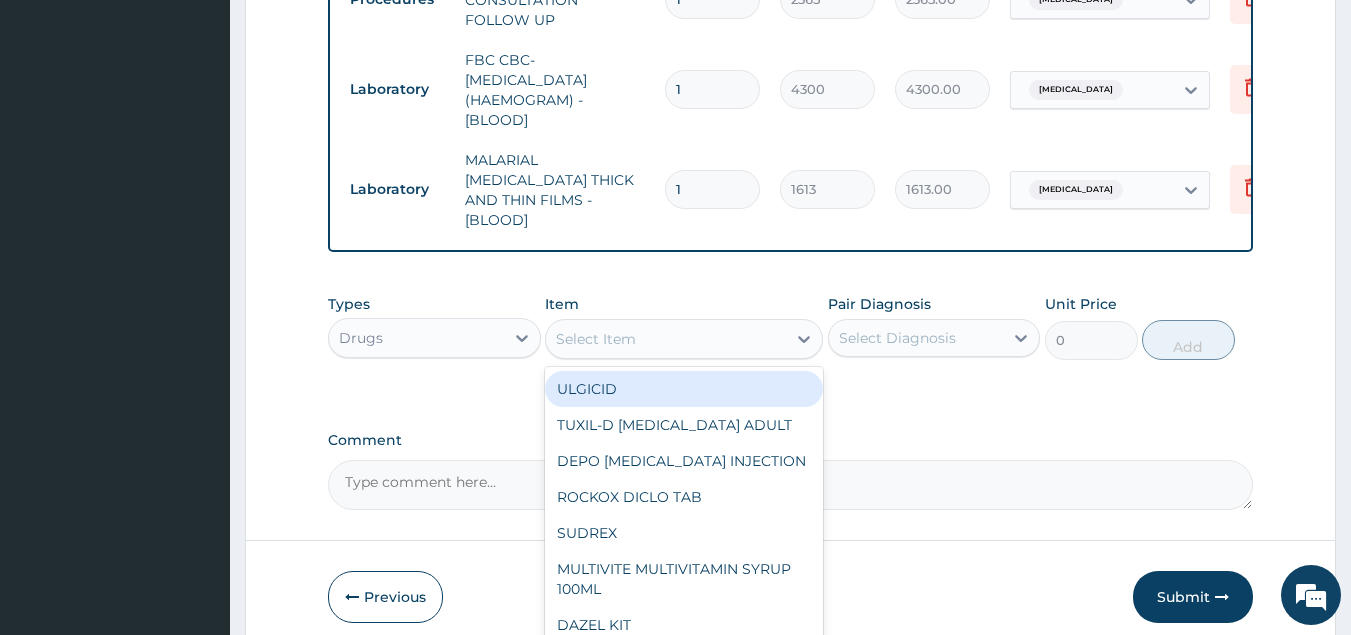 click on "Select Item" at bounding box center (596, 339) 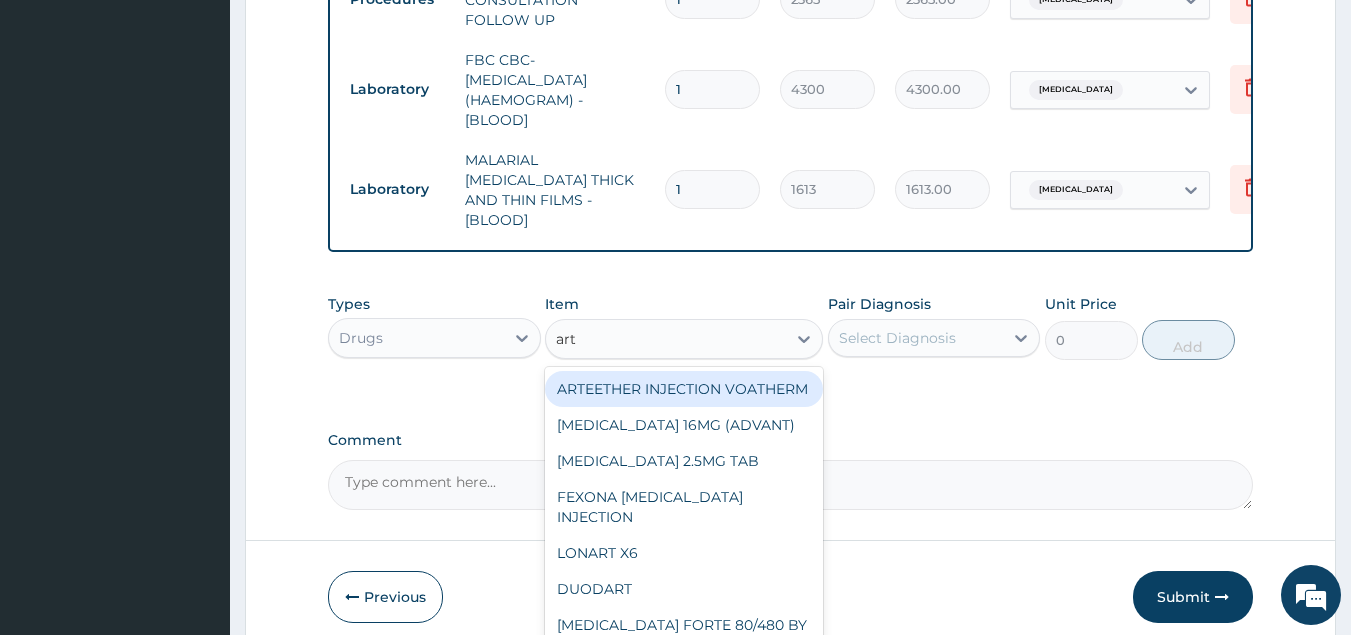 type on "arte" 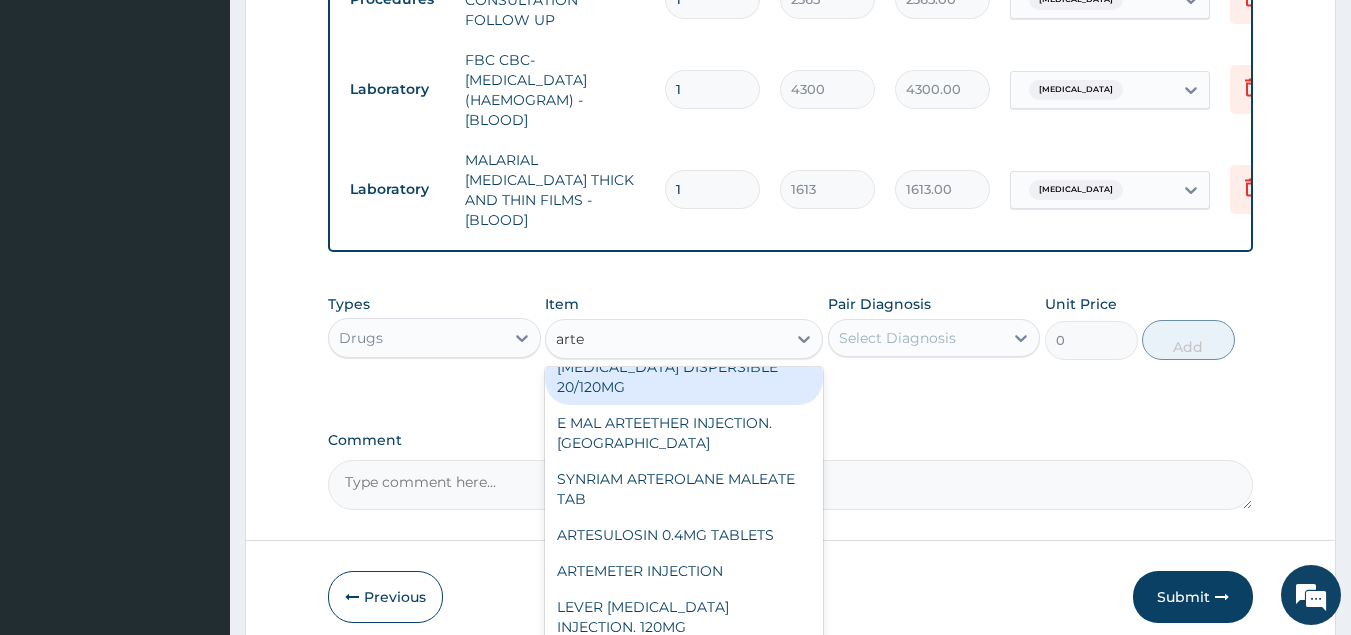 scroll, scrollTop: 198, scrollLeft: 0, axis: vertical 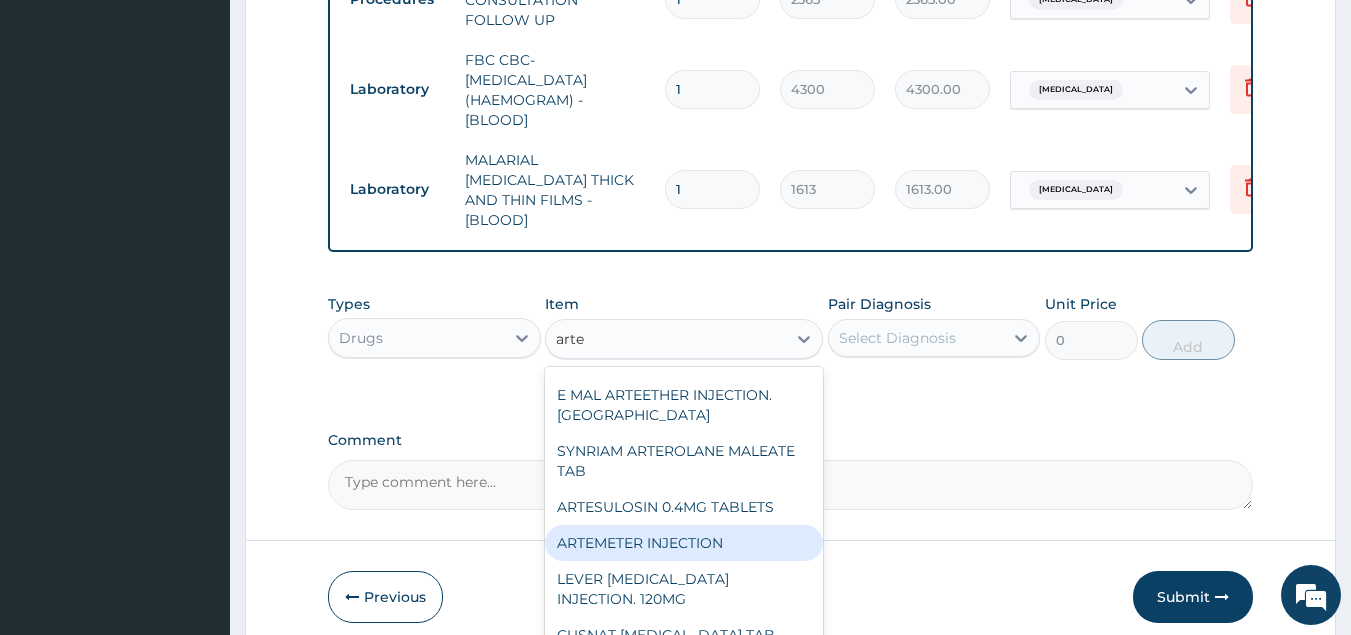 click on "ARTEMETER INJECTION" at bounding box center (684, 543) 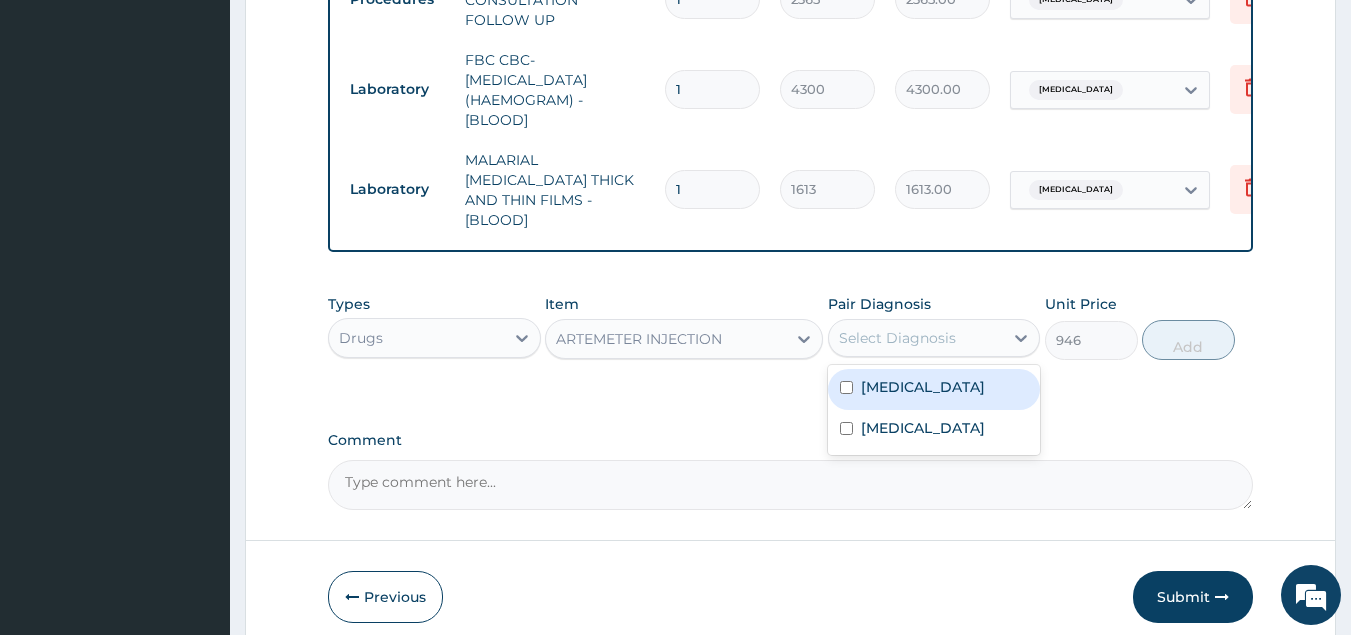 click on "Select Diagnosis" at bounding box center [897, 338] 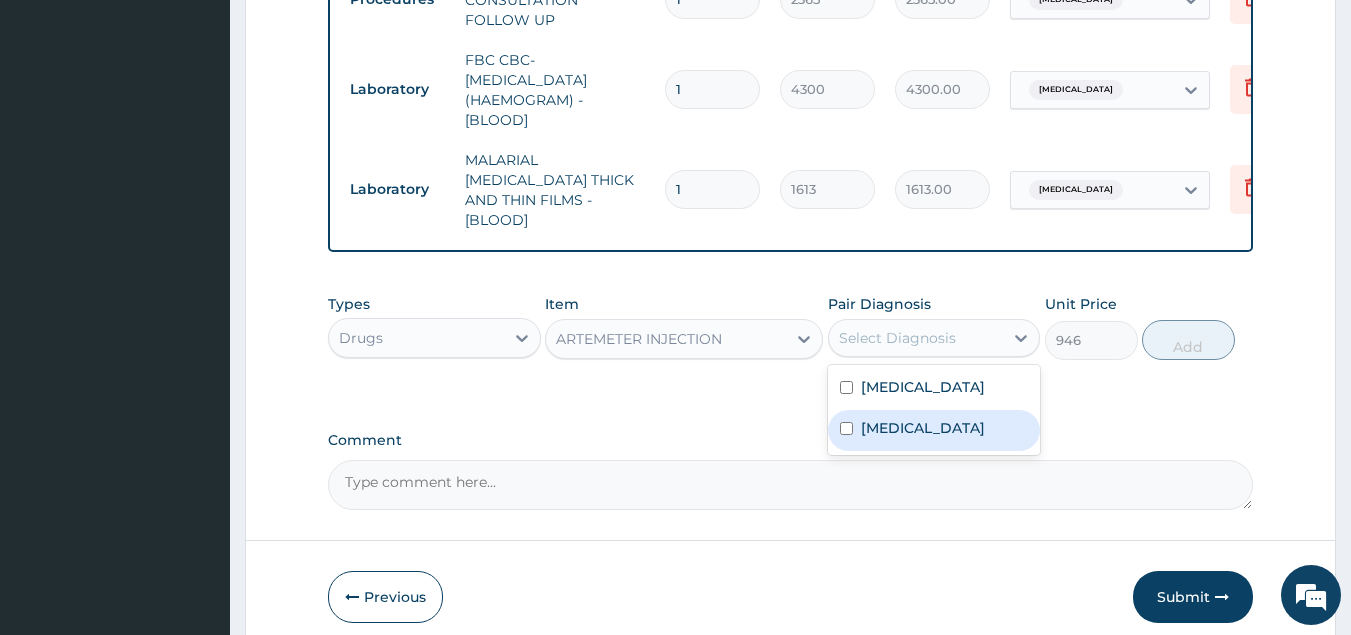 click on "Malaria" at bounding box center [923, 428] 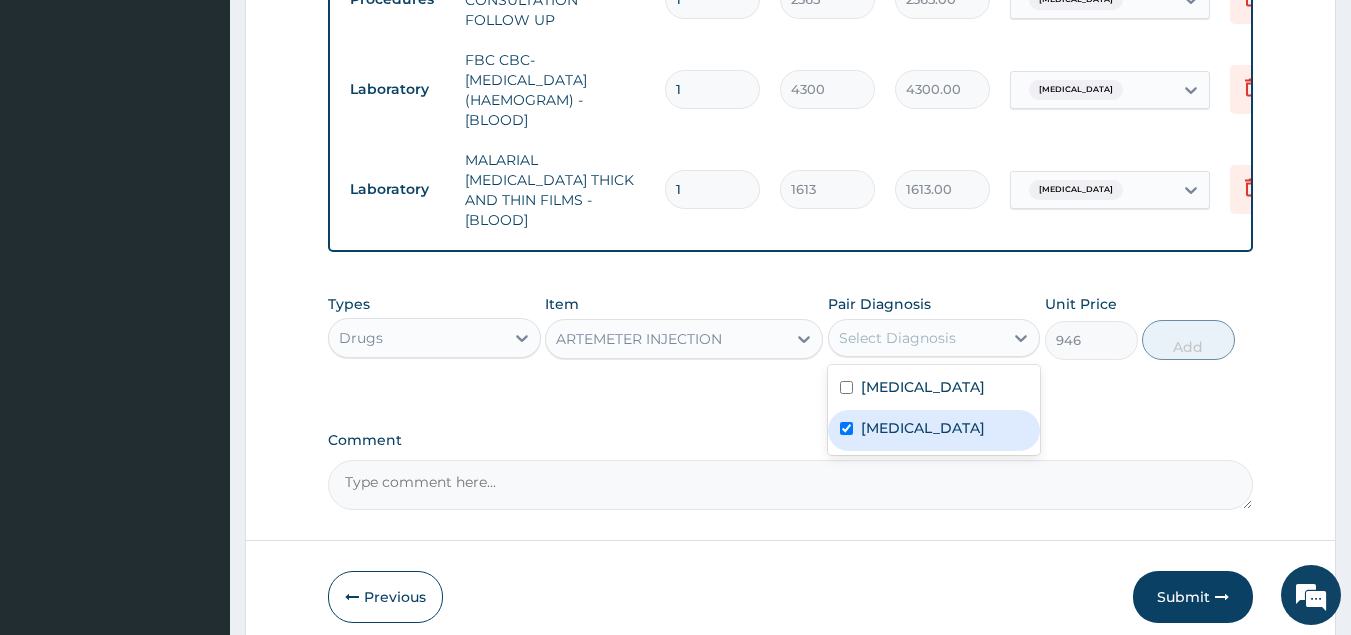 checkbox on "true" 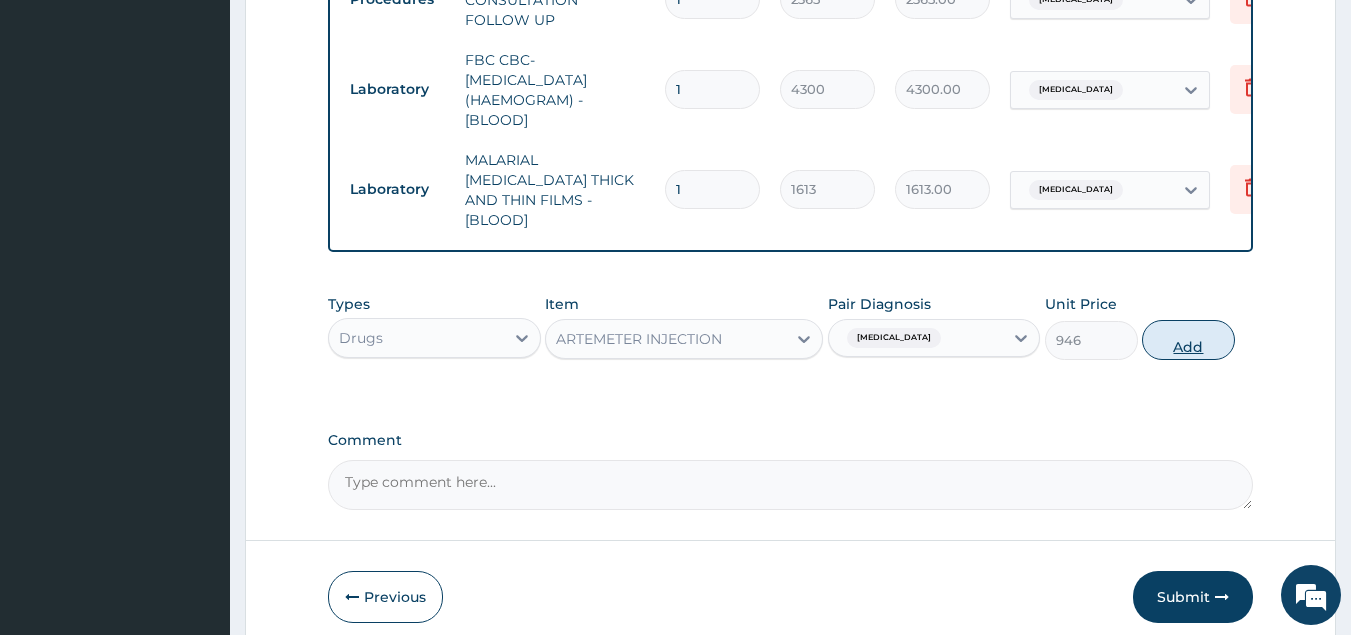 click on "Add" at bounding box center (1188, 340) 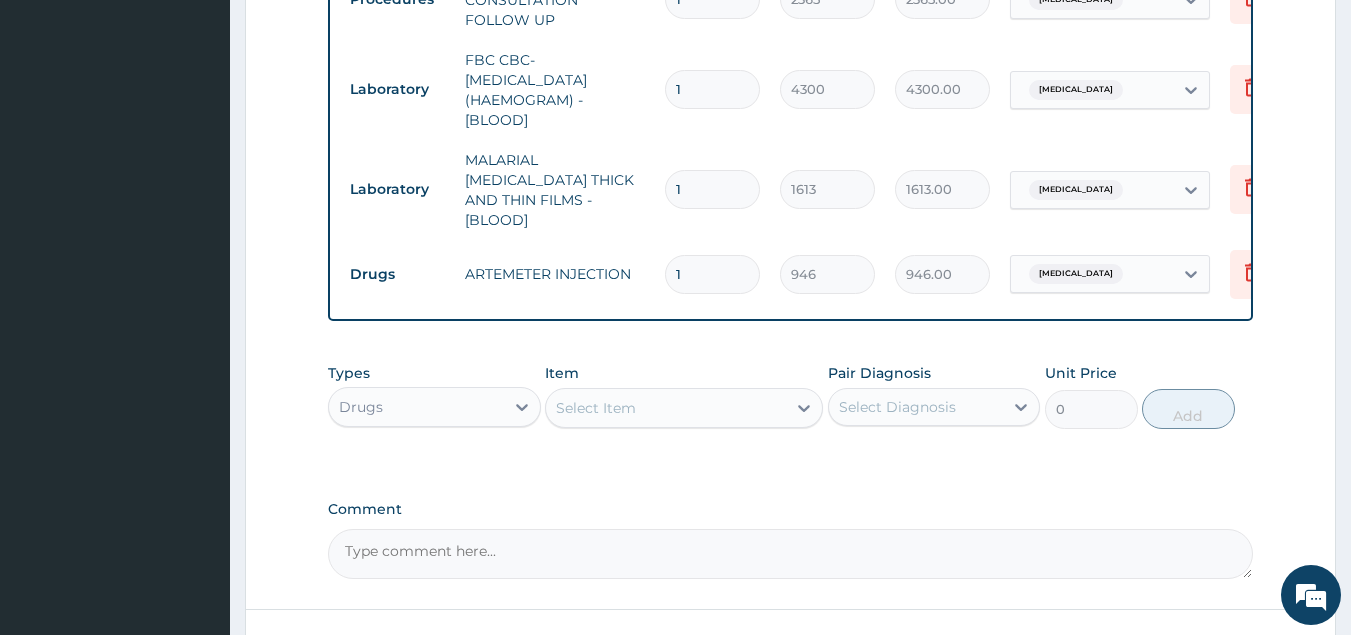 type 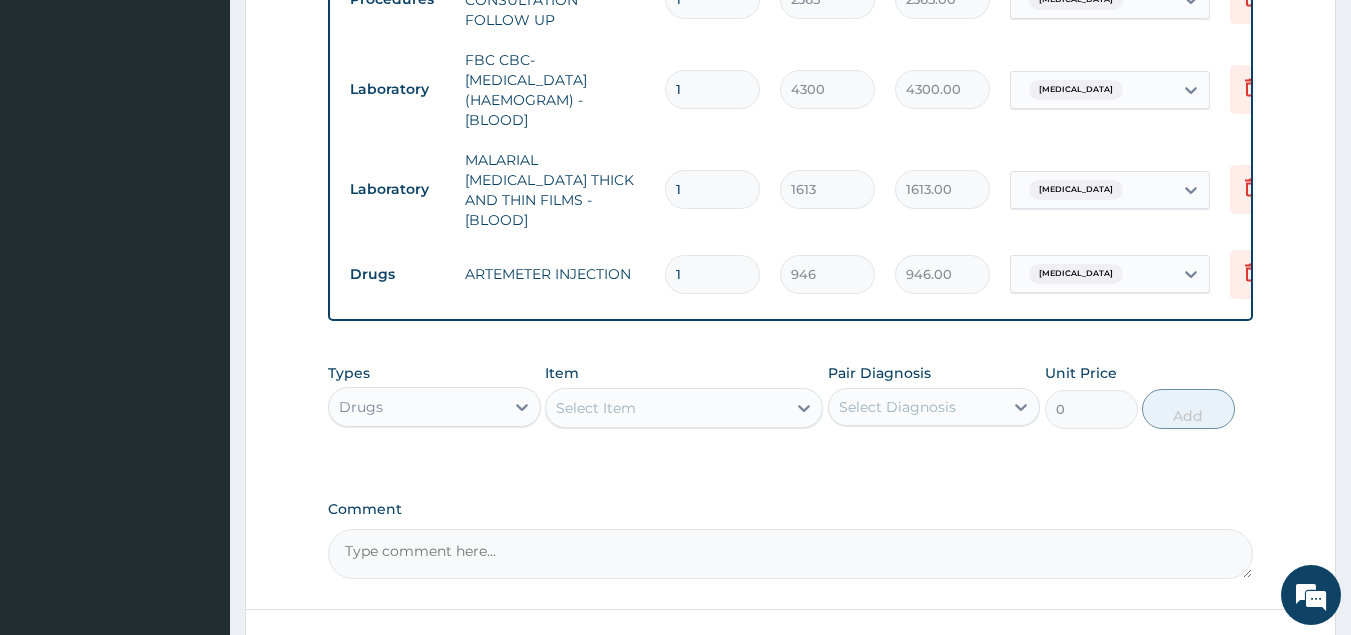 type on "0.00" 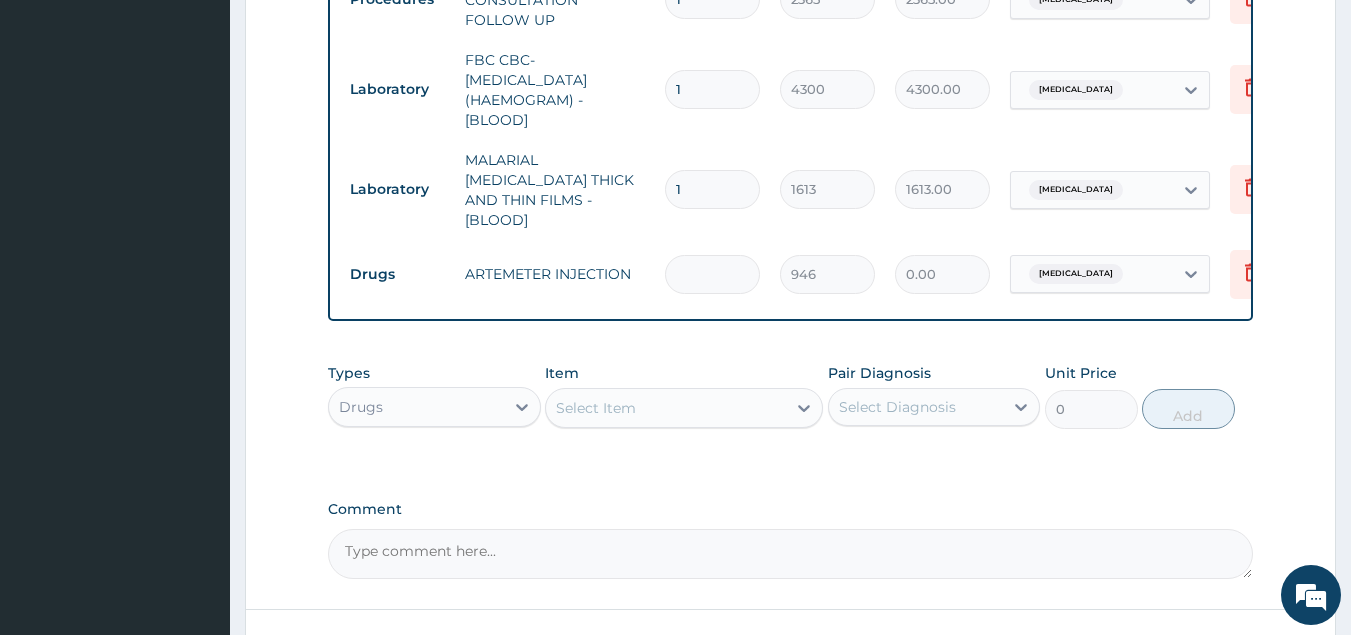 type on "3" 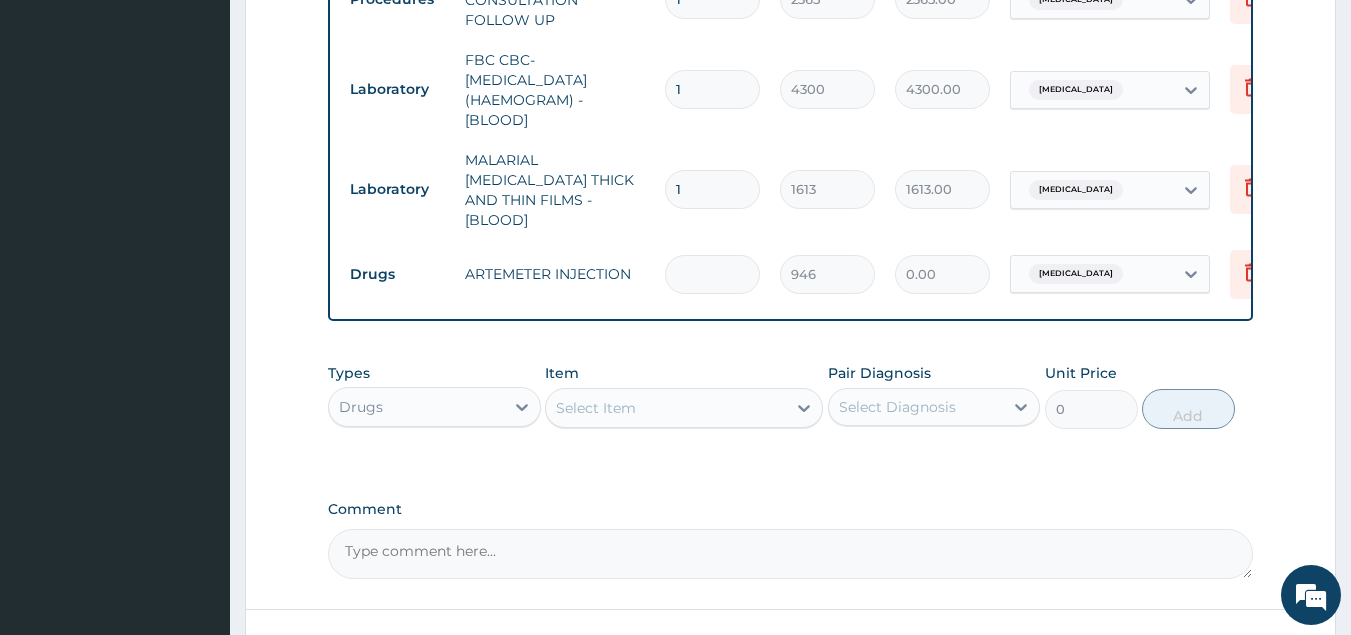 type on "2838.00" 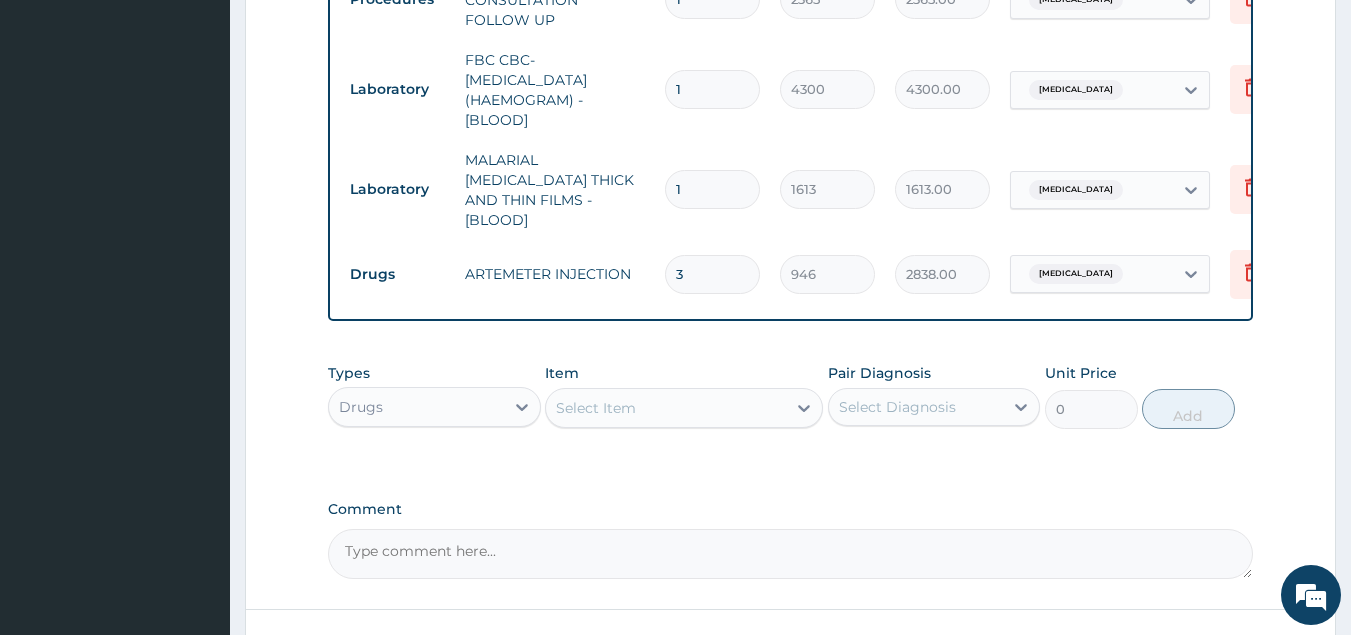 type on "3" 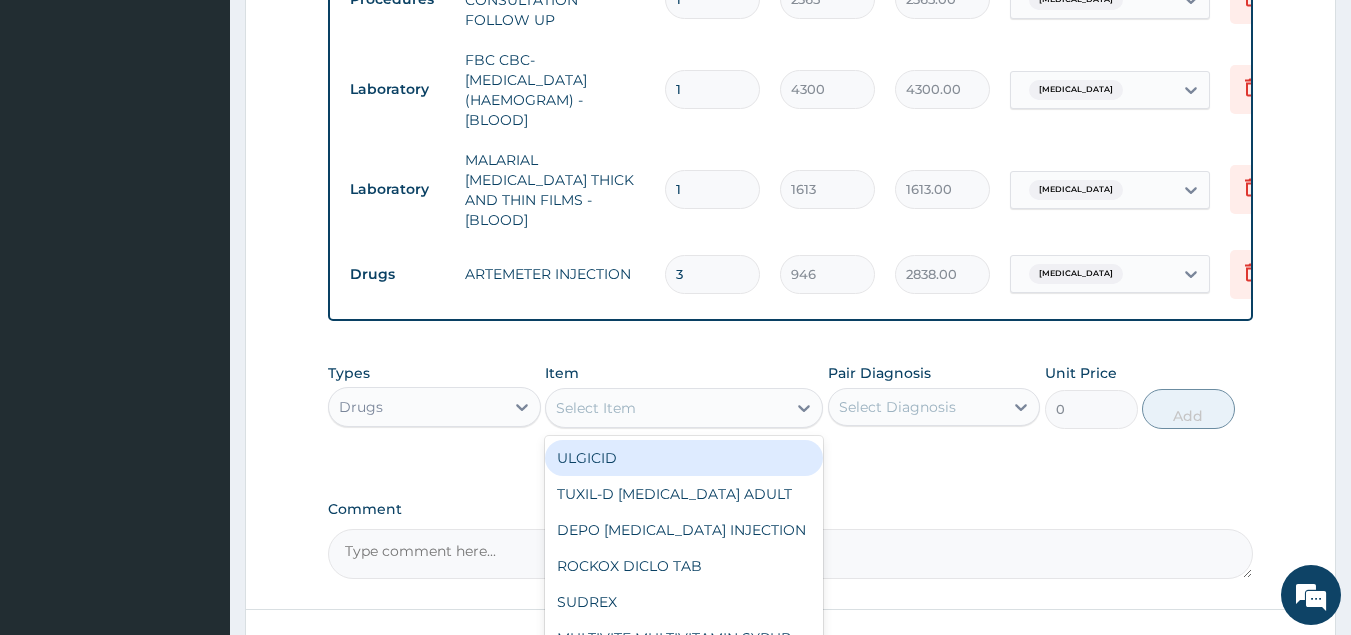 click on "Select Item" at bounding box center [666, 408] 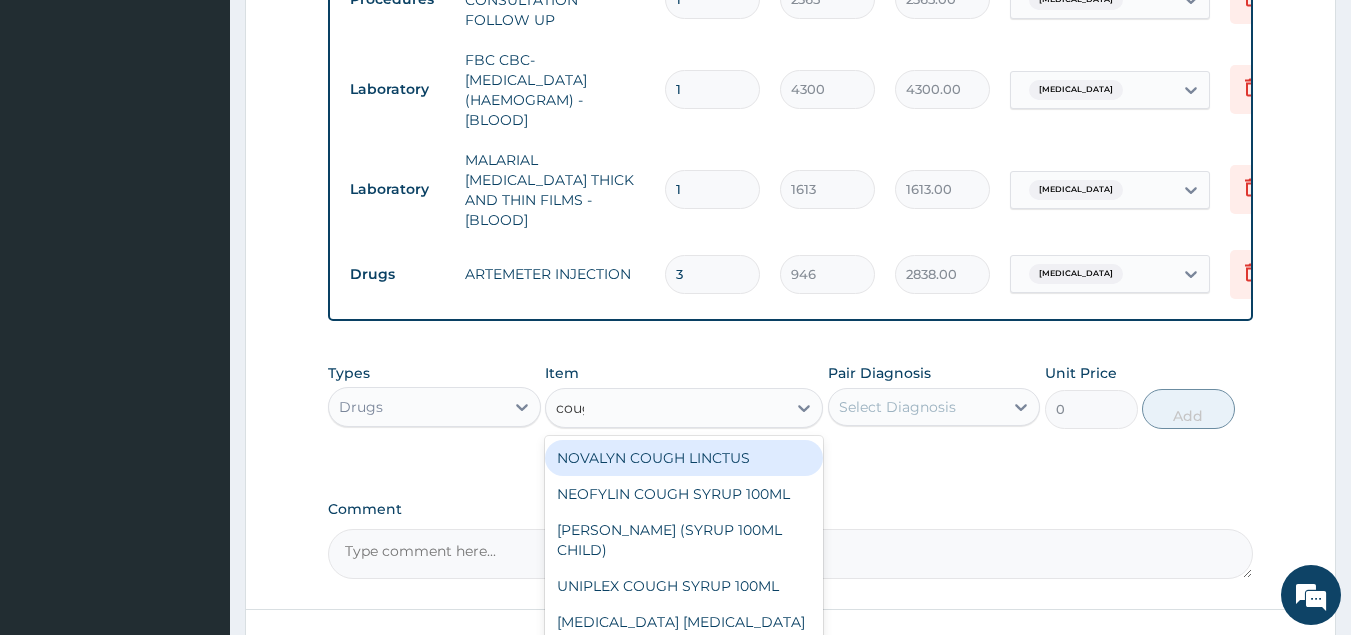 type on "cough" 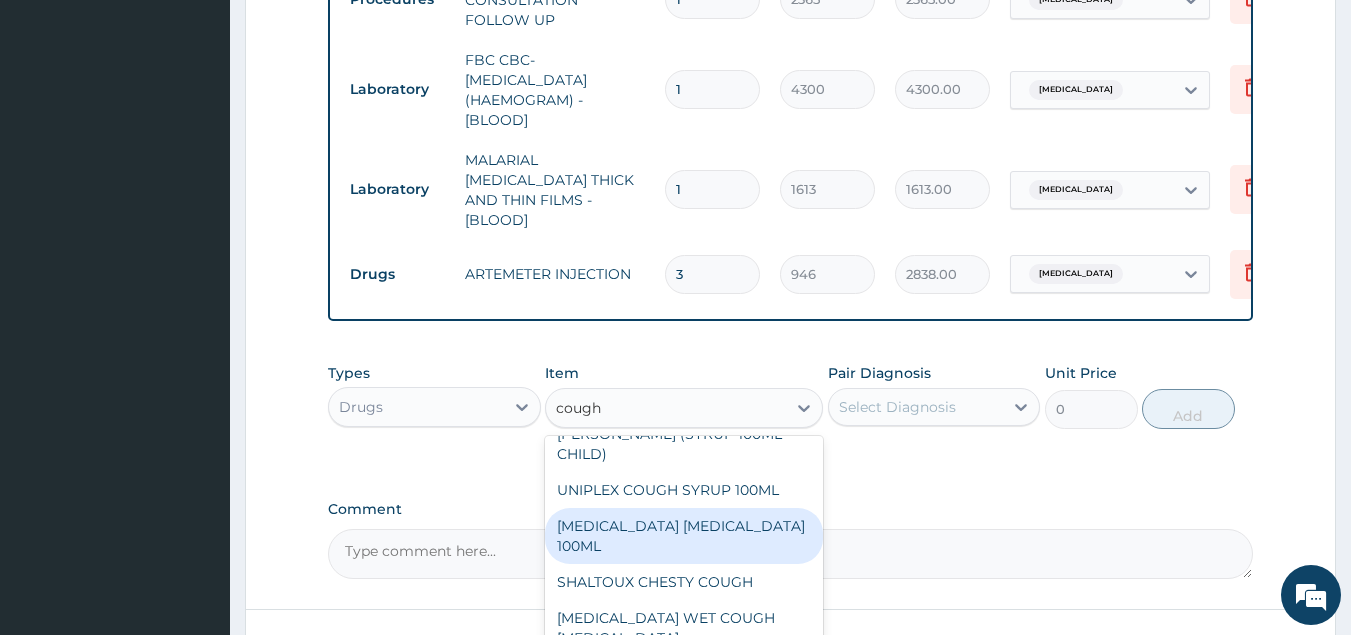 scroll, scrollTop: 101, scrollLeft: 0, axis: vertical 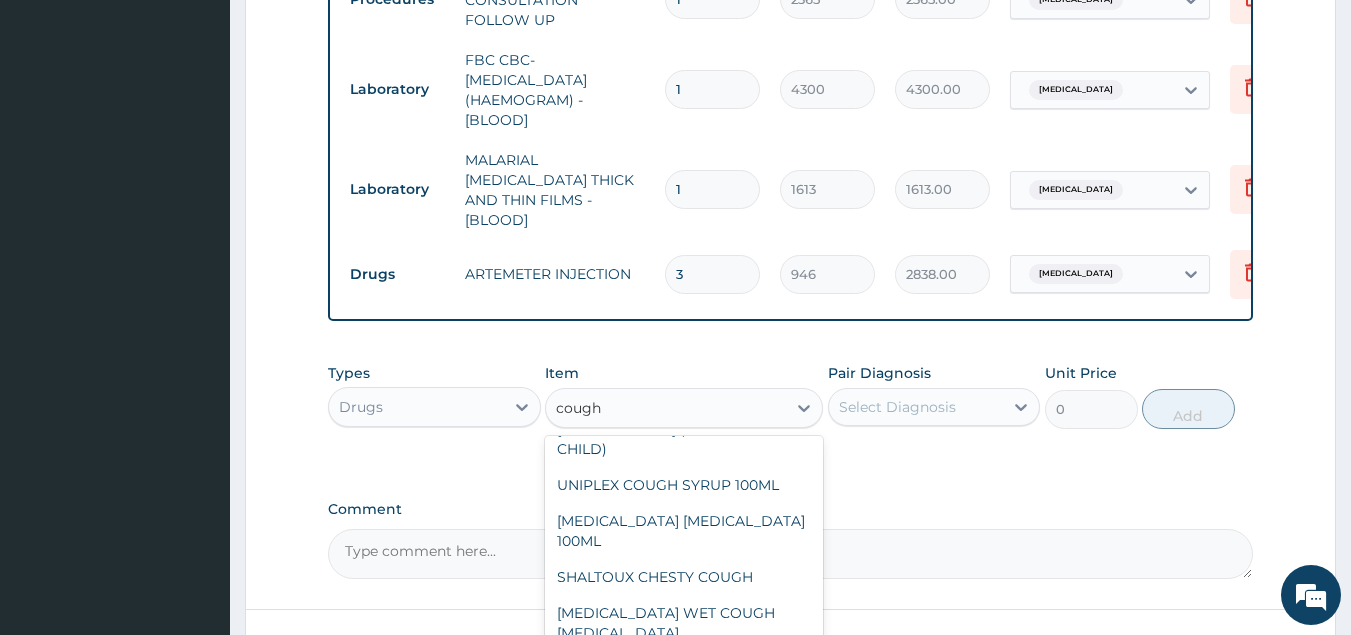 click on "TUTOLIN COUGH AND COLD SYRUP 100ML" at bounding box center (684, 679) 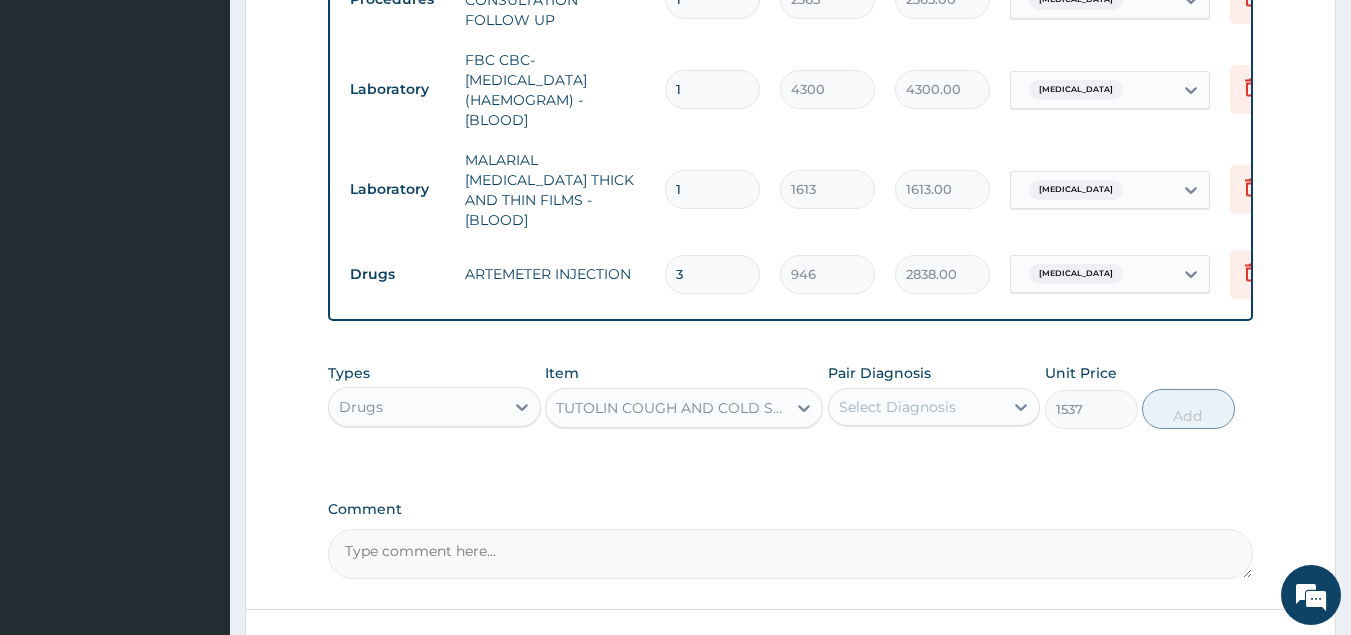 click on "Select Diagnosis" at bounding box center [897, 407] 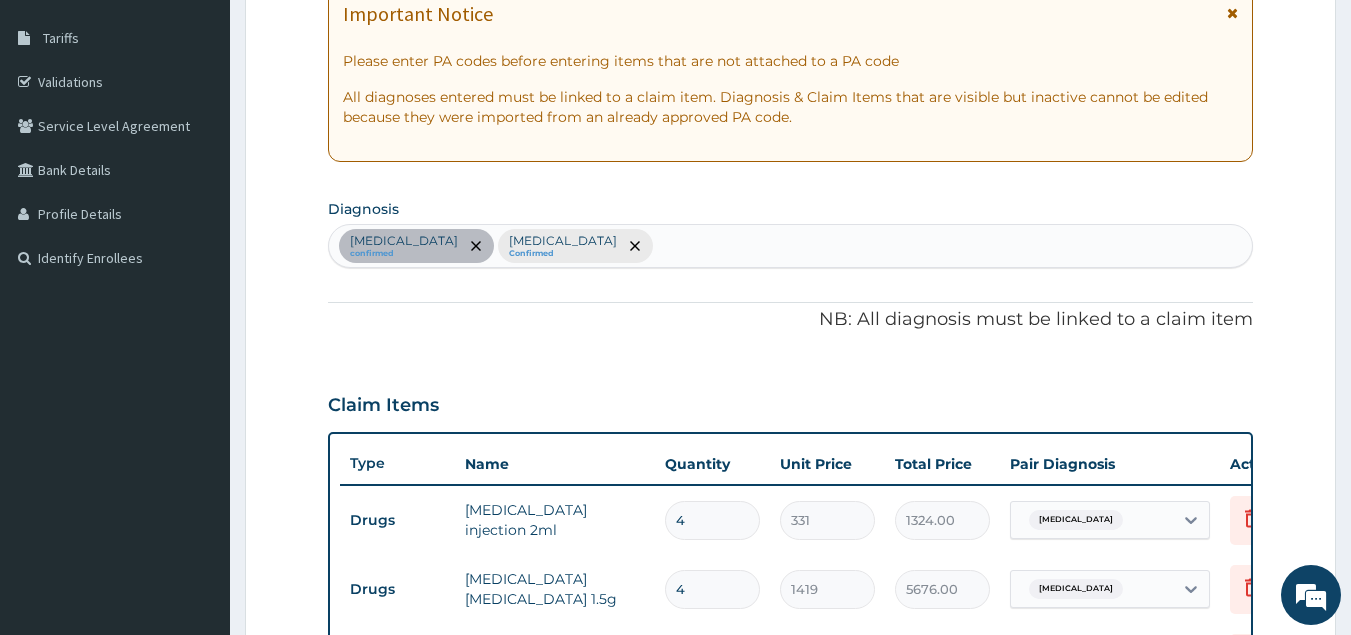 scroll, scrollTop: 272, scrollLeft: 0, axis: vertical 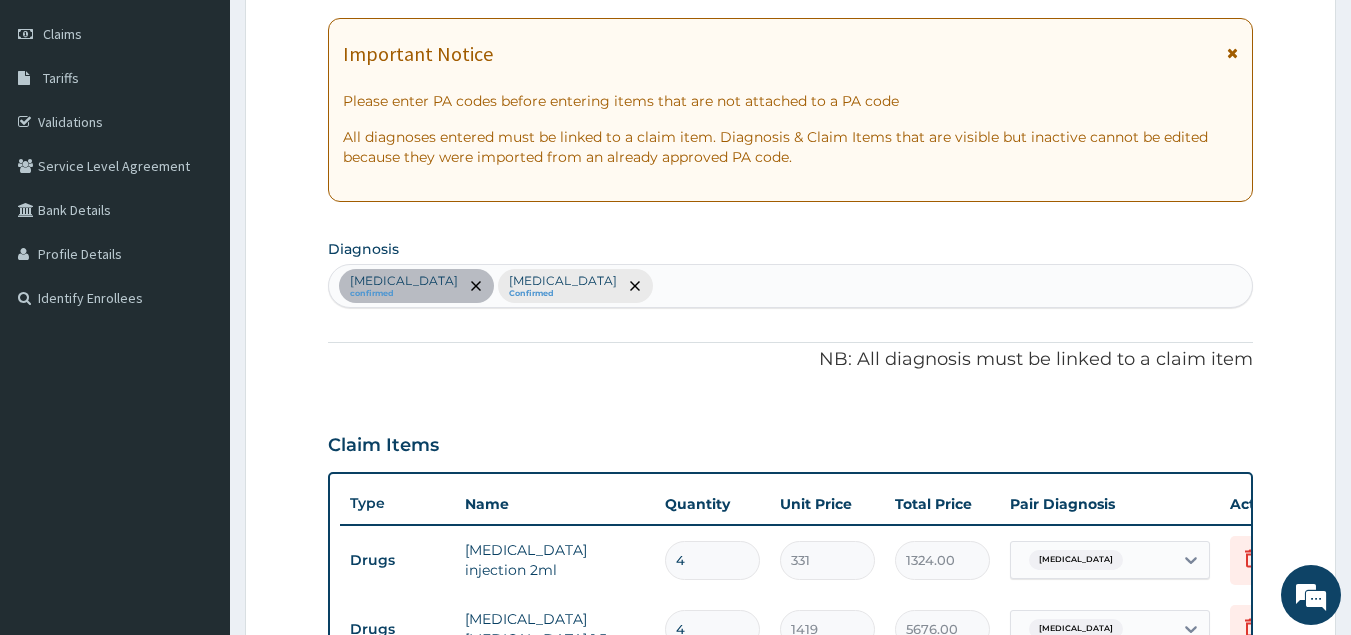 click on "Diagnosis Bacterial sepsis confirmed Malaria Confirmed" at bounding box center [791, 271] 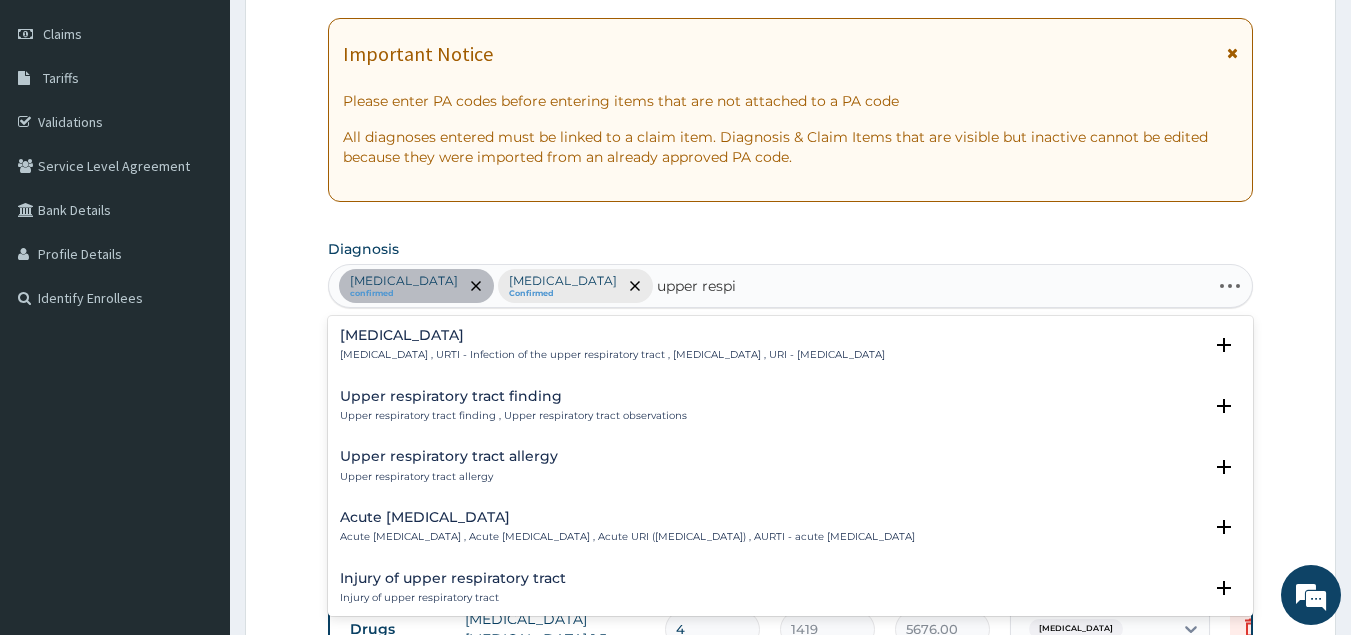 type on "upper respir" 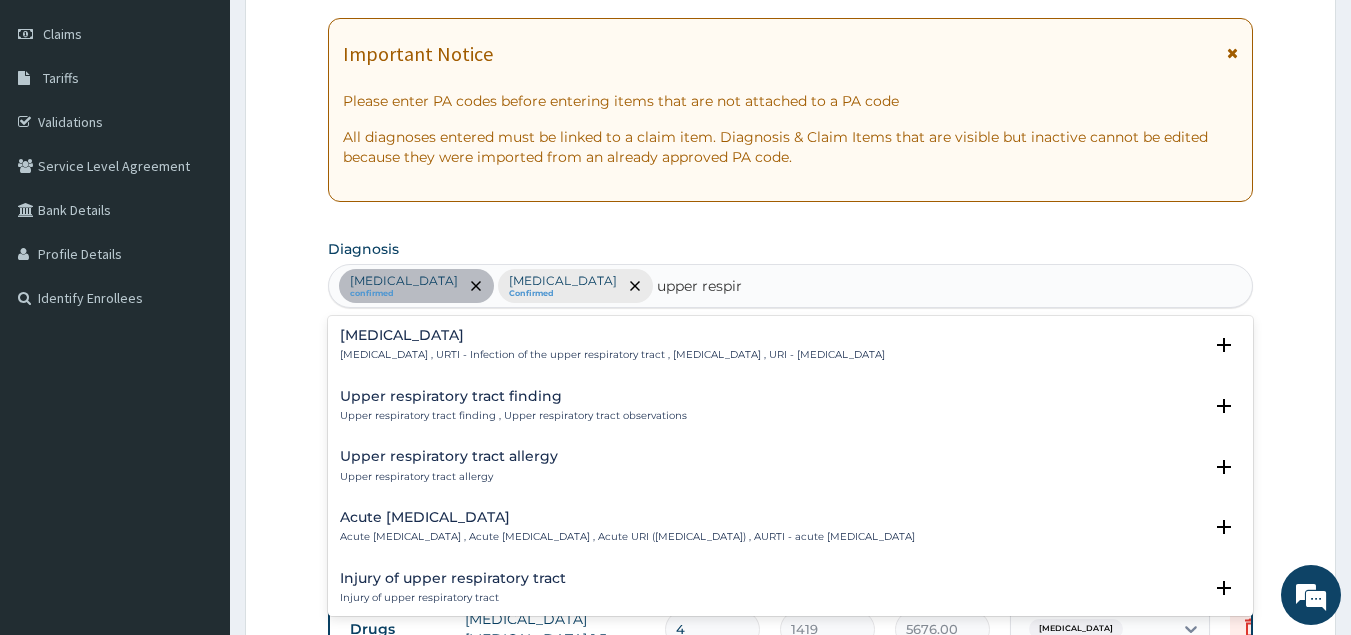 click on "Upper respiratory infection" at bounding box center (612, 335) 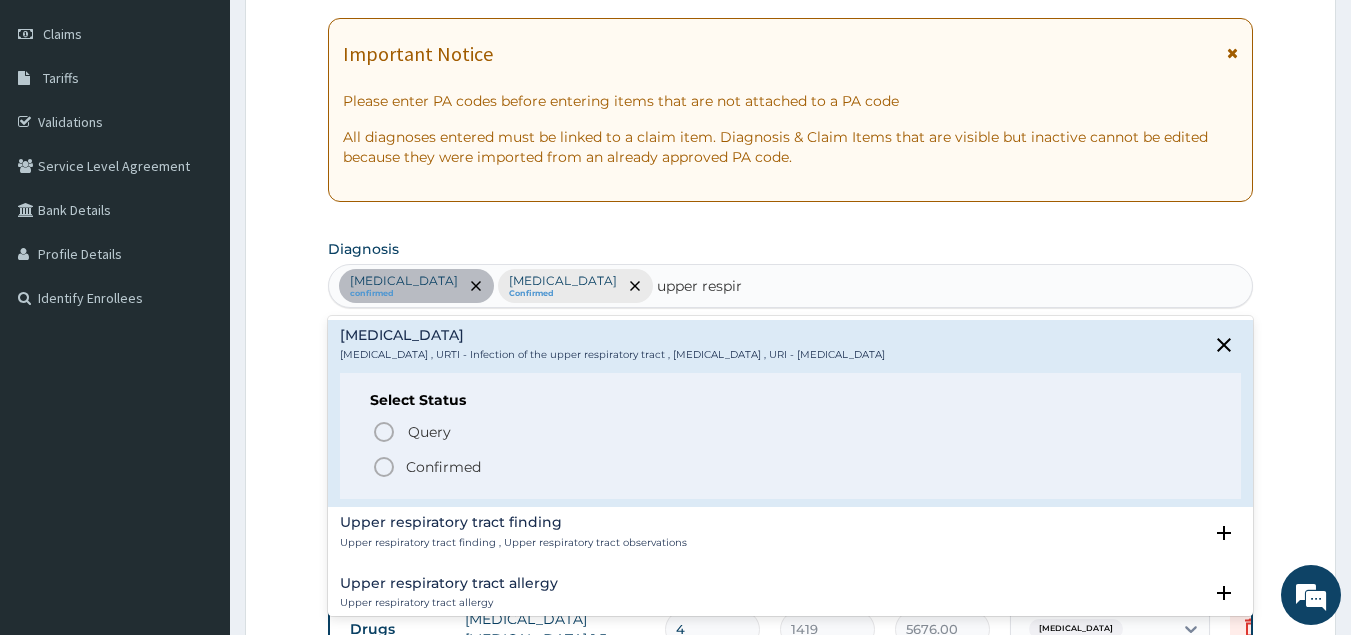 click on "Confirmed" at bounding box center (443, 467) 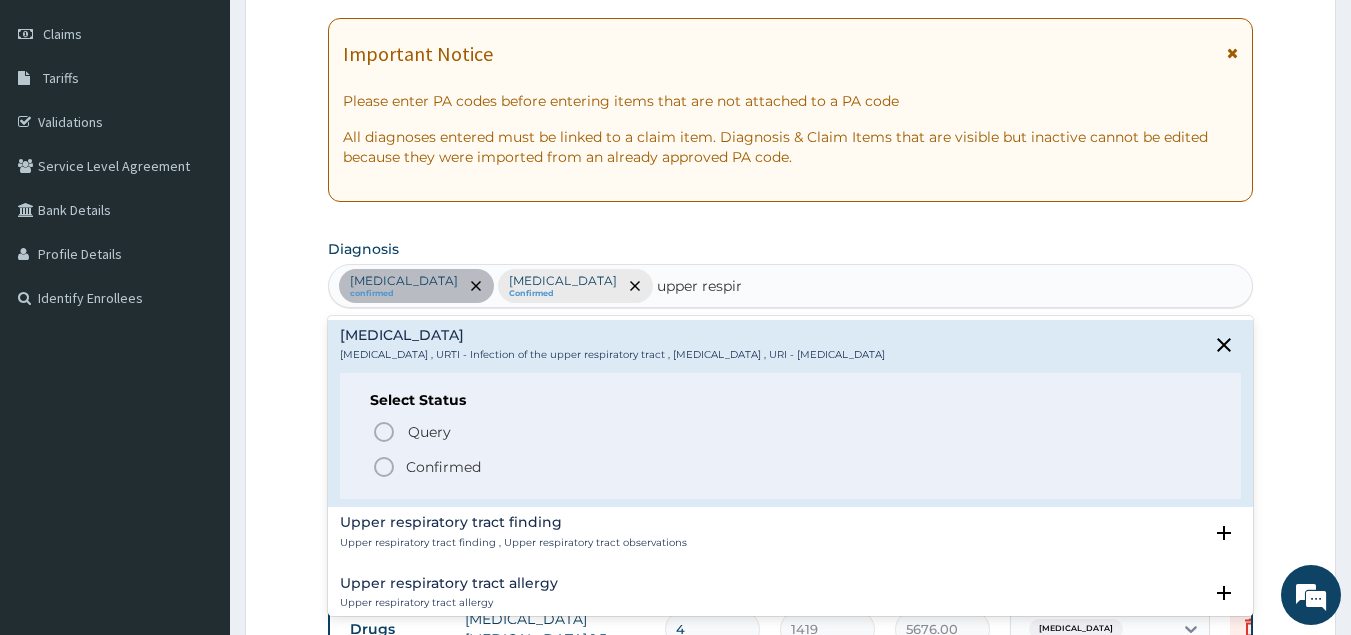 type 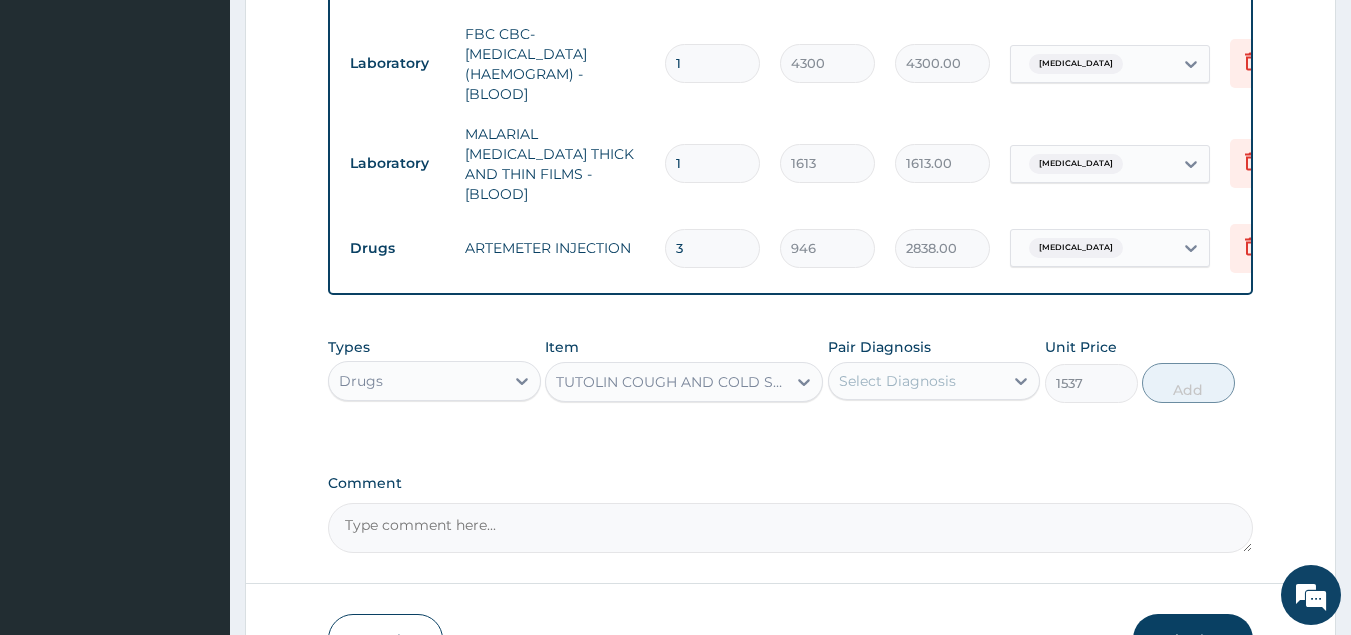 scroll, scrollTop: 1178, scrollLeft: 0, axis: vertical 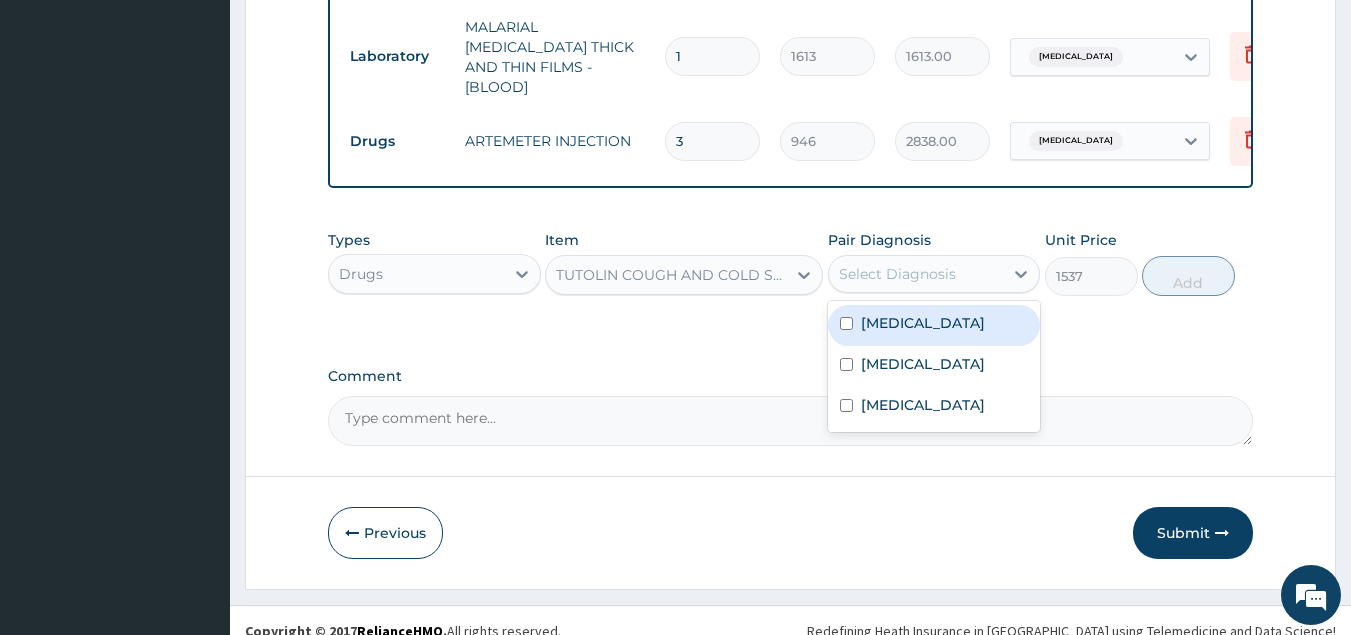 click on "Select Diagnosis" at bounding box center [897, 274] 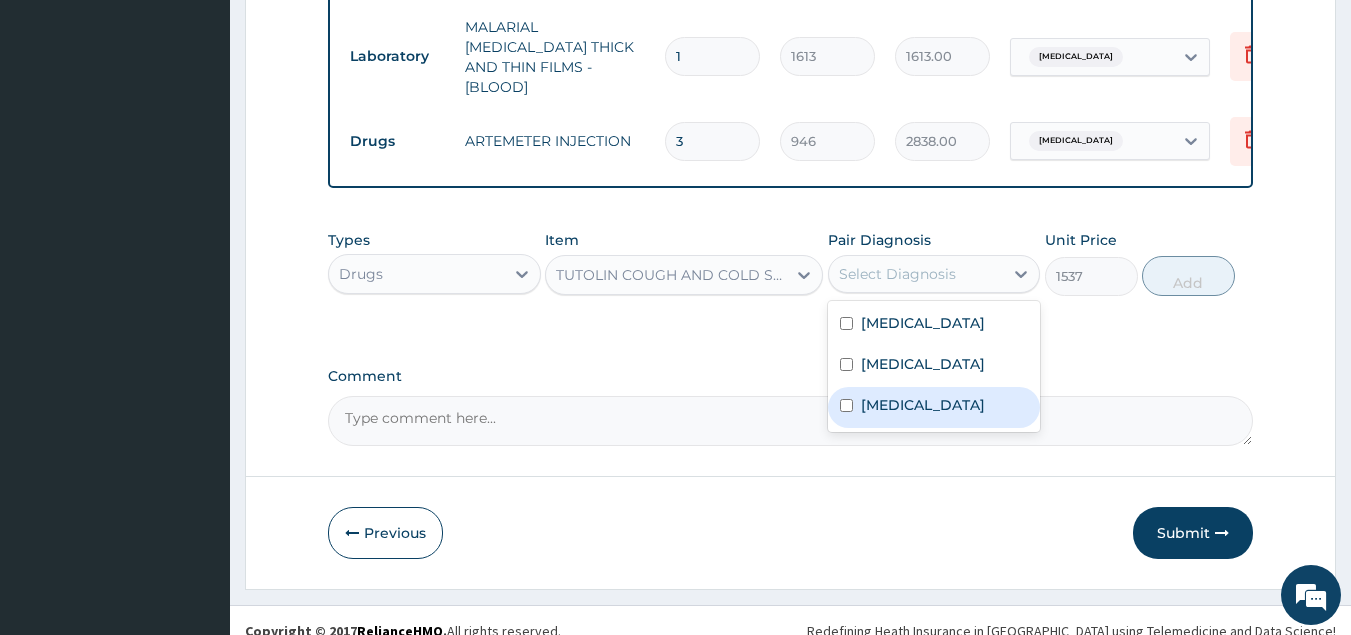 click on "Upper respiratory infection" at bounding box center [934, 407] 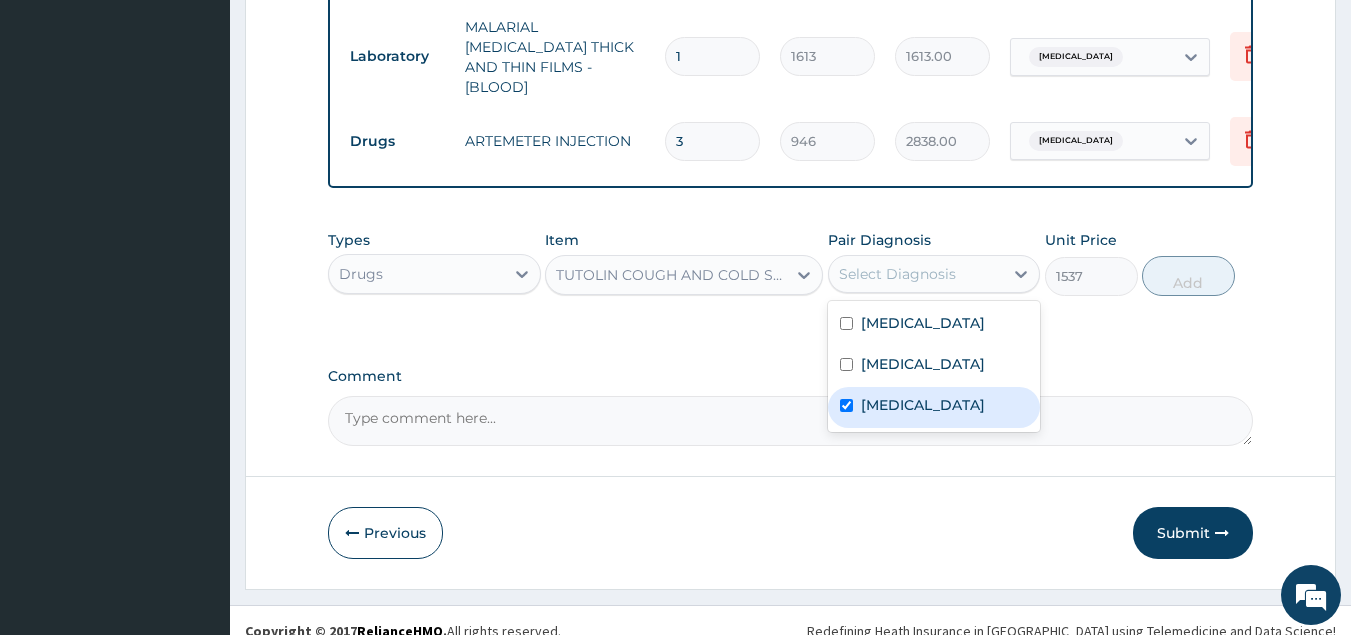 checkbox on "true" 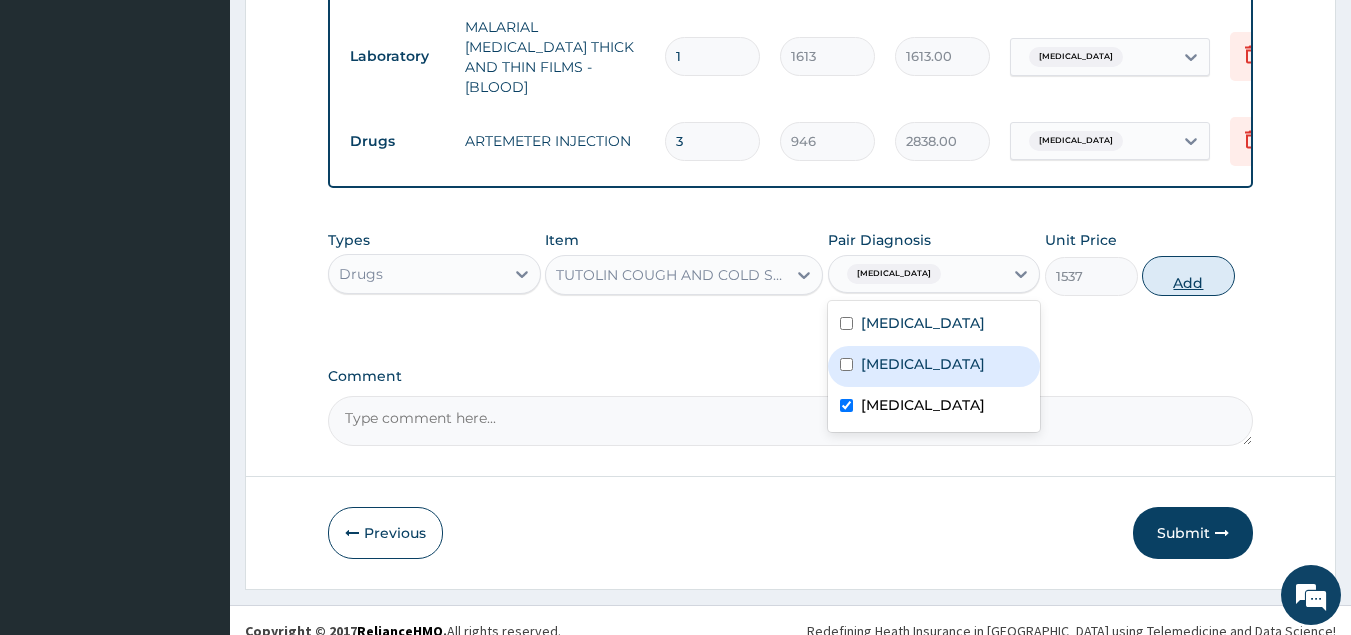click on "Add" at bounding box center [1188, 276] 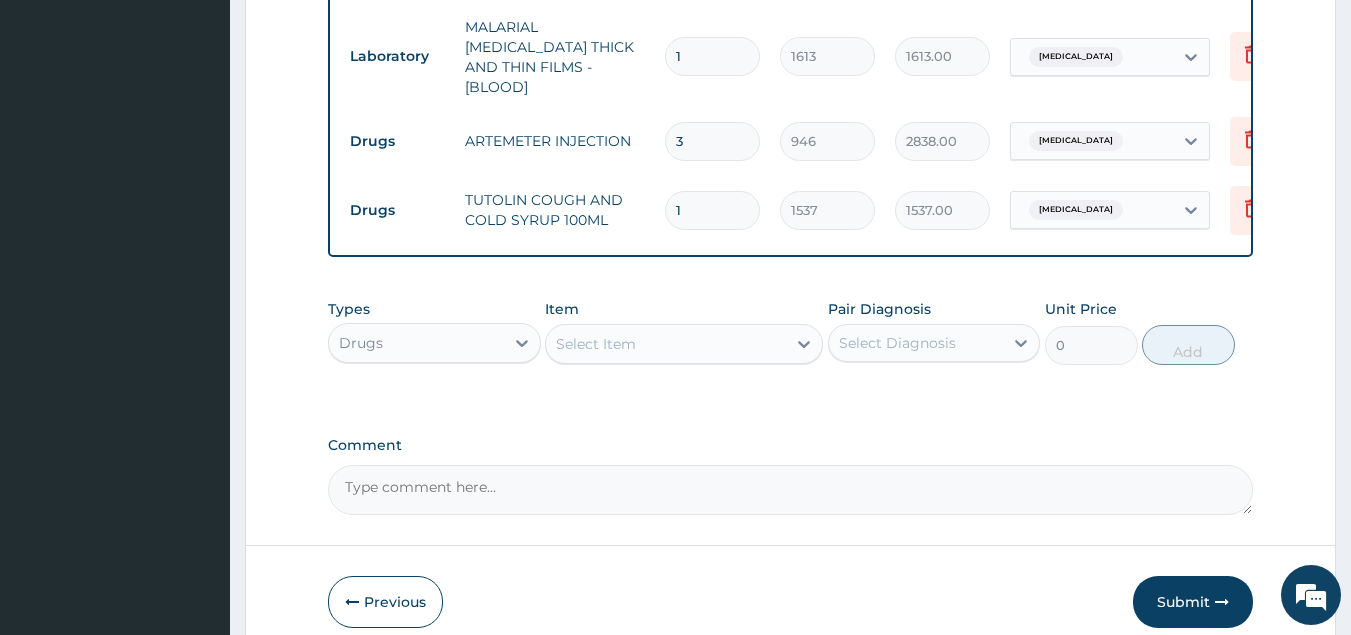 click on "Step  2  of 2 PA Code / Prescription Code PA/A3A130 Encounter Date 10-07-2025 Important Notice Please enter PA codes before entering items that are not attached to a PA code   All diagnoses entered must be linked to a claim item. Diagnosis & Claim Items that are visible but inactive cannot be edited because they were imported from an already approved PA code. Diagnosis Bacterial sepsis confirmed Malaria Confirmed Upper respiratory infection Confirmed NB: All diagnosis must be linked to a claim item Claim Items Type Name Quantity Unit Price Total Price Pair Diagnosis Actions Drugs gentamicin injection 2ml 4 331 1324.00 Bacterial sepsis Delete Drugs ceftriaxone sulbactam 1.5g 4 1419 5676.00 Bacterial sepsis Delete Drugs dexamethasone injection. 4 591 2364.00 Bacterial sepsis Delete Procedures GENERAL PRACTITIONER CONSULTATION FOLLOW UP 1 2365 2365.00 Bacterial sepsis Delete Laboratory FBC CBC-COMPLETE BLOOD COUNT (HAEMOGRAM) - [BLOOD] 1 4300 4300.00 Bacterial sepsis Delete Laboratory 1 1613 1613.00 Malaria 3 1" at bounding box center [790, -207] 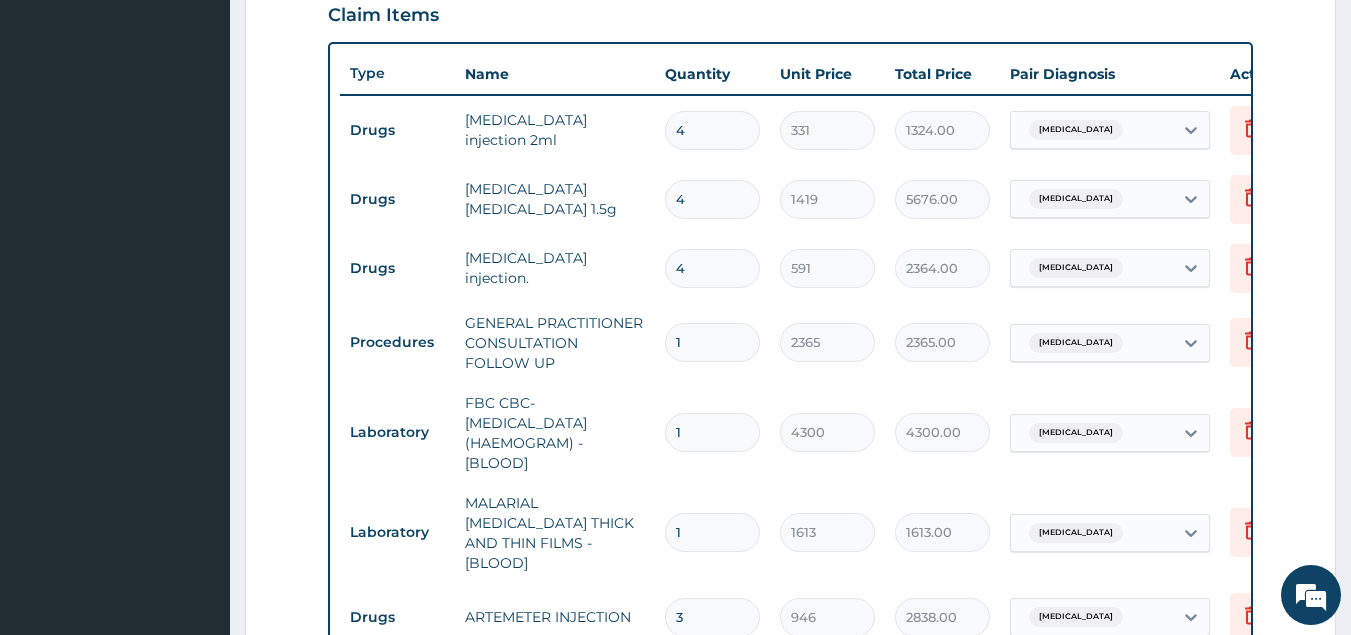 scroll, scrollTop: 698, scrollLeft: 0, axis: vertical 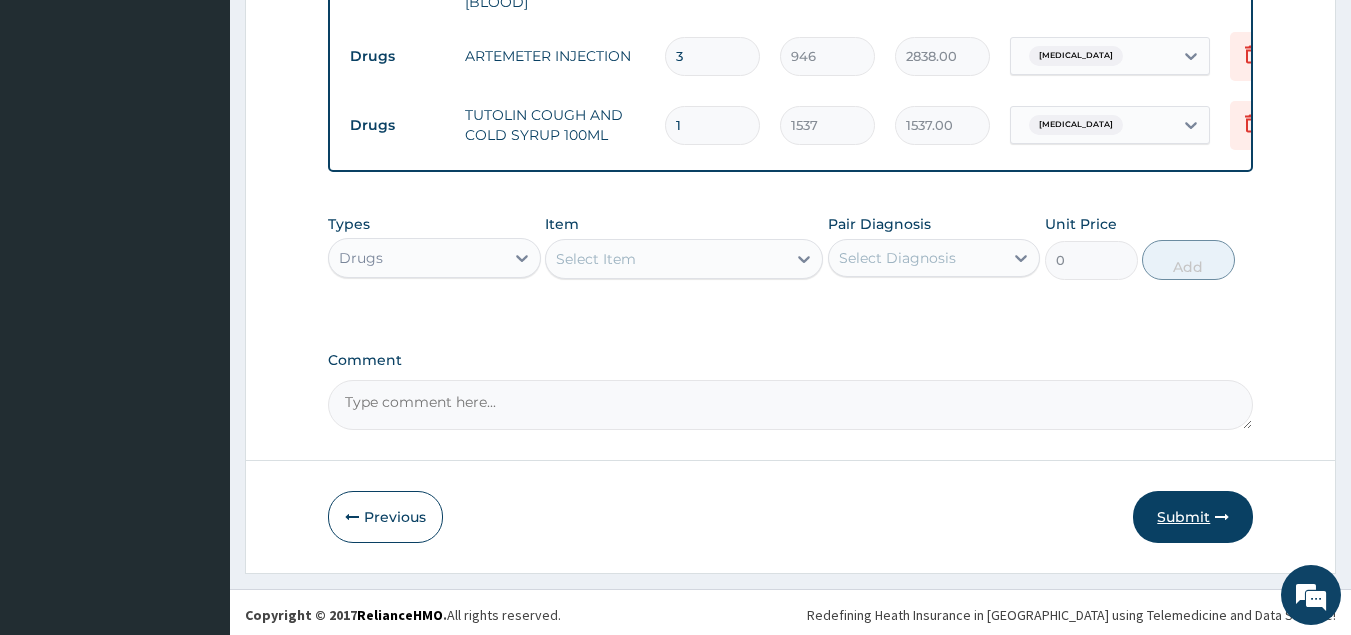 click on "Submit" at bounding box center (1193, 517) 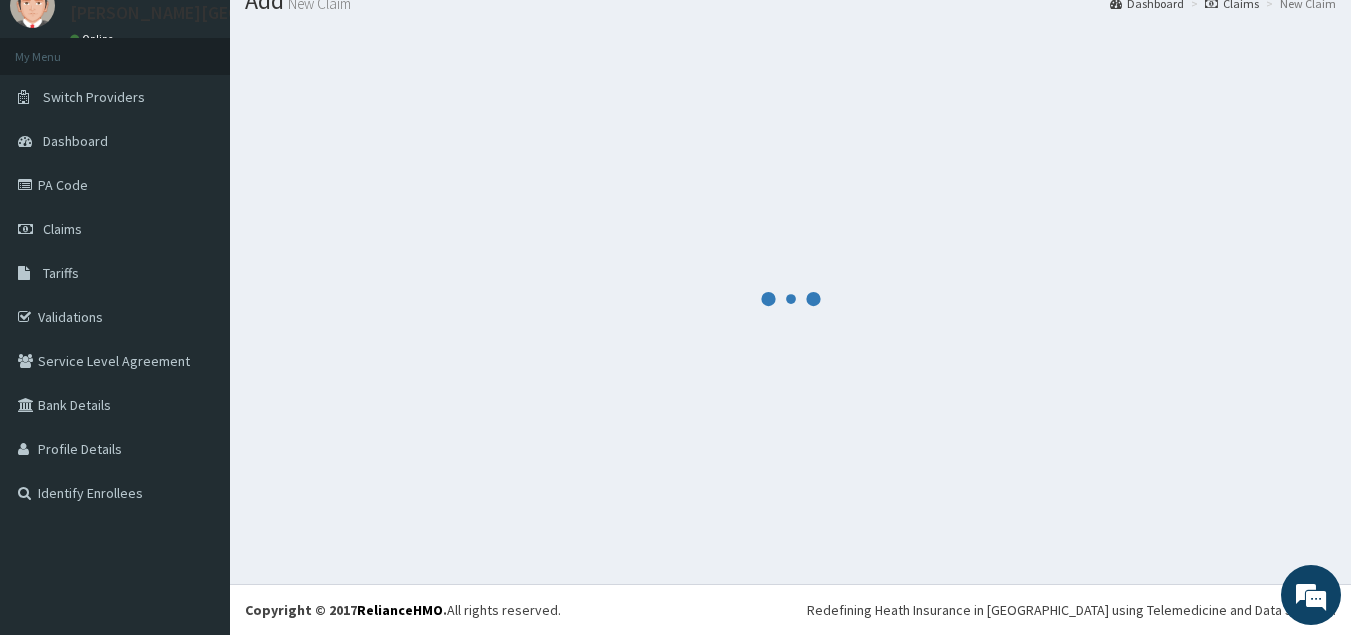 scroll, scrollTop: 1263, scrollLeft: 0, axis: vertical 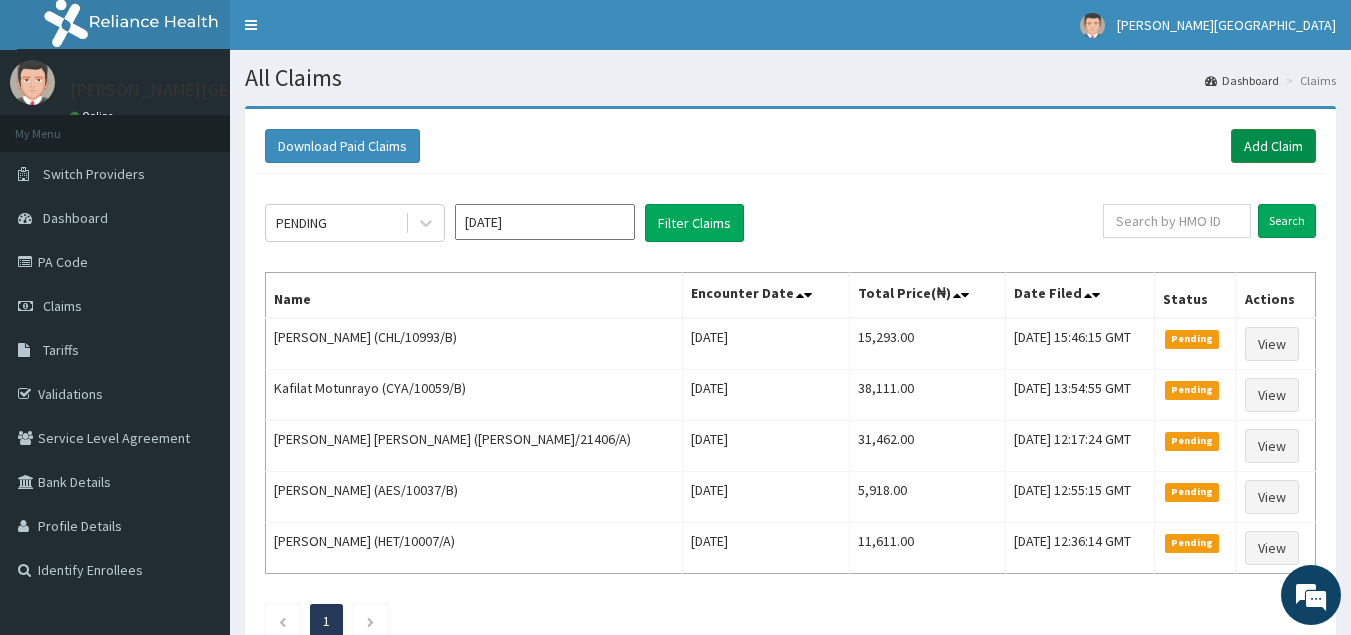 click on "Add Claim" at bounding box center (1273, 146) 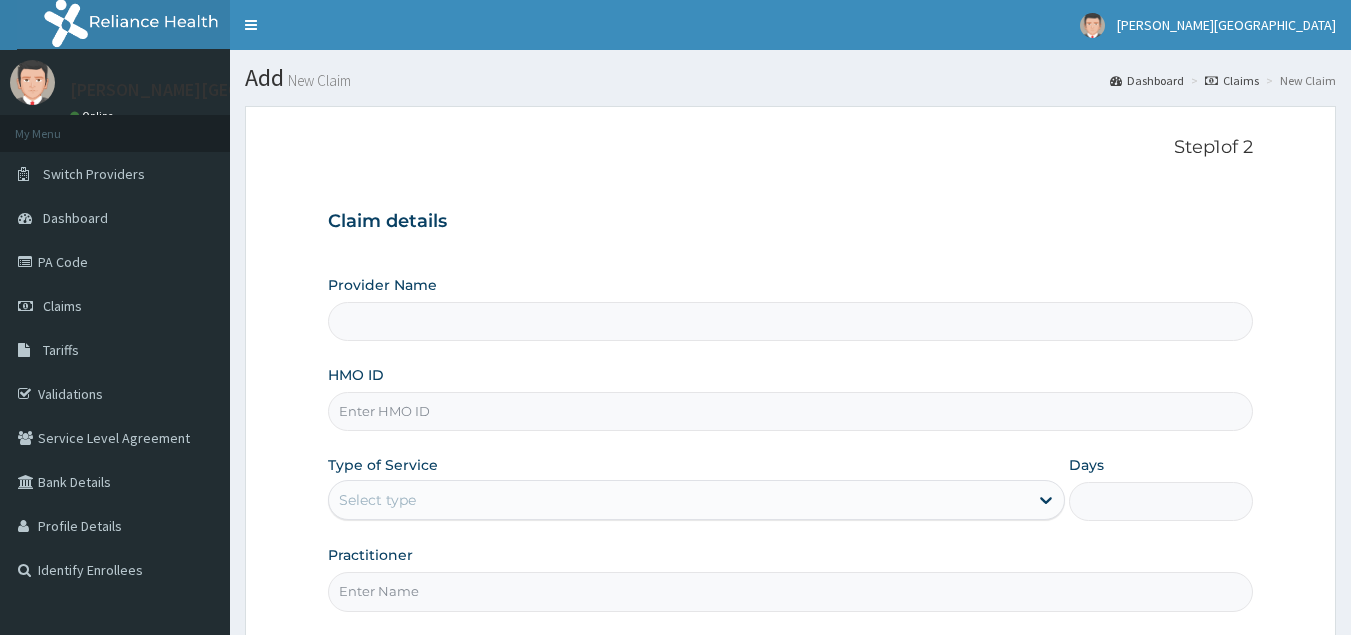 scroll, scrollTop: 0, scrollLeft: 0, axis: both 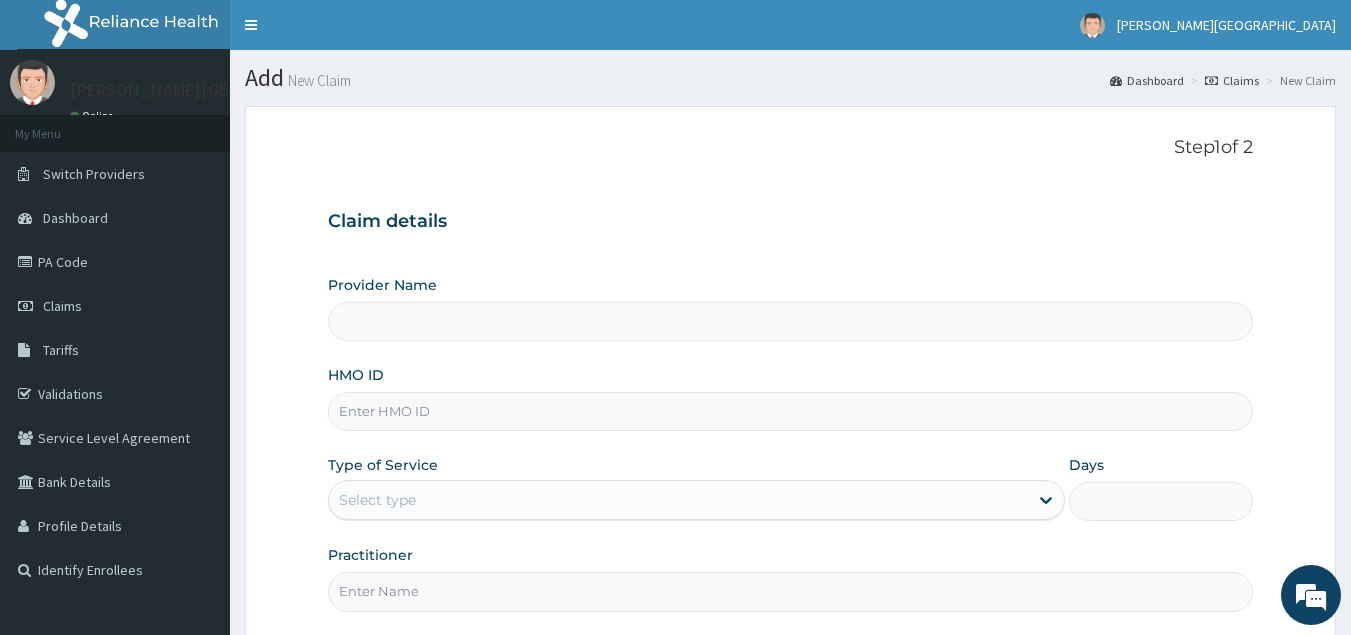type on "[GEOGRAPHIC_DATA] - [GEOGRAPHIC_DATA]" 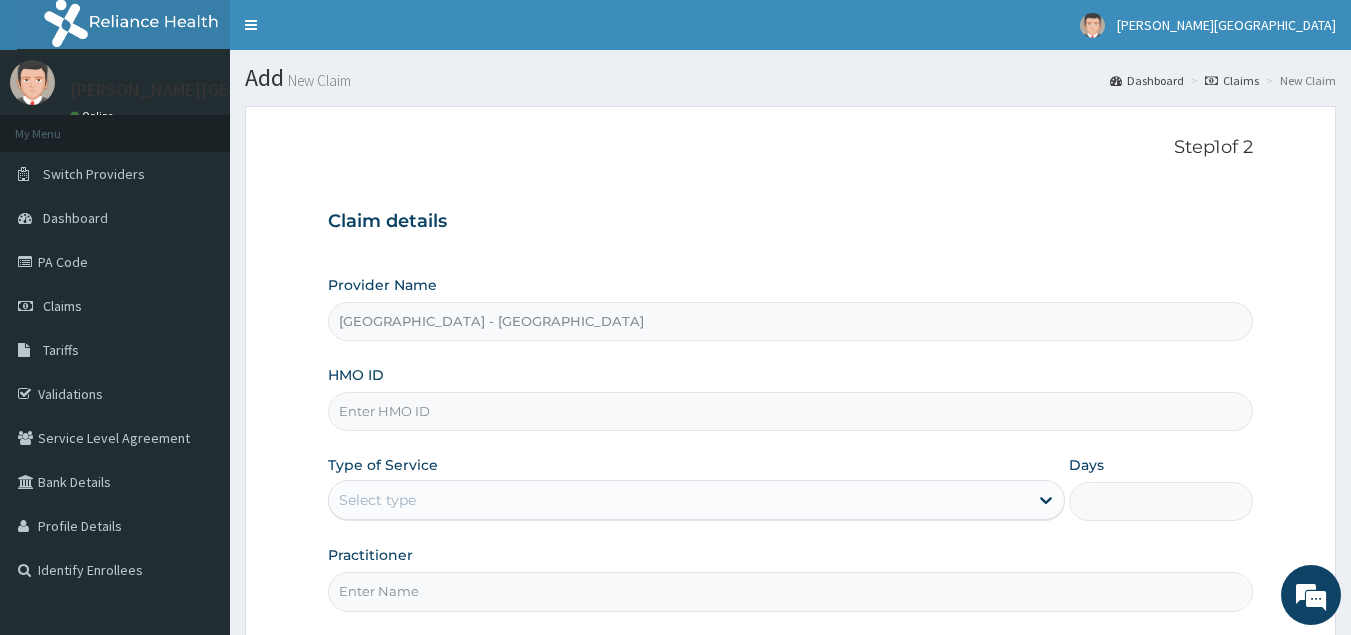 click on "HMO ID" at bounding box center (791, 411) 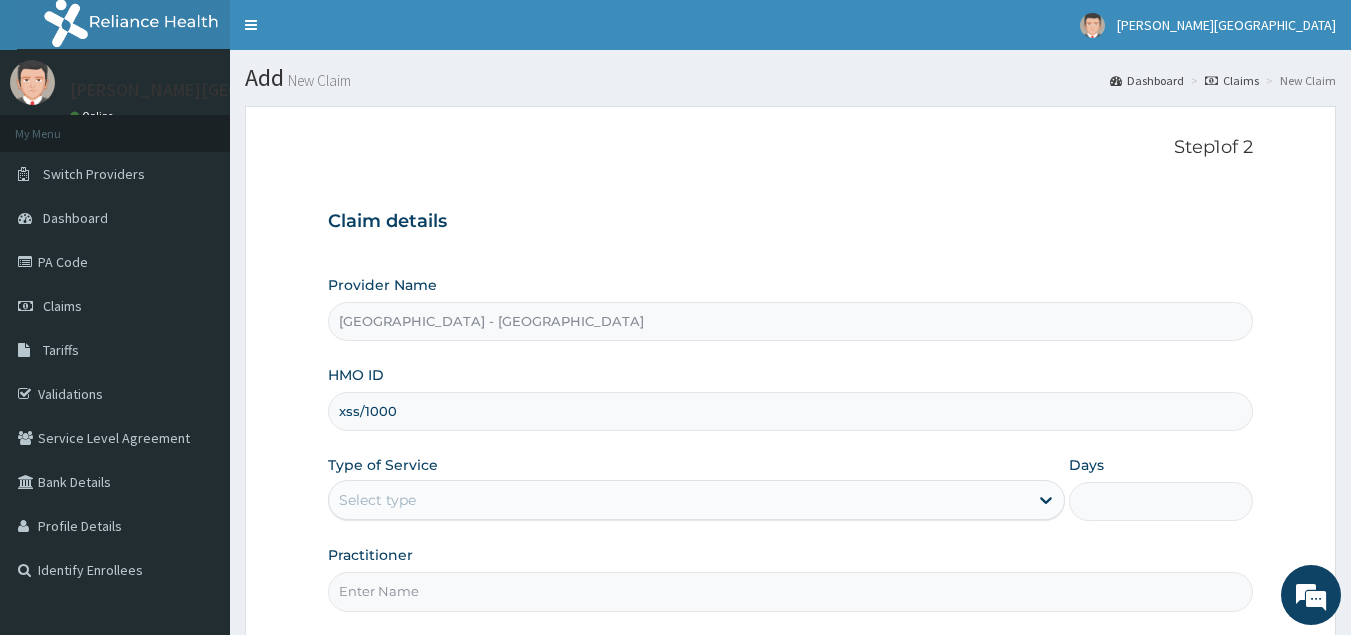 scroll, scrollTop: 0, scrollLeft: 0, axis: both 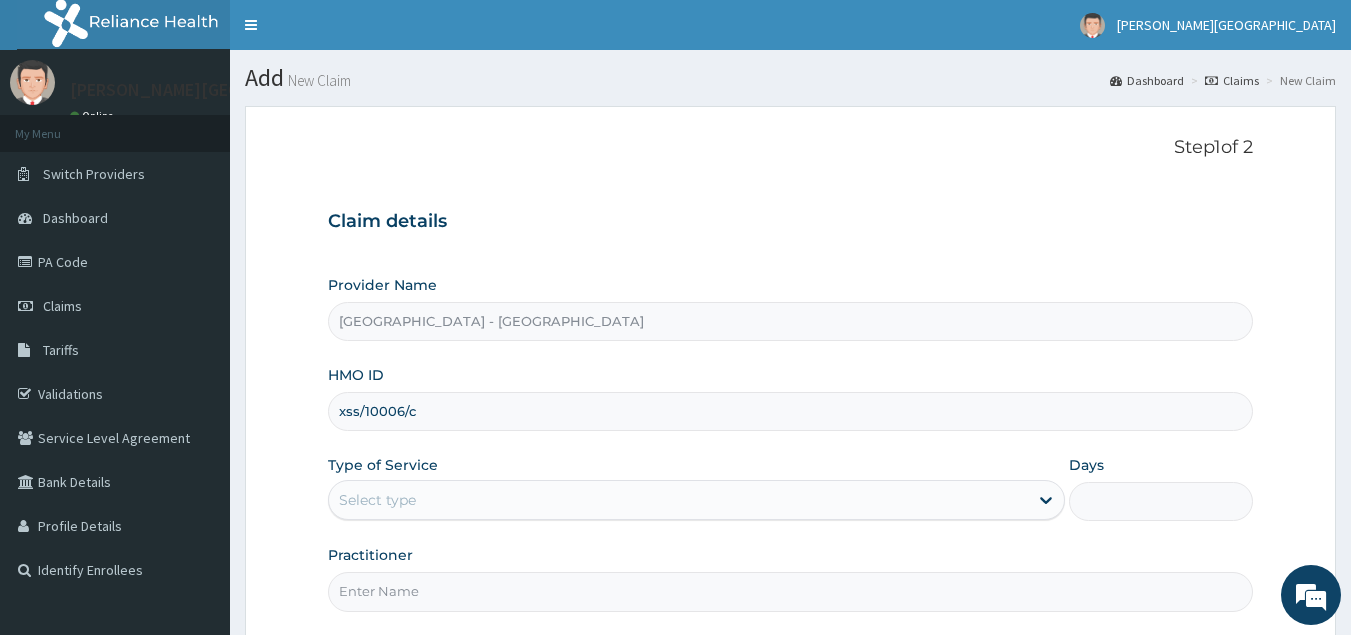 type on "xss/10006/c" 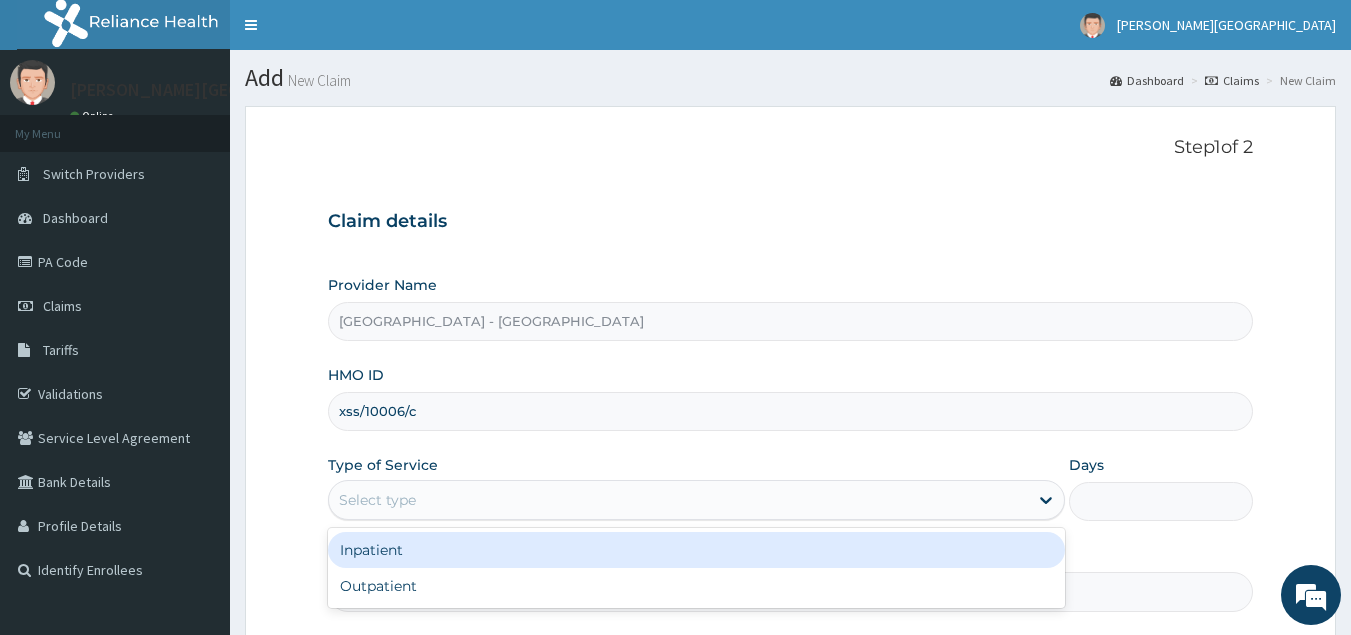 click on "Select type" at bounding box center (678, 500) 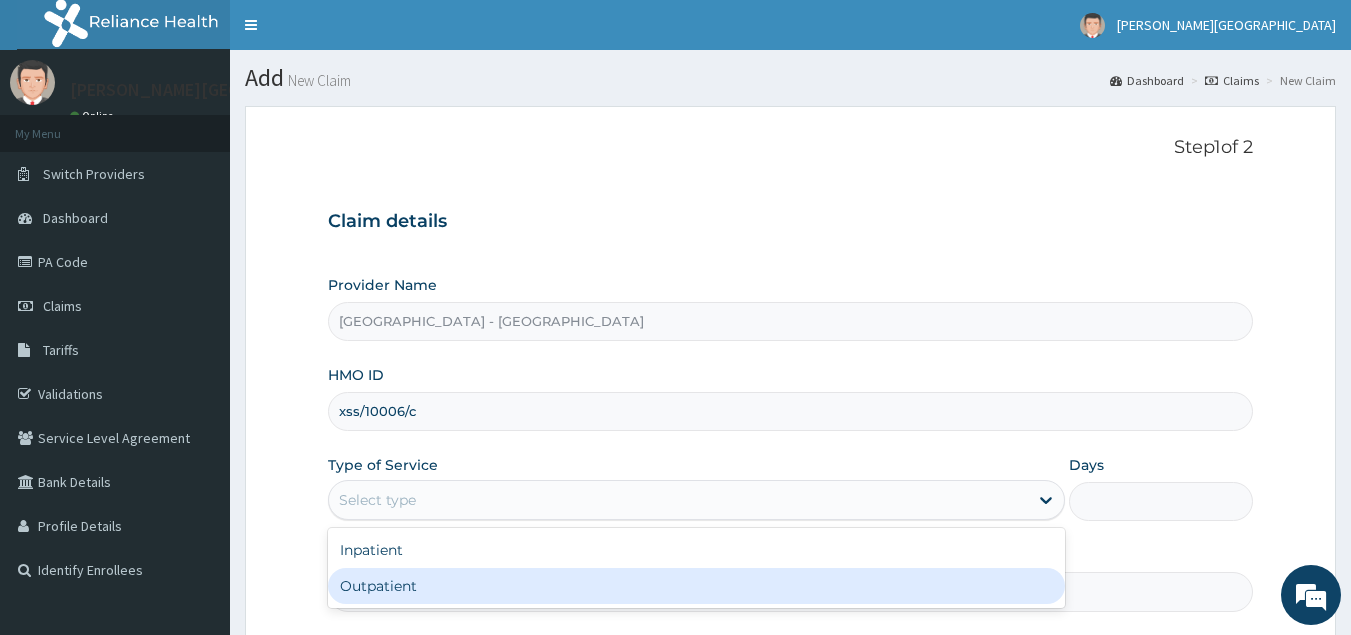 click on "Outpatient" at bounding box center [696, 586] 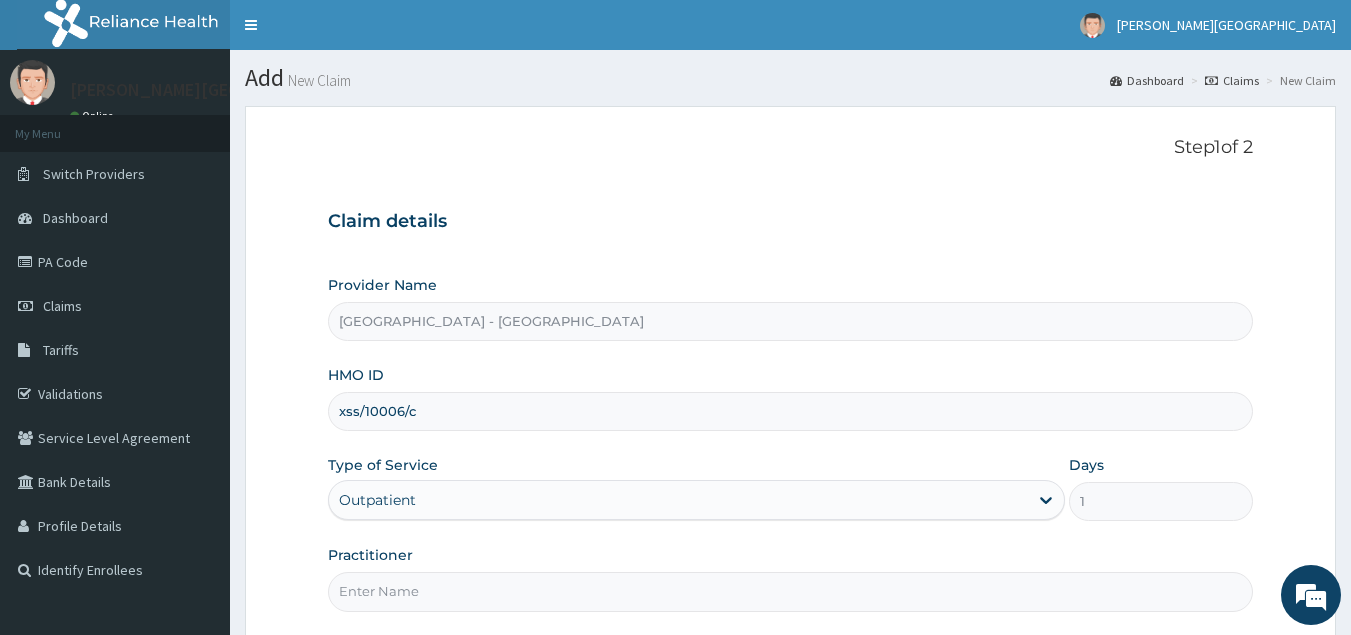 click on "Practitioner" at bounding box center [791, 591] 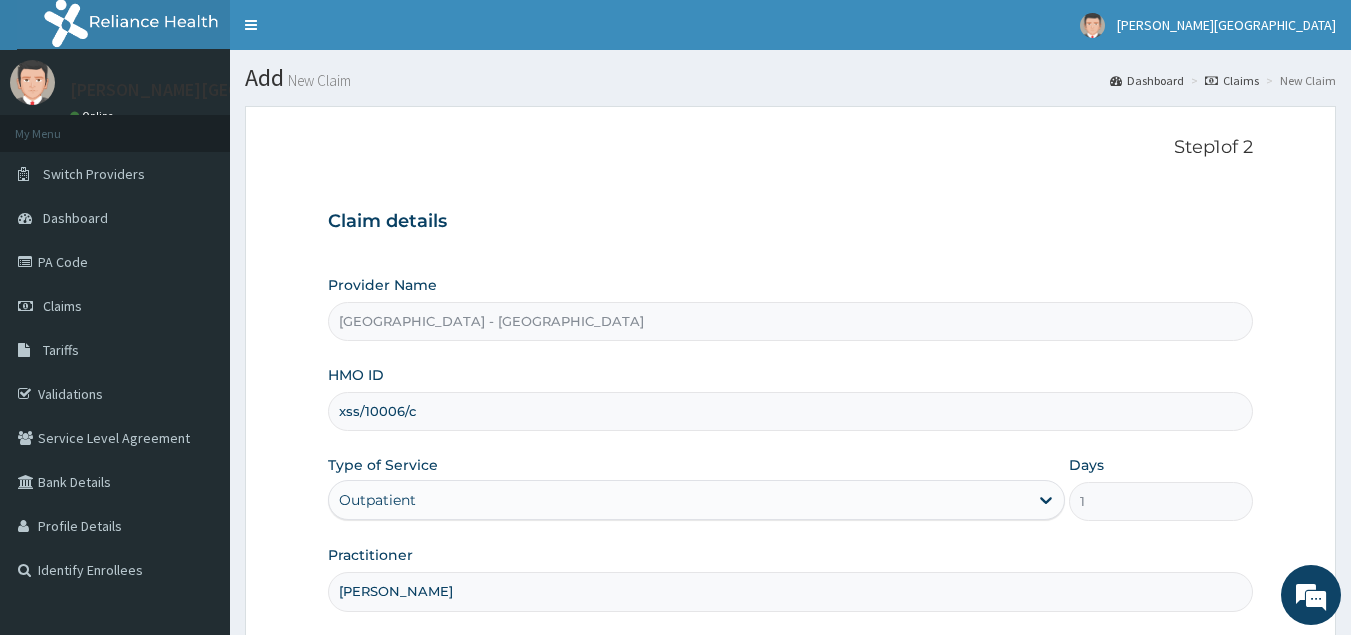 drag, startPoint x: 440, startPoint y: 399, endPoint x: 334, endPoint y: 408, distance: 106.381386 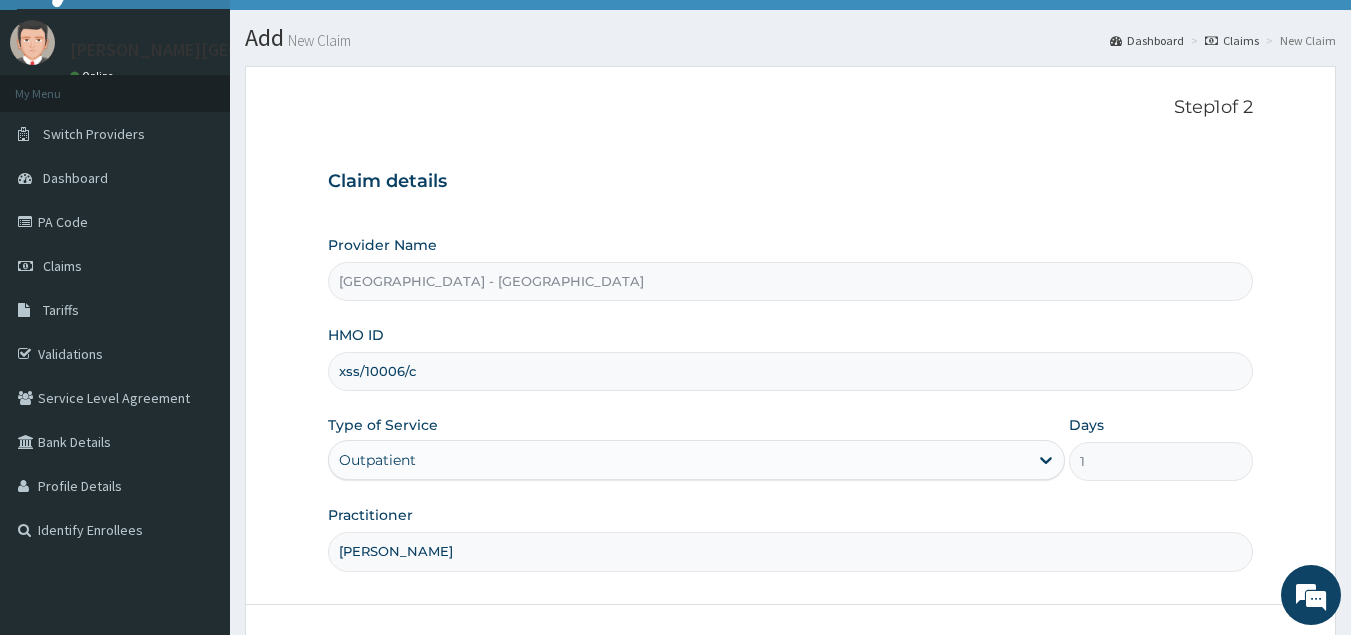 scroll, scrollTop: 189, scrollLeft: 0, axis: vertical 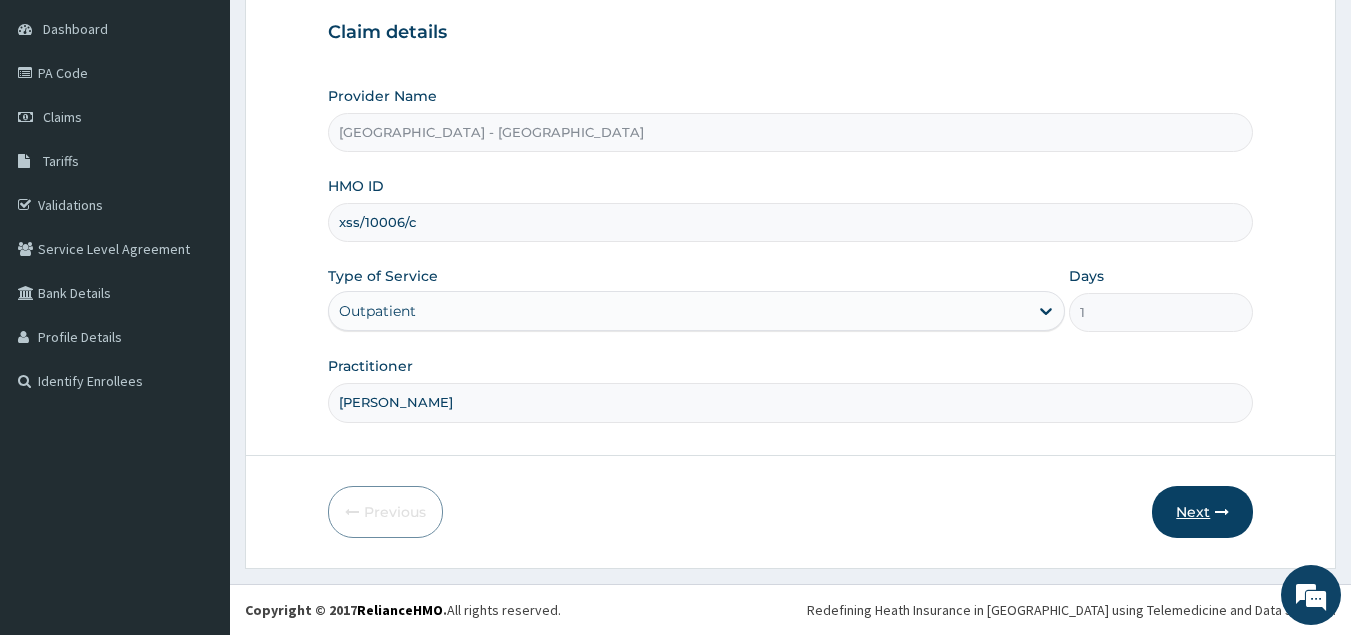 click on "Next" at bounding box center [1202, 512] 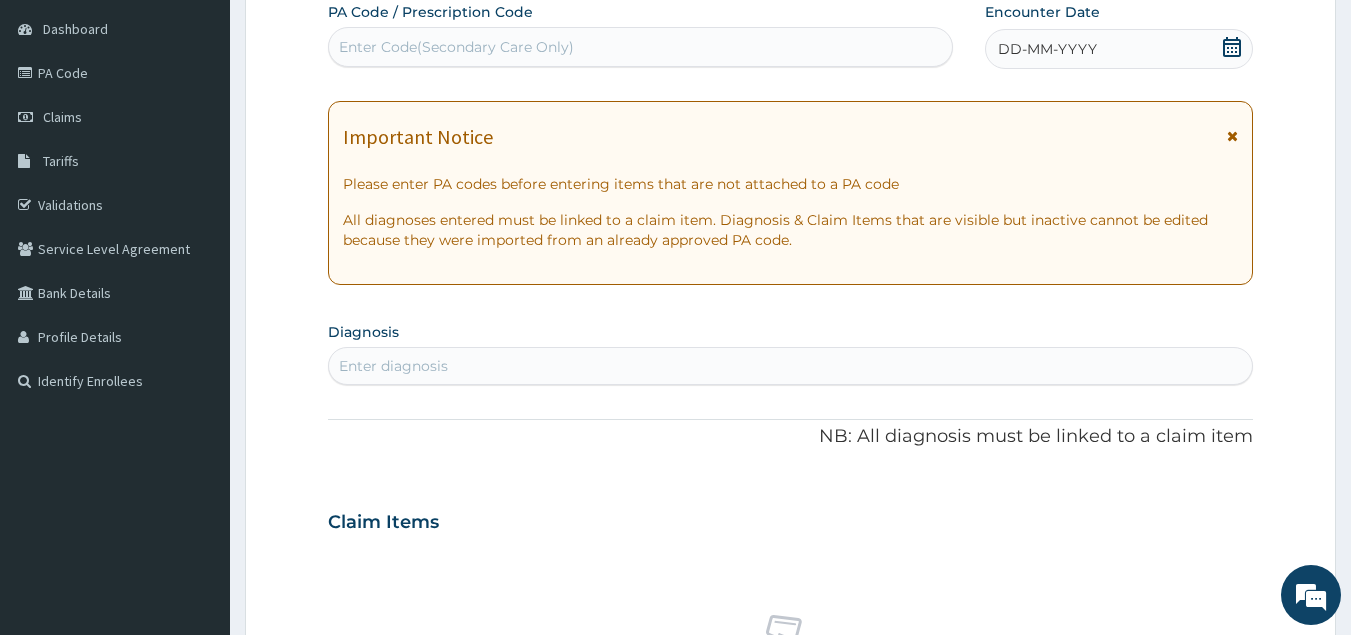 click on "Enter Code(Secondary Care Only)" at bounding box center (641, 47) 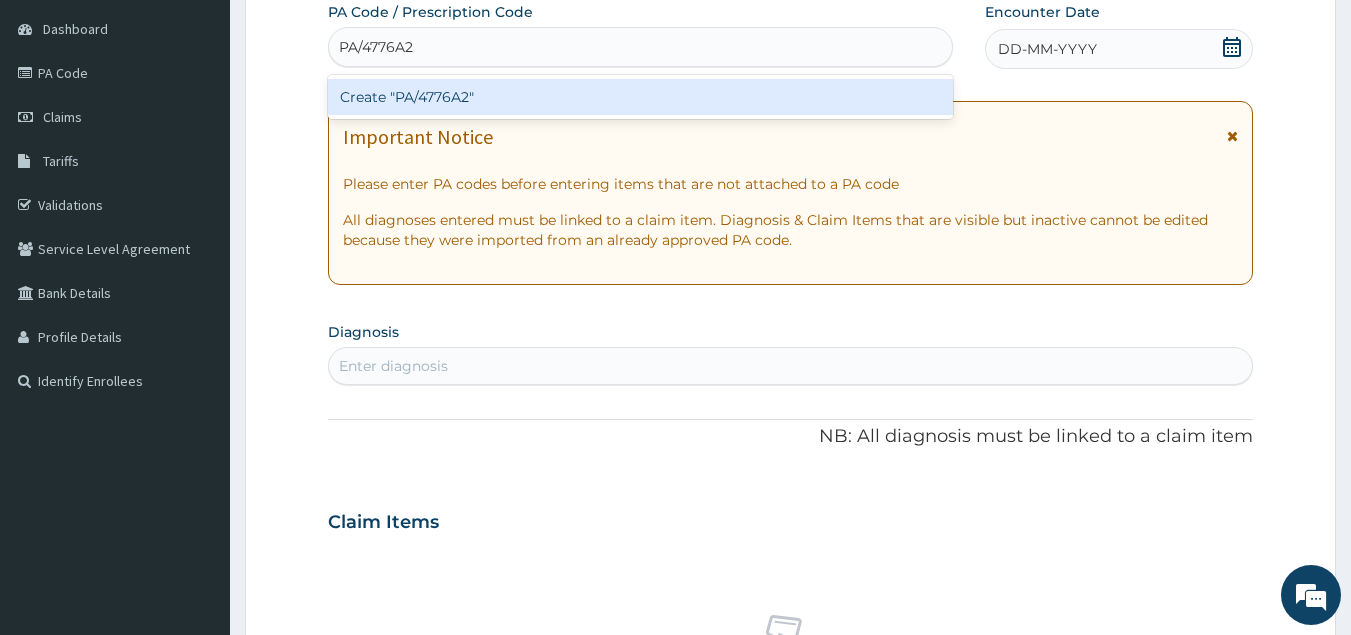 click on "Create "PA/4776A2"" at bounding box center (641, 97) 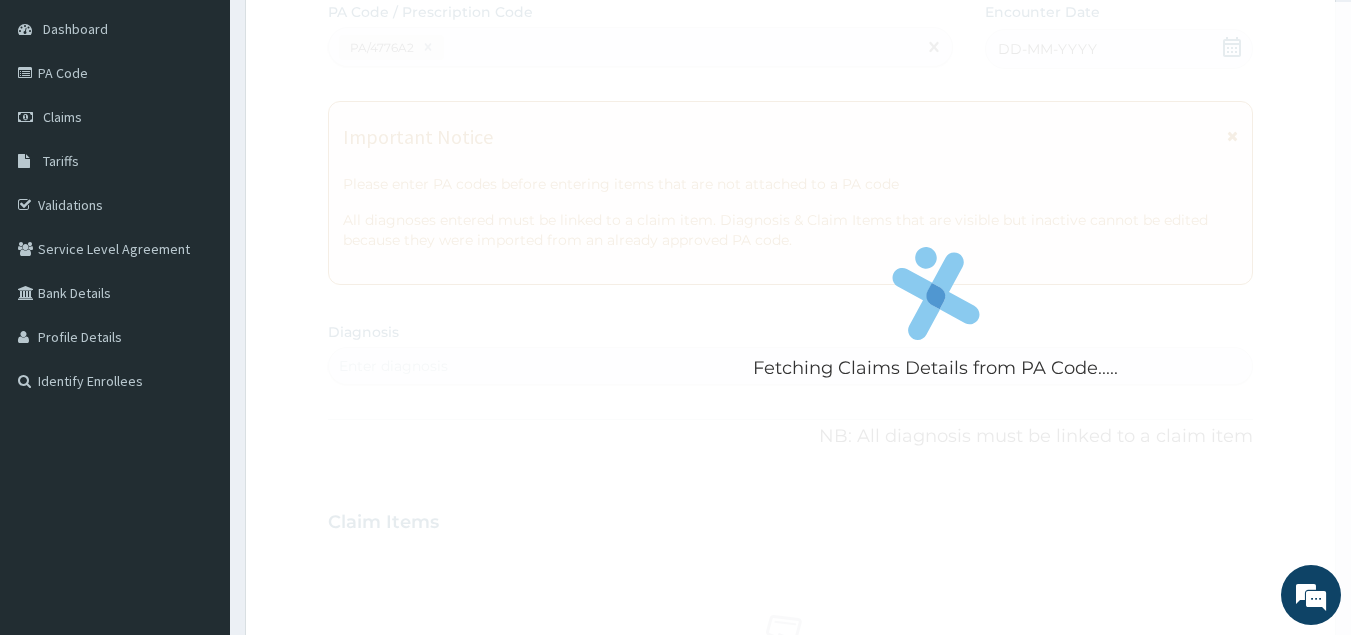 scroll, scrollTop: 653, scrollLeft: 0, axis: vertical 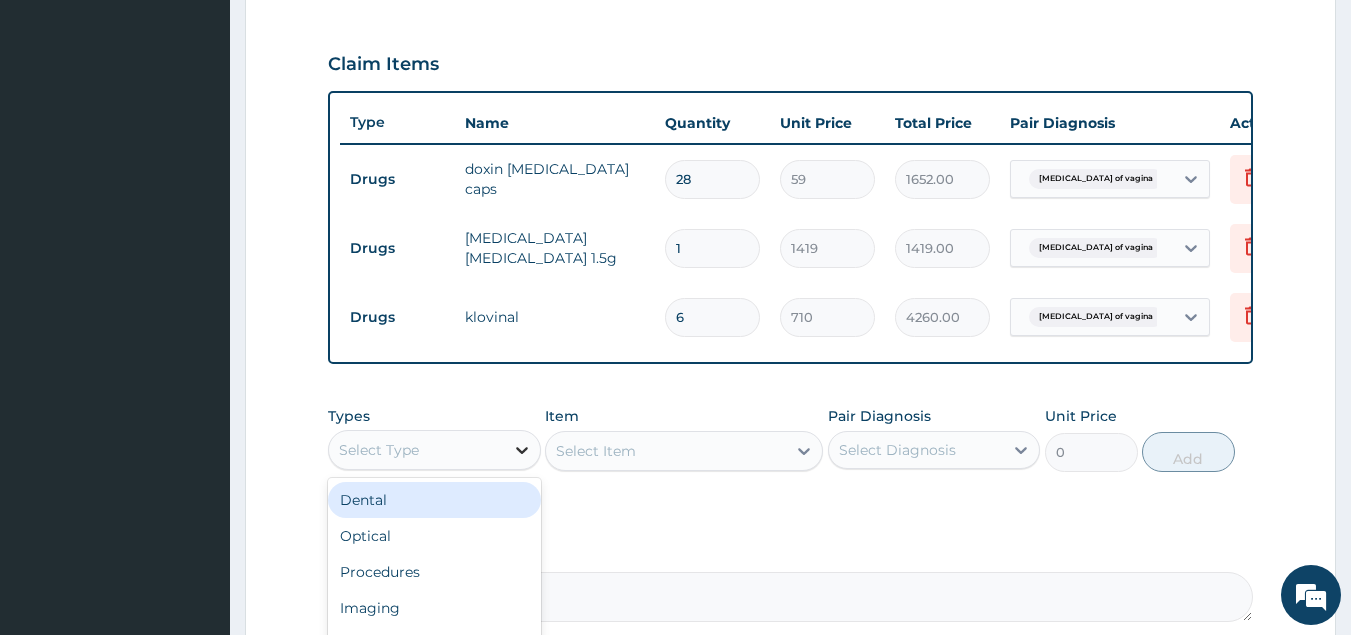 click 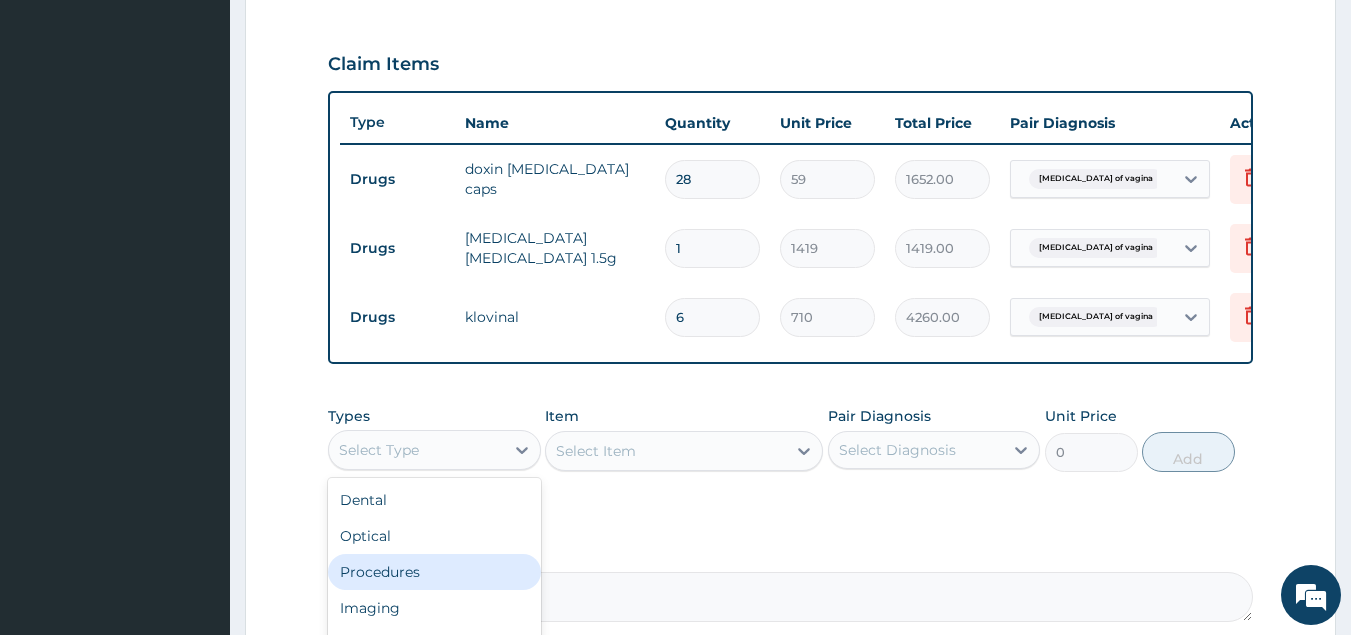 click on "Procedures" at bounding box center (434, 572) 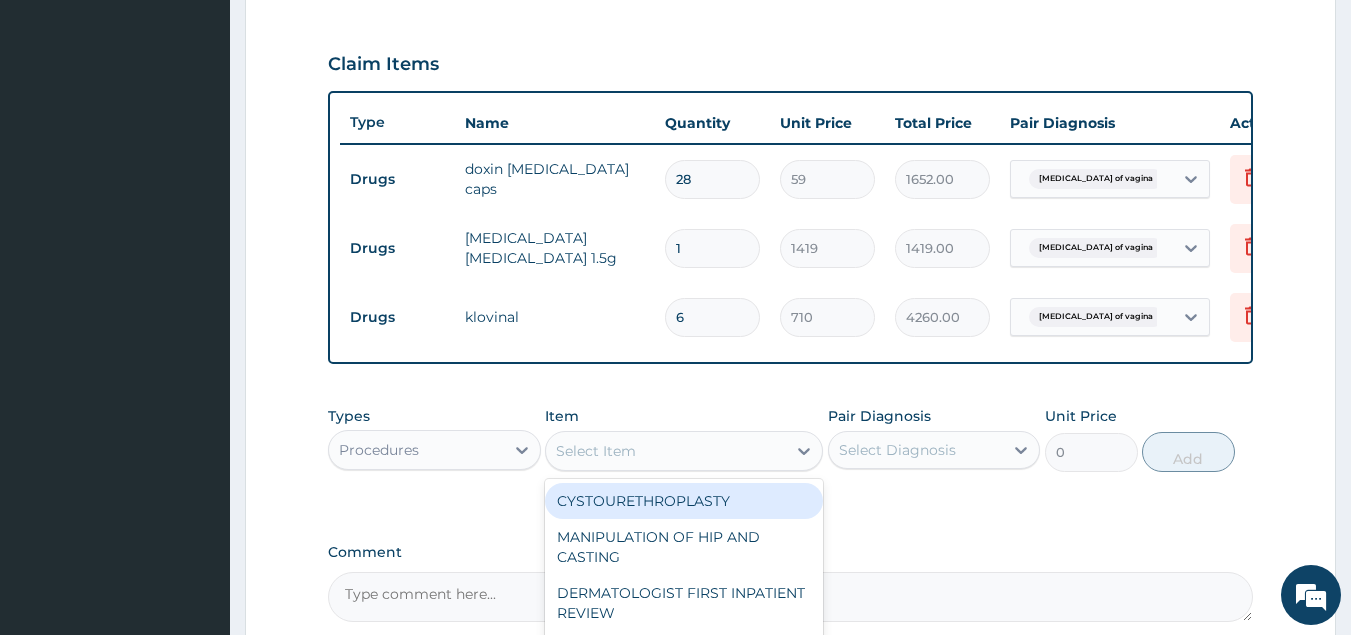 click on "Select Item" at bounding box center (666, 451) 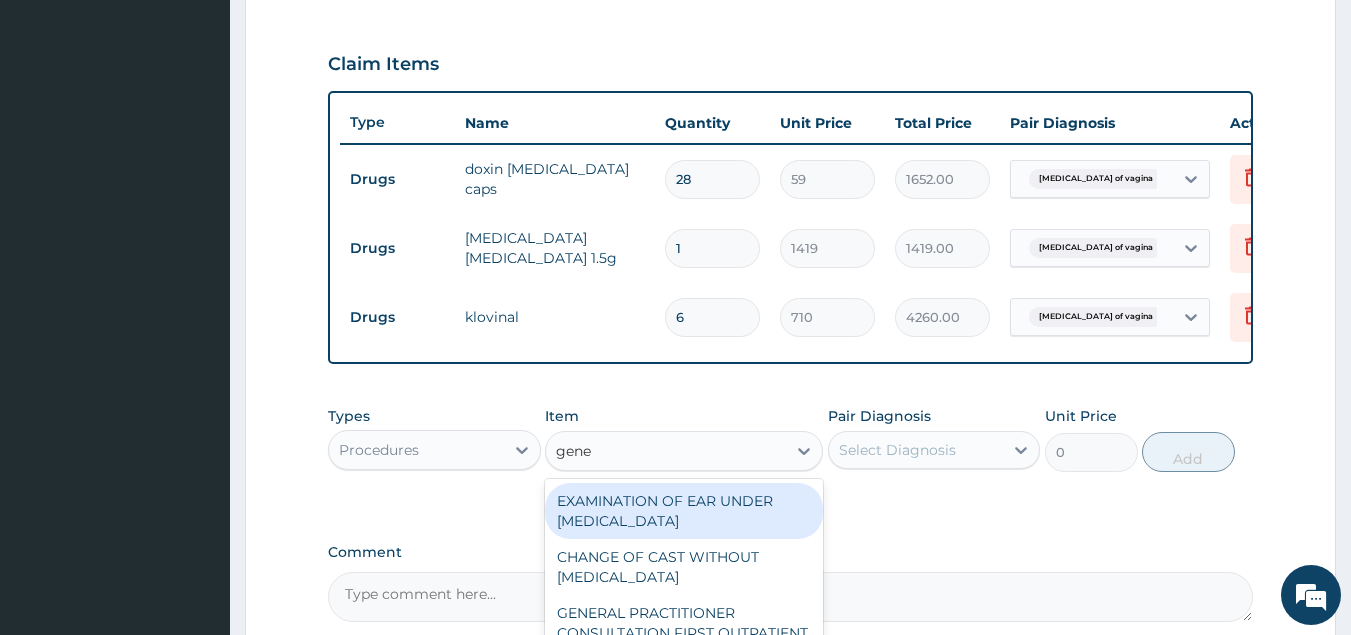 type on "gener" 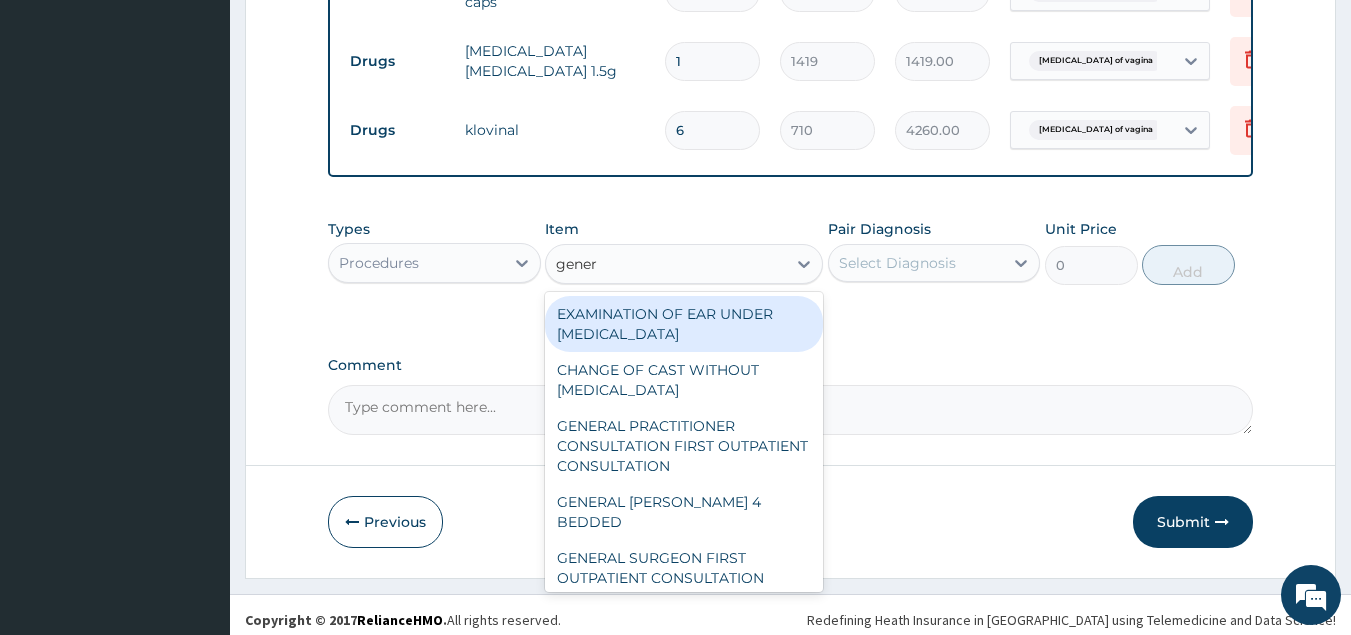 scroll, scrollTop: 865, scrollLeft: 0, axis: vertical 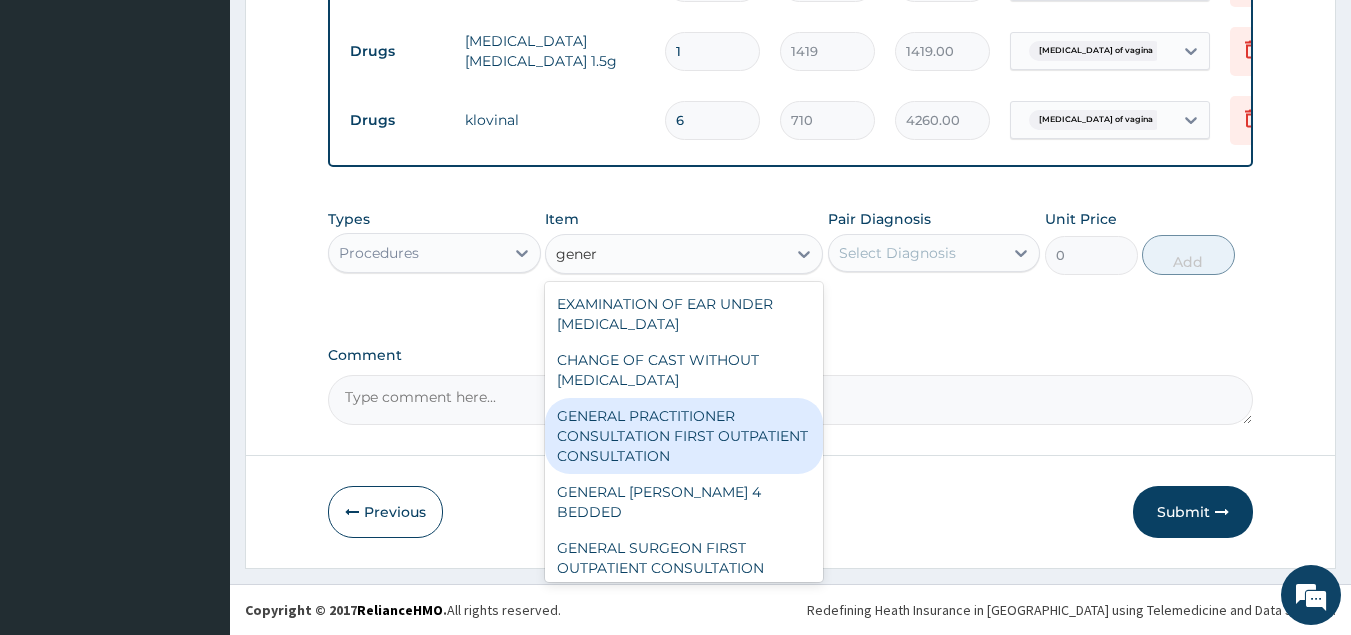 click on "GENERAL PRACTITIONER CONSULTATION FIRST OUTPATIENT CONSULTATION" at bounding box center (684, 436) 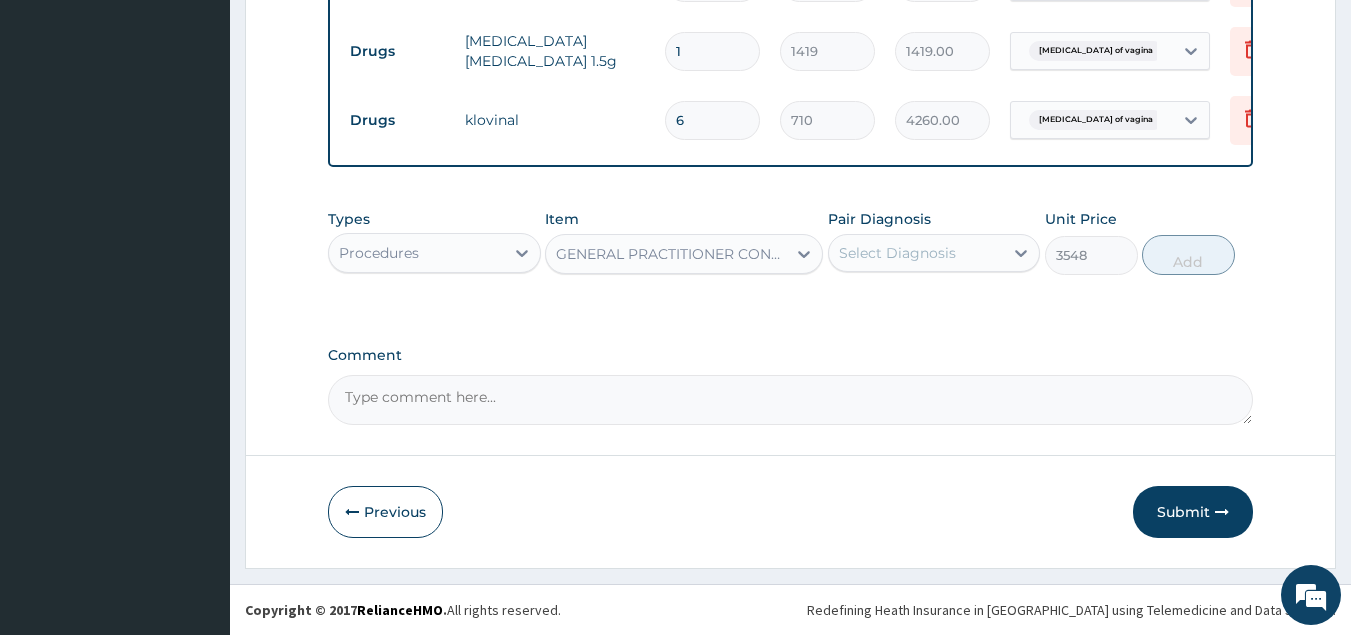 click on "Select Diagnosis" at bounding box center [916, 253] 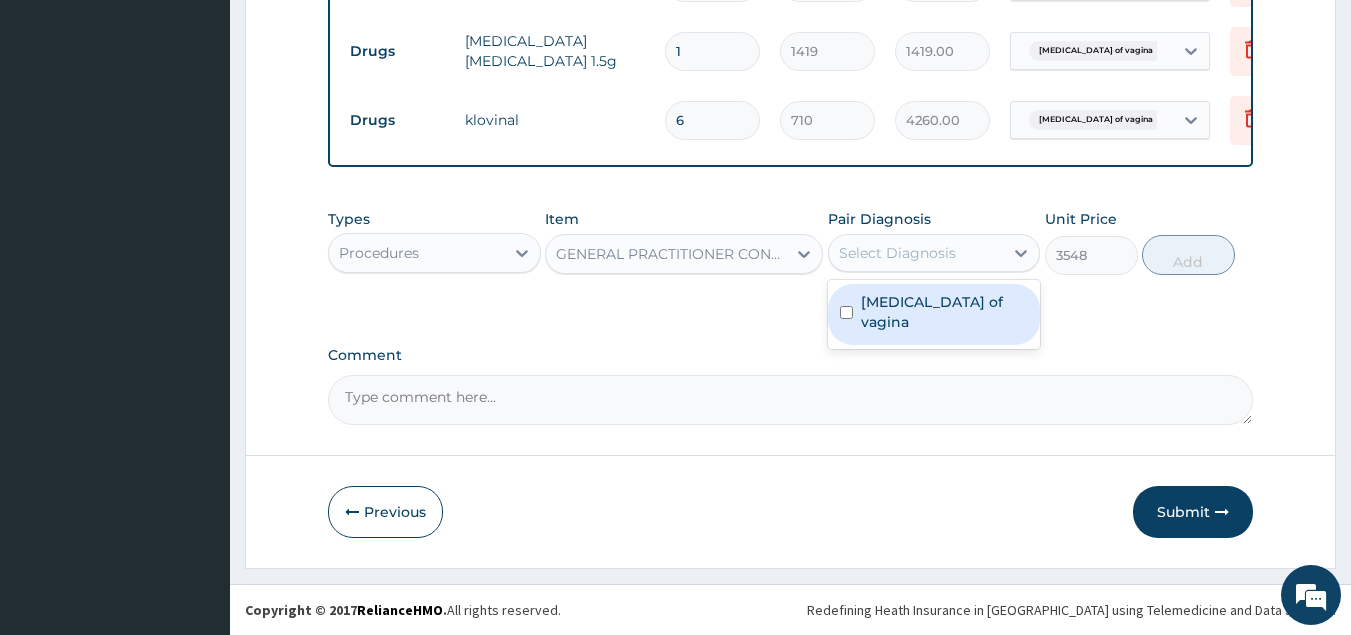 click on "[MEDICAL_DATA] of vagina" at bounding box center [945, 312] 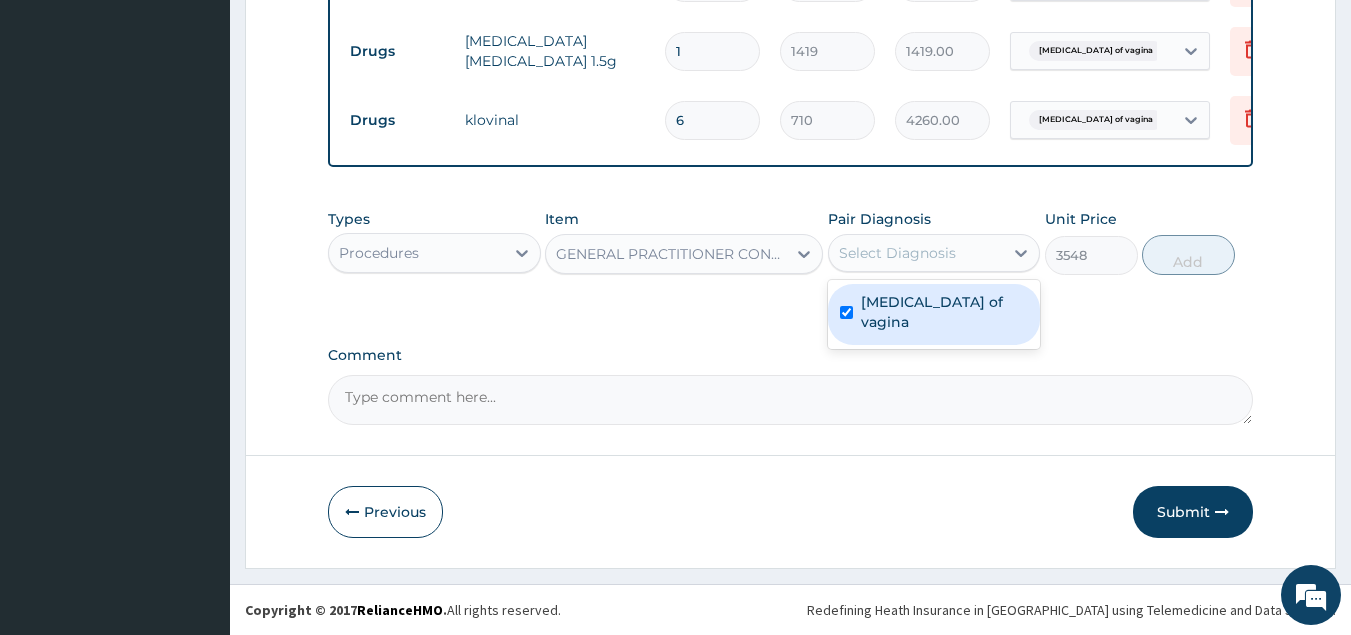 checkbox on "true" 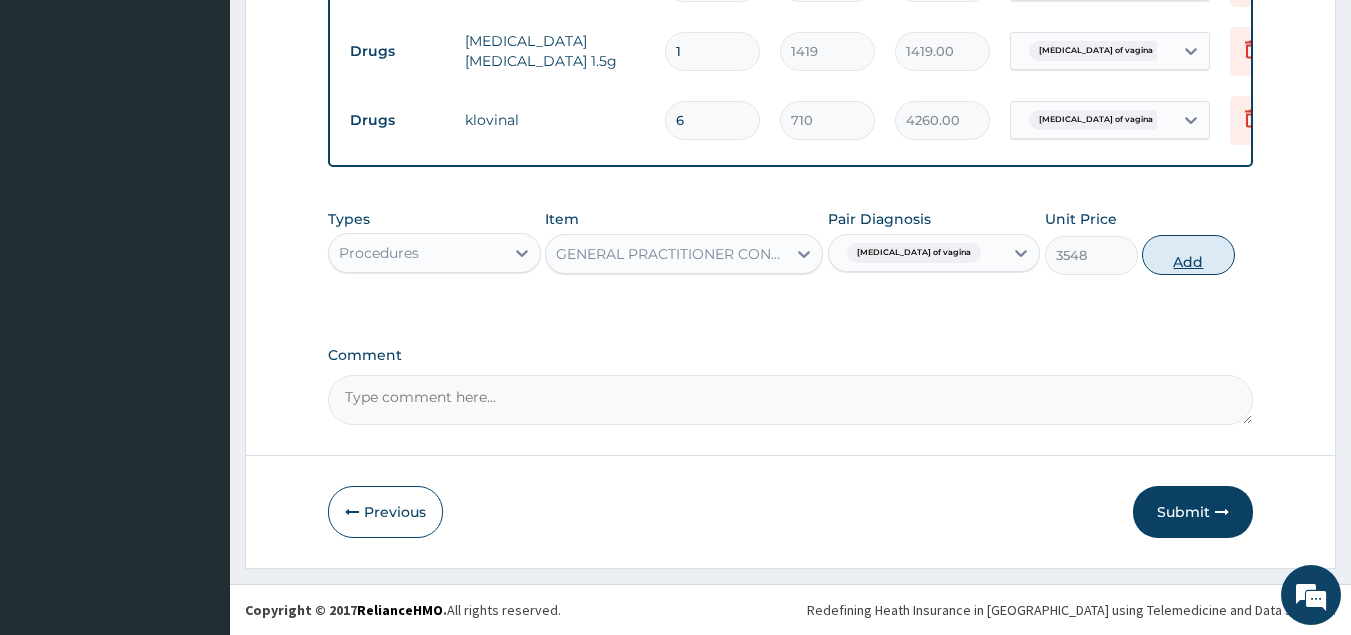 click on "Add" at bounding box center (1188, 255) 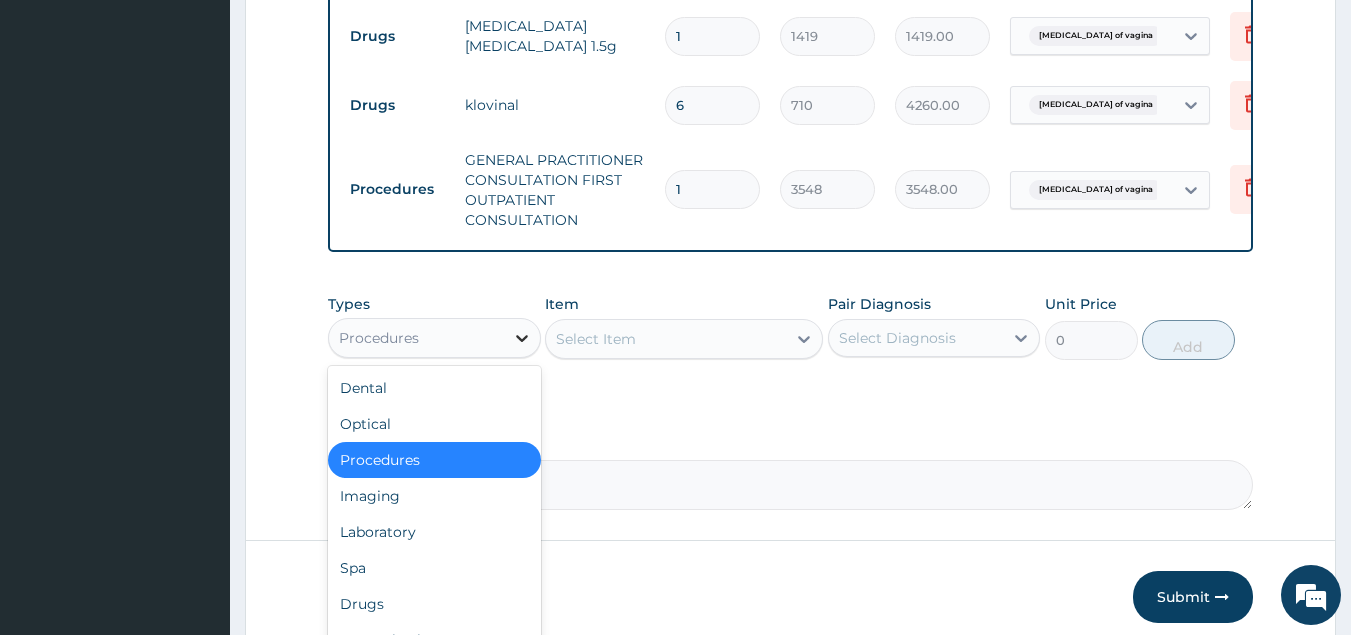 click 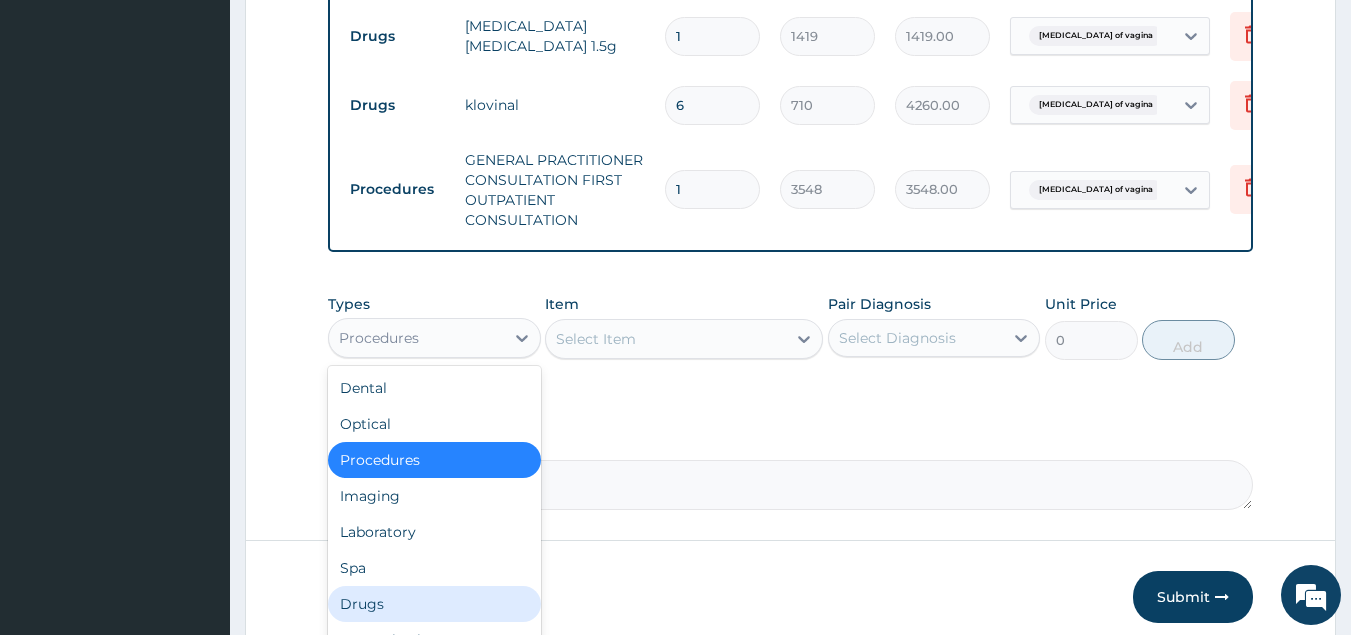click on "Drugs" at bounding box center (434, 604) 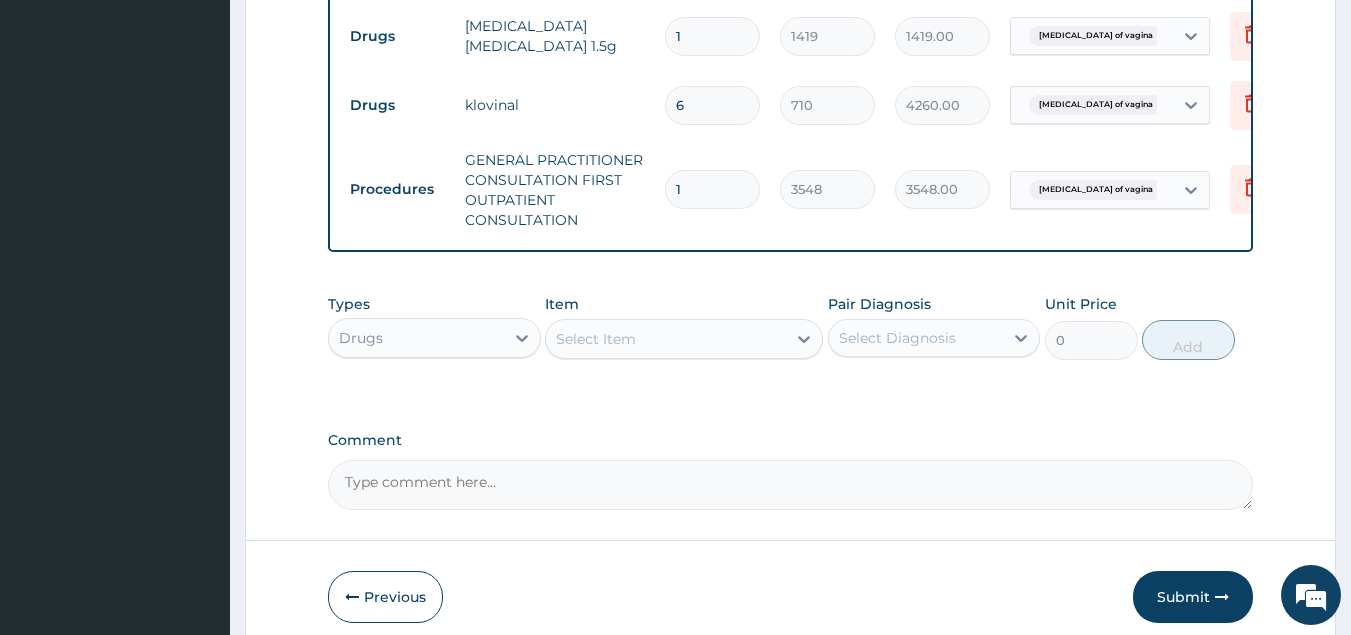 click on "Select Item" at bounding box center [666, 339] 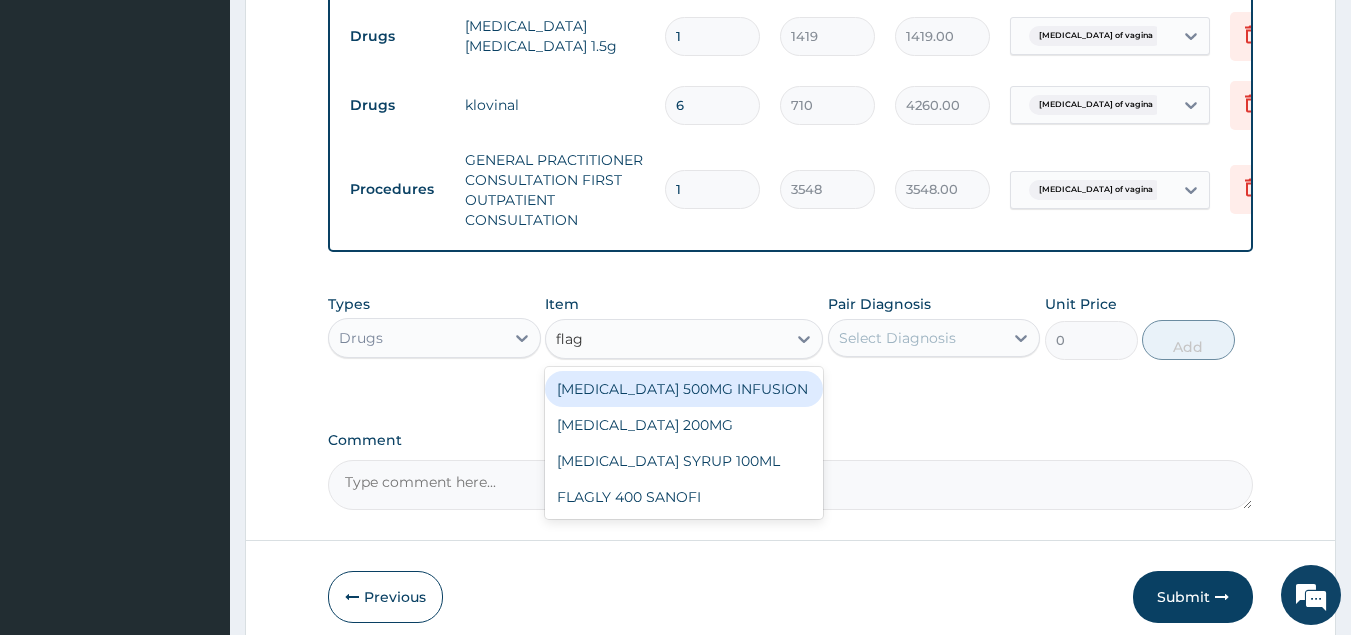 type on "flagy" 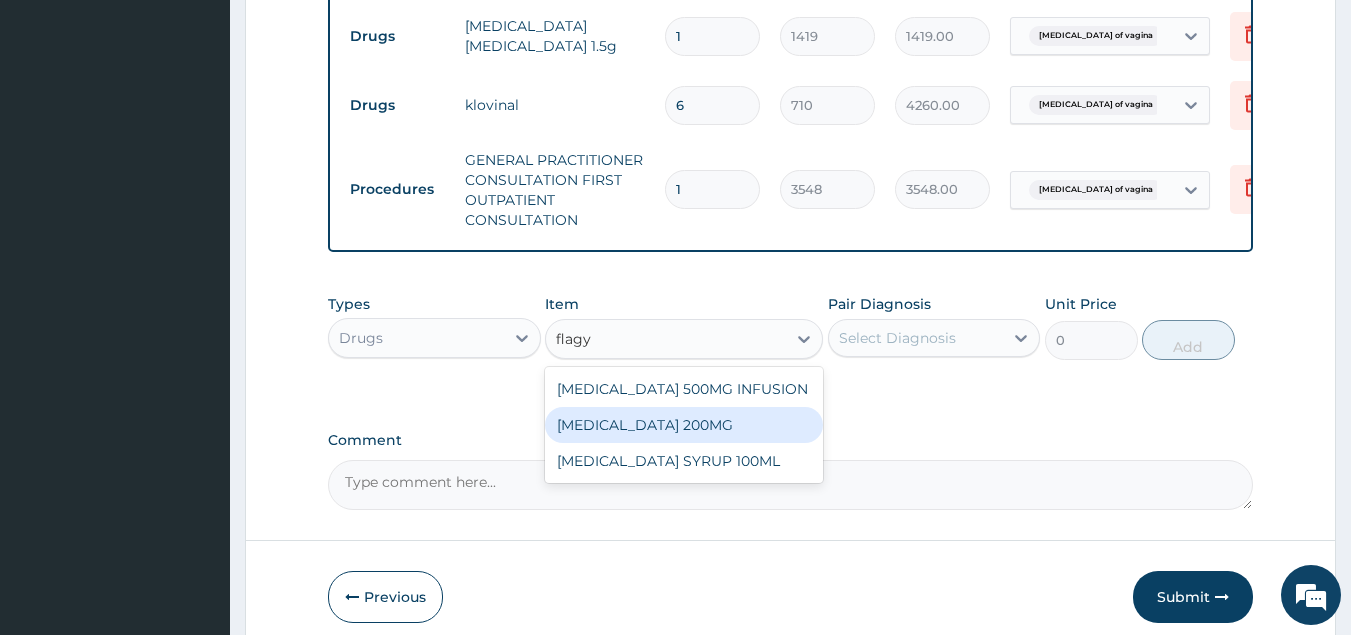 click on "FLAGYL 200MG" at bounding box center (684, 425) 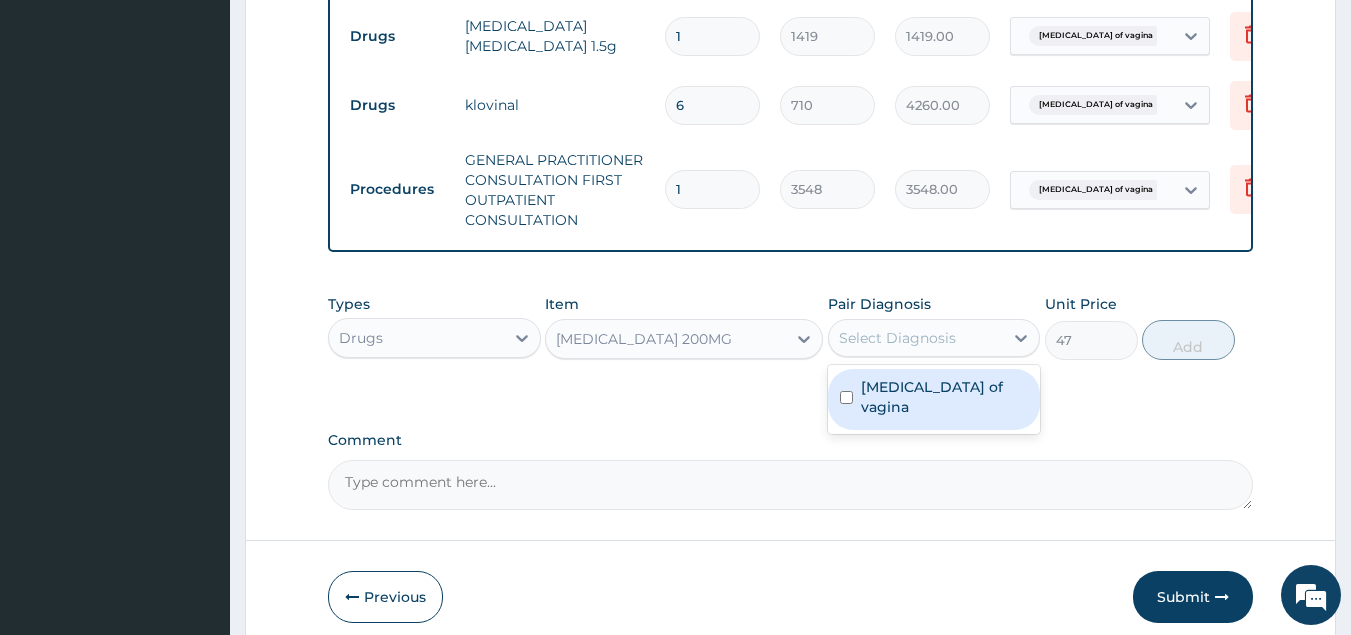 click on "Select Diagnosis" at bounding box center (897, 338) 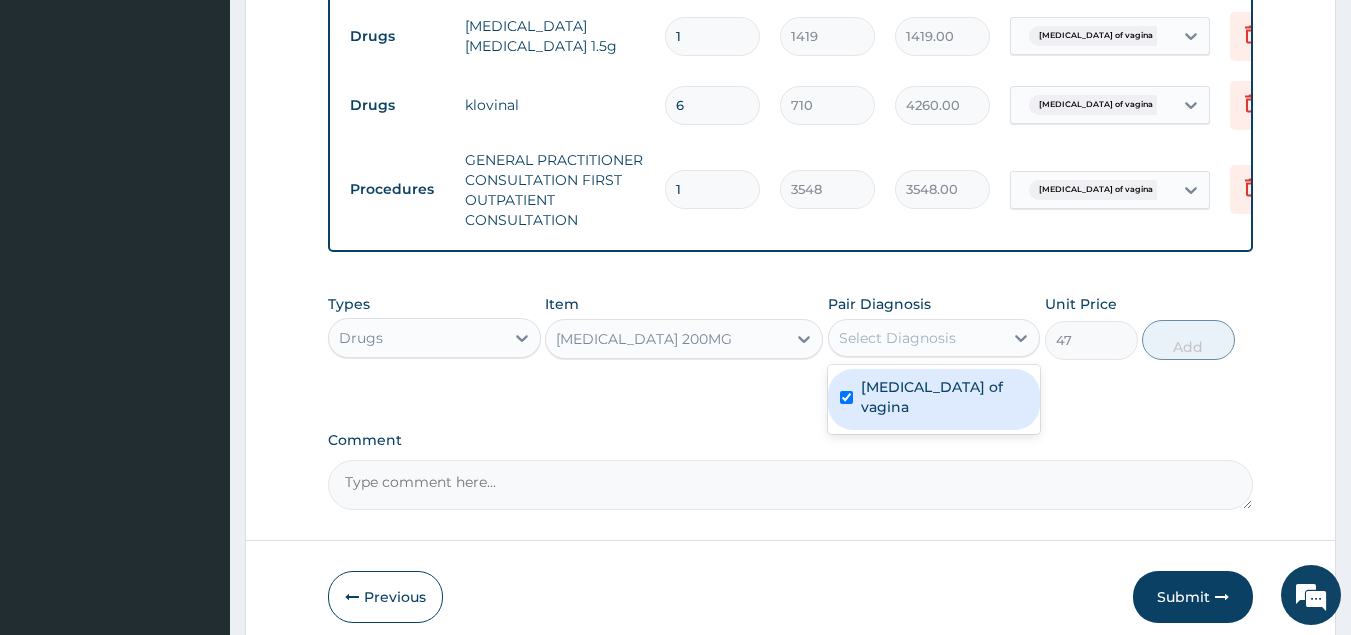 checkbox on "true" 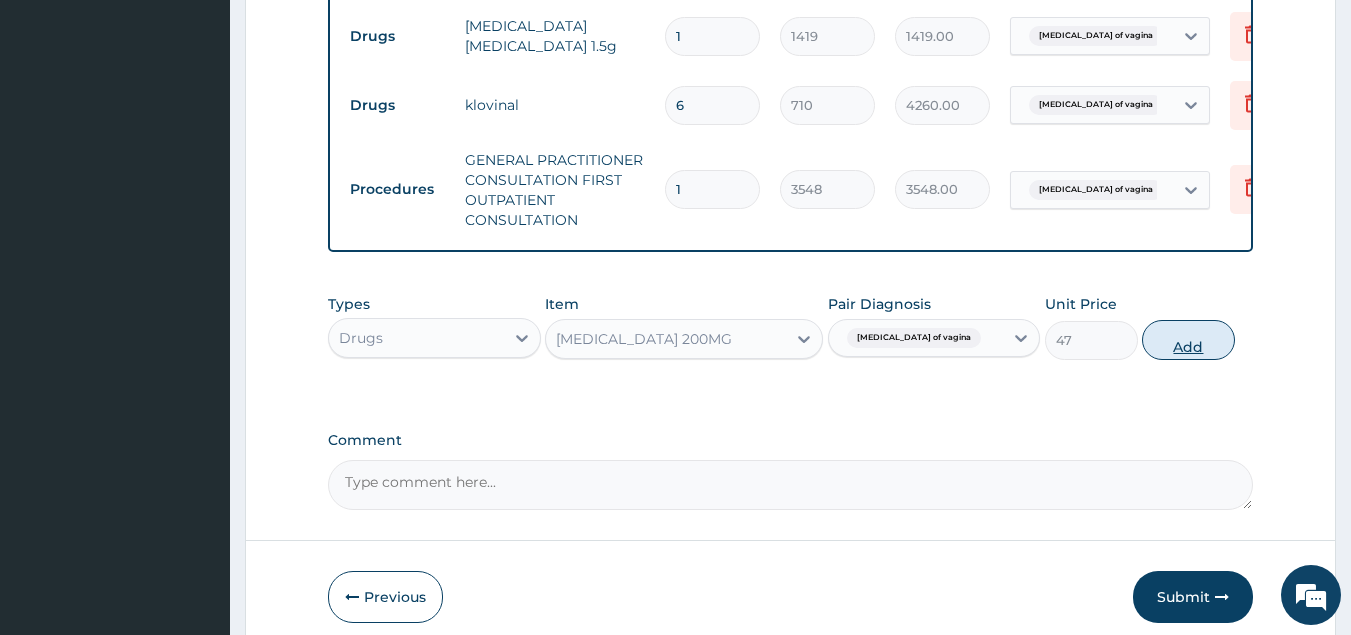 click on "Add" at bounding box center (1188, 340) 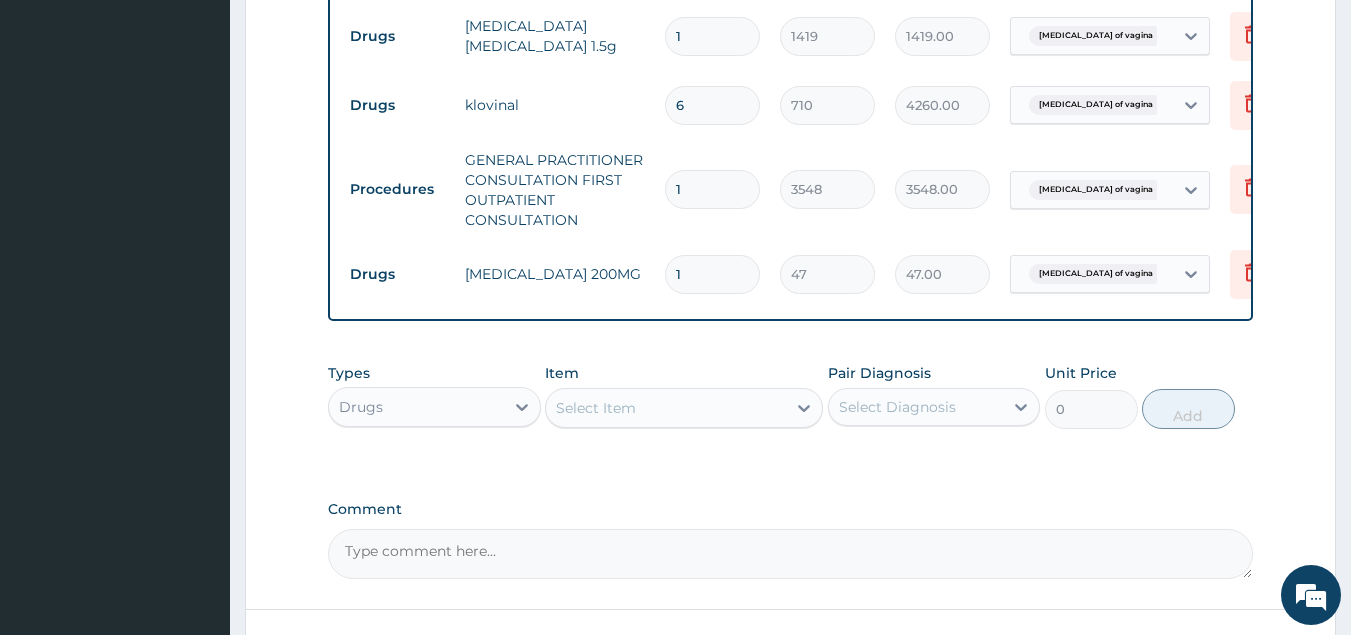 type 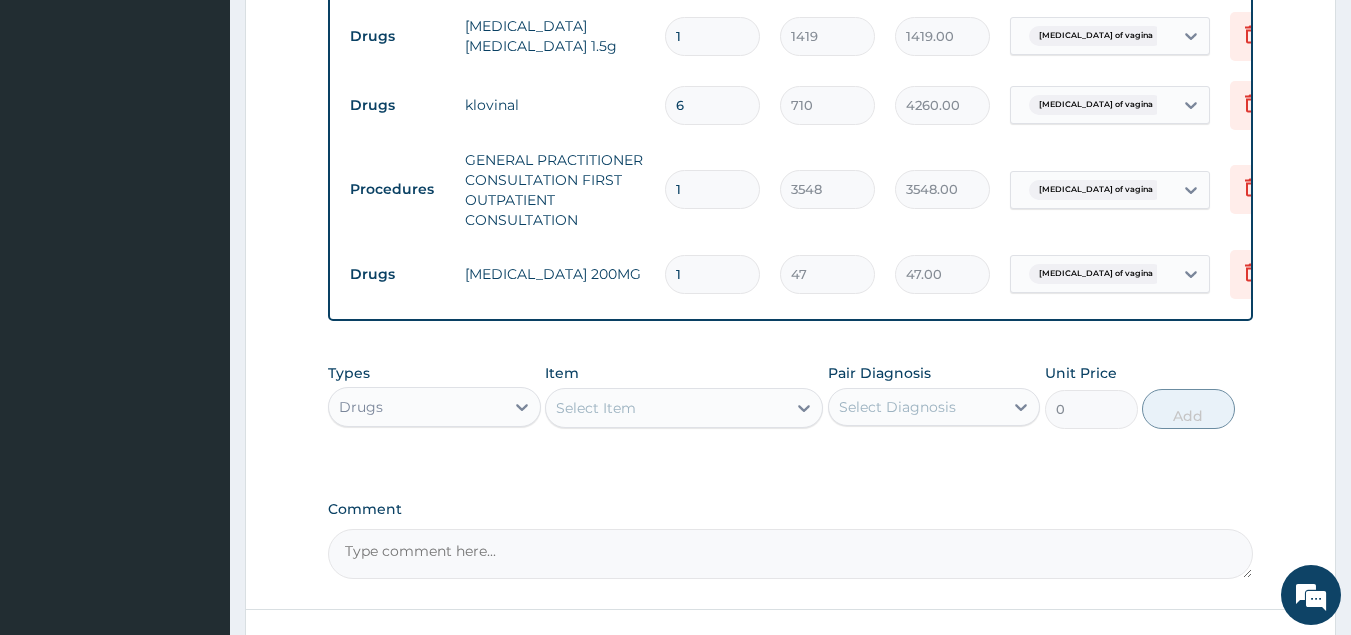 type on "0.00" 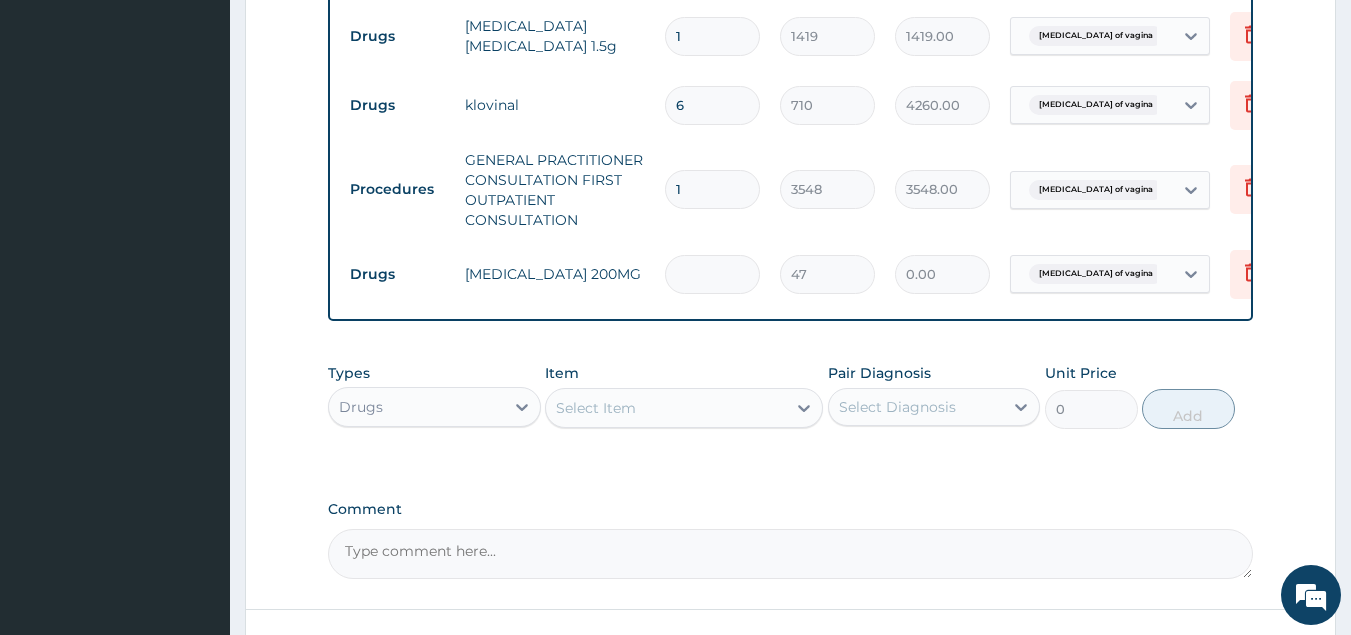 type on "8" 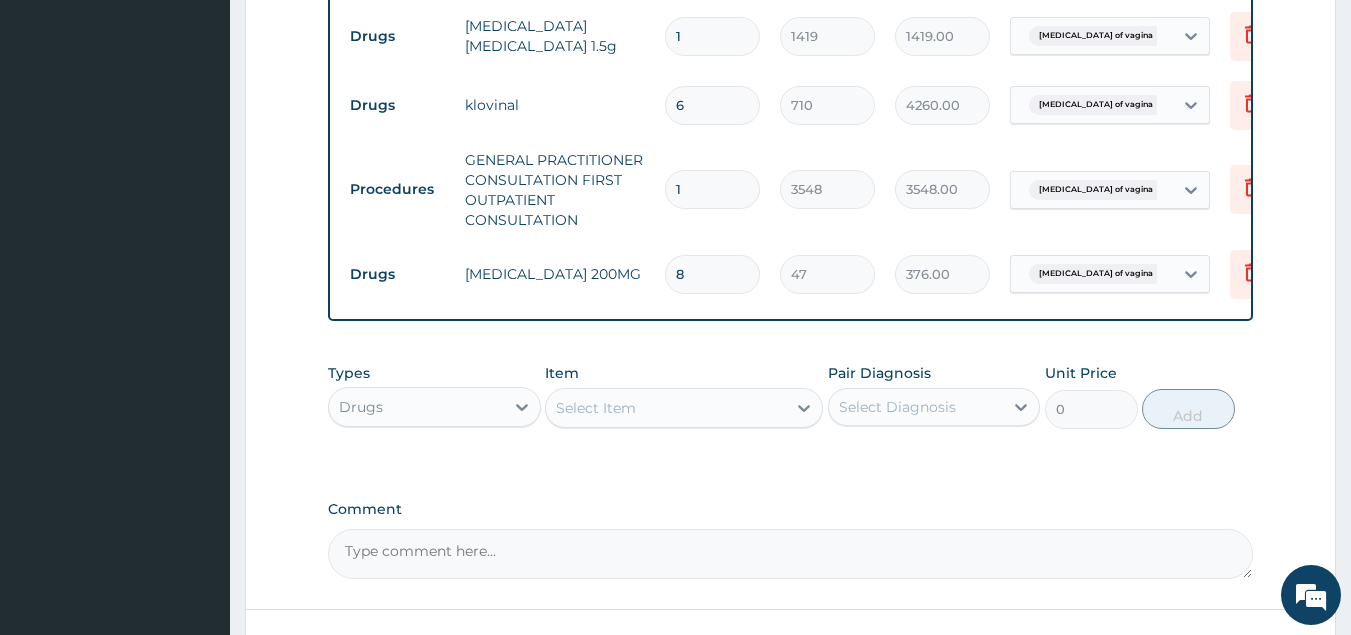 type on "84" 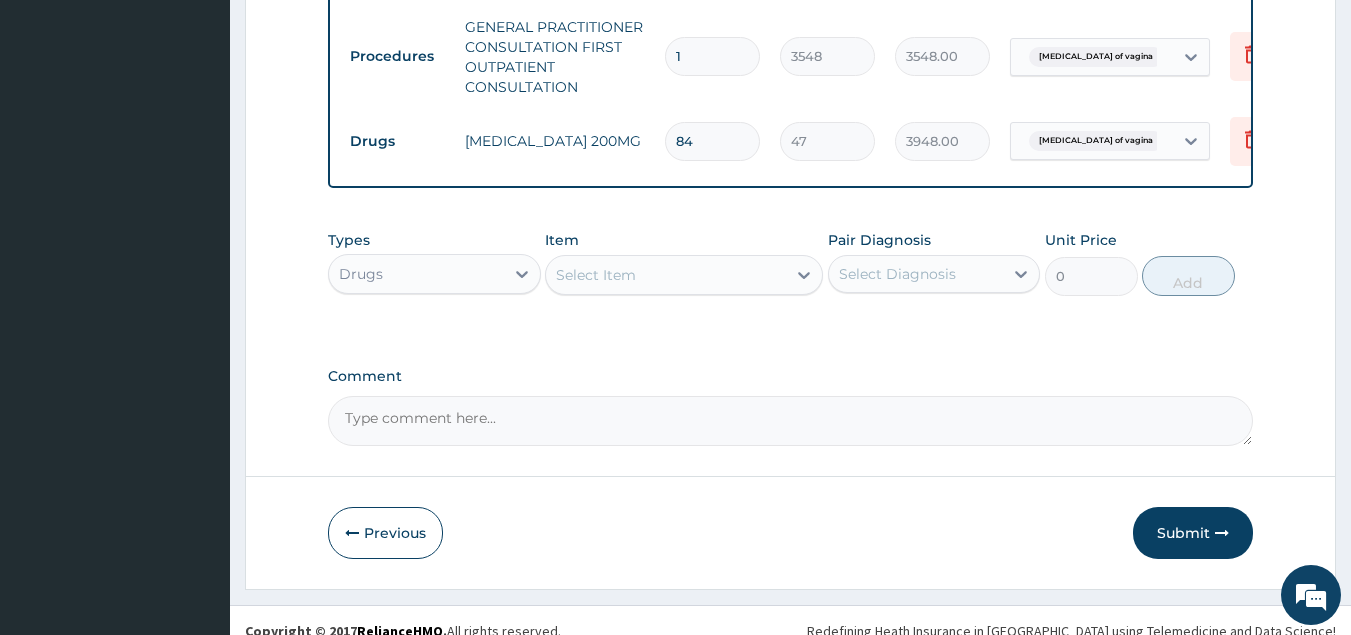 scroll, scrollTop: 1034, scrollLeft: 0, axis: vertical 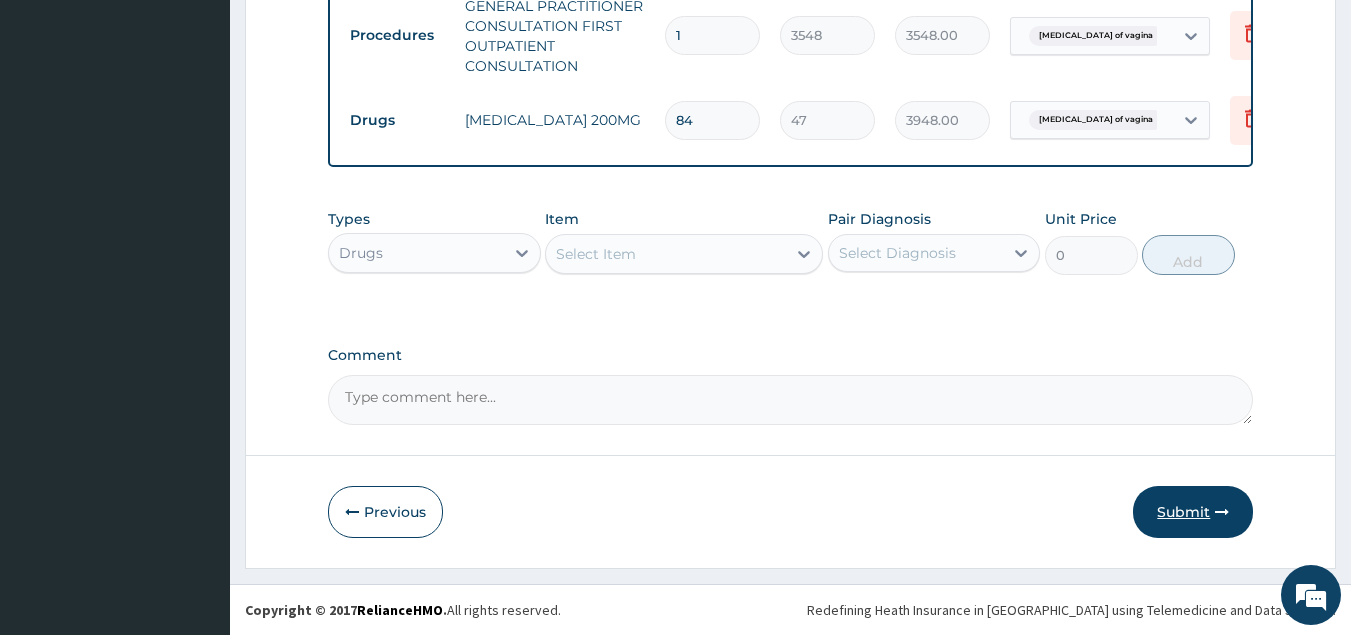 type on "84" 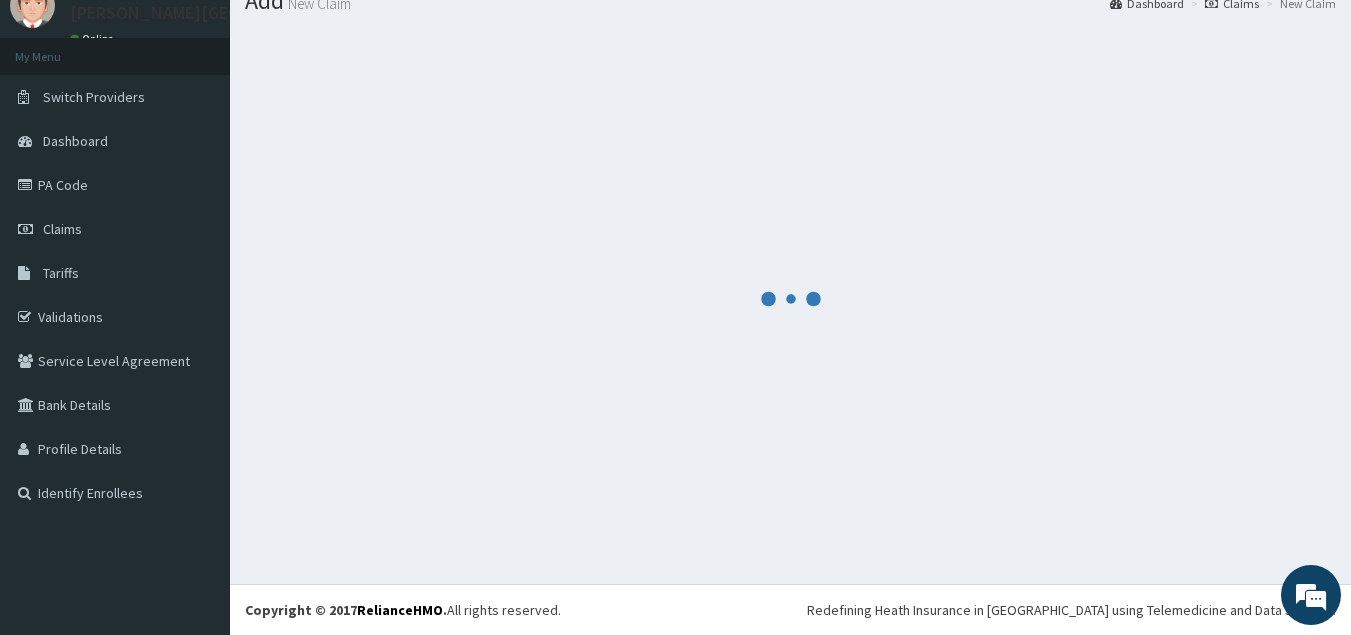 scroll, scrollTop: 1034, scrollLeft: 0, axis: vertical 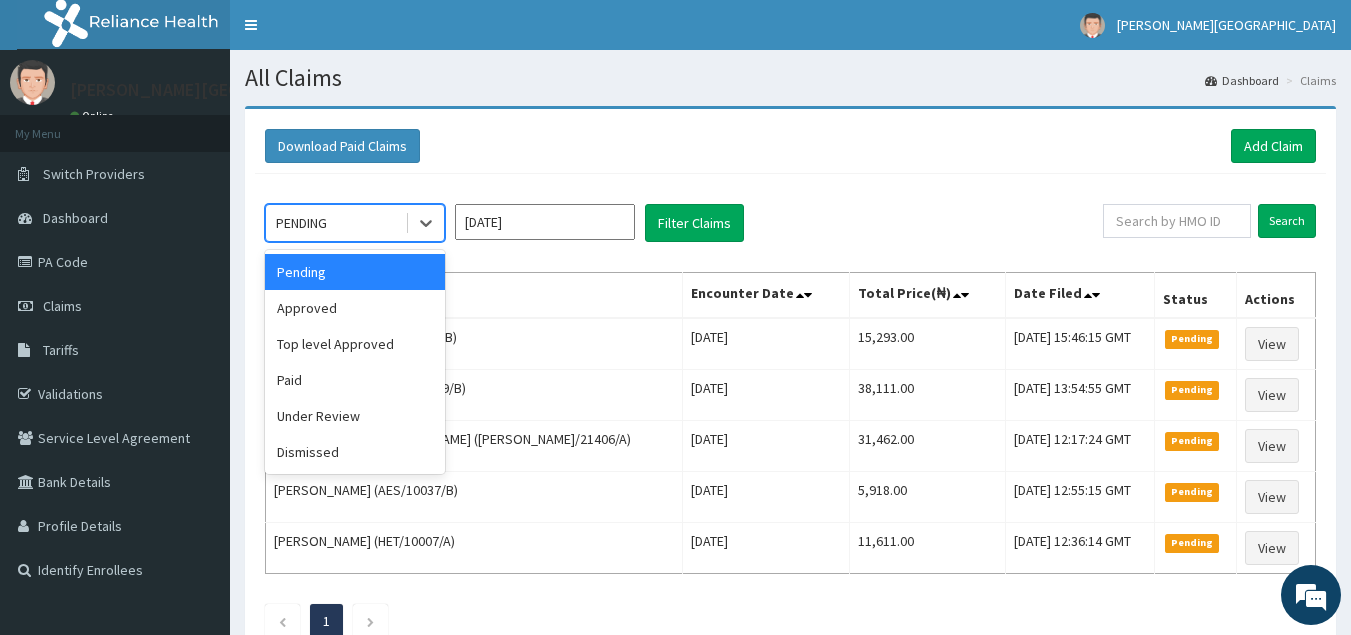 drag, startPoint x: 429, startPoint y: 220, endPoint x: 379, endPoint y: 284, distance: 81.21576 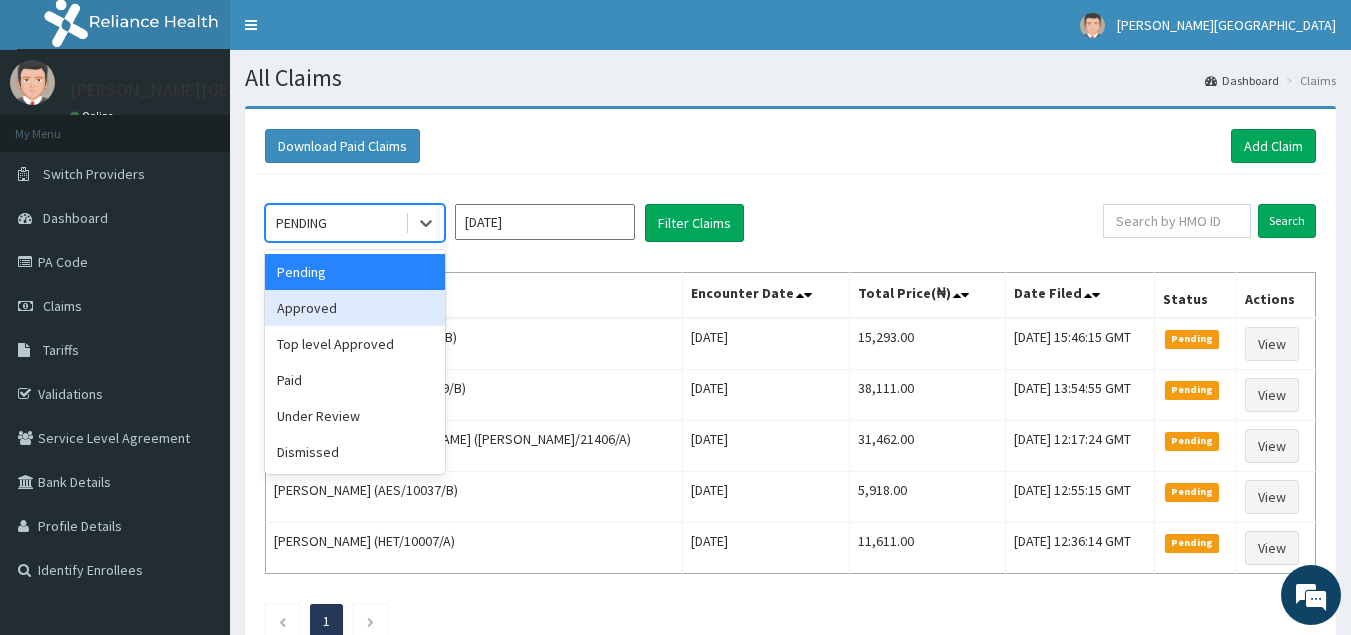 click on "Approved" at bounding box center (355, 308) 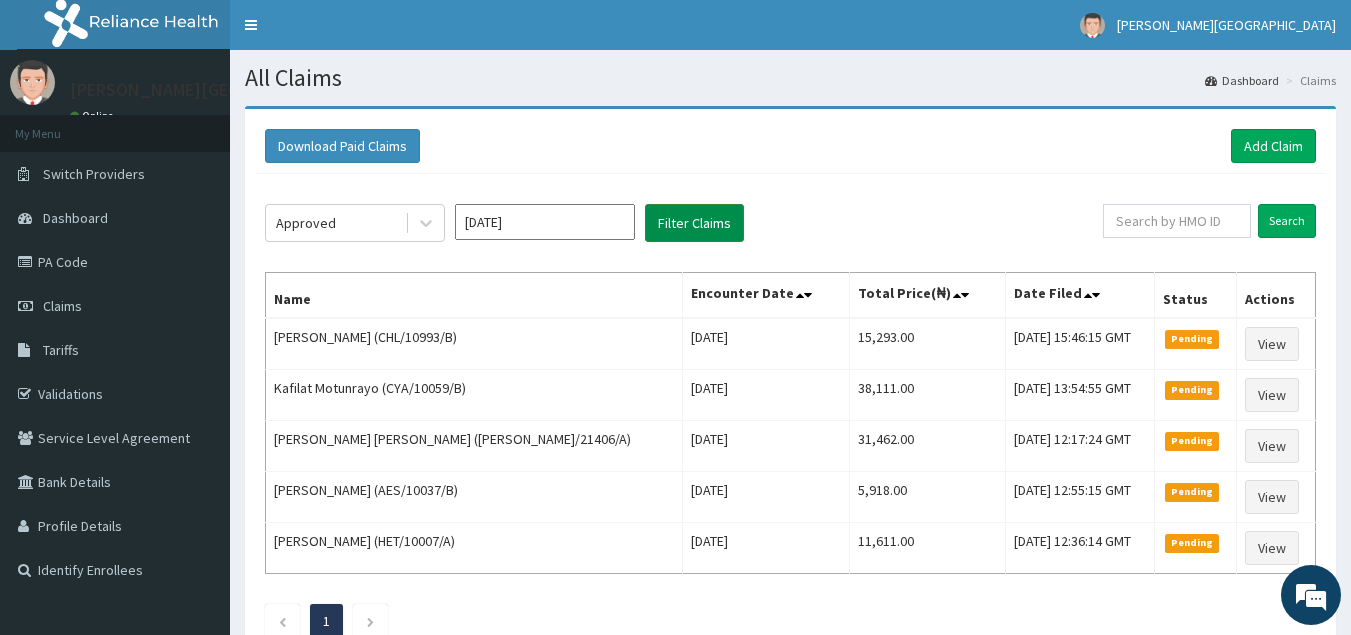 click on "Filter Claims" at bounding box center [694, 223] 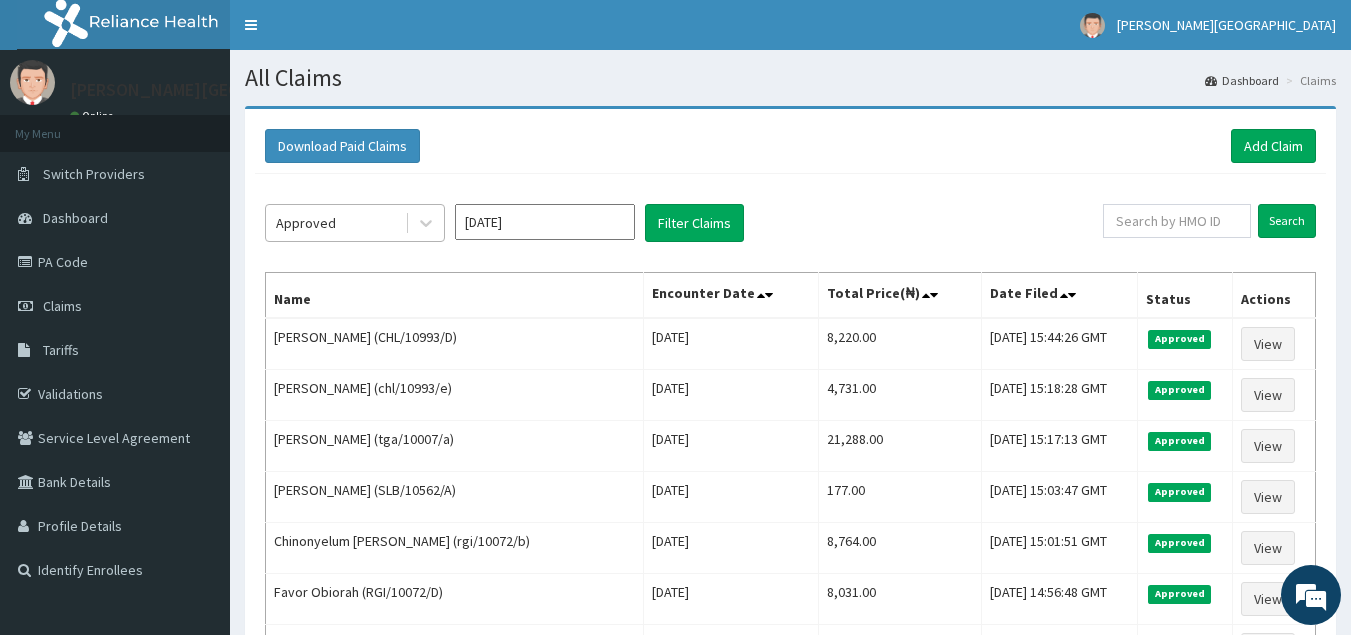 click at bounding box center [407, 223] 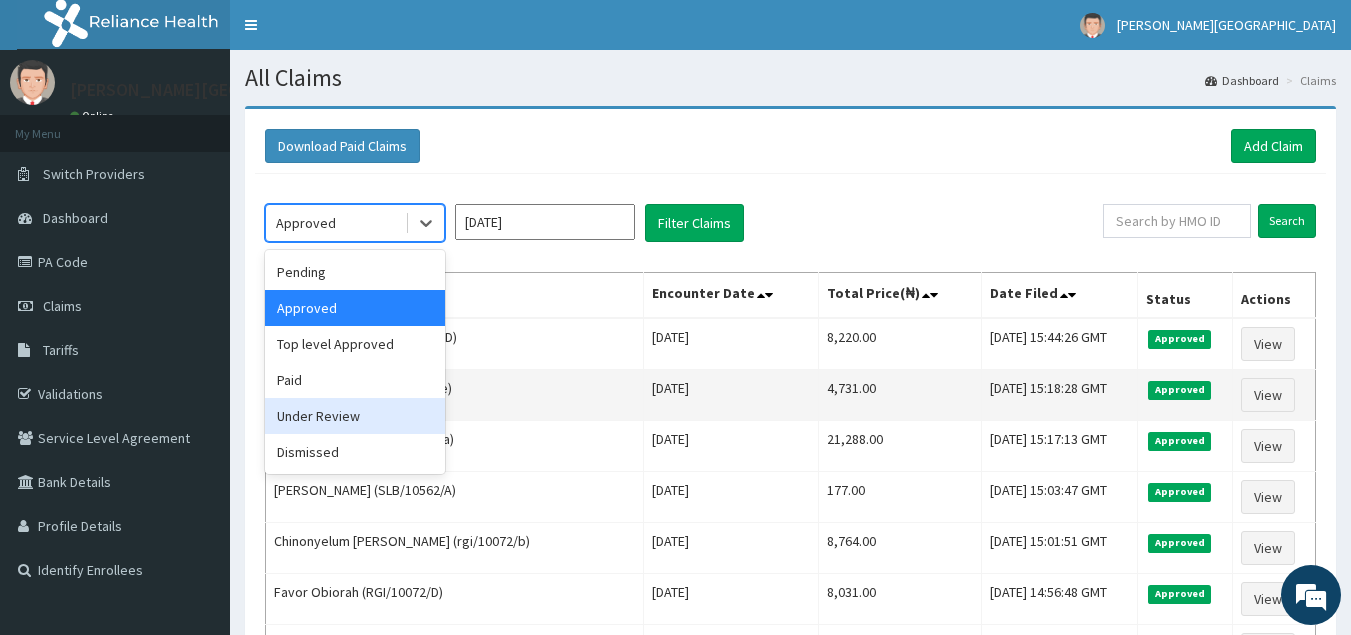 drag, startPoint x: 329, startPoint y: 423, endPoint x: 376, endPoint y: 410, distance: 48.76474 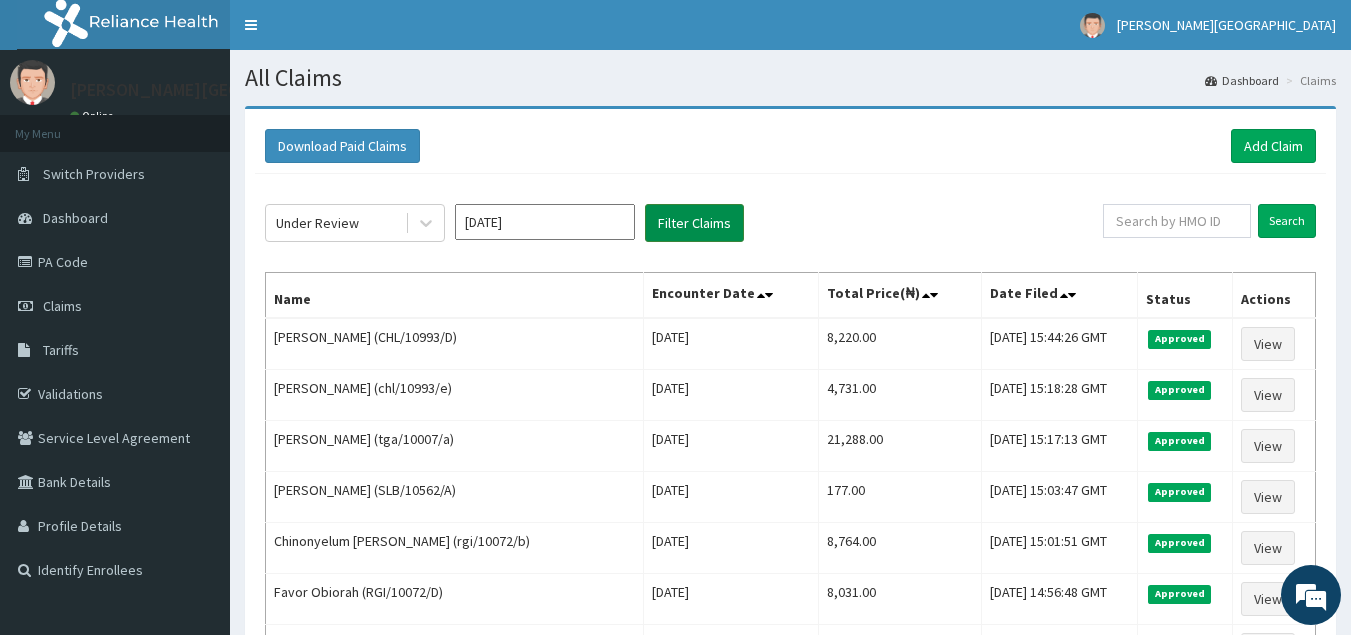 click on "Filter Claims" at bounding box center [694, 223] 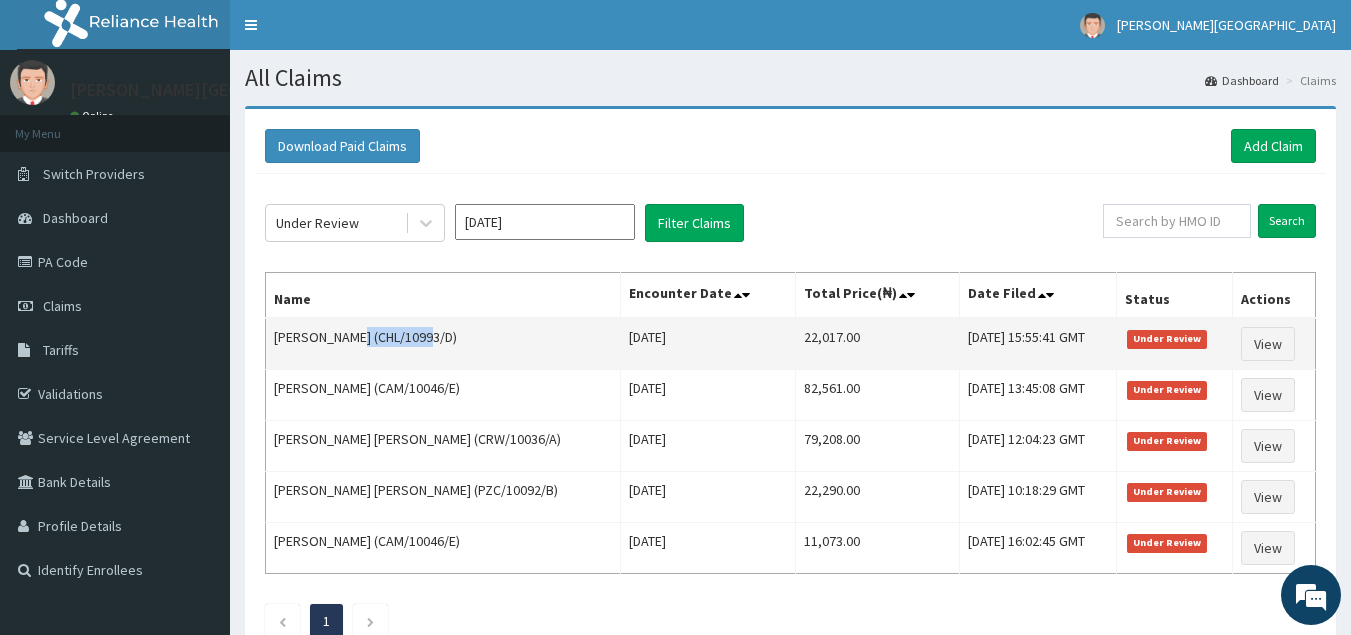 drag, startPoint x: 343, startPoint y: 334, endPoint x: 402, endPoint y: 338, distance: 59.135437 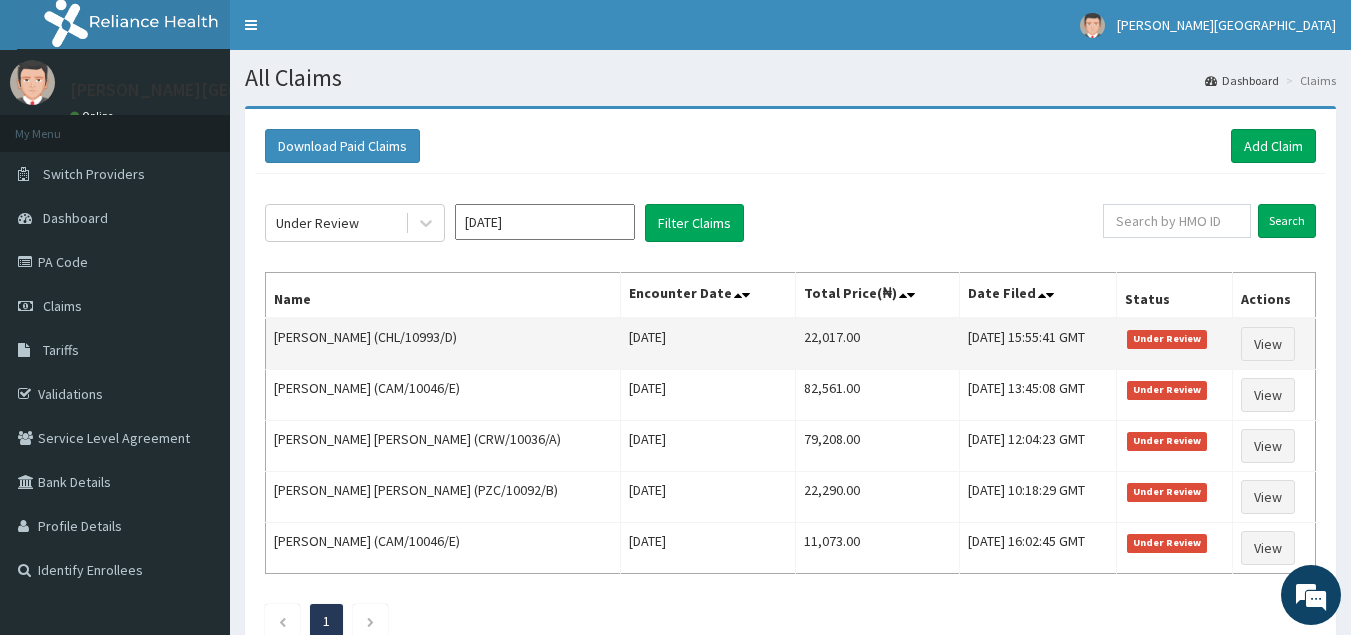 drag, startPoint x: 401, startPoint y: 338, endPoint x: 478, endPoint y: 318, distance: 79.555016 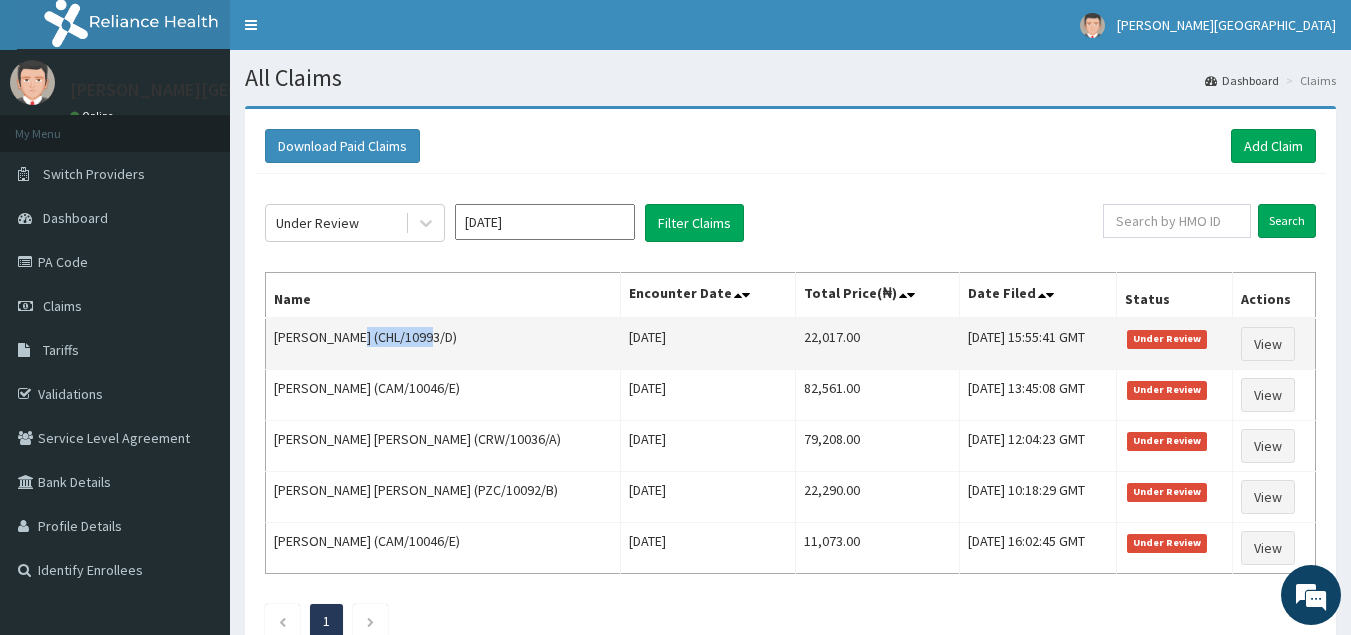 drag, startPoint x: 341, startPoint y: 336, endPoint x: 418, endPoint y: 340, distance: 77.10383 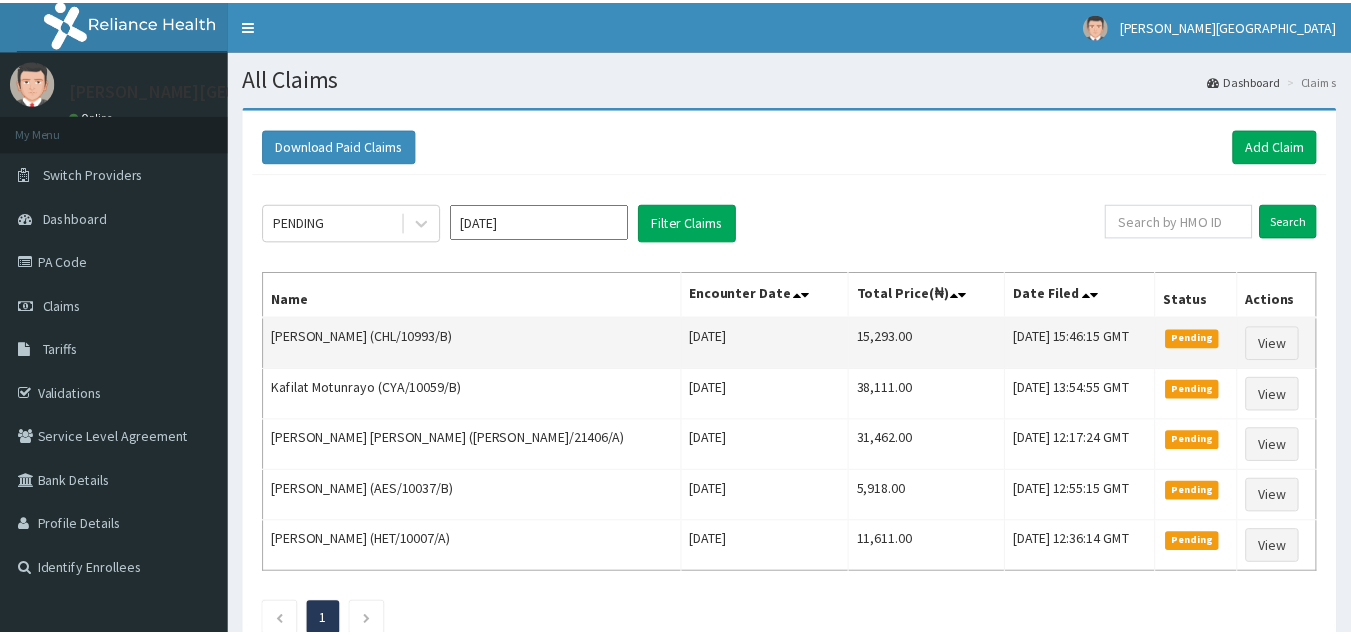 scroll, scrollTop: 0, scrollLeft: 0, axis: both 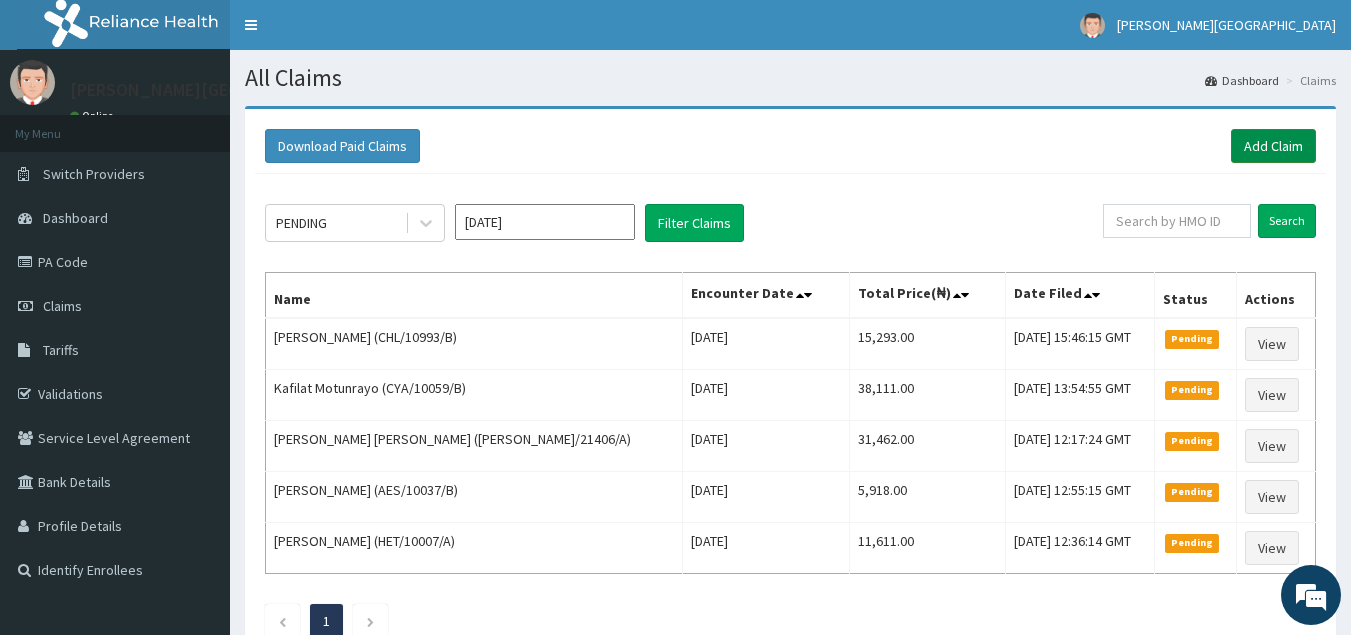 click on "Add Claim" at bounding box center [1273, 146] 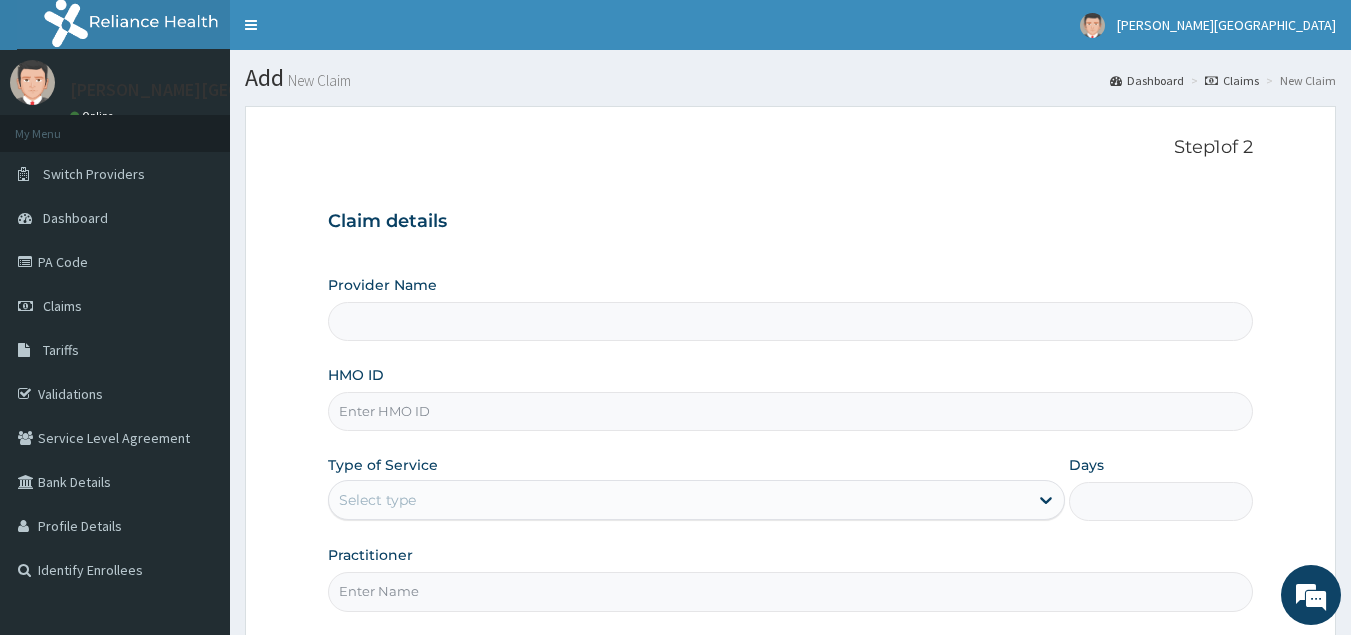 type on "[GEOGRAPHIC_DATA] - [GEOGRAPHIC_DATA]" 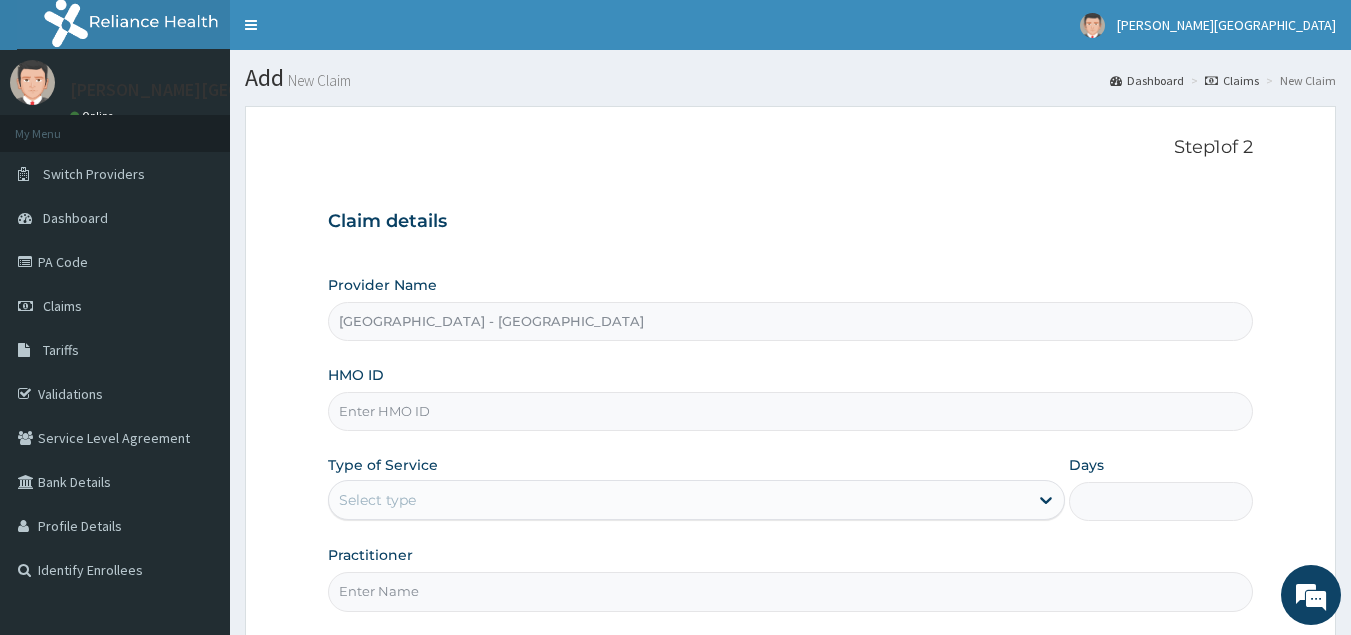 scroll, scrollTop: 0, scrollLeft: 0, axis: both 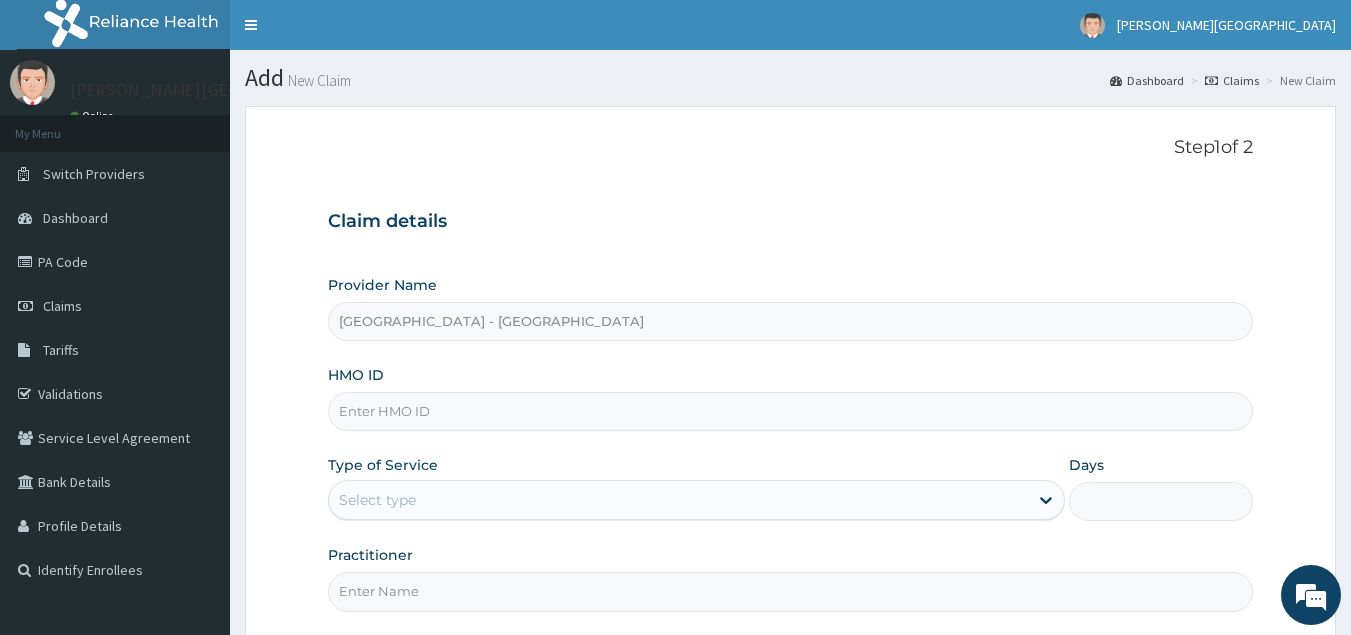 click on "HMO ID" at bounding box center [791, 411] 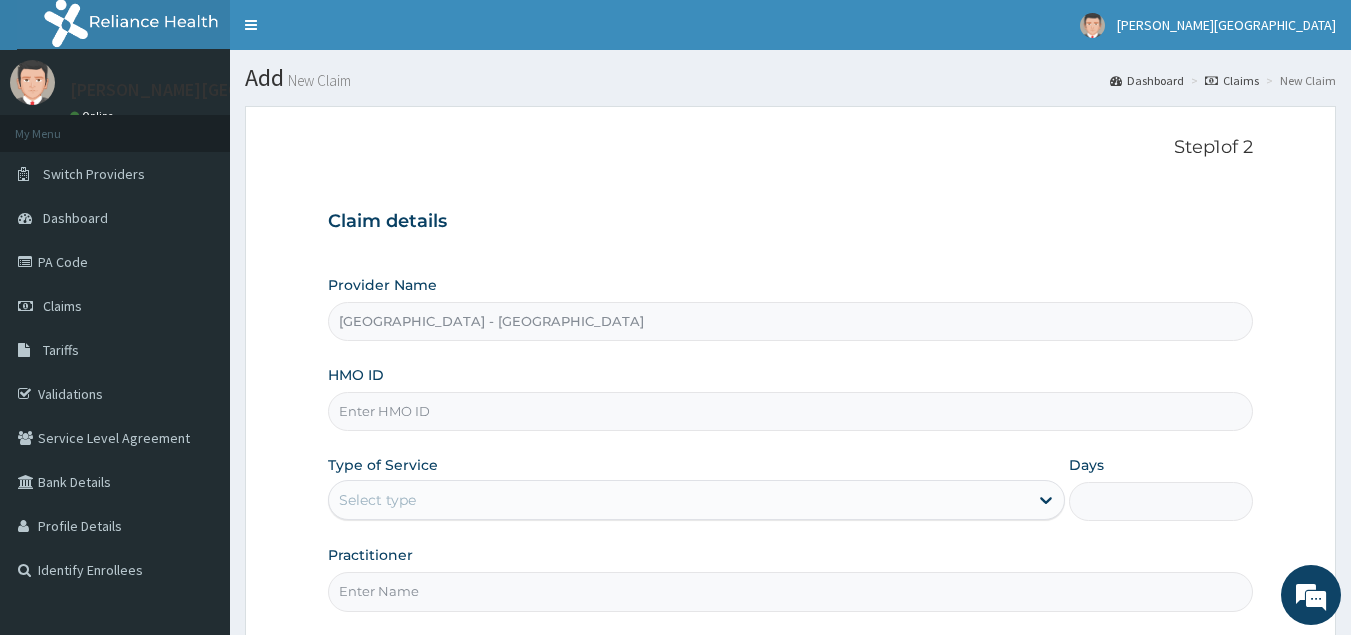 paste on "eks/10009/a" 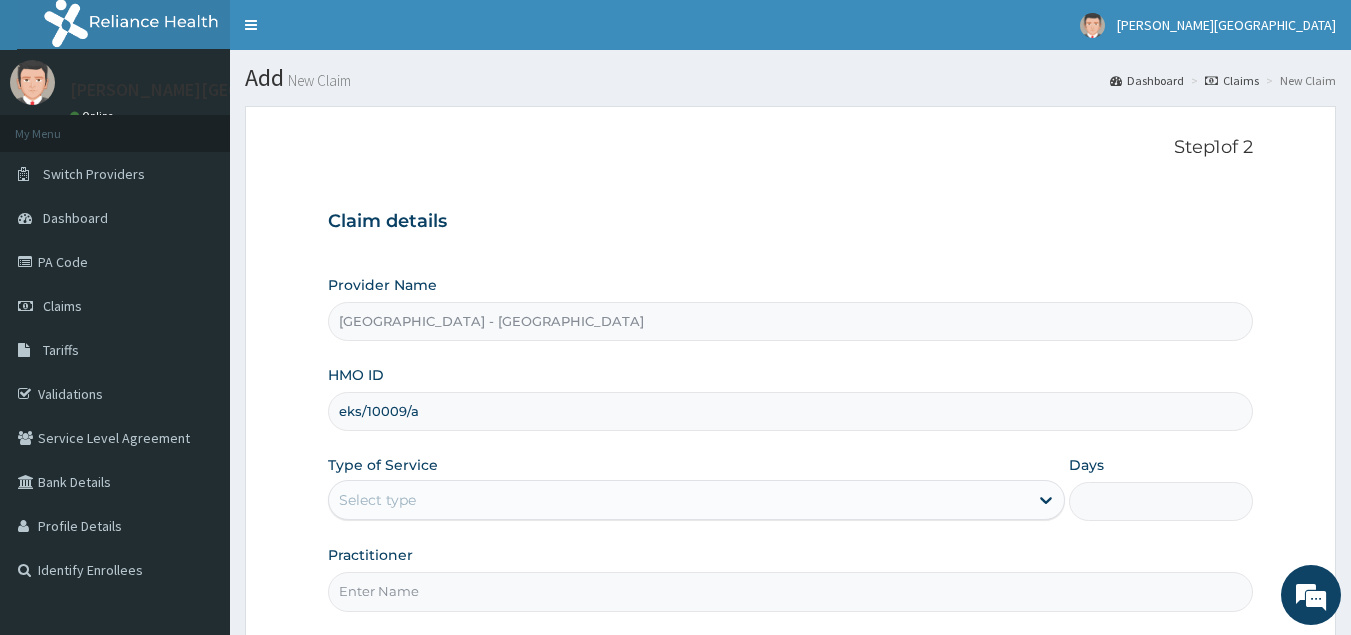 click on "eks/10009/a" at bounding box center [791, 411] 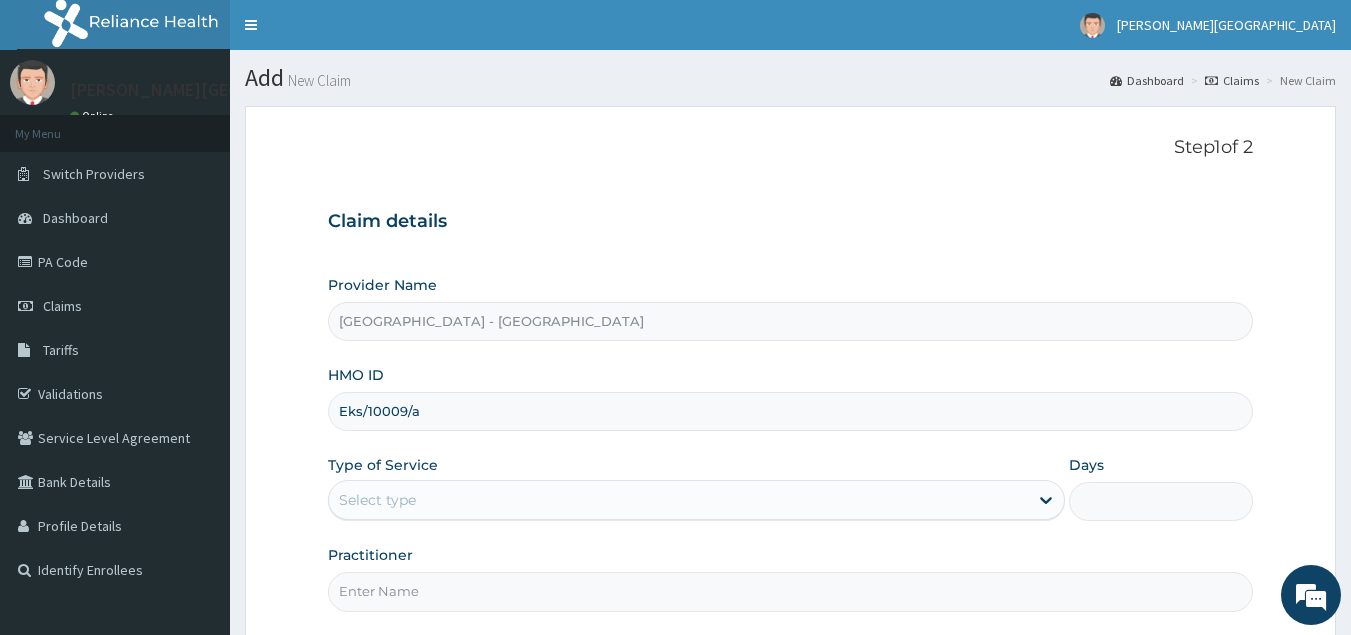 click on "Eks/10009/a" at bounding box center (791, 411) 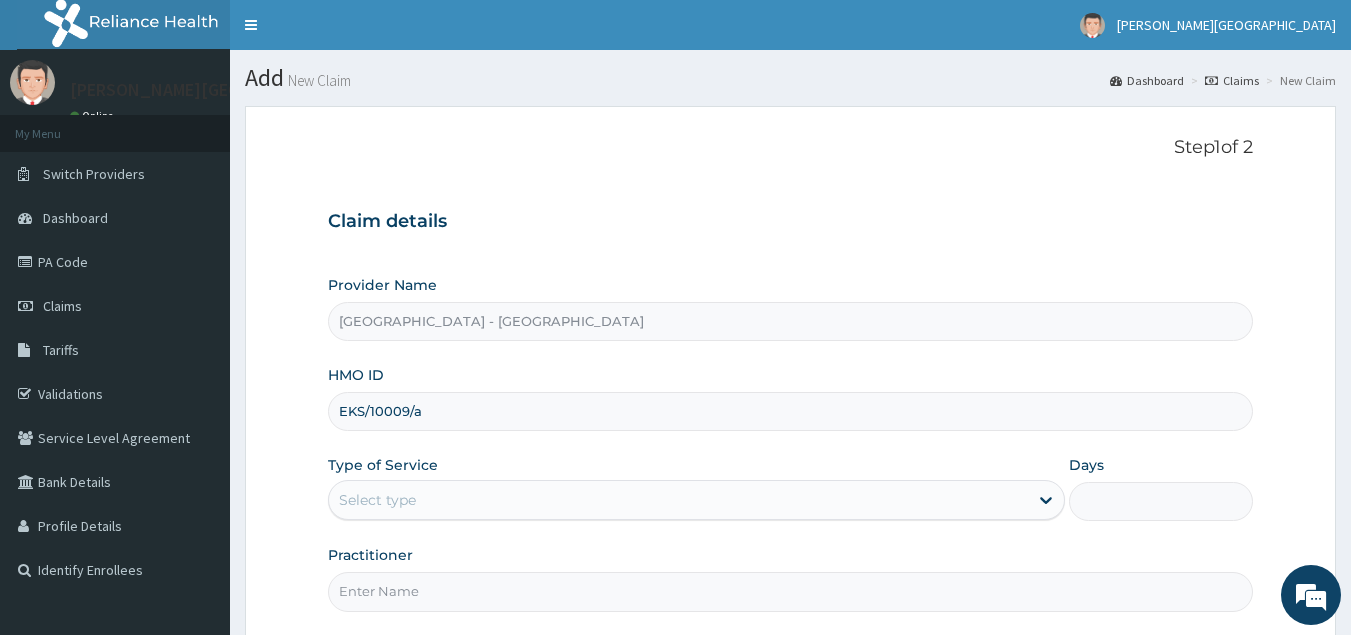 type on "EKS/10009/a" 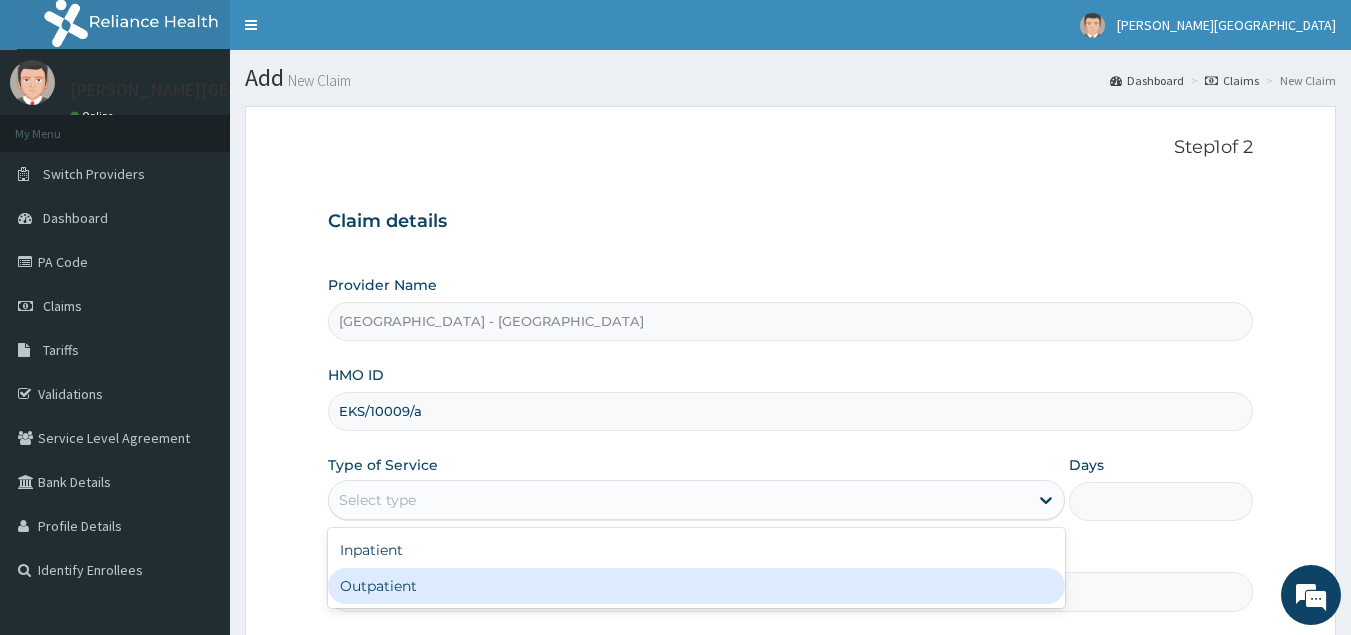 click on "Outpatient" at bounding box center [696, 586] 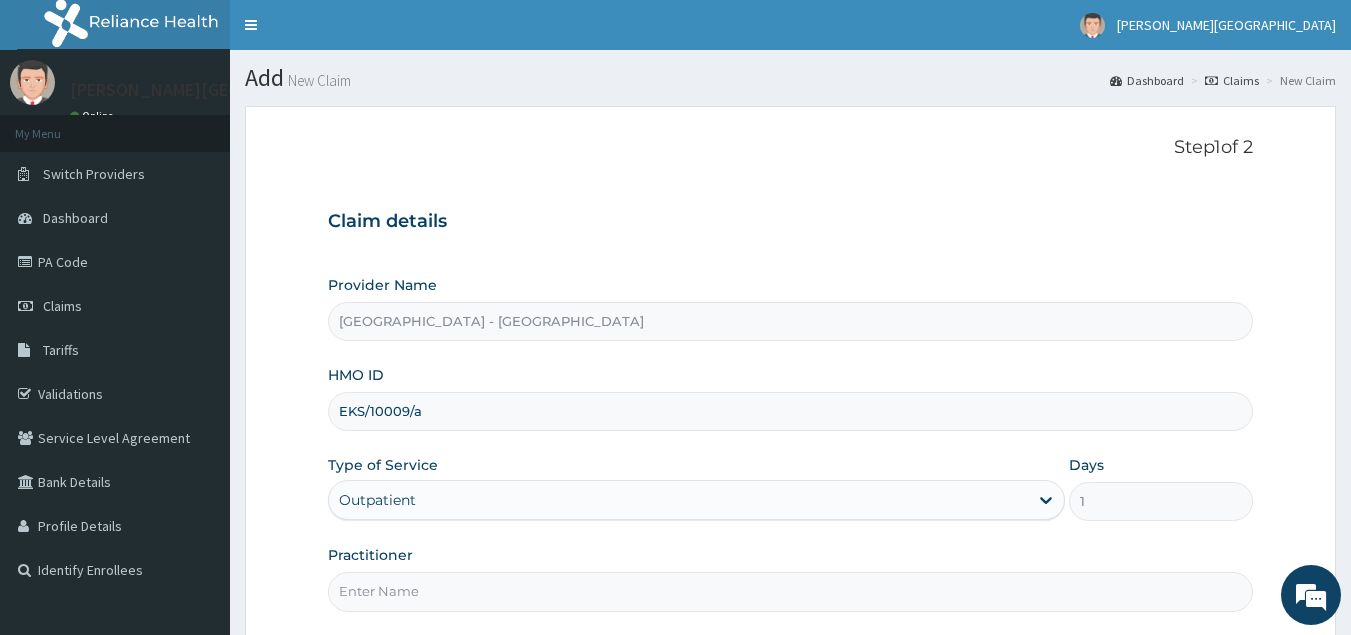 click on "Practitioner" at bounding box center (791, 591) 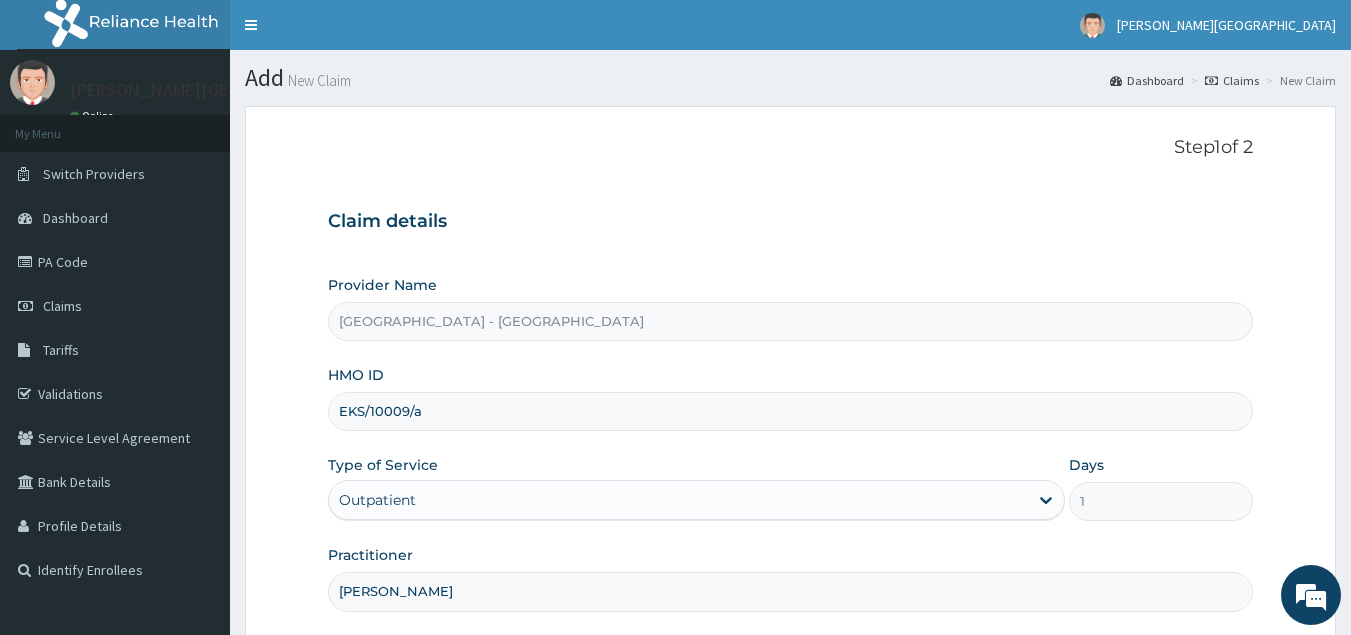 scroll, scrollTop: 189, scrollLeft: 0, axis: vertical 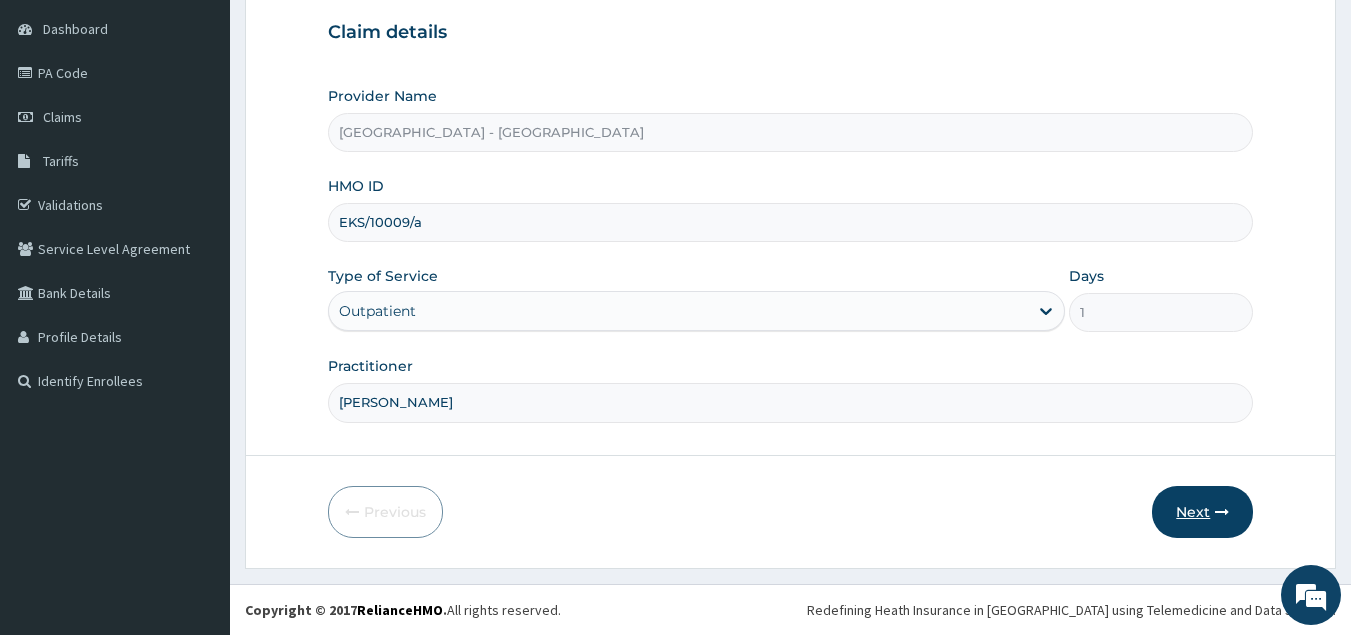 click on "Next" at bounding box center [1202, 512] 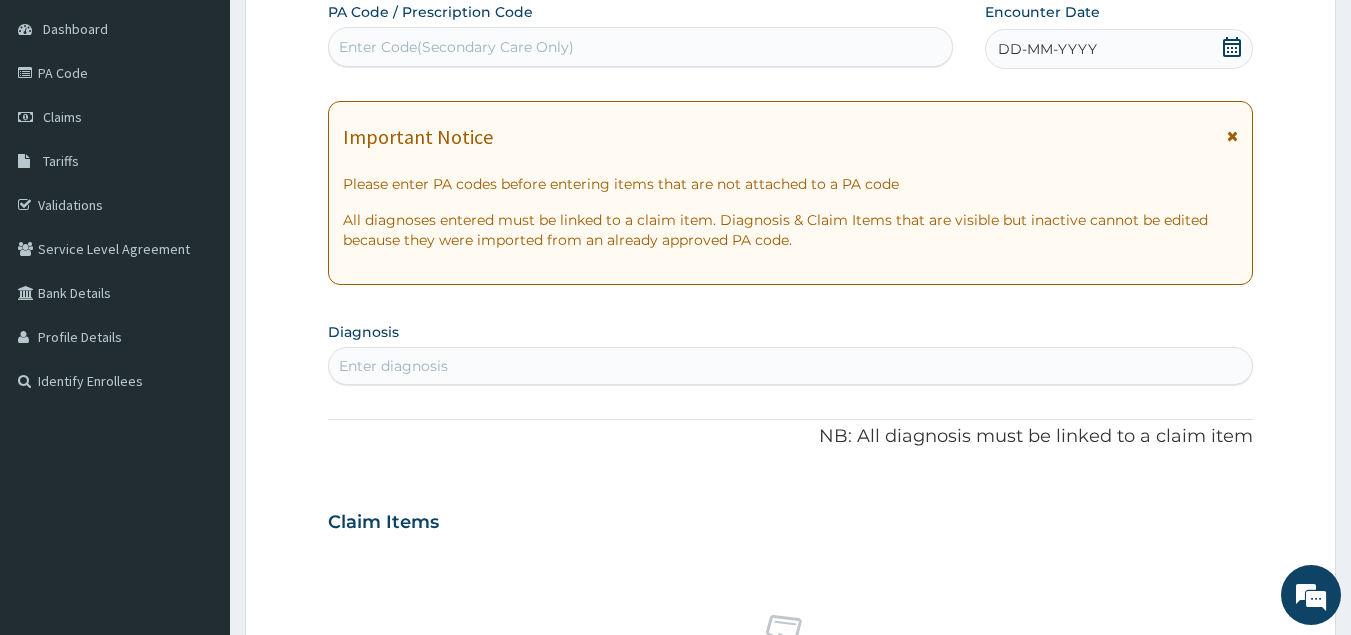 click 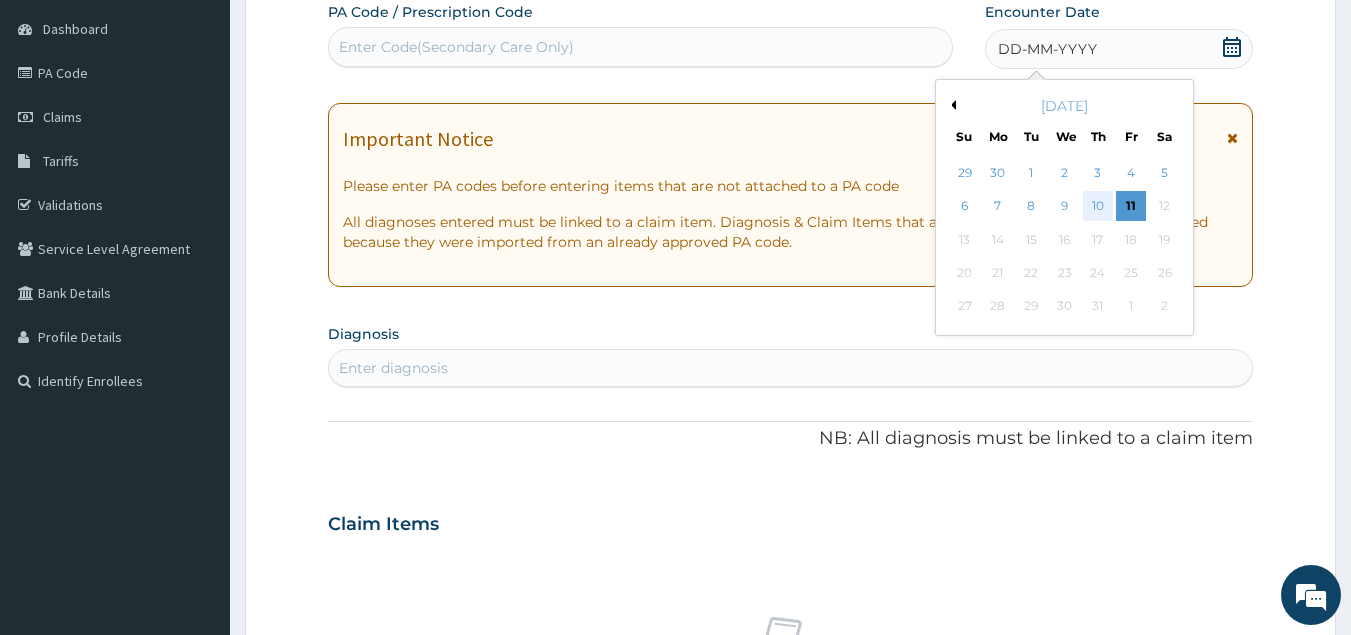 click on "10" at bounding box center [1098, 207] 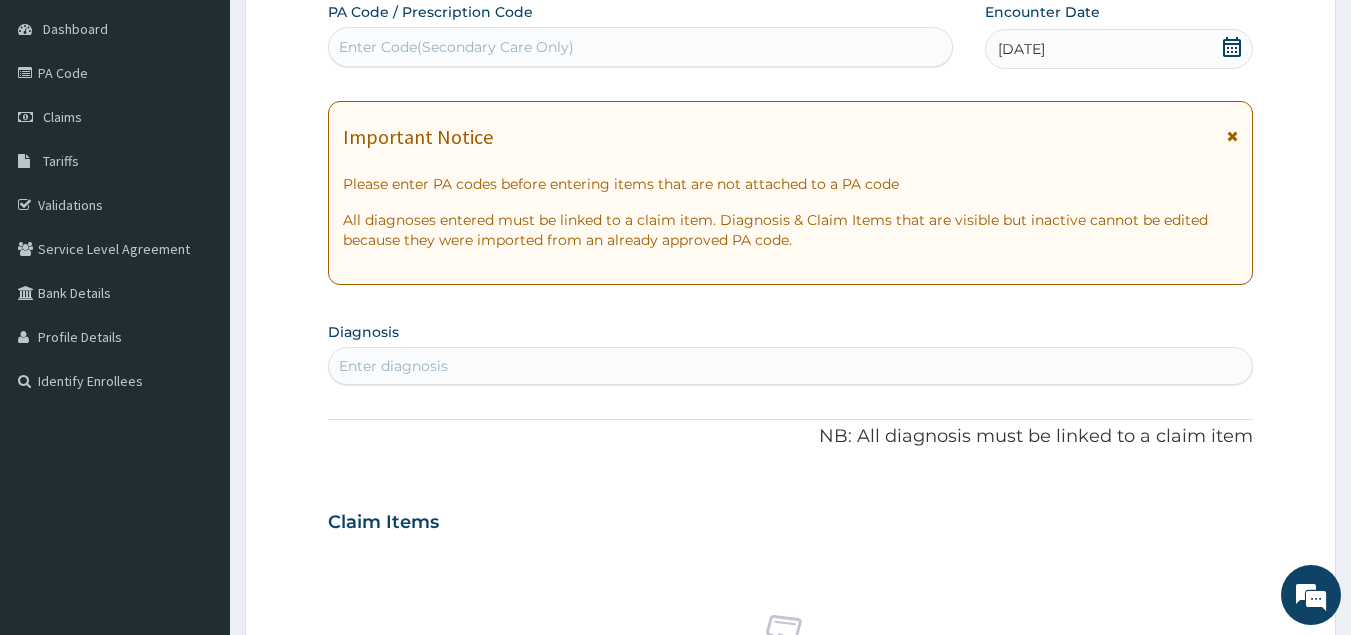 click on "Enter diagnosis" at bounding box center (791, 366) 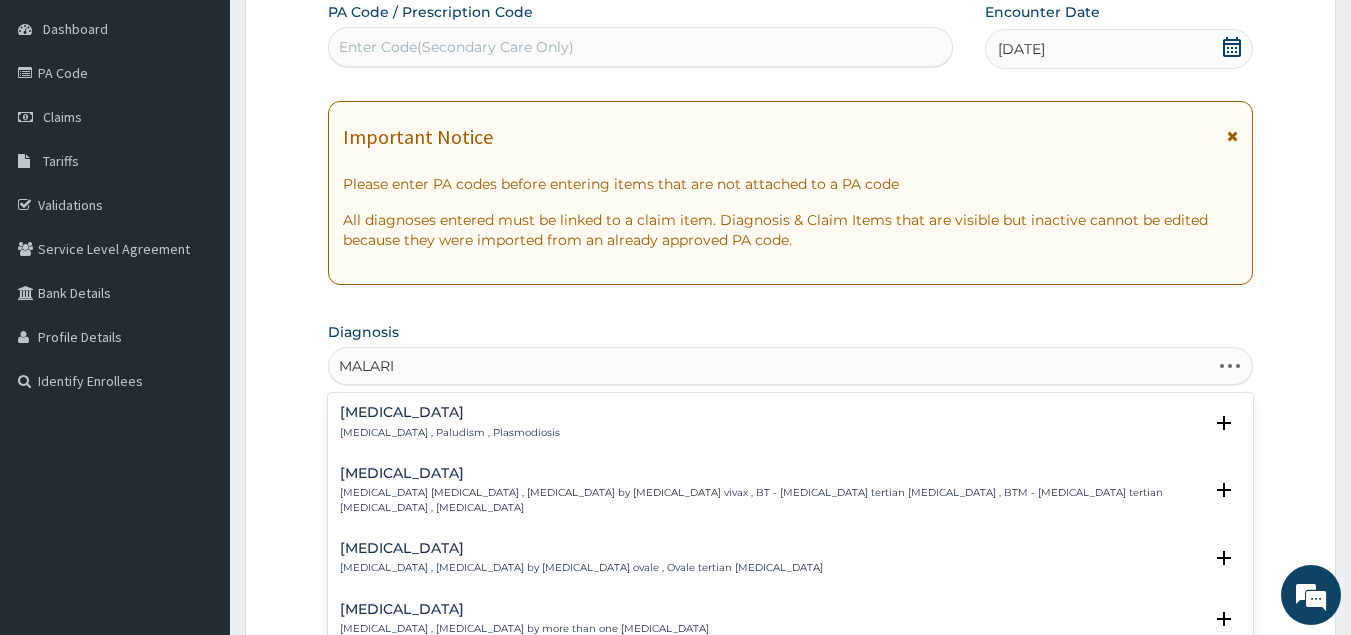 type on "MALARIA" 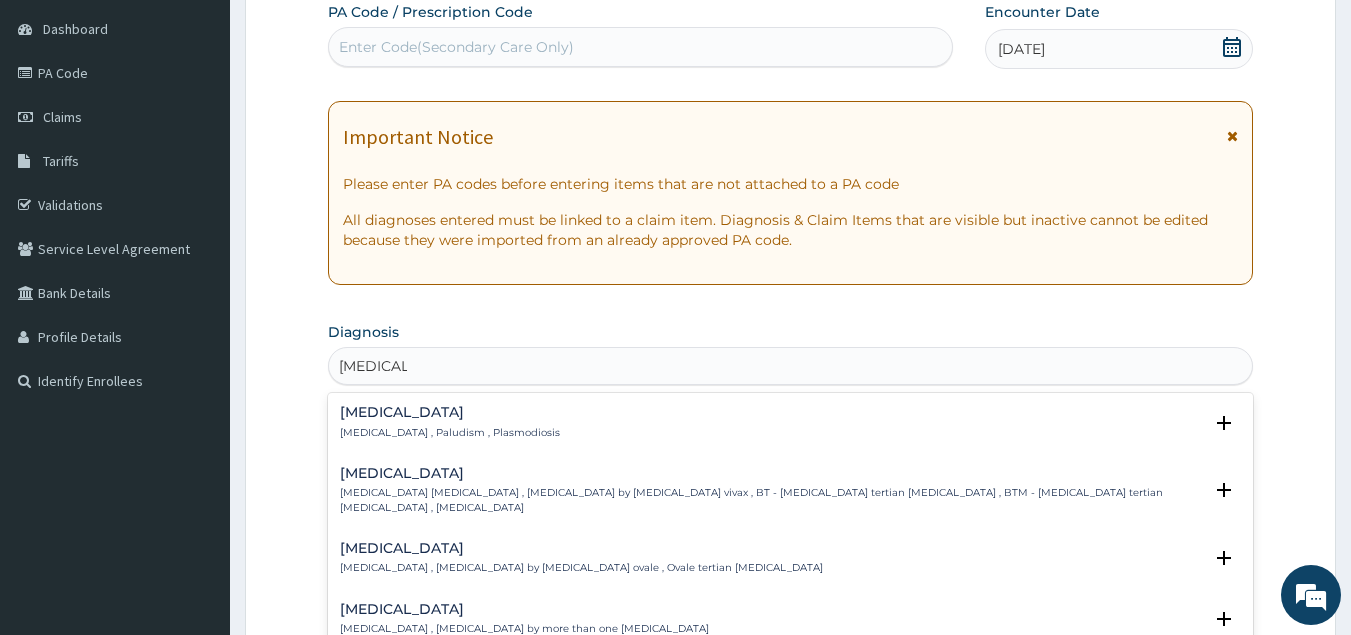 click on "Malaria" at bounding box center [450, 412] 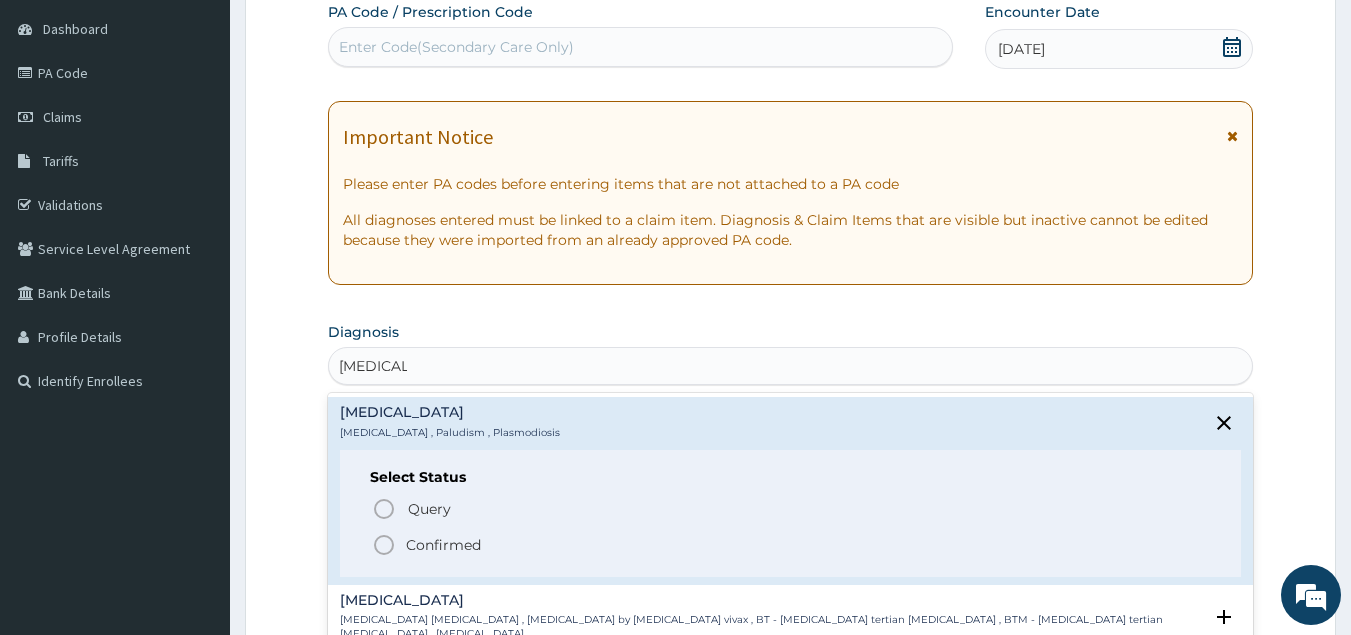 click on "Confirmed" at bounding box center [443, 545] 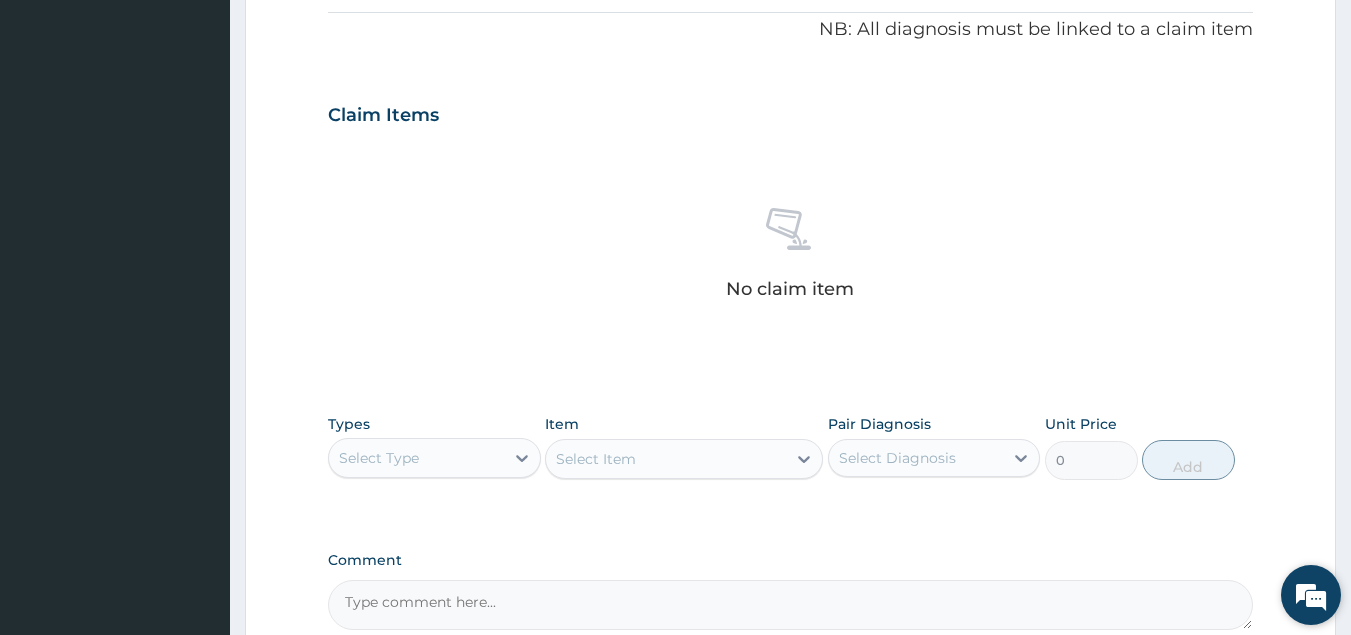 scroll, scrollTop: 616, scrollLeft: 0, axis: vertical 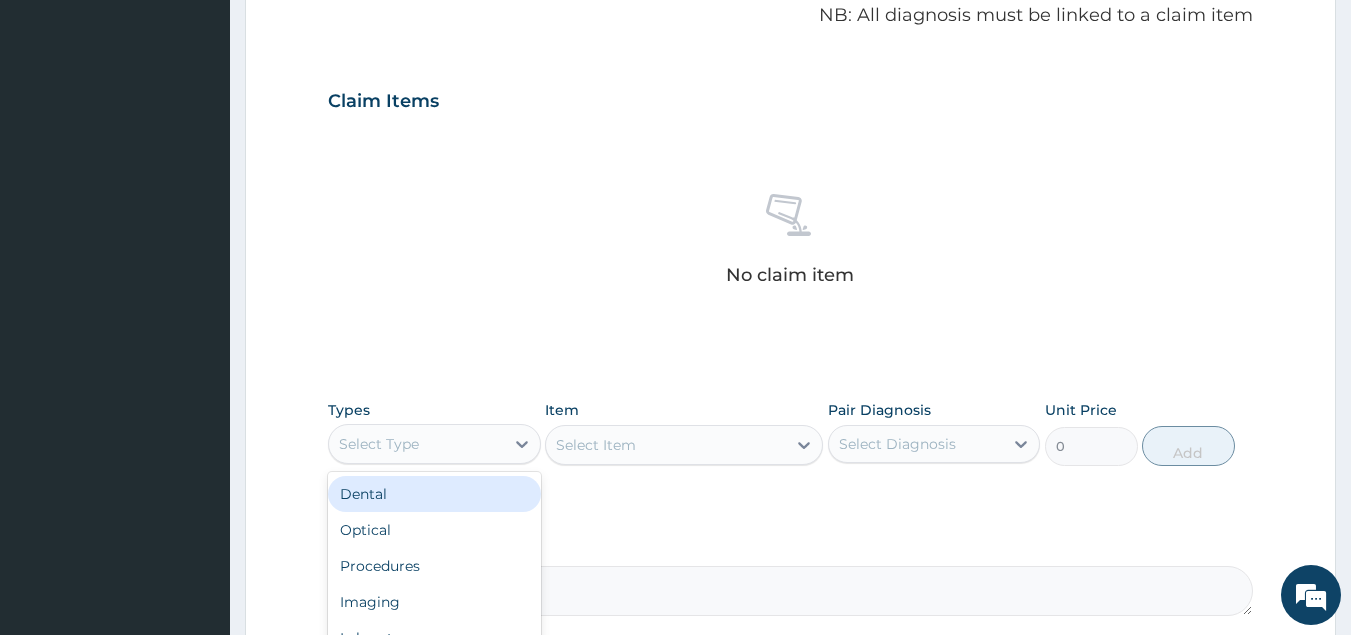 click on "Select Type" at bounding box center (416, 444) 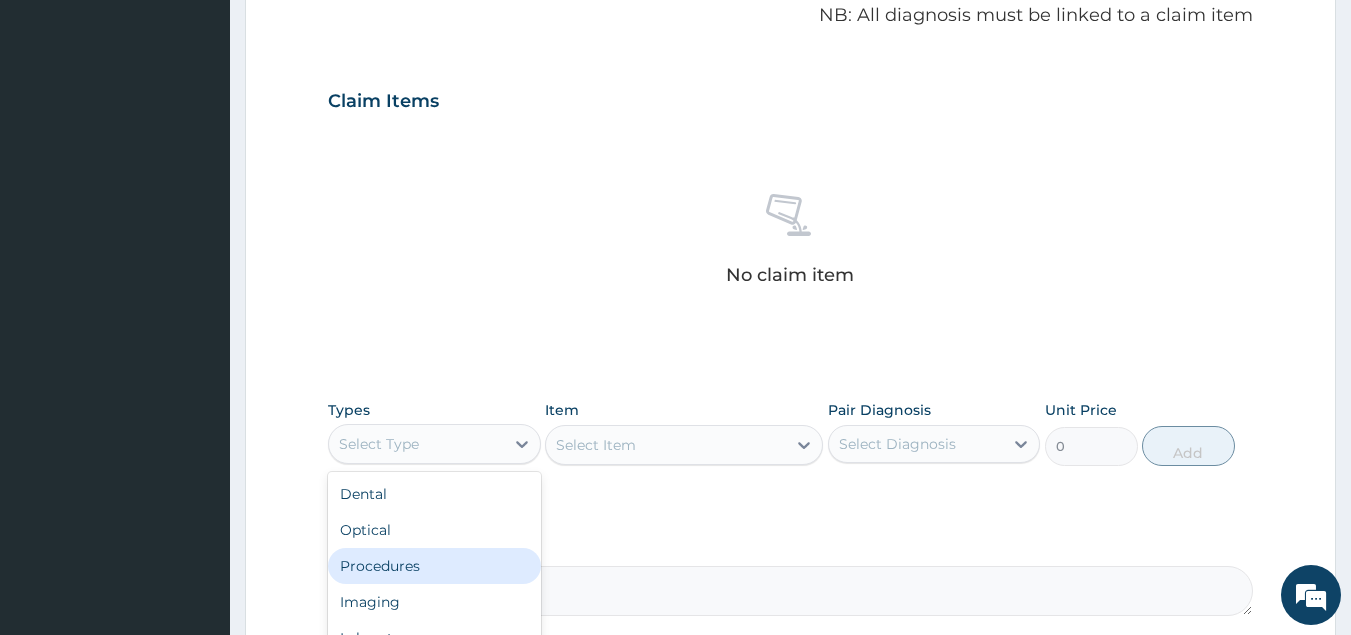 click on "Procedures" at bounding box center [434, 566] 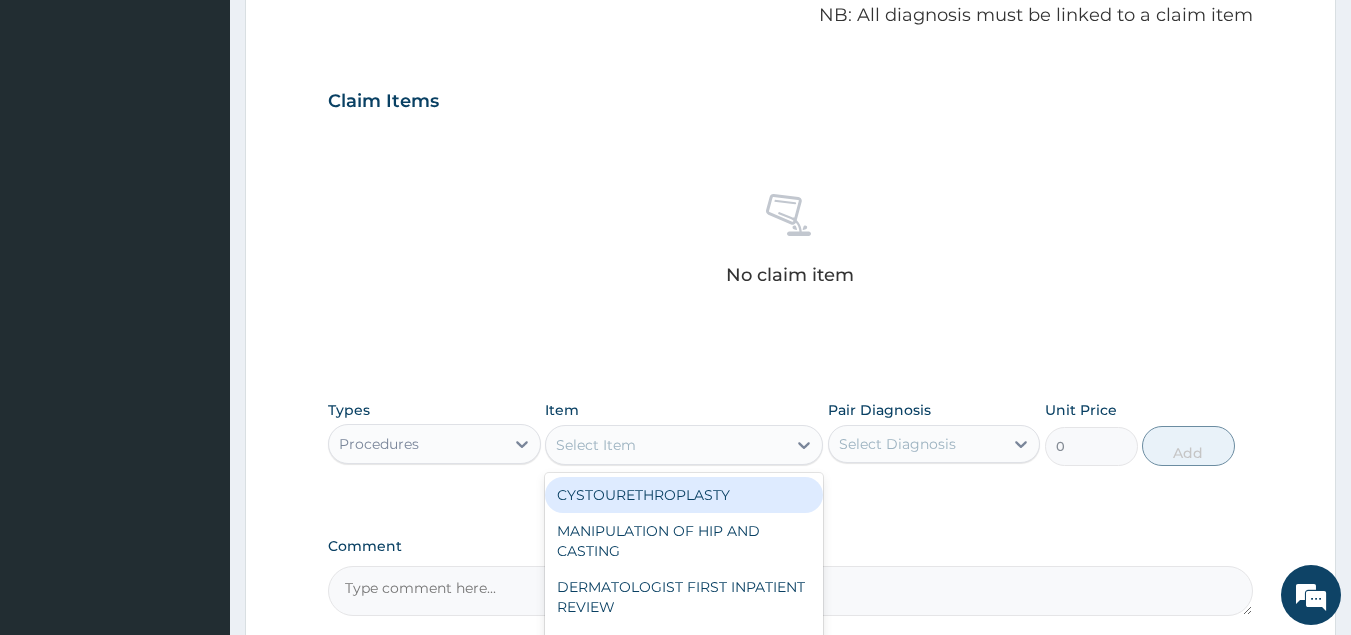 click on "Select Item" at bounding box center (596, 445) 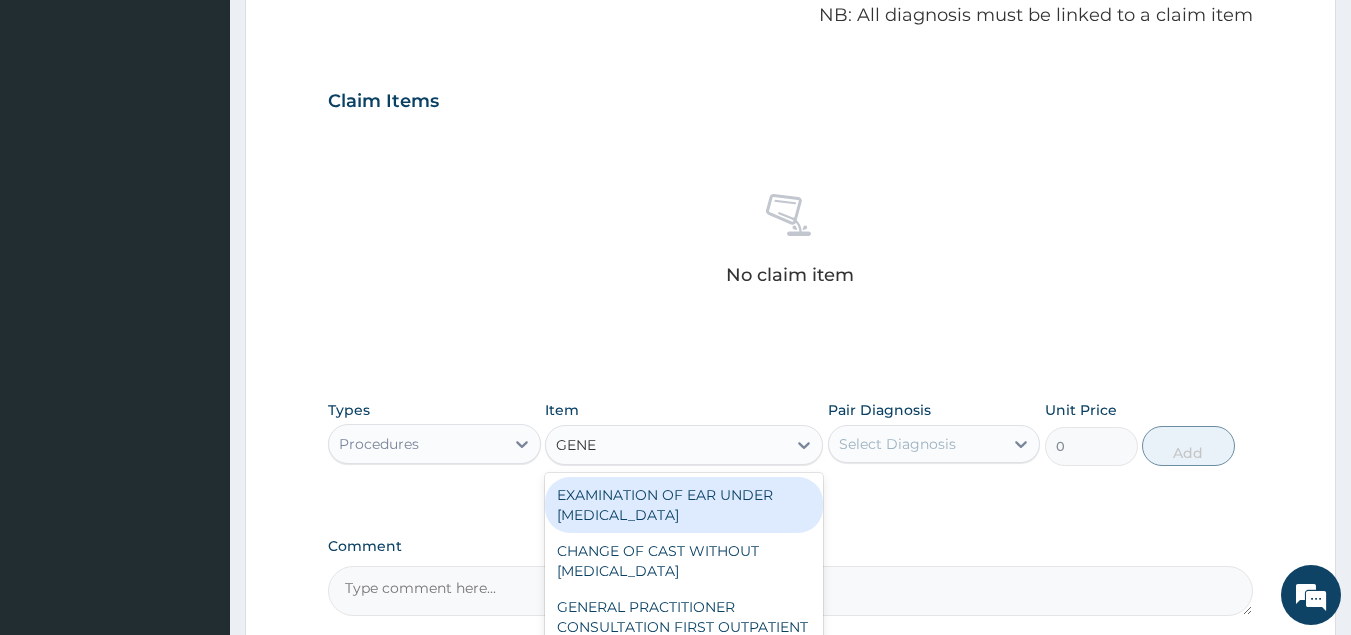 type on "GENER" 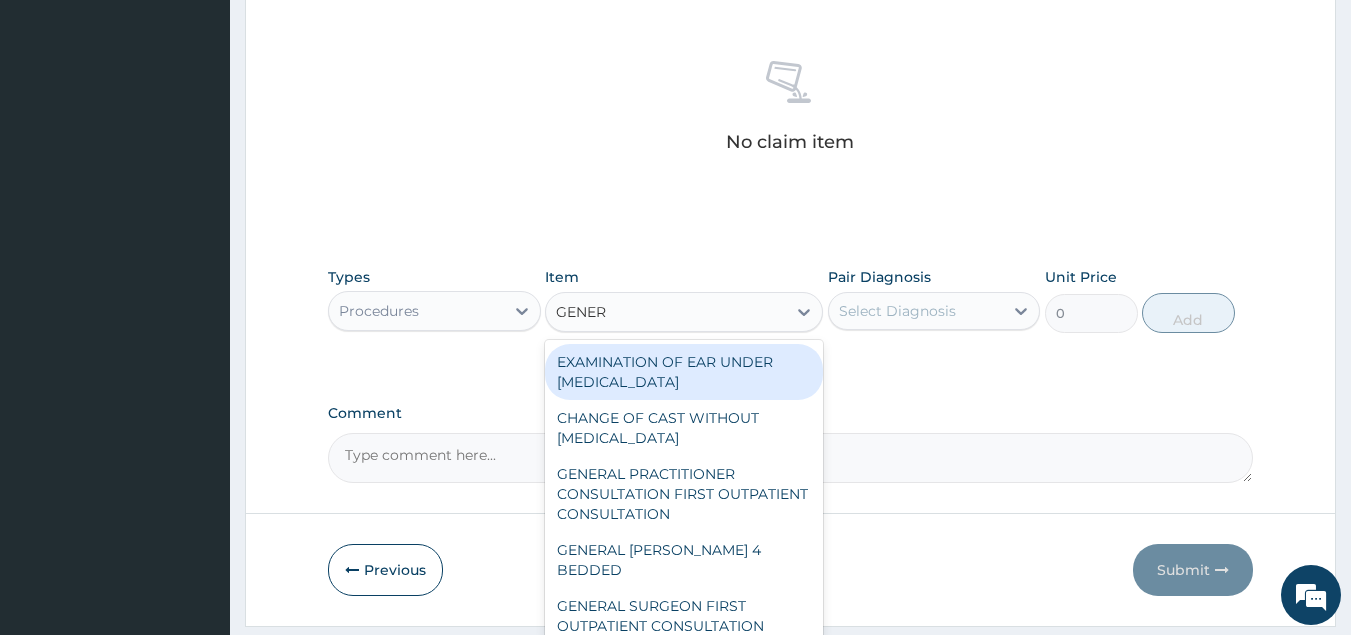 scroll, scrollTop: 807, scrollLeft: 0, axis: vertical 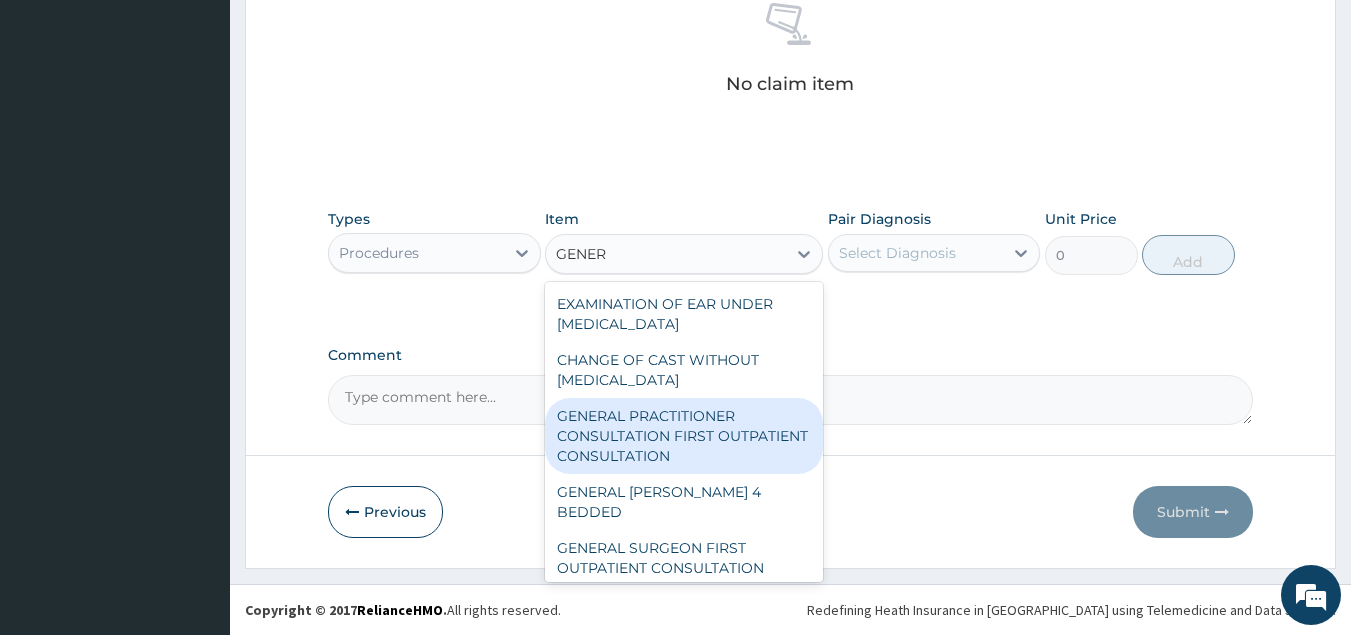 click on "GENERAL PRACTITIONER CONSULTATION FIRST OUTPATIENT CONSULTATION" at bounding box center [684, 436] 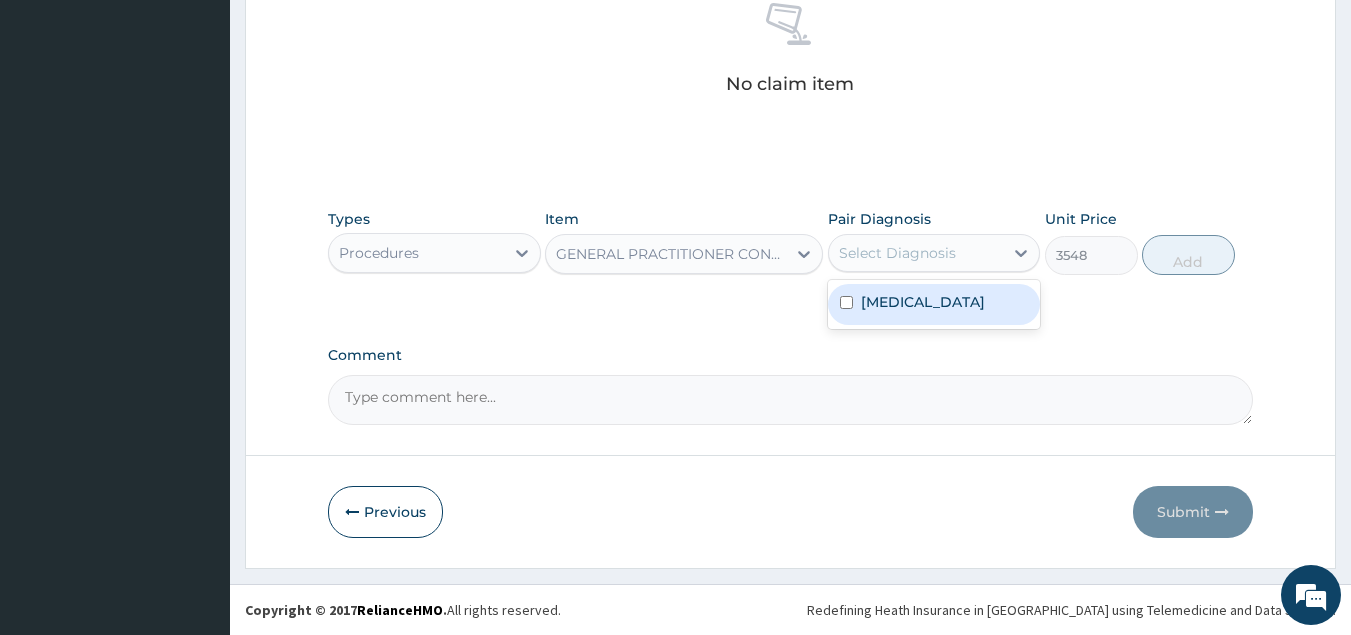 click on "Select Diagnosis" at bounding box center (897, 253) 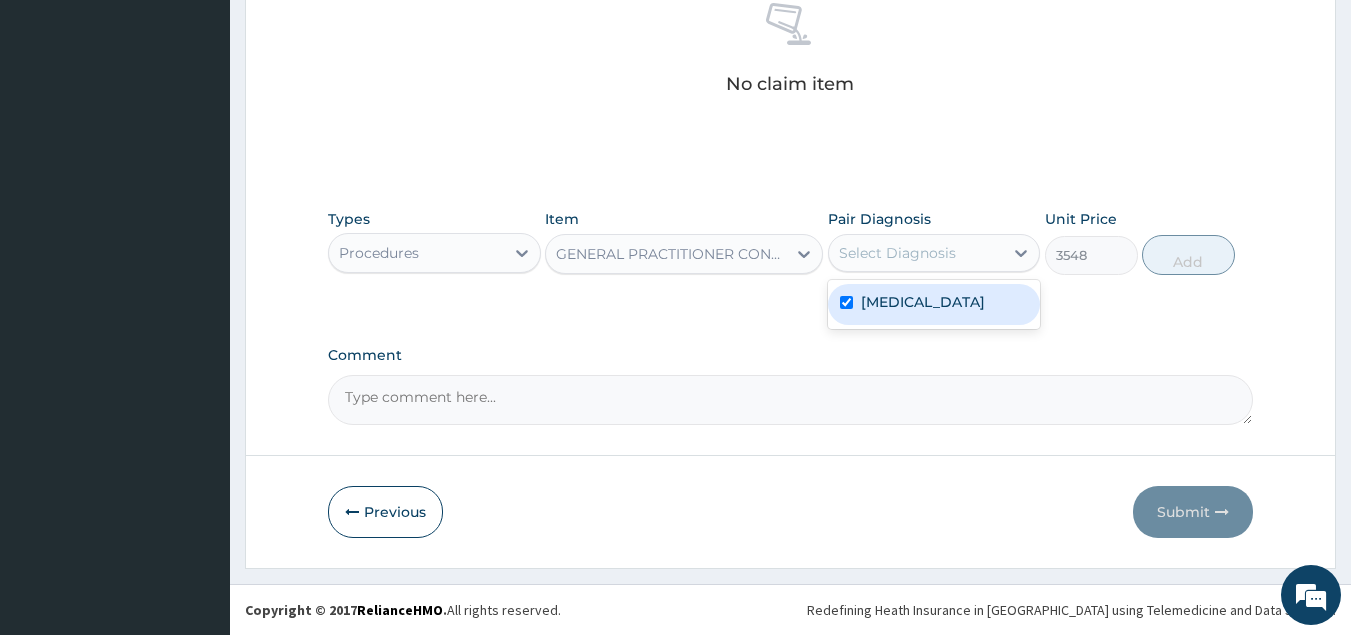 checkbox on "true" 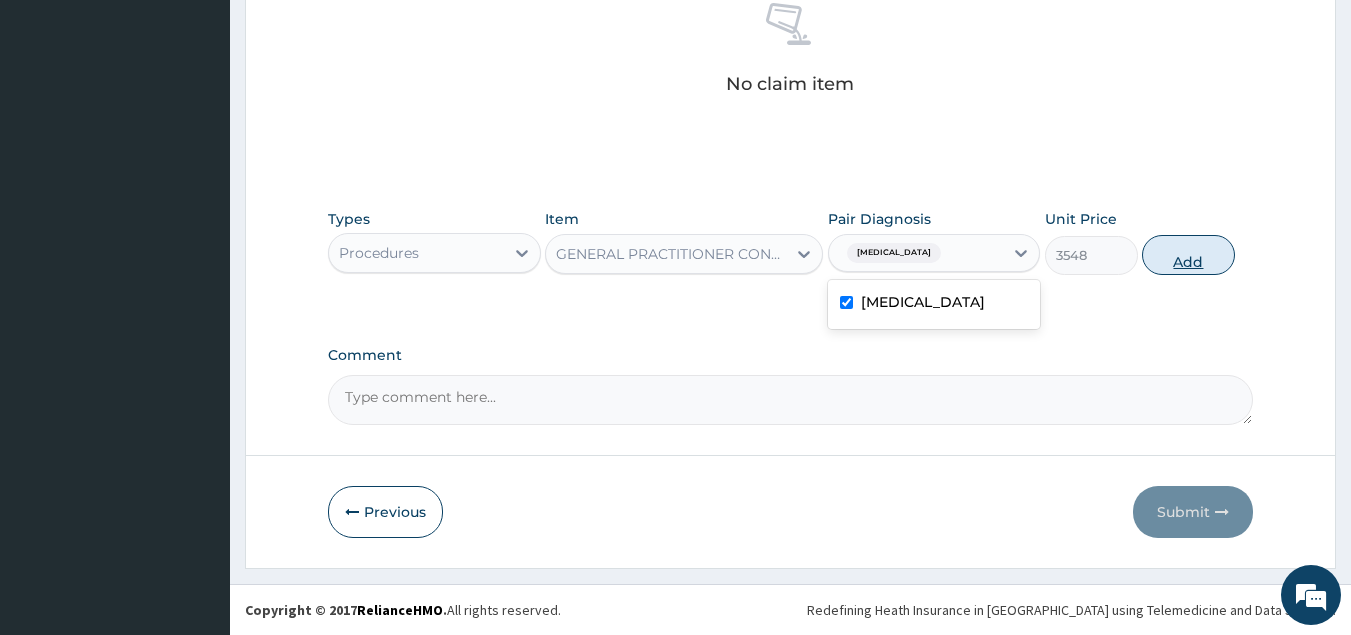 click on "Add" at bounding box center [1188, 255] 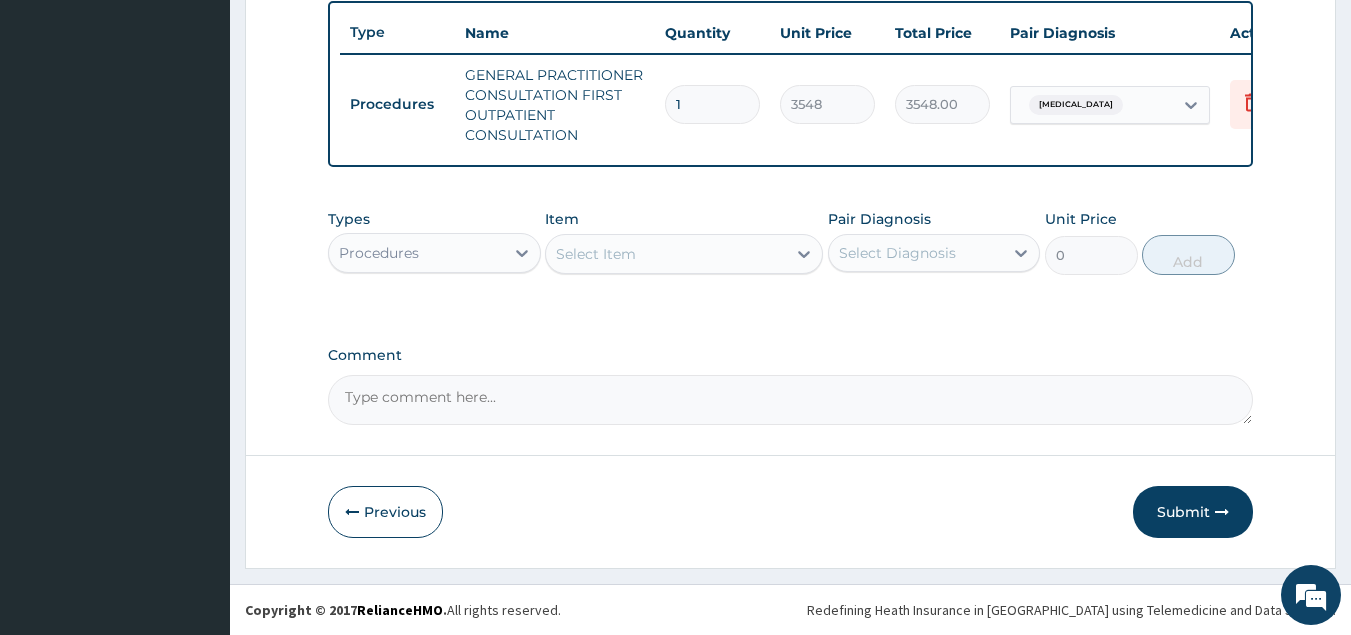 scroll, scrollTop: 758, scrollLeft: 0, axis: vertical 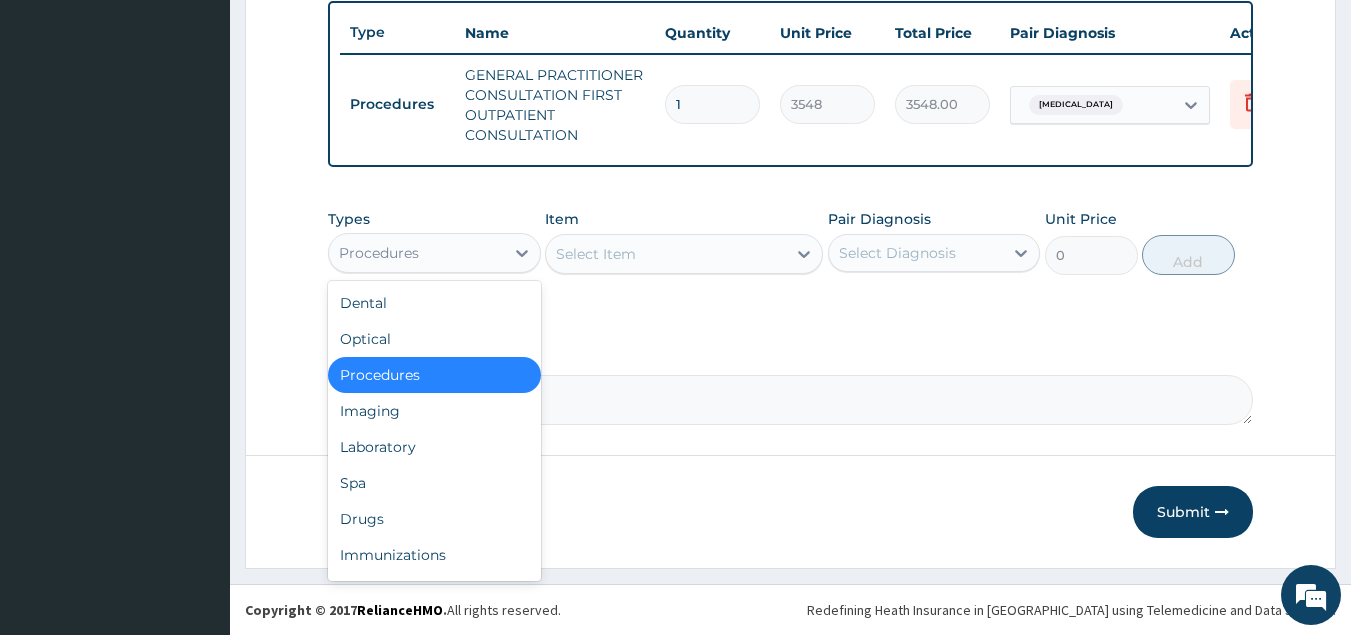 click on "Procedures" at bounding box center (416, 253) 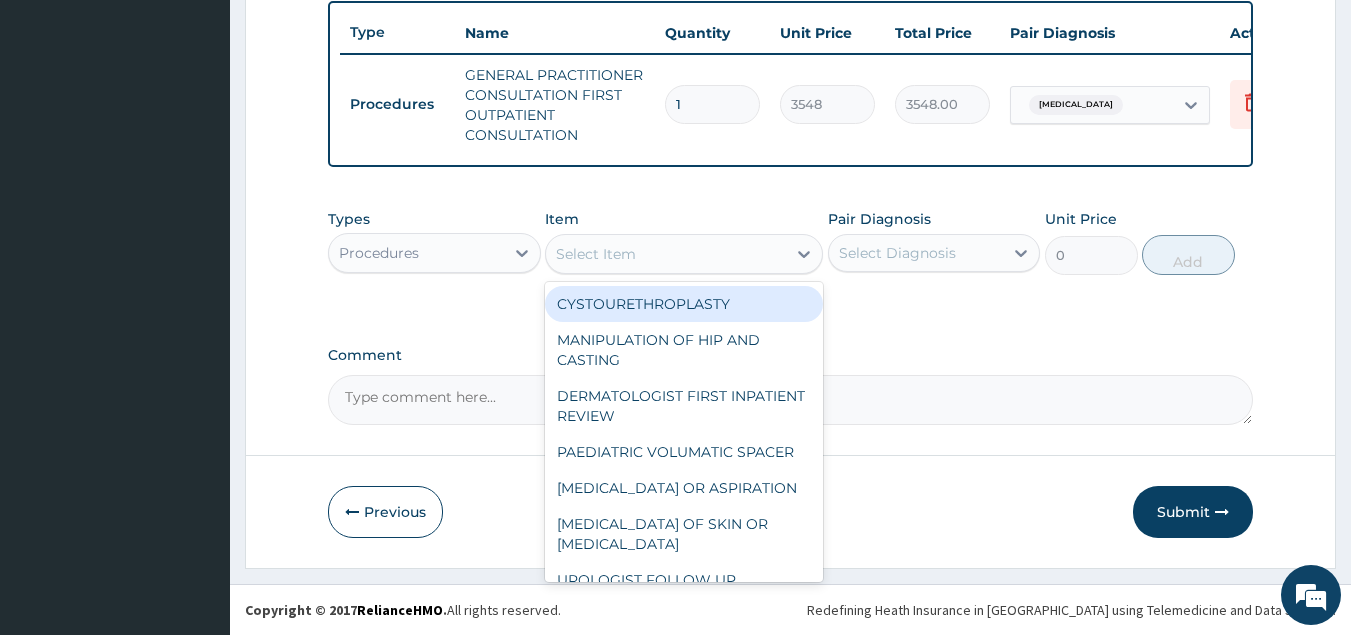 click on "Select Item" at bounding box center [666, 254] 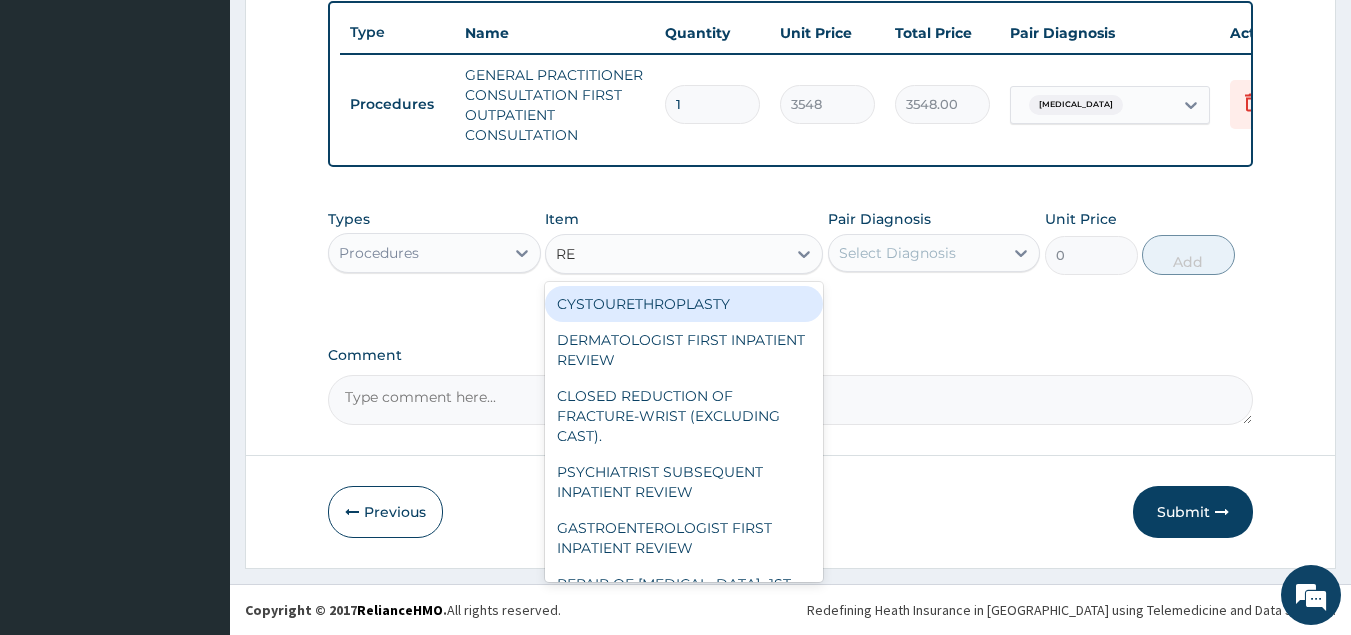 type on "REG" 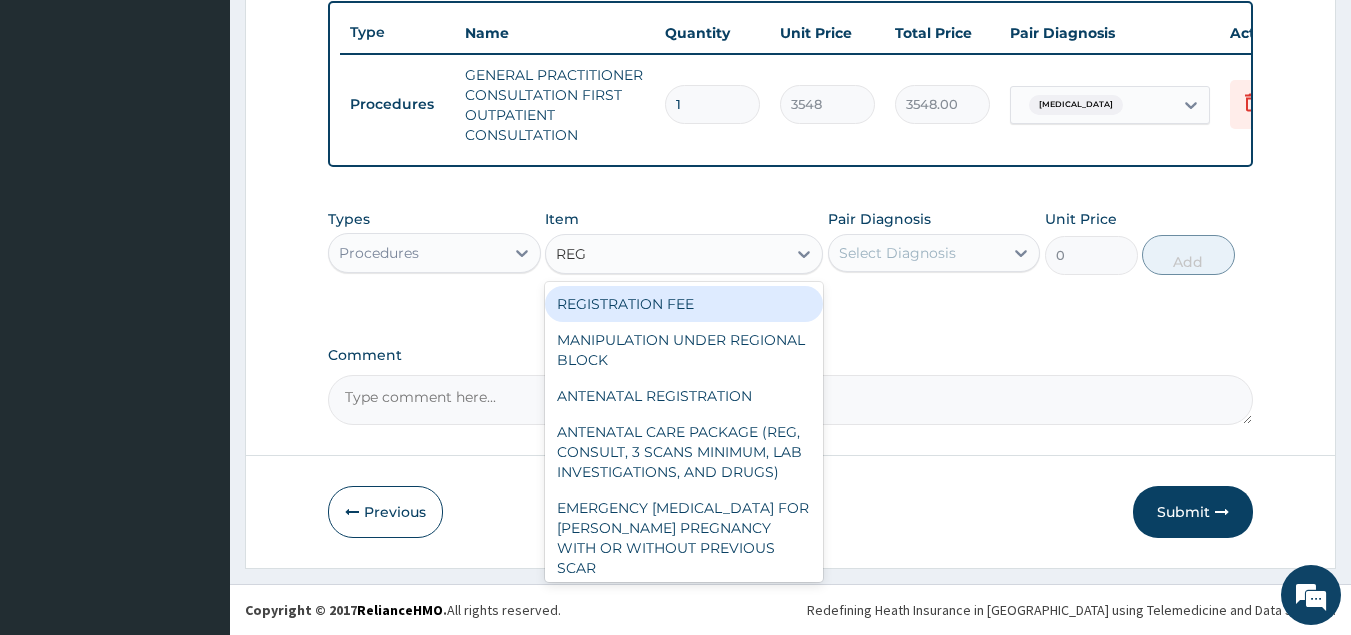 click on "REGISTRATION FEE" at bounding box center [684, 304] 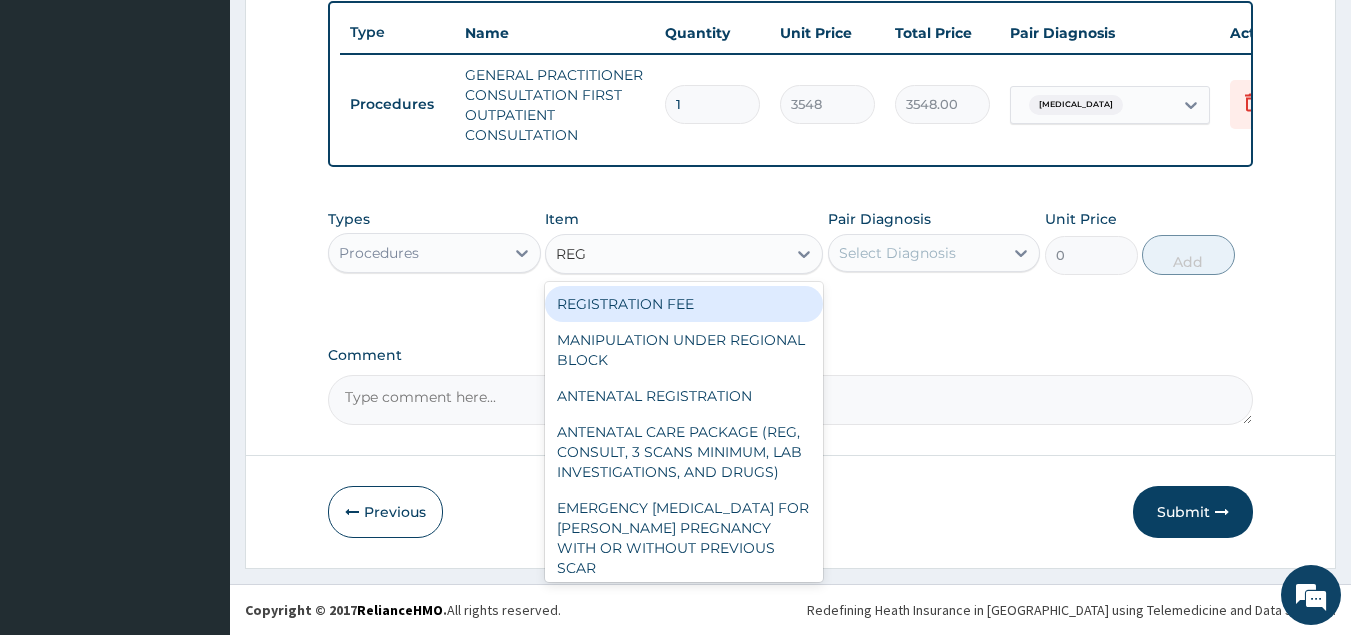 type 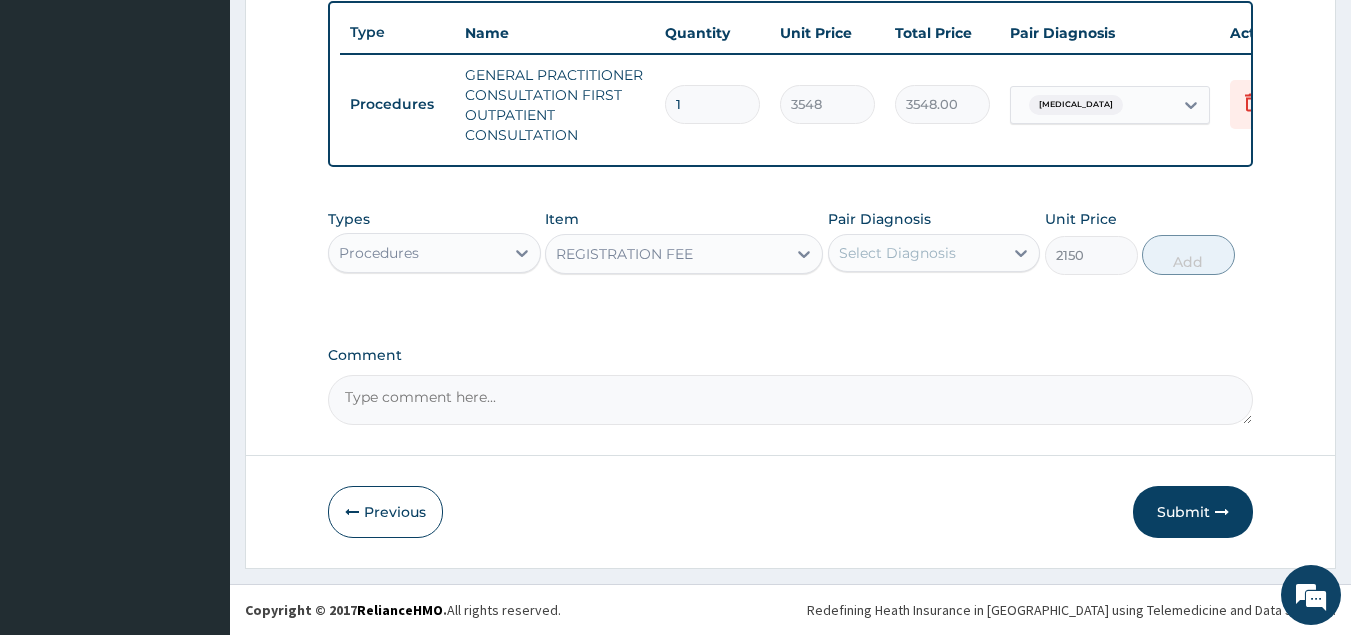 click on "Select Diagnosis" at bounding box center [897, 253] 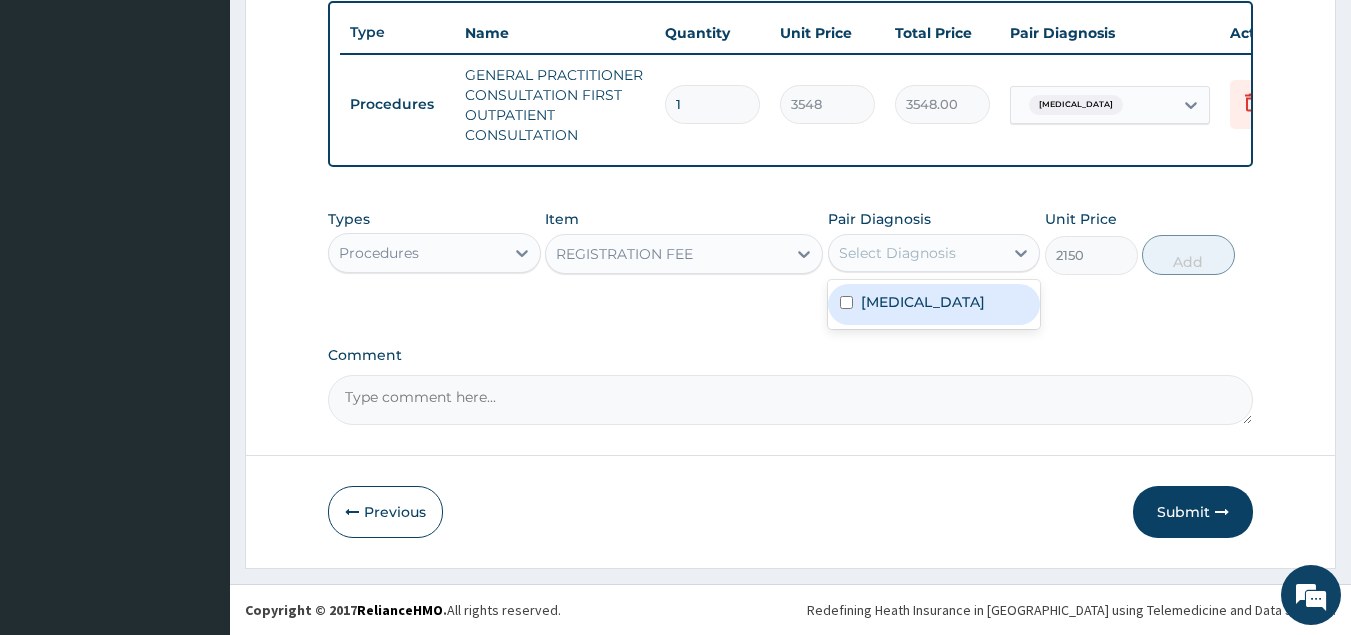 click on "Malaria" at bounding box center [934, 304] 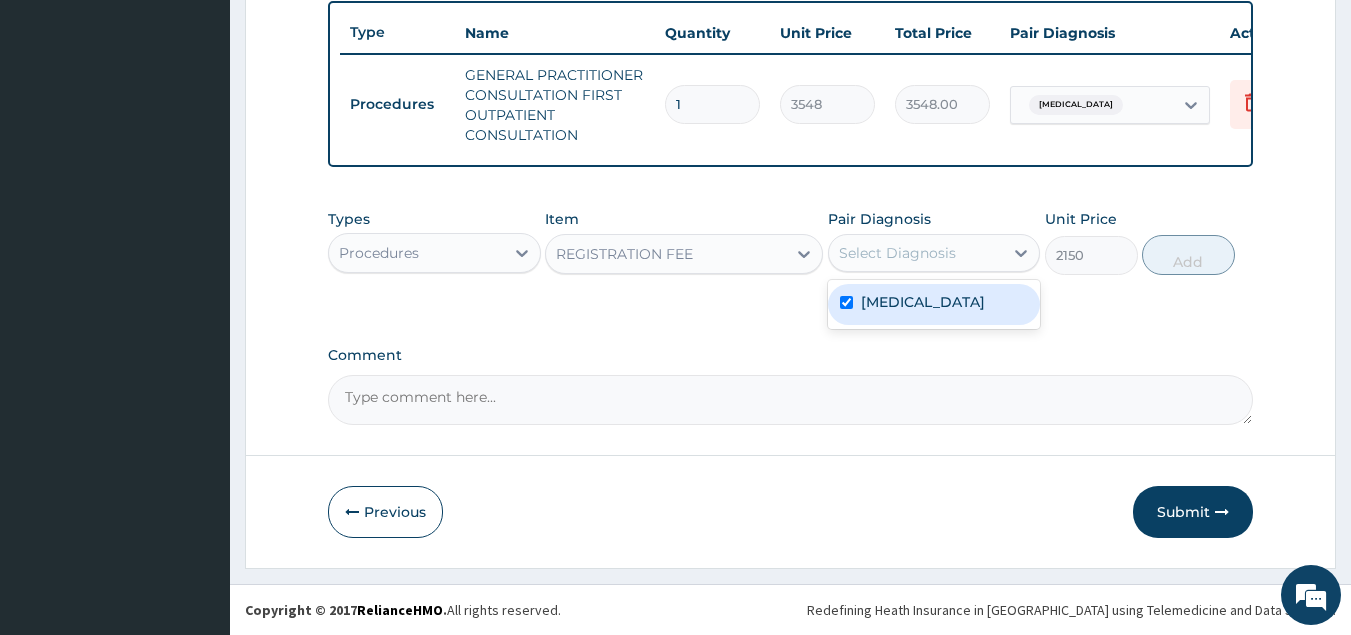 checkbox on "true" 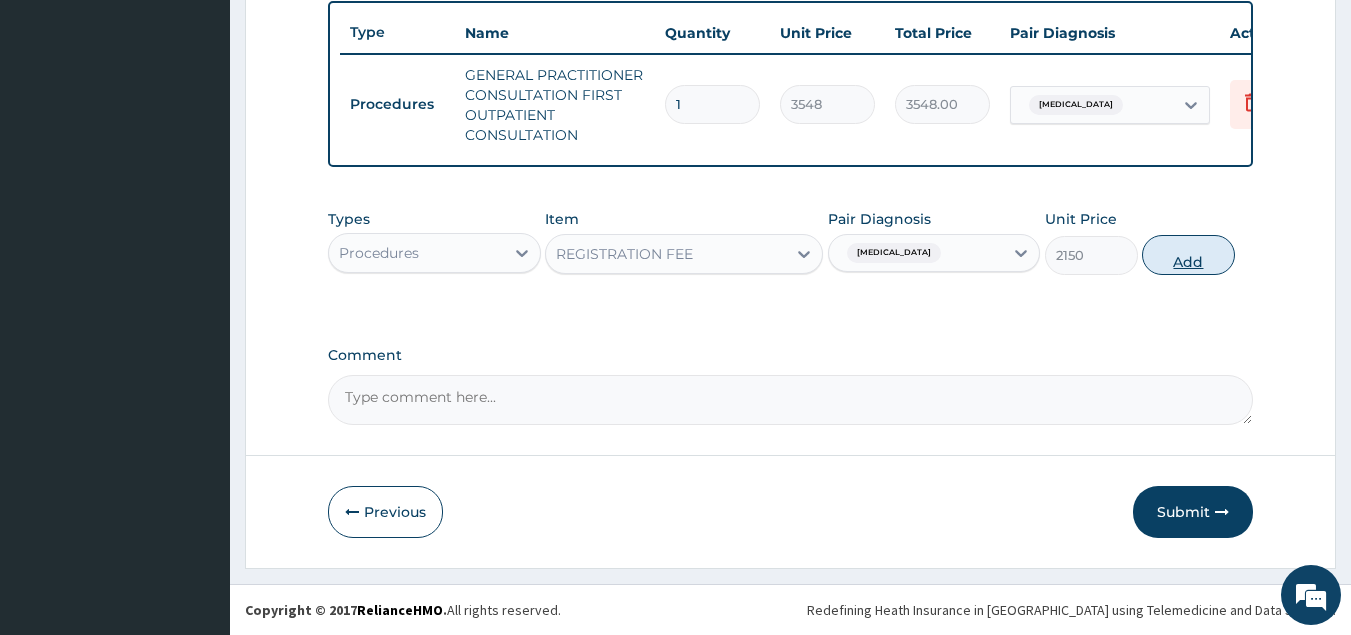 click on "Add" at bounding box center (1188, 255) 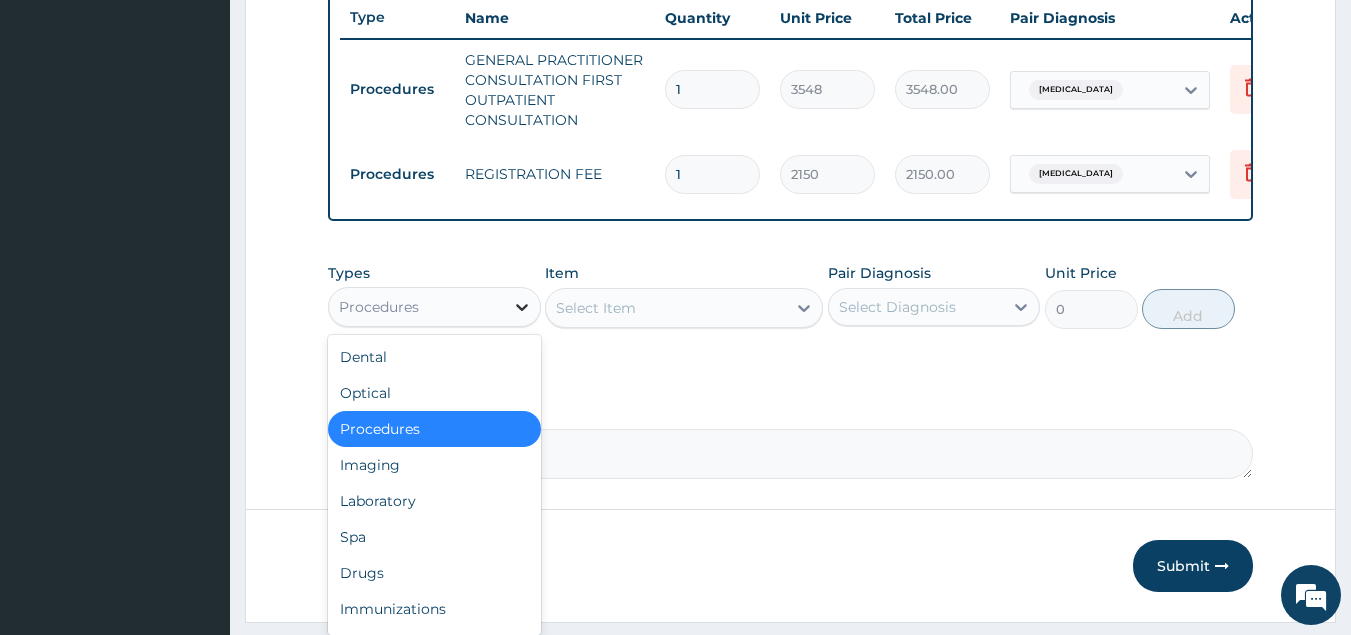 click at bounding box center (522, 307) 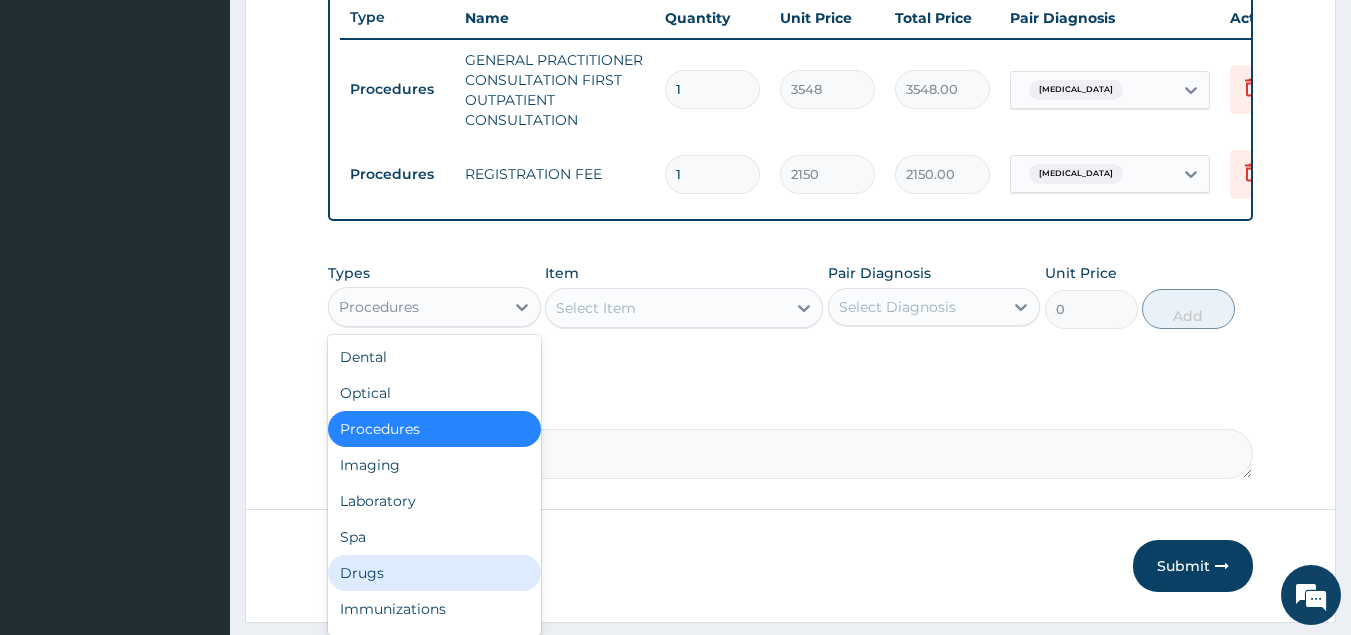 click on "Drugs" at bounding box center [434, 573] 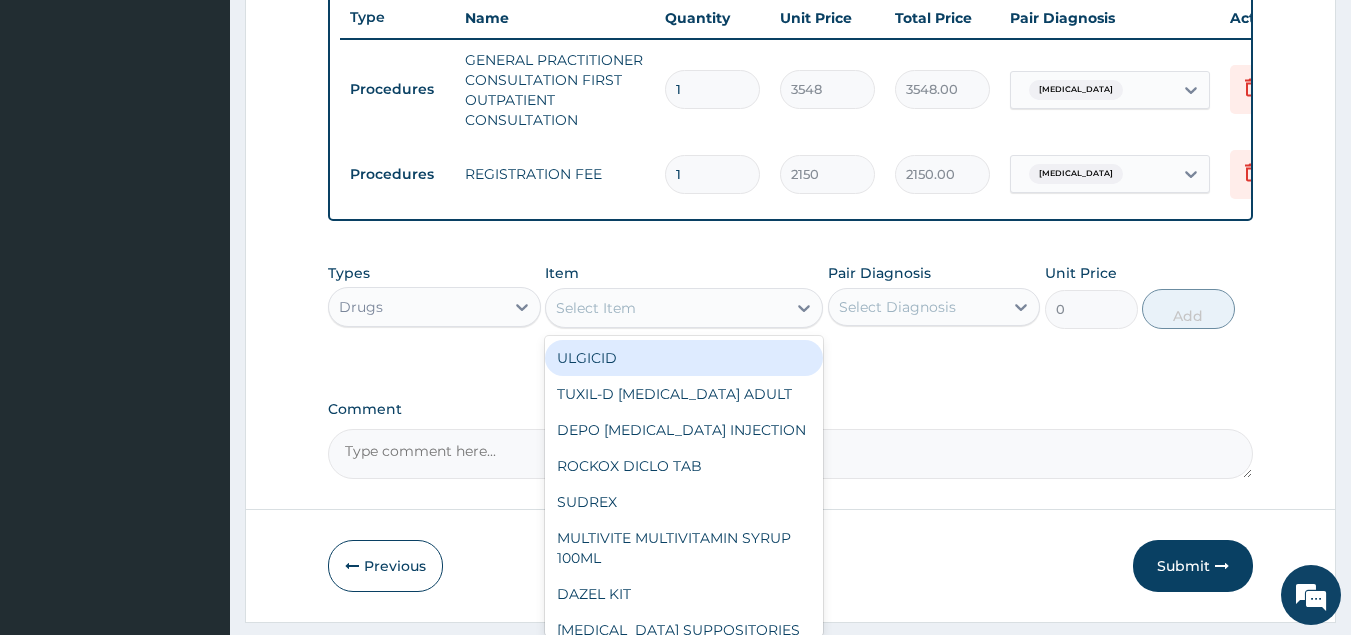 click on "Select Item" at bounding box center [666, 308] 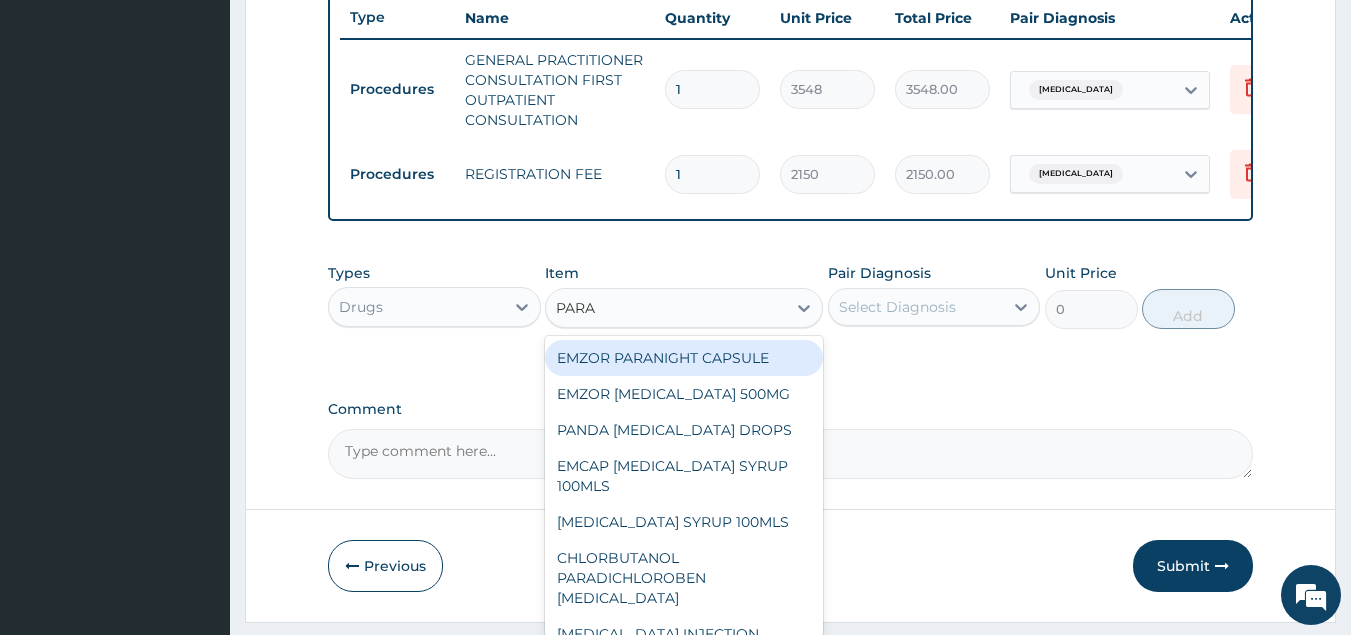 type on "PARAC" 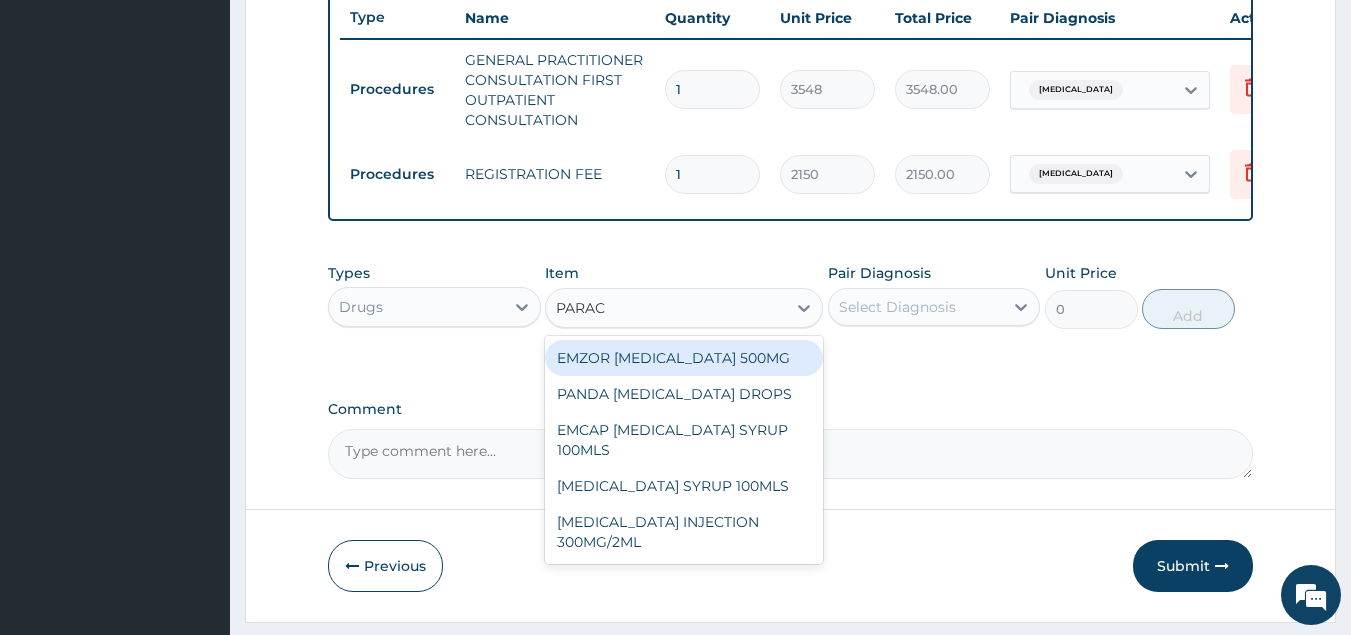 click on "EMZOR PARACETAMOL 500MG" at bounding box center (684, 358) 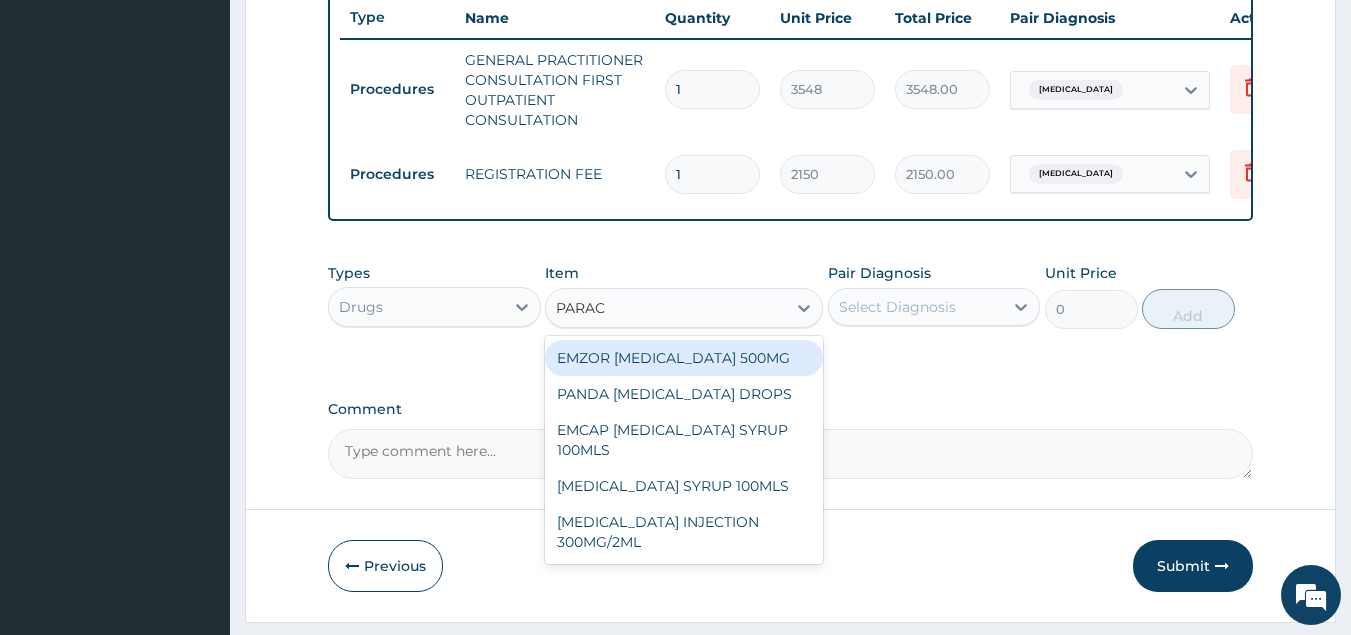 type 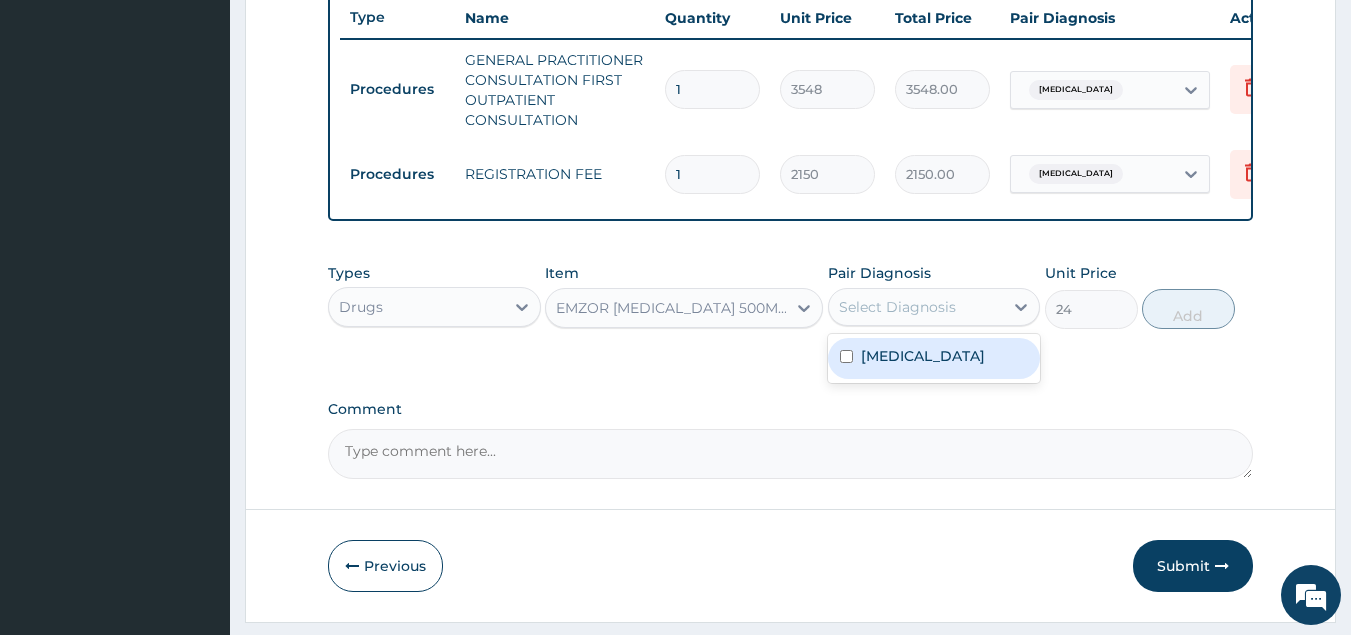 click on "Select Diagnosis" at bounding box center [916, 307] 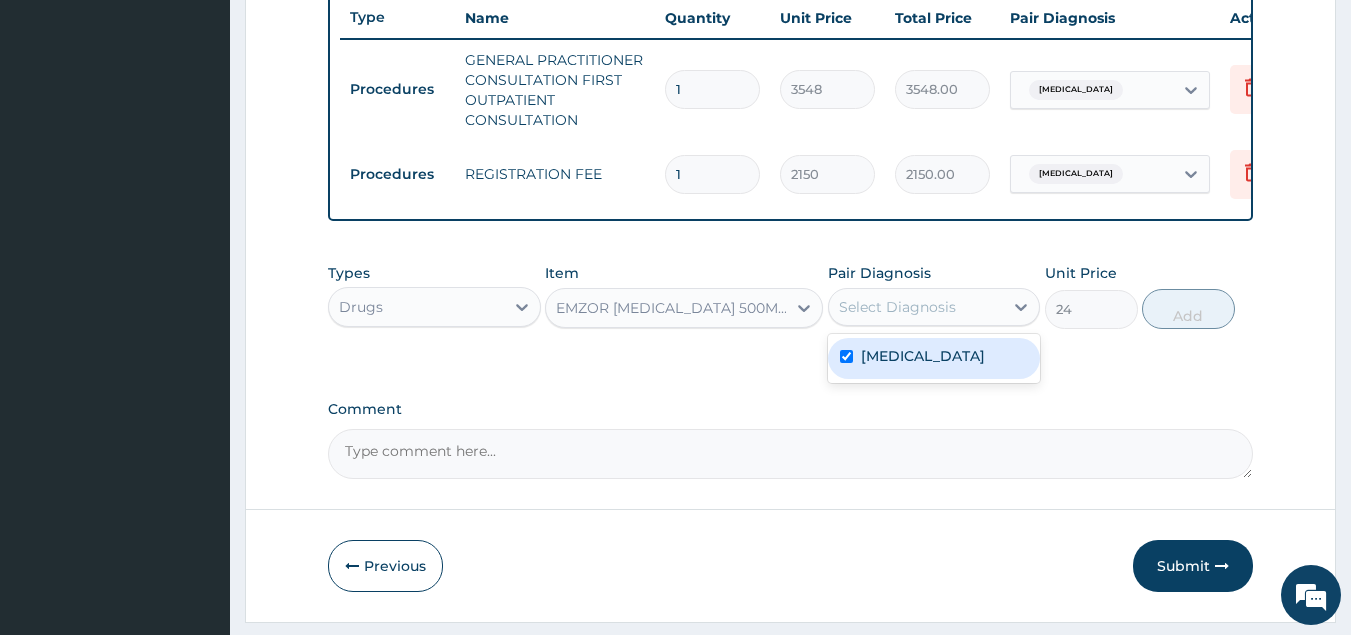 checkbox on "true" 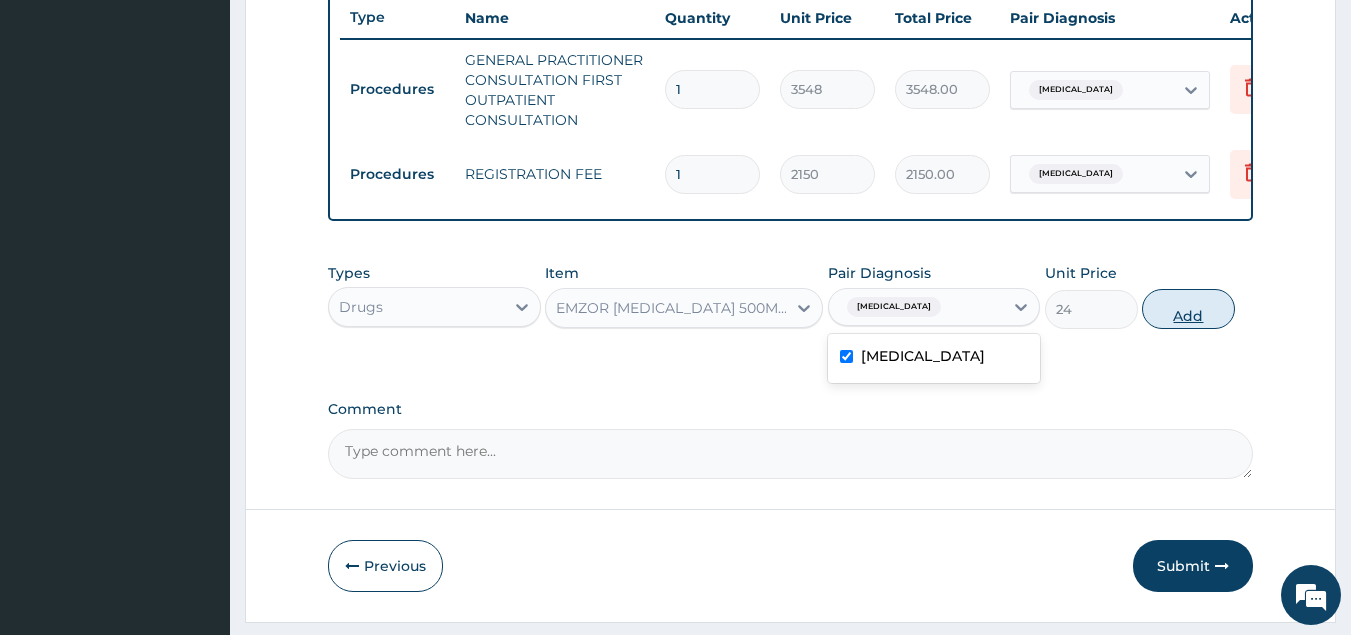 click on "Add" at bounding box center (1188, 309) 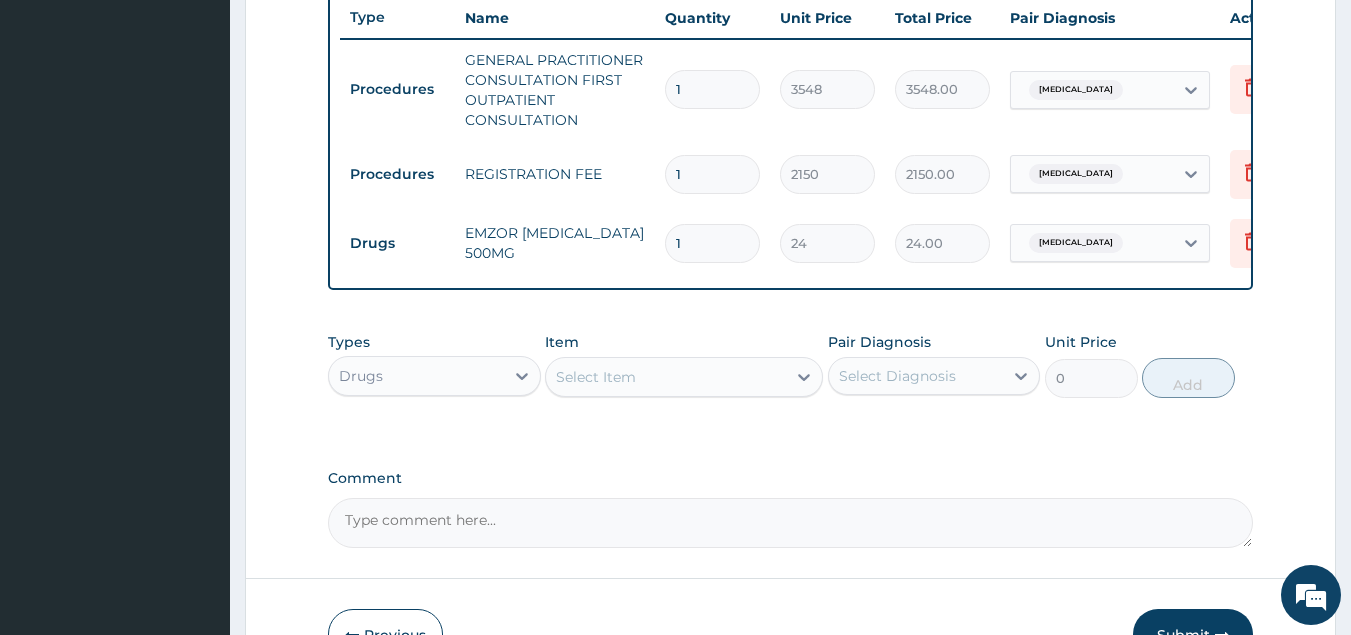 type on "18" 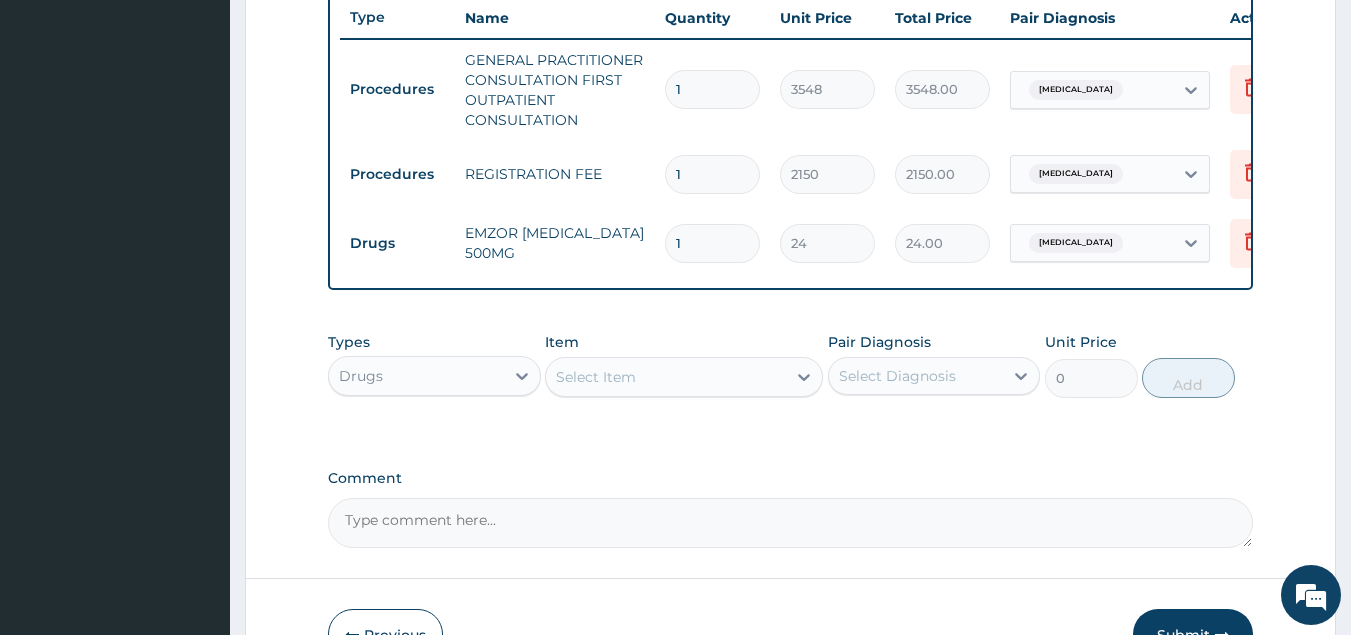 type on "432.00" 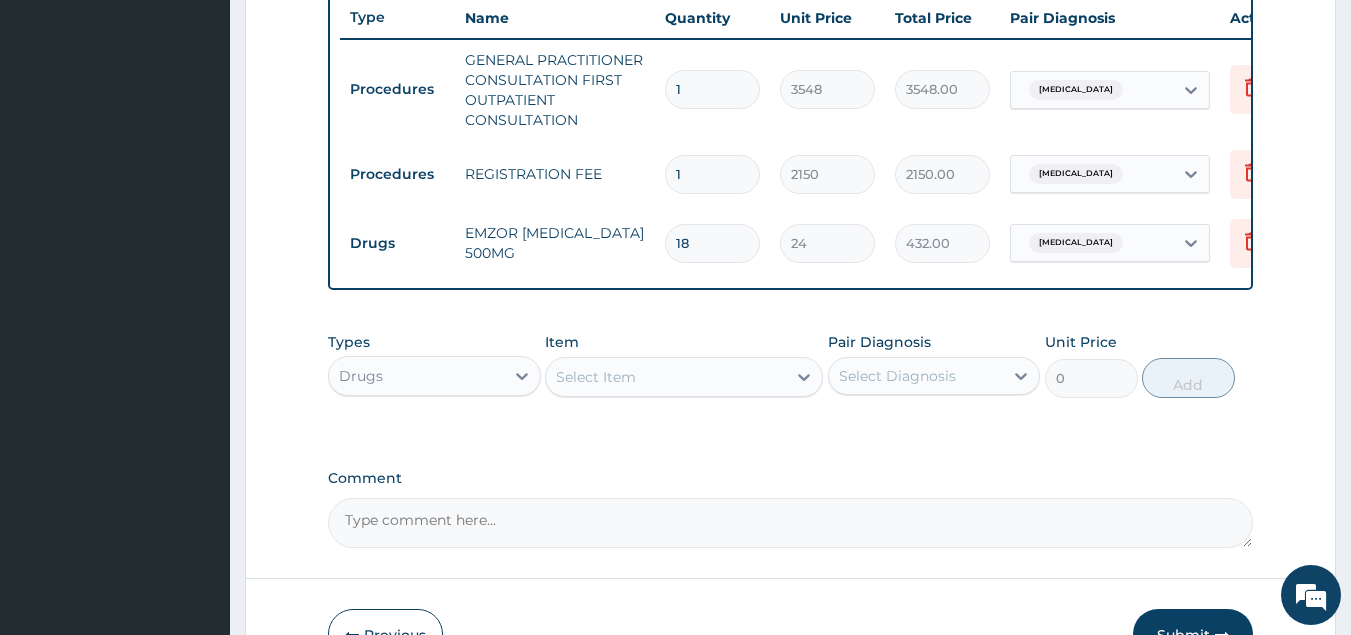 type on "18" 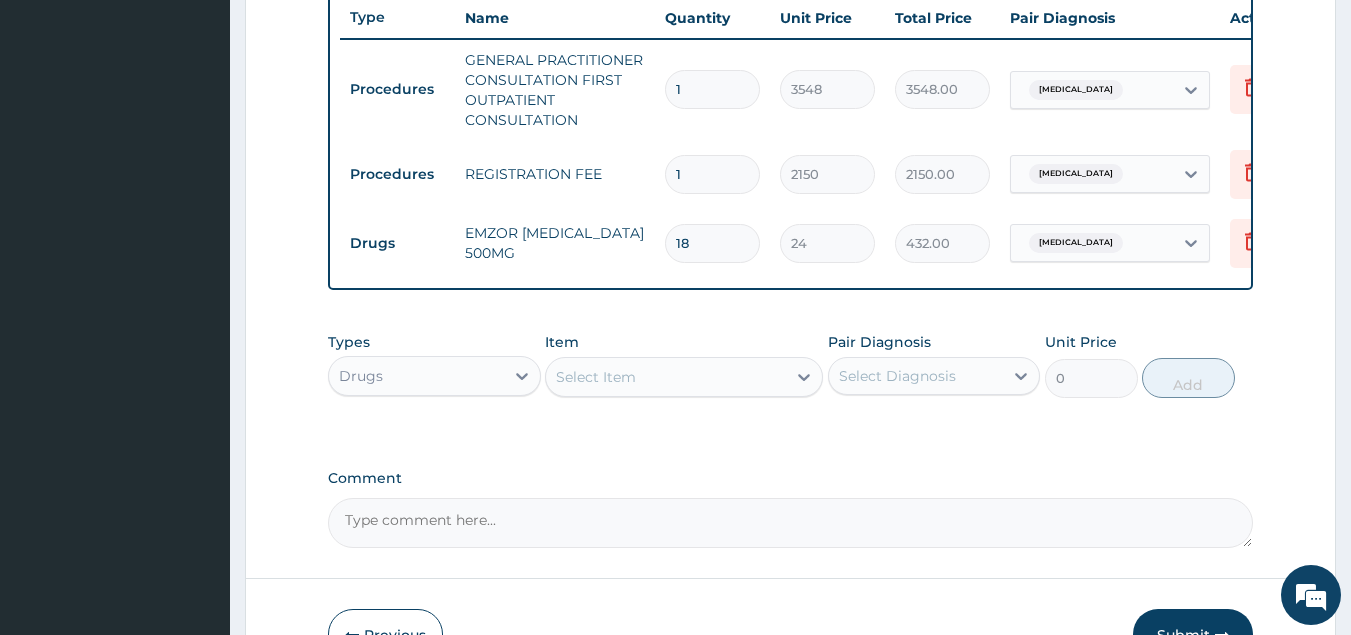 click on "Select Item" at bounding box center (666, 377) 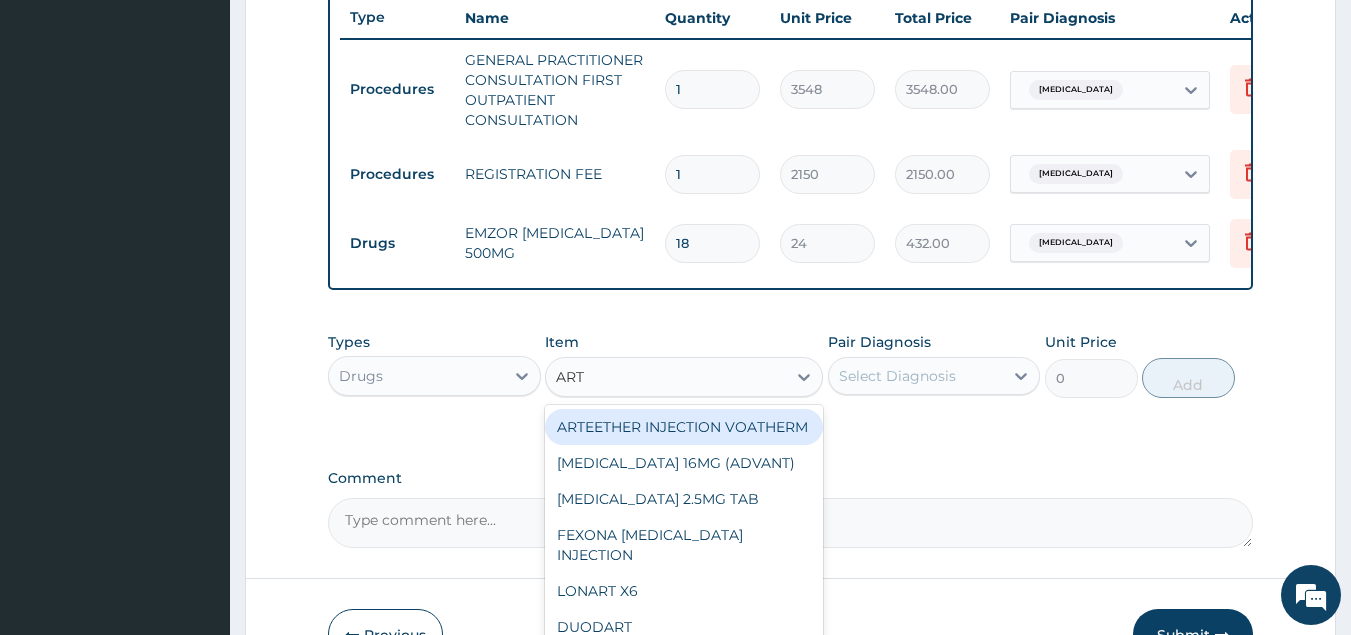 type on "ARTE" 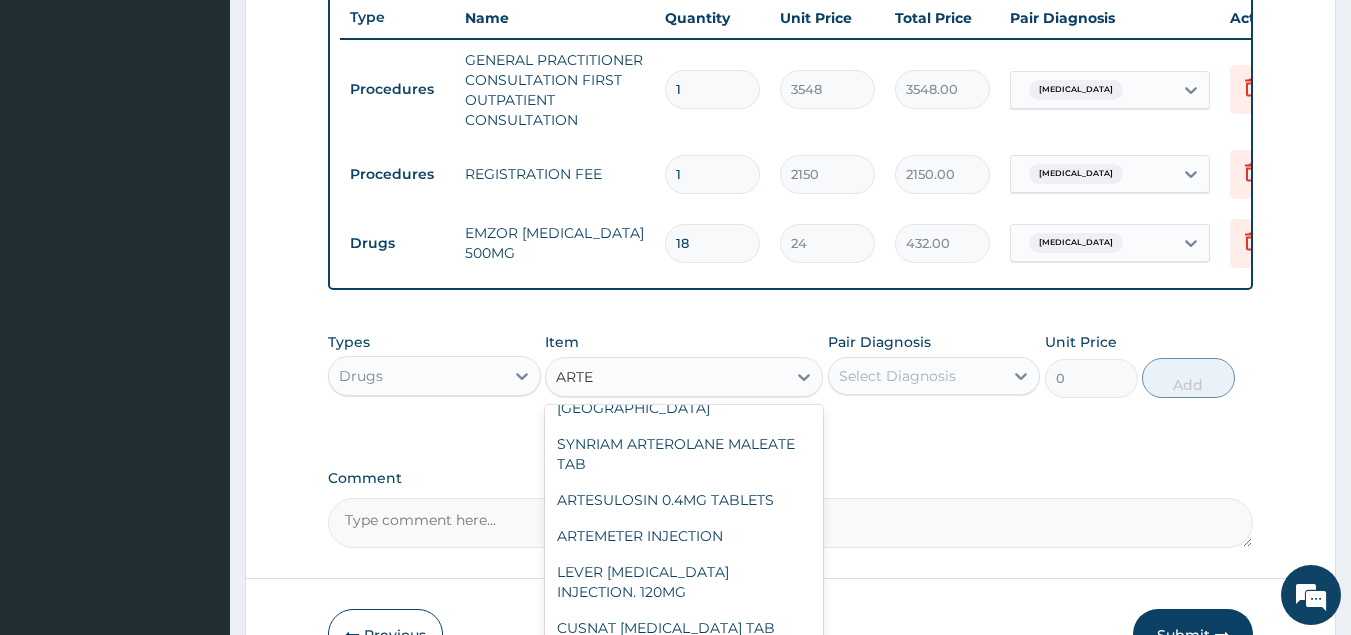 scroll, scrollTop: 249, scrollLeft: 0, axis: vertical 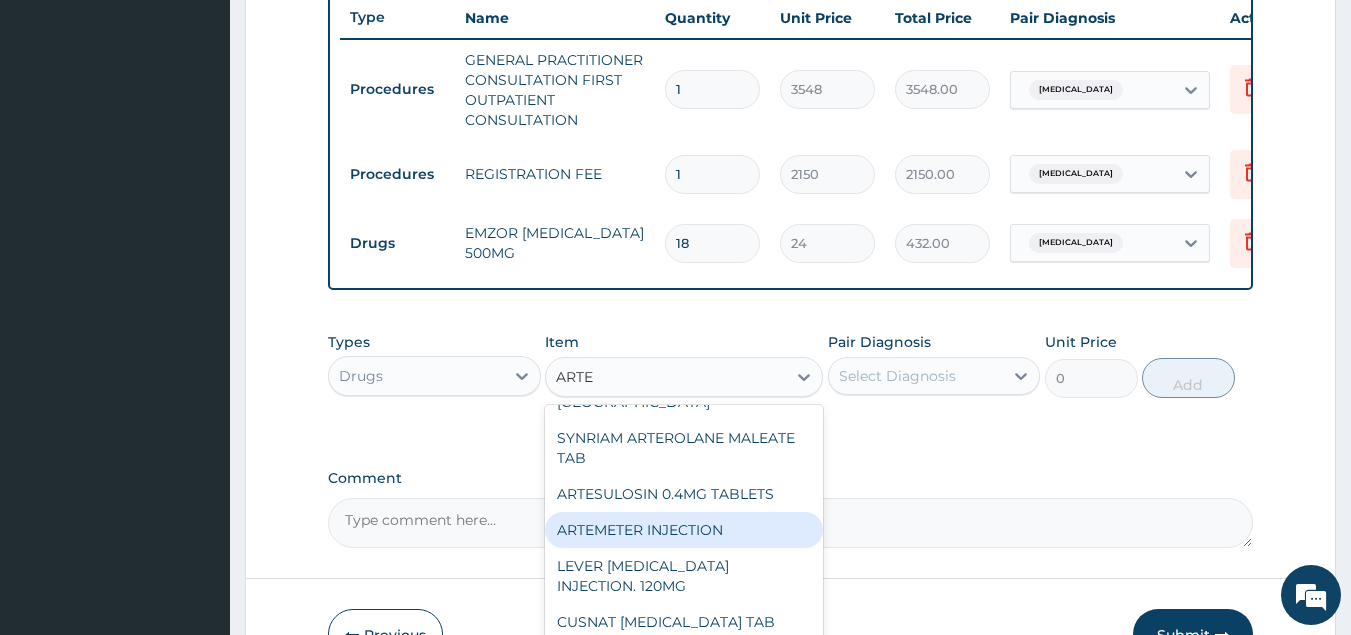 click on "ARTEMETER INJECTION" at bounding box center (684, 530) 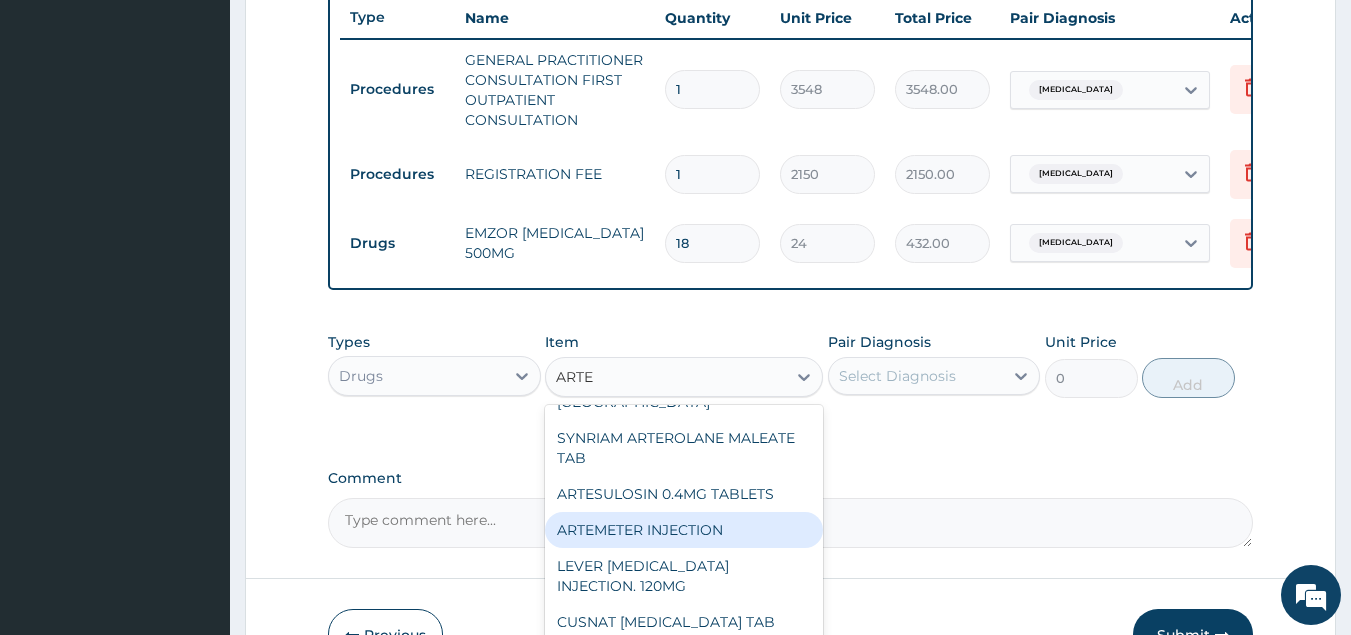 type 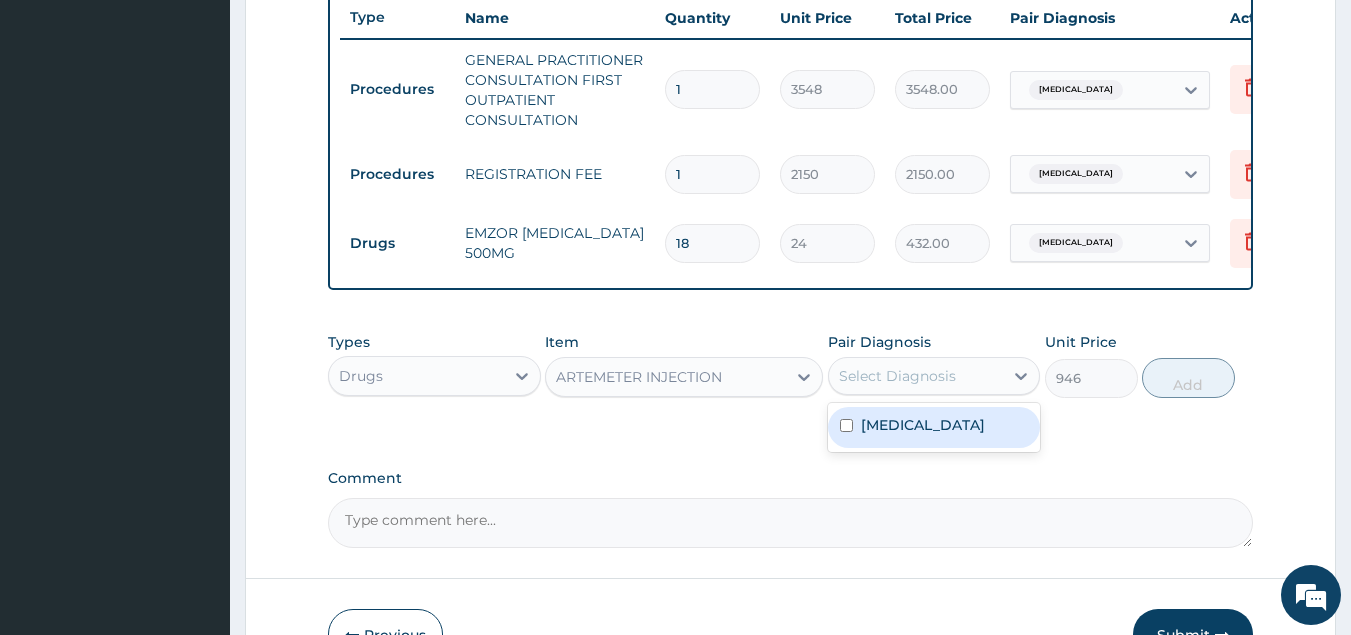click on "Select Diagnosis" at bounding box center [897, 376] 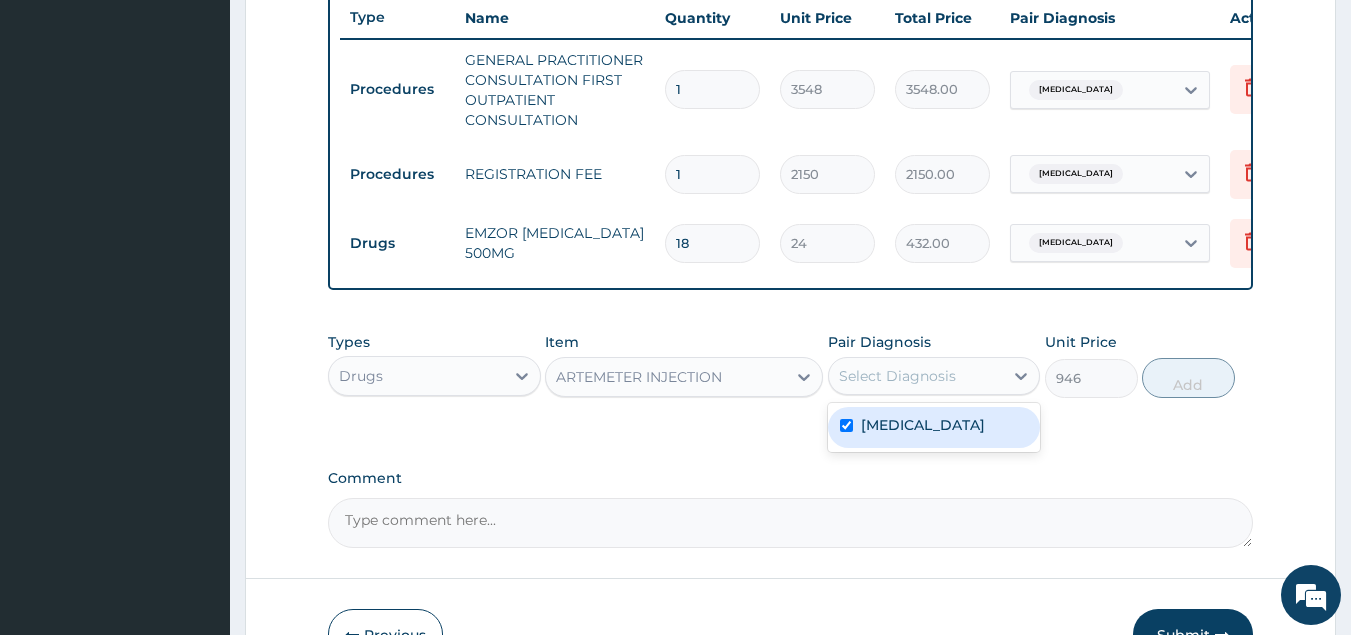 checkbox on "true" 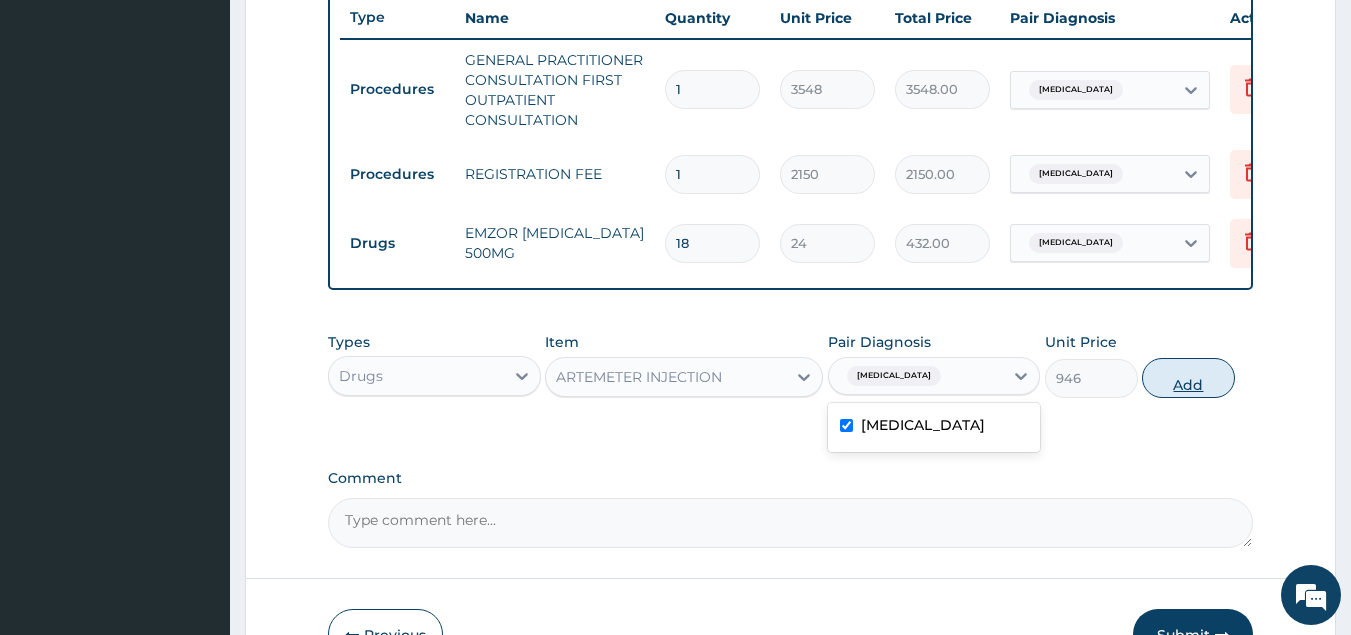 click on "Add" at bounding box center [1188, 378] 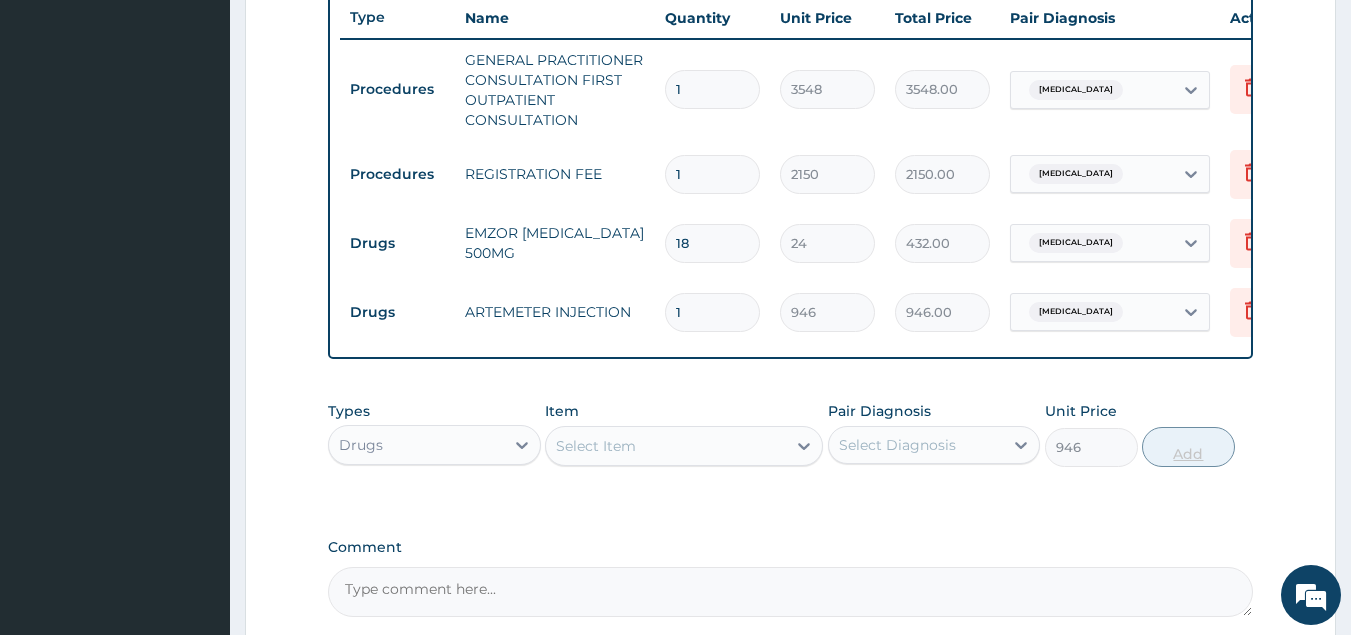 type on "0" 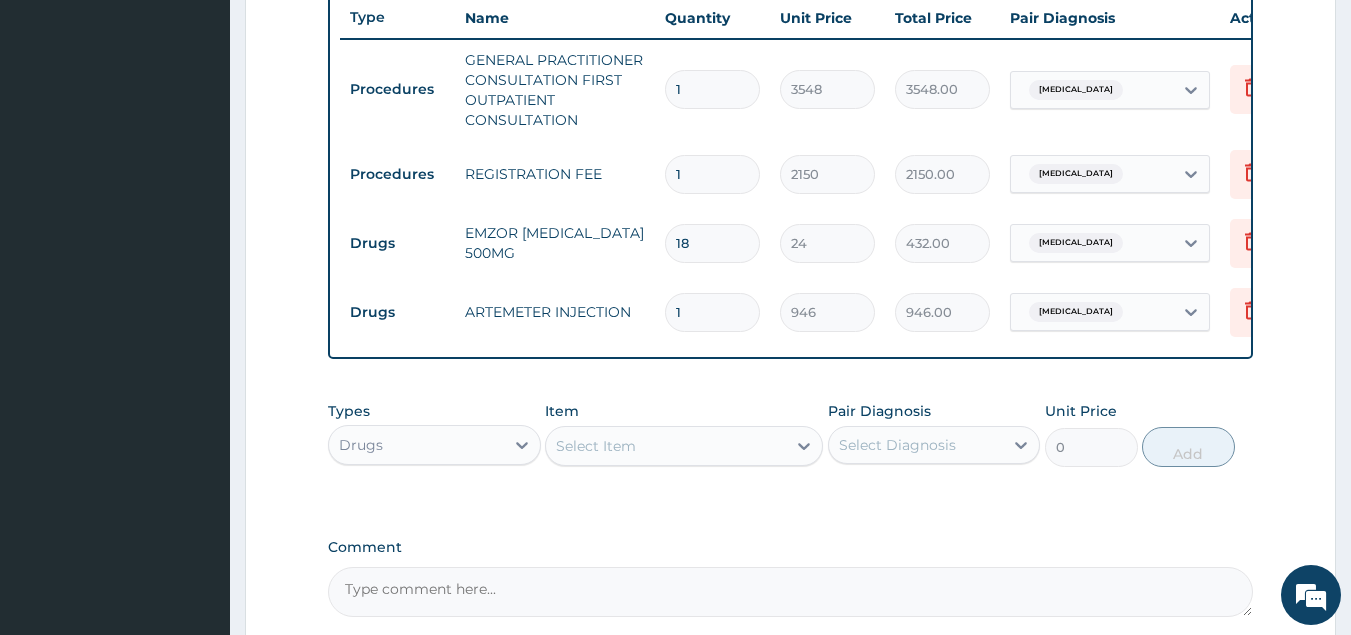 type 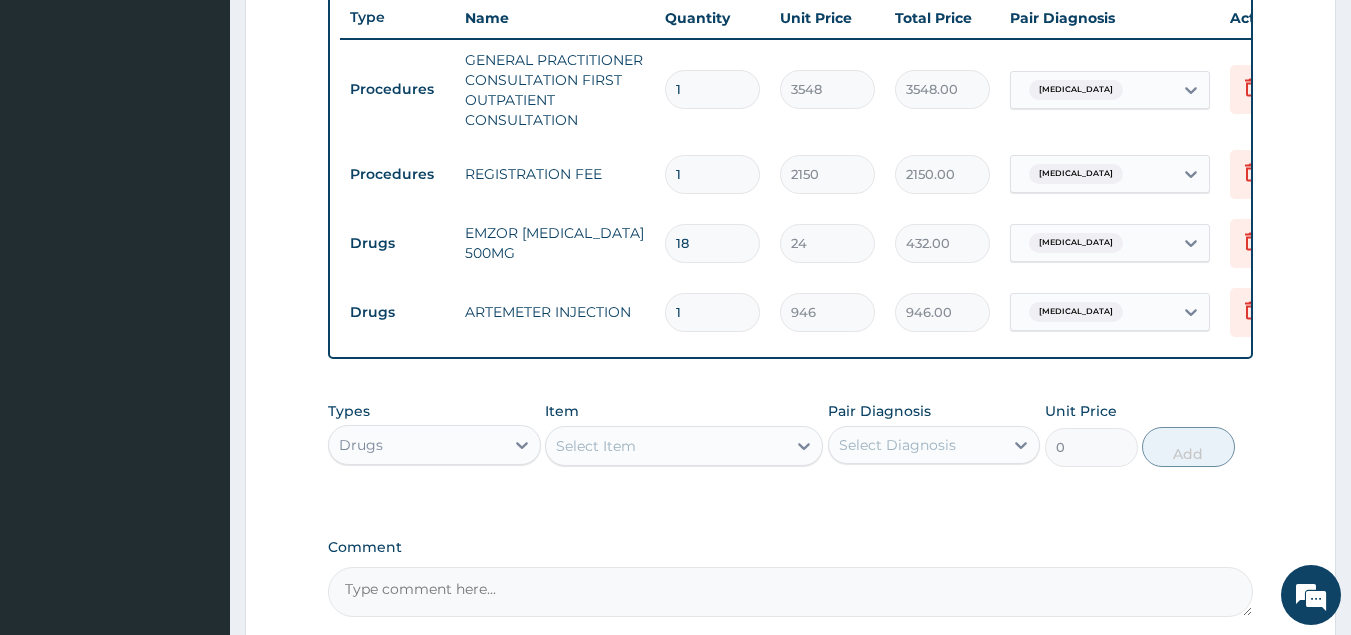 type on "0.00" 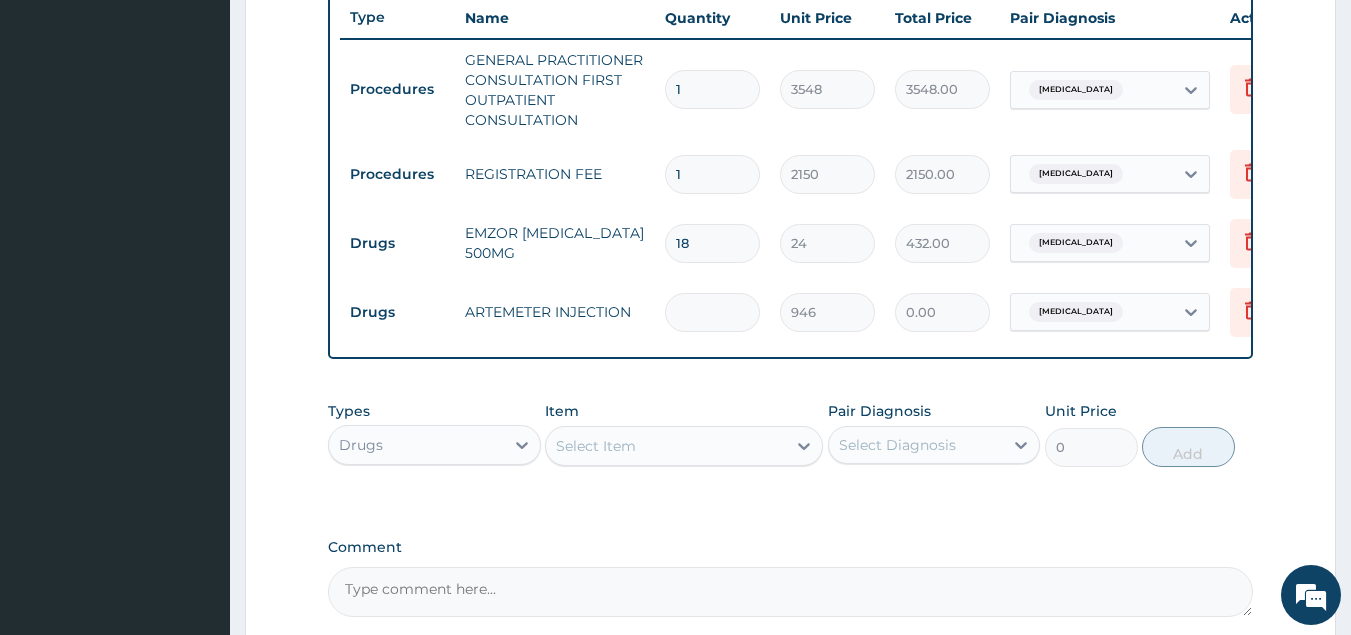 type on "6" 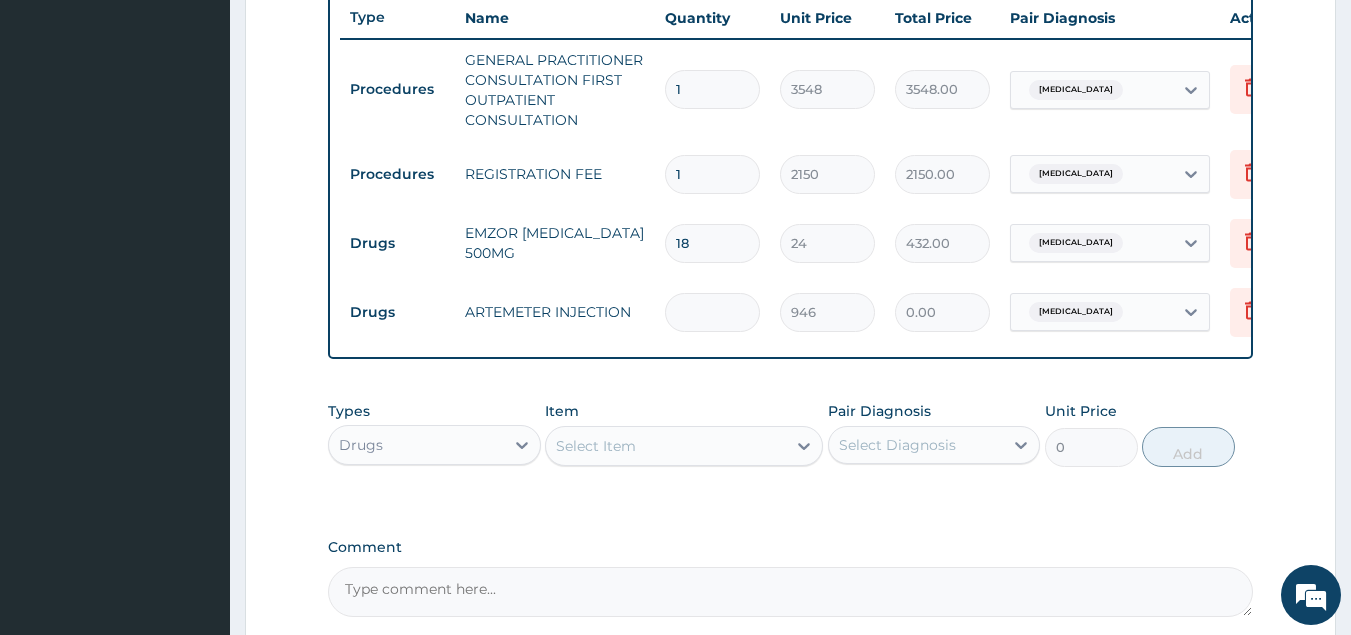 type on "5676.00" 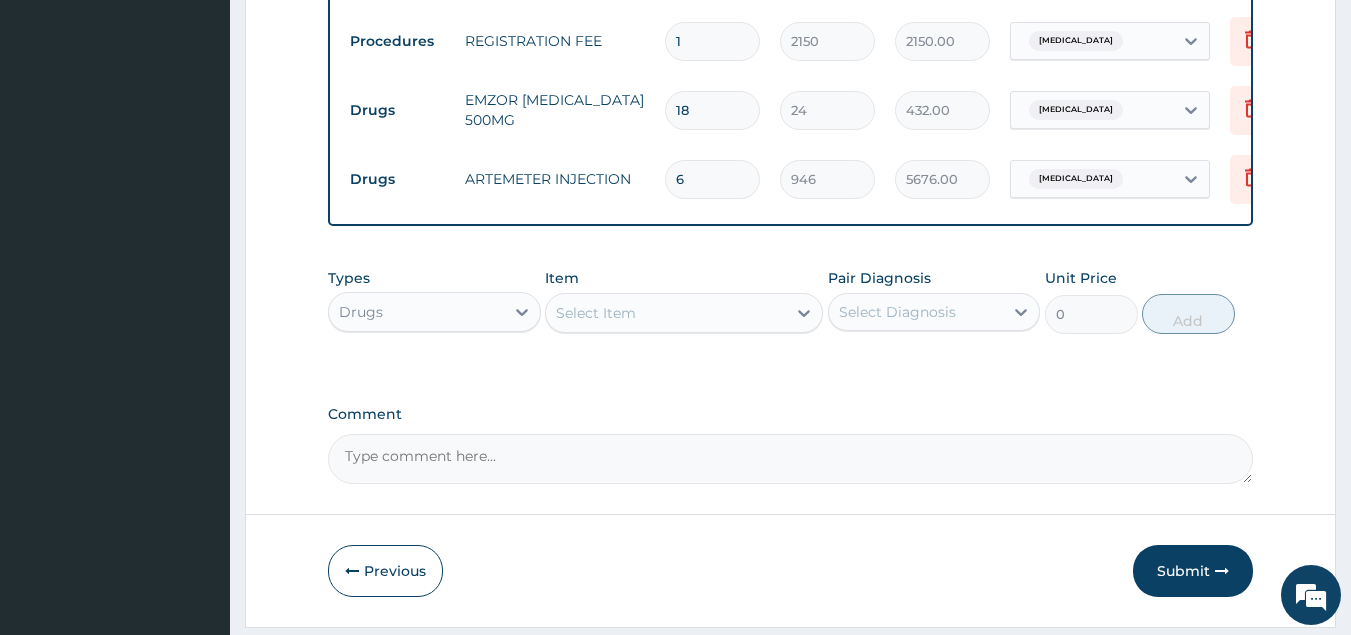 scroll, scrollTop: 965, scrollLeft: 0, axis: vertical 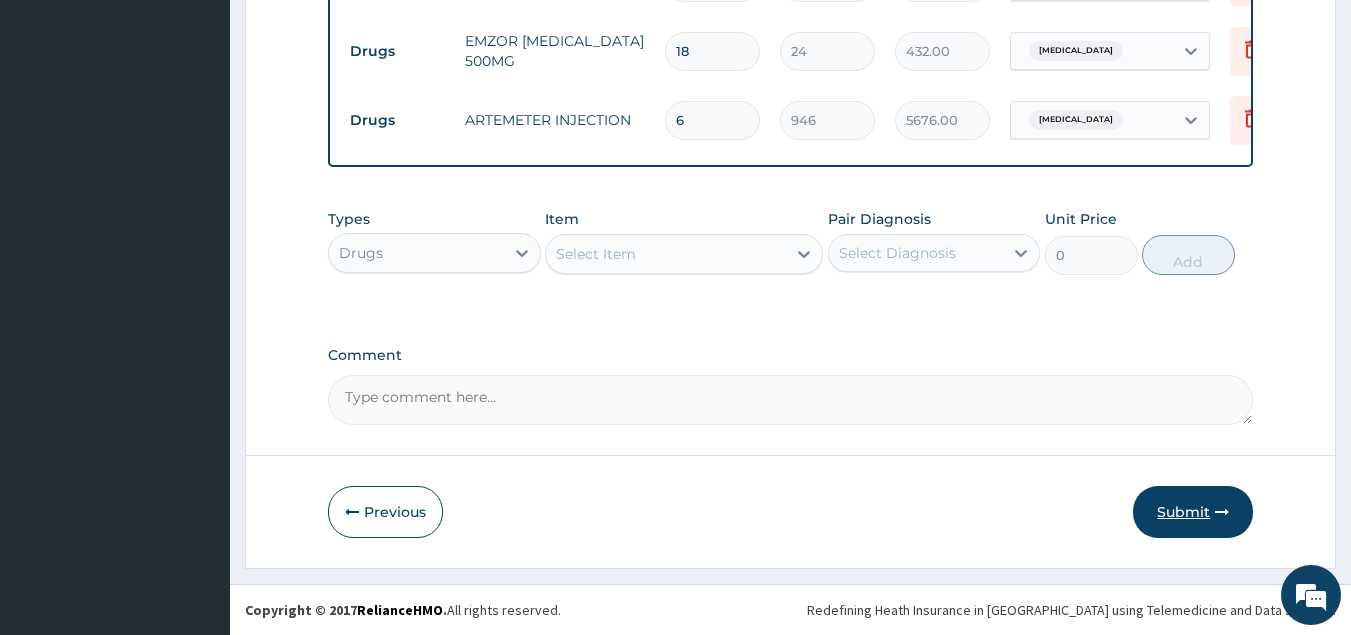 type on "6" 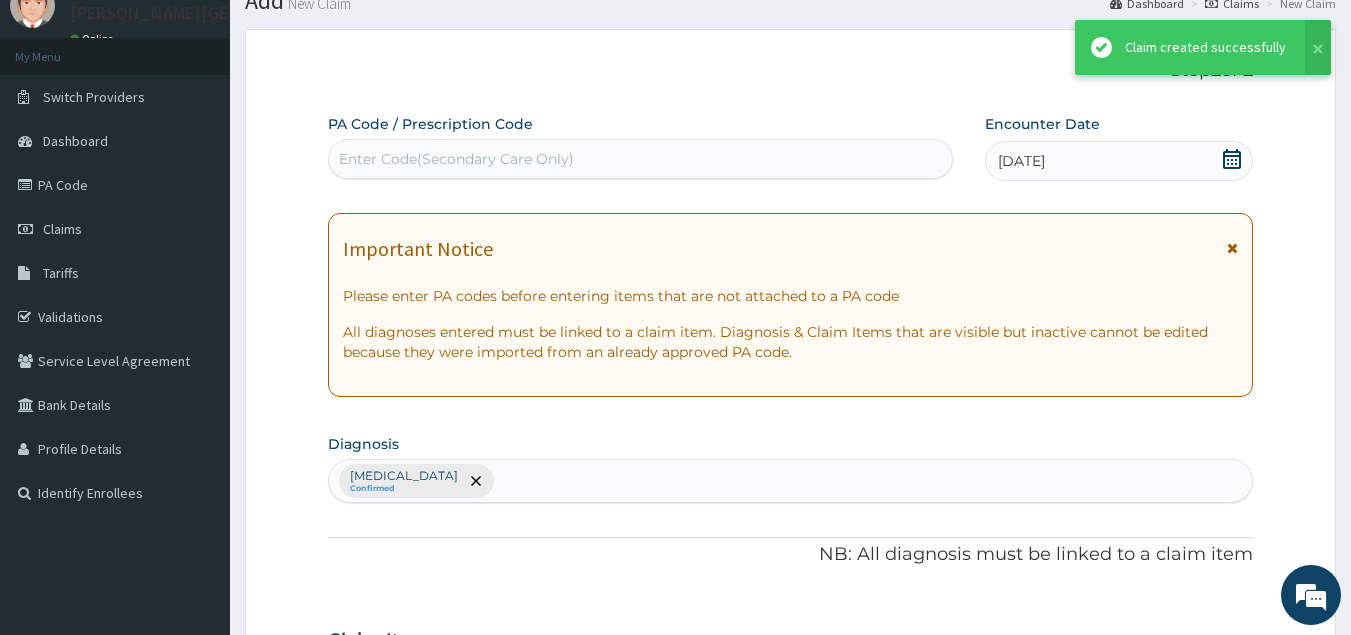 scroll, scrollTop: 965, scrollLeft: 0, axis: vertical 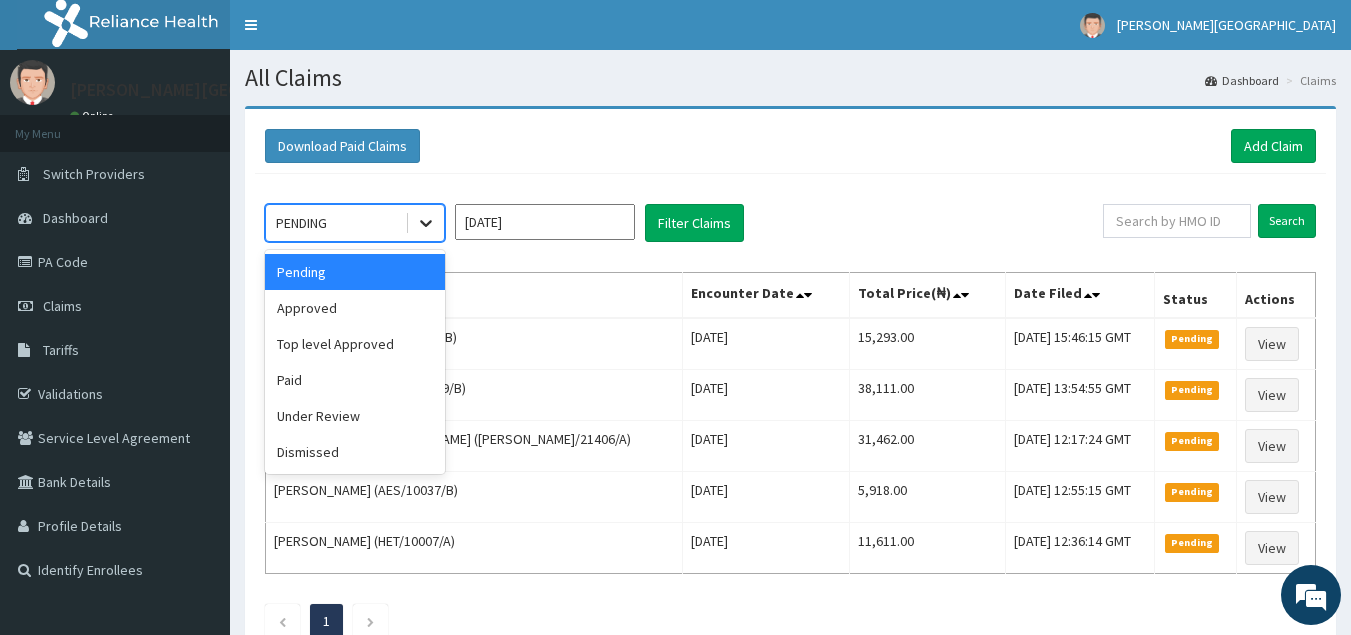 click 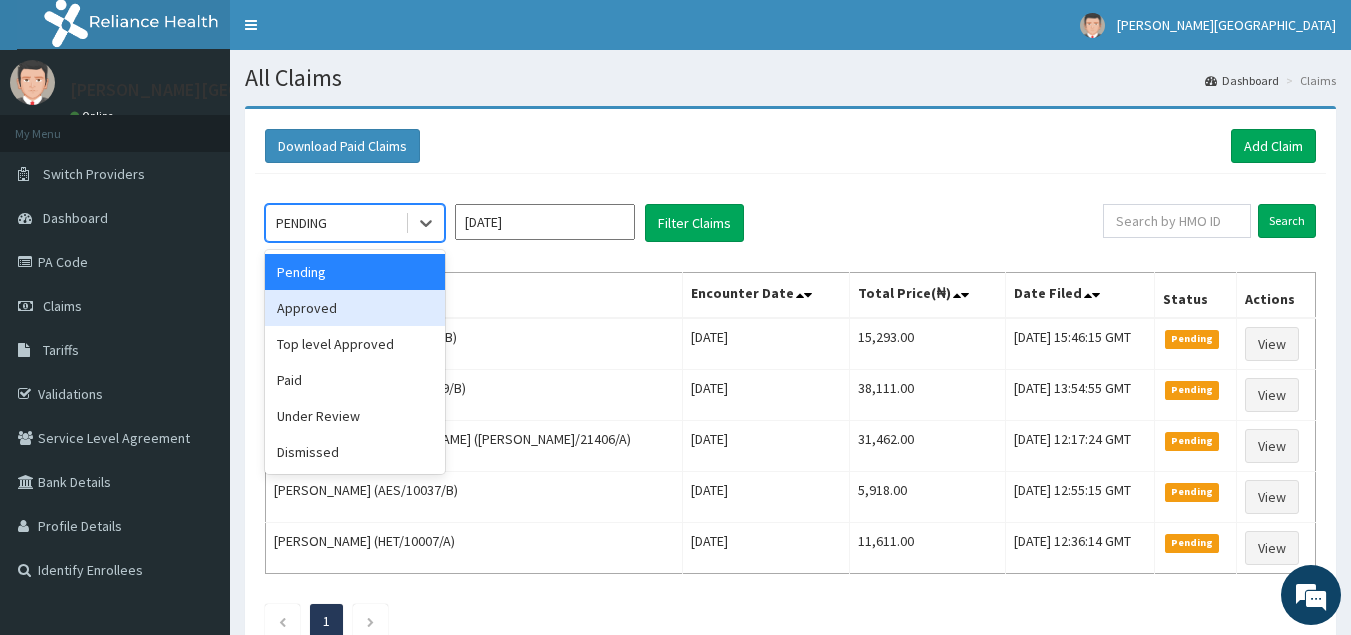 click on "Approved" at bounding box center [355, 308] 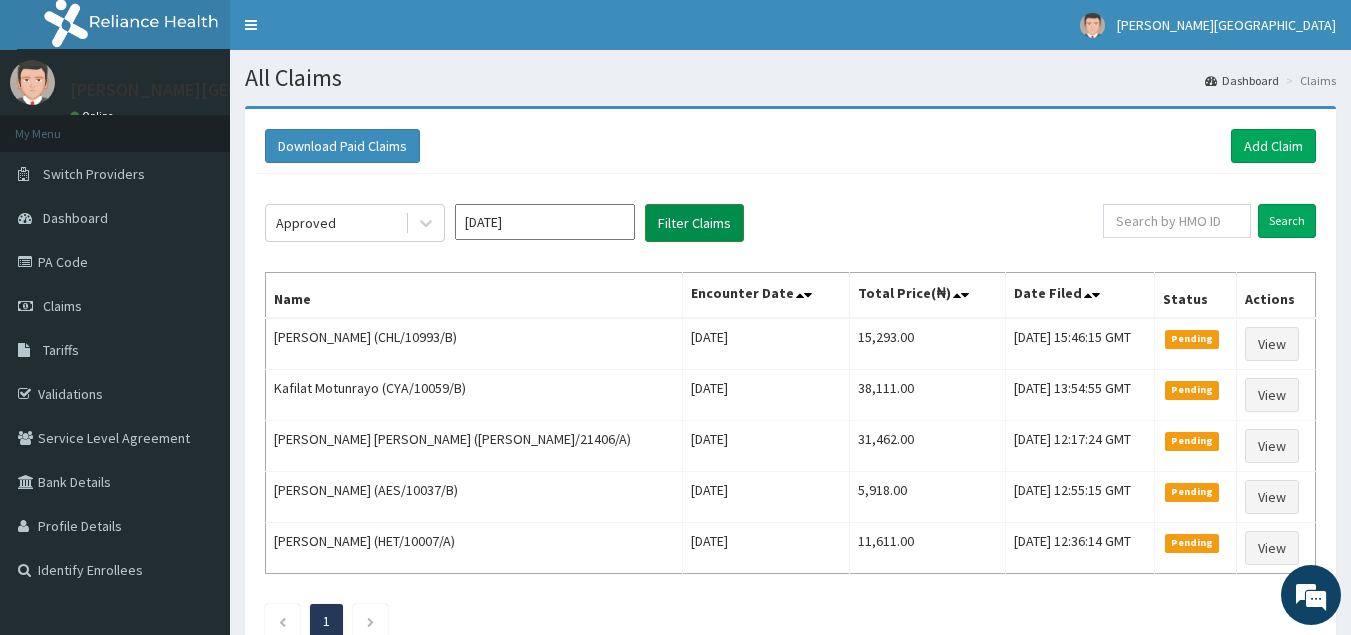 click on "Filter Claims" at bounding box center (694, 223) 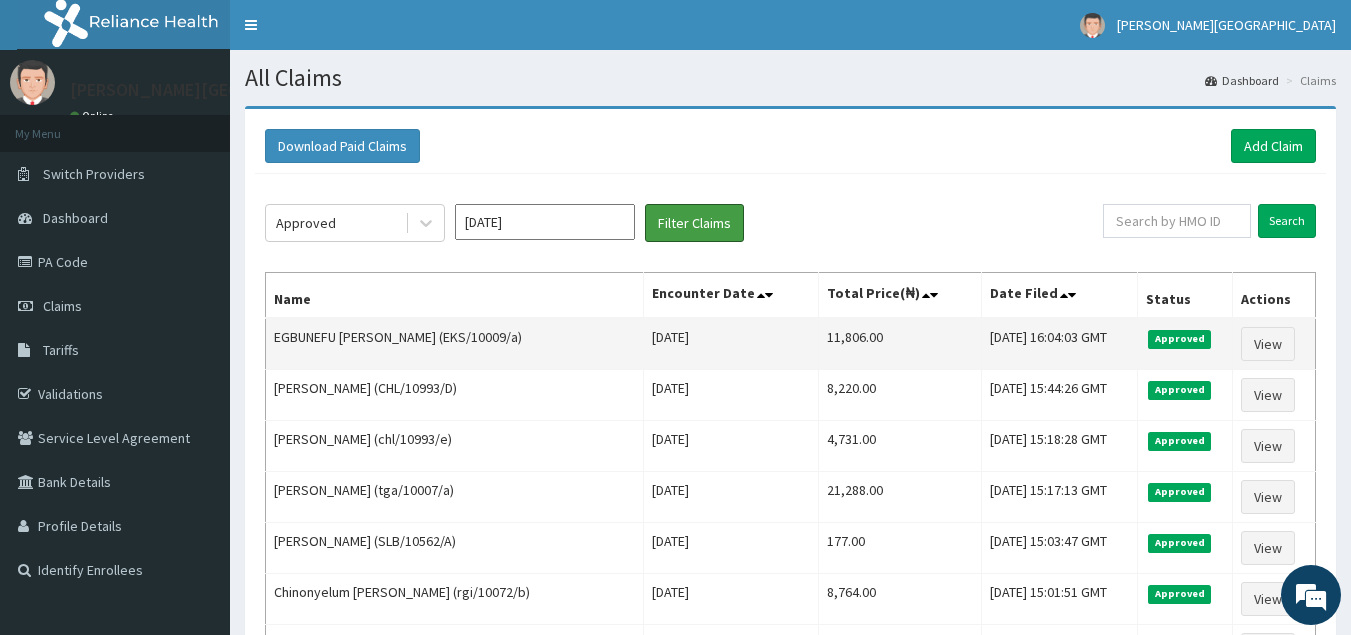 scroll, scrollTop: 0, scrollLeft: 0, axis: both 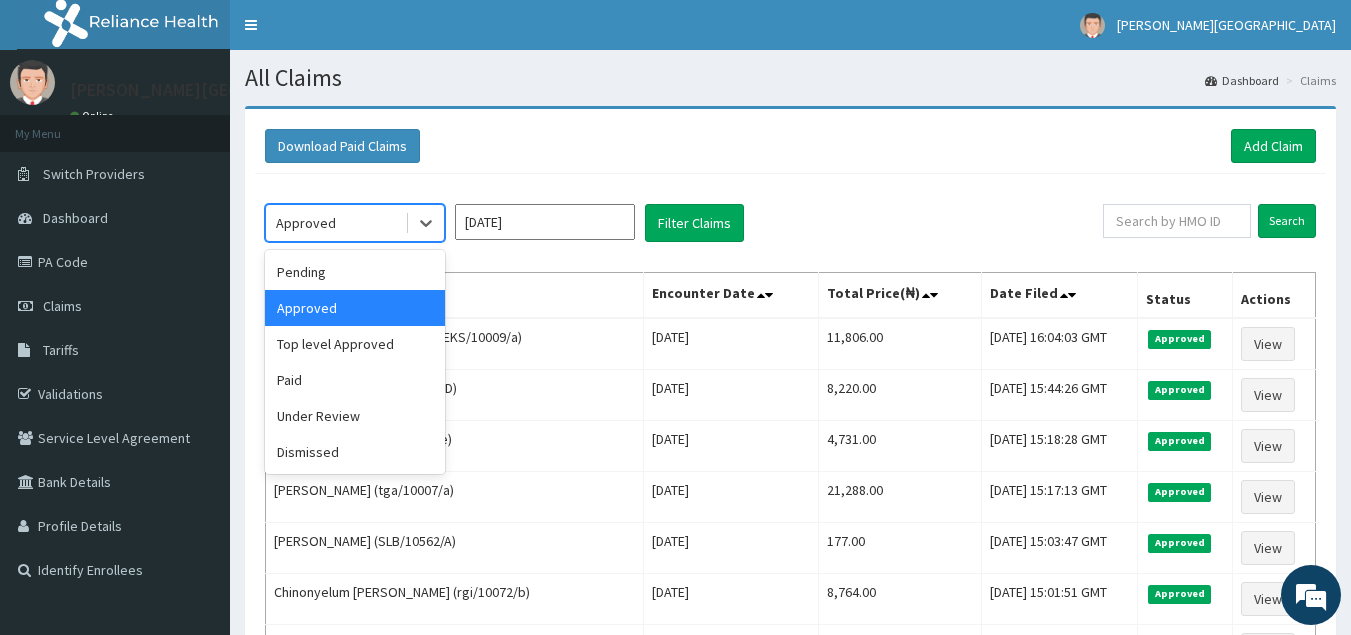 click on "Approved" at bounding box center [335, 223] 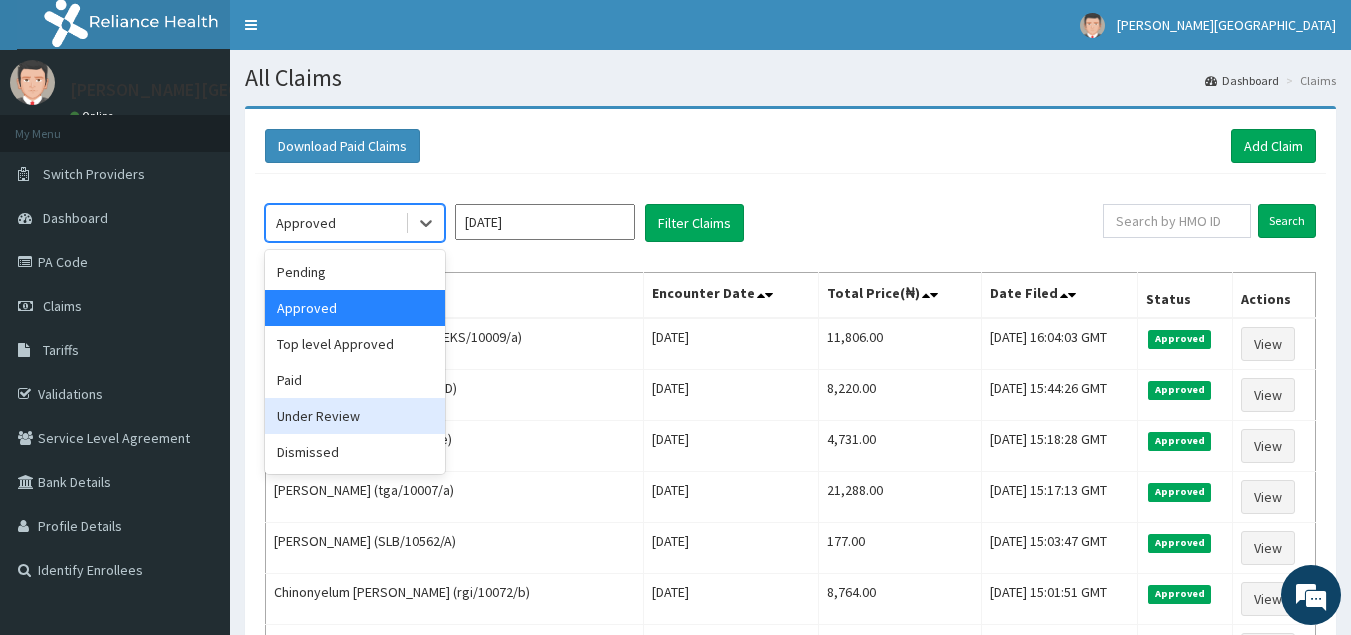 click on "Under Review" at bounding box center [355, 416] 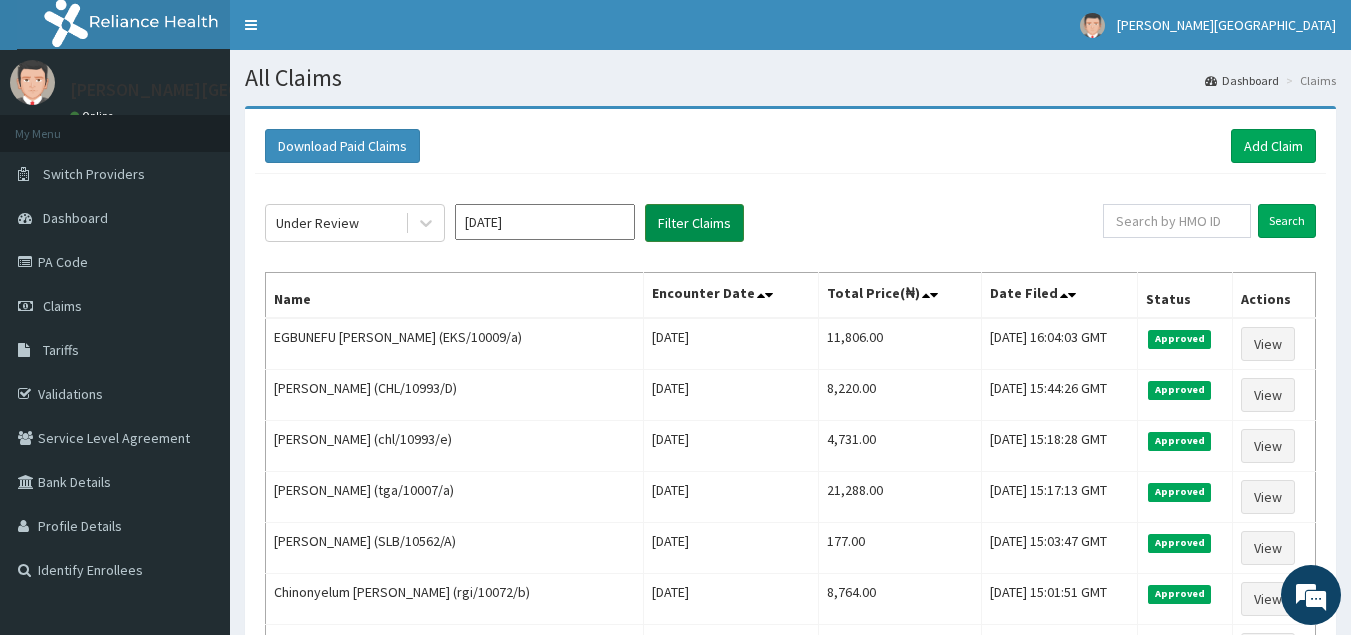 click on "Filter Claims" at bounding box center [694, 223] 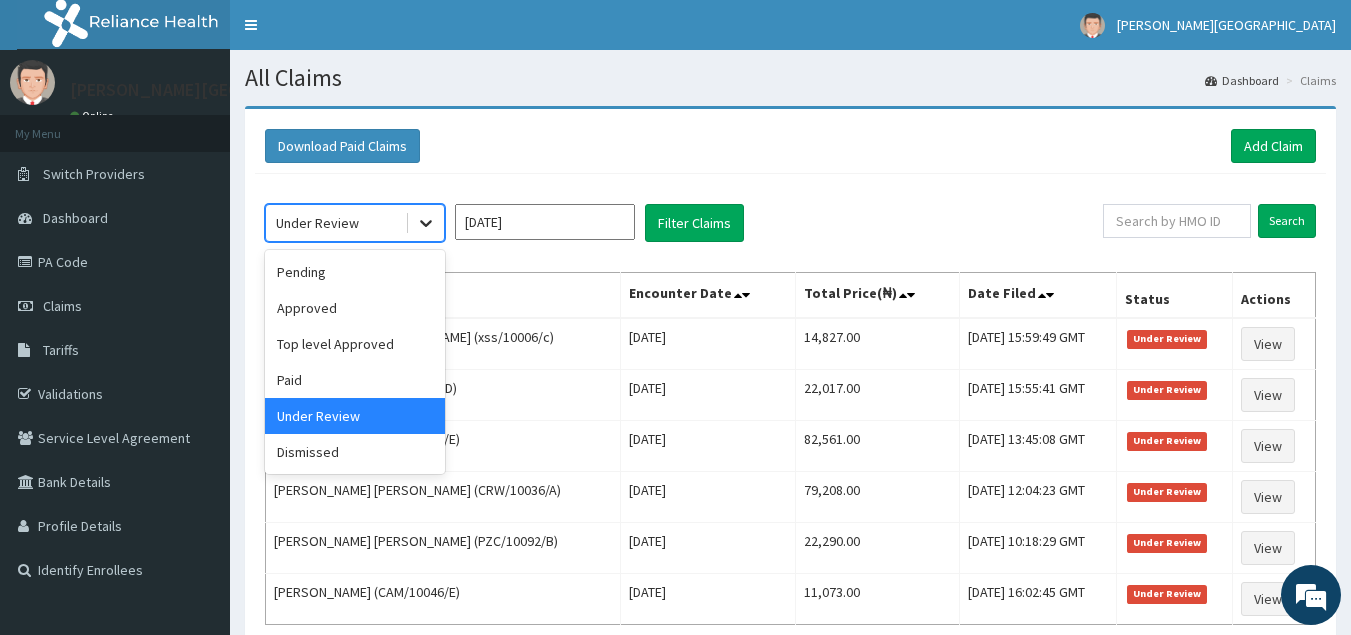 click 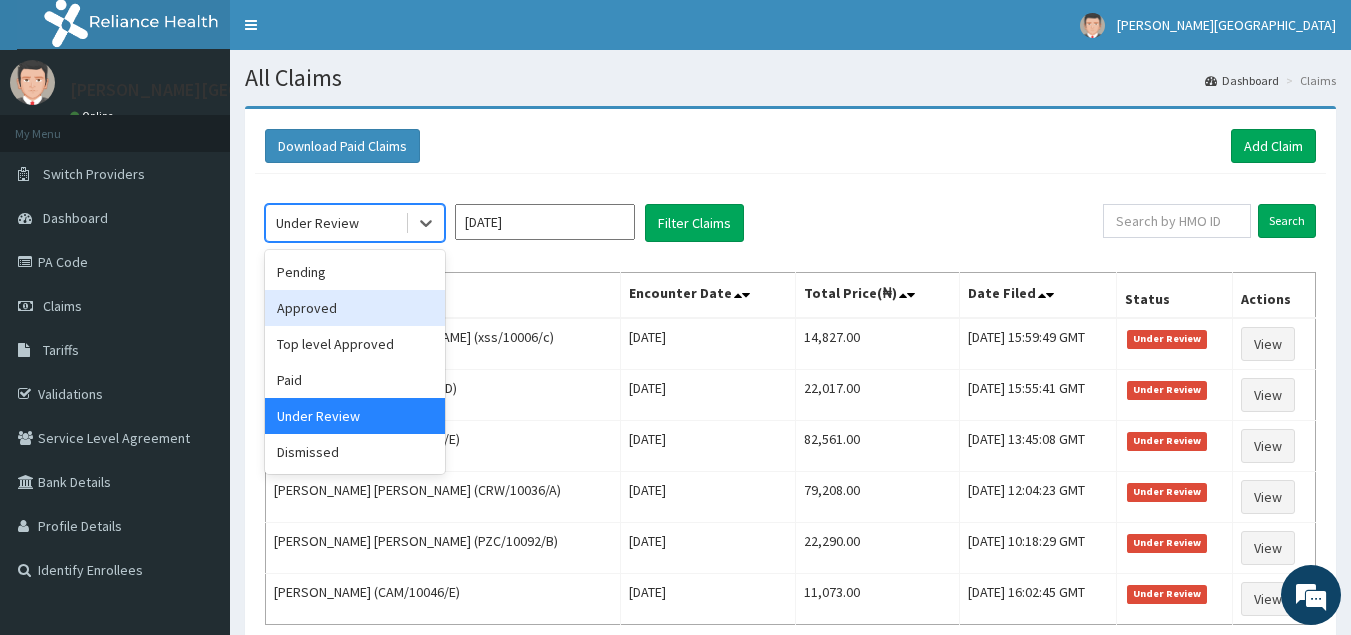 click on "Approved" at bounding box center (355, 308) 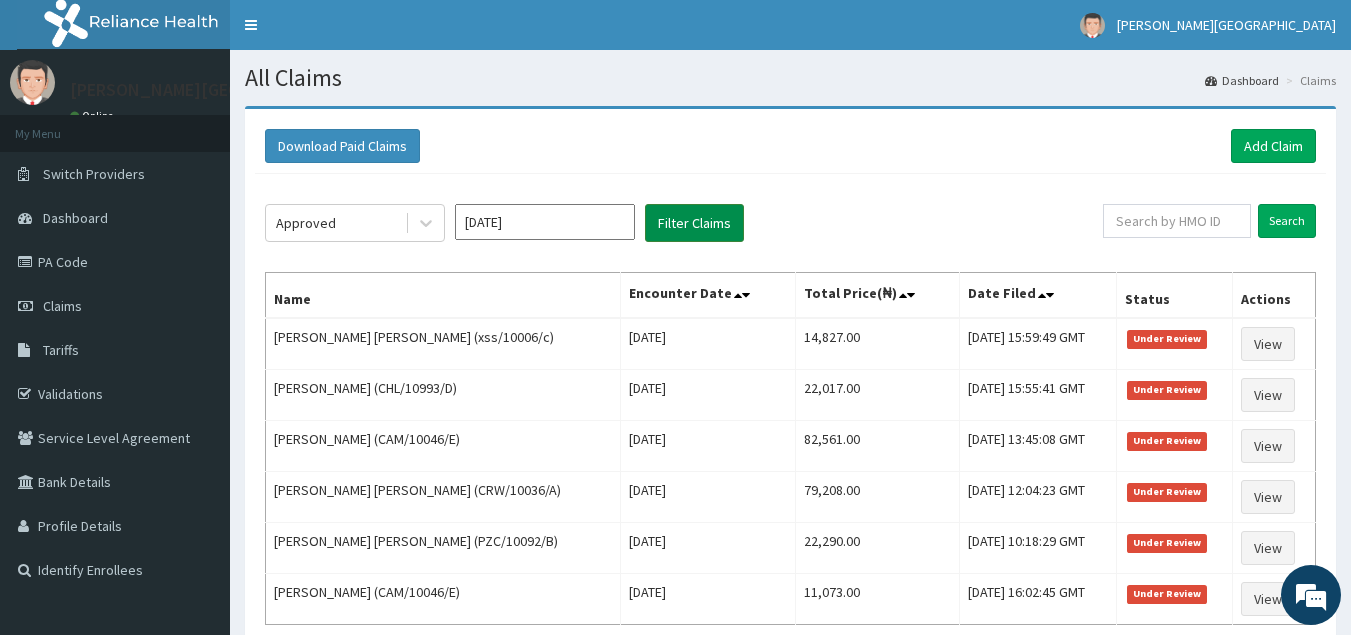 click on "Filter Claims" at bounding box center (694, 223) 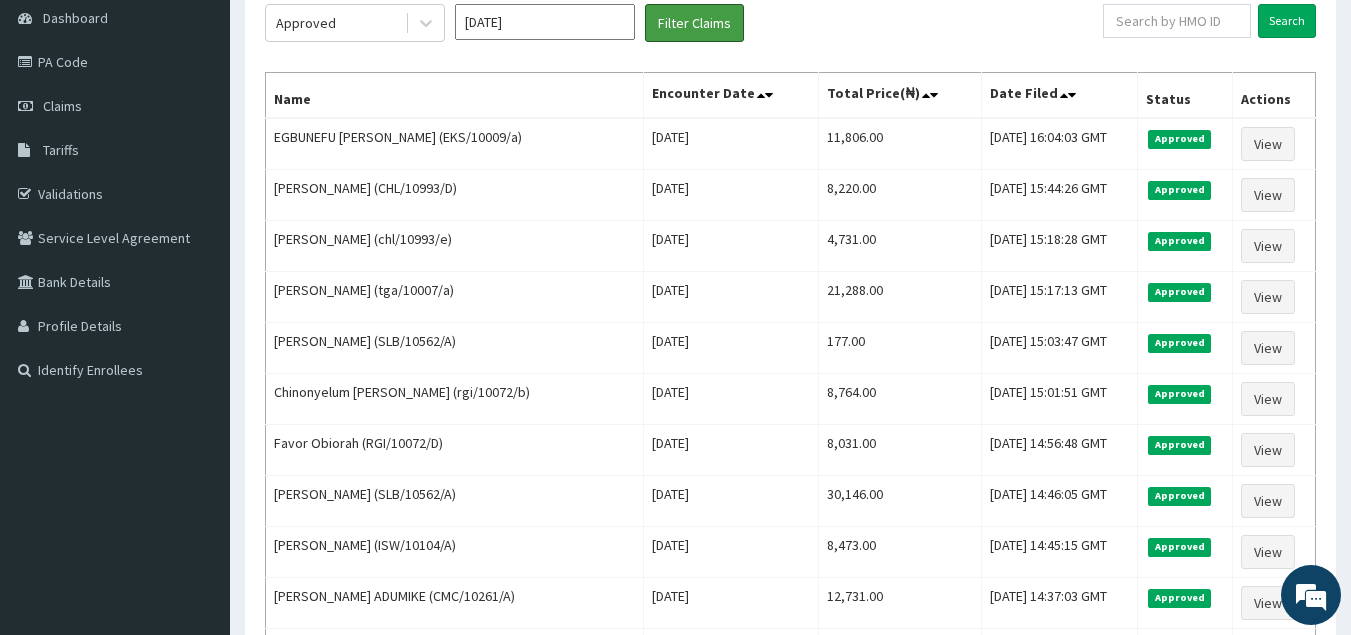 scroll, scrollTop: 267, scrollLeft: 0, axis: vertical 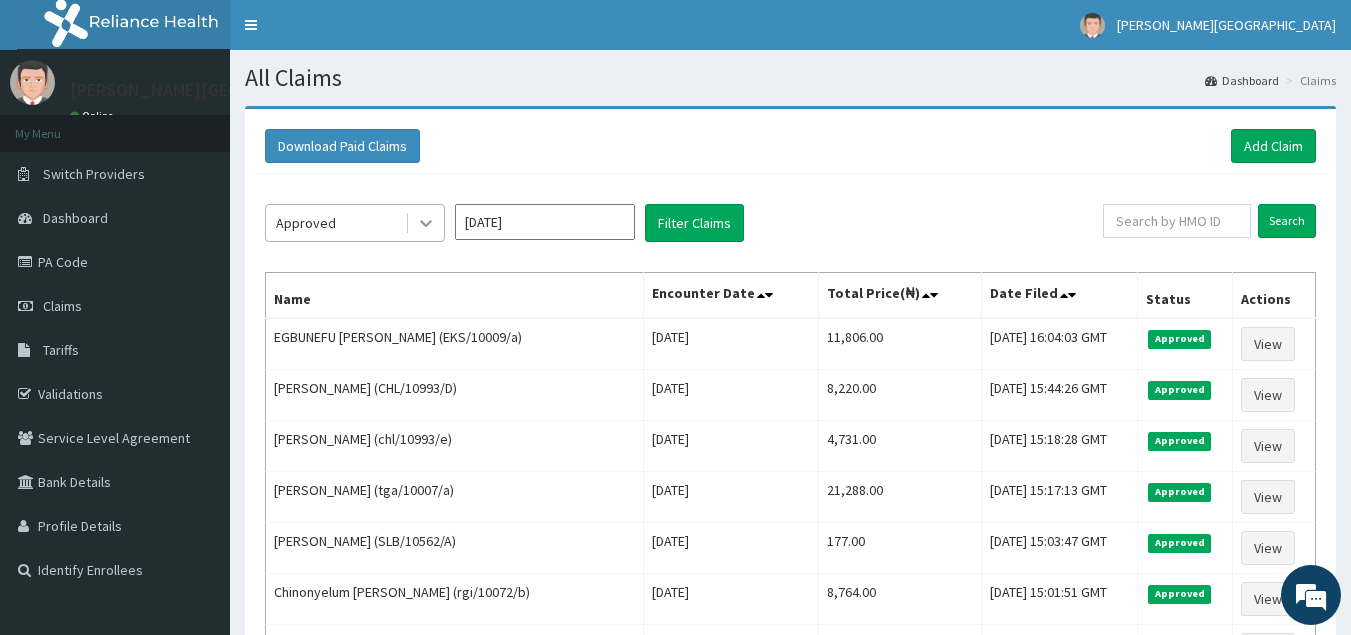 click 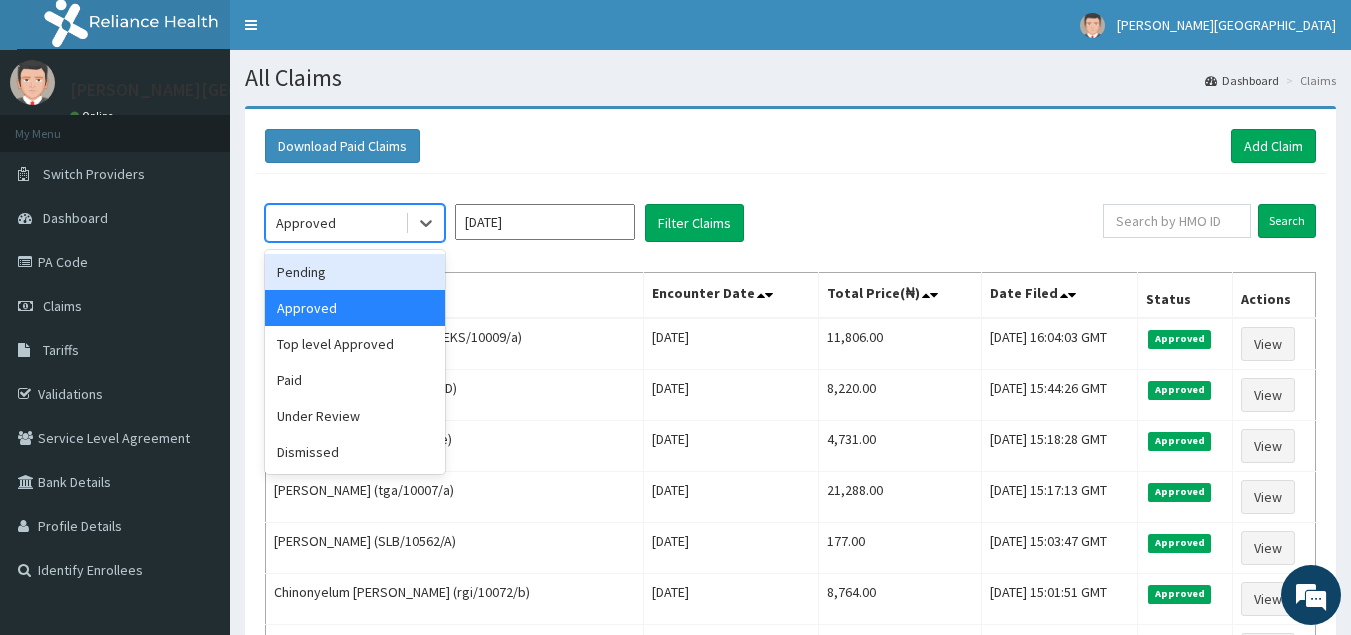 drag, startPoint x: 355, startPoint y: 274, endPoint x: 366, endPoint y: 271, distance: 11.401754 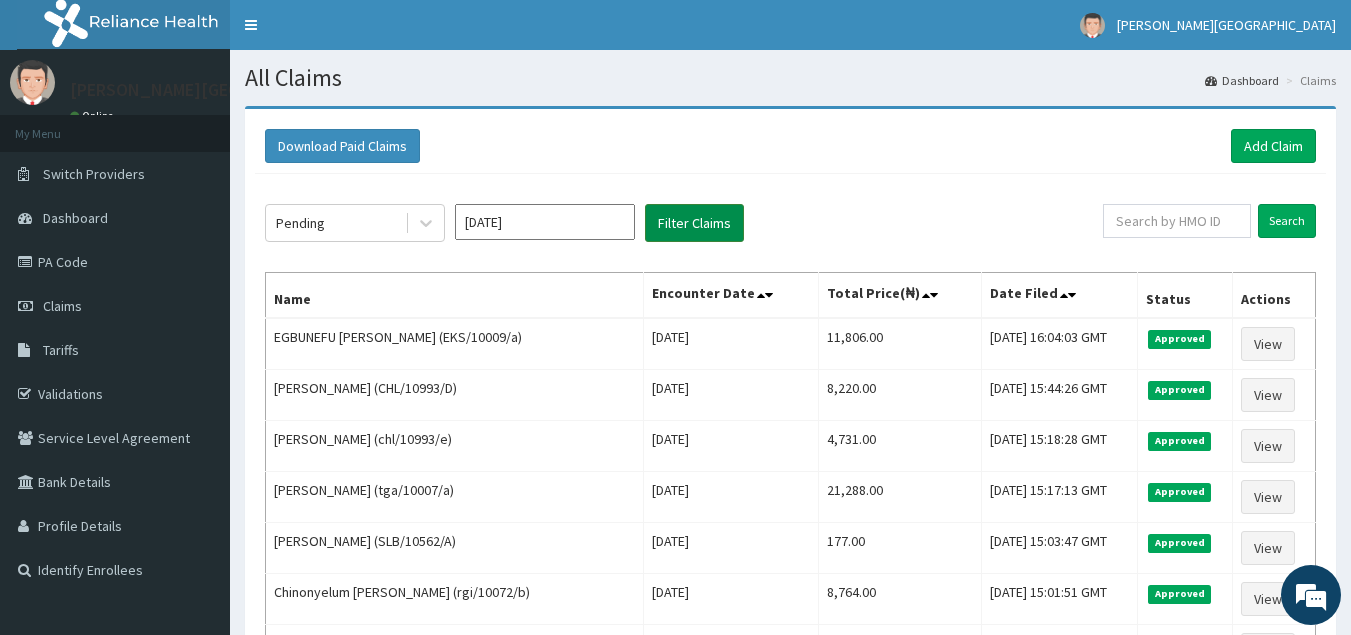 click on "Filter Claims" at bounding box center [694, 223] 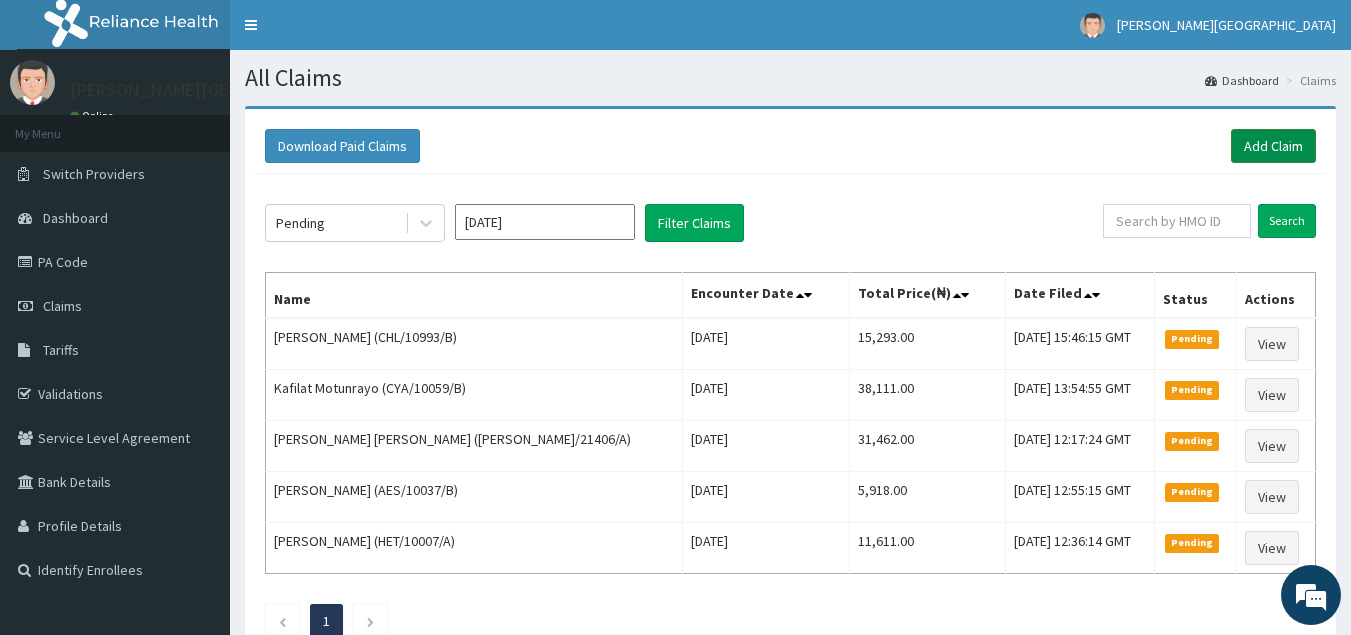 click on "Add Claim" at bounding box center [1273, 146] 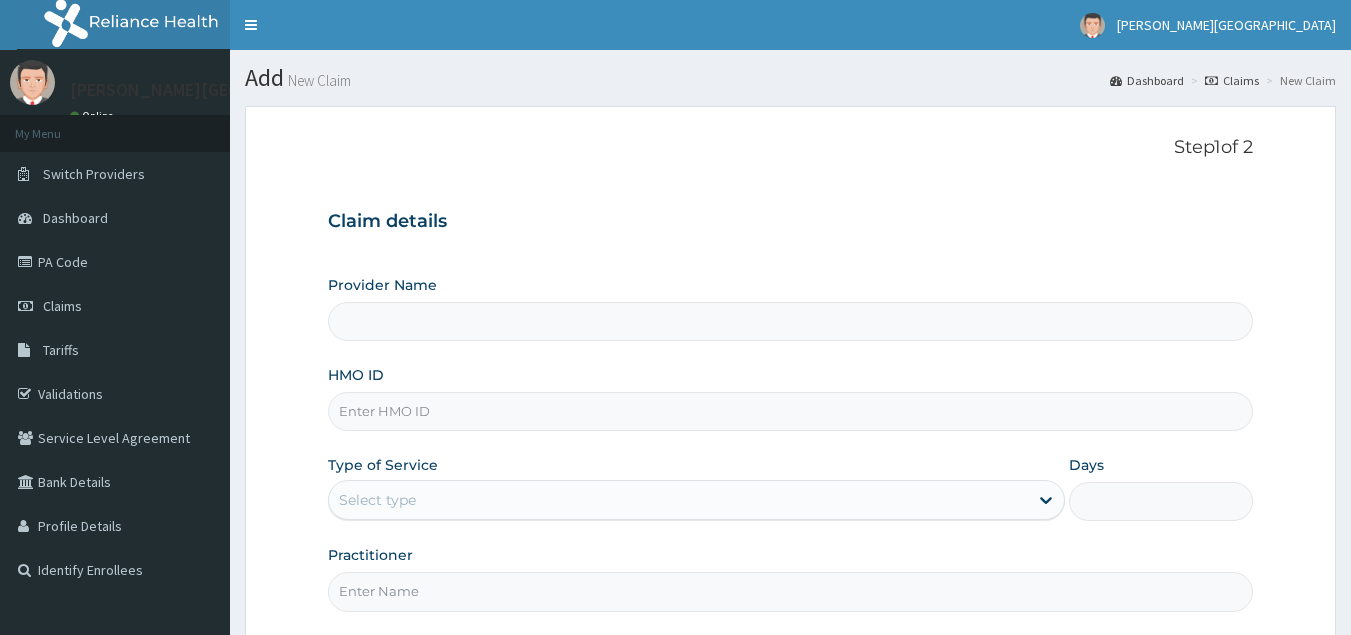 scroll, scrollTop: 0, scrollLeft: 0, axis: both 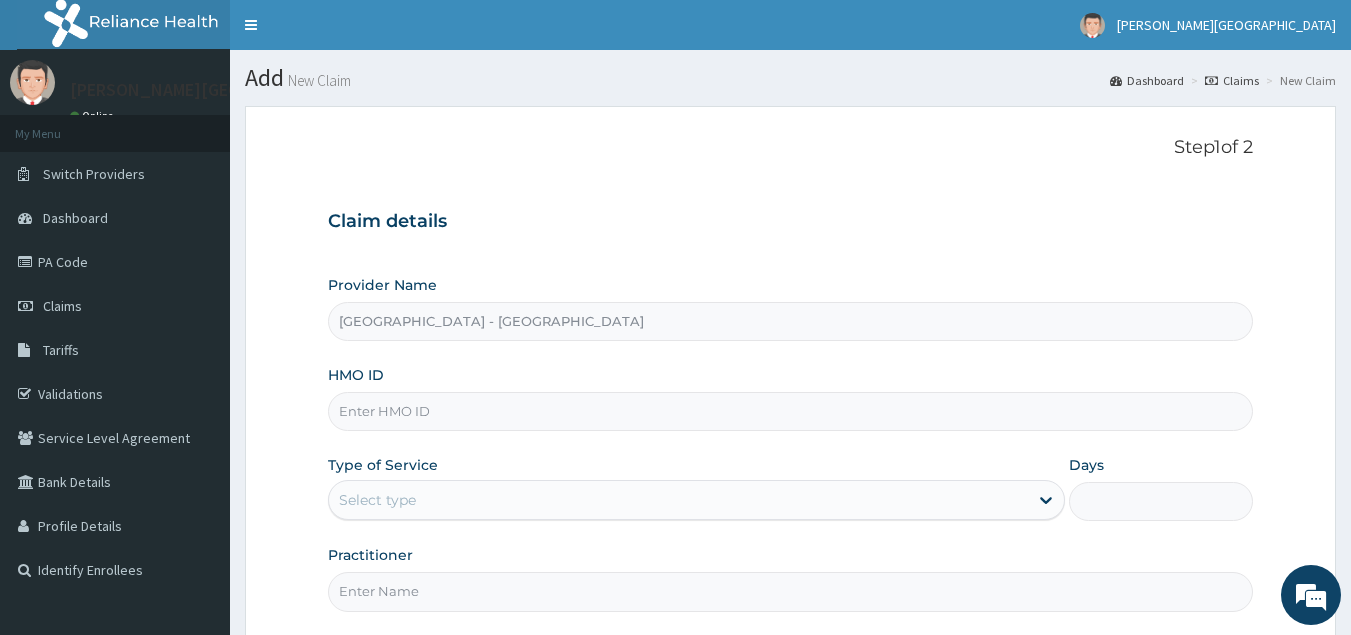 click on "HMO ID" at bounding box center [791, 411] 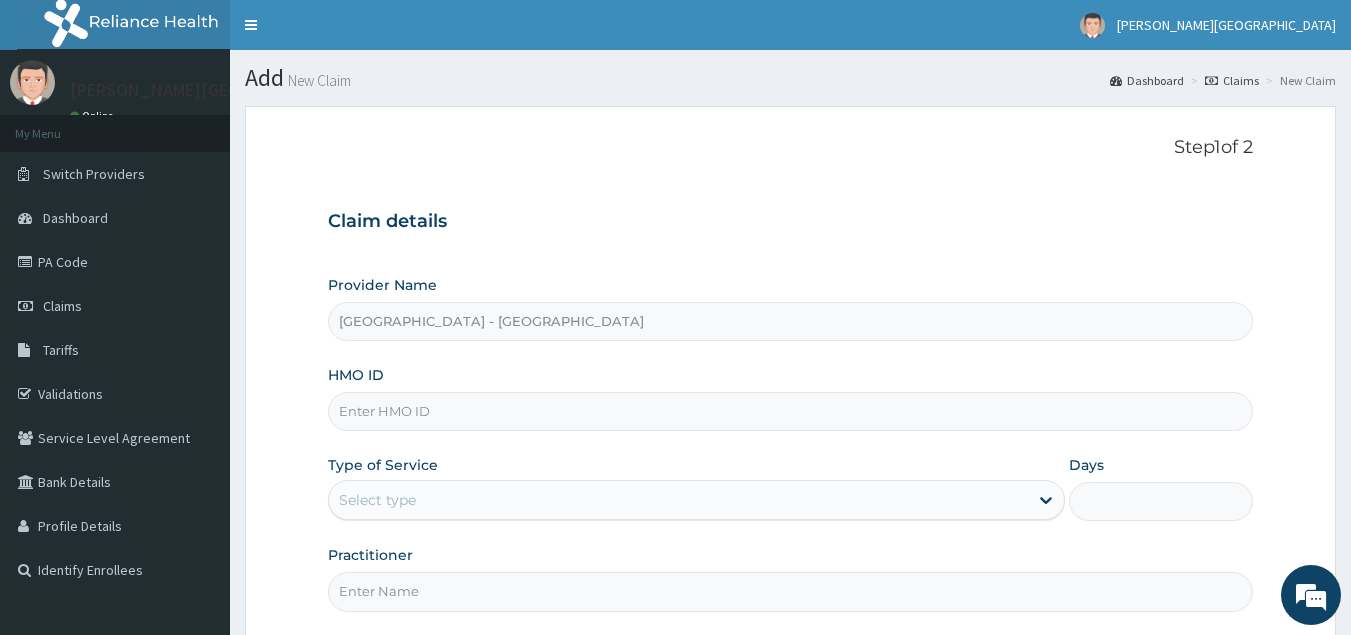 paste on "chl/10993/b" 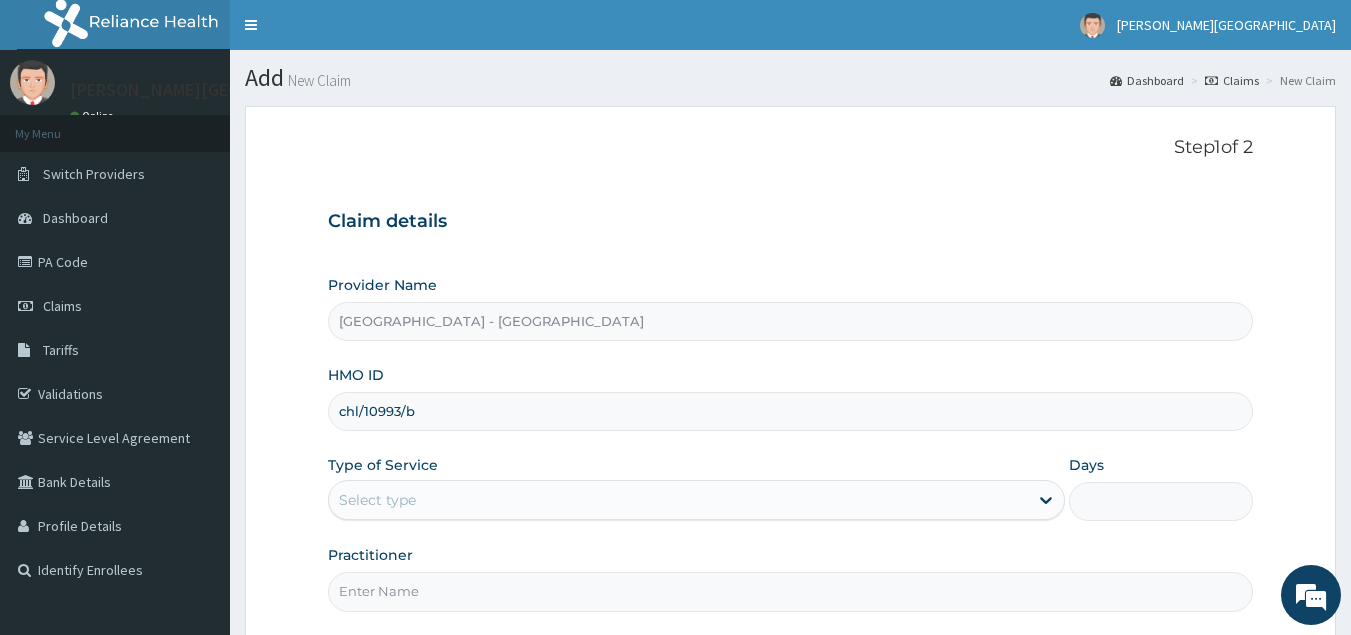 type on "chl/10993/b" 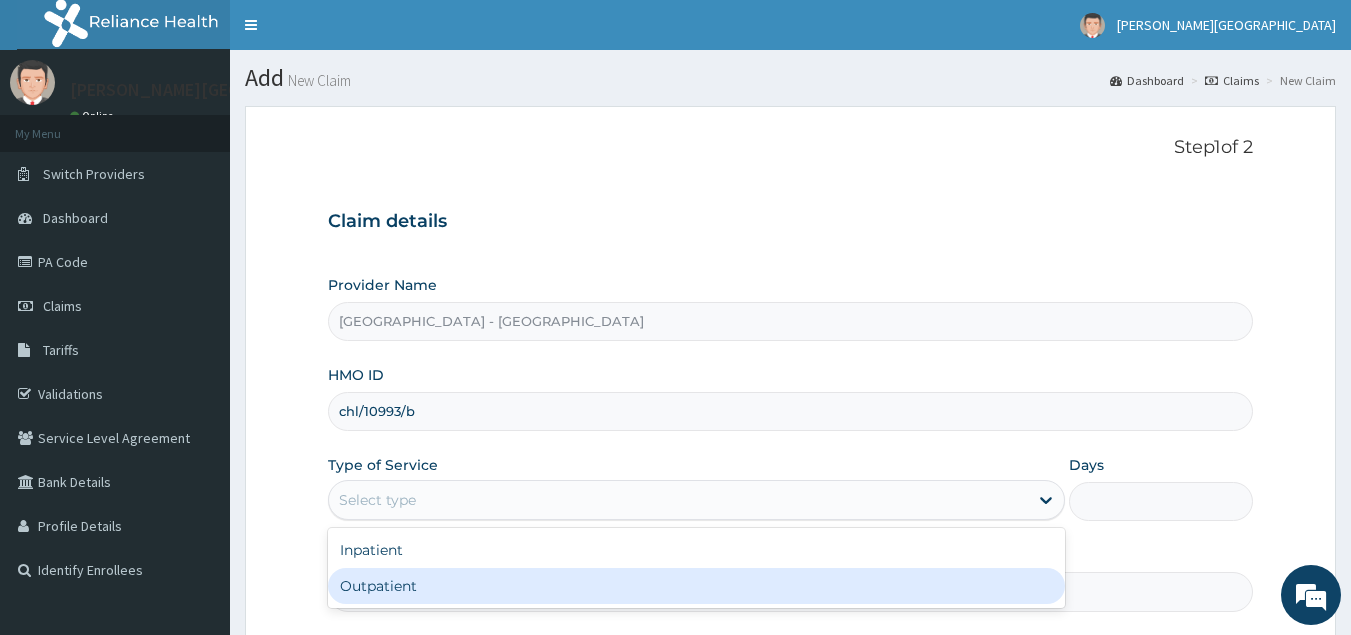 click on "Outpatient" at bounding box center (696, 586) 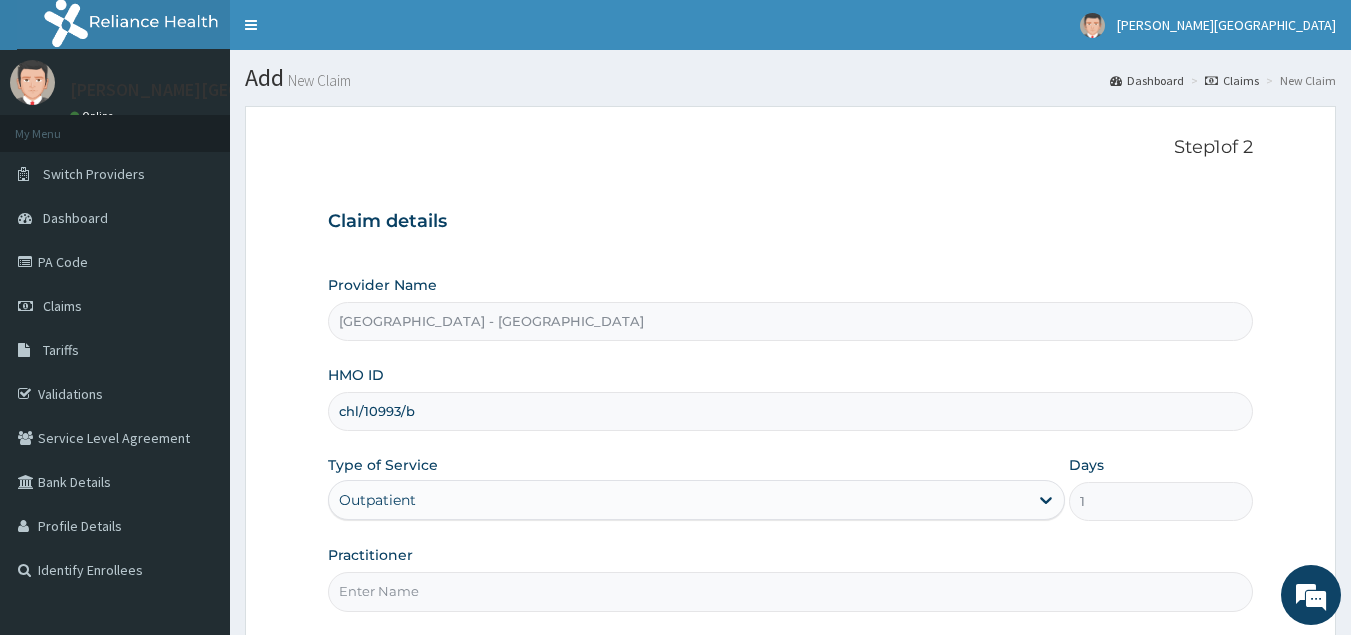 click on "Practitioner" at bounding box center [791, 591] 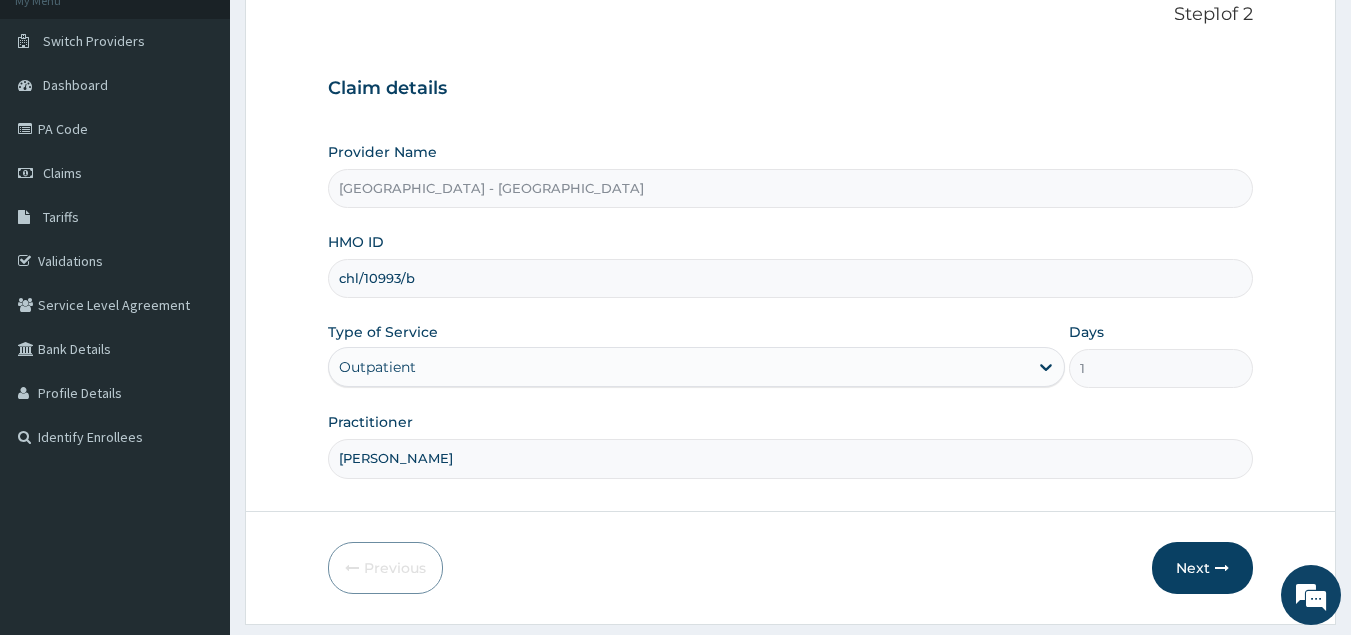 scroll, scrollTop: 189, scrollLeft: 0, axis: vertical 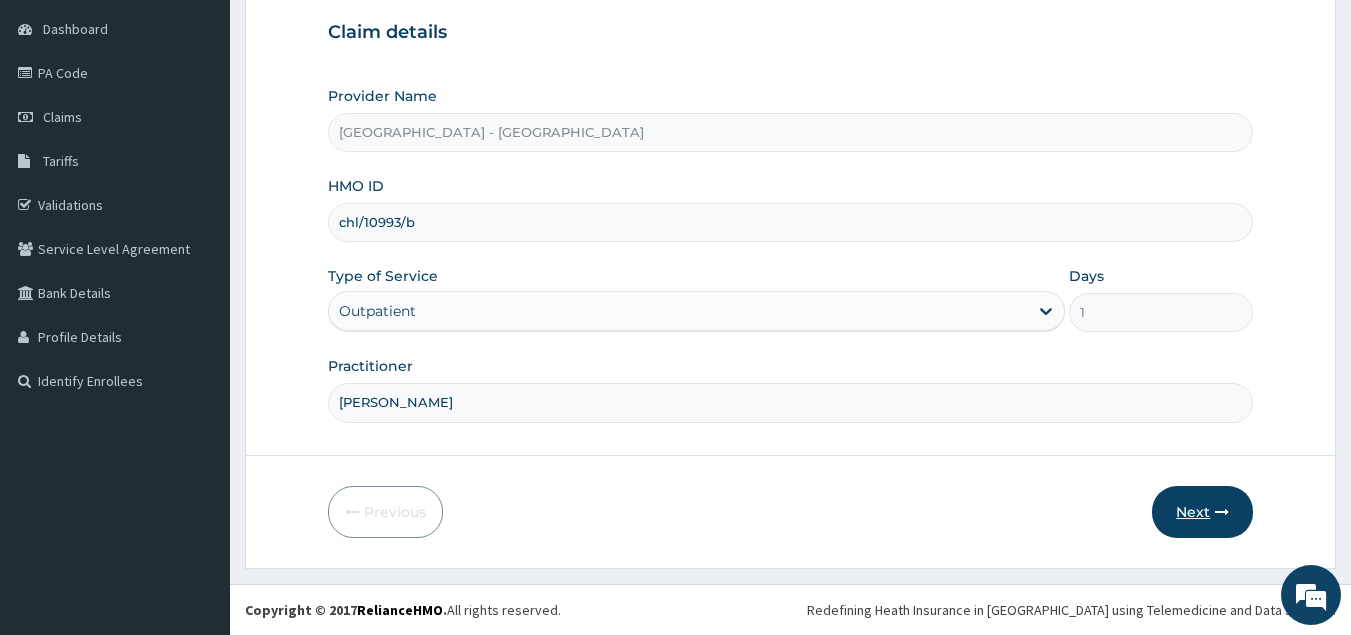 click on "Next" at bounding box center (1202, 512) 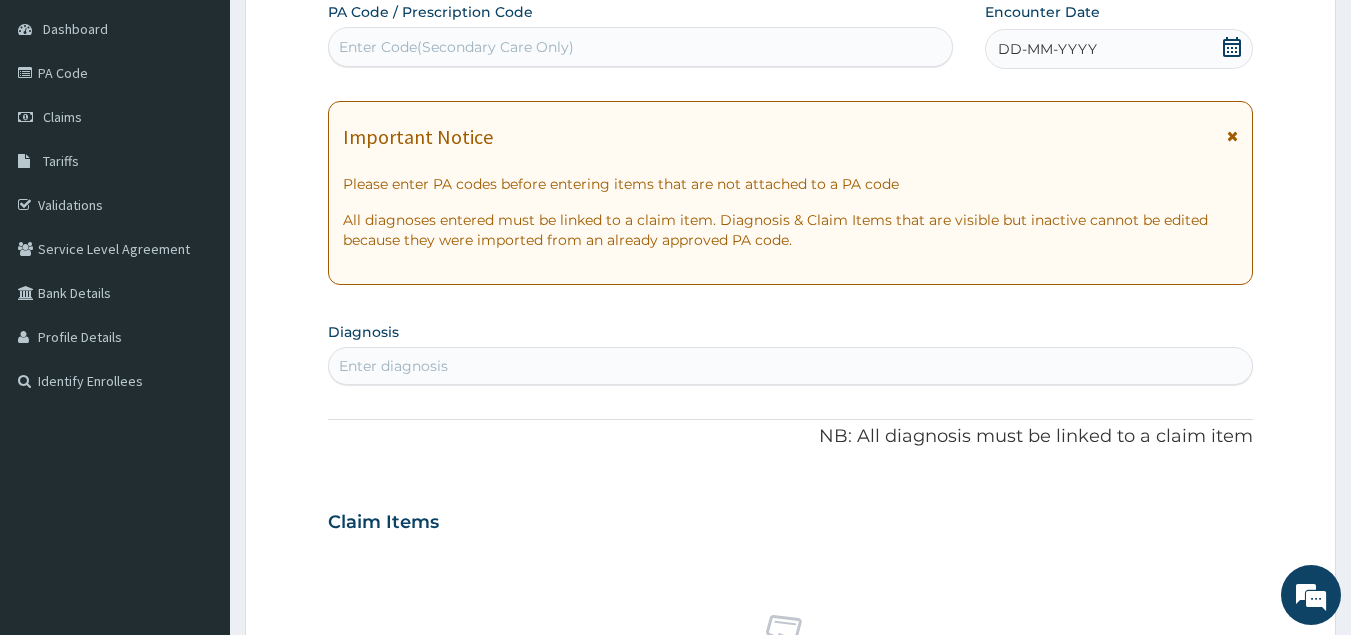 click on "Enter Code(Secondary Care Only)" at bounding box center (641, 47) 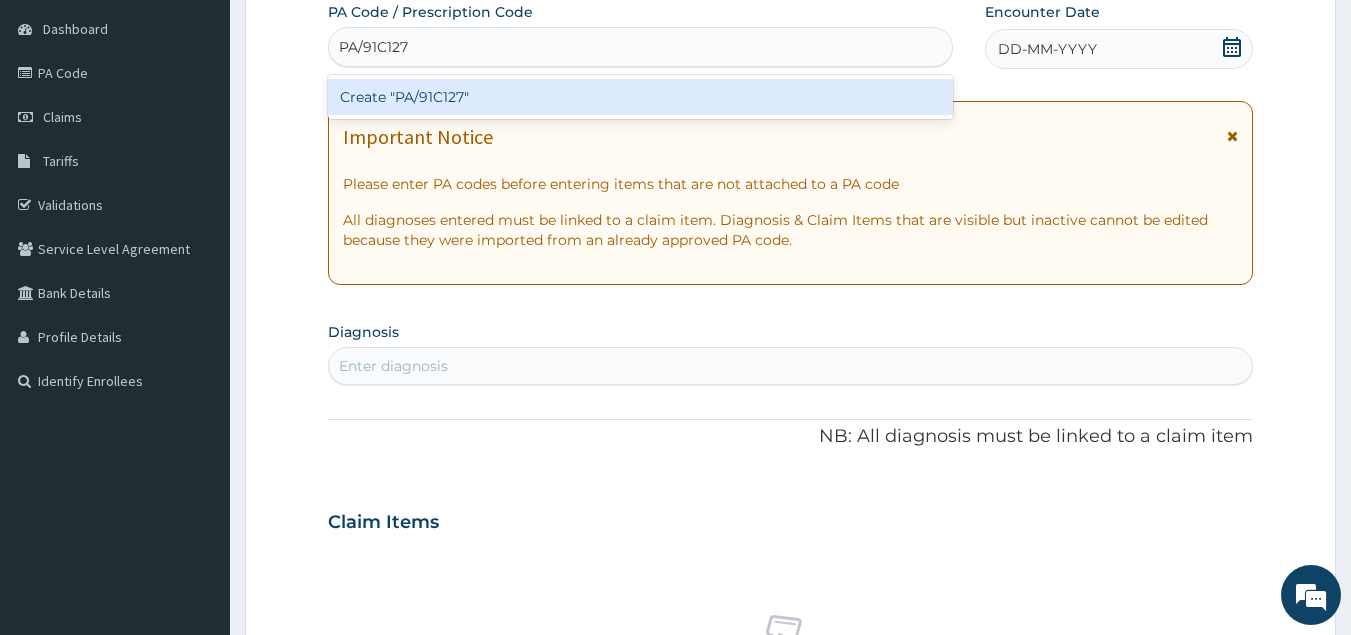 click on "Create "PA/91C127"" at bounding box center [641, 97] 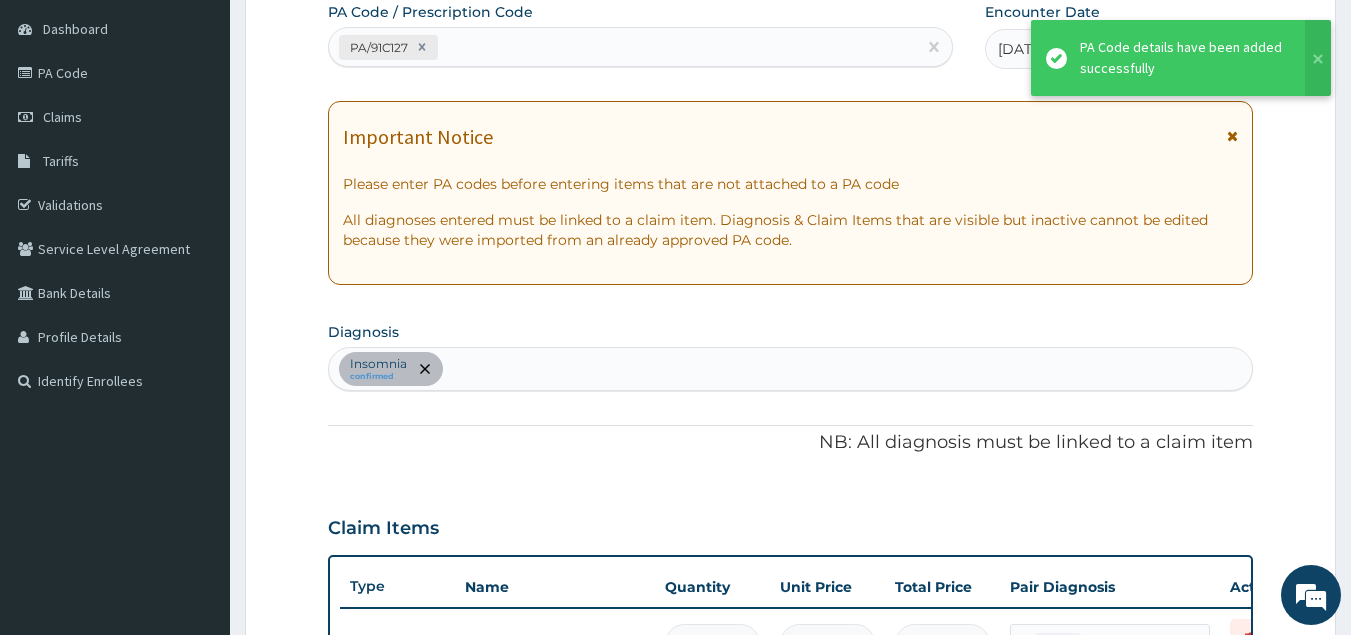 scroll, scrollTop: 217, scrollLeft: 0, axis: vertical 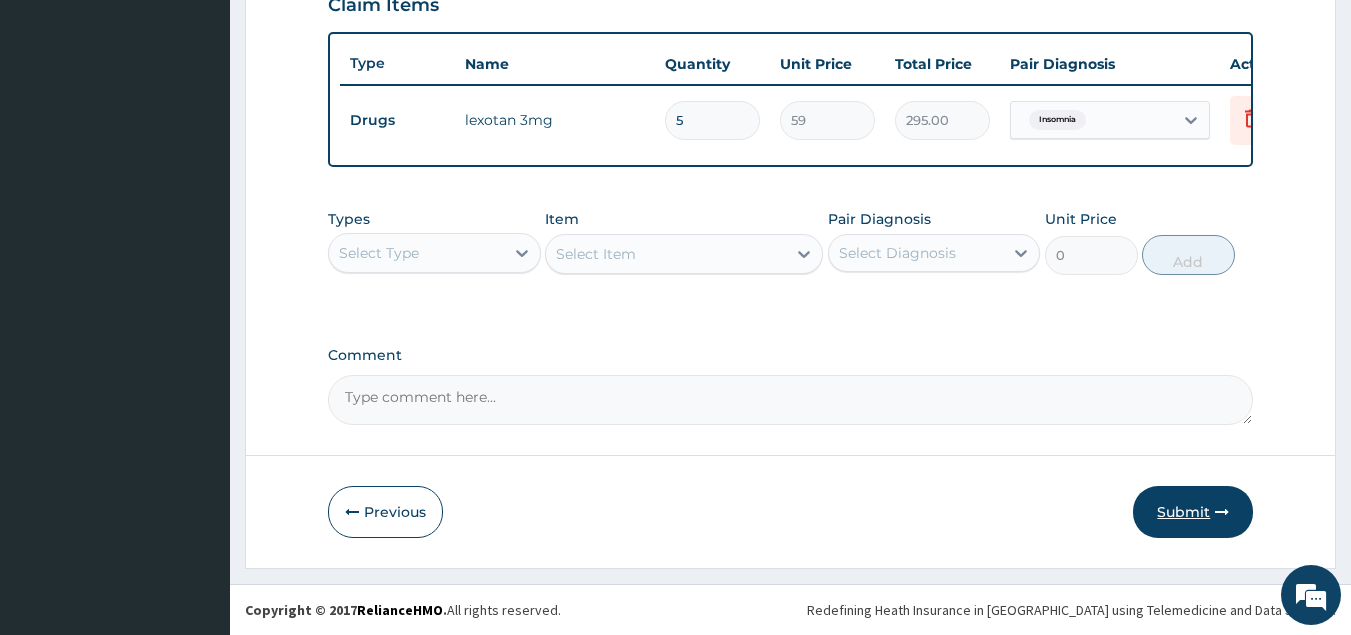 click on "Submit" at bounding box center (1193, 512) 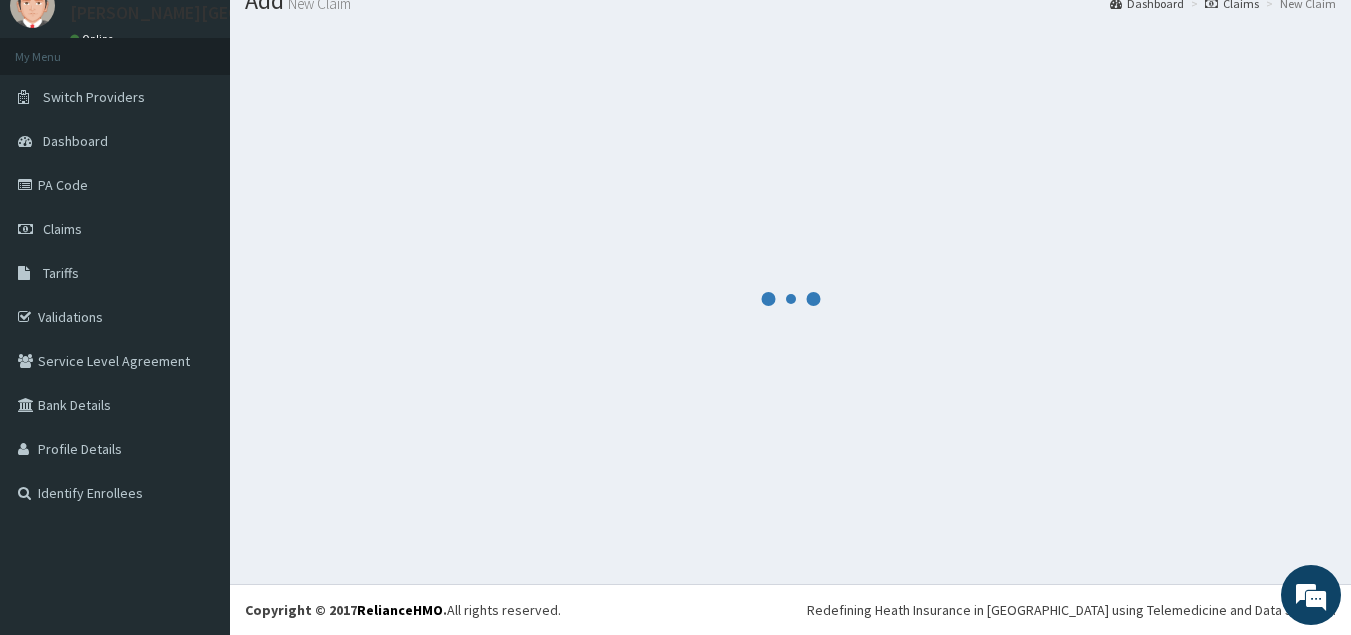 scroll, scrollTop: 727, scrollLeft: 0, axis: vertical 